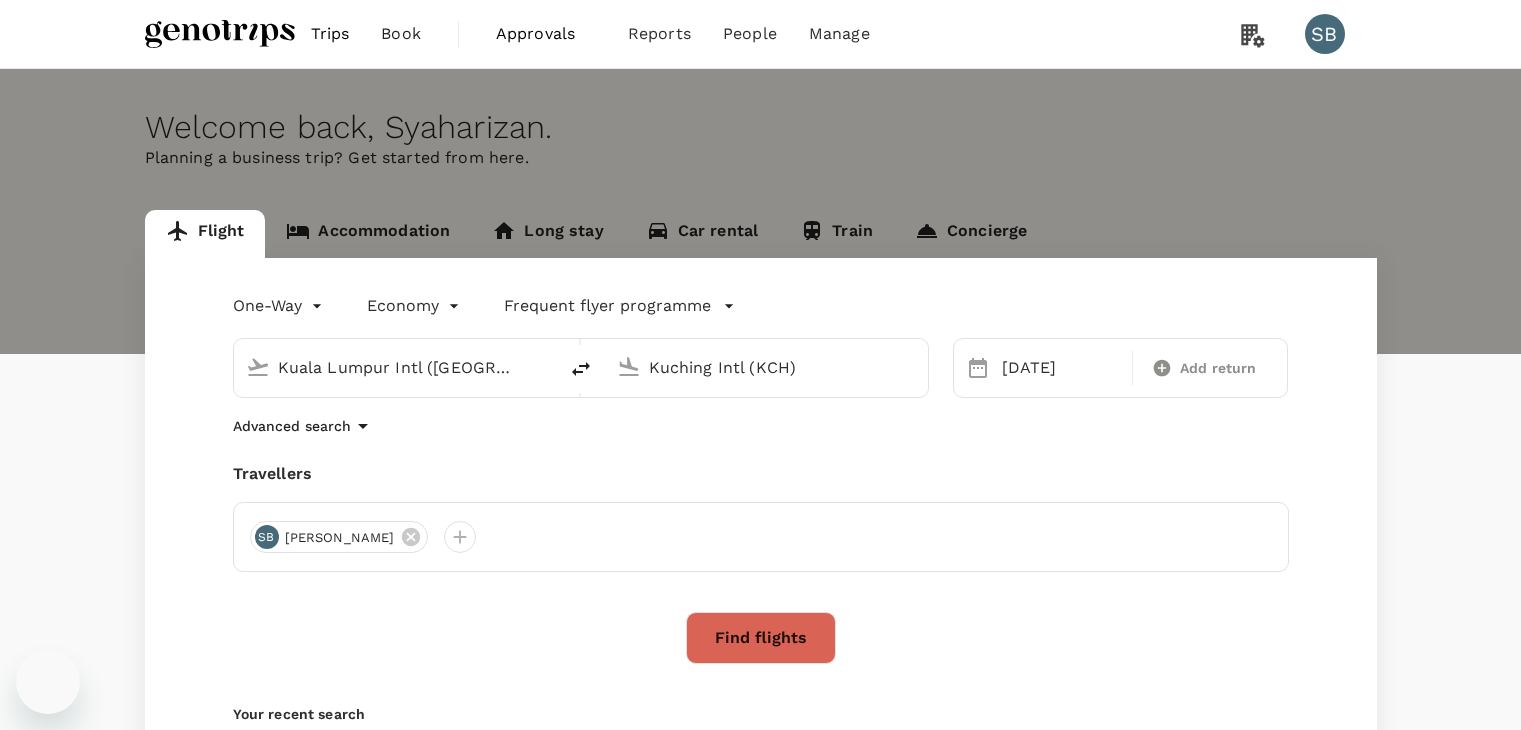 scroll, scrollTop: 0, scrollLeft: 0, axis: both 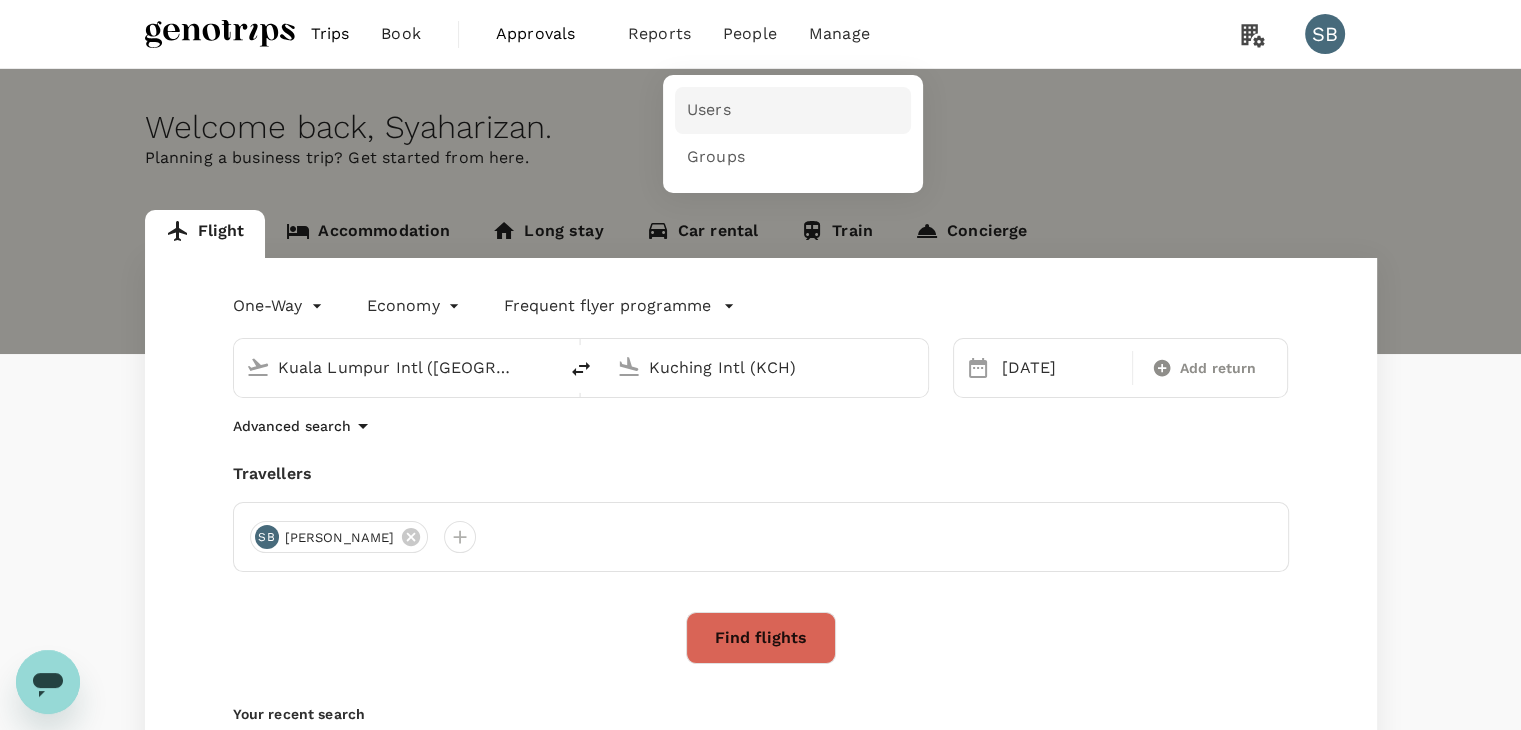 click on "Users" at bounding box center [709, 110] 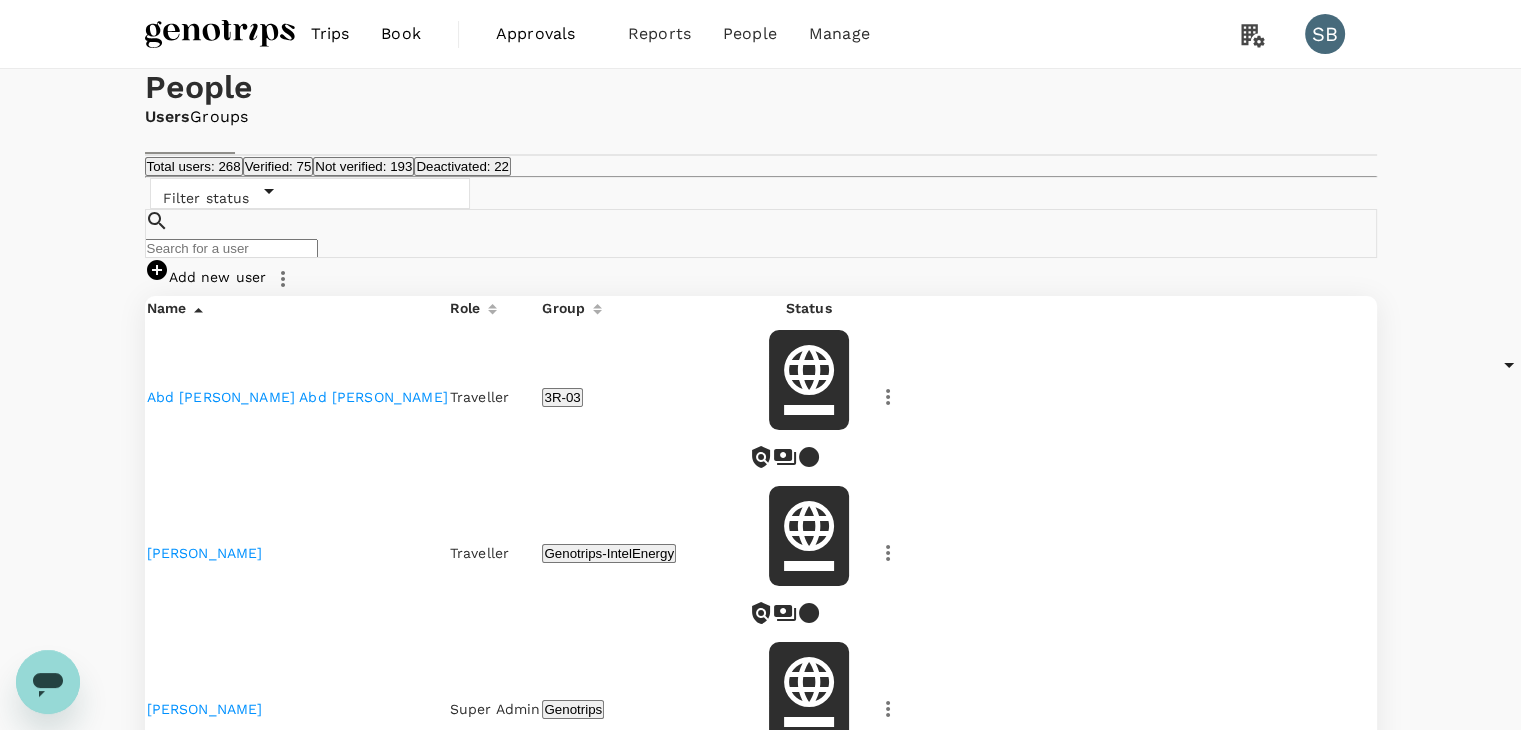 click 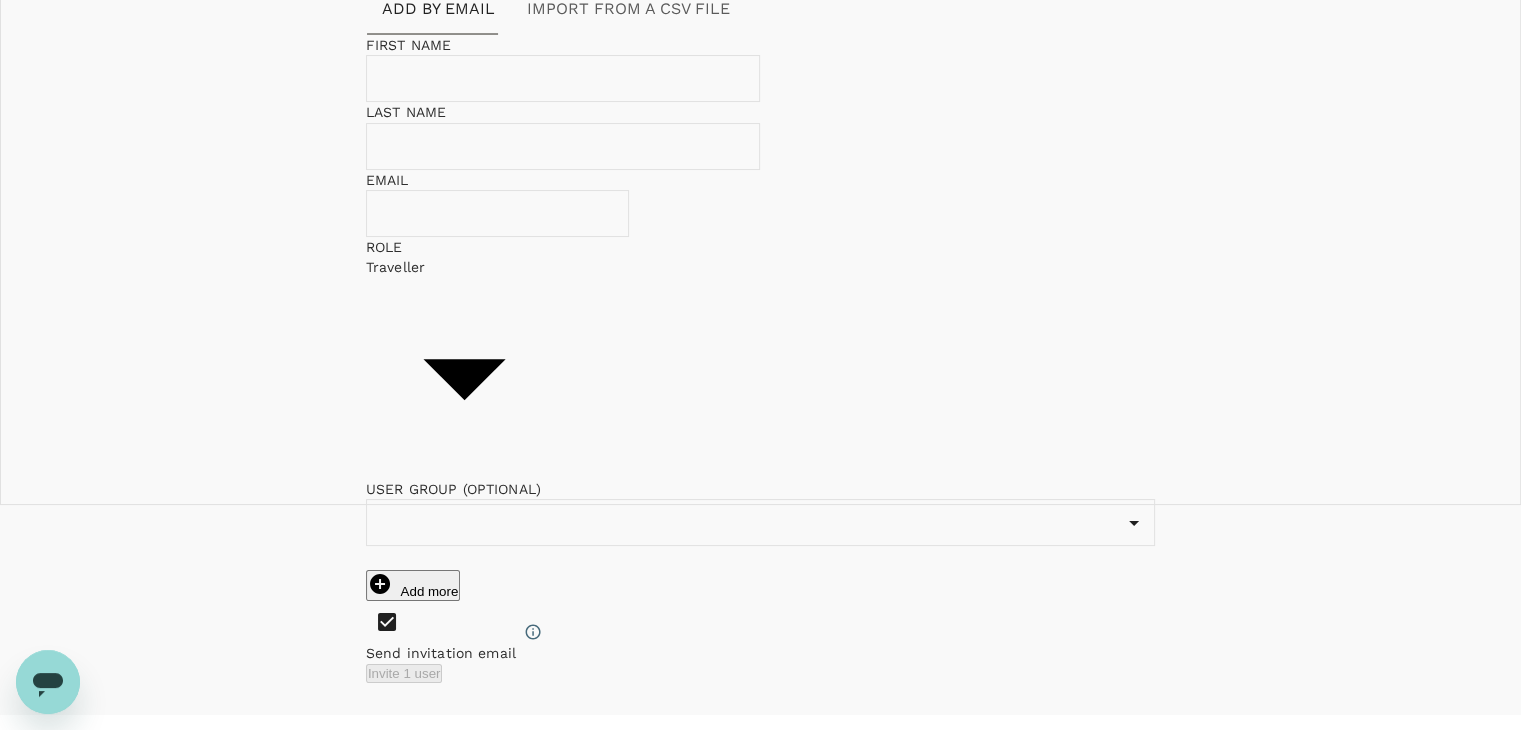 scroll, scrollTop: 232, scrollLeft: 0, axis: vertical 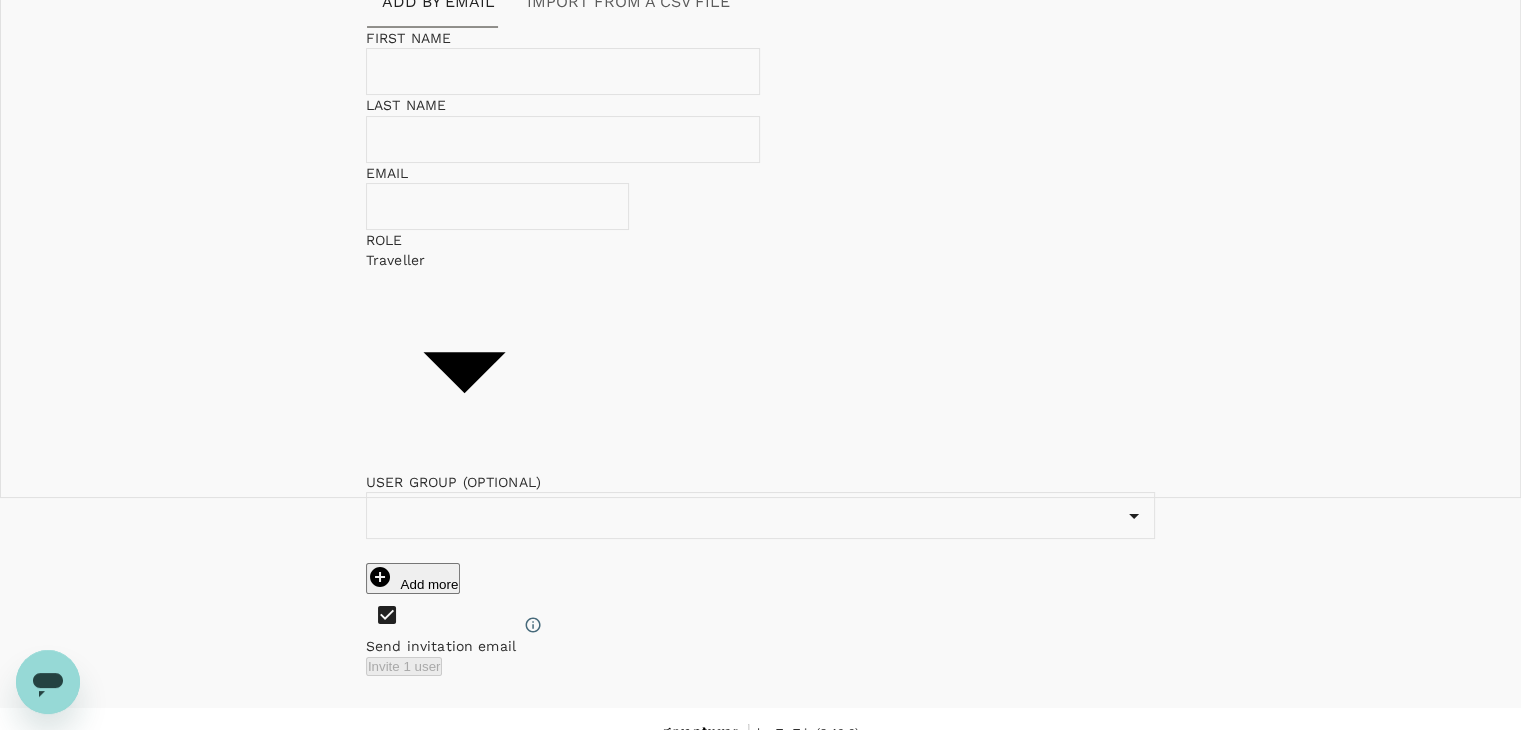 click 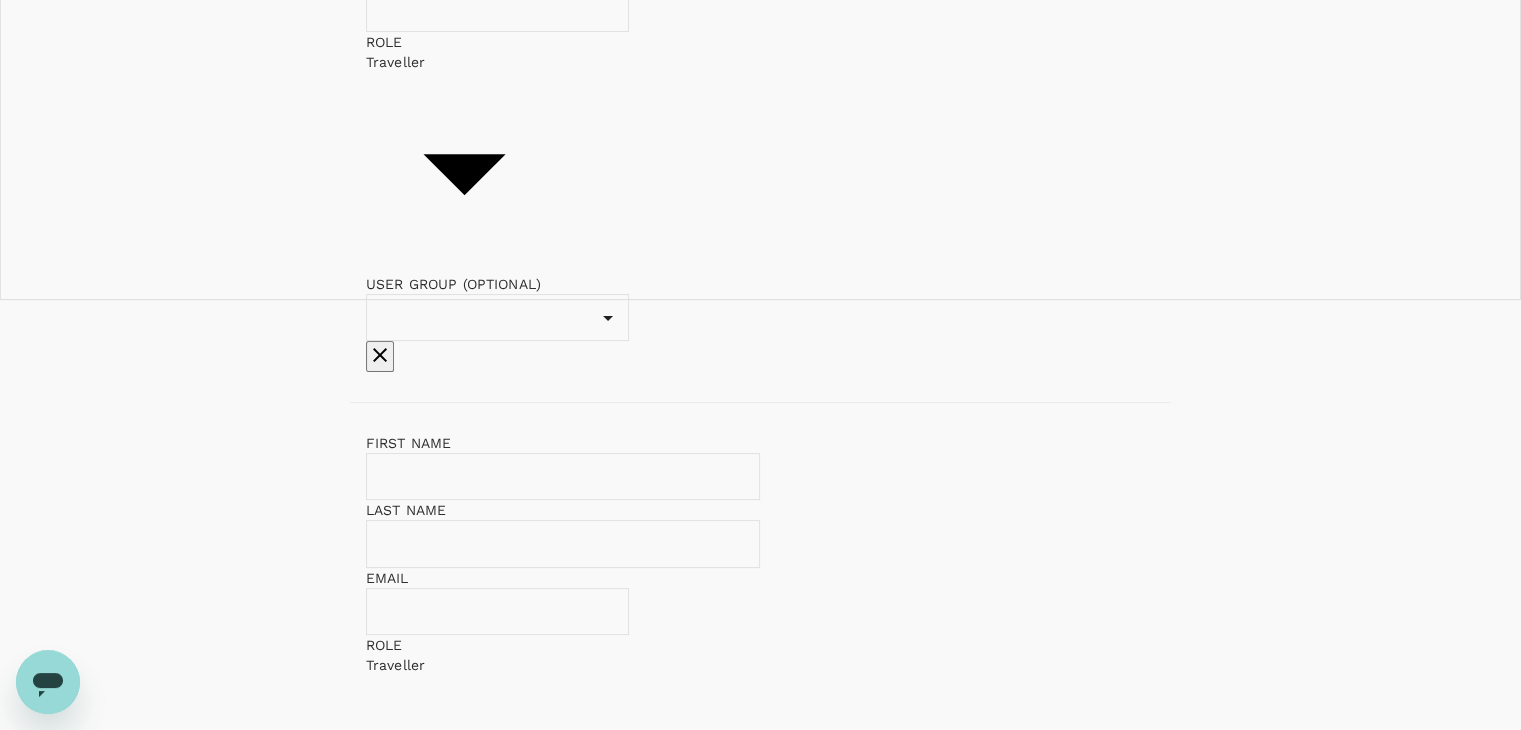 scroll, scrollTop: 432, scrollLeft: 0, axis: vertical 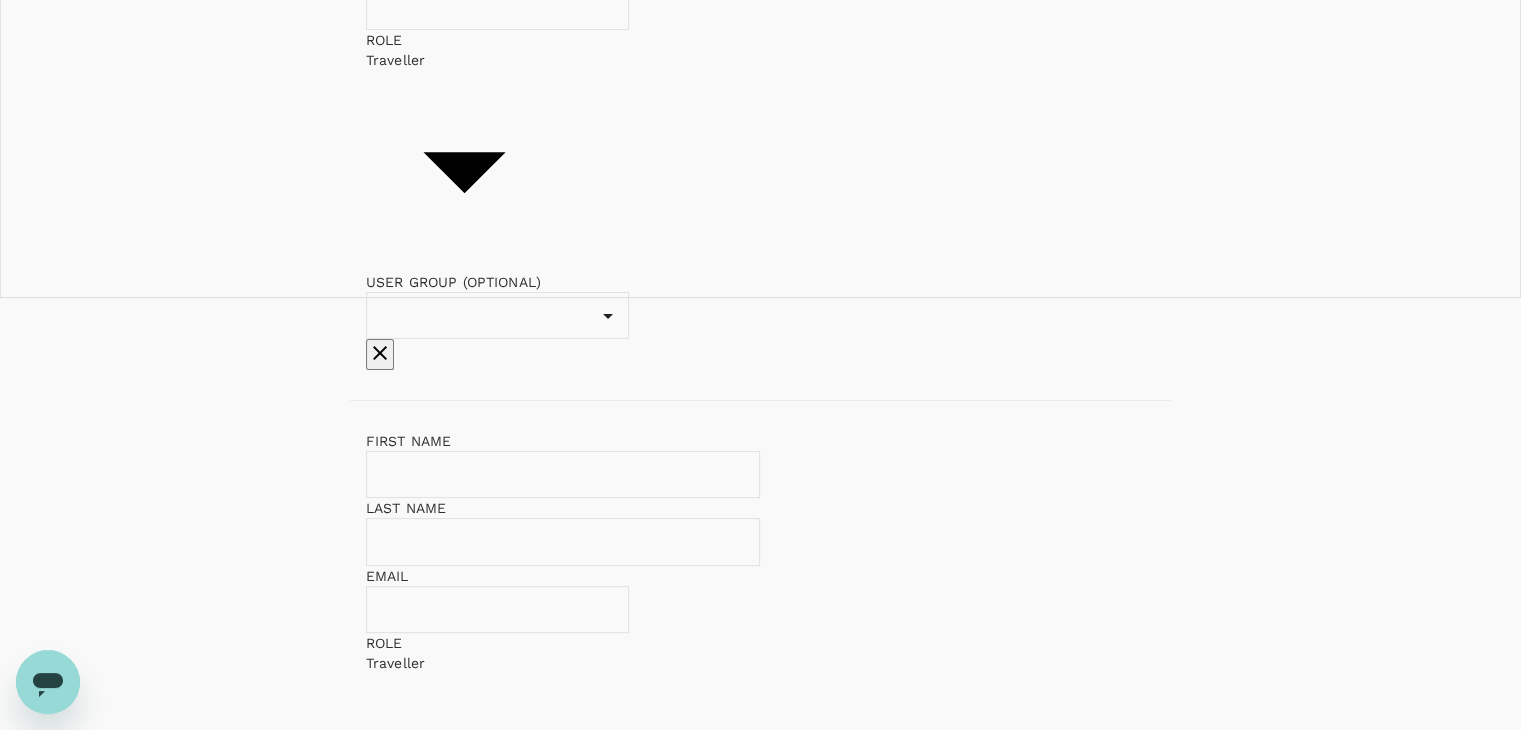 click 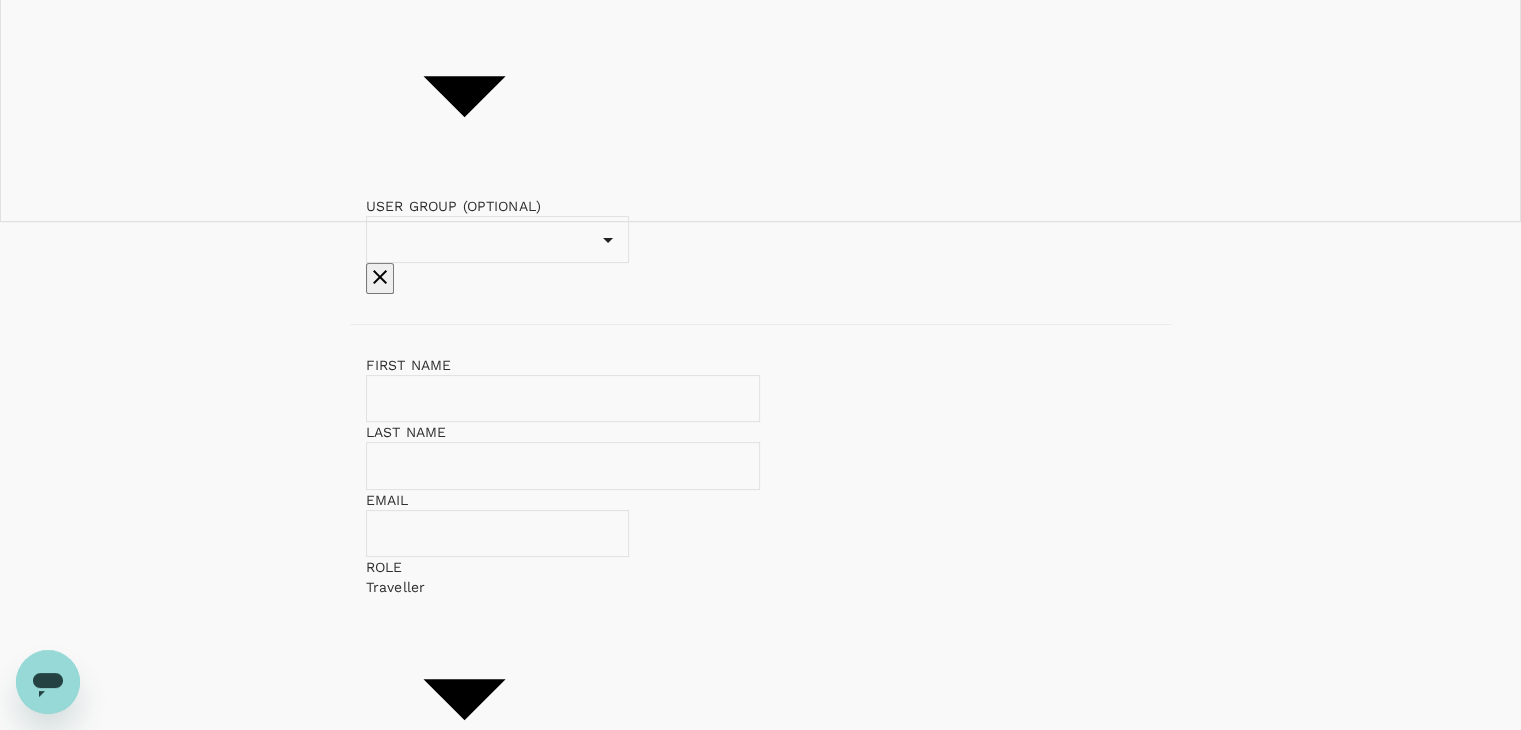 scroll, scrollTop: 632, scrollLeft: 0, axis: vertical 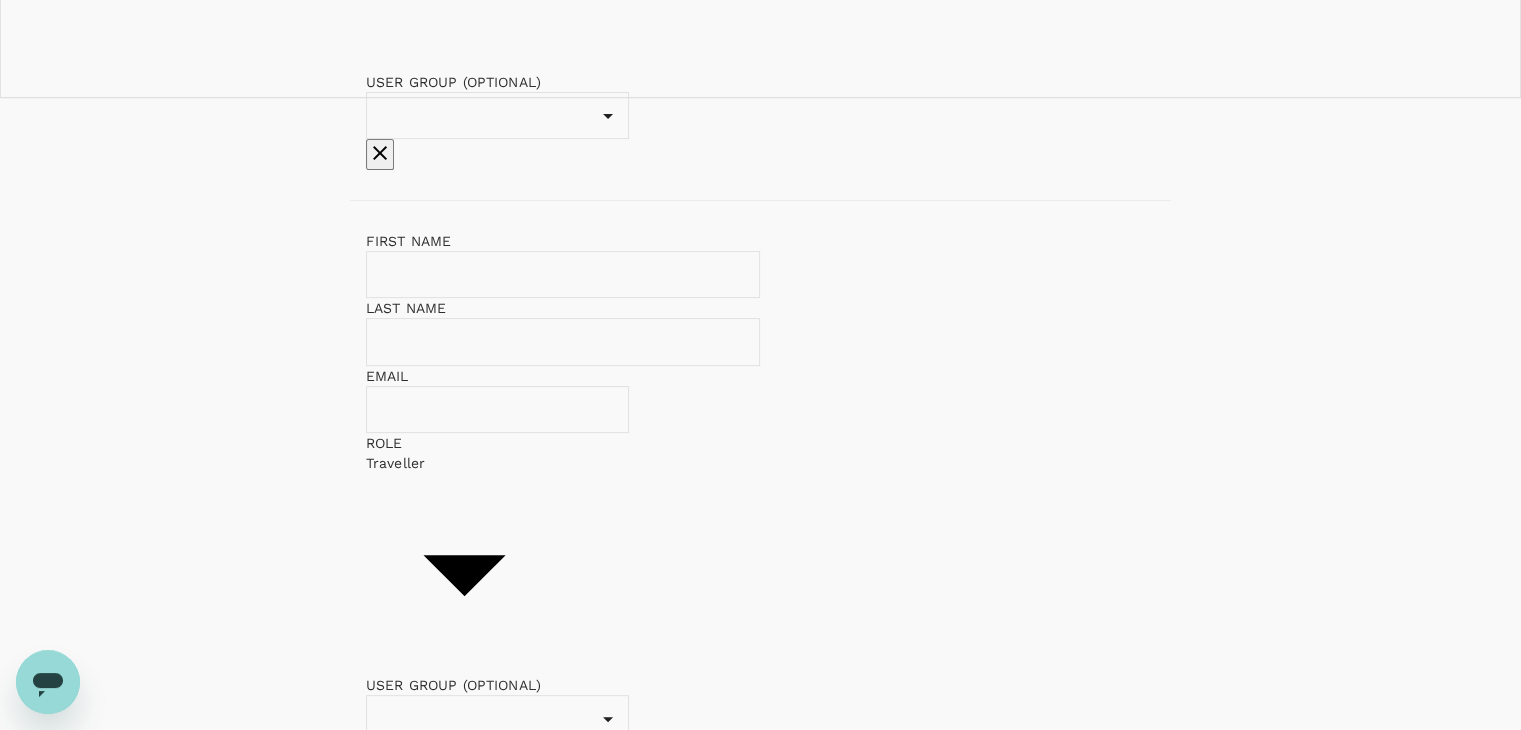 click 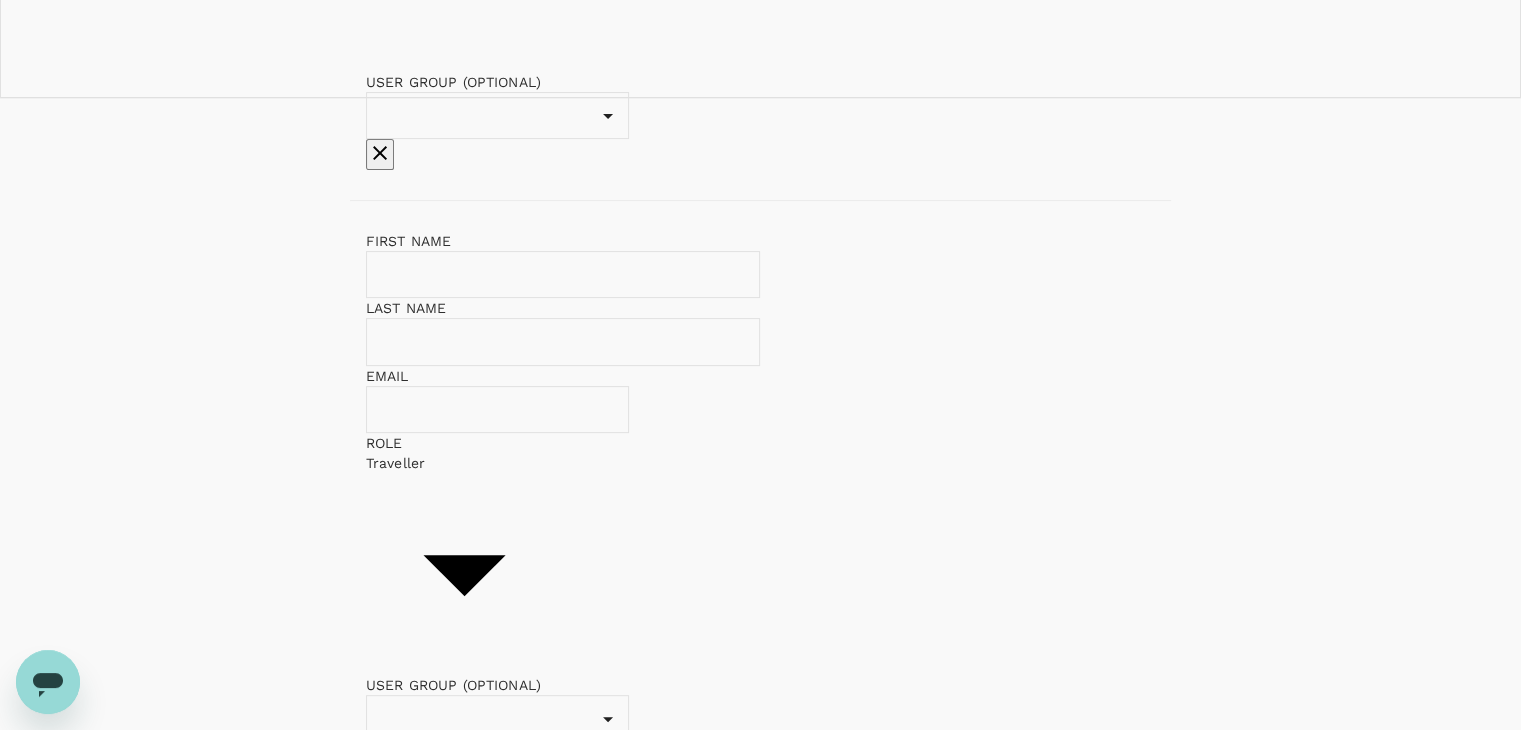 scroll, scrollTop: 832, scrollLeft: 0, axis: vertical 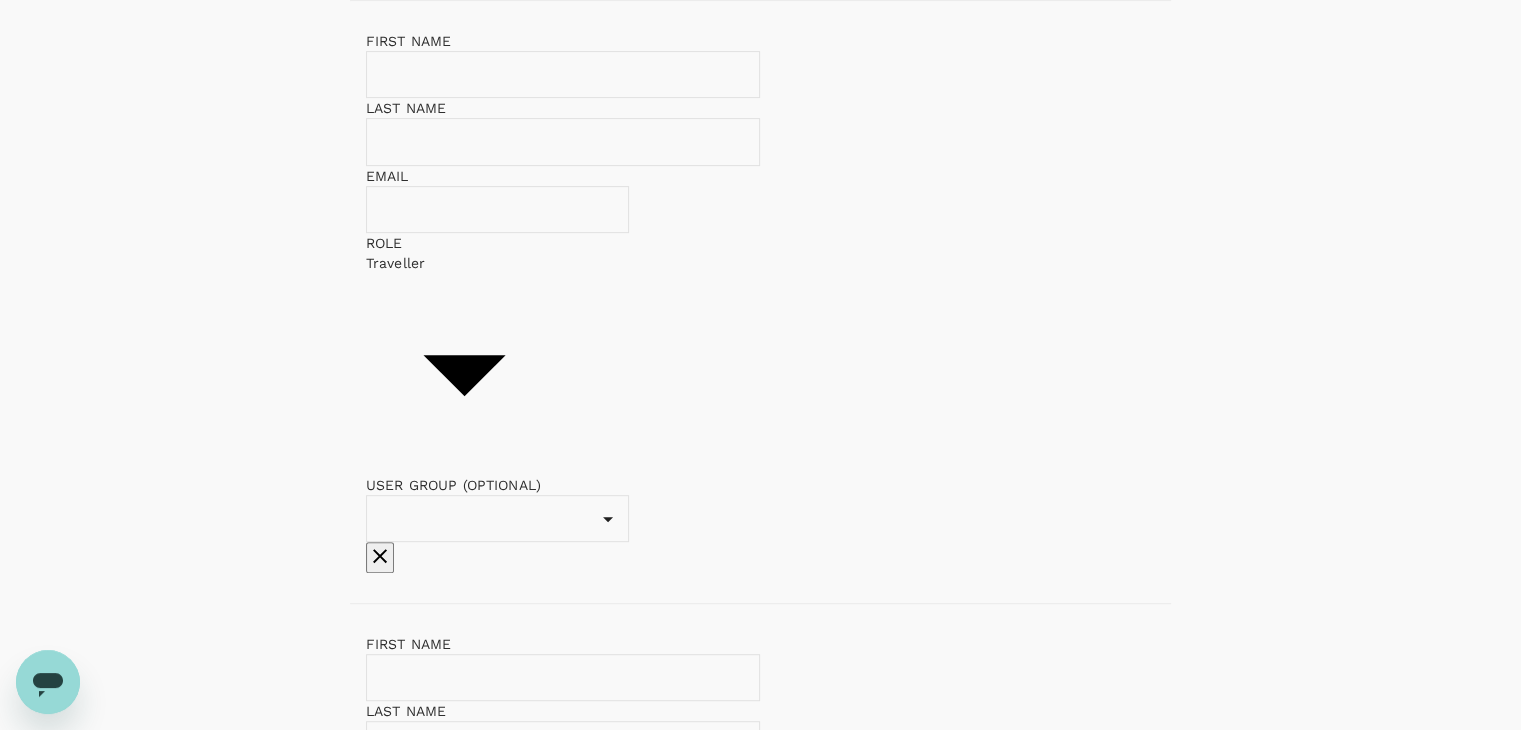 click on "Add more" at bounding box center (413, 1855) 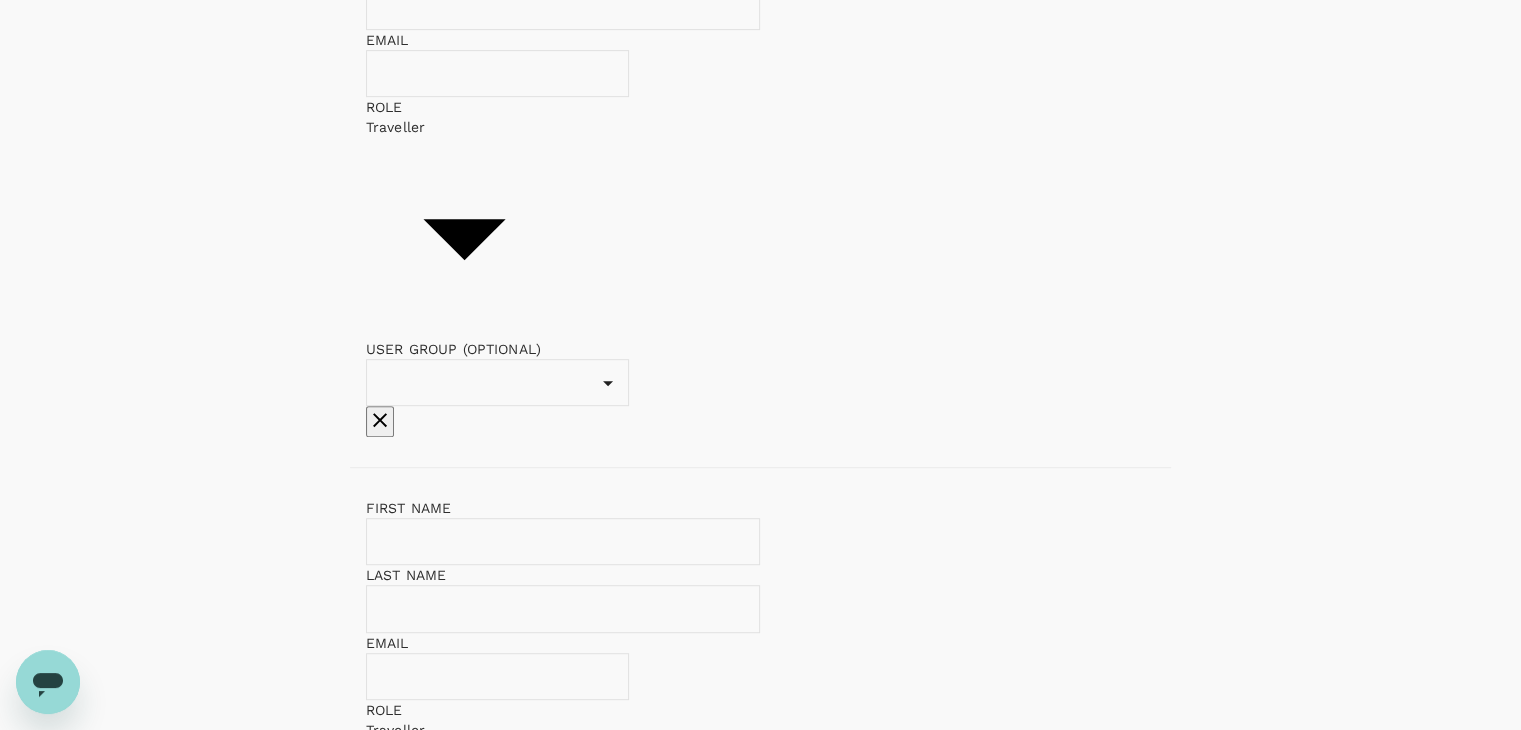 scroll, scrollTop: 1132, scrollLeft: 0, axis: vertical 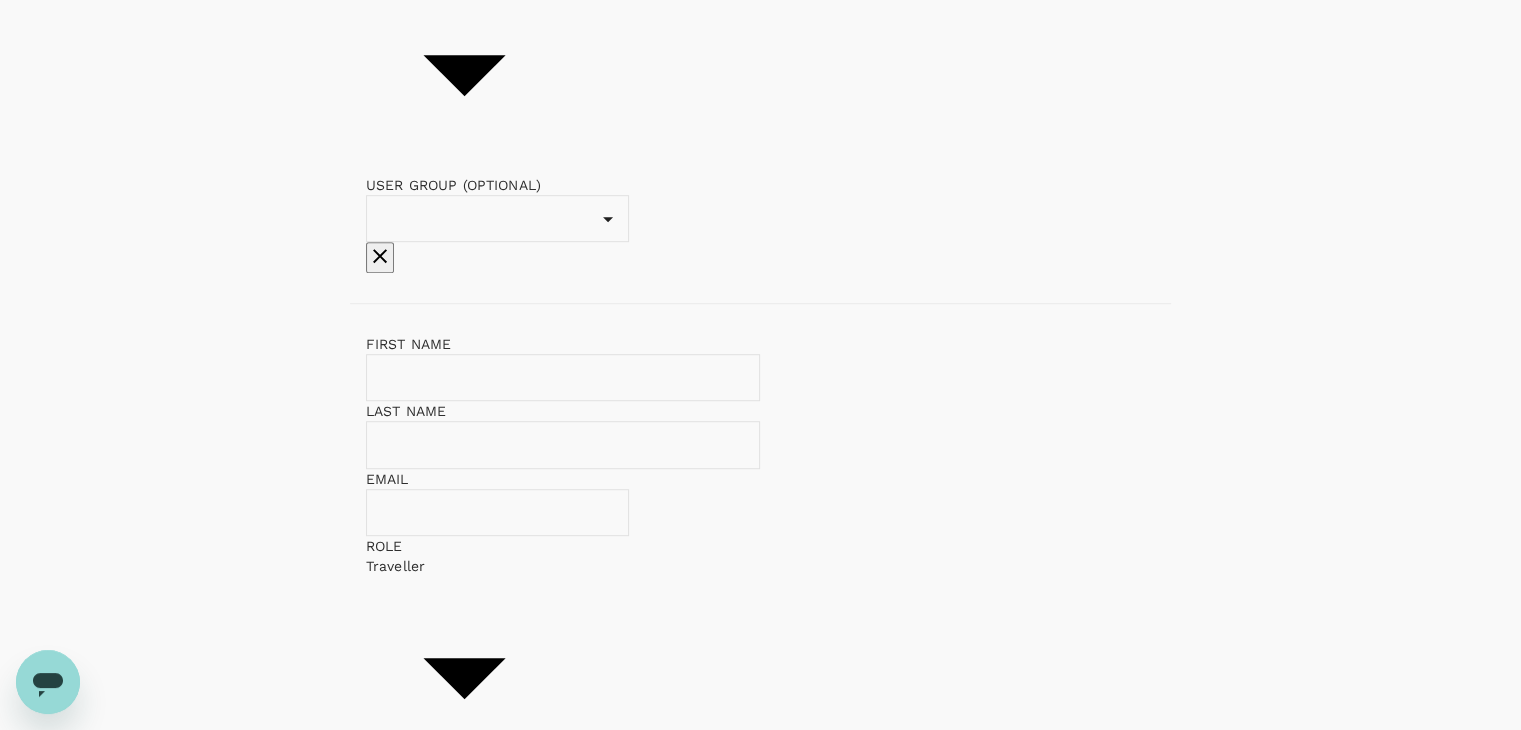 click 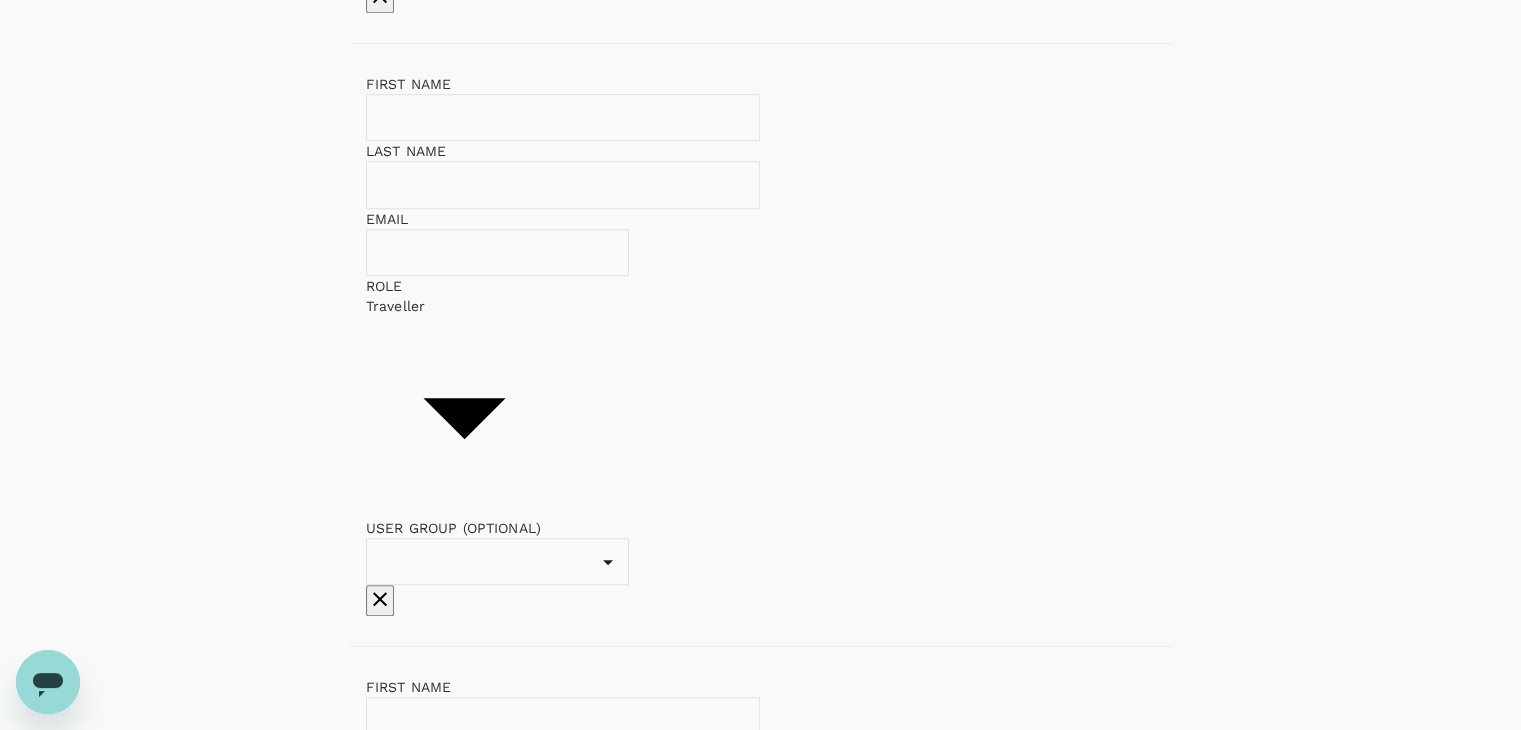 scroll, scrollTop: 1393, scrollLeft: 0, axis: vertical 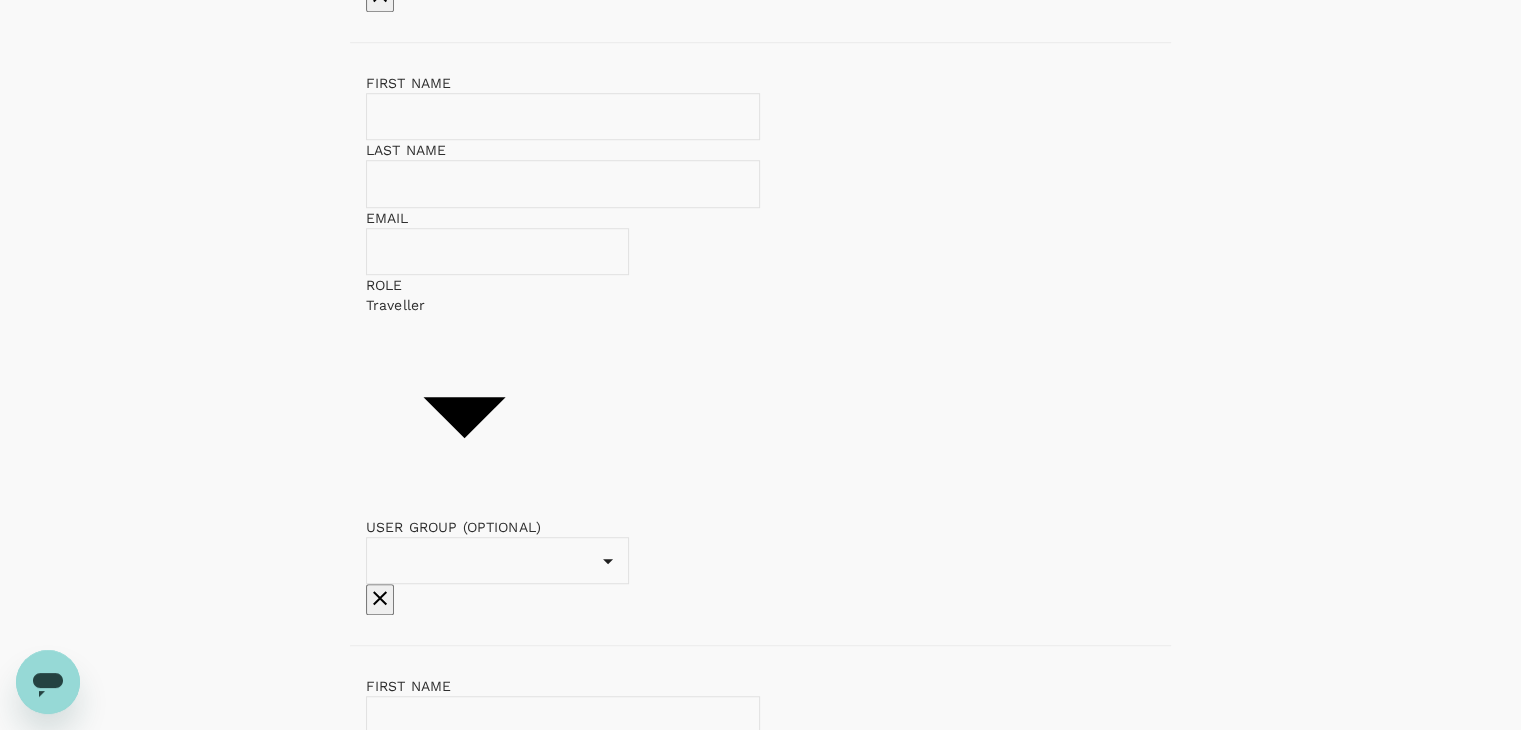 click 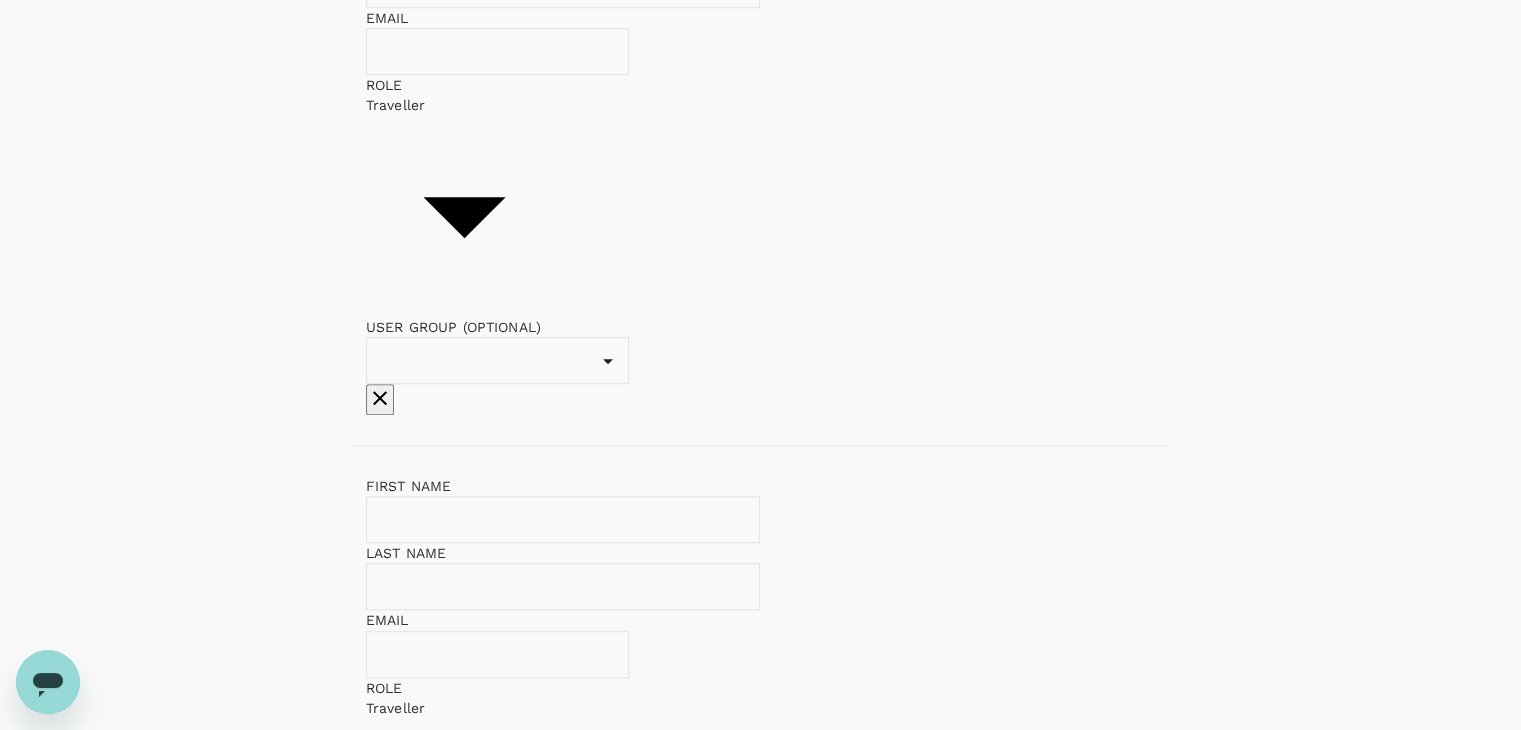 click 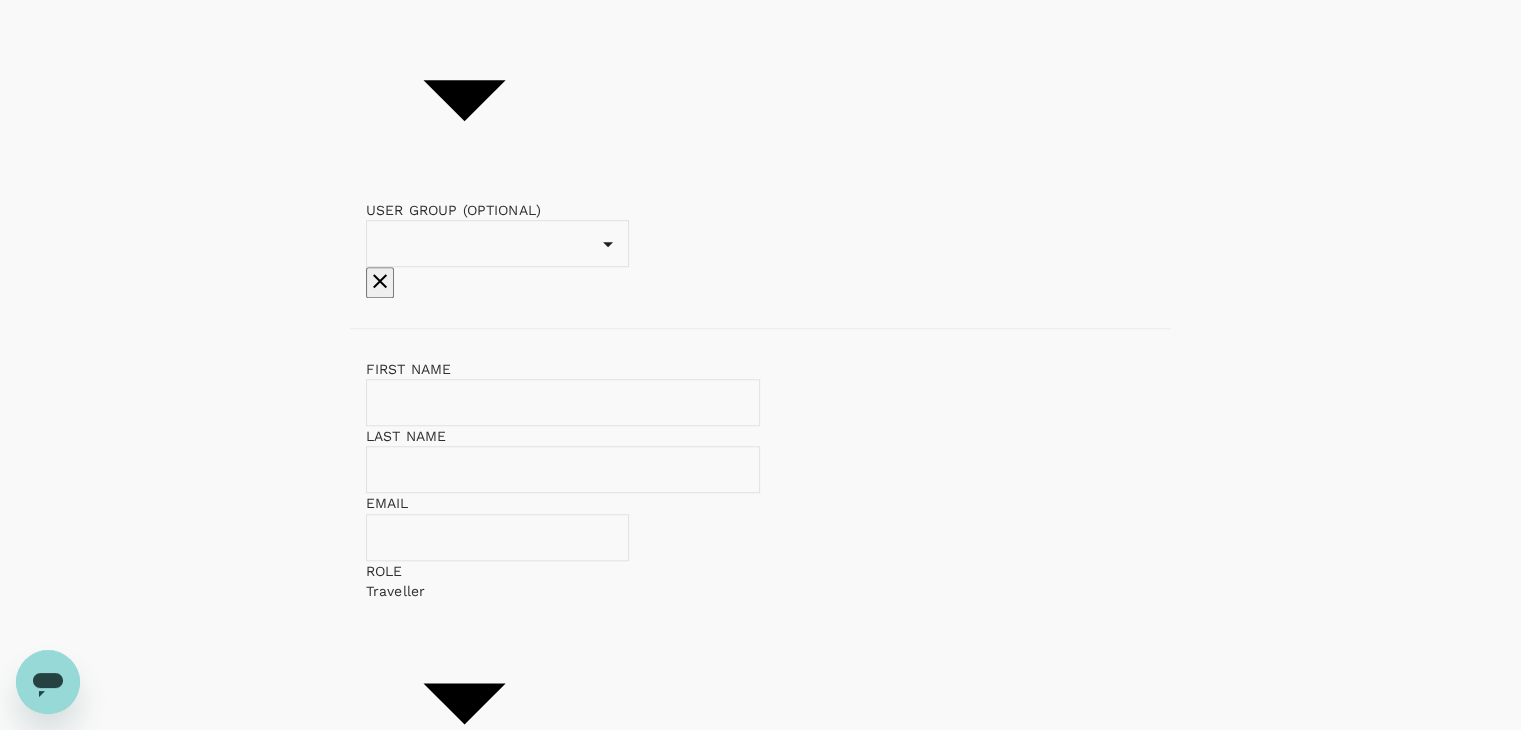 scroll, scrollTop: 1844, scrollLeft: 0, axis: vertical 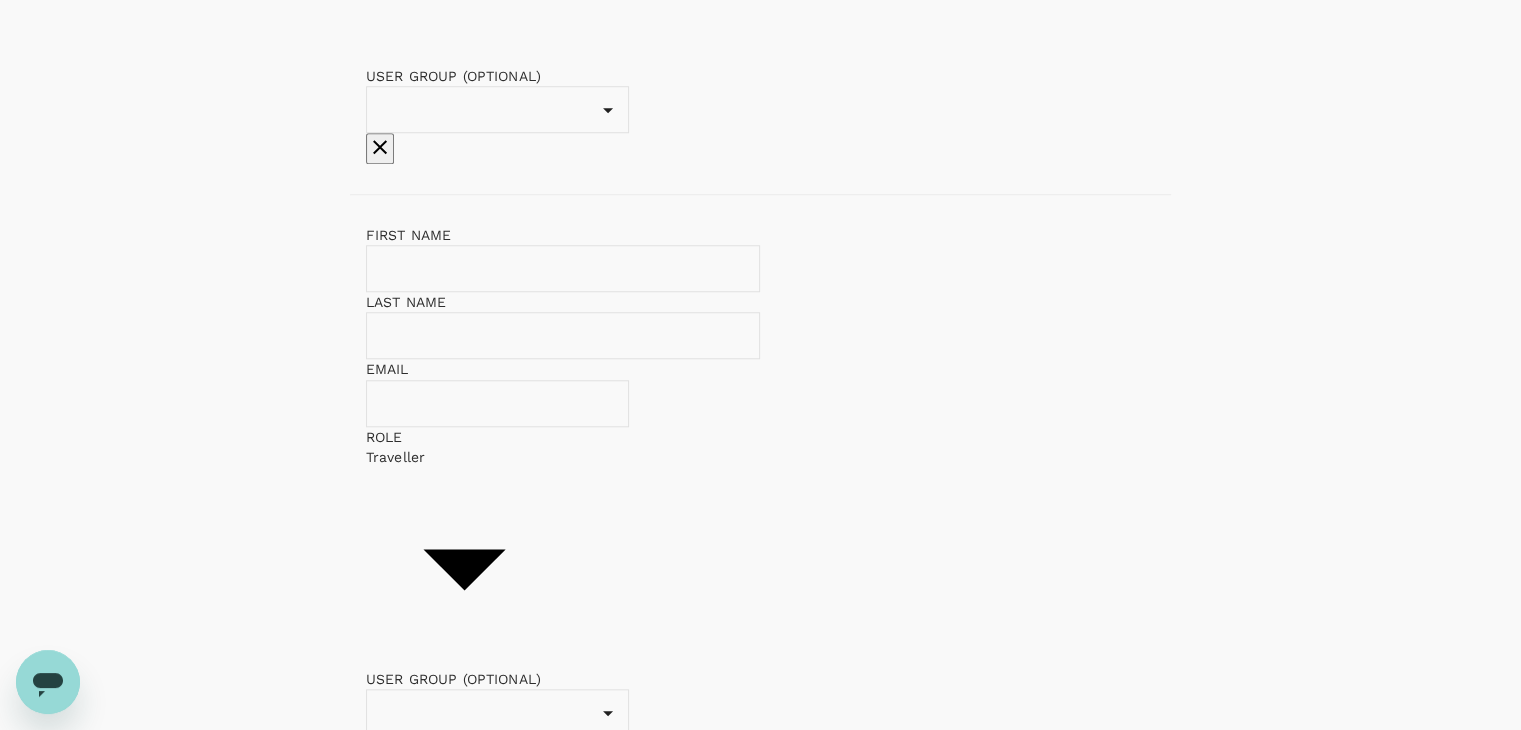 click 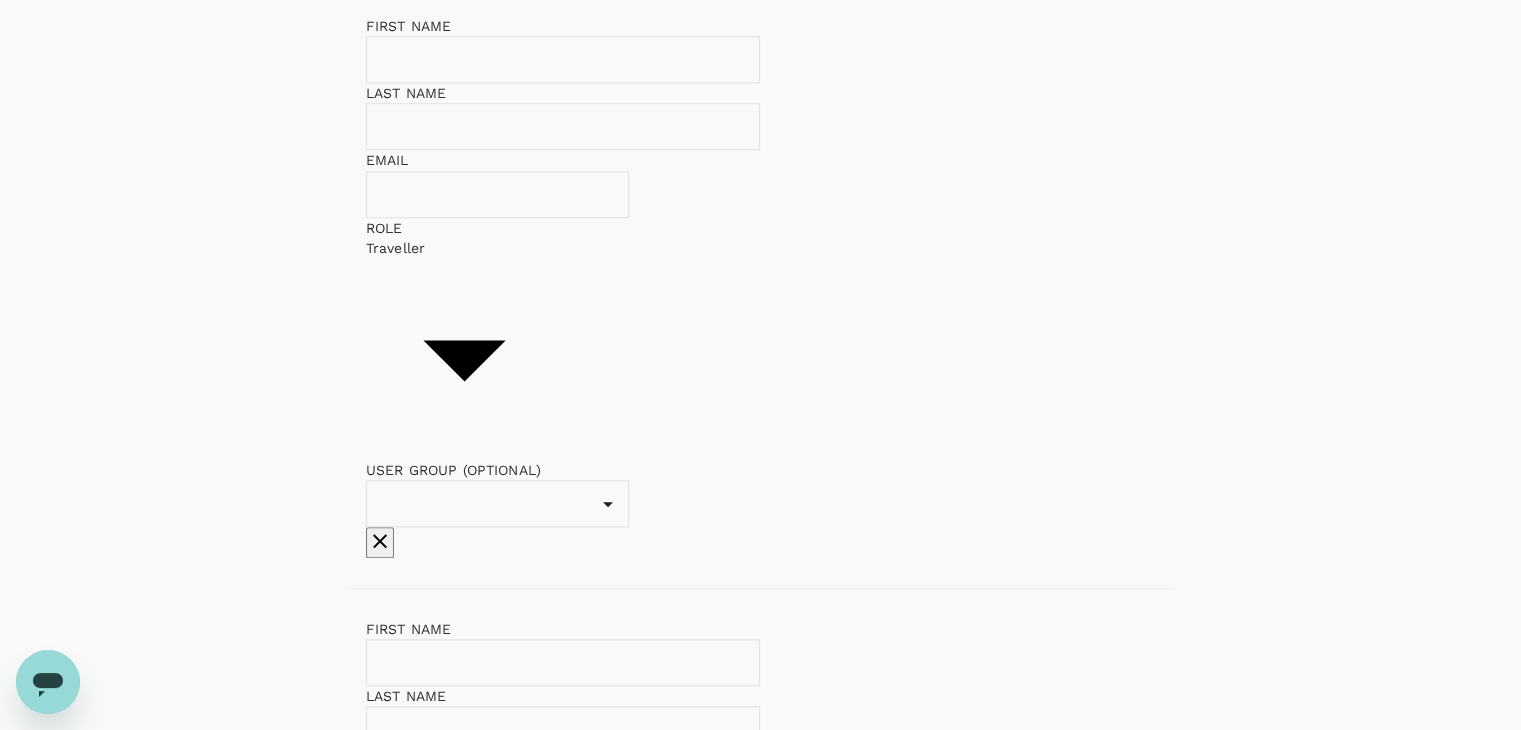 scroll, scrollTop: 2068, scrollLeft: 0, axis: vertical 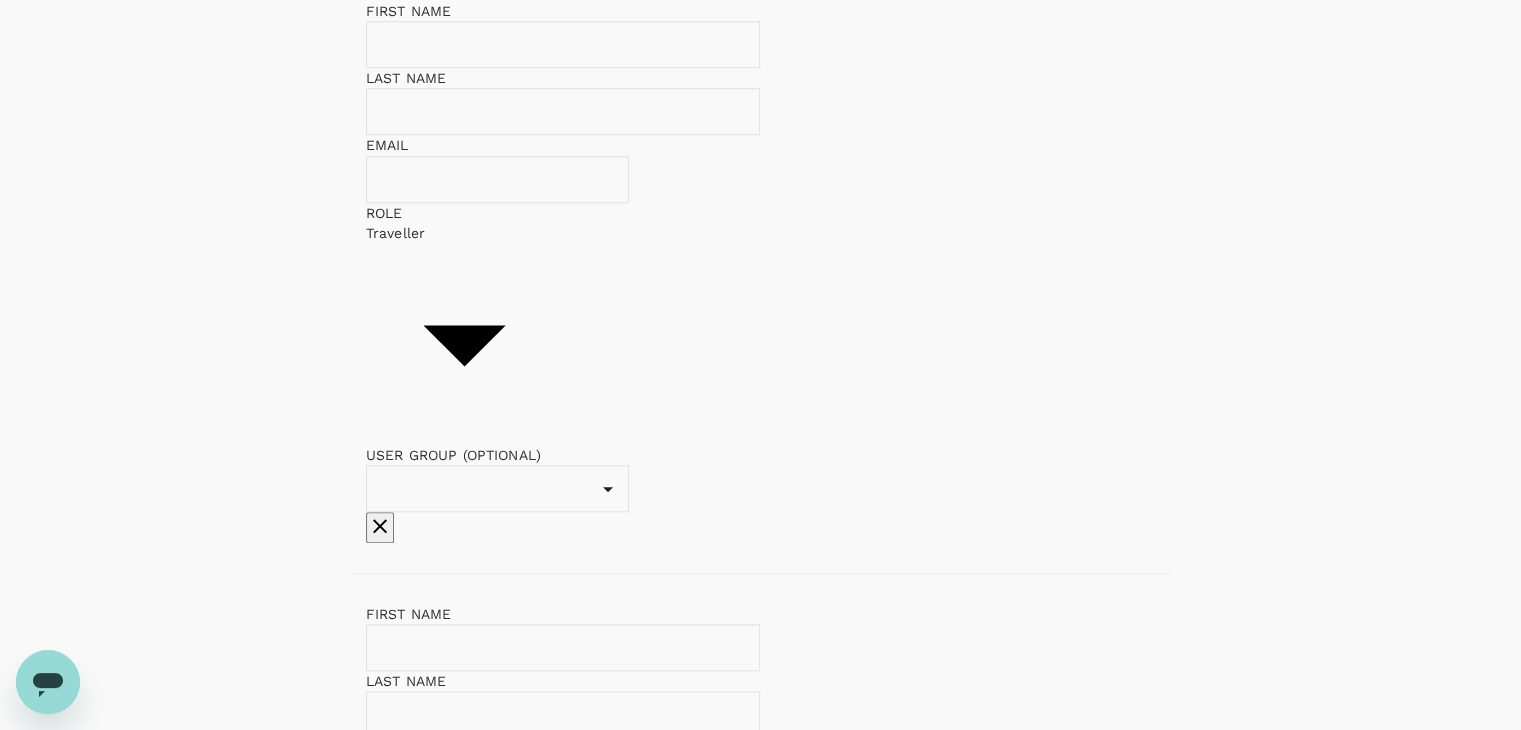 click 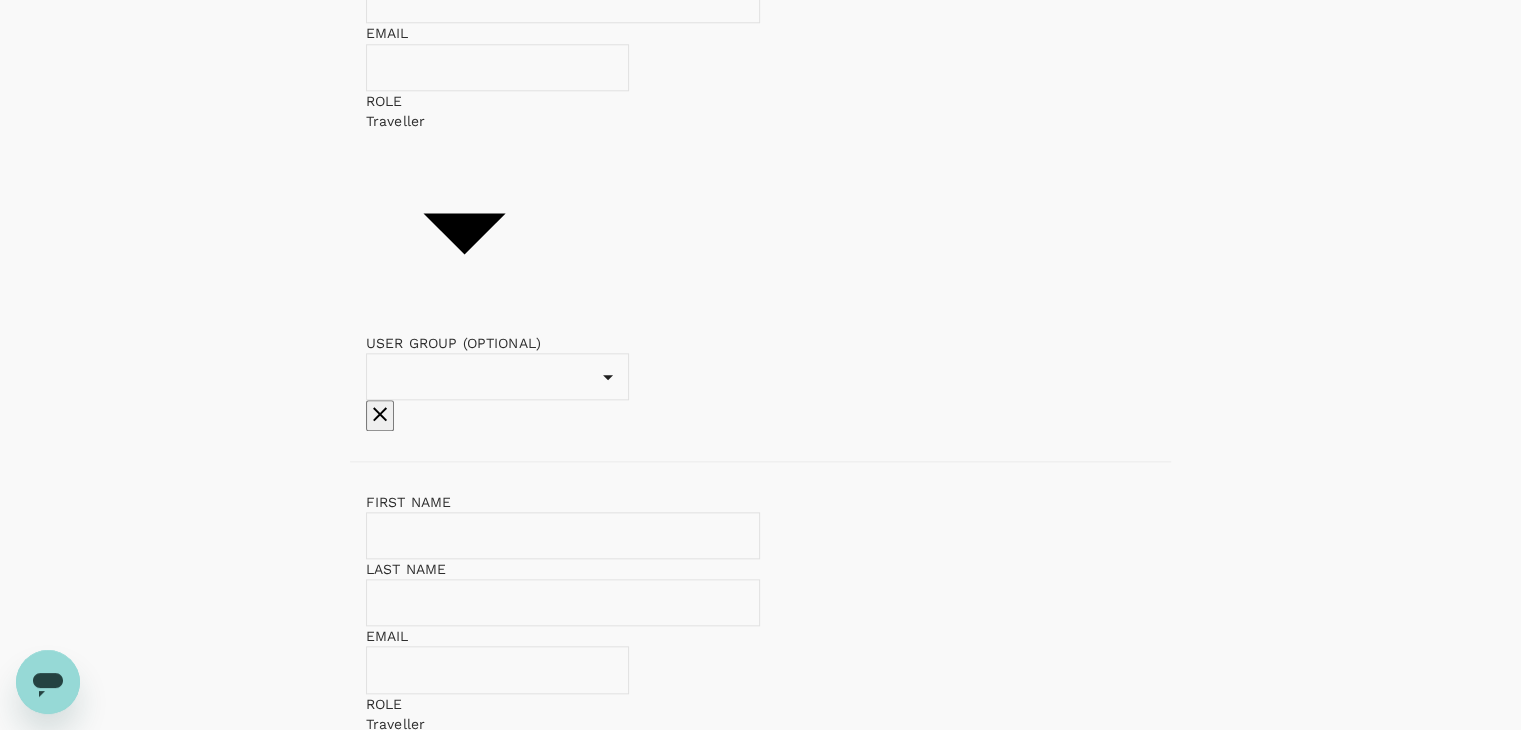 scroll, scrollTop: 2293, scrollLeft: 0, axis: vertical 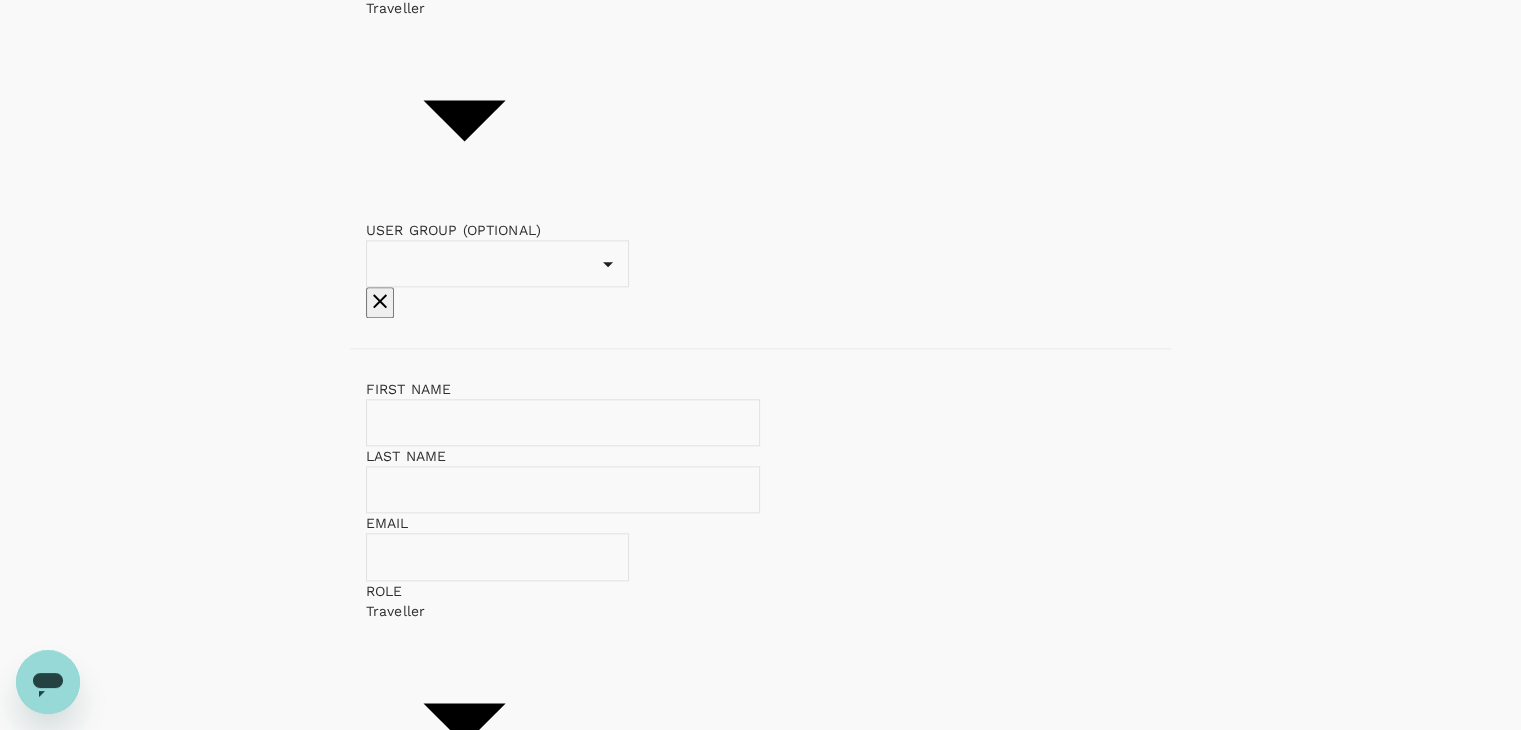 click 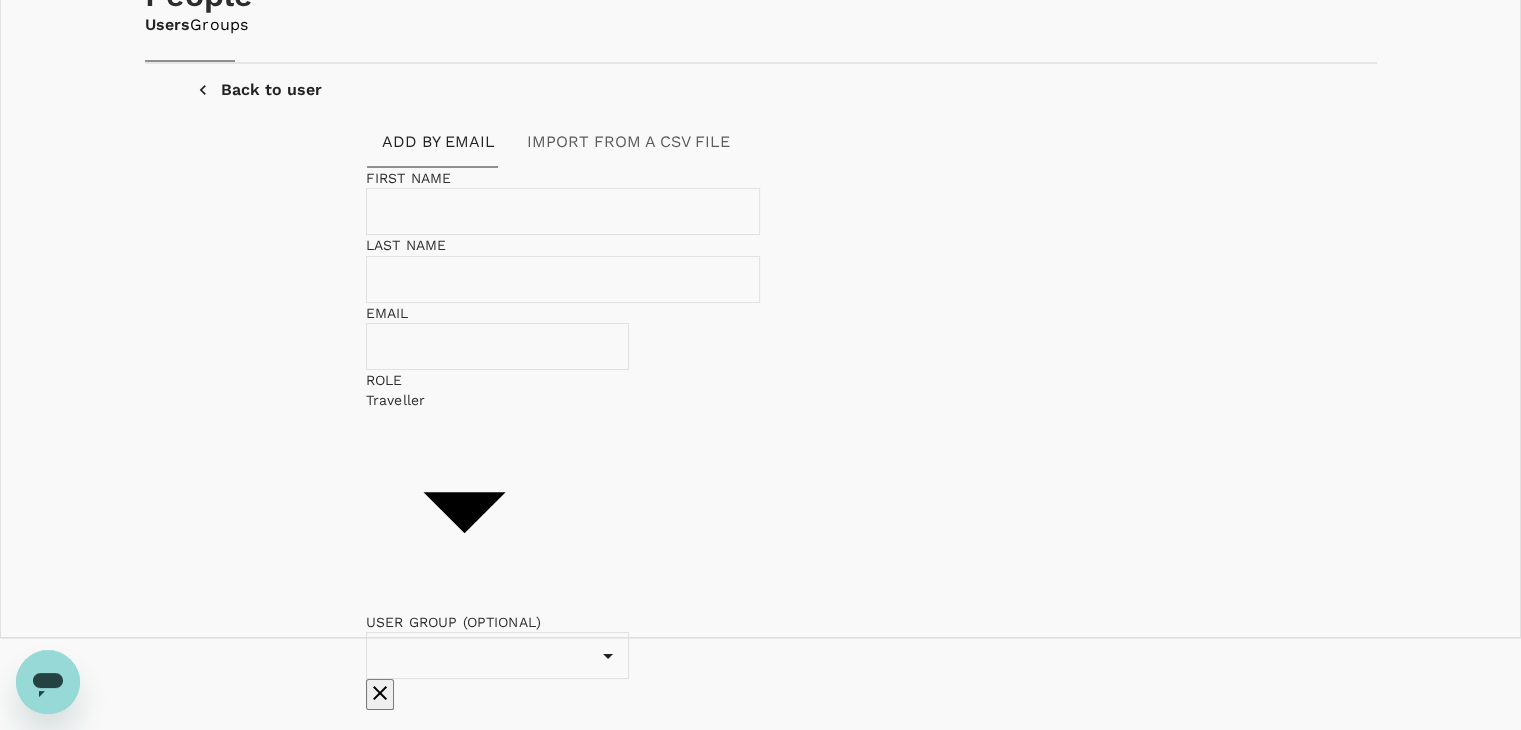 scroll, scrollTop: 0, scrollLeft: 0, axis: both 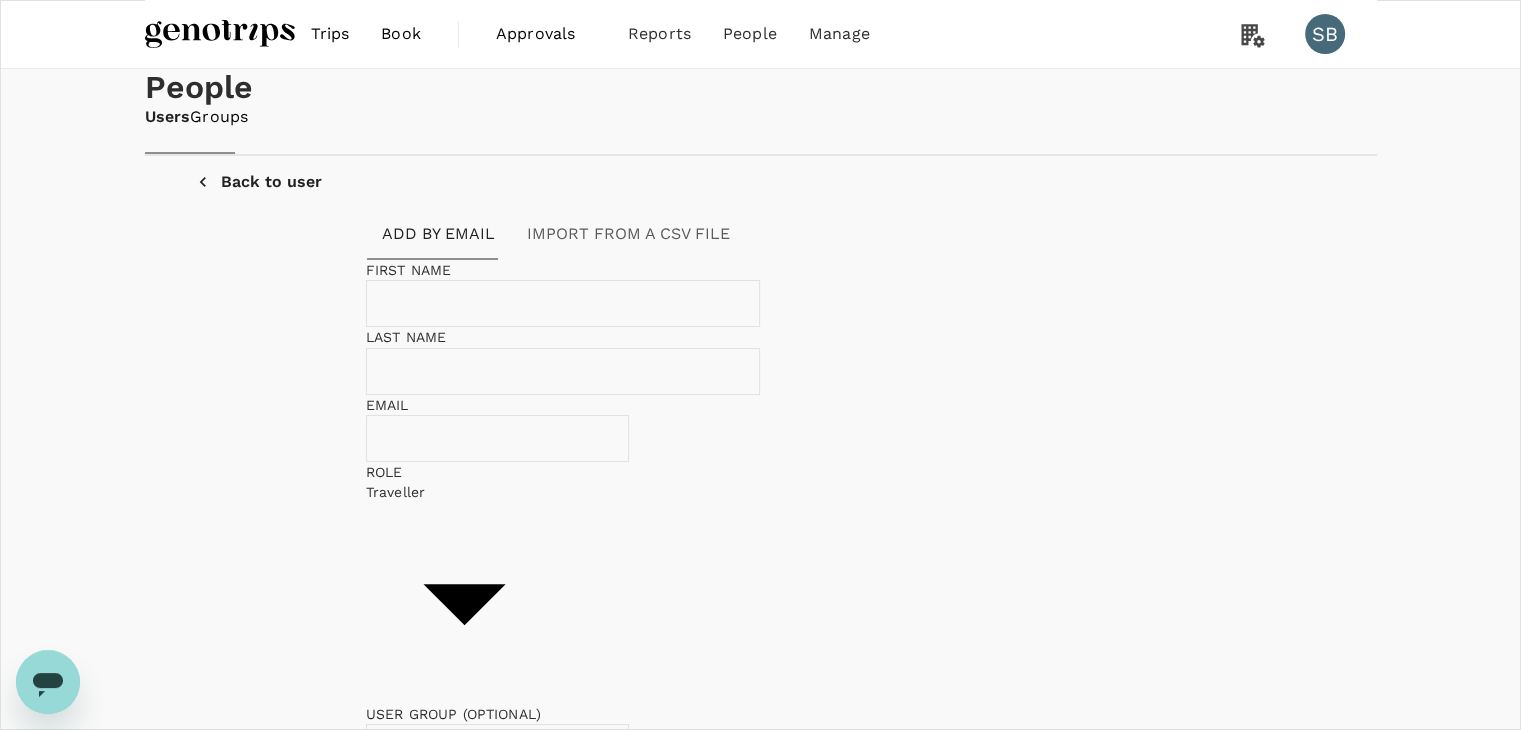 click at bounding box center [220, 34] 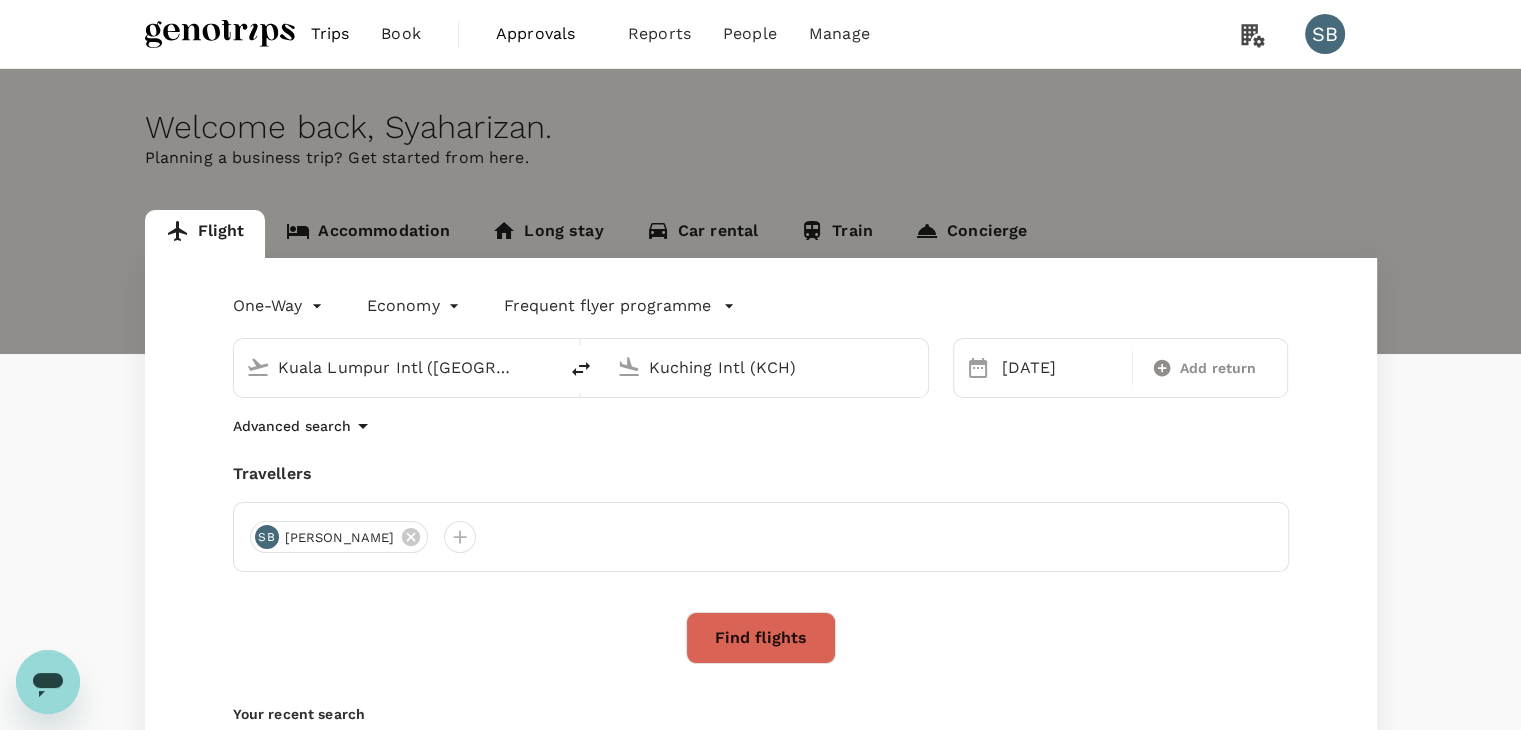 type on "Kuala Lumpur Intl ([GEOGRAPHIC_DATA])" 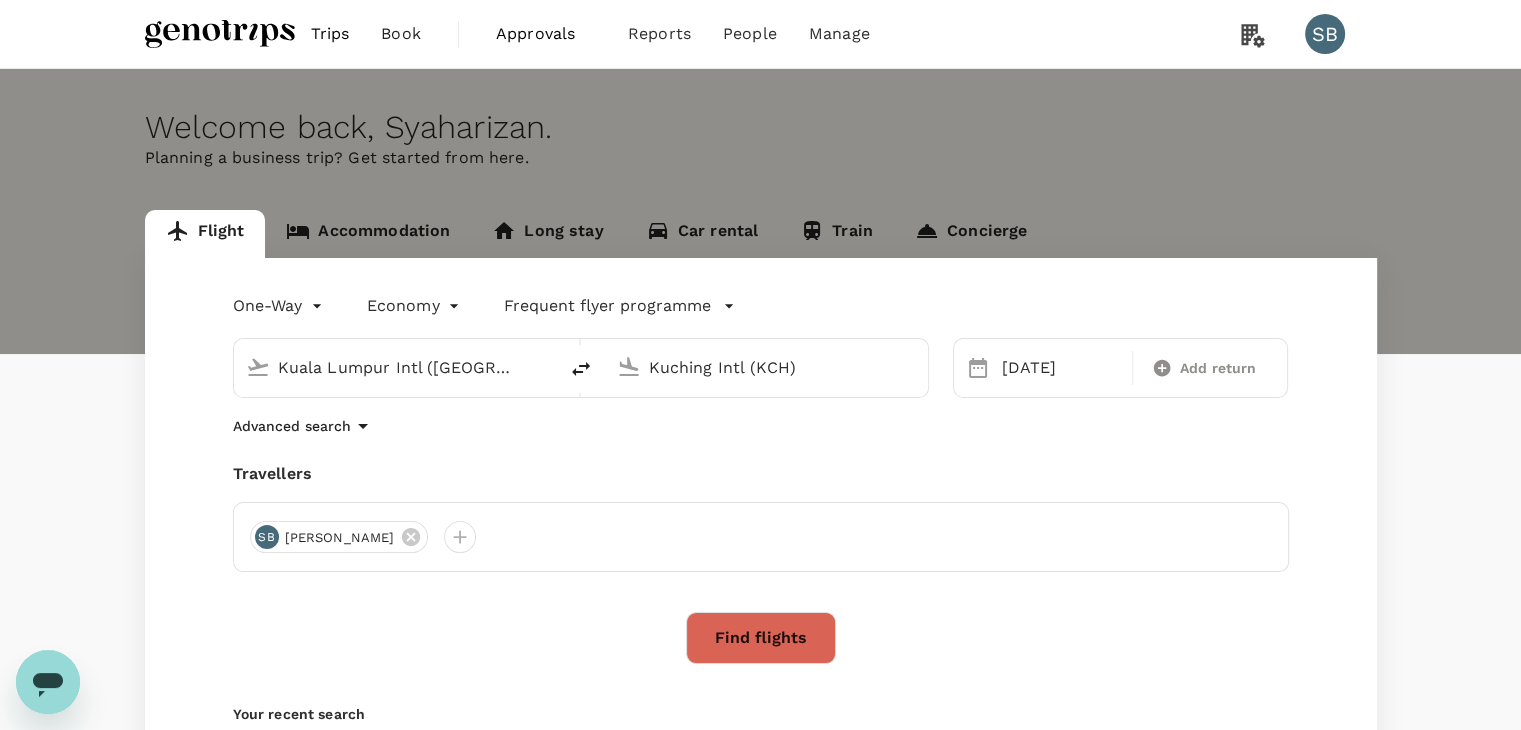 type on "Kuching Intl (KCH)" 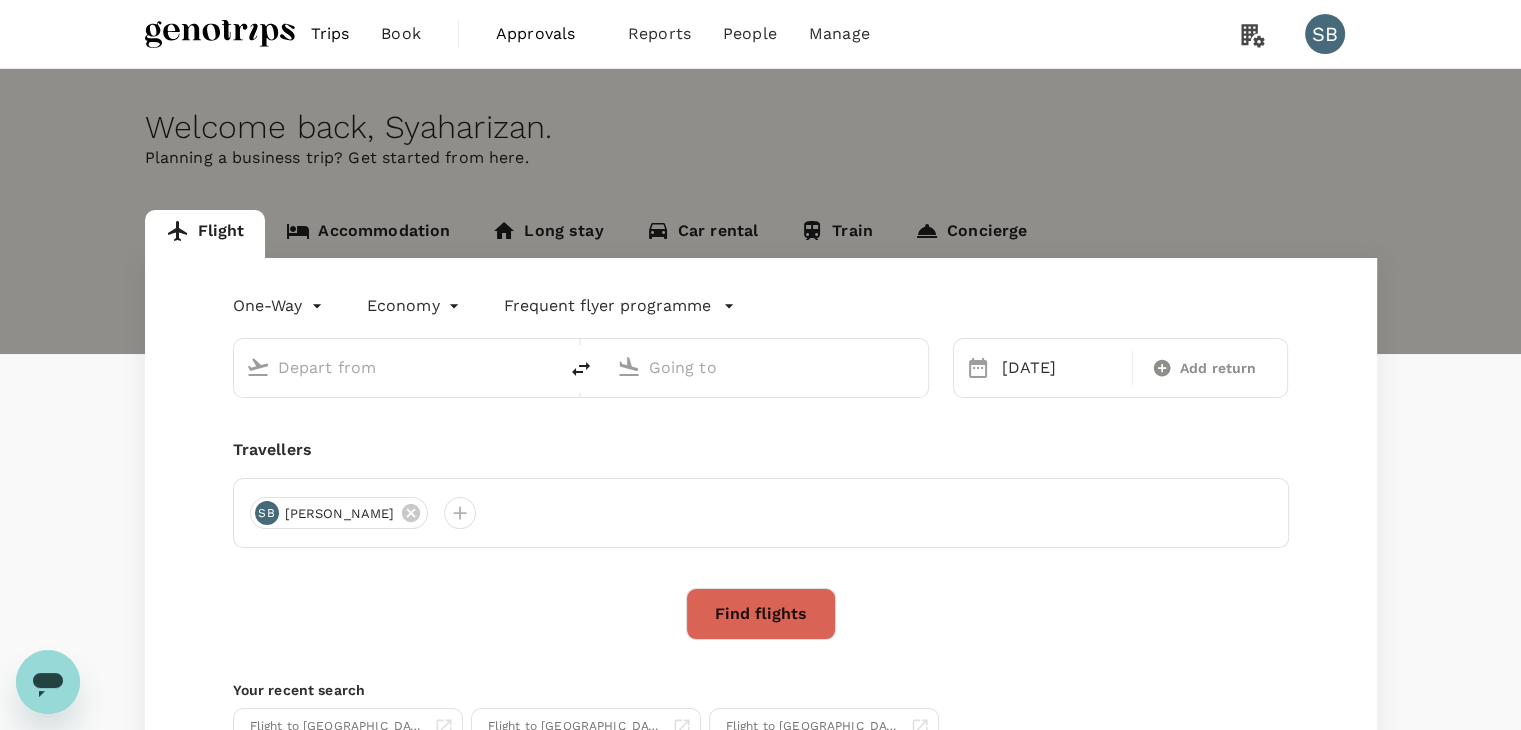 type on "Kuala Lumpur Intl ([GEOGRAPHIC_DATA])" 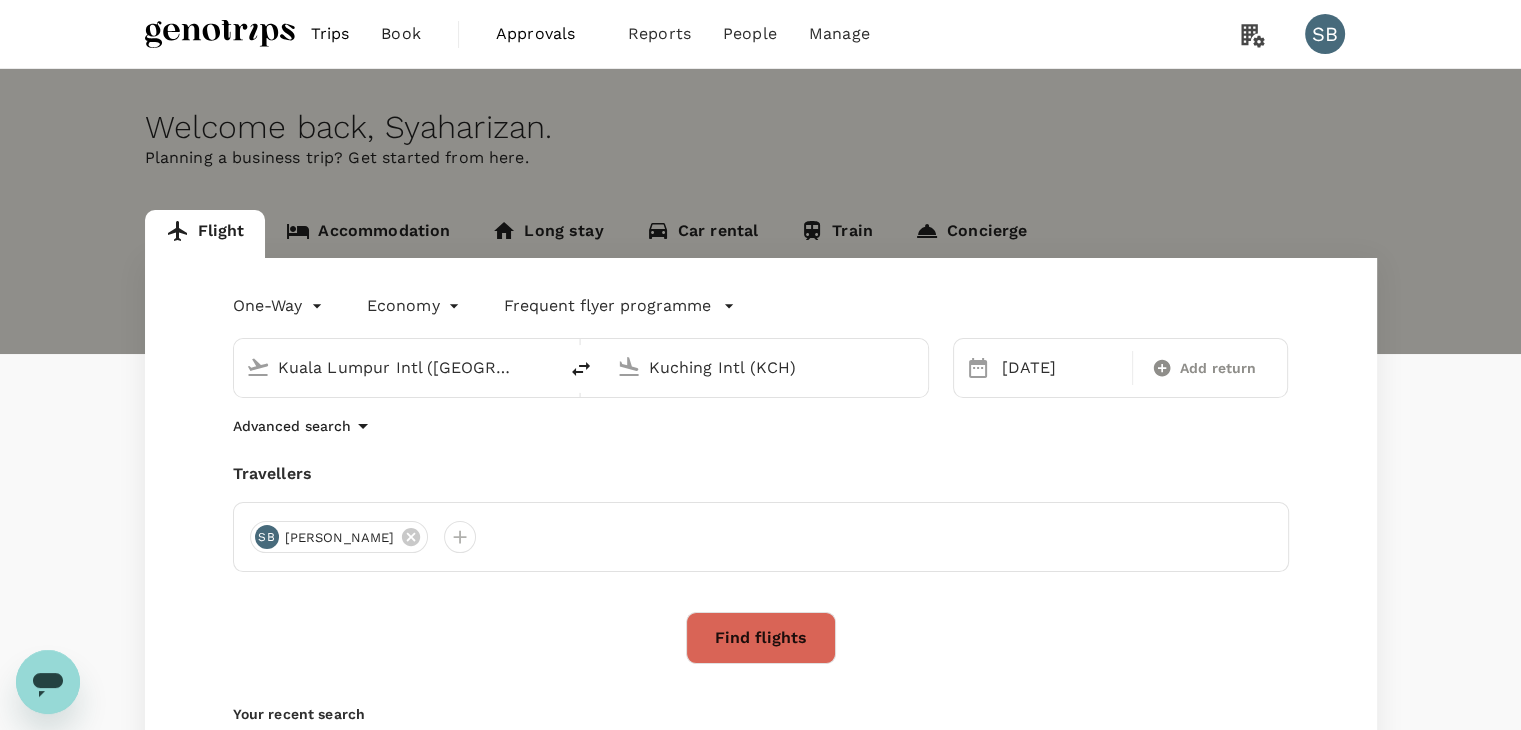click on "Find flights" at bounding box center [761, 638] 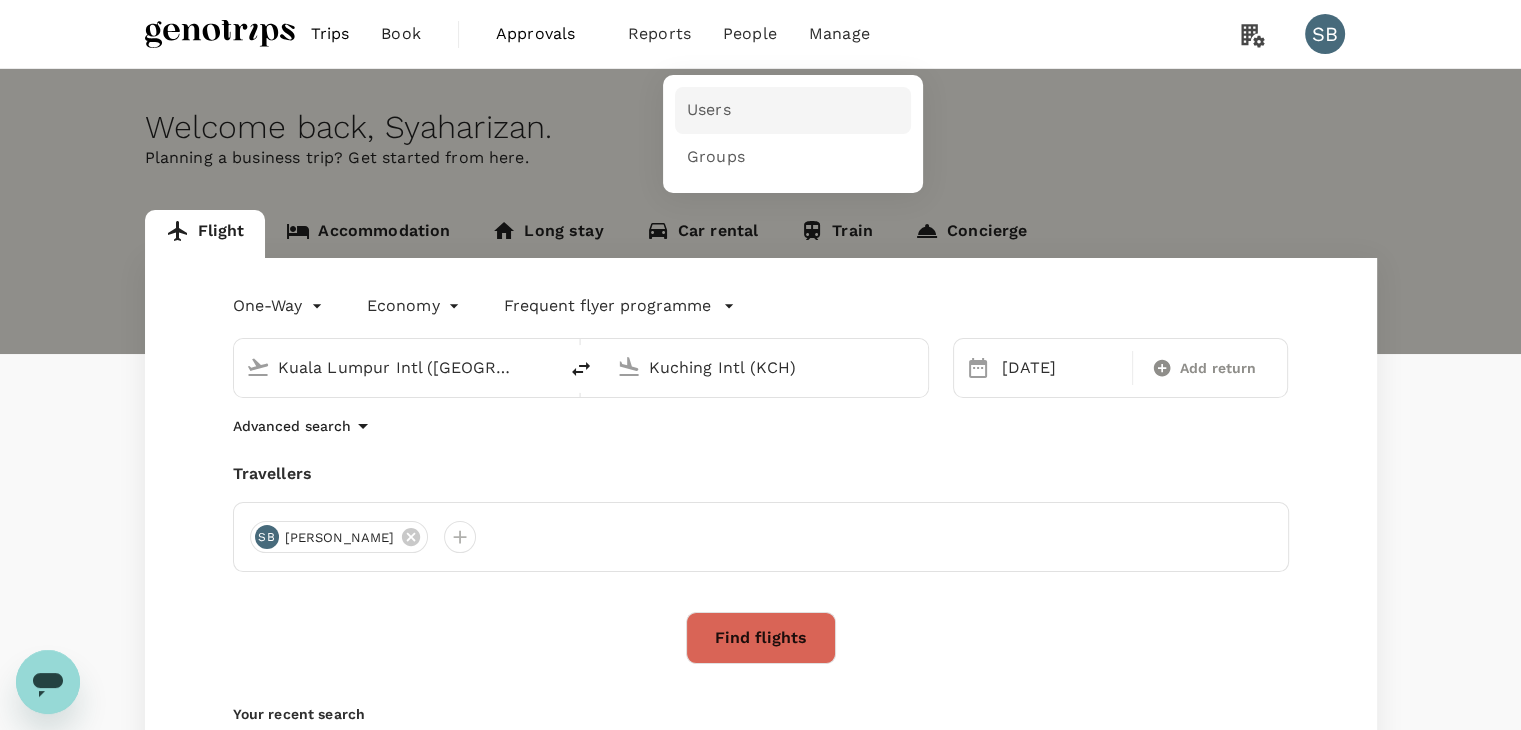 click on "Users" at bounding box center (709, 110) 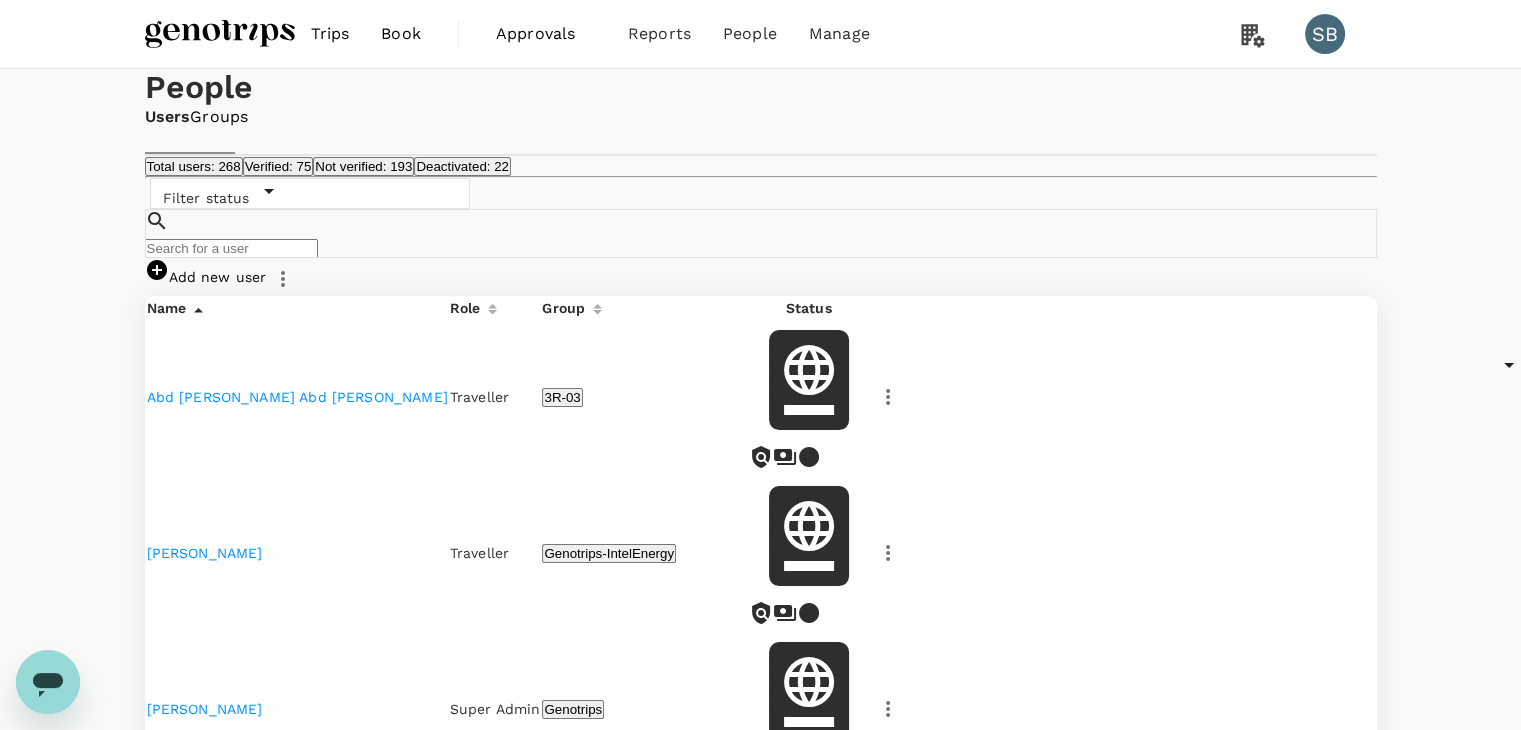 click 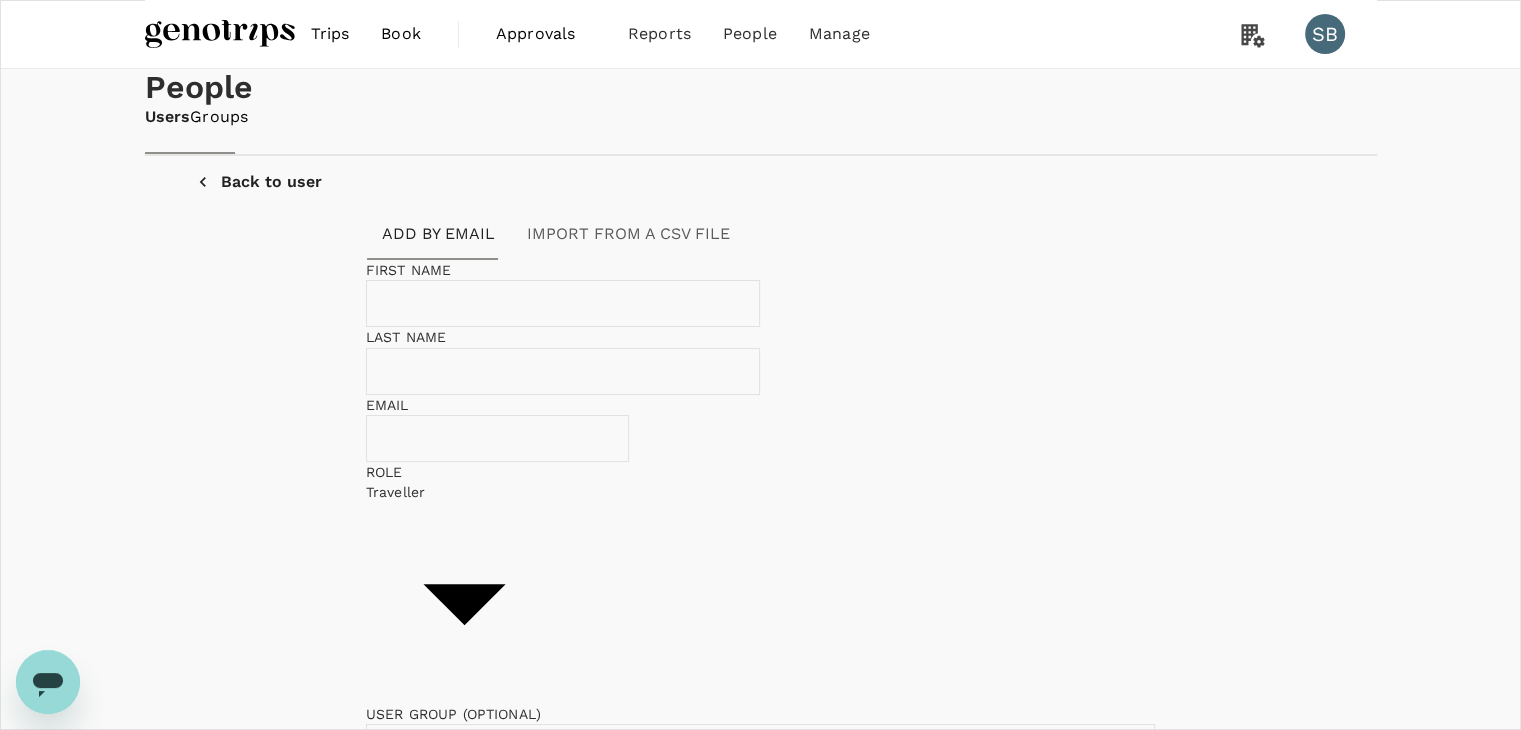 click at bounding box center (387, 847) 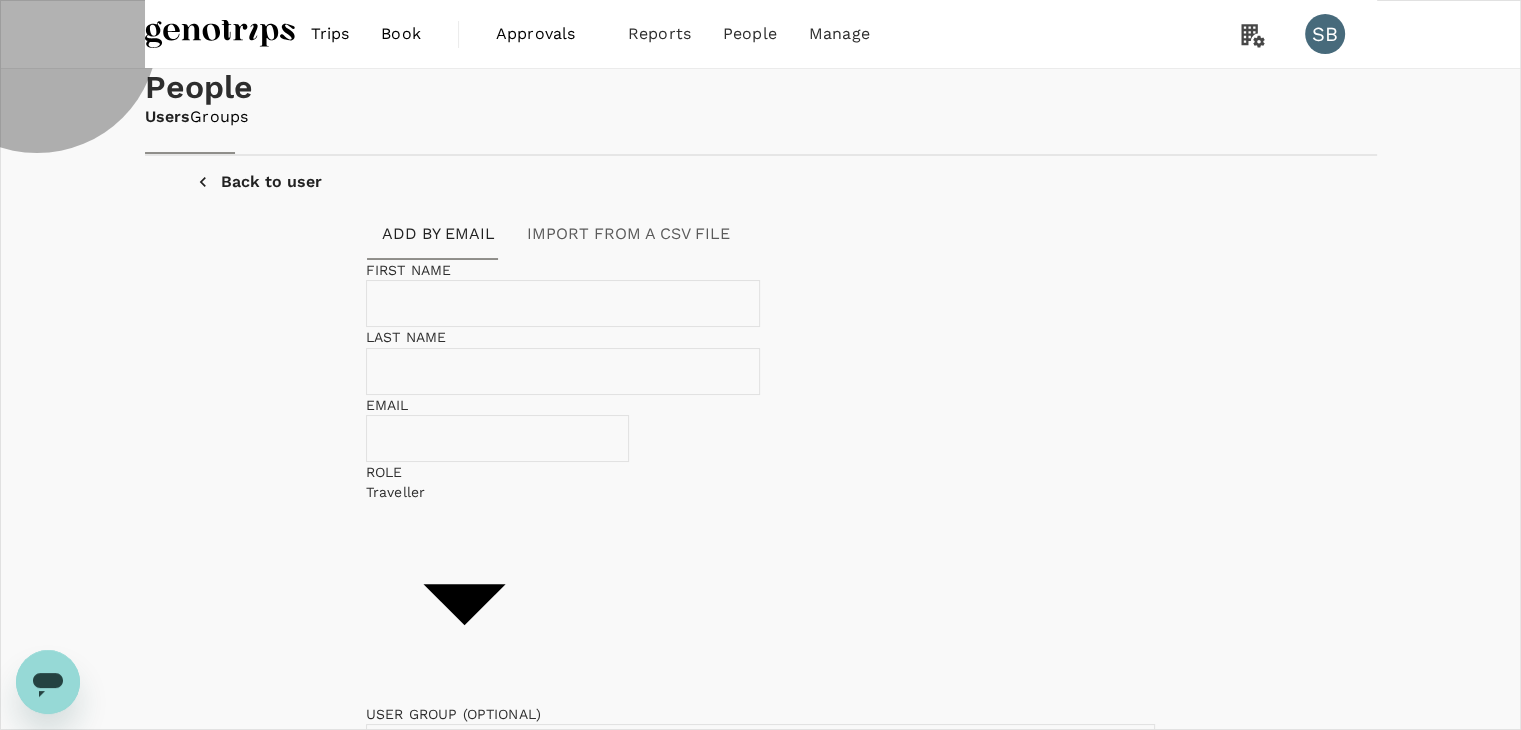 click 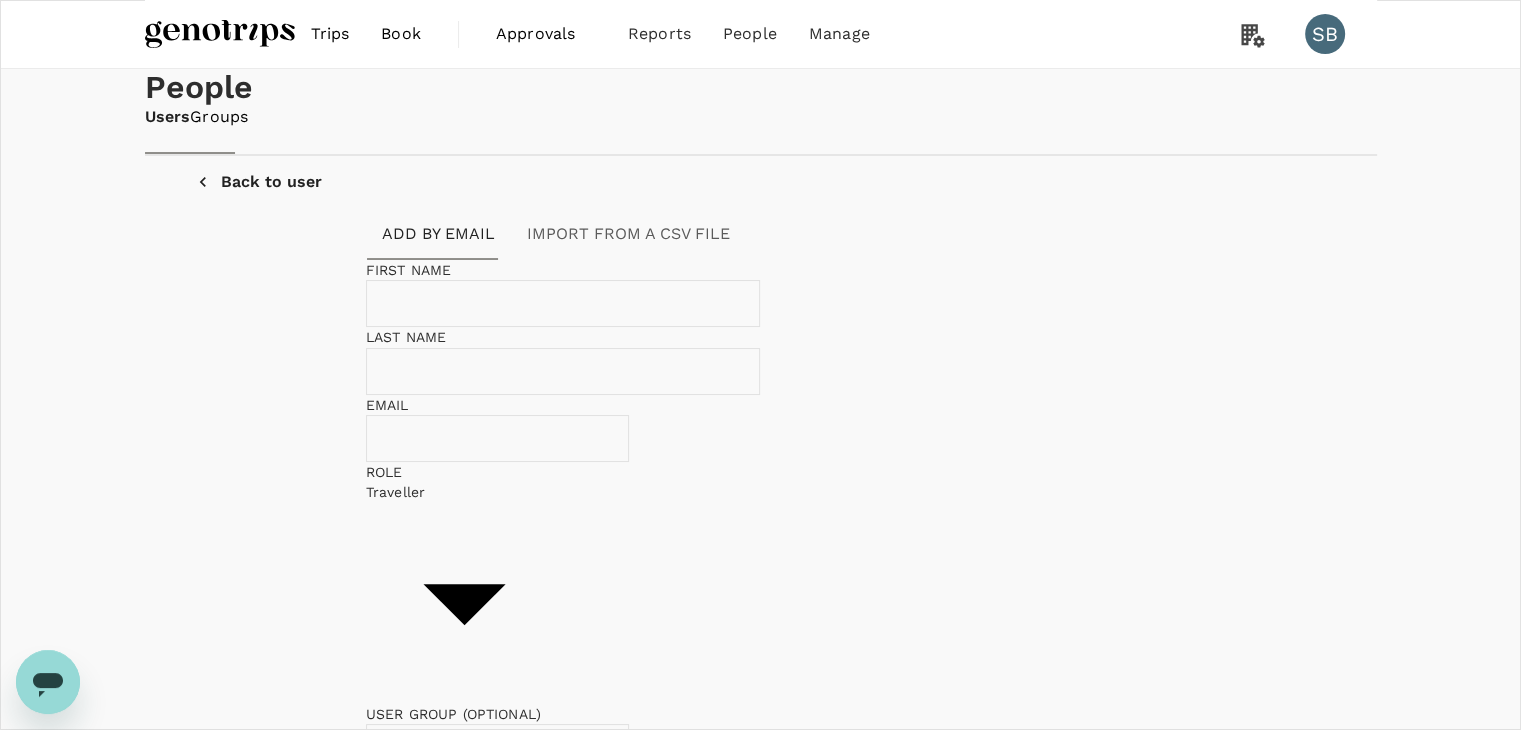 click on "FIRST NAME ​" at bounding box center [563, 293] 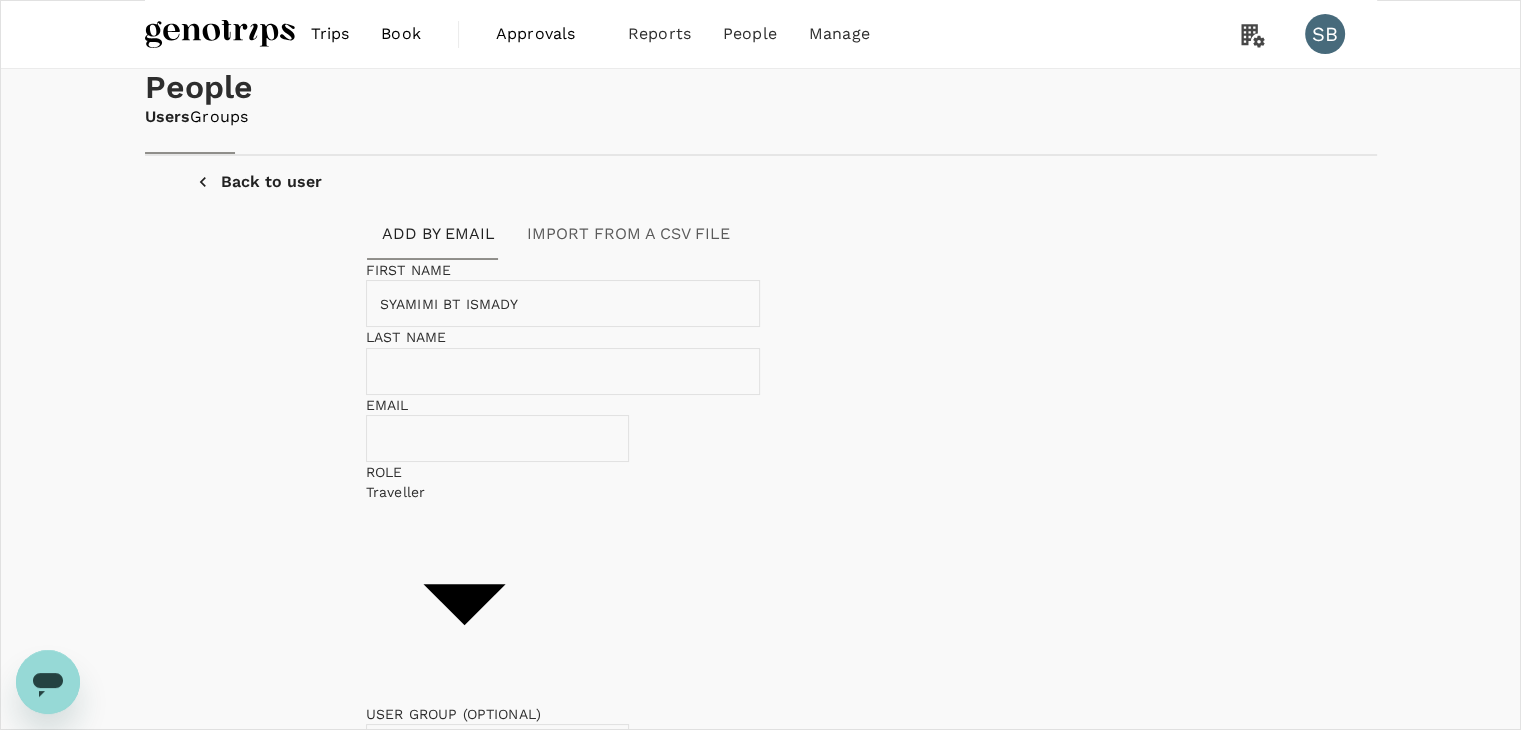 drag, startPoint x: 568, startPoint y: 445, endPoint x: 490, endPoint y: 441, distance: 78.10249 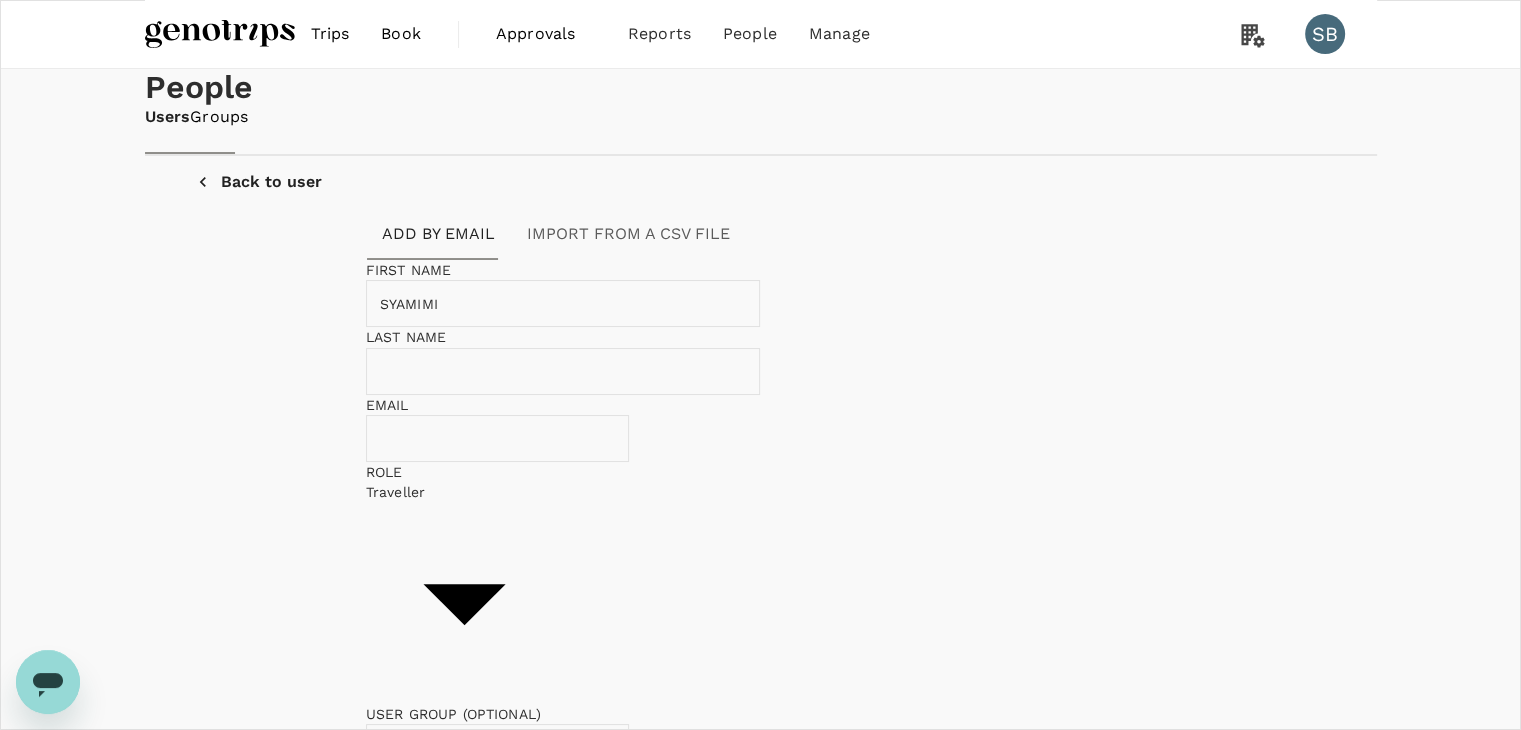 type on "SYAMIMI" 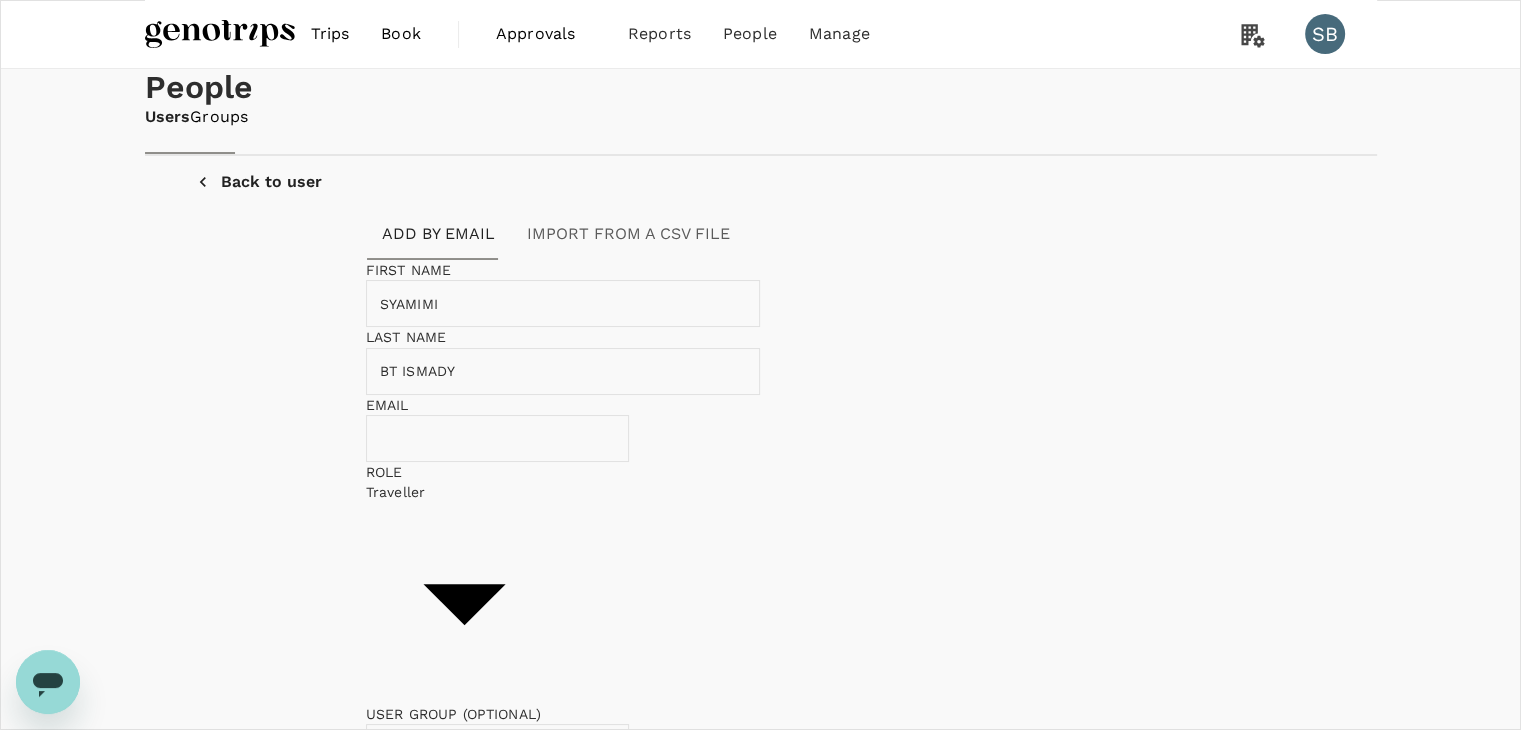 click on "BT ISMADY" at bounding box center [577, 371] 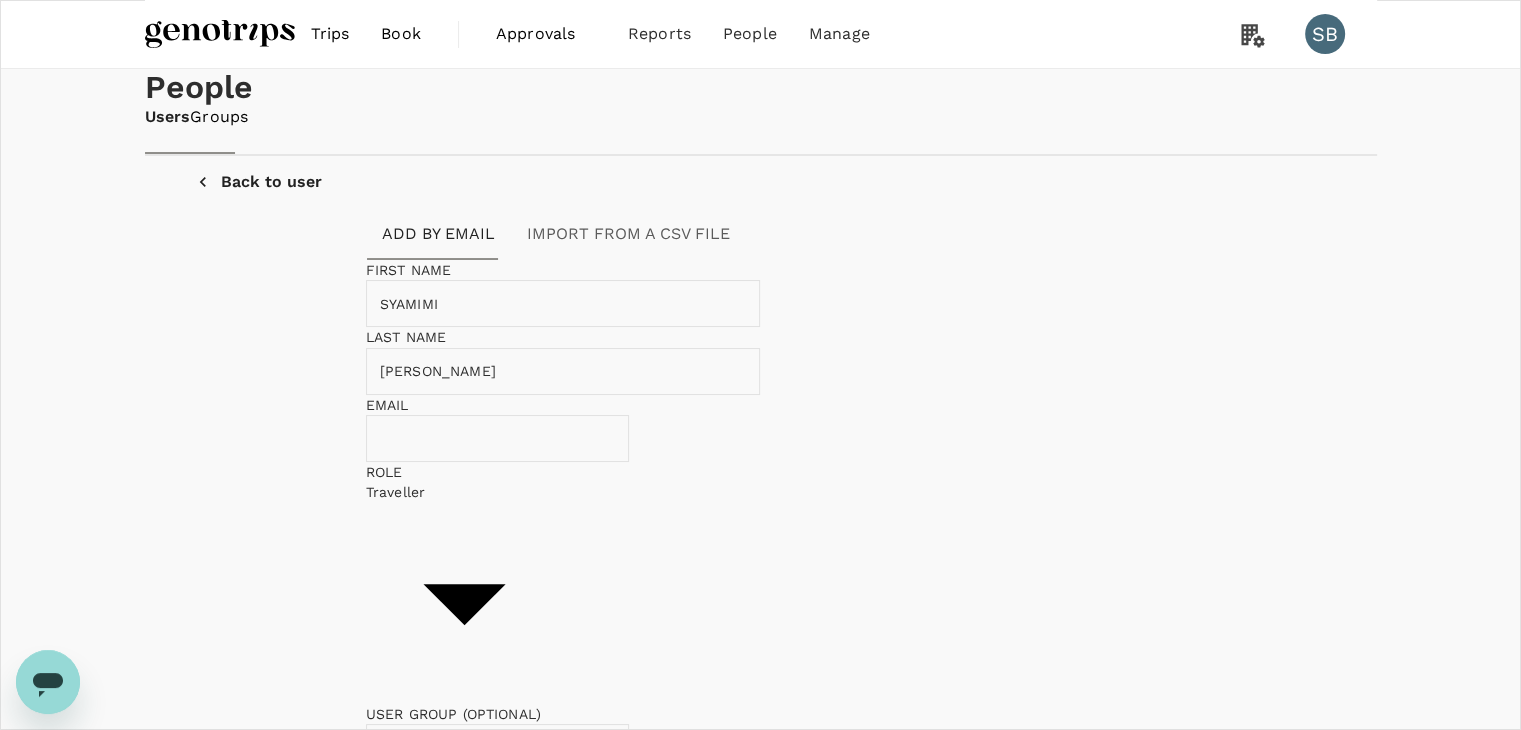 type on "[PERSON_NAME]" 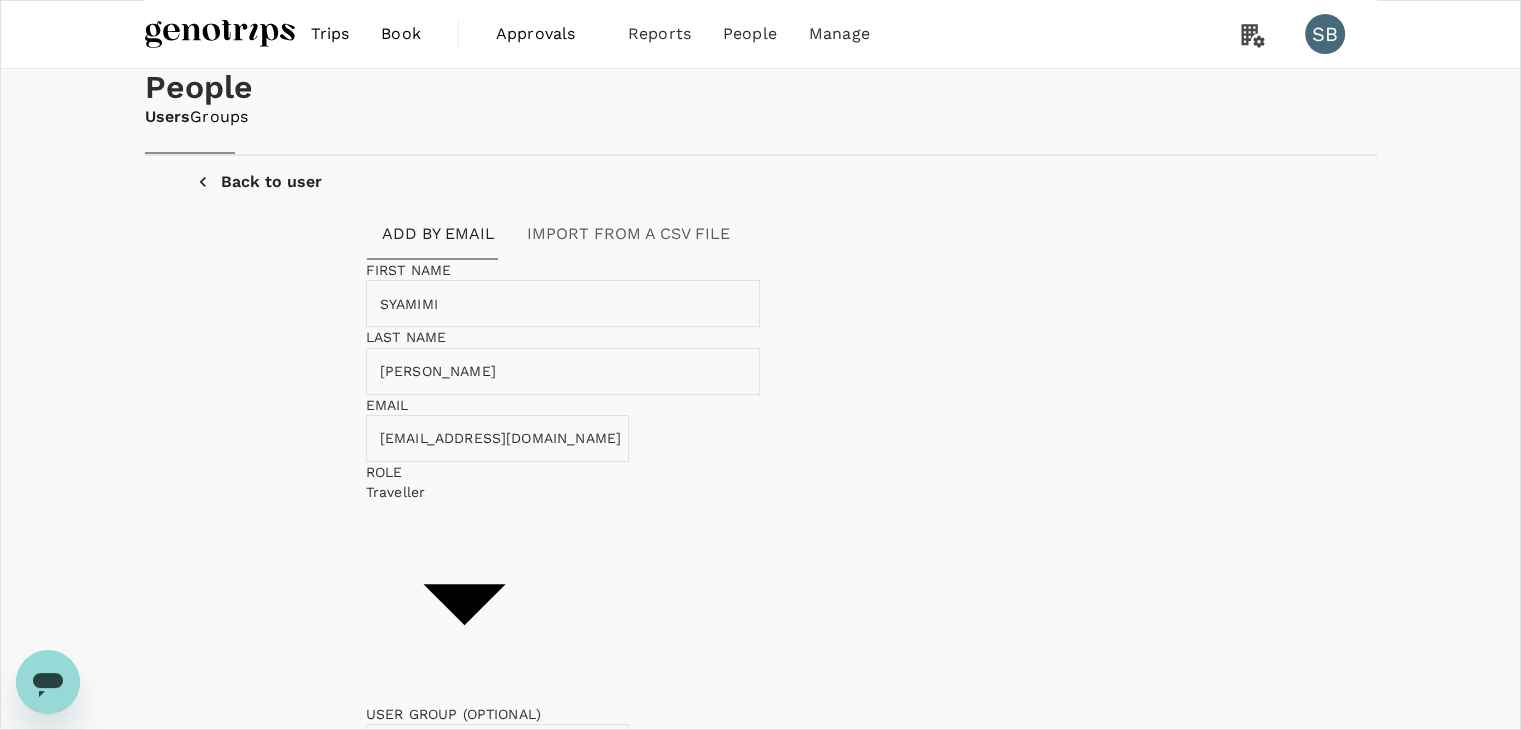 click on "izan+omarsuhaimi@Genotrips.com.my" at bounding box center [511, 438] 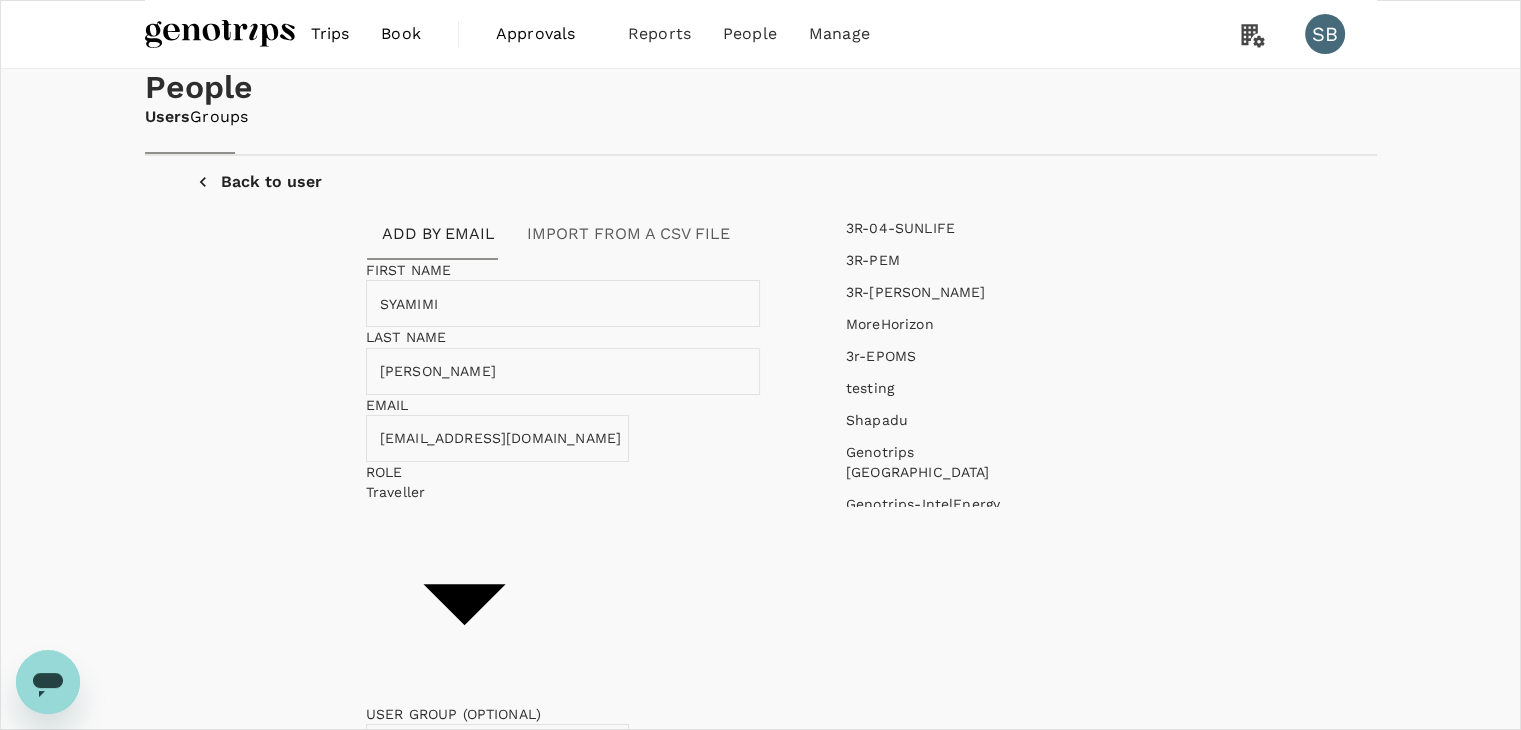 scroll, scrollTop: 140, scrollLeft: 0, axis: vertical 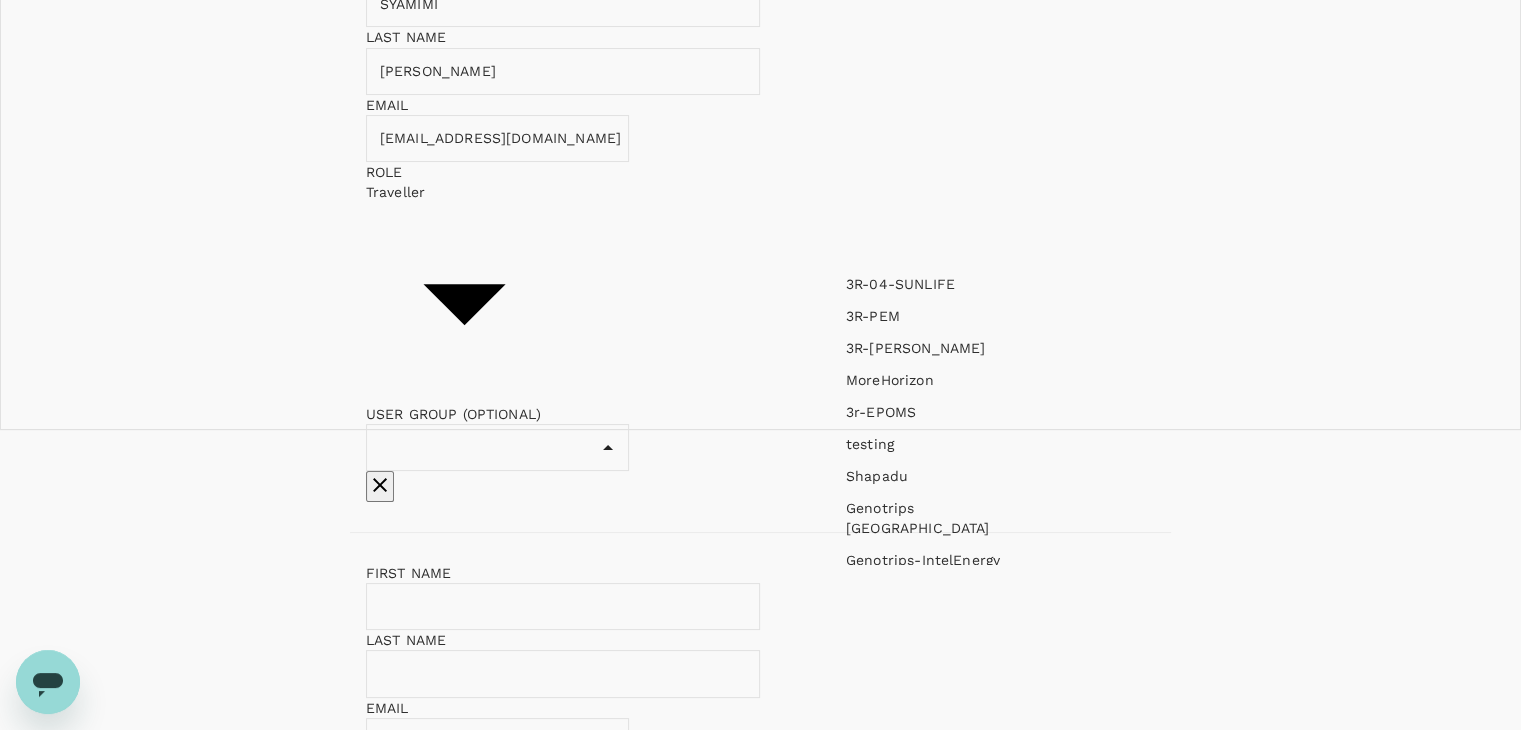 click on "Genotrips [GEOGRAPHIC_DATA]" at bounding box center (944, 518) 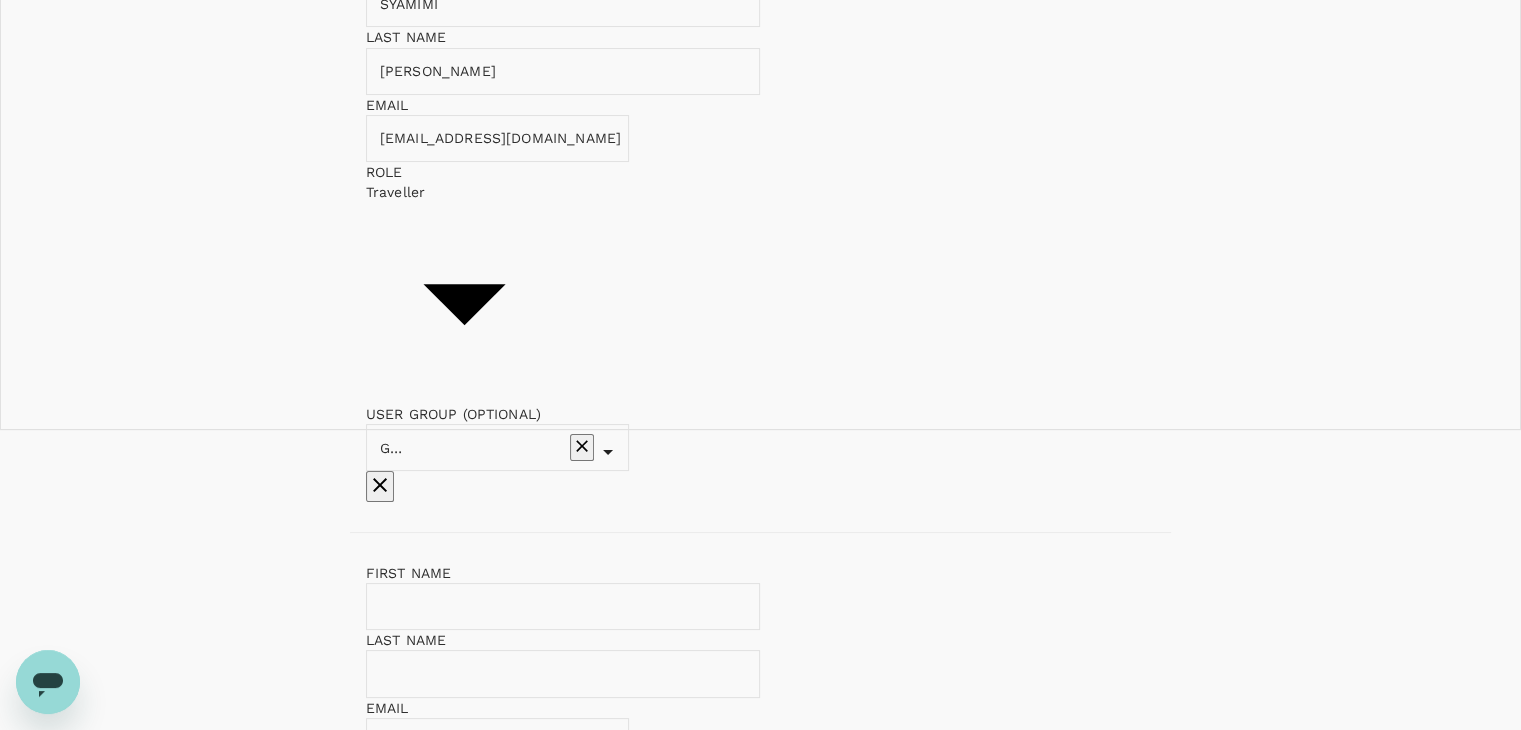 click 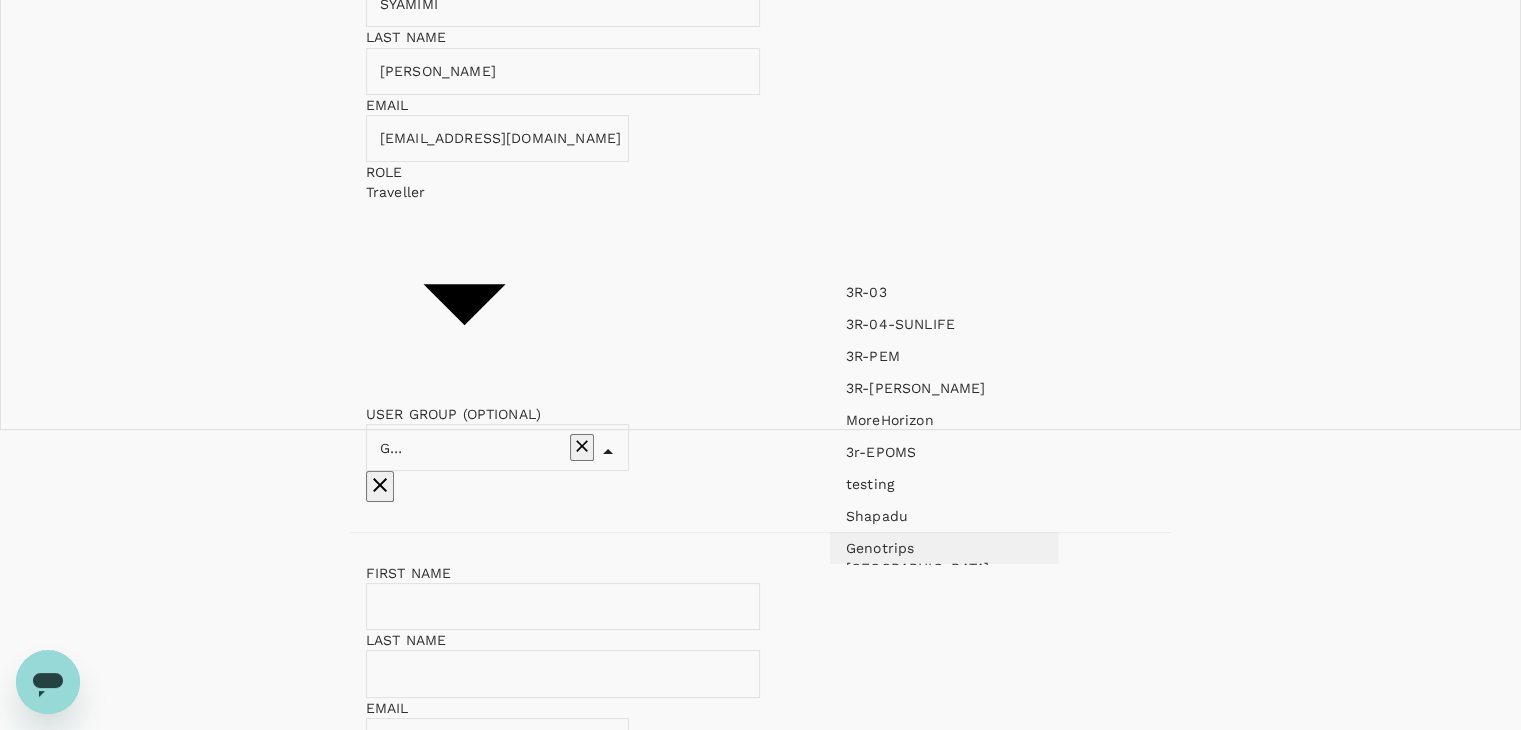 scroll, scrollTop: 140, scrollLeft: 0, axis: vertical 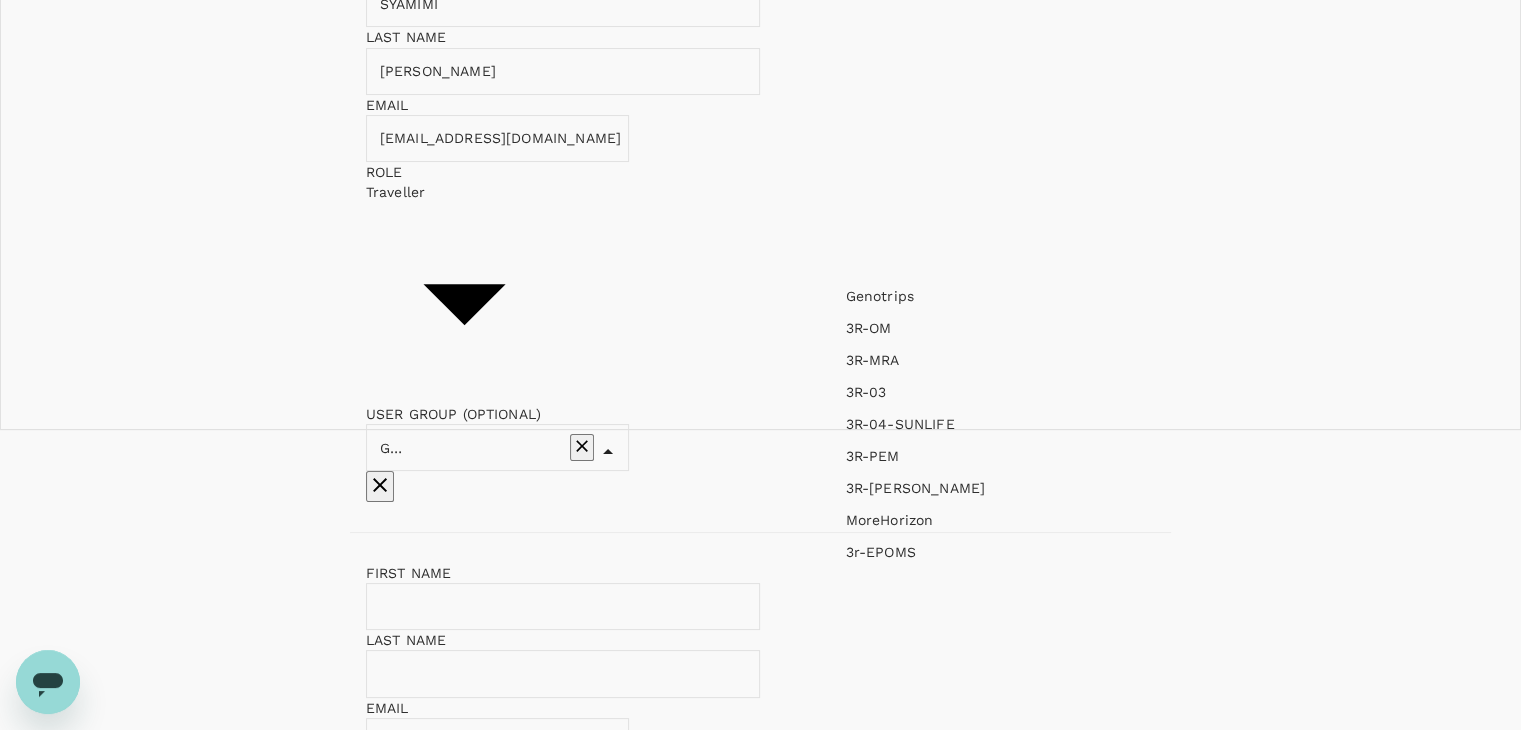 click on "FIRST NAME SYAMIMI ​ LAST NAME BINTI ISMADY ​ EMAIL izan+syamimi@Genotrips.com.my ​ ROLE Traveller user ​ USER GROUP (OPTIONAL) Genotrips Sarawak ​ FIRST NAME ​ LAST NAME ​ EMAIL ​ ROLE Traveller user ​ USER GROUP (OPTIONAL) ​" at bounding box center (760, 548) 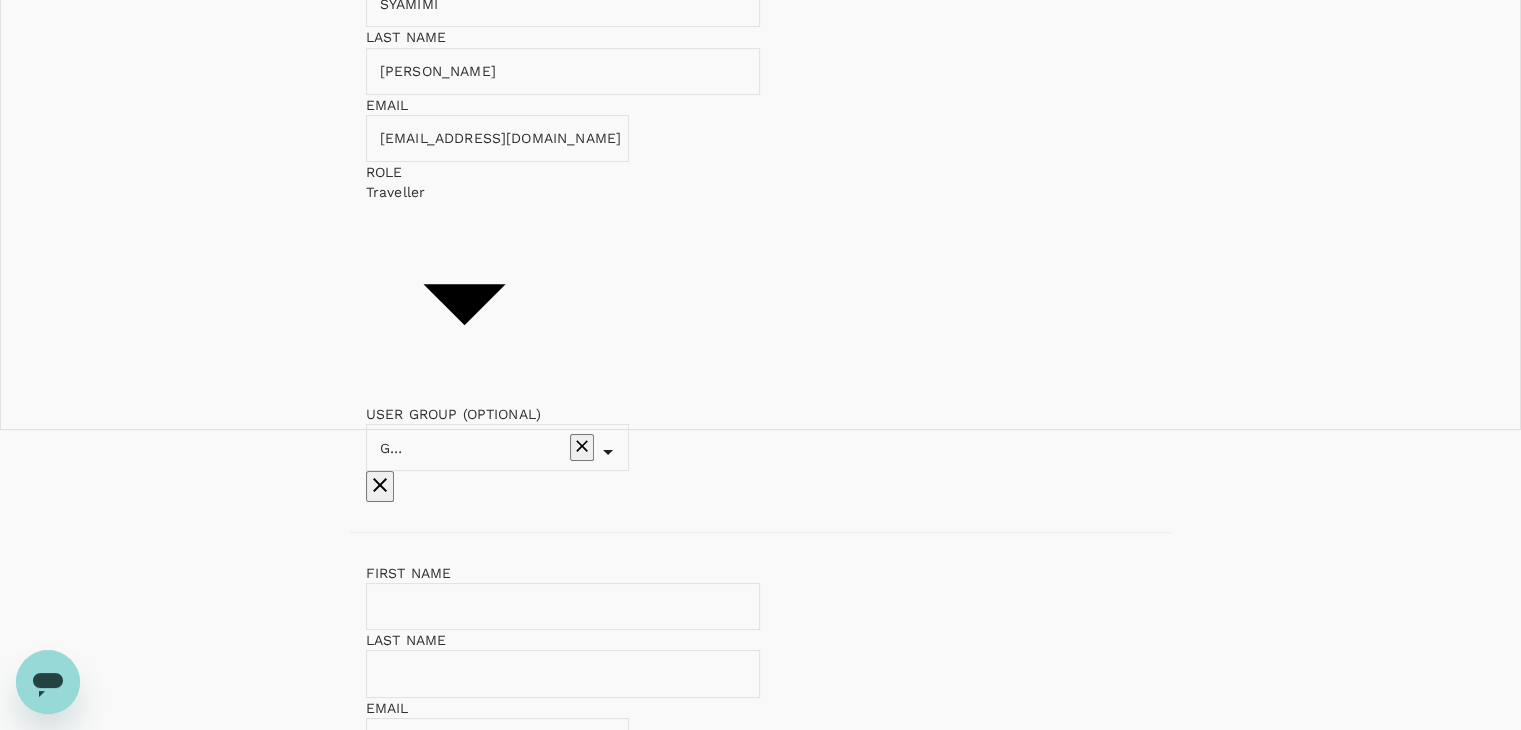 click at bounding box center (577, 606) 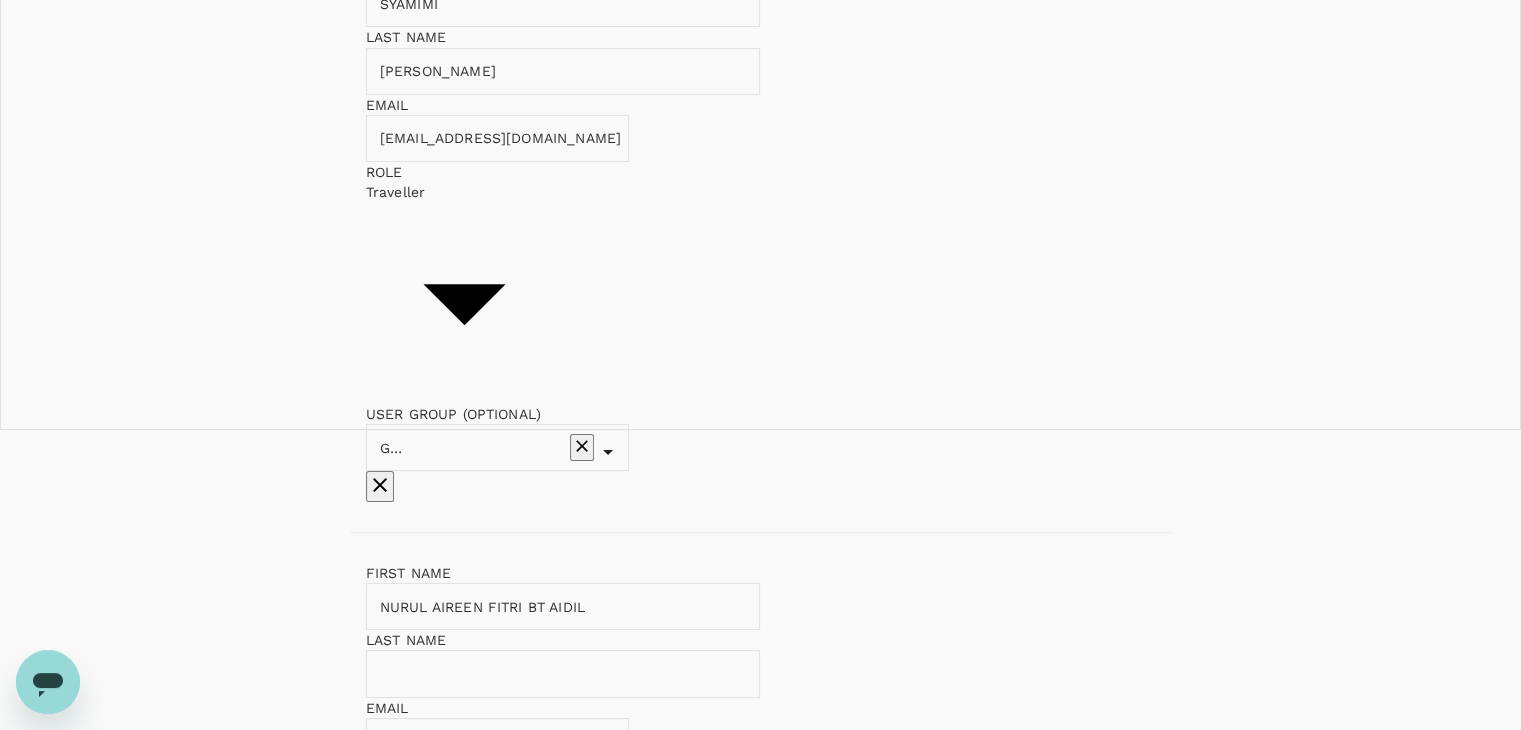 drag, startPoint x: 643, startPoint y: 374, endPoint x: 586, endPoint y: 373, distance: 57.00877 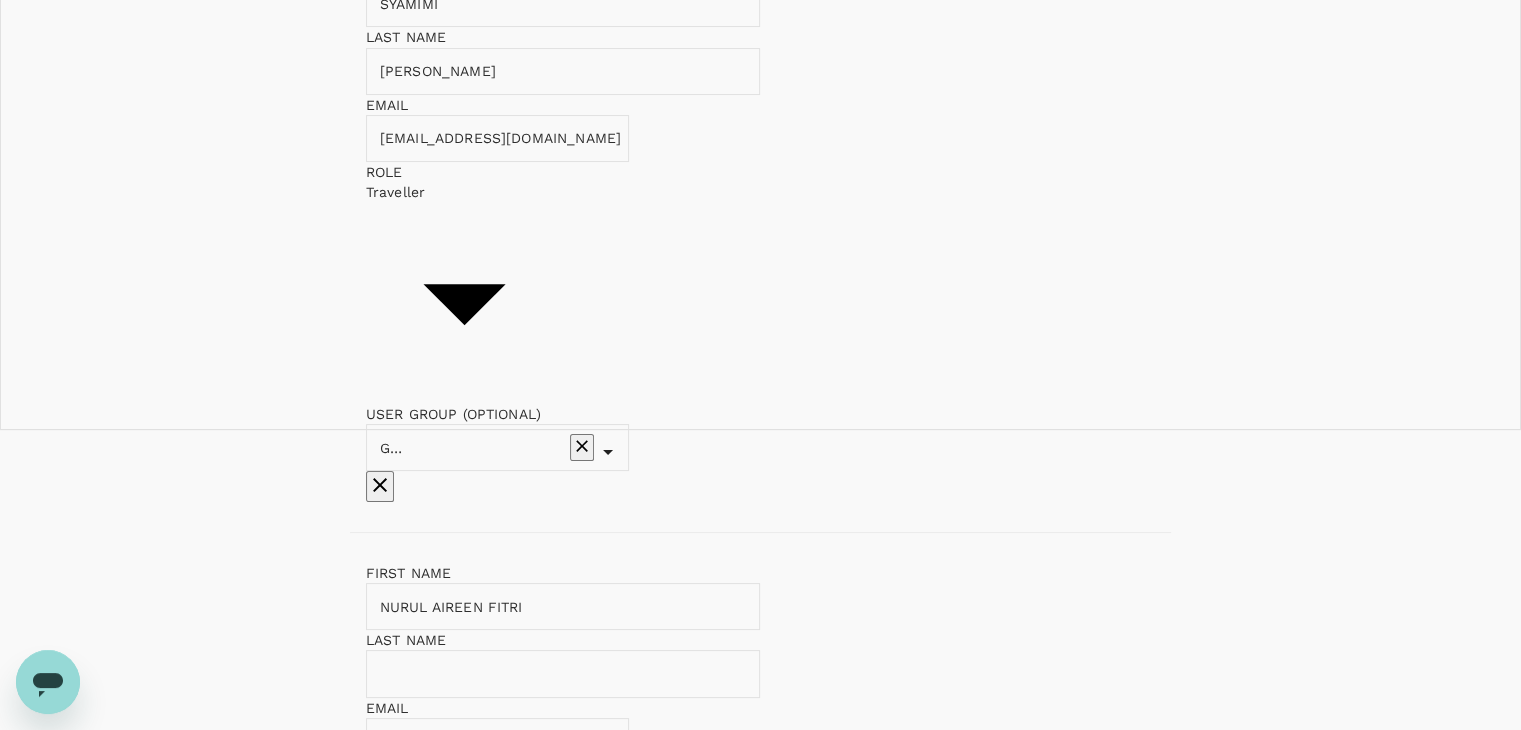 type on "NURUL AIREEN FITRI" 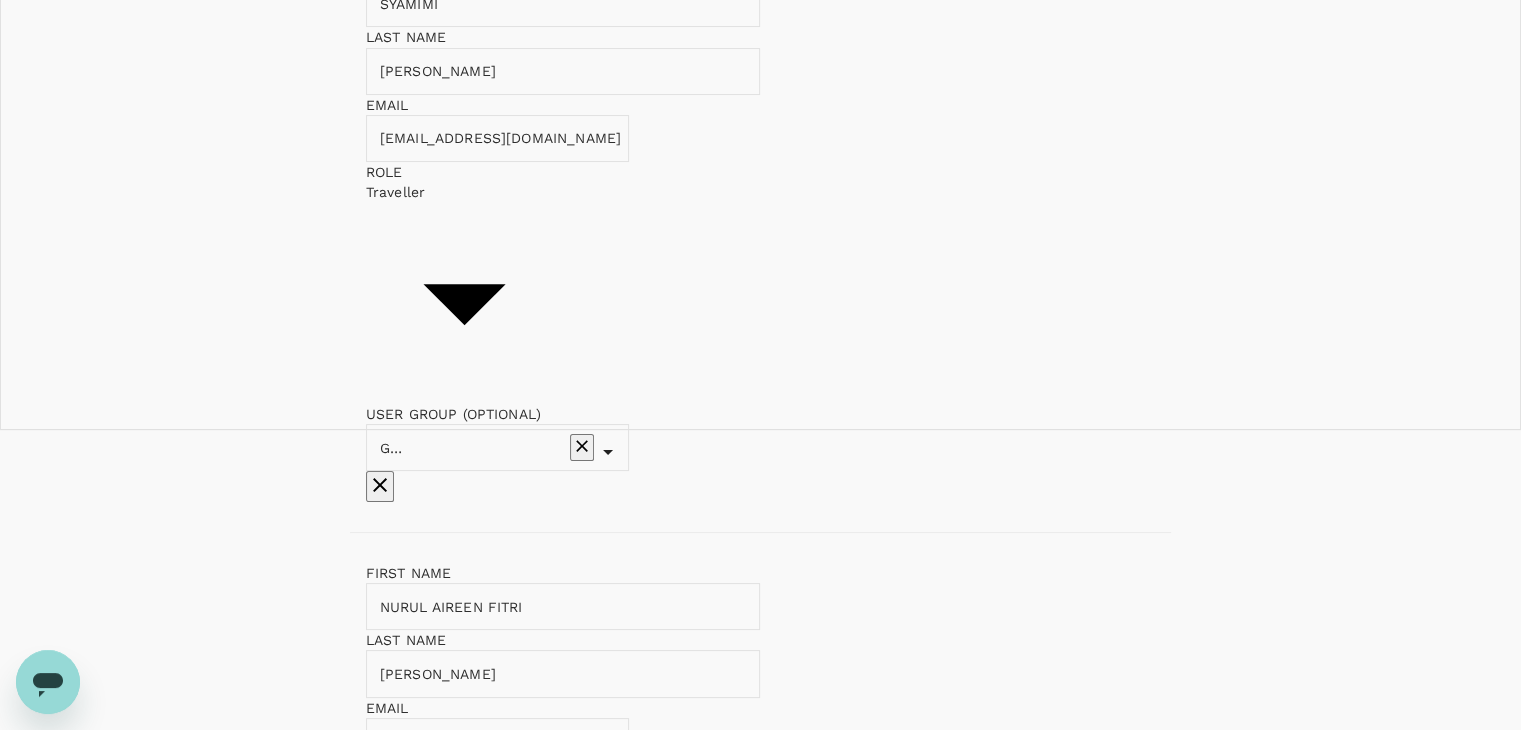 type on "[PERSON_NAME]" 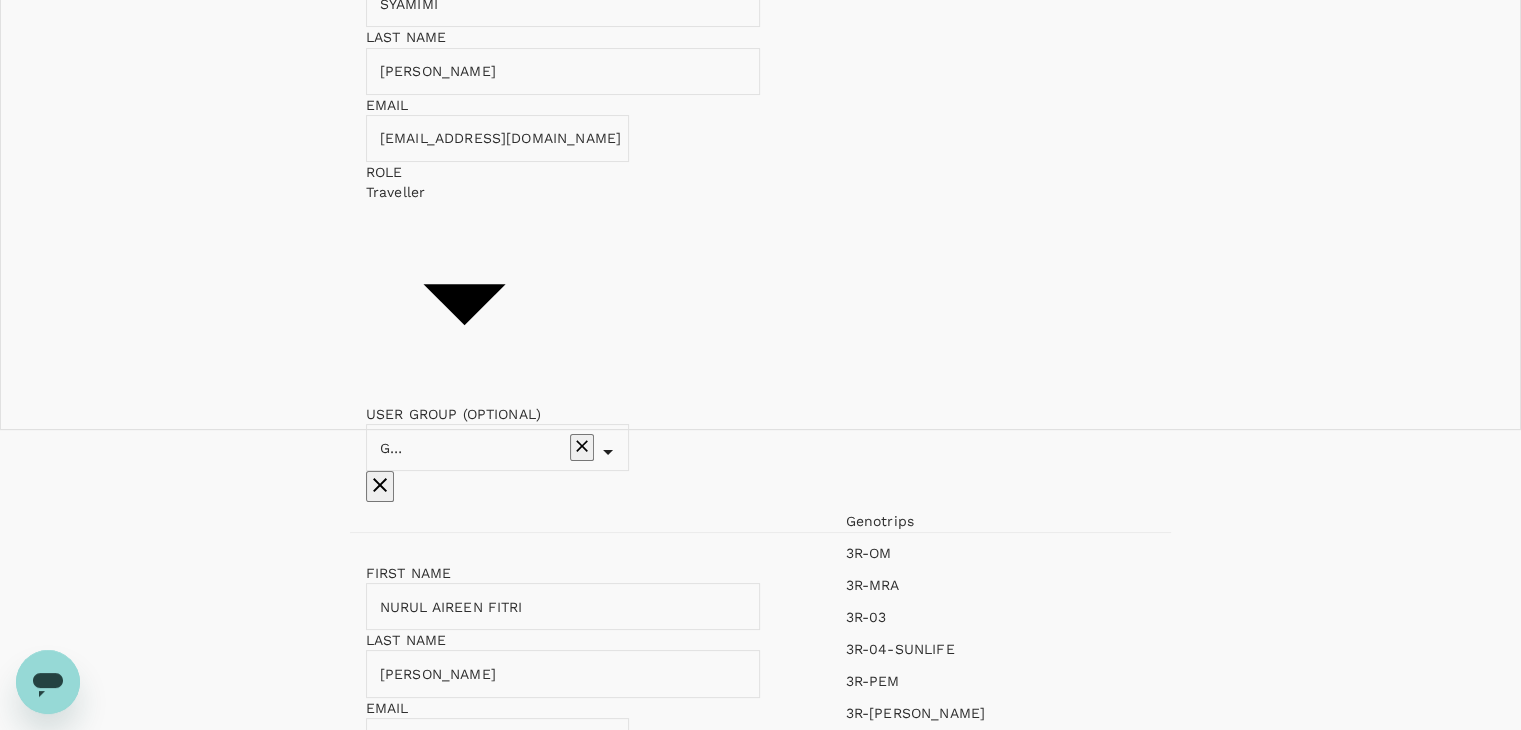 click at bounding box center (394, 1050) 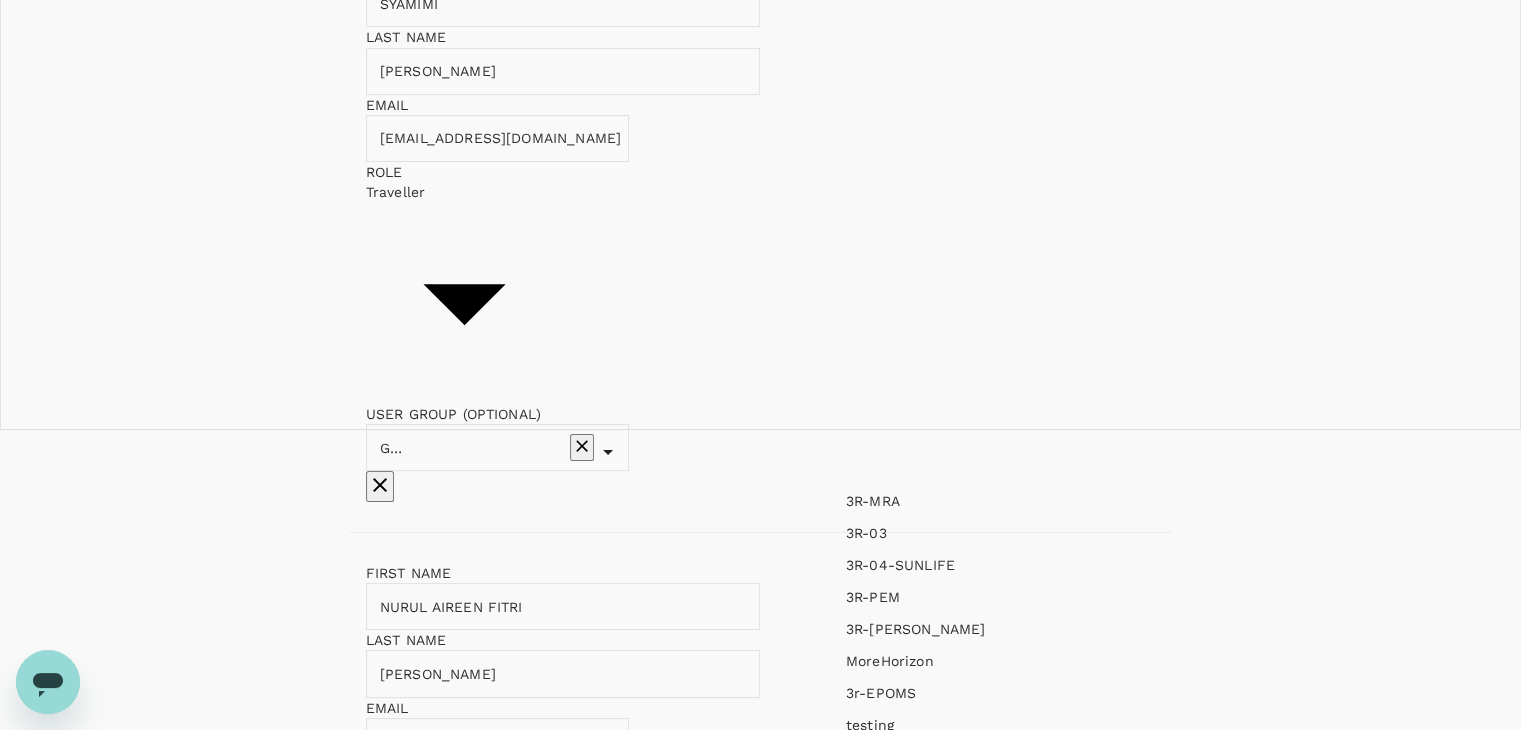 scroll, scrollTop: 140, scrollLeft: 0, axis: vertical 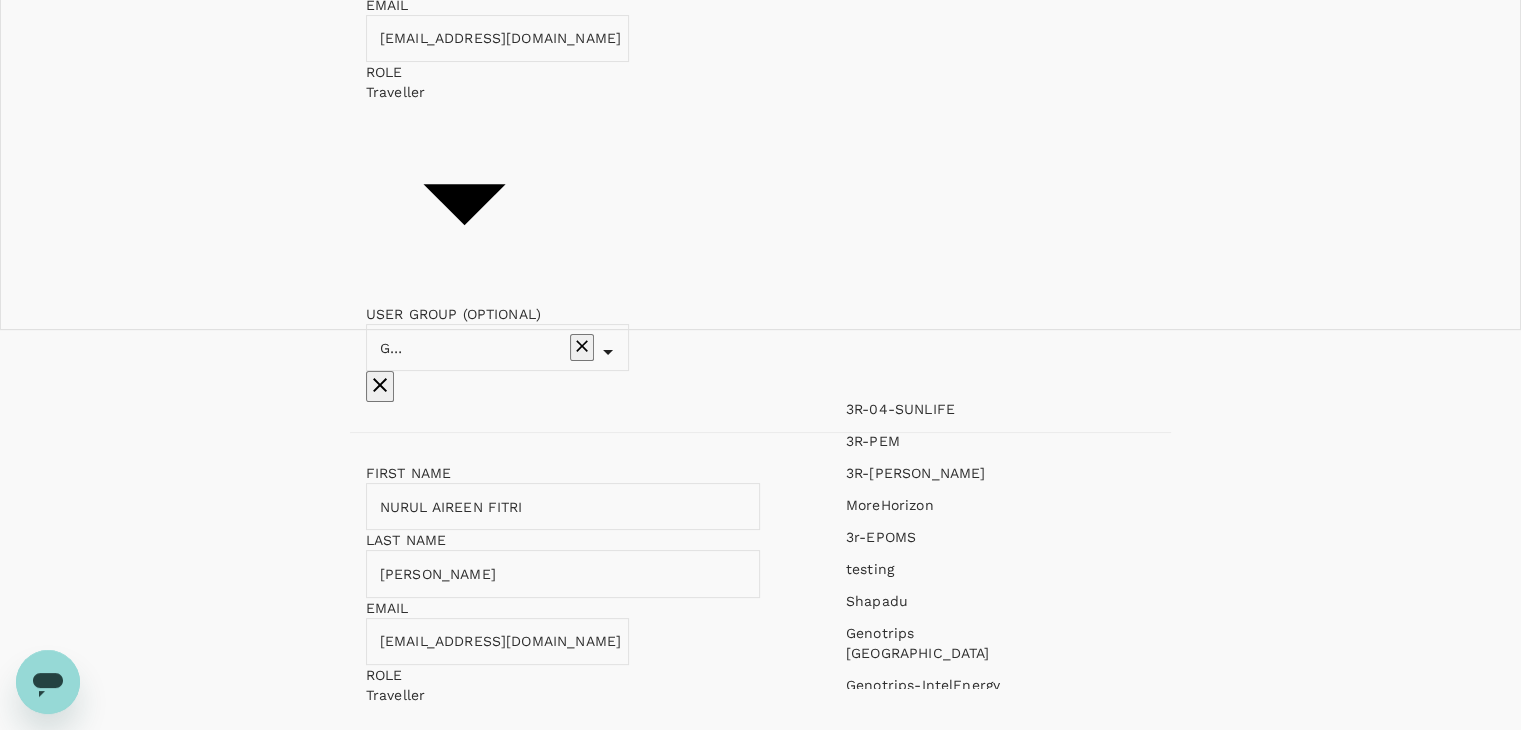 click on "Genotrips [GEOGRAPHIC_DATA]" at bounding box center [944, 643] 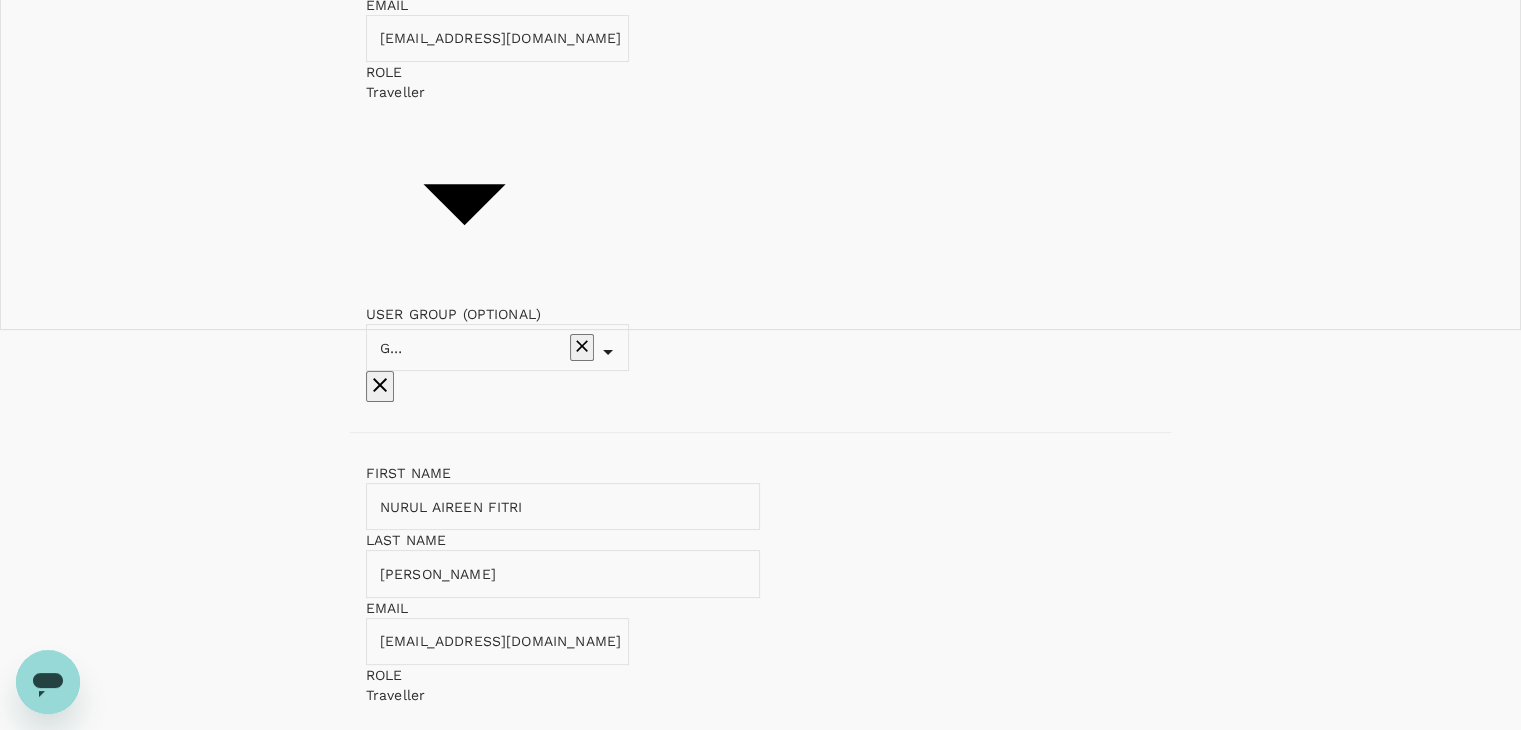 click on "Add 2 users" at bounding box center [403, 1169] 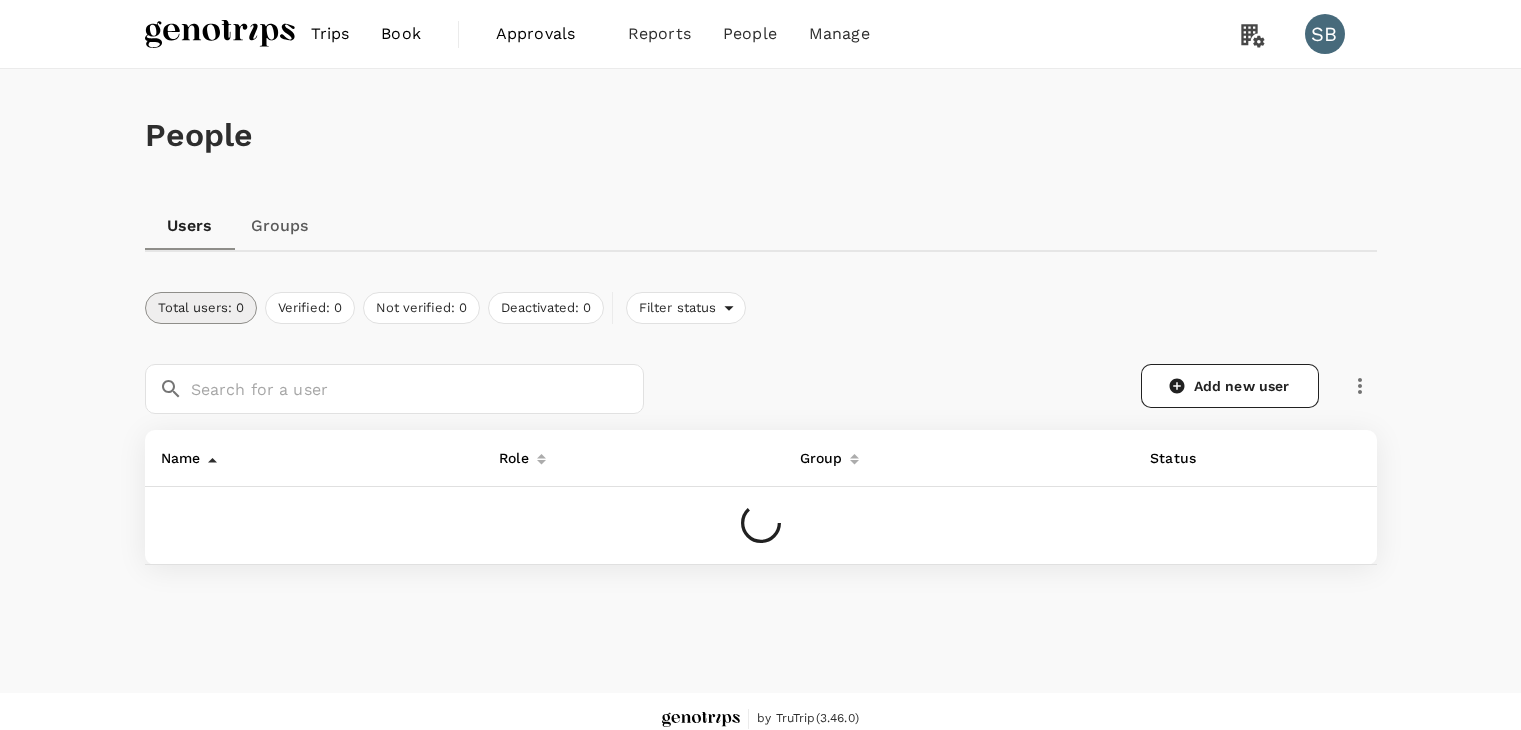 scroll, scrollTop: 0, scrollLeft: 0, axis: both 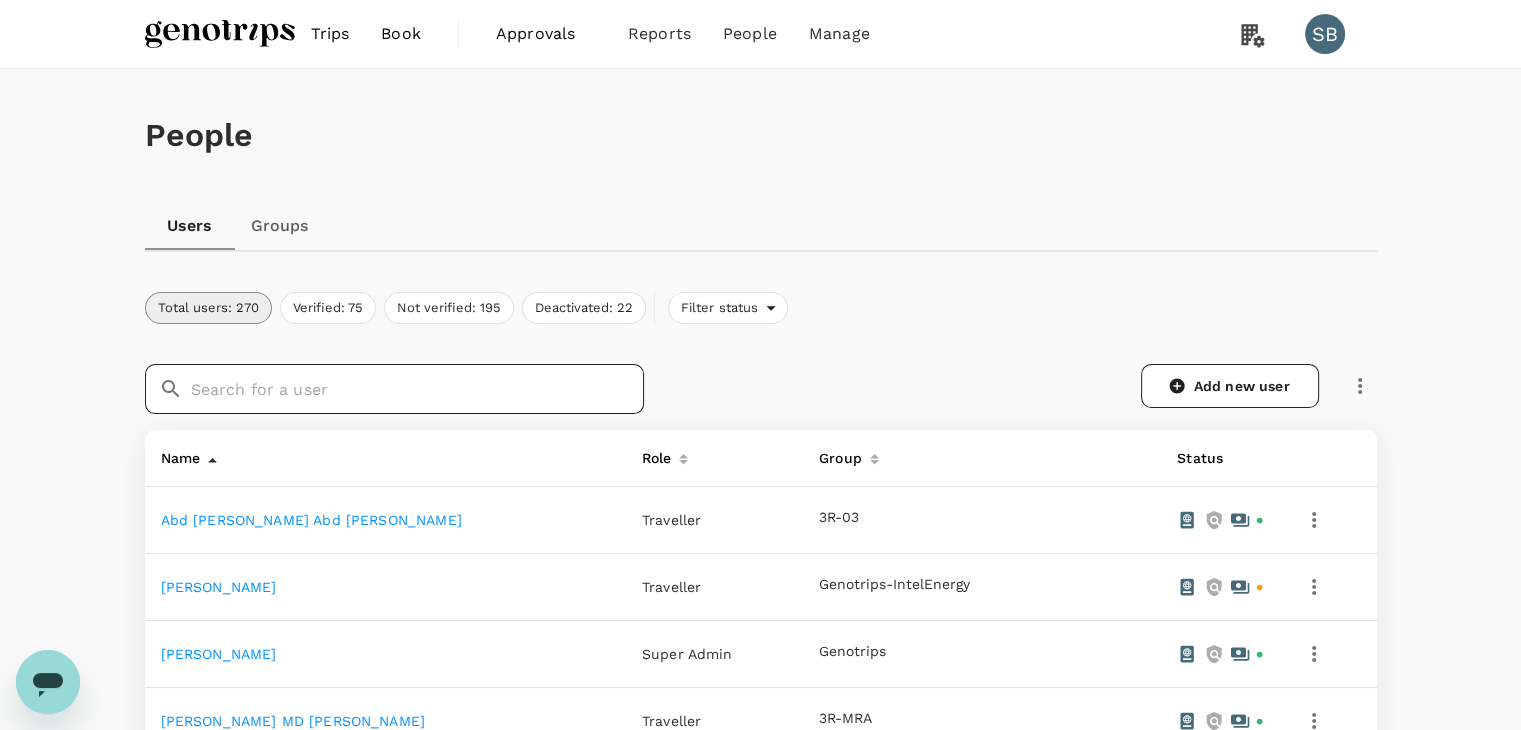 click at bounding box center [417, 389] 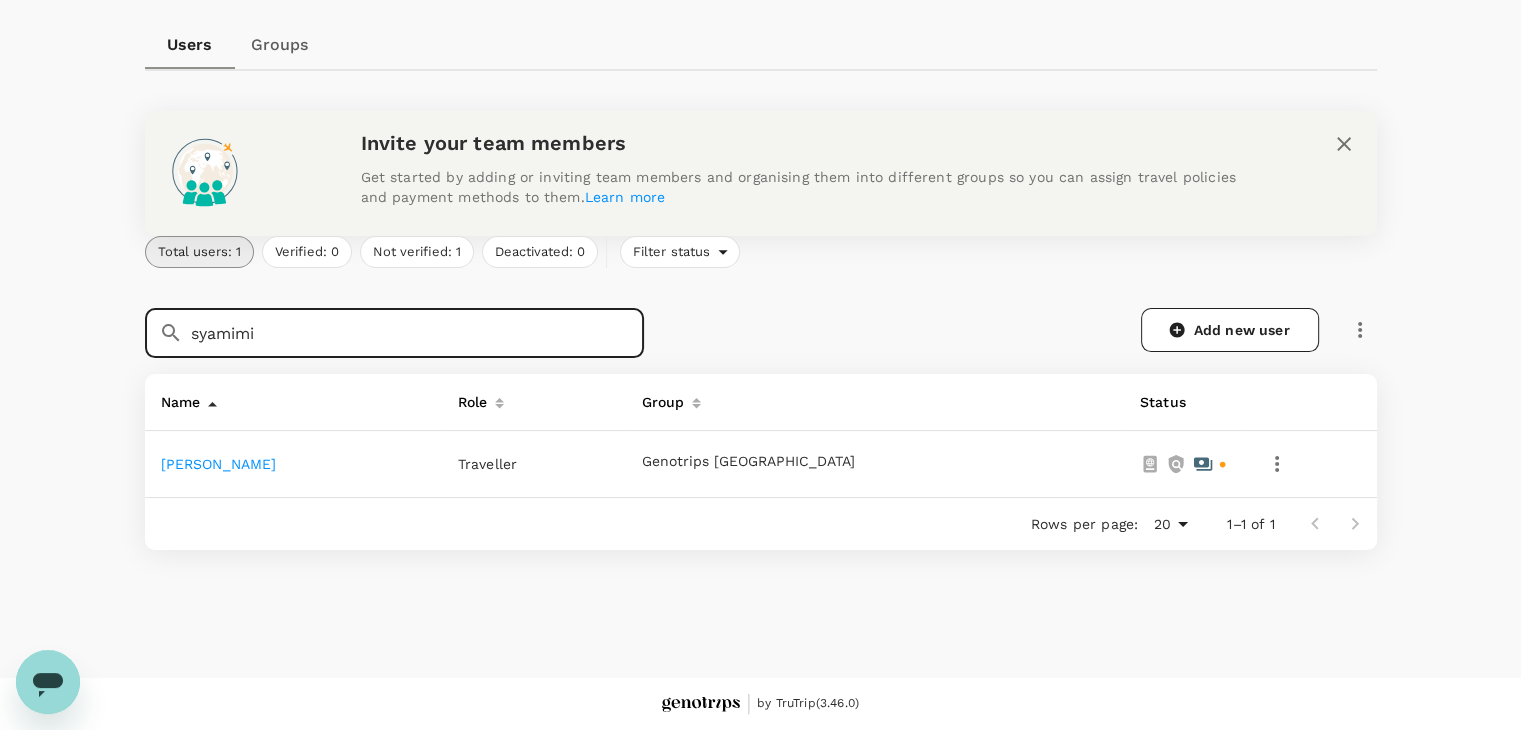 type on "syamimi" 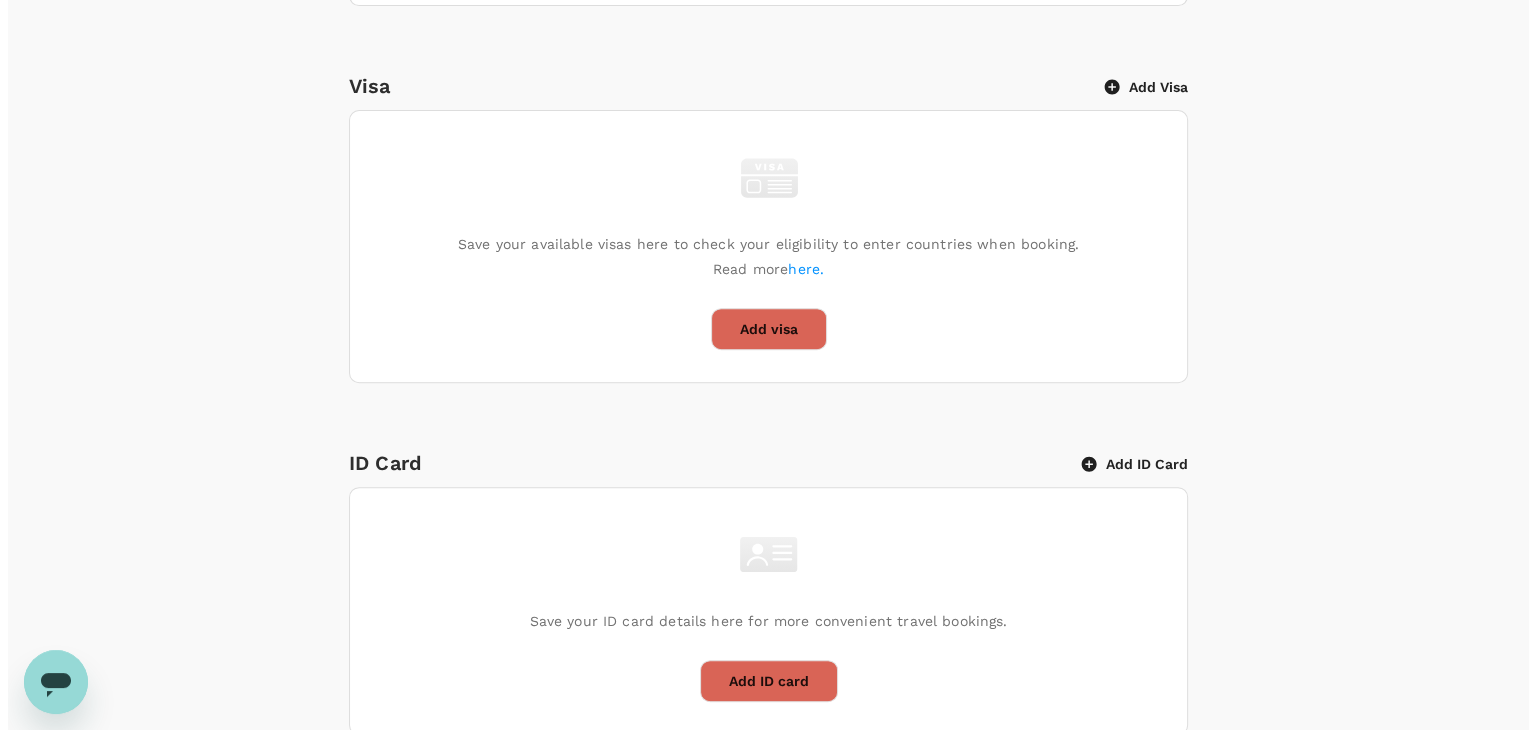 scroll, scrollTop: 800, scrollLeft: 0, axis: vertical 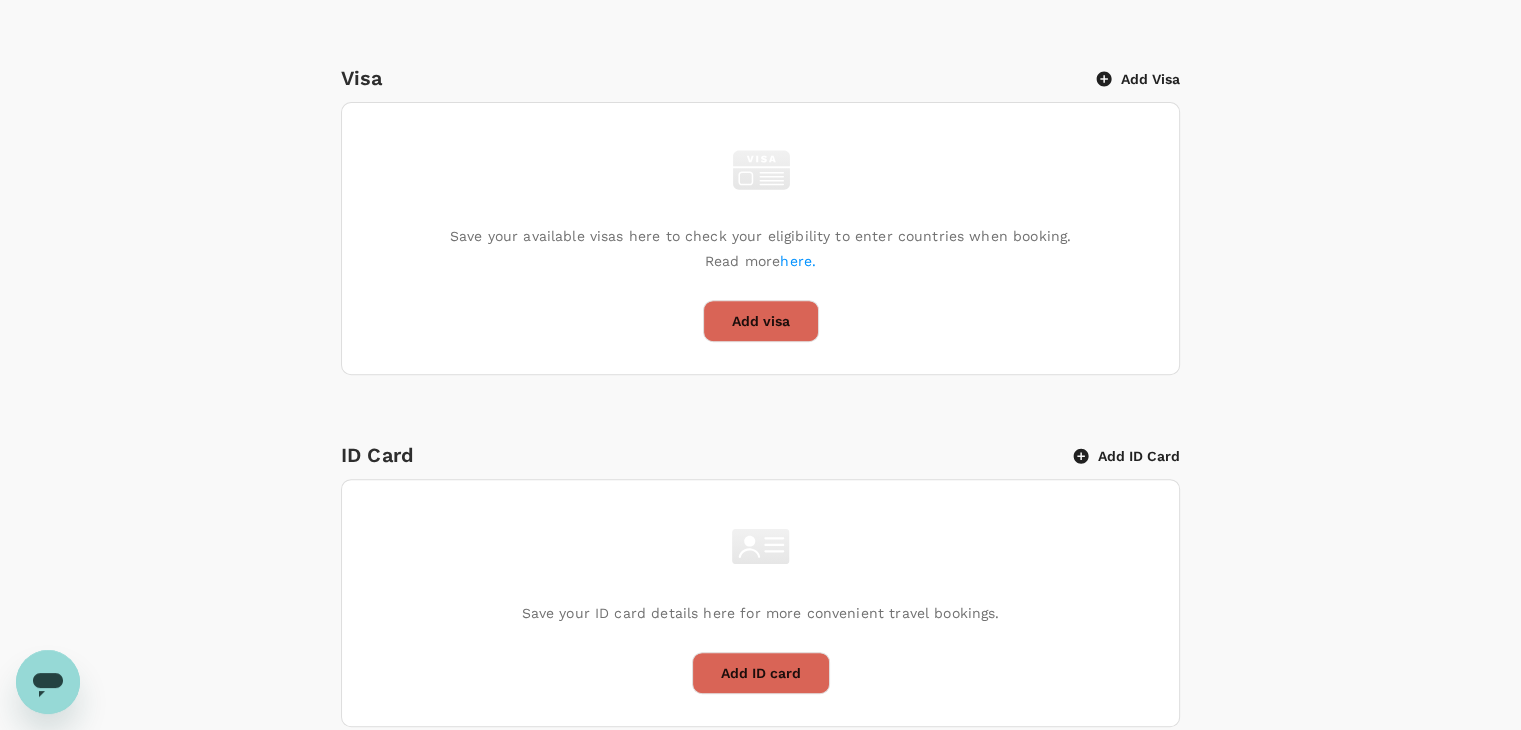 click 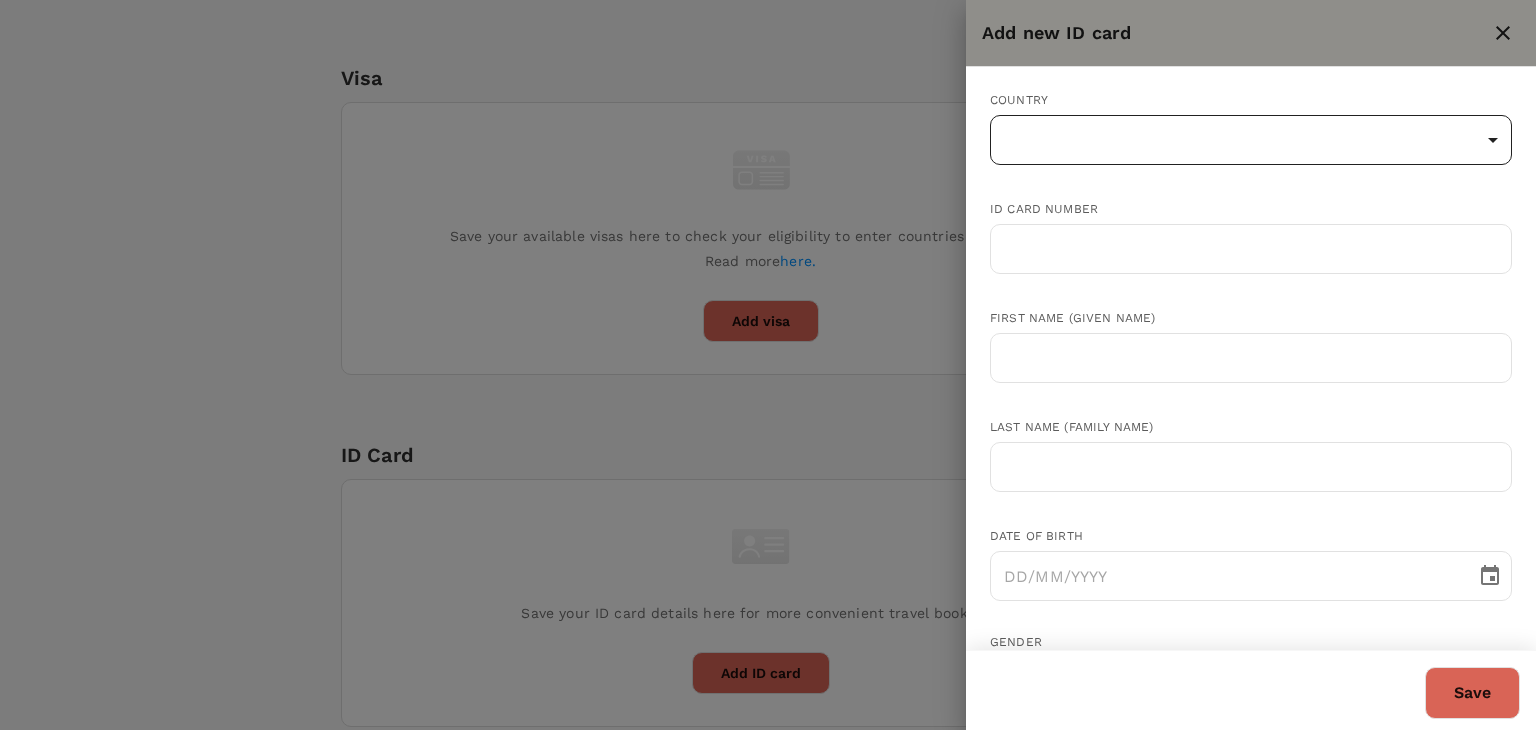 click on "Trips Book Approvals 0 Reports People Manage SB Back to users Last edit was on 03 Jul 2025, 1:51pm SYAMIMI BINTI ISMADY Not invited izan+syamimi@Genotrips.com.my Role Traveller Country - Group(s) Genotrips Sarawak Travel Documents Travel Preferences Travel Policy Travel Record Passport Add passport Save your passport details here for easy, hassle-free bookings. Read more  here . Add passport Visa Add Visa Save your available visas here to check your eligibility to enter countries when booking. Read more  here. Add visa ID Card Add ID Card Save your ID card details here for more convenient travel bookings. Add ID card Mainland Travel Permit Only for Hong Kong and Macao Residents Add Mainland Travel Permit Save your Mainland Travel Permit to easily book travel within China. Add Mainland Travel Permit by TruTrip  ( 3.46.0   ) Add new ID card Country ​ ​ ID card number ​ First name (Given name) ​ Last name (Family name) ​ Date of birth ​ Gender Female Male Expiry date (if applicable) ​ Save" at bounding box center (768, 191) 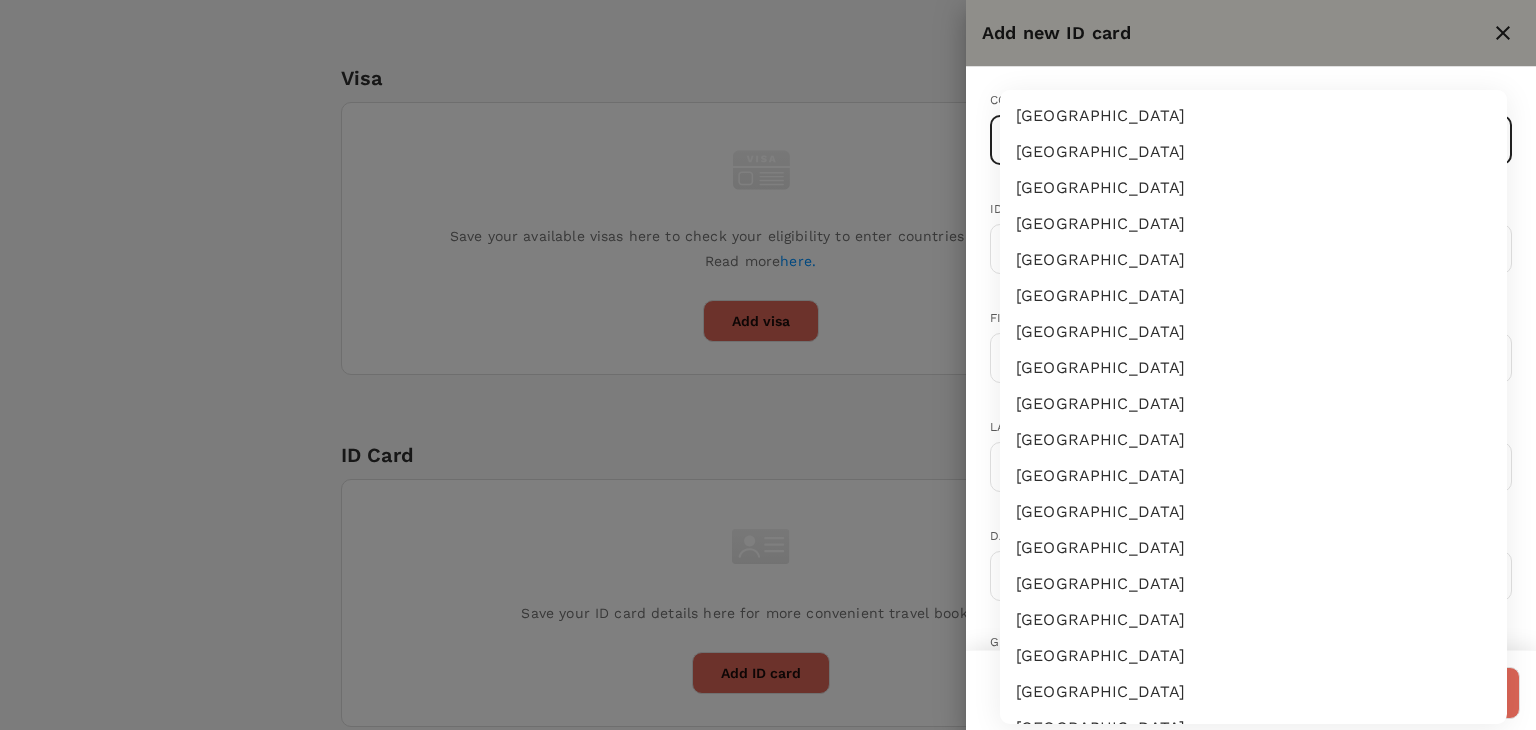 type 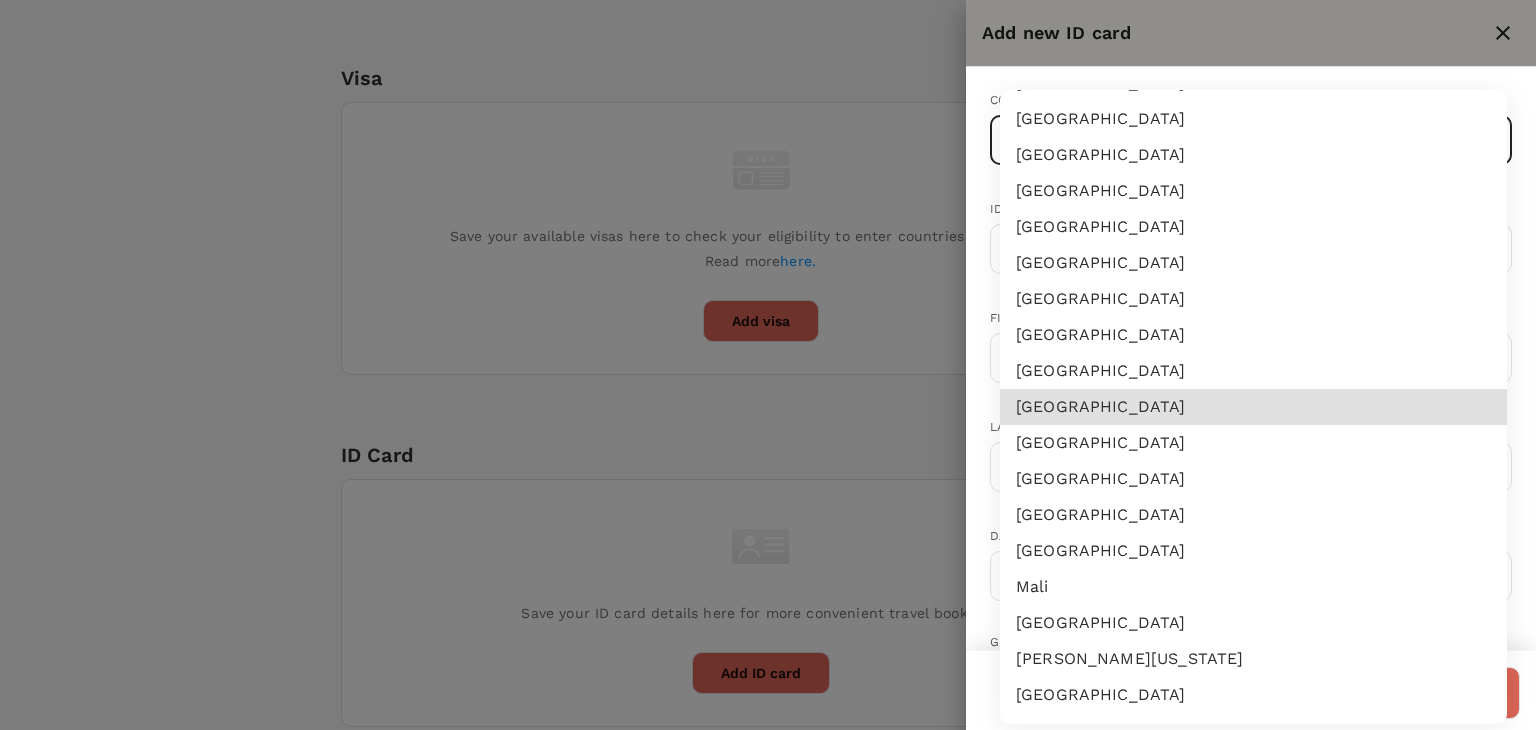 type 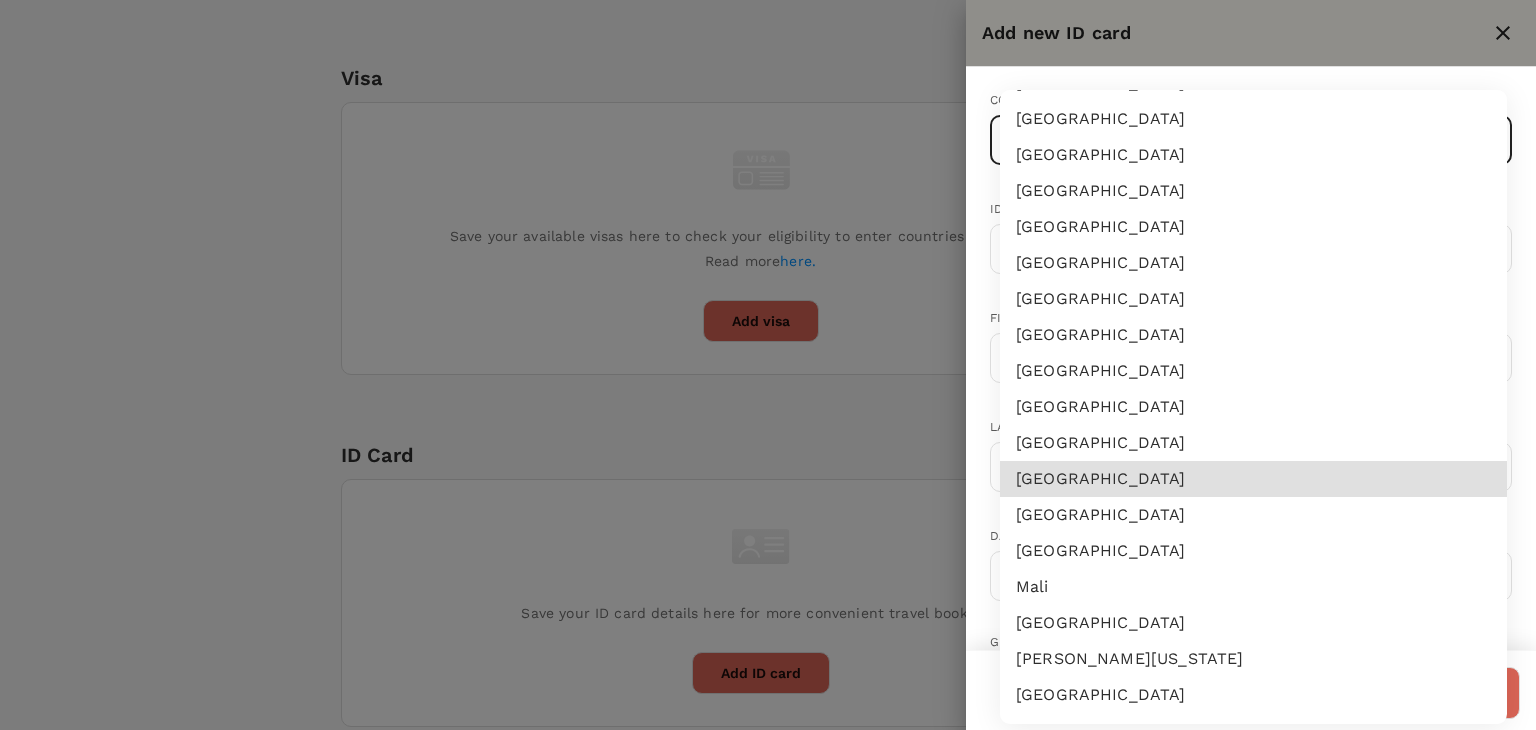 type 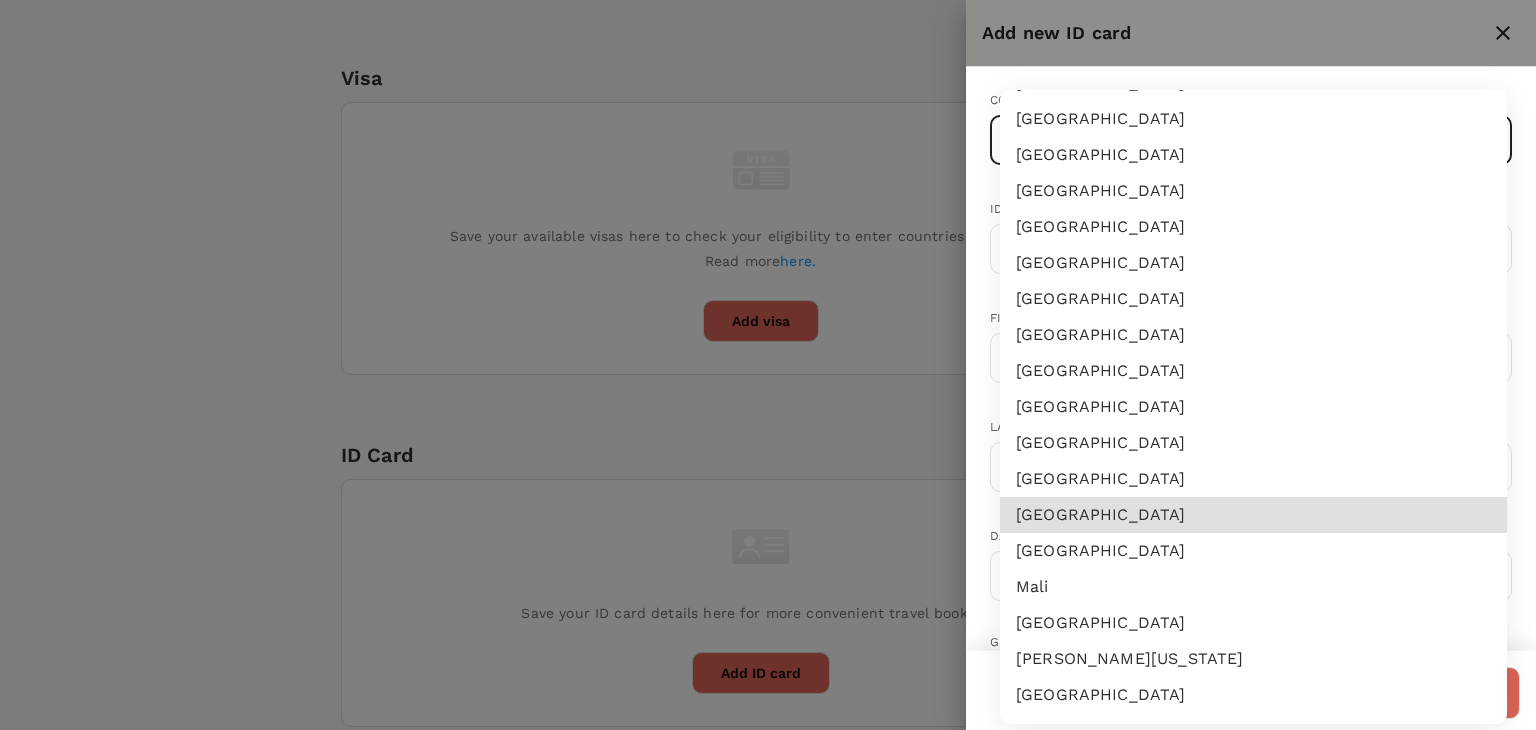 type on "MY" 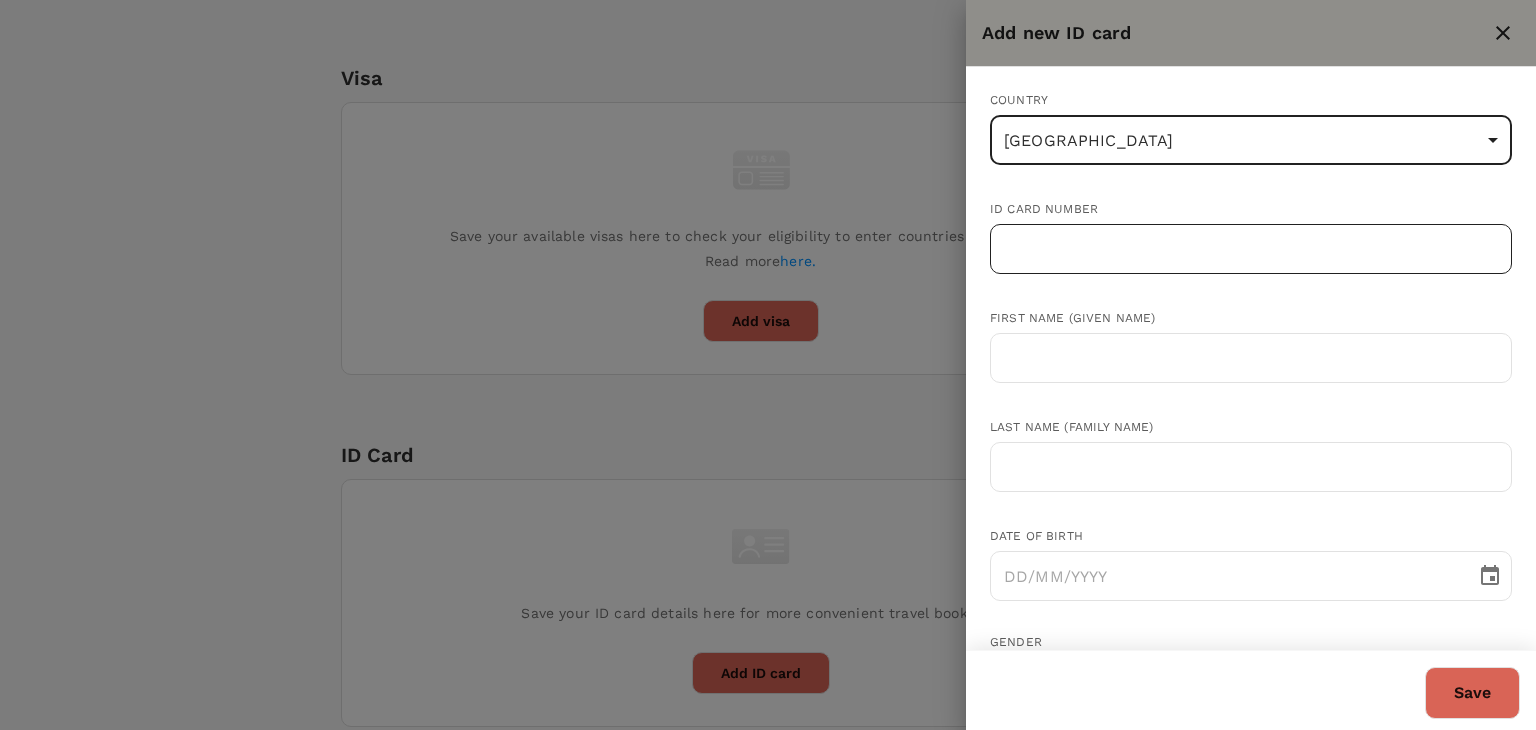 click at bounding box center [1251, 249] 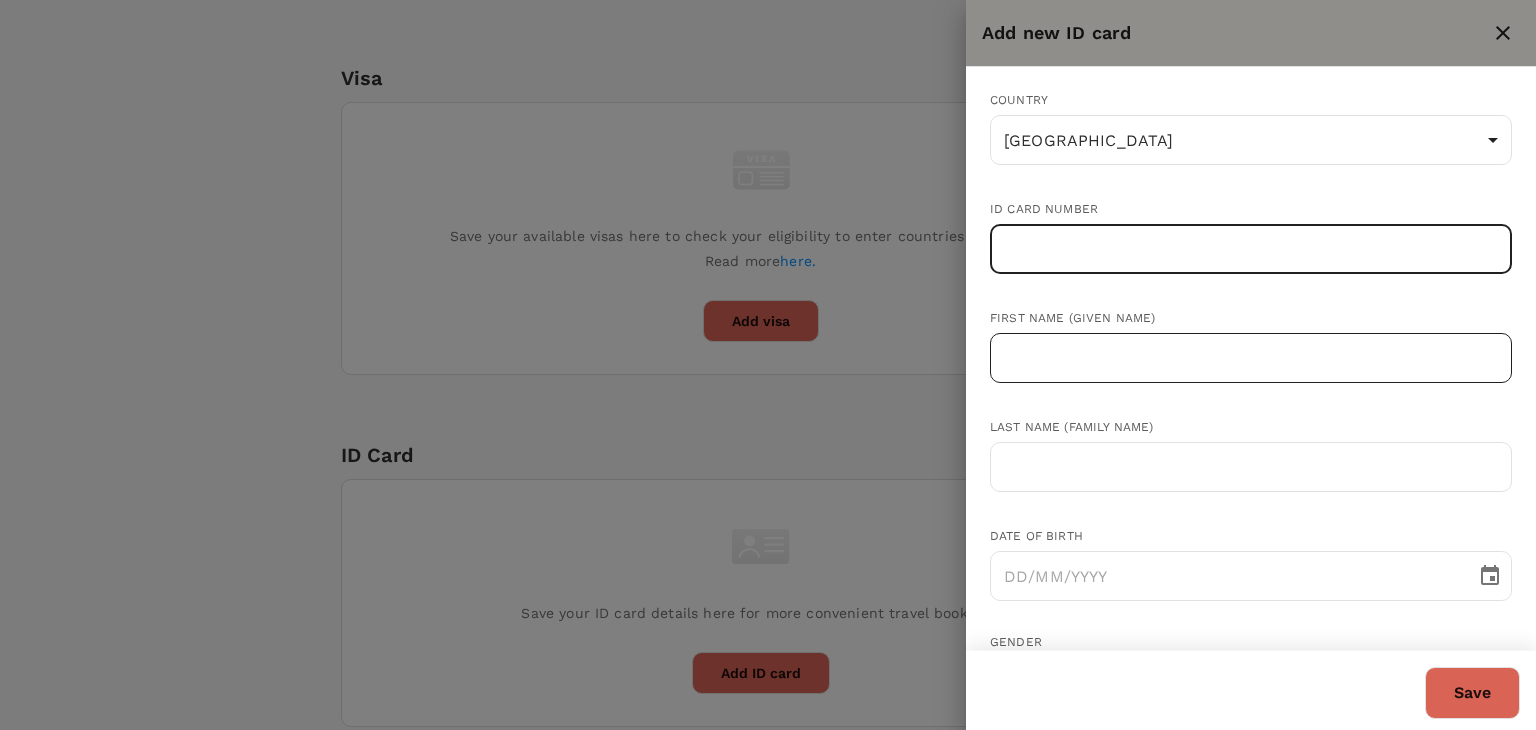 paste on "000516-13-1272" 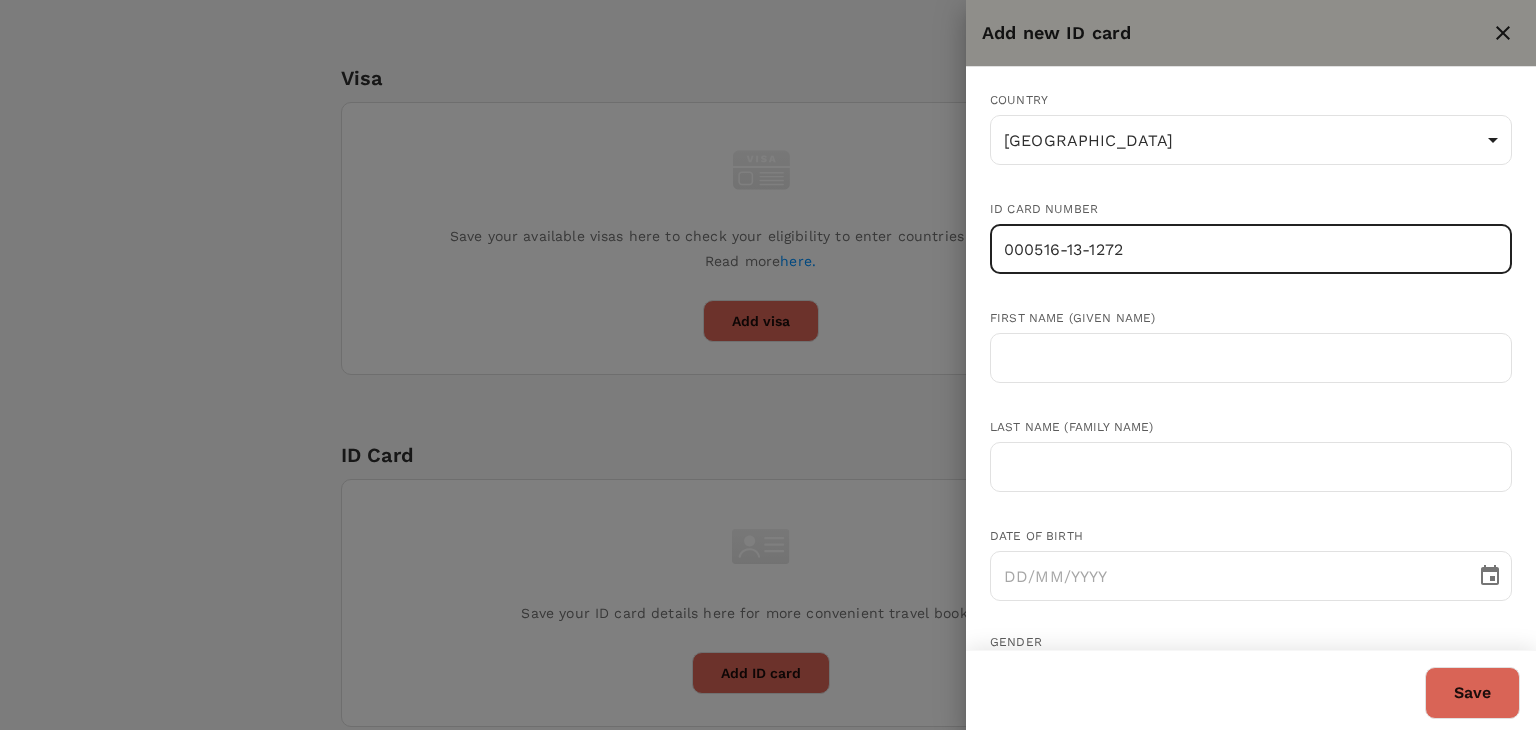 click on "000516-13-1272" at bounding box center (1251, 249) 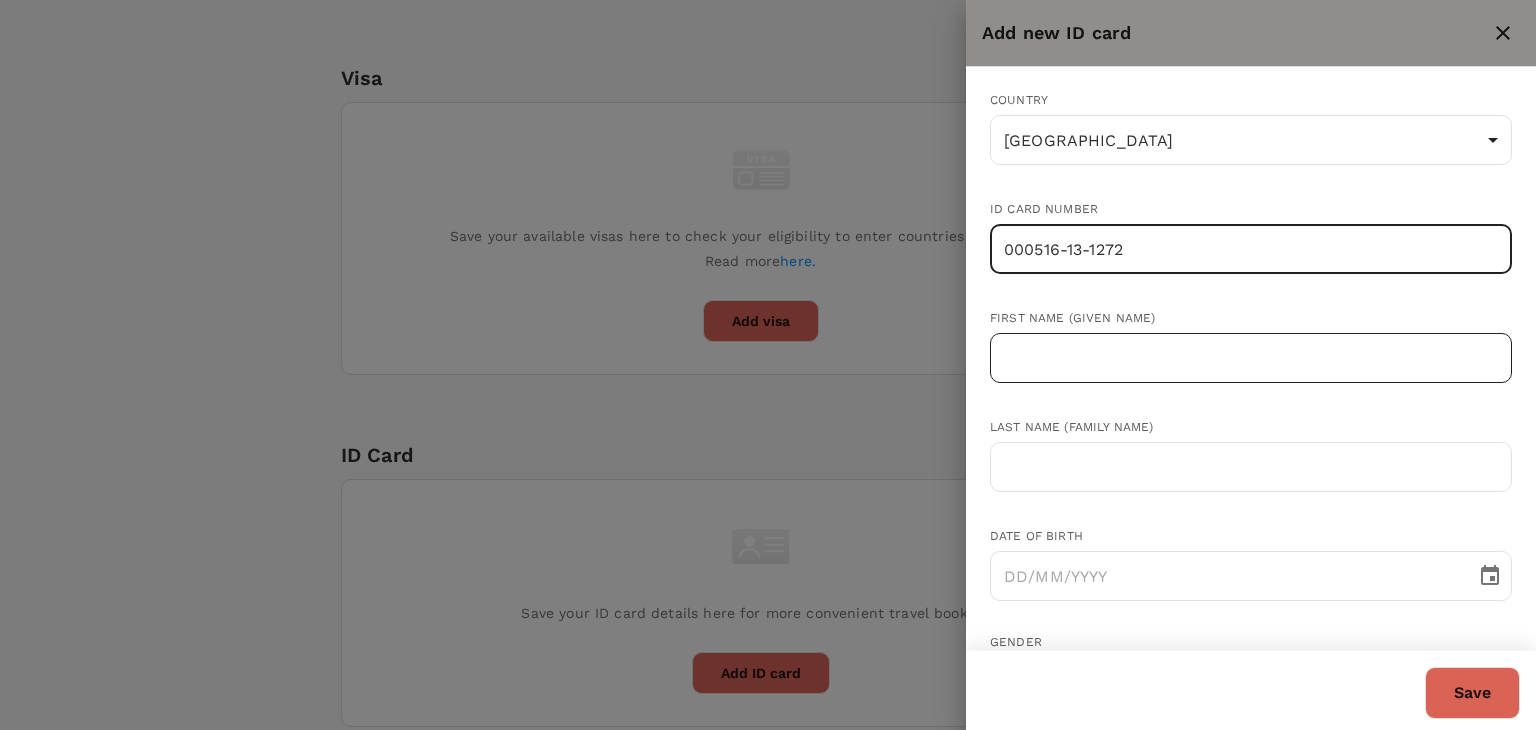 type on "000516-13-1272" 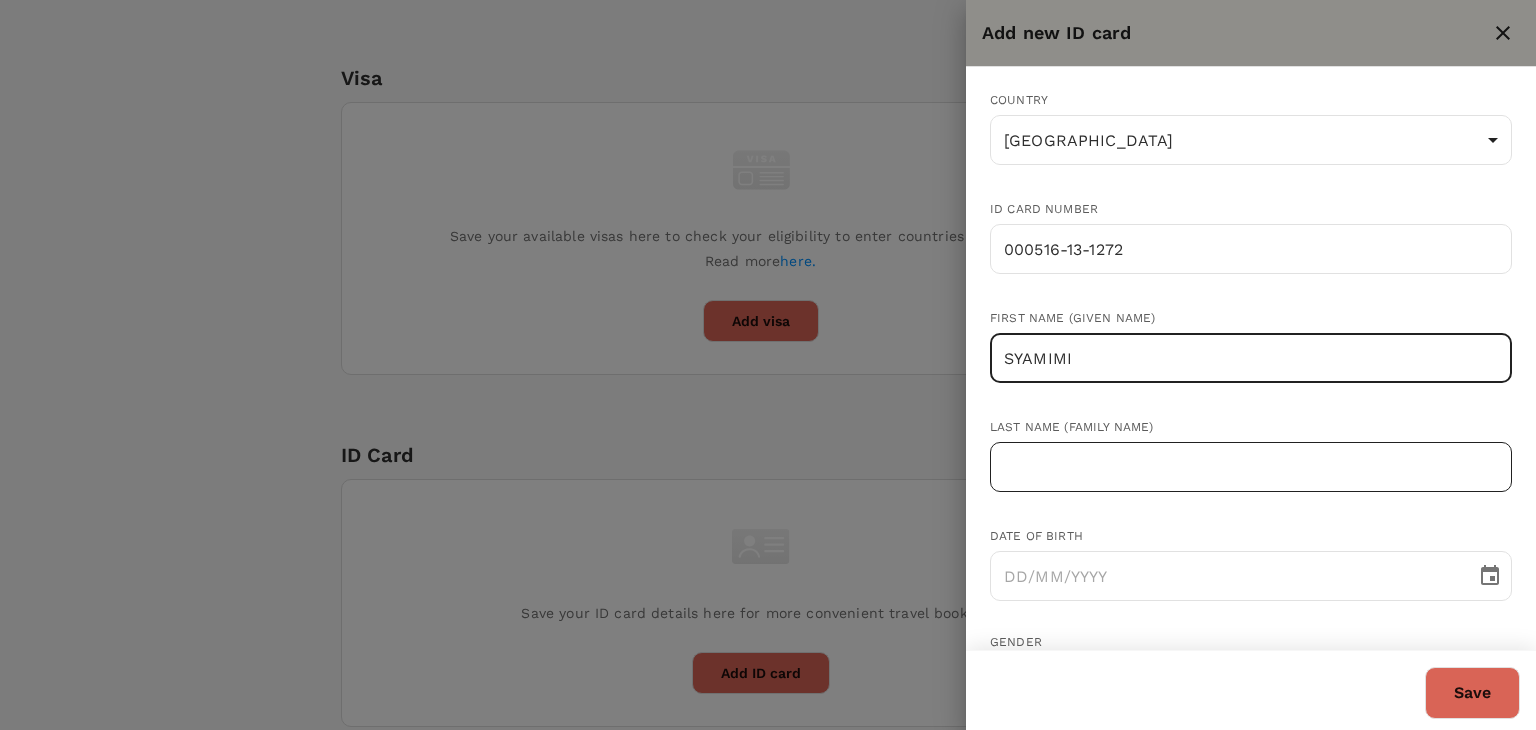type on "SYAMIMI" 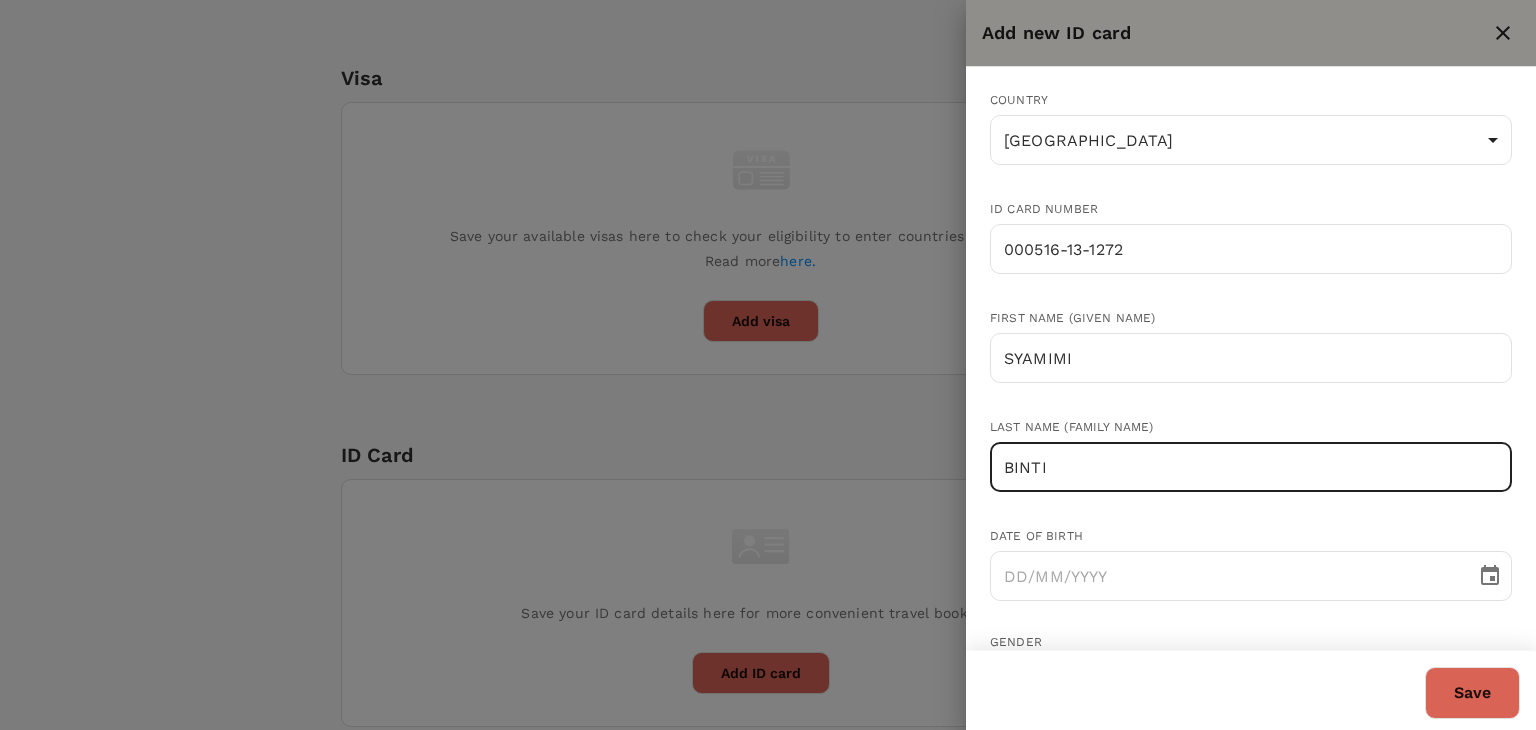type on "BINTI" 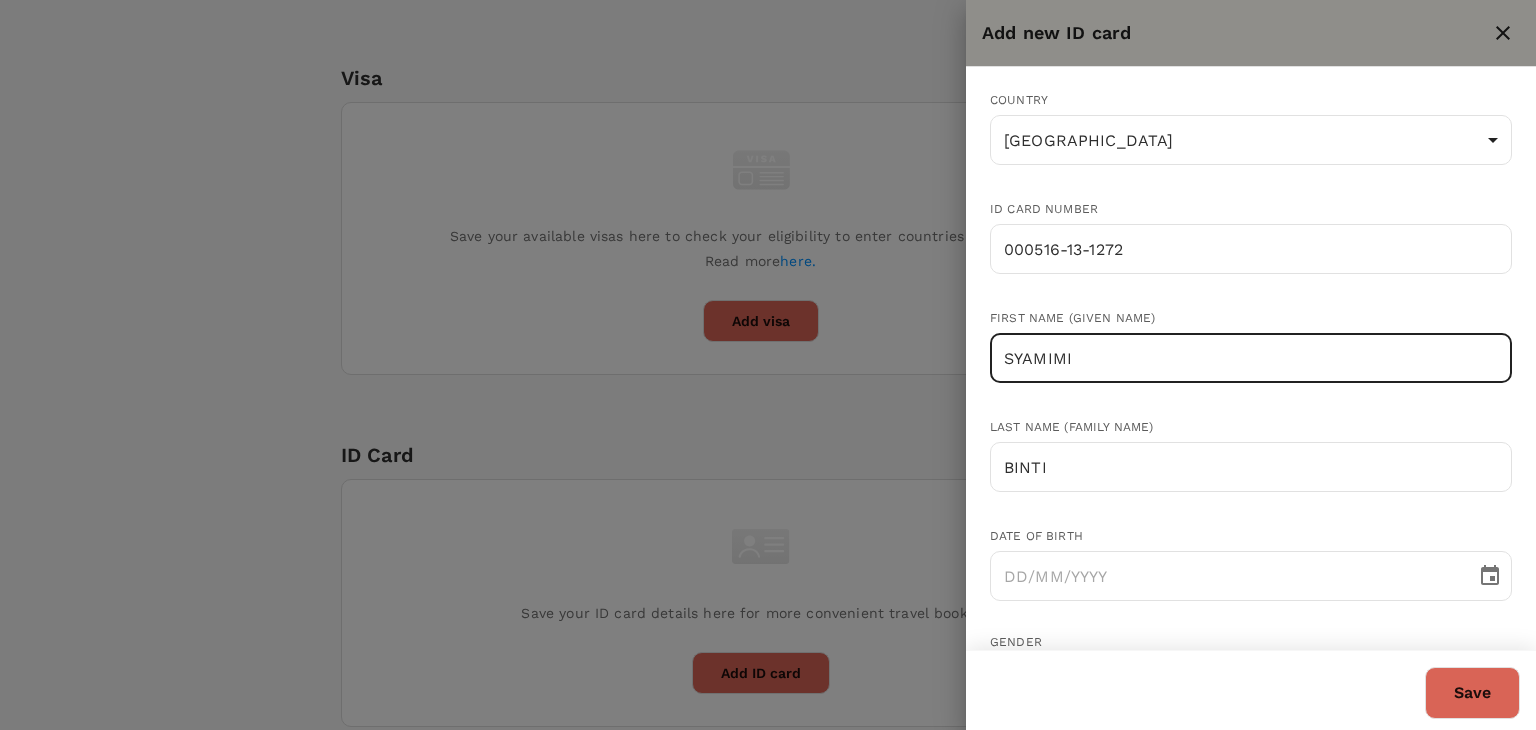 drag, startPoint x: 1088, startPoint y: 364, endPoint x: 950, endPoint y: 345, distance: 139.30183 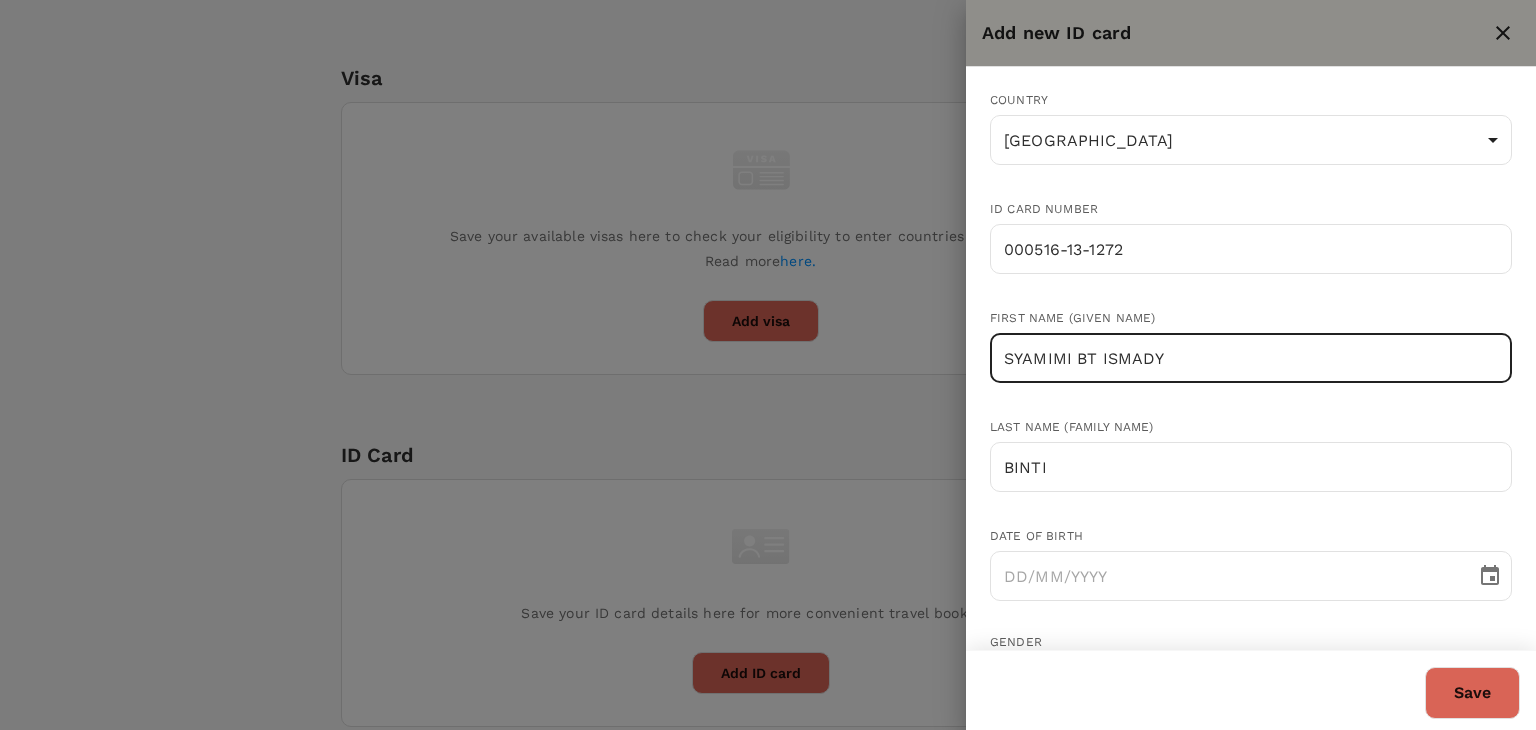 click on "SYAMIMI BT ISMADY" at bounding box center (1251, 358) 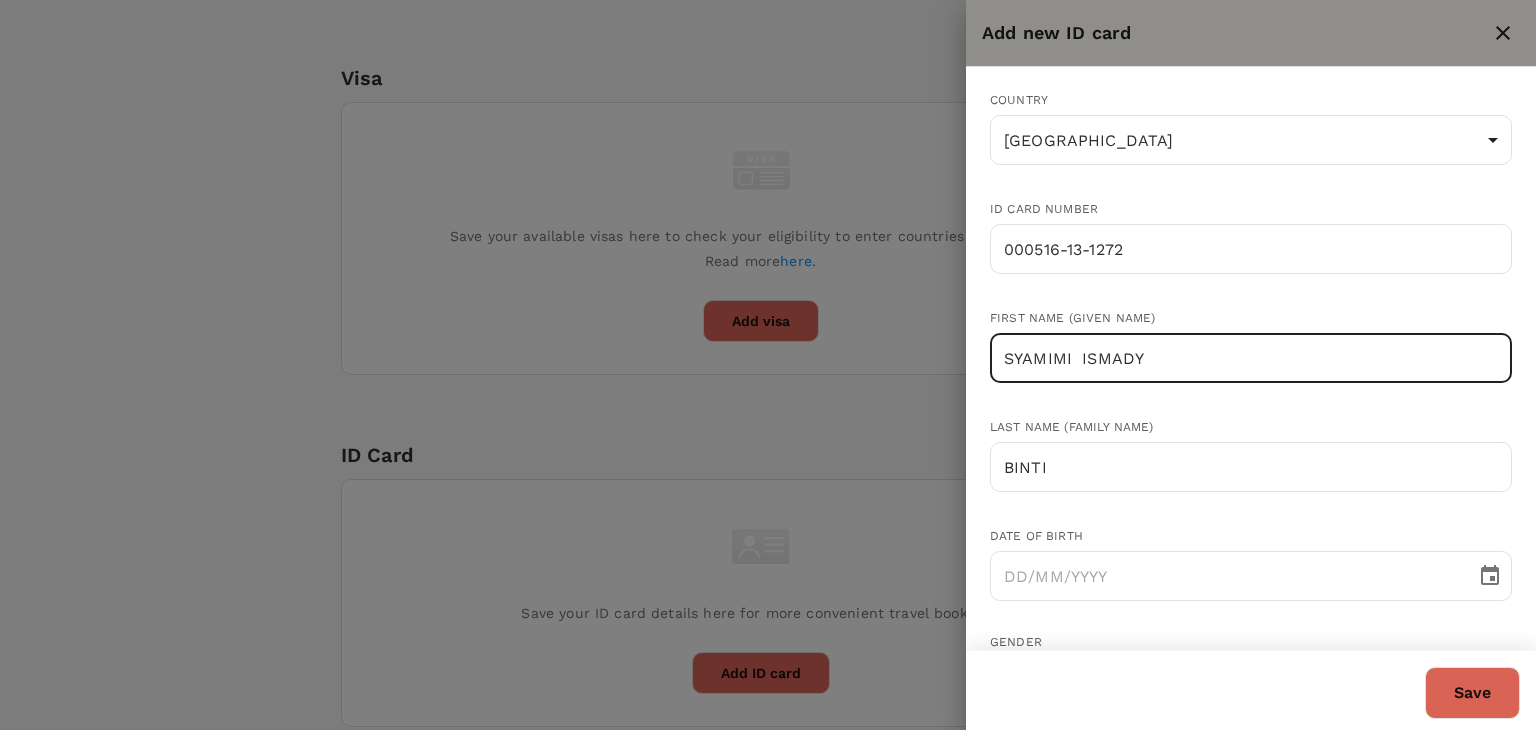 drag, startPoint x: 1144, startPoint y: 358, endPoint x: 1077, endPoint y: 363, distance: 67.18631 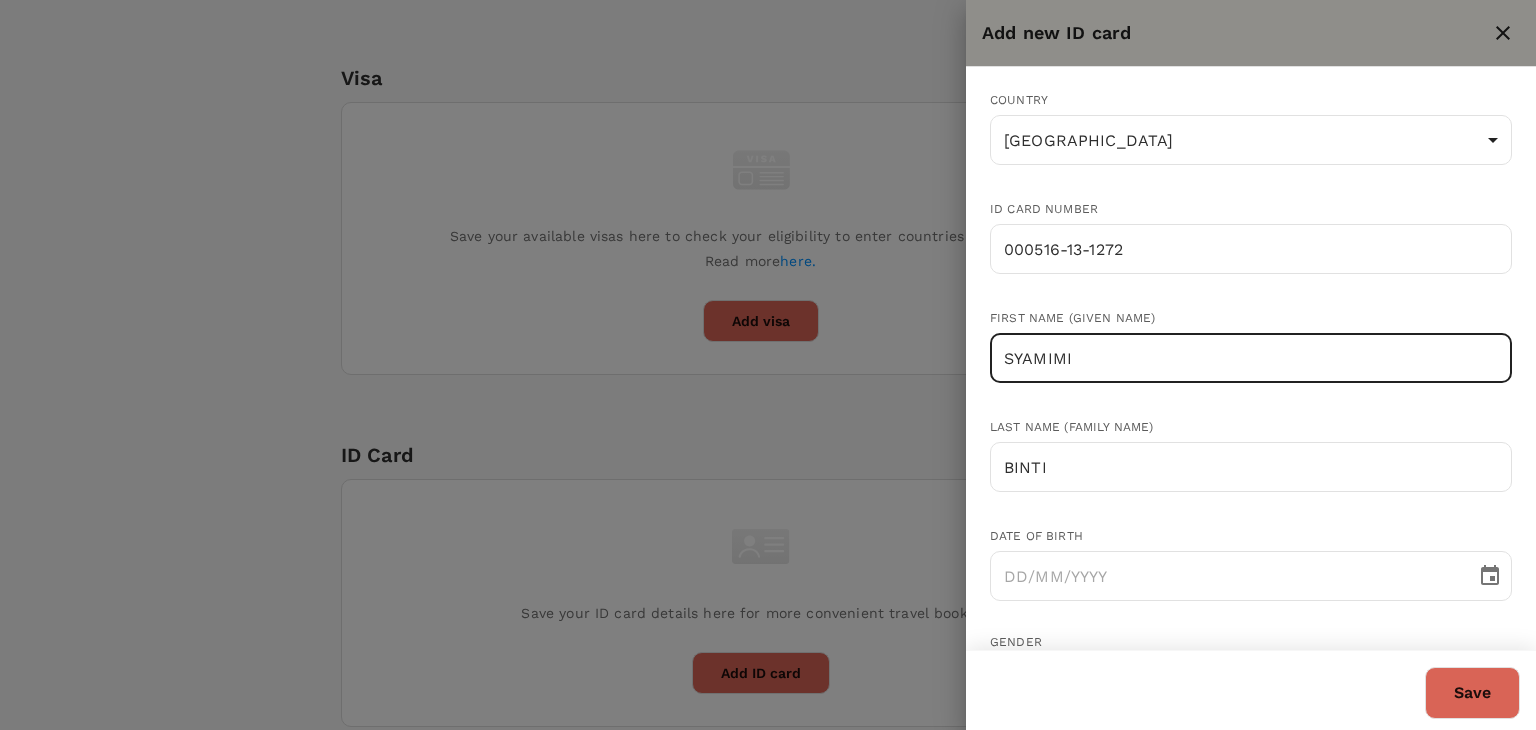 type on "SYAMIMI" 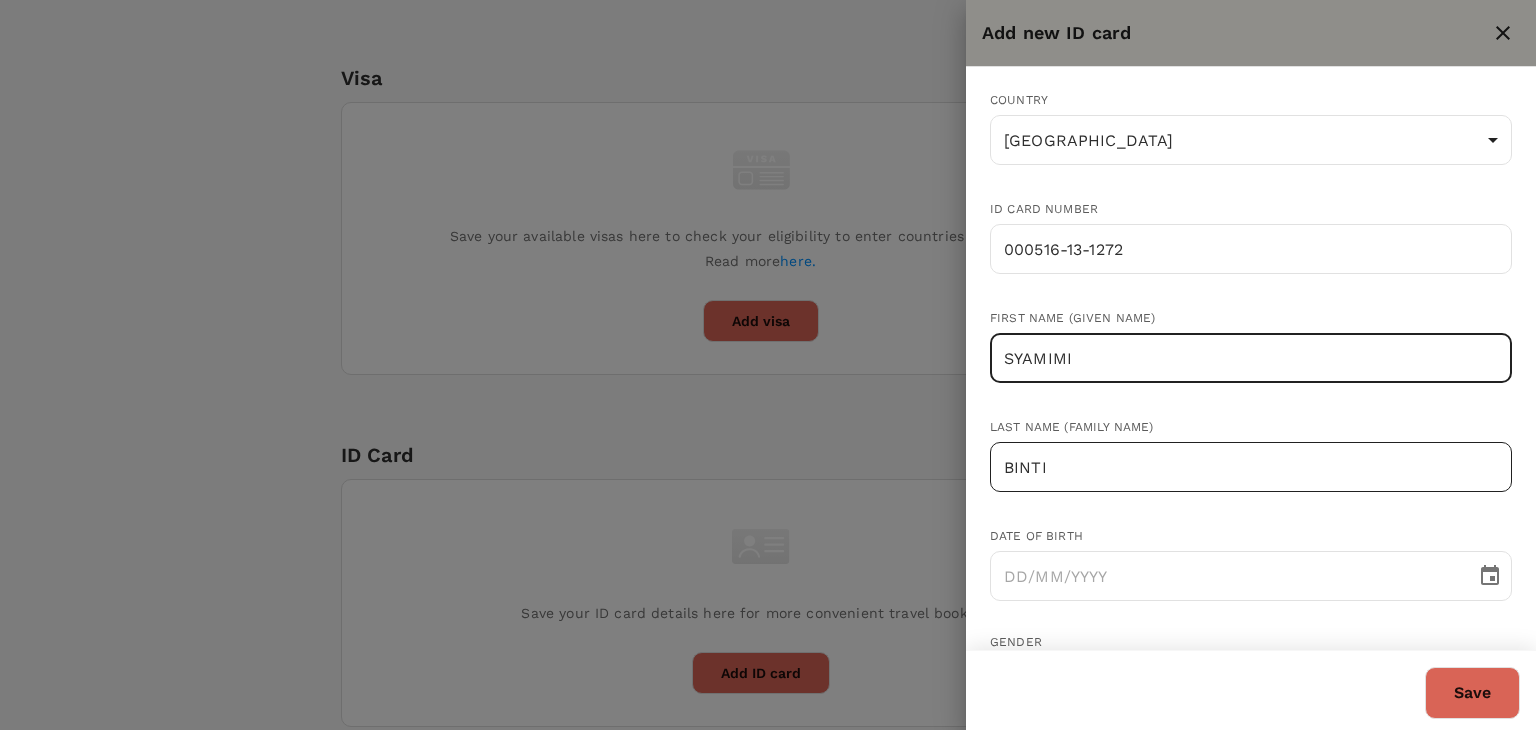 click on "BINTI" at bounding box center (1251, 467) 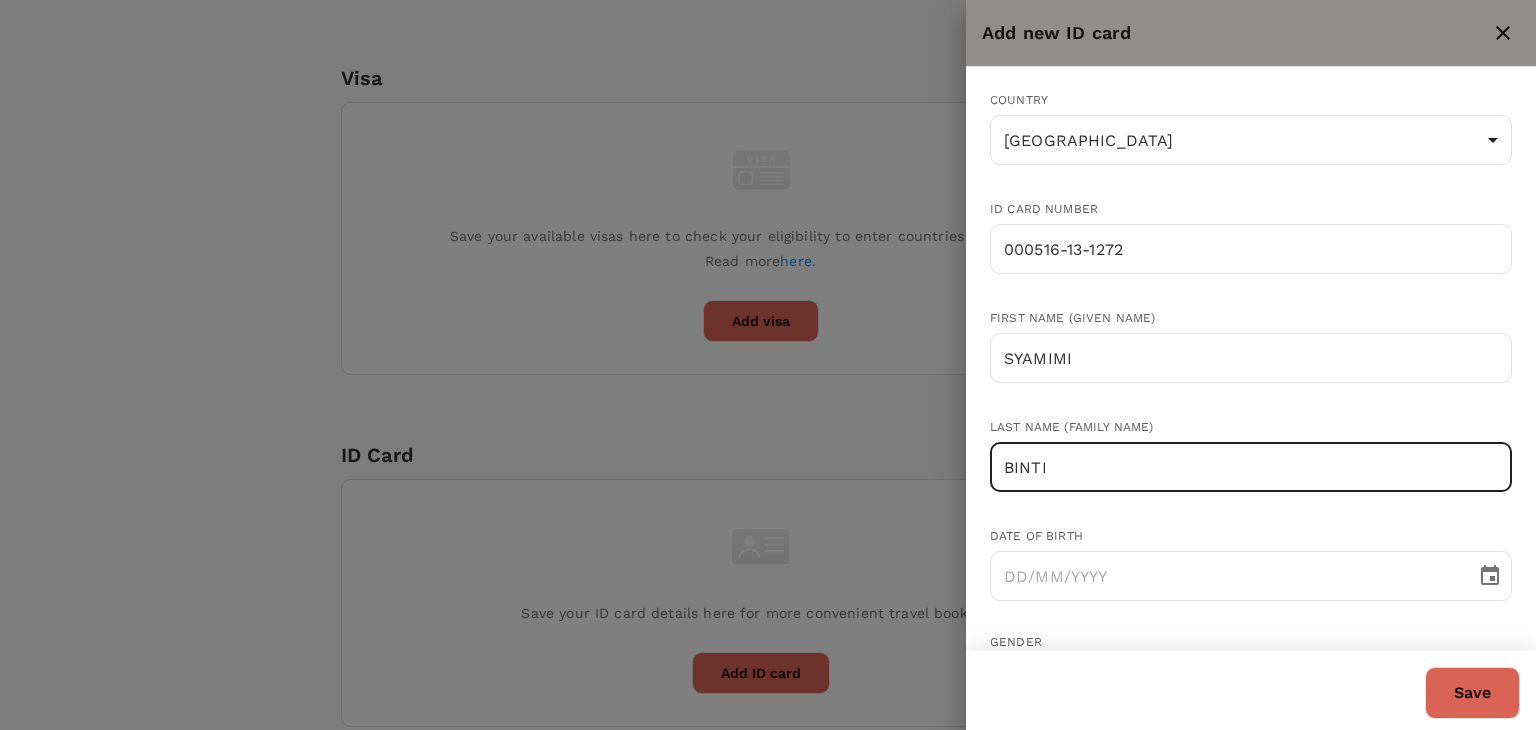 paste on "ISMADY" 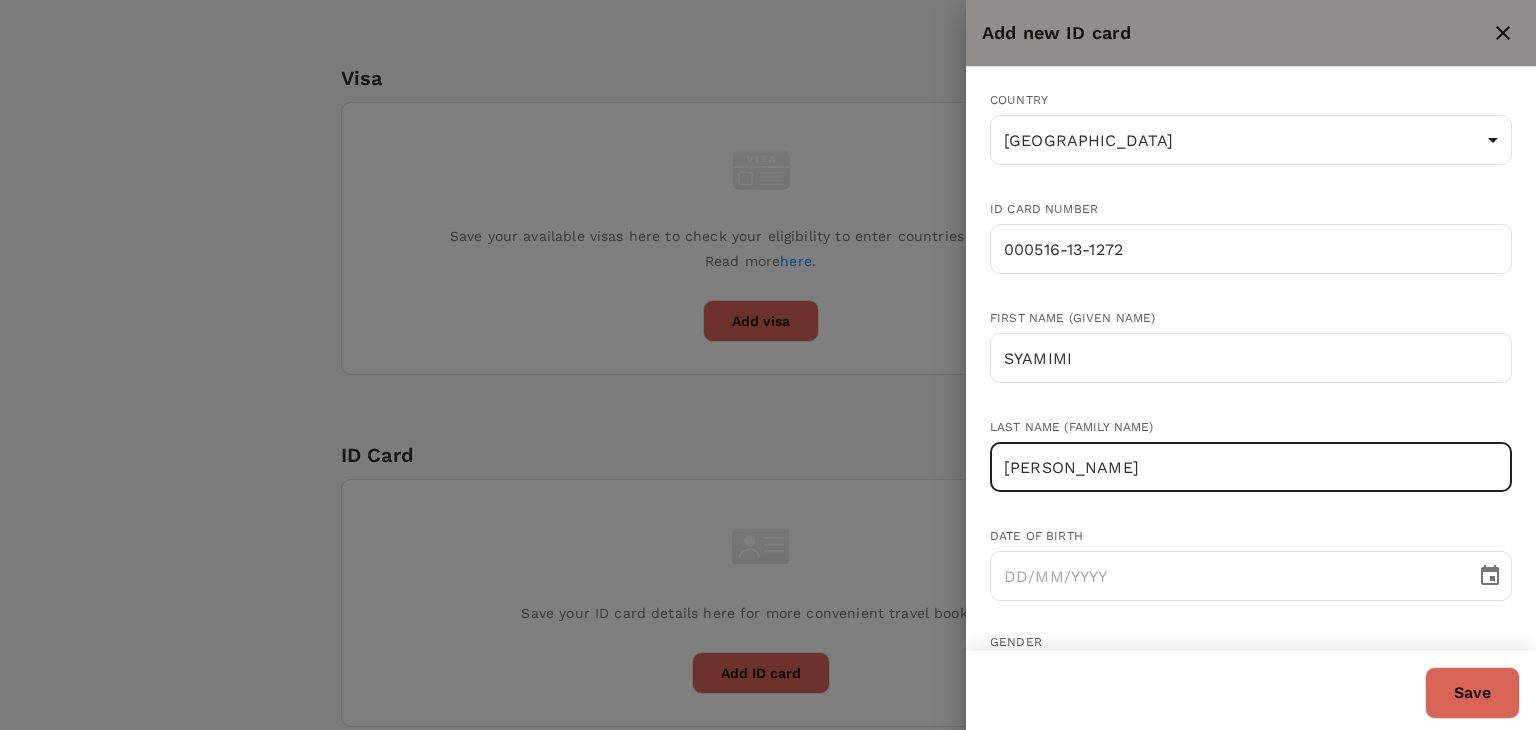 click on "BINTI  ISMADY" at bounding box center [1251, 467] 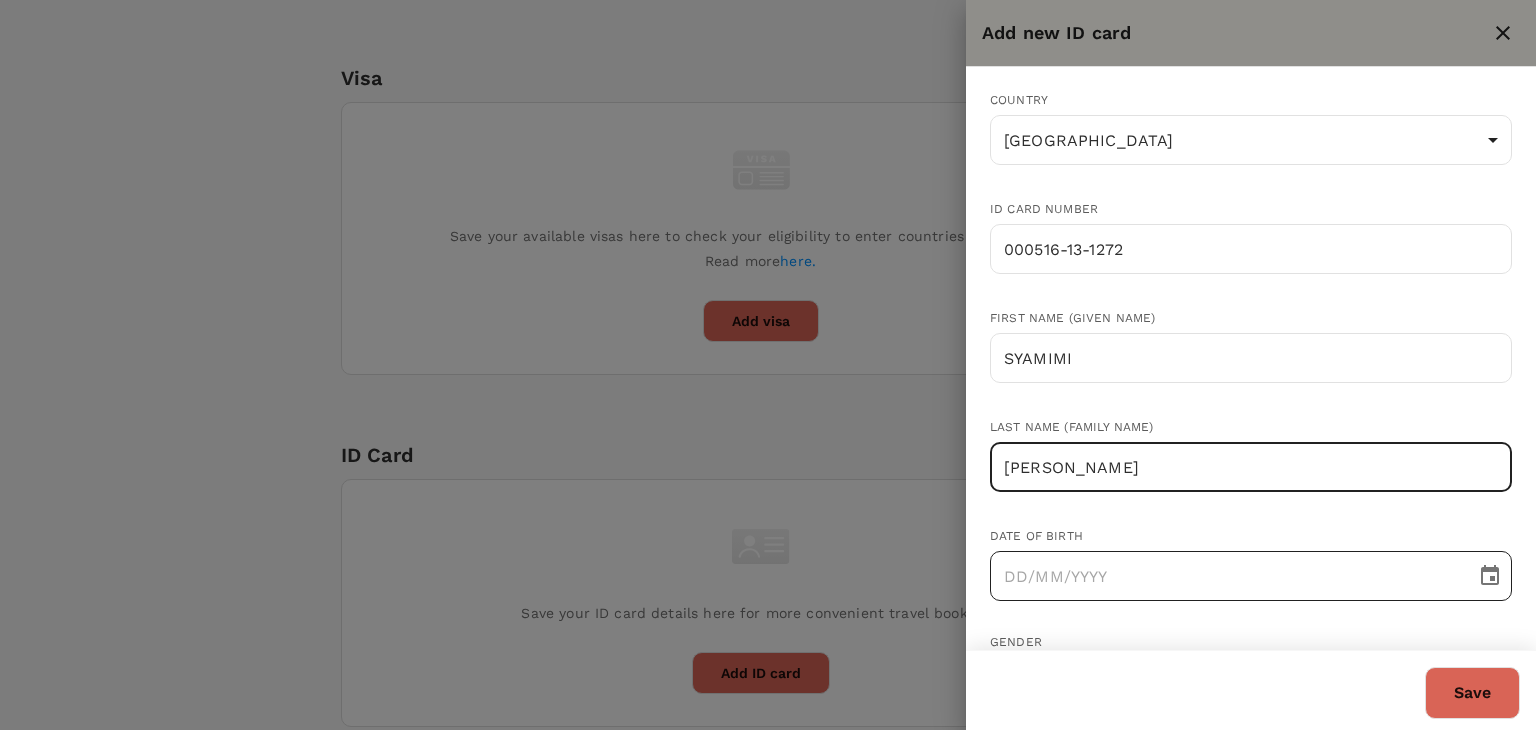 type on "[PERSON_NAME]" 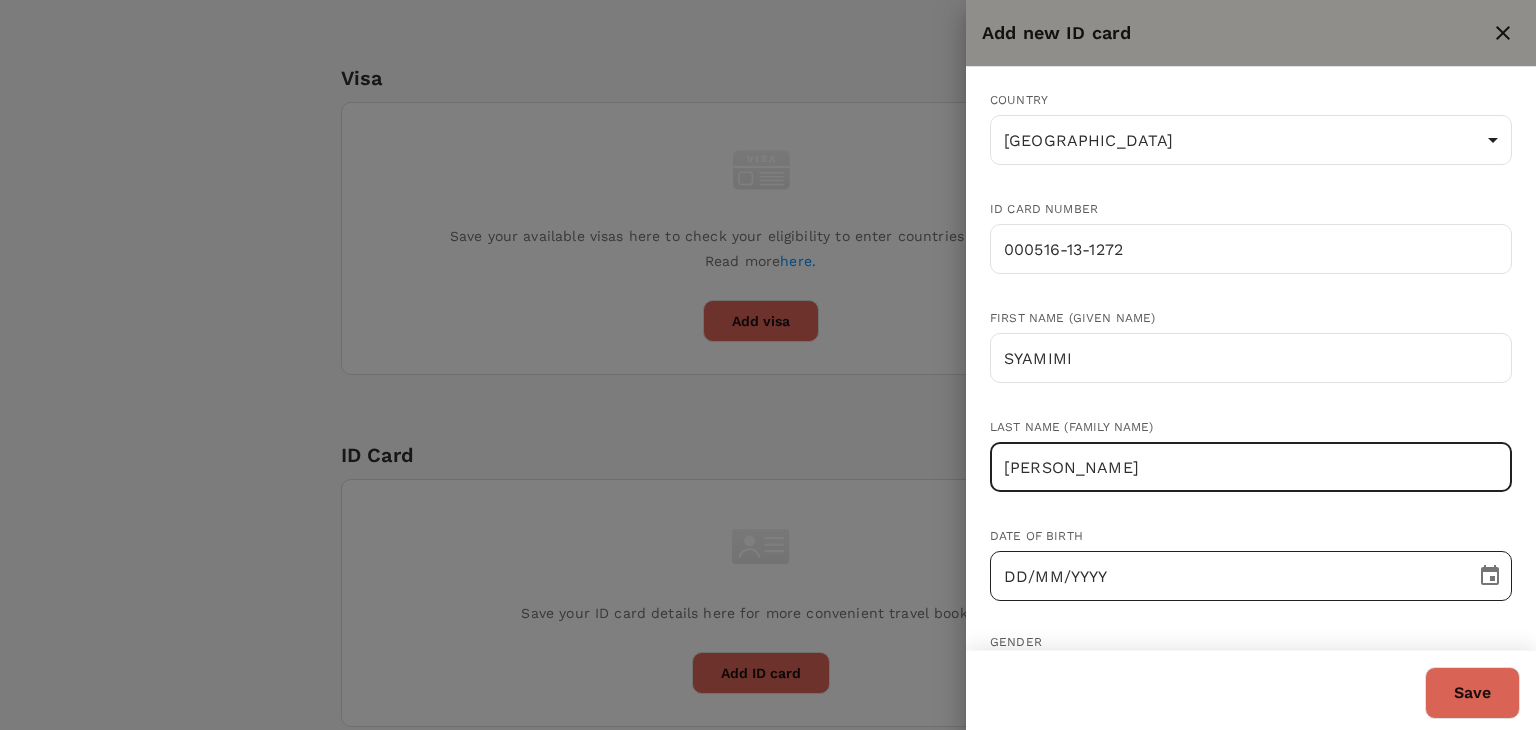 click on "DD/MM/YYYY" at bounding box center [1226, 576] 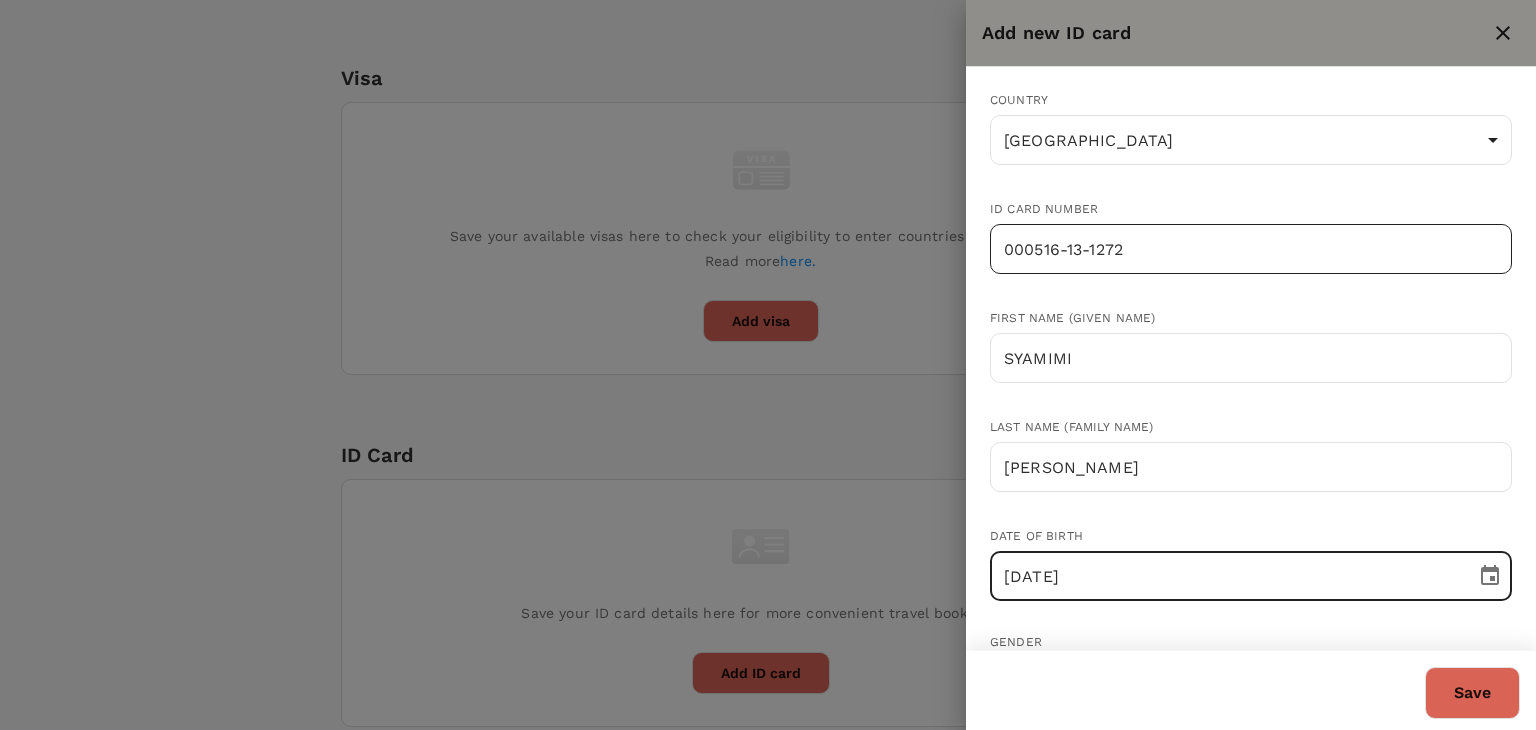 type on "16/05/2000" 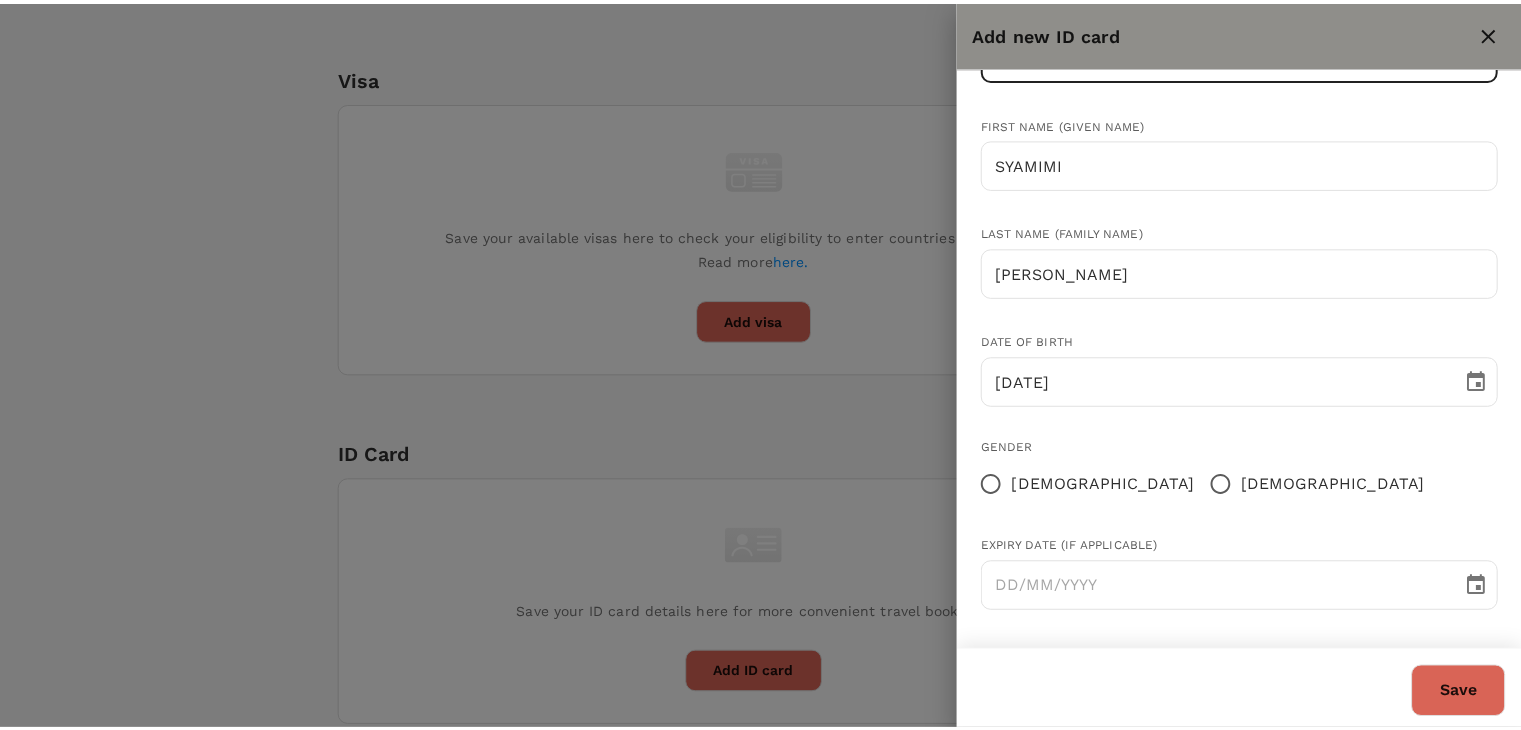 scroll, scrollTop: 195, scrollLeft: 0, axis: vertical 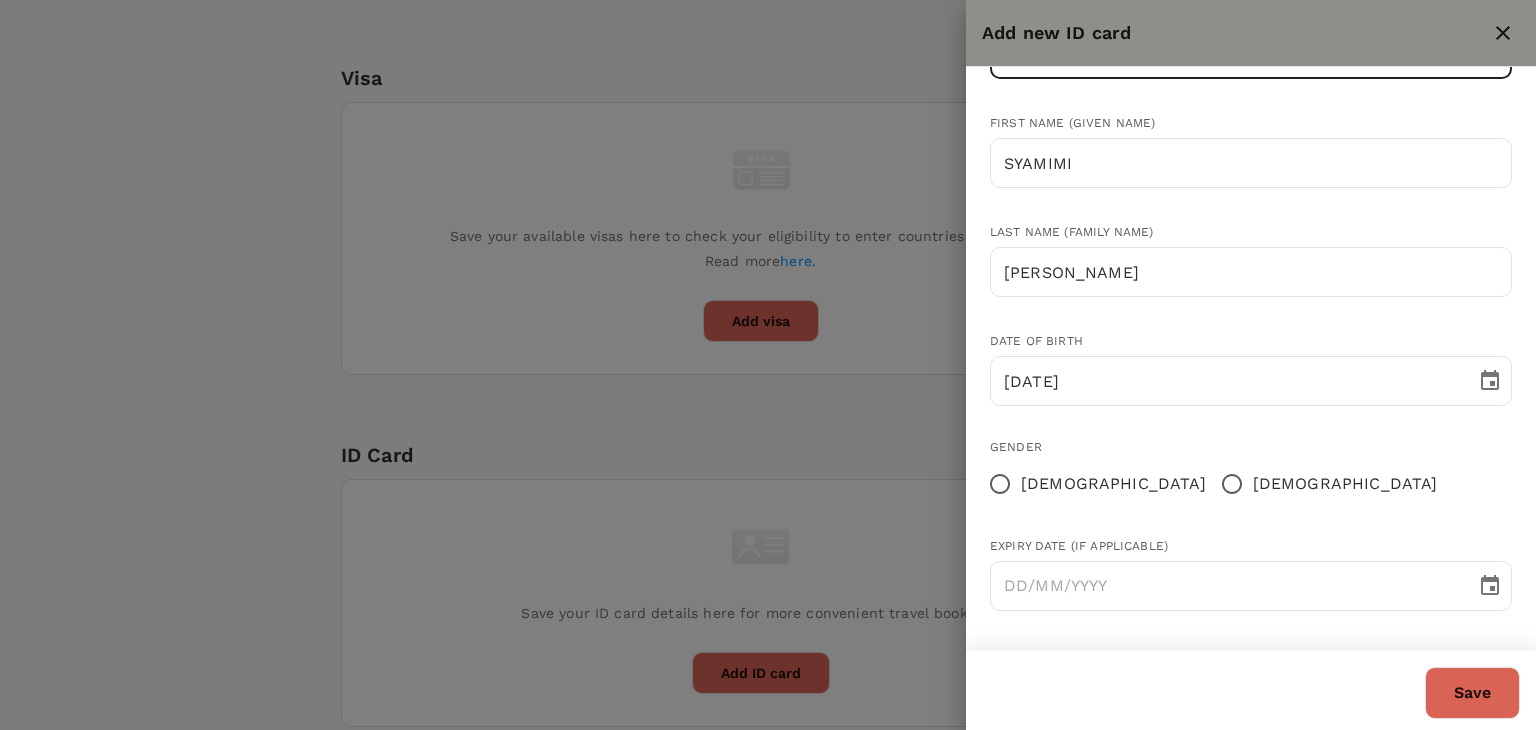type on "000516131272" 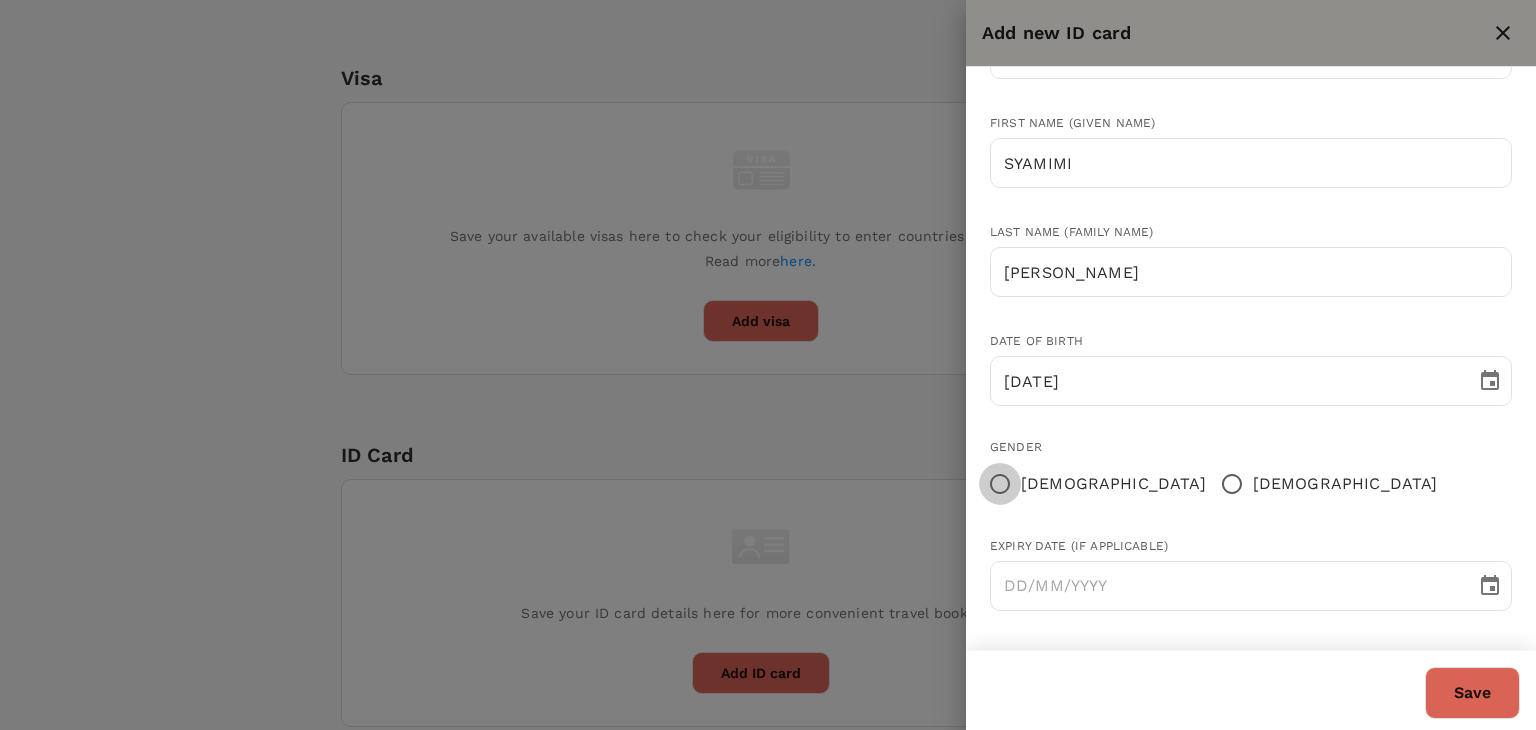 click on "Female" at bounding box center (1000, 484) 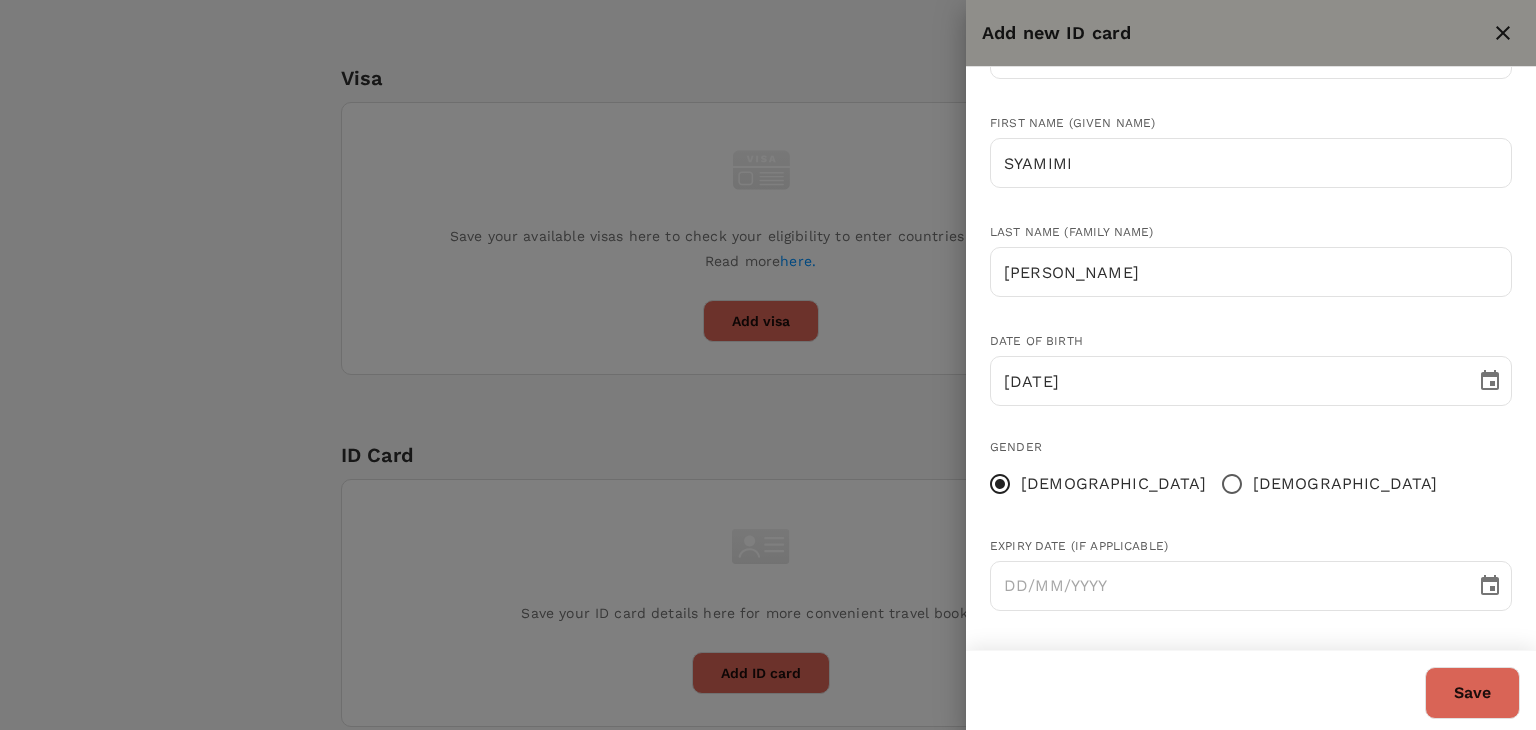 click on "Save" at bounding box center [1472, 693] 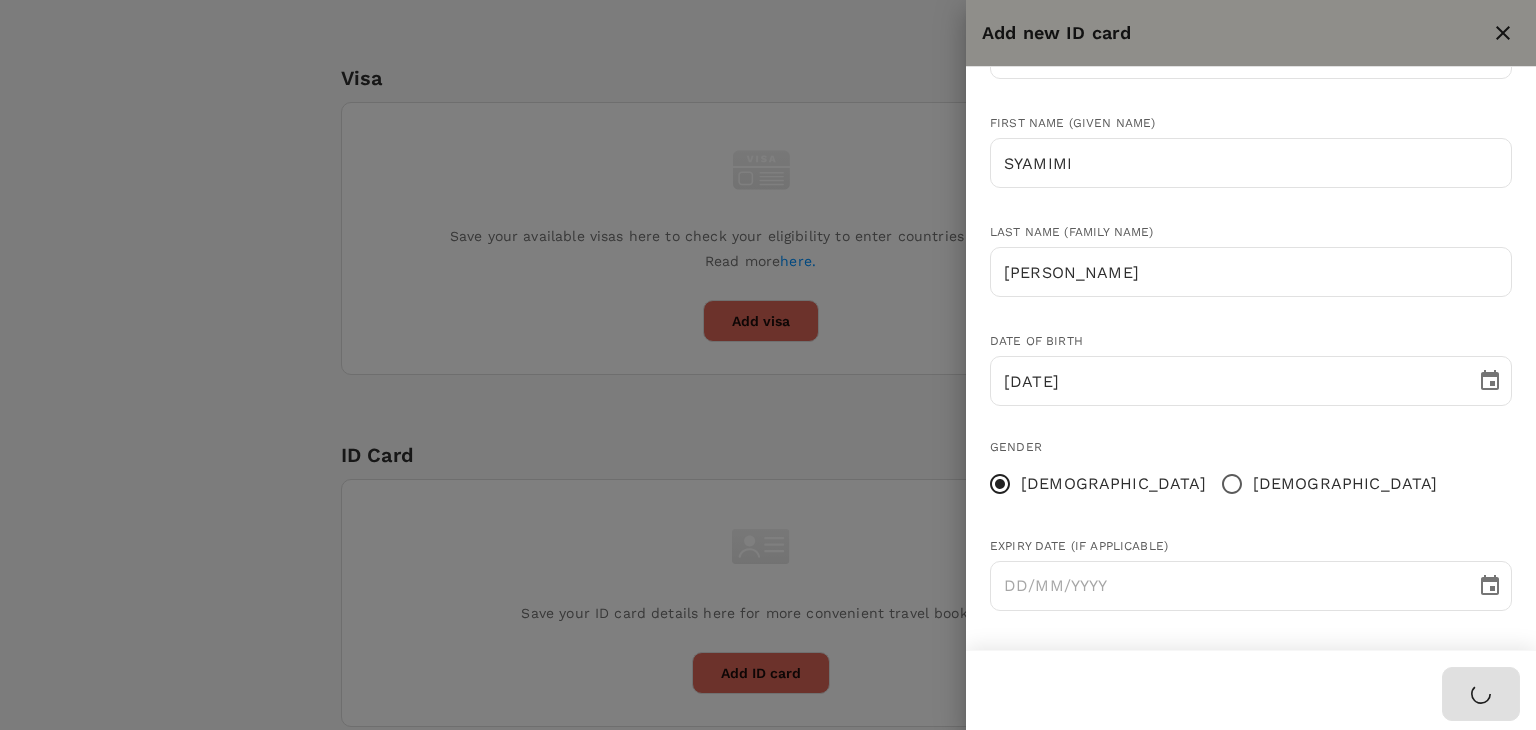 type 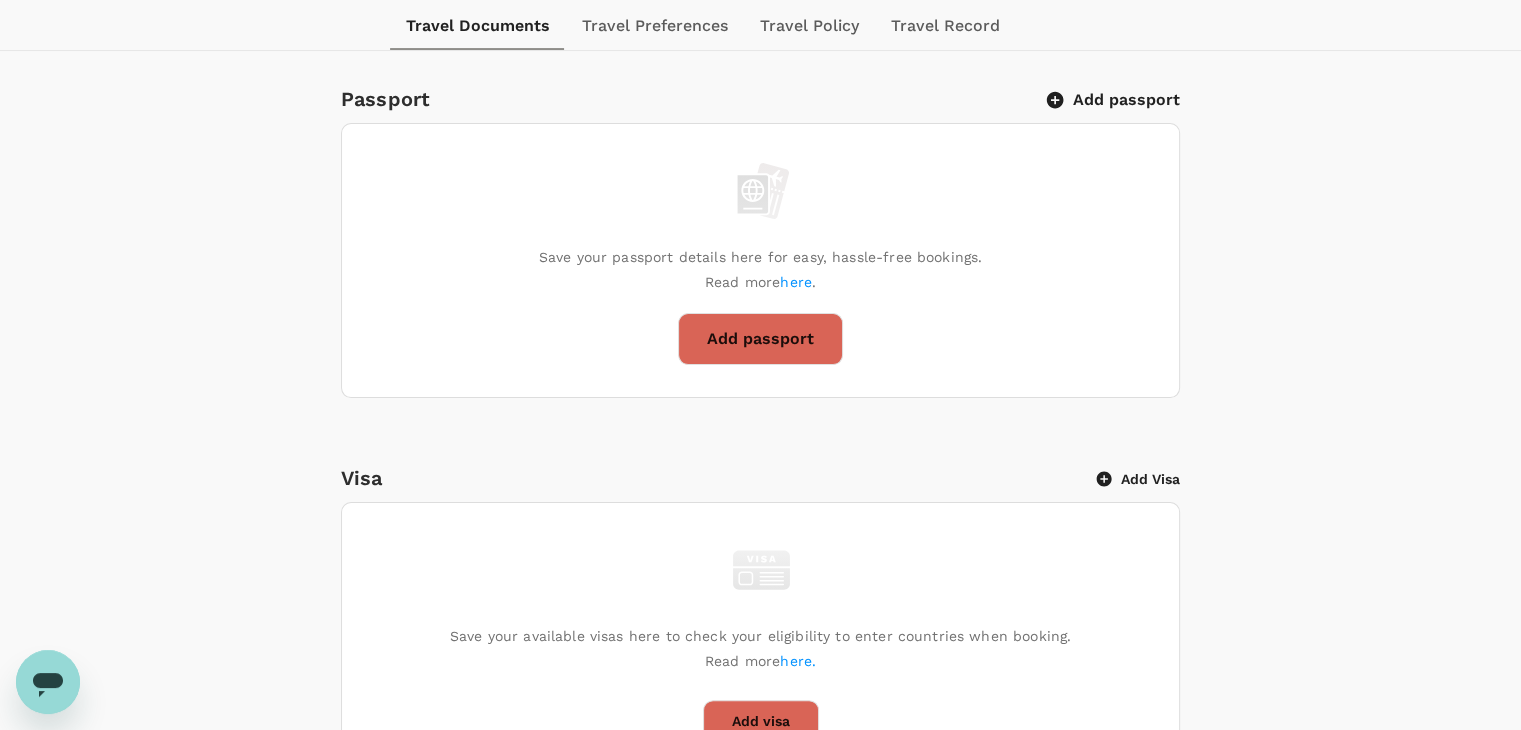 scroll, scrollTop: 0, scrollLeft: 0, axis: both 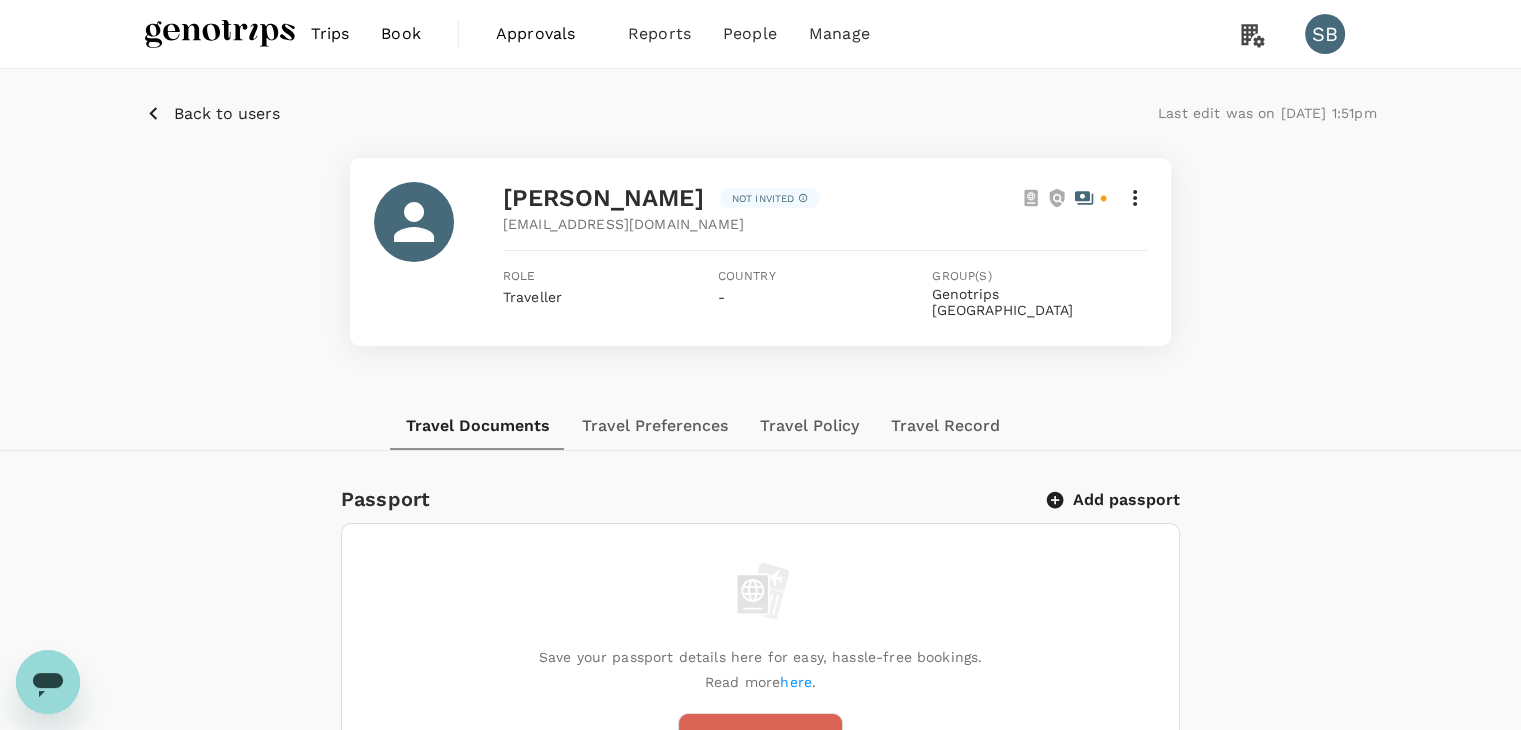 click on "Back to users" at bounding box center [227, 114] 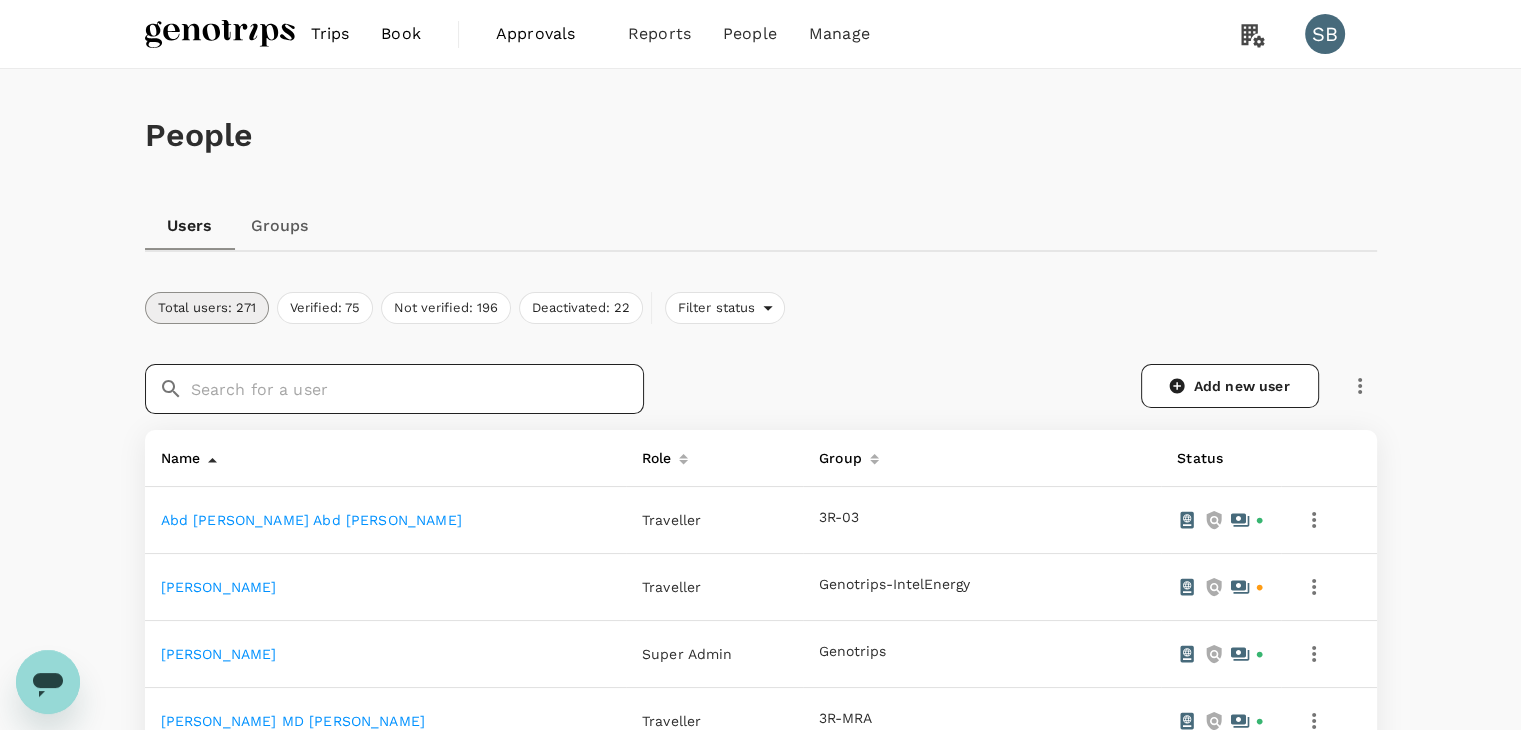 click at bounding box center [417, 389] 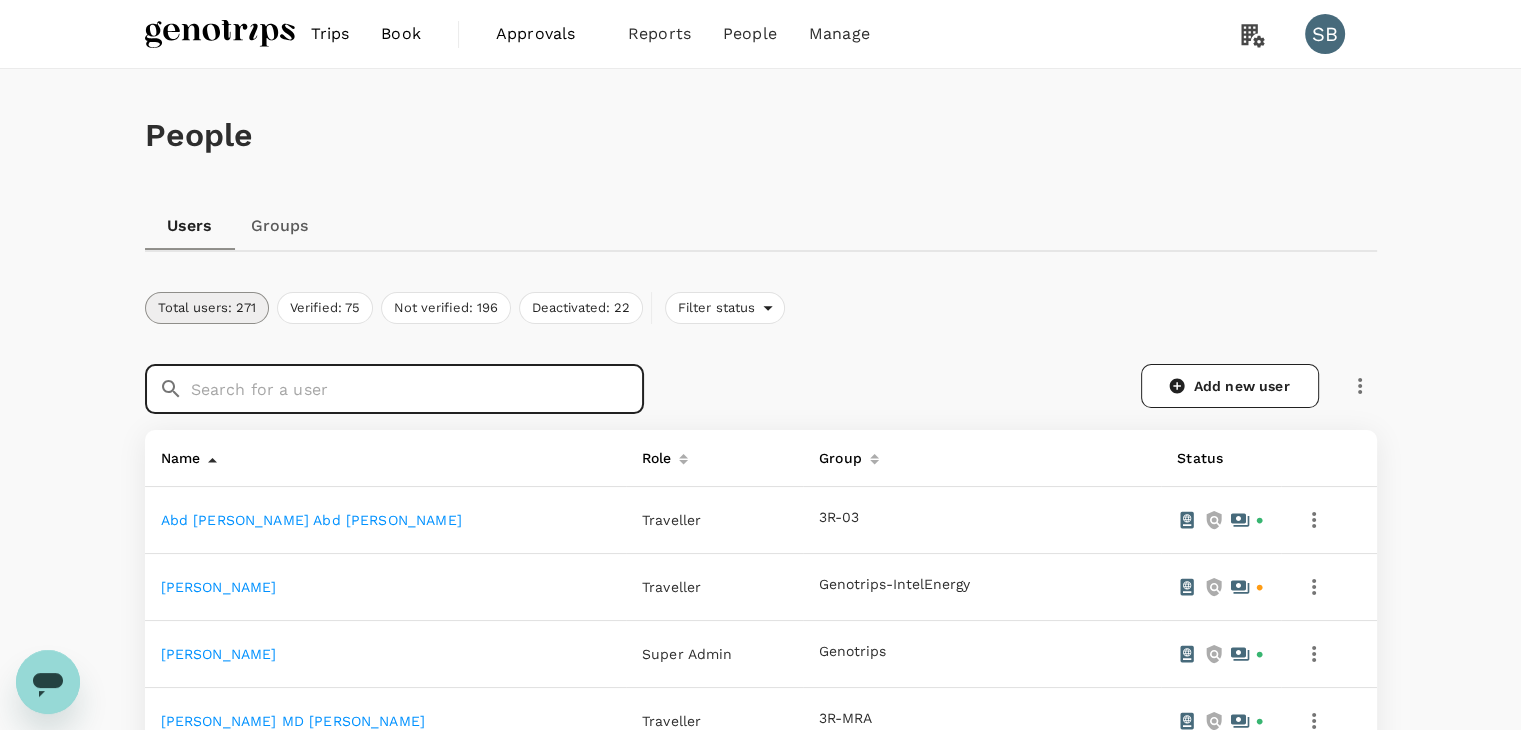 paste on "NURUL AIREEN FITRI BT AIDIL" 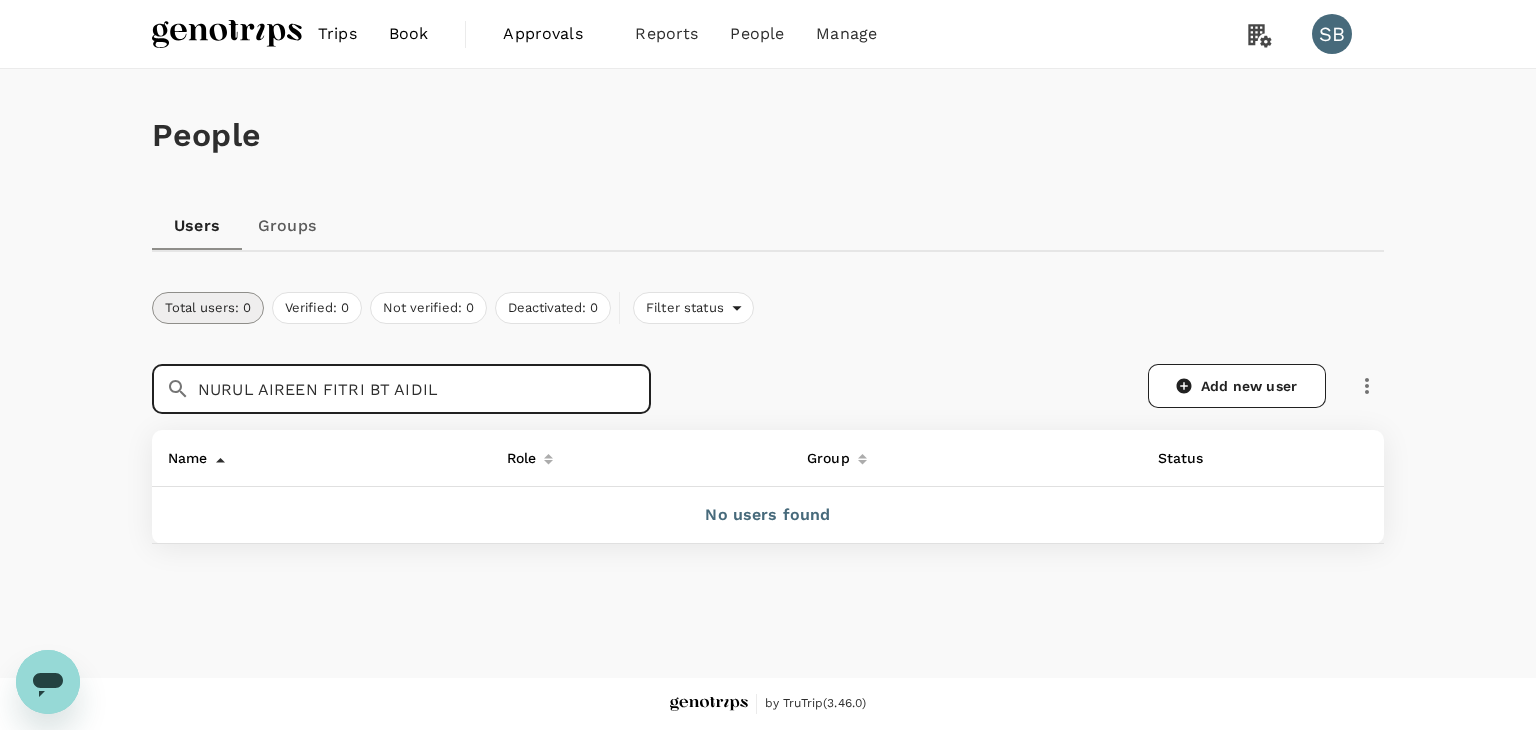 click on "NURUL AIREEN FITRI BT AIDIL" at bounding box center (424, 389) 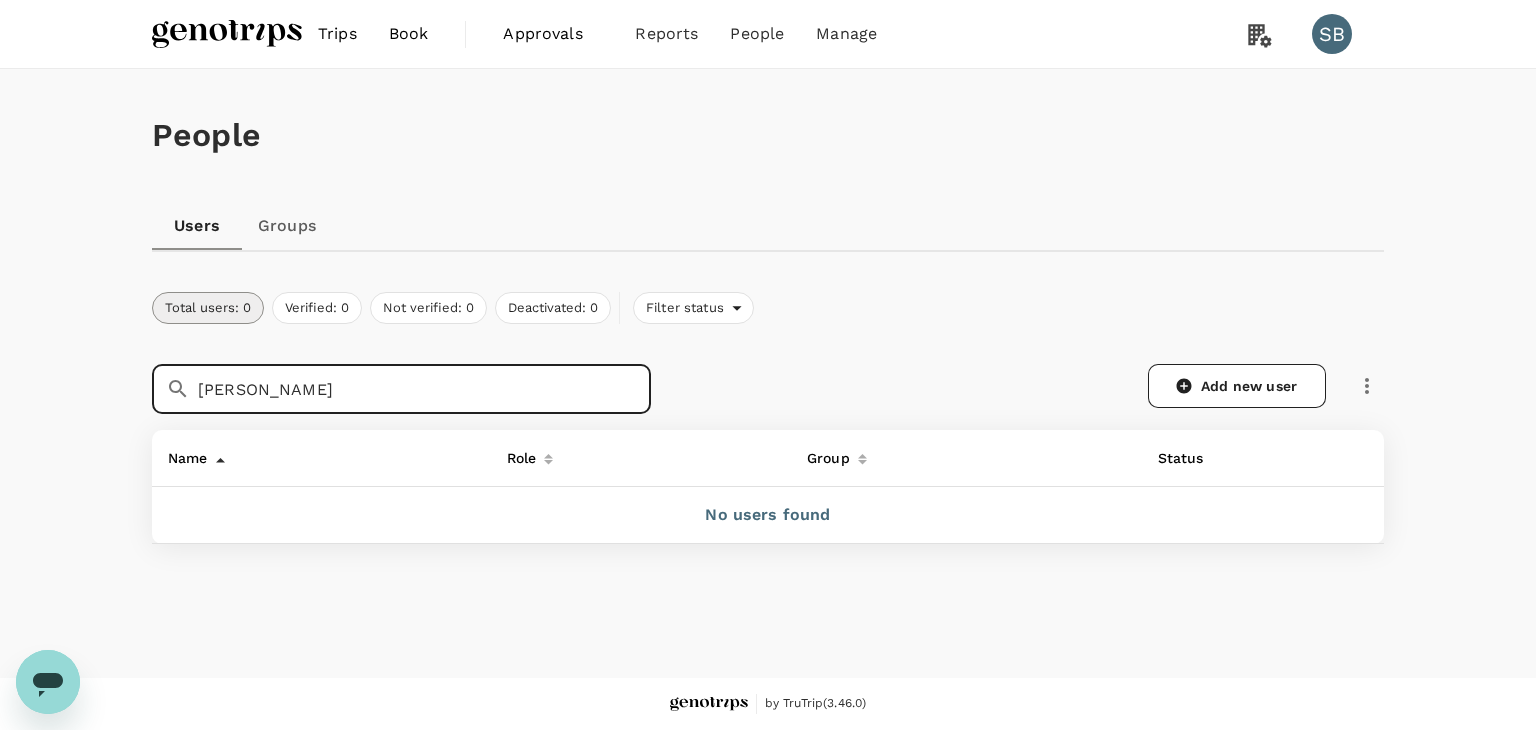 drag, startPoint x: 461, startPoint y: 389, endPoint x: 367, endPoint y: 384, distance: 94.13288 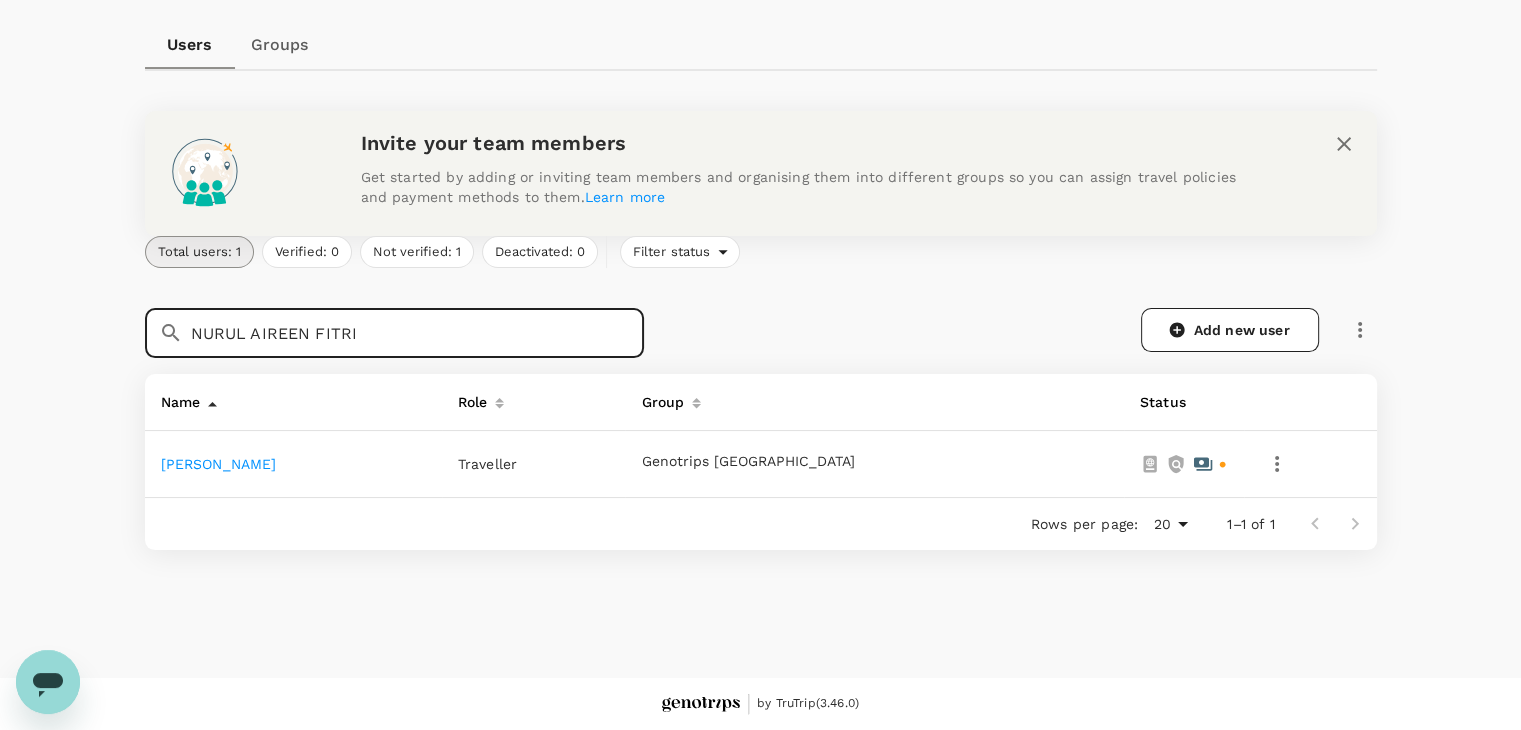type on "NURUL AIREEN FITRI" 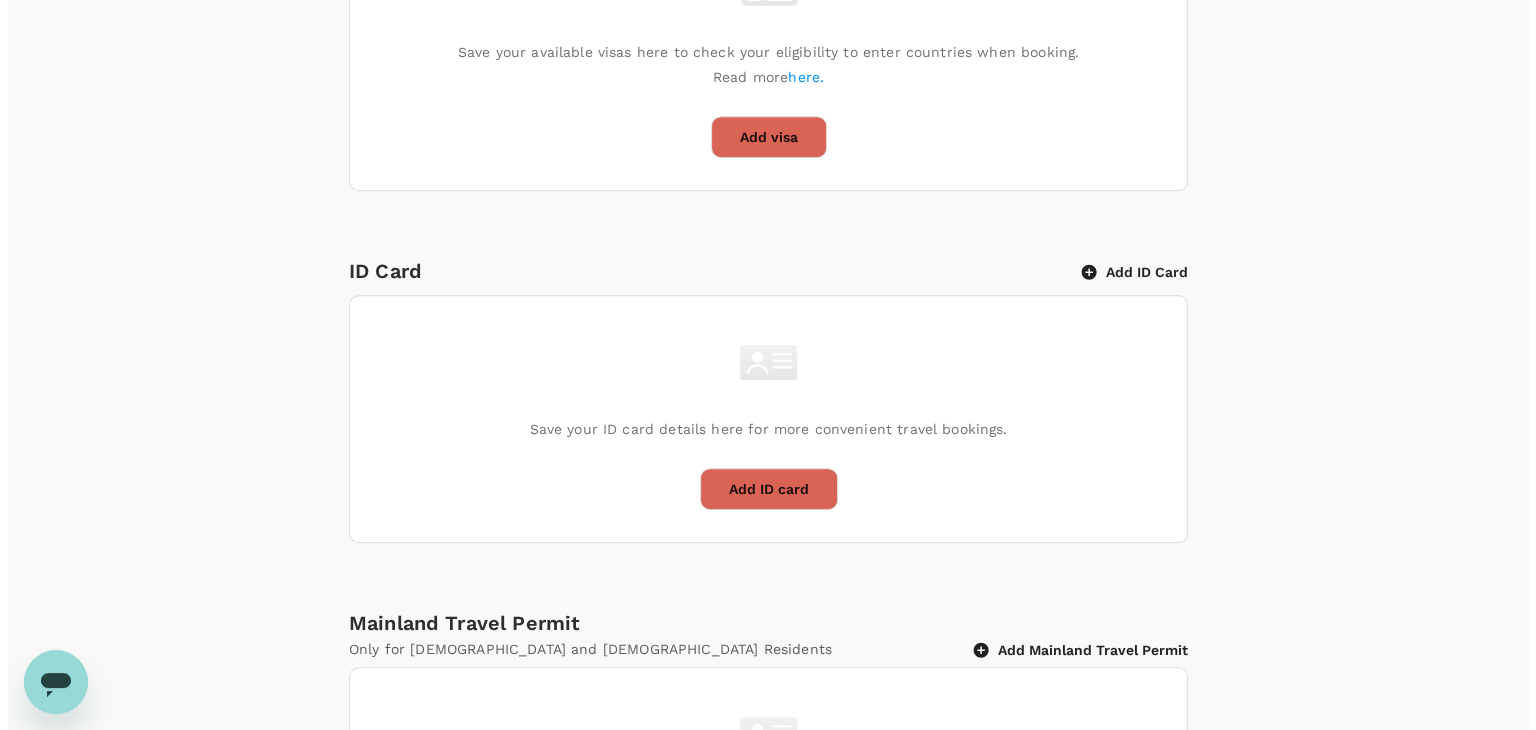 scroll, scrollTop: 1000, scrollLeft: 0, axis: vertical 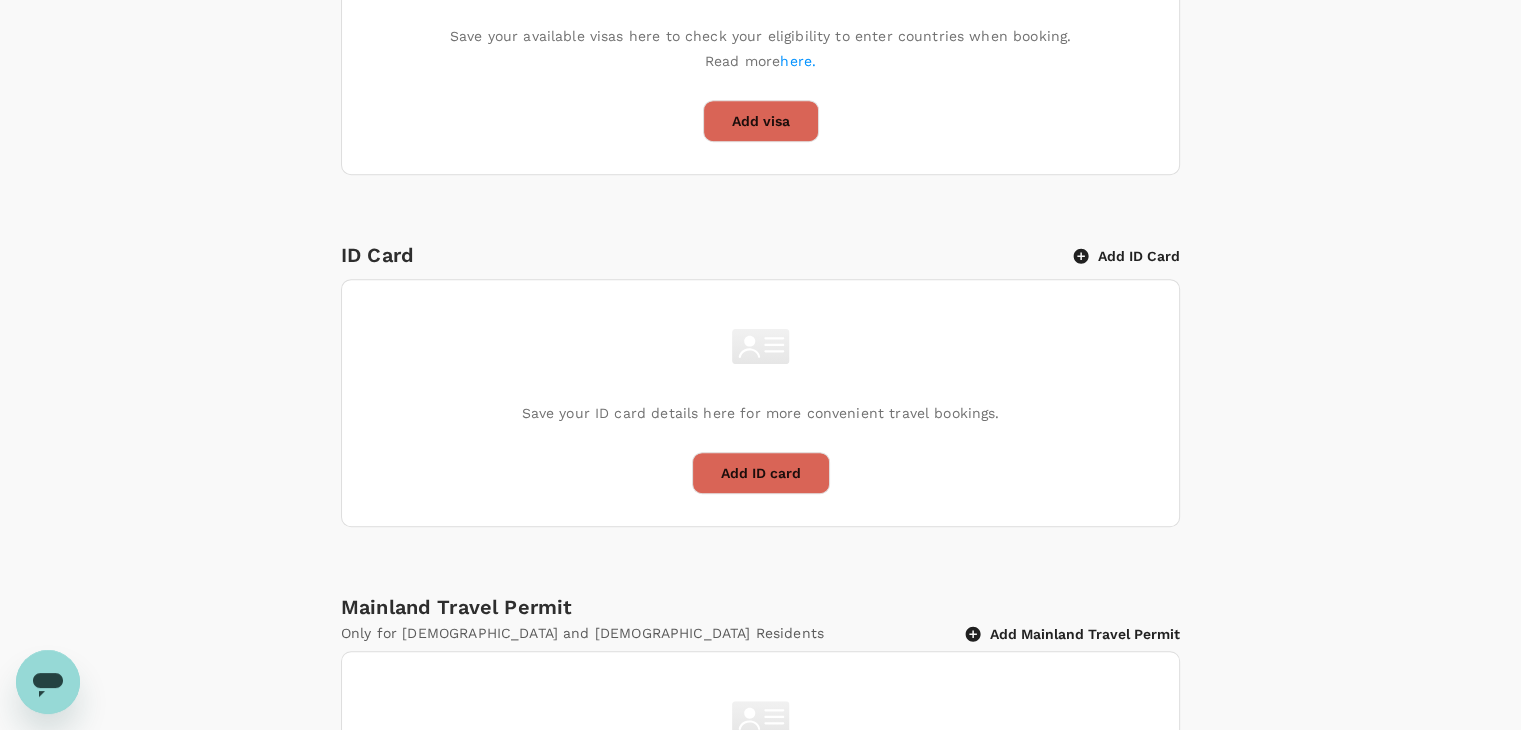 click 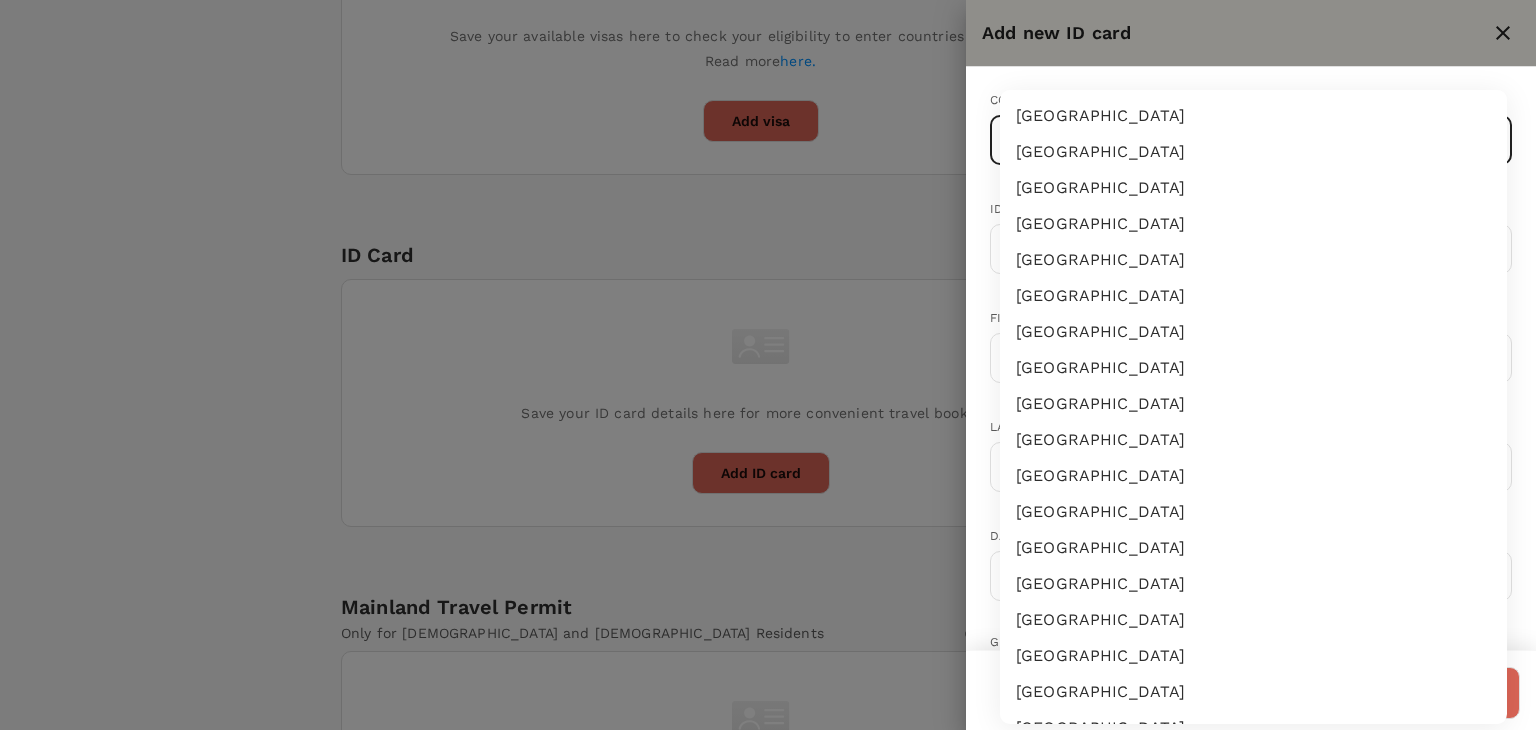click on "Trips Book Approvals 0 Reports People Manage SB Back to users Last edit was on 03 Jul 2025, 1:51pm NURUL AIREEN FITRI BINTI AIDIL Not invited izan+Aireen@genotrips.com.my Role Traveller Country - Group(s) Genotrips Sarawak Travel Documents Travel Preferences Travel Policy Travel Record Passport Add passport Save your passport details here for easy, hassle-free bookings. Read more  here . Add passport Visa Add Visa Save your available visas here to check your eligibility to enter countries when booking. Read more  here. Add visa ID Card Add ID Card Save your ID card details here for more convenient travel bookings. Add ID card Mainland Travel Permit Only for Hong Kong and Macao Residents Add Mainland Travel Permit Save your Mainland Travel Permit to easily book travel within China. Add Mainland Travel Permit by TruTrip  ( 3.46.0   ) Add new ID card Country ​ ​ ID card number ​ First name (Given name) ​ Last name (Family name) ​ Date of birth ​ Gender Female Male Expiry date (if applicable) ​ Save" at bounding box center [768, -9] 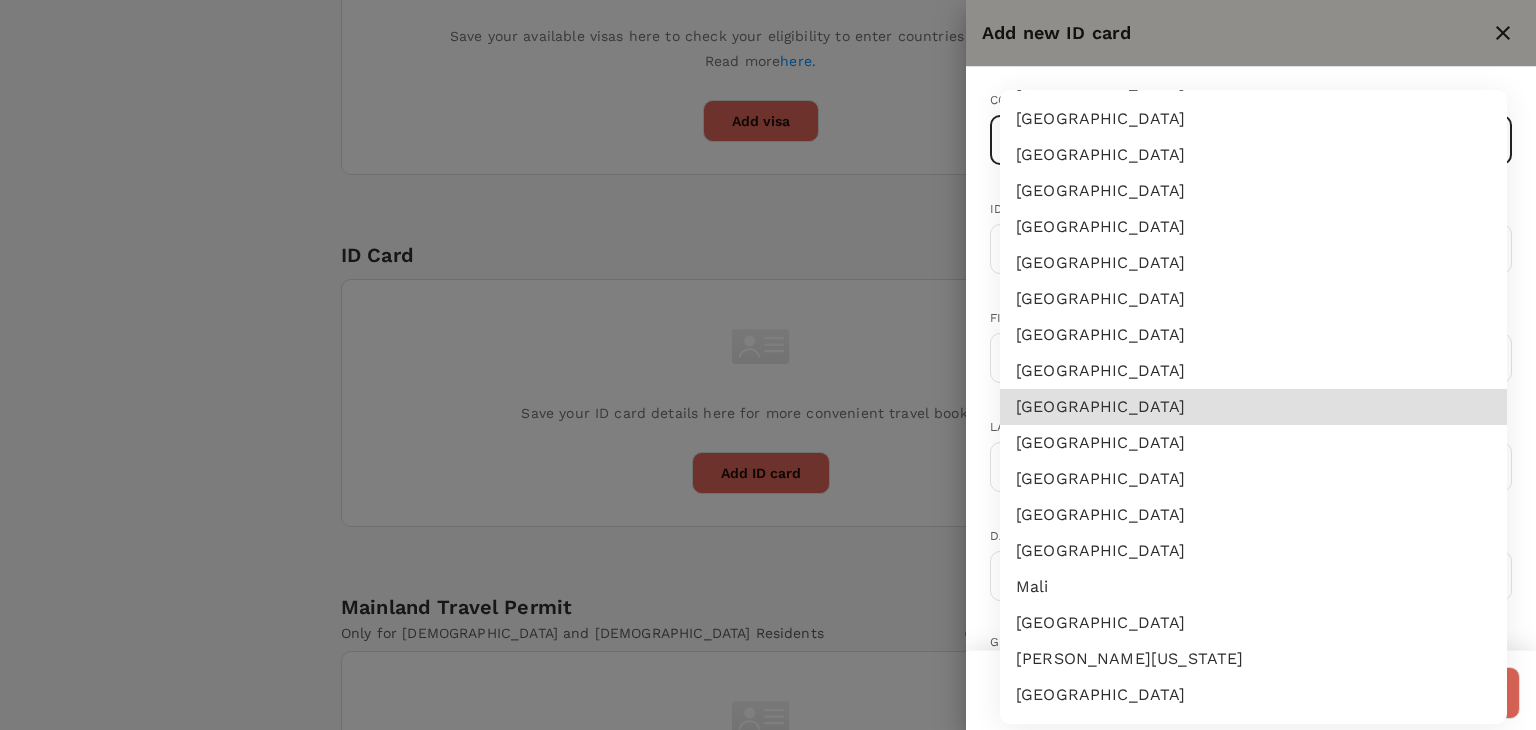 type 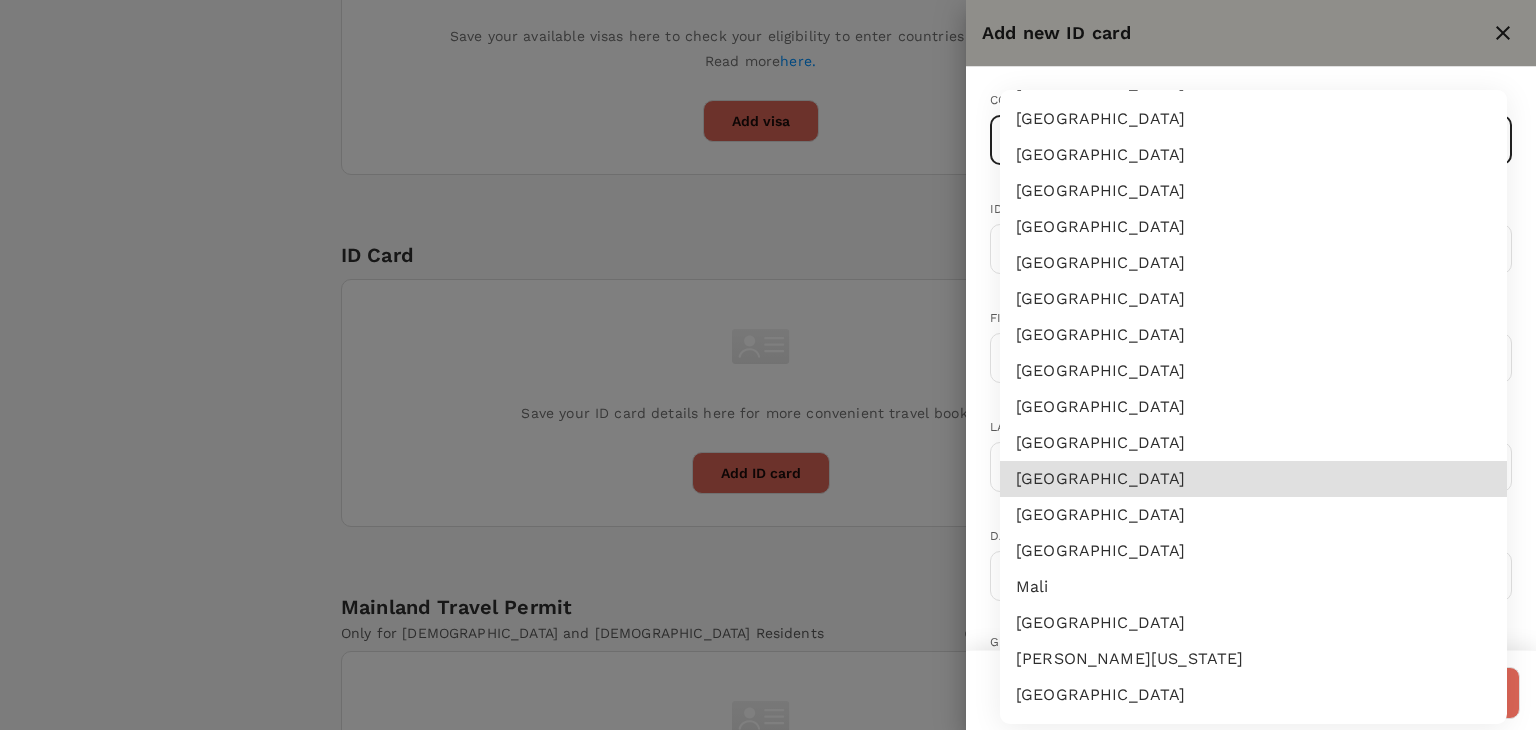 type 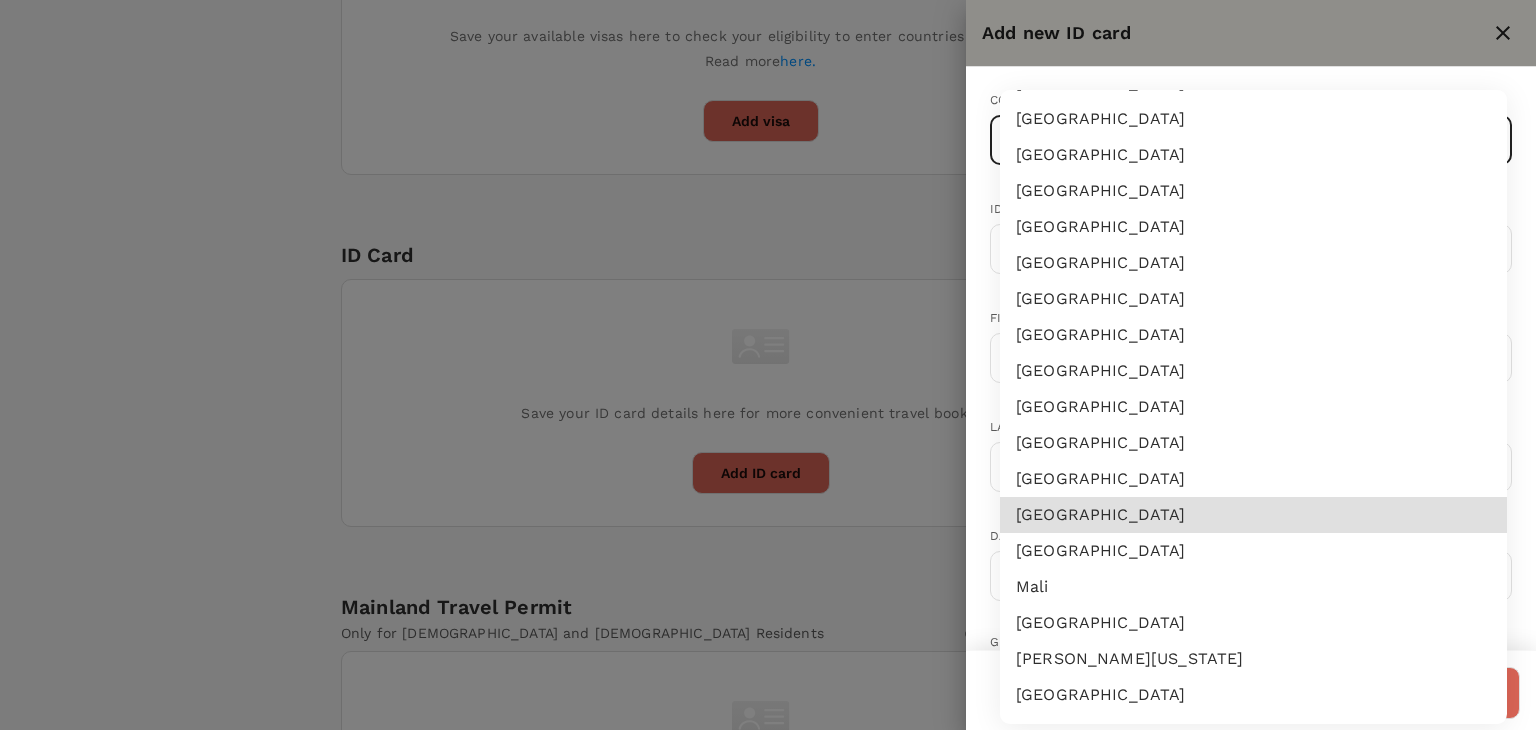 type on "MY" 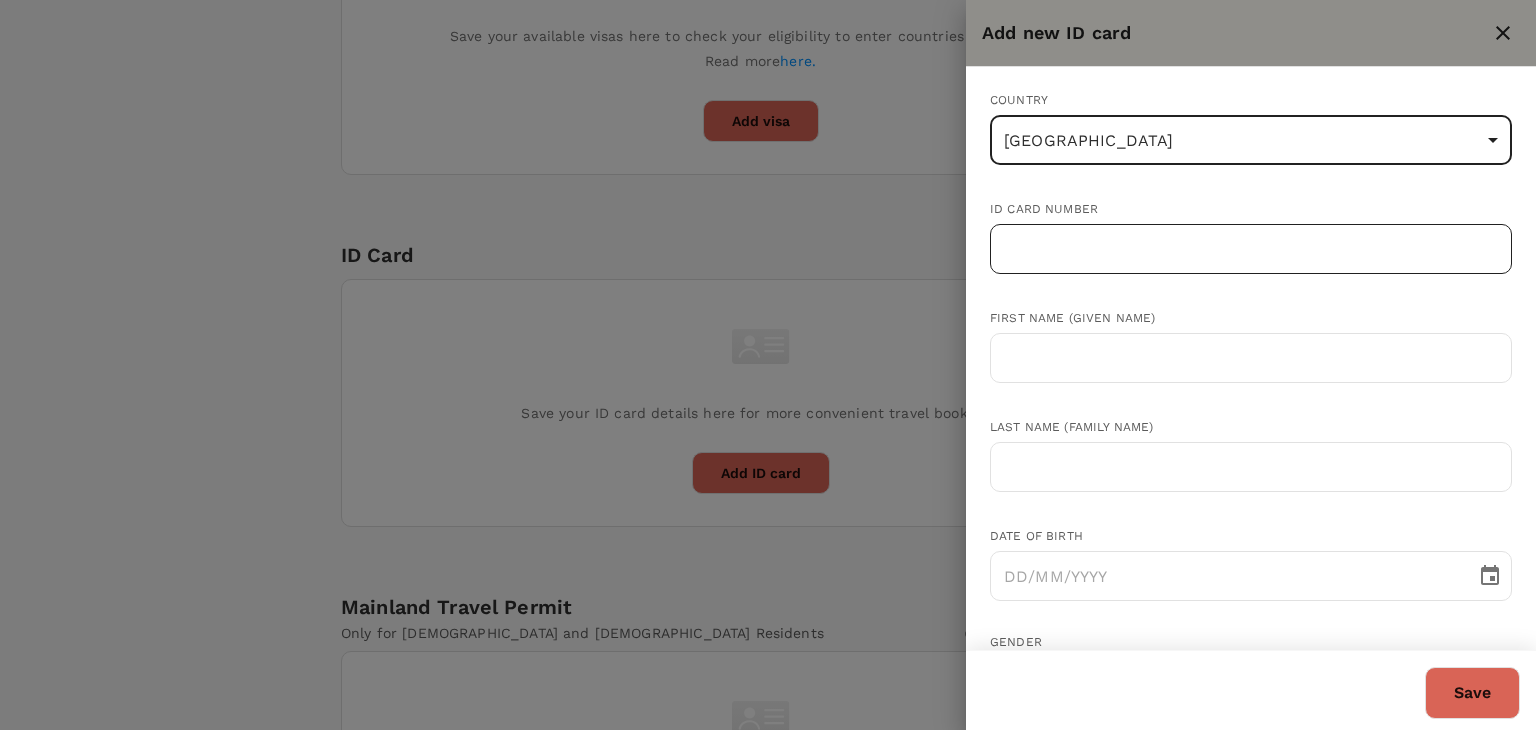 click at bounding box center (1251, 249) 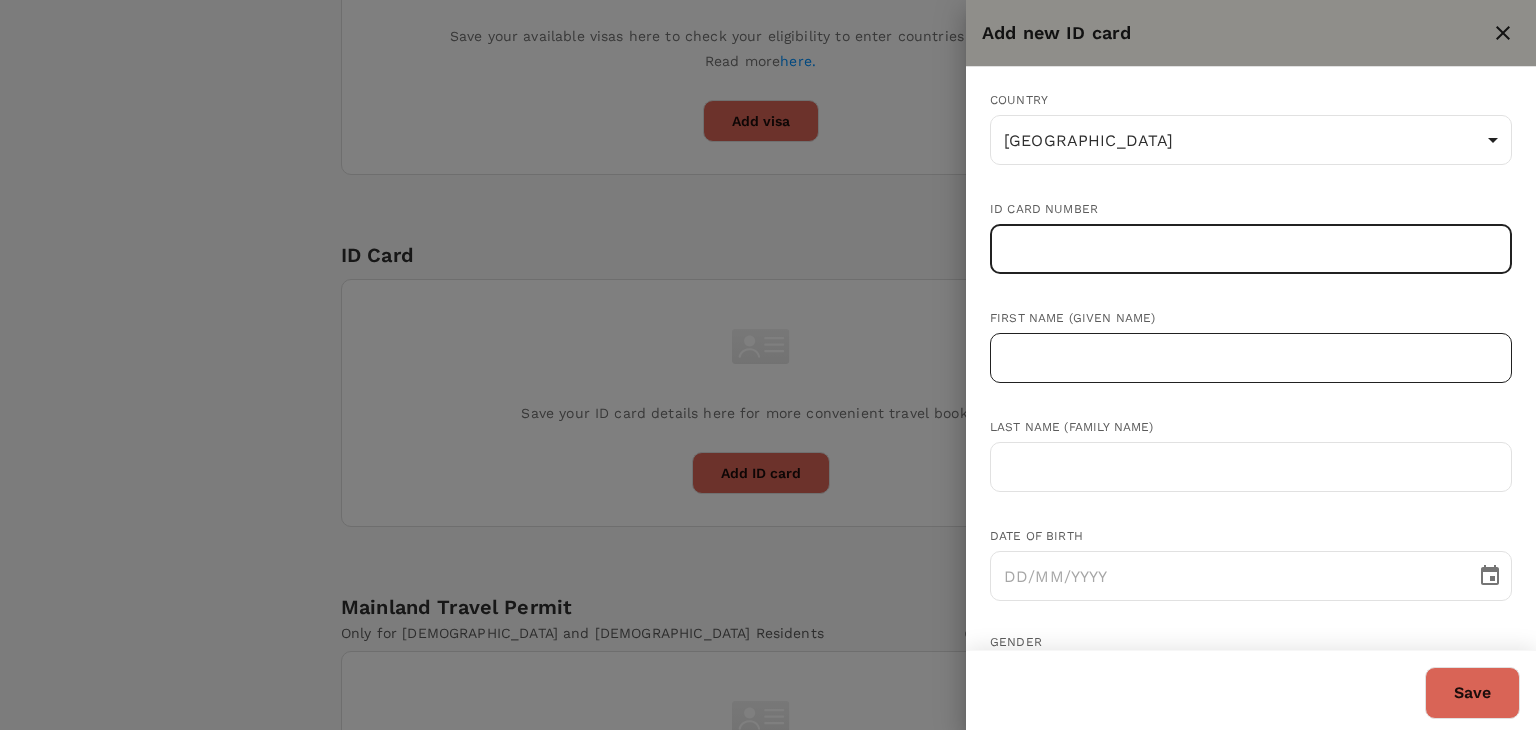 click at bounding box center [1251, 358] 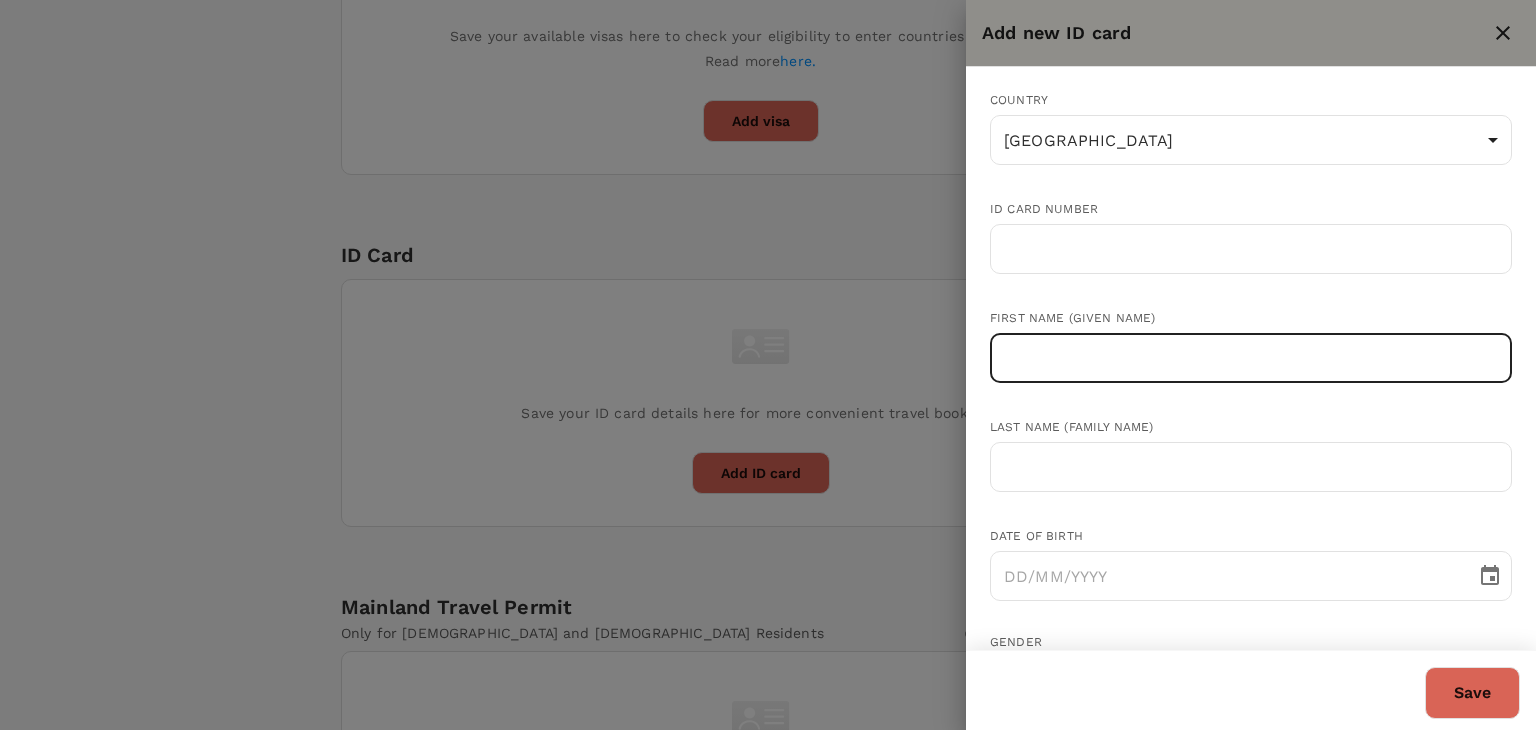 paste on "NURUL AIREEN FITRI BT AIDIL" 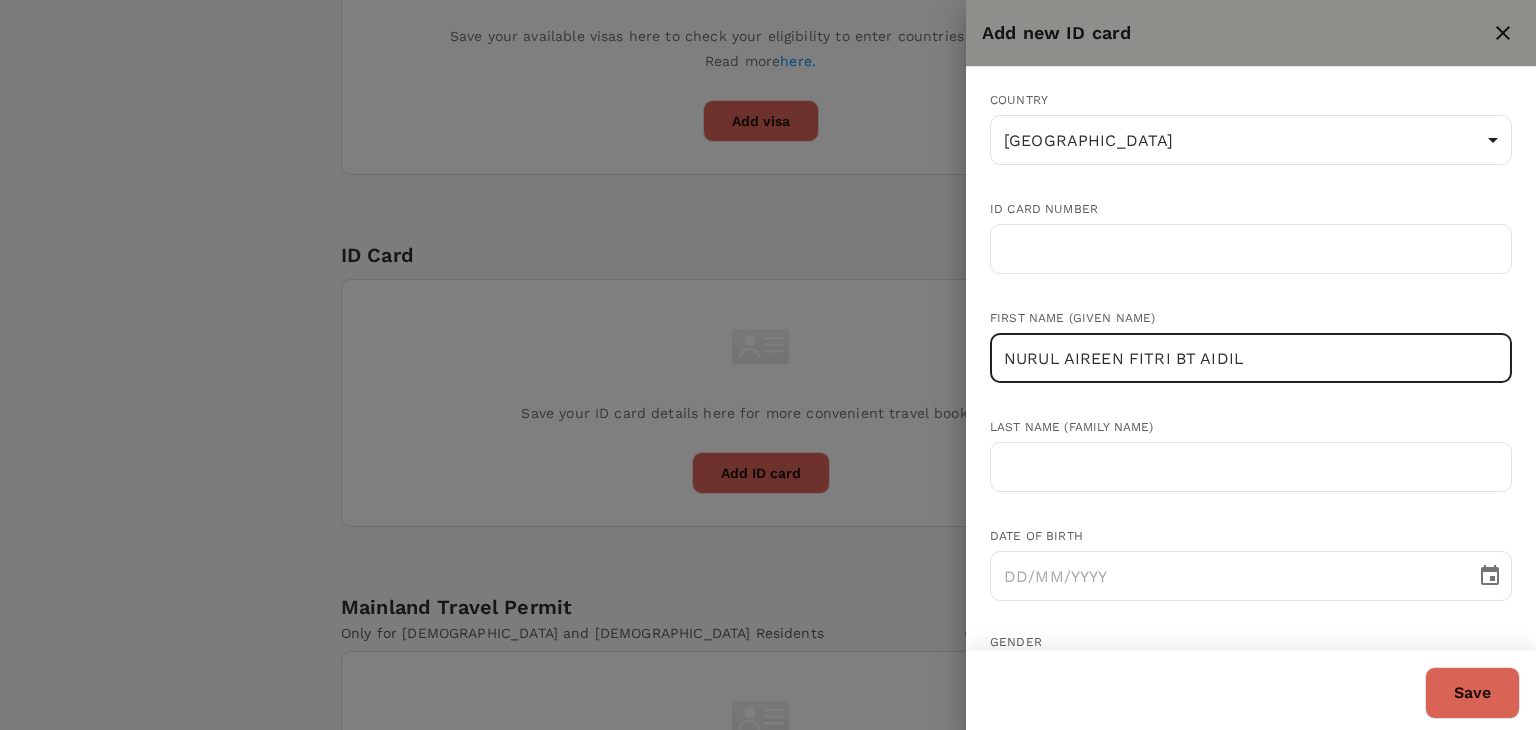 drag, startPoint x: 1246, startPoint y: 364, endPoint x: 1173, endPoint y: 357, distance: 73.33485 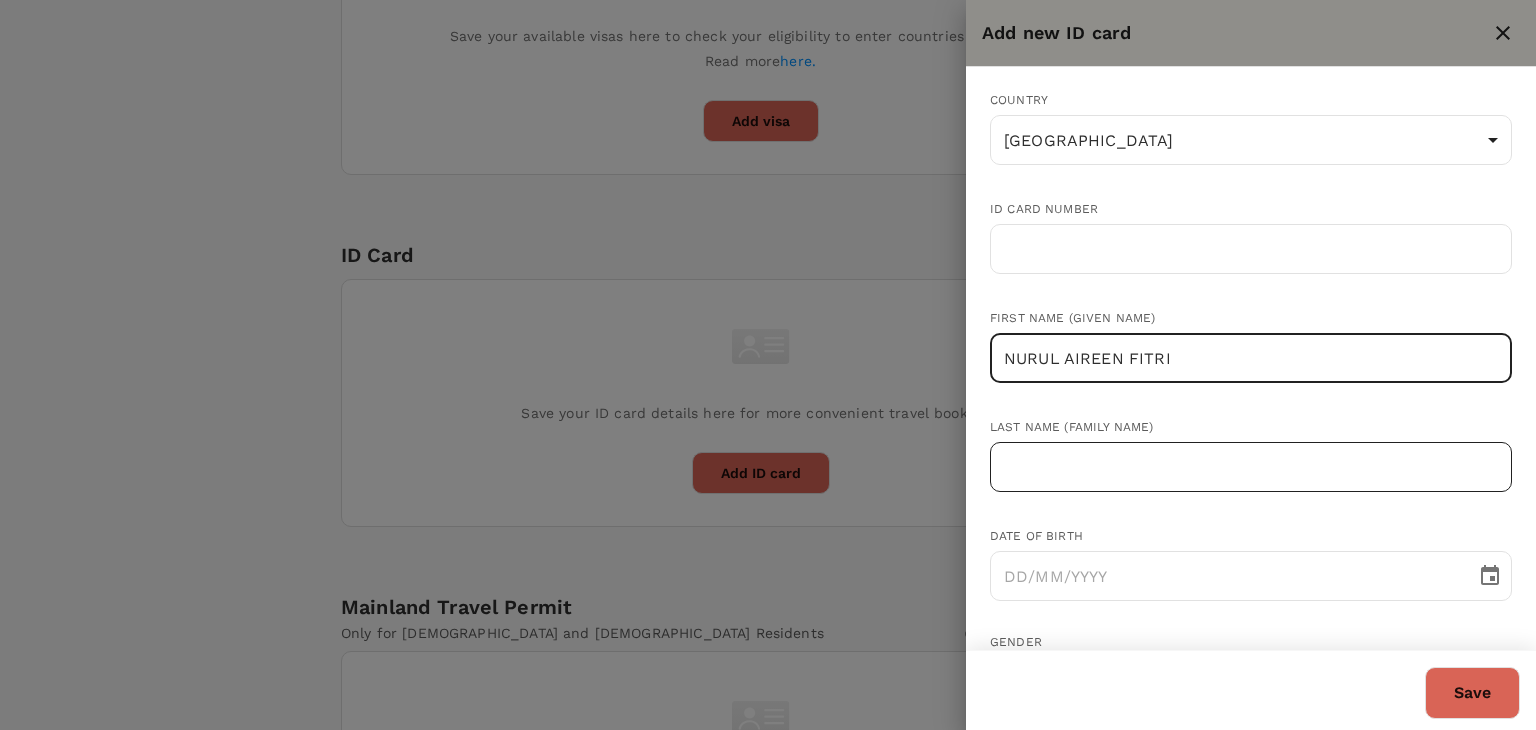 type on "NURUL AIREEN FITRI" 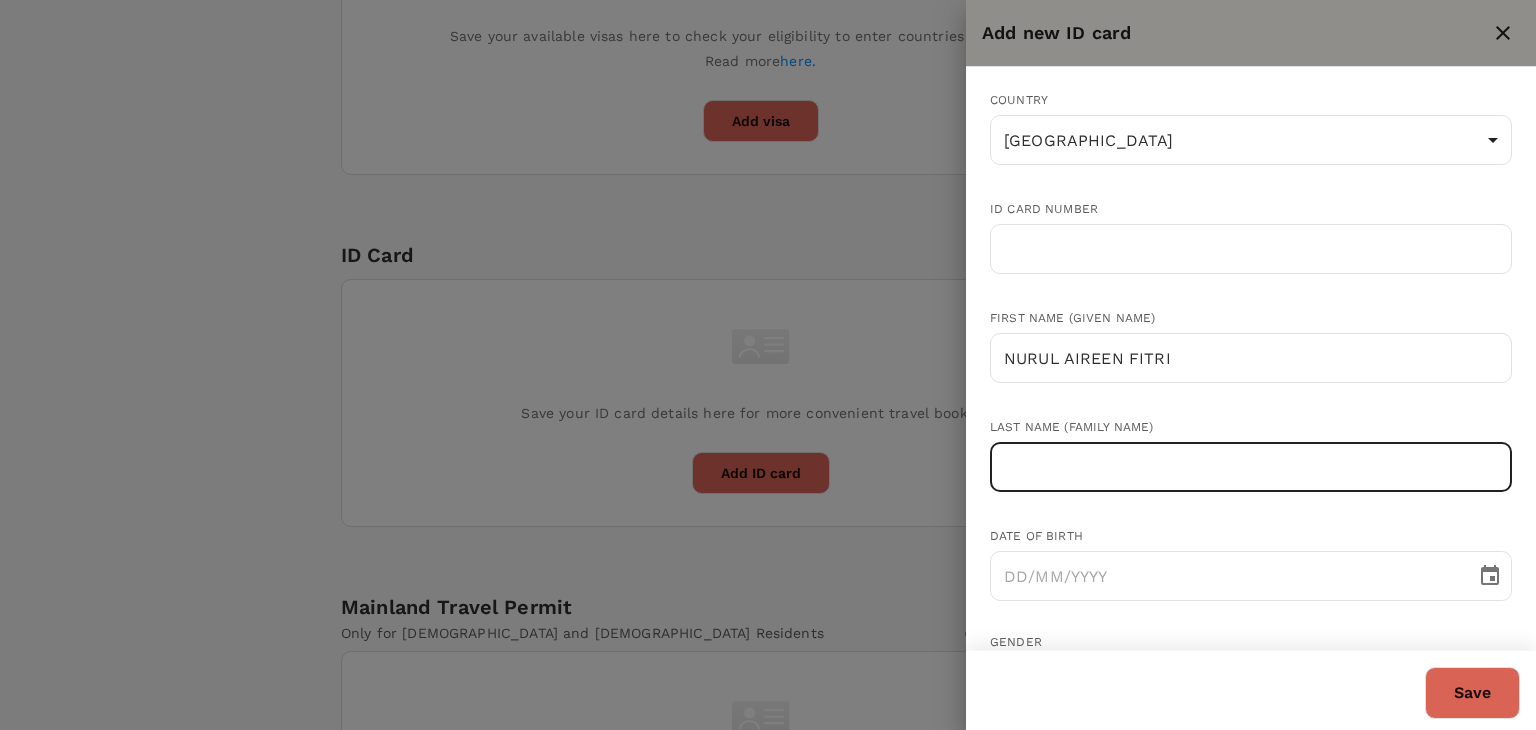 click at bounding box center (1251, 467) 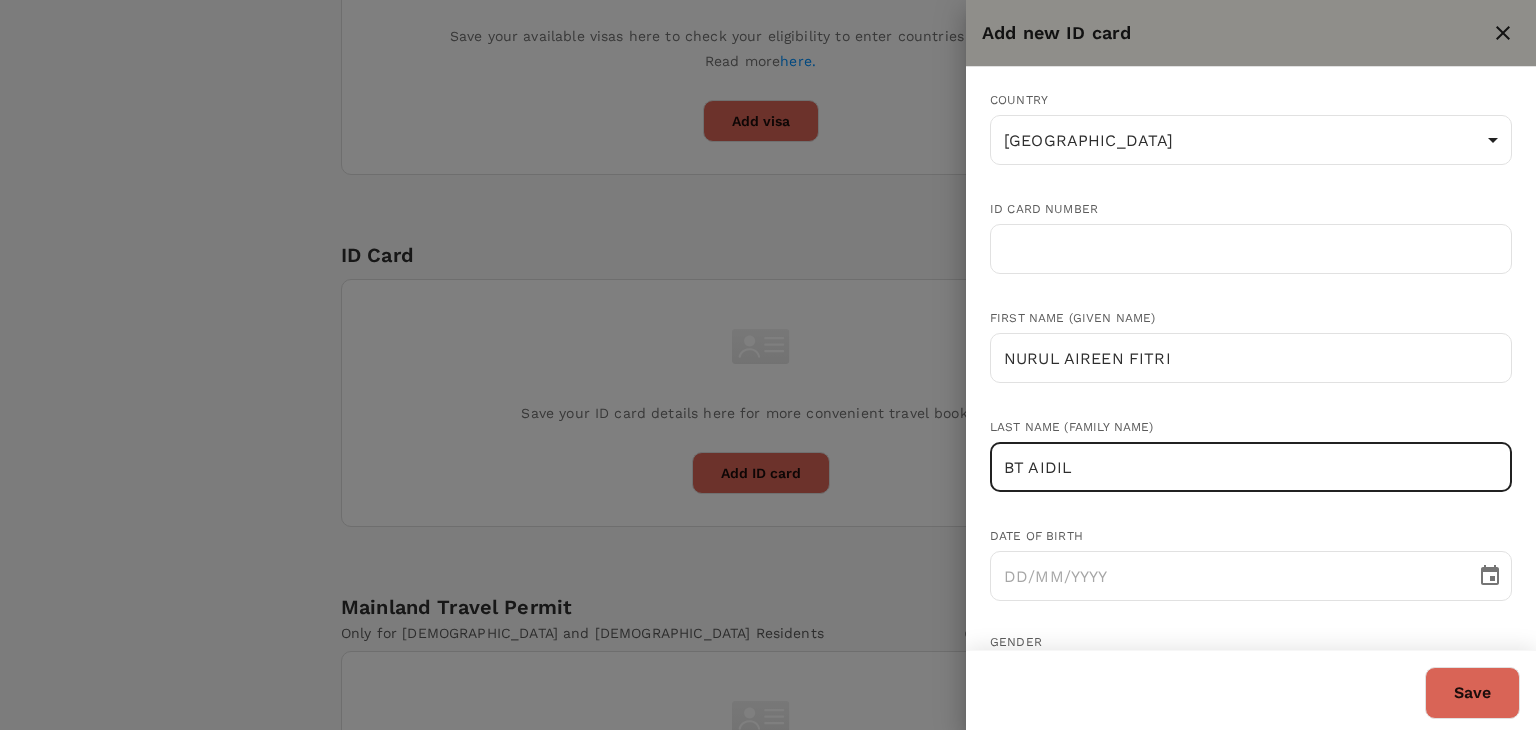 click on "BT AIDIL" at bounding box center [1251, 467] 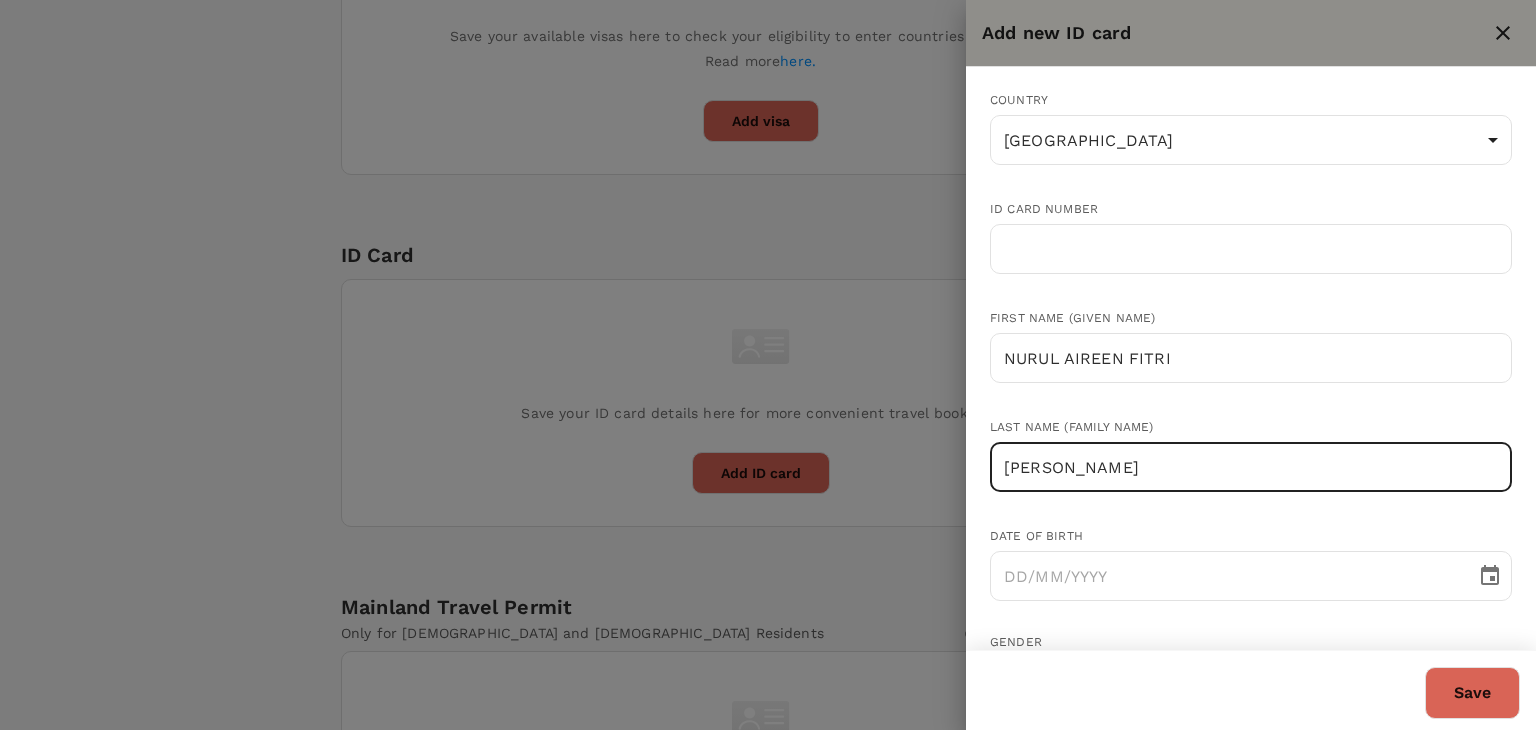 type on "[PERSON_NAME]" 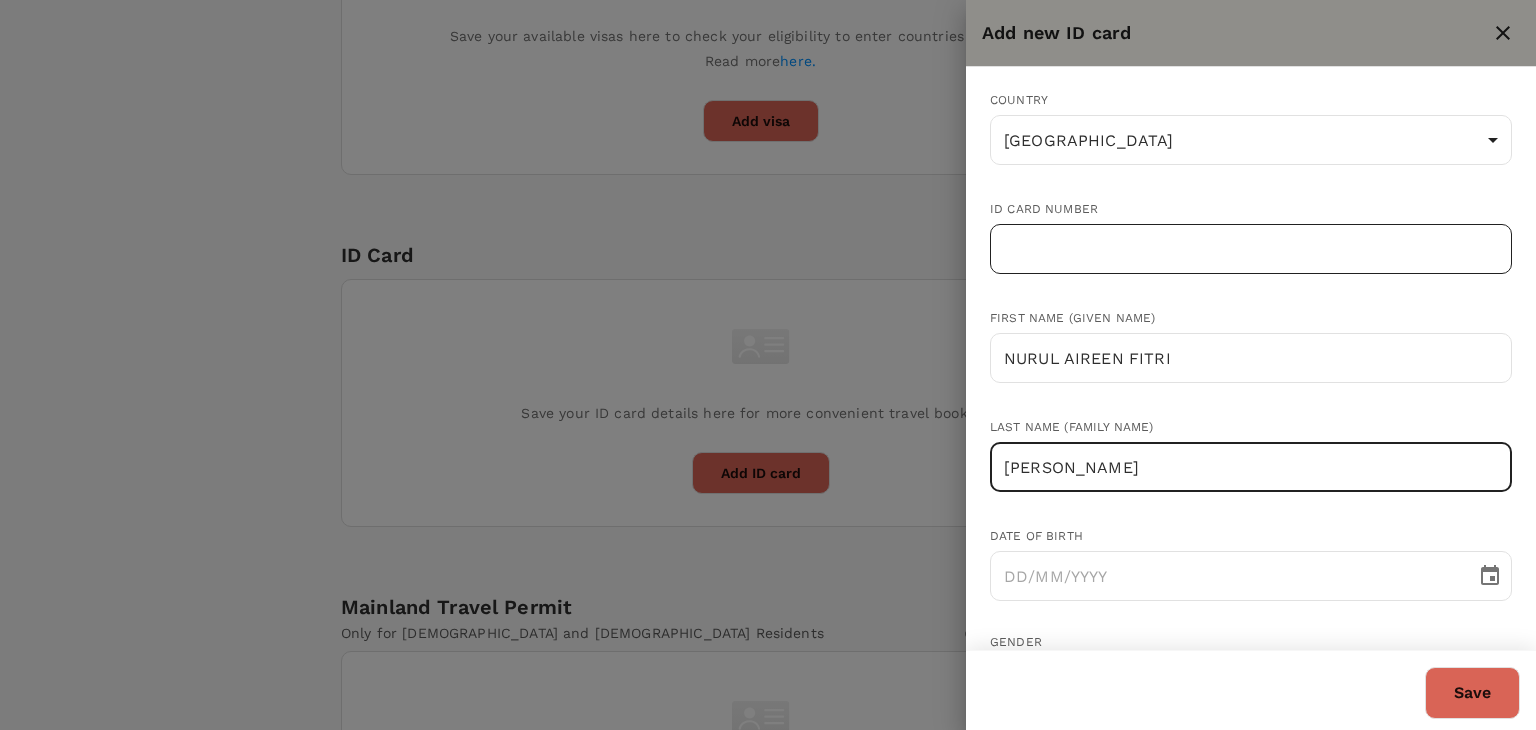 click at bounding box center [1251, 249] 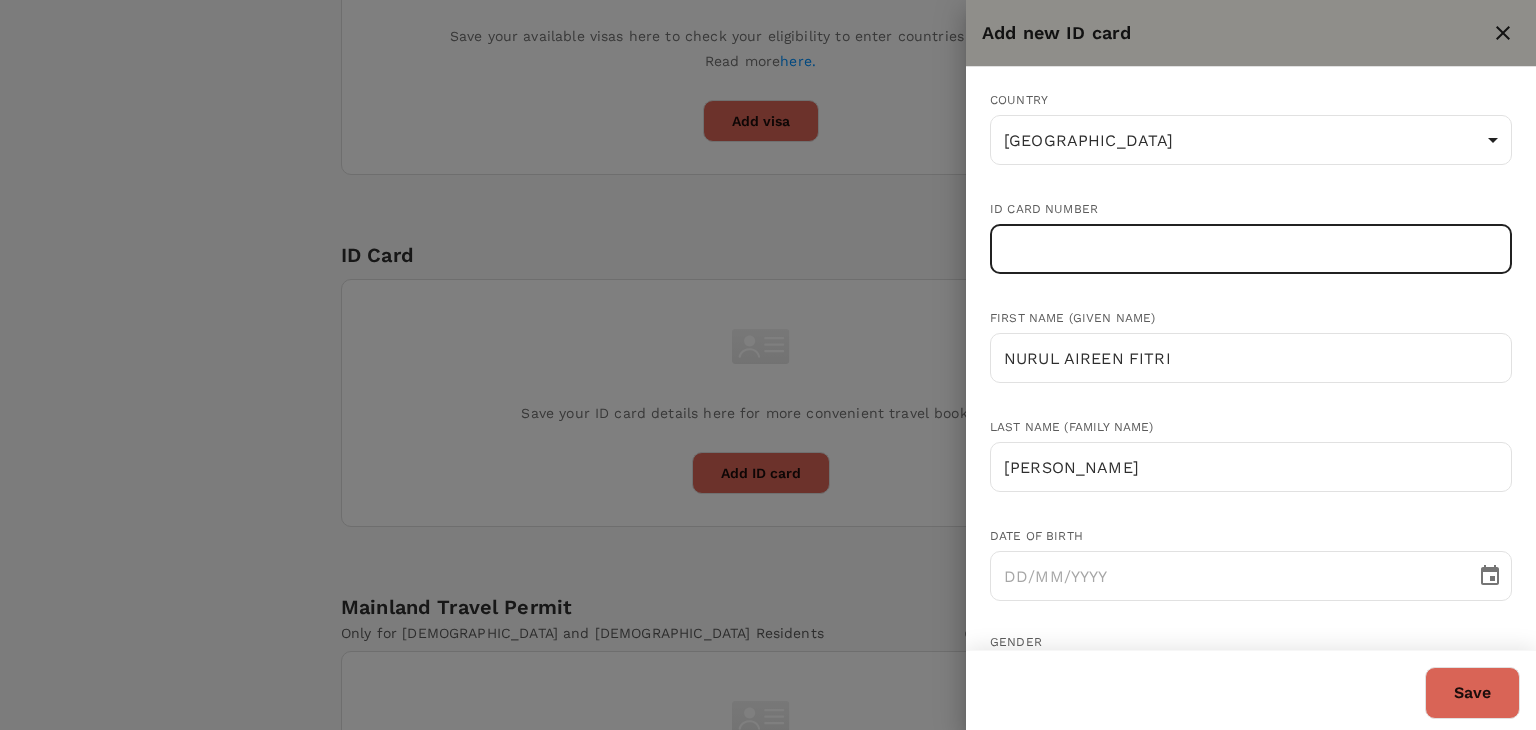 paste on "010509-13-0772" 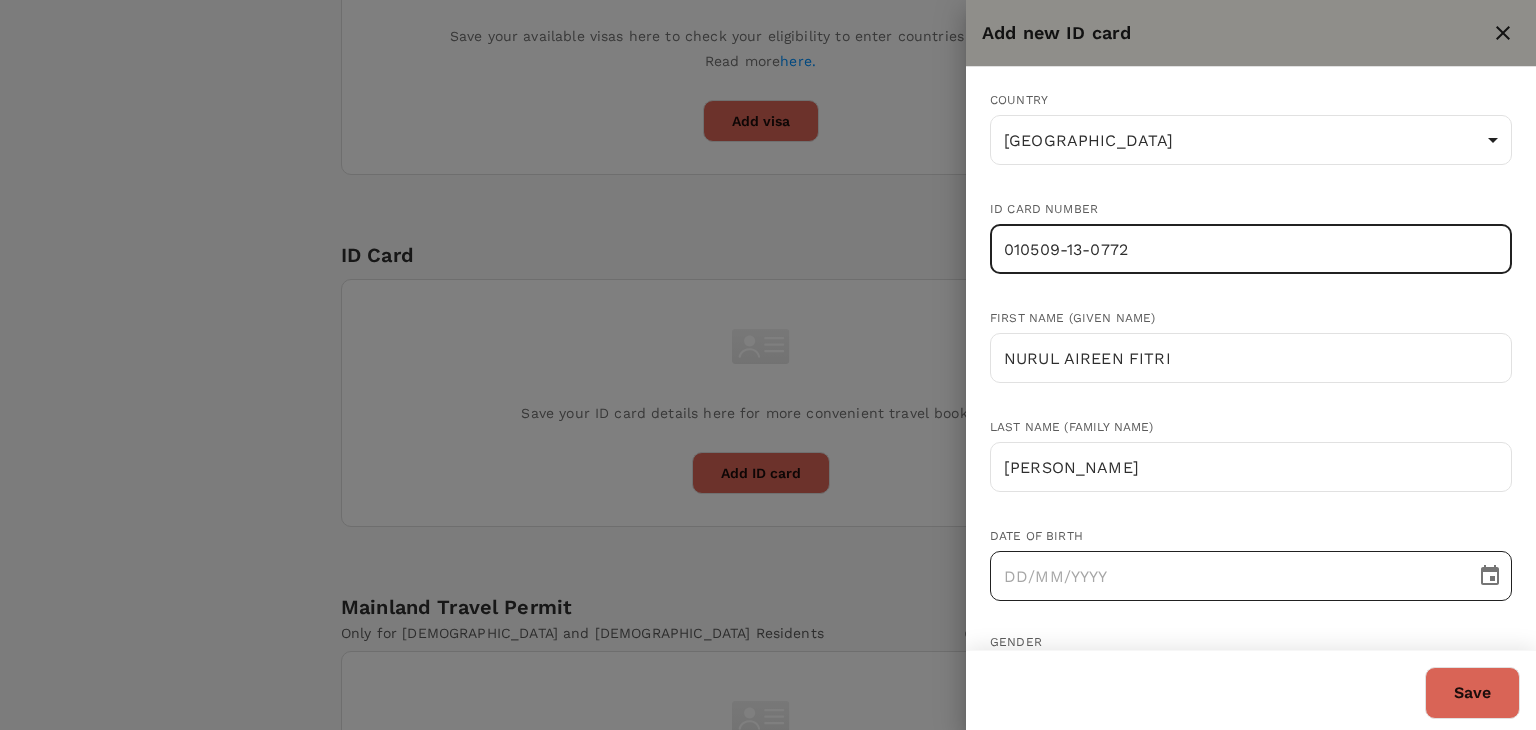 type on "010509-13-0772" 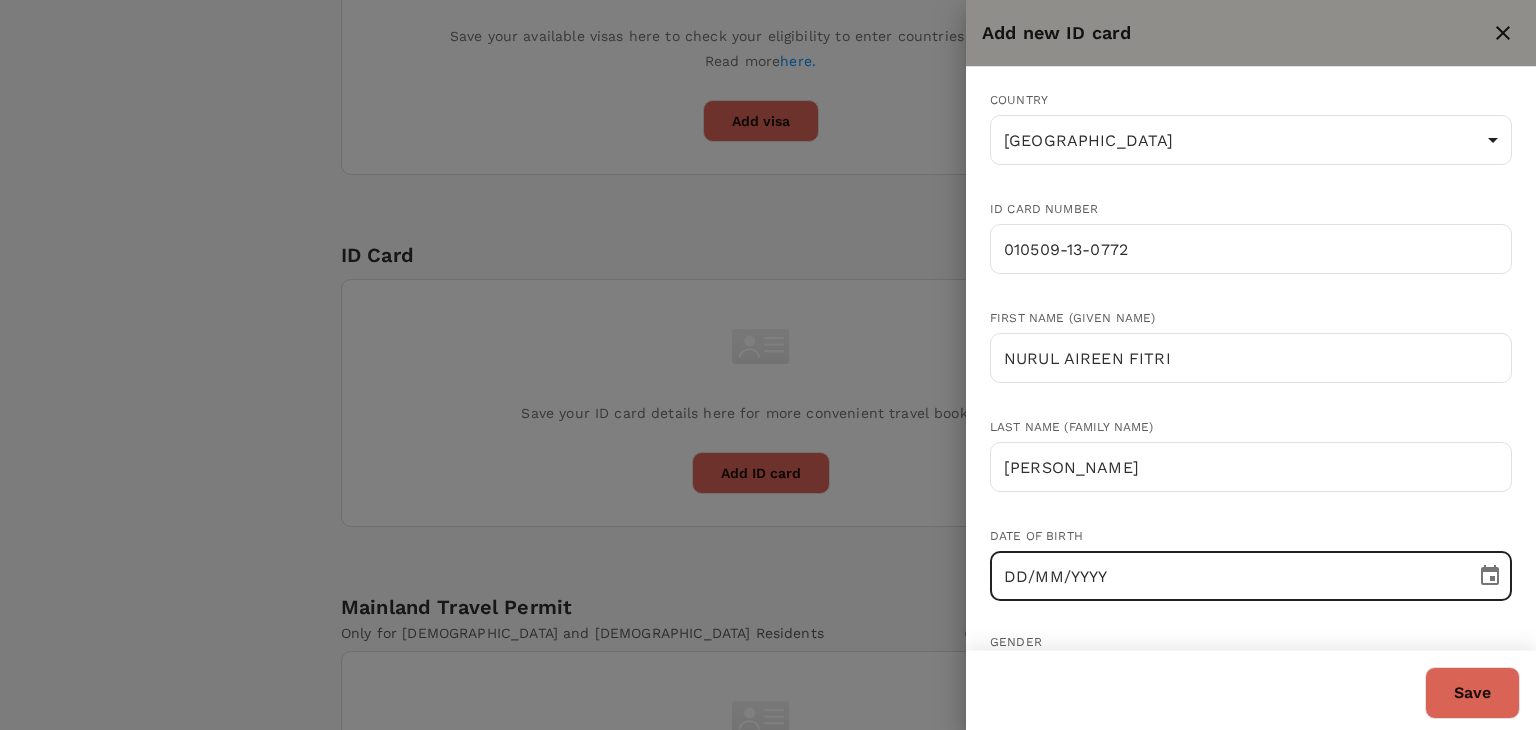 drag, startPoint x: 1018, startPoint y: 578, endPoint x: 1033, endPoint y: 699, distance: 121.92621 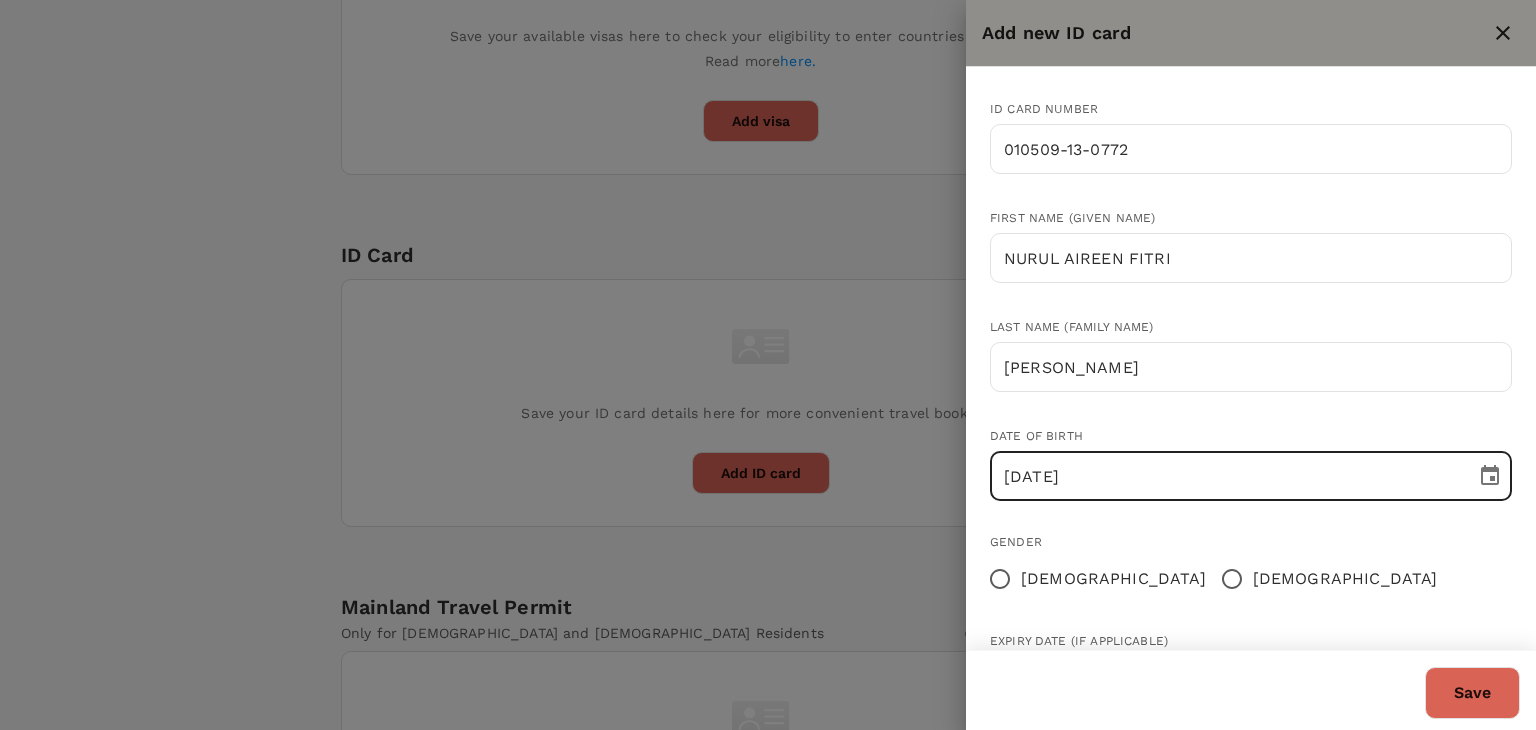 scroll, scrollTop: 195, scrollLeft: 0, axis: vertical 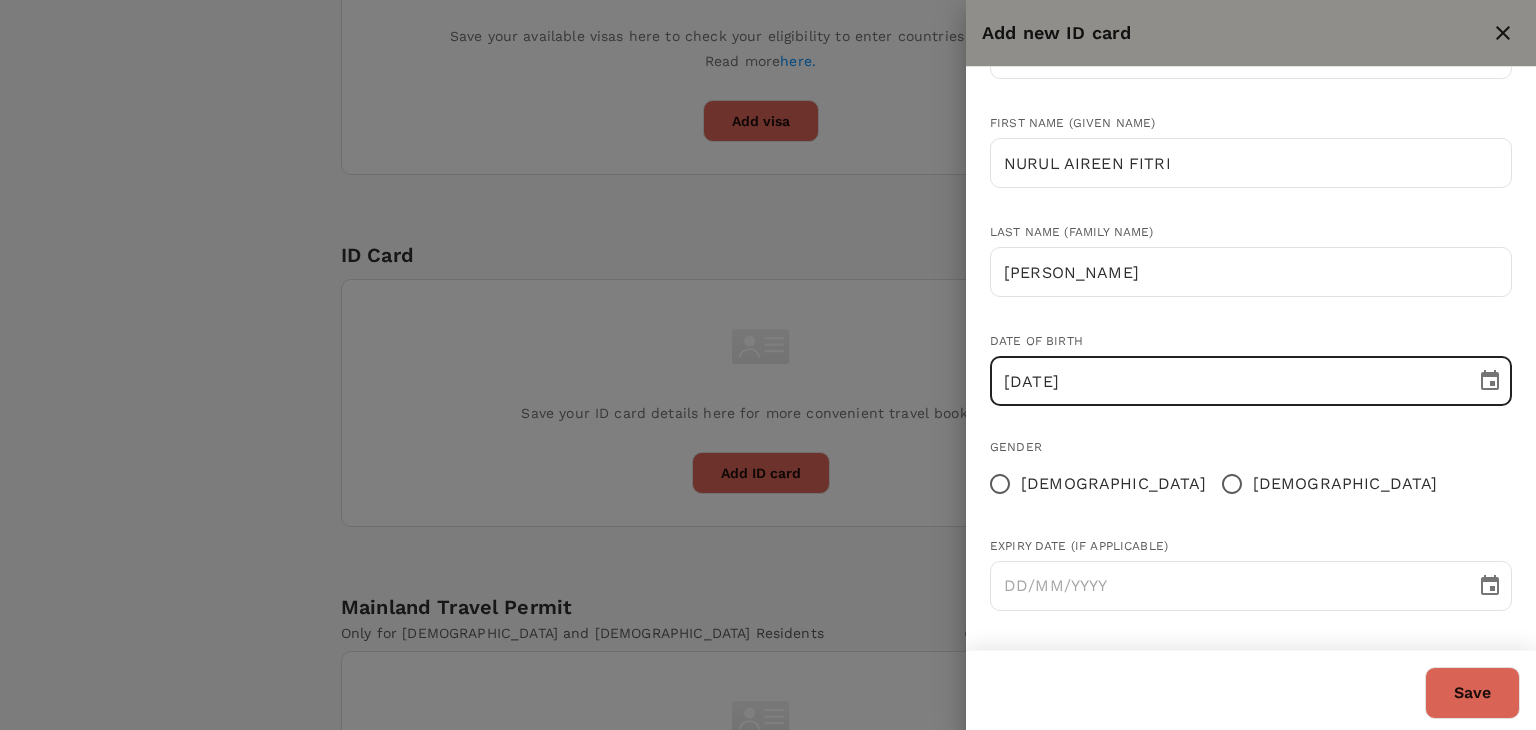 type on "09/05/2001" 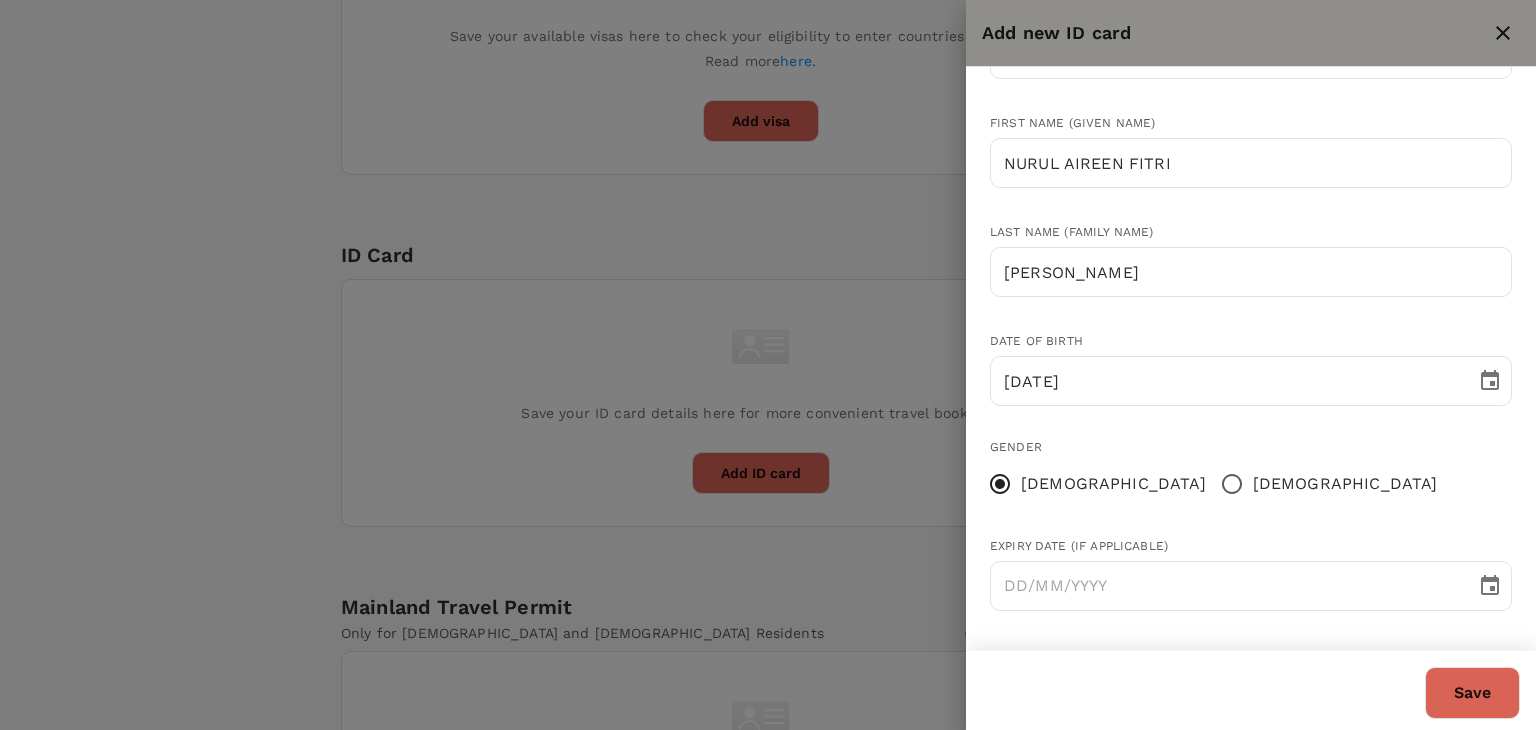 click on "Save" at bounding box center (1472, 693) 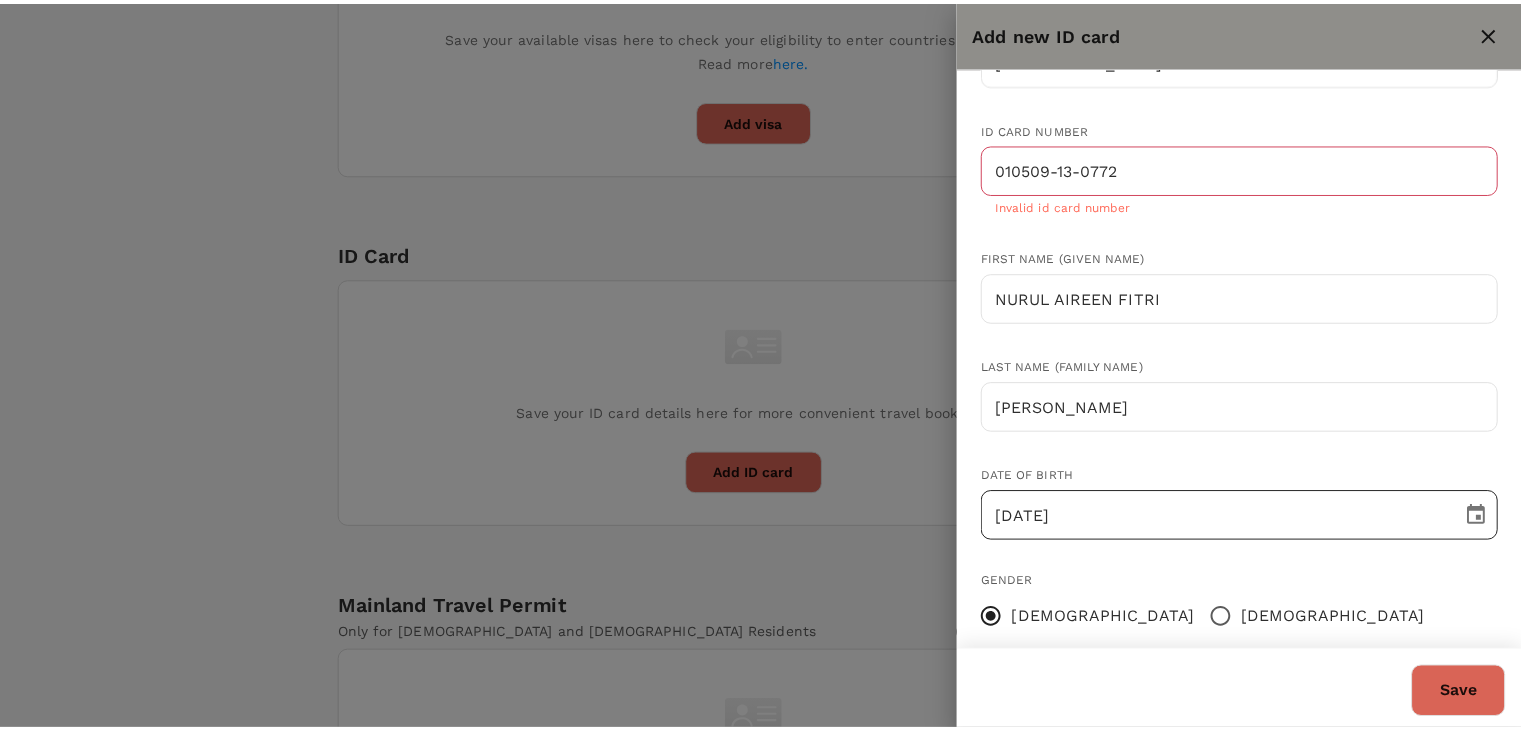 scroll, scrollTop: 0, scrollLeft: 0, axis: both 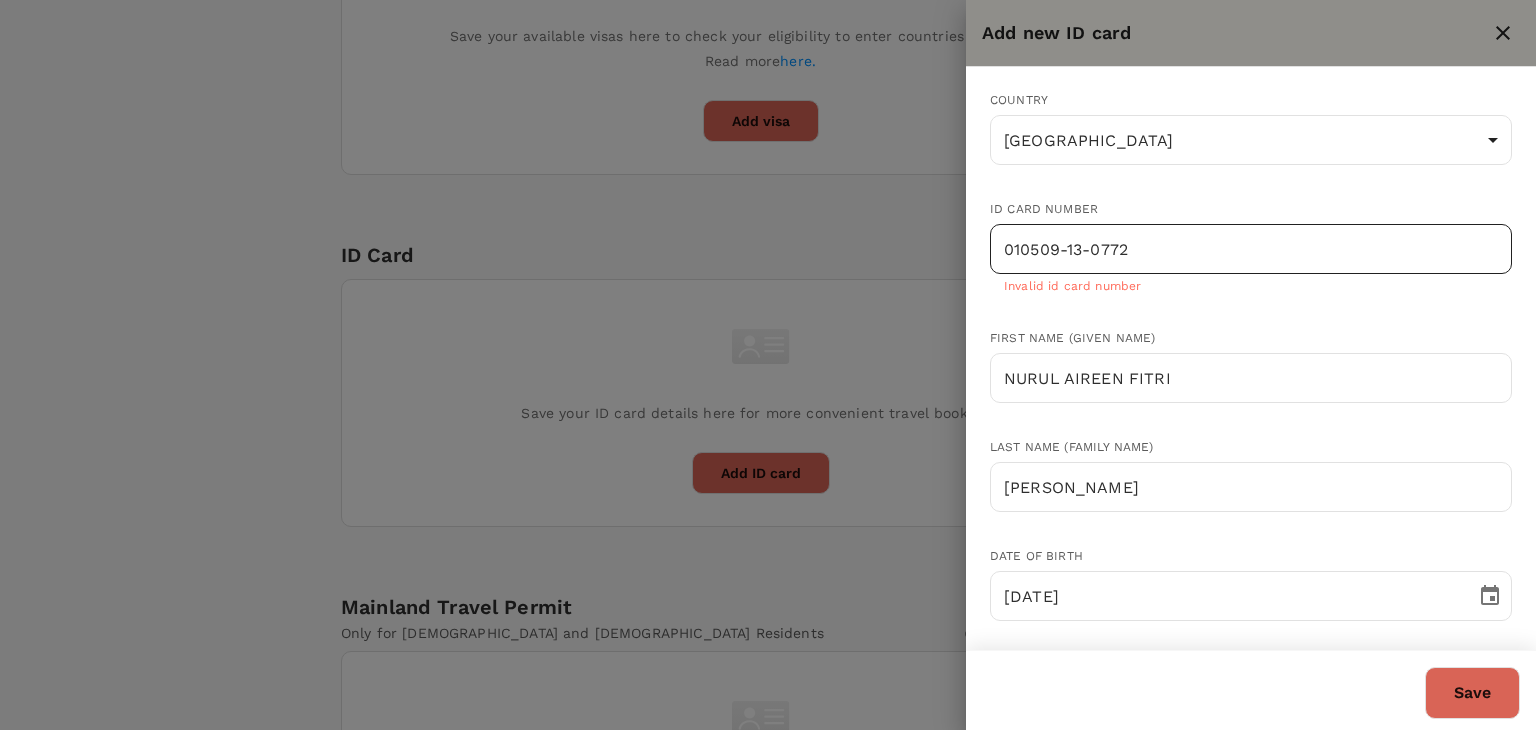 click on "010509-13-0772" at bounding box center (1251, 249) 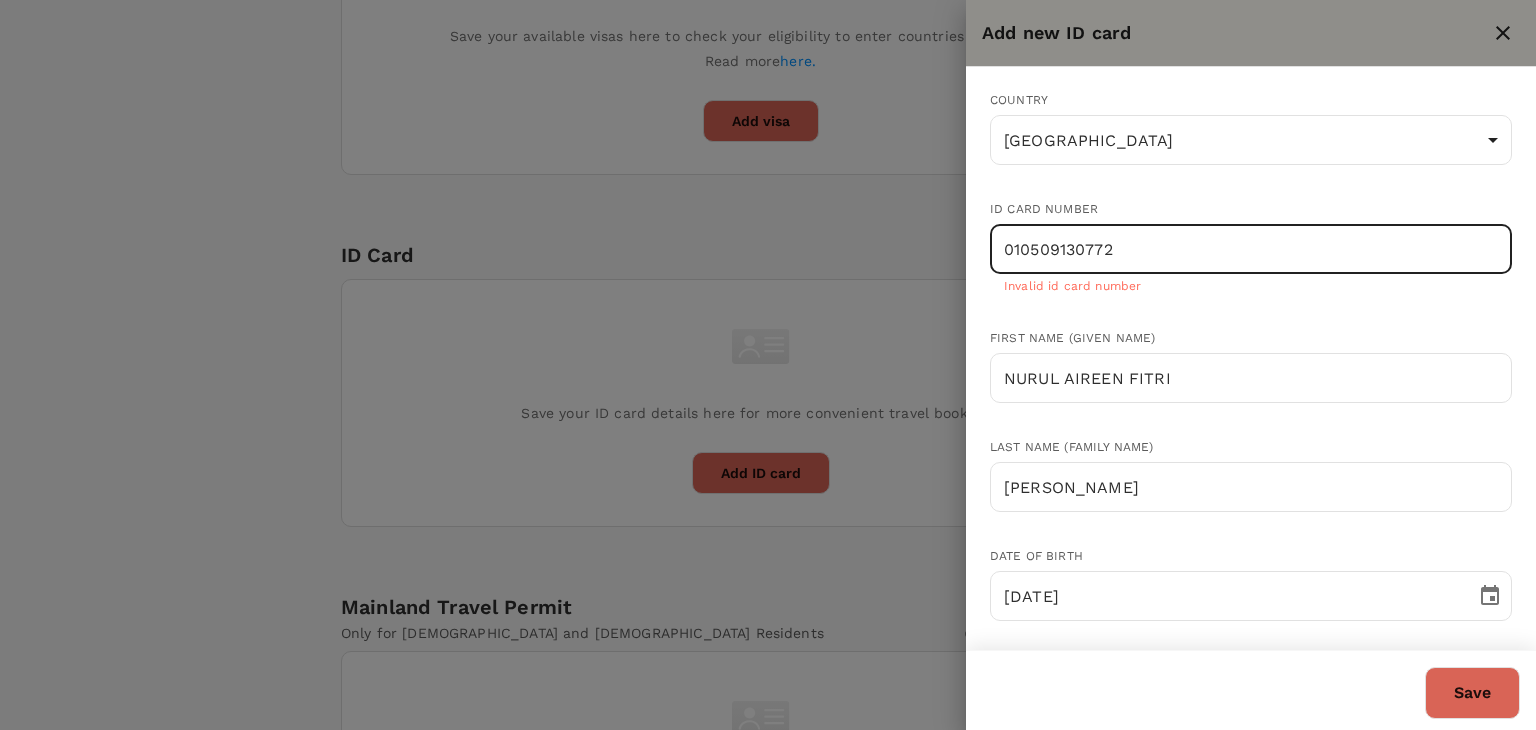 type on "010509130772" 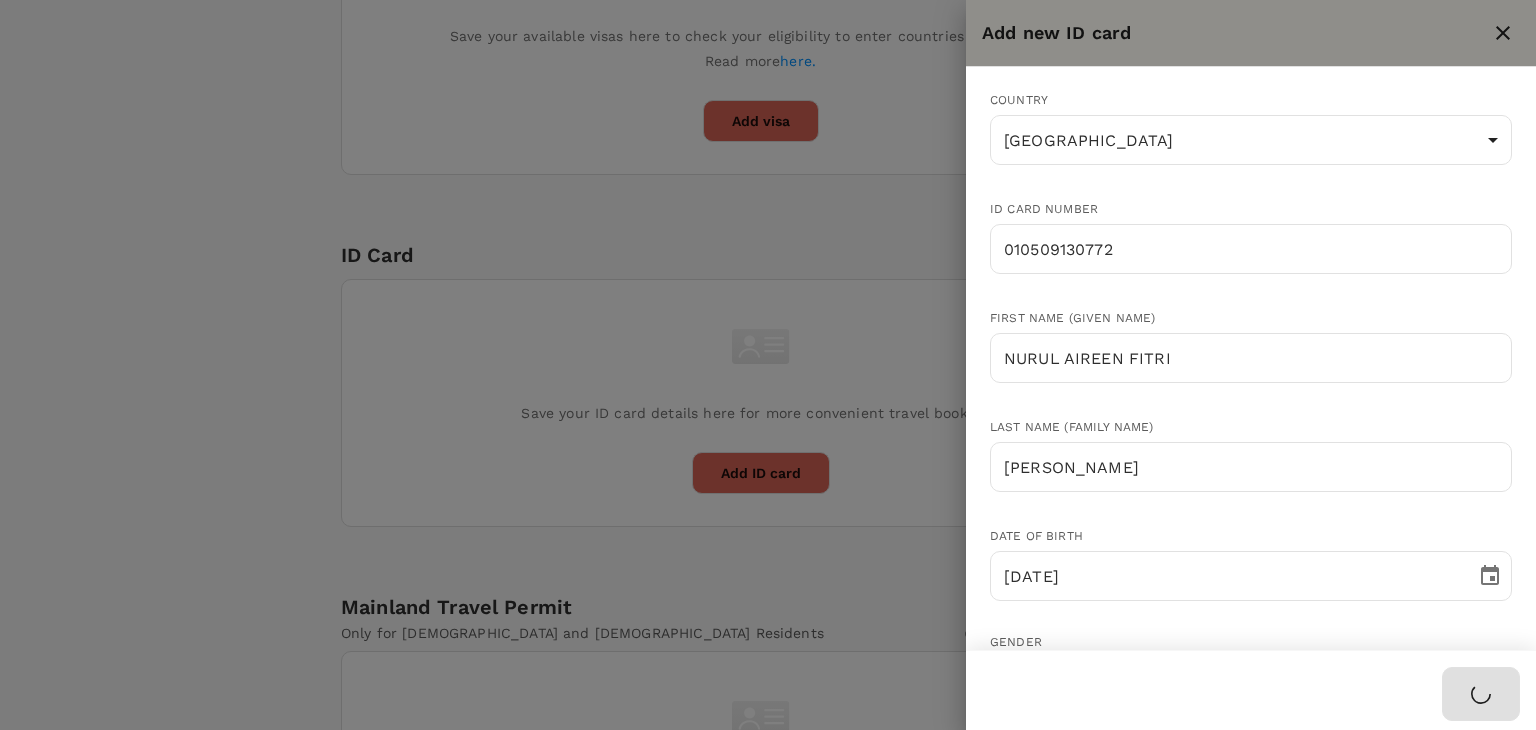 type 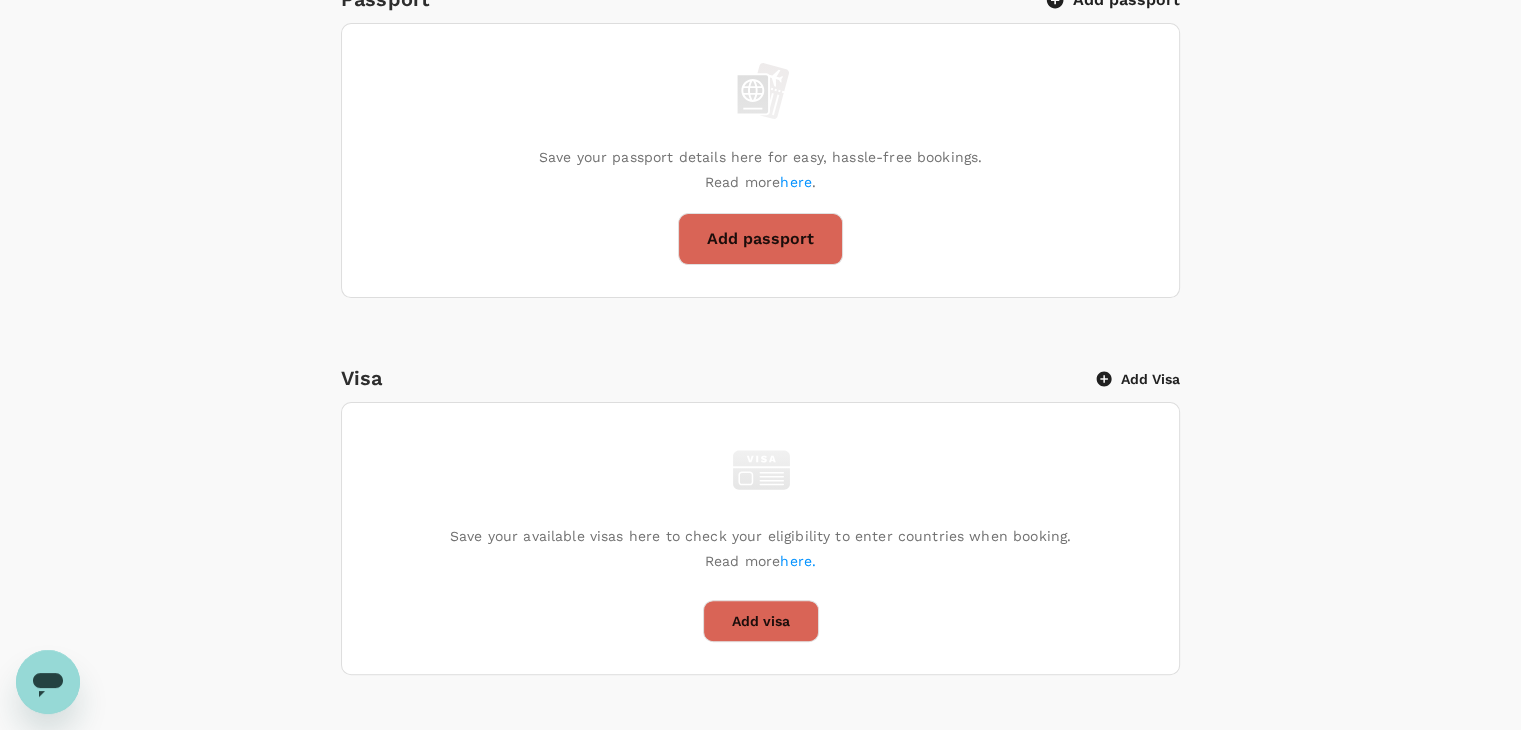 scroll, scrollTop: 0, scrollLeft: 0, axis: both 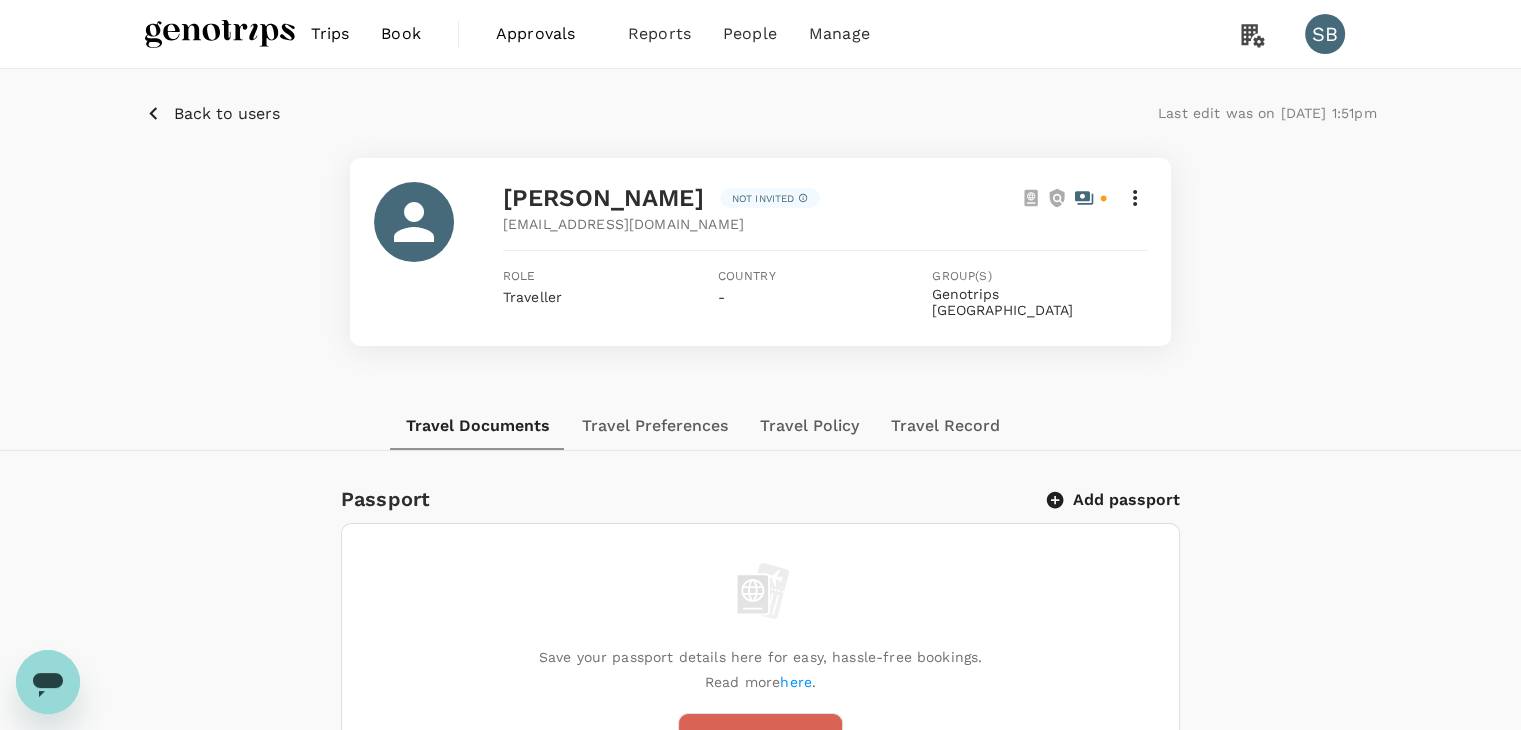 click on "Back to users" at bounding box center [227, 114] 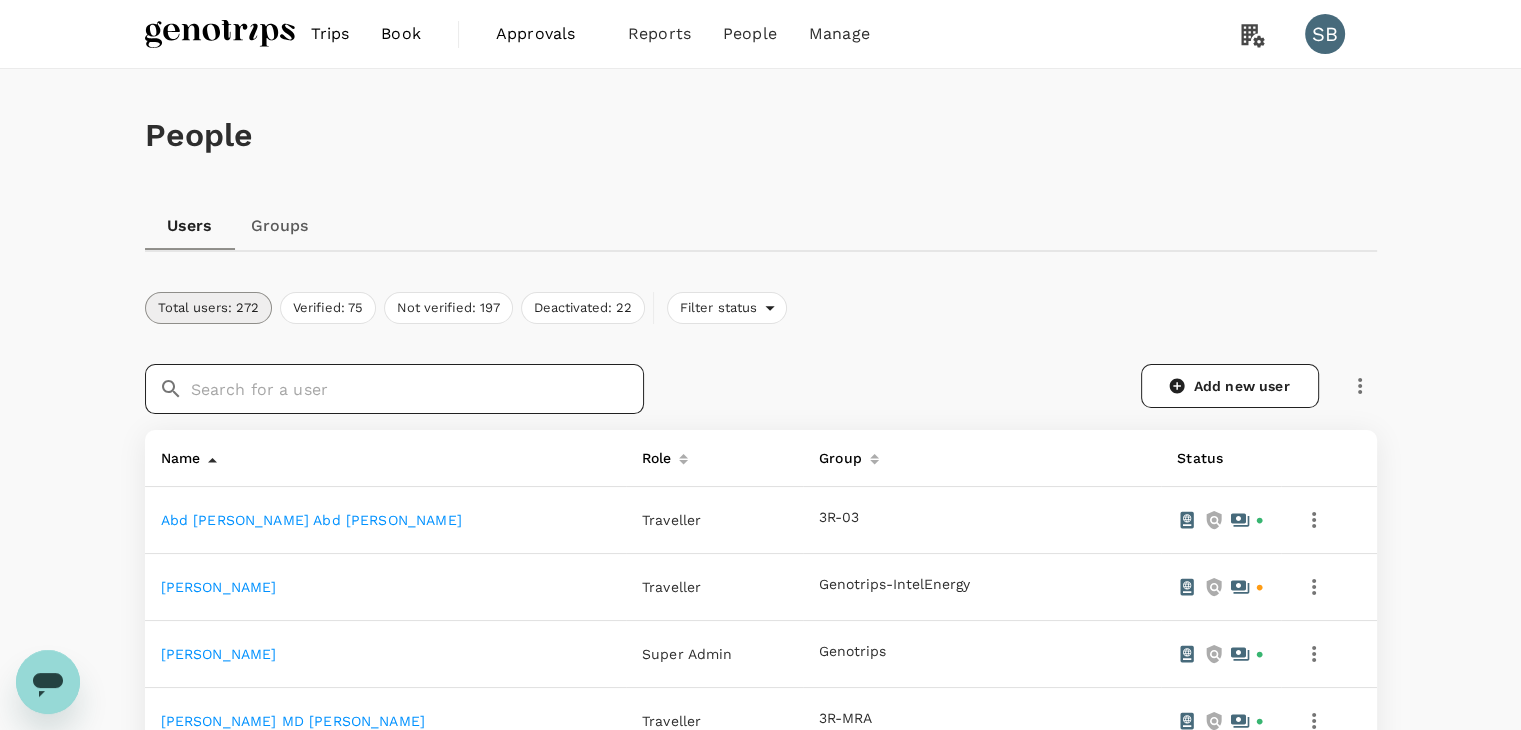 click at bounding box center (417, 389) 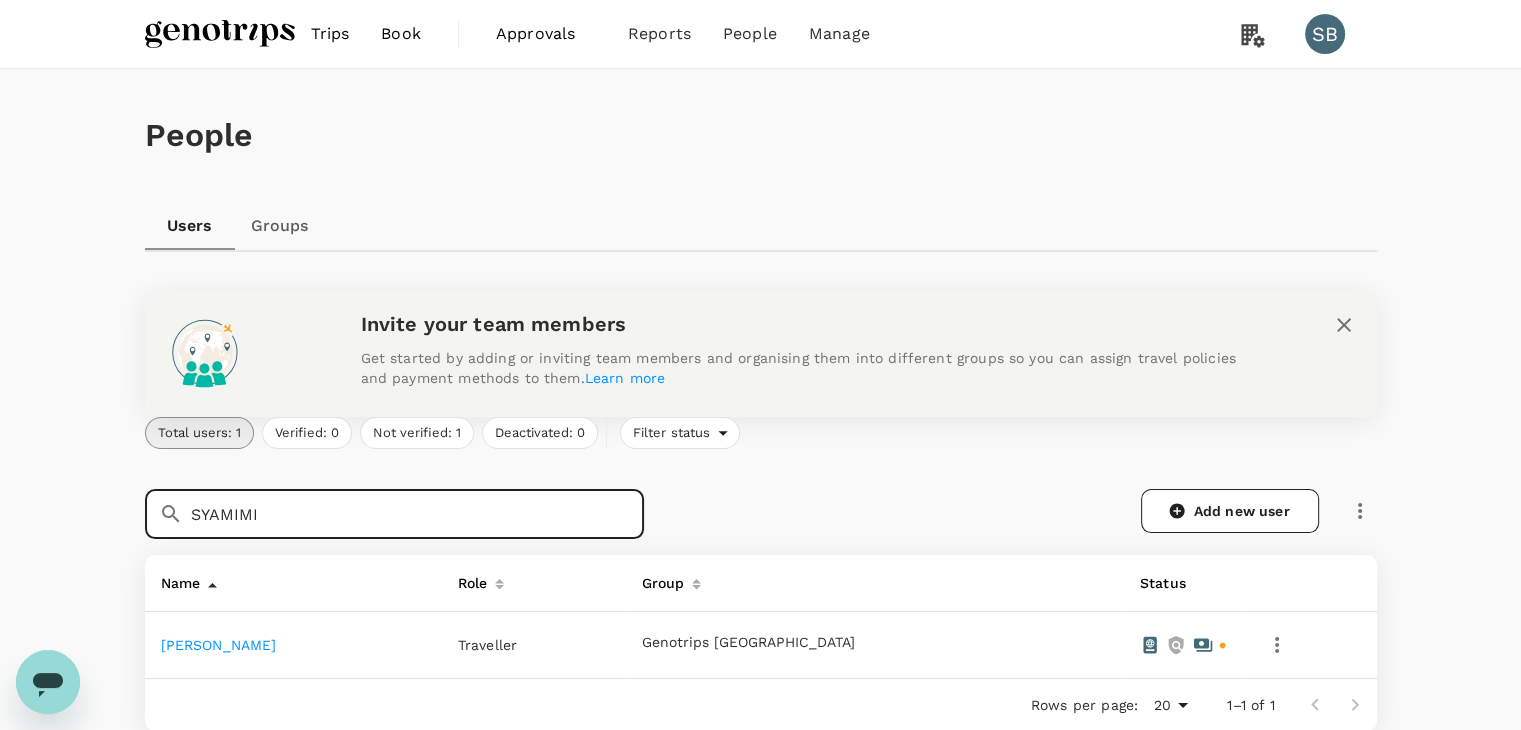 type on "SYAMIMI" 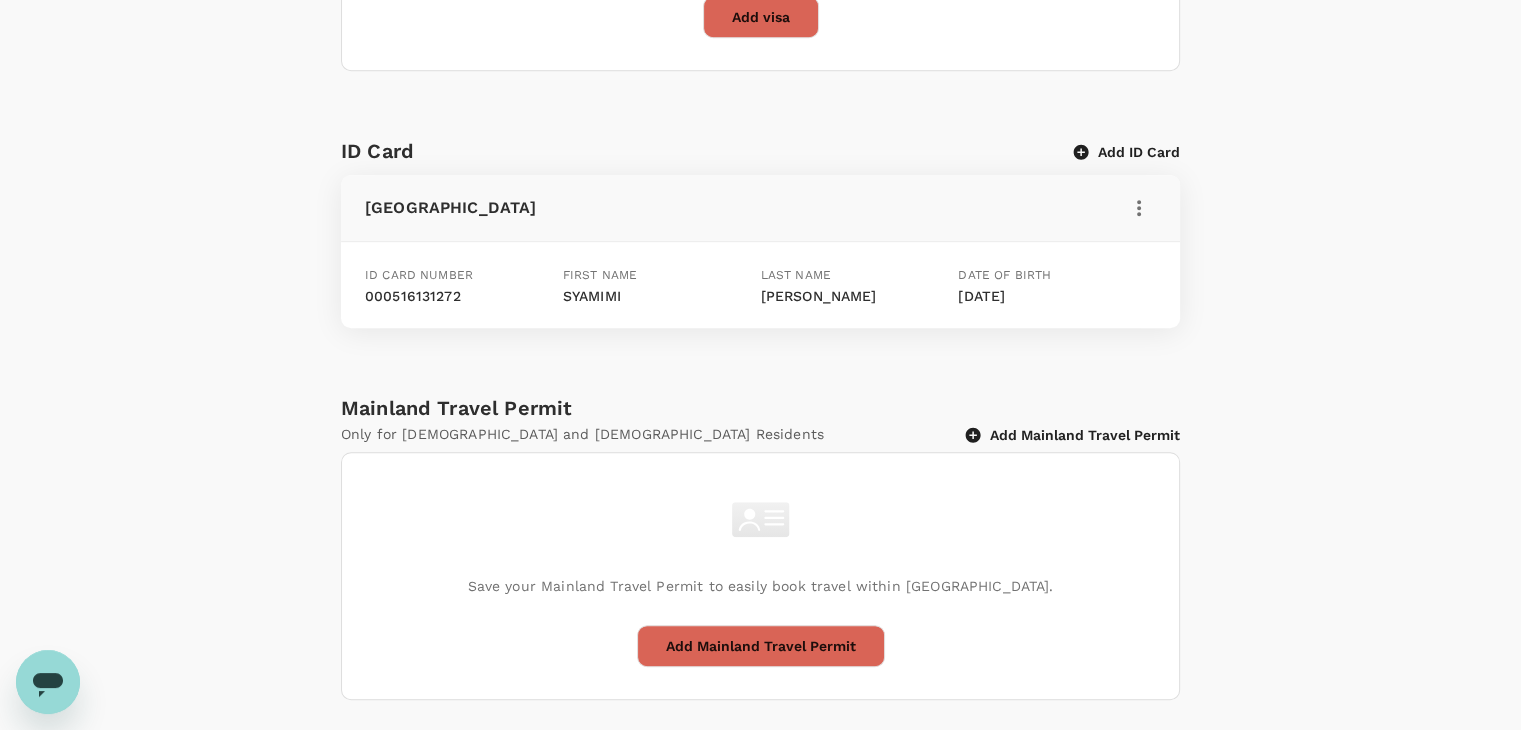 scroll, scrollTop: 1104, scrollLeft: 0, axis: vertical 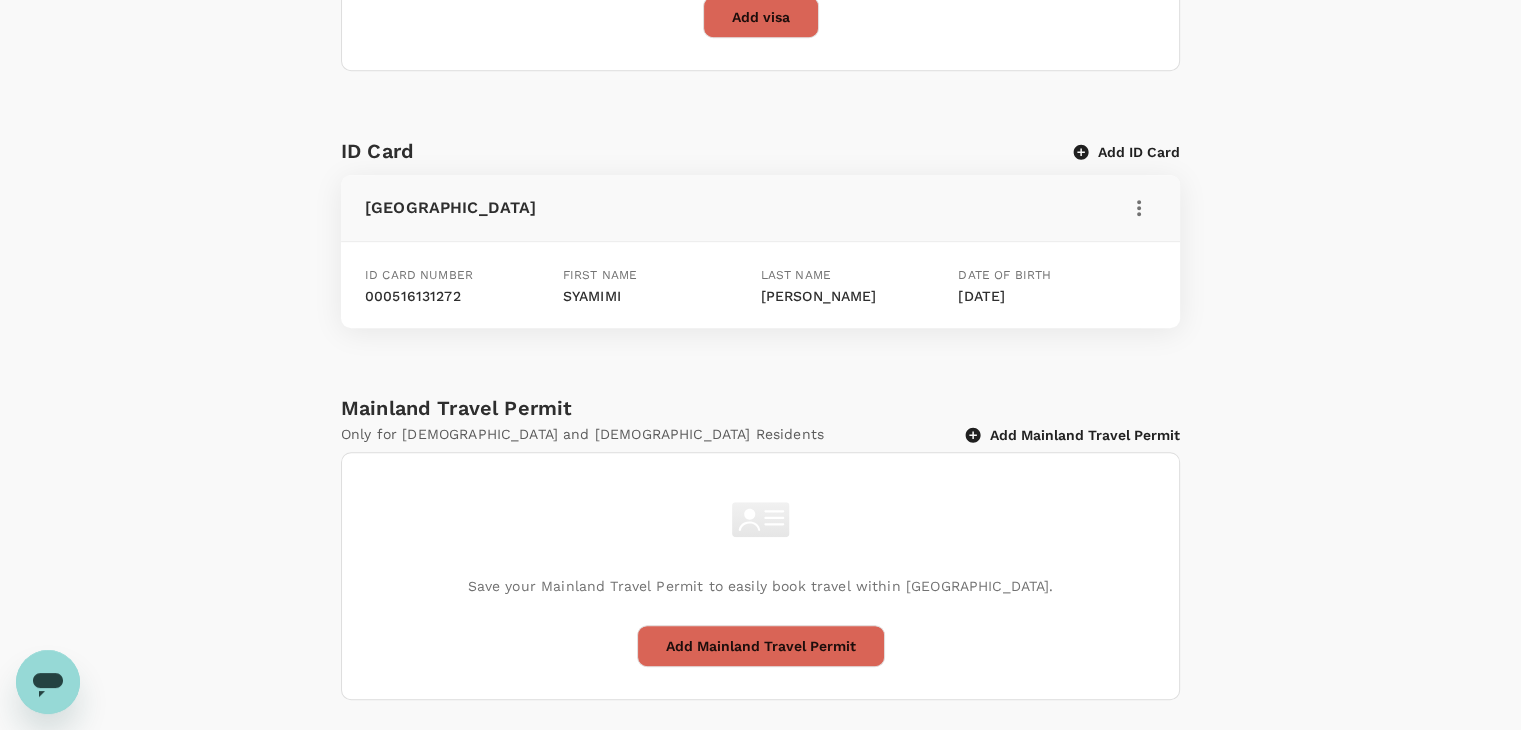 click 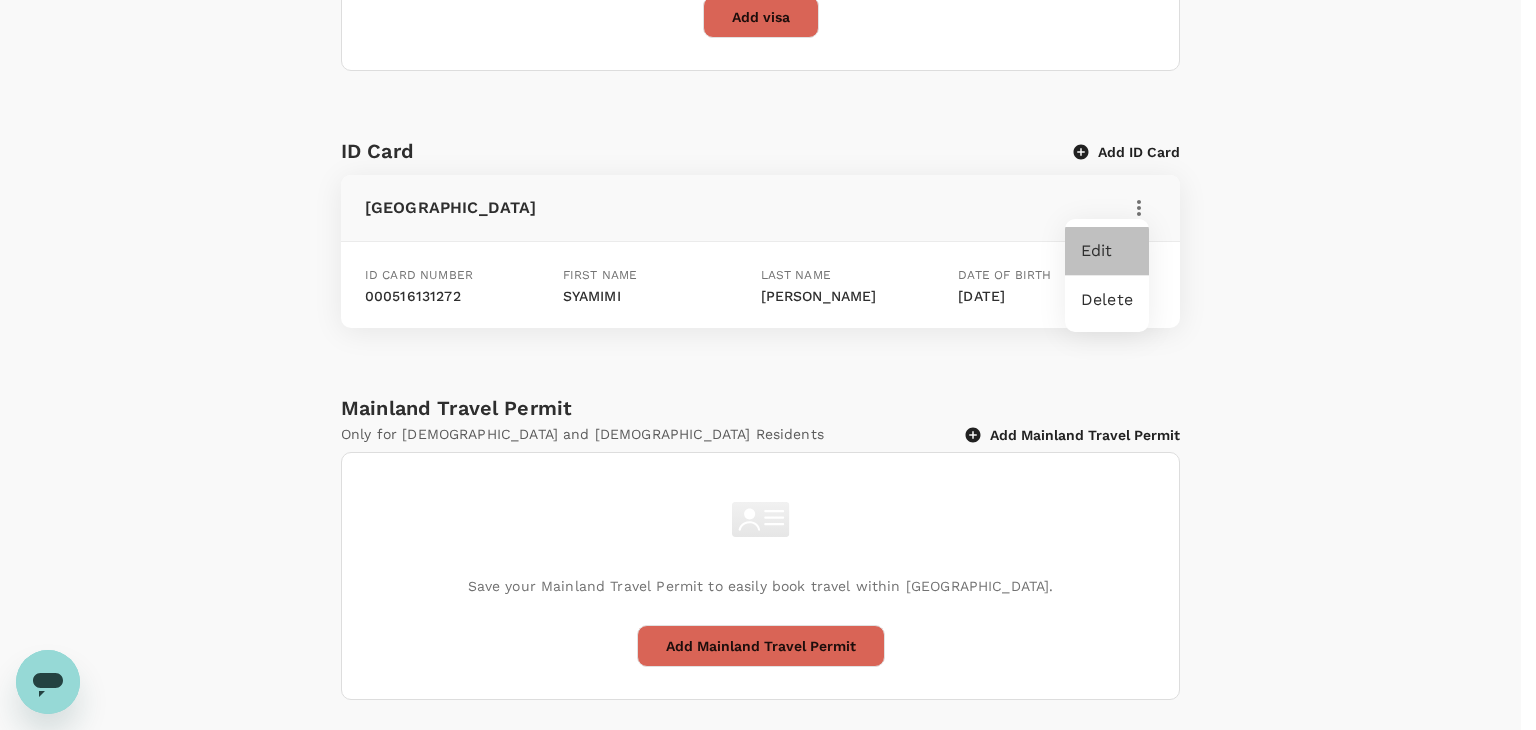 click on "Edit" at bounding box center [1107, 251] 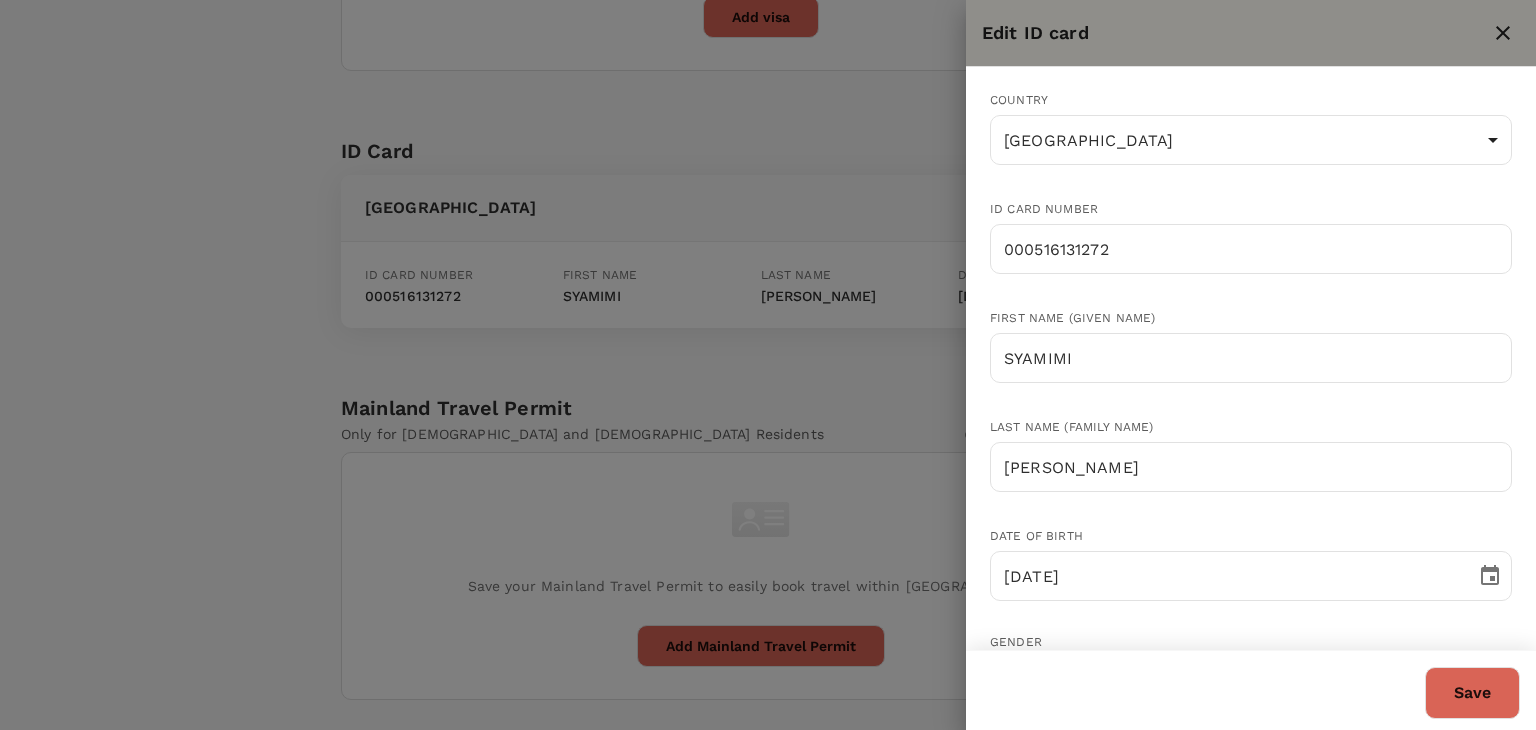 click at bounding box center [768, 365] 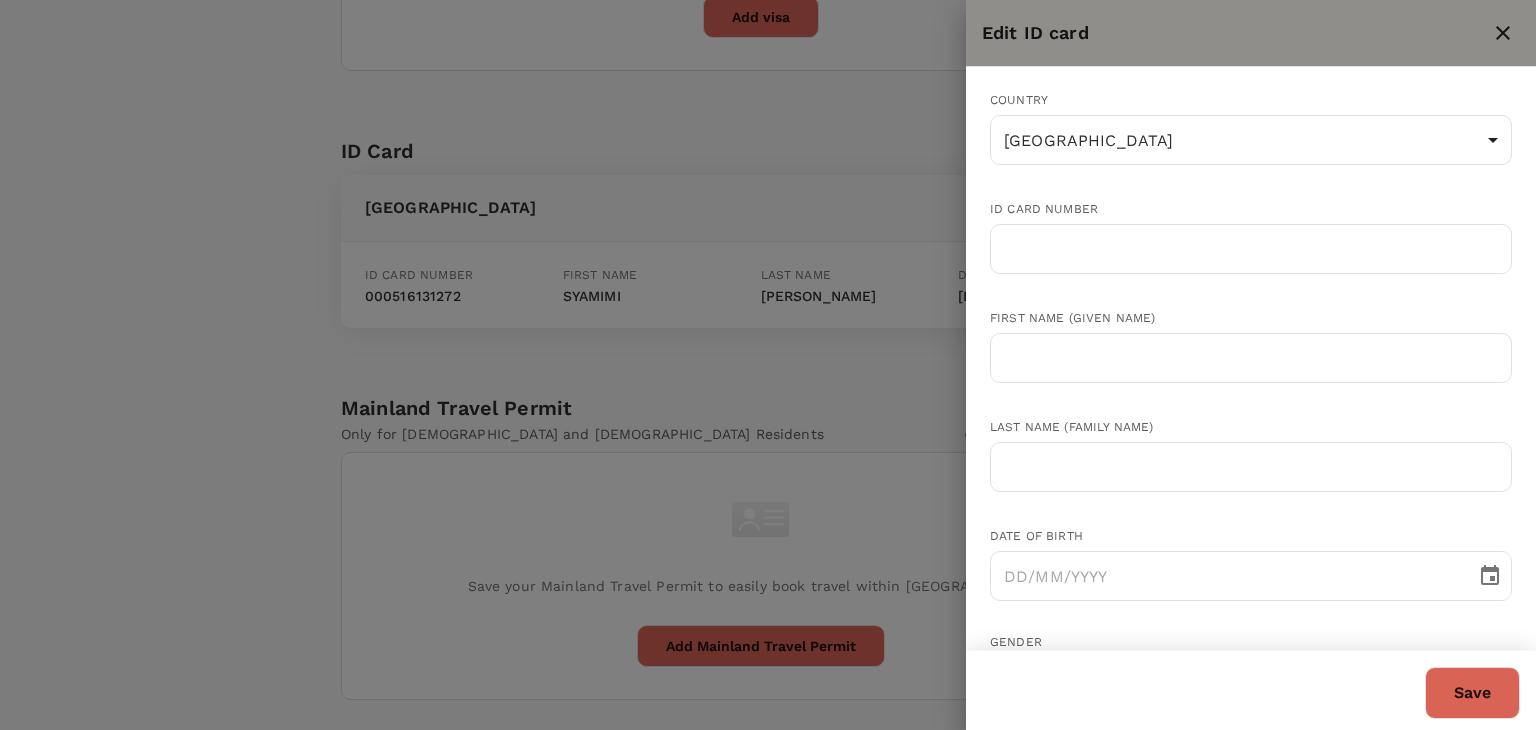 type 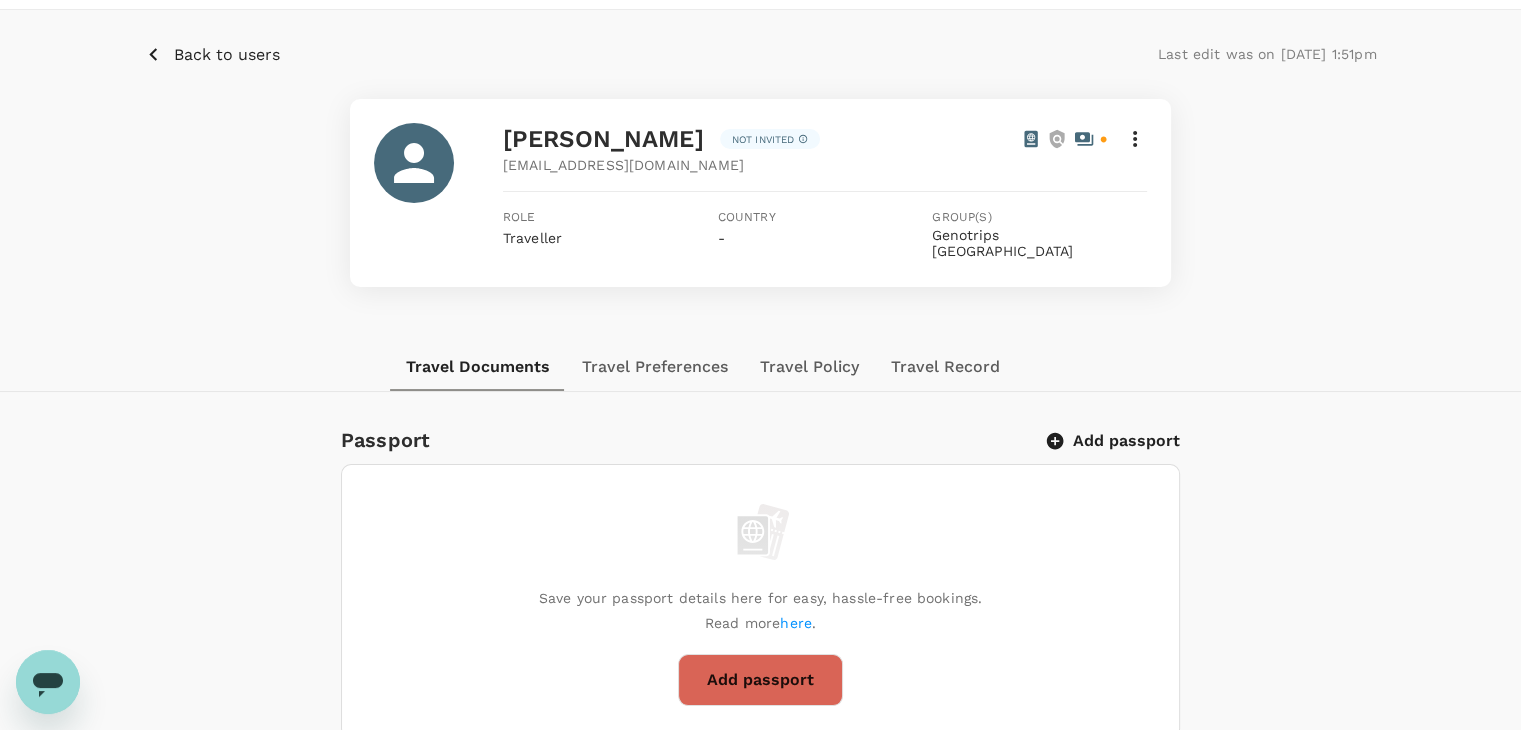 scroll, scrollTop: 0, scrollLeft: 0, axis: both 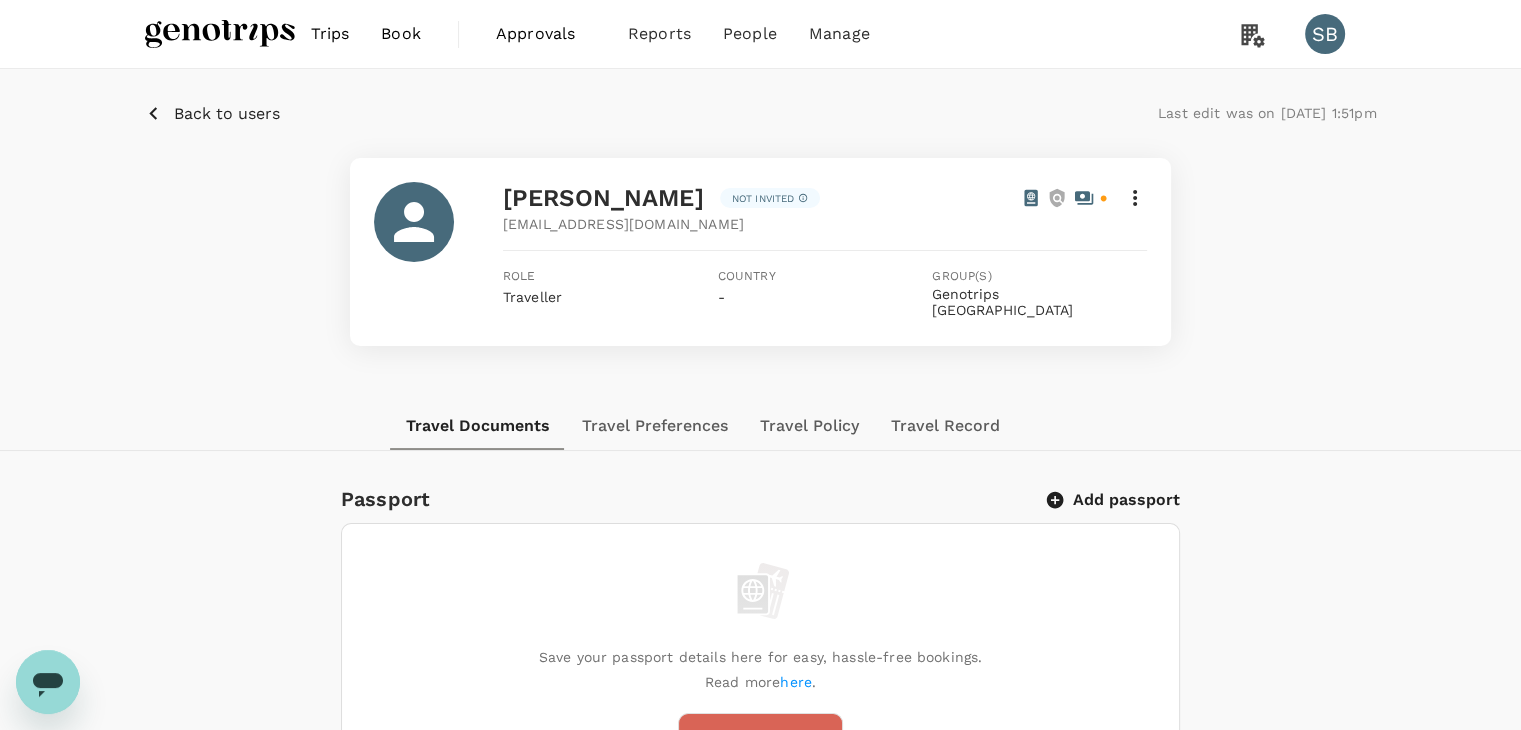 click at bounding box center (220, 34) 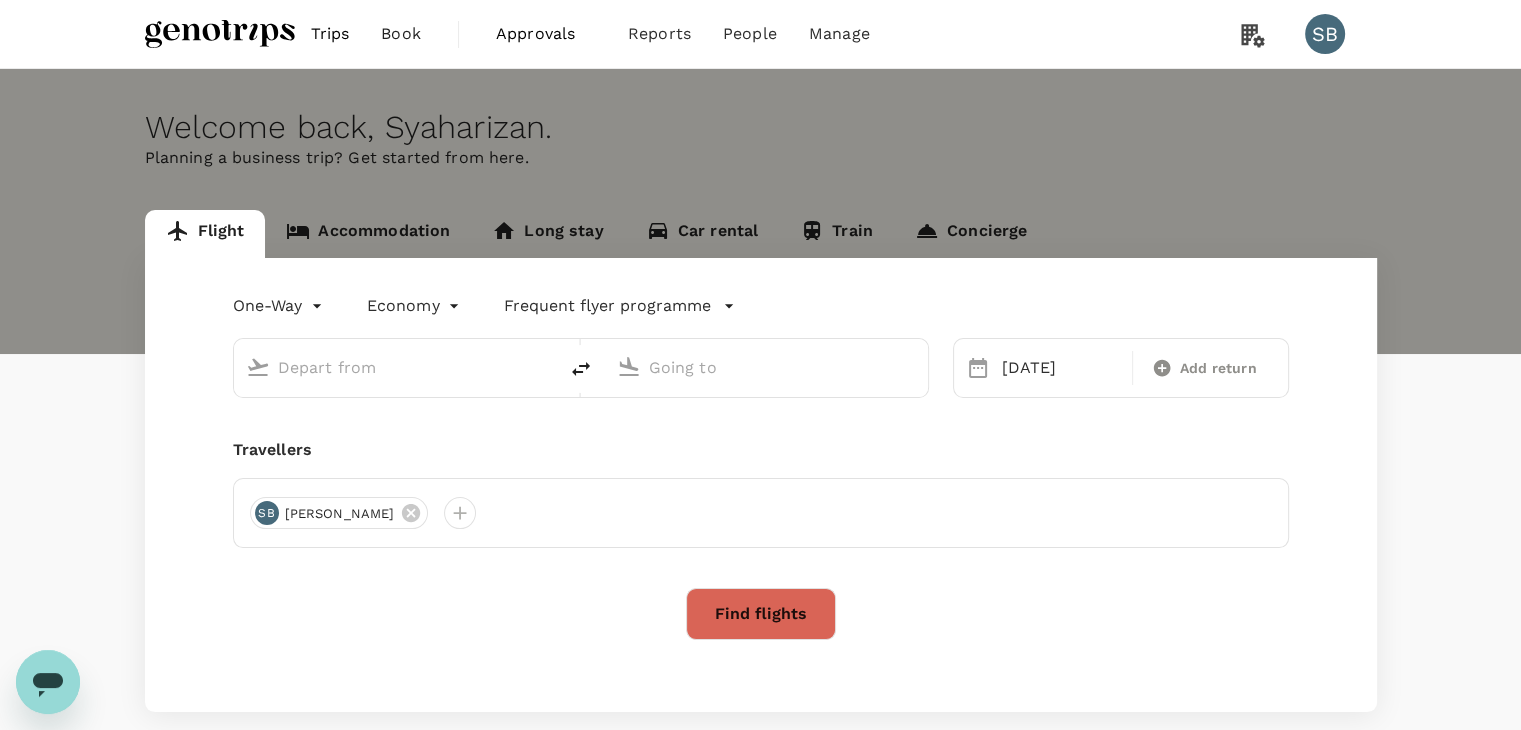 type on "Kuala Lumpur Intl ([GEOGRAPHIC_DATA])" 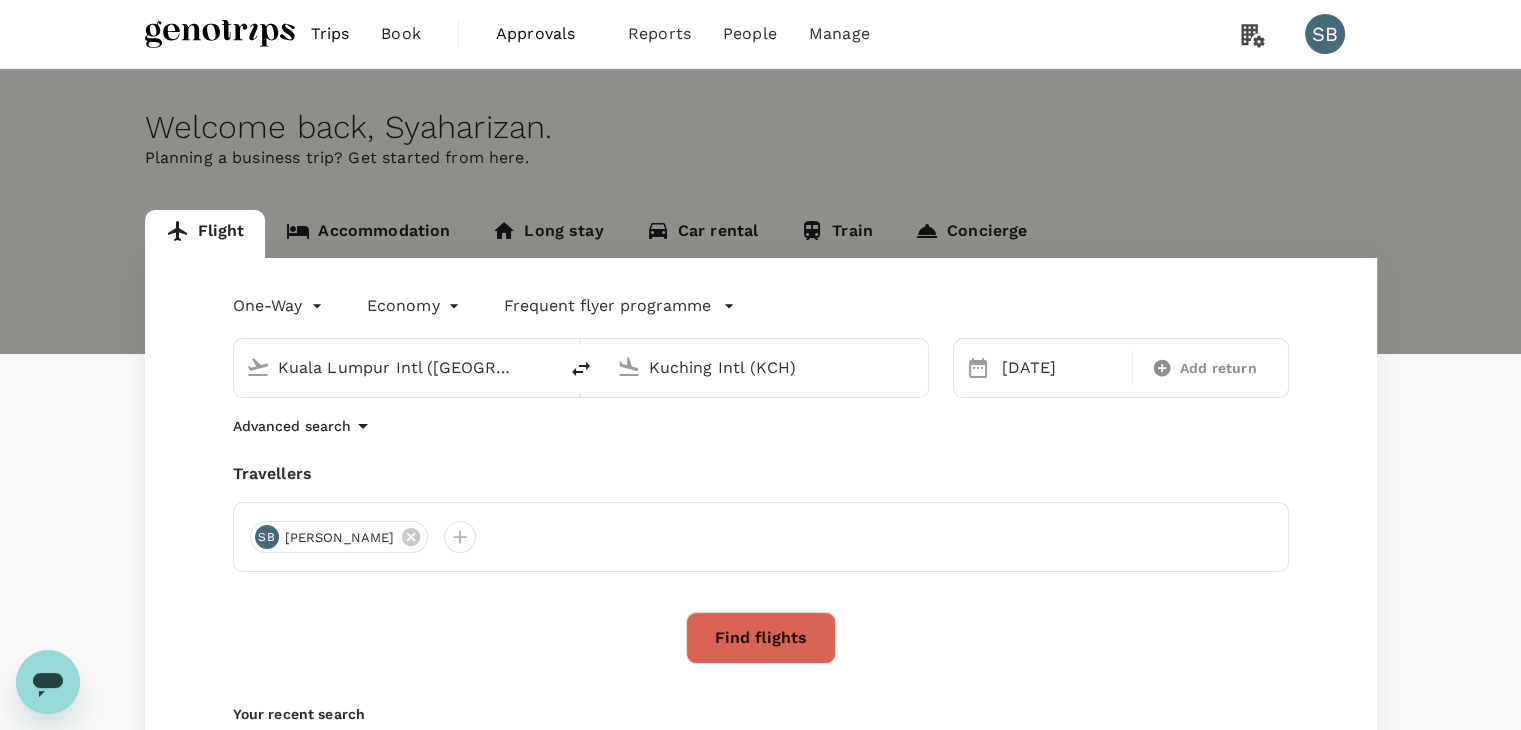 type 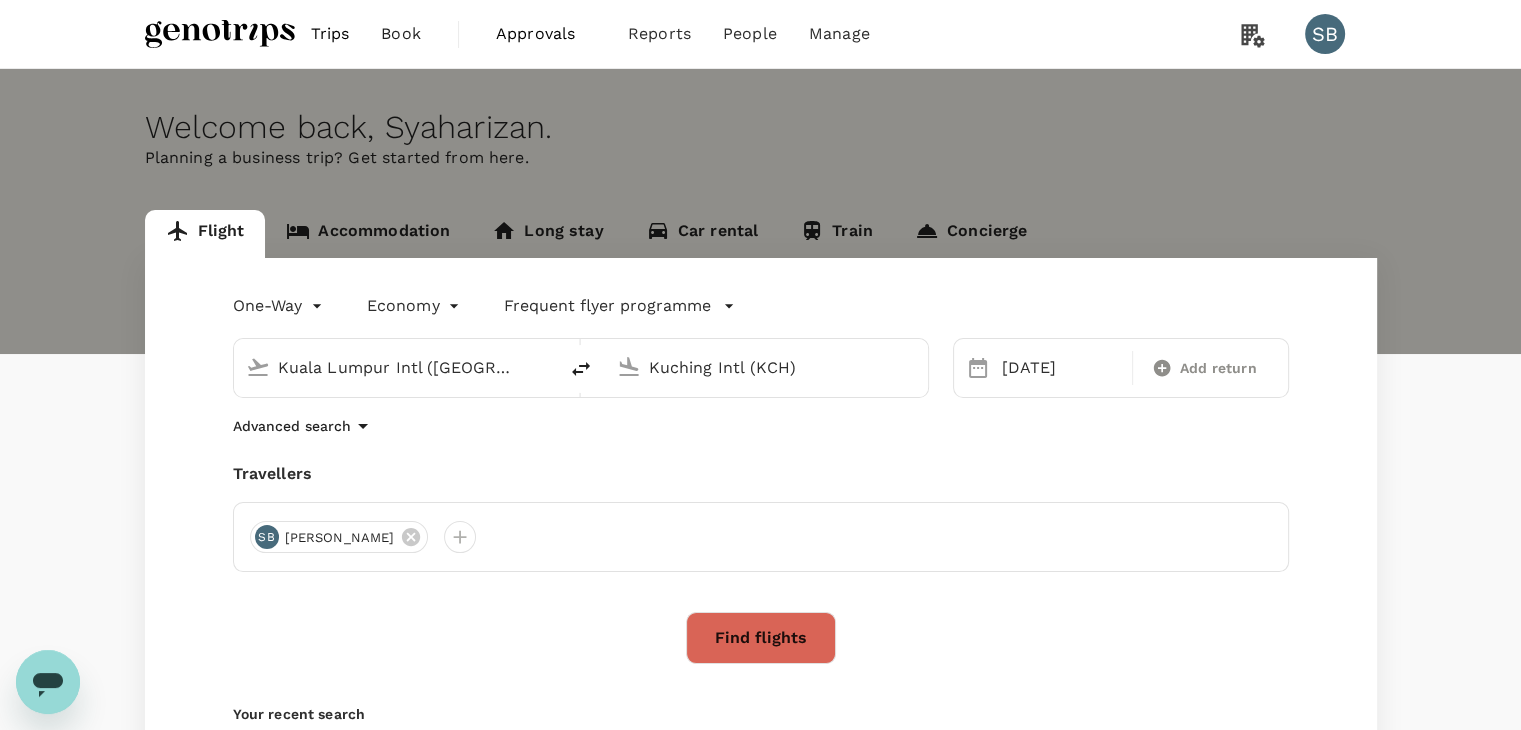 type 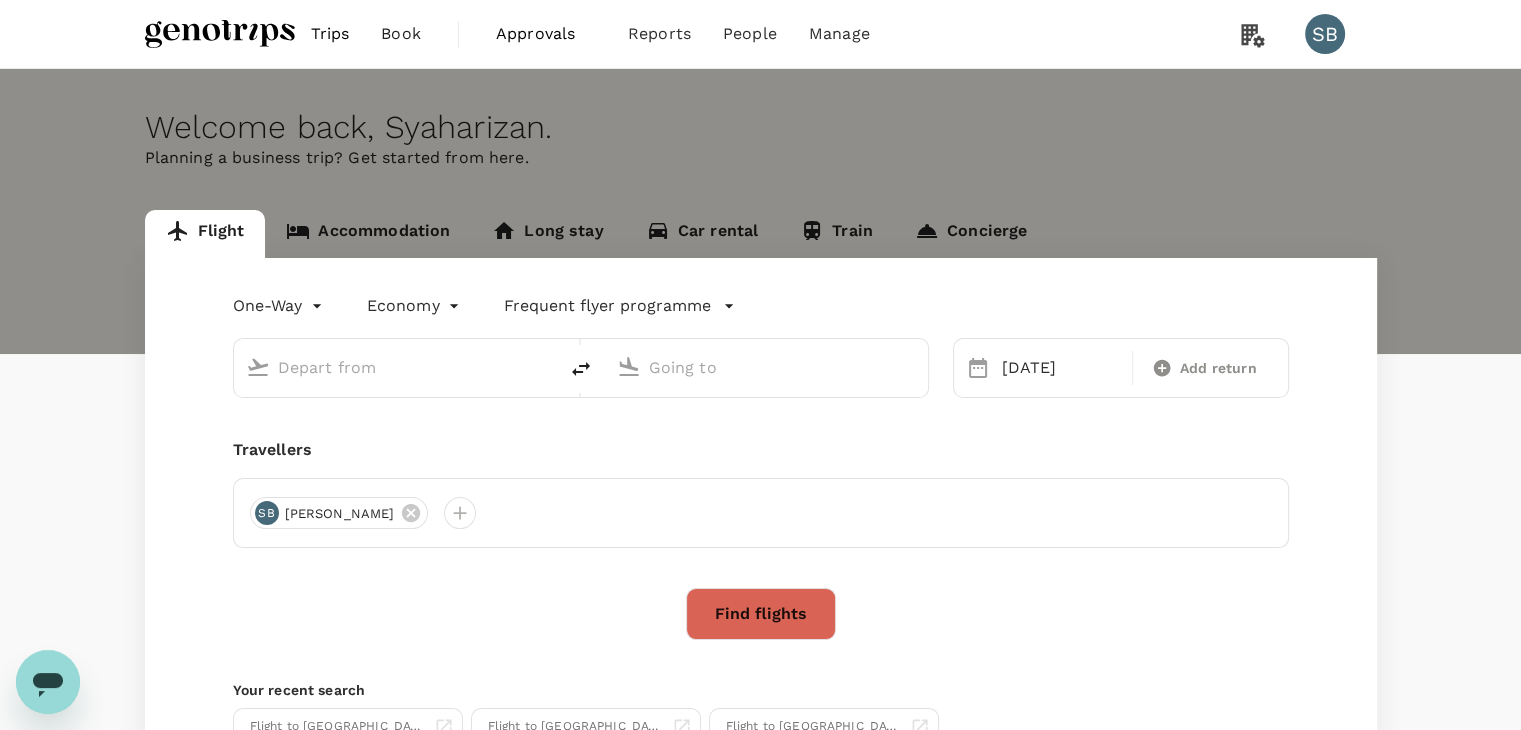 type on "Kuala Lumpur Intl ([GEOGRAPHIC_DATA])" 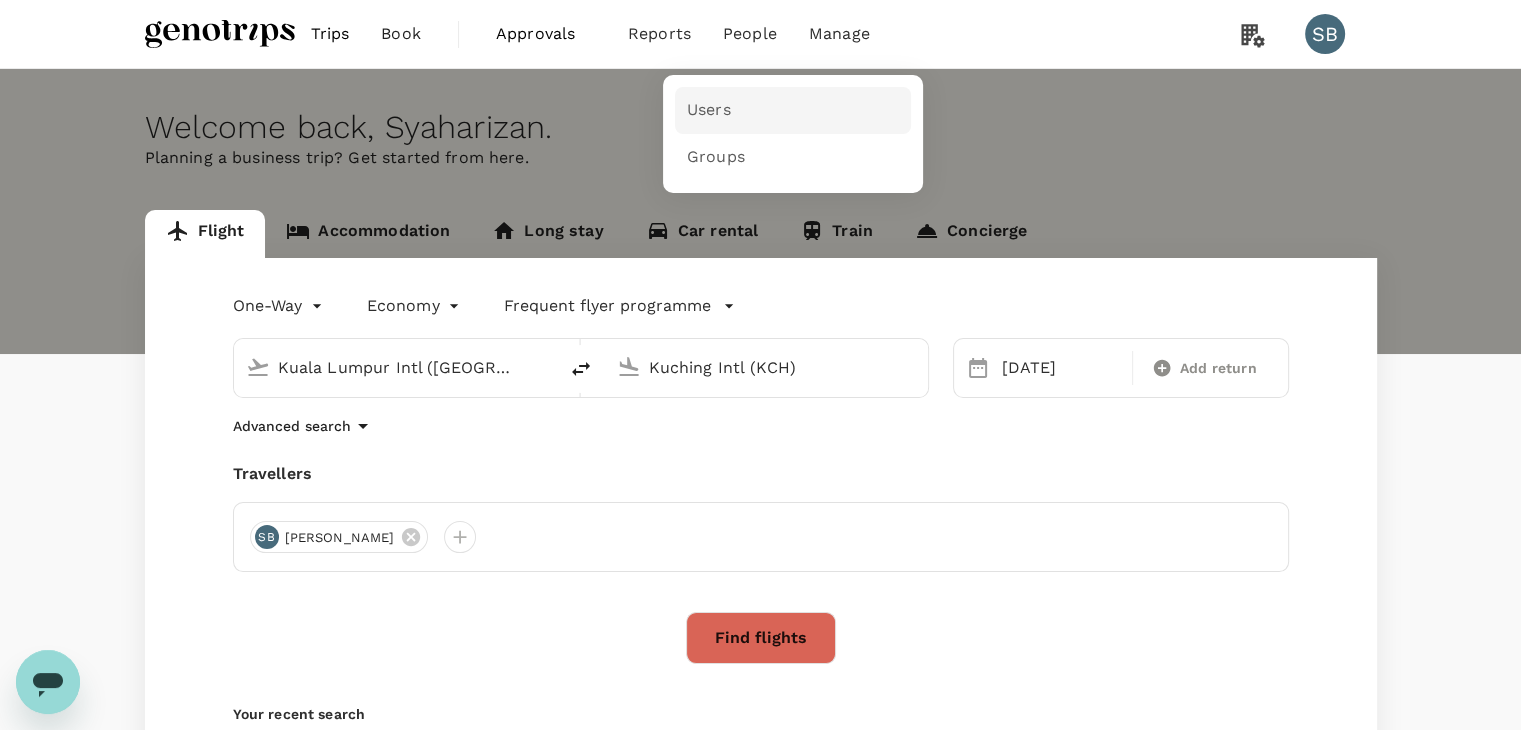 click on "Users" at bounding box center [793, 110] 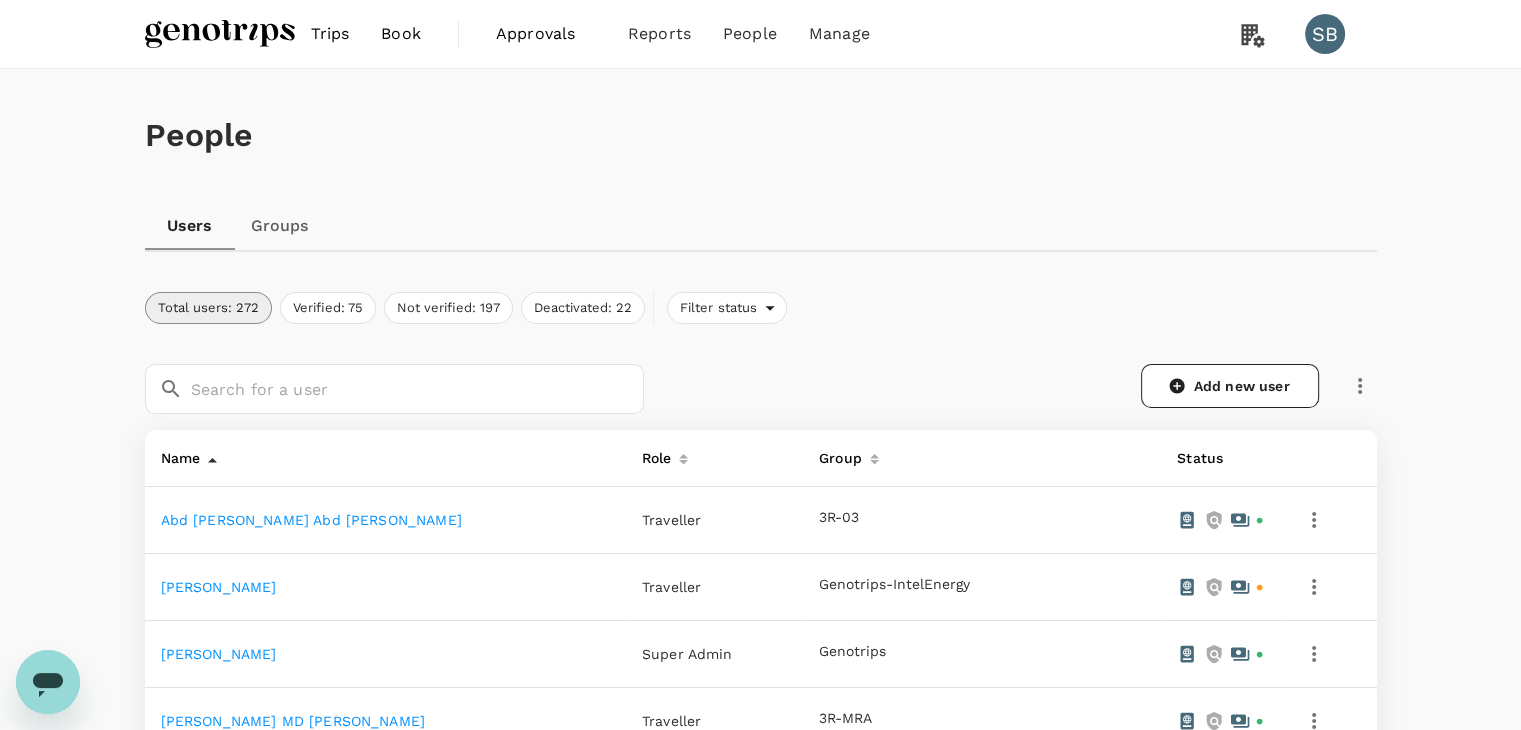 scroll, scrollTop: 200, scrollLeft: 0, axis: vertical 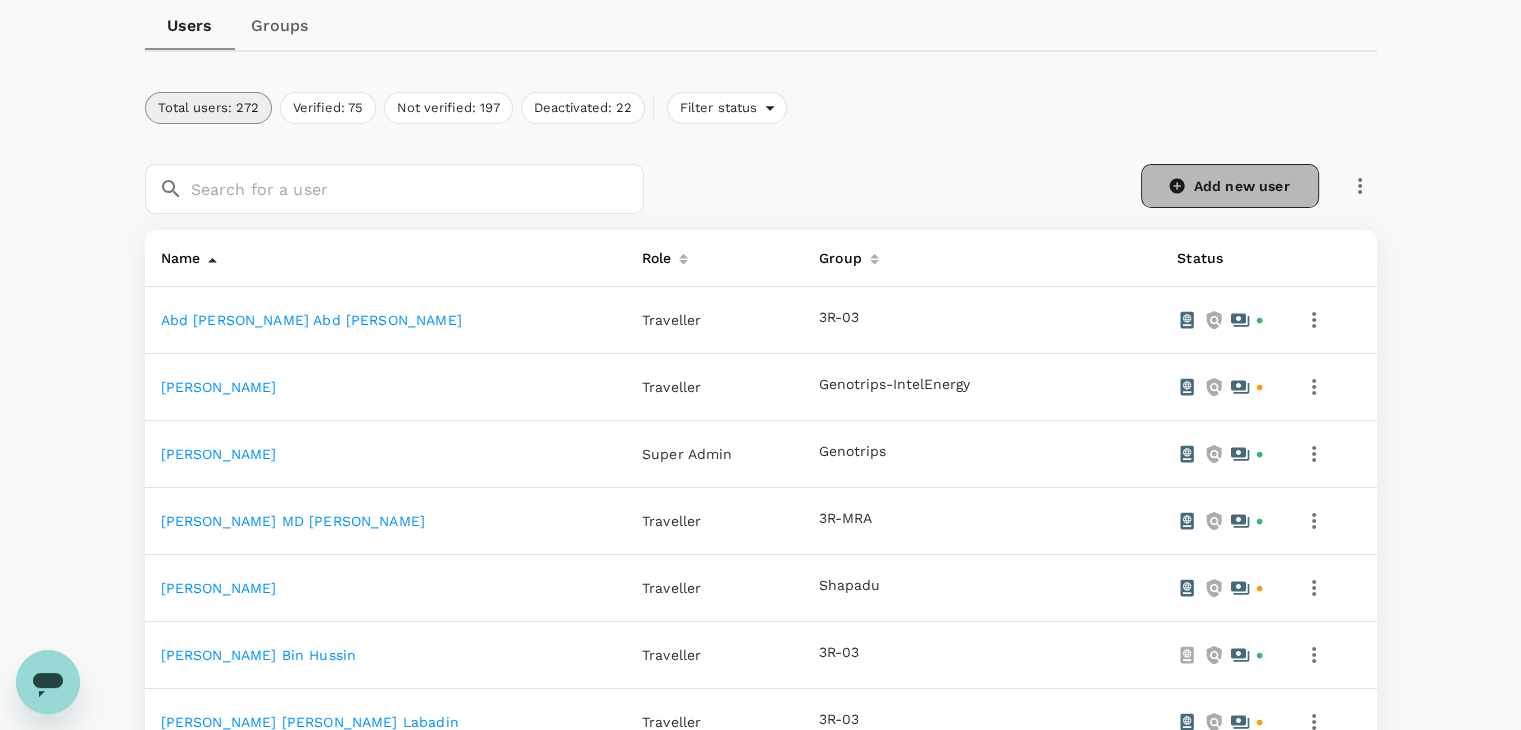 click 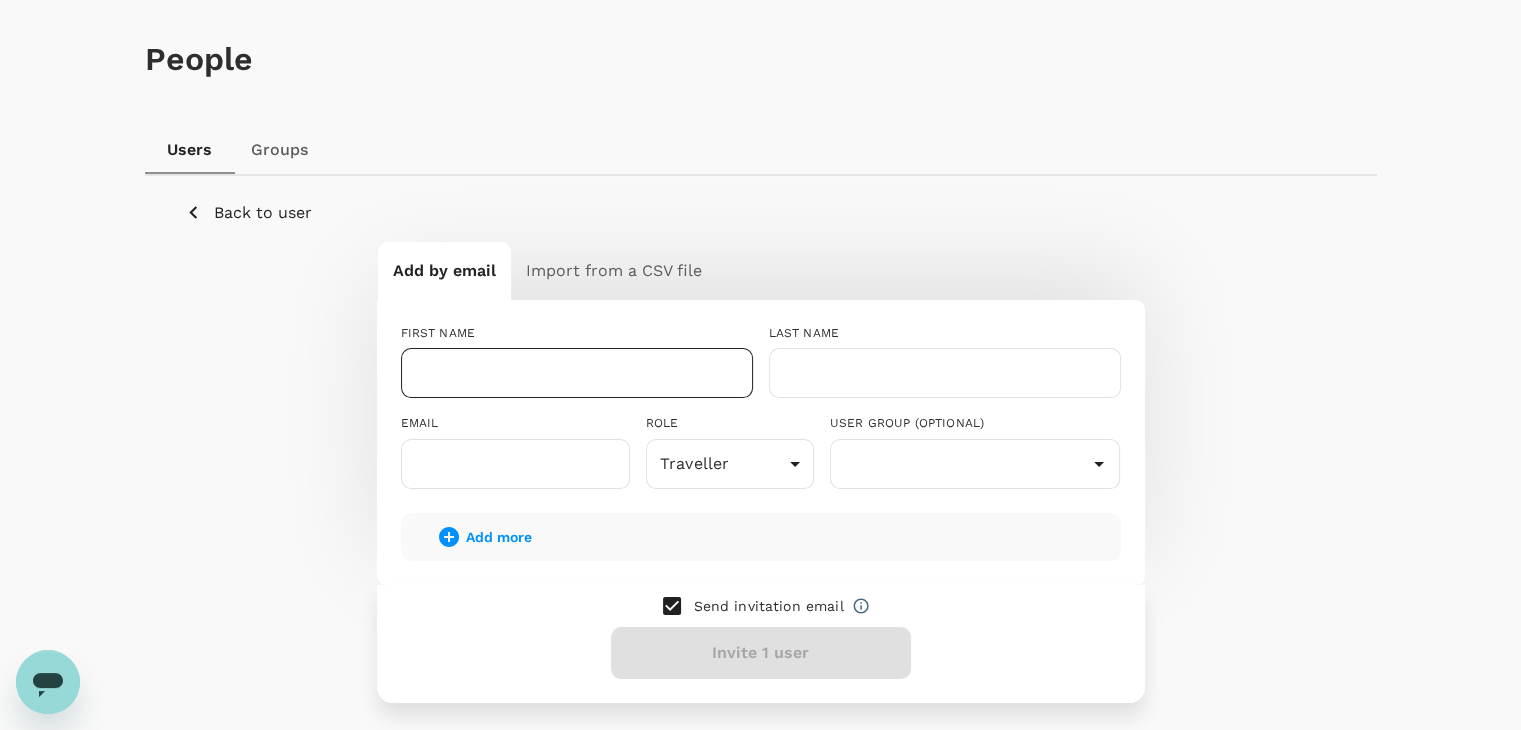 scroll, scrollTop: 200, scrollLeft: 0, axis: vertical 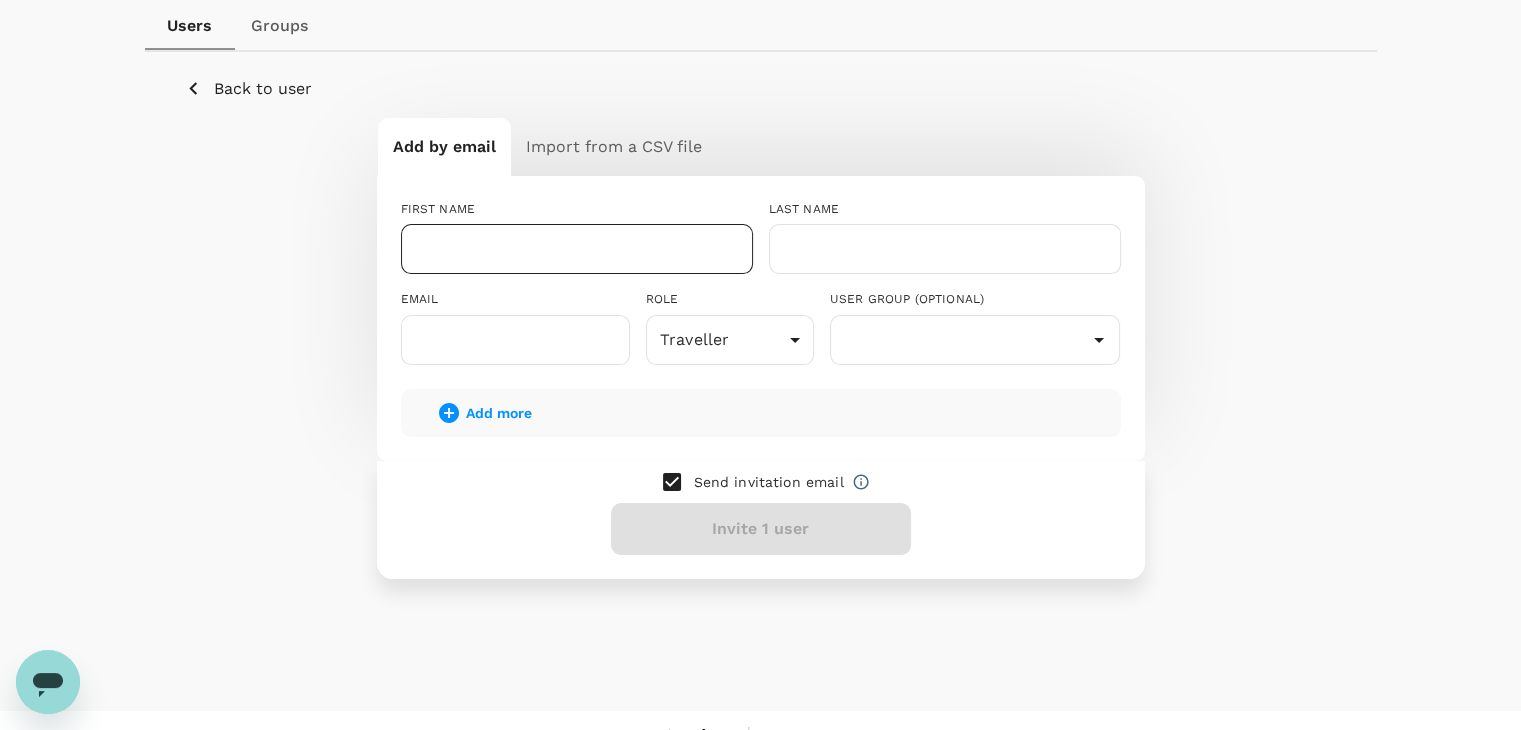 click at bounding box center (577, 249) 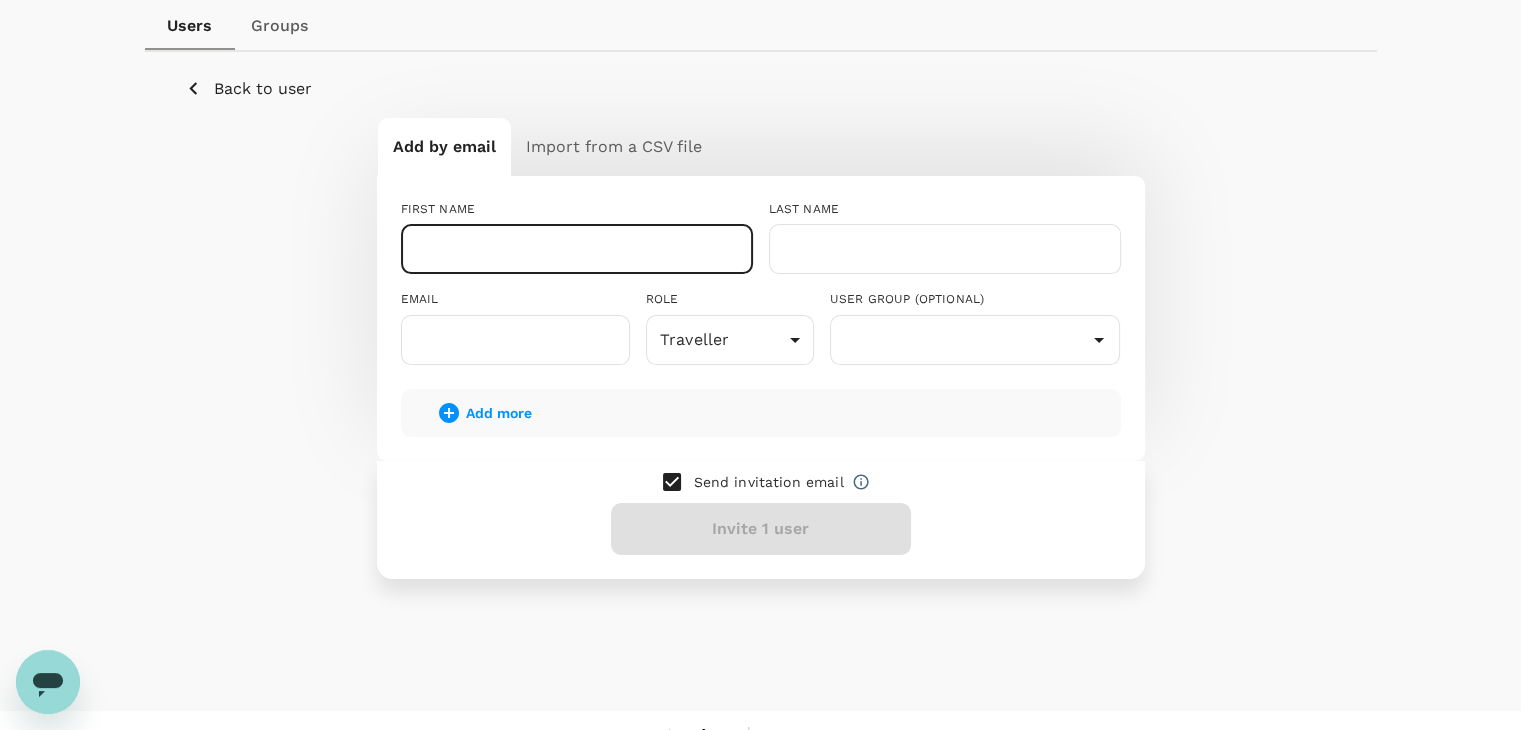 paste on "MOHAMAD SYABILLILLAH BIN MOHD RODZUAN" 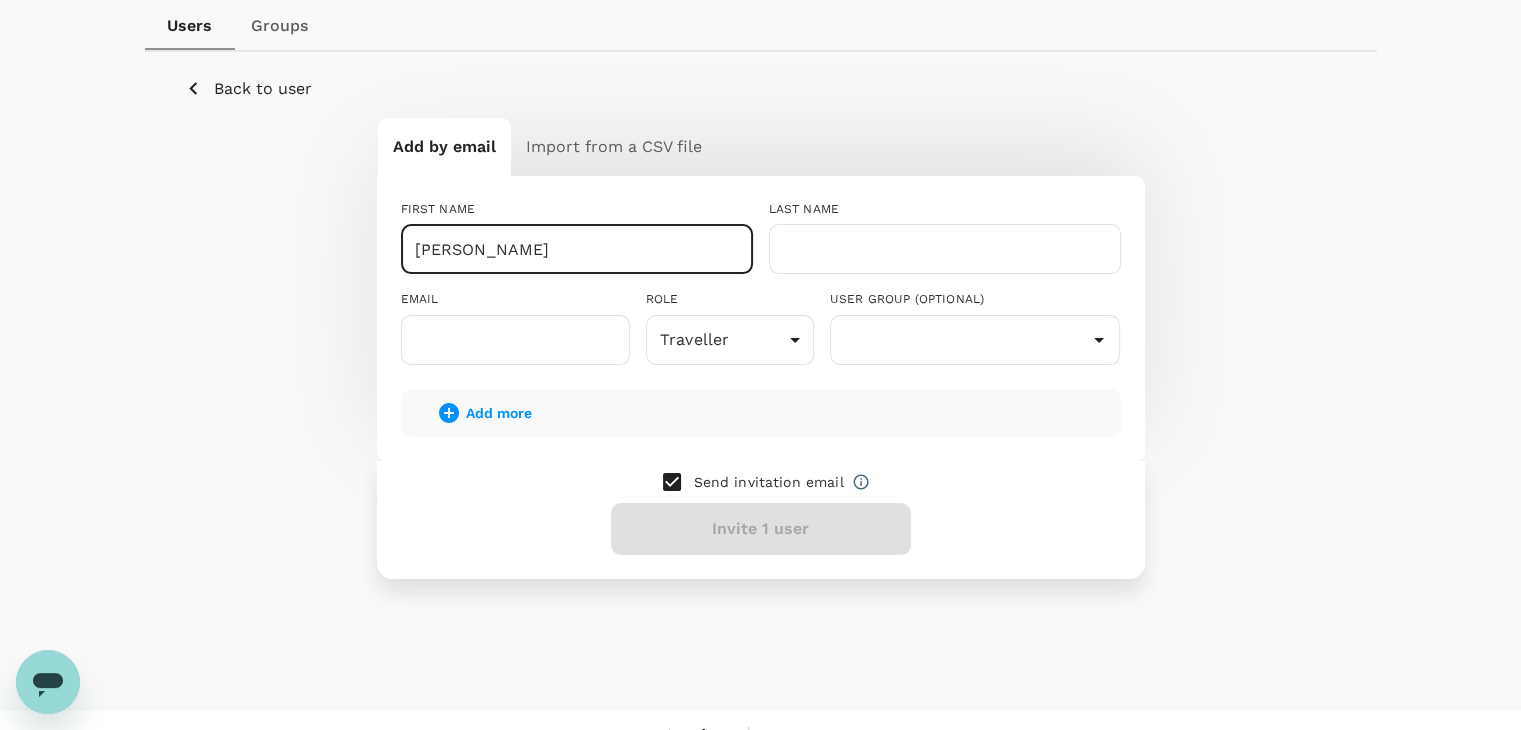 scroll, scrollTop: 0, scrollLeft: 49, axis: horizontal 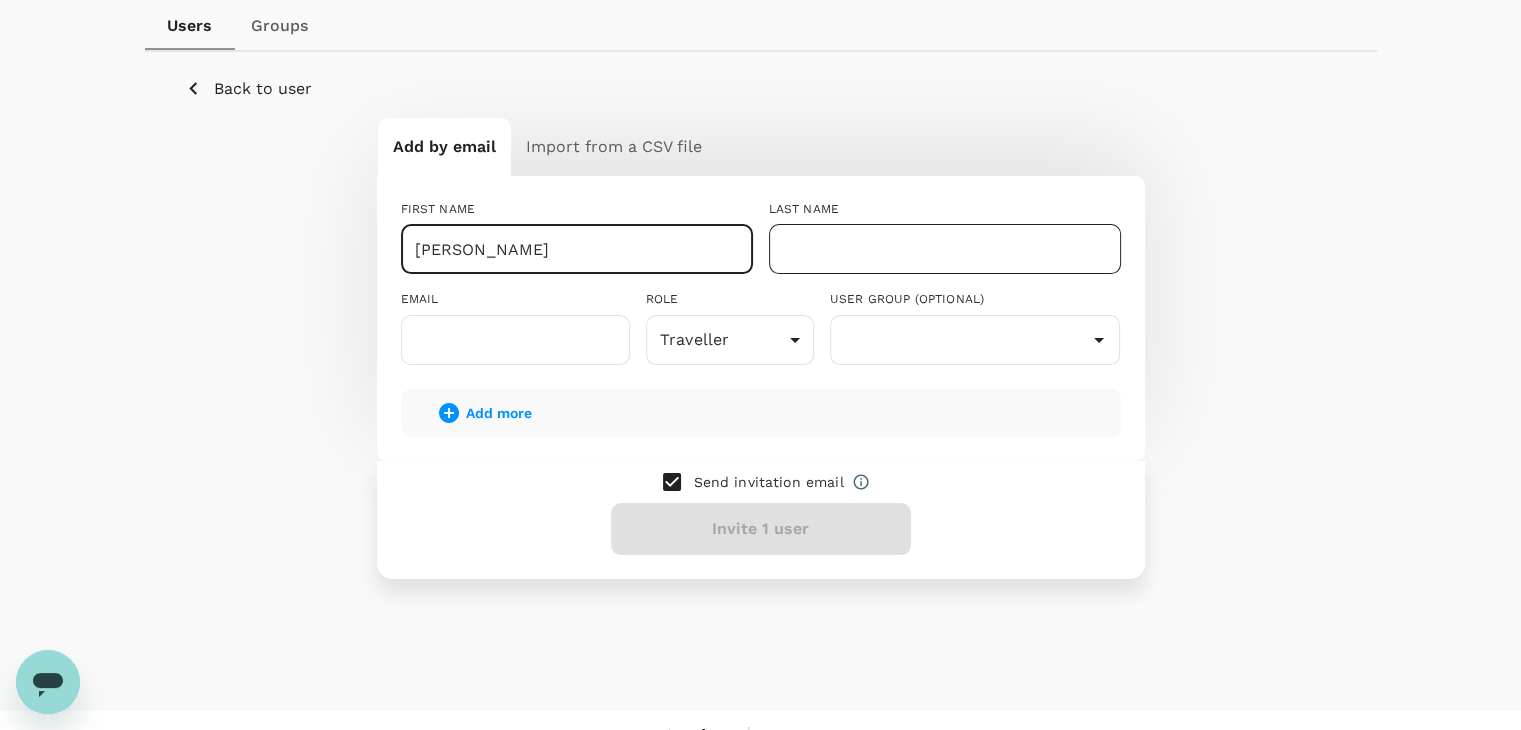 type on "MOHAMAD SYABILLILLAH" 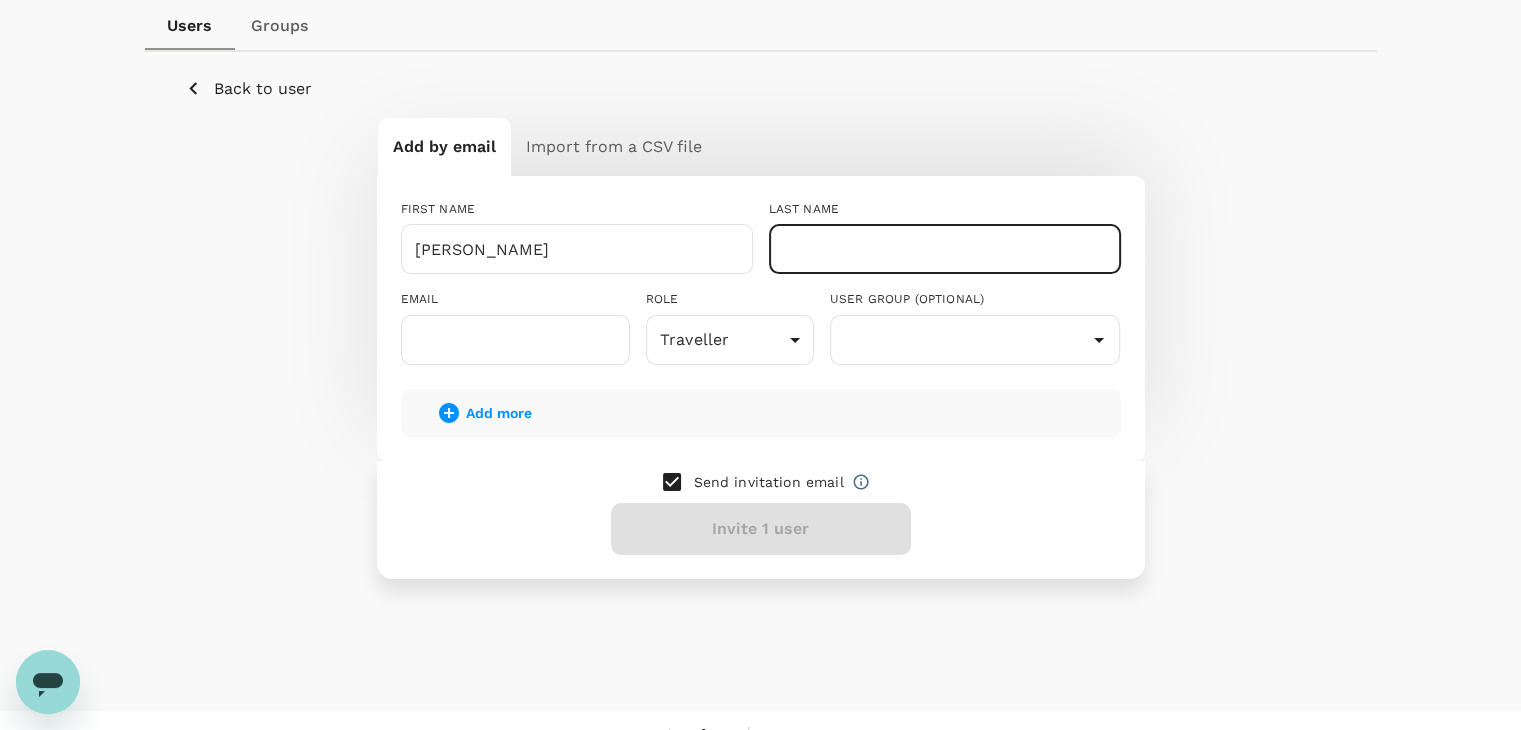paste on "BIN MOHD RODZUAN" 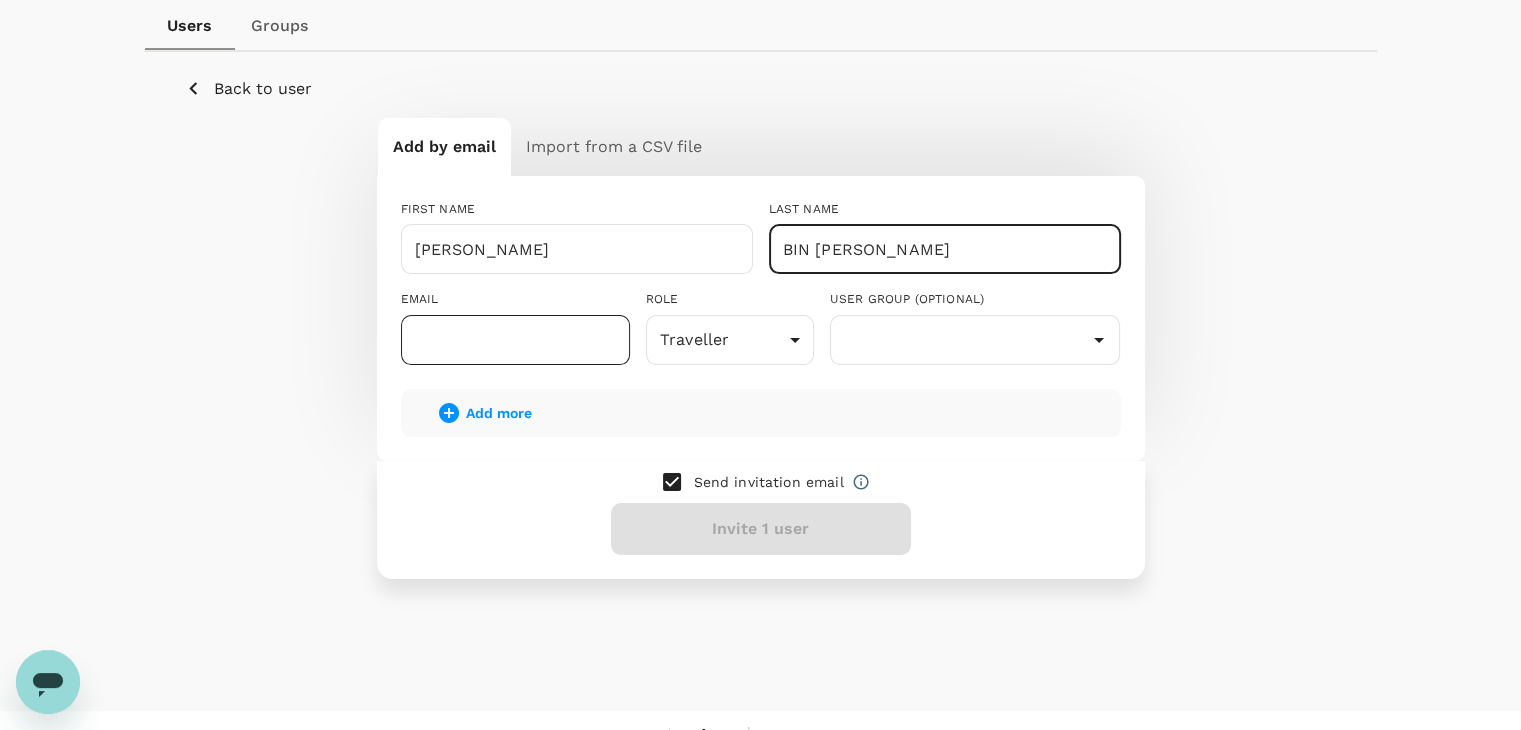 type on "BIN MOHD RODZUAN" 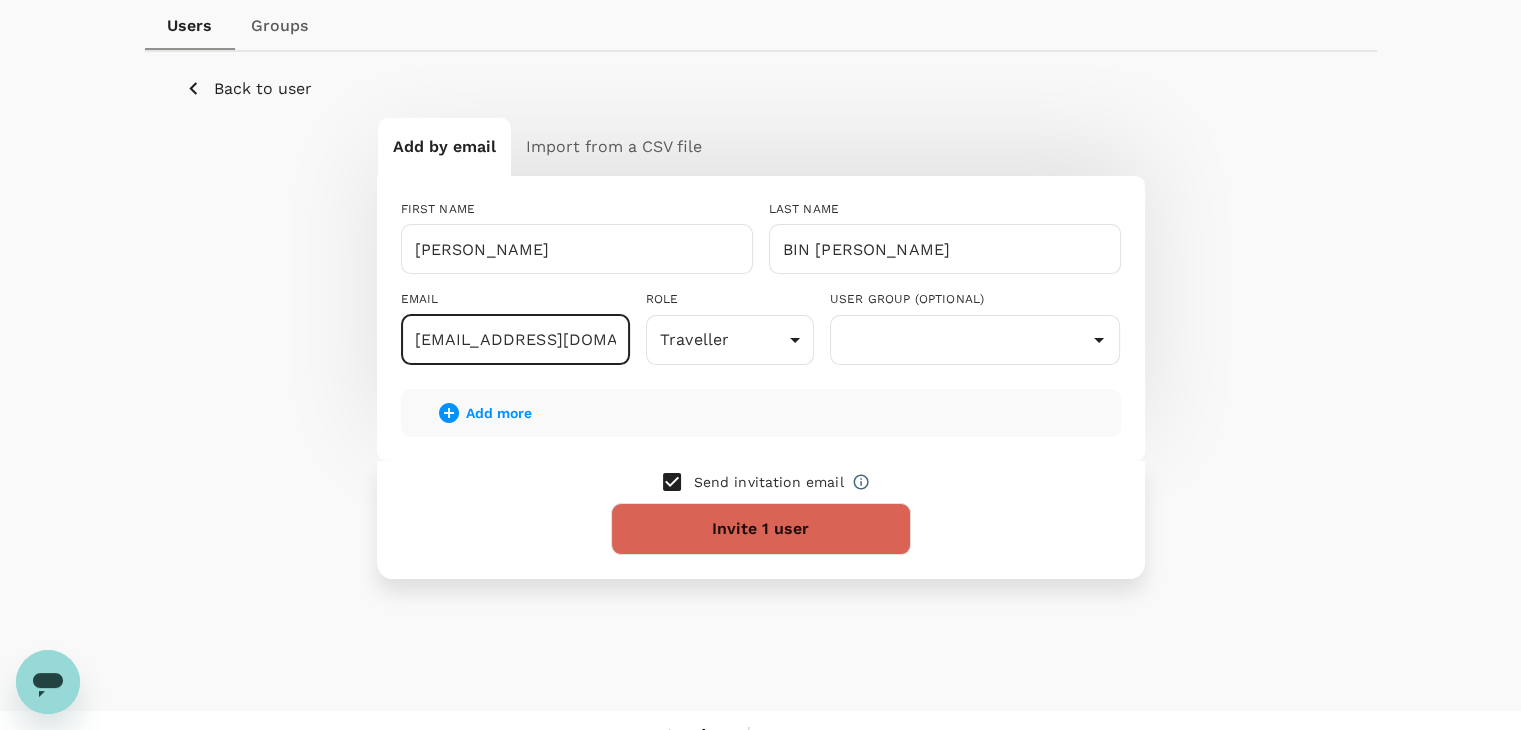 click on "izan+omarsuhaimi@Genotrips.com.my" at bounding box center (515, 340) 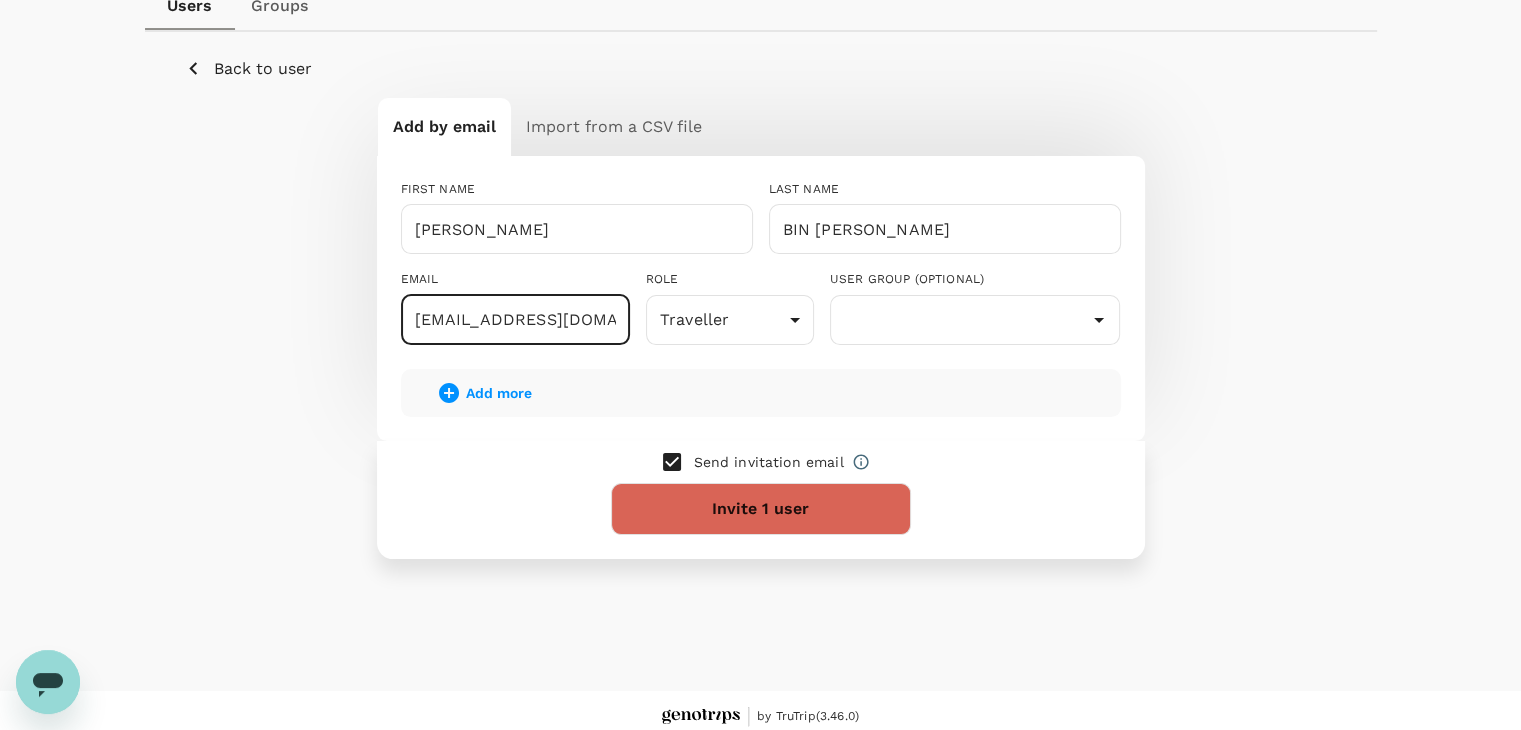 scroll, scrollTop: 232, scrollLeft: 0, axis: vertical 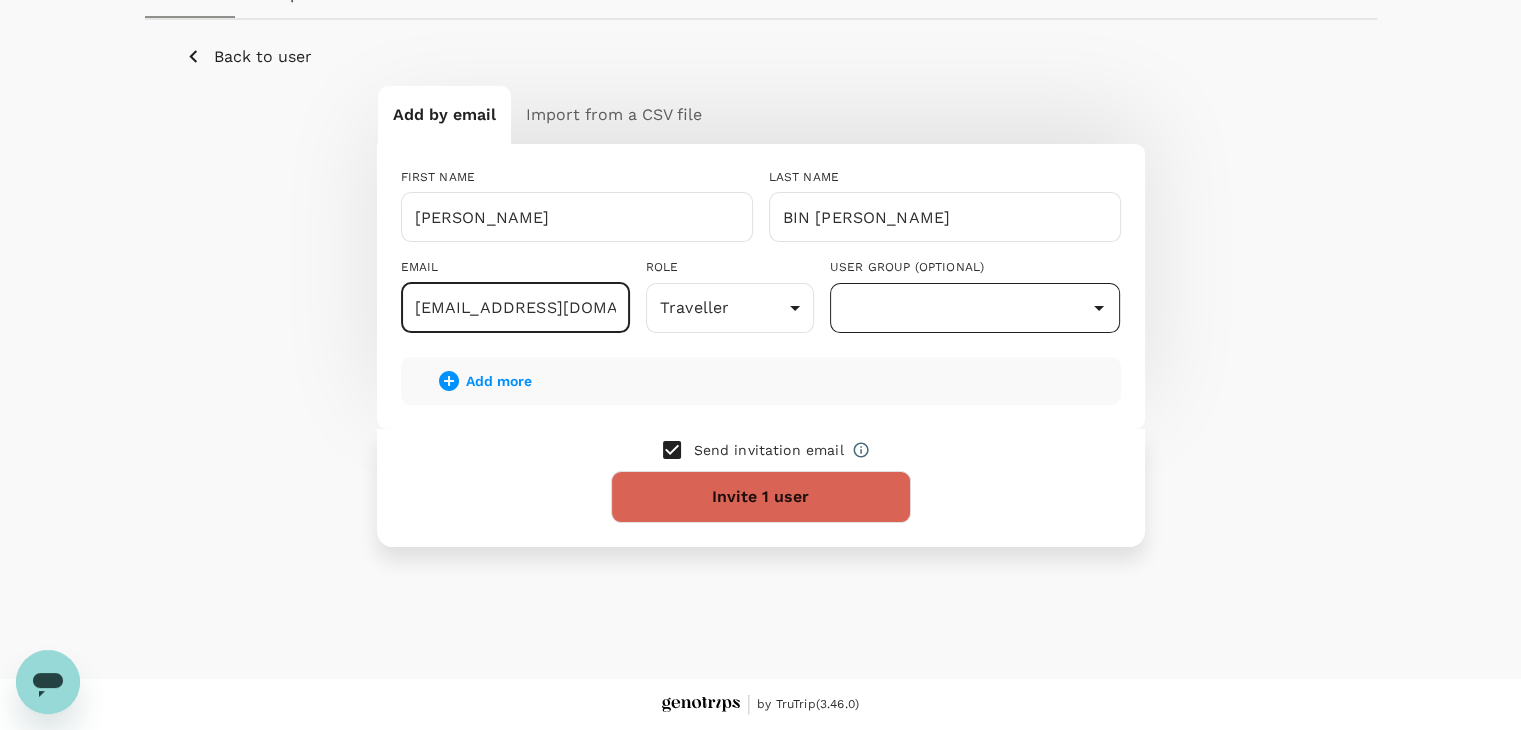 type on "izan+syabillillah@Genotrips.com.my" 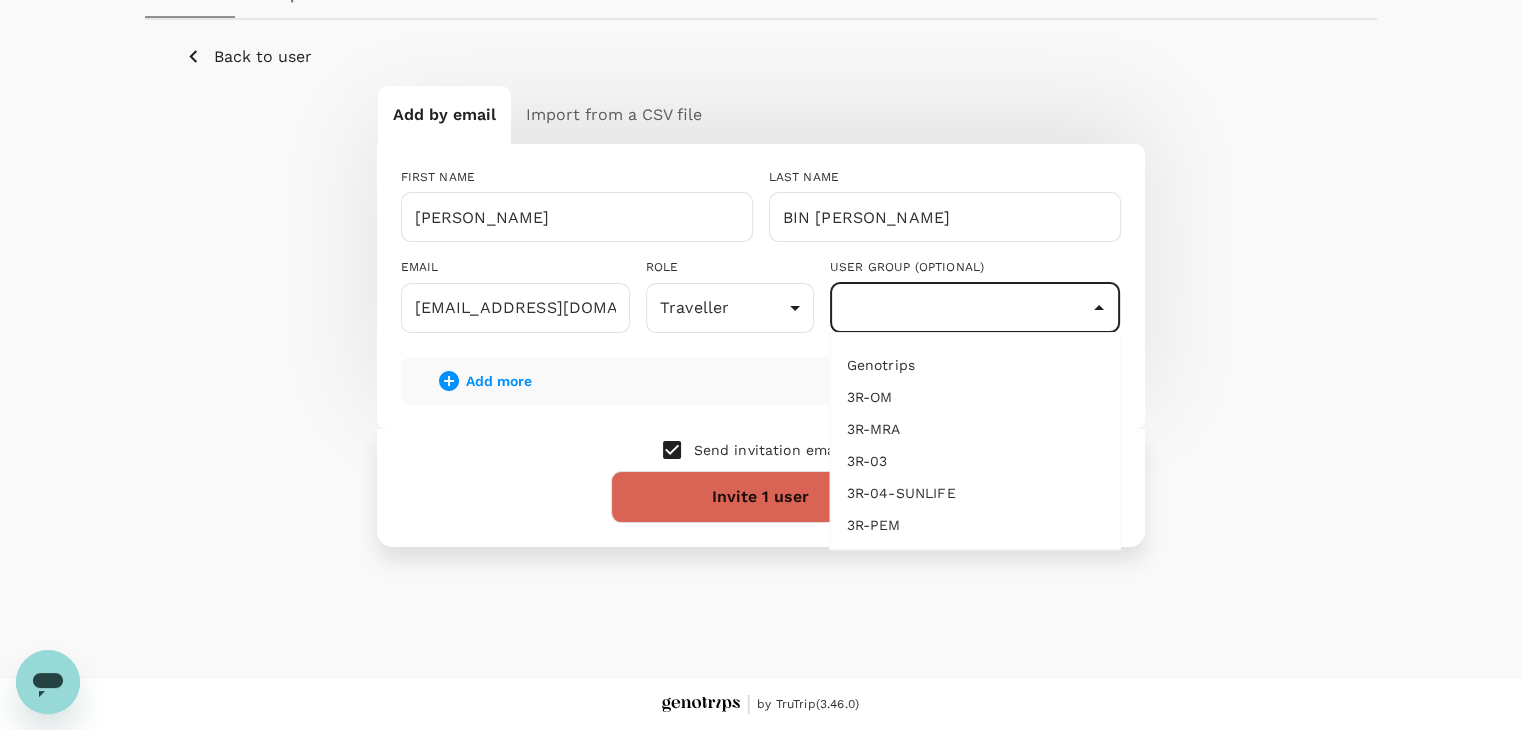 scroll, scrollTop: 0, scrollLeft: 0, axis: both 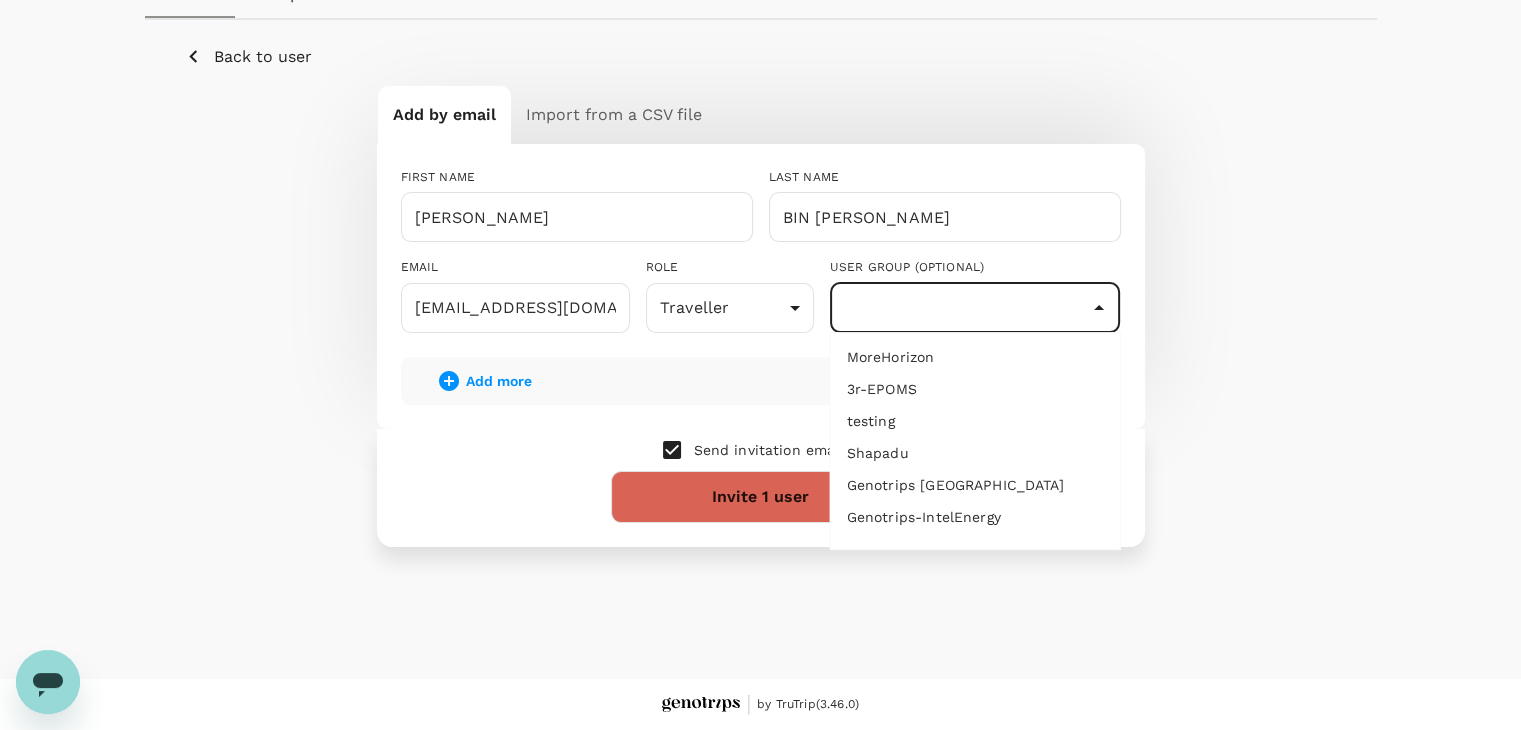 click on "Genotrips [GEOGRAPHIC_DATA]" at bounding box center (975, 485) 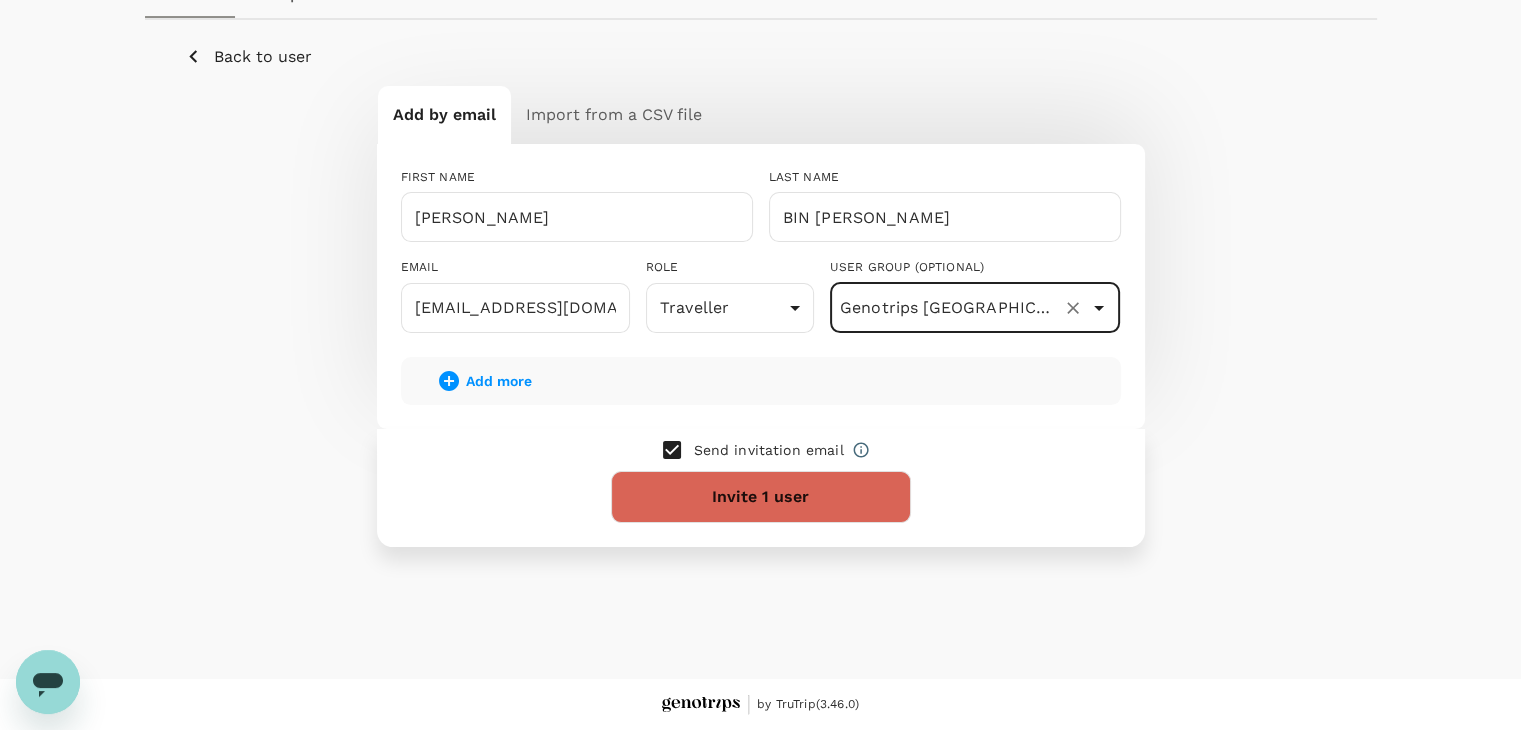 click 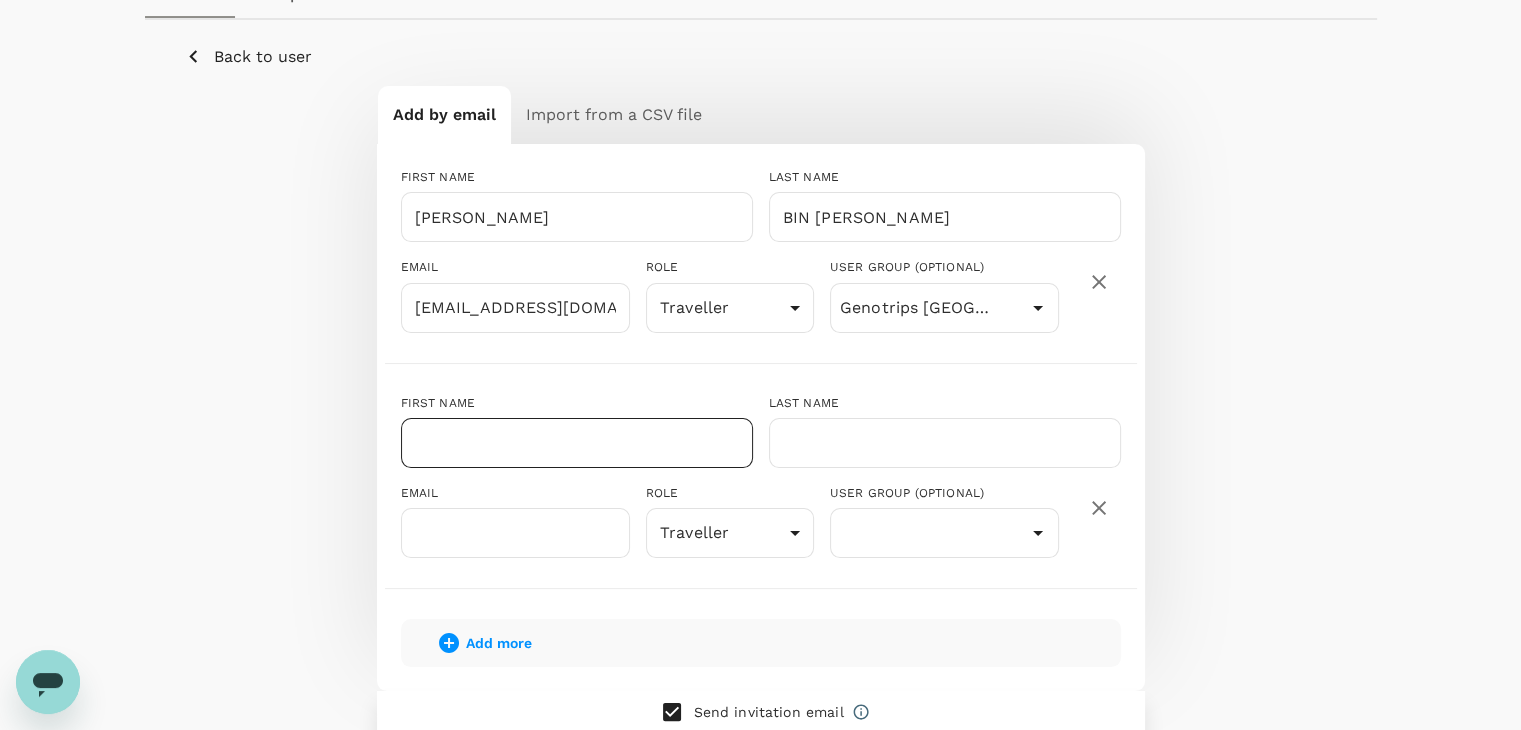 type 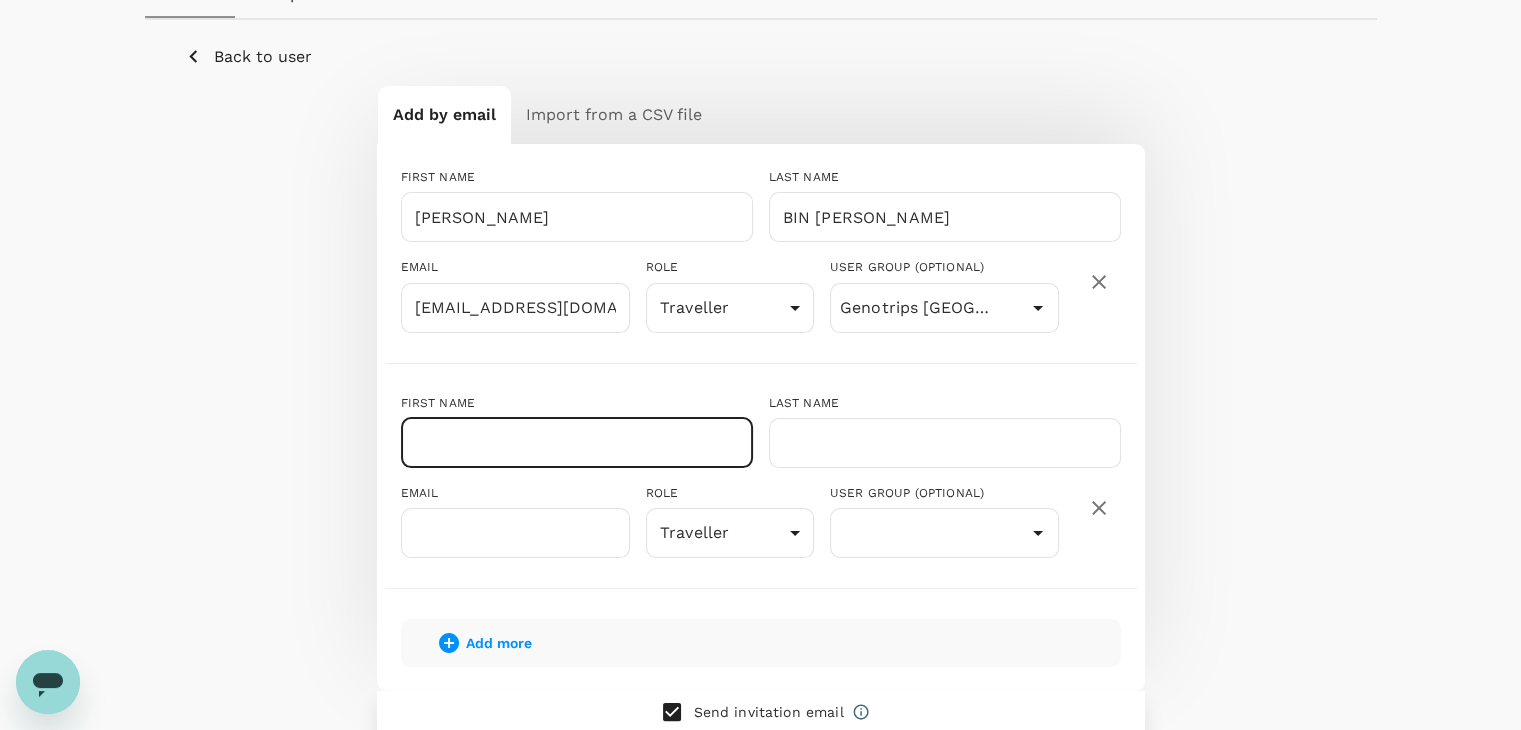 paste on "[PERSON_NAME]" 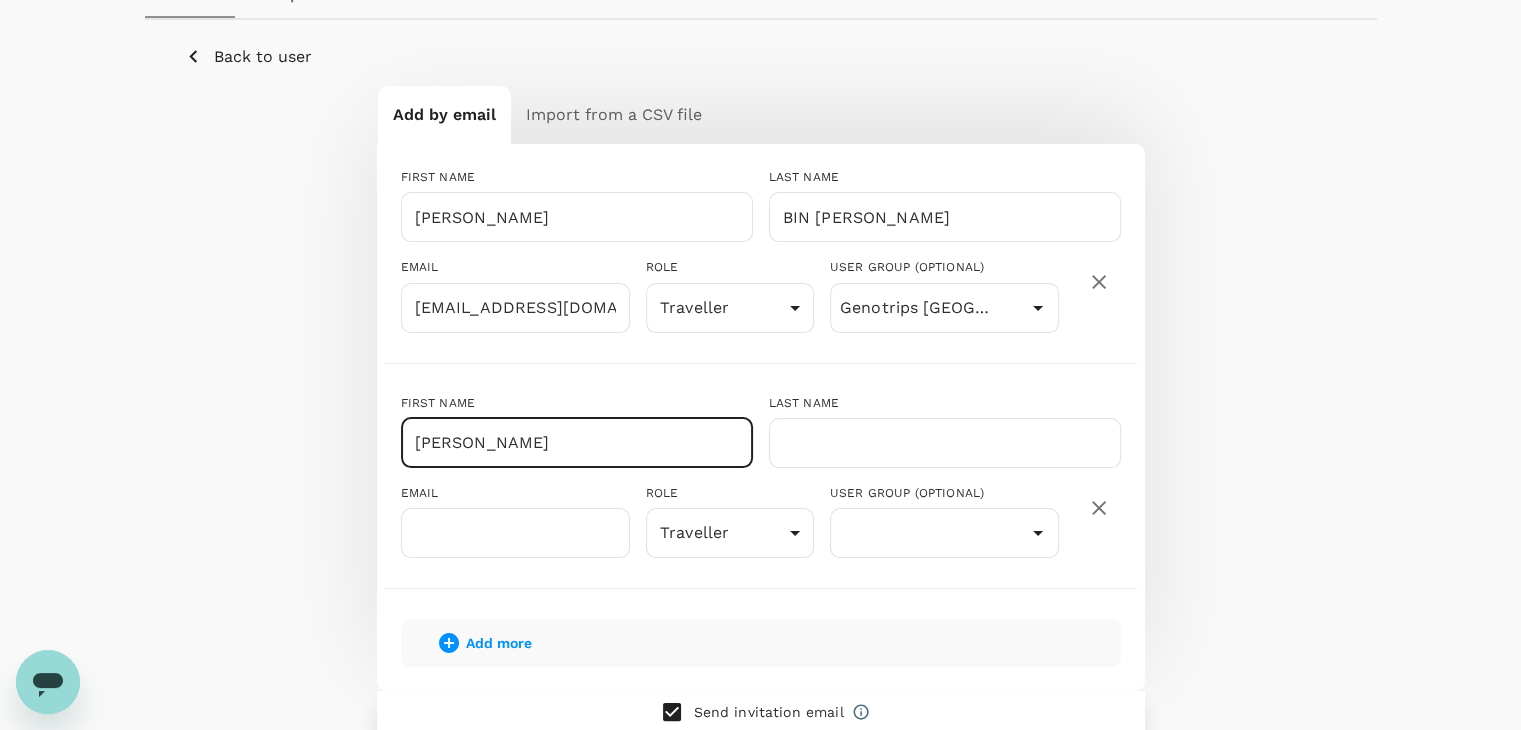 drag, startPoint x: 569, startPoint y: 442, endPoint x: 492, endPoint y: 445, distance: 77.05842 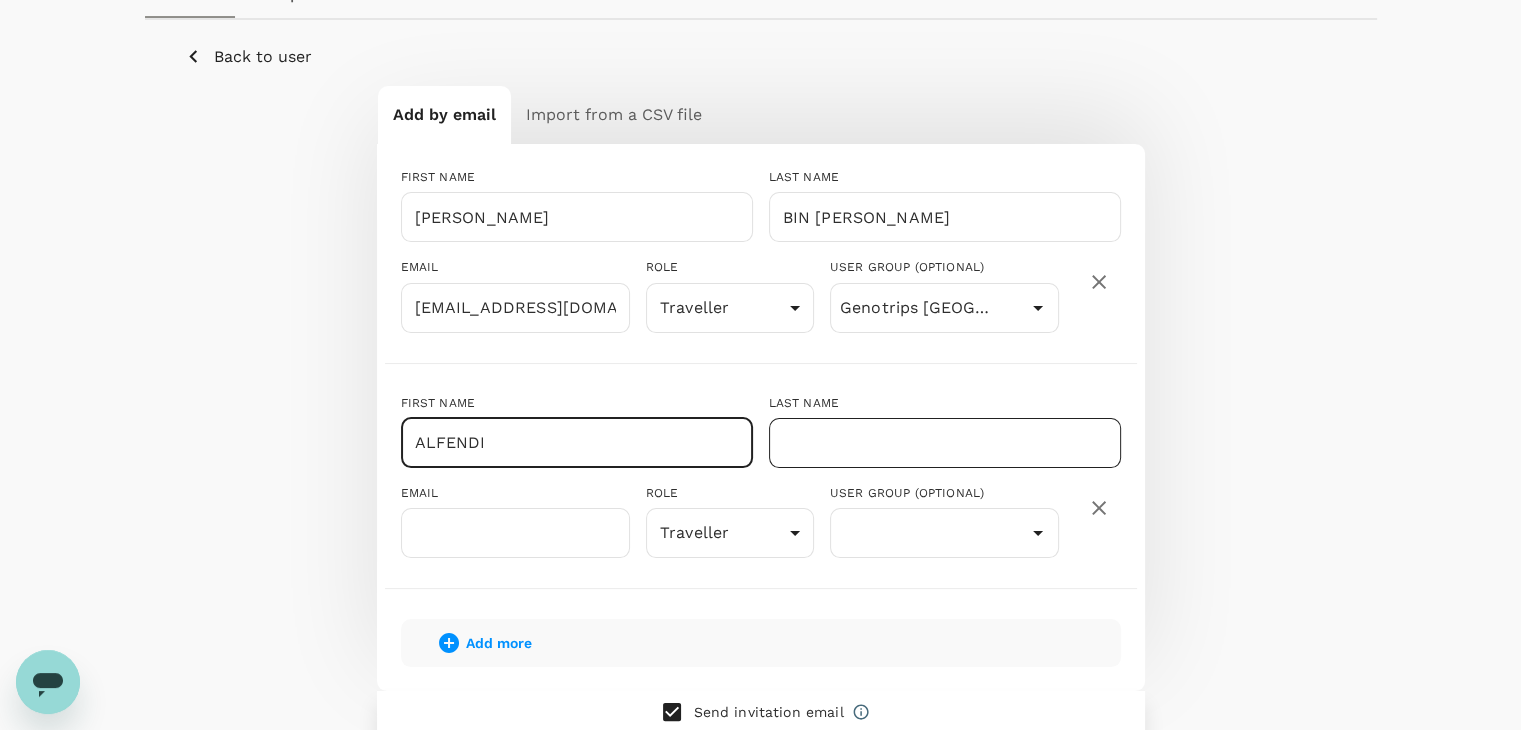 type on "ALFENDI" 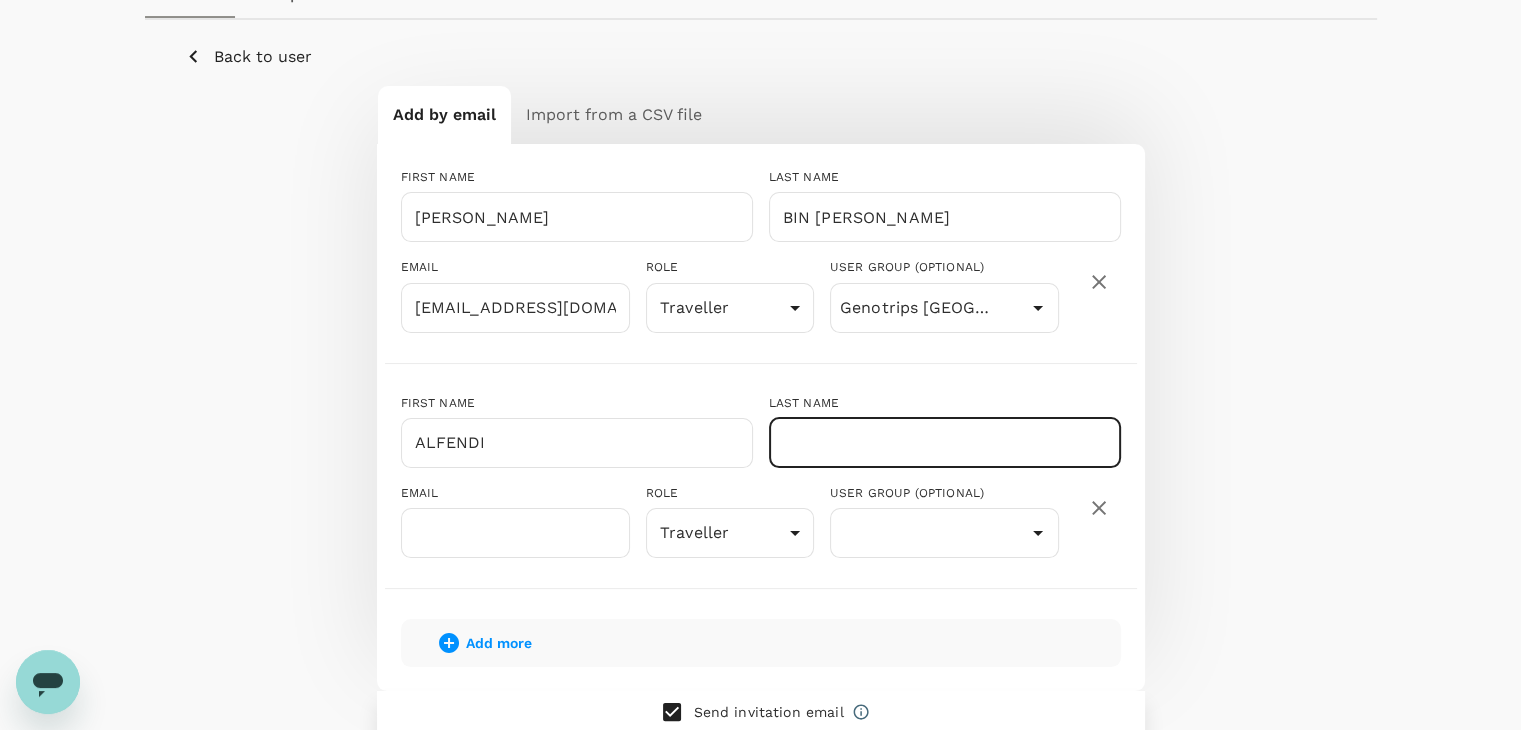 paste on "BIN AYUB" 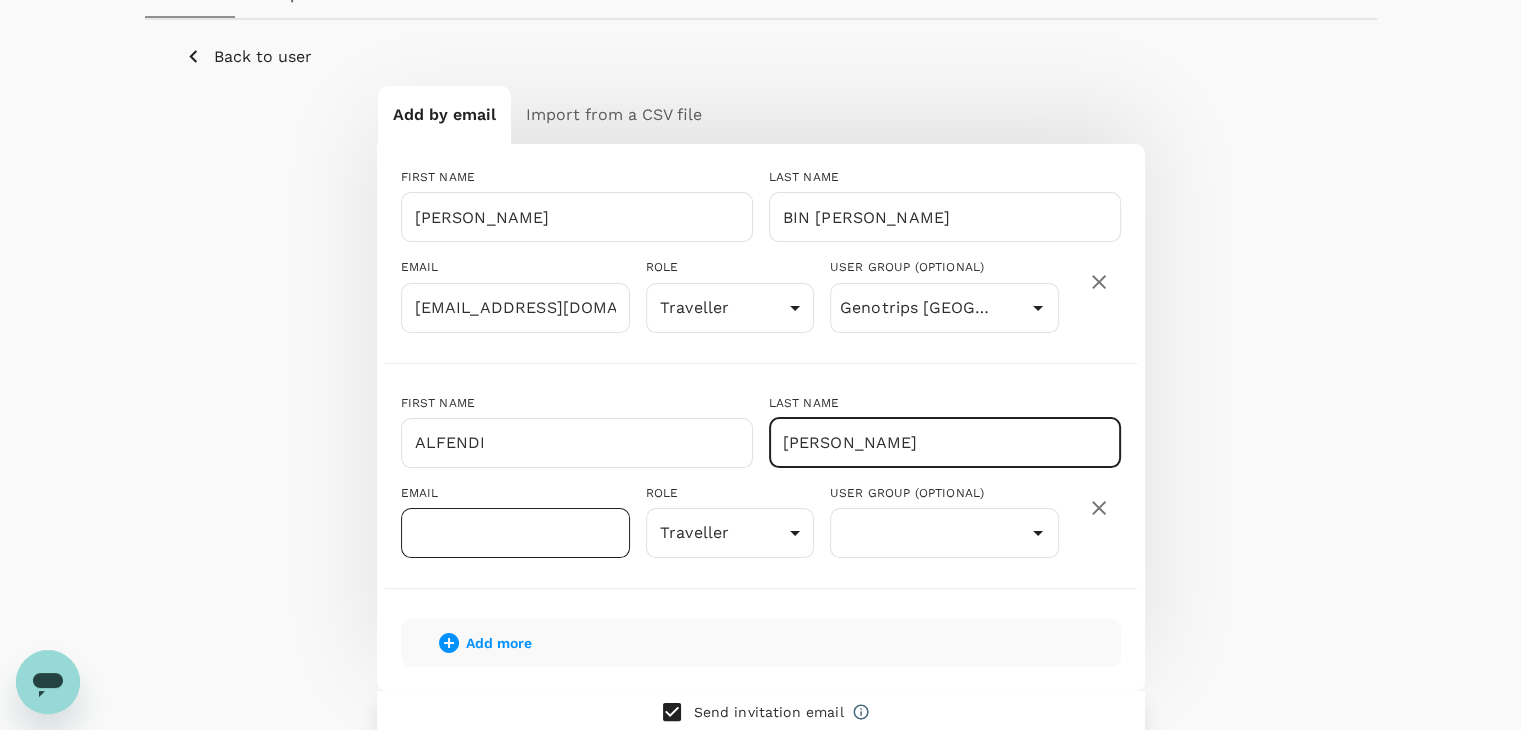 type on "BIN AYUB" 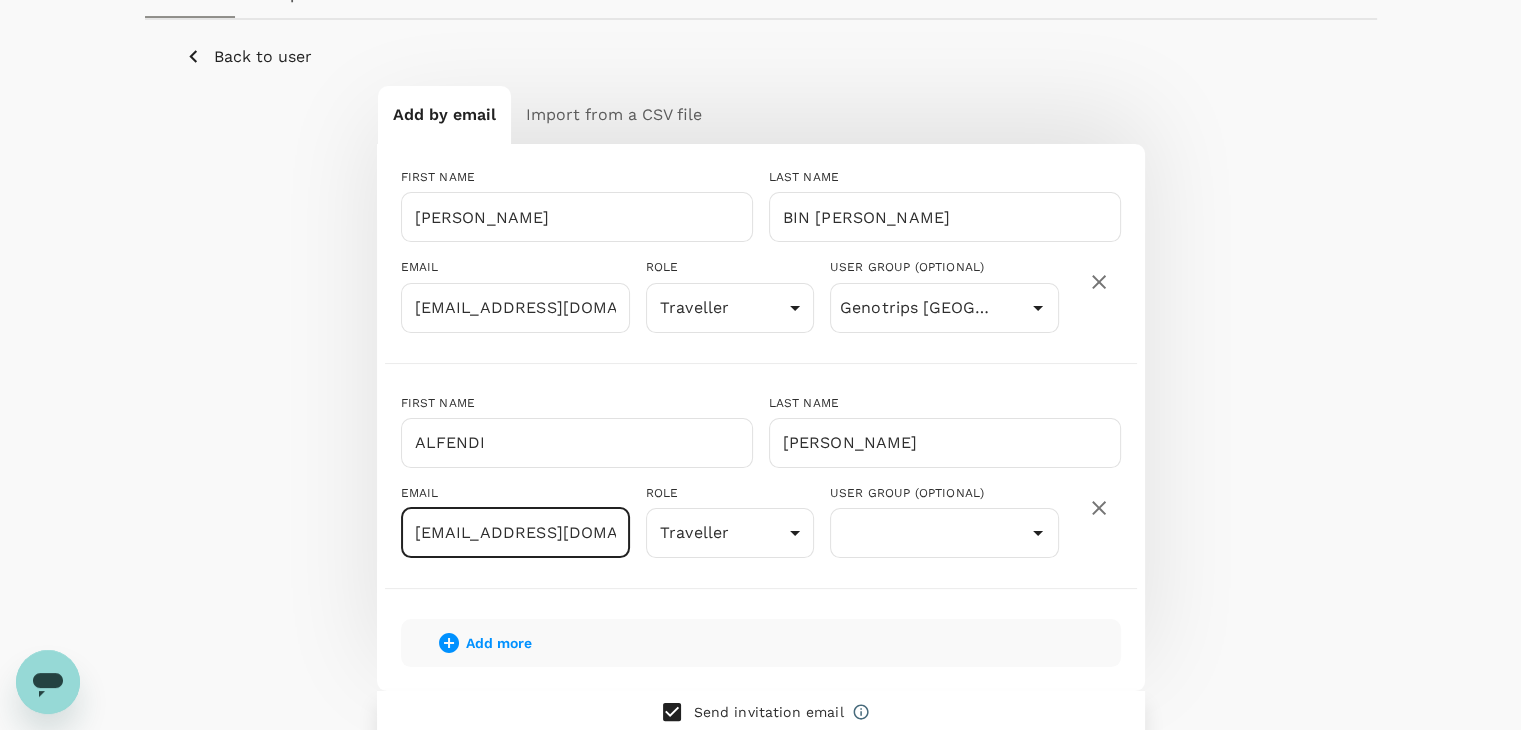 click on "izan+MBmepoms@genotrips.com.my" at bounding box center [515, 533] 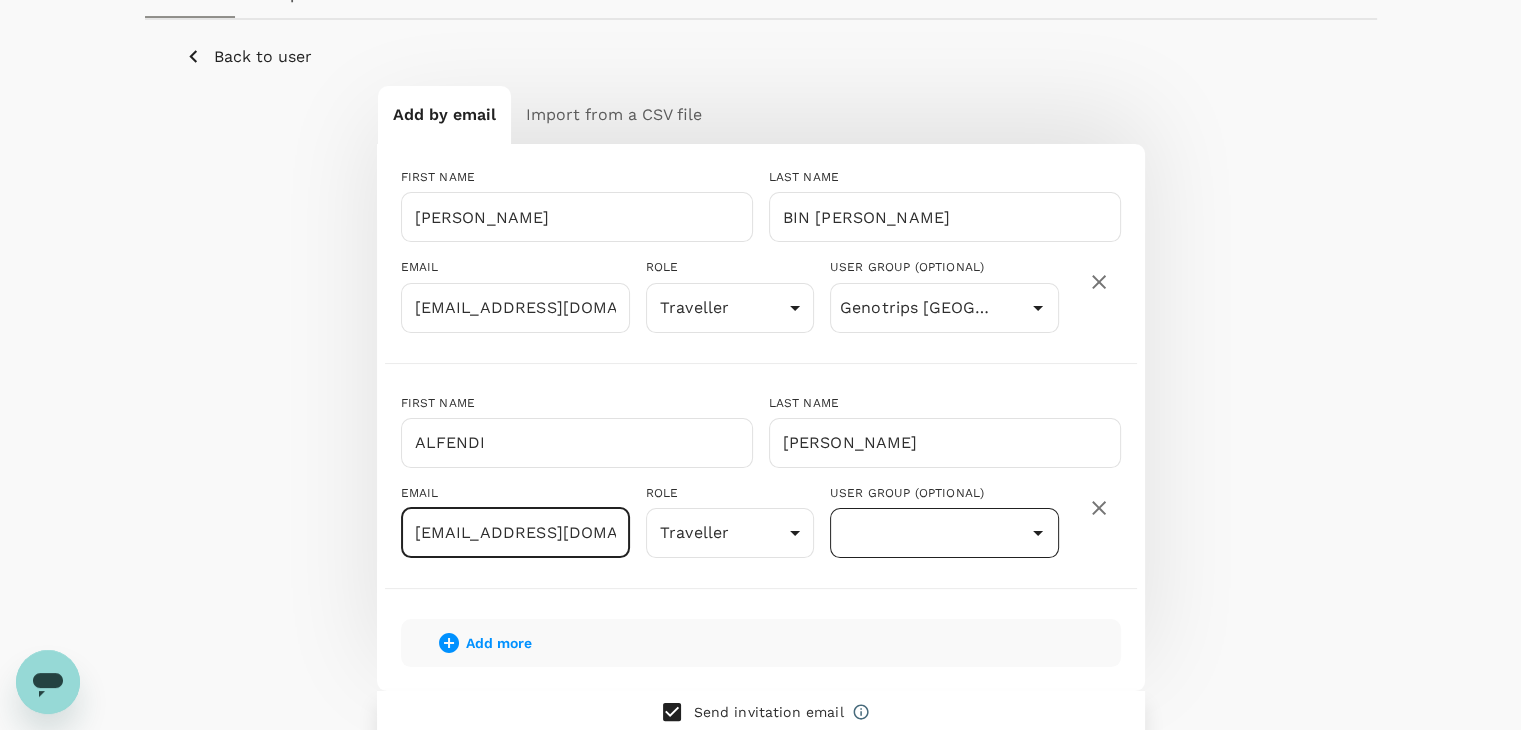 type on "izan+alfendi@genotrips.com.my" 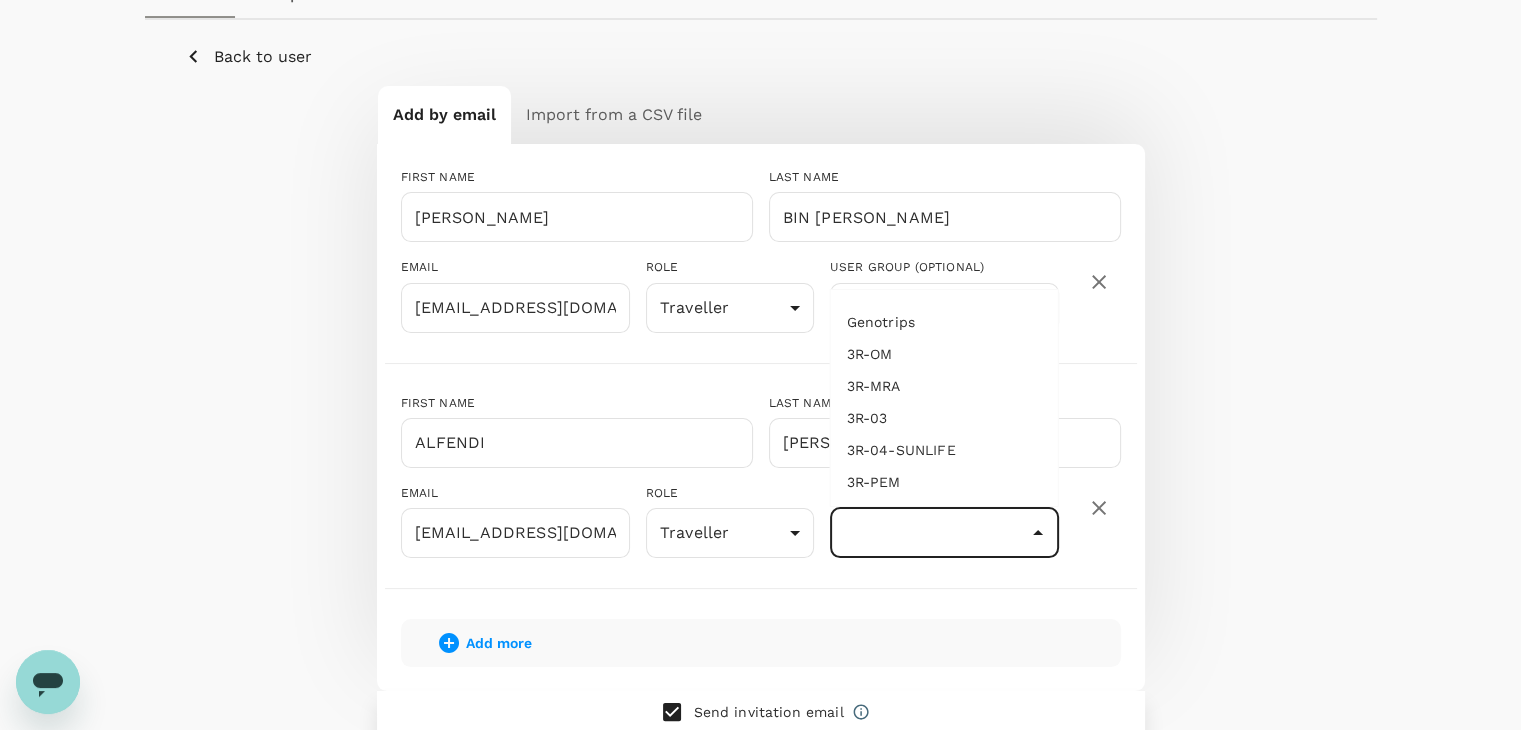 scroll, scrollTop: 140, scrollLeft: 0, axis: vertical 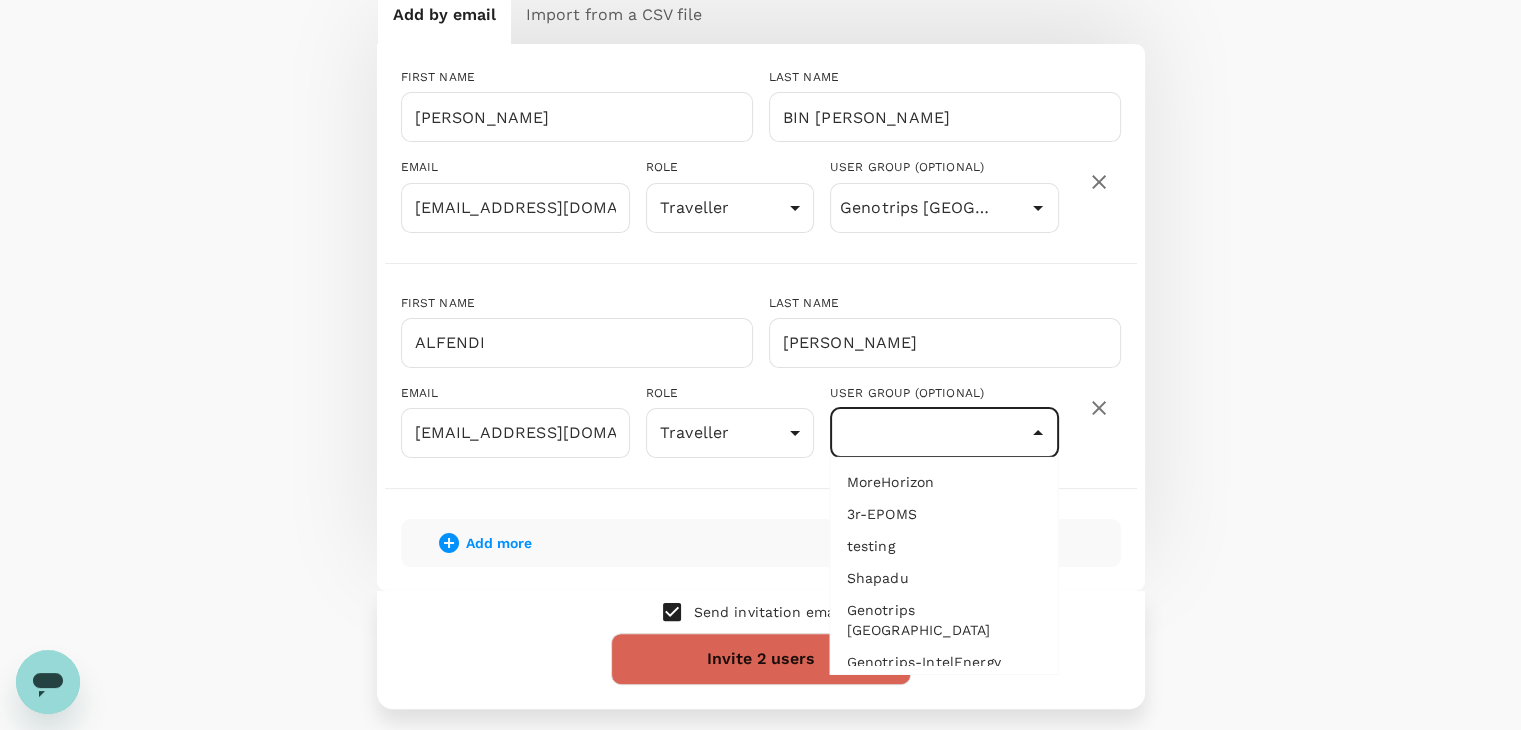 click on "Genotrips [GEOGRAPHIC_DATA]" at bounding box center [944, 620] 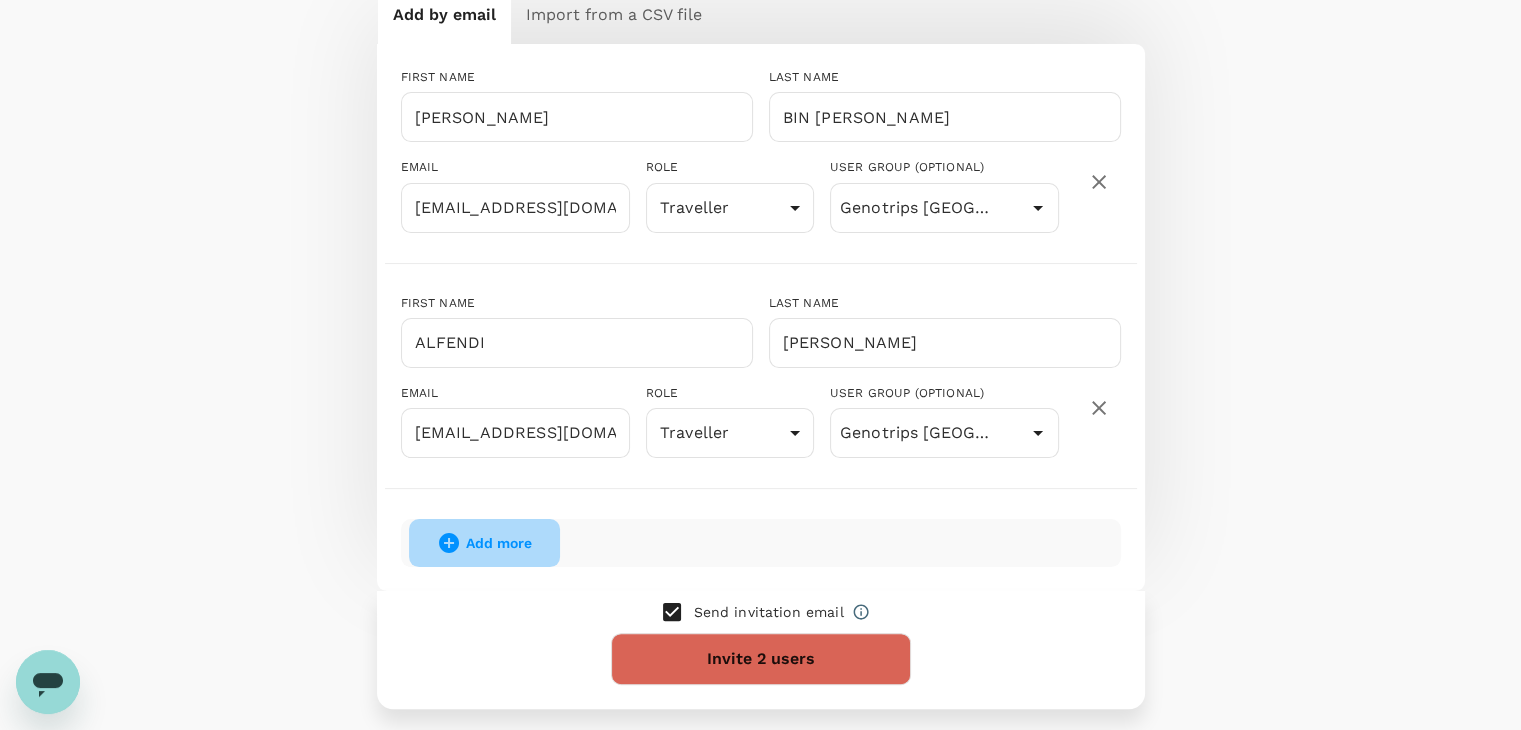 click 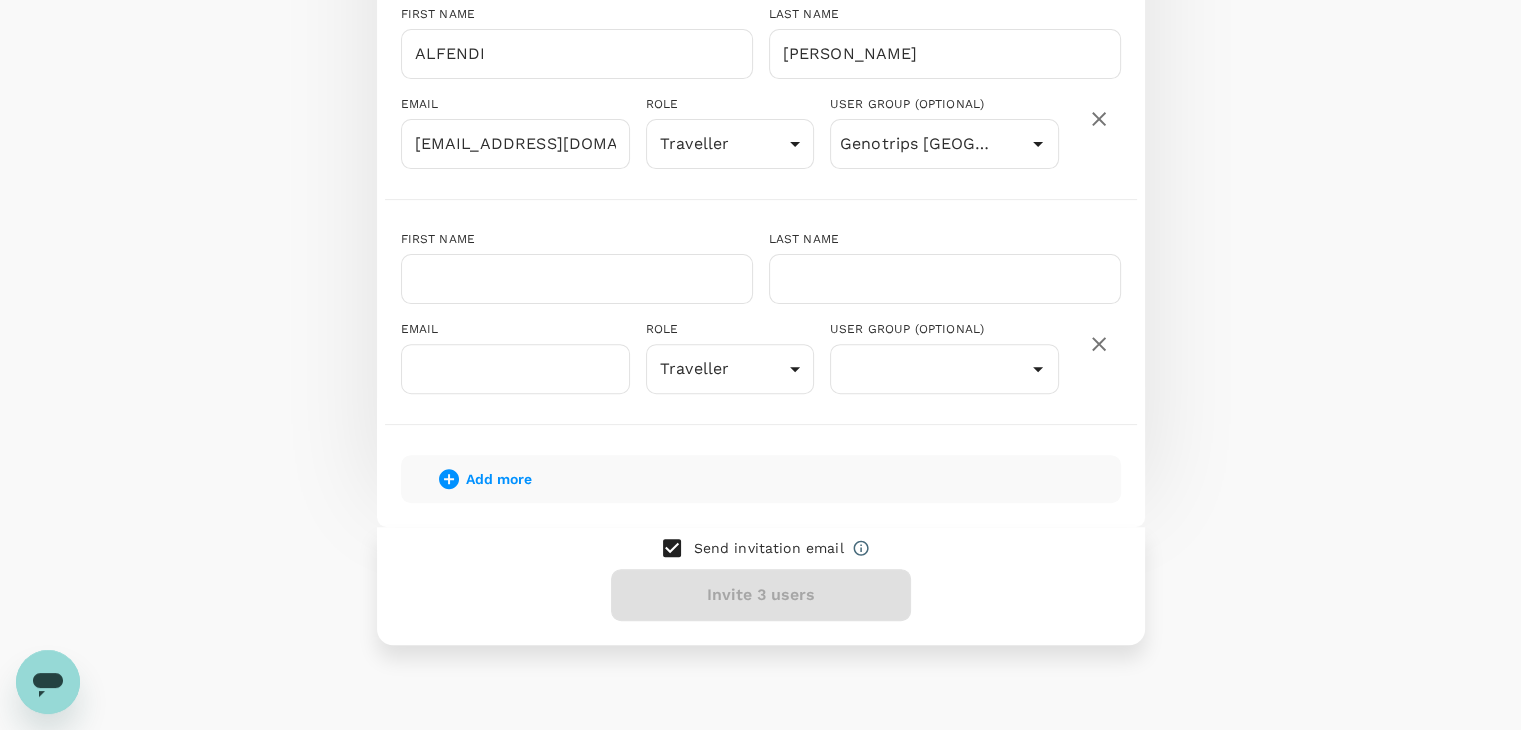 scroll, scrollTop: 632, scrollLeft: 0, axis: vertical 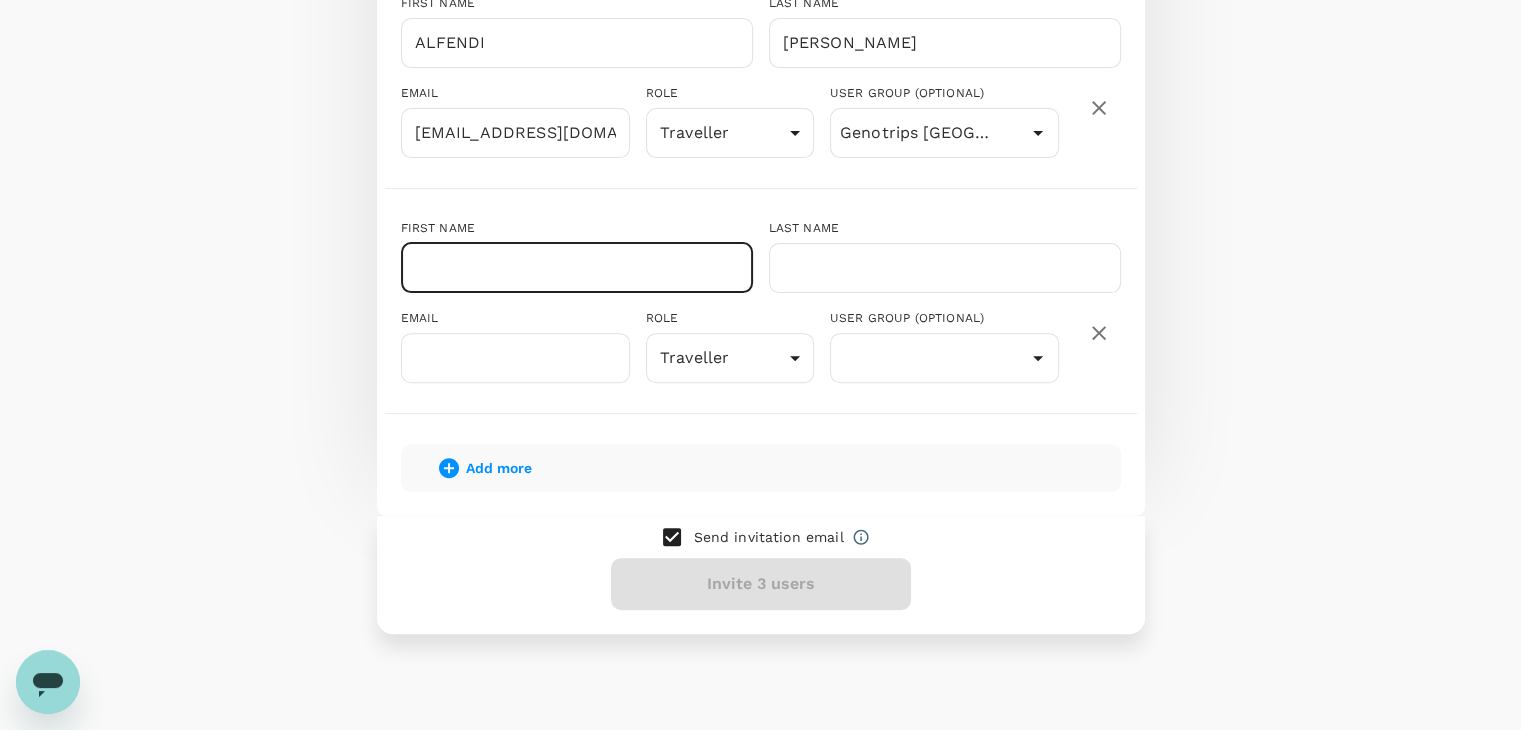 click at bounding box center (577, 268) 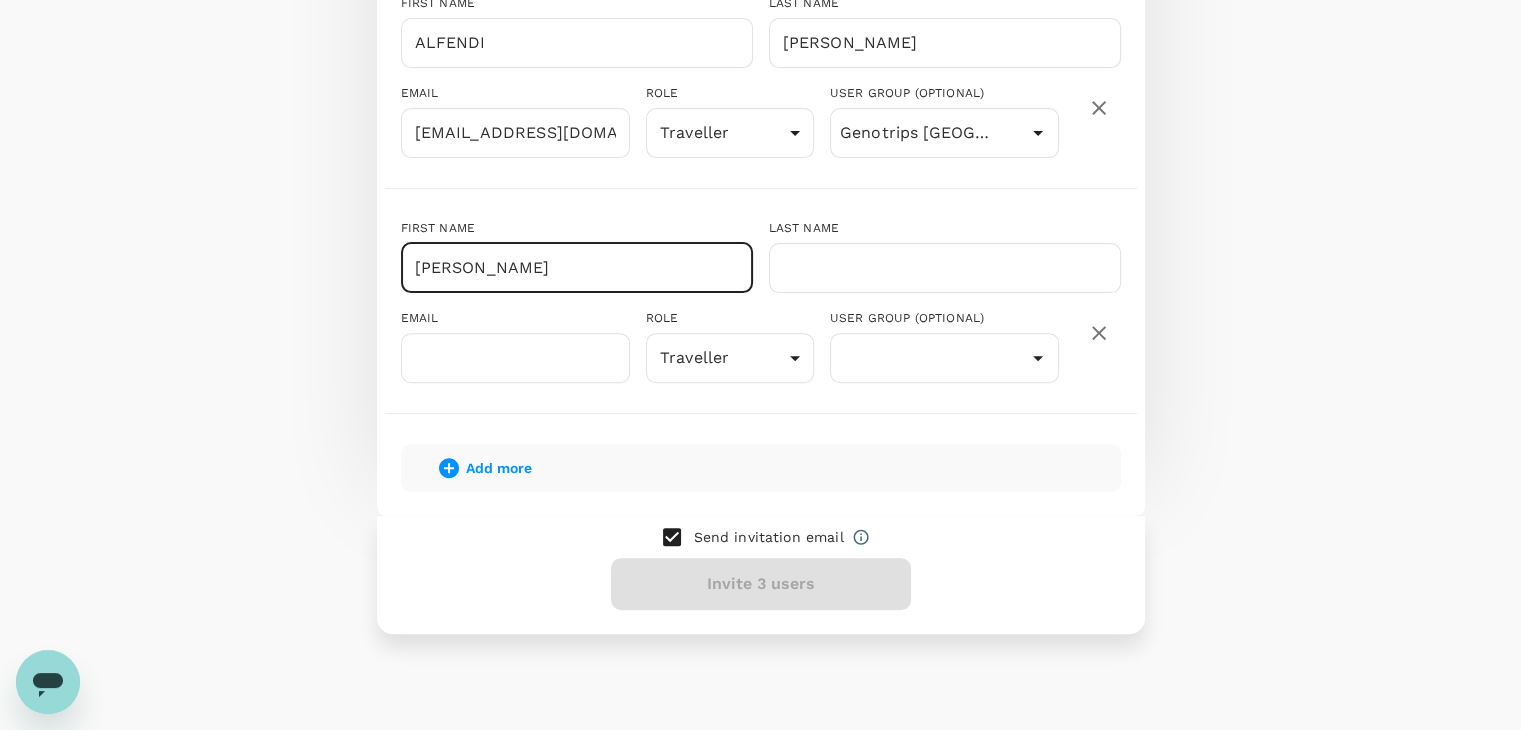 drag, startPoint x: 708, startPoint y: 264, endPoint x: 611, endPoint y: 269, distance: 97.128784 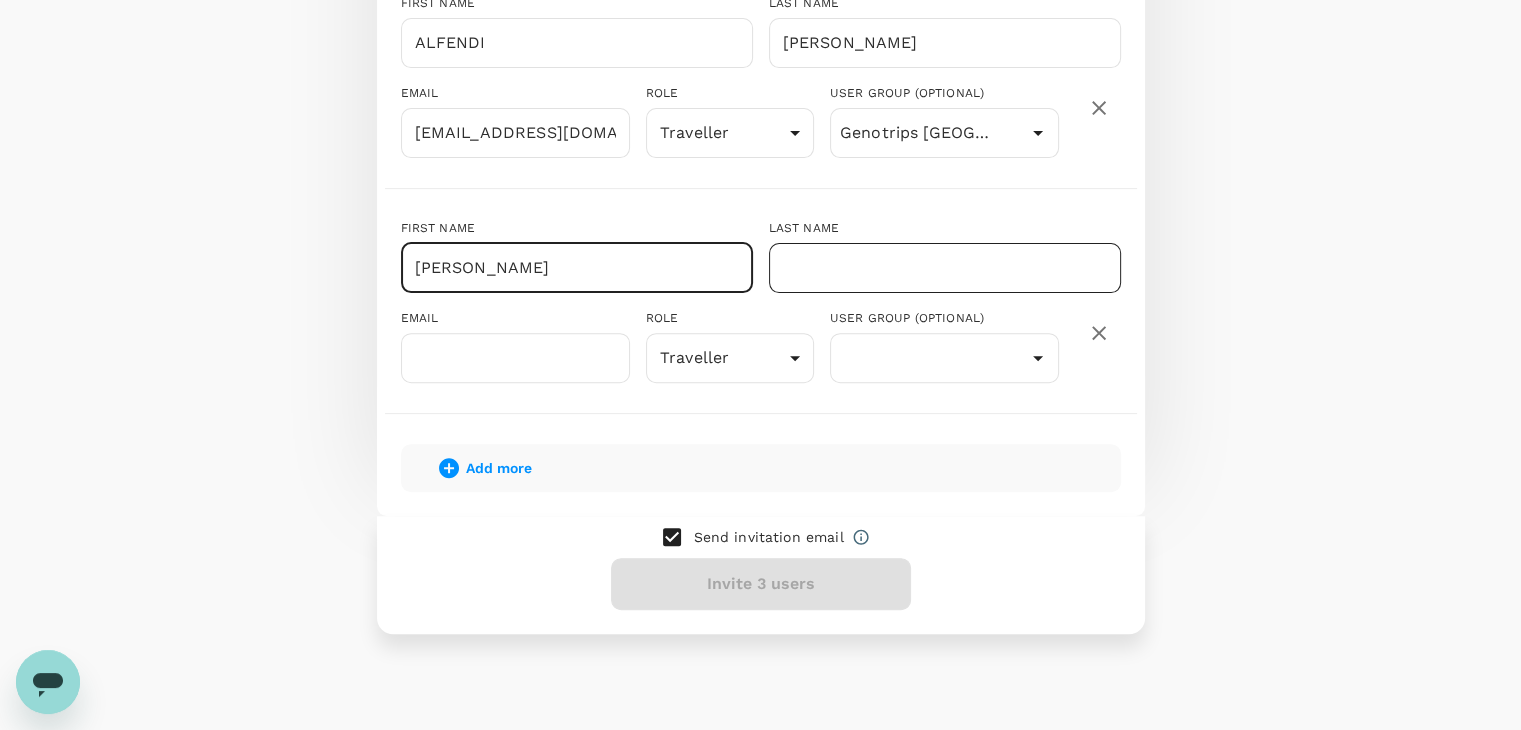 type on "MOHAMMAD NAZZAIRIL" 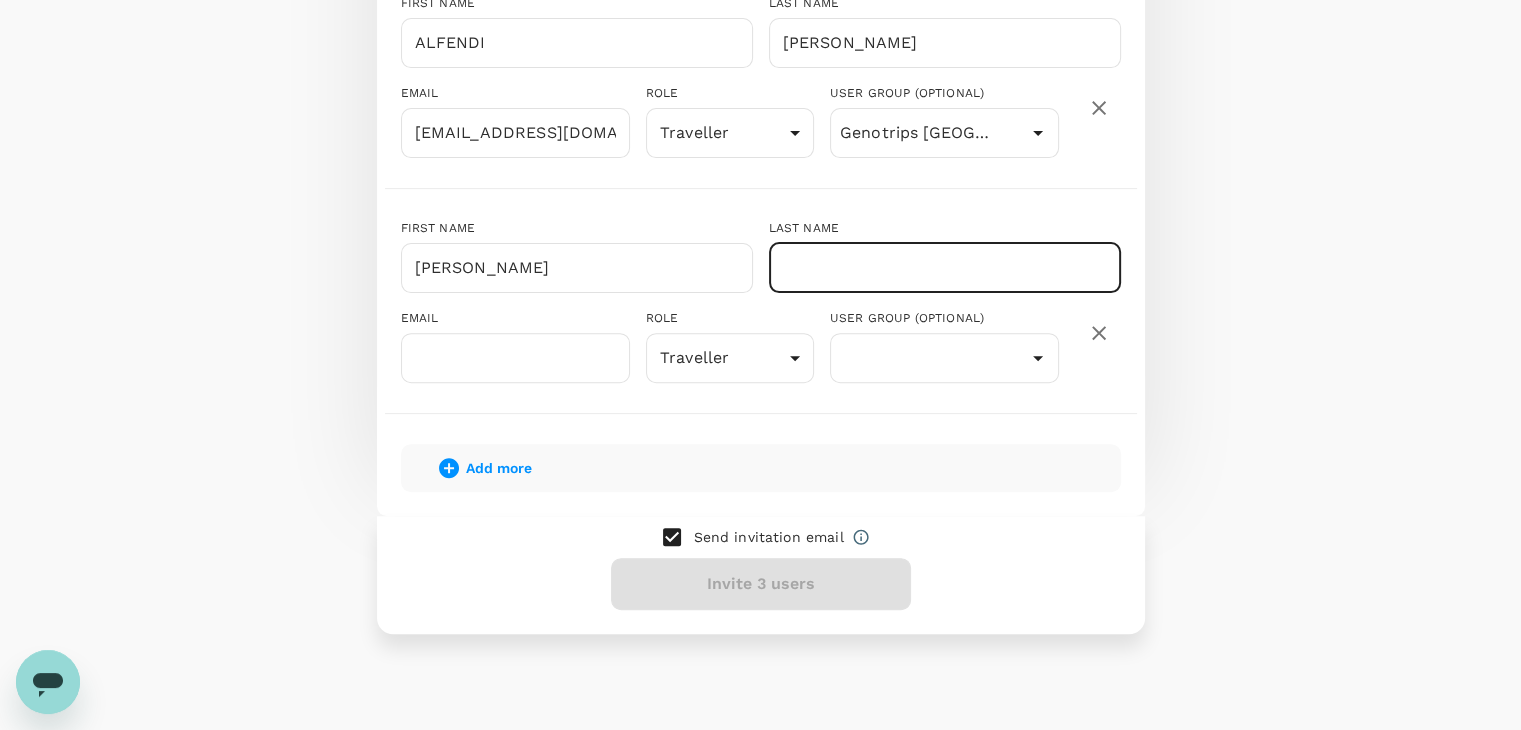 paste on "BIN JOHHA" 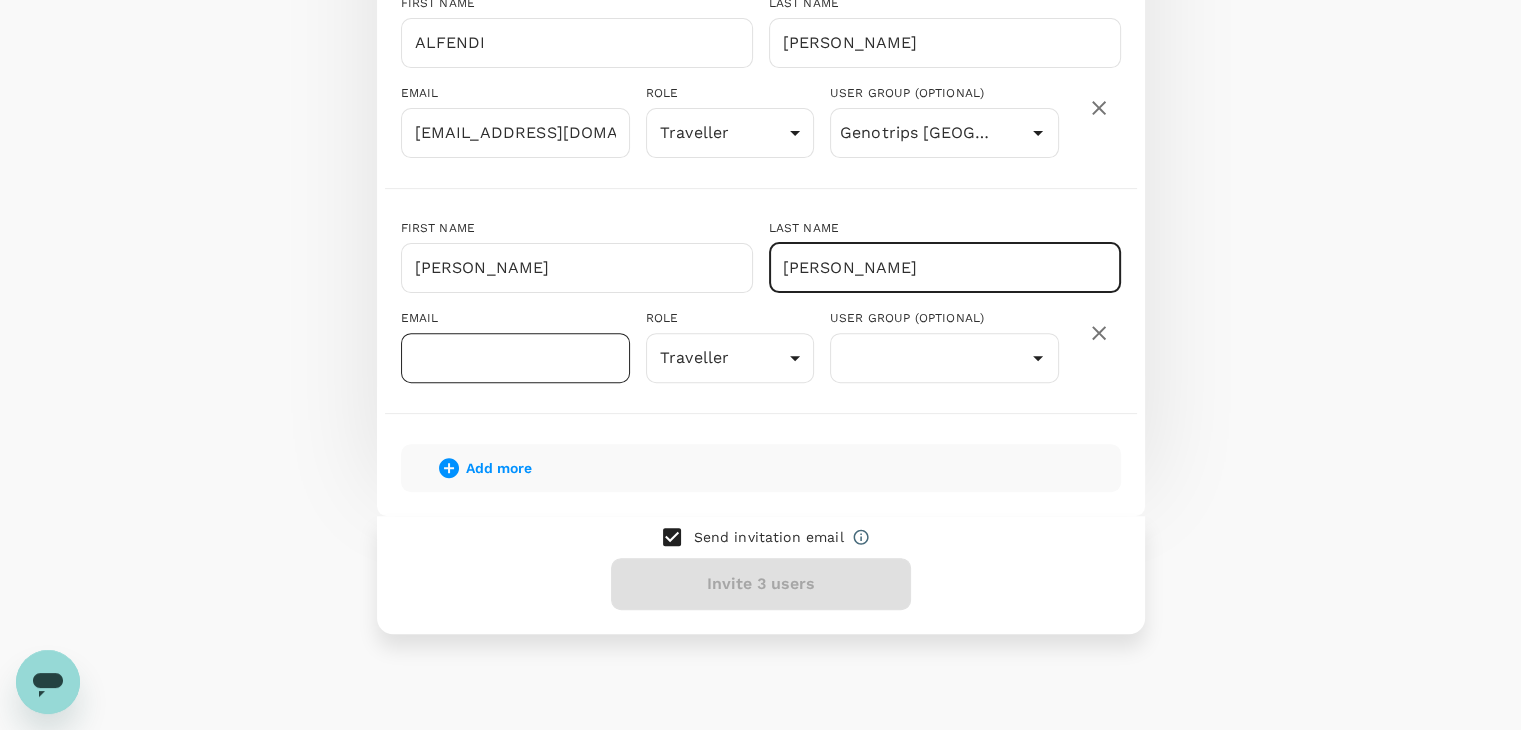 type on "BIN JOHHA" 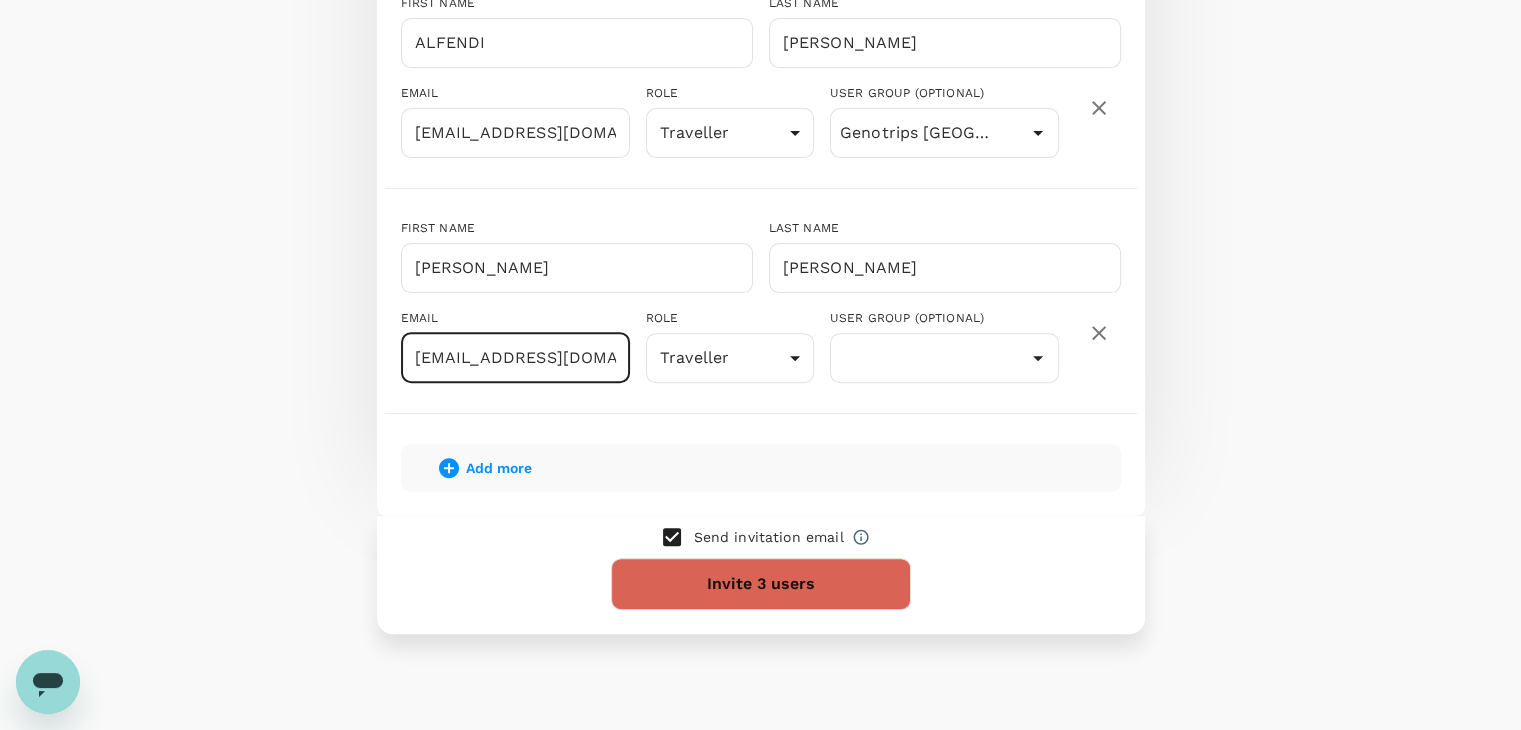 click on "izan+MBAepoms@genostrips.com.my" at bounding box center (515, 358) 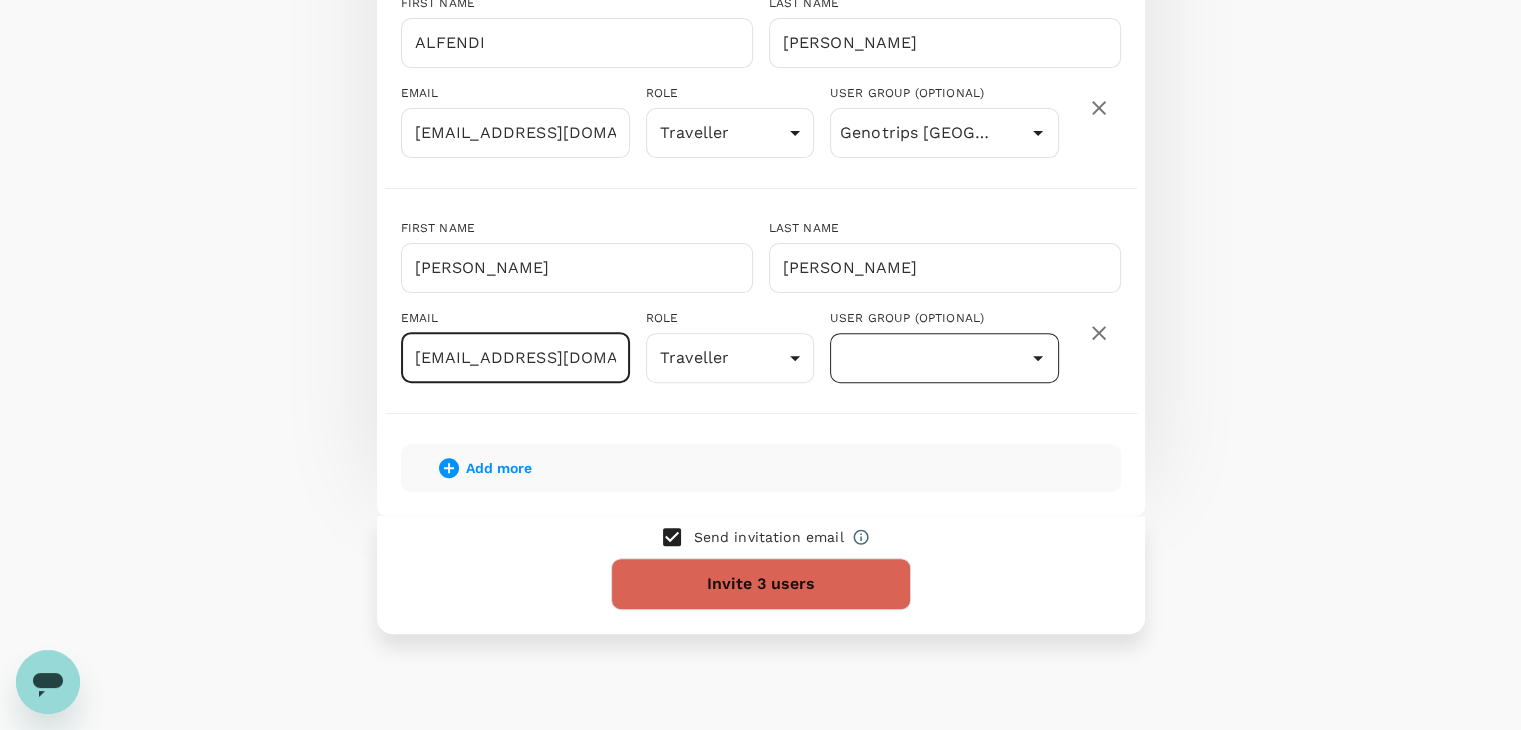 type on "izan+nazzairil@genostrips.com.my" 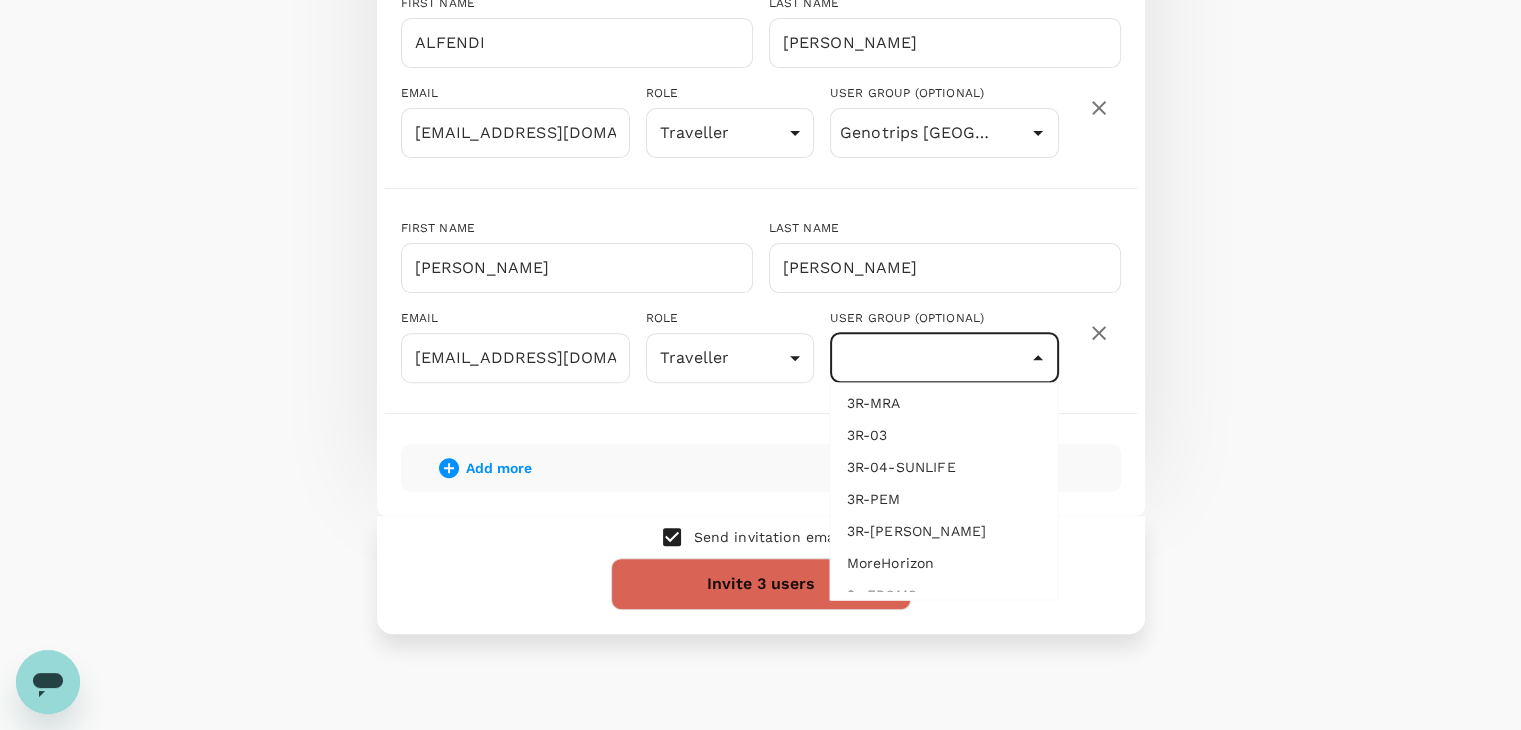 scroll, scrollTop: 0, scrollLeft: 0, axis: both 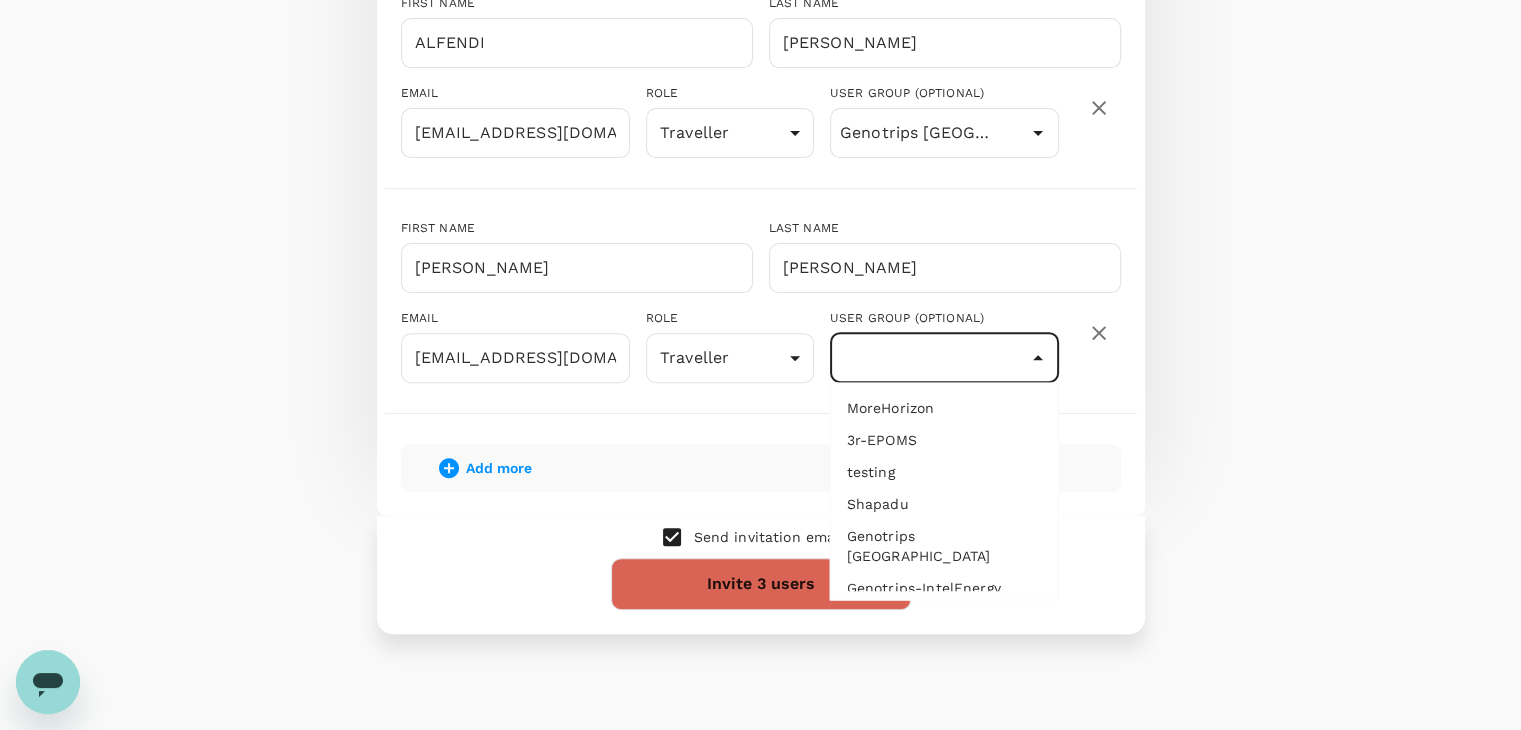click on "Genotrips [GEOGRAPHIC_DATA]" at bounding box center (944, 546) 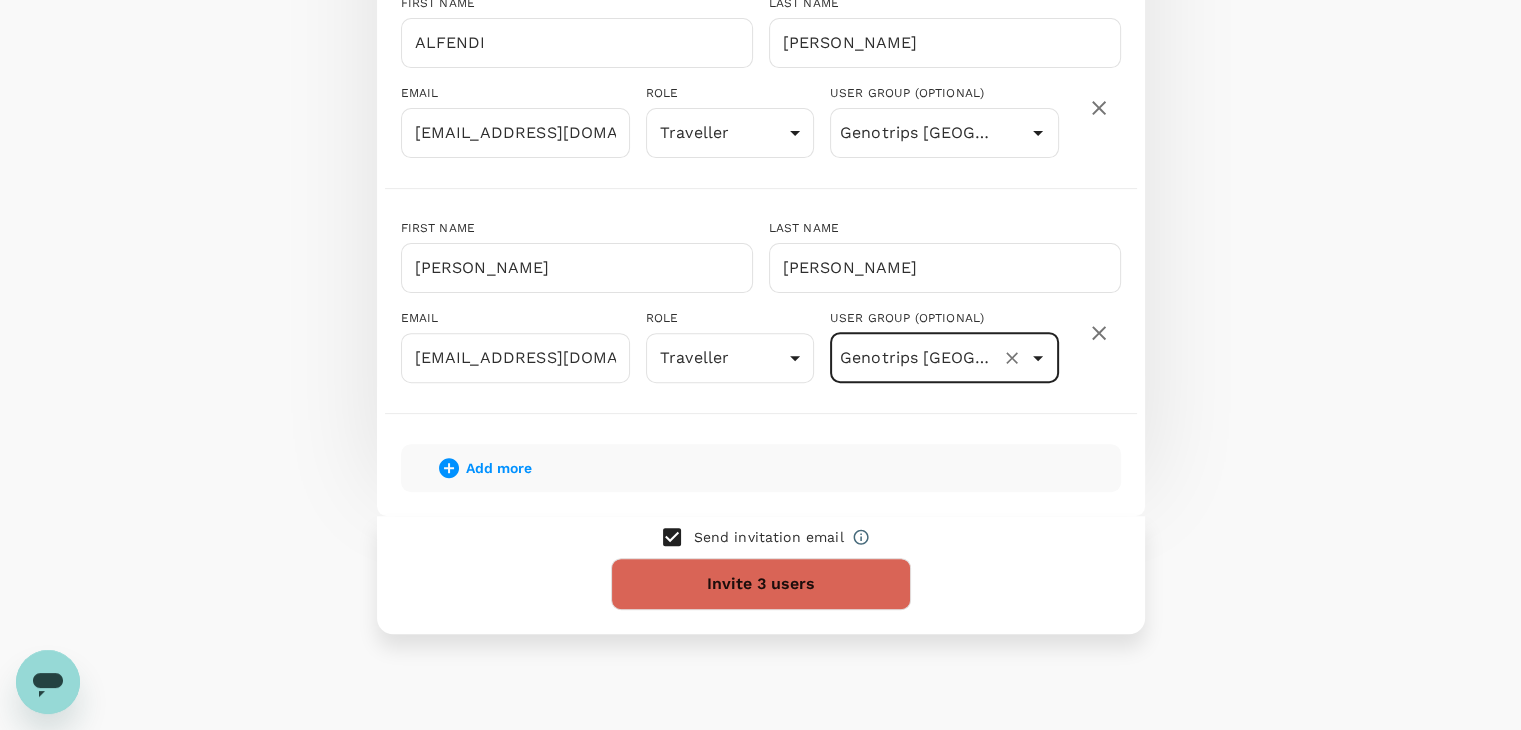 click 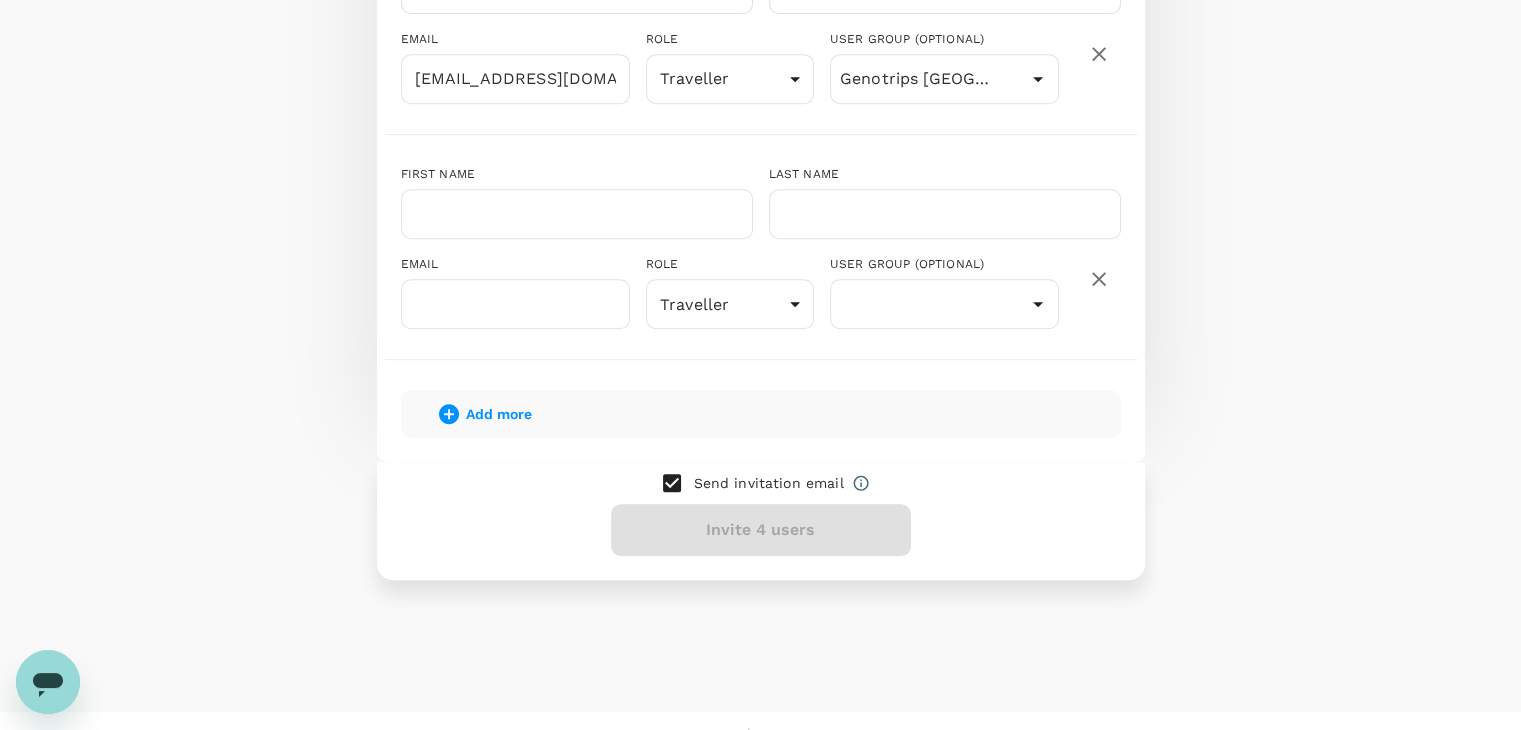 scroll, scrollTop: 932, scrollLeft: 0, axis: vertical 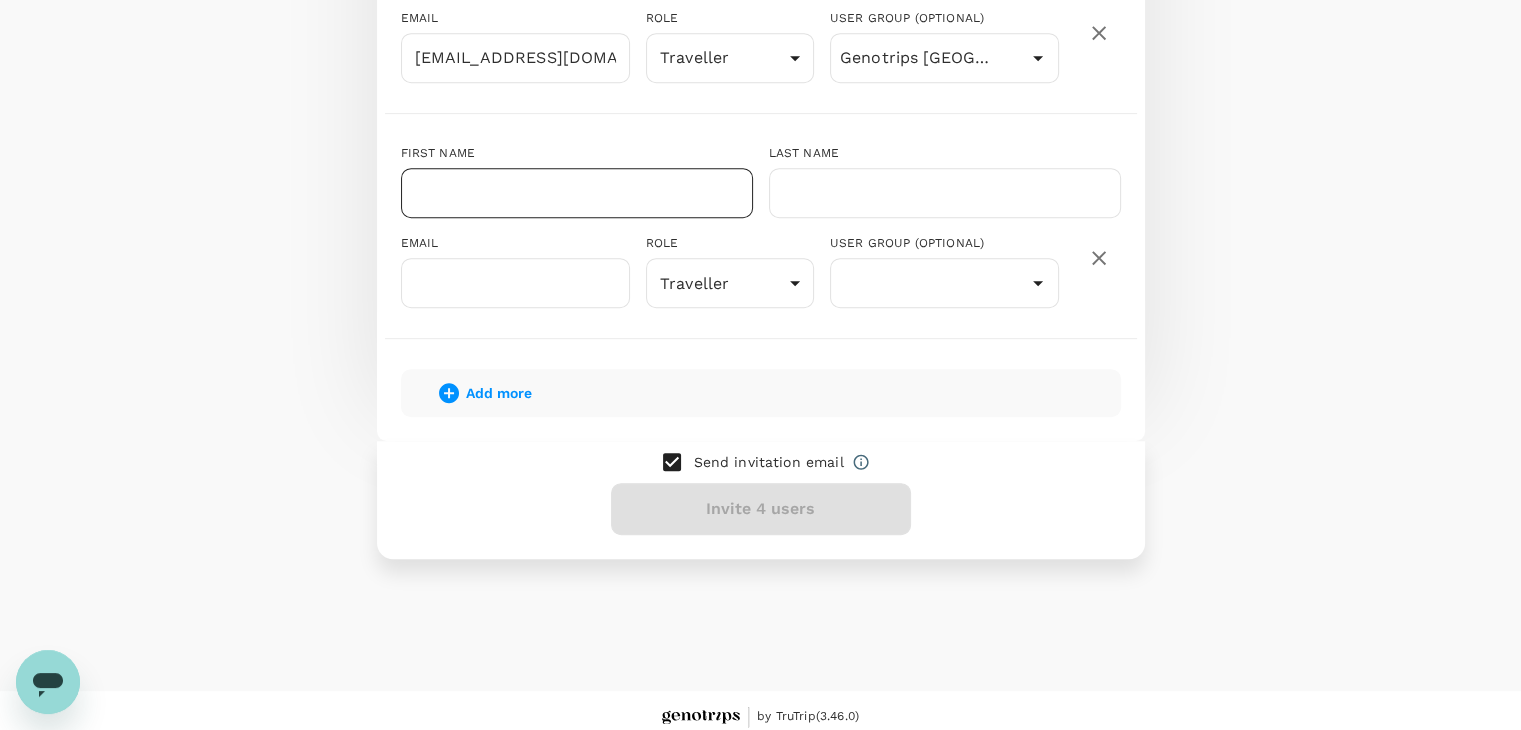 click at bounding box center (577, 193) 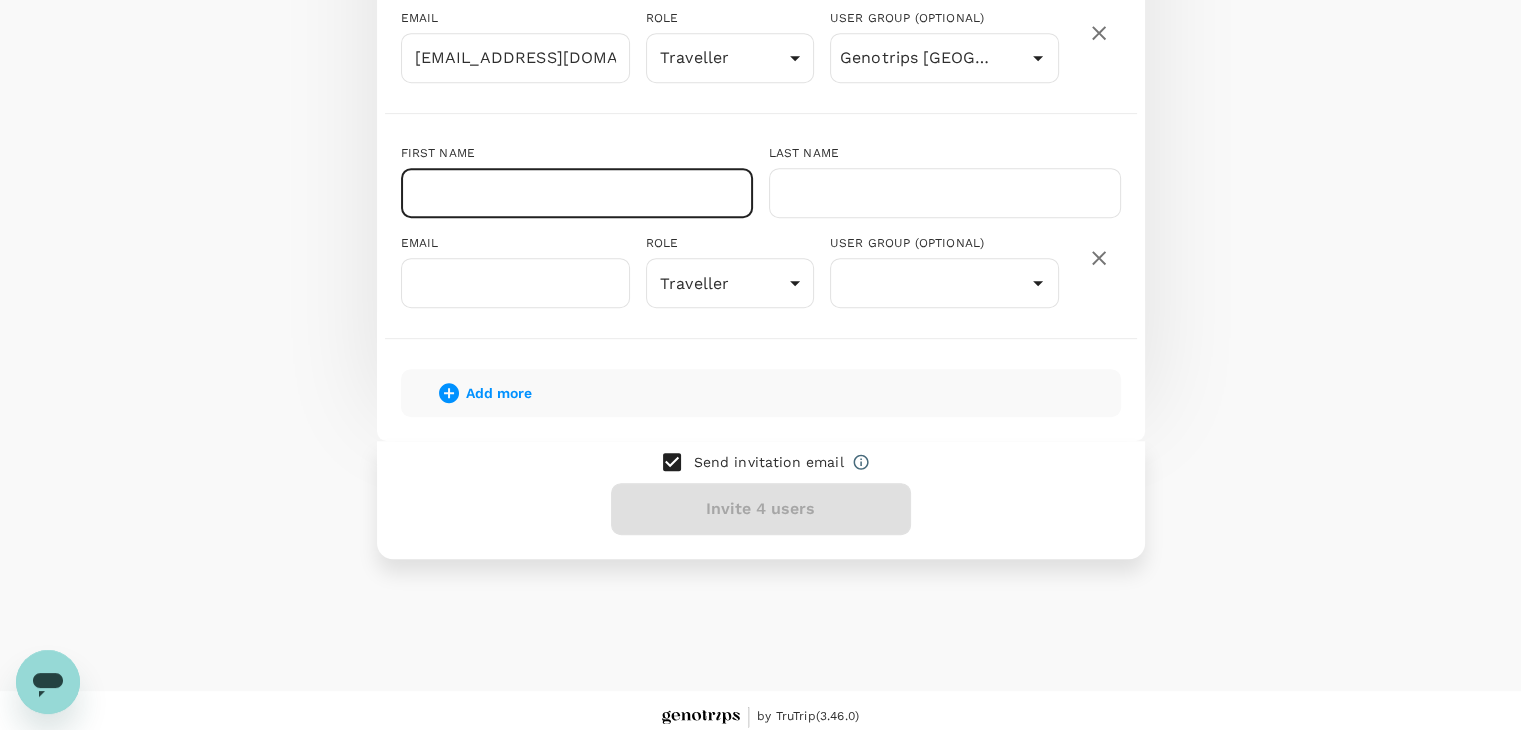 paste on "MUHAMAD NAFIS BIN ZUL AZLI" 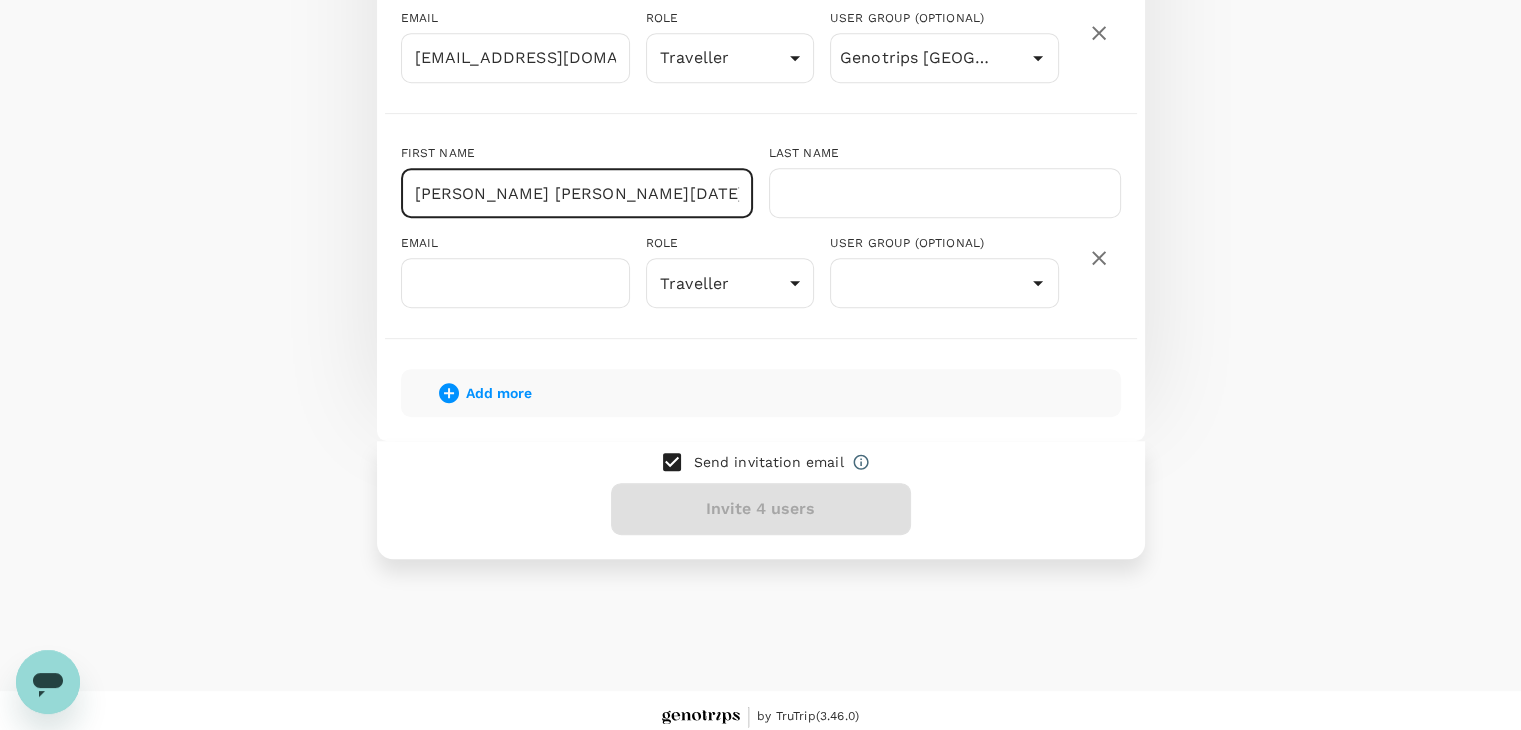 drag, startPoint x: 675, startPoint y: 197, endPoint x: 560, endPoint y: 186, distance: 115.52489 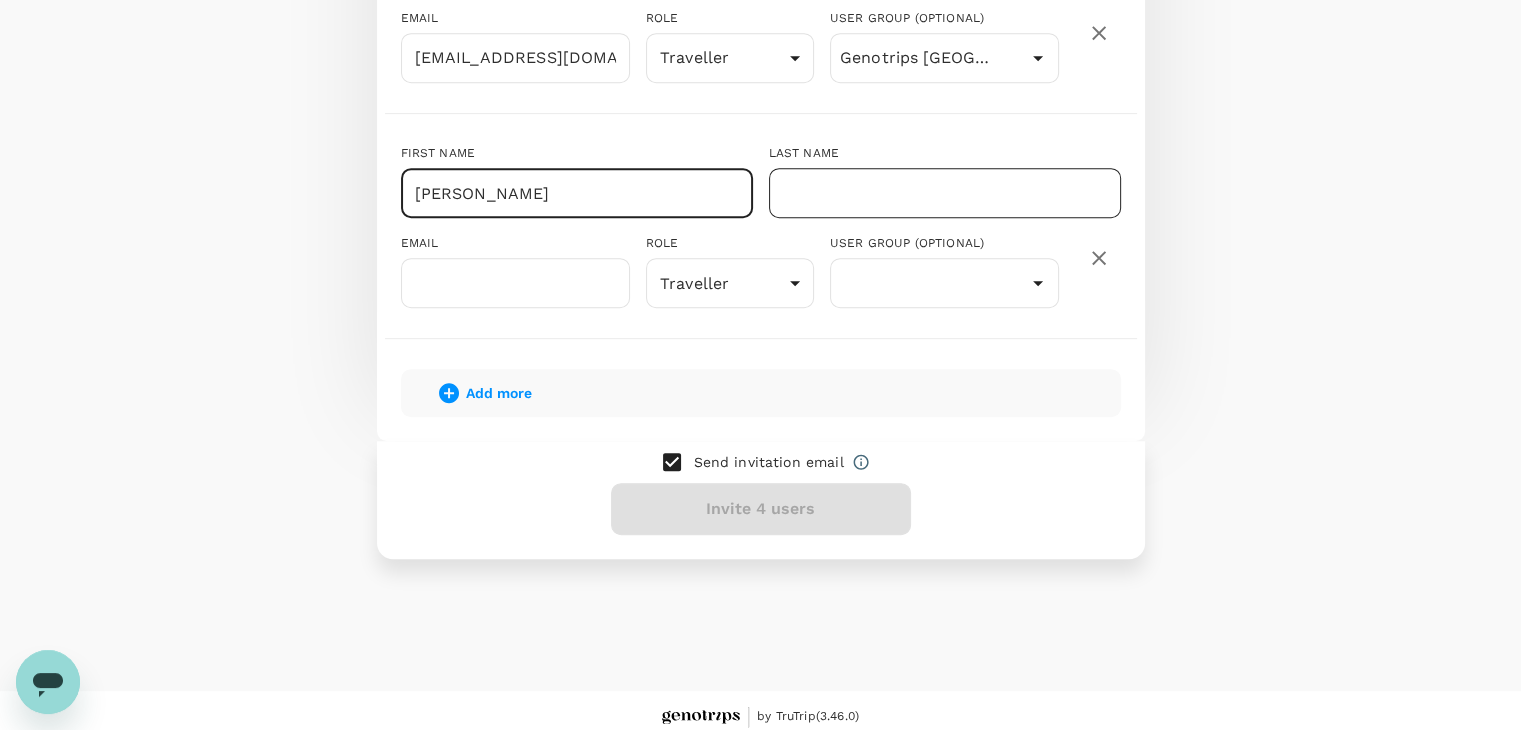 type on "MUHAMAD NAFIS" 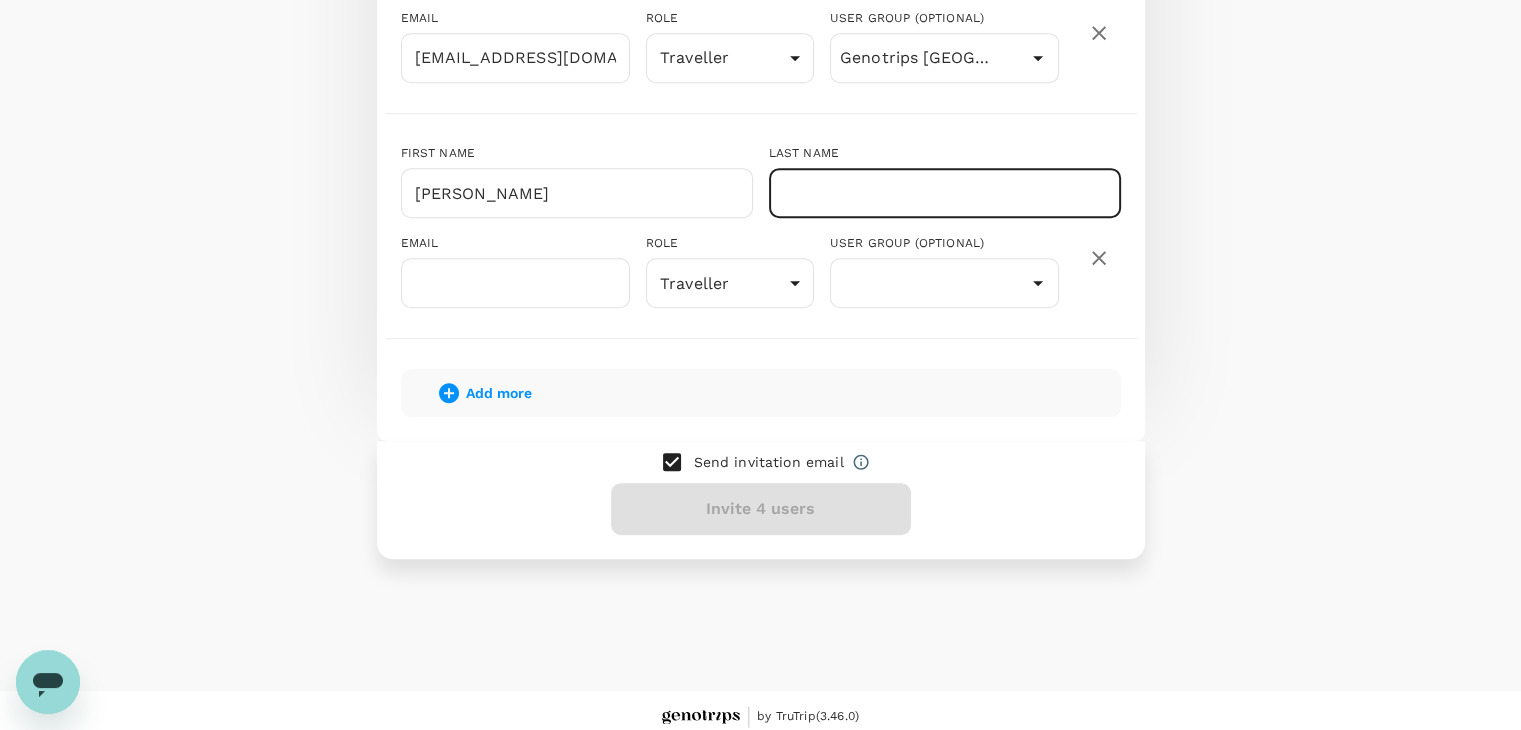 paste on "BIN ZUL AZLI" 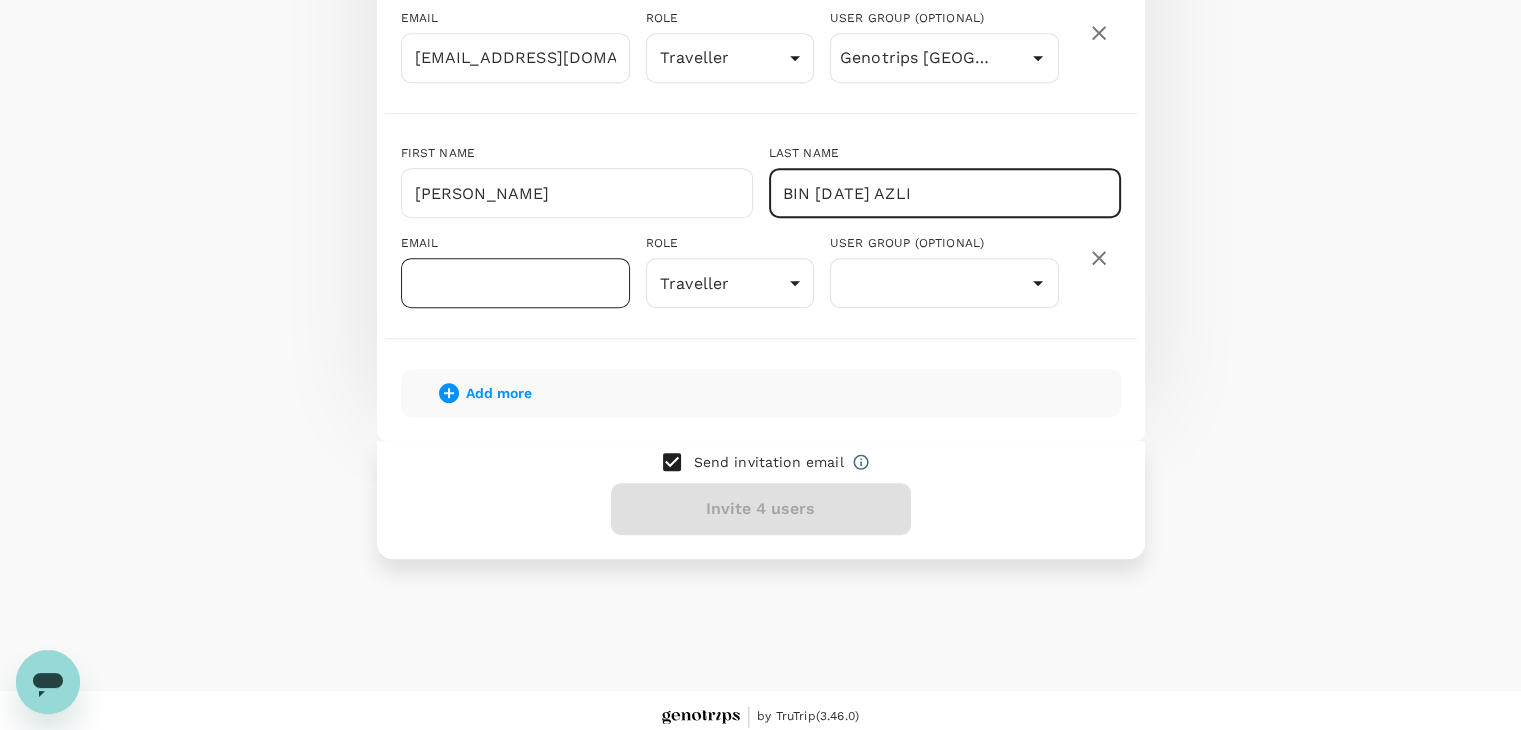 type on "BIN ZUL AZLI" 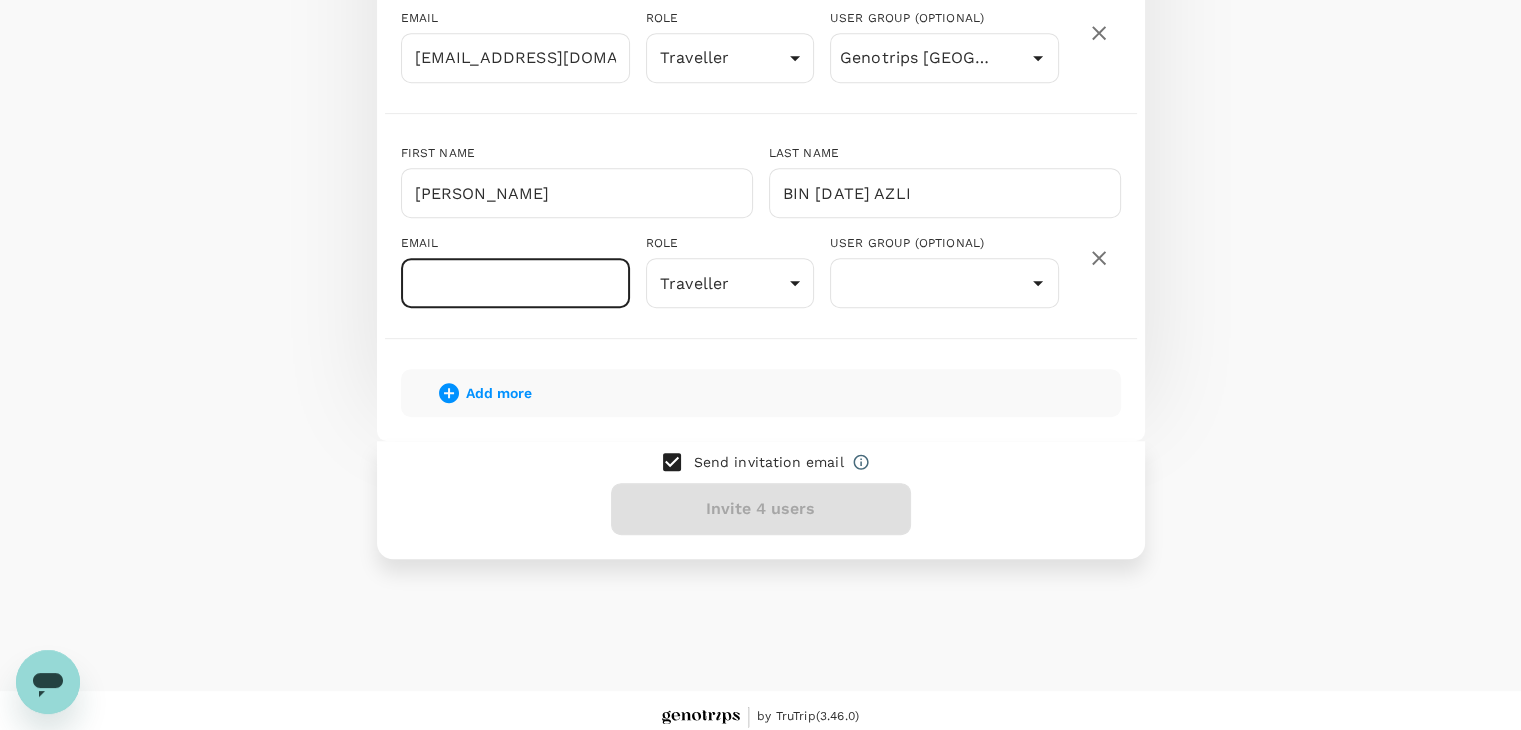 click at bounding box center (515, 283) 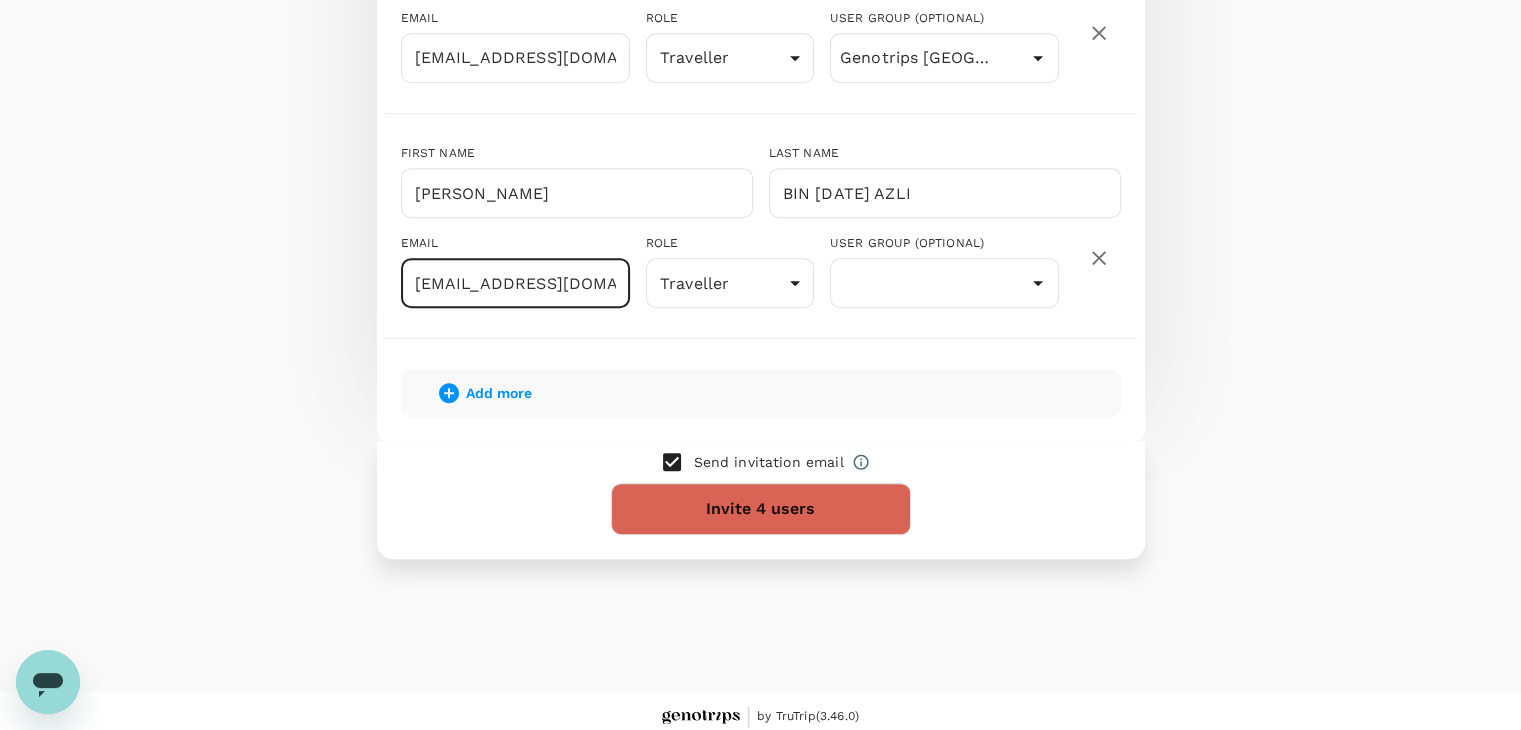 click on "izan+damisah@genotrips.com.my" at bounding box center (515, 283) 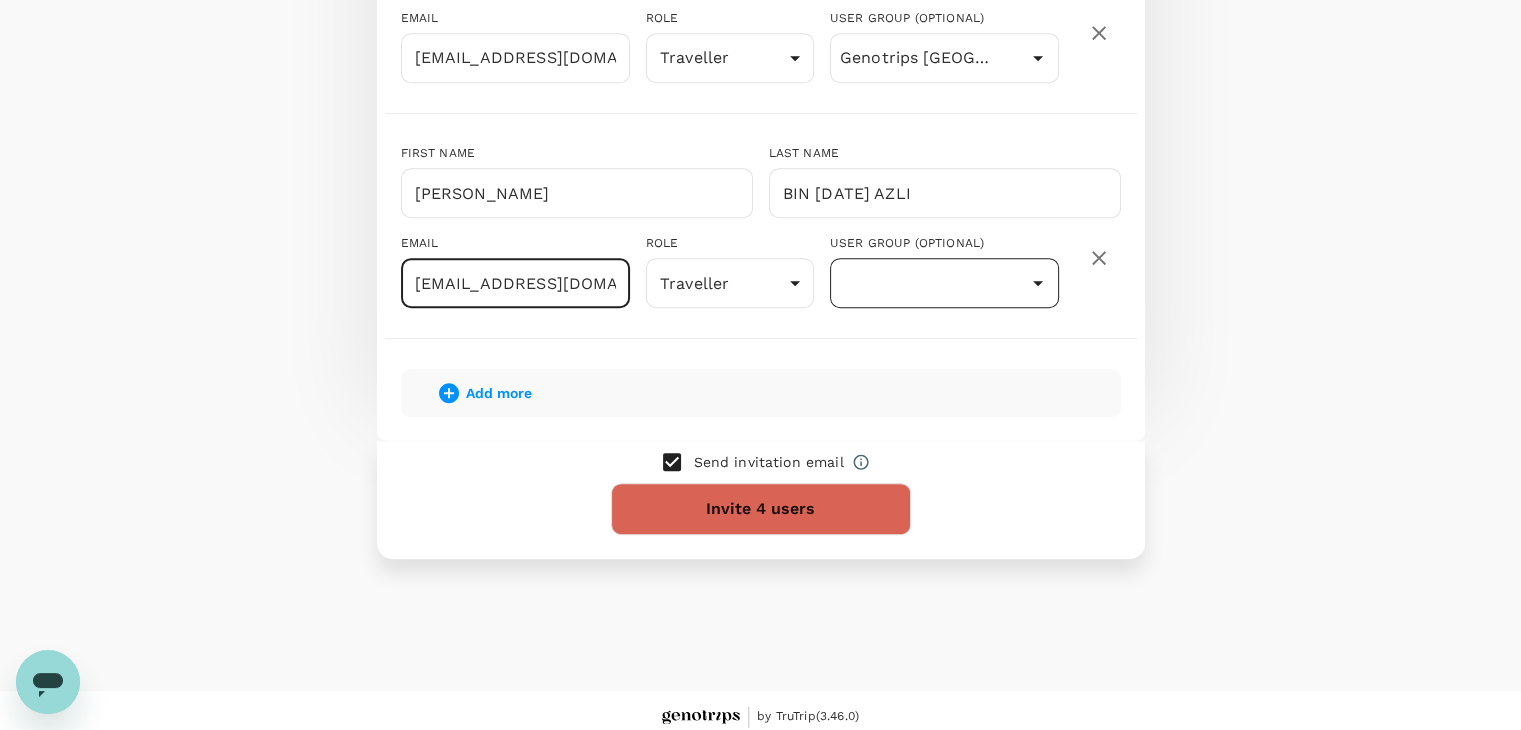 type on "izan+nafis@genotrips.com.my" 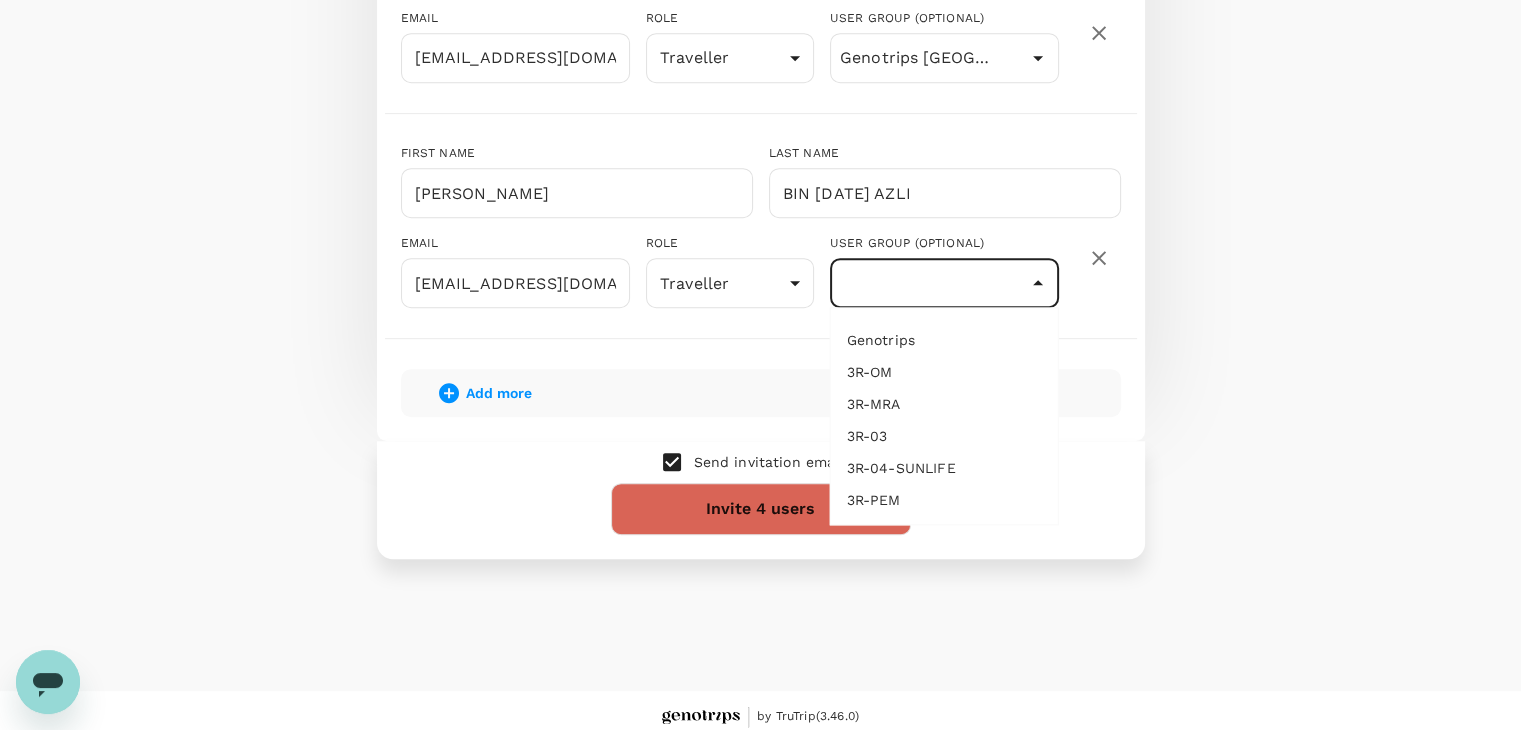 scroll, scrollTop: 0, scrollLeft: 0, axis: both 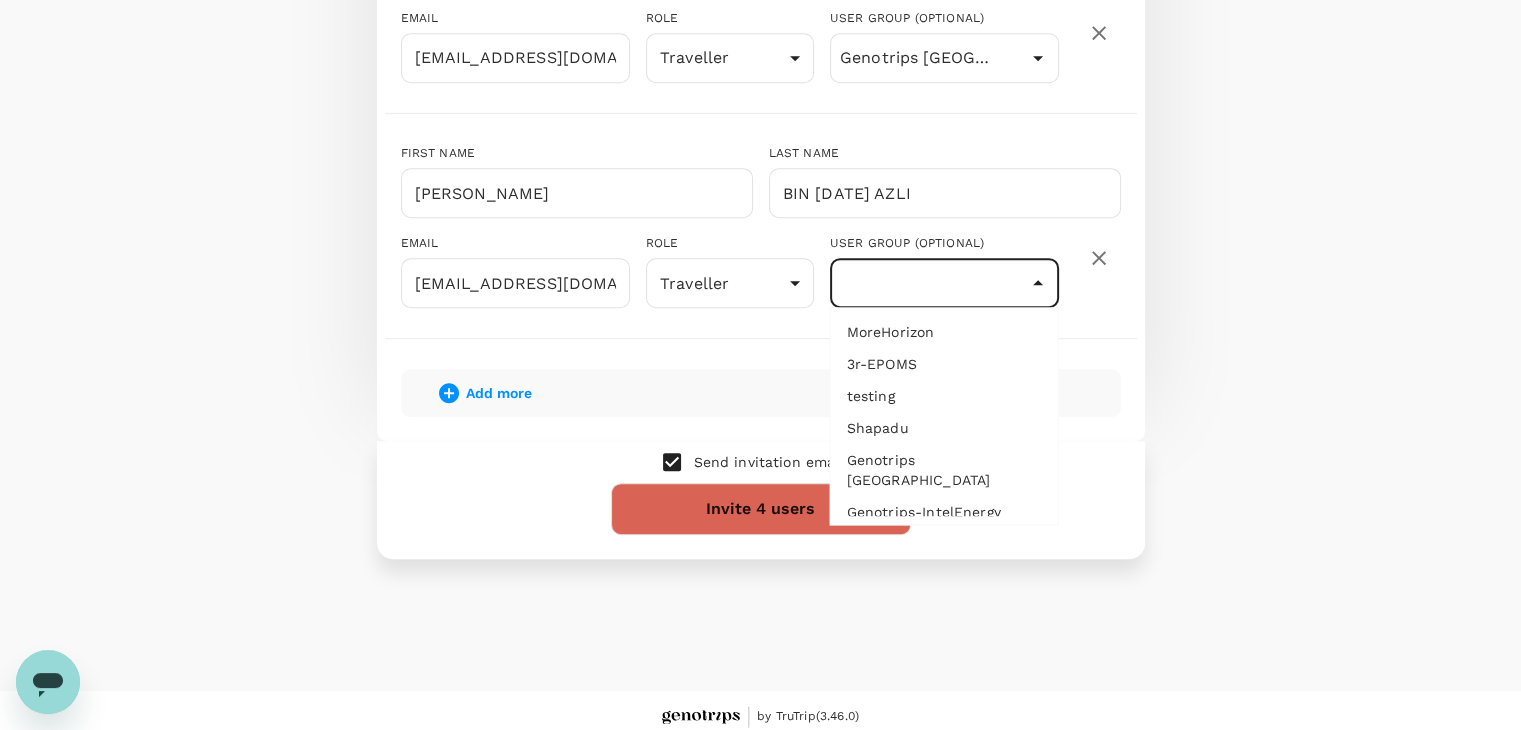 click on "Genotrips [GEOGRAPHIC_DATA]" at bounding box center [944, 470] 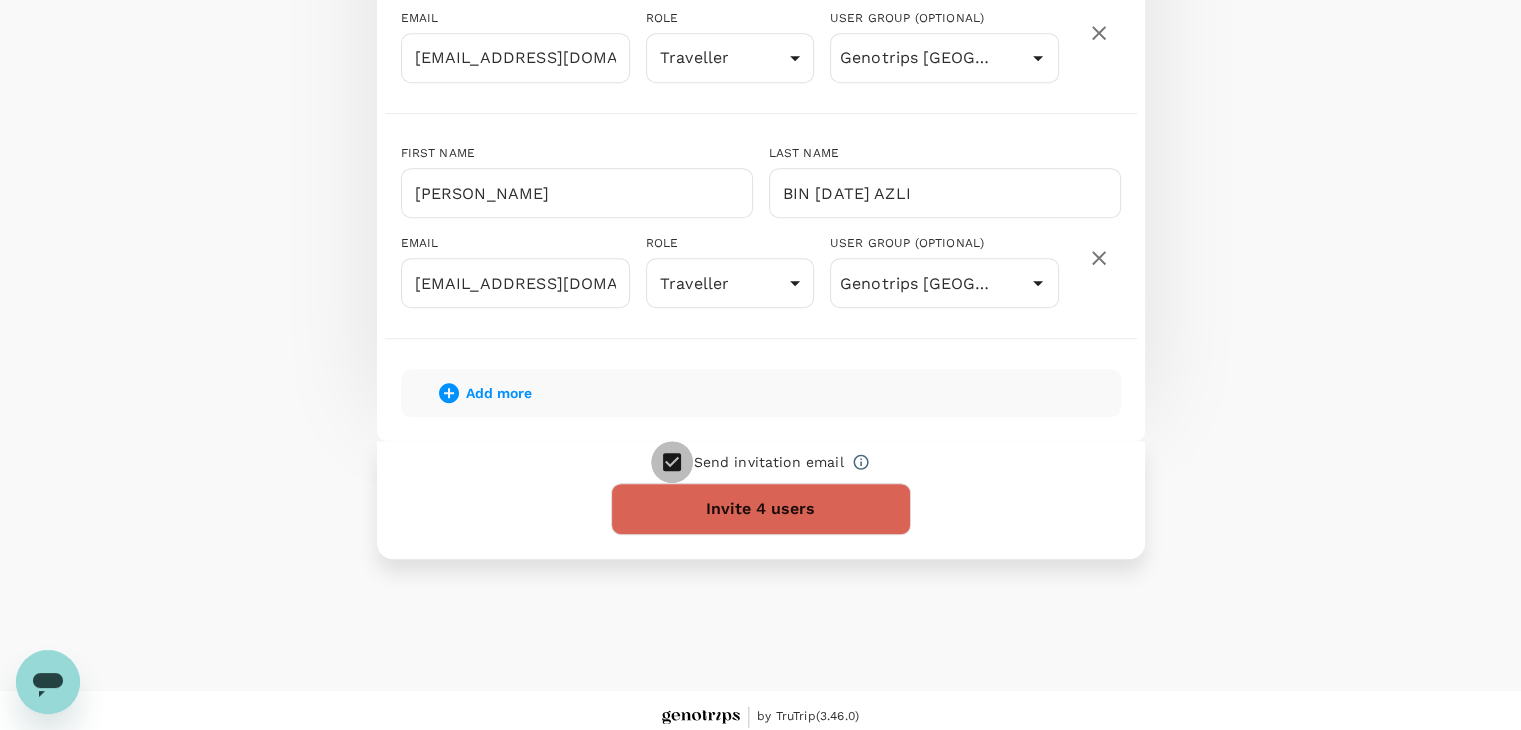 click at bounding box center [672, 462] 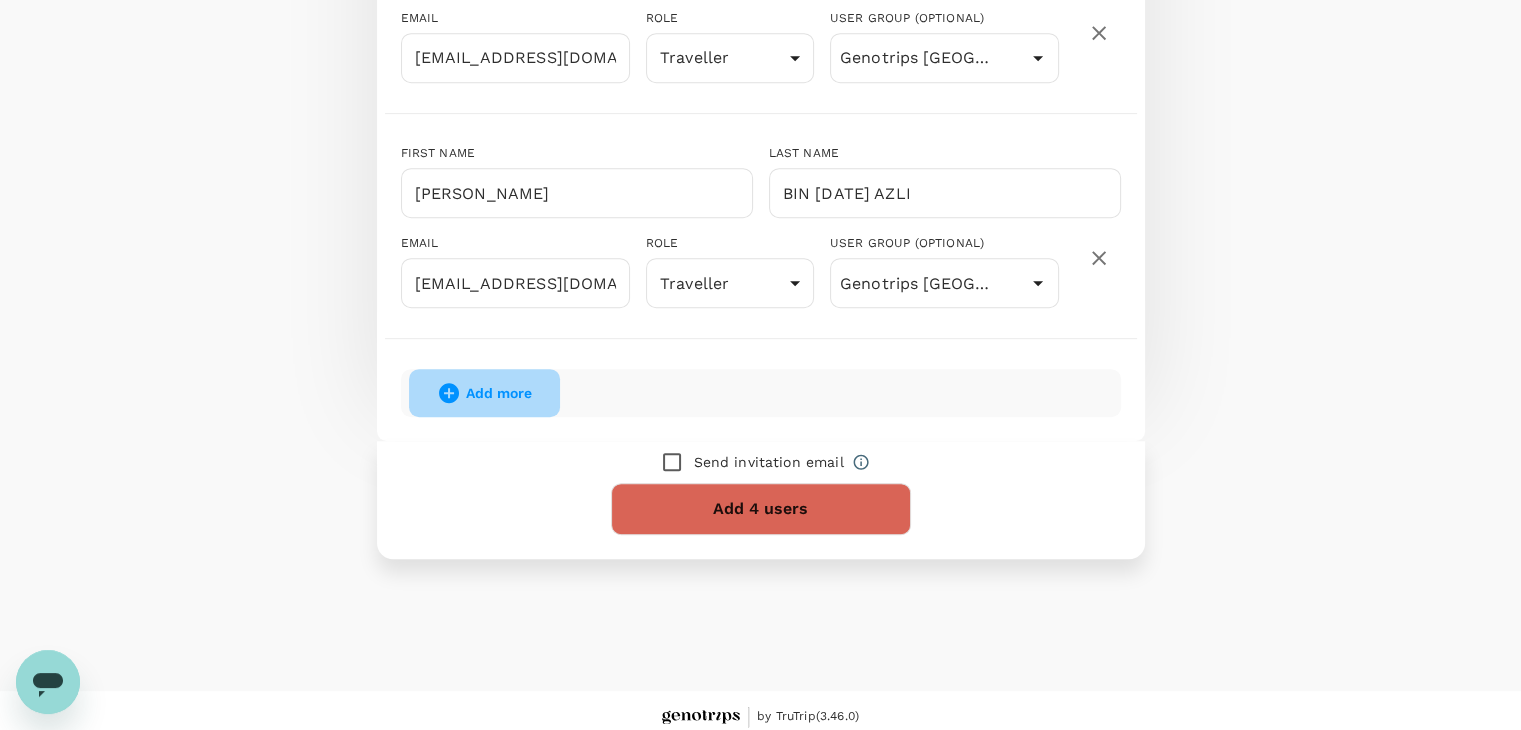 click 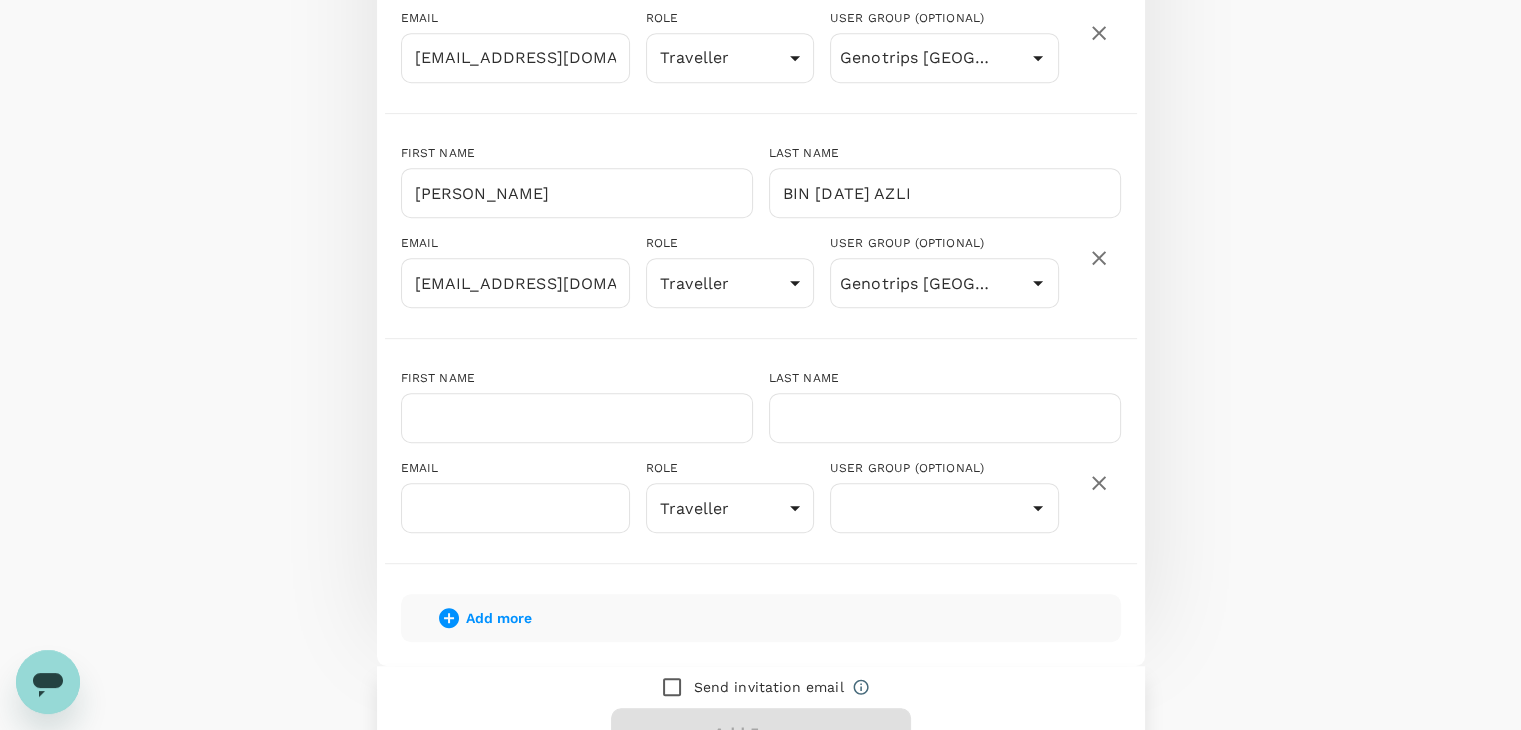 scroll, scrollTop: 1032, scrollLeft: 0, axis: vertical 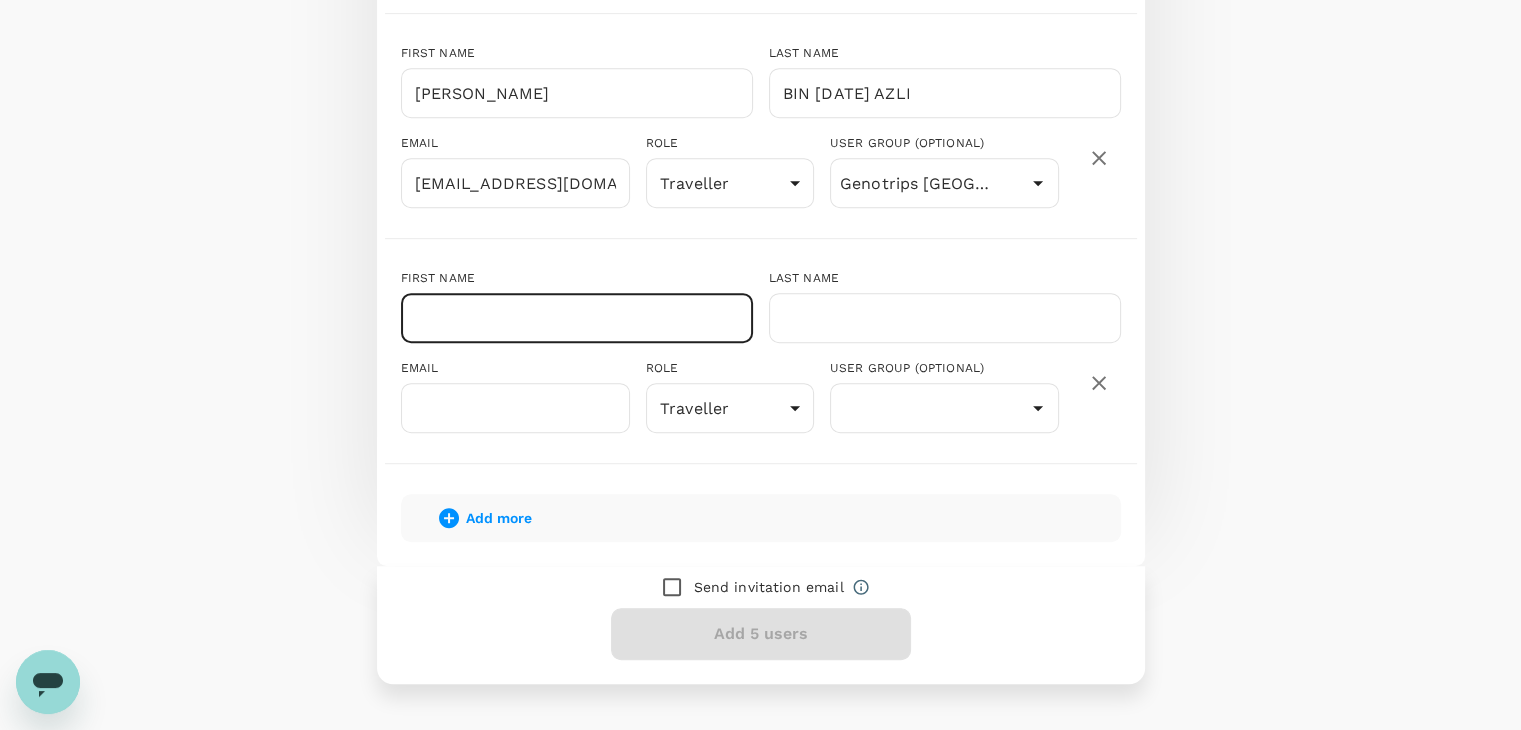 click at bounding box center (577, 318) 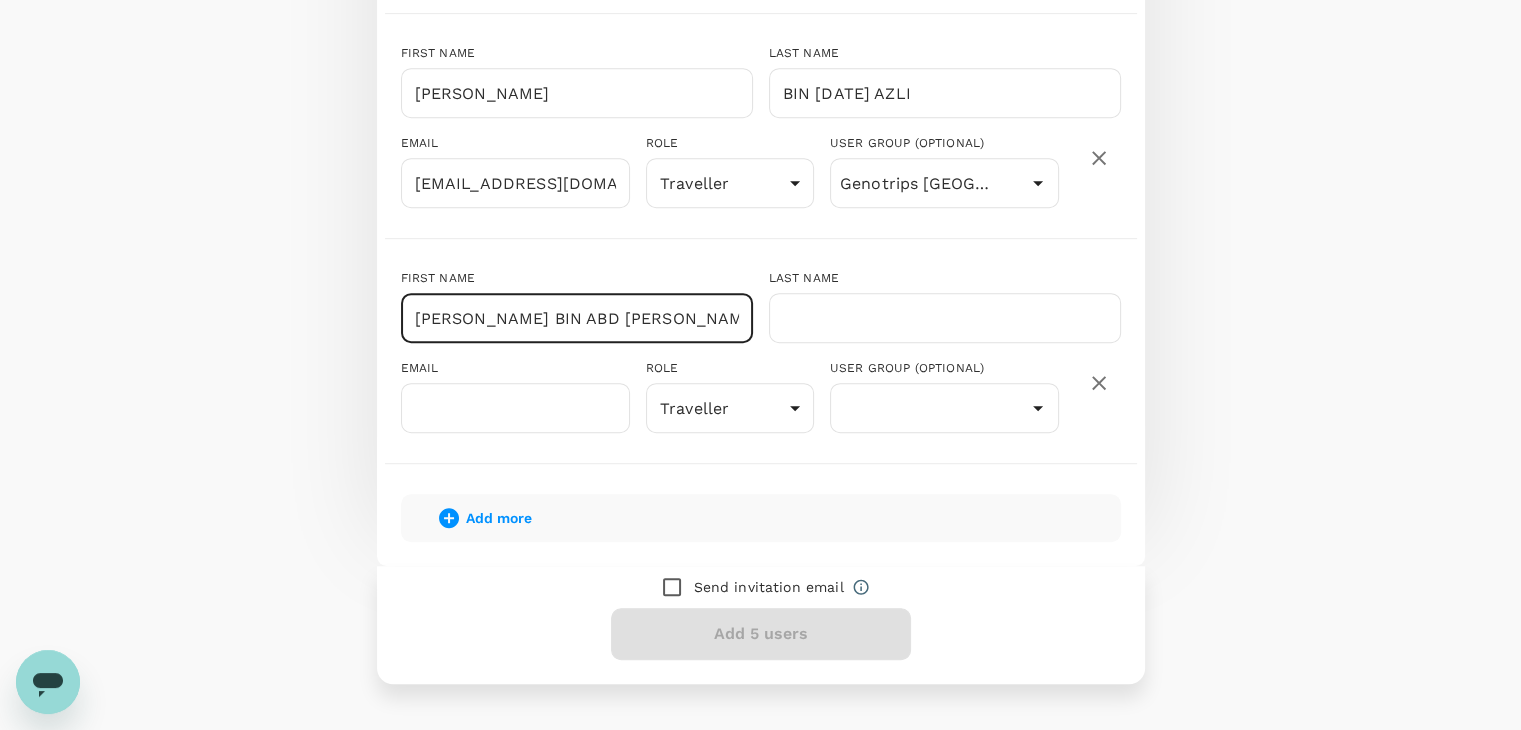 drag, startPoint x: 701, startPoint y: 317, endPoint x: 574, endPoint y: 321, distance: 127.06297 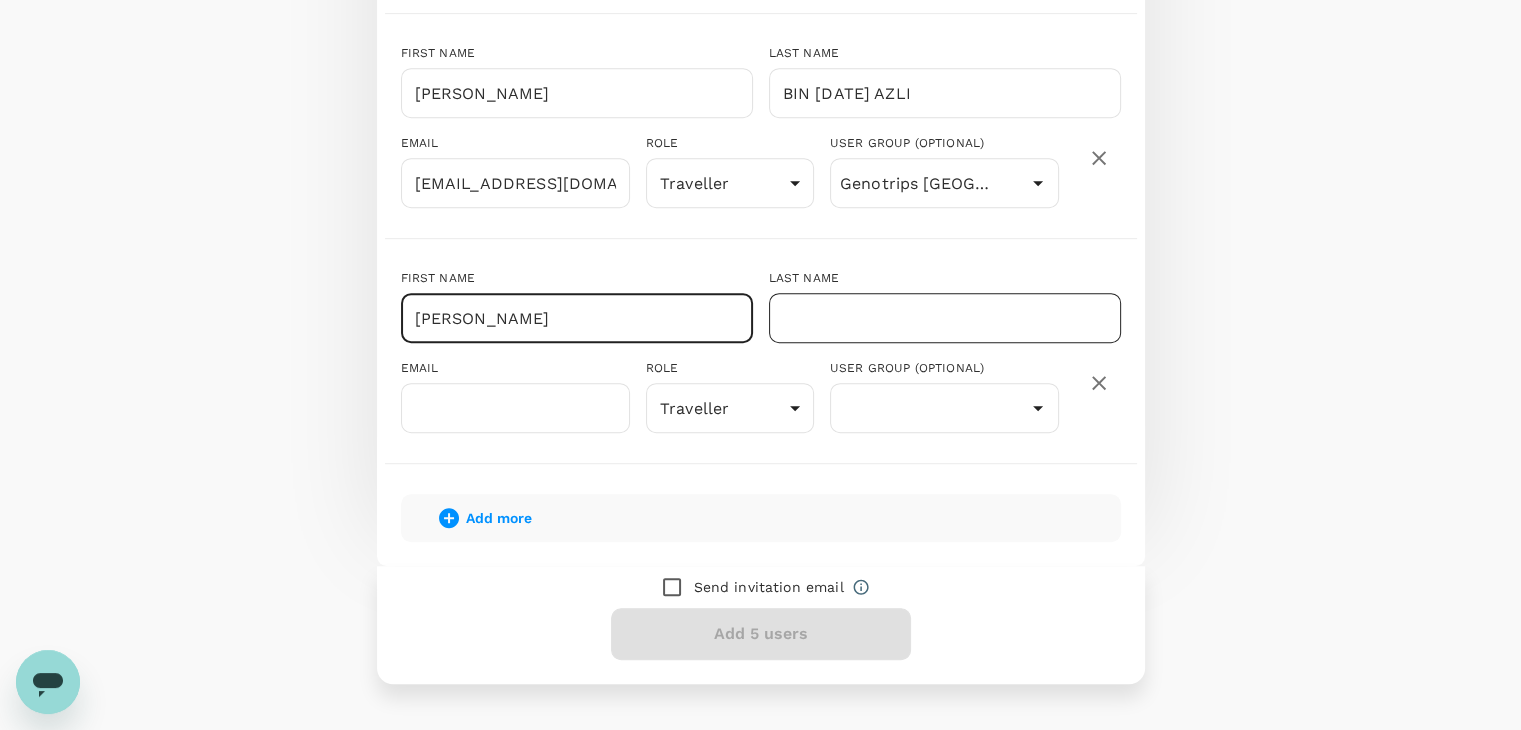 type on "[PERSON_NAME]" 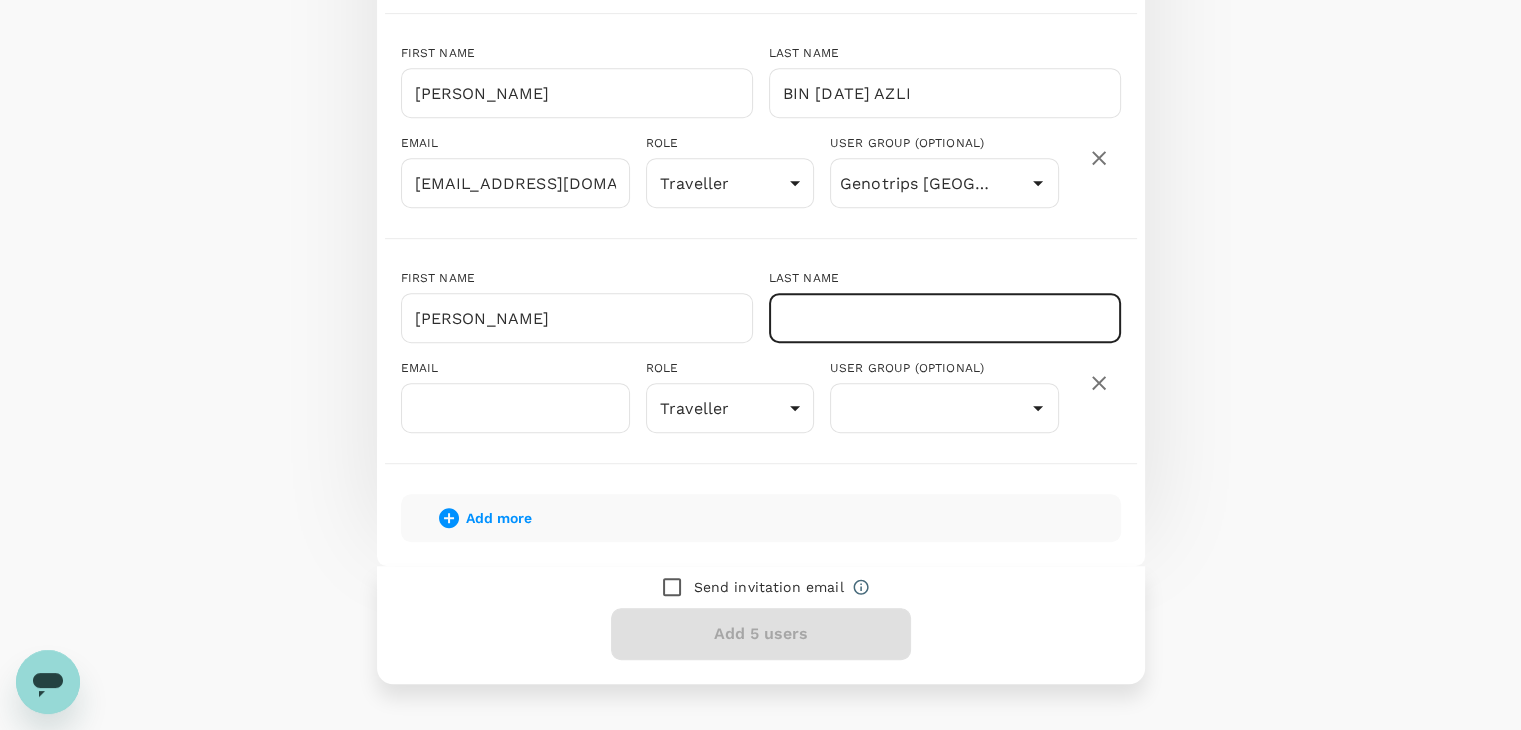 paste on "[PERSON_NAME]" 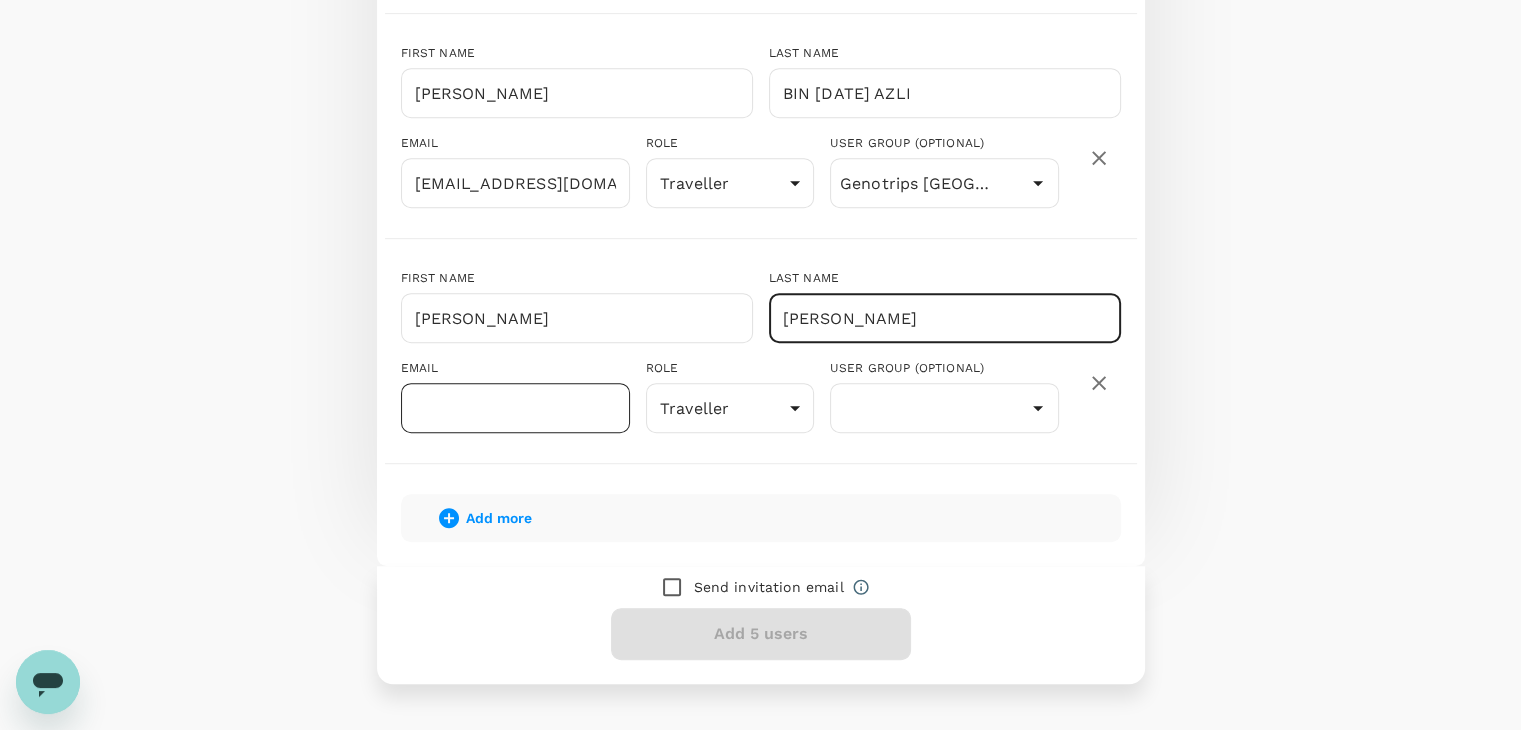 type on "[PERSON_NAME]" 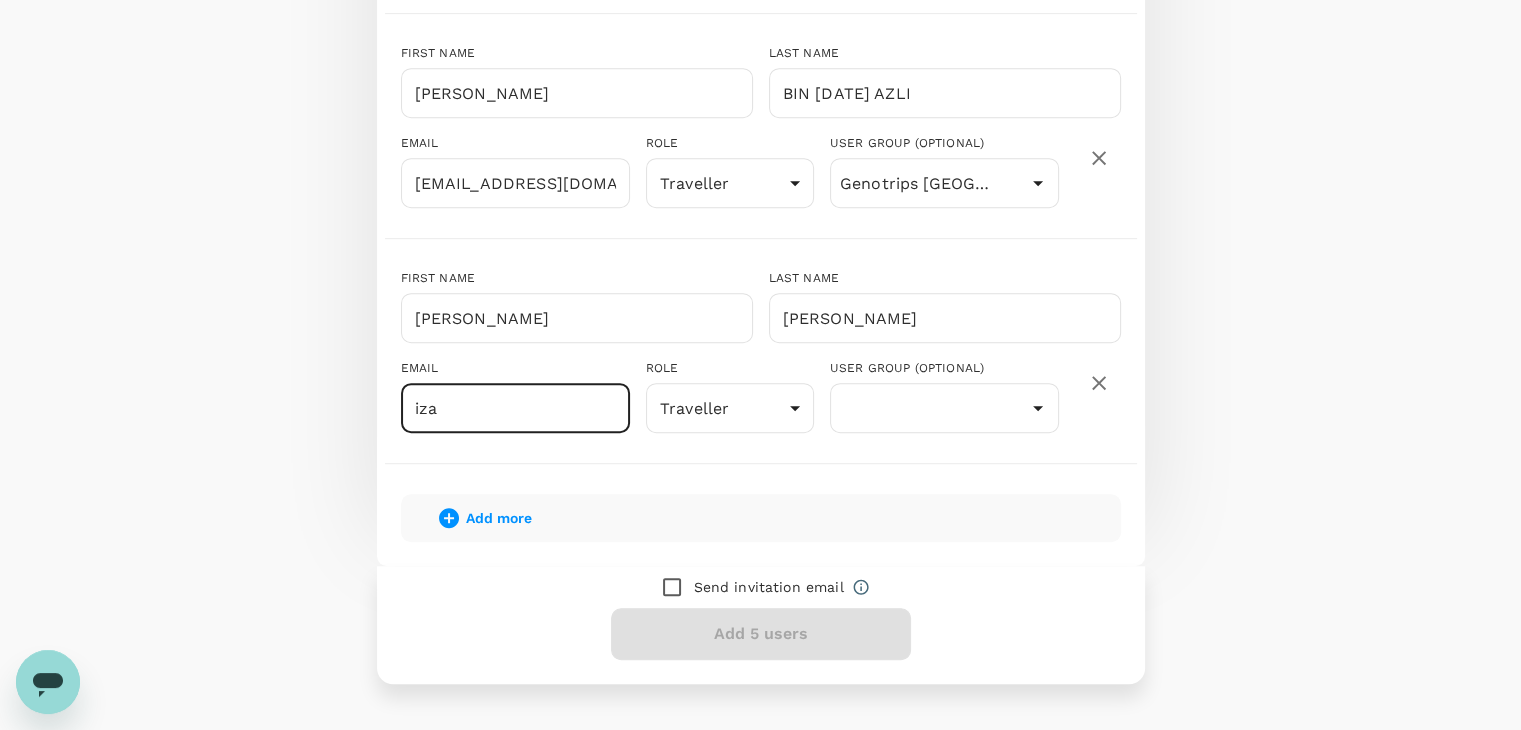 type on "izan" 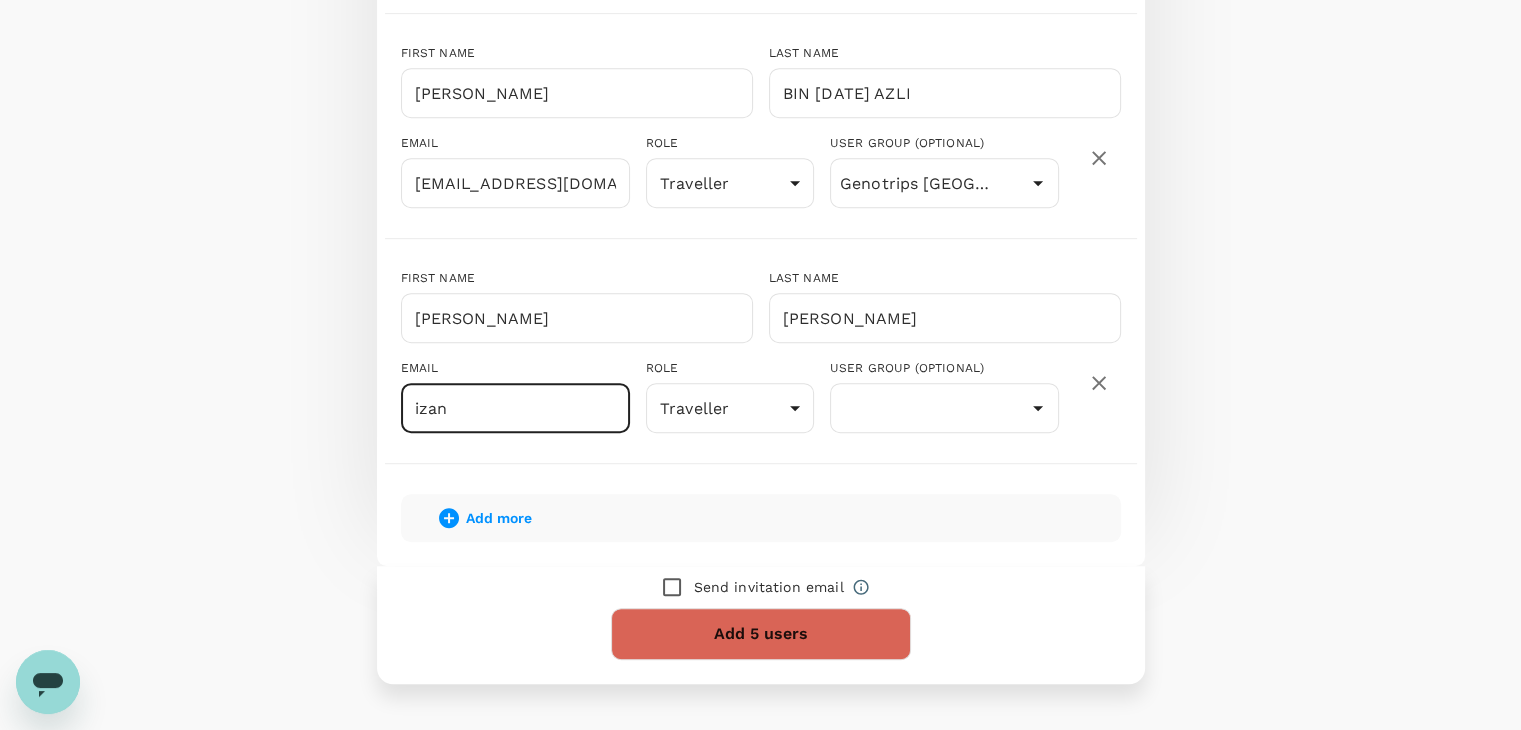 drag, startPoint x: 444, startPoint y: 413, endPoint x: 391, endPoint y: 407, distance: 53.338543 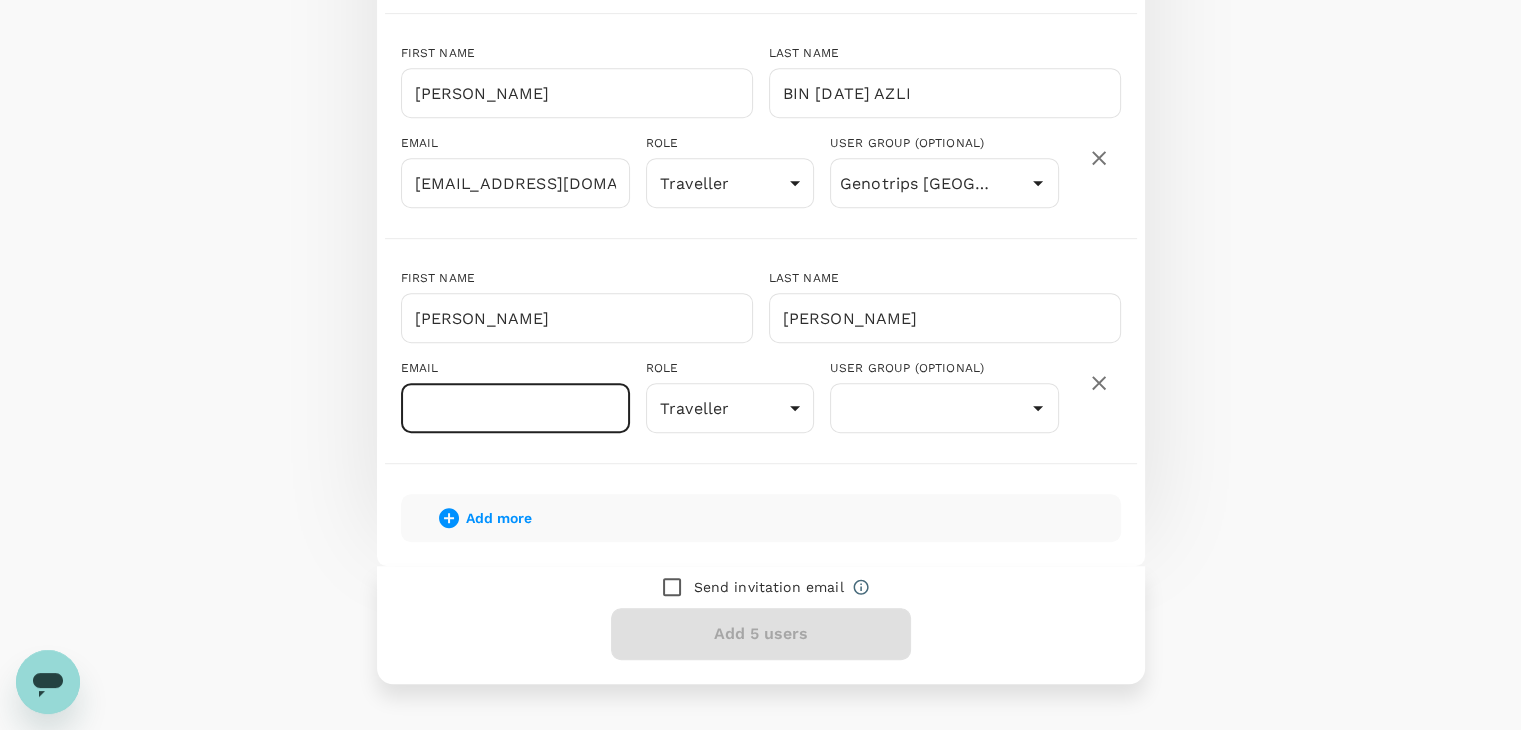 click at bounding box center (515, 408) 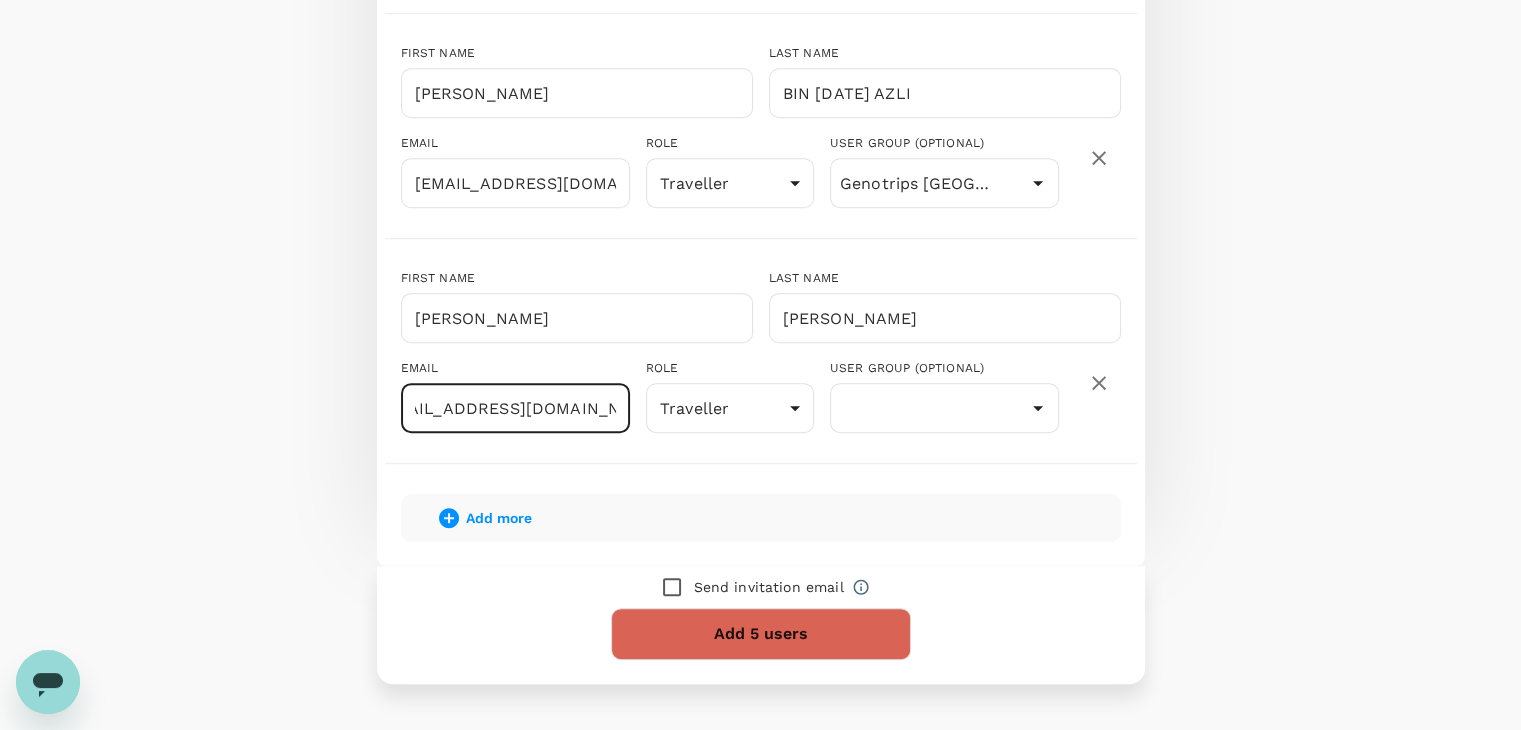 scroll, scrollTop: 0, scrollLeft: 45, axis: horizontal 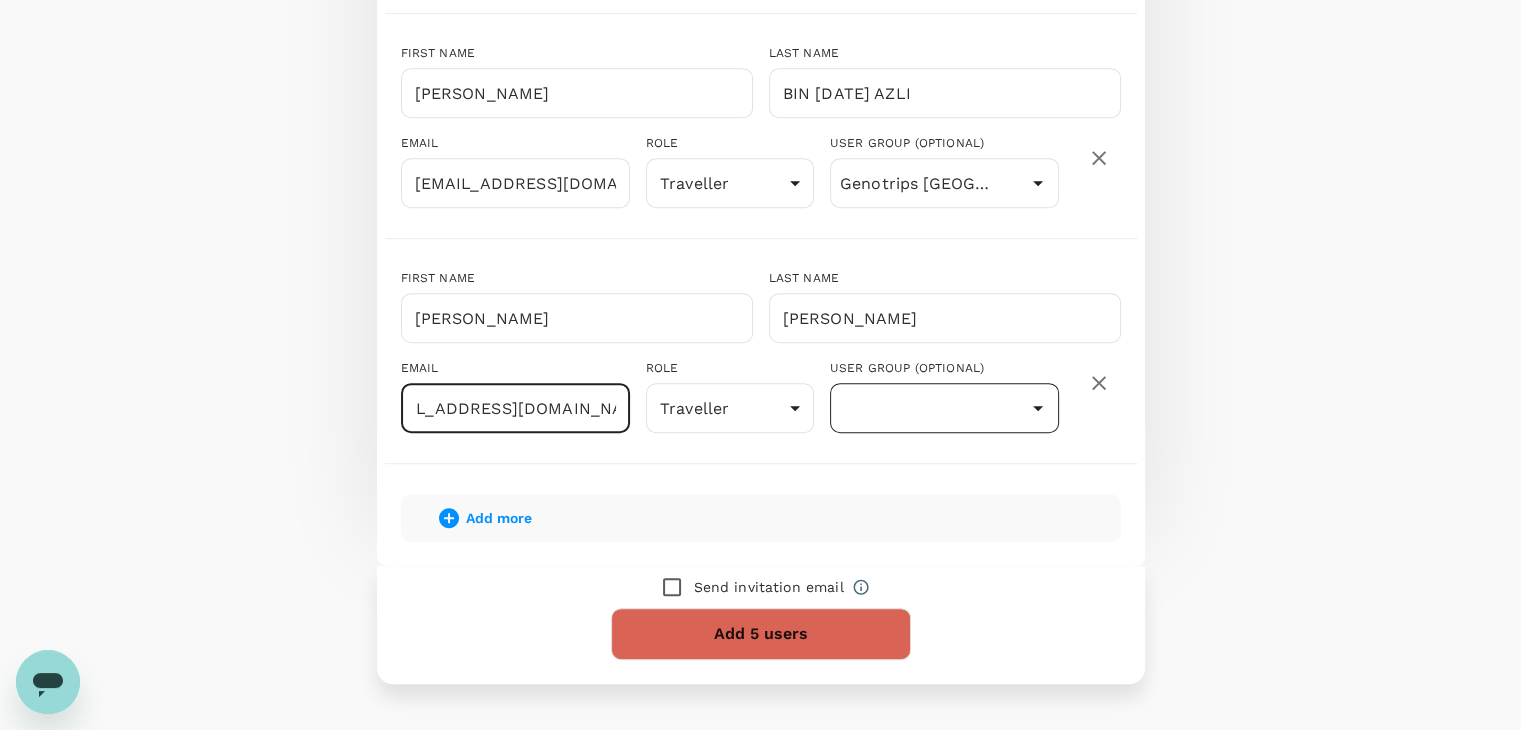 type on "izan+fareez@genotrips.com.my" 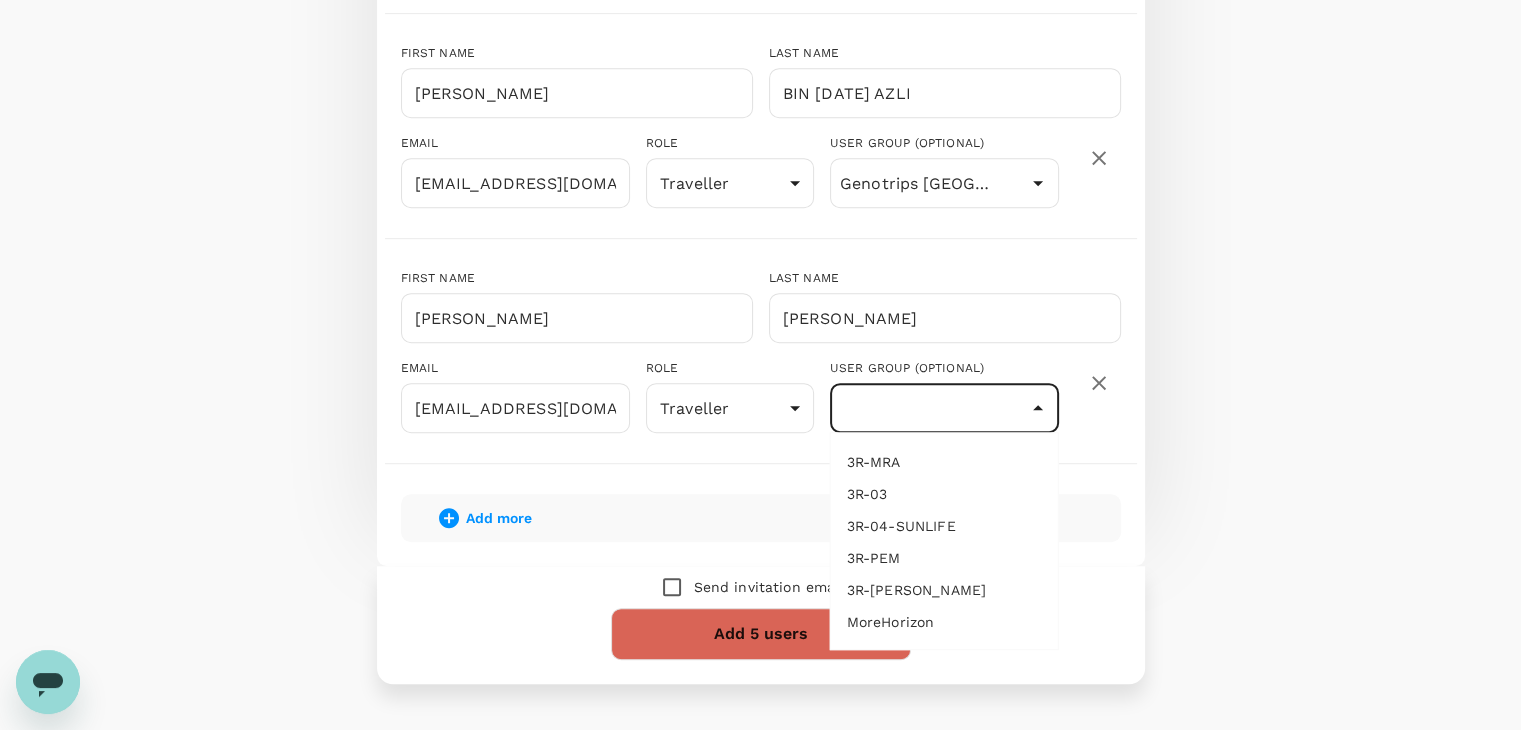 scroll, scrollTop: 140, scrollLeft: 0, axis: vertical 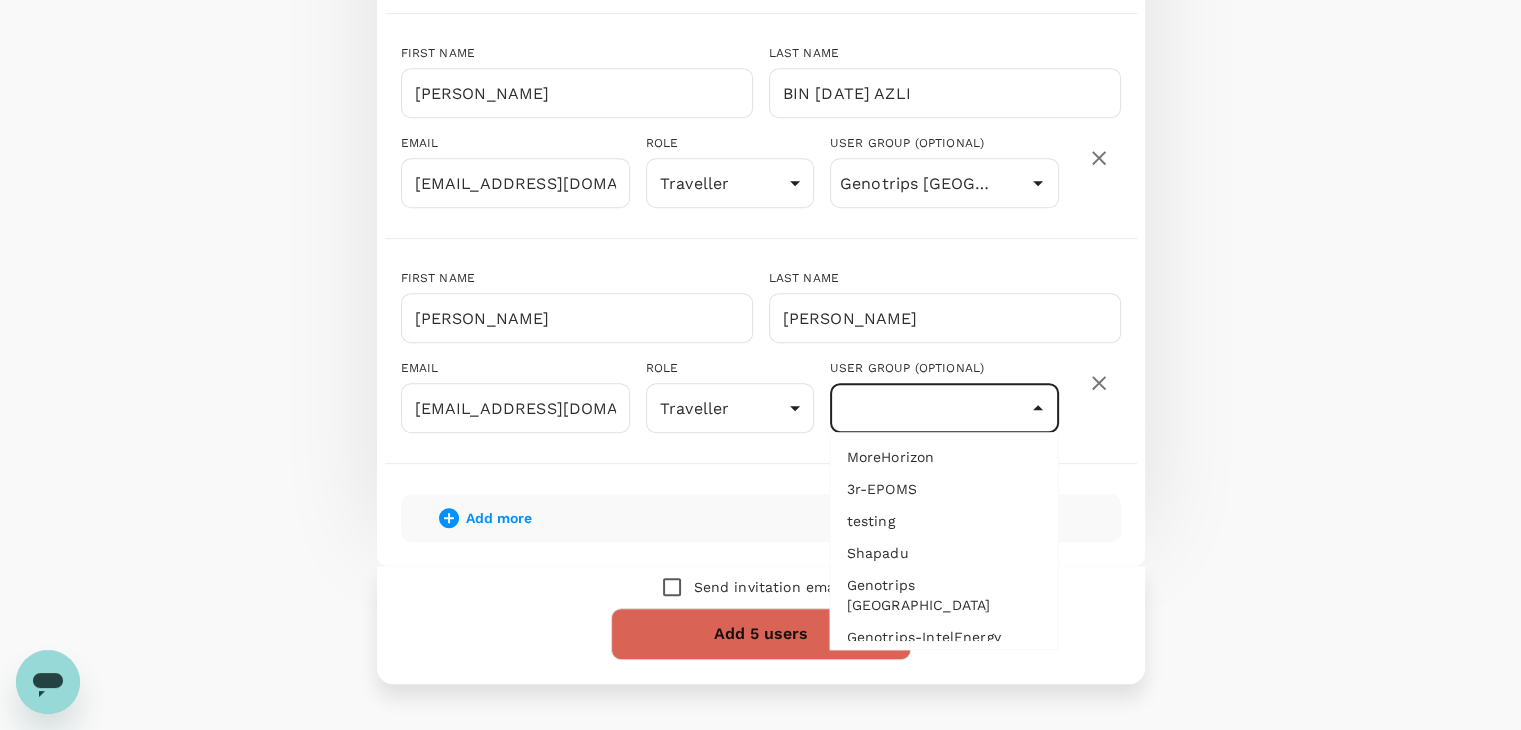 click on "Genotrips [GEOGRAPHIC_DATA]" at bounding box center (944, 595) 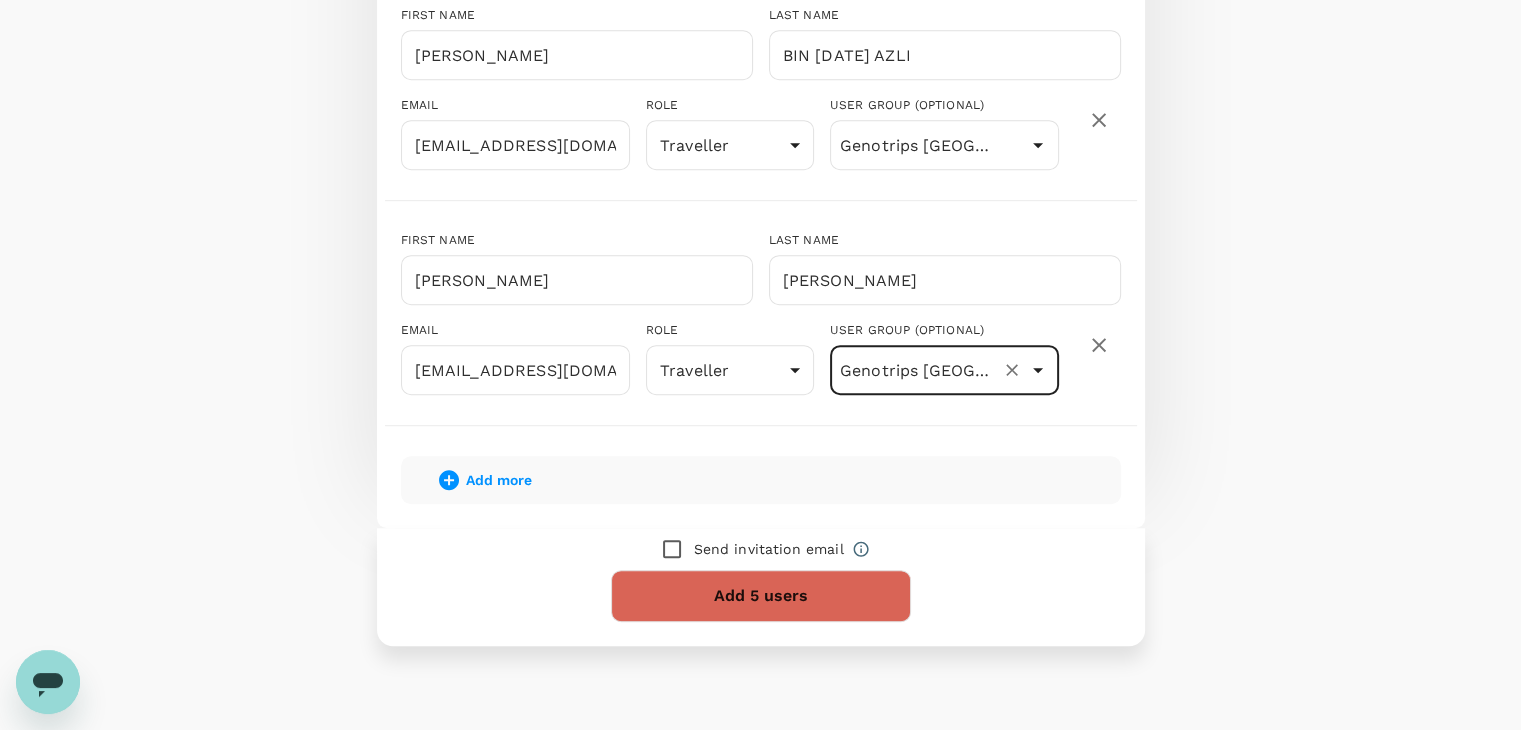 scroll, scrollTop: 1168, scrollLeft: 0, axis: vertical 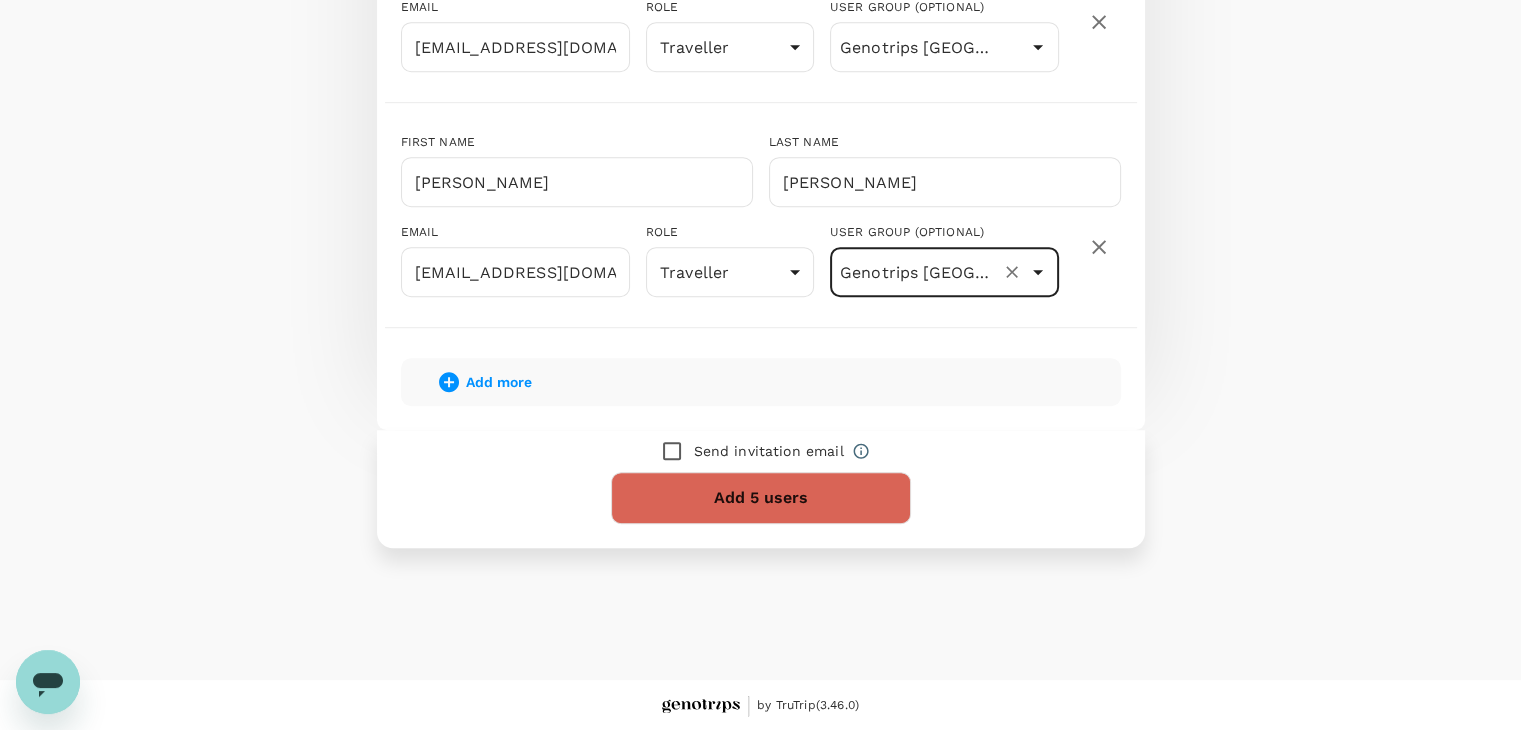 click on "Add 5 users" at bounding box center (761, 498) 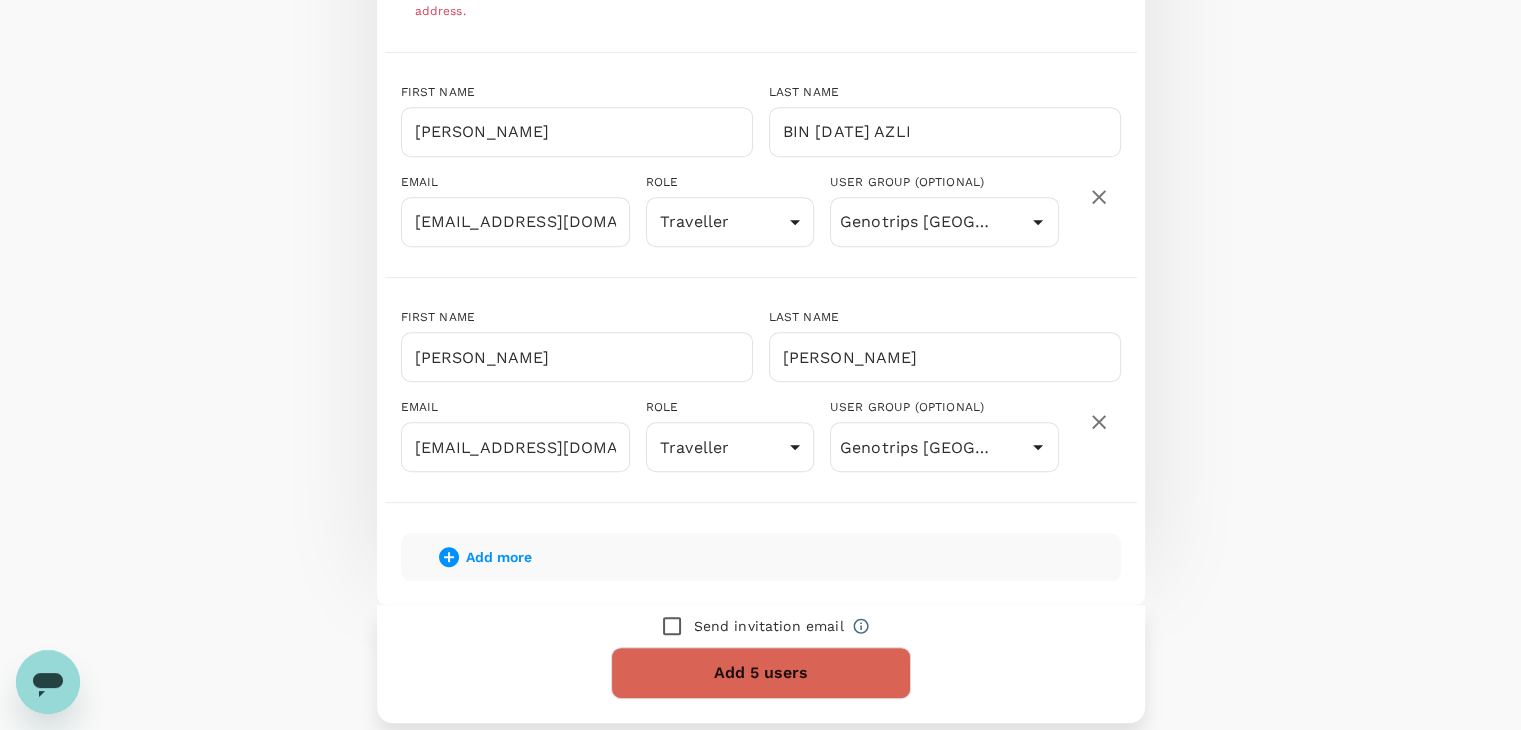 scroll, scrollTop: 912, scrollLeft: 0, axis: vertical 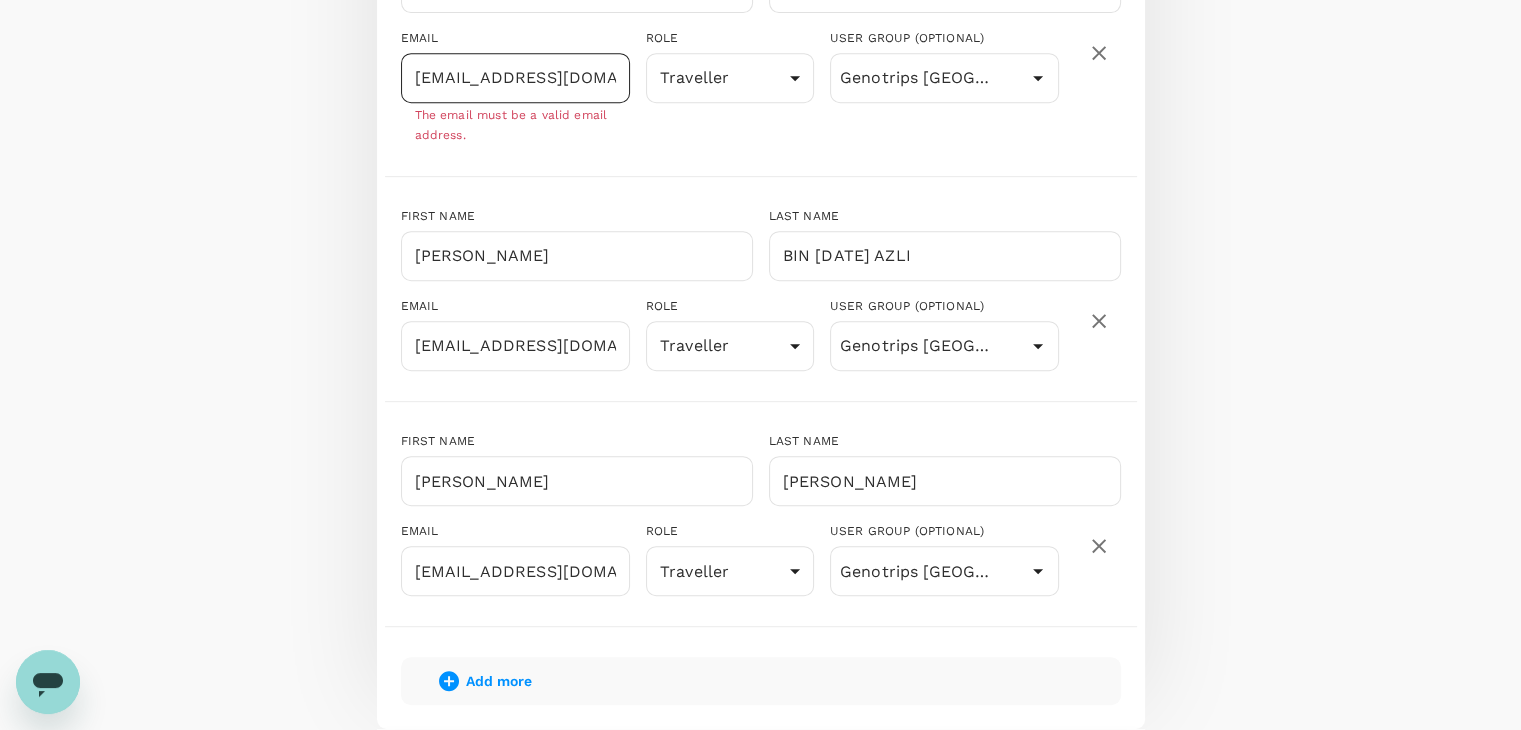 click on "izan+nazzairil@genostrips.com.my" at bounding box center (515, 78) 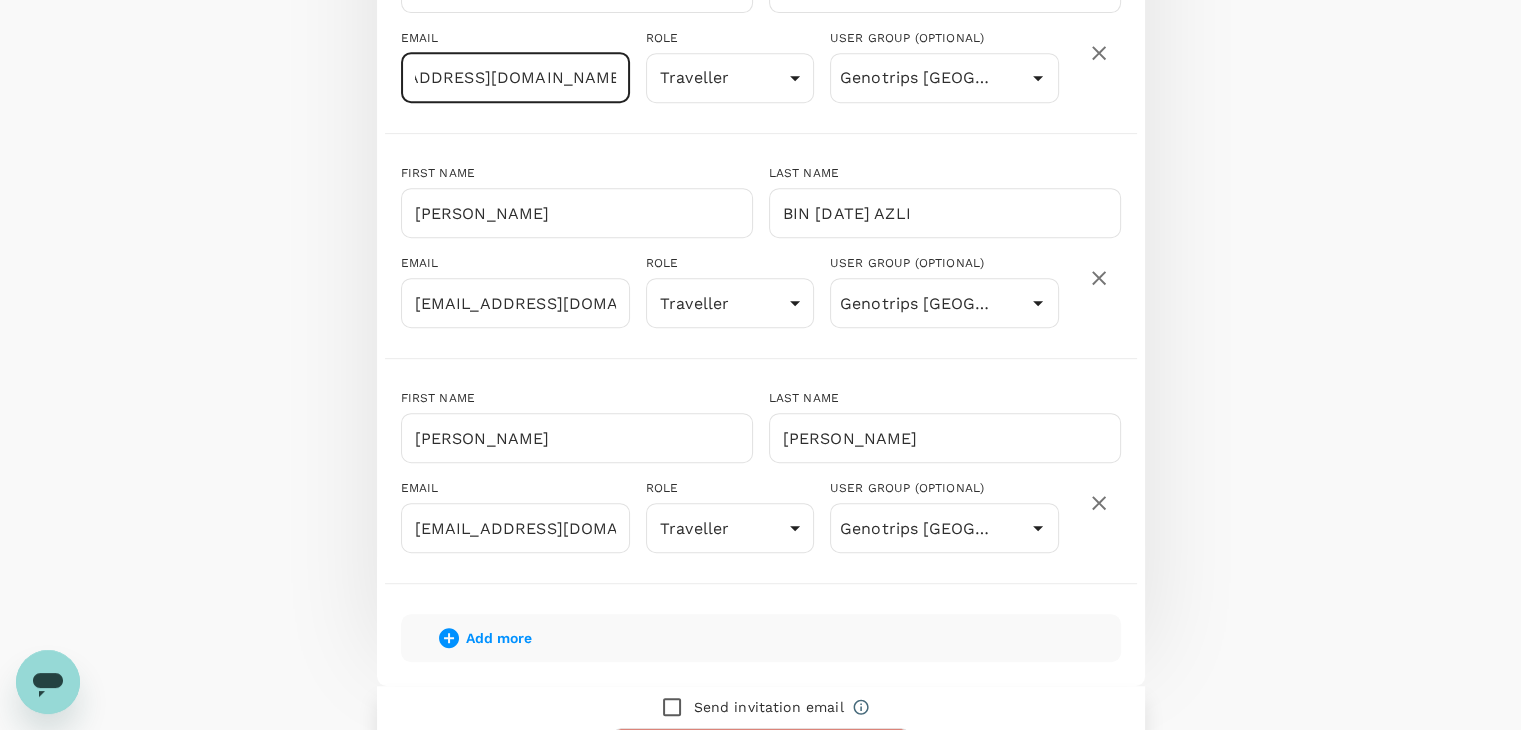 scroll, scrollTop: 0, scrollLeft: 63, axis: horizontal 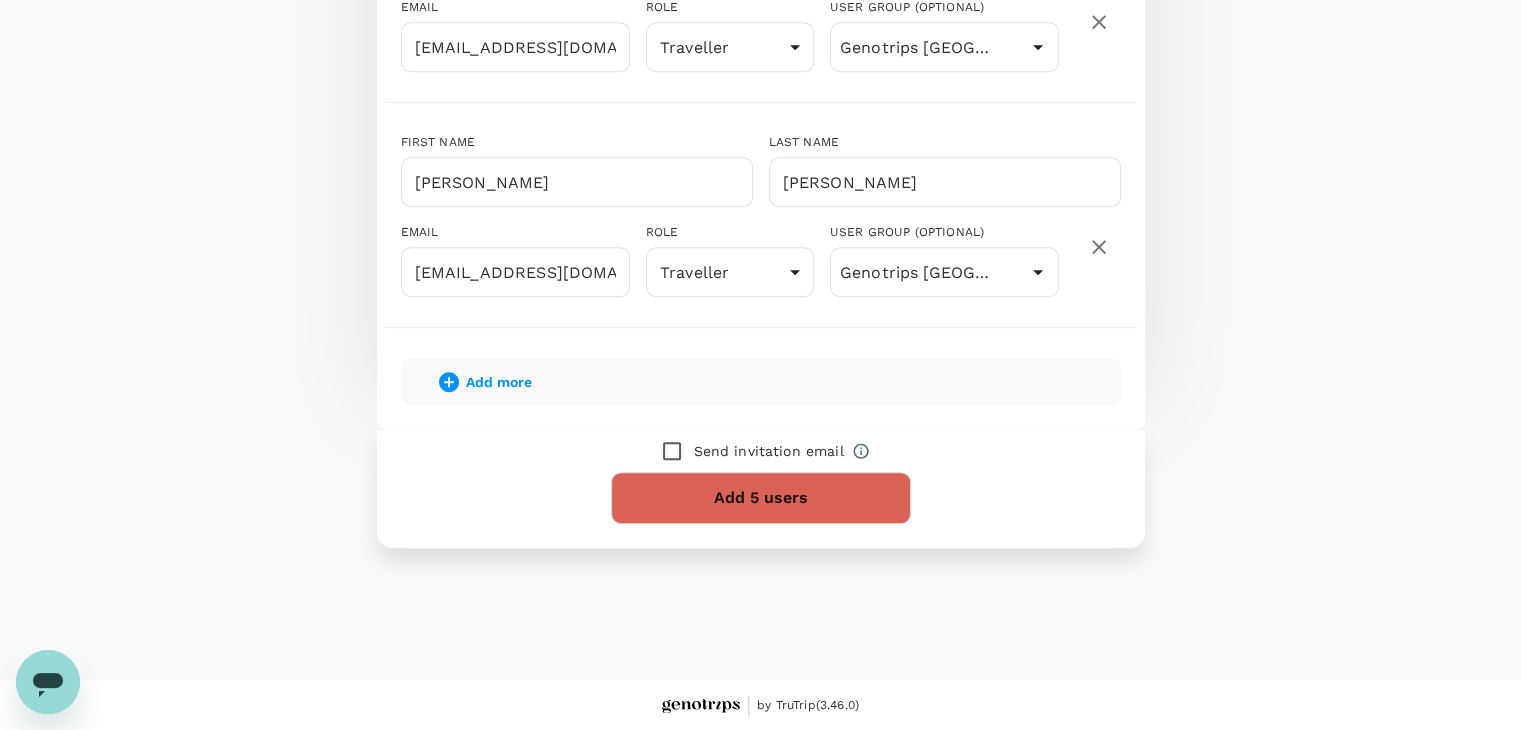 type on "izan+nazzairil@genotrips.com.my" 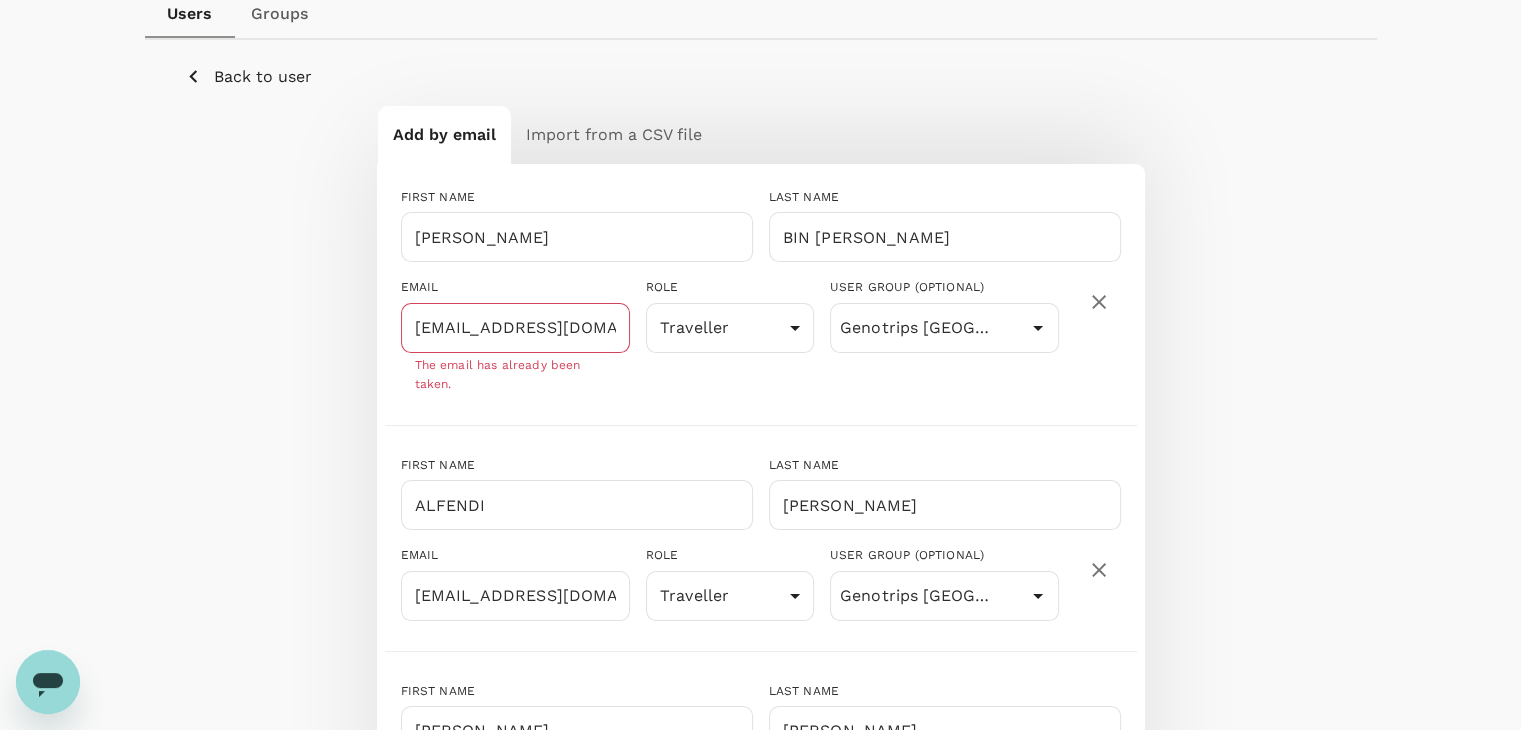 scroll, scrollTop: 212, scrollLeft: 0, axis: vertical 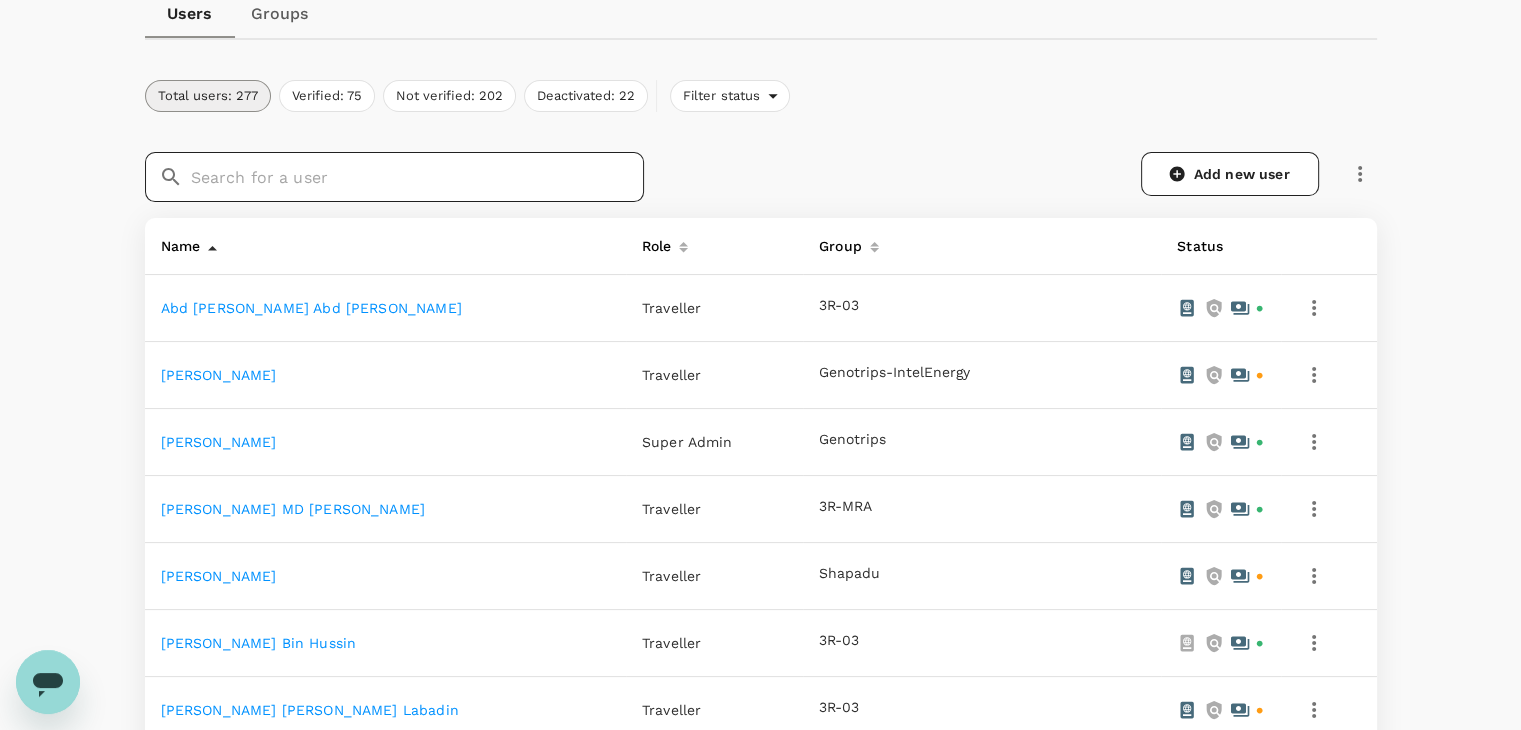 click at bounding box center [417, 177] 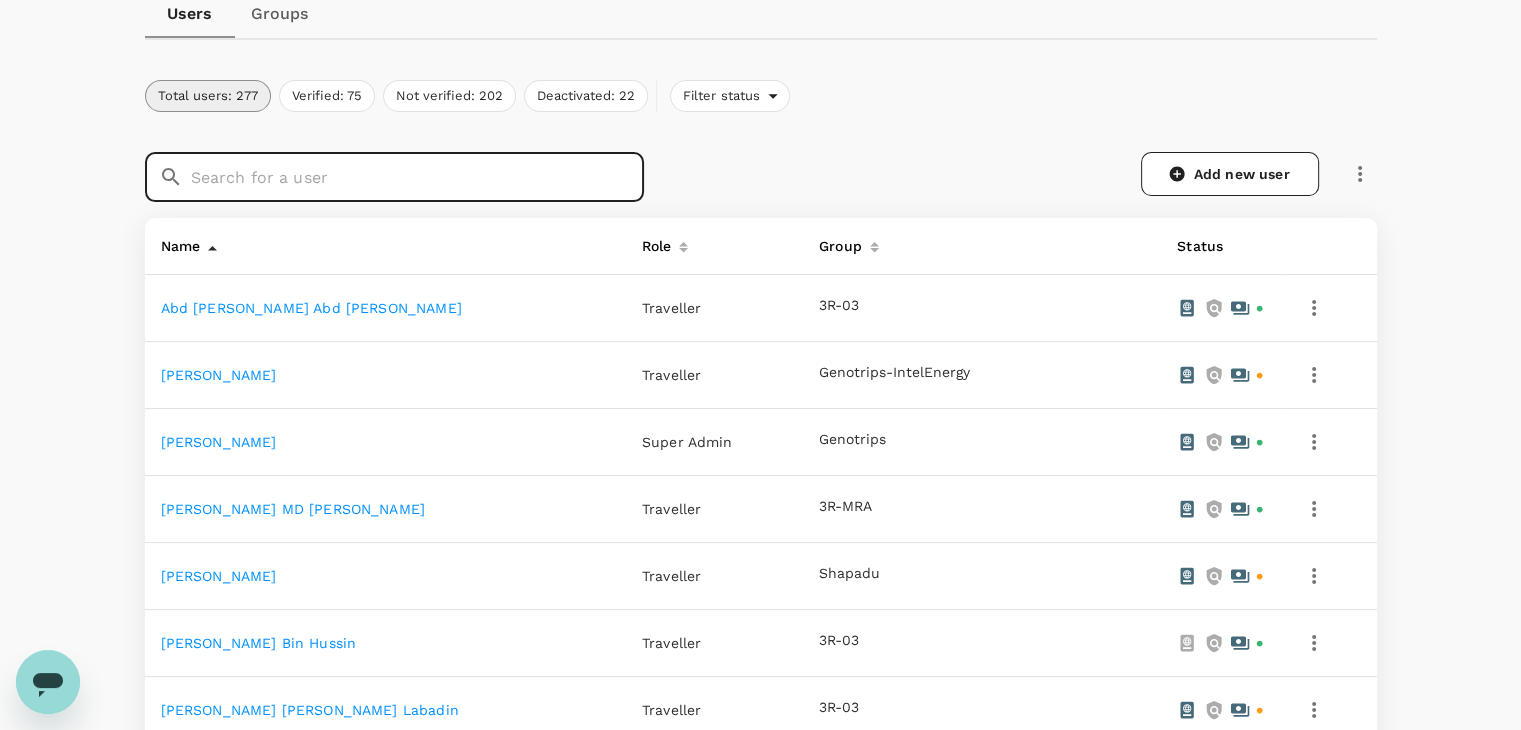 paste on "MOHAMAD SYABILLILLAH BIN MOHD RODZUAN" 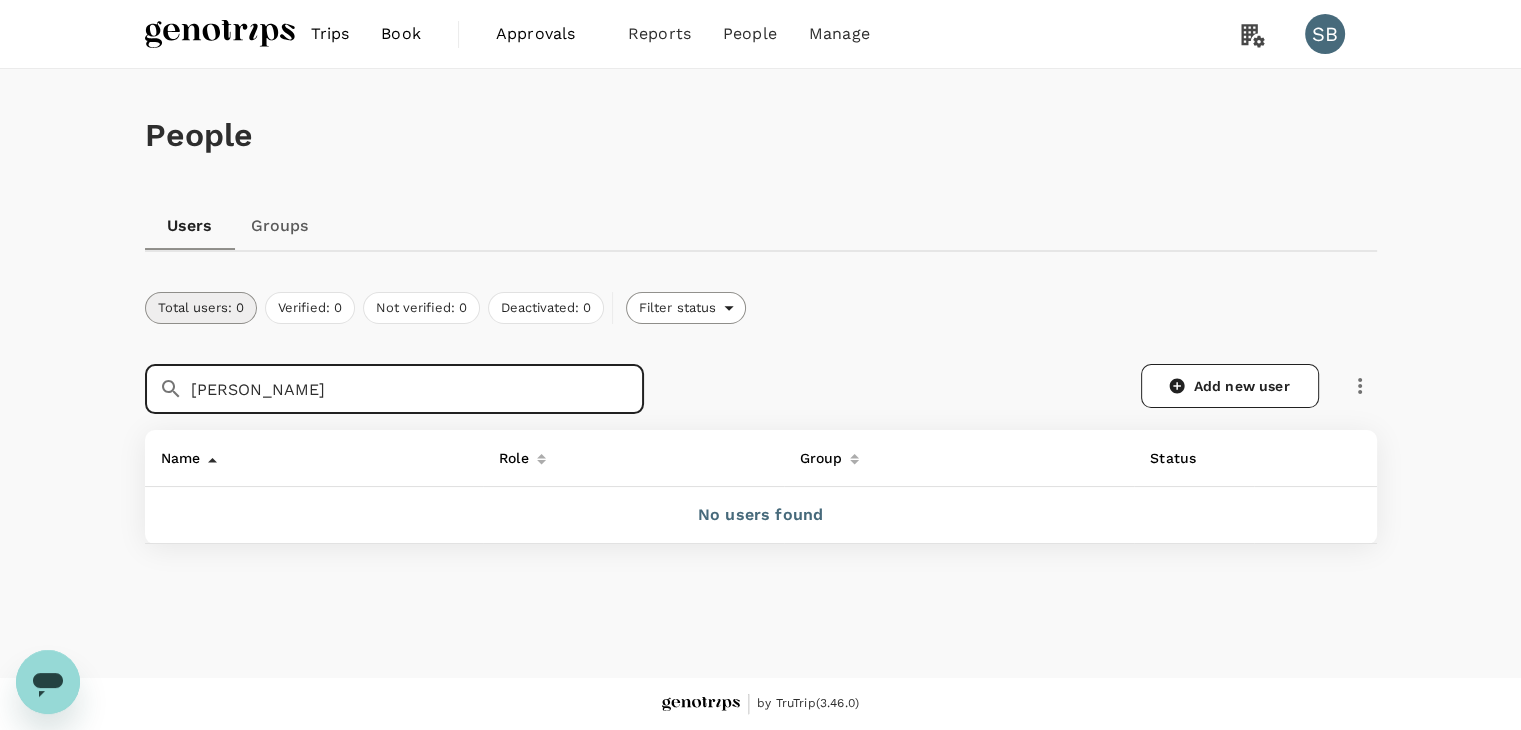 scroll, scrollTop: 0, scrollLeft: 0, axis: both 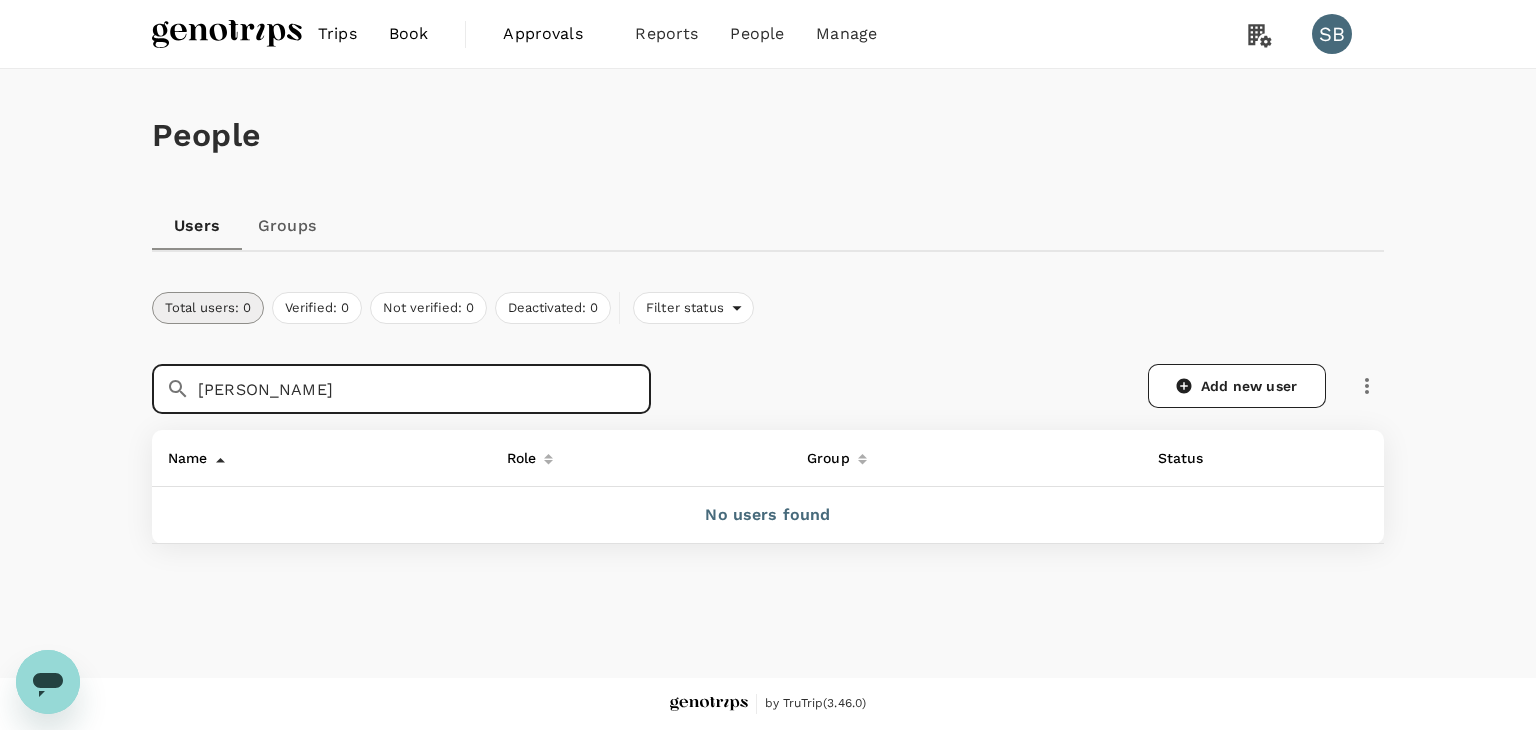 drag, startPoint x: 547, startPoint y: 393, endPoint x: 396, endPoint y: 380, distance: 151.55856 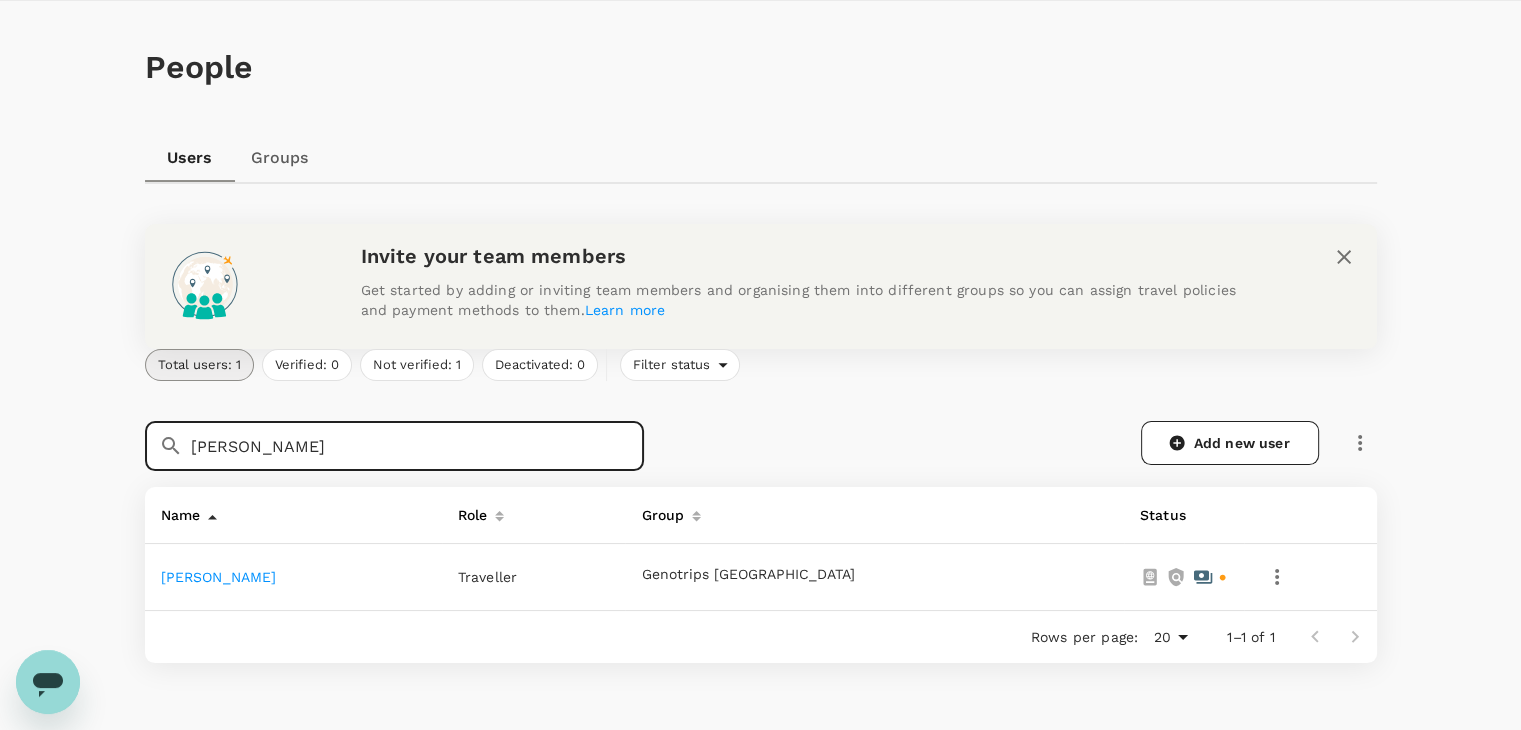 scroll, scrollTop: 100, scrollLeft: 0, axis: vertical 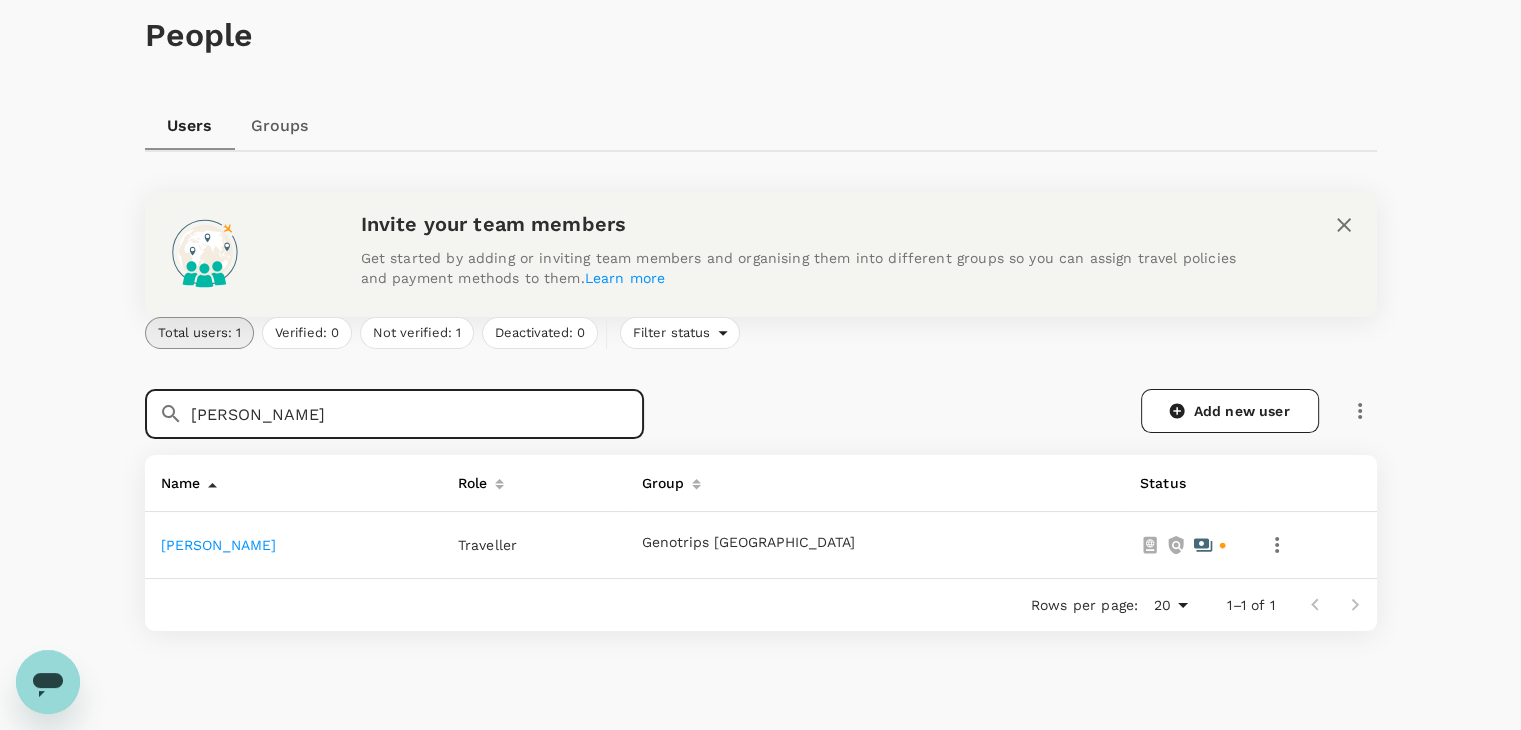 type on "MOHAMAD SYABILLILLAH" 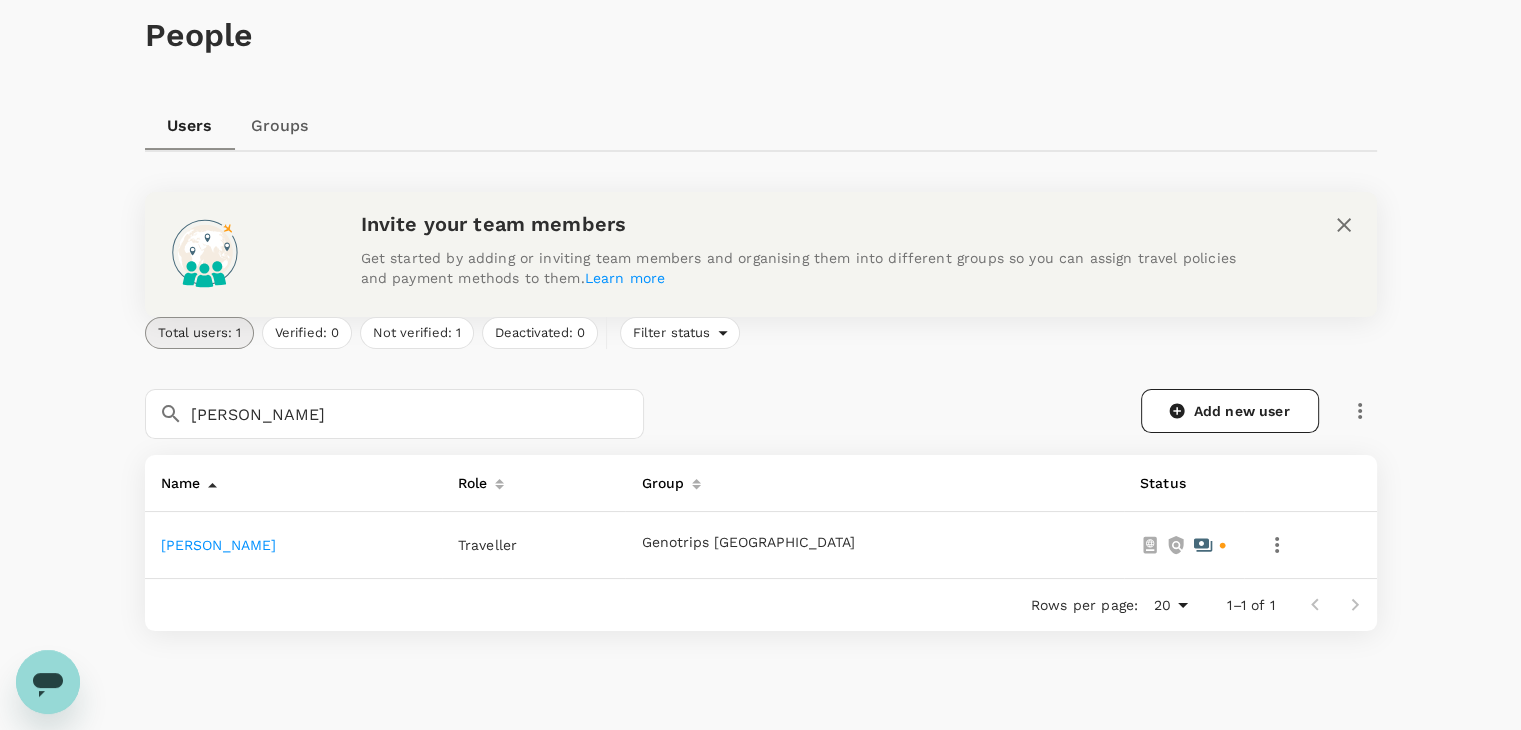 click on "MOHAMAD SYABILLILLAH BIN MOHD RODZUAN" at bounding box center [219, 545] 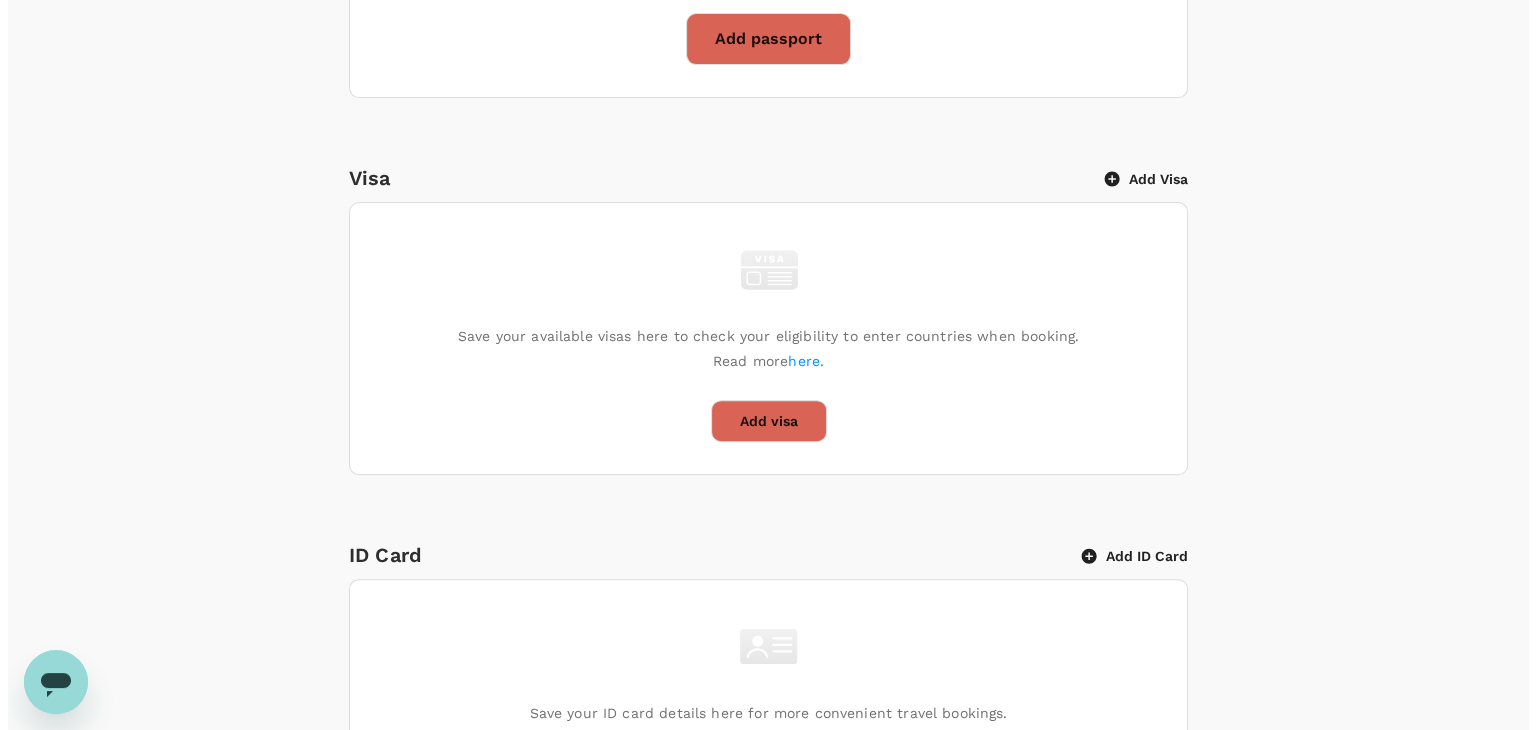 scroll, scrollTop: 1000, scrollLeft: 0, axis: vertical 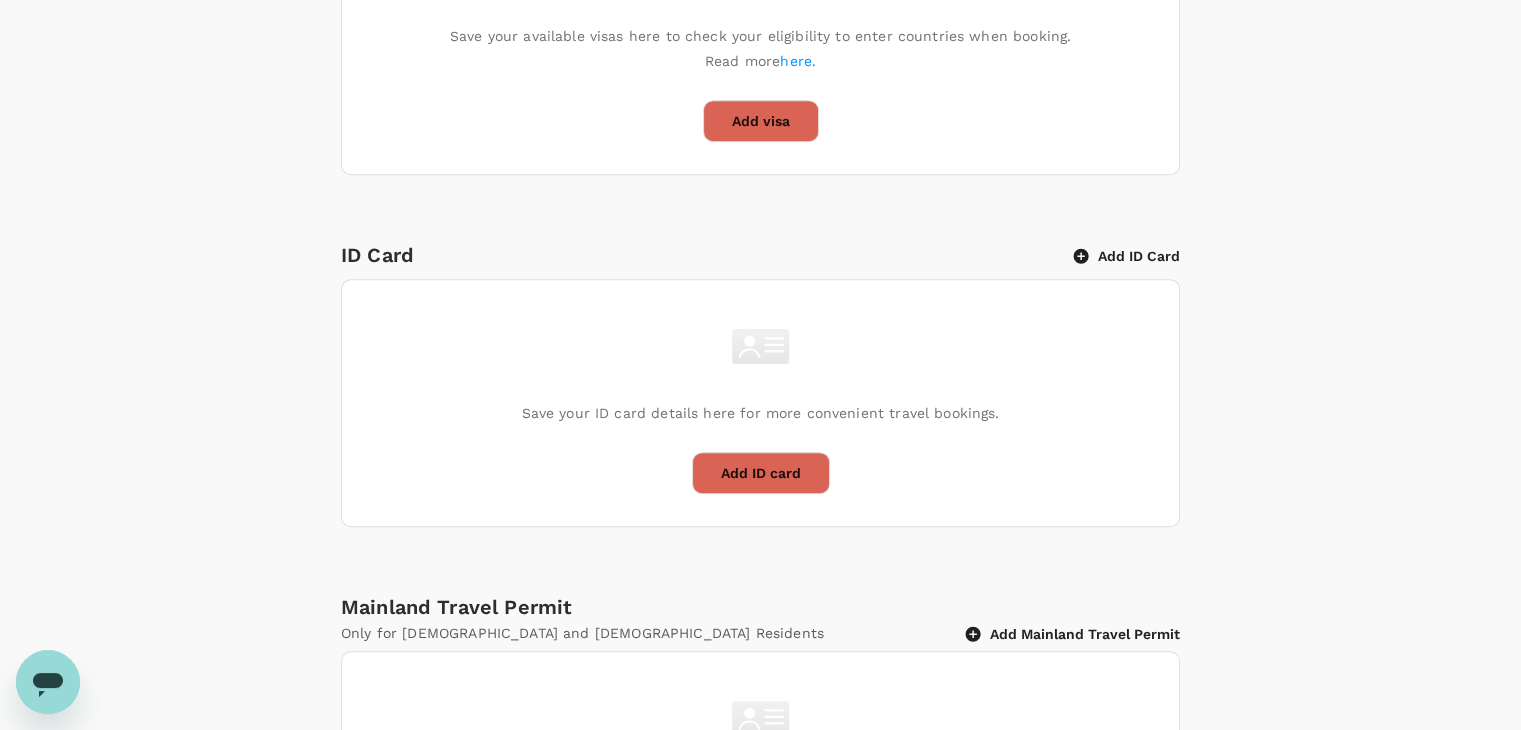 click 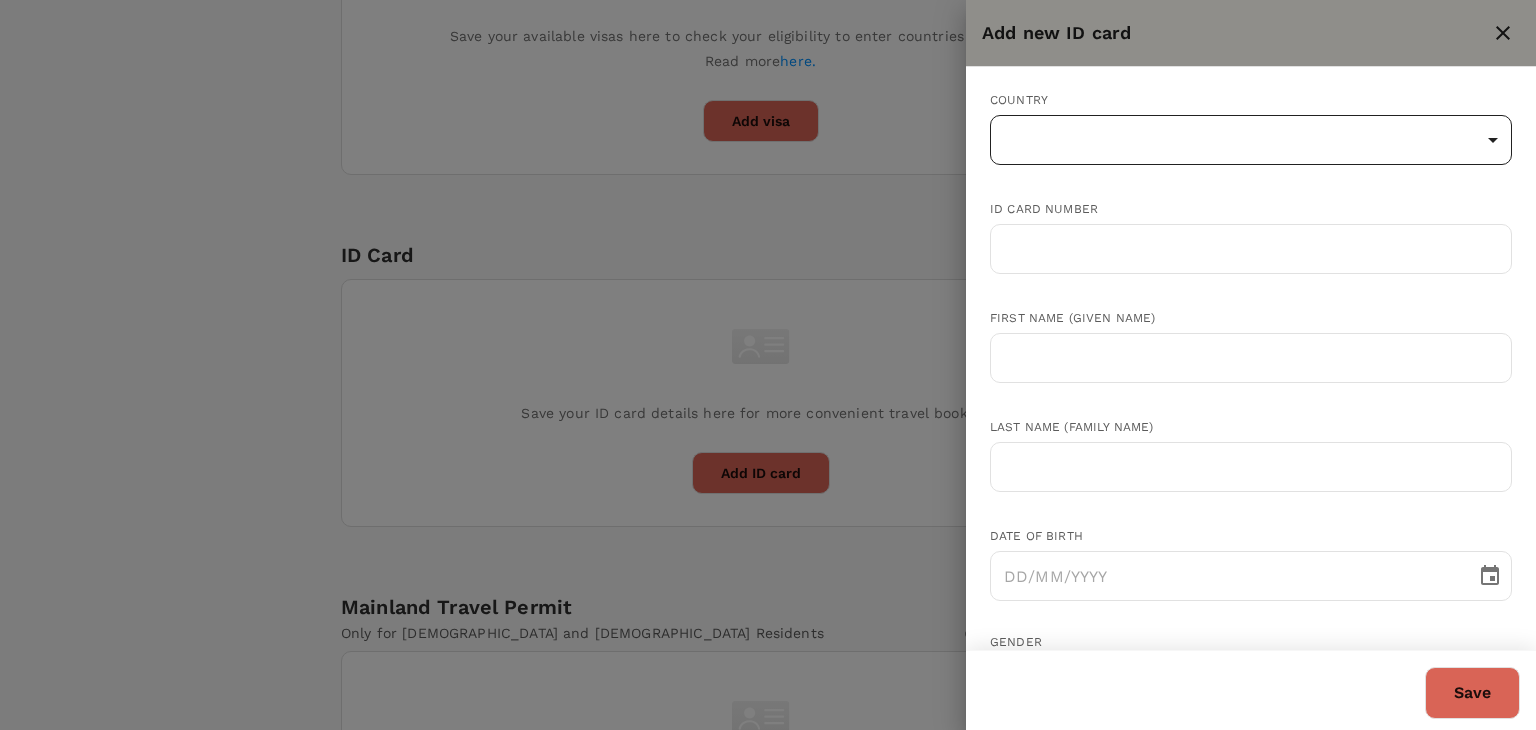 click on "Trips Book Approvals 0 Reports People Manage SB Back to users Last edit was on 03 Jul 2025, 2:00pm MOHAMAD SYABILLILLAH BIN MOHD RODZUAN Not invited izan+syabillillah@Genotrips.com.my Role Traveller Country - Group(s) Genotrips Sarawak Travel Documents Travel Preferences Travel Policy Travel Record Passport Add passport Save your passport details here for easy, hassle-free bookings. Read more  here . Add passport Visa Add Visa Save your available visas here to check your eligibility to enter countries when booking. Read more  here. Add visa ID Card Add ID Card Save your ID card details here for more convenient travel bookings. Add ID card Mainland Travel Permit Only for Hong Kong and Macao Residents Add Mainland Travel Permit Save your Mainland Travel Permit to easily book travel within China. Add Mainland Travel Permit by TruTrip  ( 3.46.0   ) Add new ID card Country ​ ​ ID card number ​ First name (Given name) ​ Last name (Family name) ​ Date of birth ​ Gender Female Male ​ Save" at bounding box center (768, -9) 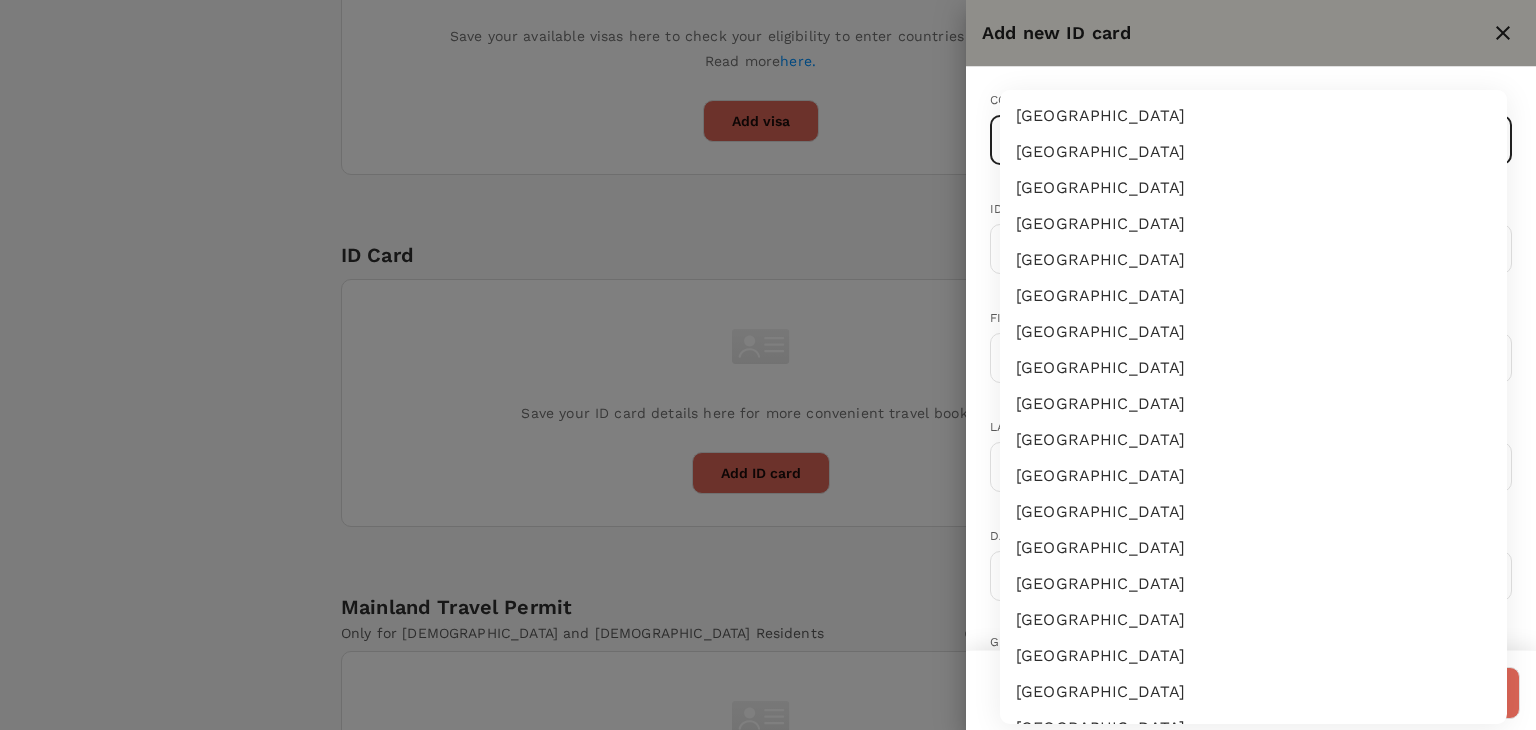 type 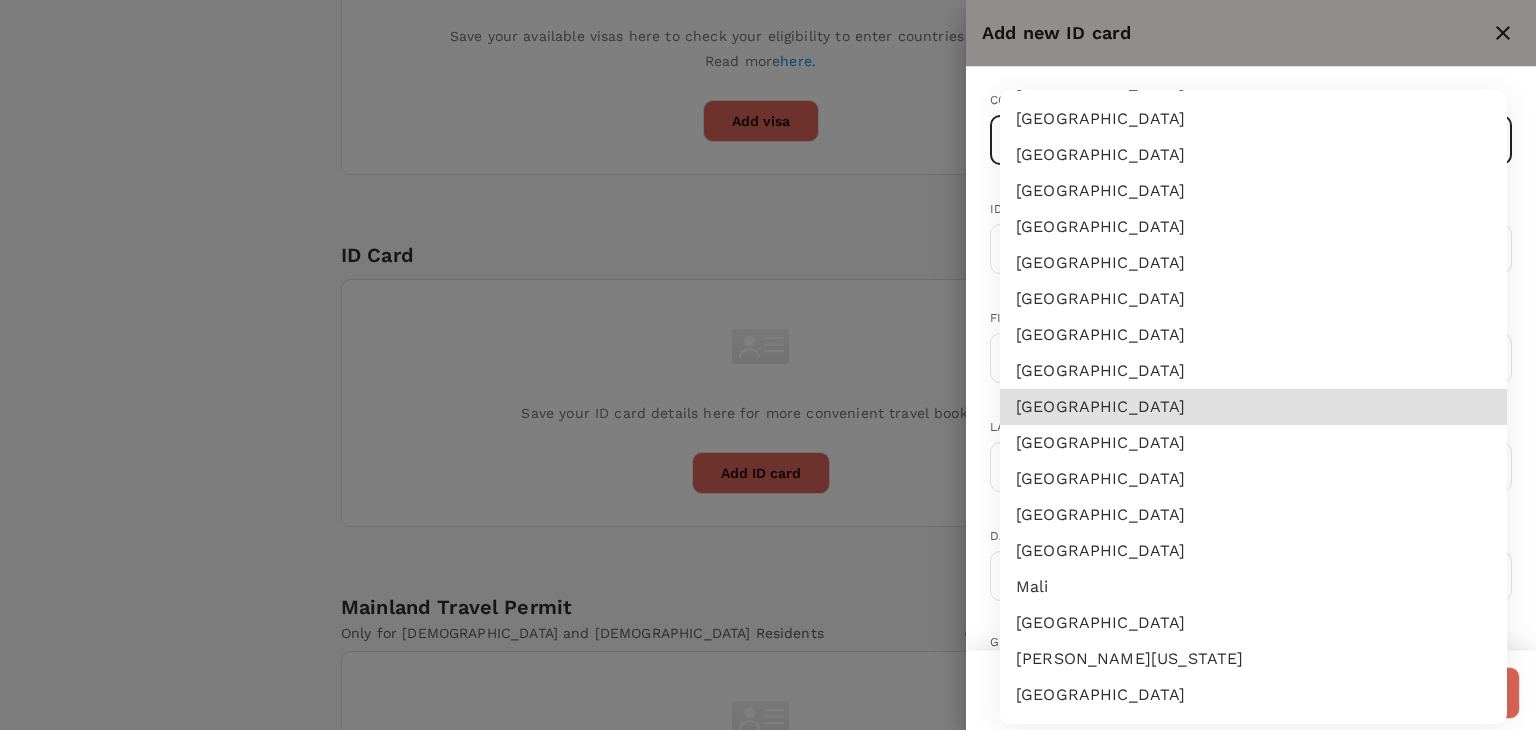 type 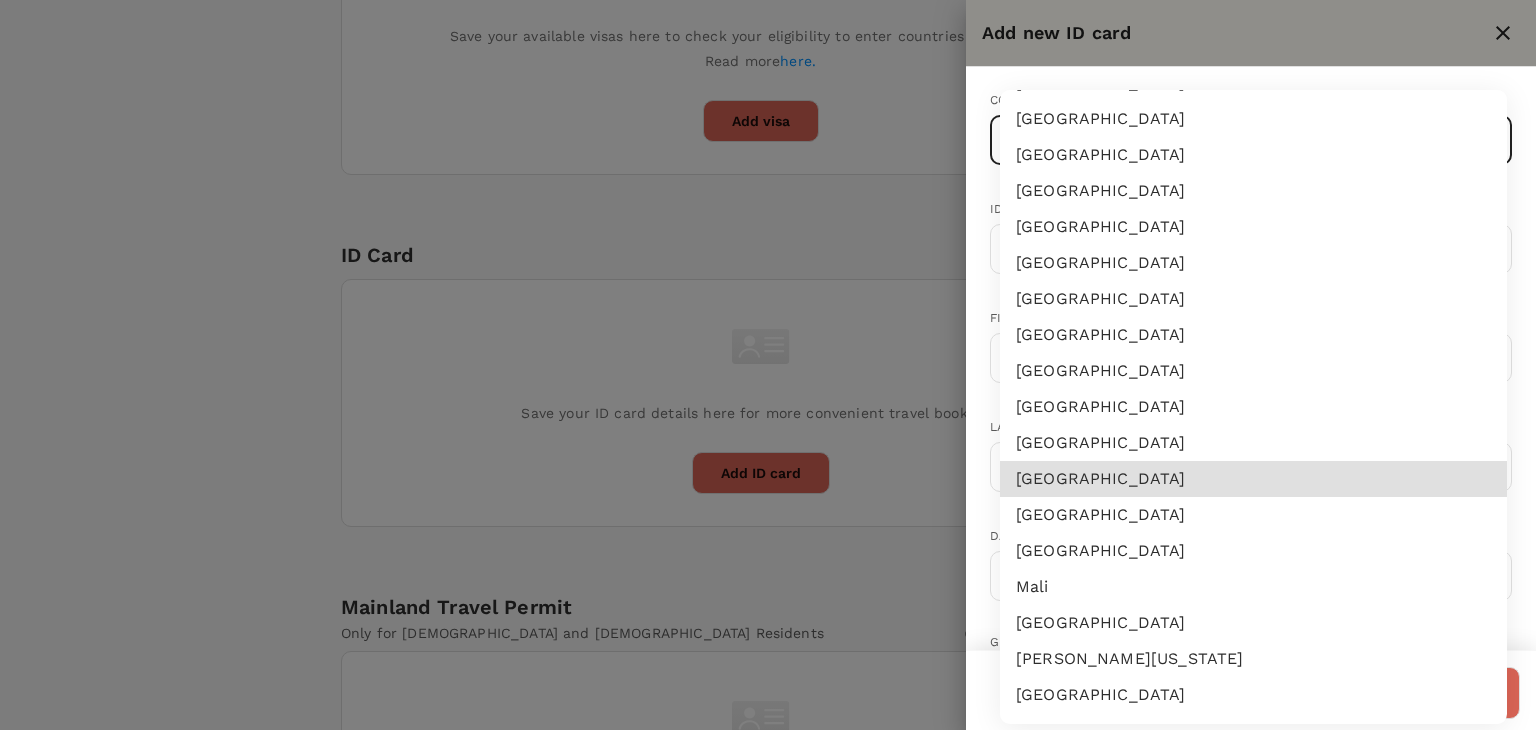 type 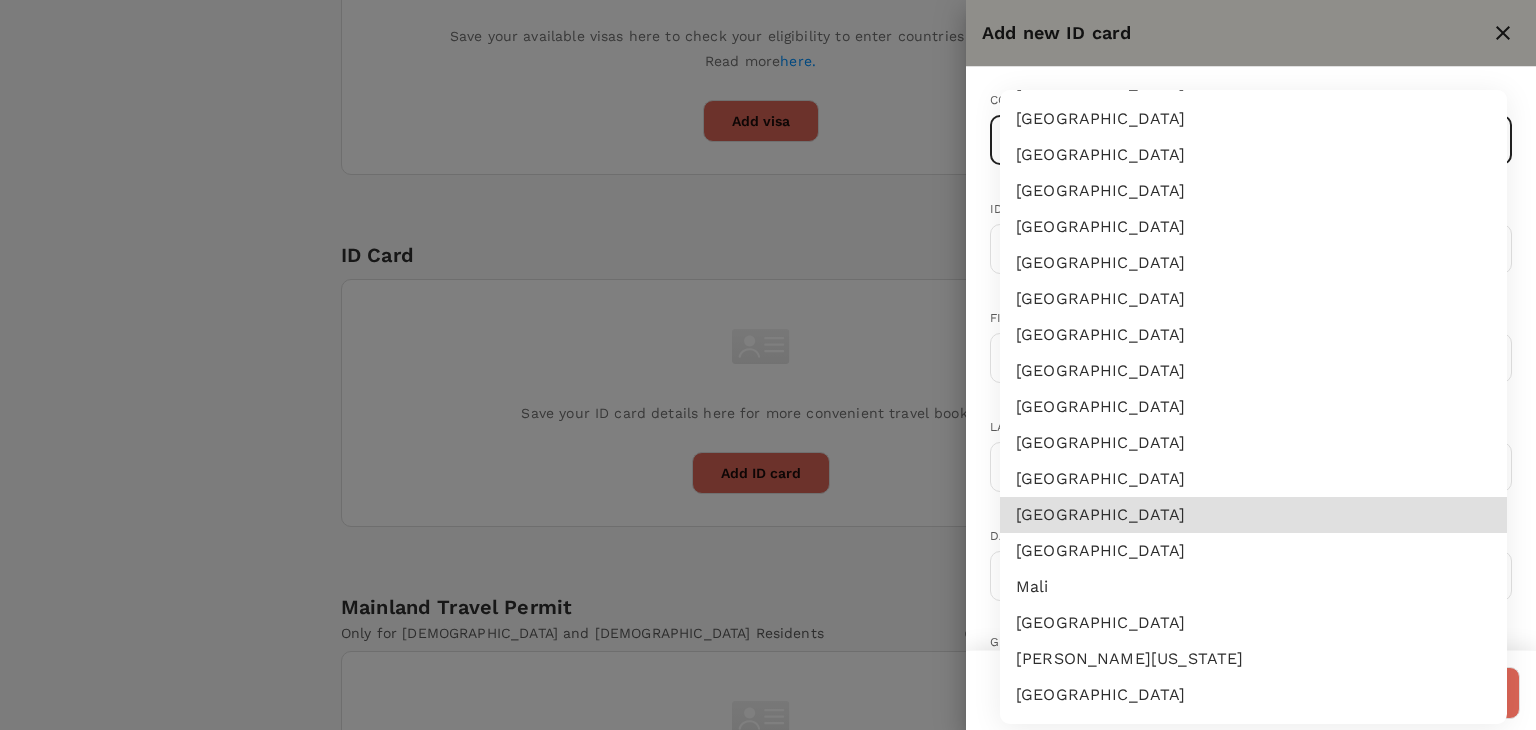 type on "MY" 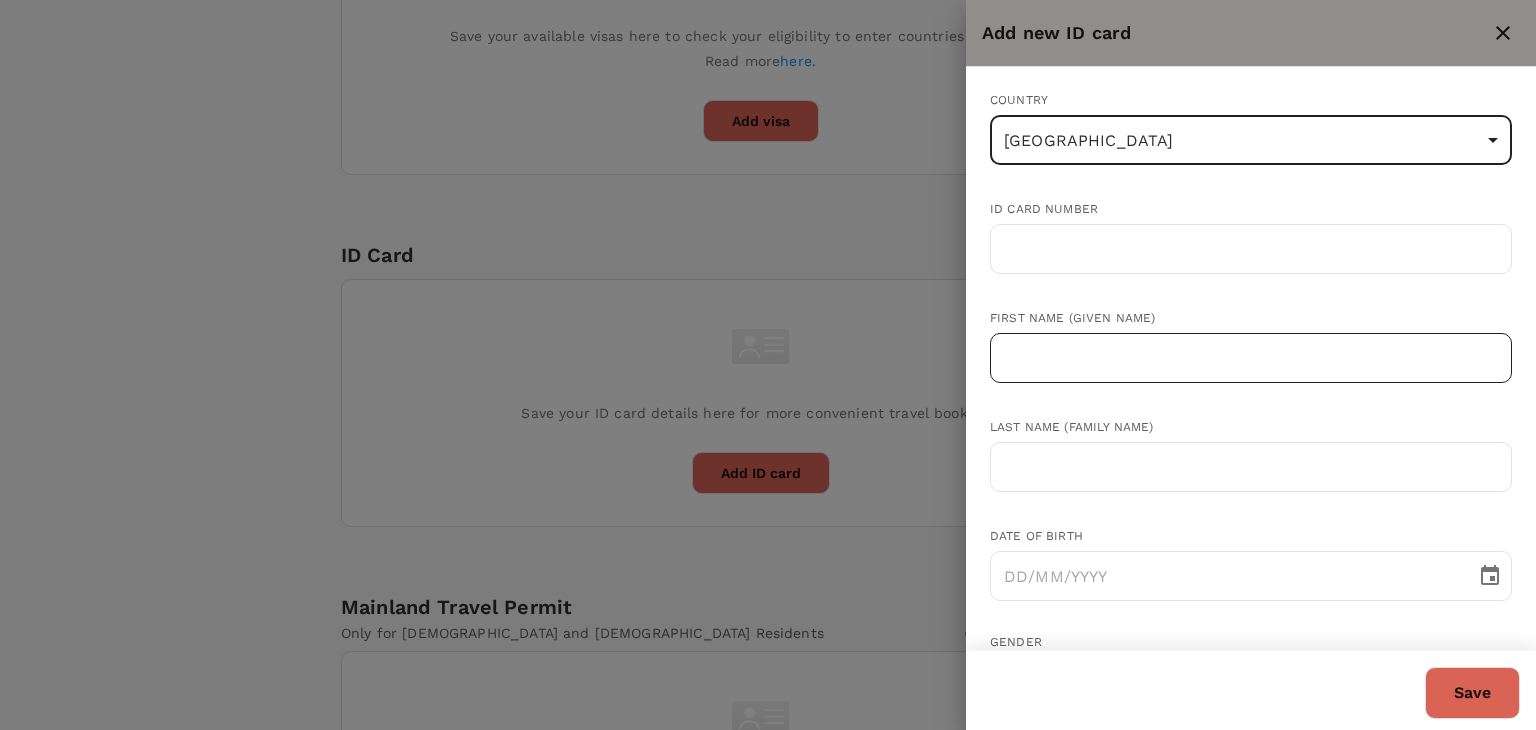 click at bounding box center [1251, 358] 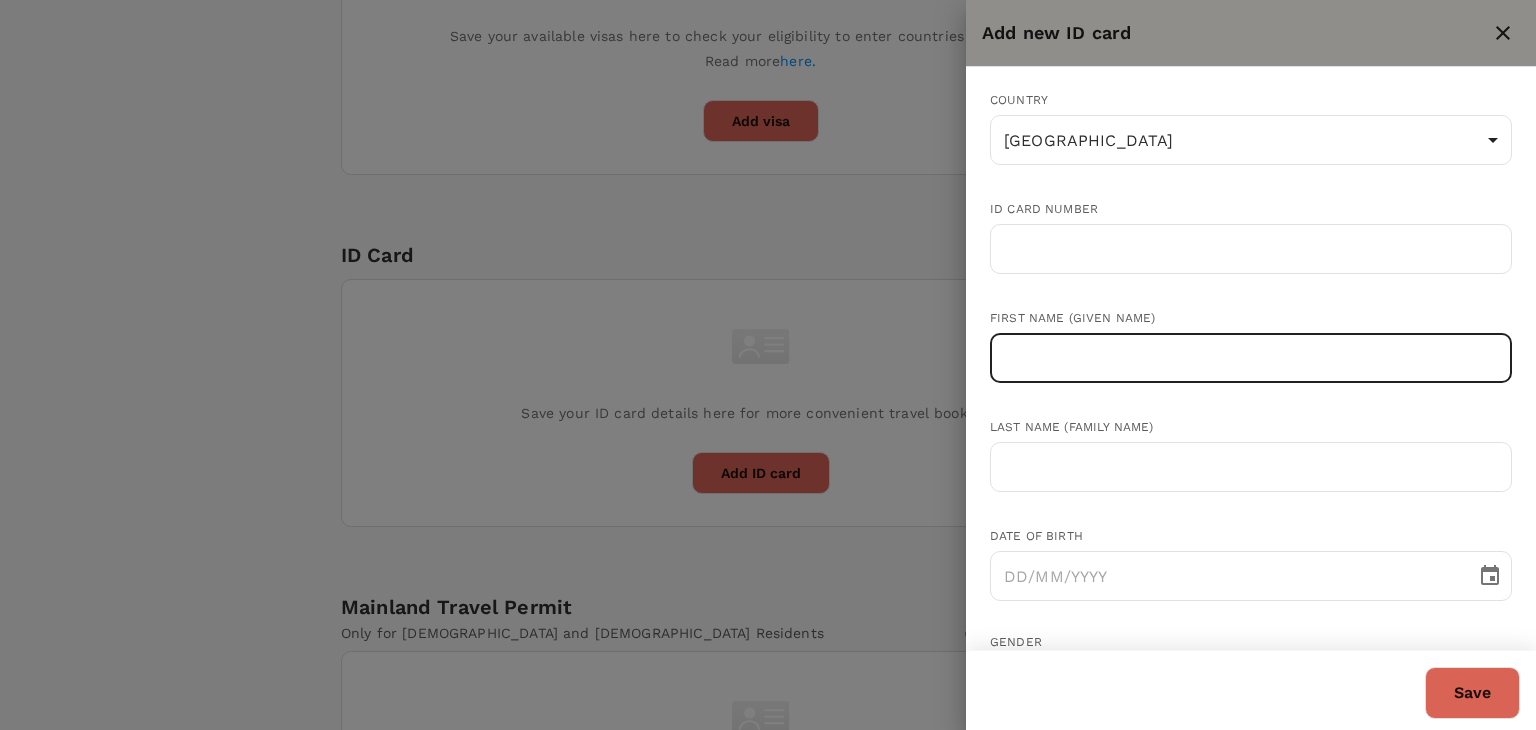 paste on "MOHAMAD SYABILLILLAH BIN MOHD RODZUAN" 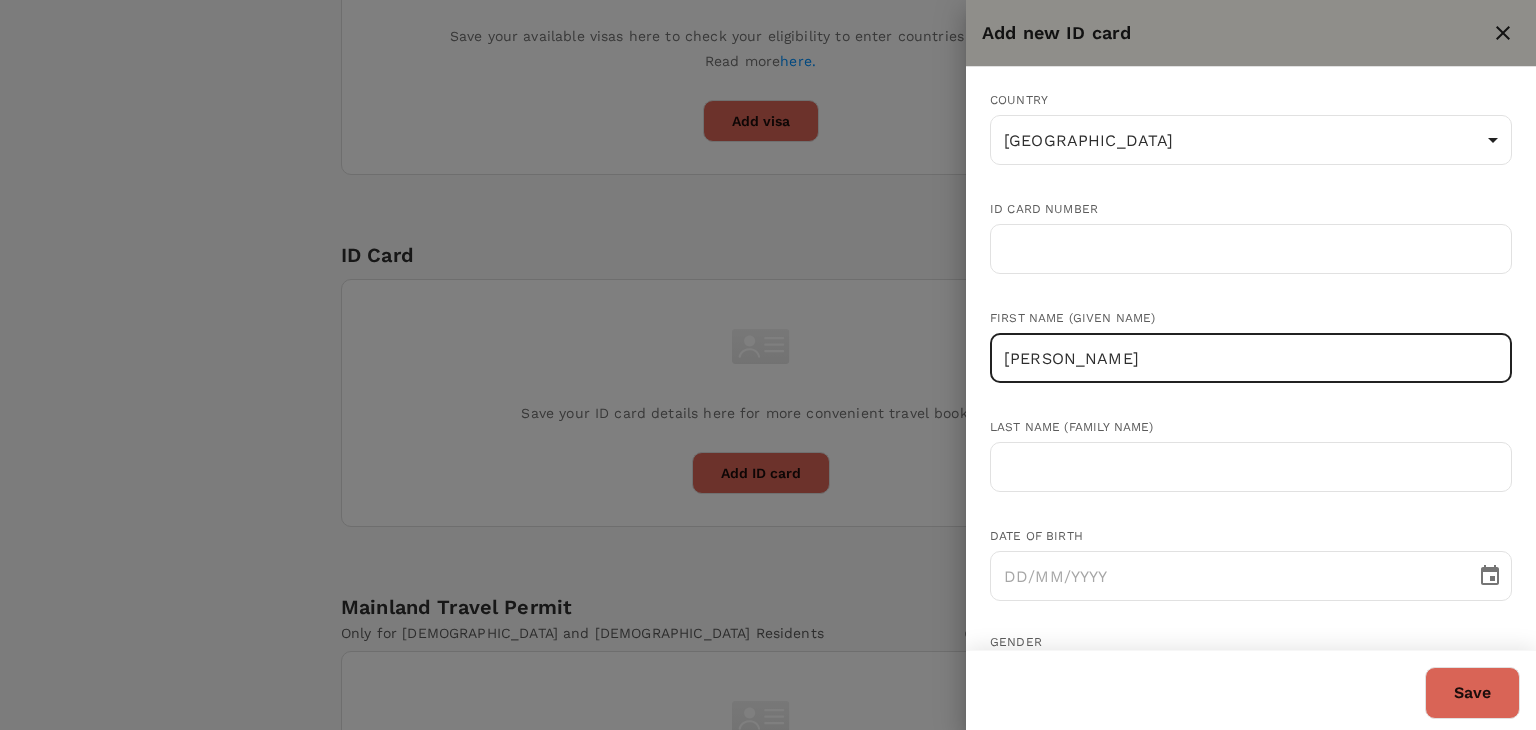 drag, startPoint x: 1383, startPoint y: 356, endPoint x: 1212, endPoint y: 363, distance: 171.14322 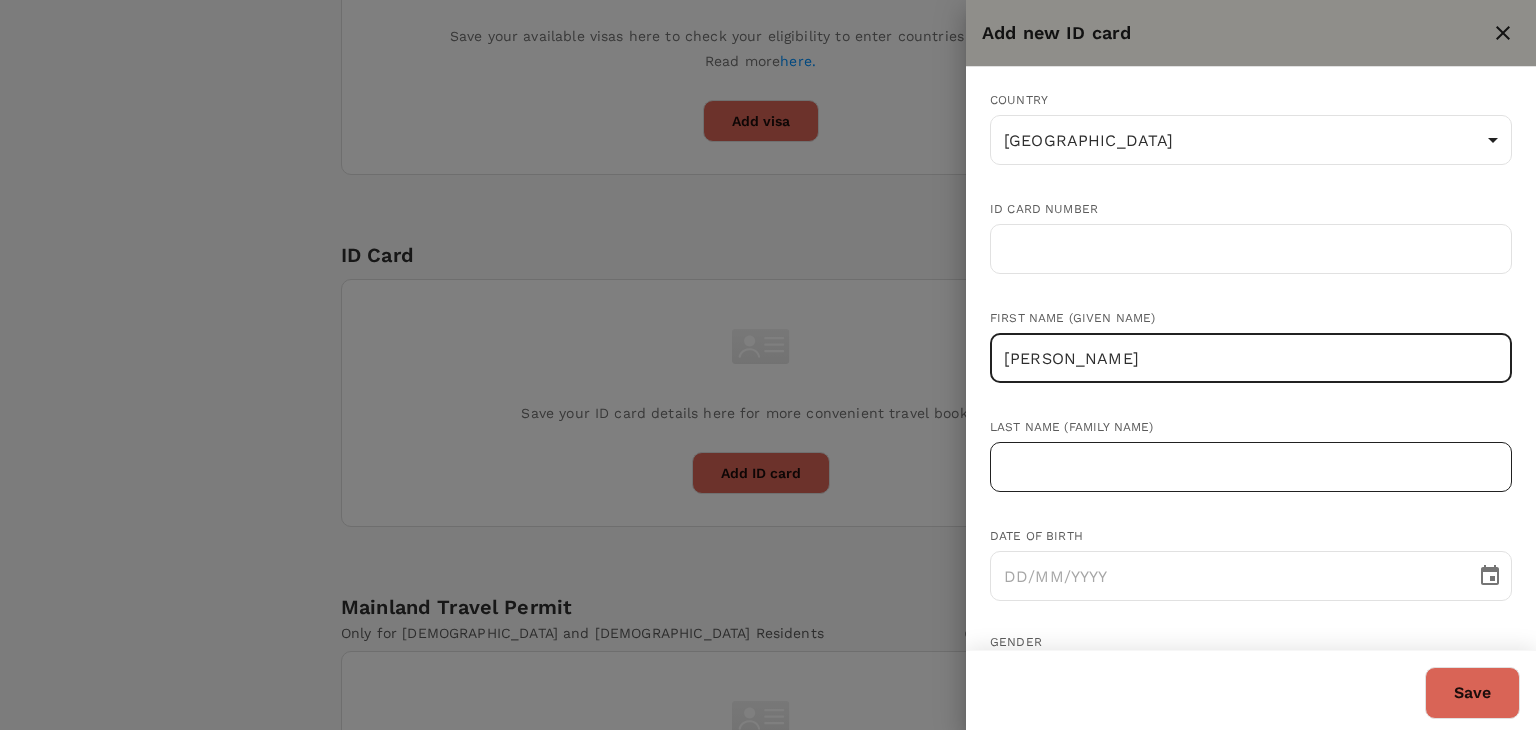 type on "MOHAMAD SYABILLILLAH" 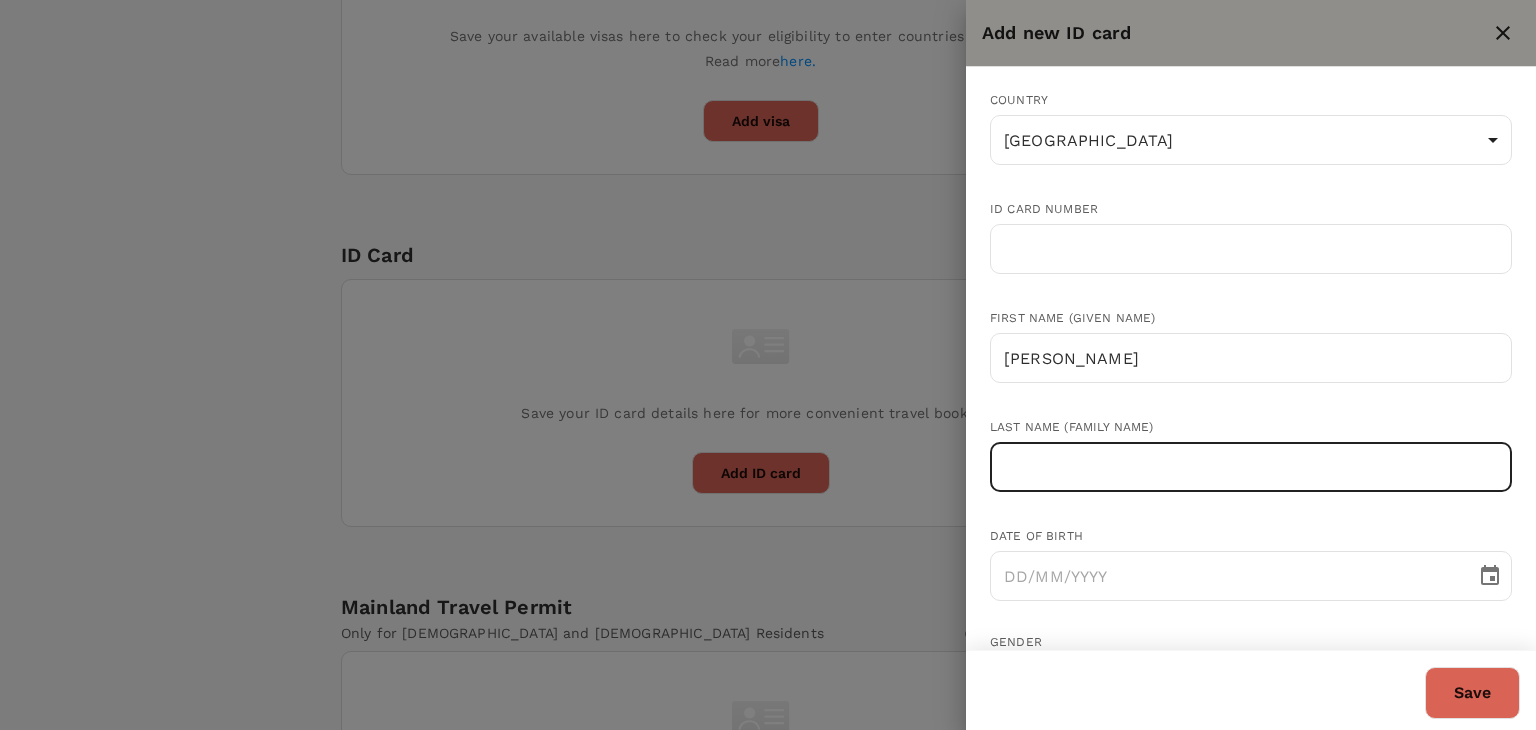 click at bounding box center [1251, 467] 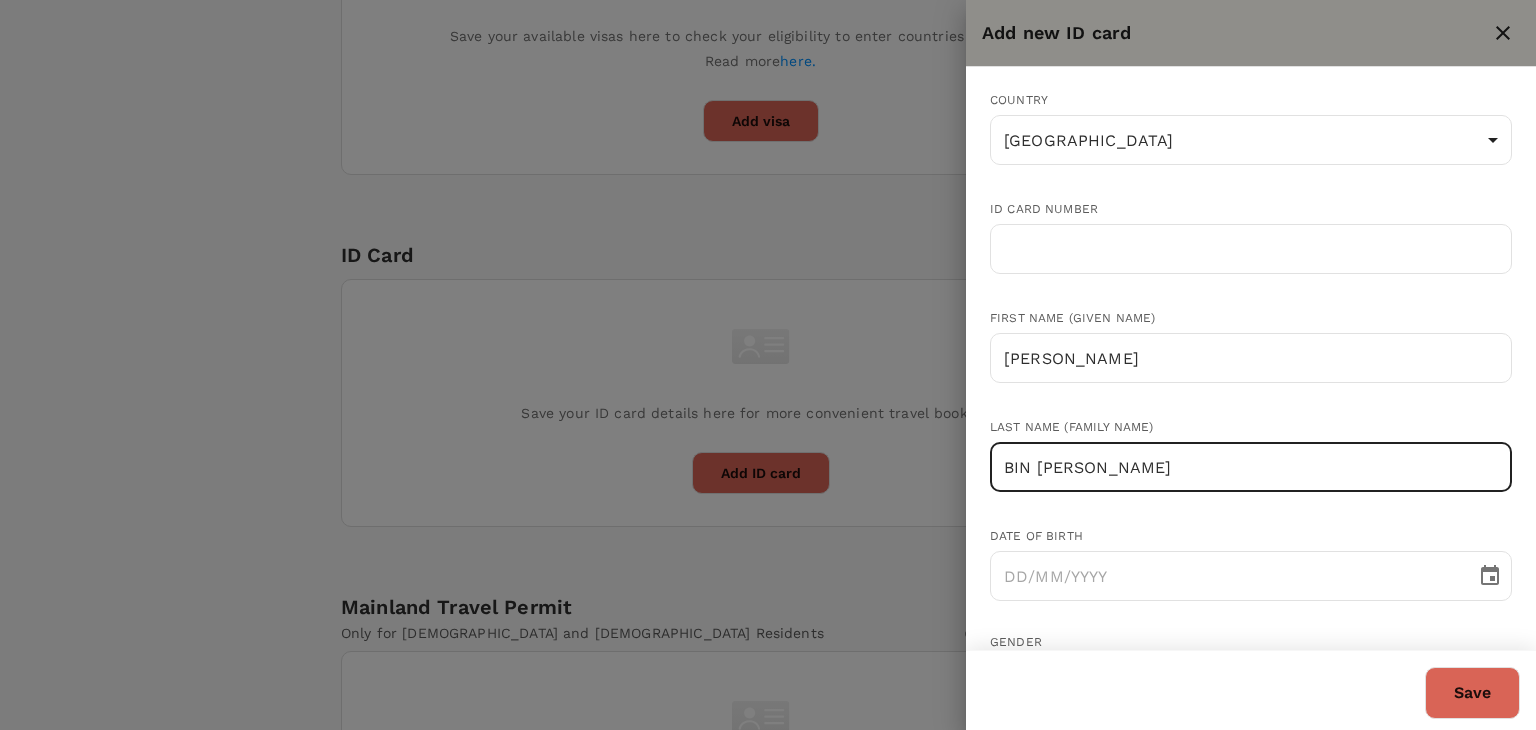 type on "BIN MOHD RODZUAN" 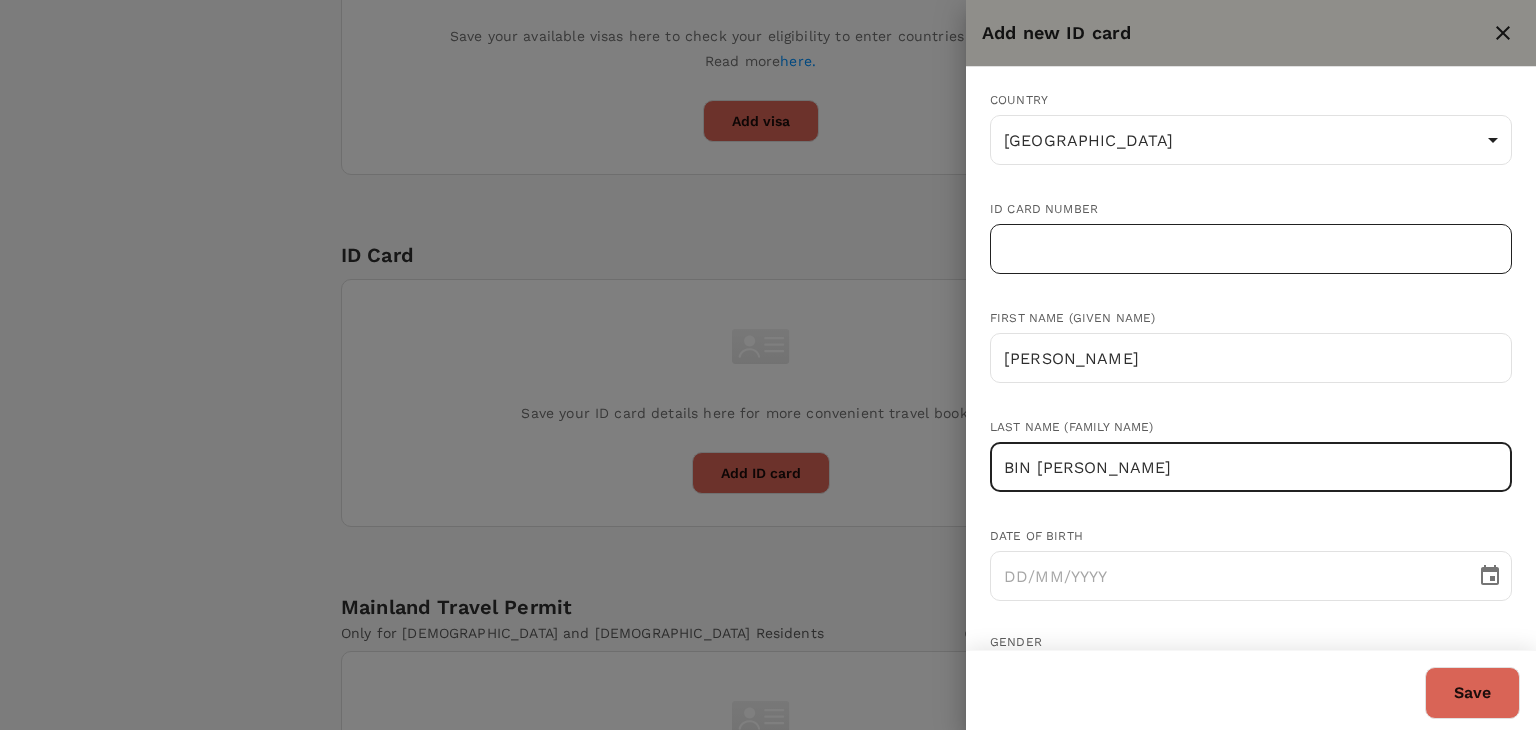 click at bounding box center [1251, 249] 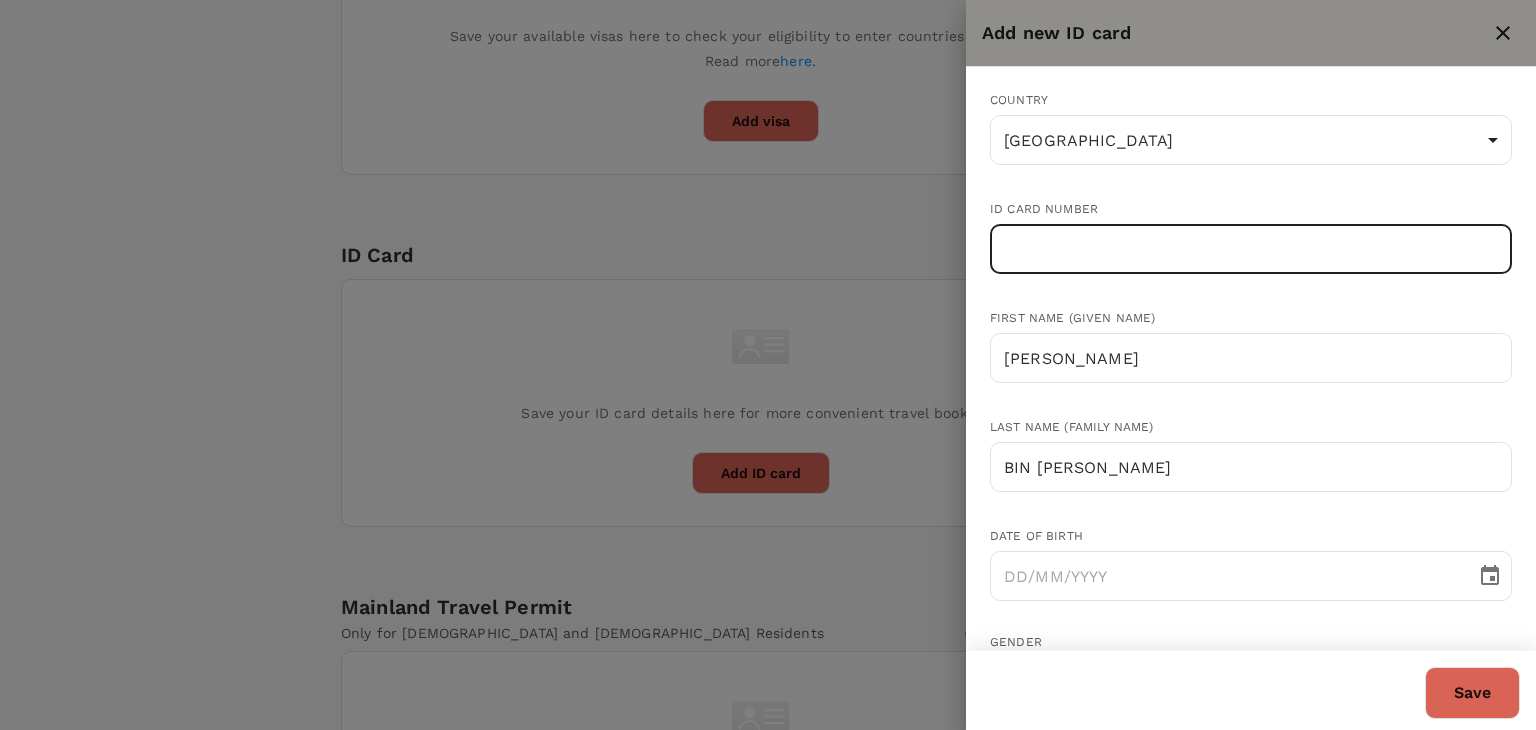 paste on "030917-02-1389" 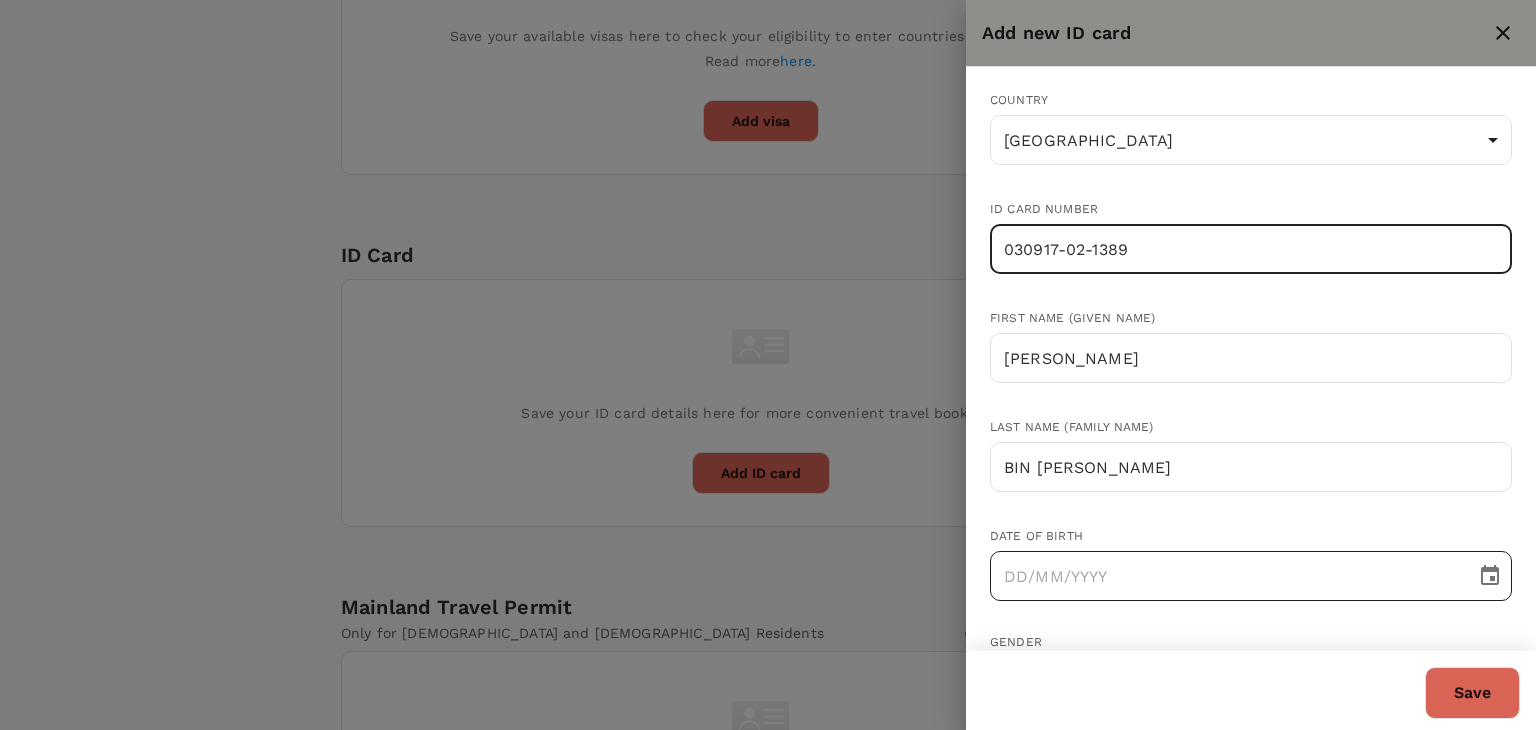 type on "030917-02-1389" 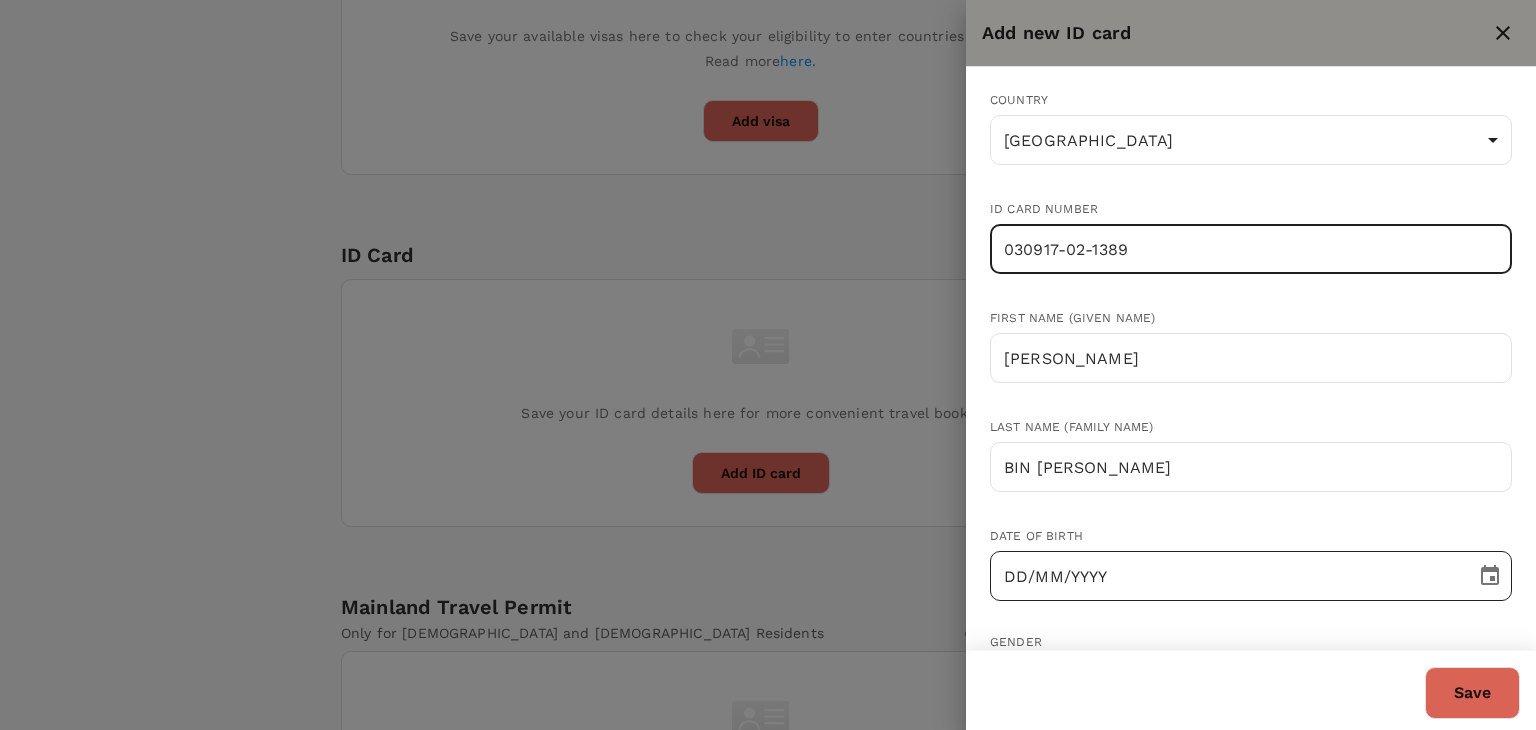 click on "DD/MM/YYYY" at bounding box center (1226, 576) 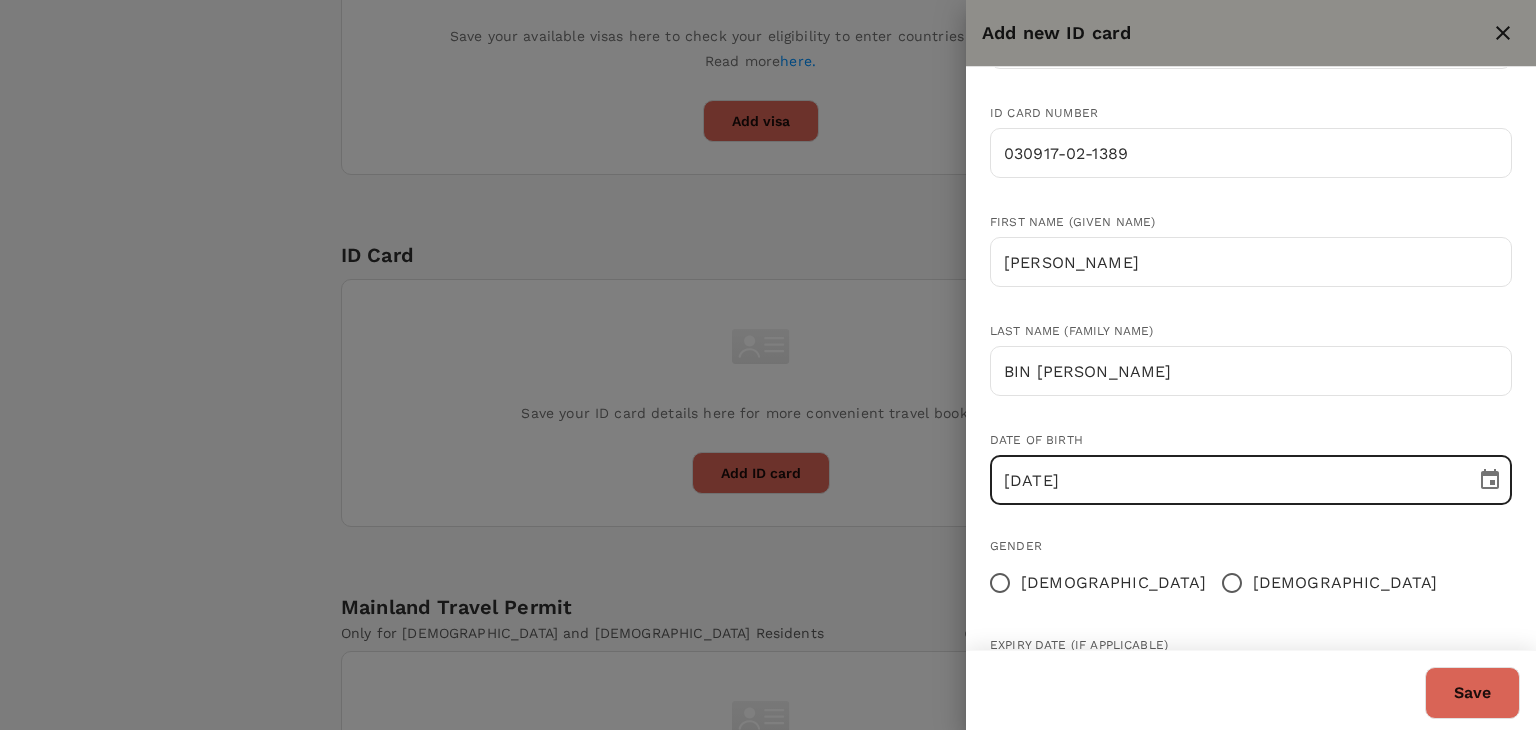 scroll, scrollTop: 195, scrollLeft: 0, axis: vertical 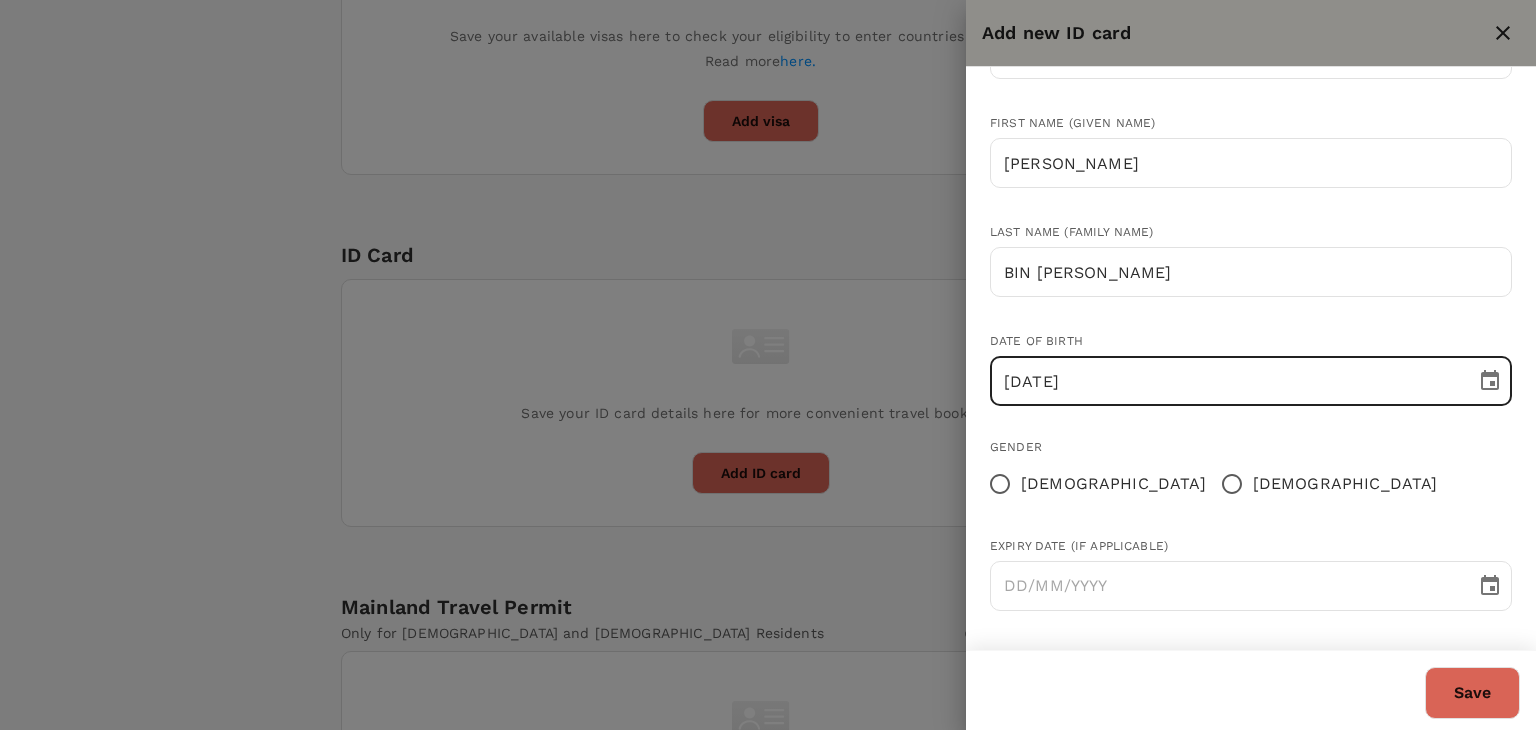 type on "17/09/2003" 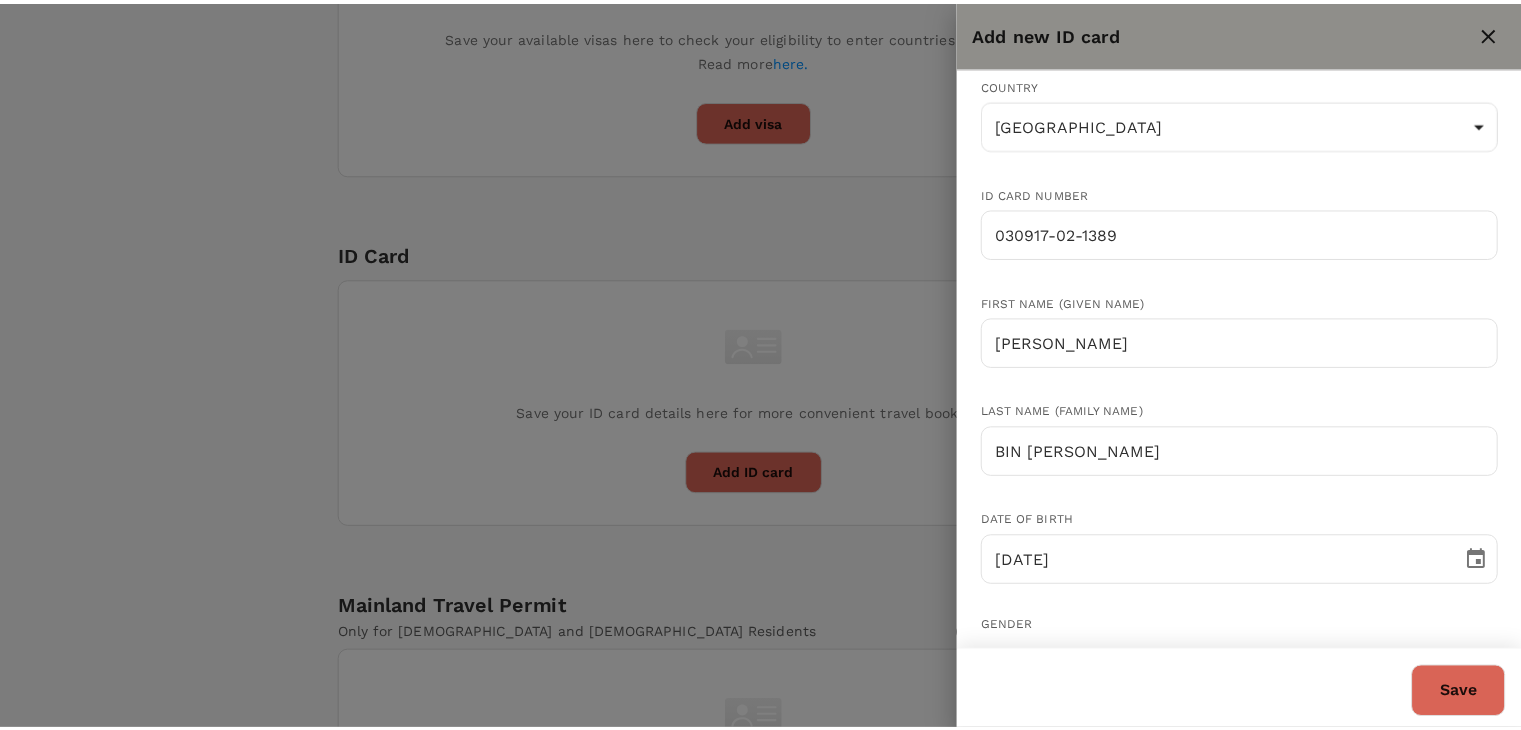 scroll, scrollTop: 0, scrollLeft: 0, axis: both 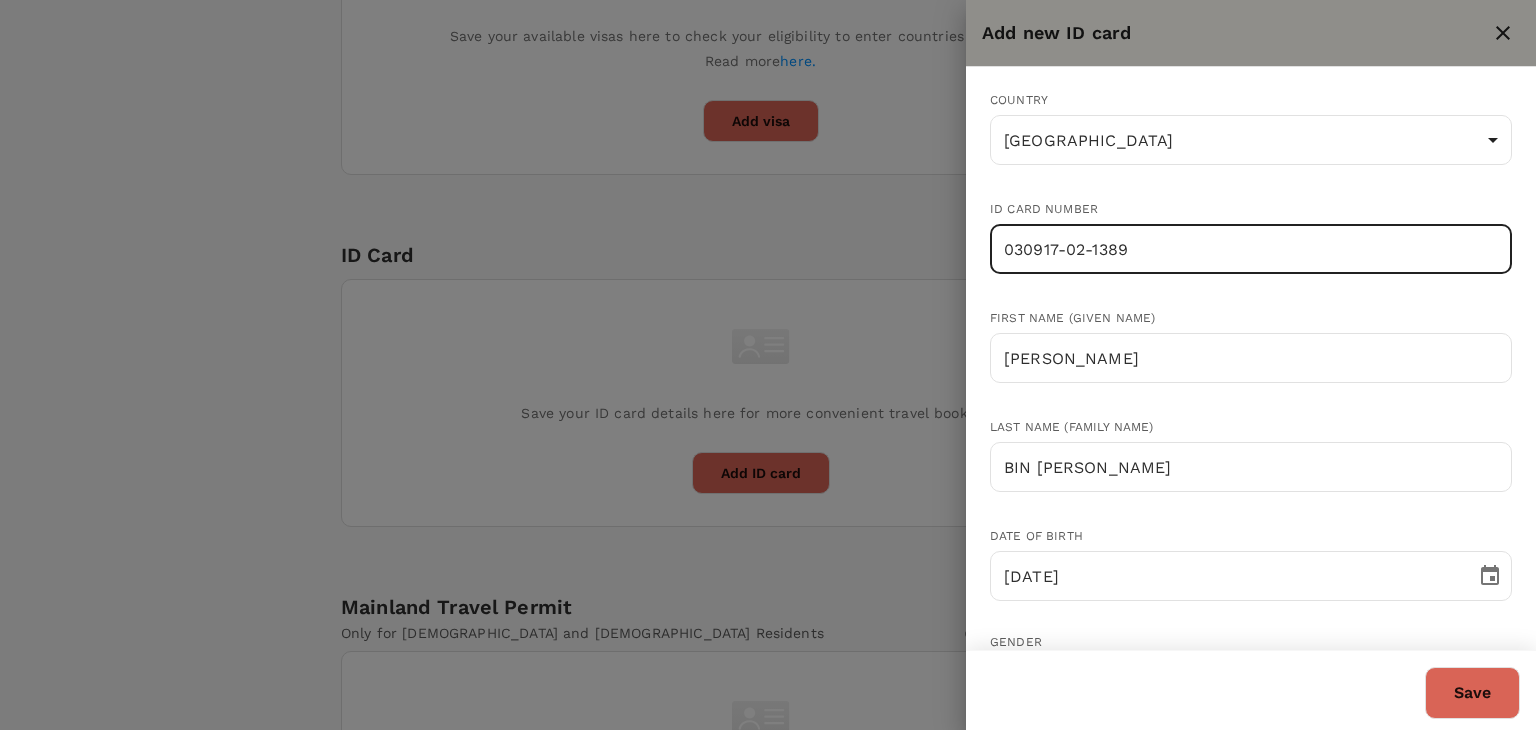 click on "030917-02-1389" at bounding box center (1251, 249) 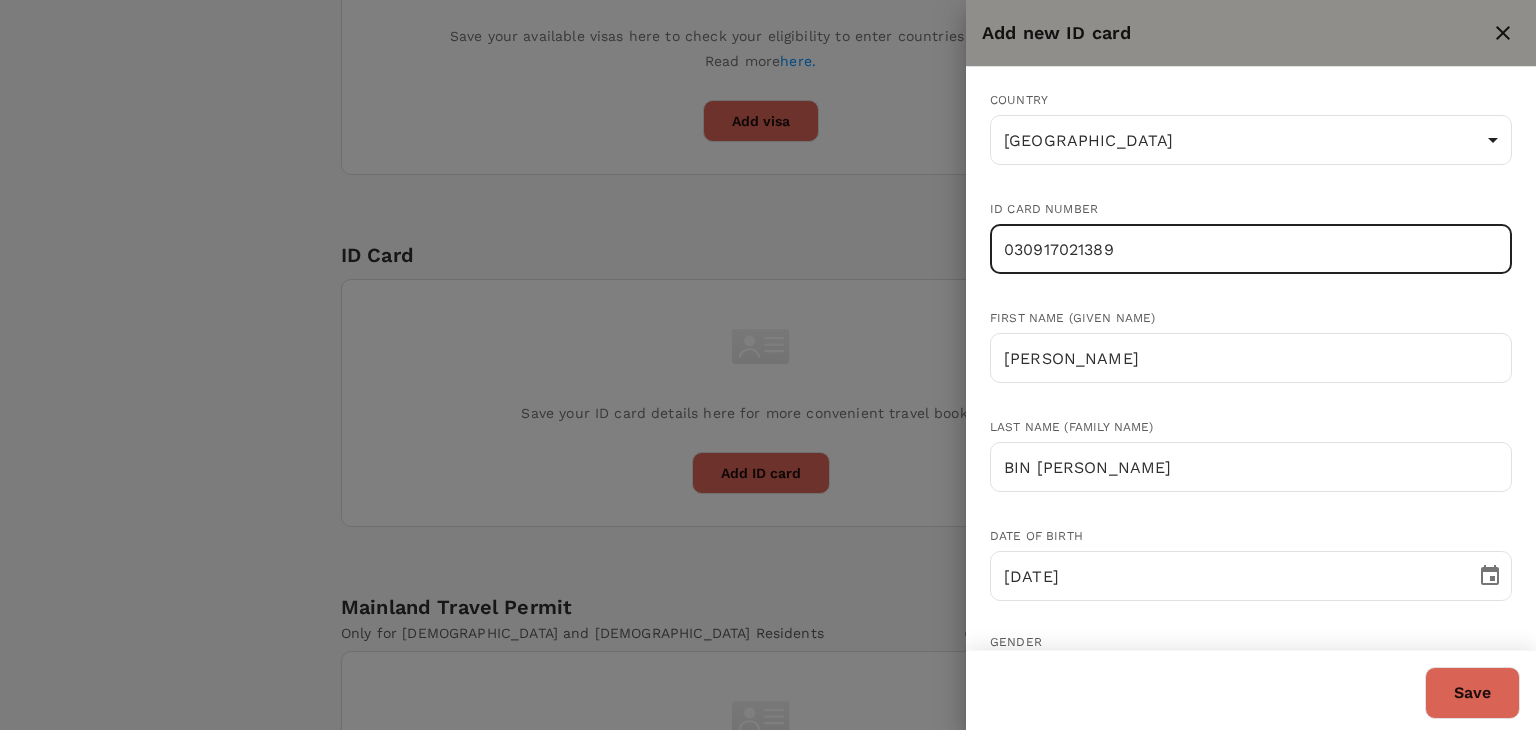 type on "030917021389" 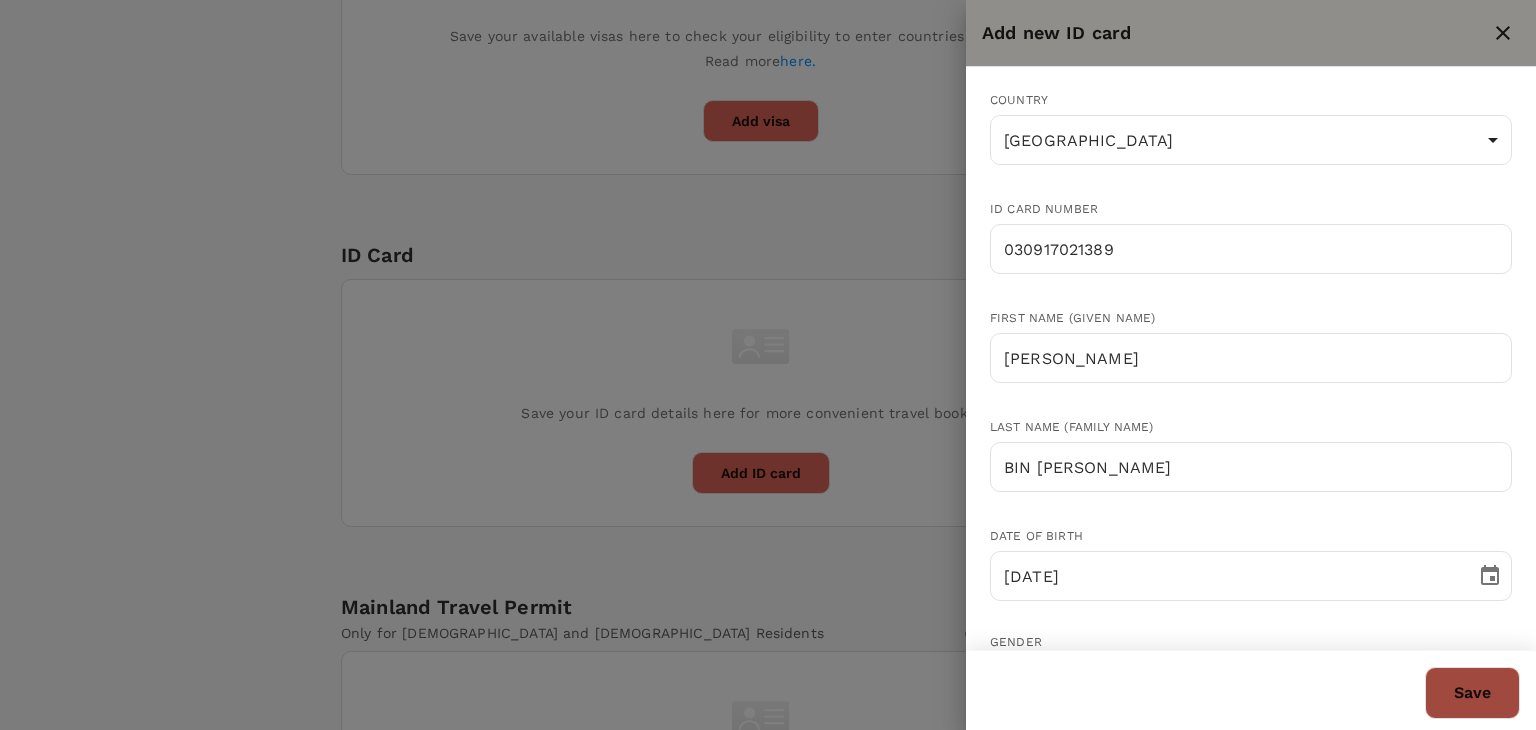 click on "Save" at bounding box center [1472, 693] 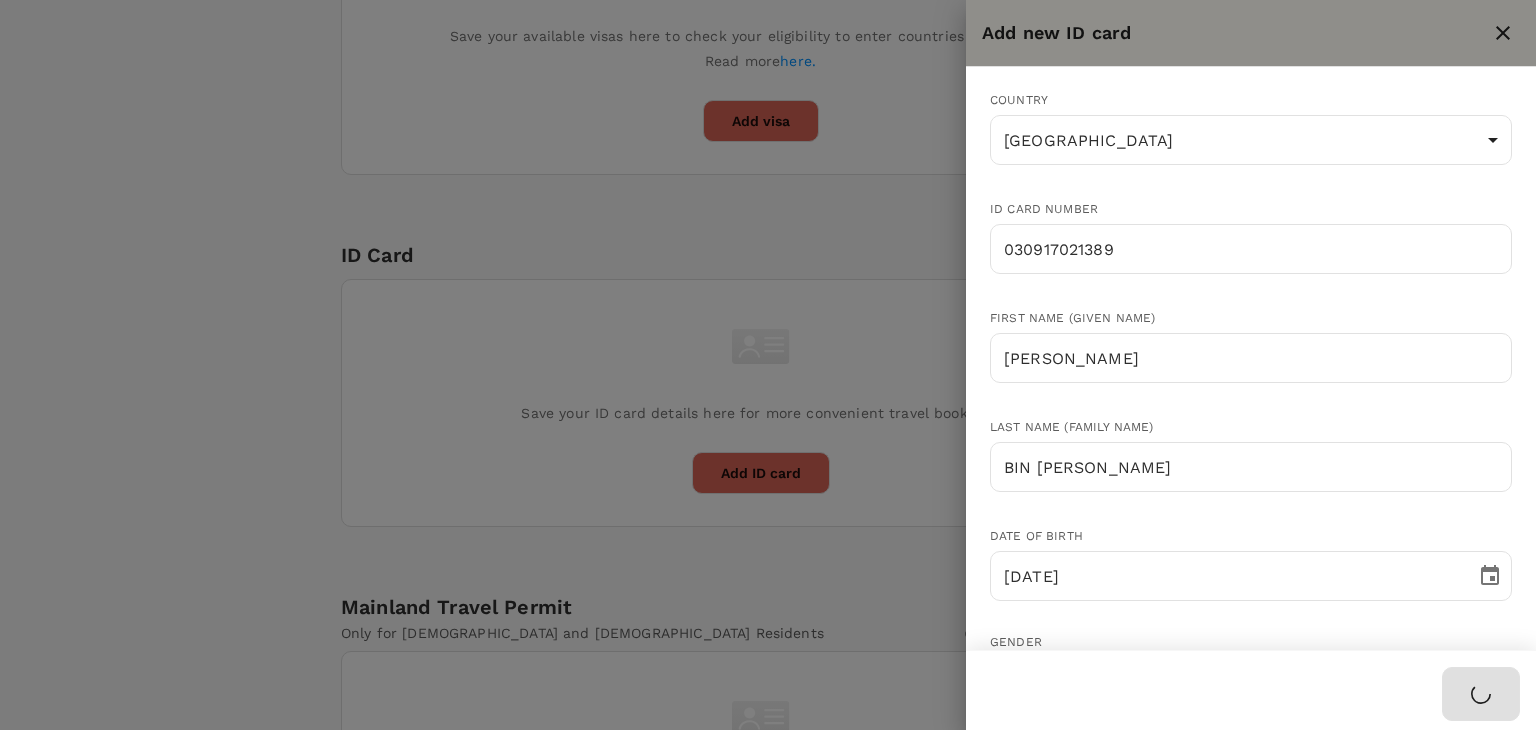 type 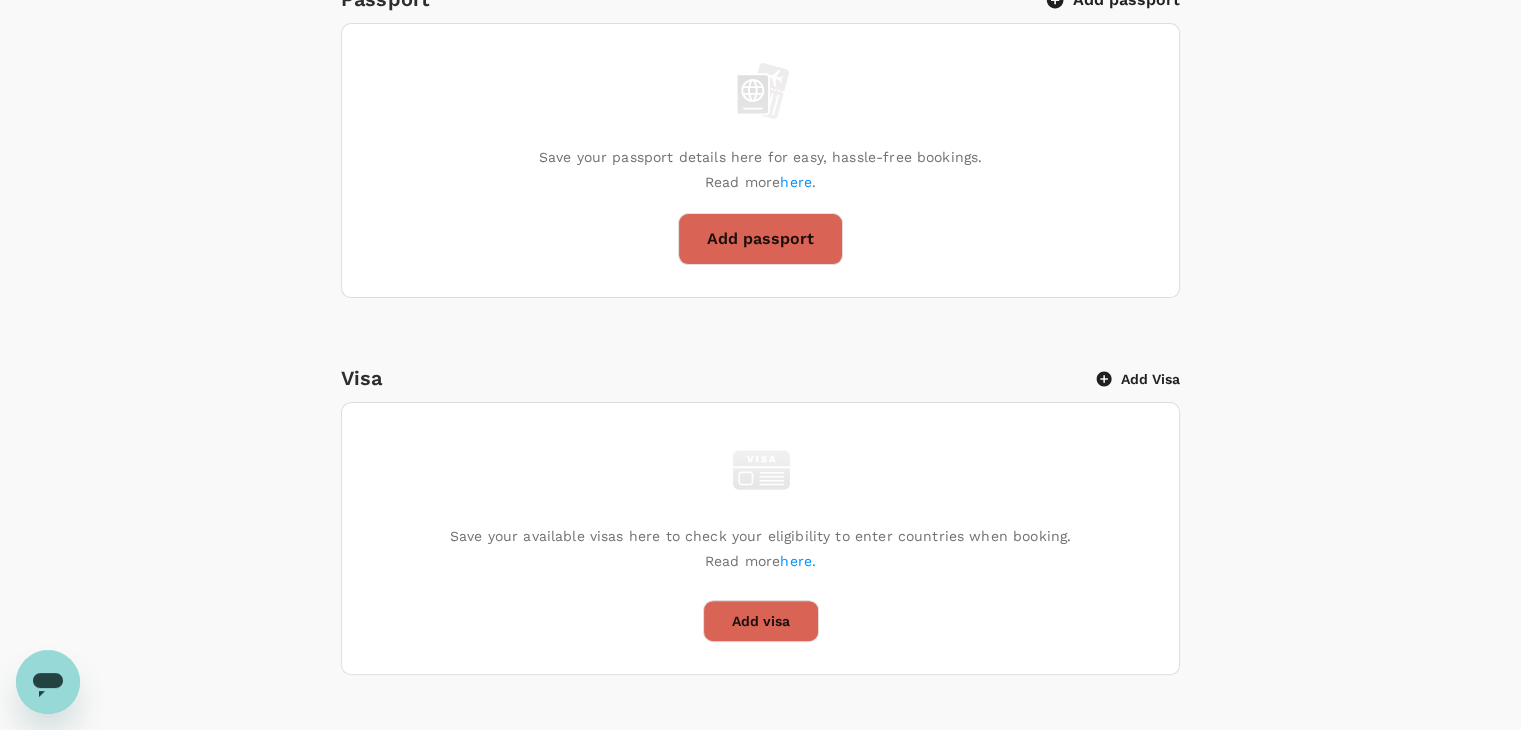 scroll, scrollTop: 0, scrollLeft: 0, axis: both 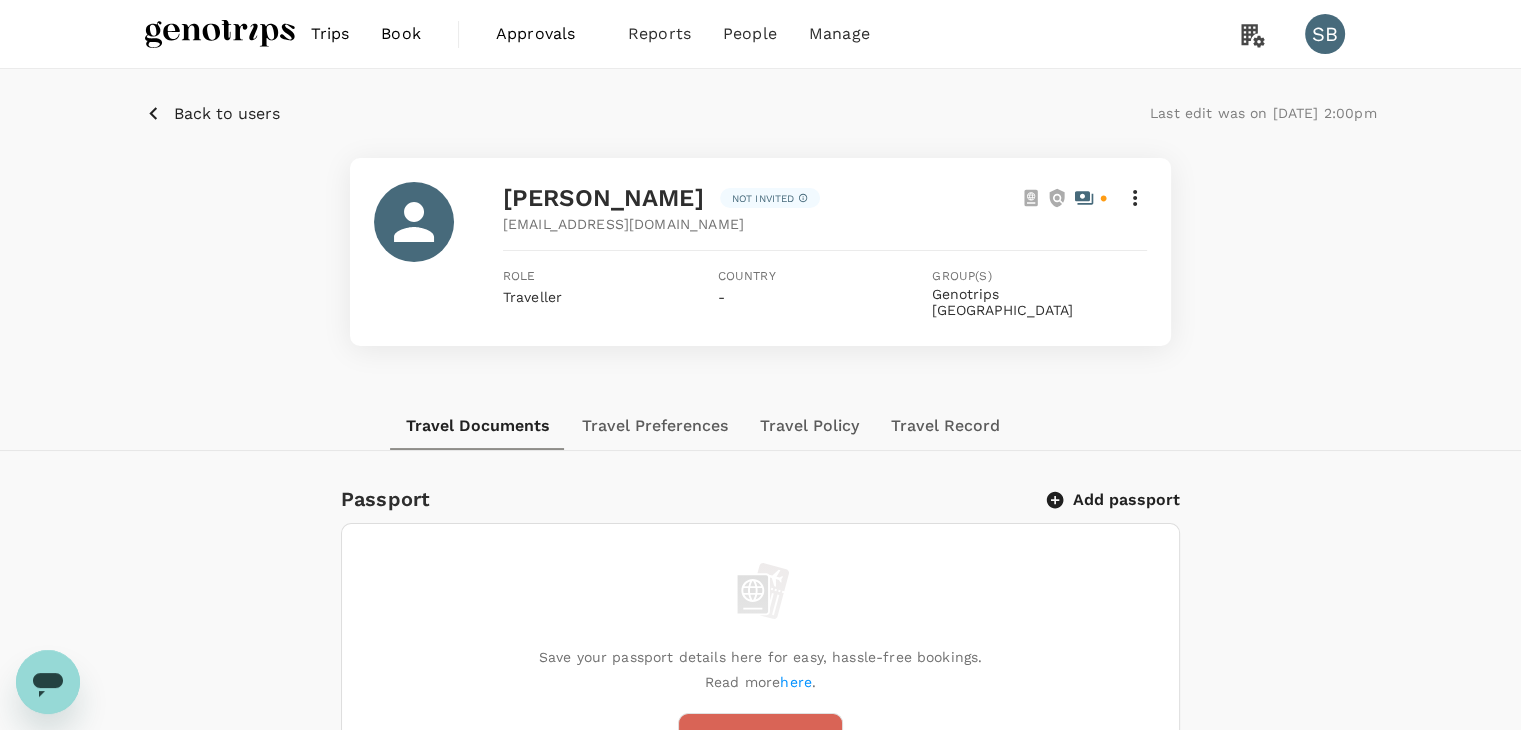click on "Back to users" at bounding box center (227, 114) 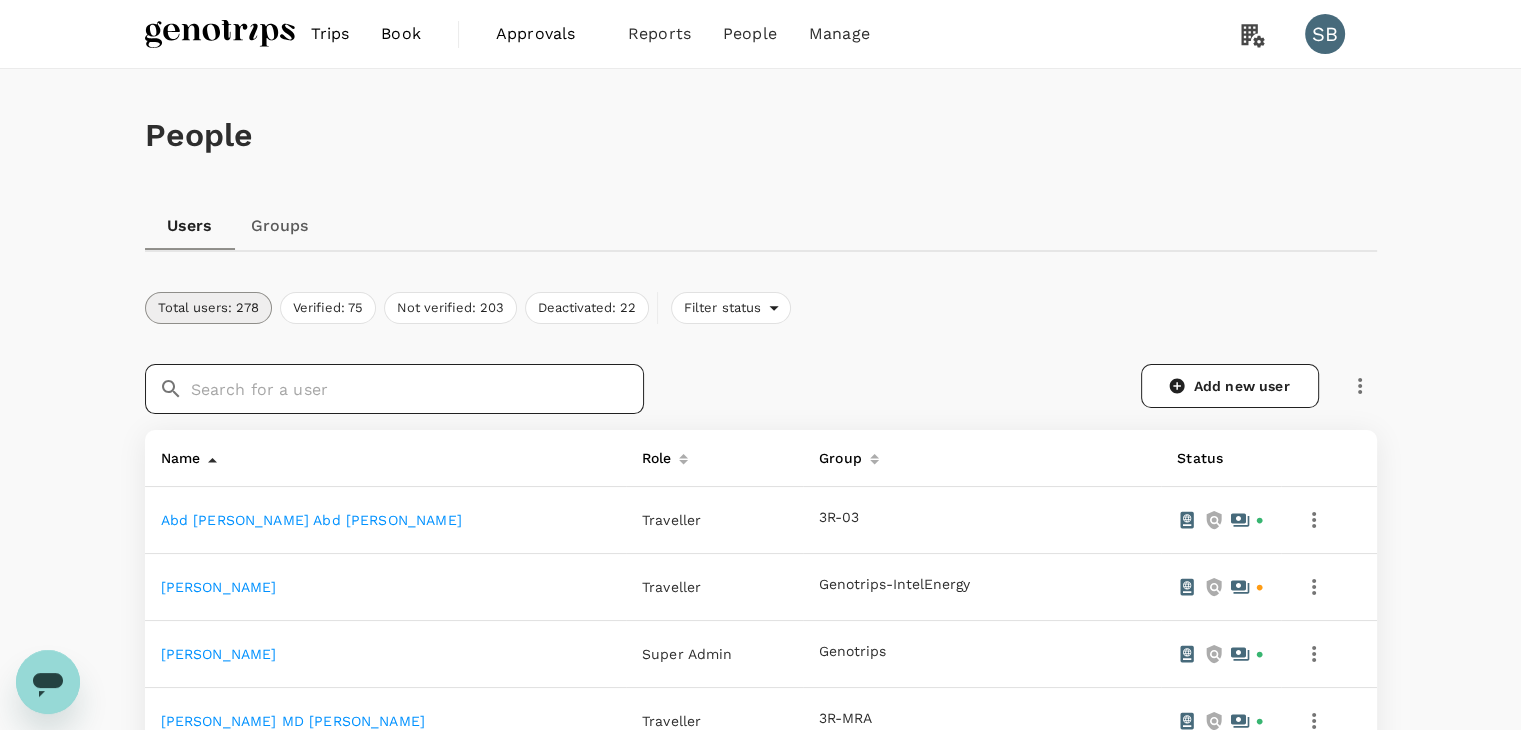 click at bounding box center [417, 389] 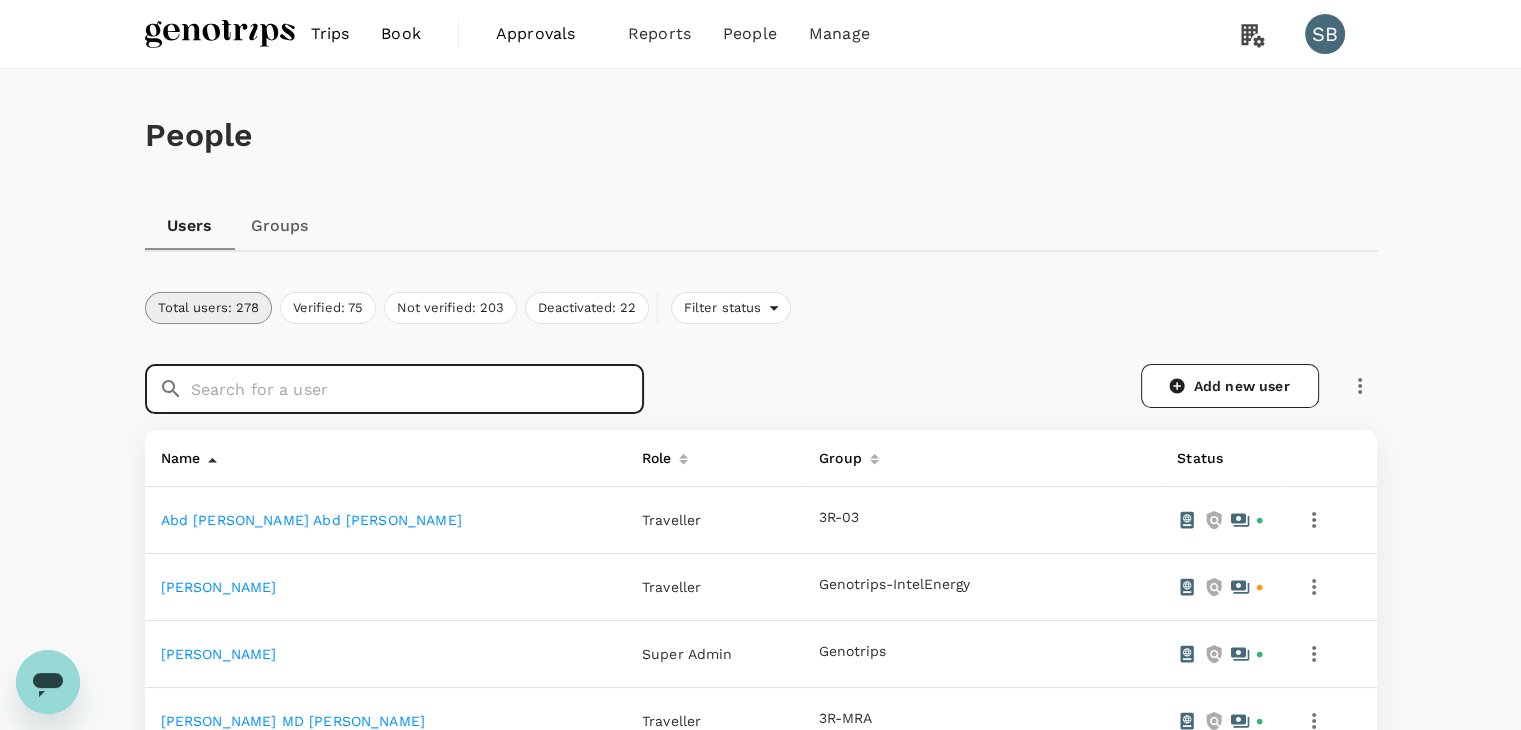 paste on "[PERSON_NAME]" 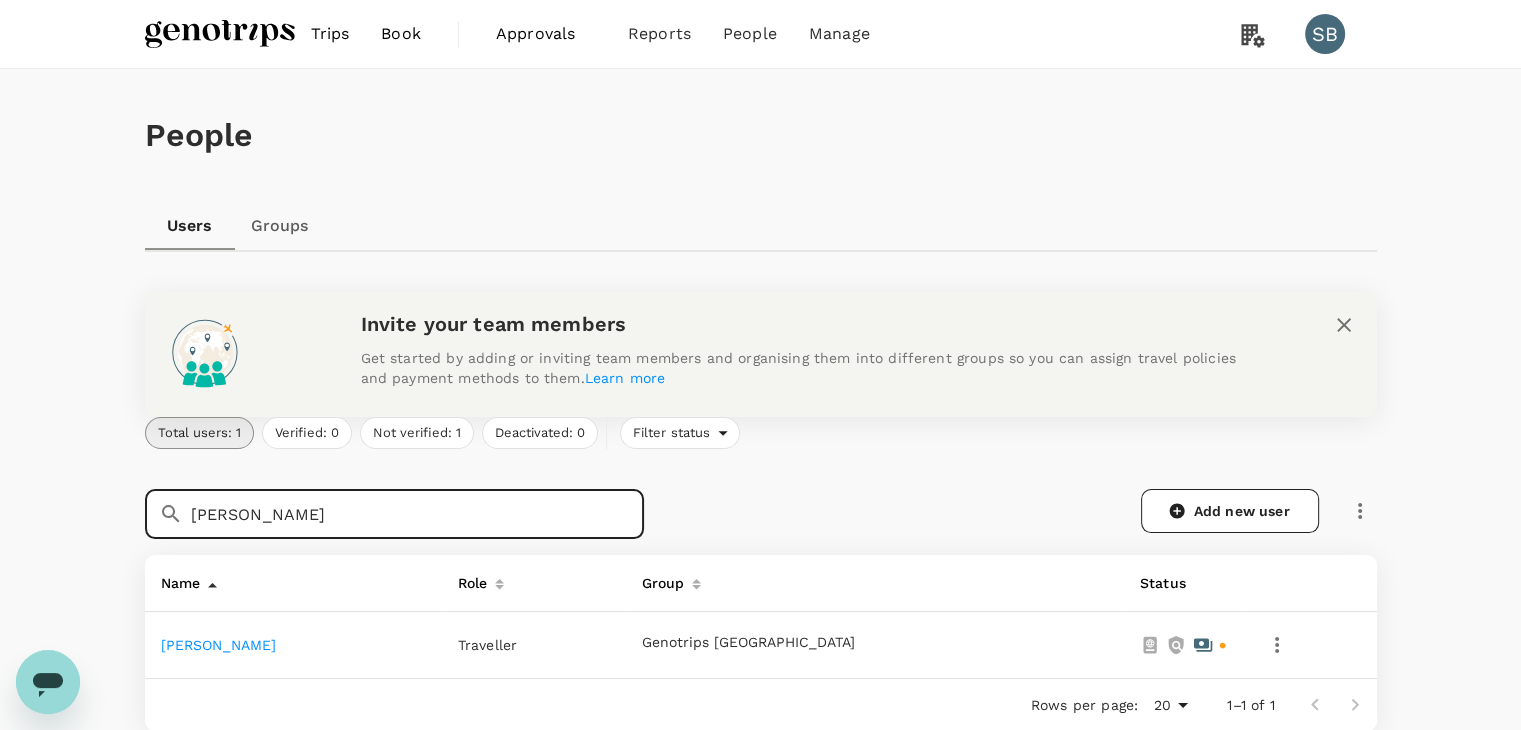 type on "[PERSON_NAME]" 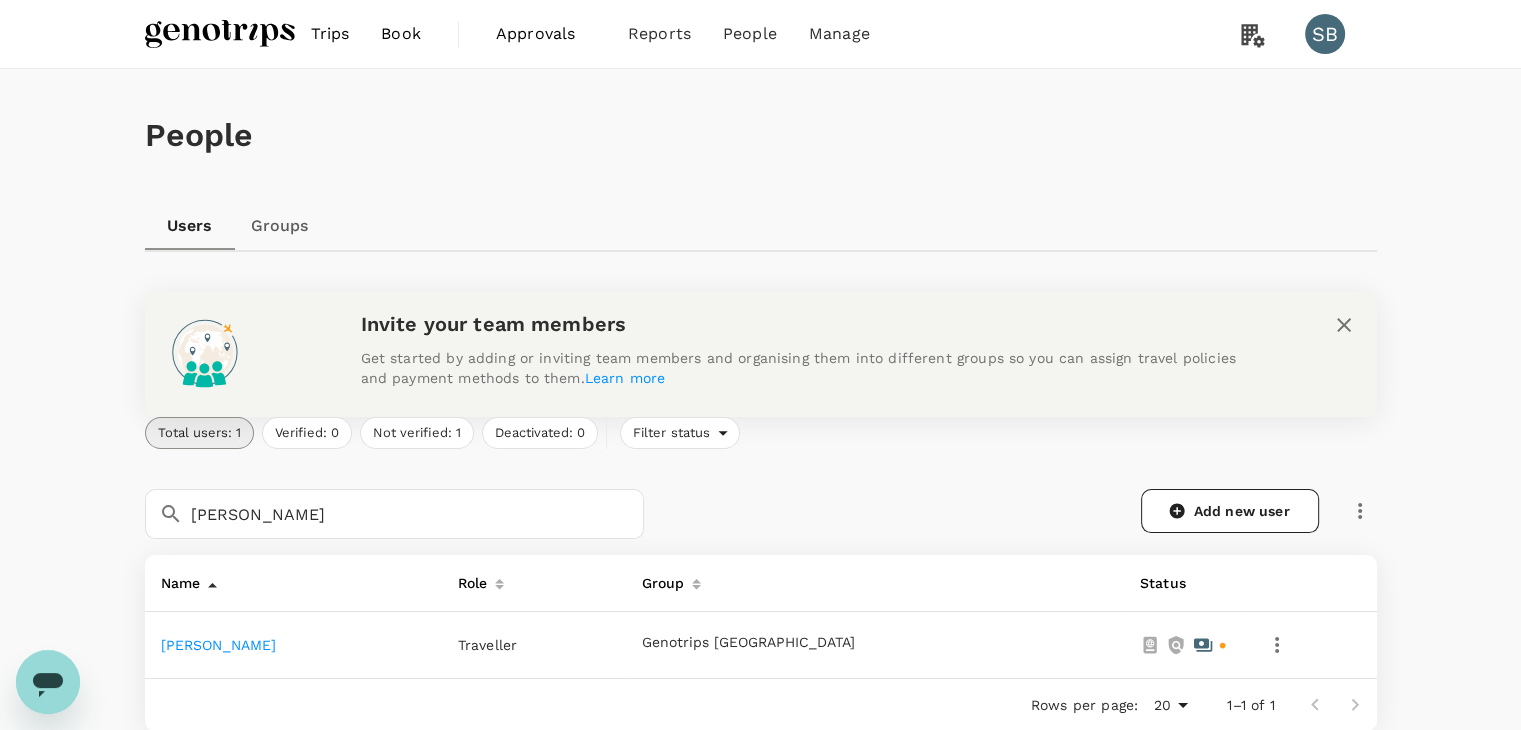 click on "[PERSON_NAME]" at bounding box center (219, 645) 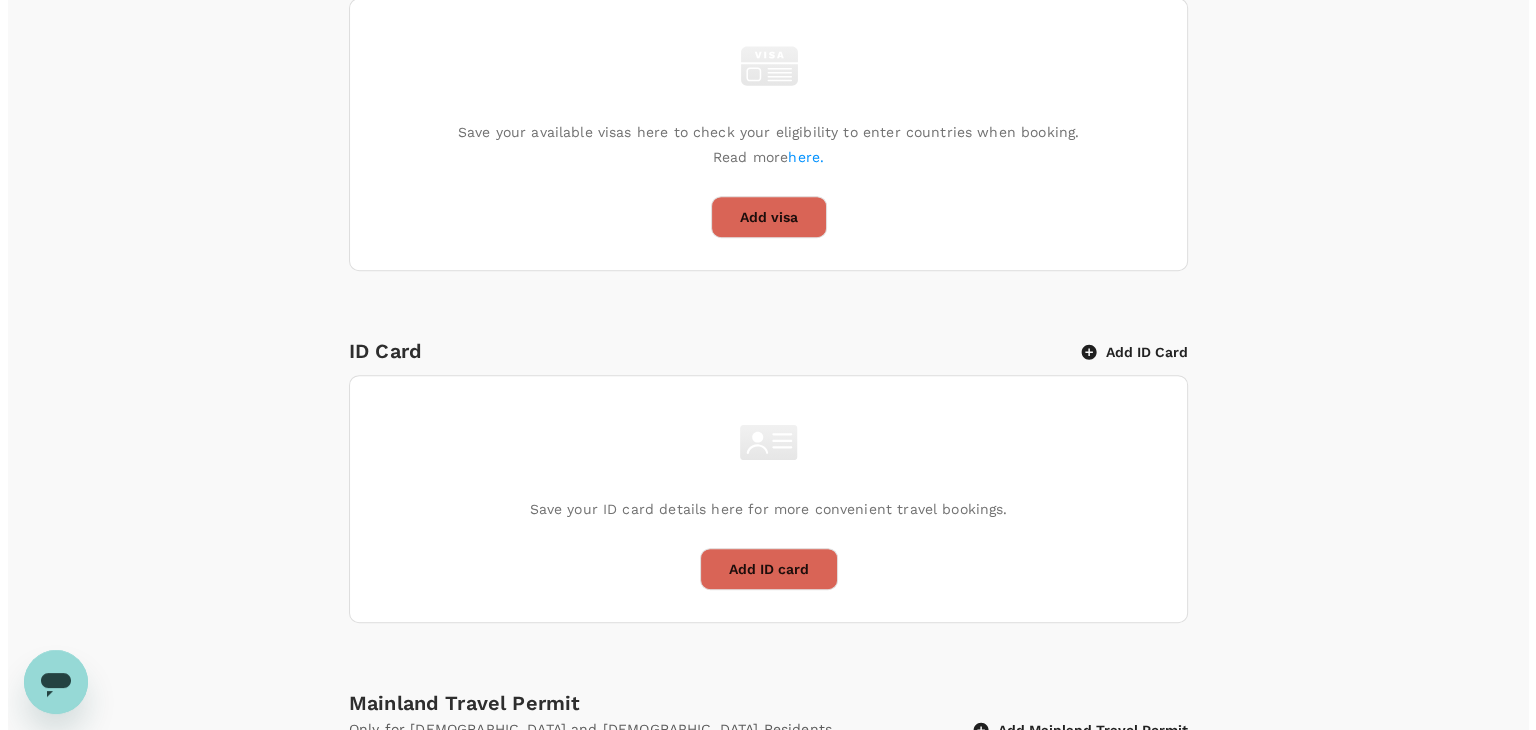 scroll, scrollTop: 904, scrollLeft: 0, axis: vertical 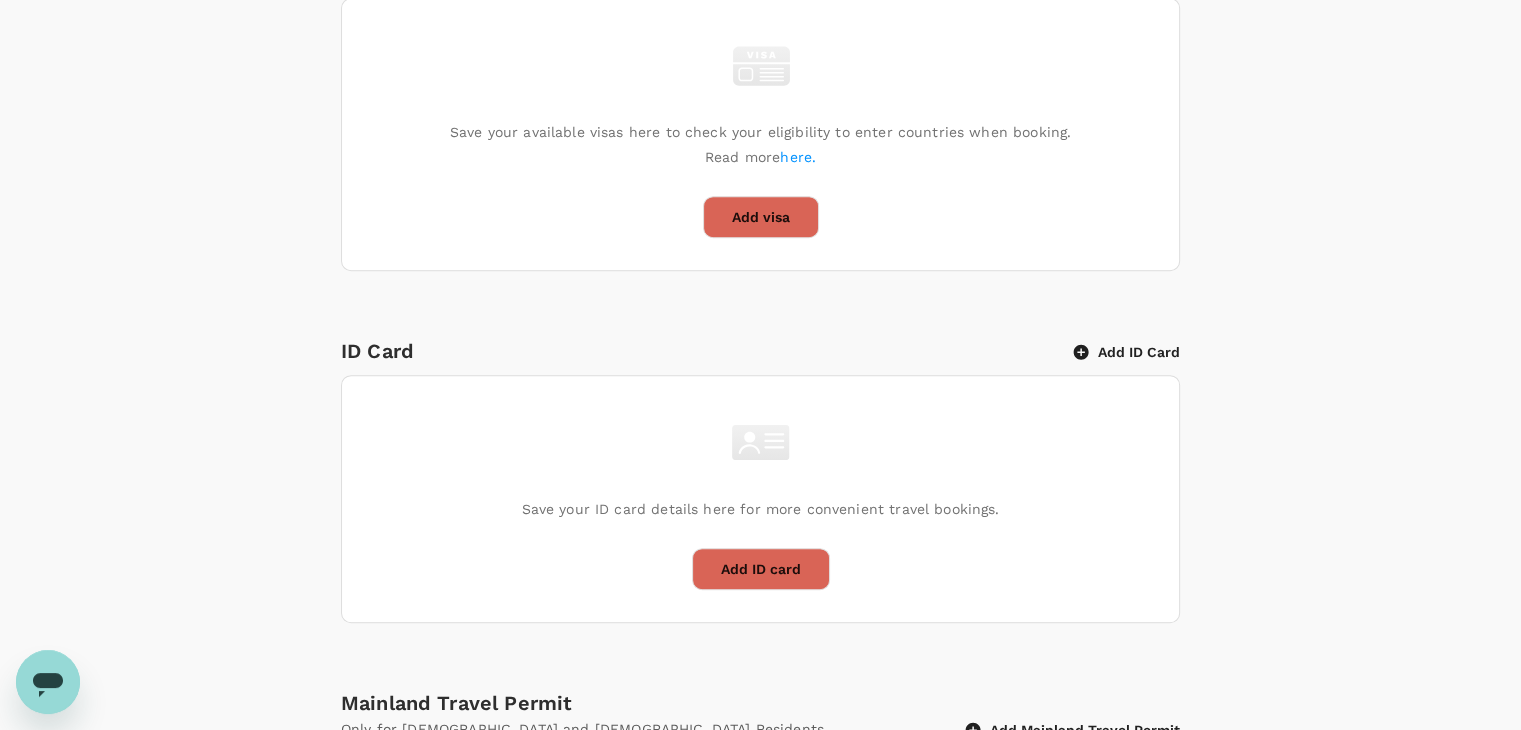 click 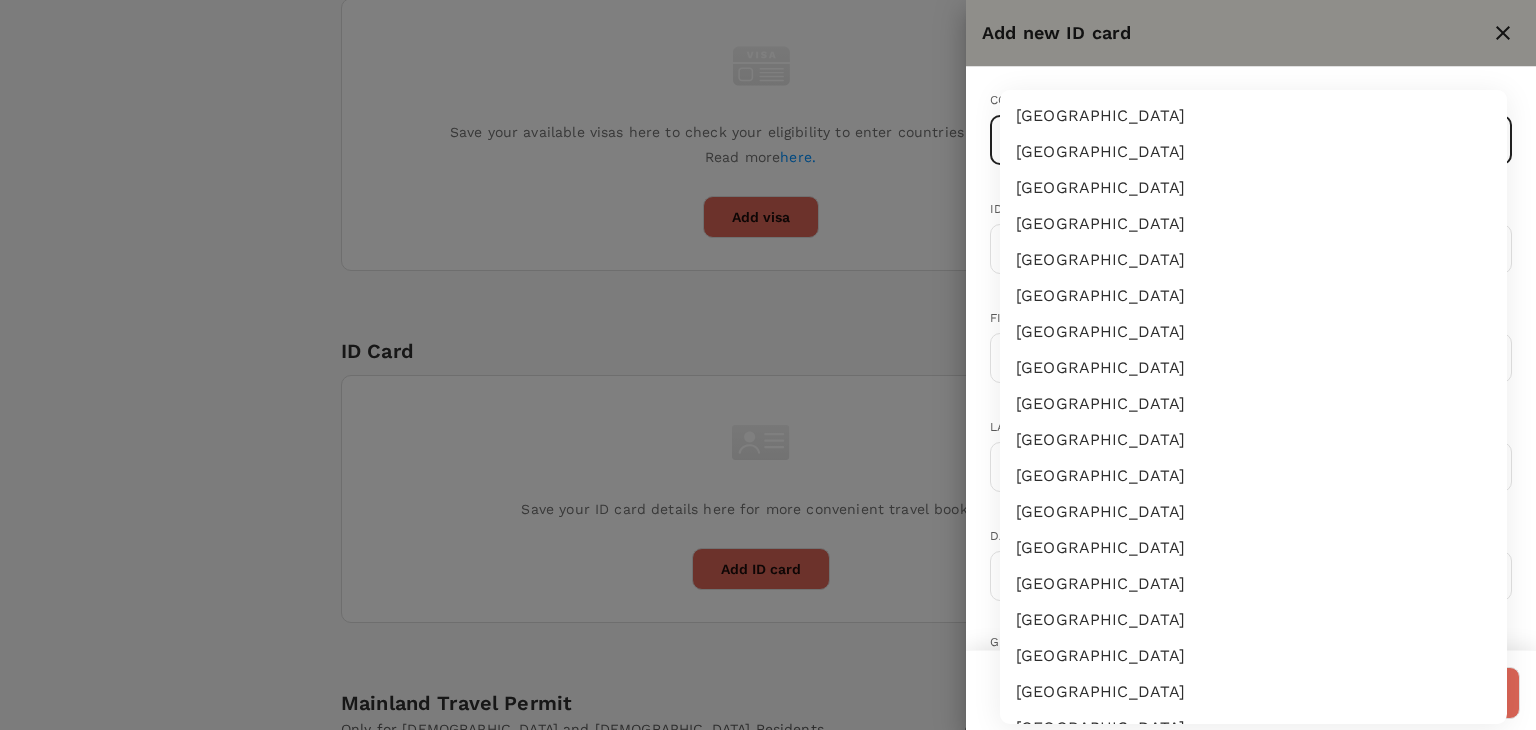 click on "Trips Book Approvals 0 Reports People Manage SB Back to users Last edit was on 03 Jul 2025, 2:00pm ALFENDI BIN AYUB Not invited izan+alfendi@genotrips.com.my Role Traveller Country - Group(s) Genotrips Sarawak Travel Documents Travel Preferences Travel Policy Travel Record Passport Add passport Save your passport details here for easy, hassle-free bookings. Read more  here . Add passport Visa Add Visa Save your available visas here to check your eligibility to enter countries when booking. Read more  here. Add visa ID Card Add ID Card Save your ID card details here for more convenient travel bookings. Add ID card Mainland Travel Permit Only for Hong Kong and Macao Residents Add Mainland Travel Permit Save your Mainland Travel Permit to easily book travel within China. Add Mainland Travel Permit by TruTrip  ( 3.46.0   ) Add new ID card Country ​ ​ ID card number ​ First name (Given name) ​ Last name (Family name) ​ Date of birth ​ Gender Female Male Expiry date (if applicable) ​ Save Afghanistan" at bounding box center (768, 87) 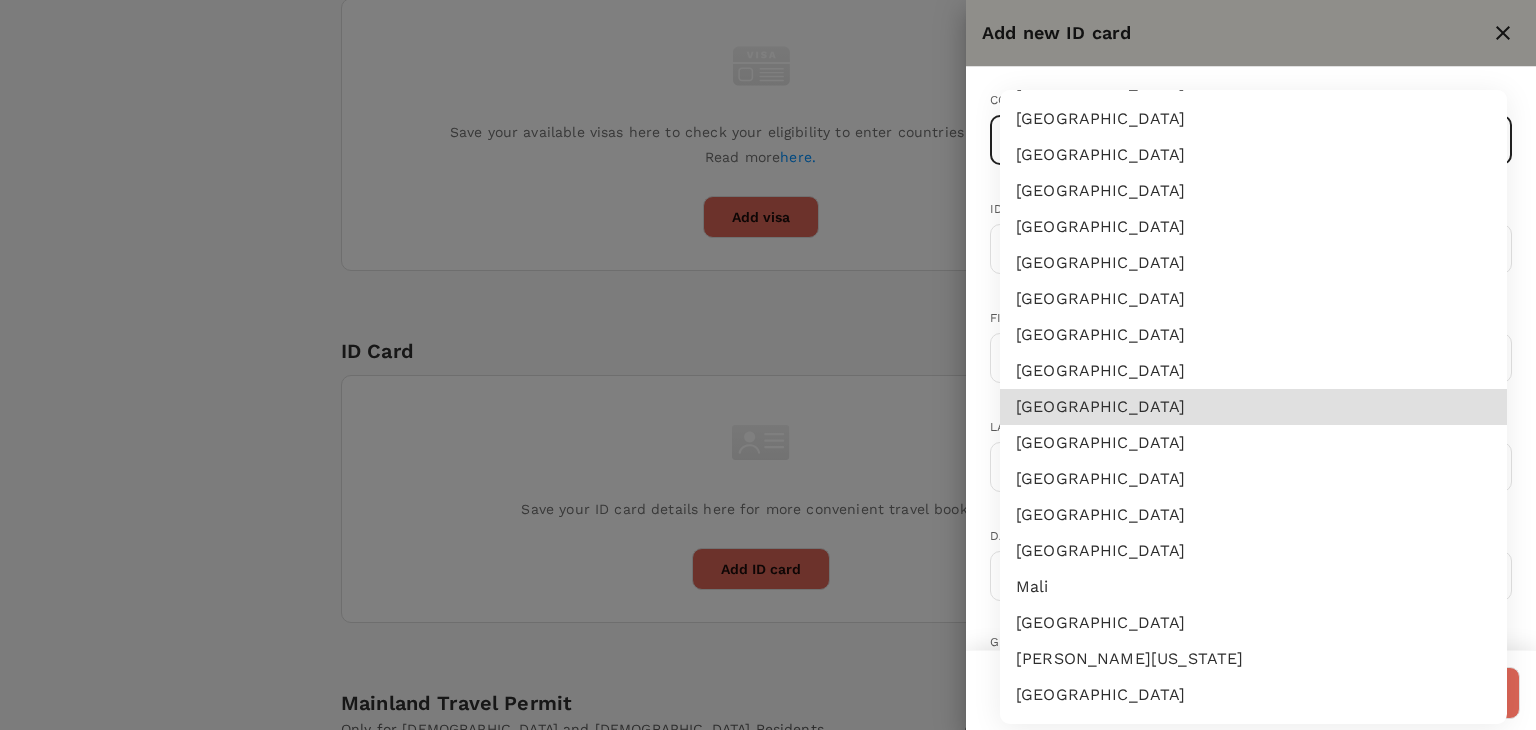 type 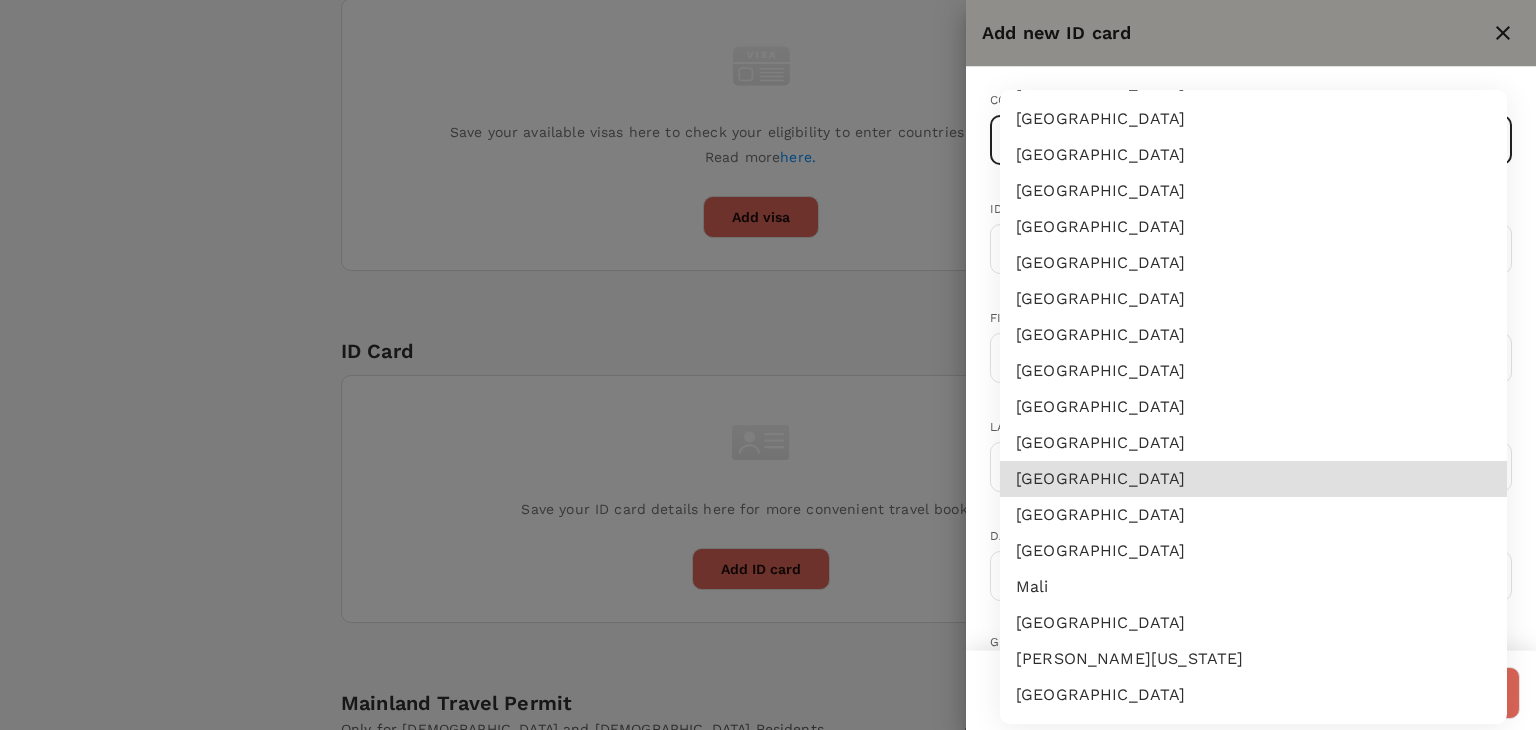 type 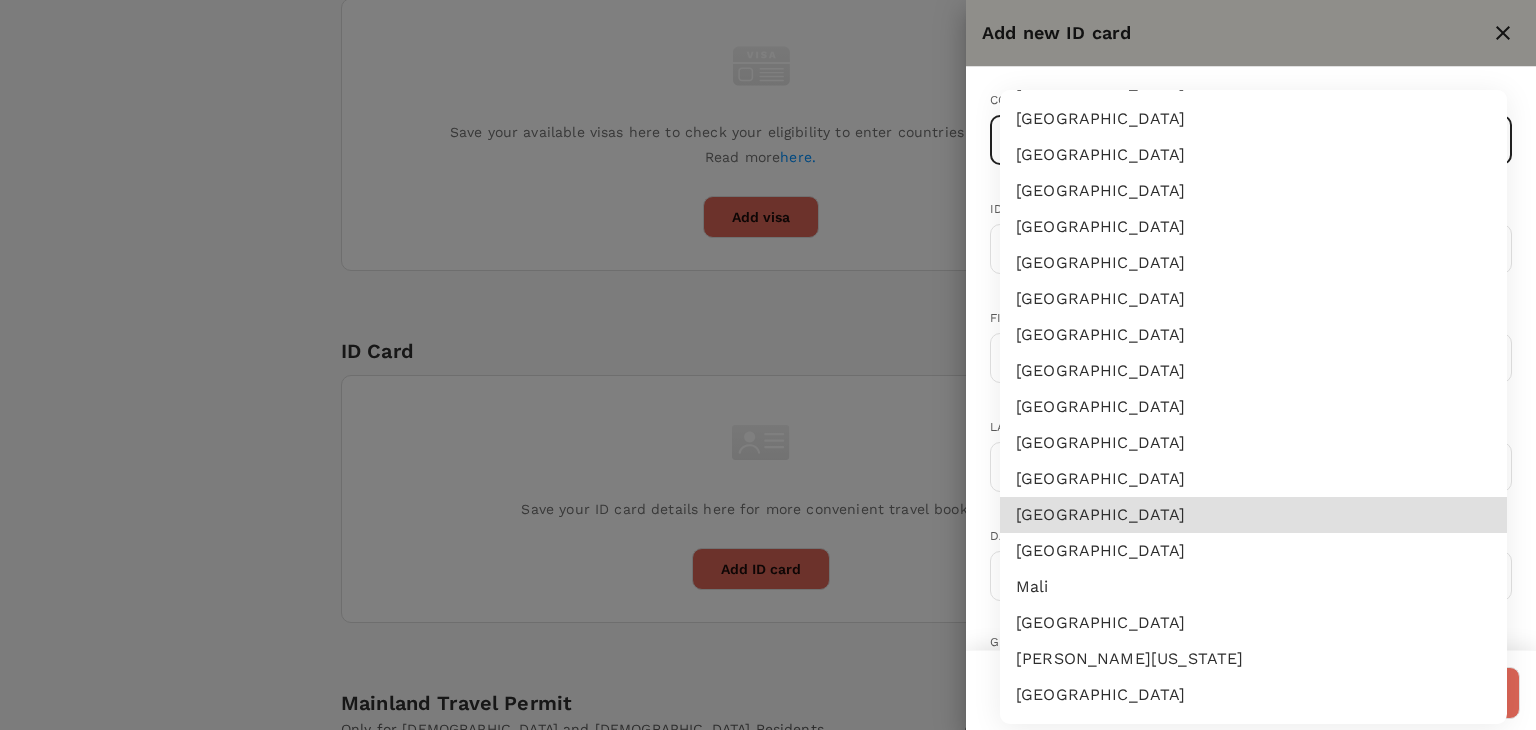 type on "MY" 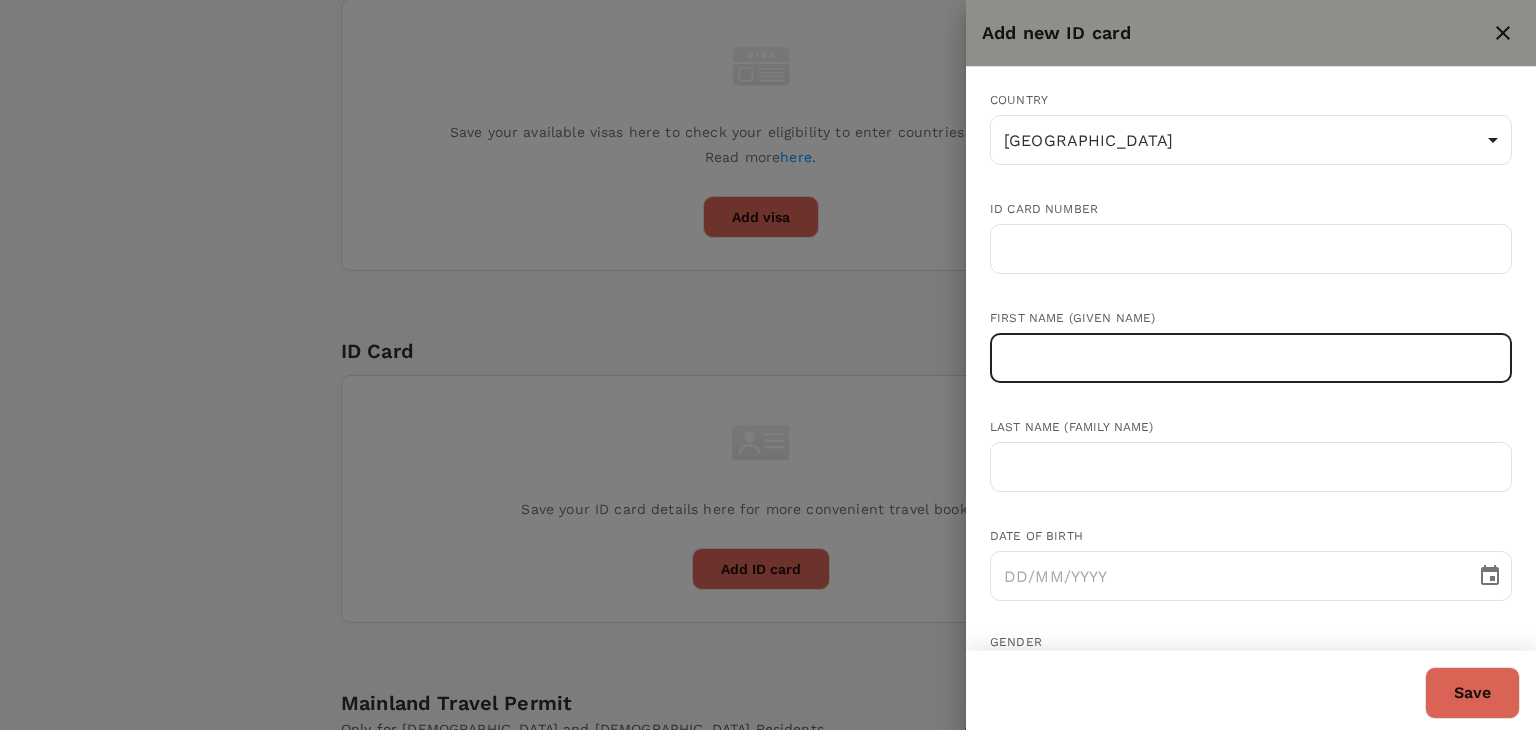click at bounding box center (1251, 358) 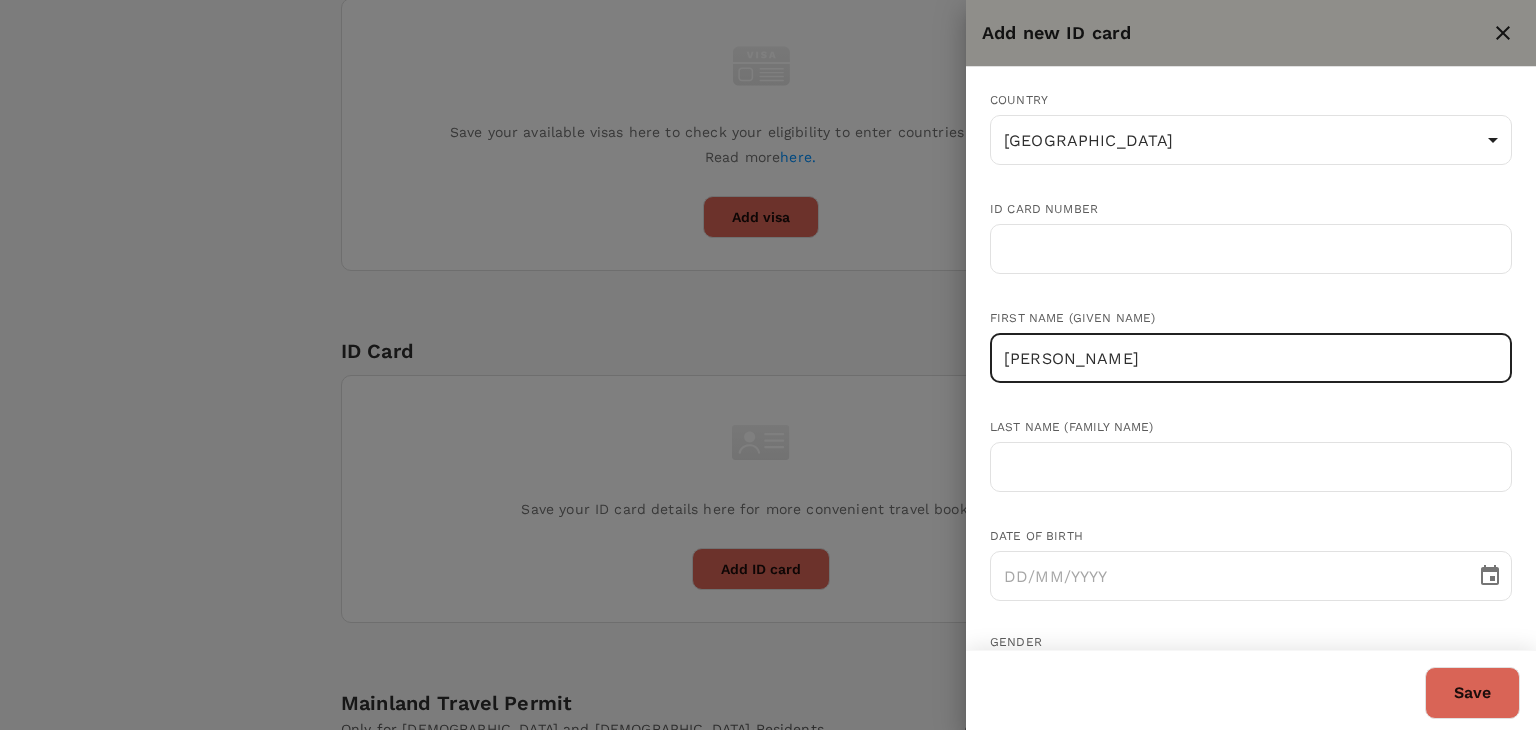 drag, startPoint x: 1147, startPoint y: 360, endPoint x: 1082, endPoint y: 360, distance: 65 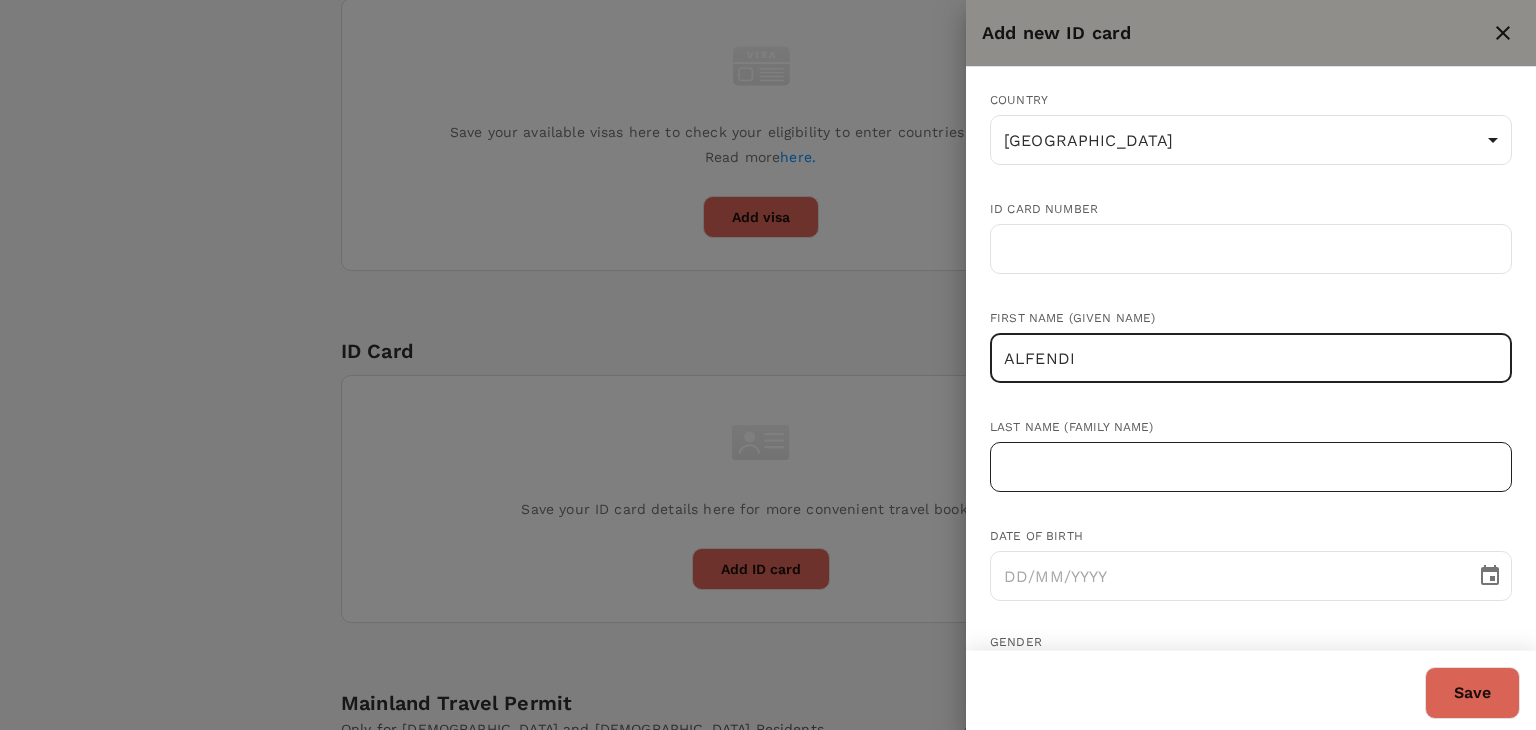 type on "ALFENDI" 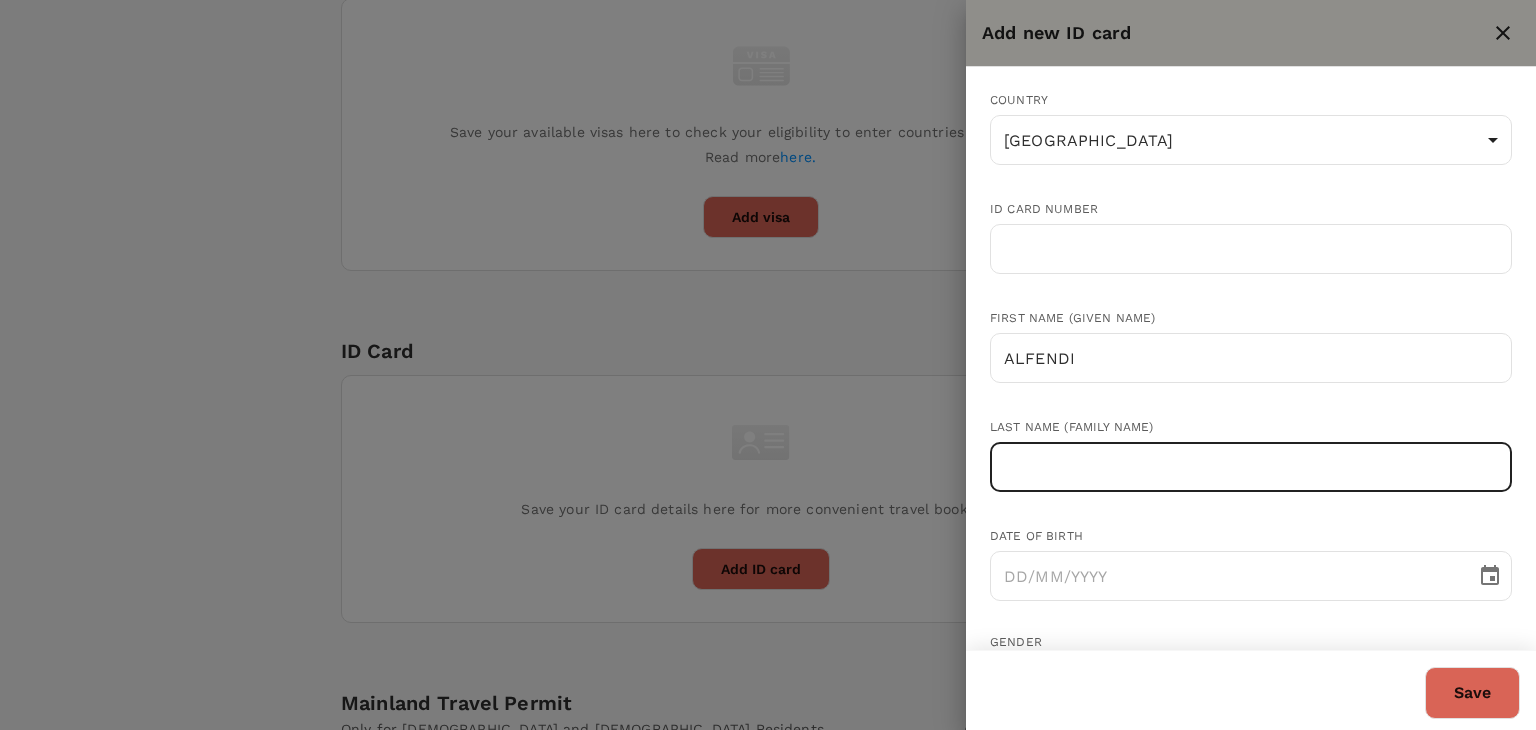 paste on "[PERSON_NAME]" 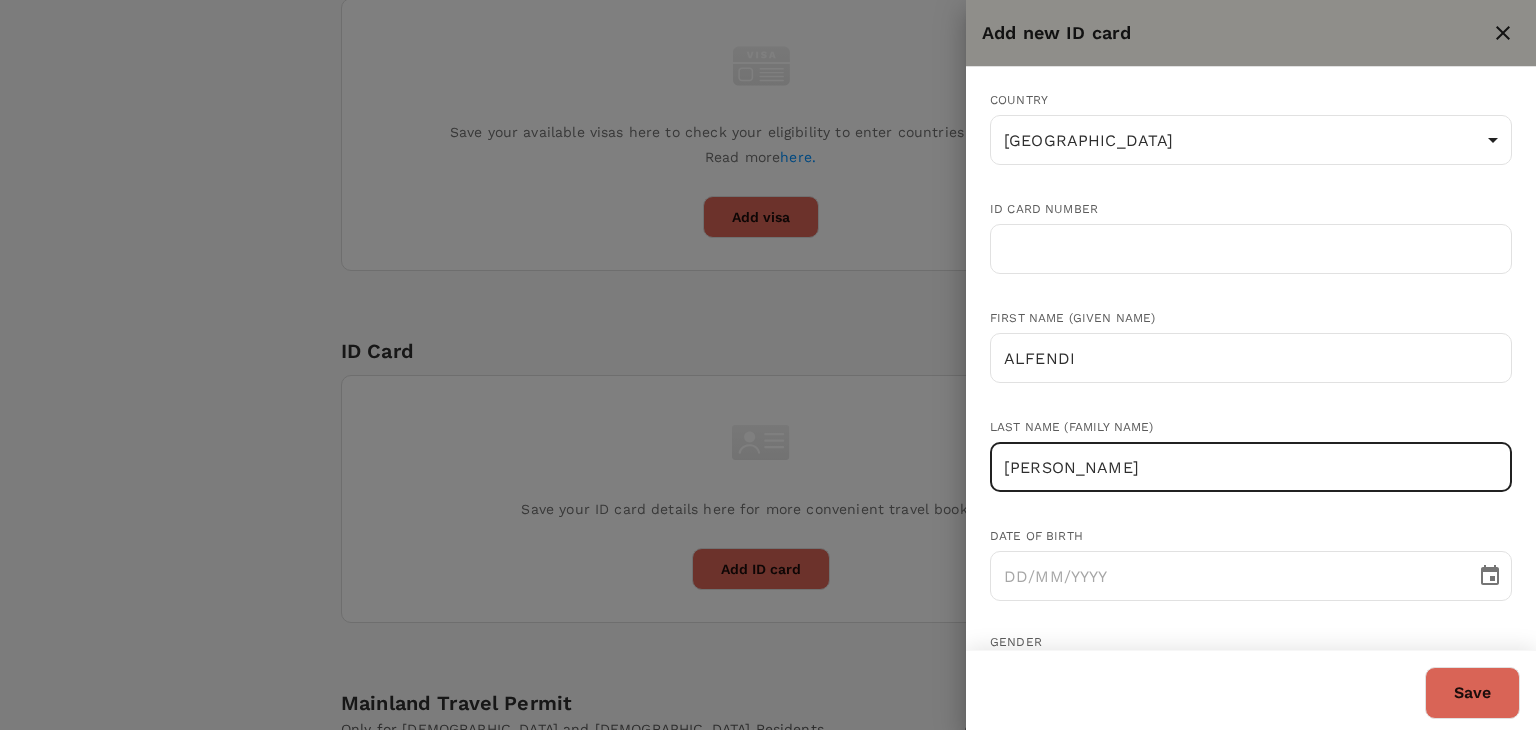 type on "[PERSON_NAME]" 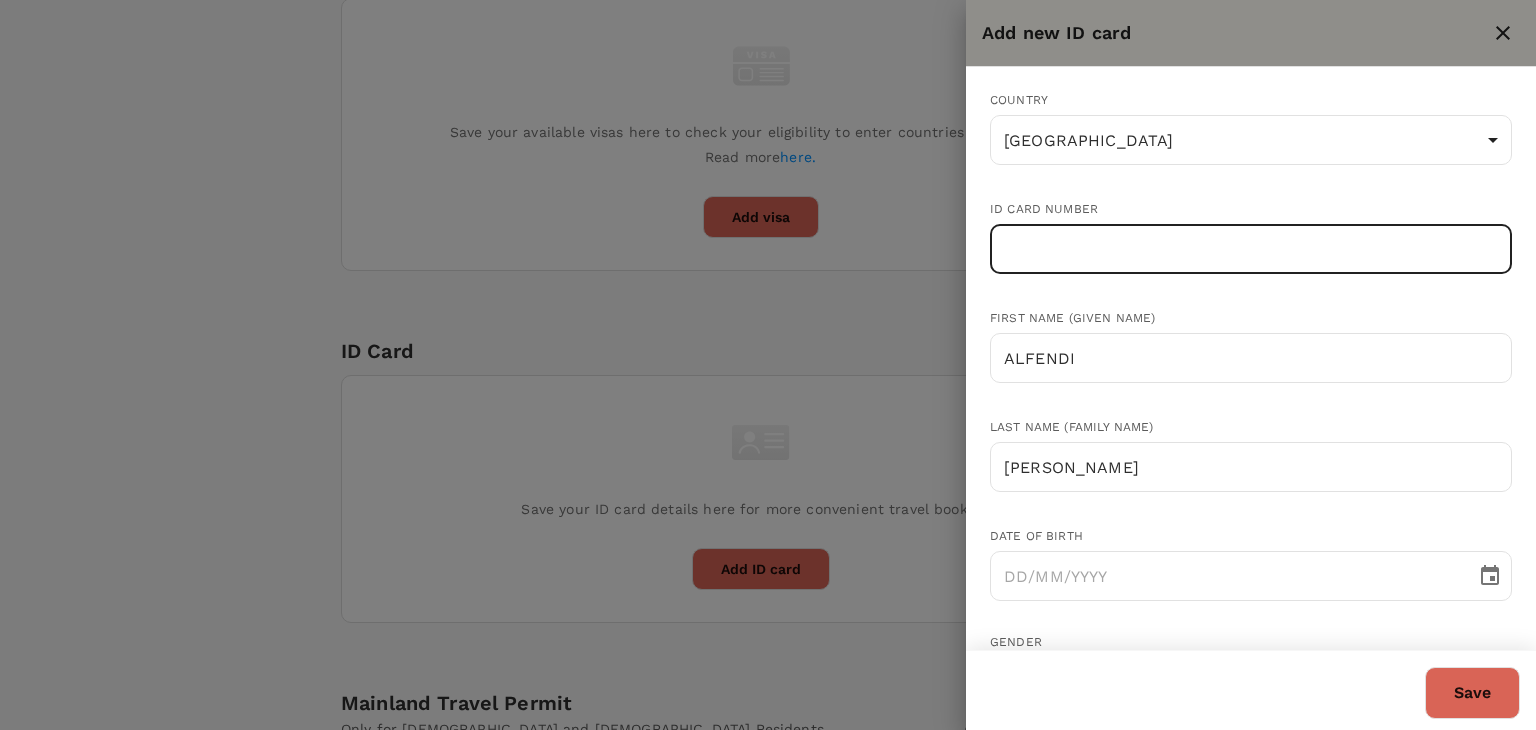 click at bounding box center (1251, 249) 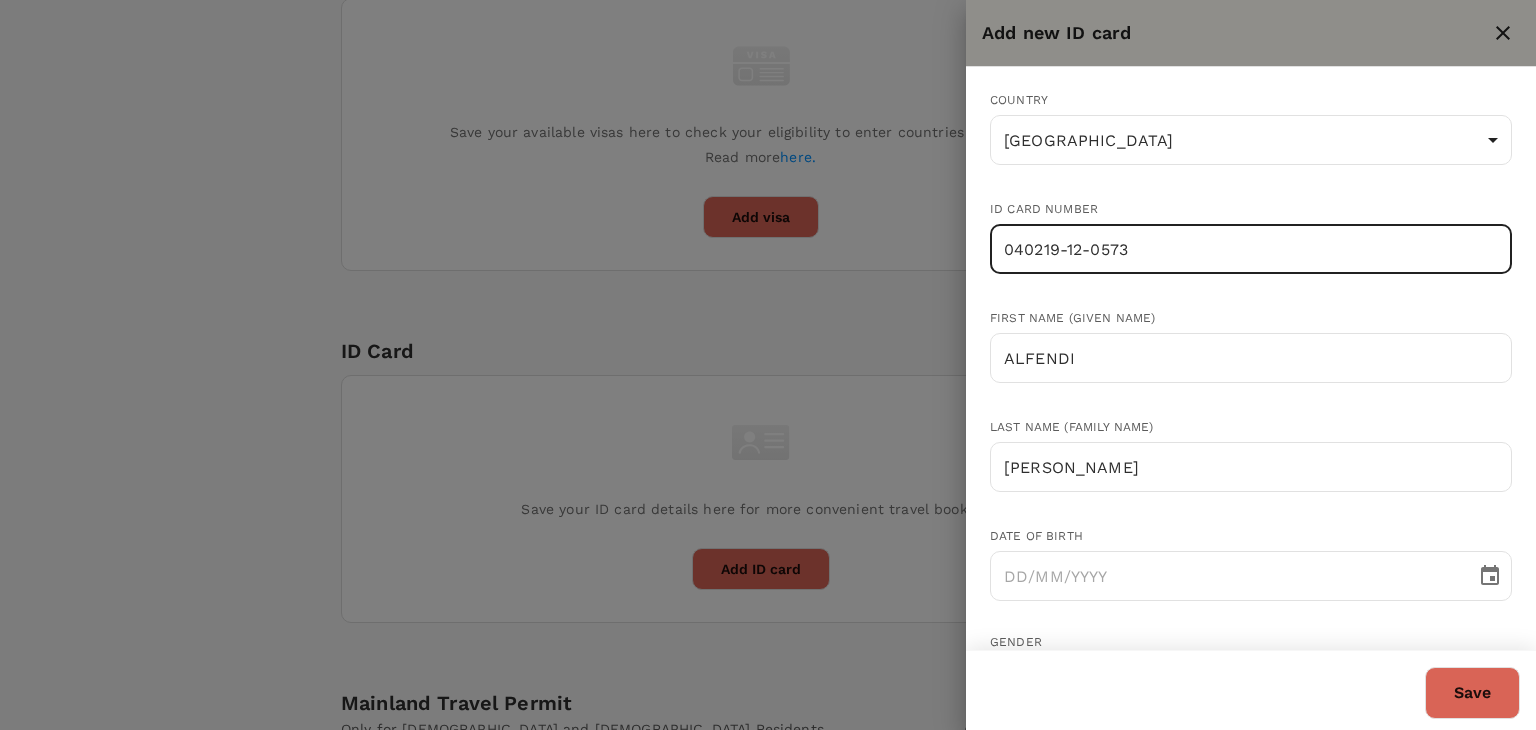 click on "040219-12-0573" at bounding box center [1251, 249] 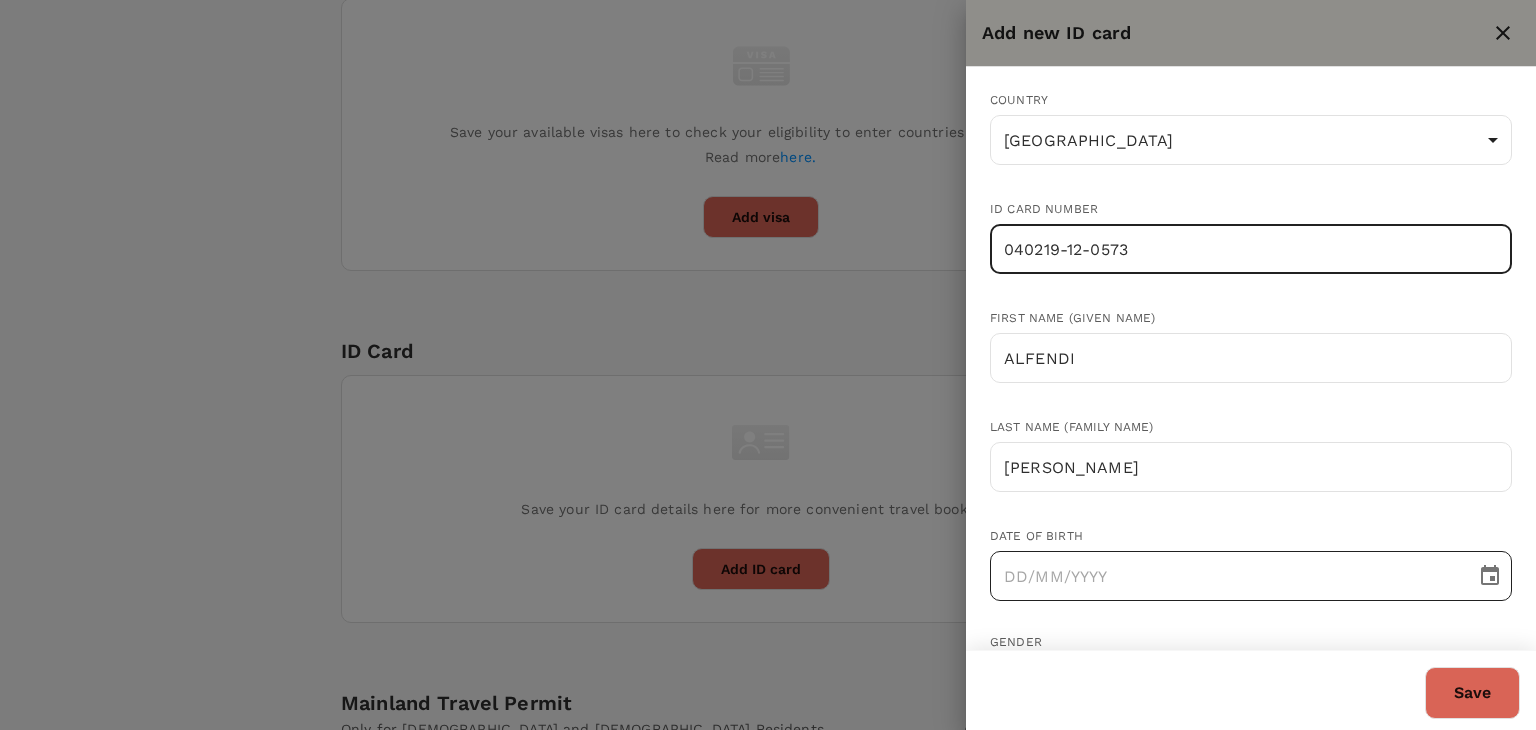 type on "040219-12-0573" 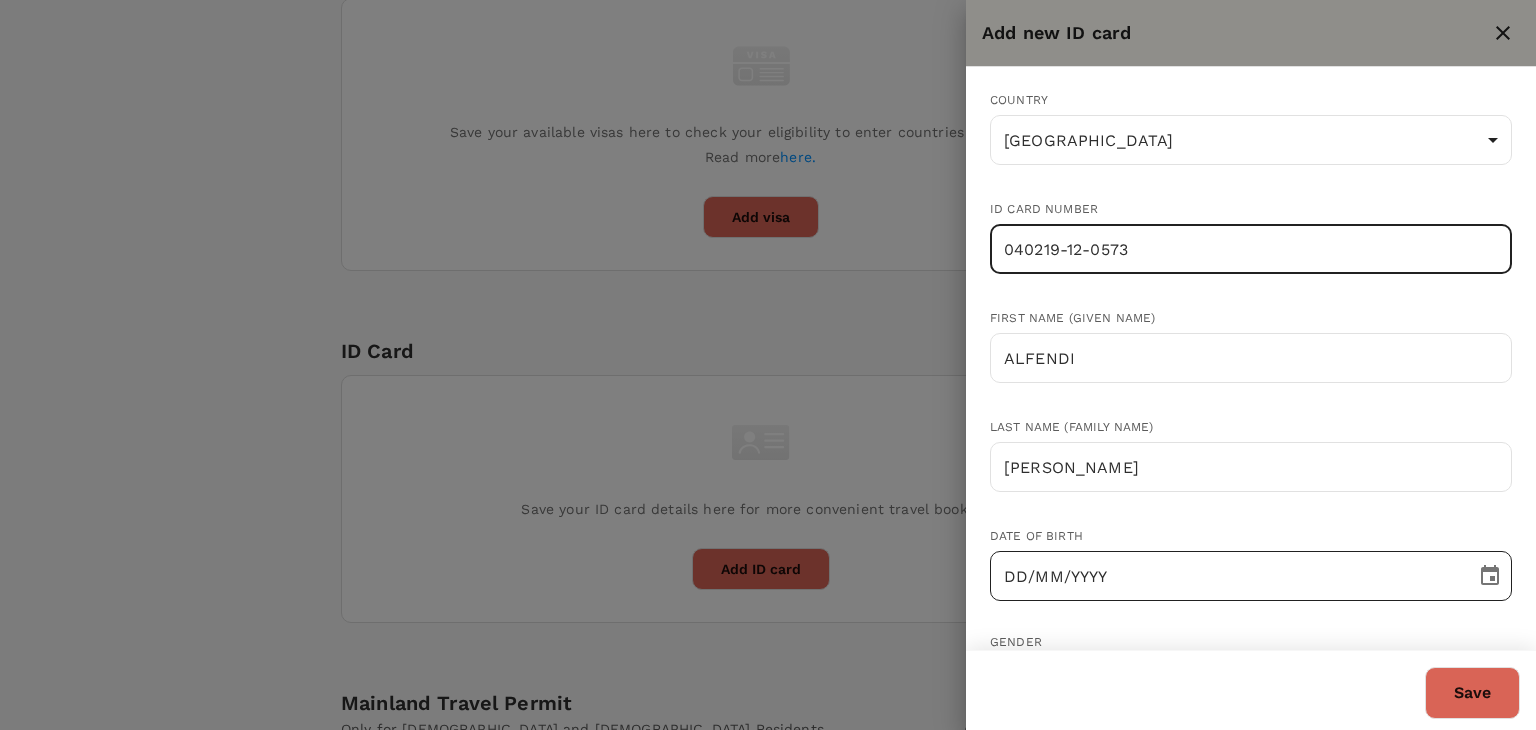 click on "DD/MM/YYYY" at bounding box center (1226, 576) 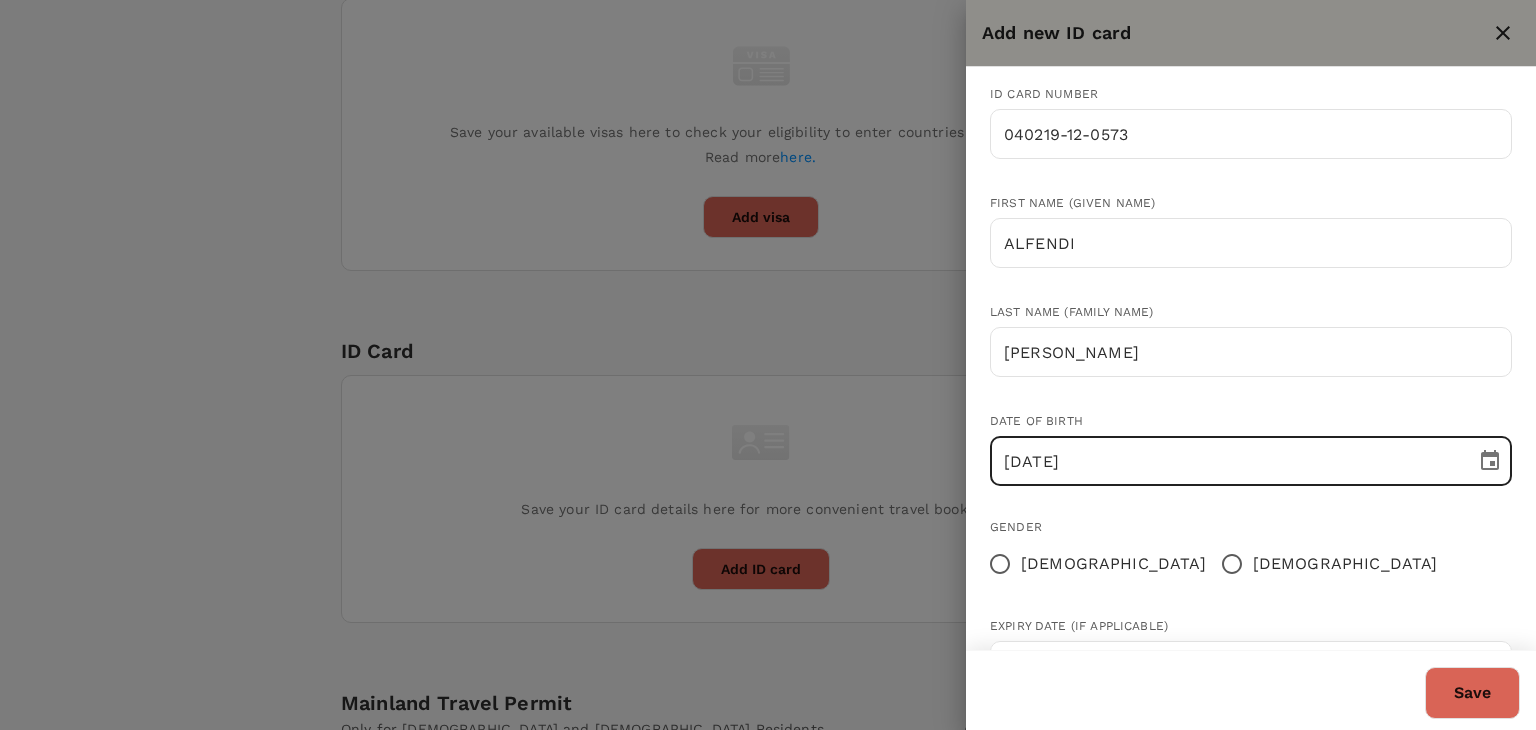 scroll, scrollTop: 195, scrollLeft: 0, axis: vertical 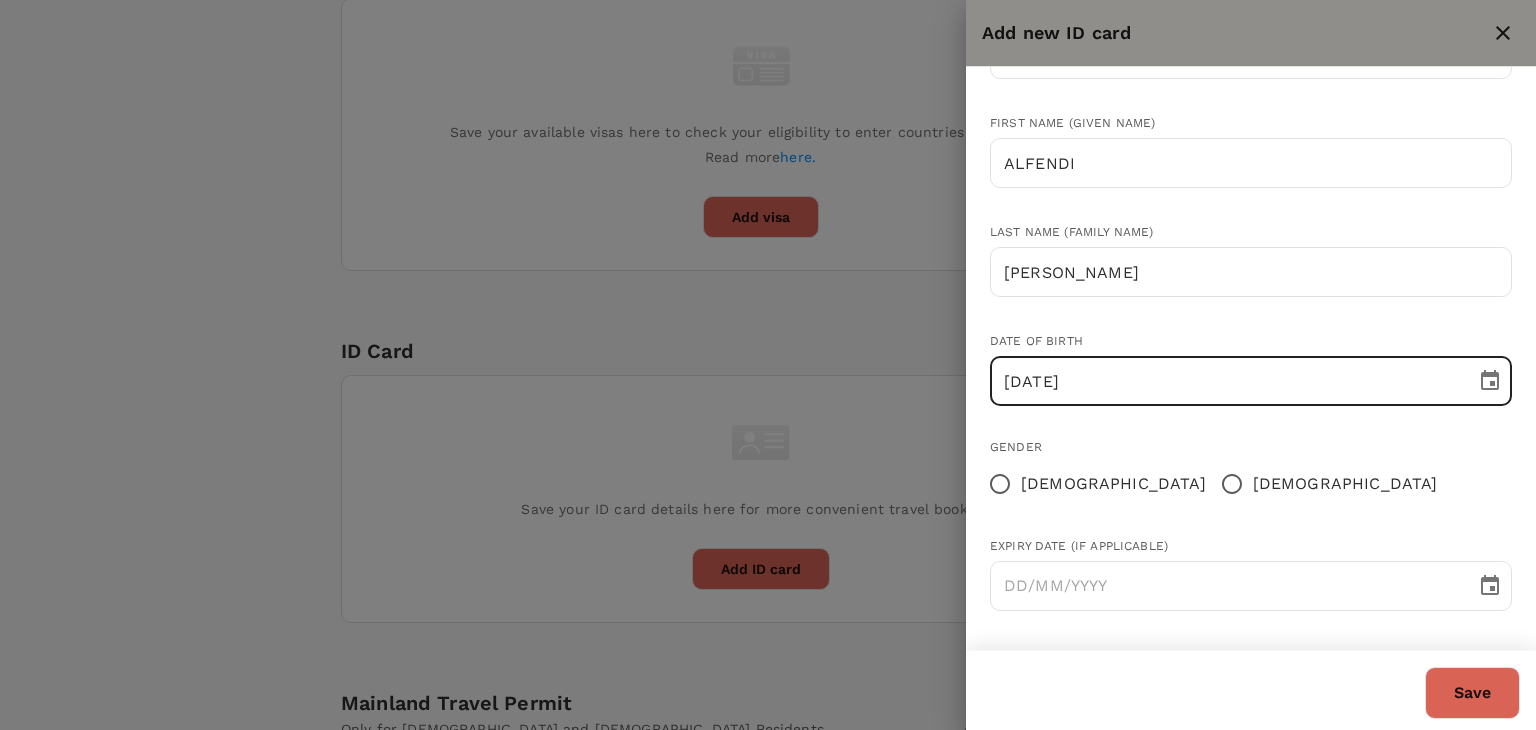 type on "[DATE]" 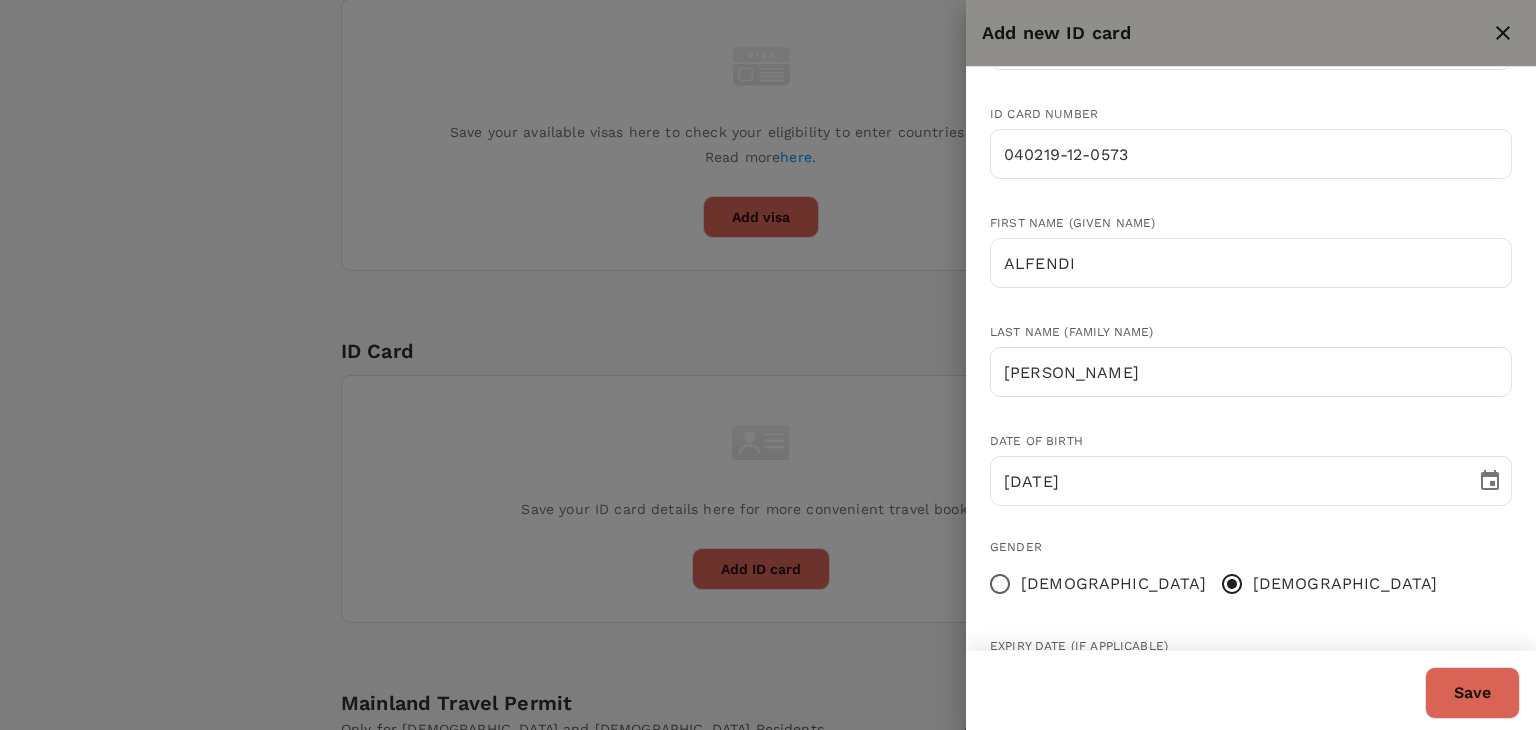 scroll, scrollTop: 0, scrollLeft: 0, axis: both 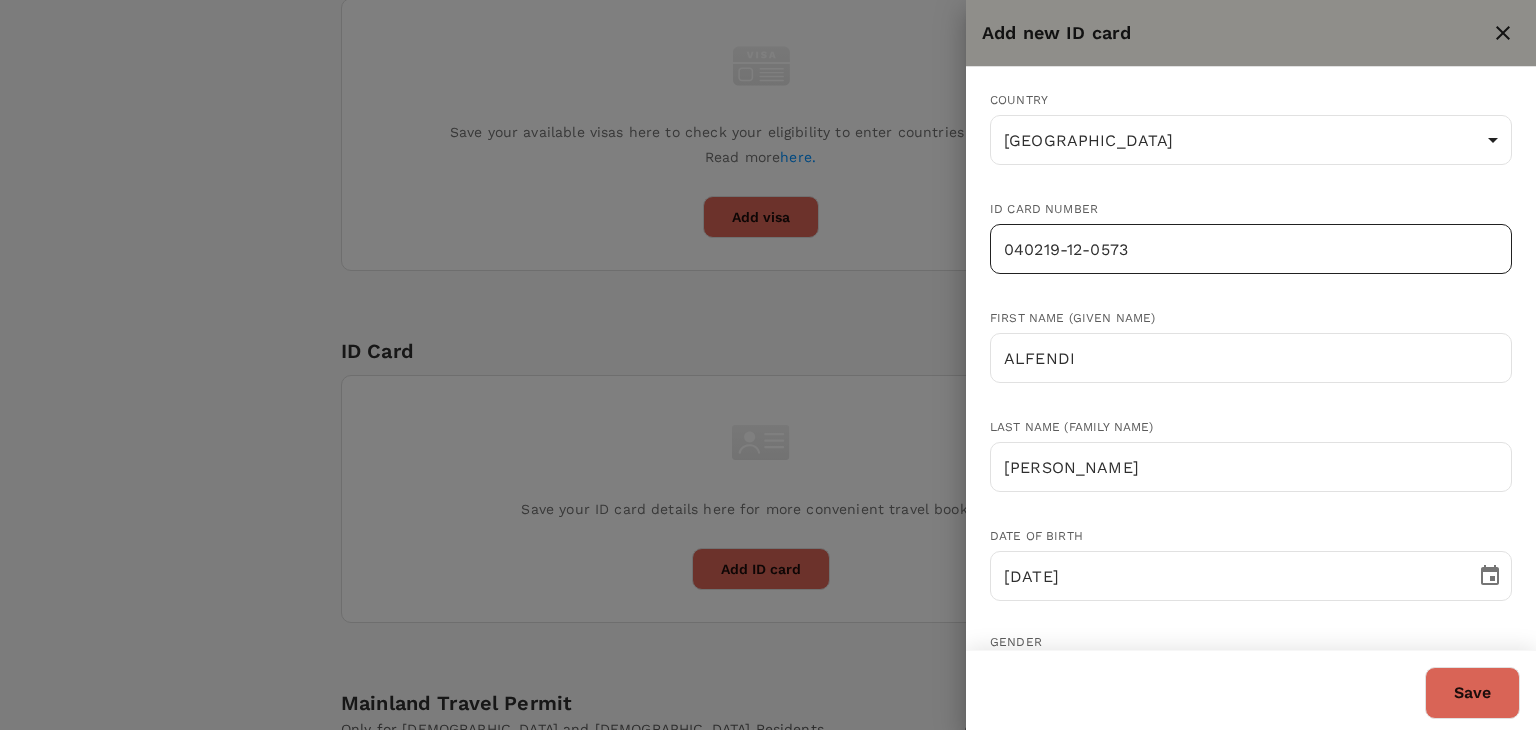 click on "040219-12-0573" at bounding box center [1251, 249] 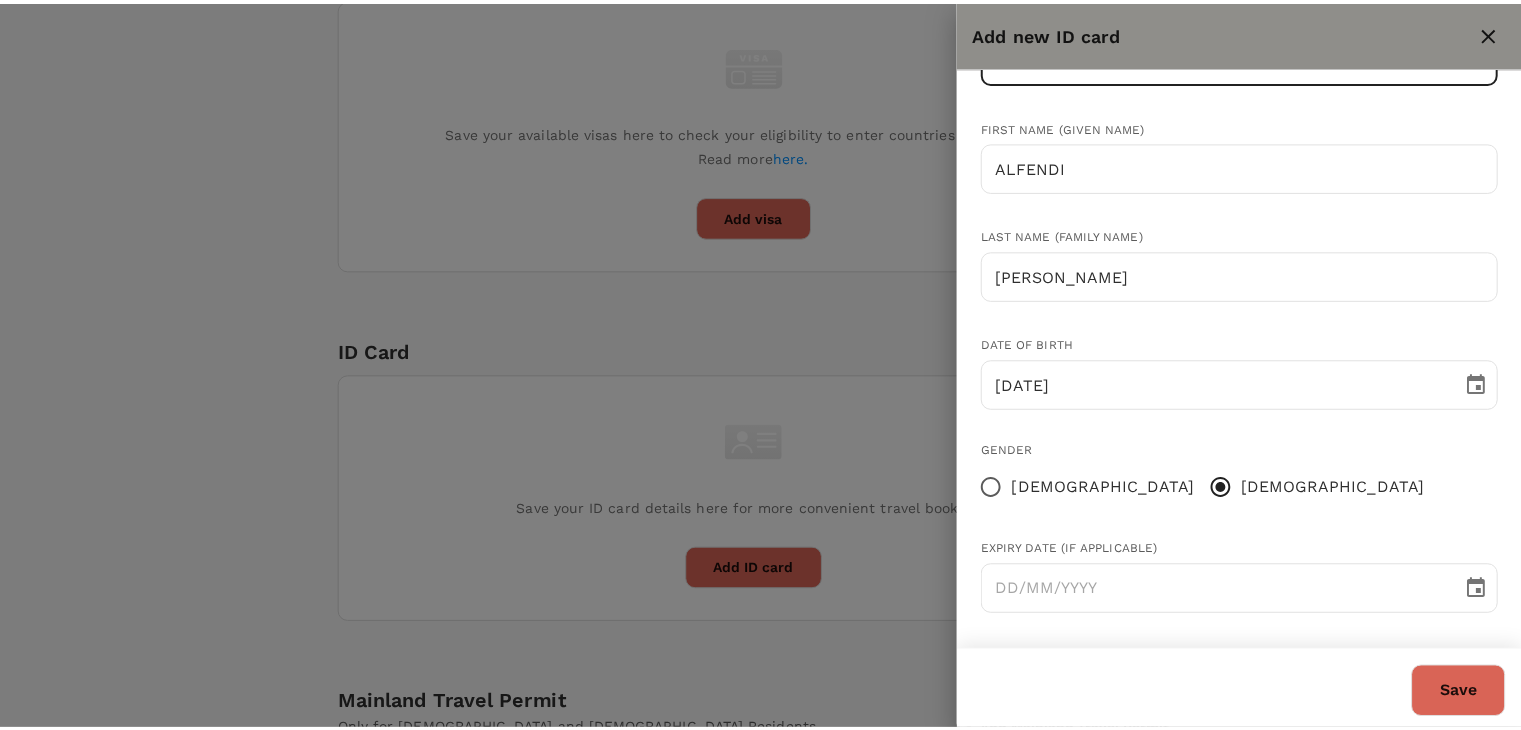 scroll, scrollTop: 195, scrollLeft: 0, axis: vertical 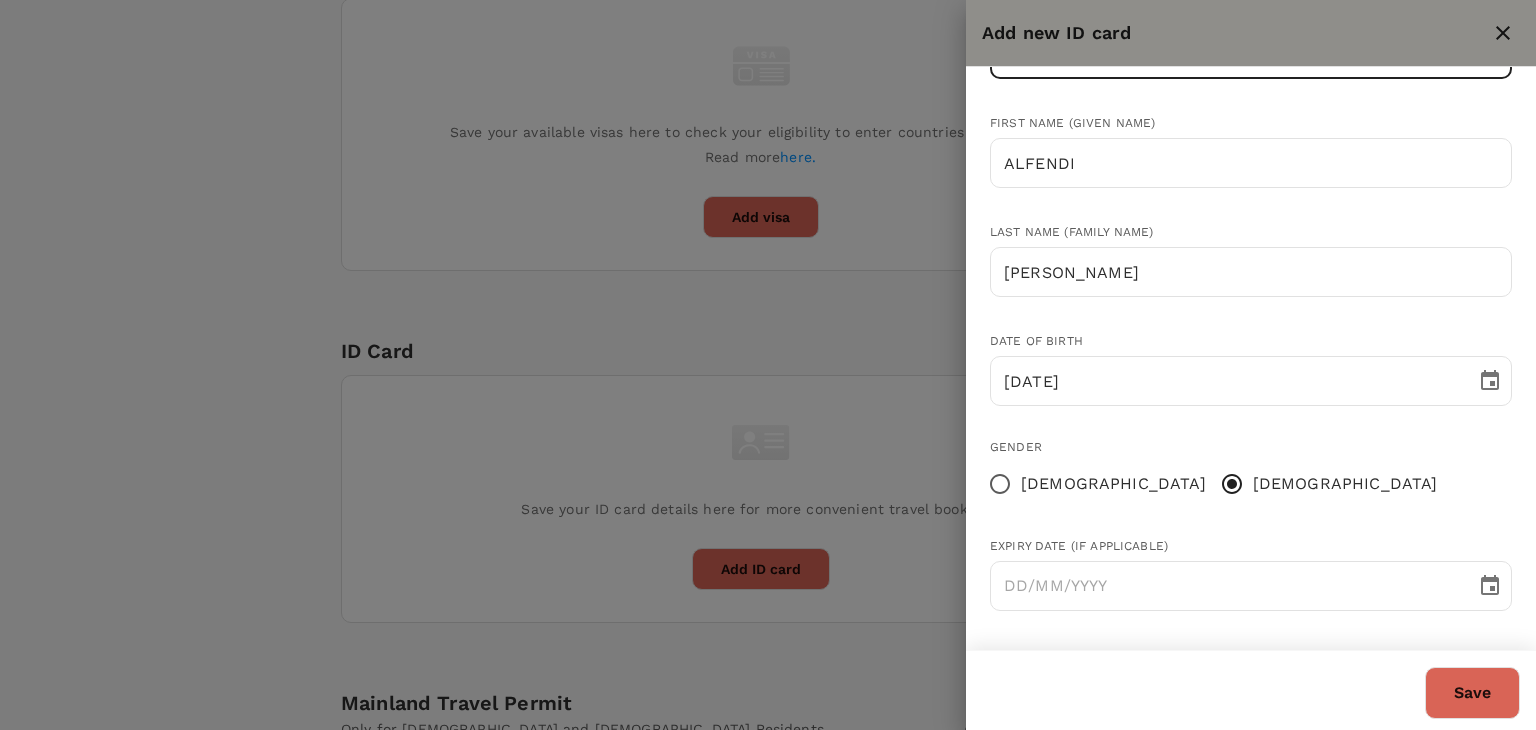 type on "040219120573" 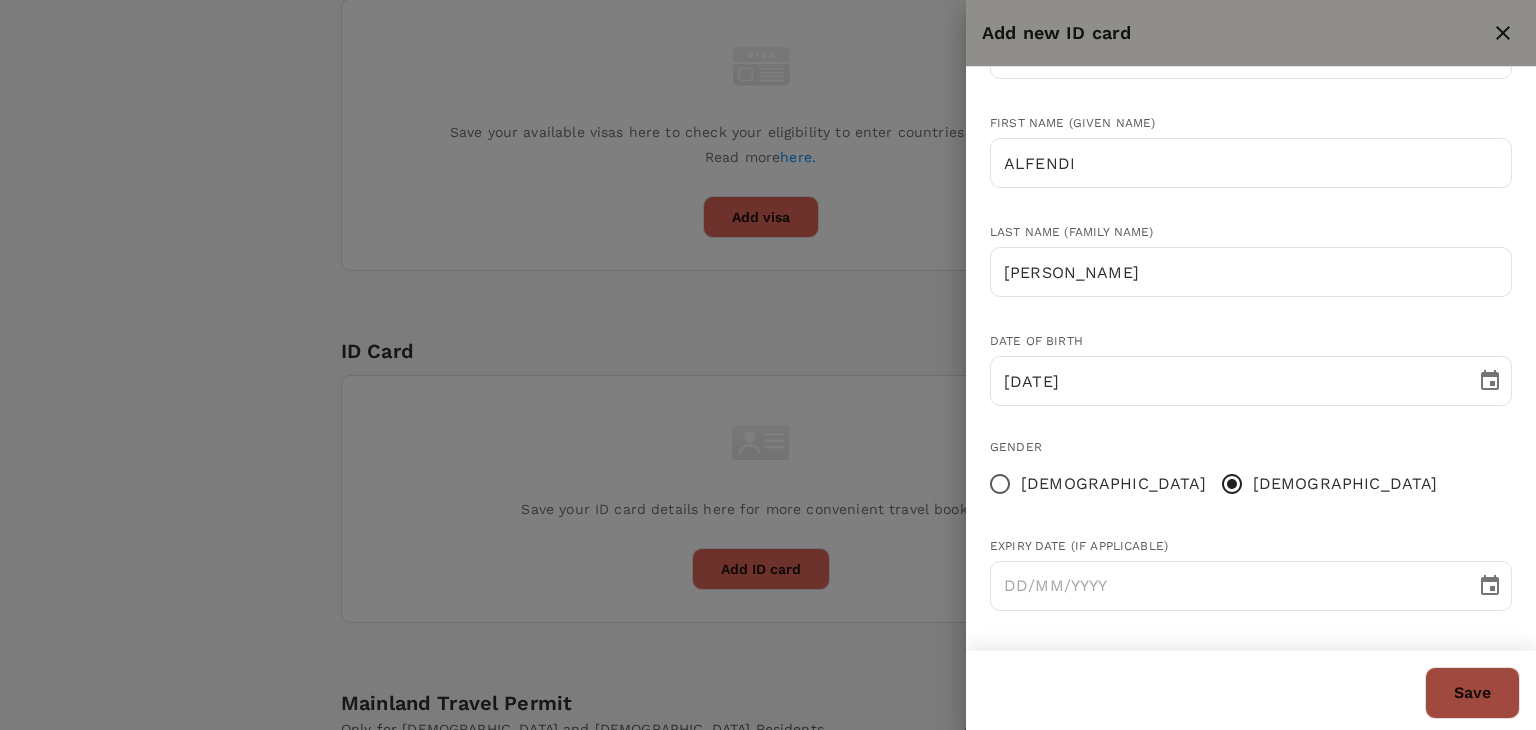 click on "Save" at bounding box center [1472, 693] 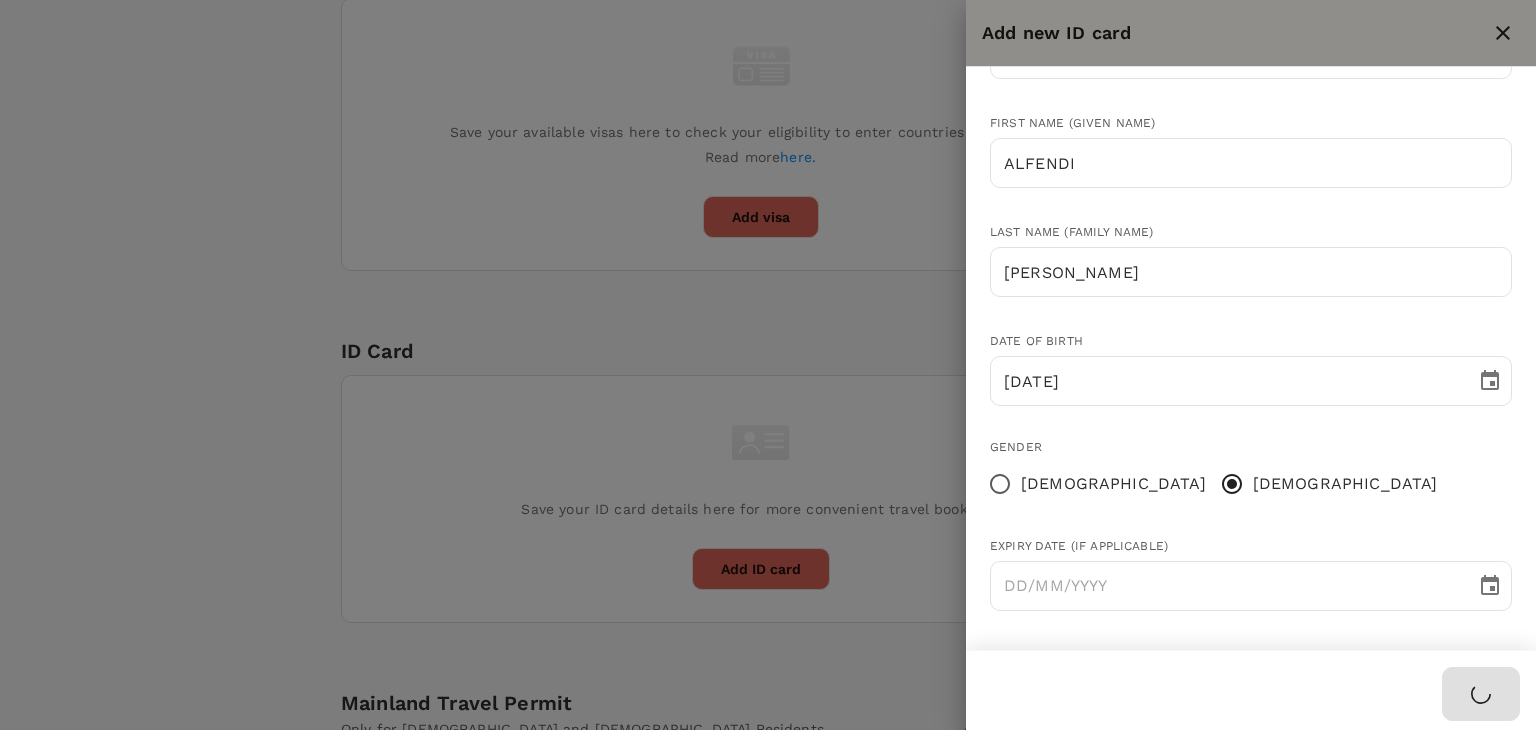 type 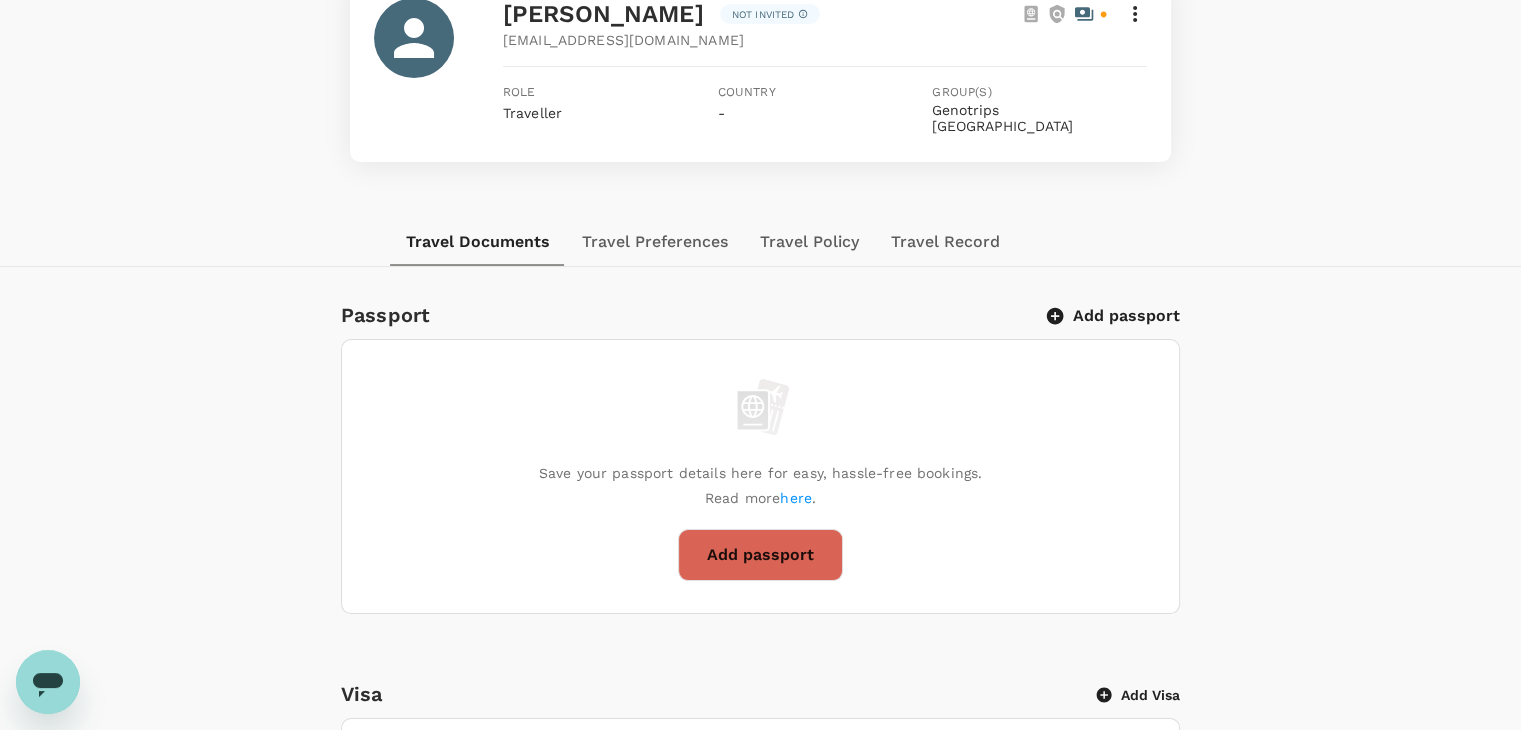 scroll, scrollTop: 4, scrollLeft: 0, axis: vertical 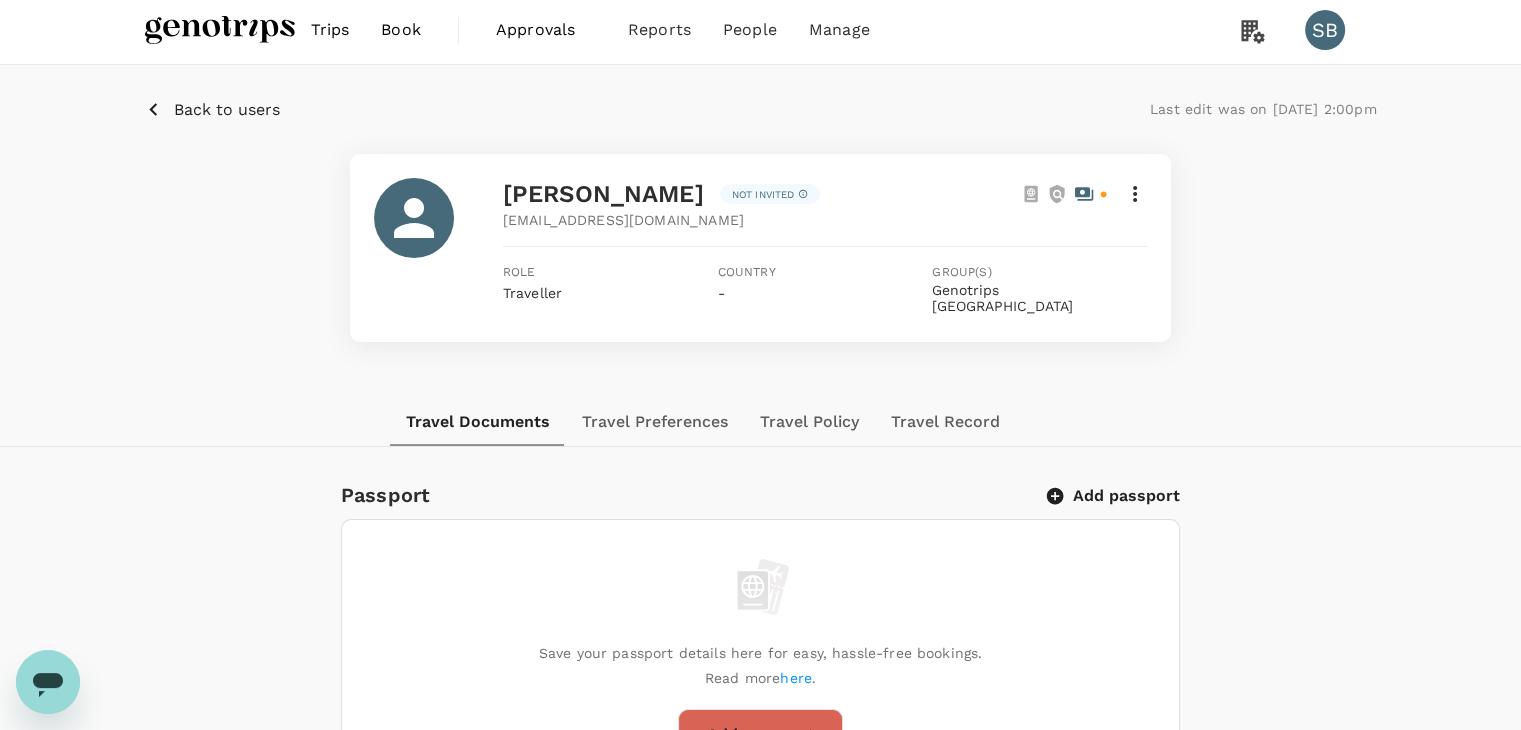 click on "Back to users" at bounding box center [227, 110] 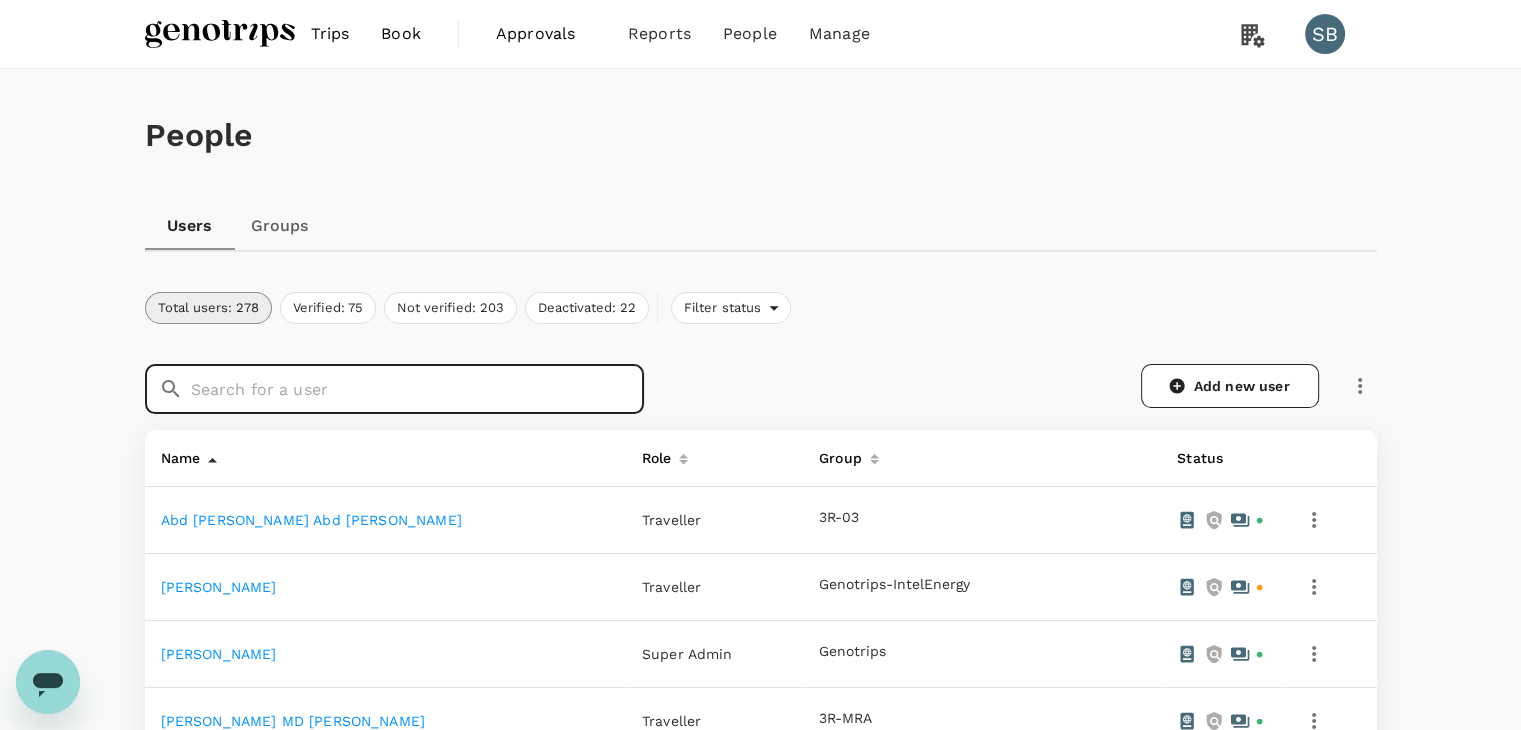click at bounding box center (417, 389) 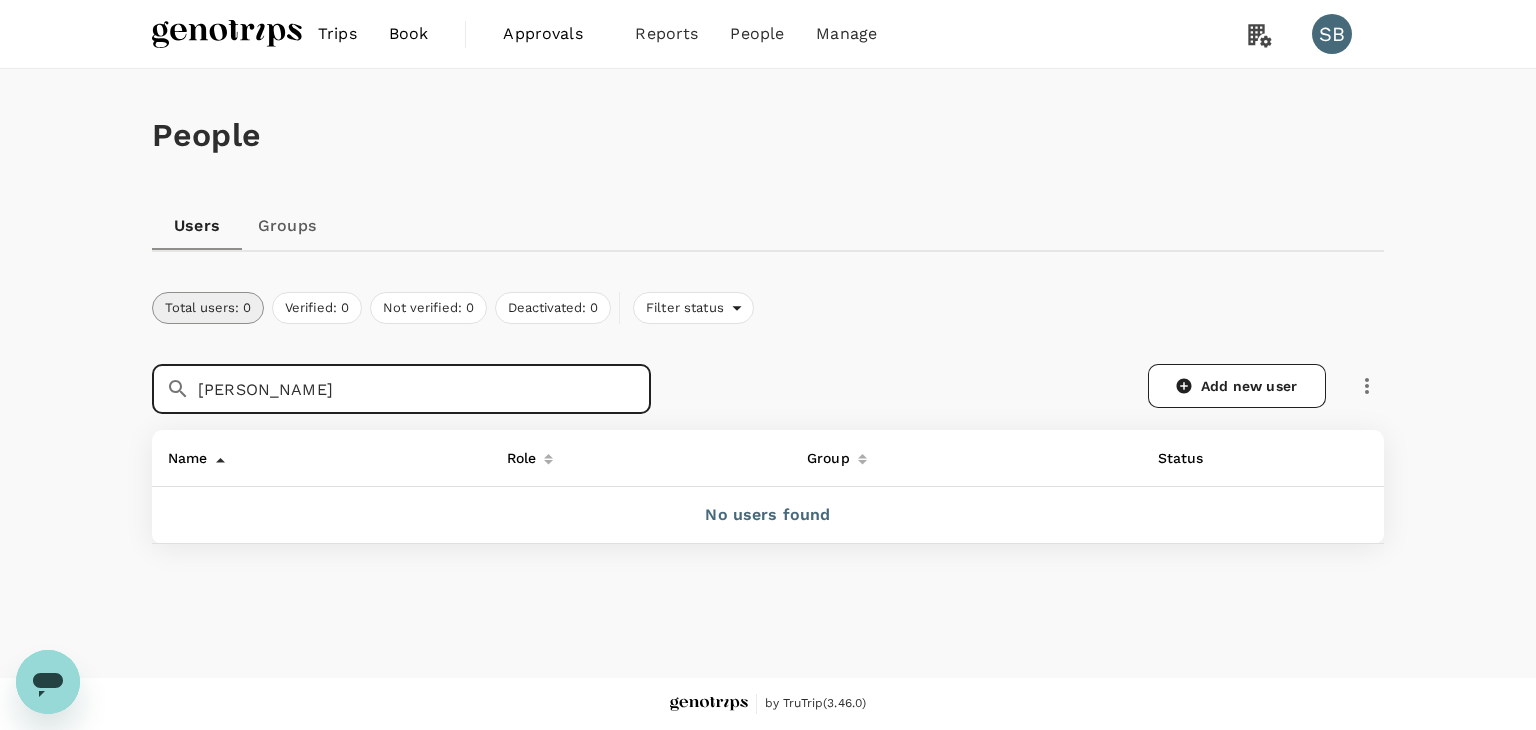 drag, startPoint x: 485, startPoint y: 390, endPoint x: 388, endPoint y: 393, distance: 97.04638 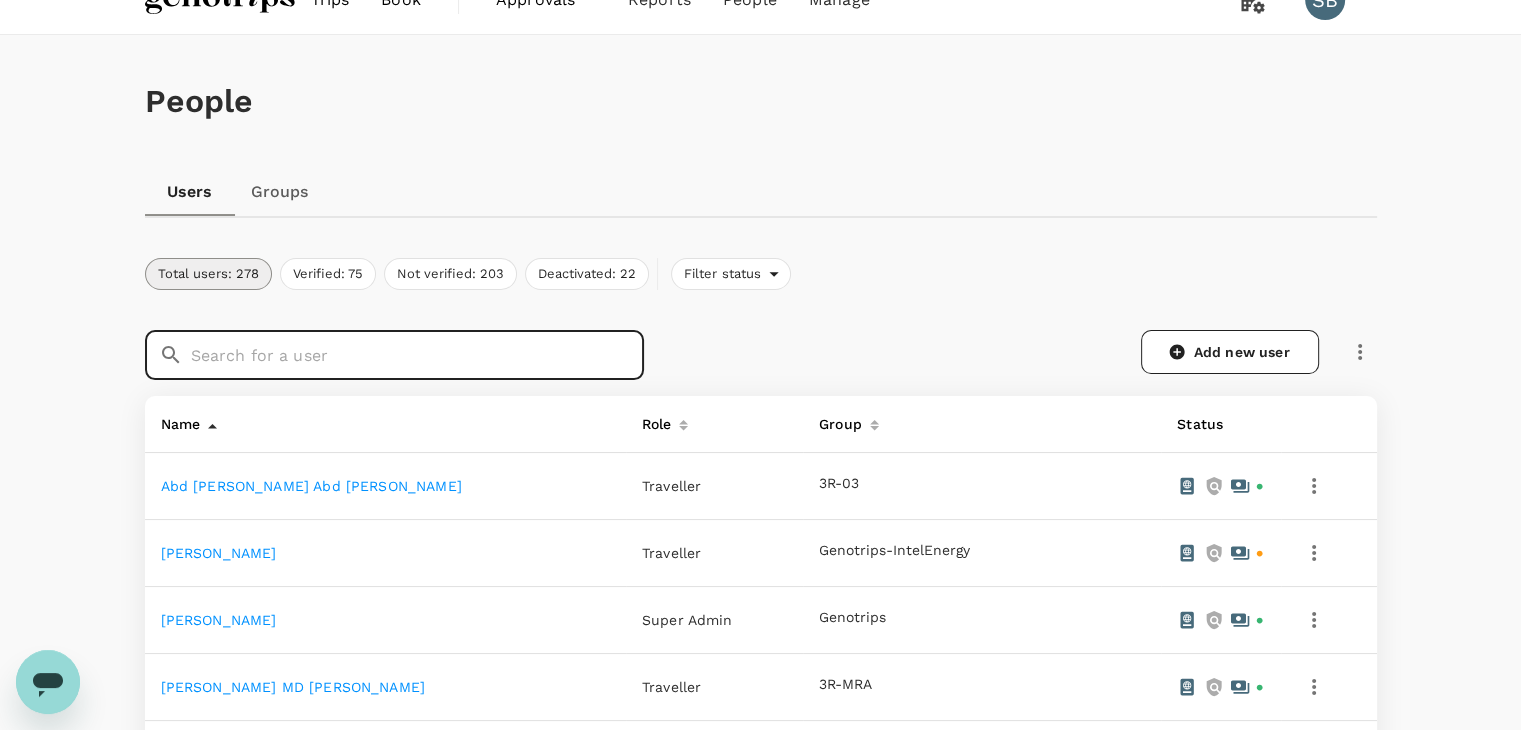 scroll, scrollTop: 0, scrollLeft: 0, axis: both 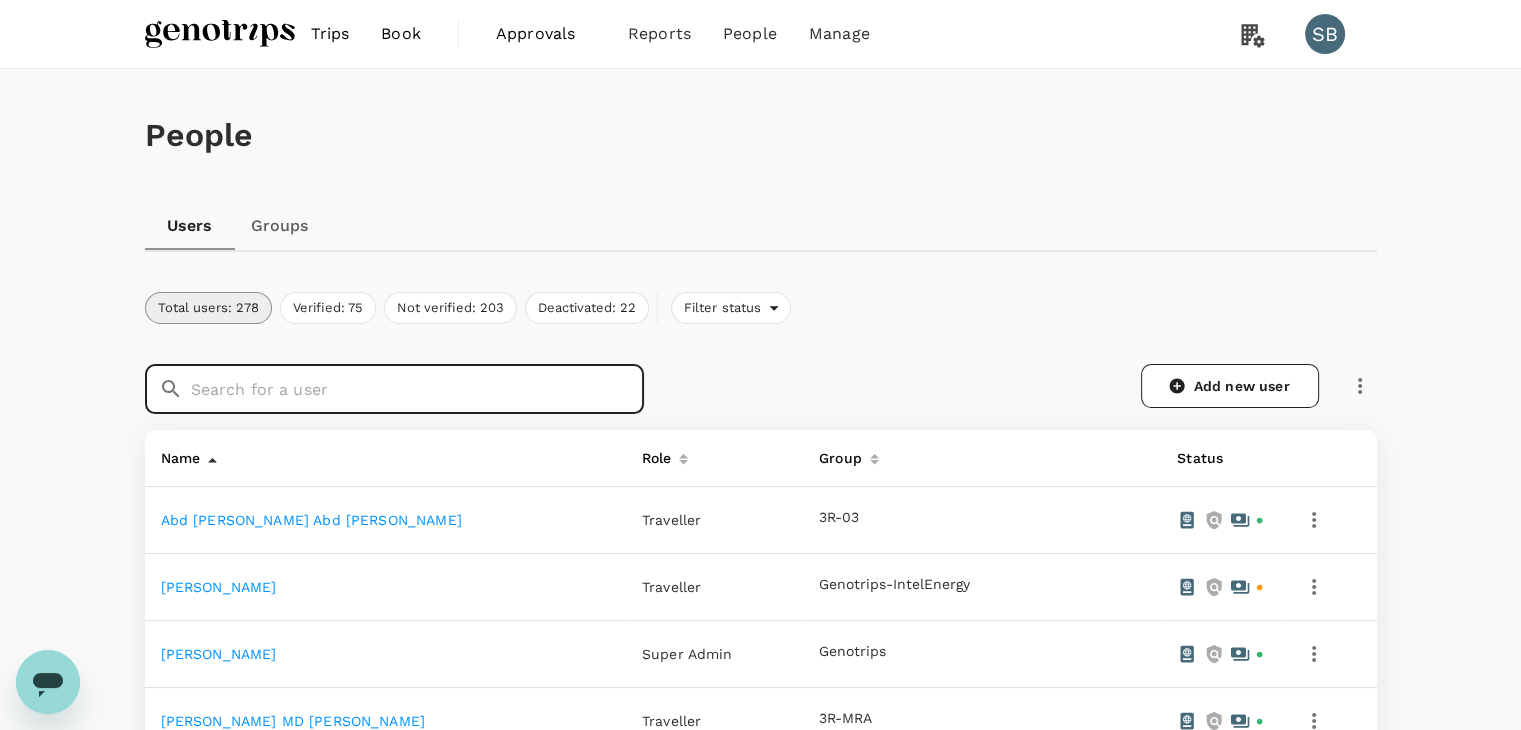 click at bounding box center [417, 389] 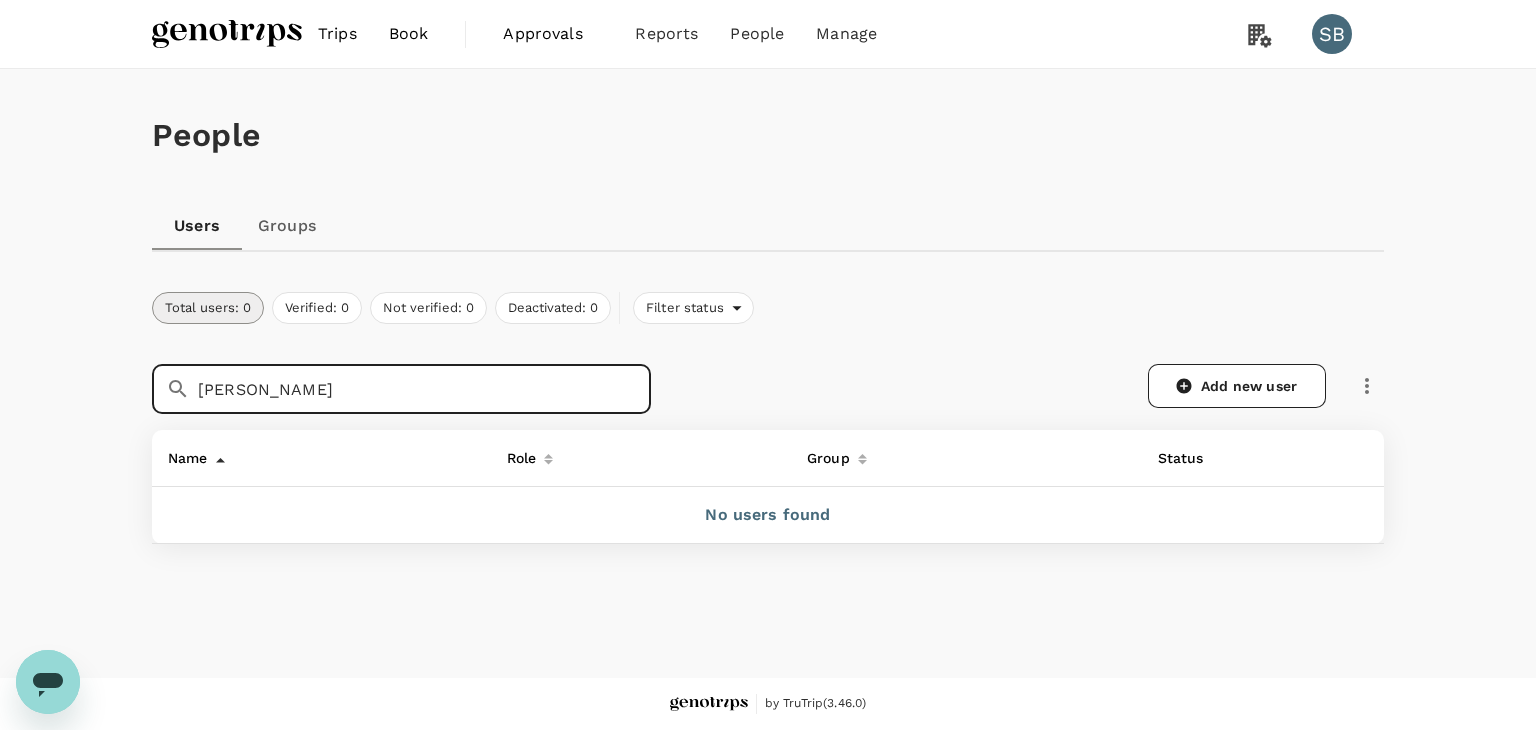 drag, startPoint x: 512, startPoint y: 381, endPoint x: 125, endPoint y: 400, distance: 387.46613 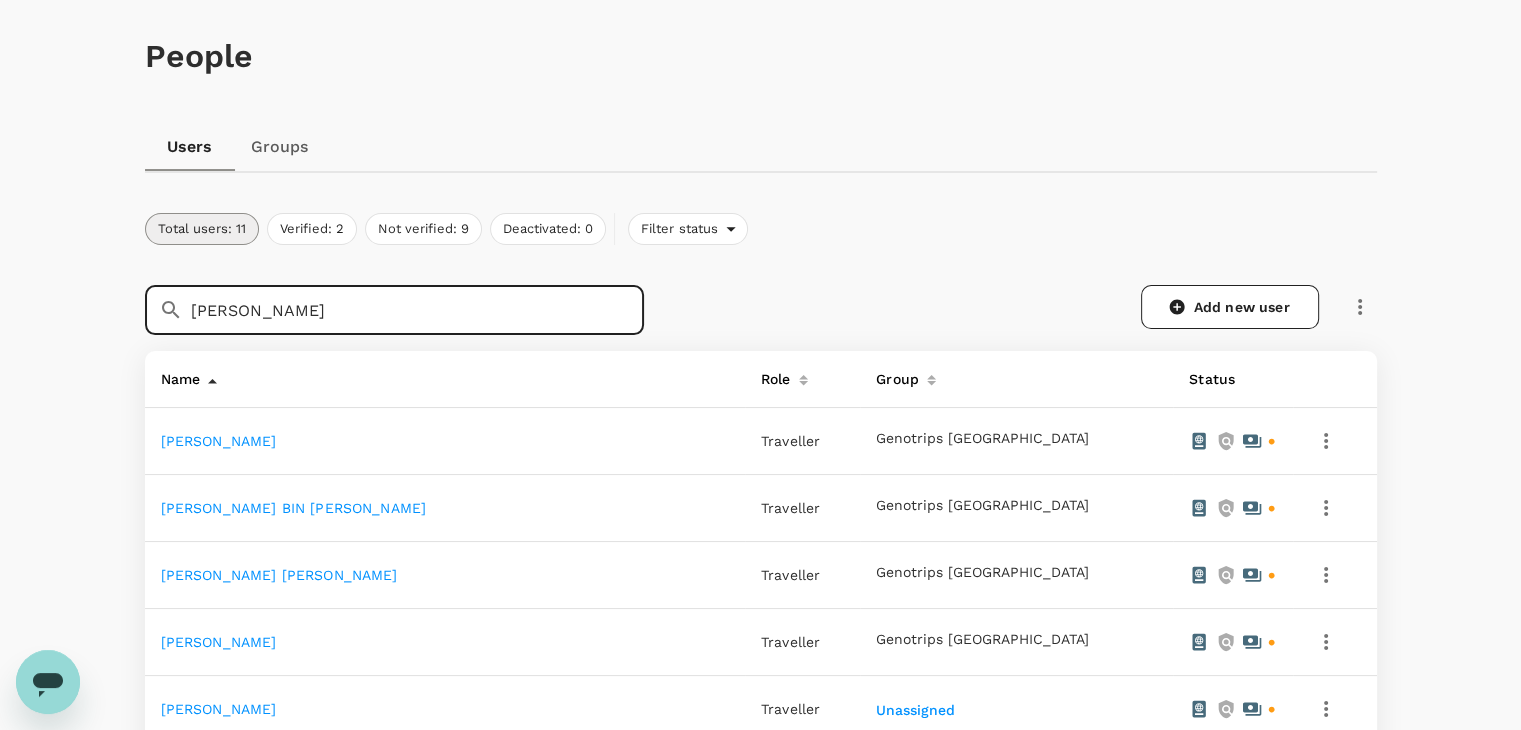 scroll, scrollTop: 0, scrollLeft: 0, axis: both 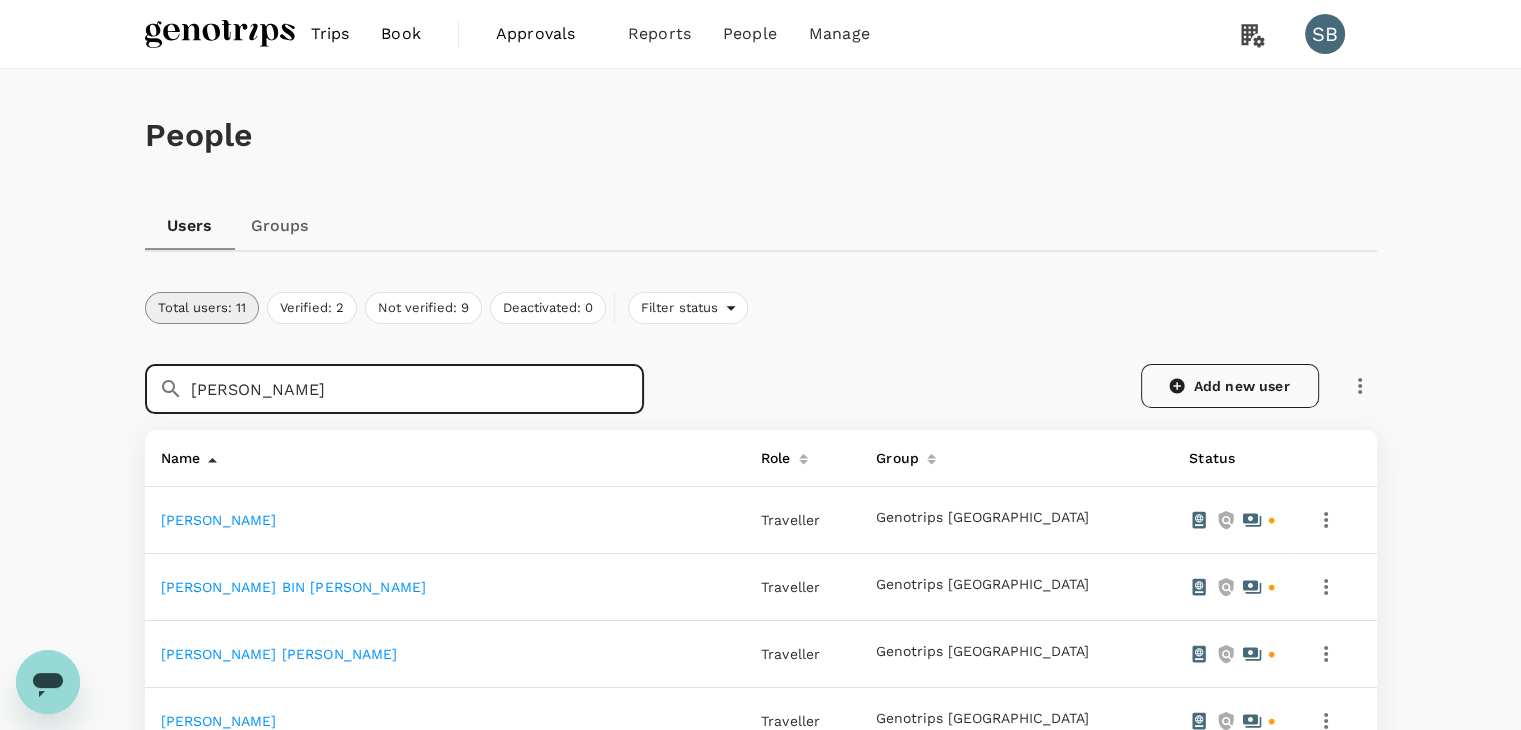 type on "MOHAMMAD" 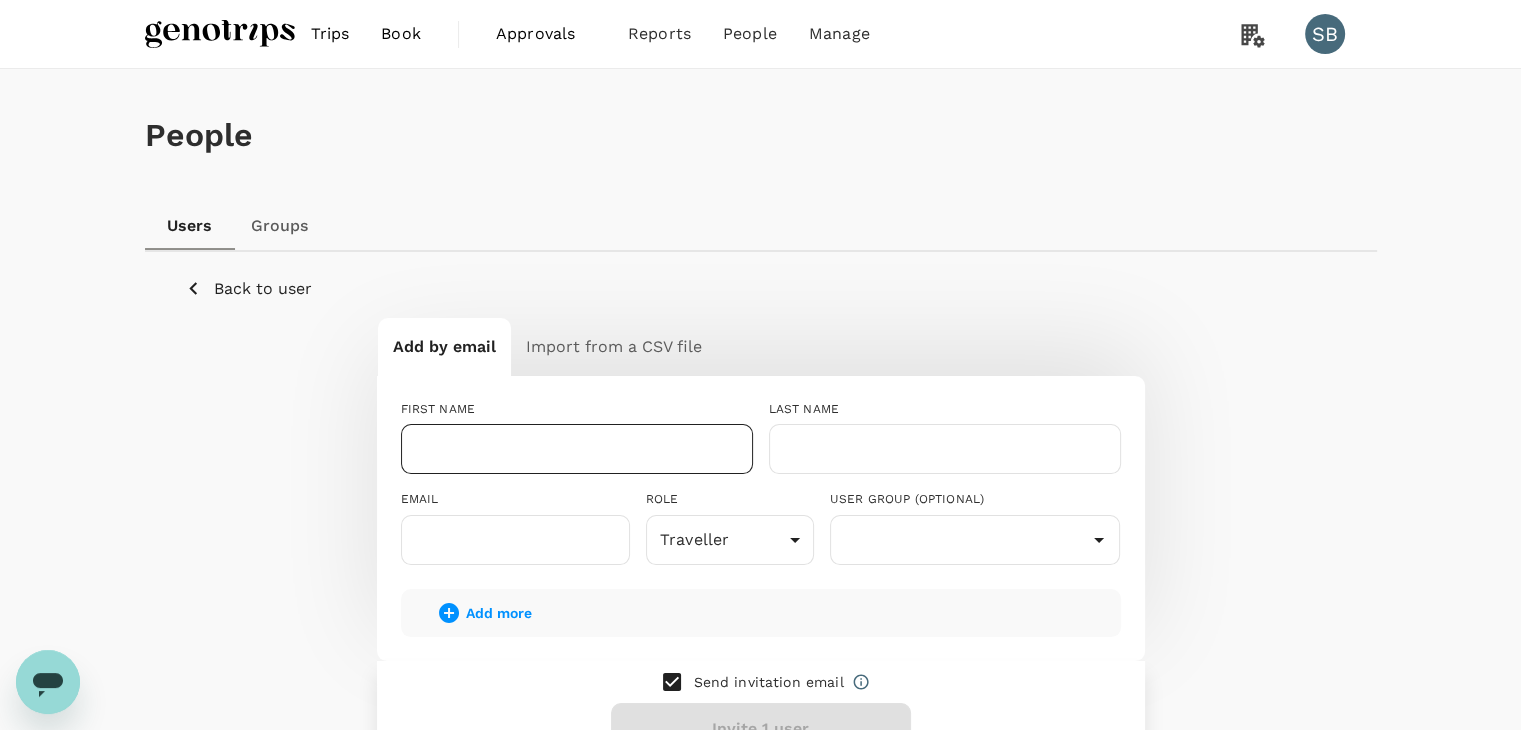 click at bounding box center [577, 449] 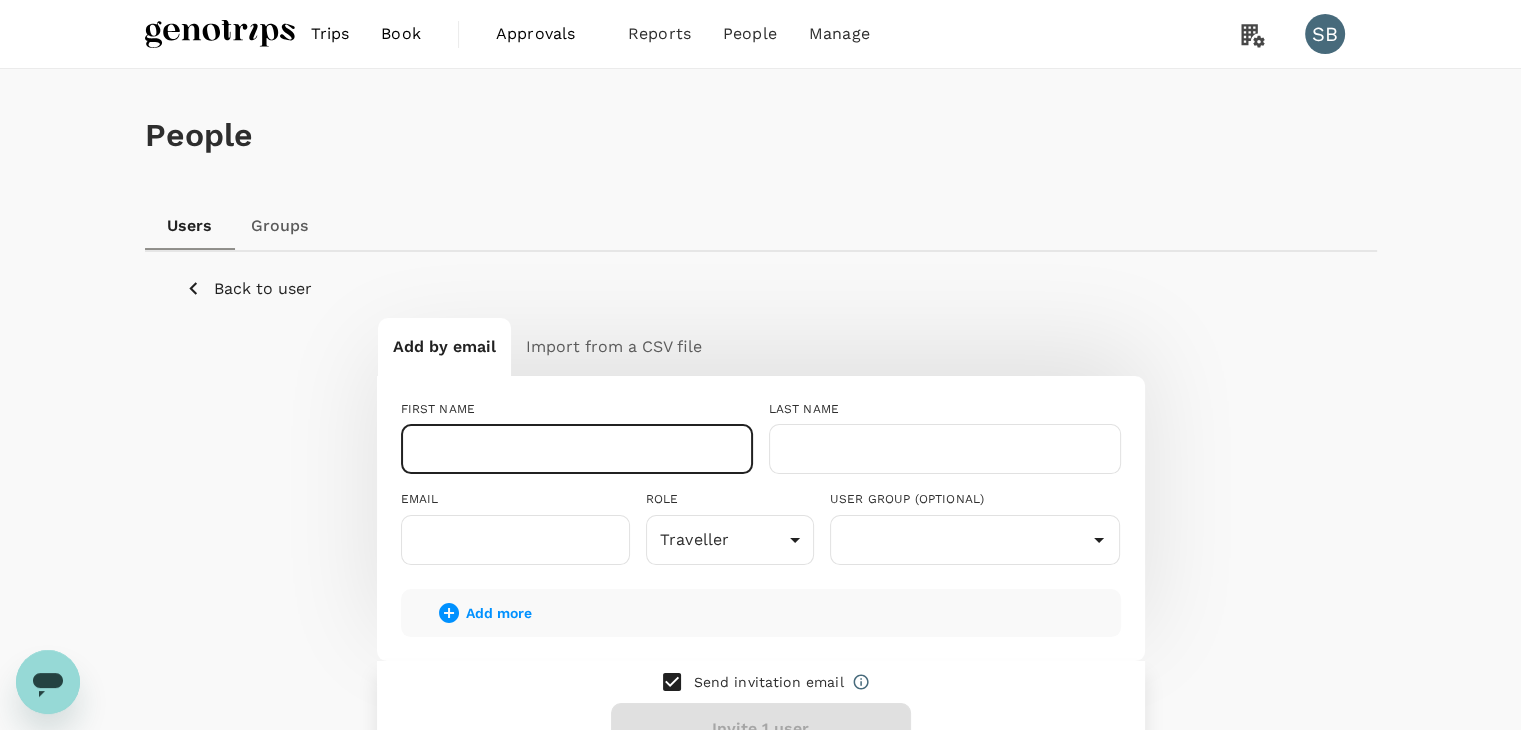 paste on "[PERSON_NAME]" 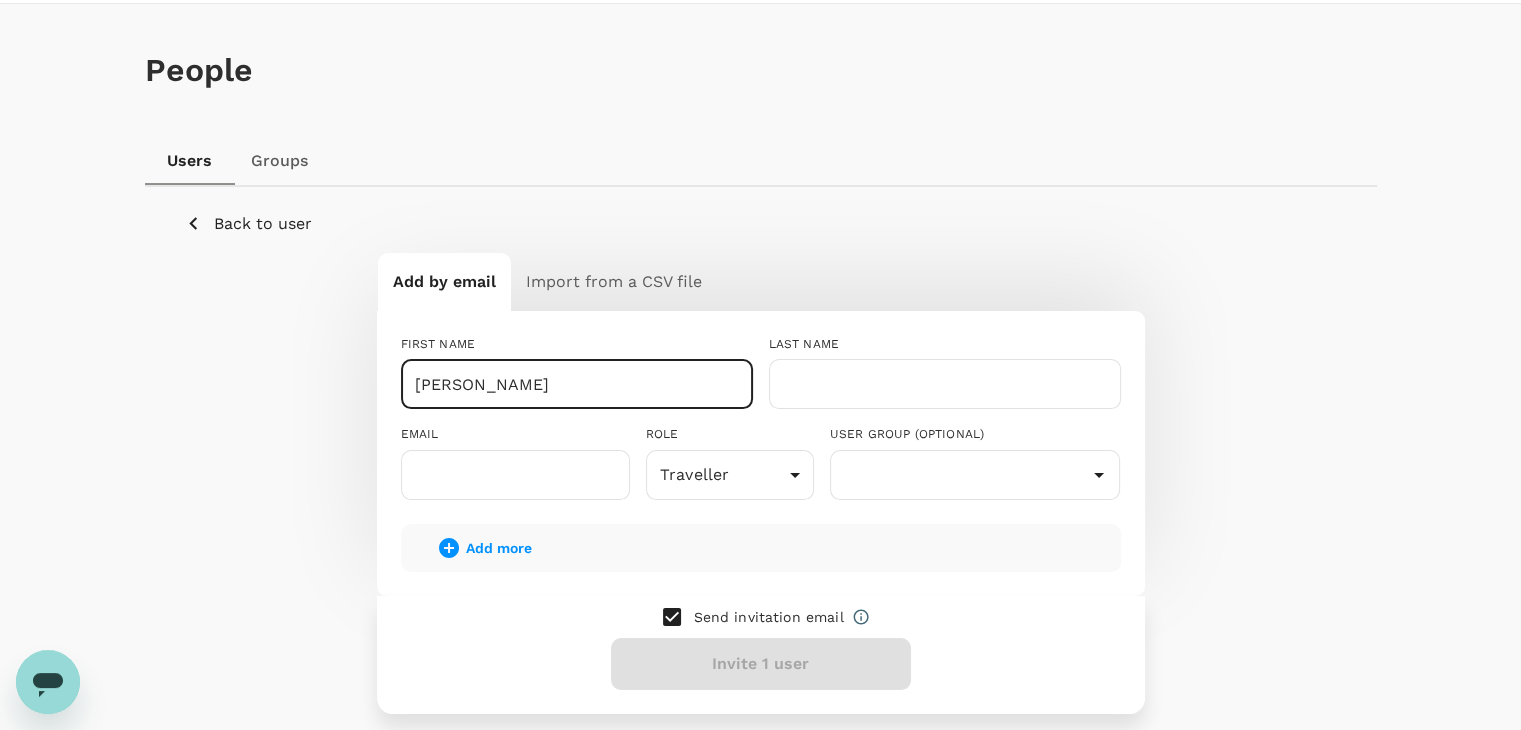 scroll, scrollTop: 100, scrollLeft: 0, axis: vertical 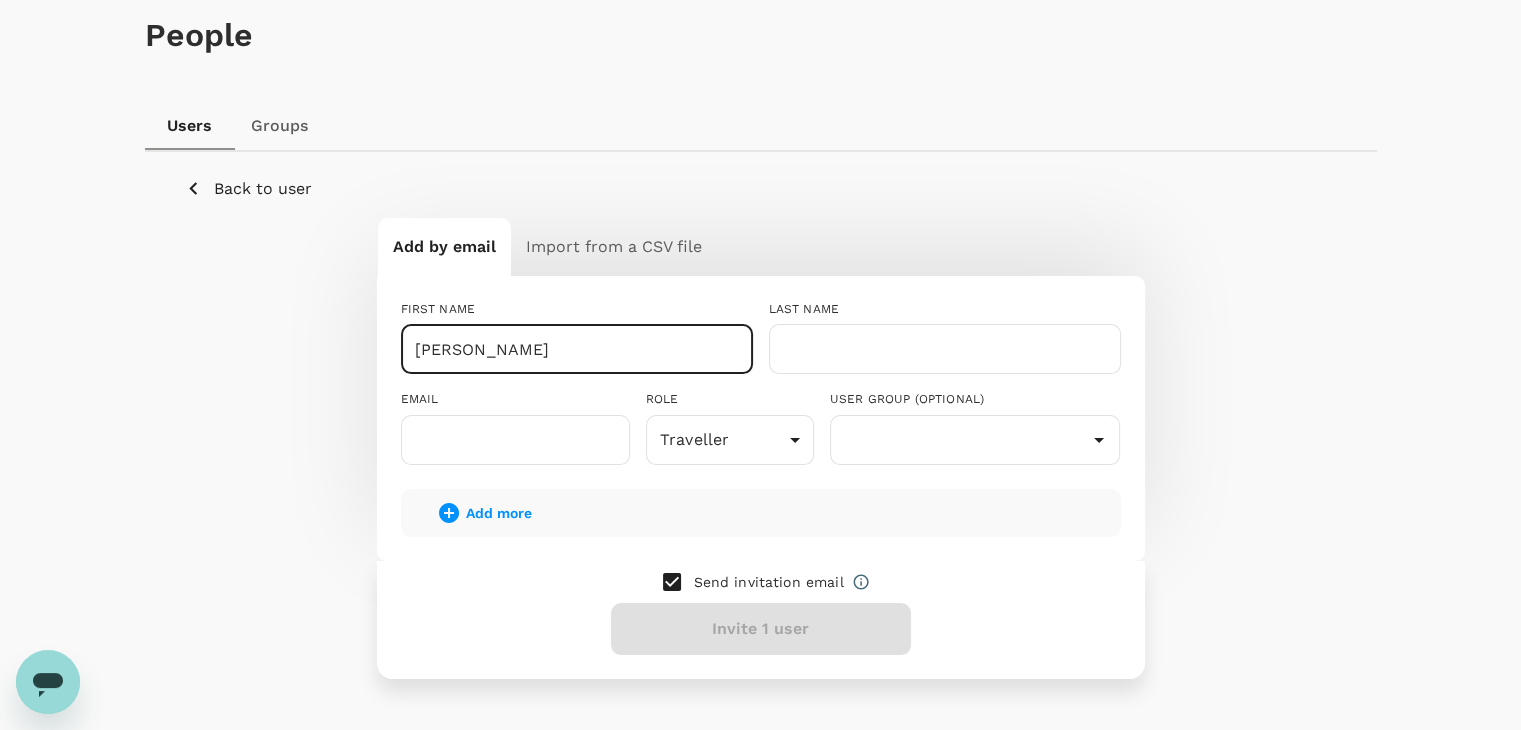 drag, startPoint x: 696, startPoint y: 344, endPoint x: 606, endPoint y: 355, distance: 90.66973 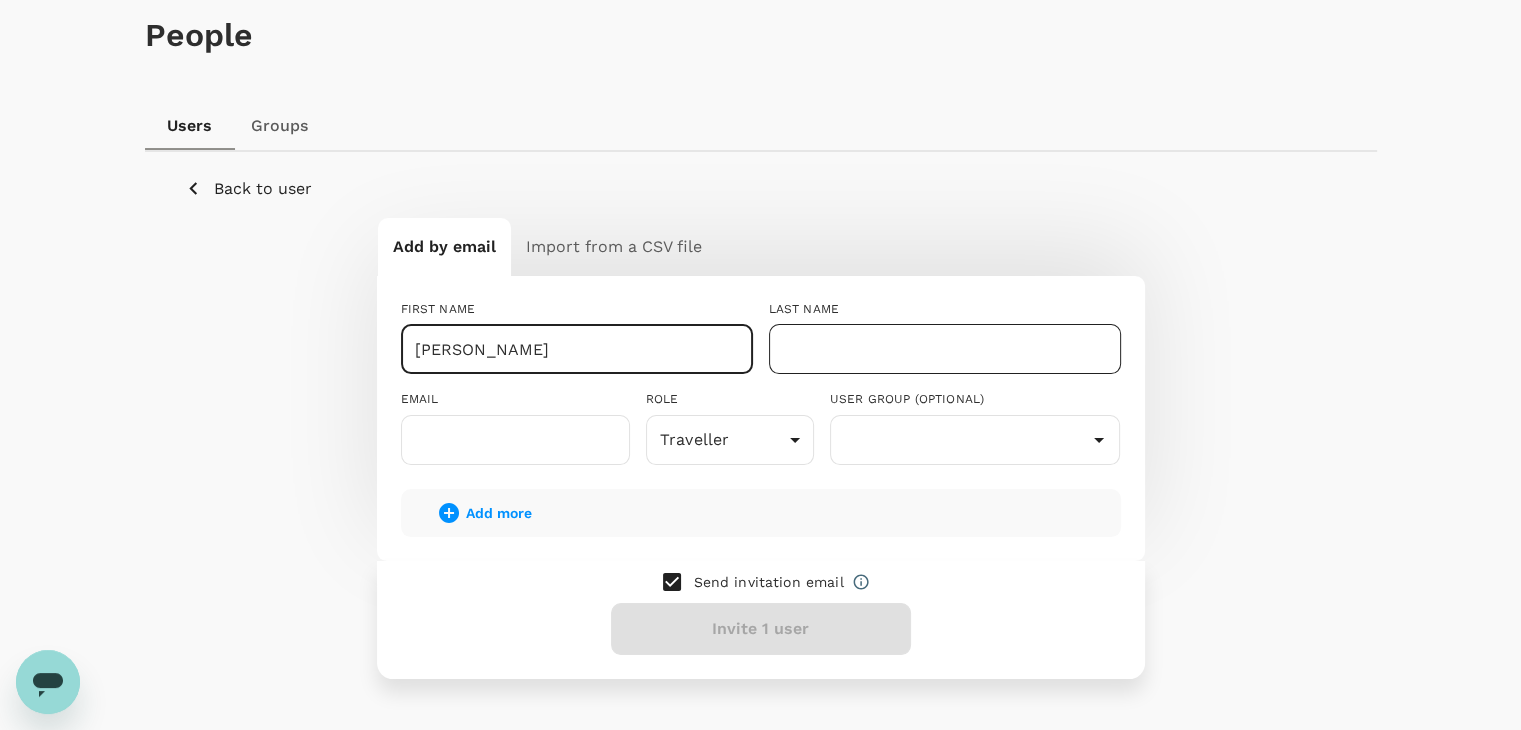 type on "[PERSON_NAME]" 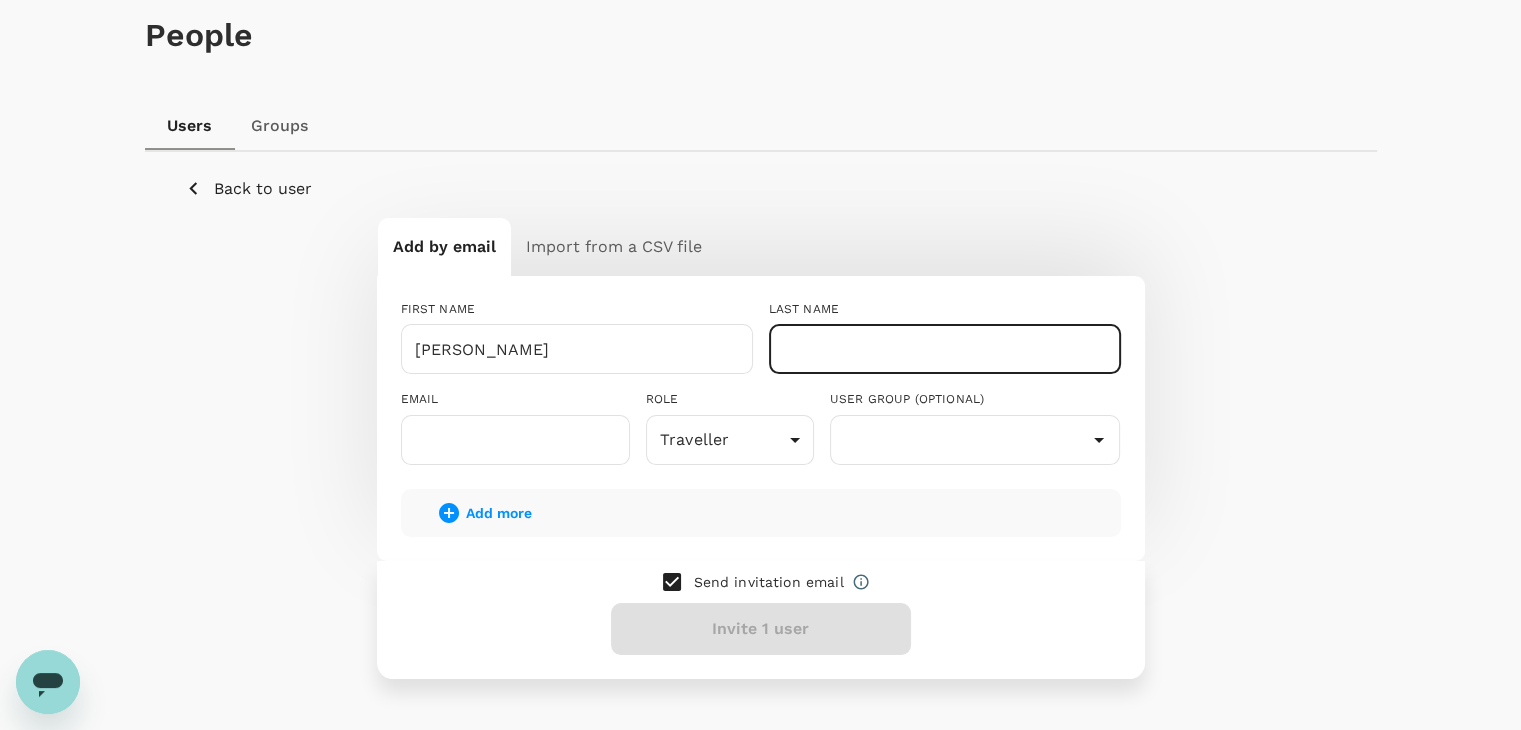 click at bounding box center (945, 349) 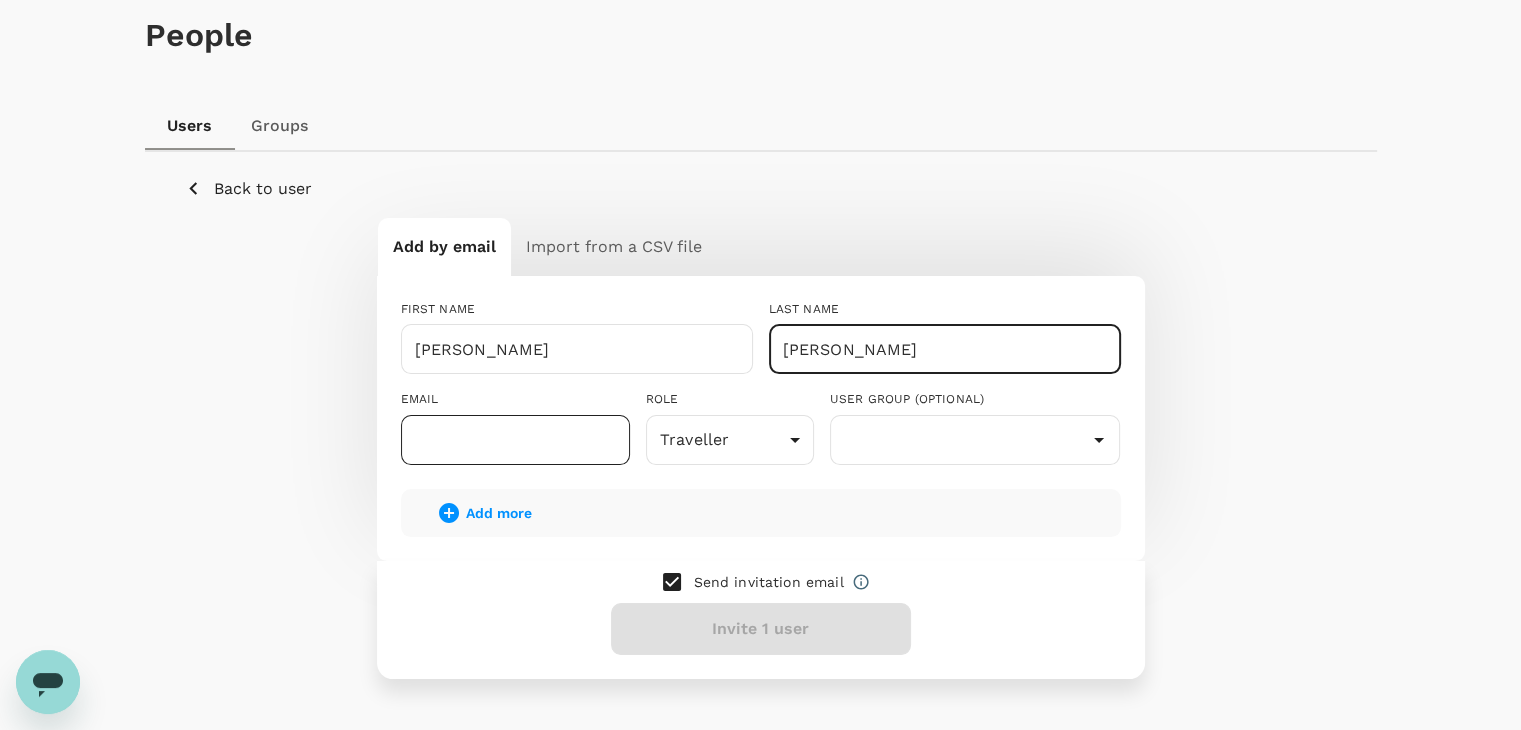 type on "[PERSON_NAME]" 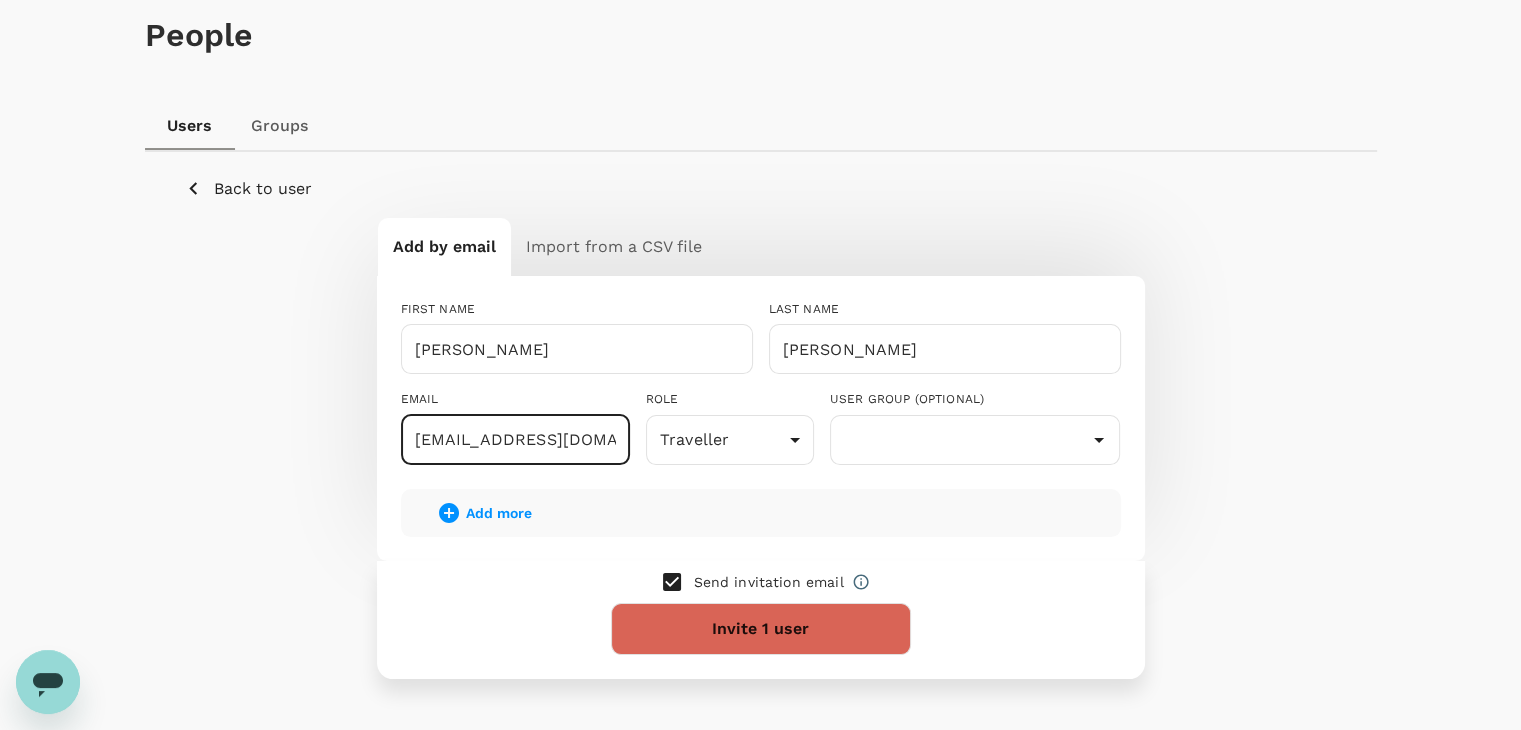 click on "izan+omarsuhaimi@Genotrips.com.my" at bounding box center [515, 440] 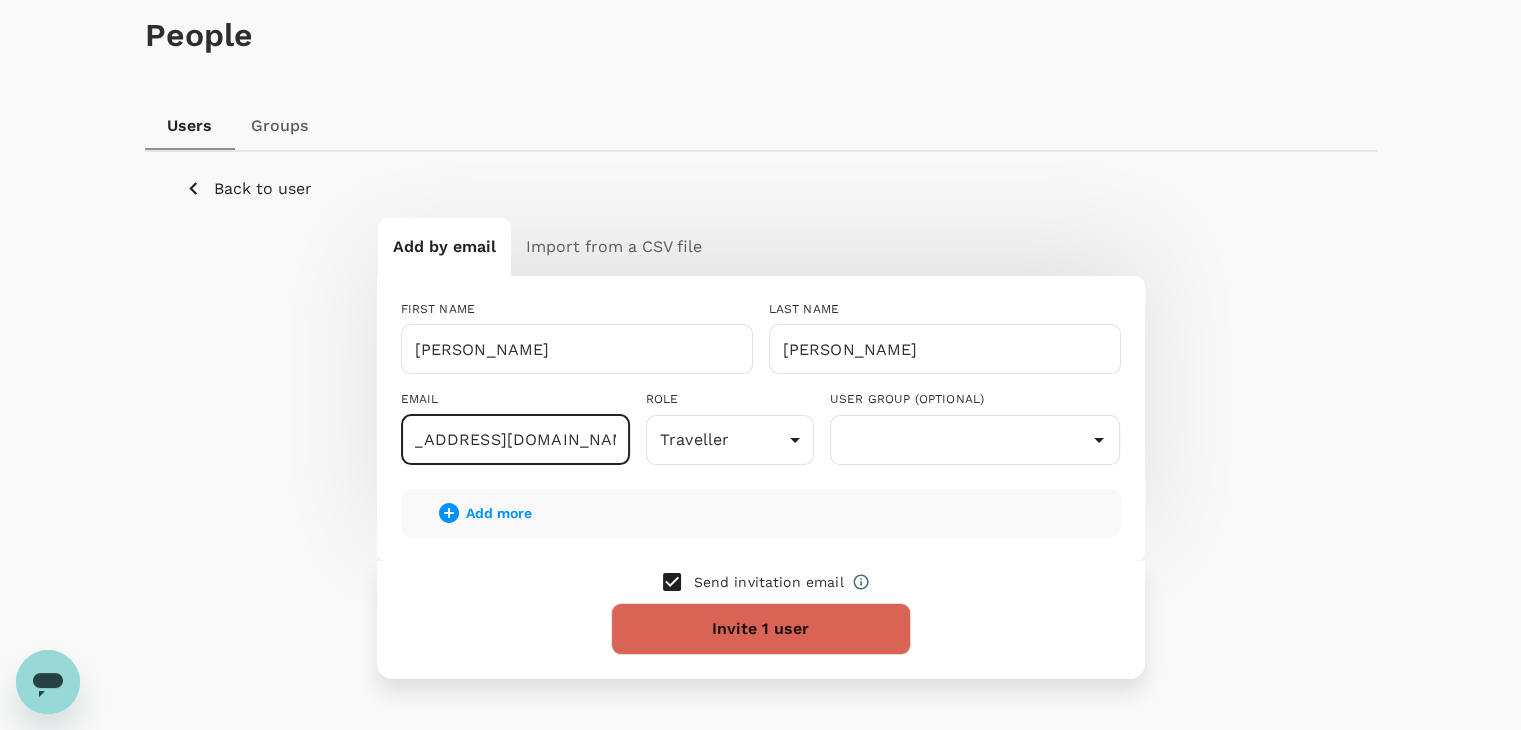 scroll, scrollTop: 0, scrollLeft: 63, axis: horizontal 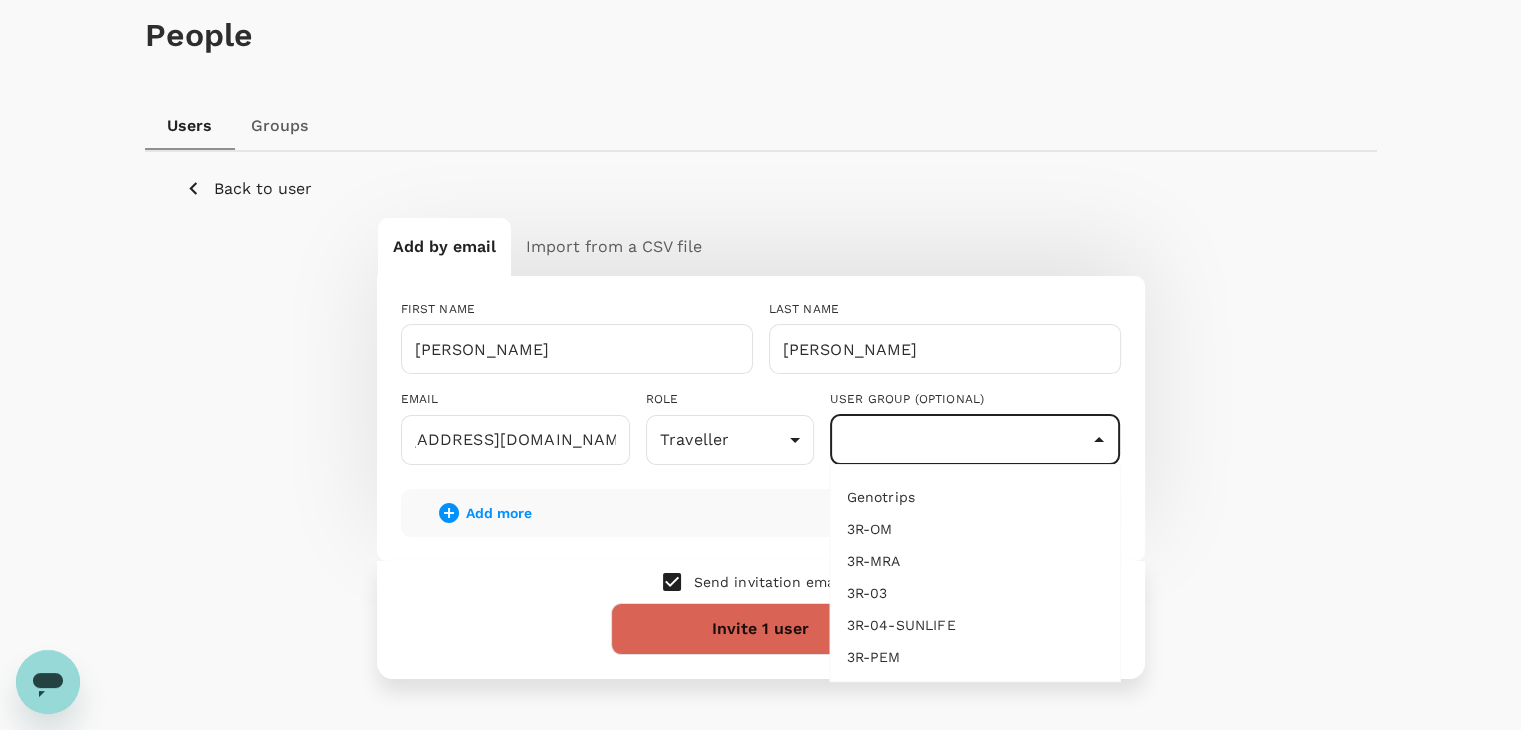 click at bounding box center [975, 440] 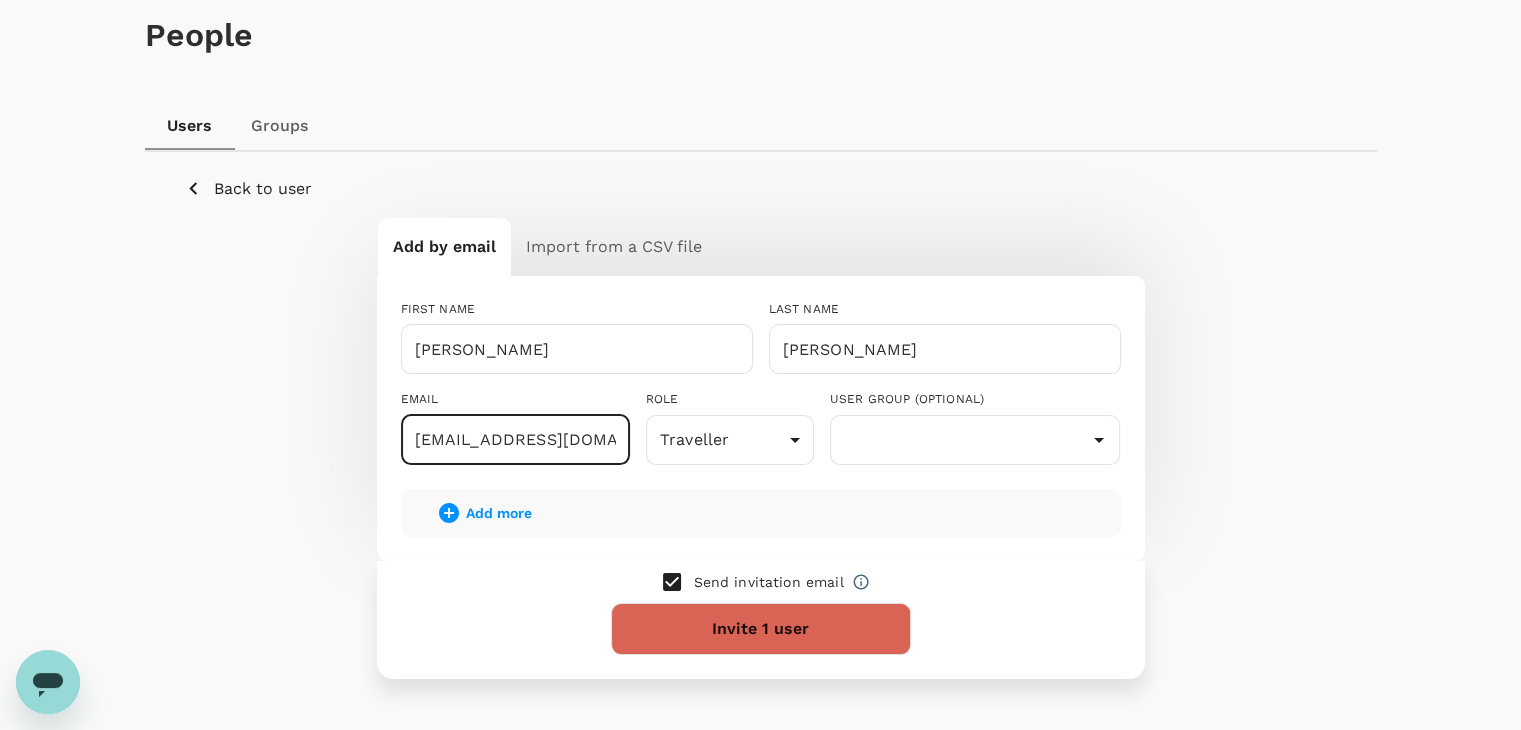 click on "izan+nazzairil@genotrips.com.my" at bounding box center [515, 440] 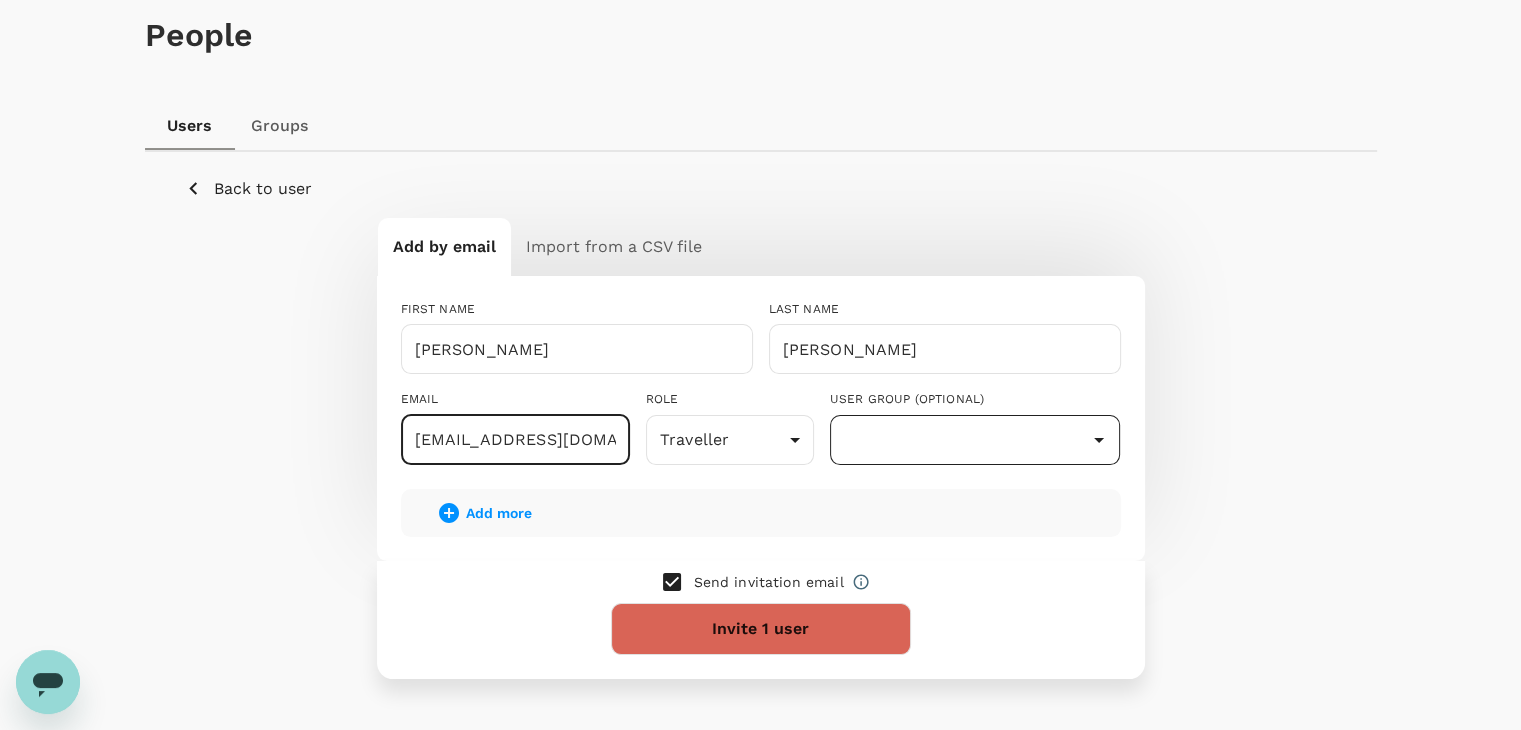 type on "izan+nazzairilbp@genotrips.com.my" 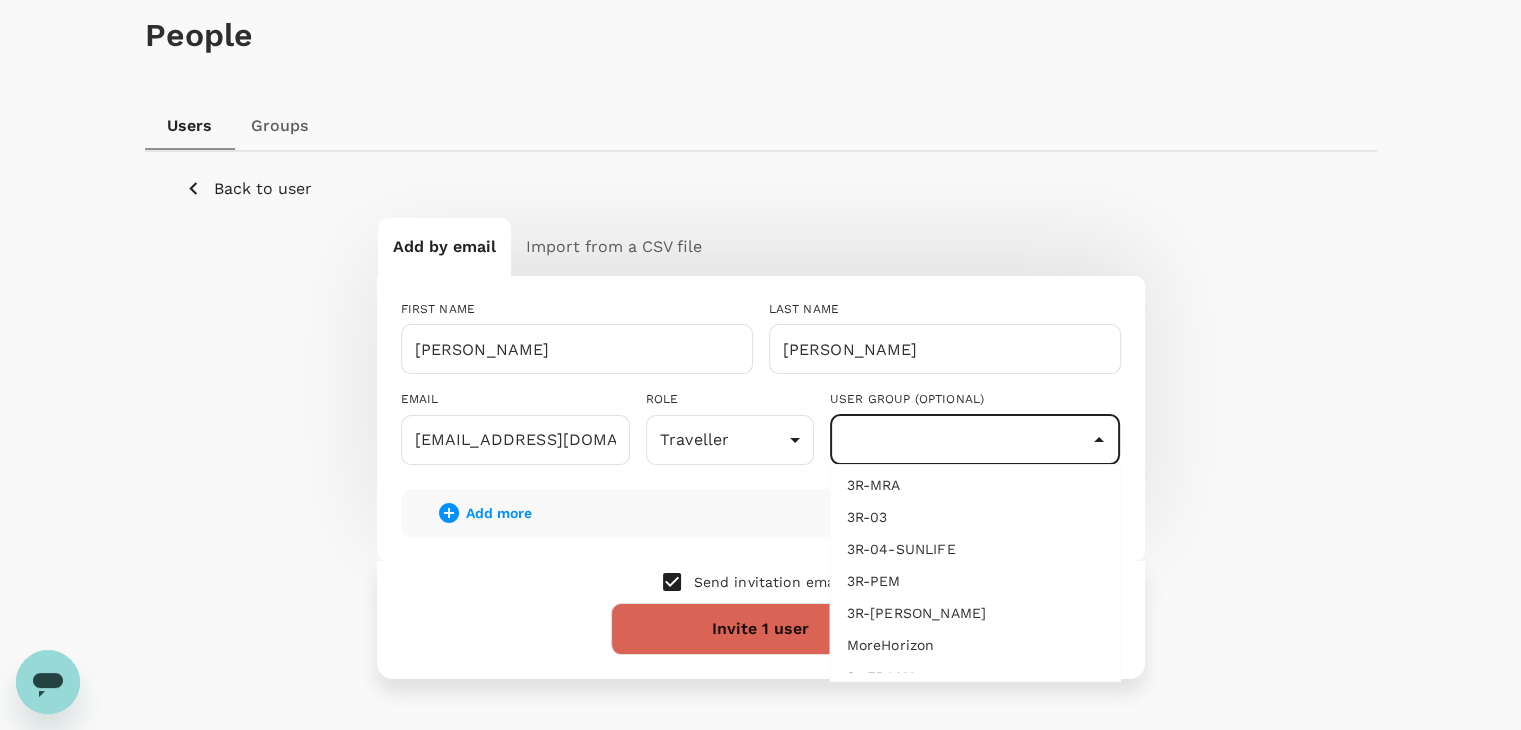 scroll, scrollTop: 140, scrollLeft: 0, axis: vertical 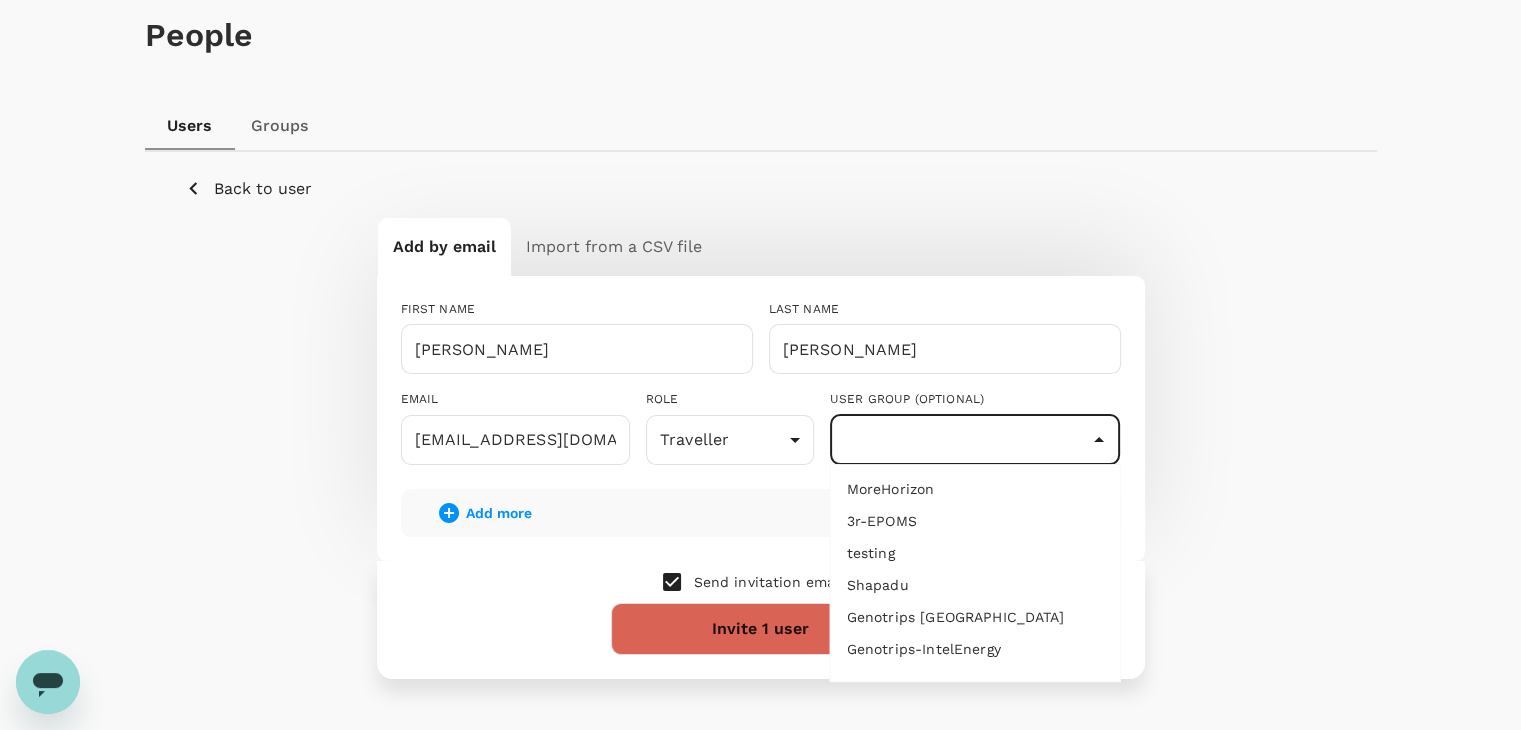 click on "Genotrips [GEOGRAPHIC_DATA]" at bounding box center (975, 617) 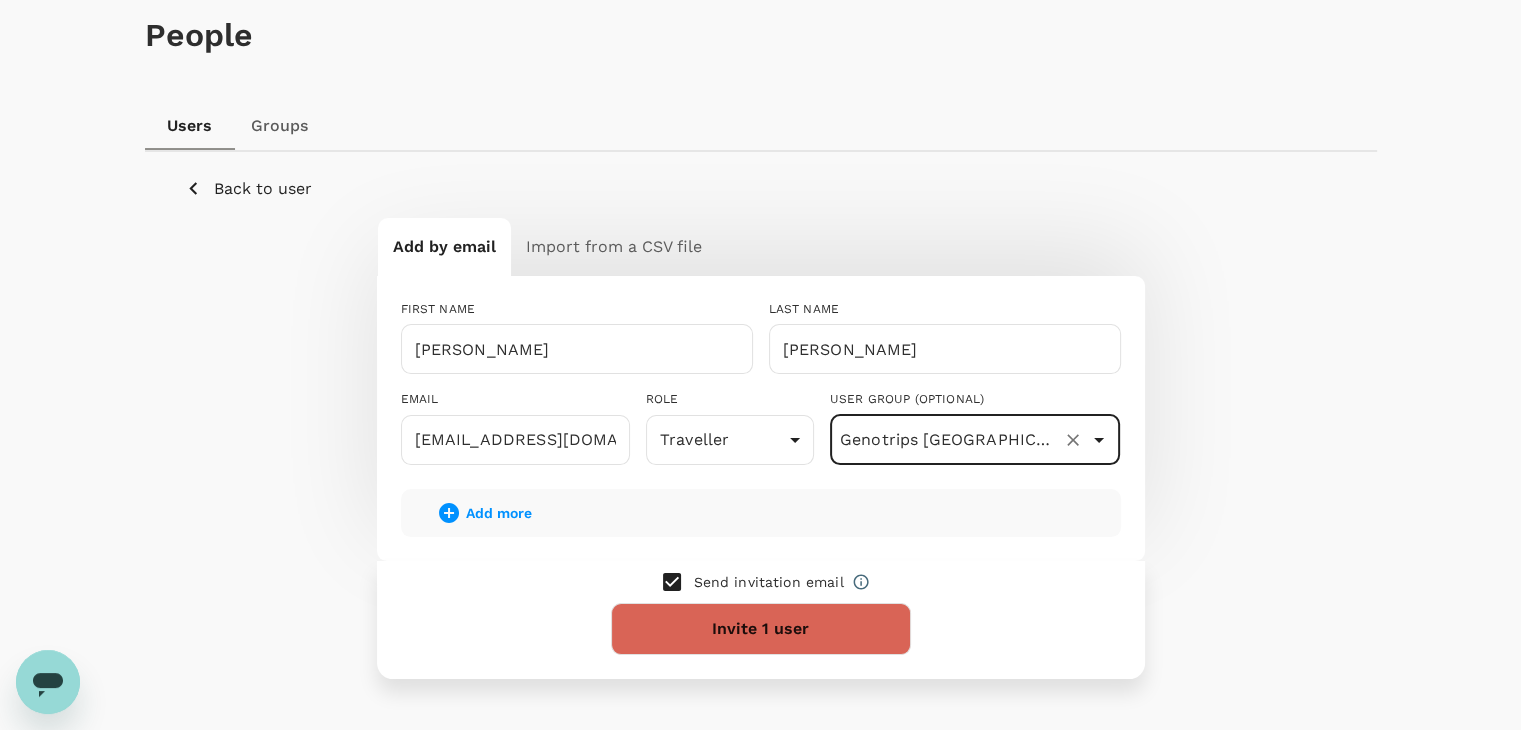 click at bounding box center [672, 582] 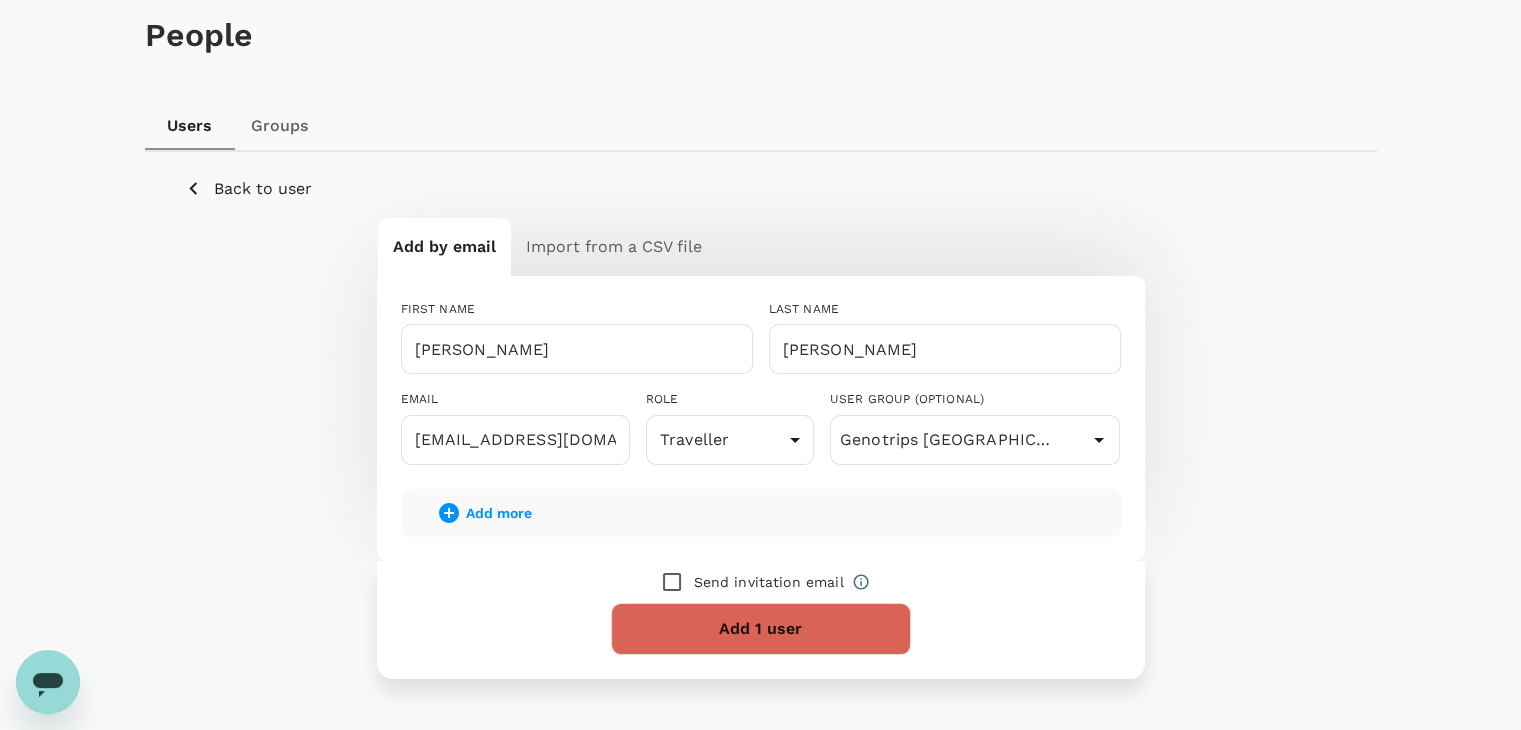 click on "Add 1 user" at bounding box center (761, 629) 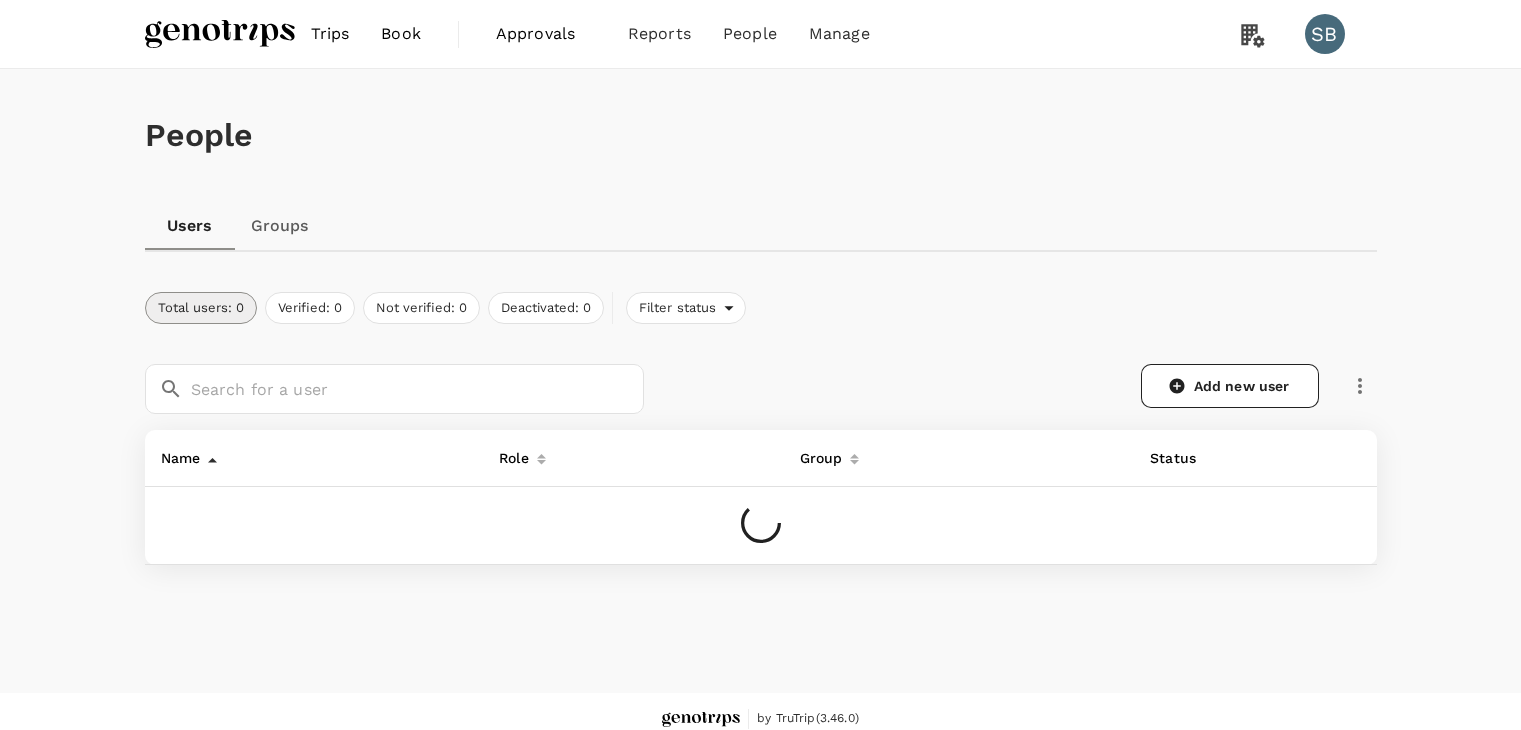 scroll, scrollTop: 0, scrollLeft: 0, axis: both 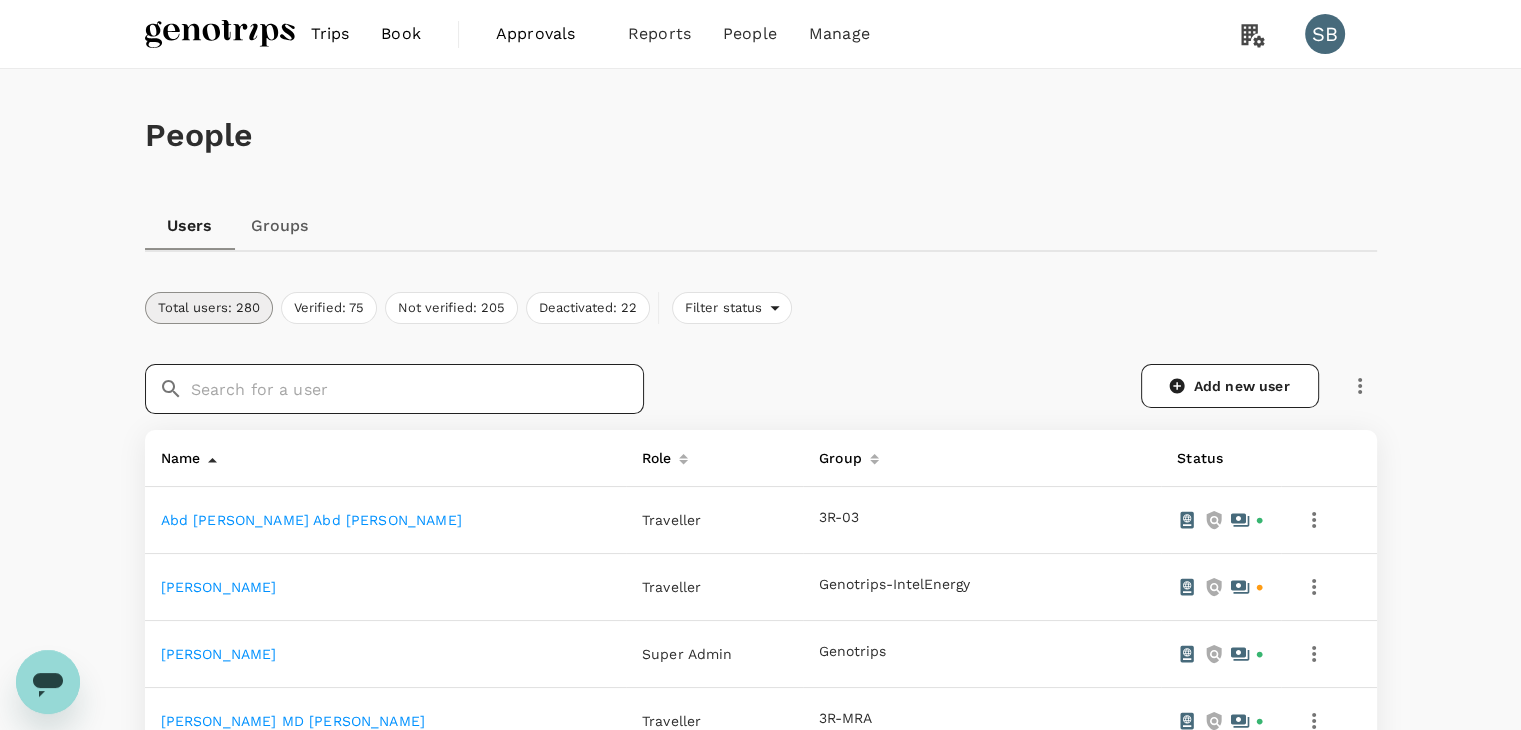 click at bounding box center (417, 389) 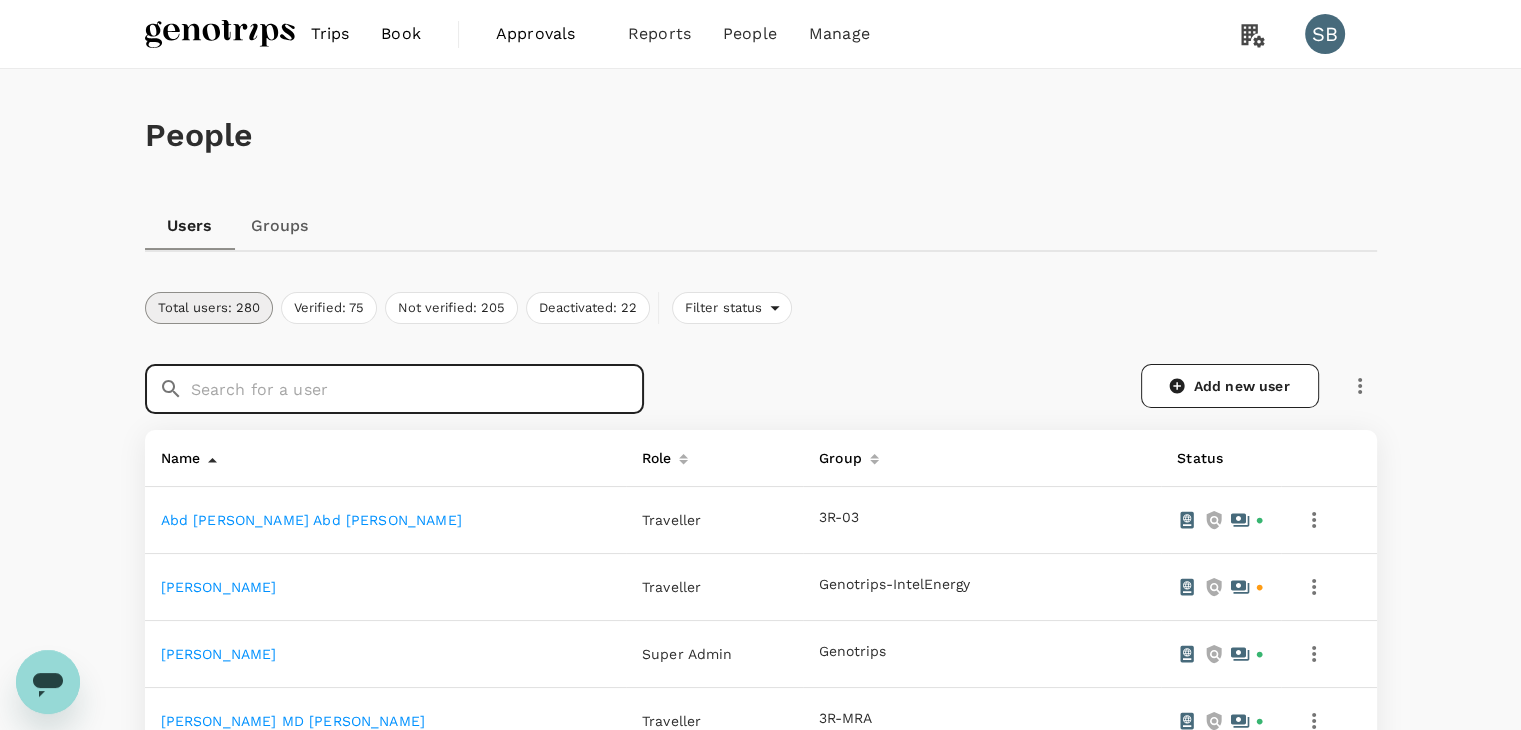paste on "MOHAMMAD NAZZAIRIL BIN JOHHA" 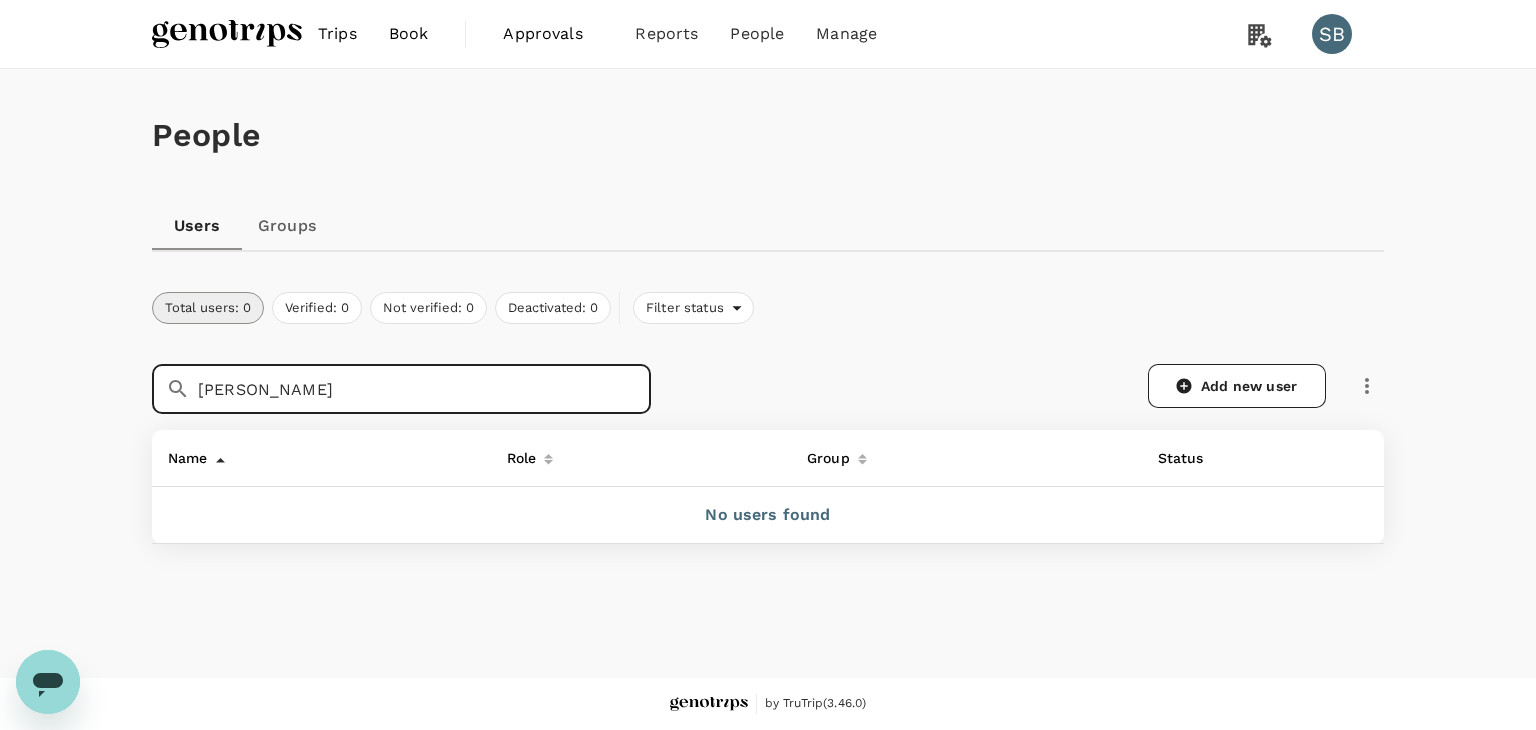 drag, startPoint x: 490, startPoint y: 389, endPoint x: 296, endPoint y: 382, distance: 194.12625 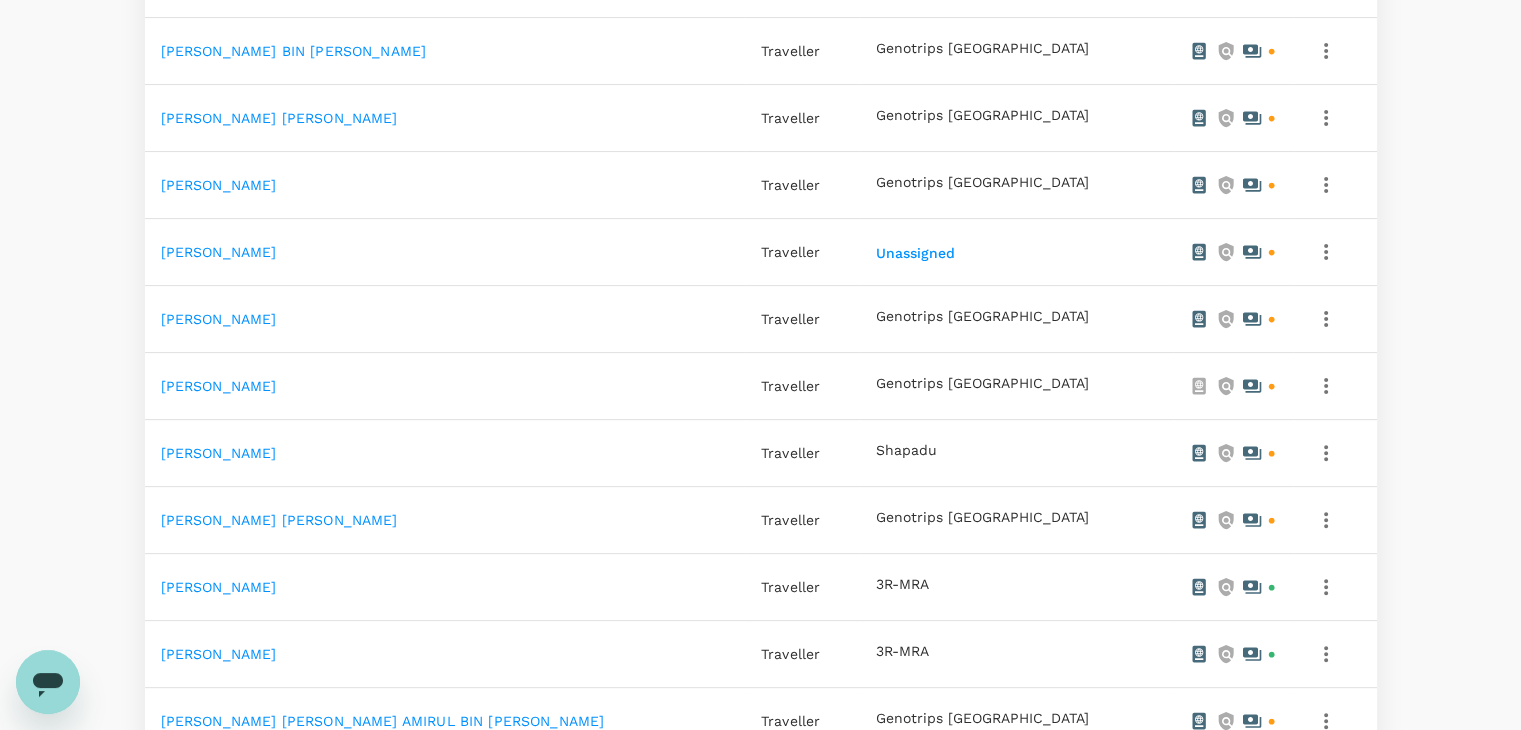 scroll, scrollTop: 490, scrollLeft: 0, axis: vertical 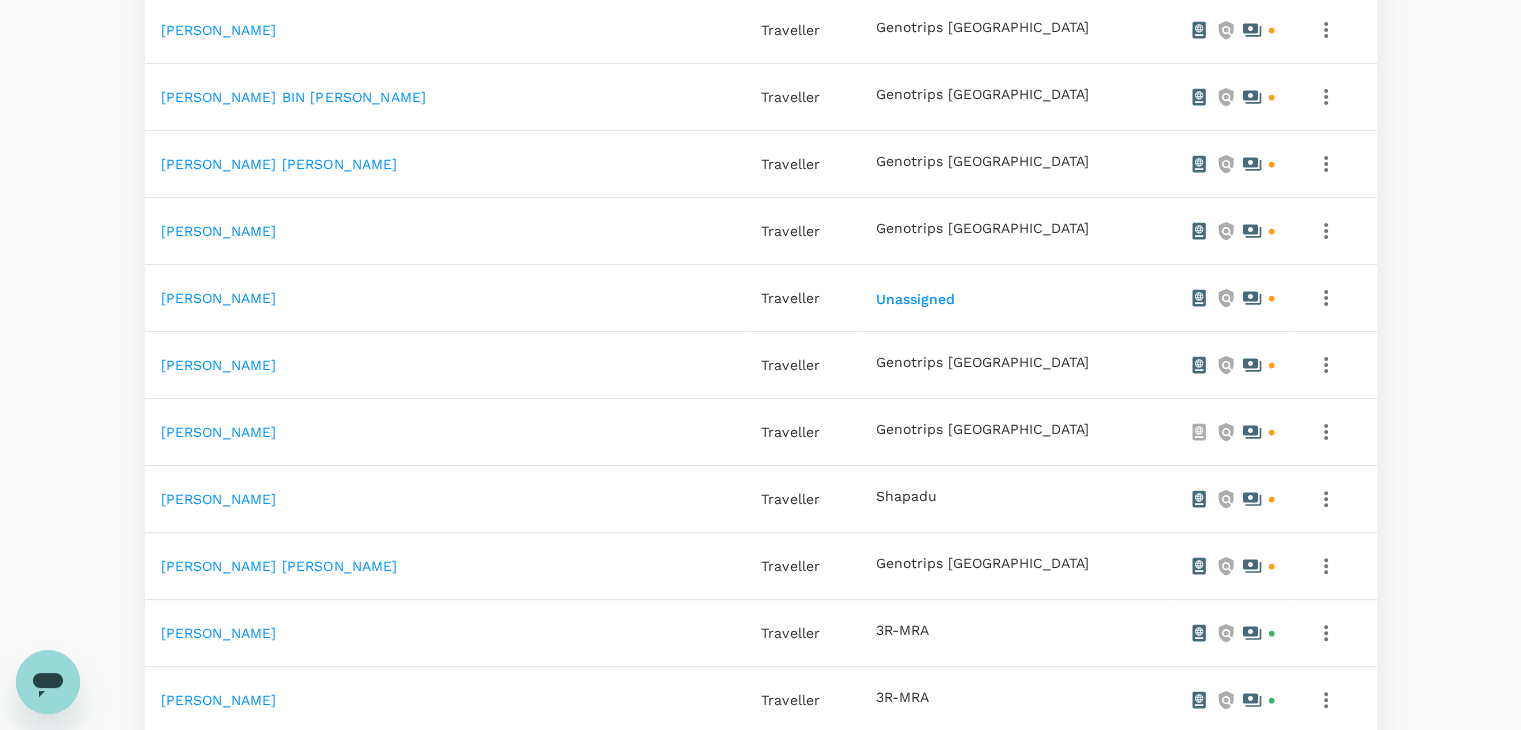 type on "MOHAMMAD" 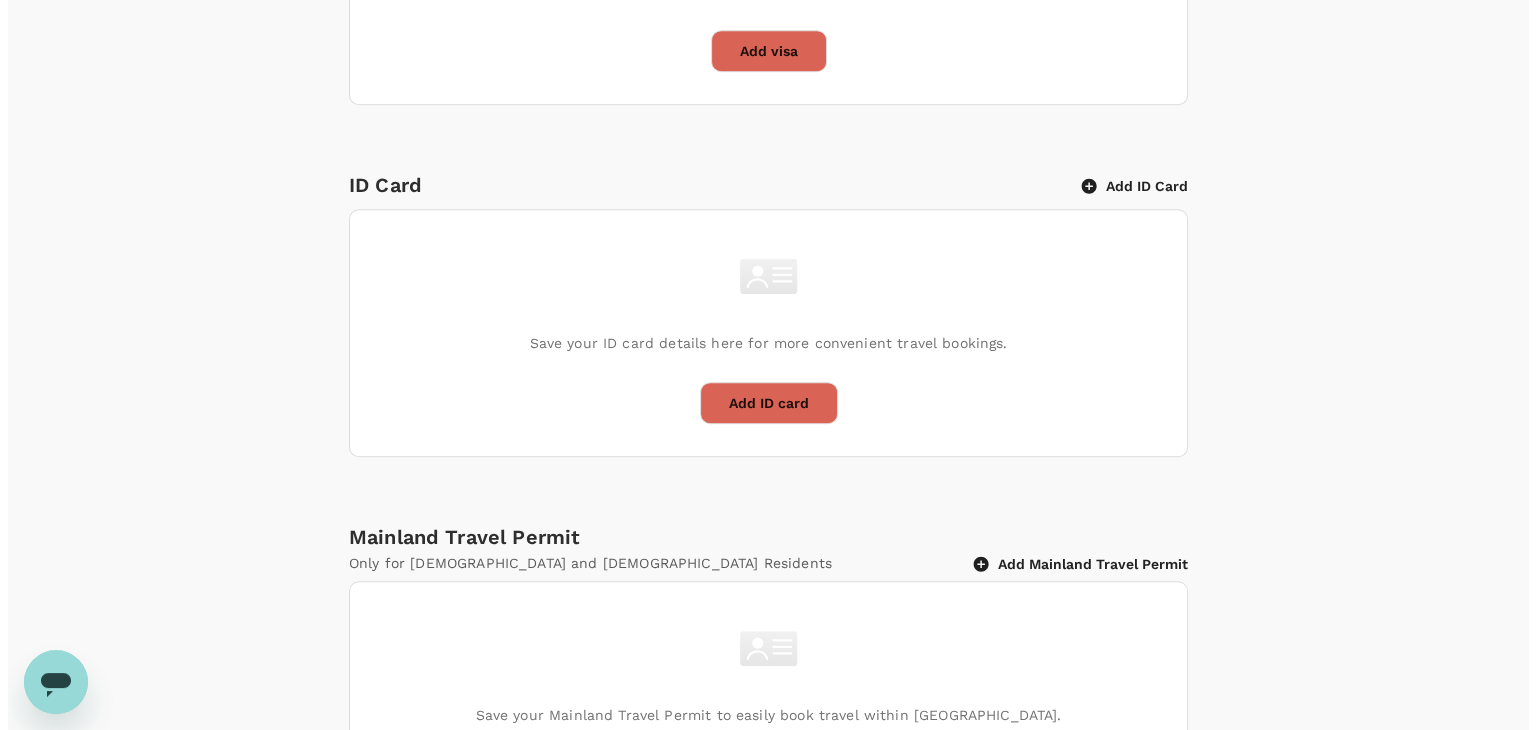 scroll, scrollTop: 1100, scrollLeft: 0, axis: vertical 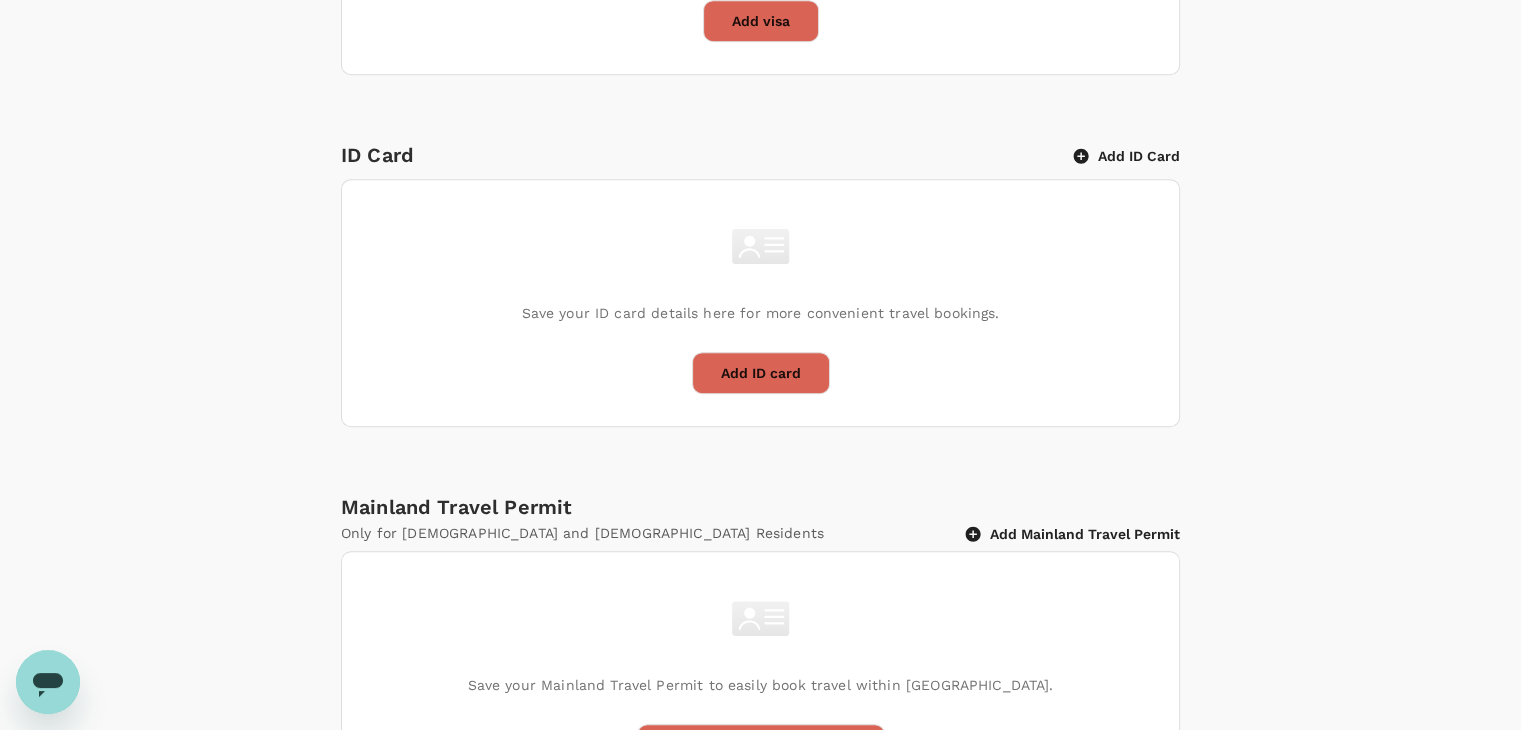 click on "ID Card" at bounding box center [707, 155] 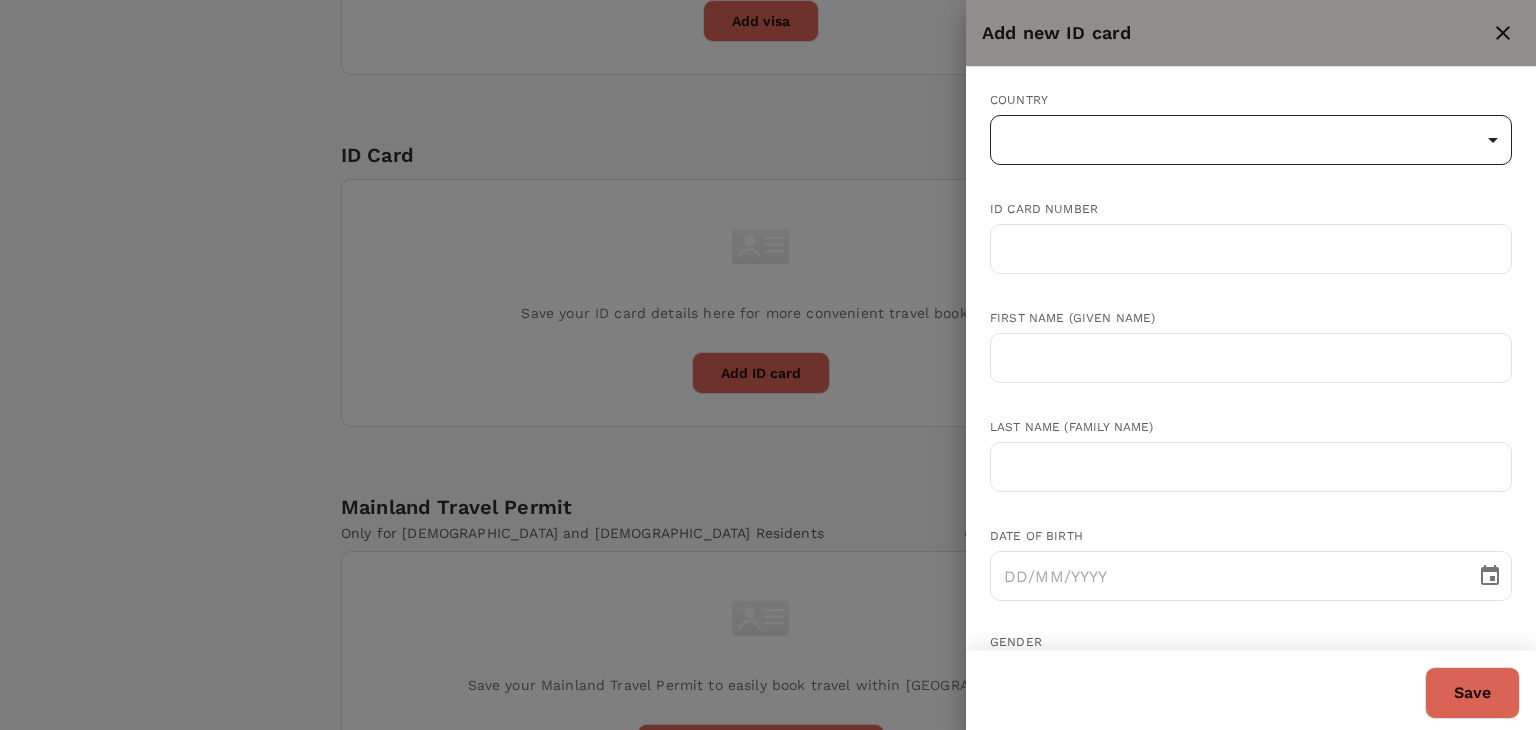 click on "Trips Book Approvals 0 Reports People Manage SB Back to users Last edit was on 03 Jul 2025, 2:05pm MOHAMMAD NAZZAIRIL BIN JOHHA Not invited izan+nazzairilbp@genotrips.com.my Role Traveller Country - Group(s) Genotrips Sarawak Travel Documents Travel Preferences Travel Policy Travel Record Passport Add passport Save your passport details here for easy, hassle-free bookings. Read more  here . Add passport Visa Add Visa Save your available visas here to check your eligibility to enter countries when booking. Read more  here. Add visa ID Card Add ID Card Save your ID card details here for more convenient travel bookings. Add ID card Mainland Travel Permit Only for Hong Kong and Macao Residents Add Mainland Travel Permit Save your Mainland Travel Permit to easily book travel within China. Add Mainland Travel Permit by TruTrip  ( 3.46.0   ) Add new ID card Country ​ ​ ID card number ​ First name (Given name) ​ Last name (Family name) ​ Date of birth ​ Gender Female Male Expiry date (if applicable) ​" at bounding box center (768, -109) 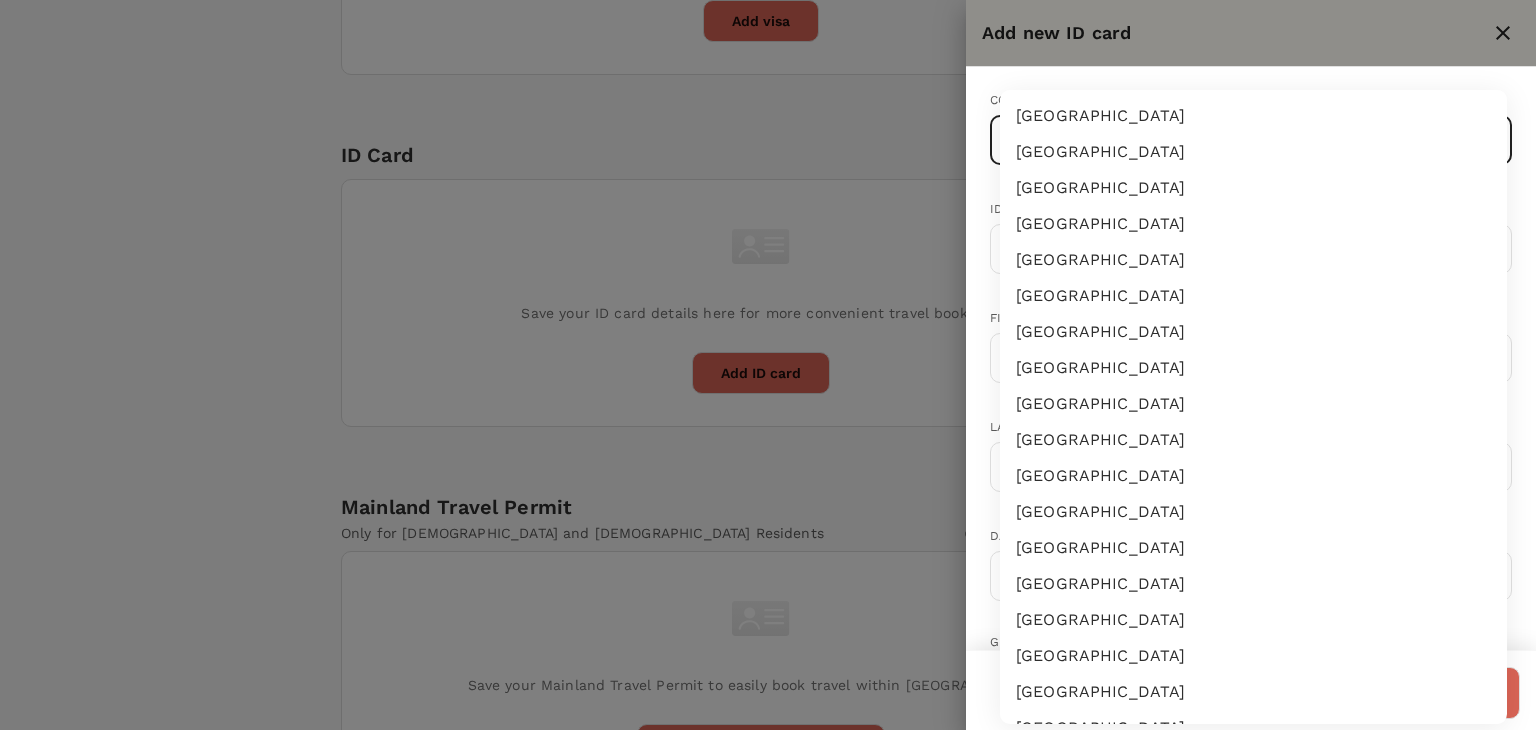 type 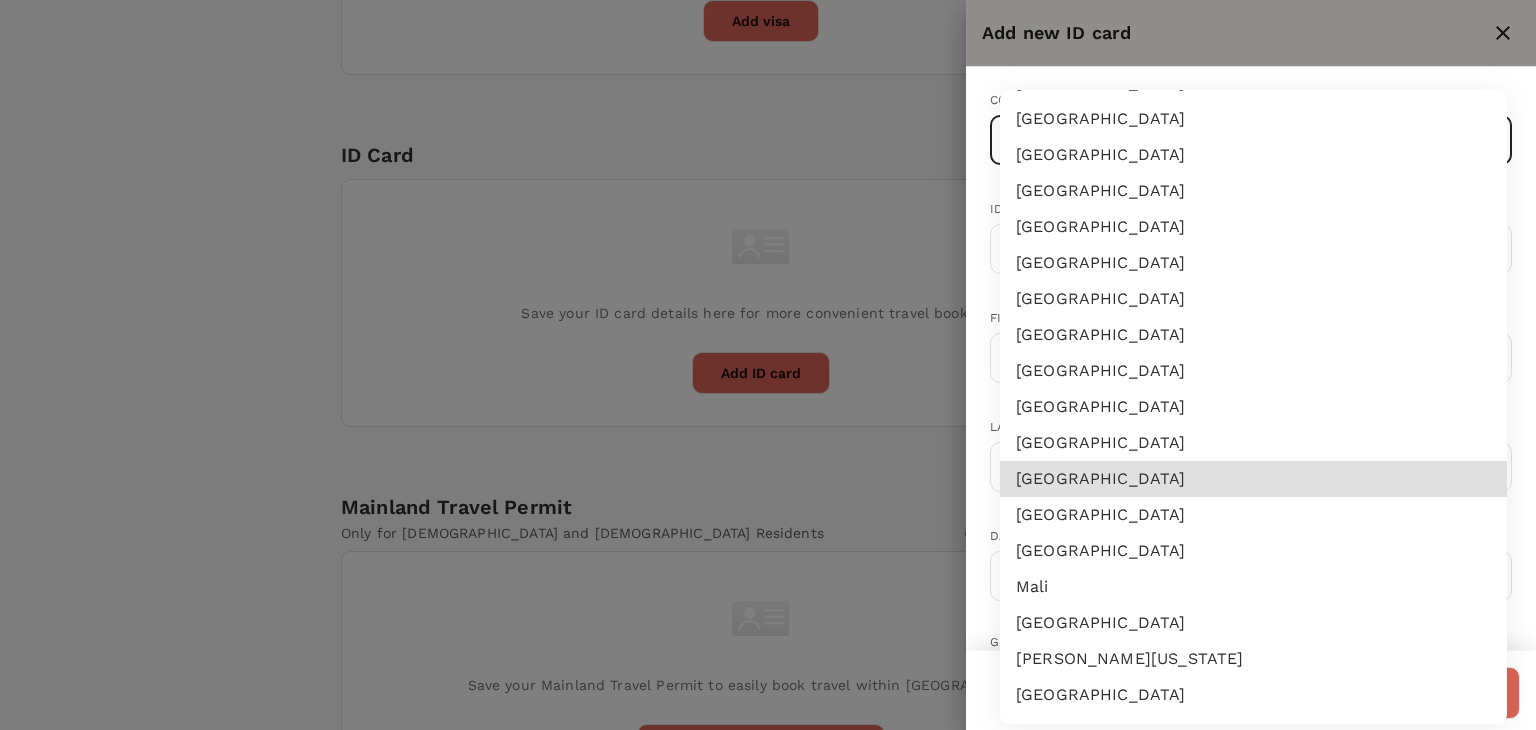 type 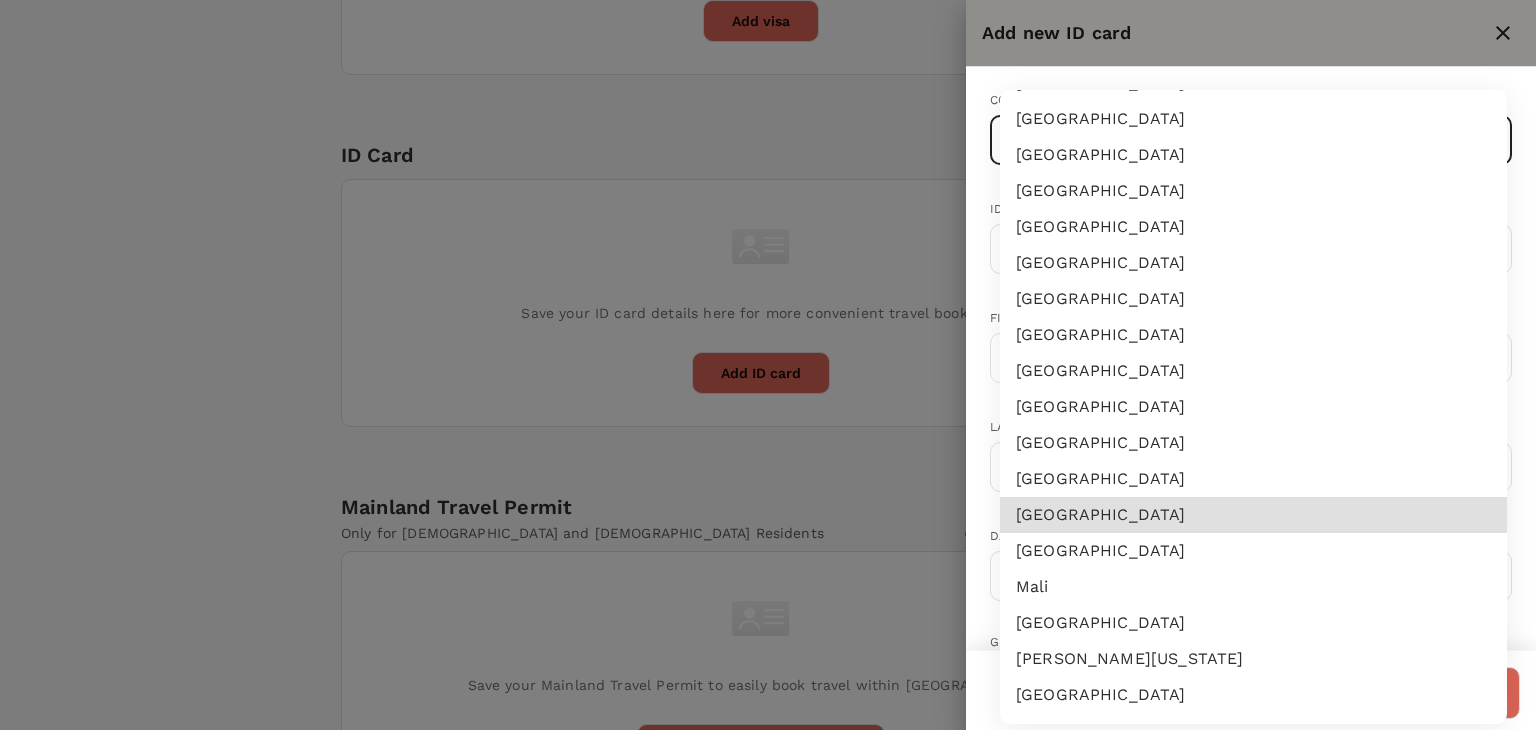 type 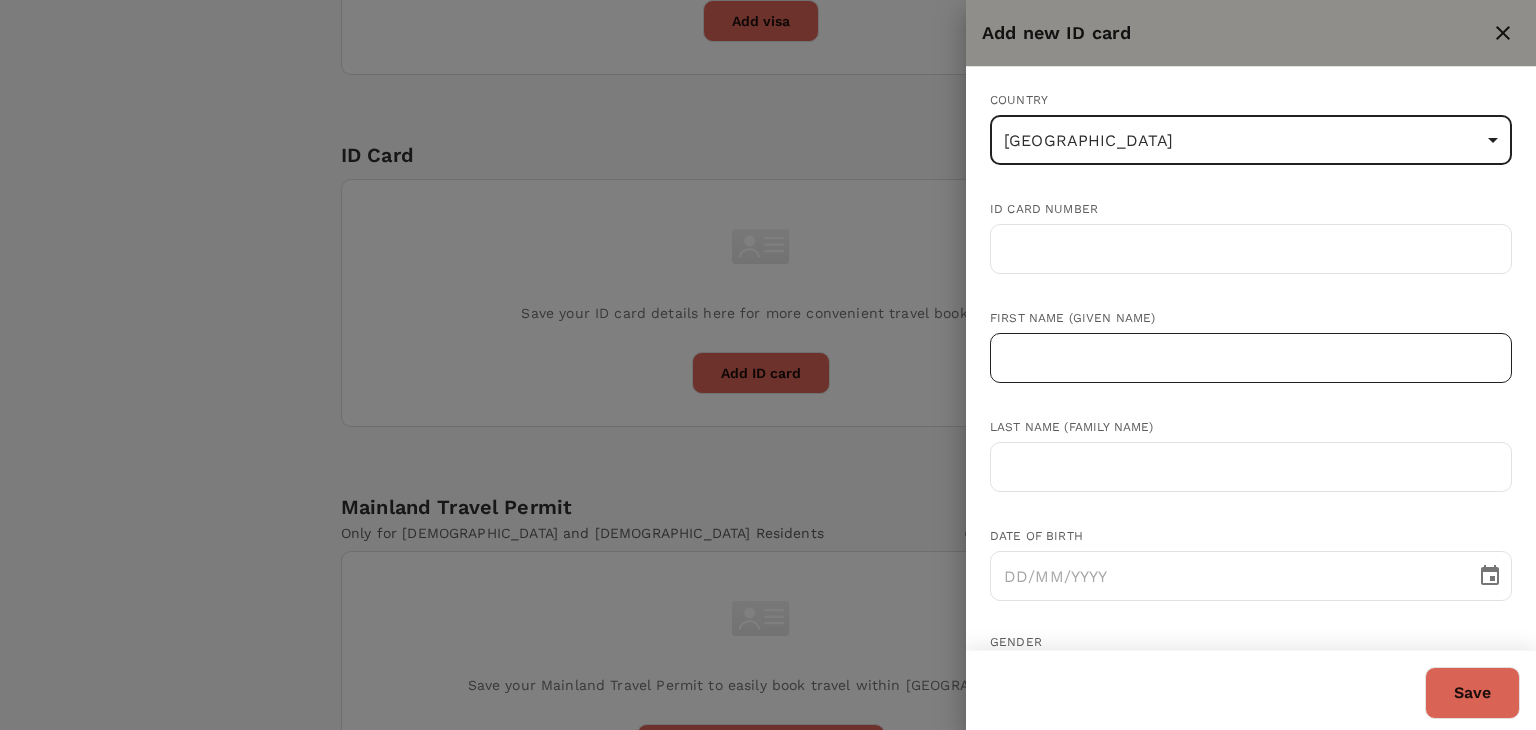 click at bounding box center (1251, 358) 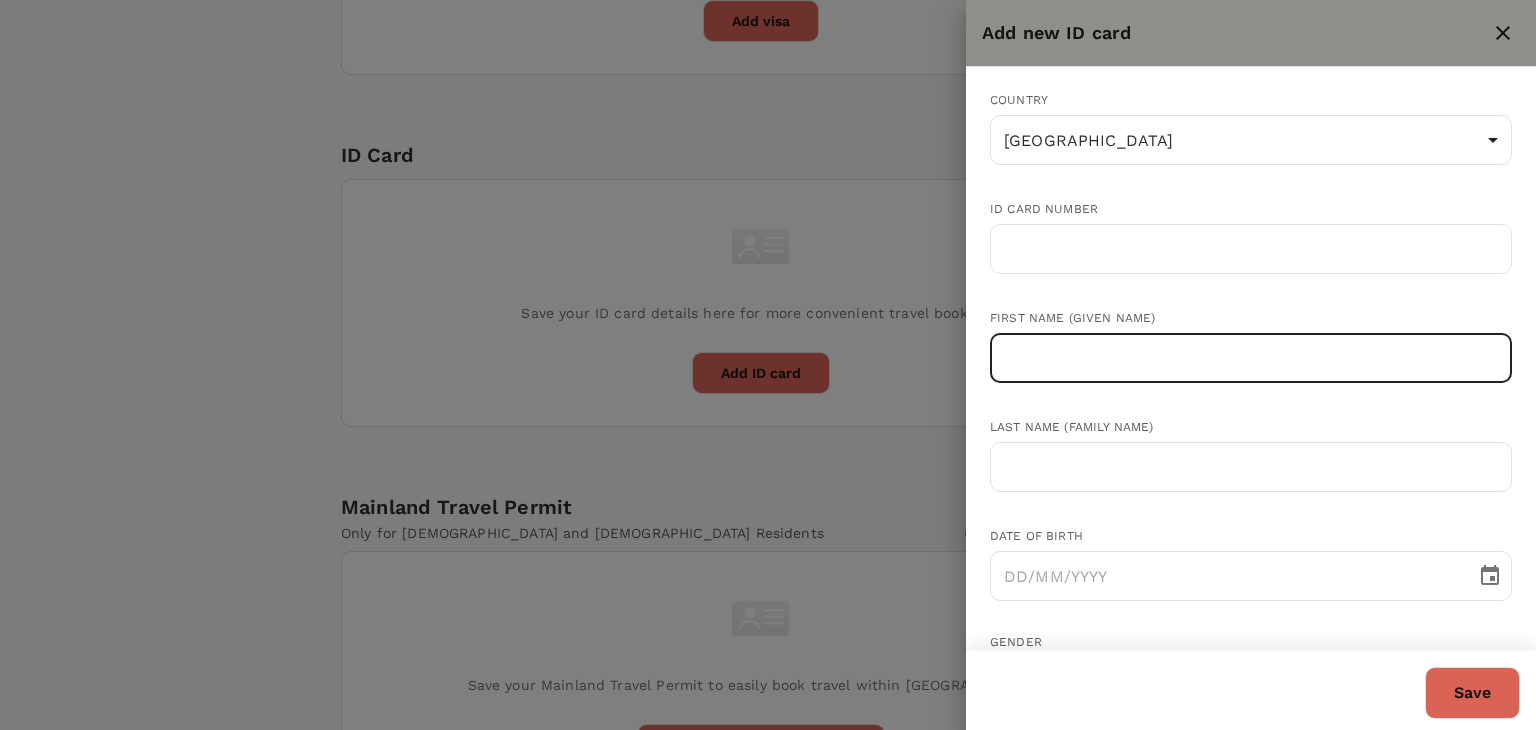 paste on "MOHAMMAD NAZZAIRIL BIN JOHHA" 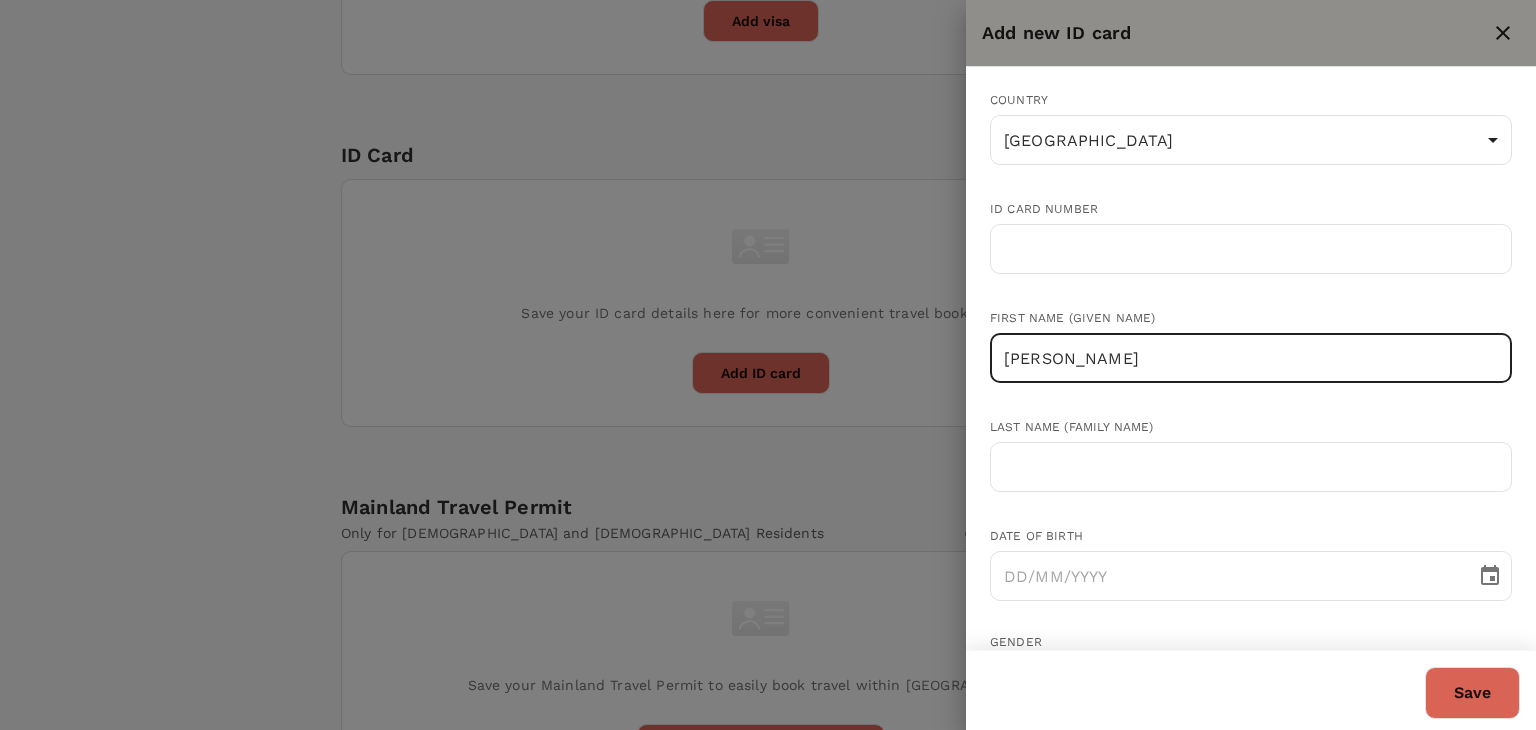 drag, startPoint x: 1288, startPoint y: 367, endPoint x: 1192, endPoint y: 354, distance: 96.87621 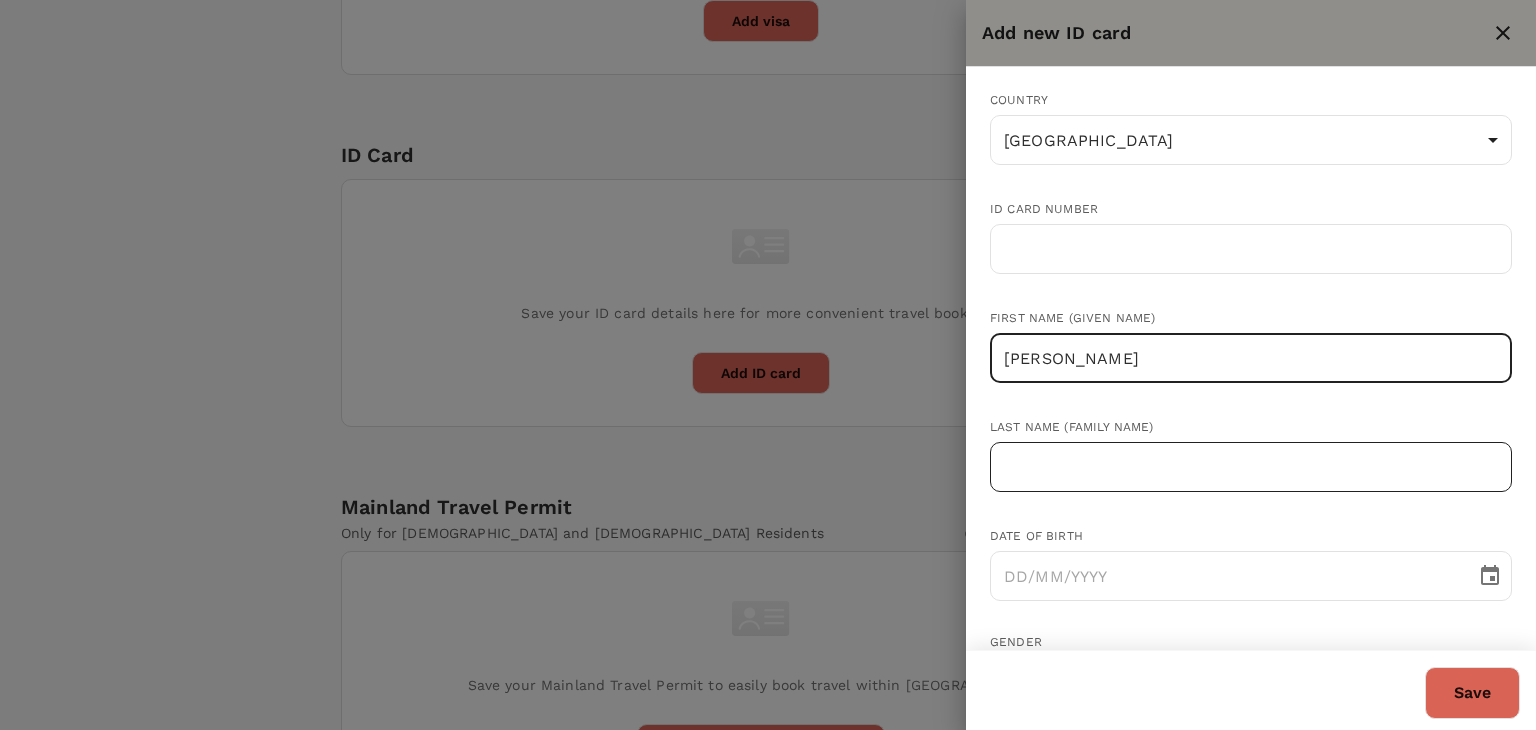 type on "MOHAMMAD NAZZAIRIL" 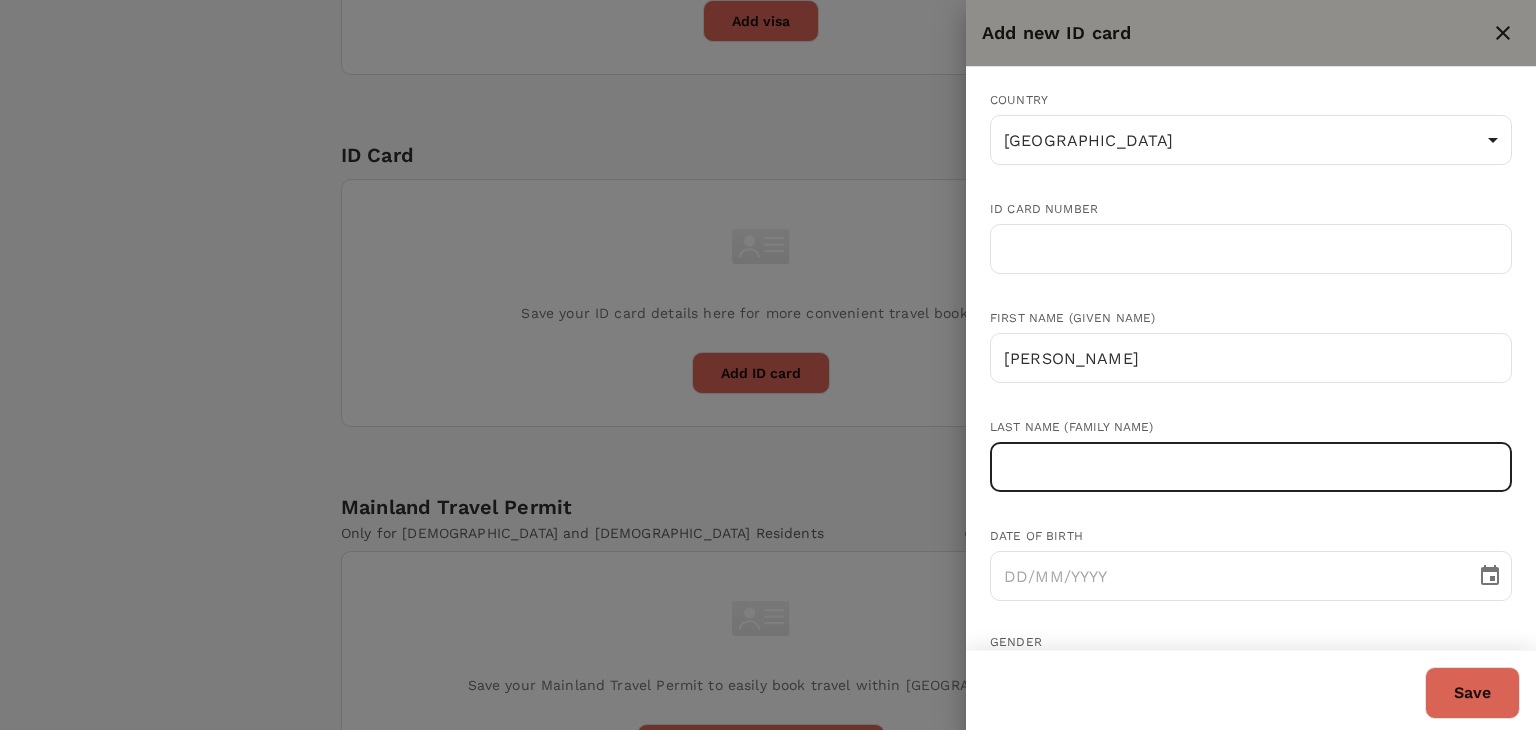 click at bounding box center (1251, 467) 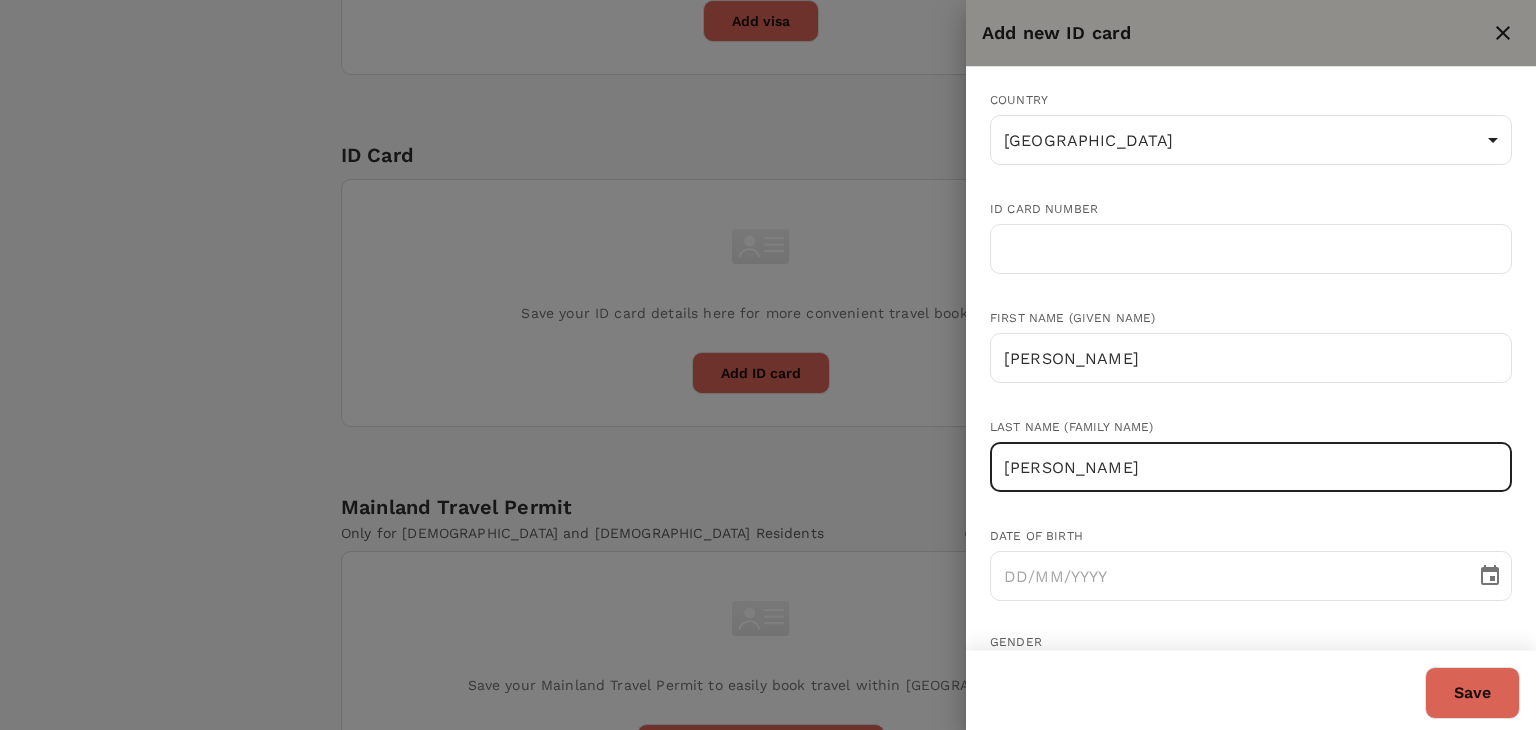 click on "BIN JOHHA" at bounding box center [1251, 467] 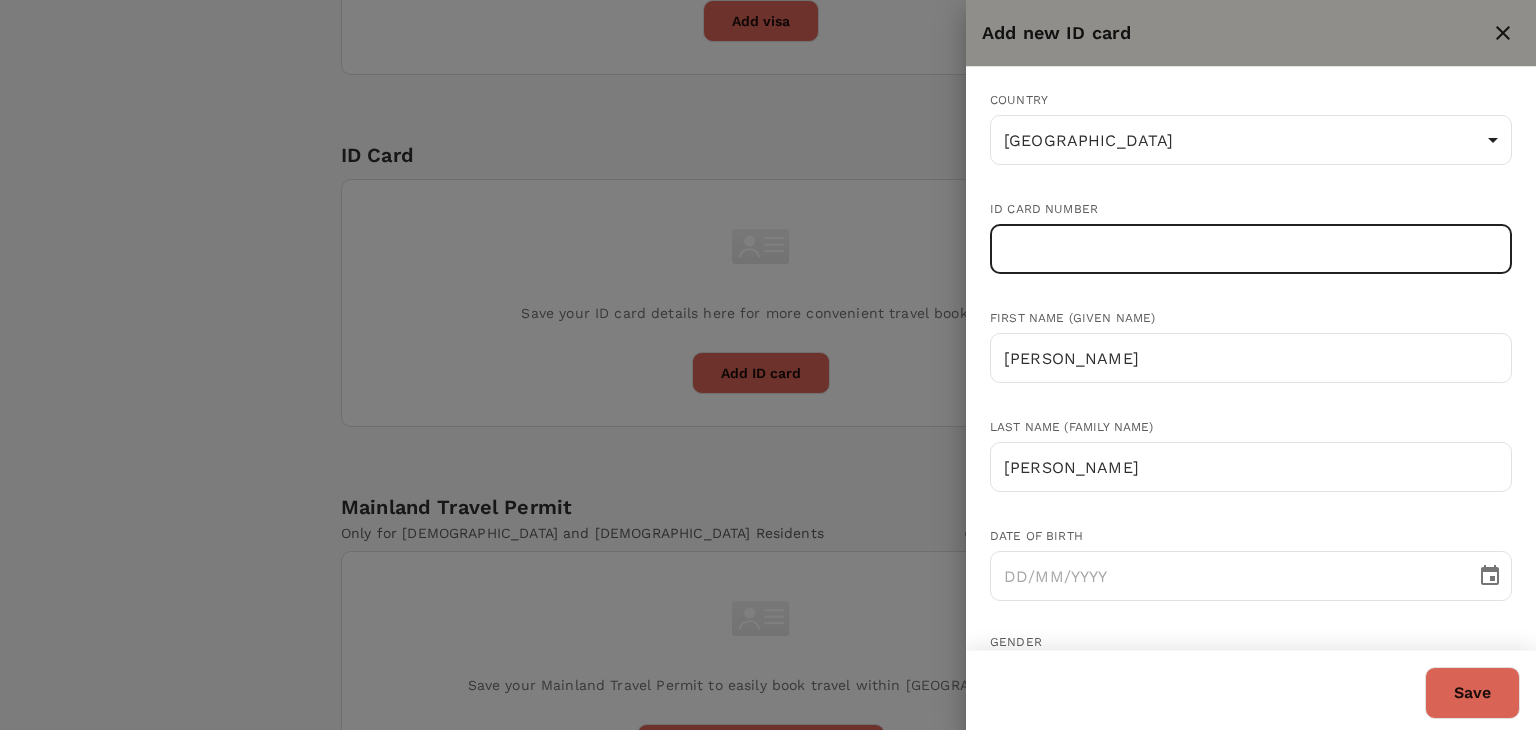 click at bounding box center [1251, 249] 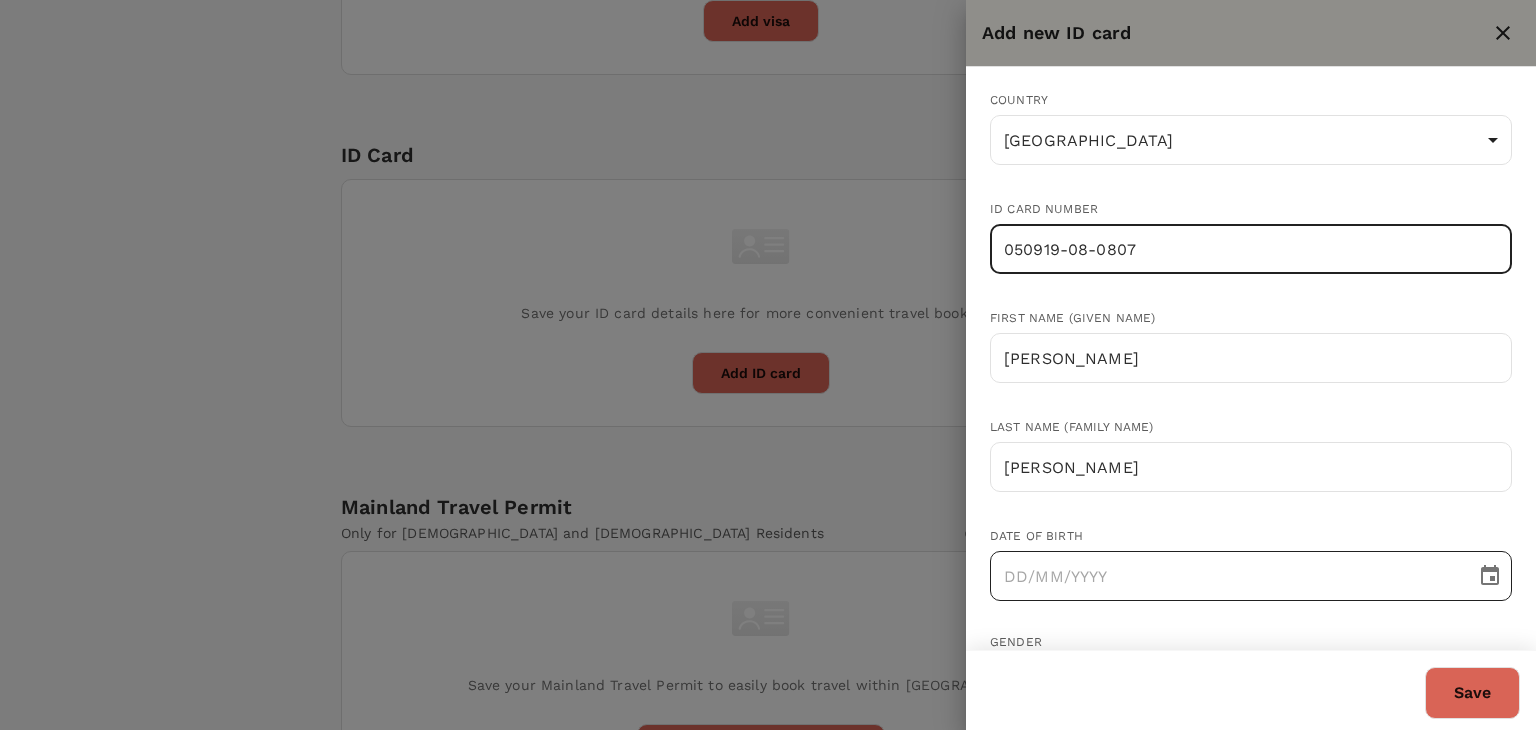type on "050919-08-0807" 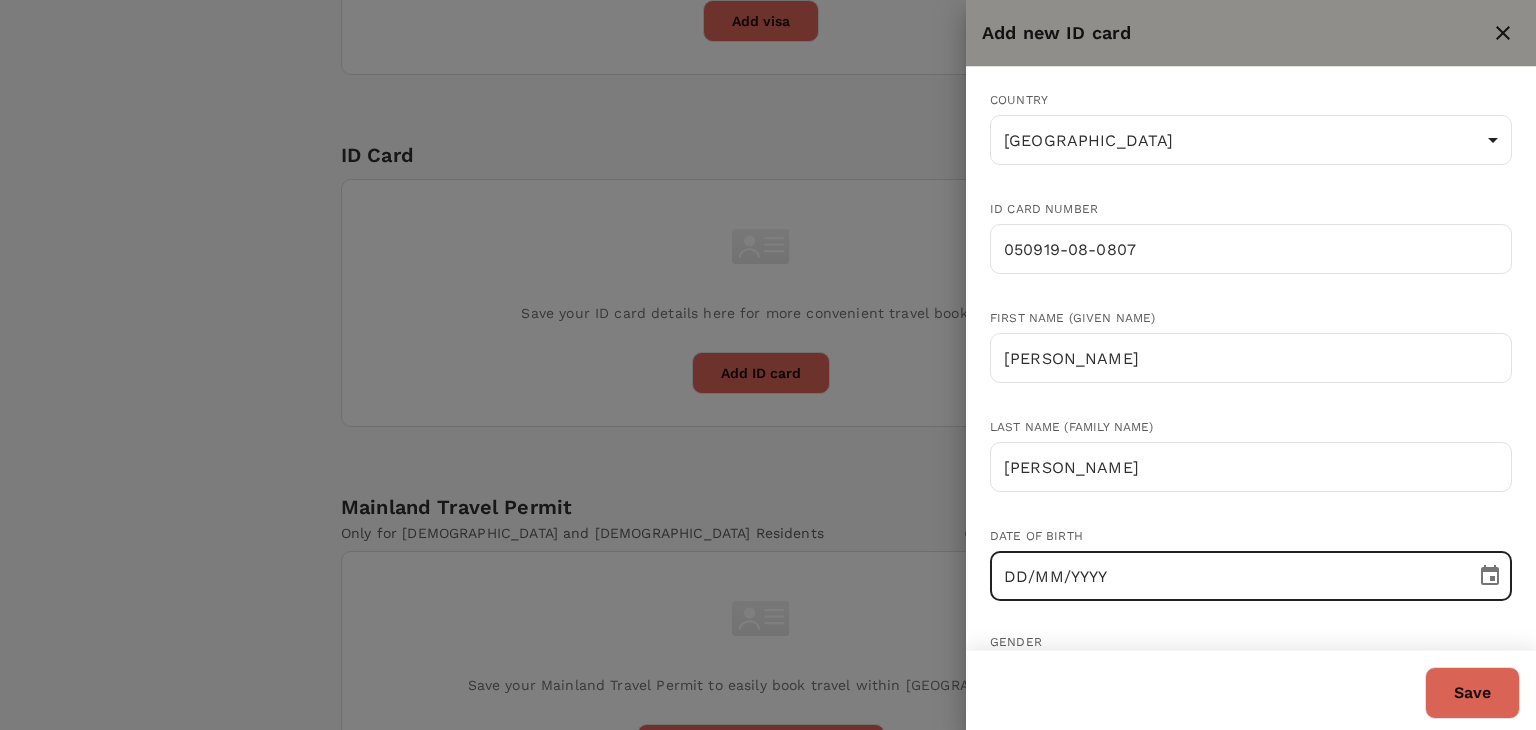 click on "DD/MM/YYYY" at bounding box center (1226, 576) 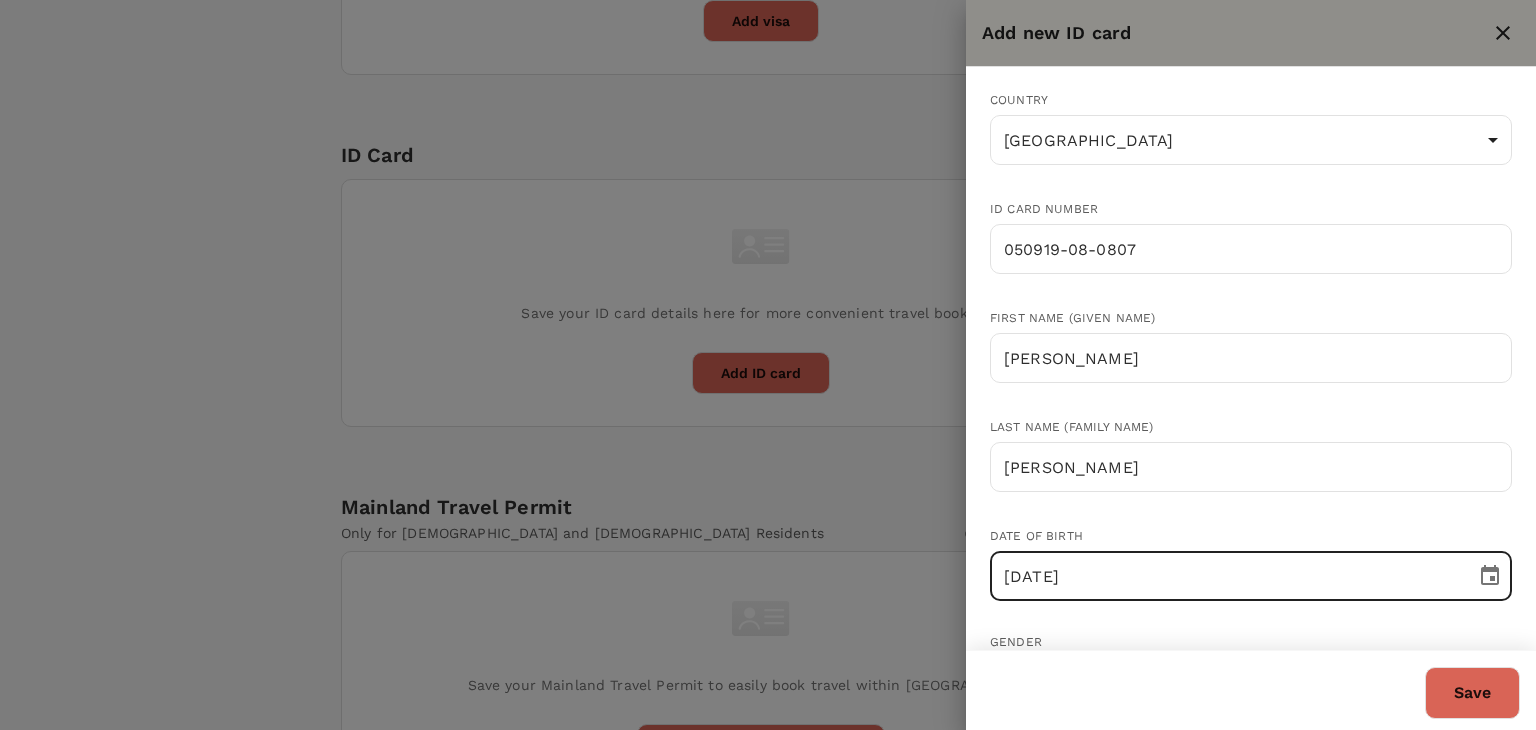 scroll, scrollTop: 195, scrollLeft: 0, axis: vertical 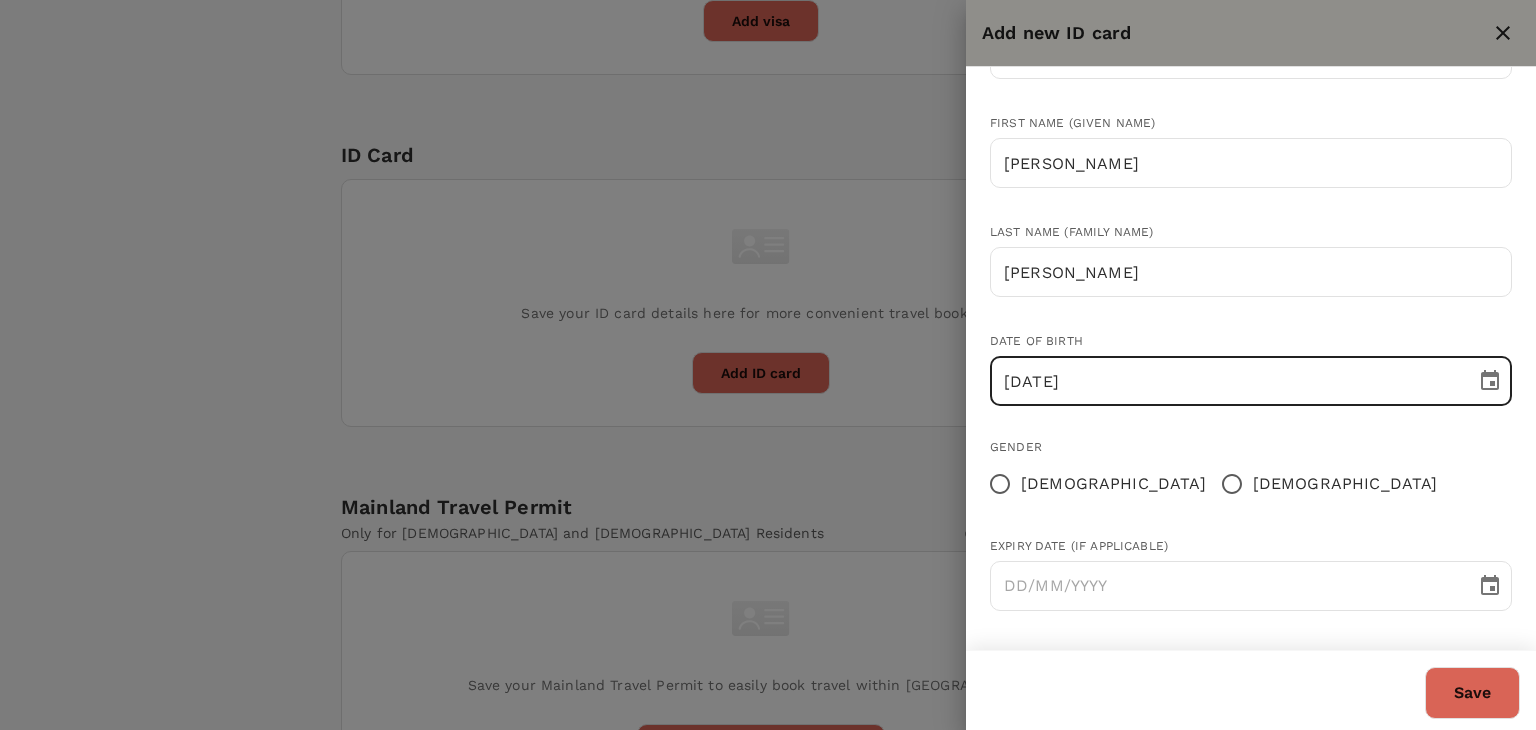 type on "19/09/2005" 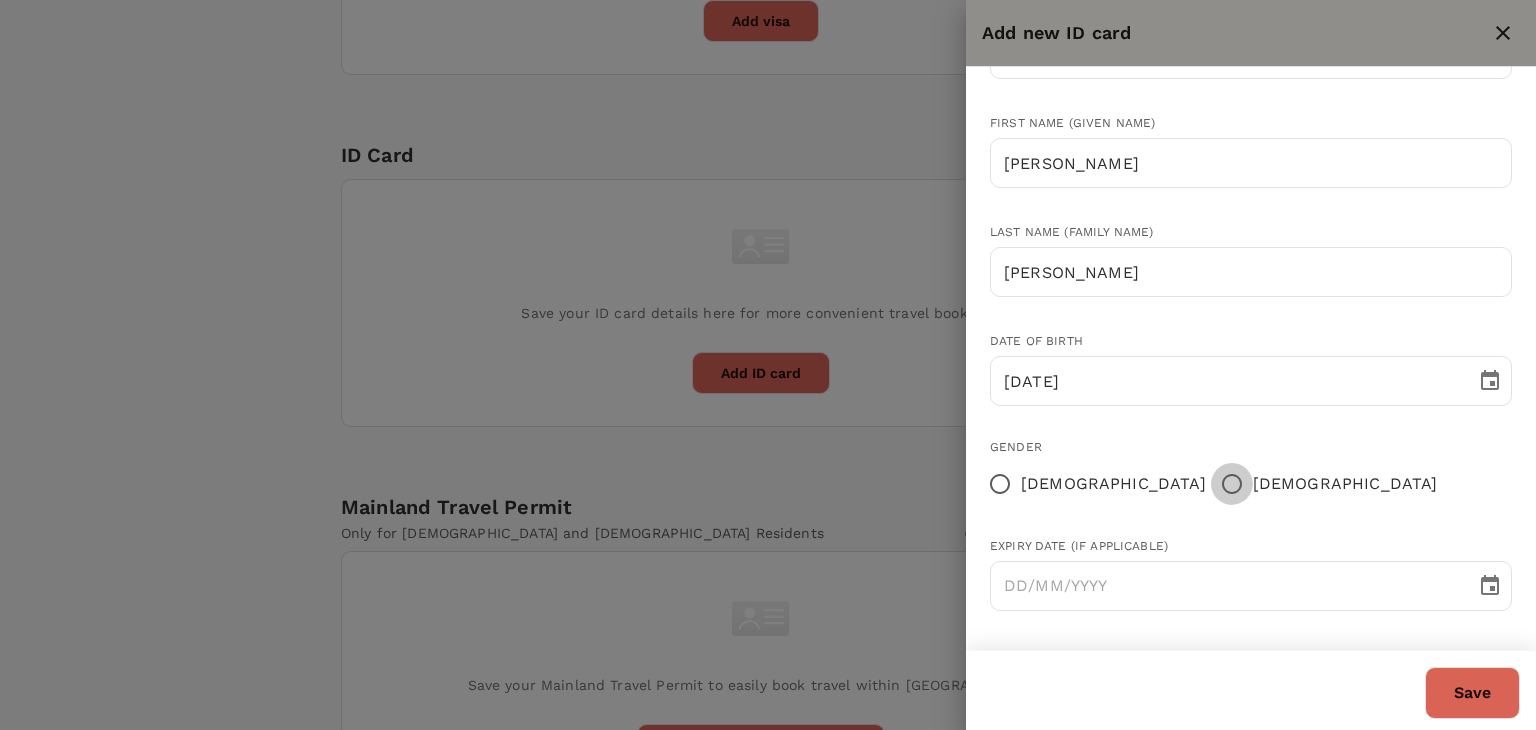 click on "Male" at bounding box center [1232, 484] 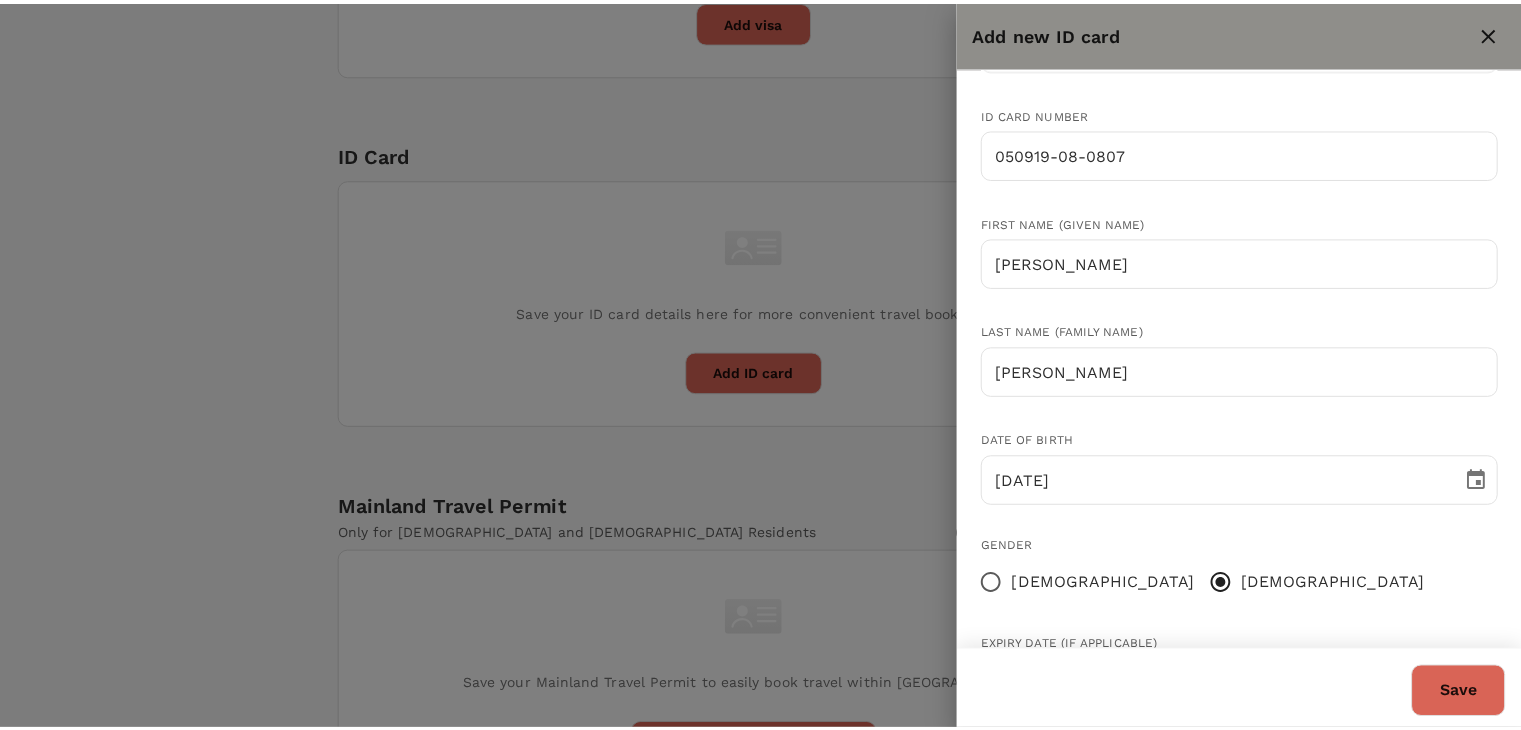 scroll, scrollTop: 0, scrollLeft: 0, axis: both 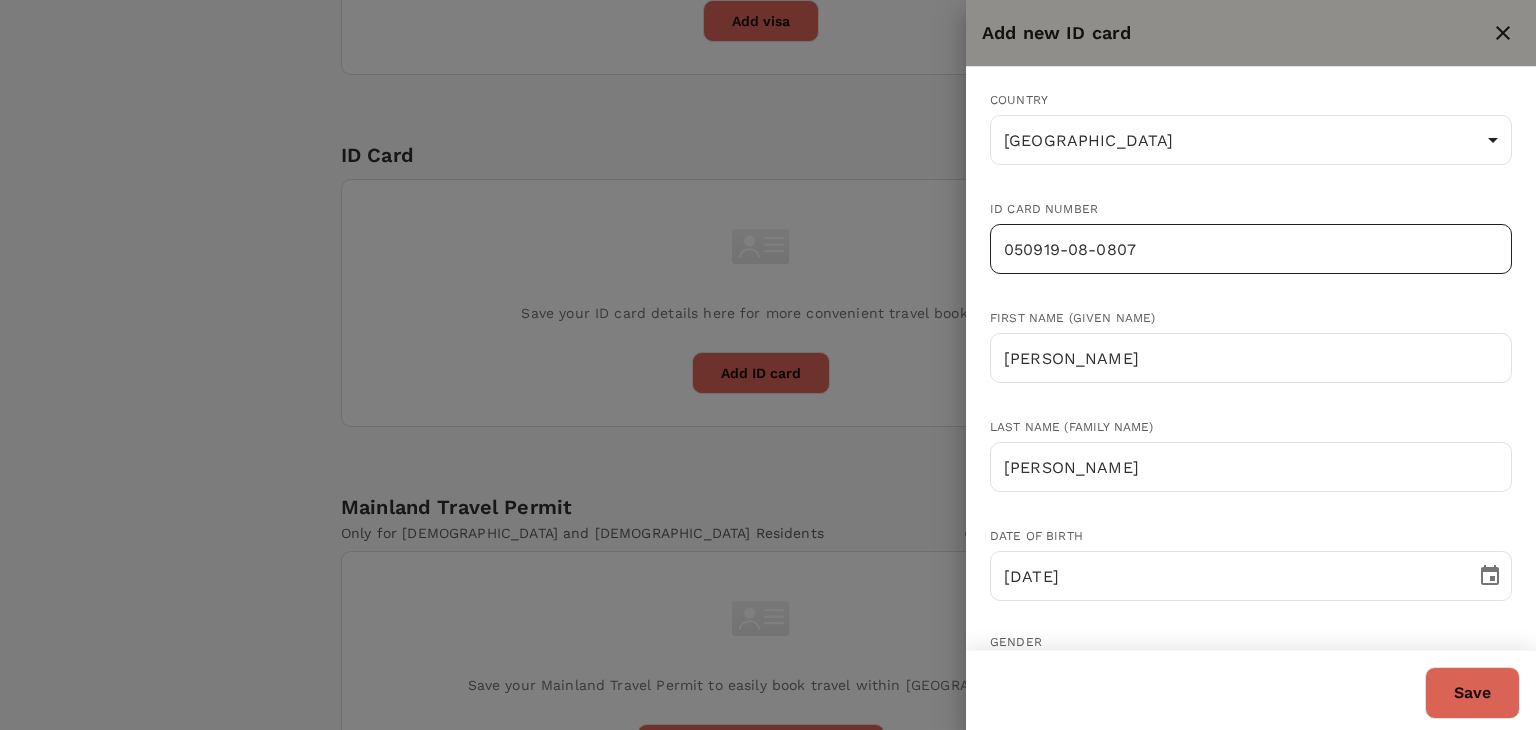 click on "050919-08-0807" at bounding box center [1251, 249] 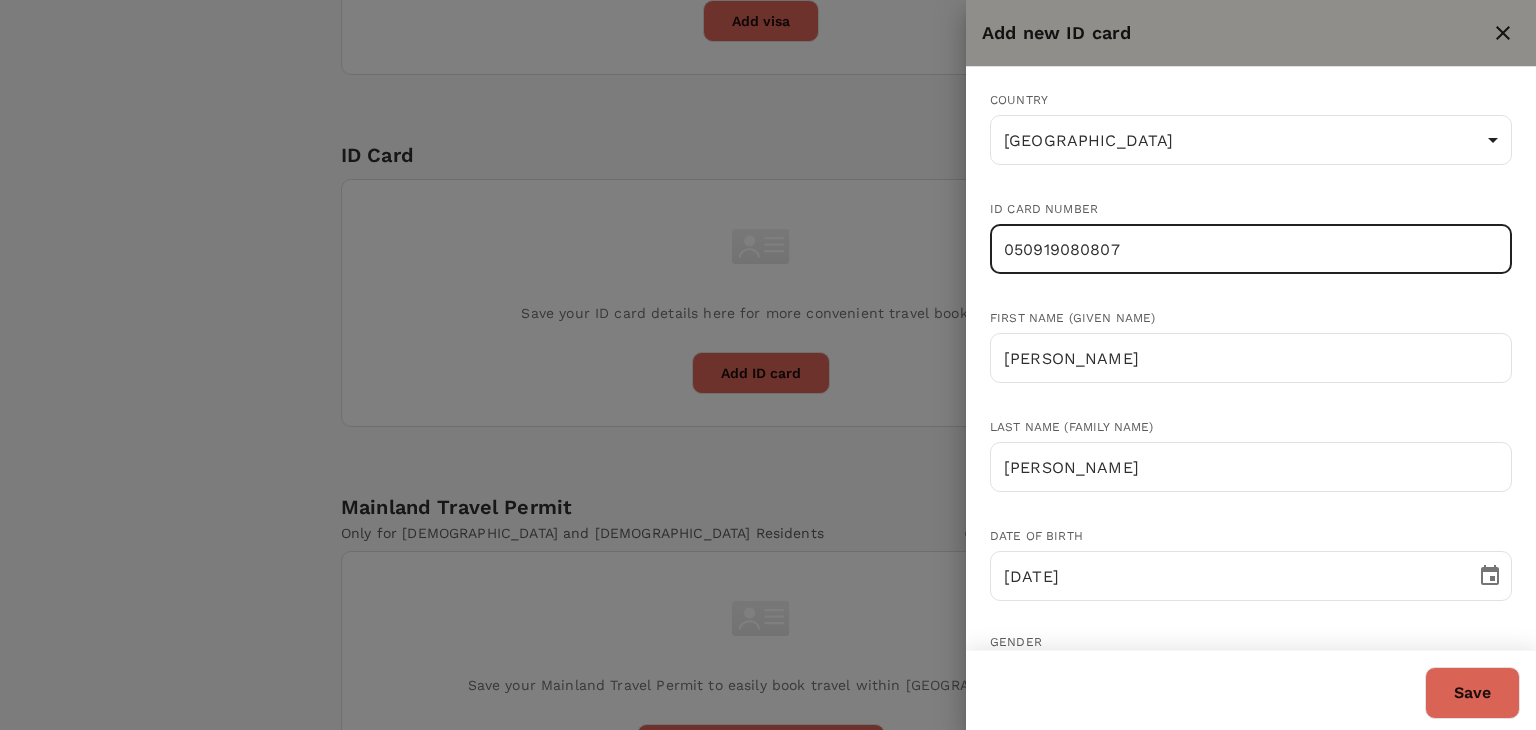 type on "050919080807" 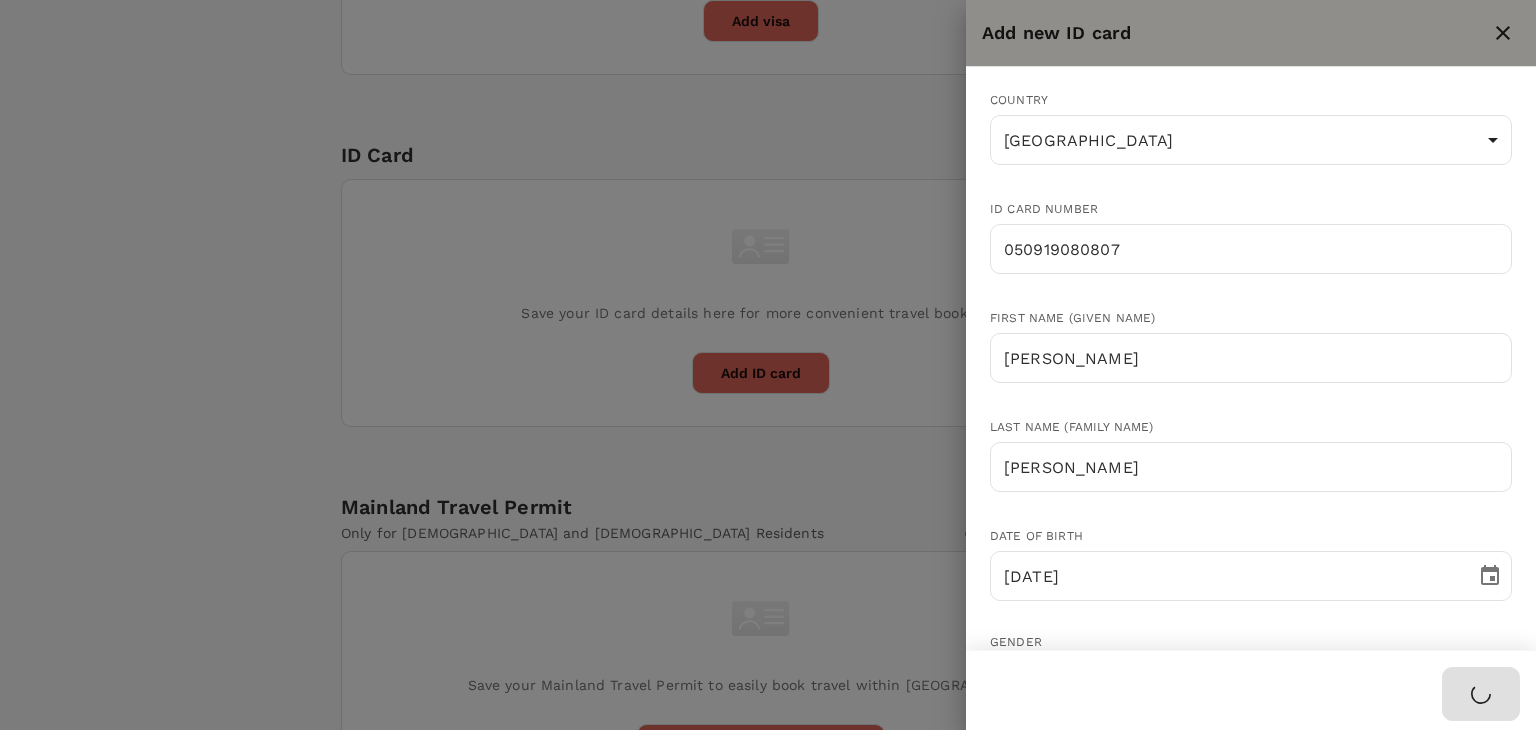 type 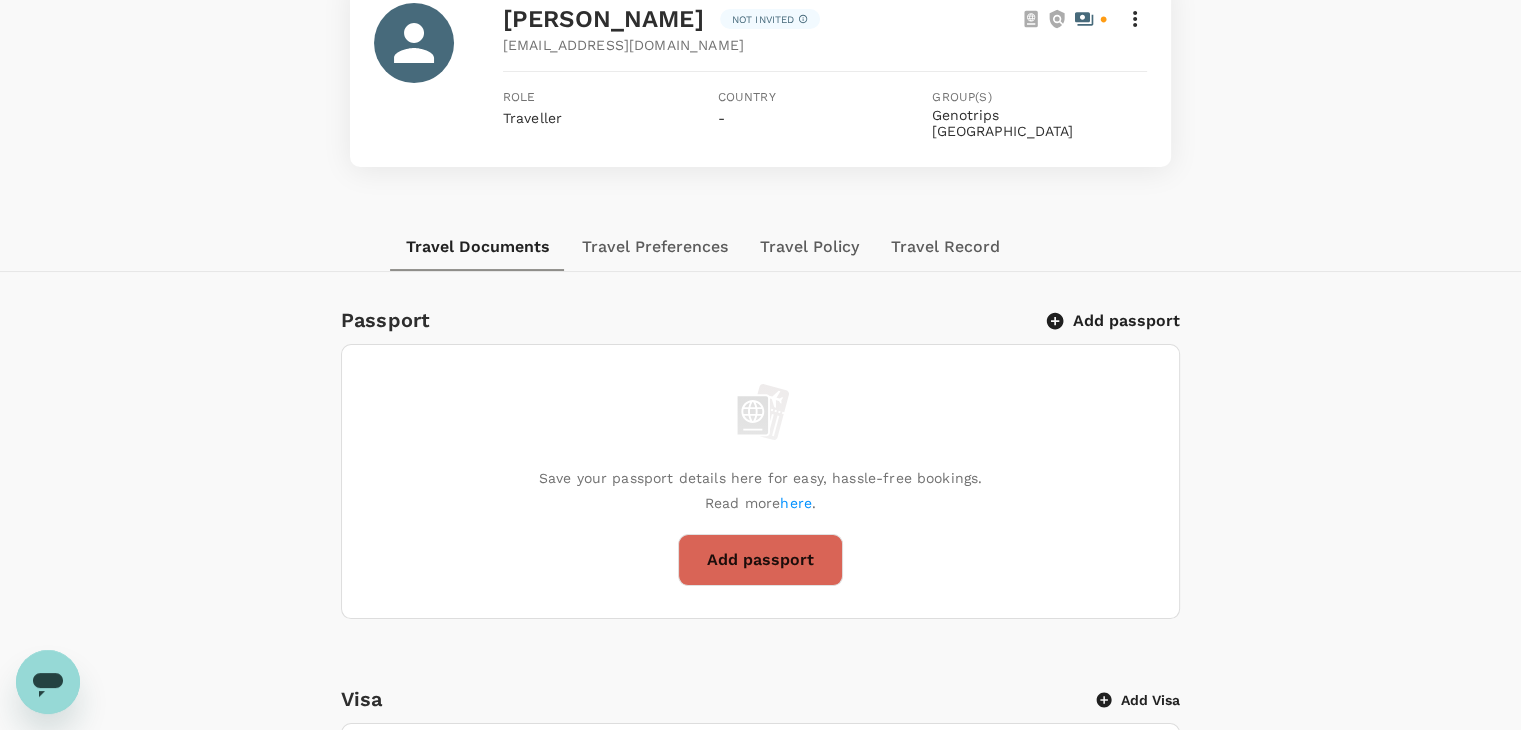 scroll, scrollTop: 0, scrollLeft: 0, axis: both 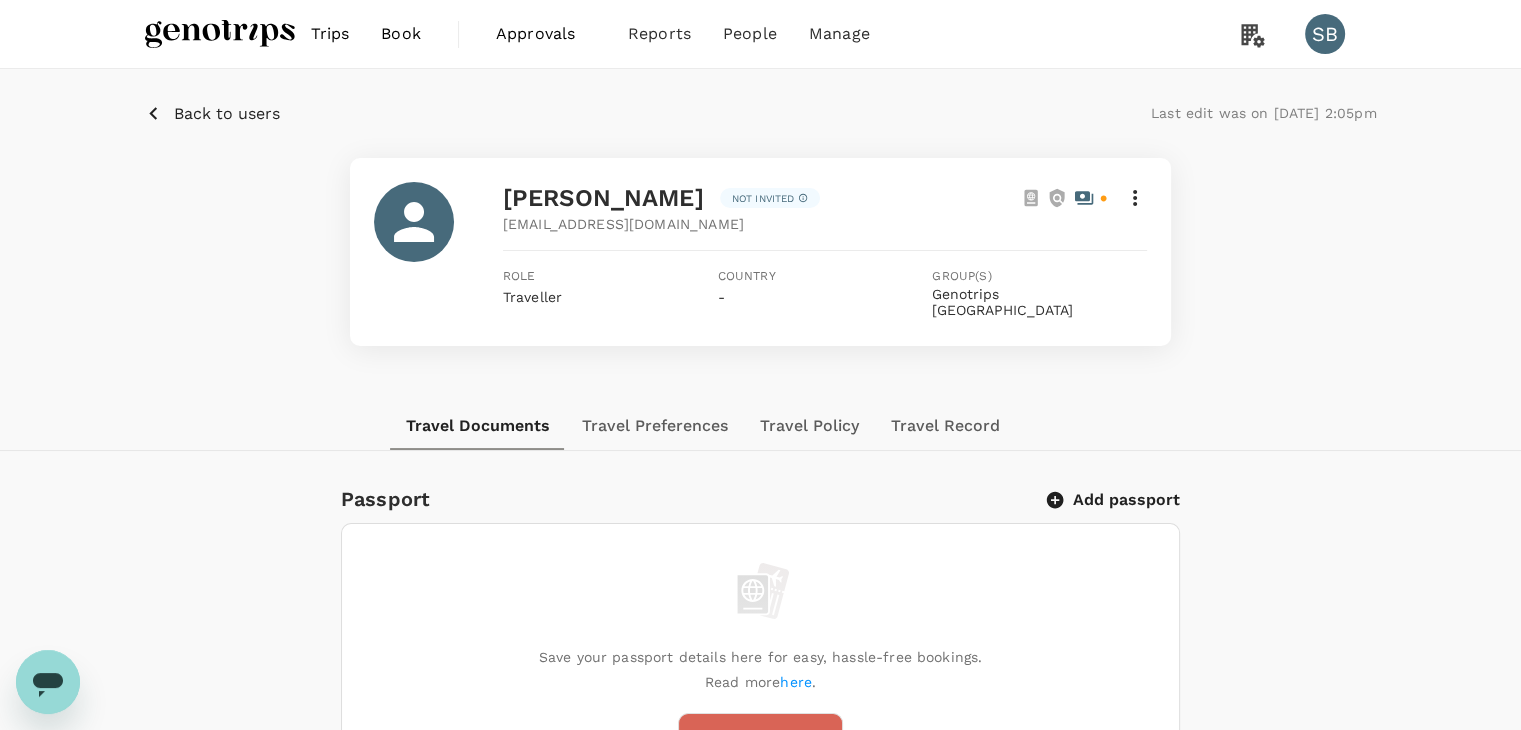 click on "Back to users" at bounding box center (227, 114) 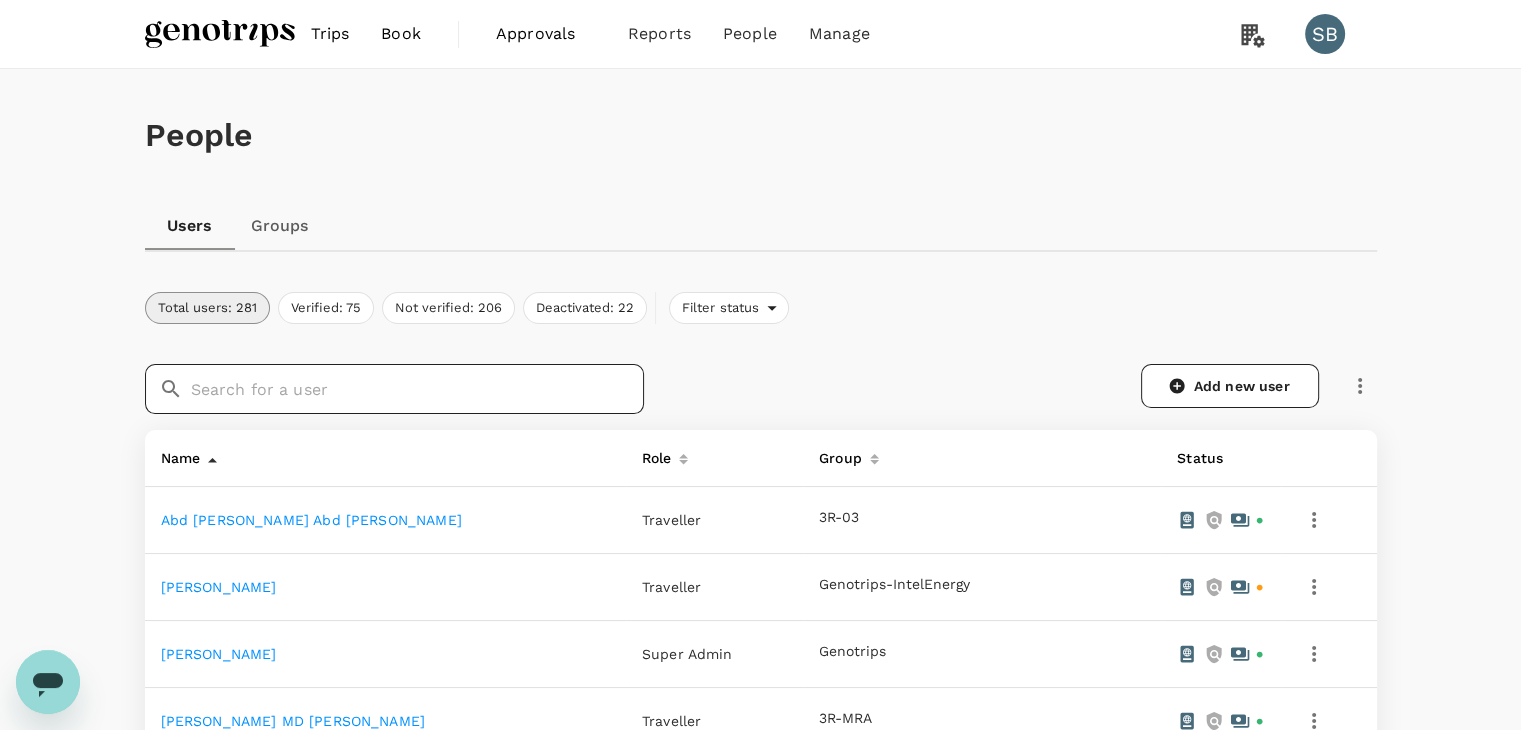 click at bounding box center (417, 389) 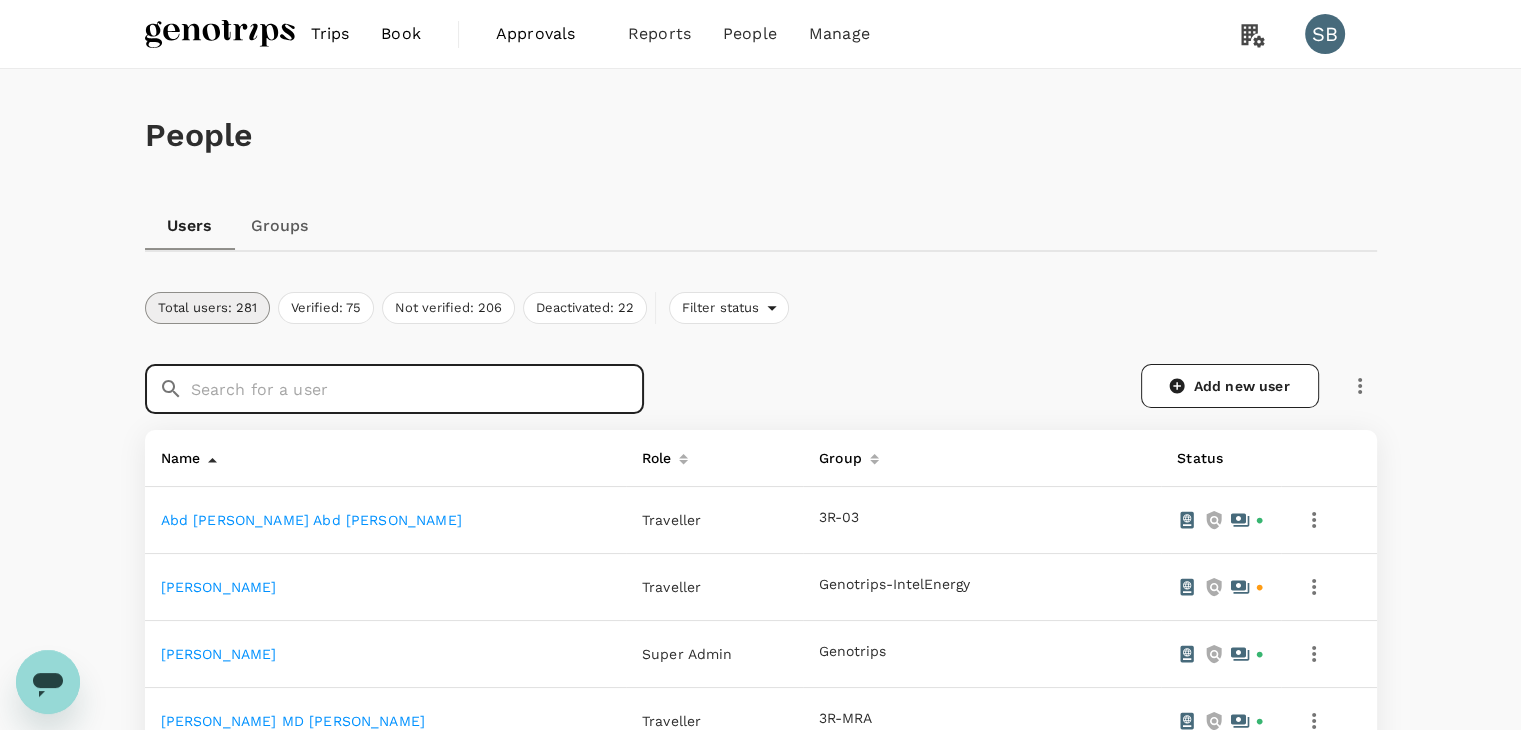 paste on "MUHAMAD NAFIS BIN ZUL AZLI" 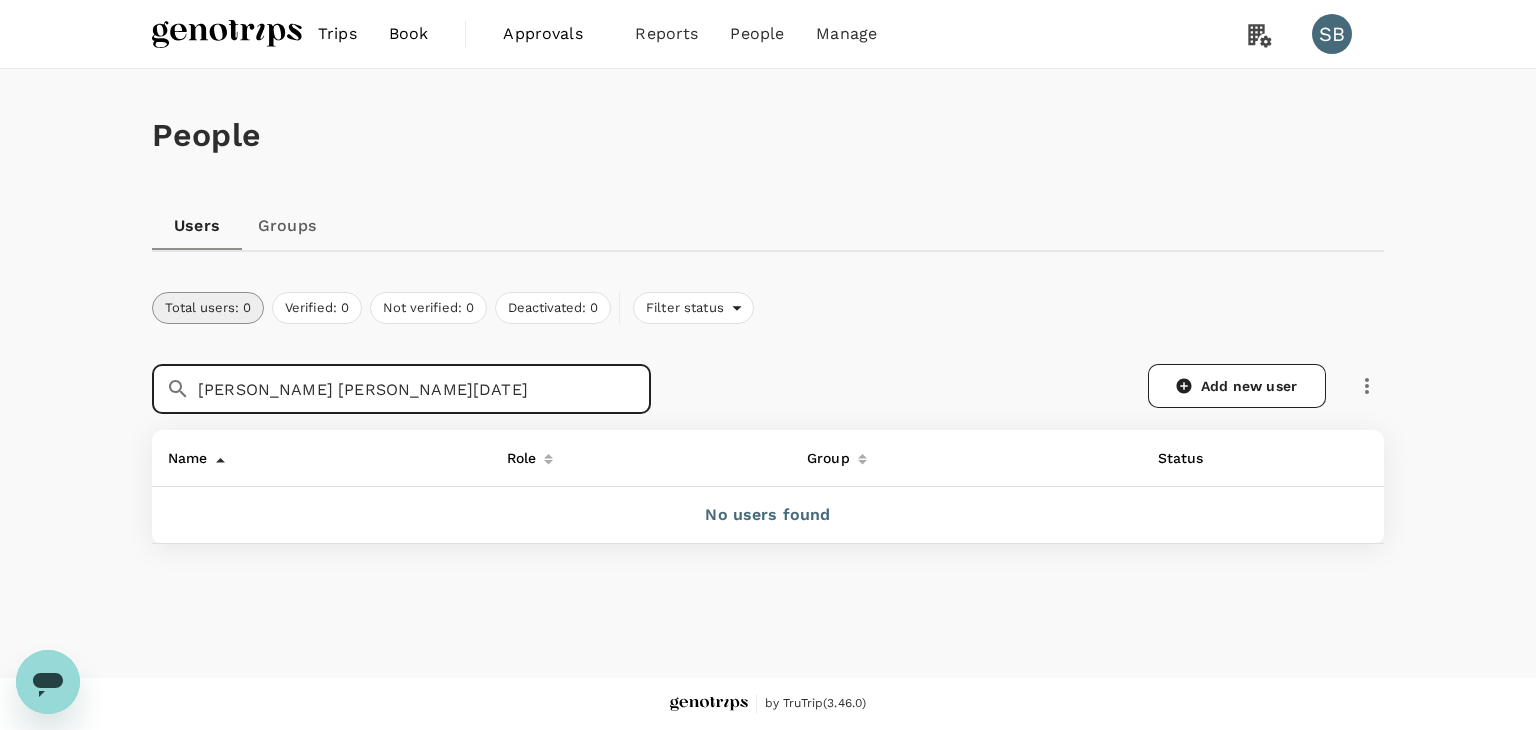 drag, startPoint x: 456, startPoint y: 394, endPoint x: 344, endPoint y: 395, distance: 112.00446 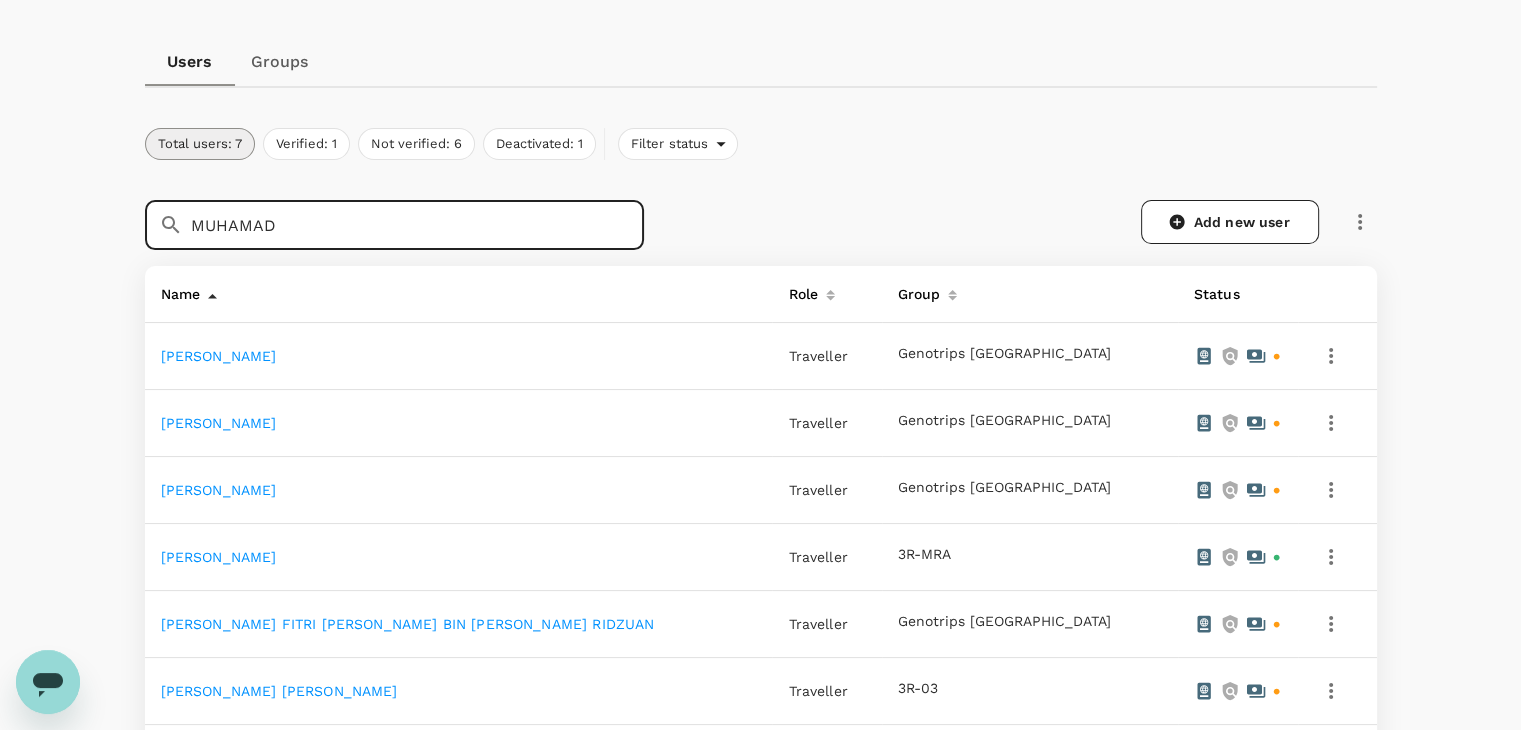 scroll, scrollTop: 0, scrollLeft: 0, axis: both 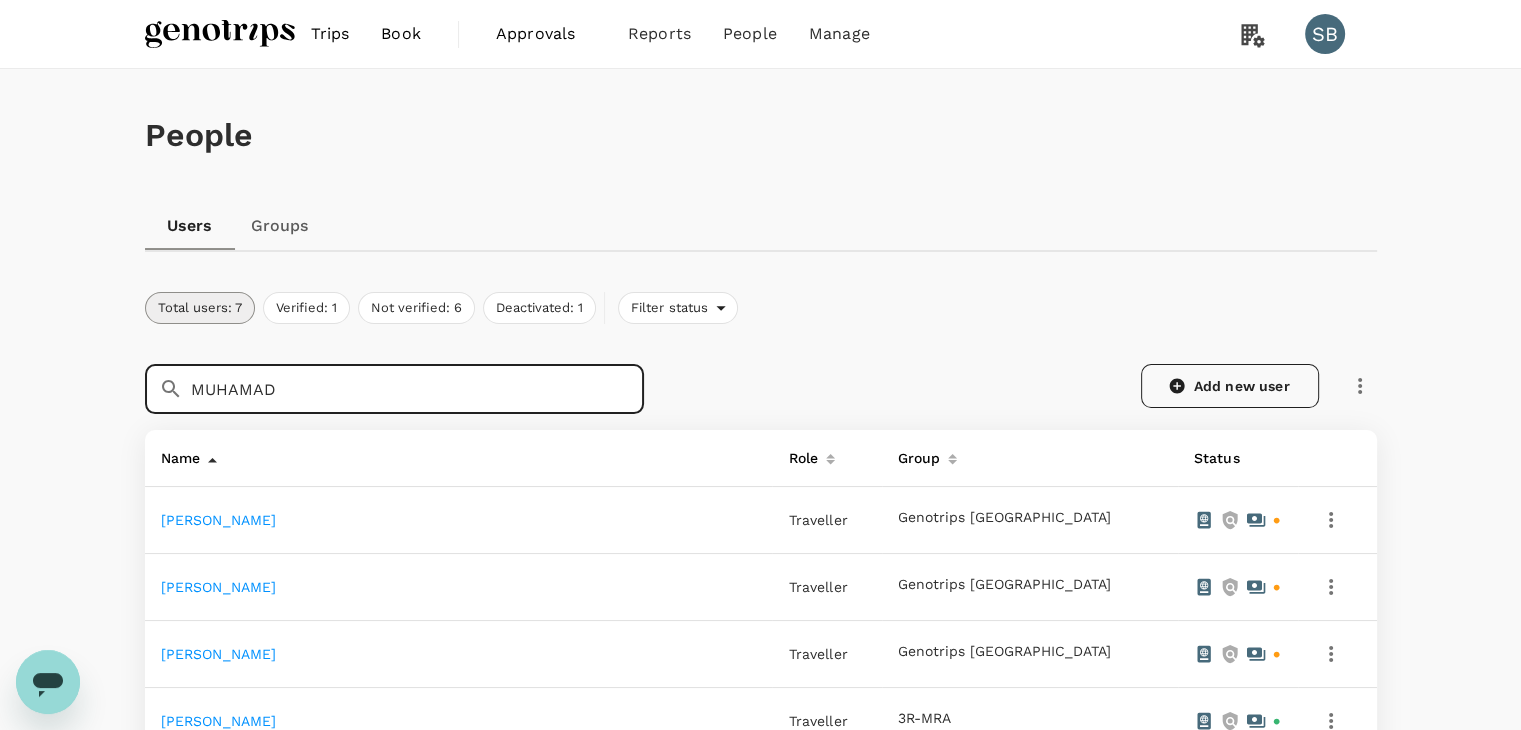 type on "MUHAMAD" 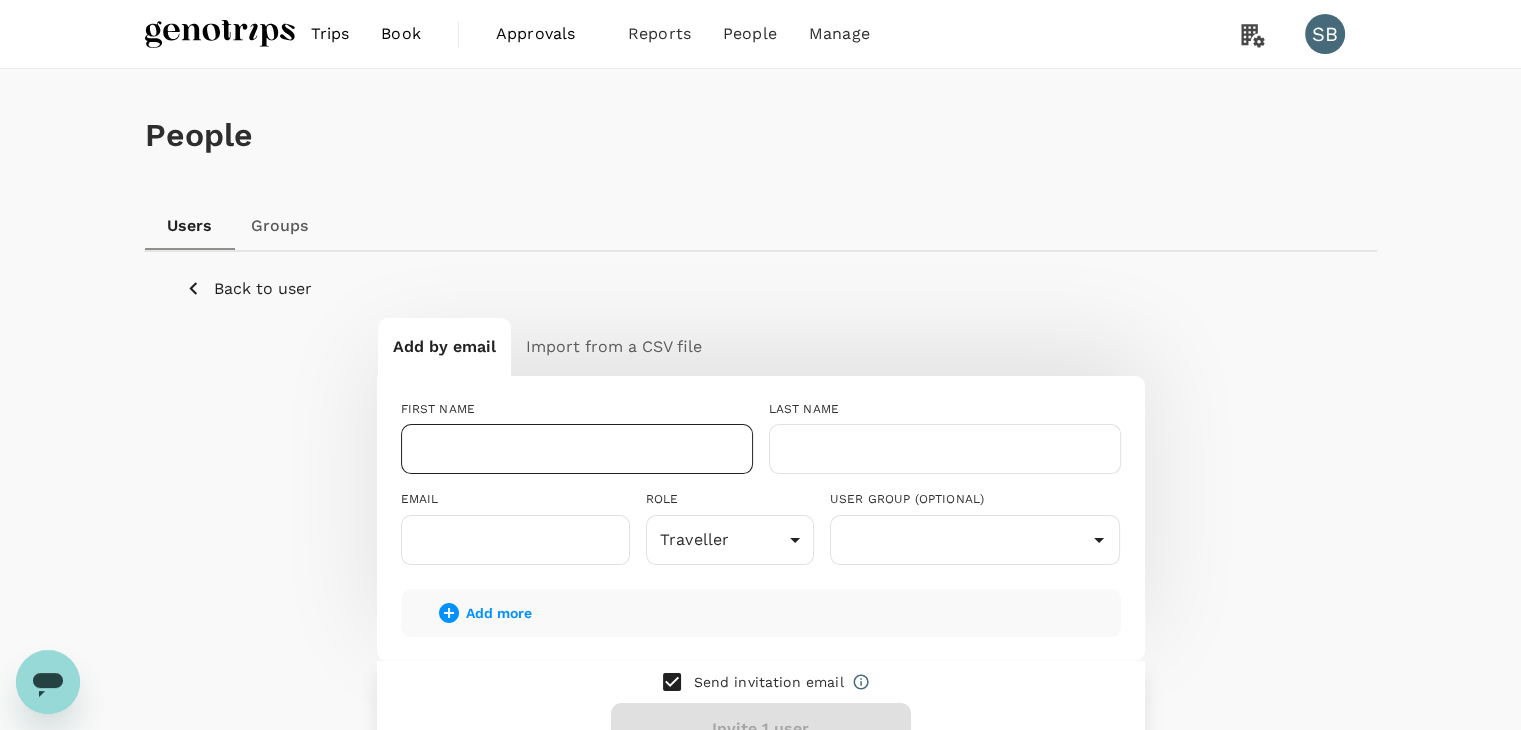 click at bounding box center (577, 449) 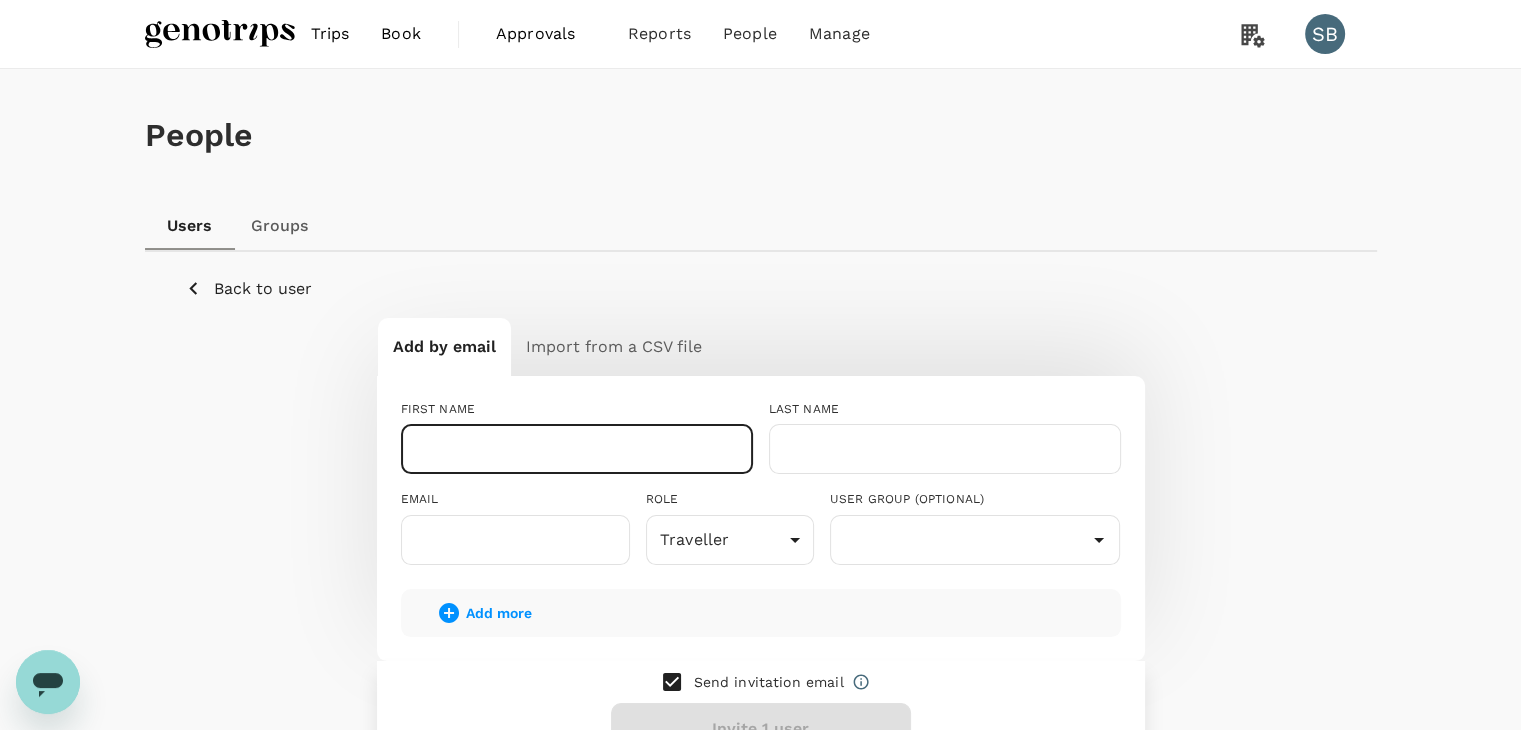 paste on "MUHAMAD NAFIS BIN ZUL AZLI" 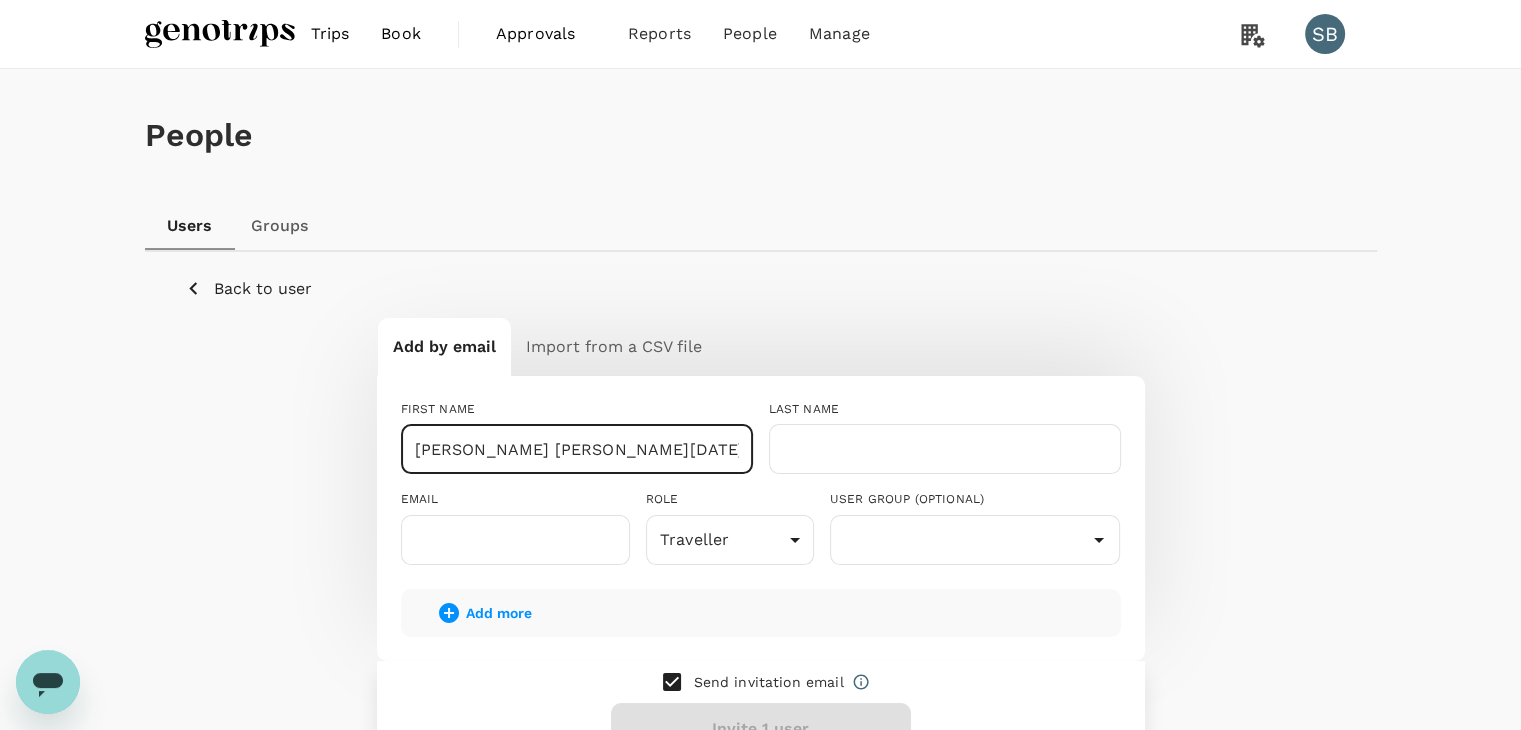 drag, startPoint x: 663, startPoint y: 449, endPoint x: 560, endPoint y: 449, distance: 103 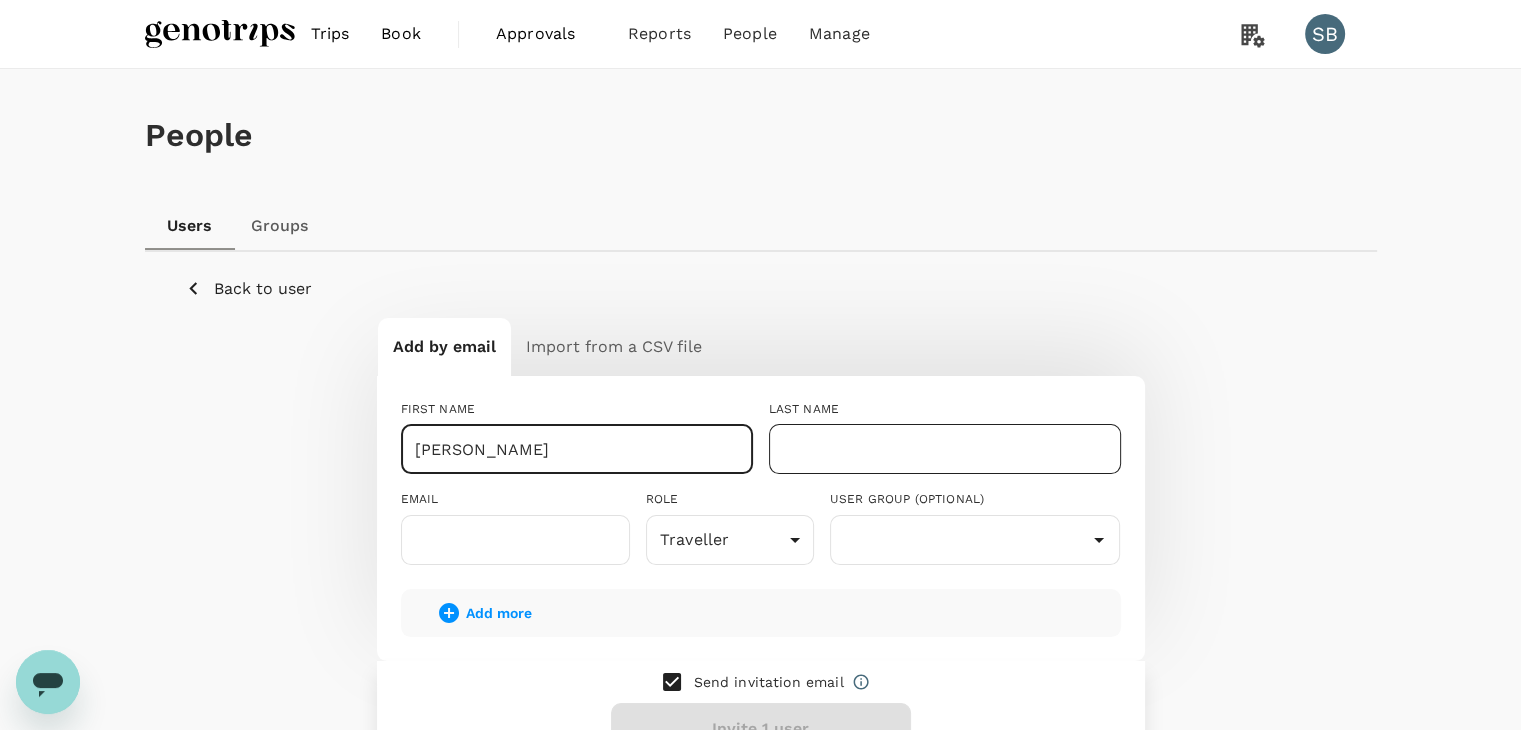 type on "MUHAMAD NAFIS" 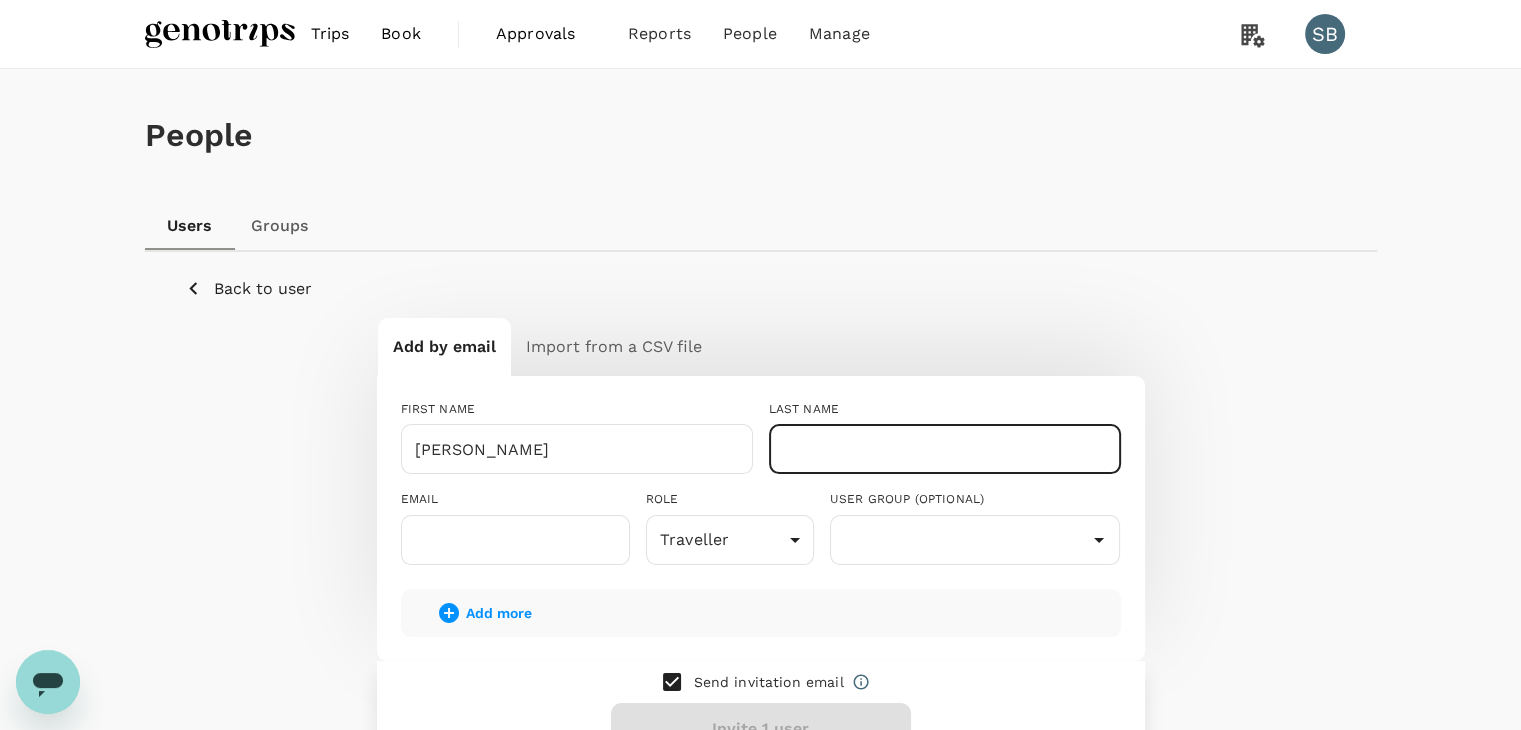 paste on "BIN ZUL AZLI" 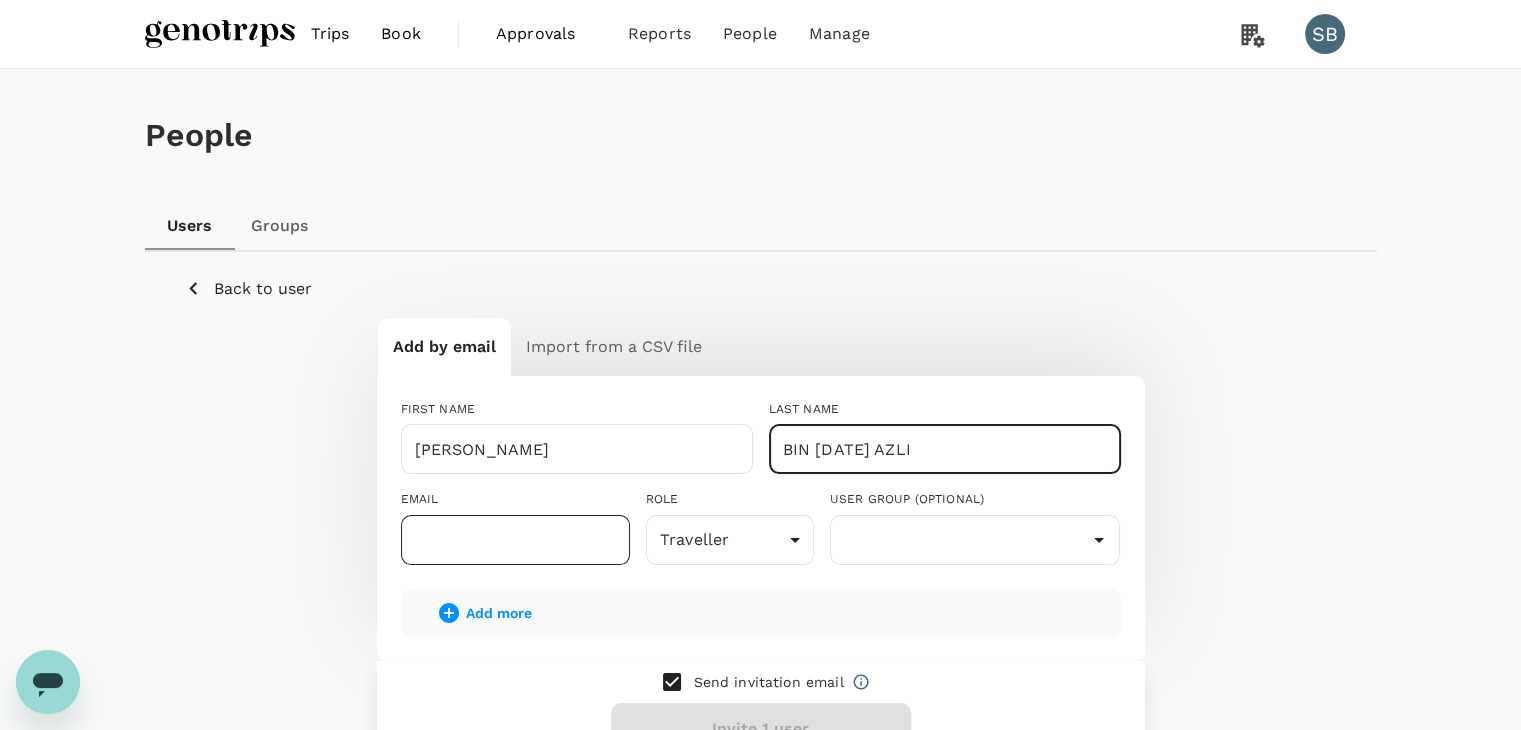 type on "BIN ZUL AZLI" 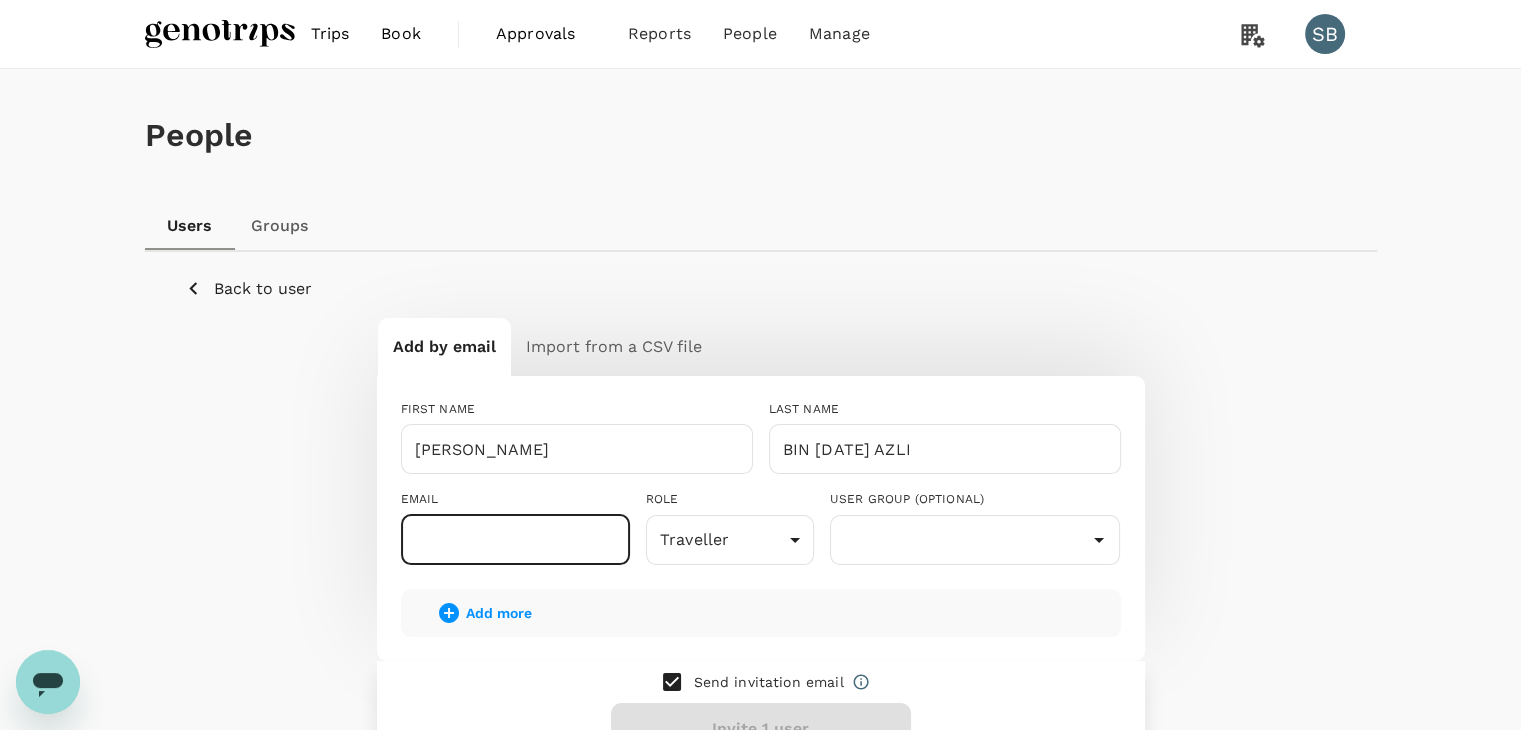 click at bounding box center (515, 540) 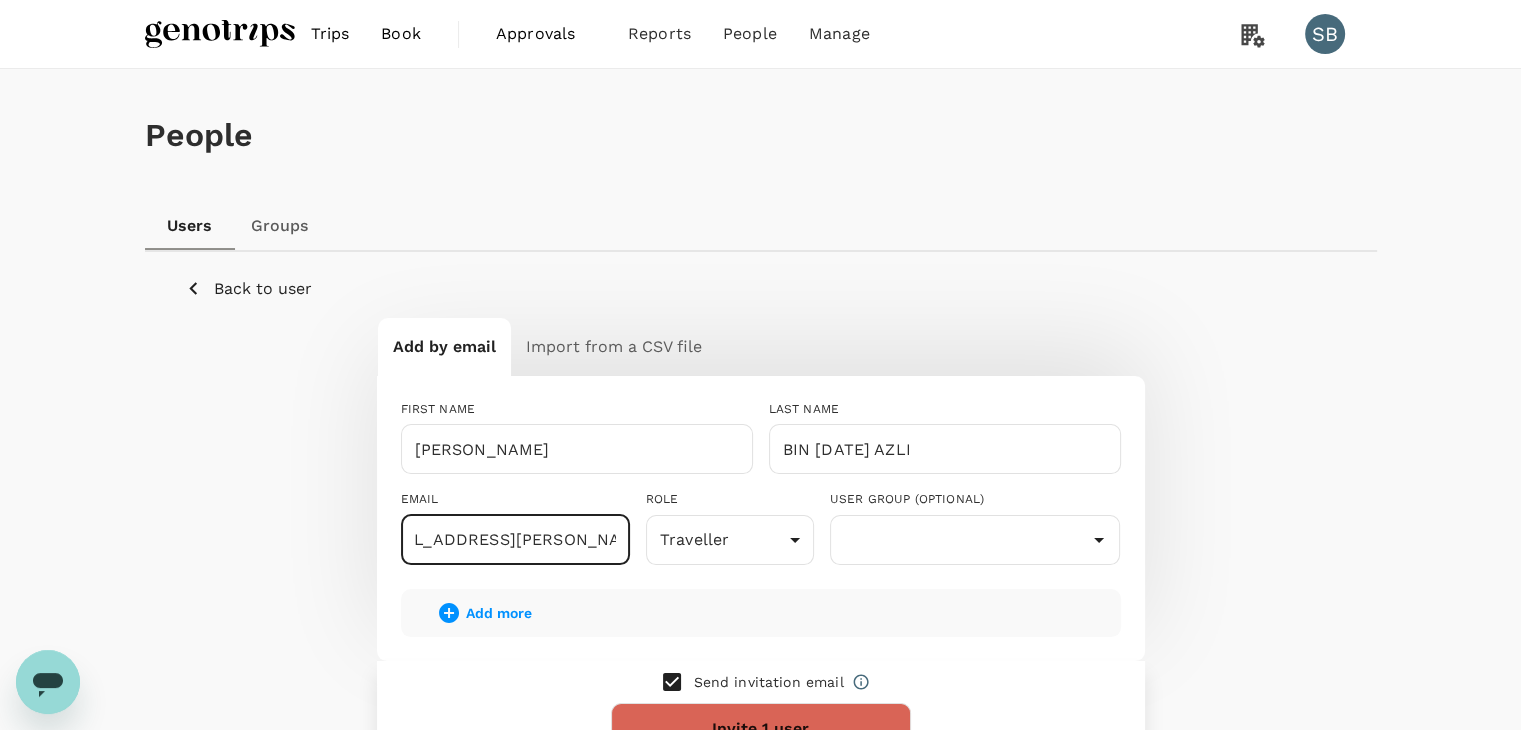 scroll, scrollTop: 0, scrollLeft: 55, axis: horizontal 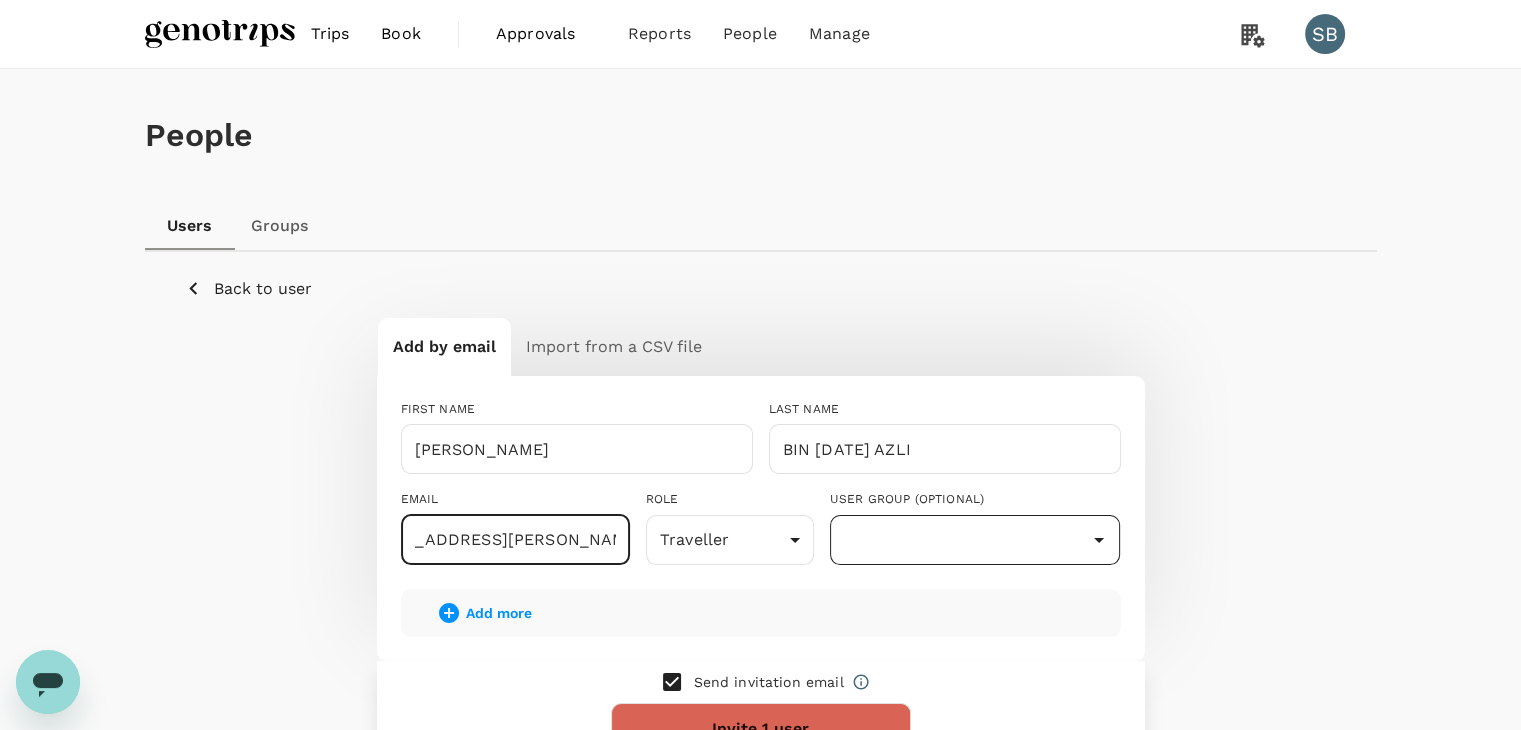 type on "izan+m.nafis@genotrips.com.my" 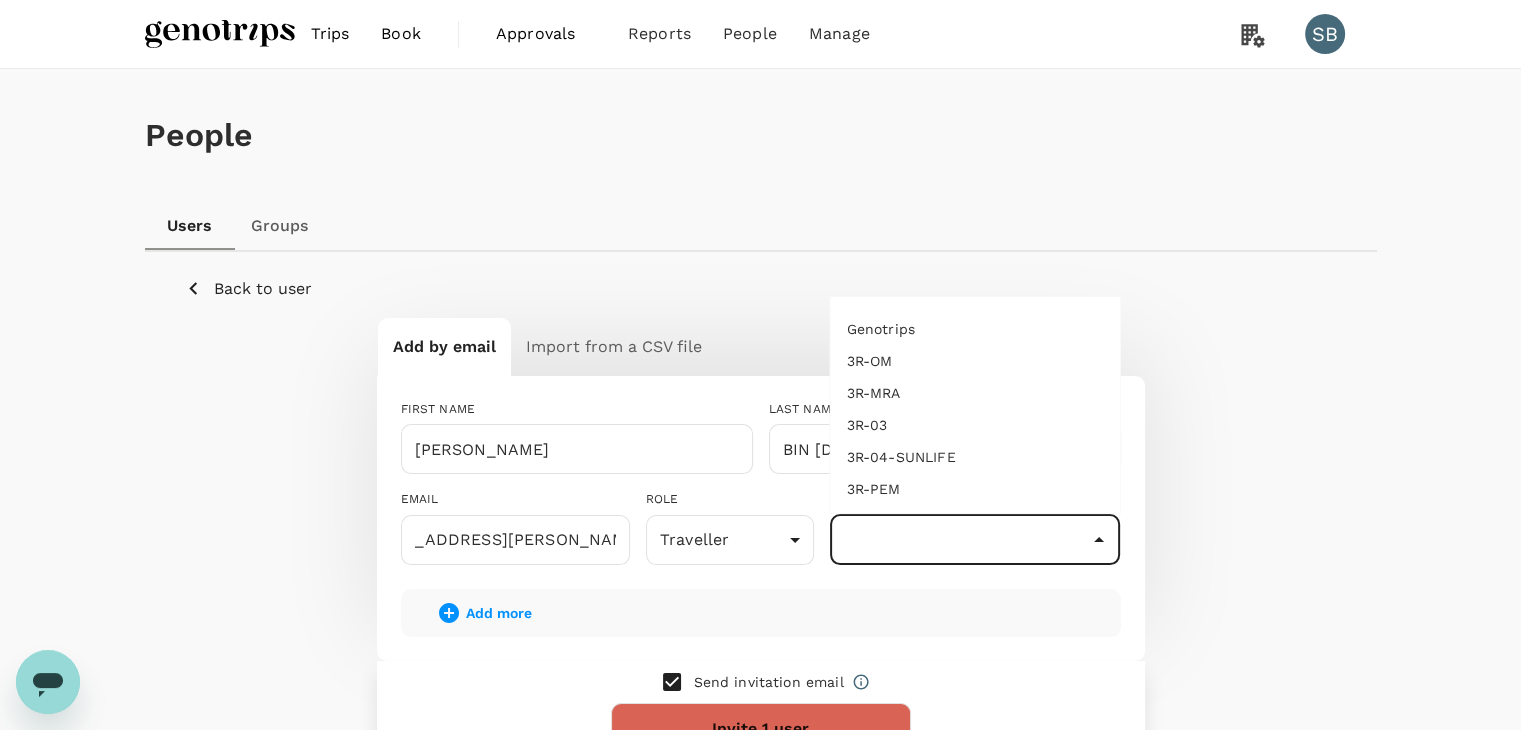 scroll, scrollTop: 0, scrollLeft: 0, axis: both 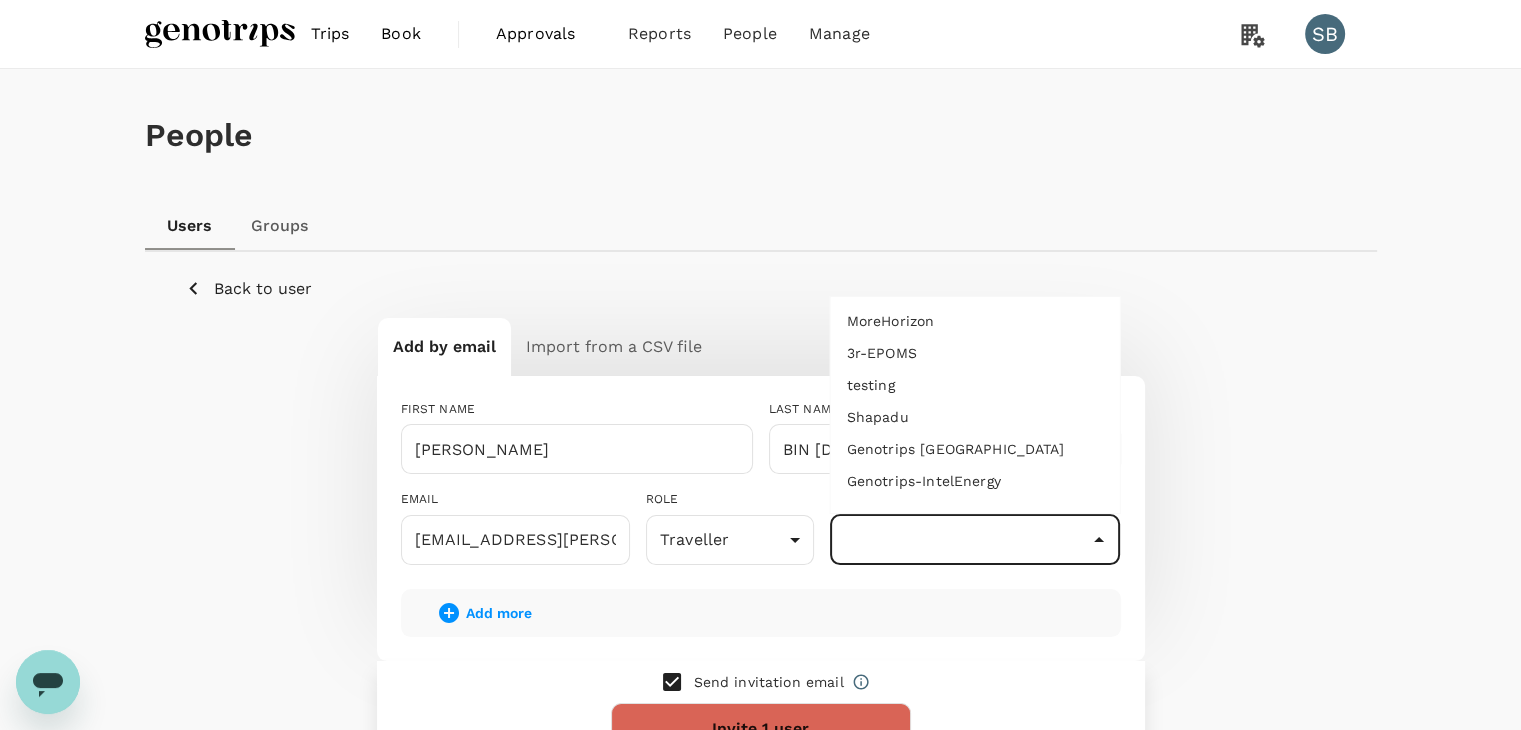 click on "Genotrips [GEOGRAPHIC_DATA]" at bounding box center [975, 449] 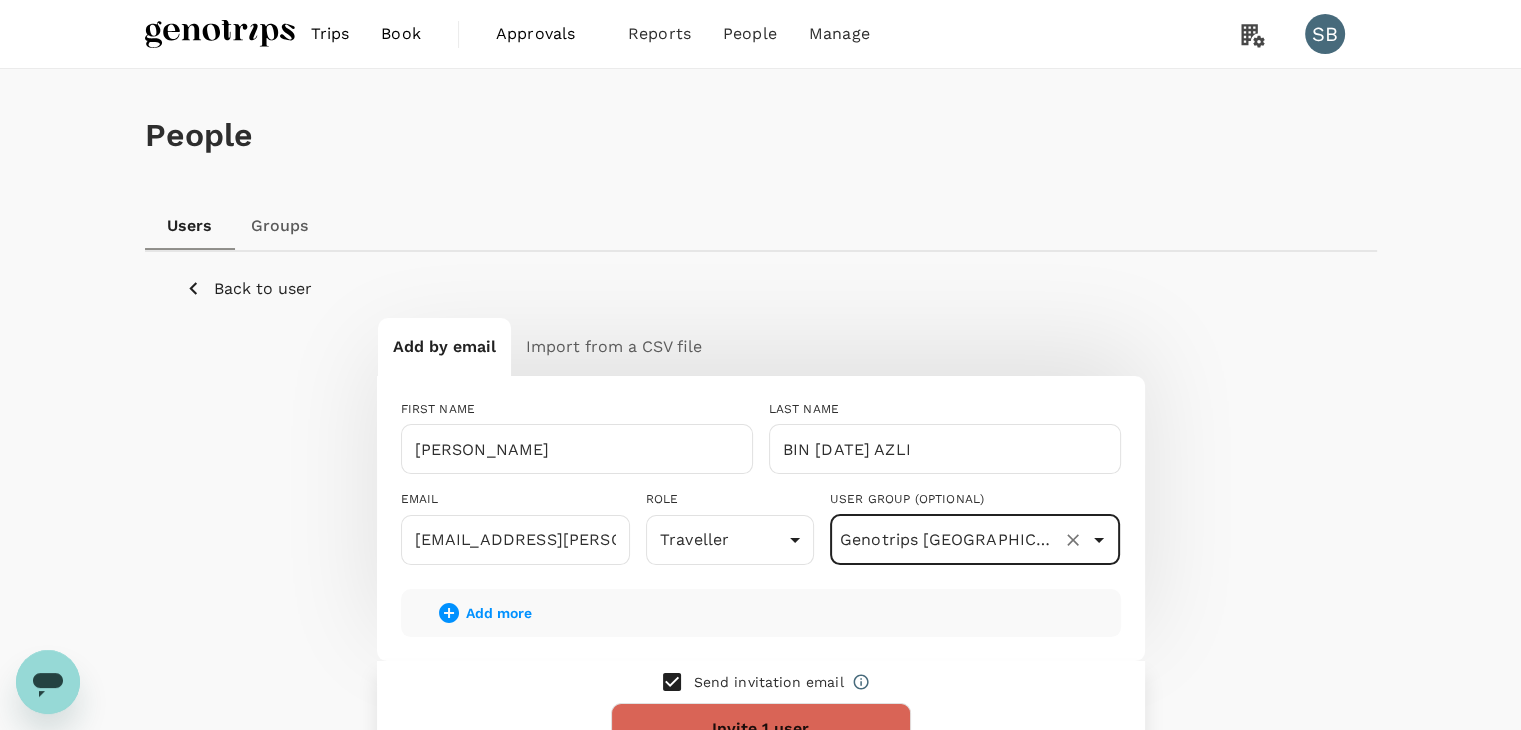click at bounding box center (672, 682) 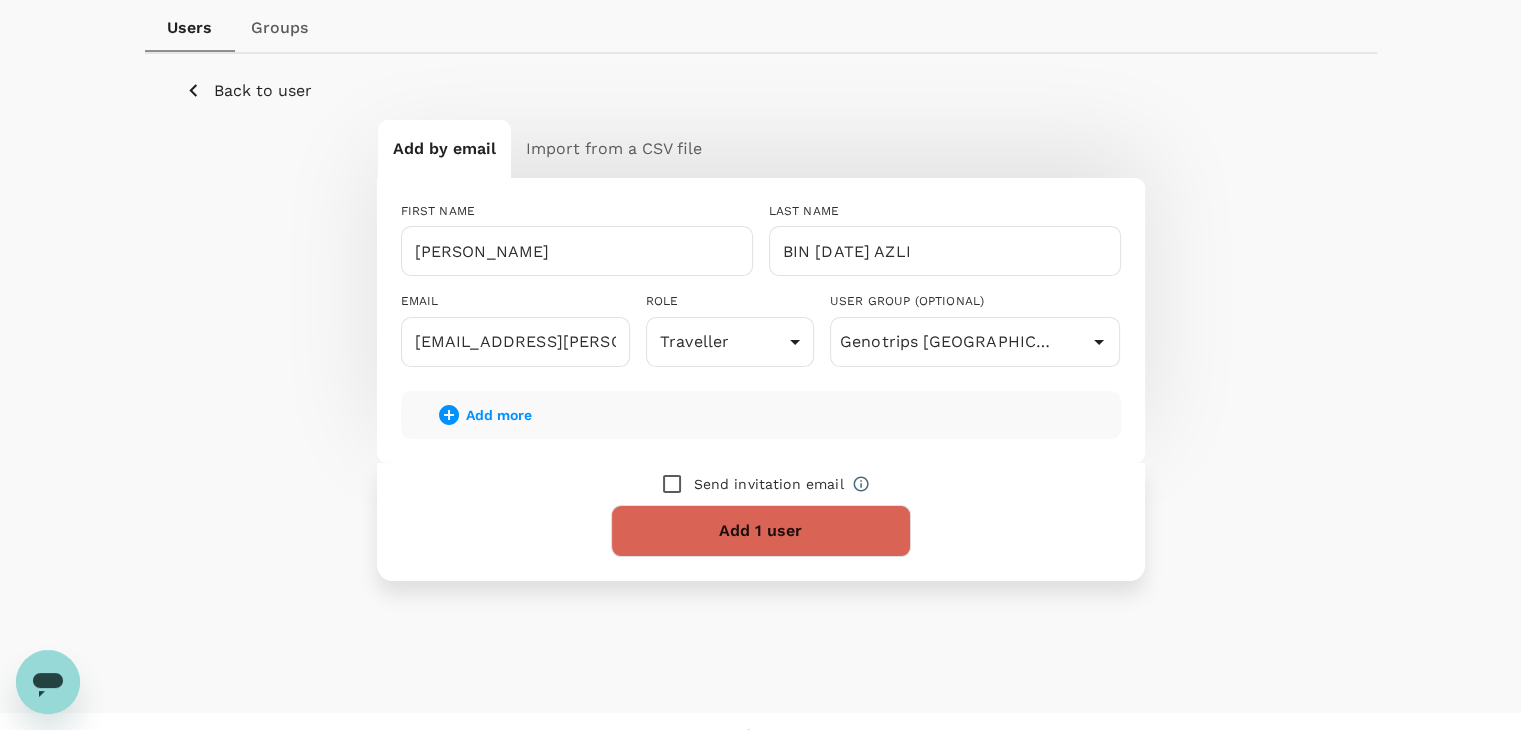 scroll, scrollTop: 200, scrollLeft: 0, axis: vertical 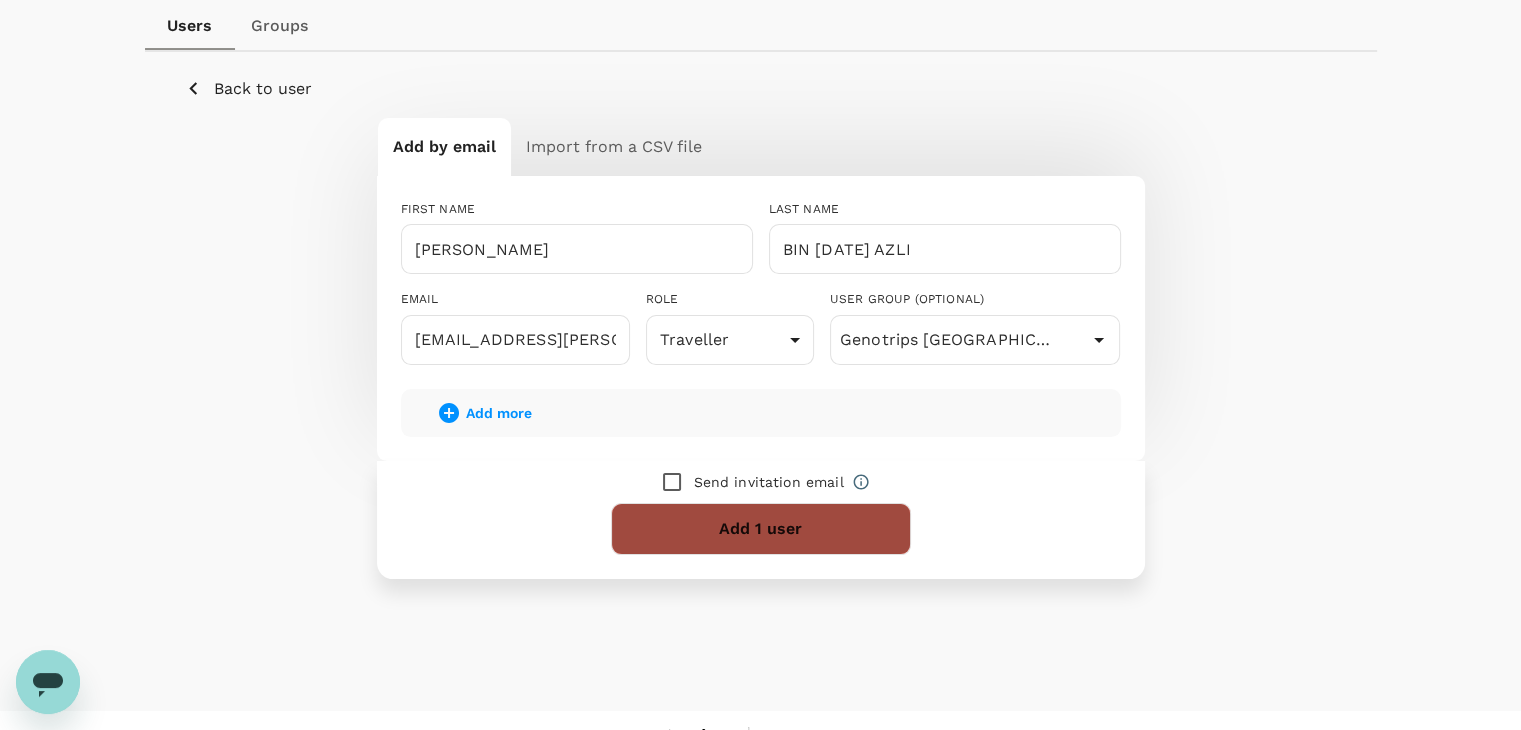 click on "Add 1 user" at bounding box center (761, 529) 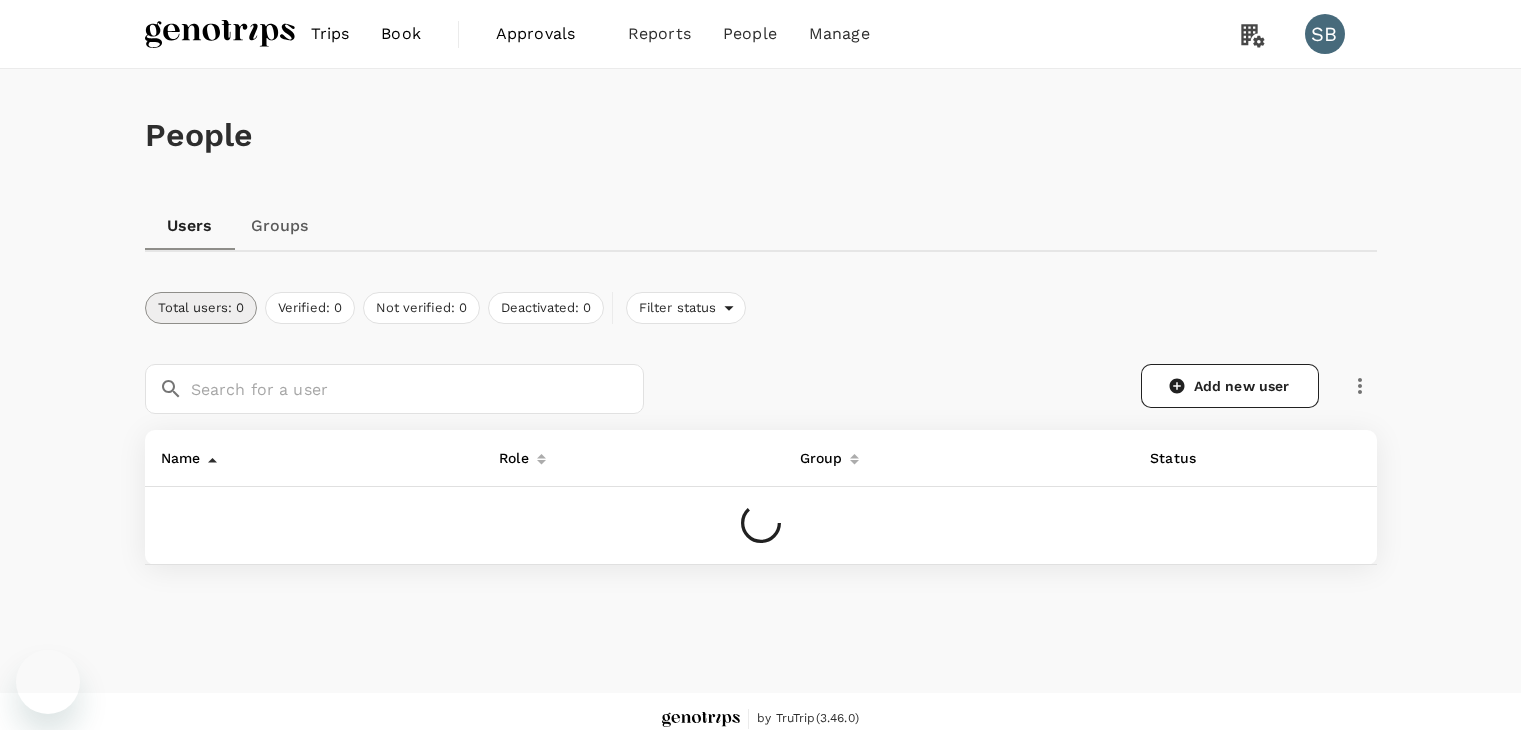 scroll, scrollTop: 0, scrollLeft: 0, axis: both 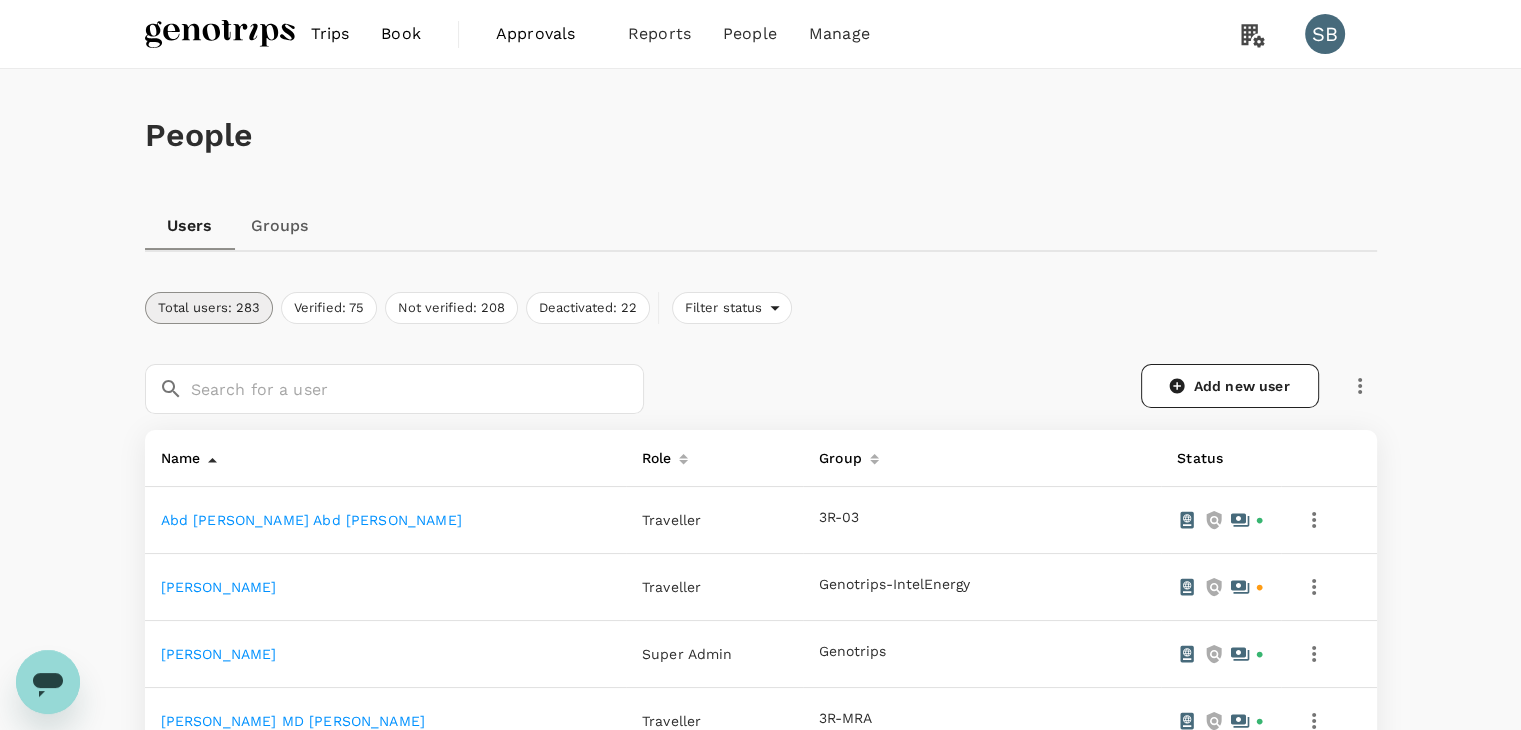 click 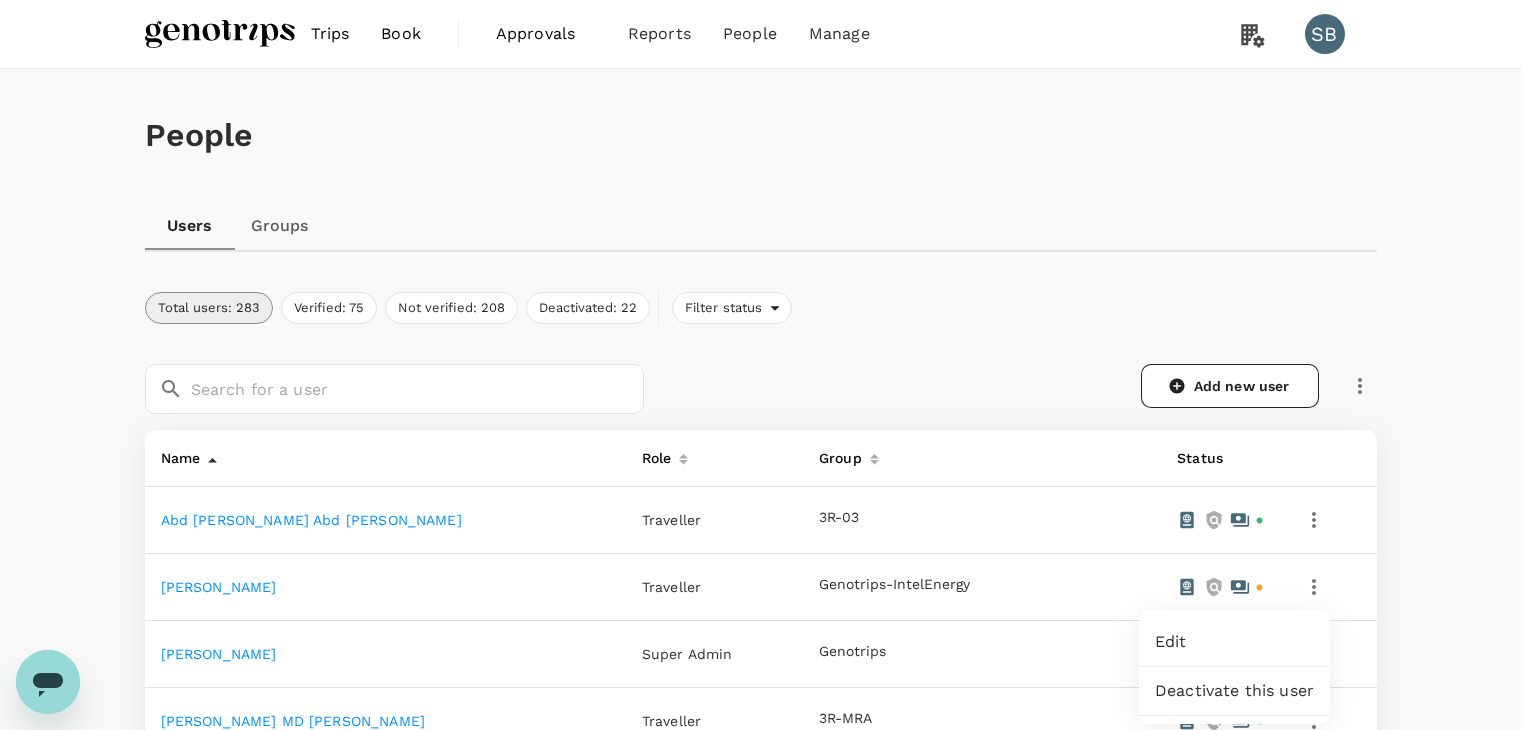 click at bounding box center (768, 365) 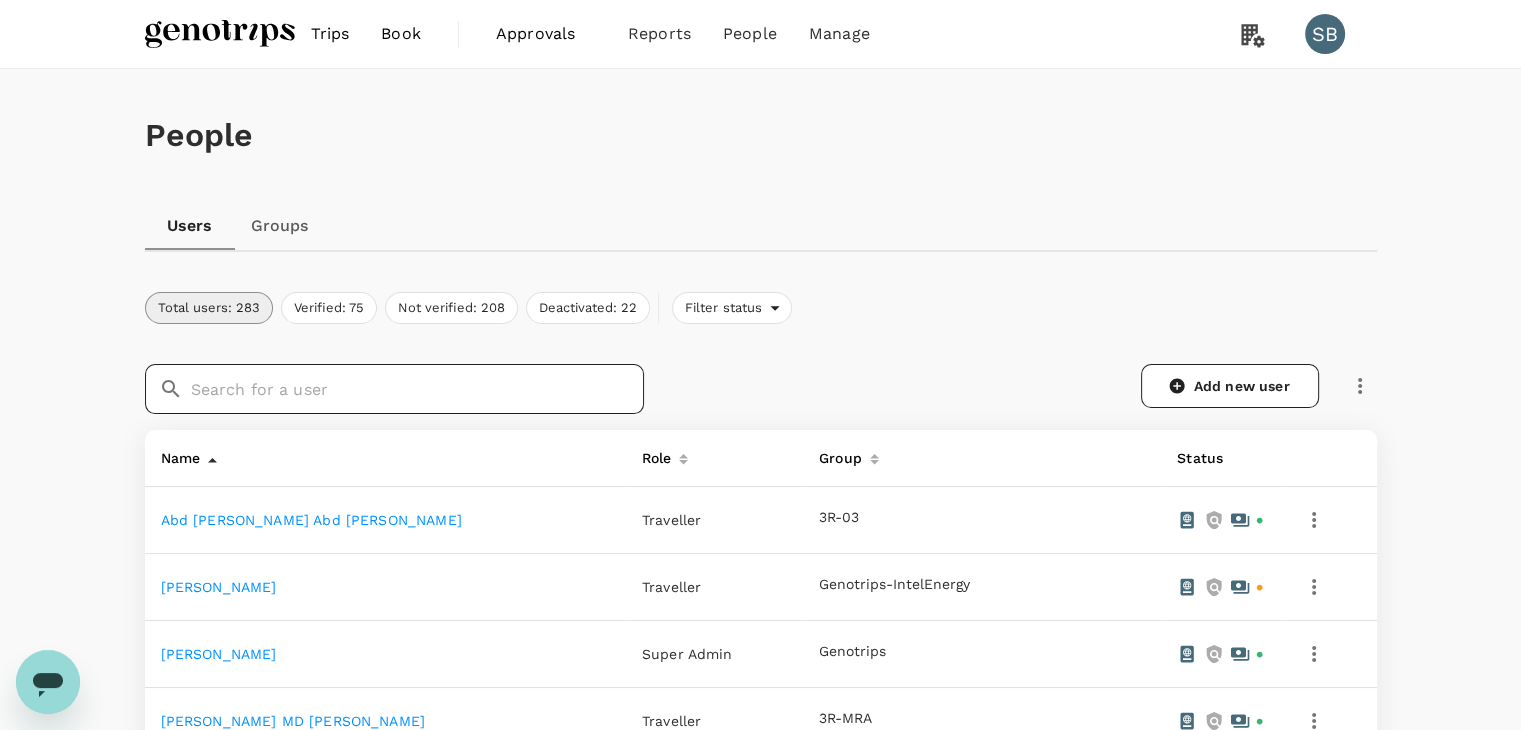 click at bounding box center (417, 389) 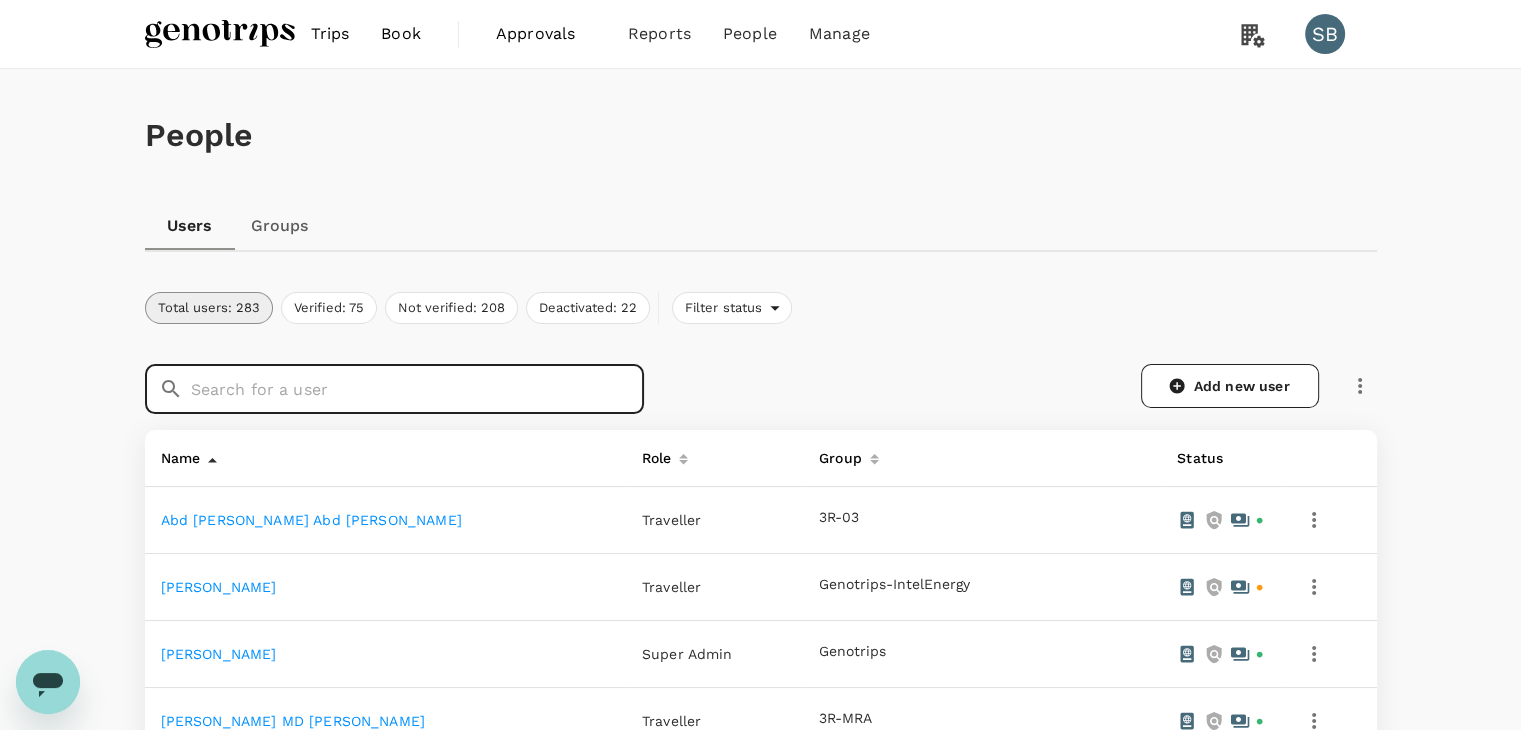 paste on "MUHAMAD NAFIS BIN ZUL AZLI" 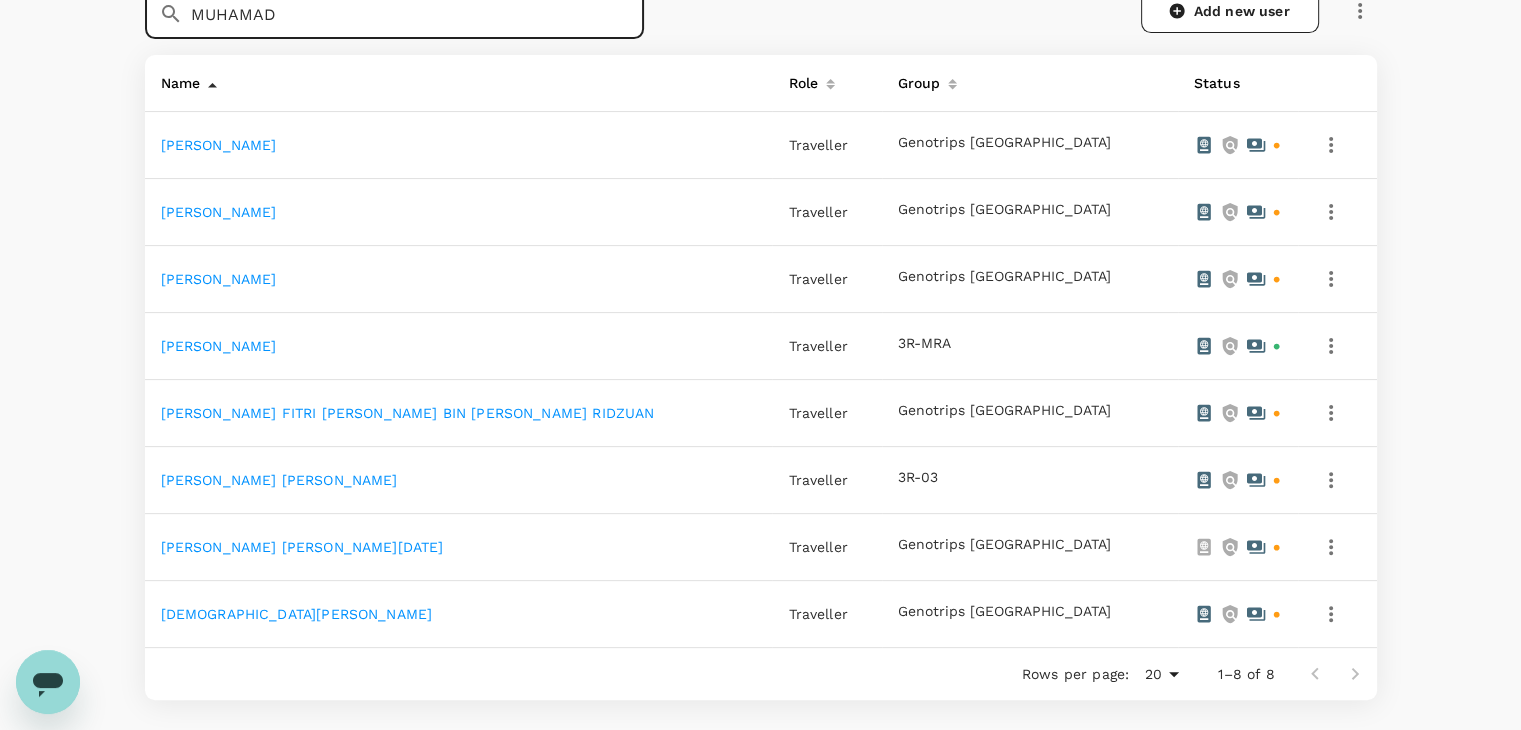 type on "MUHAMAD" 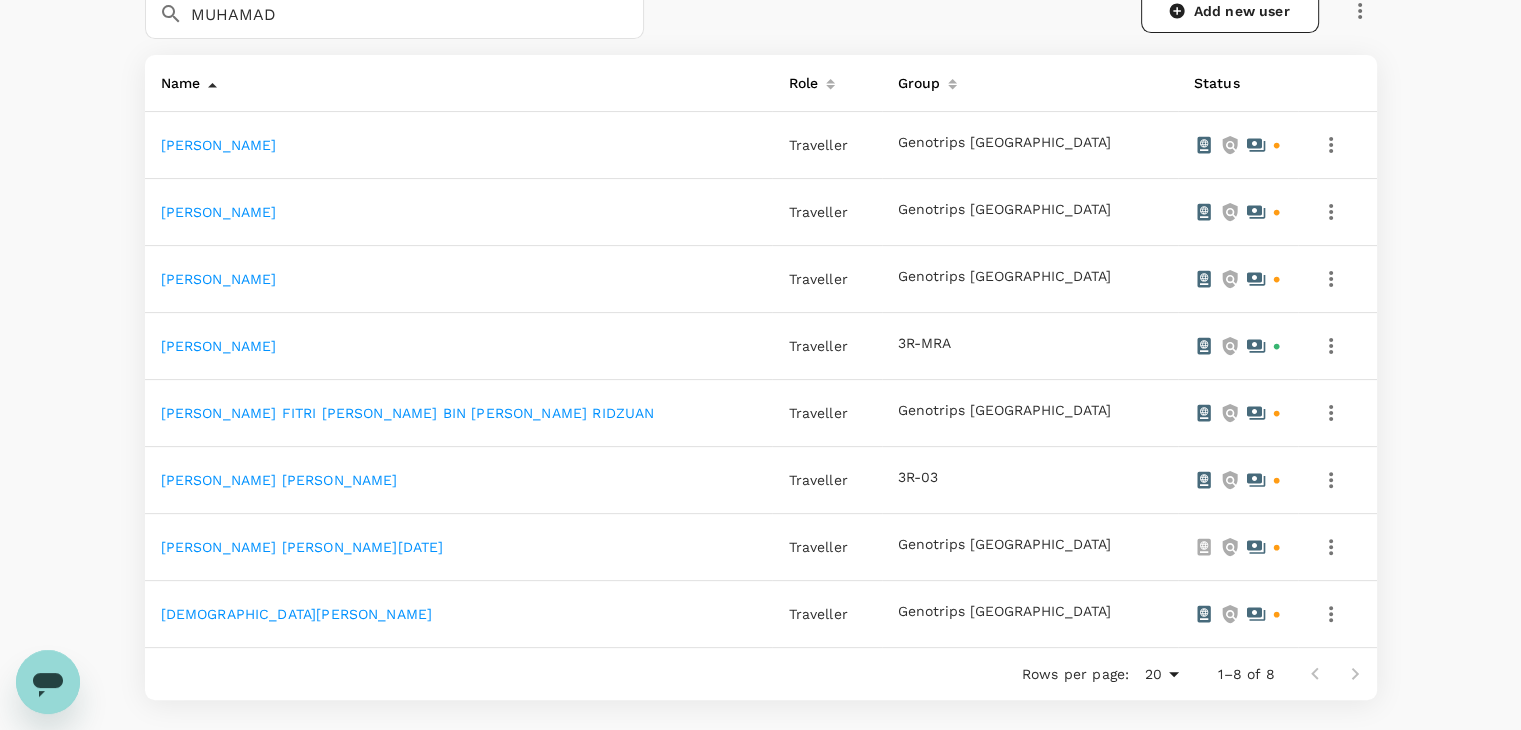 click on "MUHAMAD NAFIS BIN ZUL AZLI" at bounding box center [302, 547] 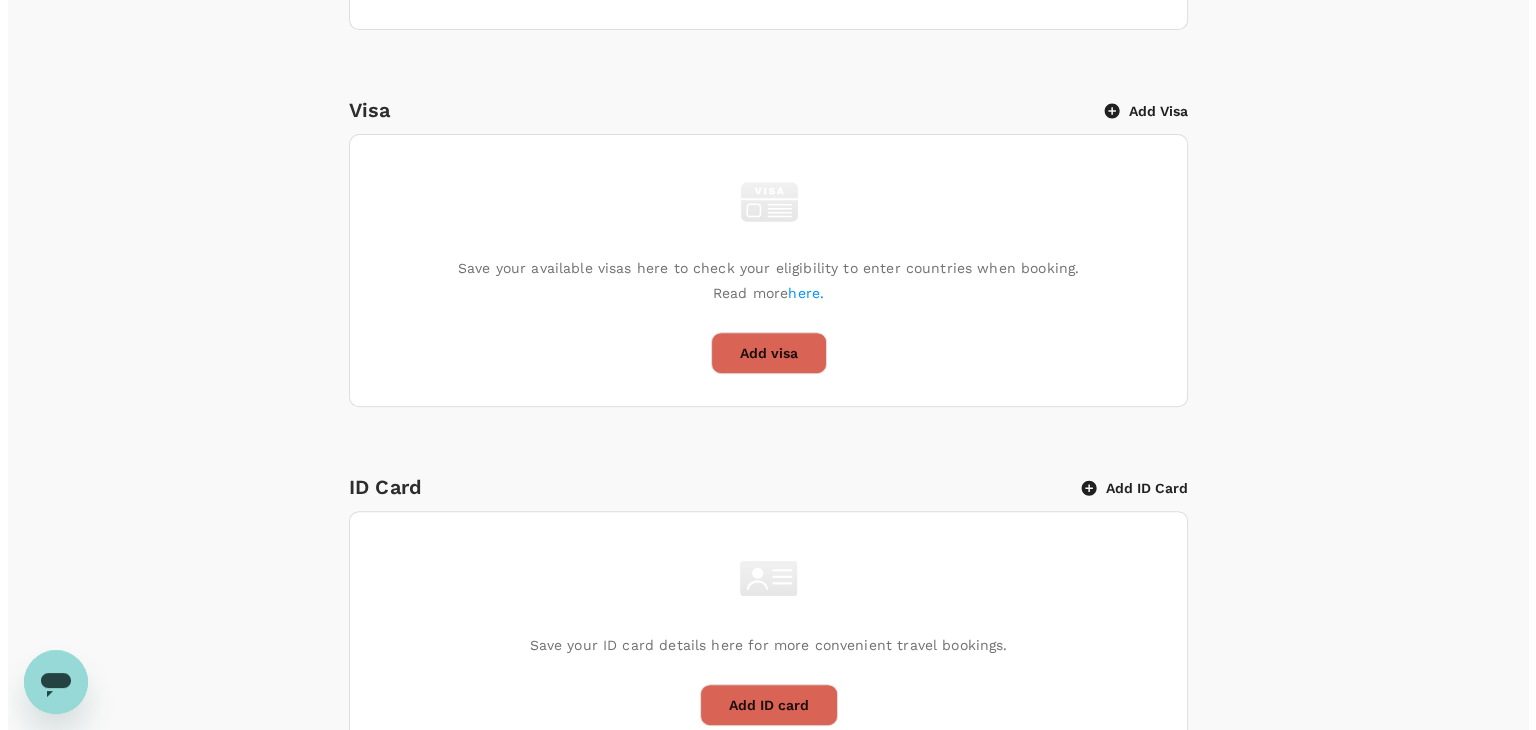 scroll, scrollTop: 900, scrollLeft: 0, axis: vertical 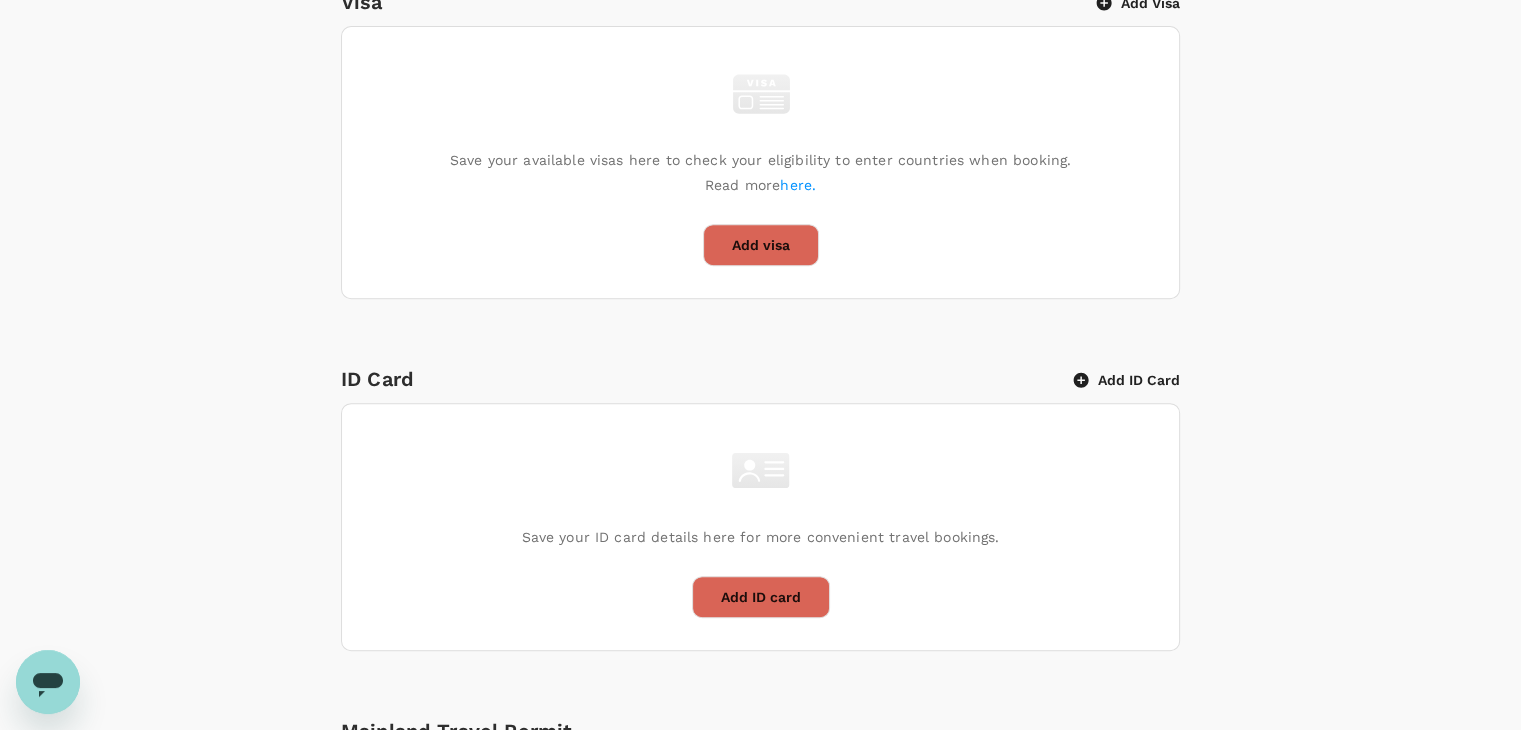 click 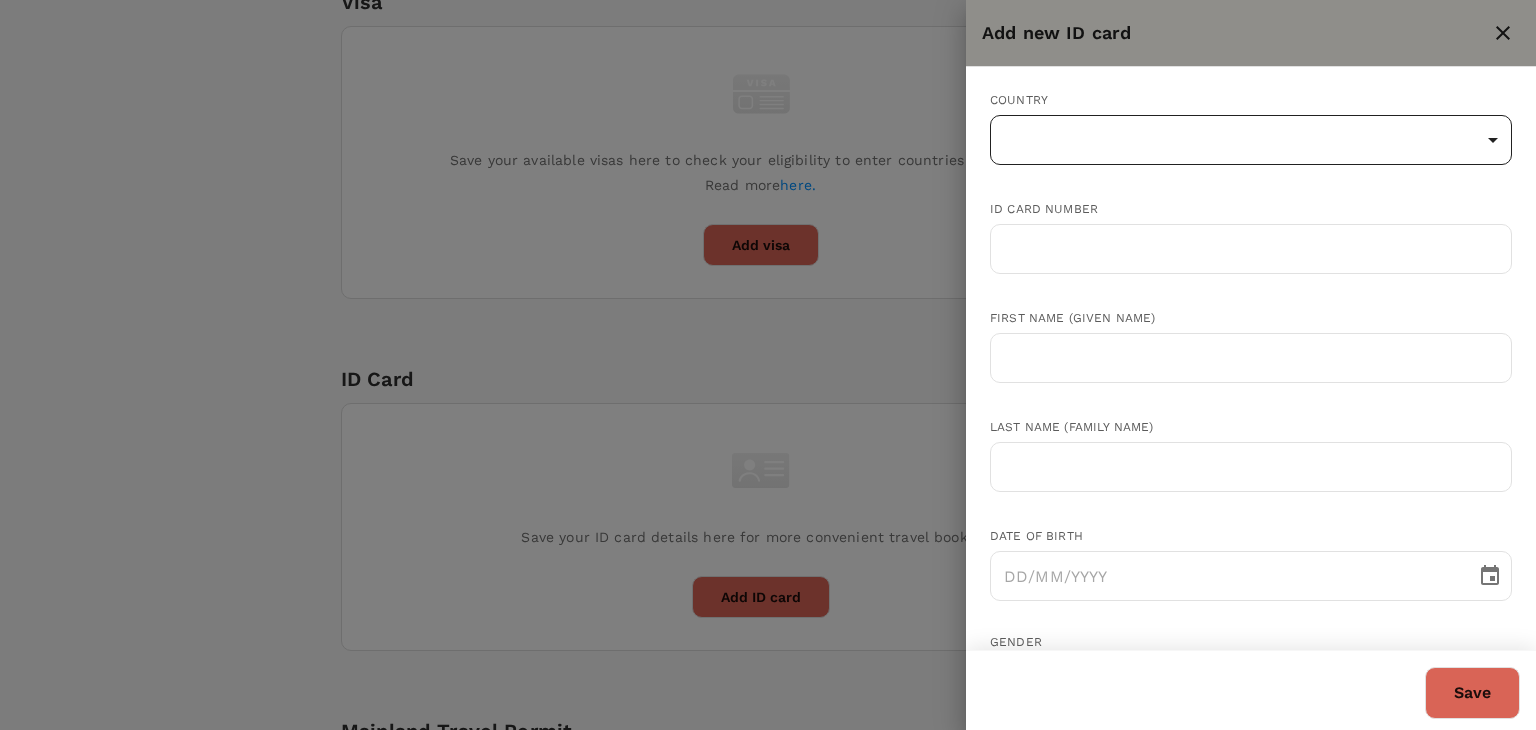 click on "Trips Book Approvals 0 Reports People Manage SB Back to users Last edit was on 03 Jul 2025, 2:07pm MUHAMAD NAFIS BIN ZUL AZLI Not invited izan+m.nafis@genotrips.com.my Role Traveller Country - Group(s) Genotrips Sarawak Travel Documents Travel Preferences Travel Policy Travel Record Passport Add passport Save your passport details here for easy, hassle-free bookings. Read more  here . Add passport Visa Add Visa Save your available visas here to check your eligibility to enter countries when booking. Read more  here. Add visa ID Card Add ID Card Save your ID card details here for more convenient travel bookings. Add ID card Mainland Travel Permit Only for Hong Kong and Macao Residents Add Mainland Travel Permit Save your Mainland Travel Permit to easily book travel within China. Add Mainland Travel Permit by TruTrip  ( 3.46.0   ) Add new ID card Country ​ ​ ID card number ​ First name (Given name) ​ Last name (Family name) ​ Date of birth ​ Gender Female Male Expiry date (if applicable) ​ Save" at bounding box center [768, 103] 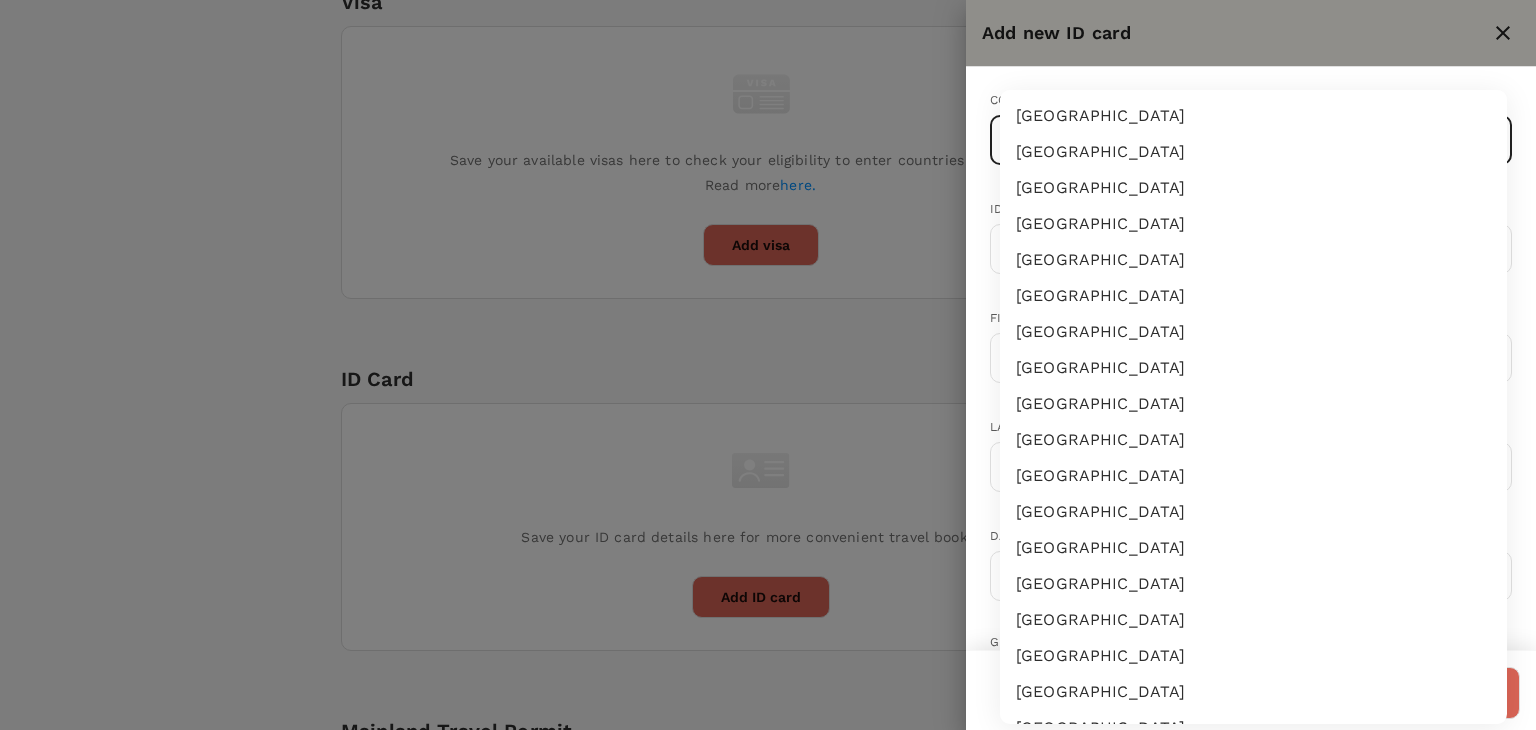 type 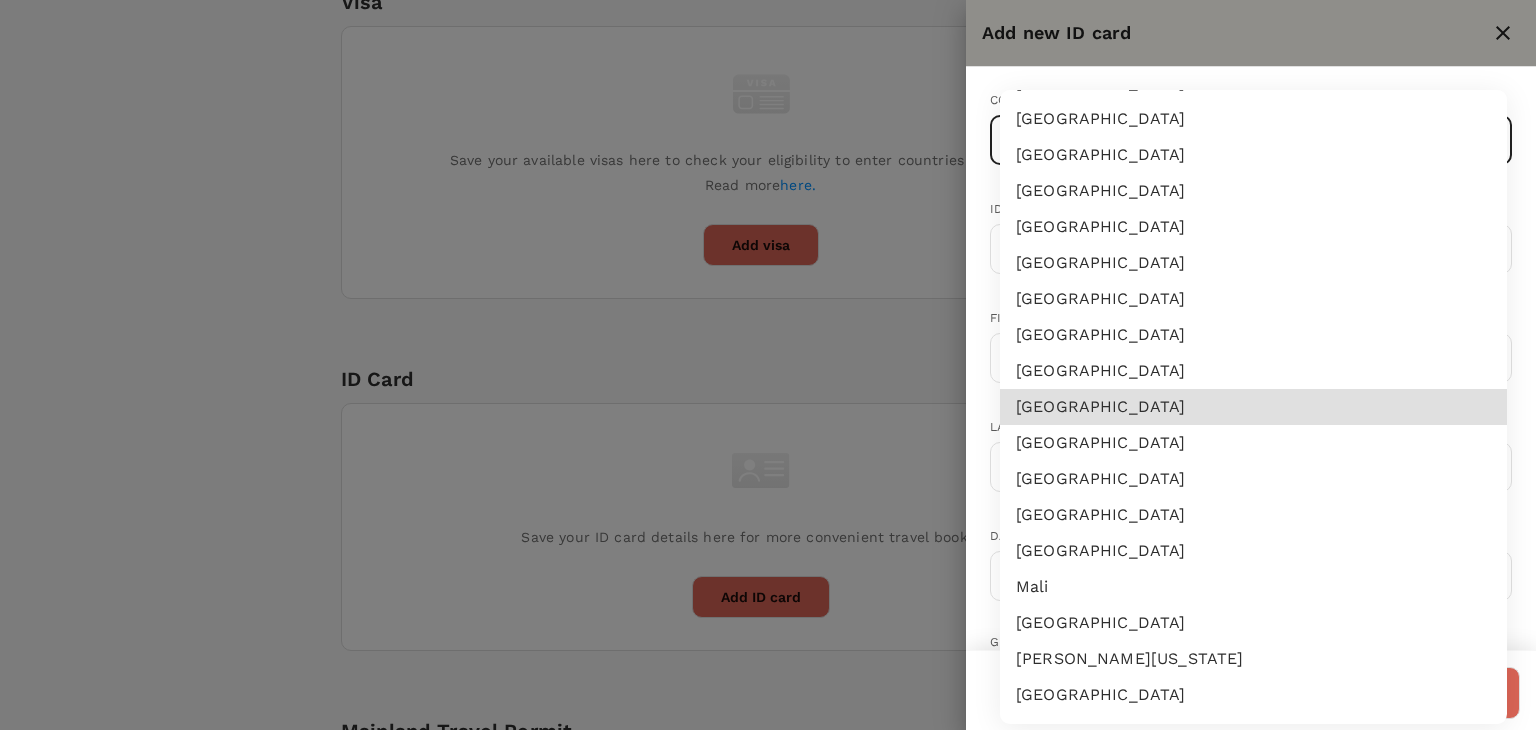 type 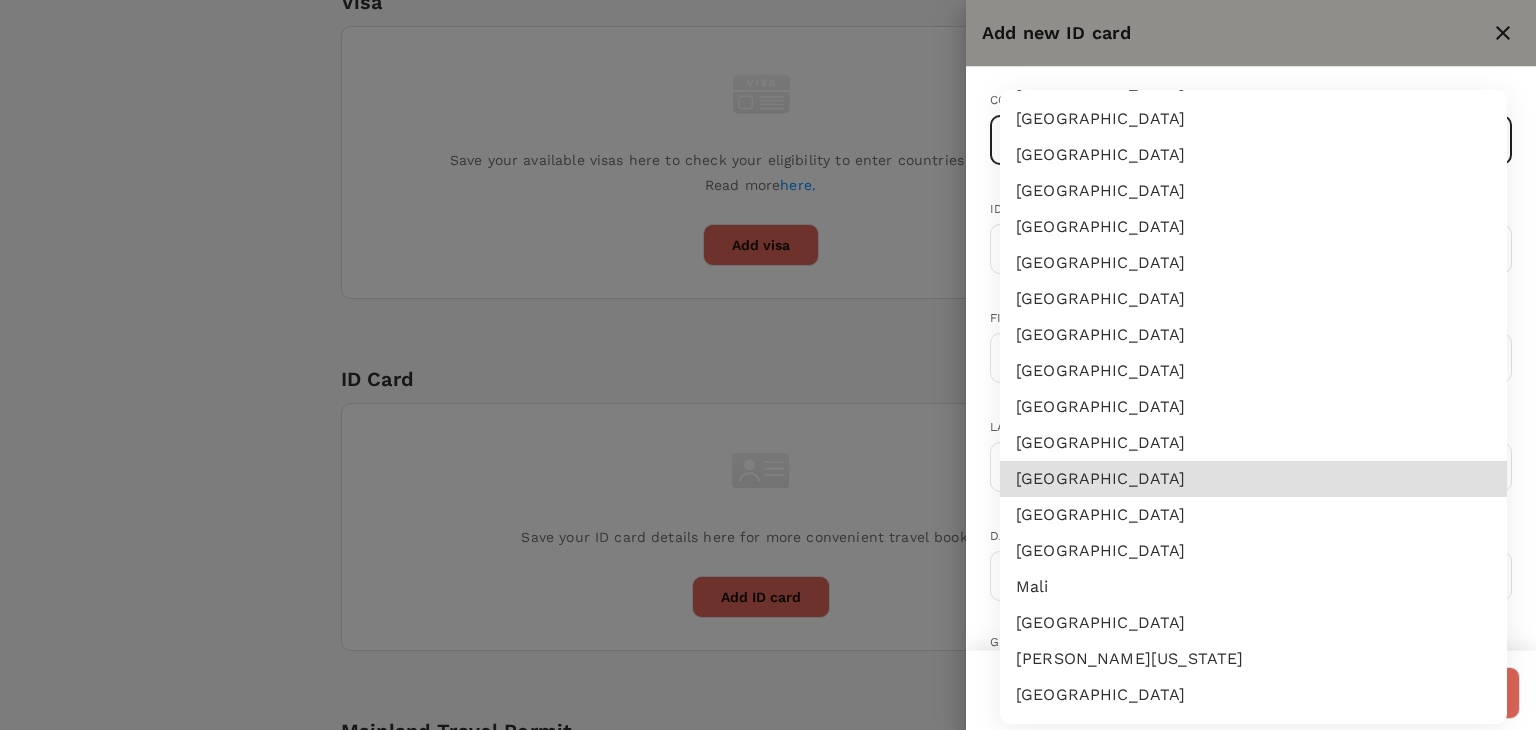 type 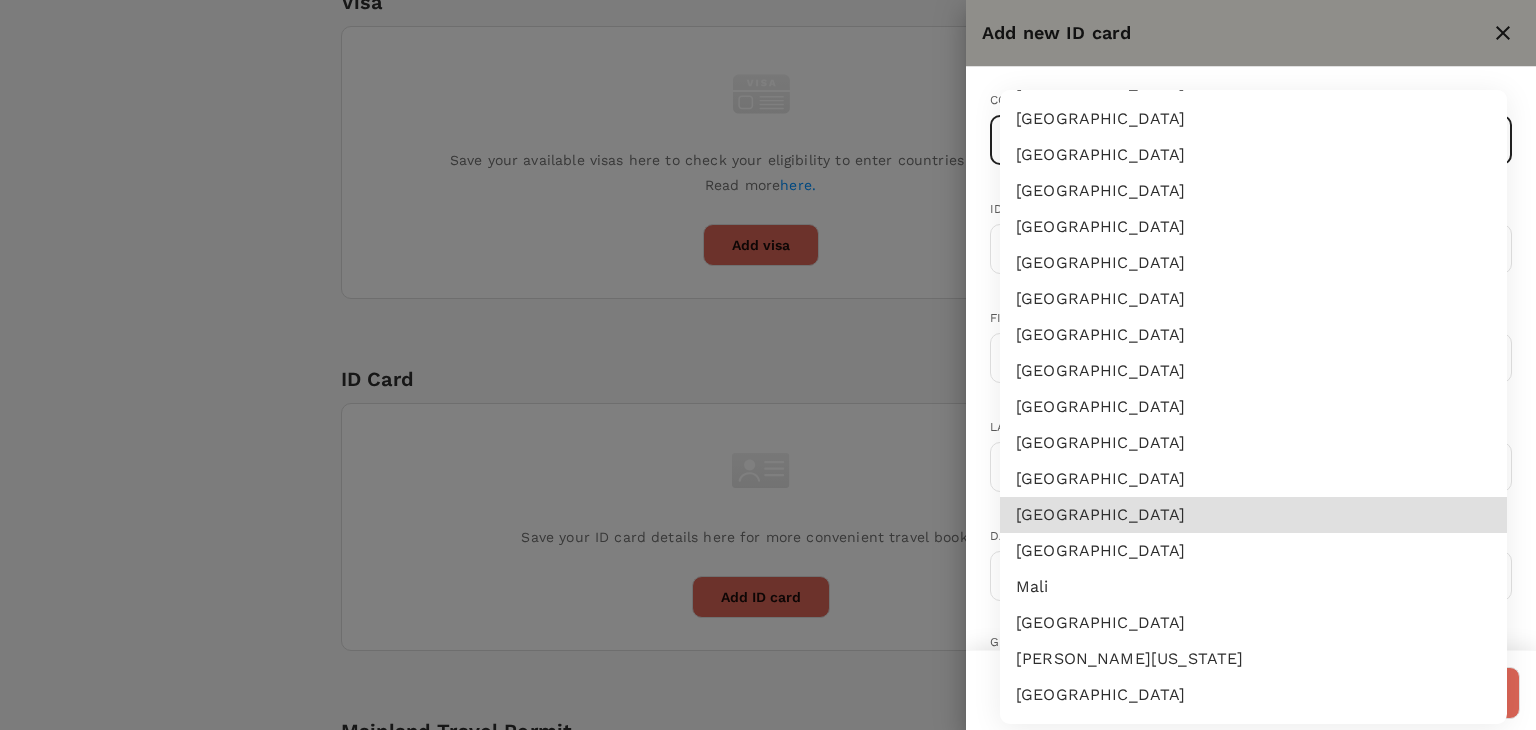 type on "MY" 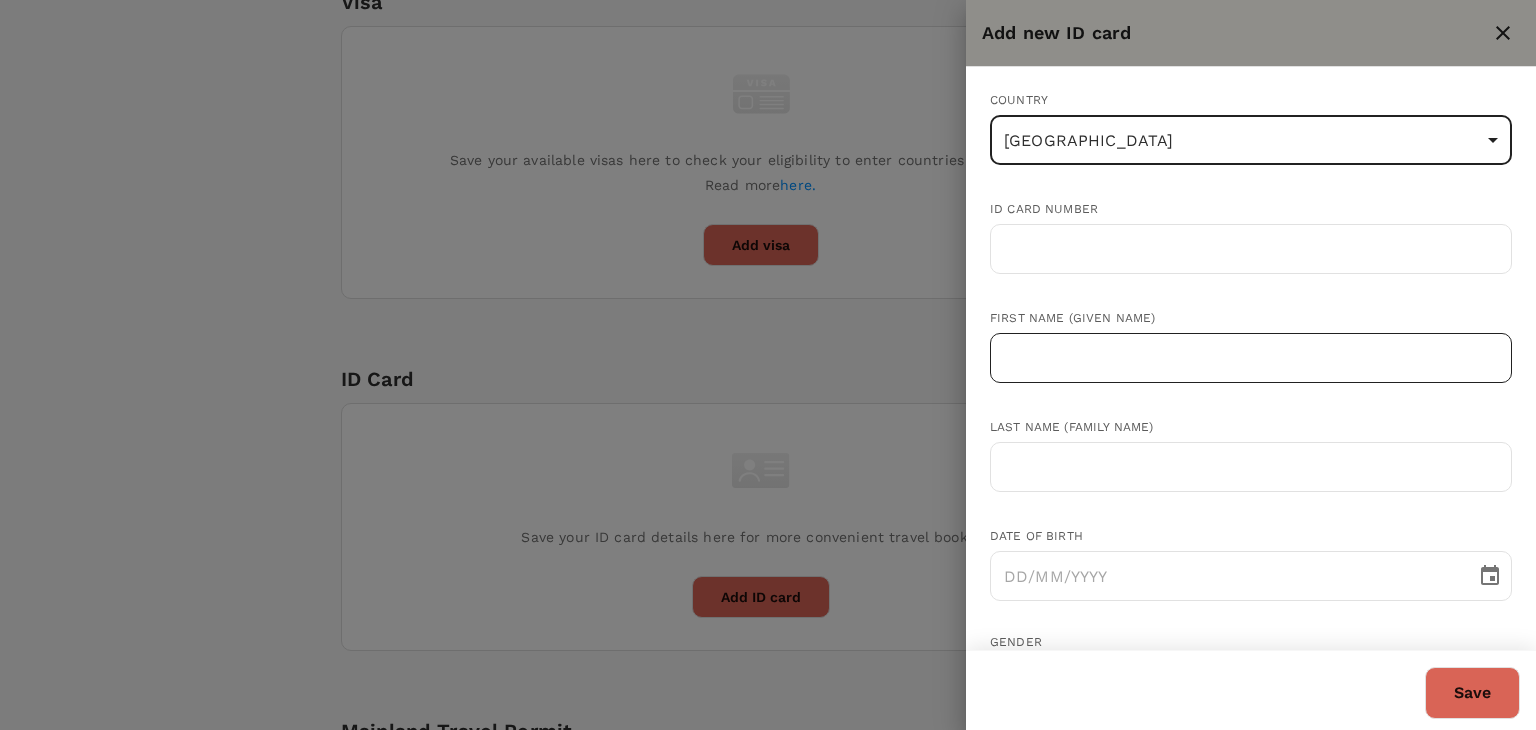 click at bounding box center (1251, 358) 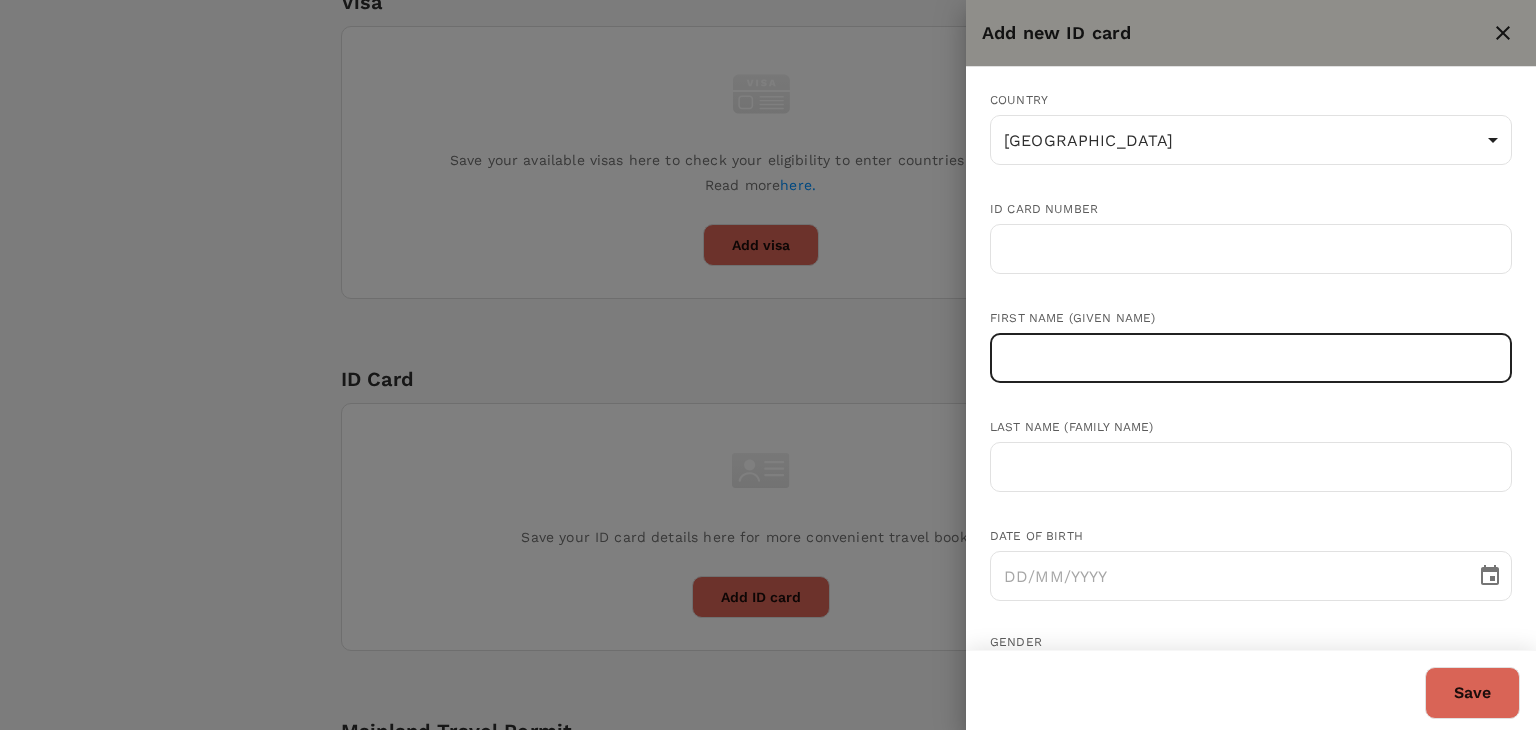 paste on "MUHAMAD NAFIS BIN ZUL AZLI" 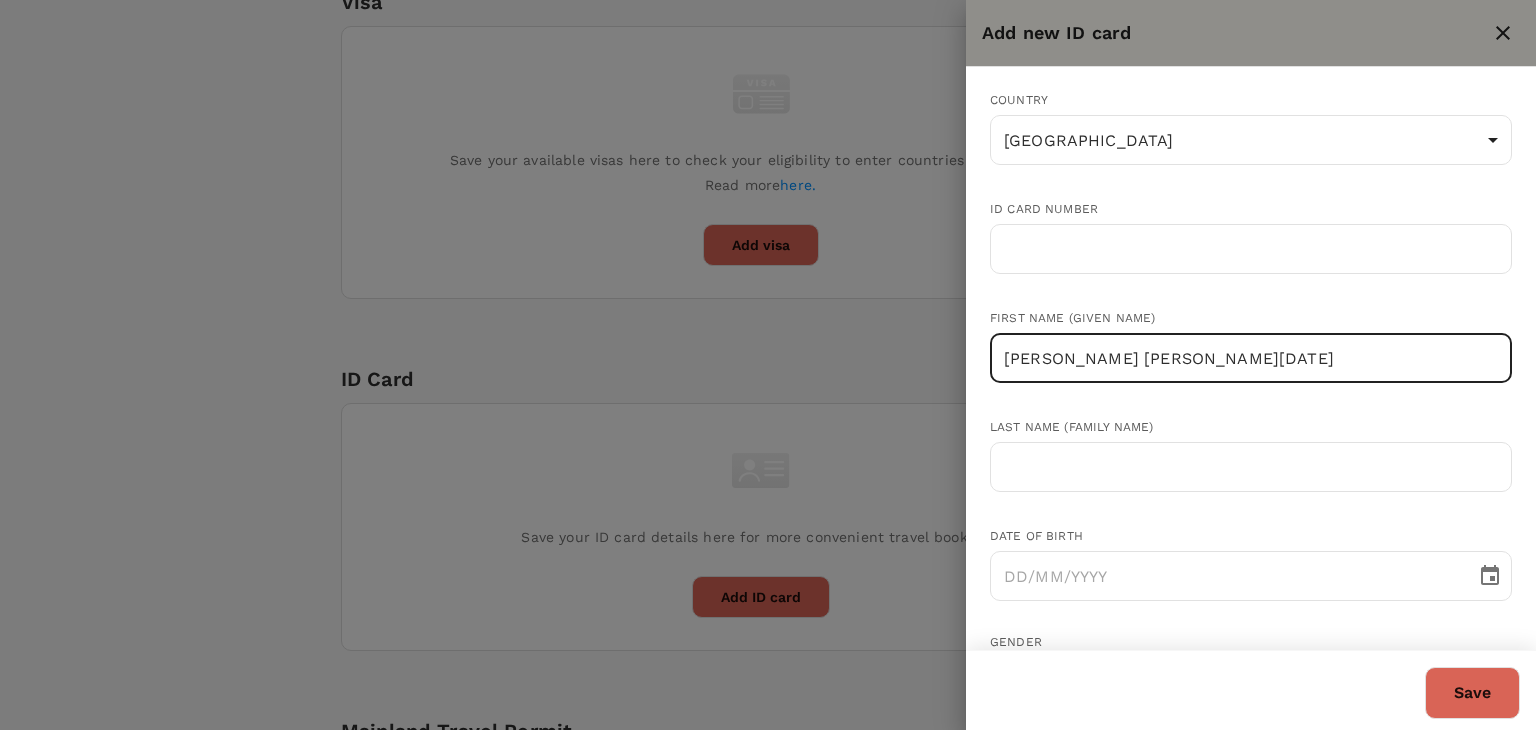 drag, startPoint x: 1238, startPoint y: 364, endPoint x: 1151, endPoint y: 354, distance: 87.57283 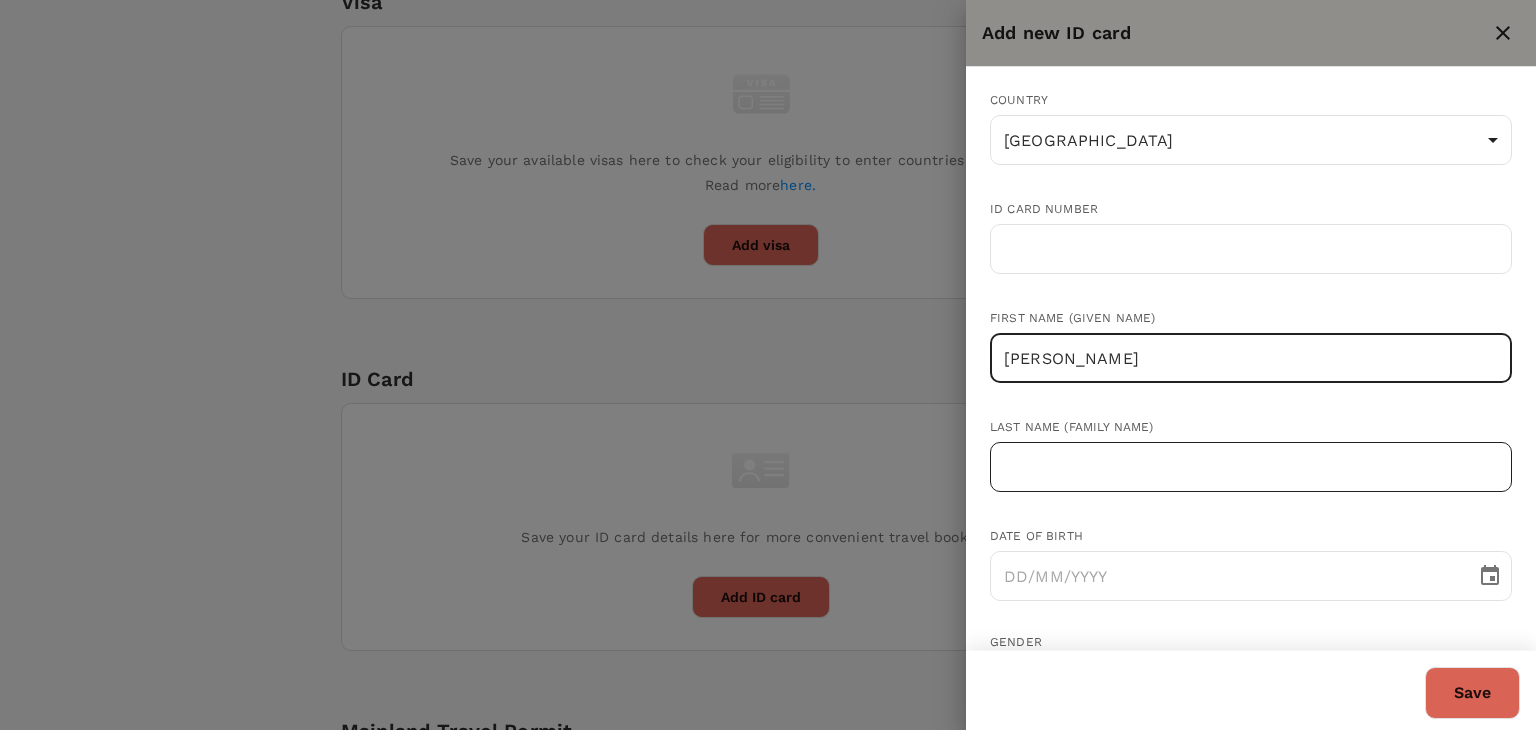 type on "MUHAMAD NAFIS" 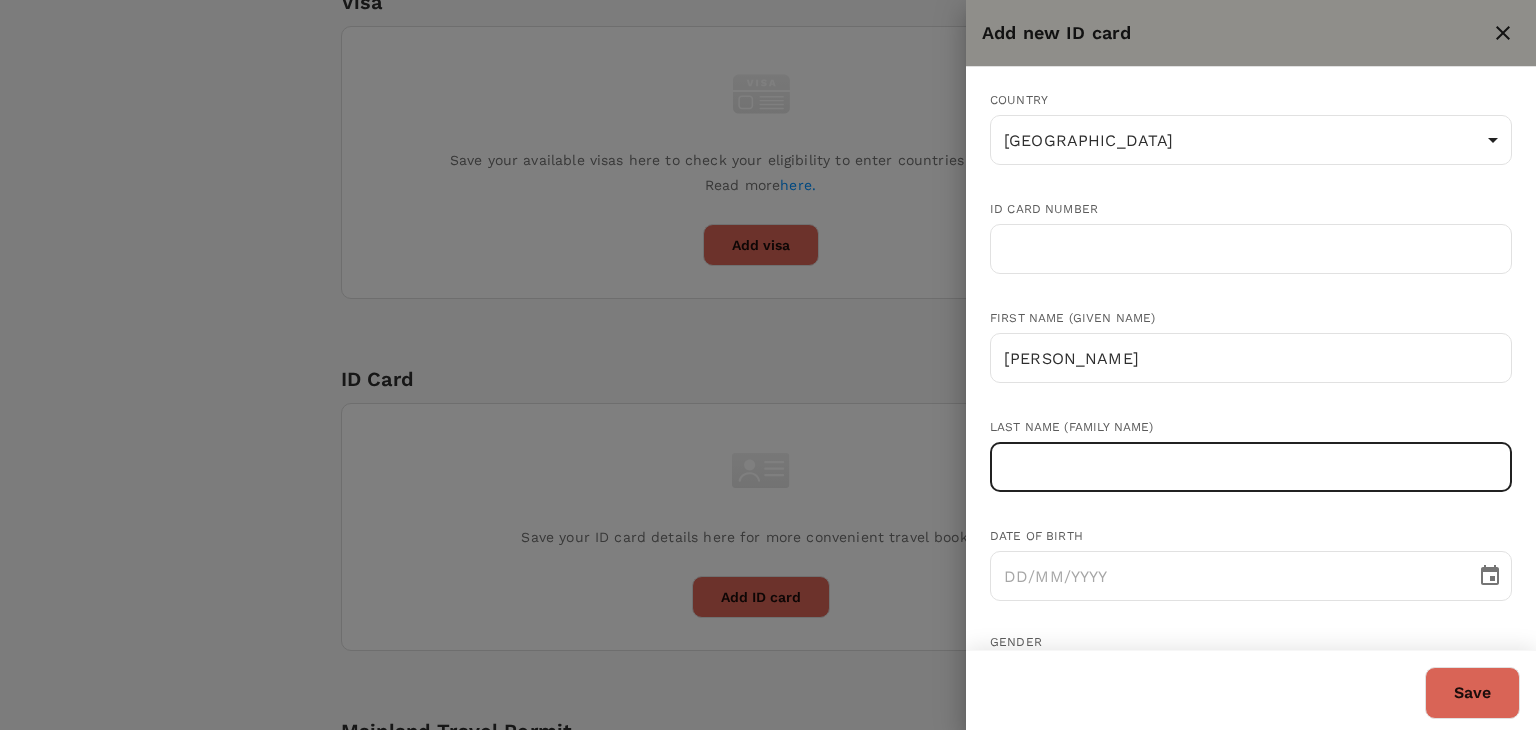 click at bounding box center [1251, 467] 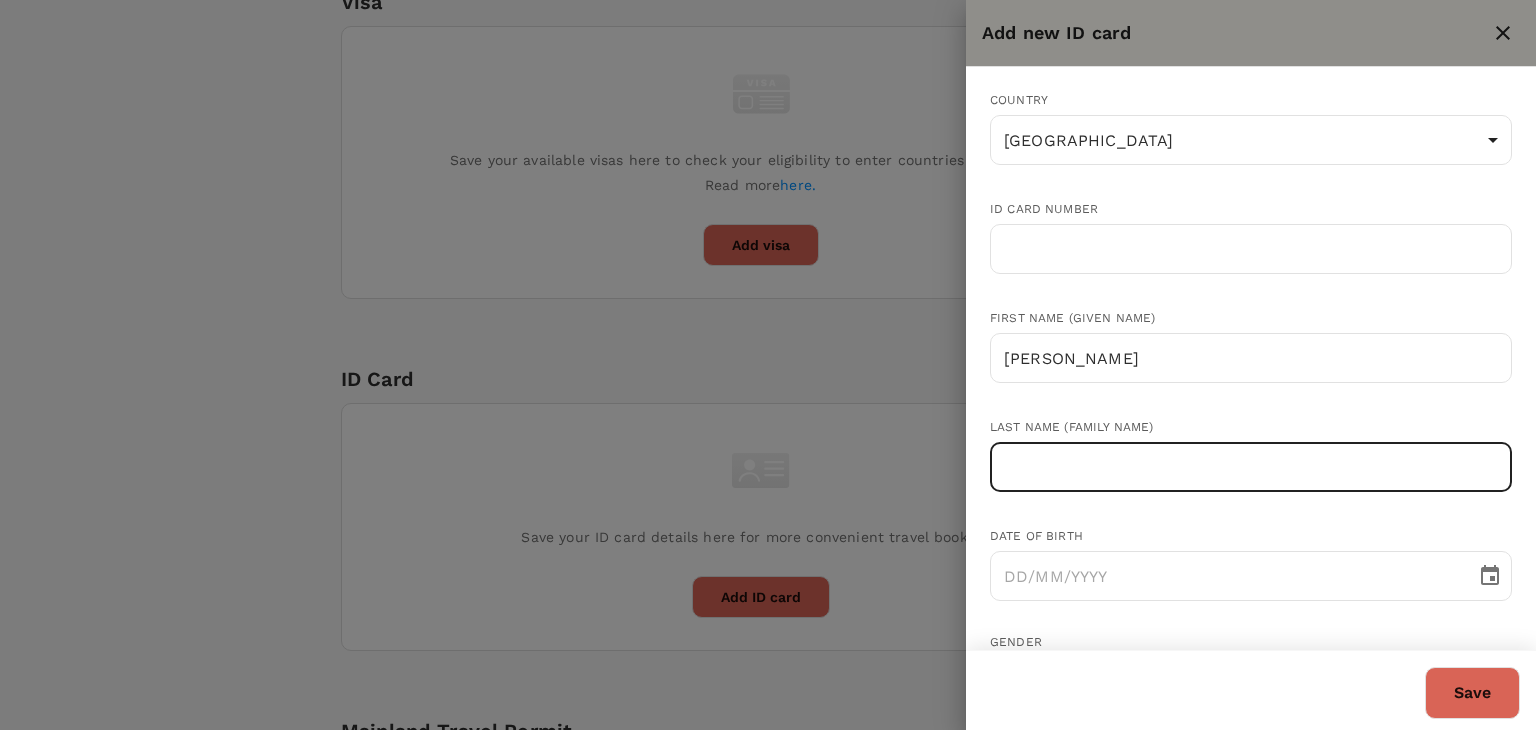 paste on "BIN ZUL AZLI" 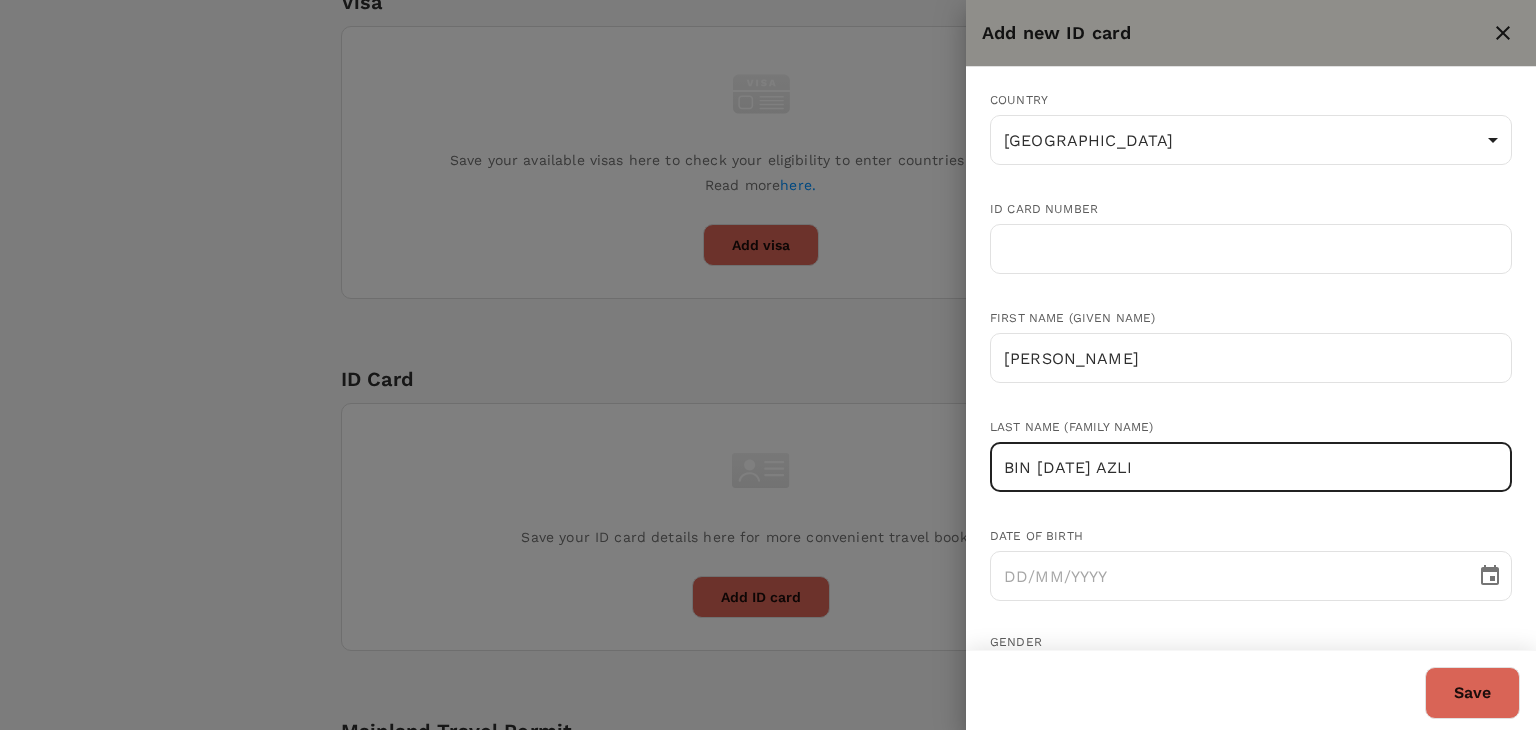 type on "BIN ZUL AZLI" 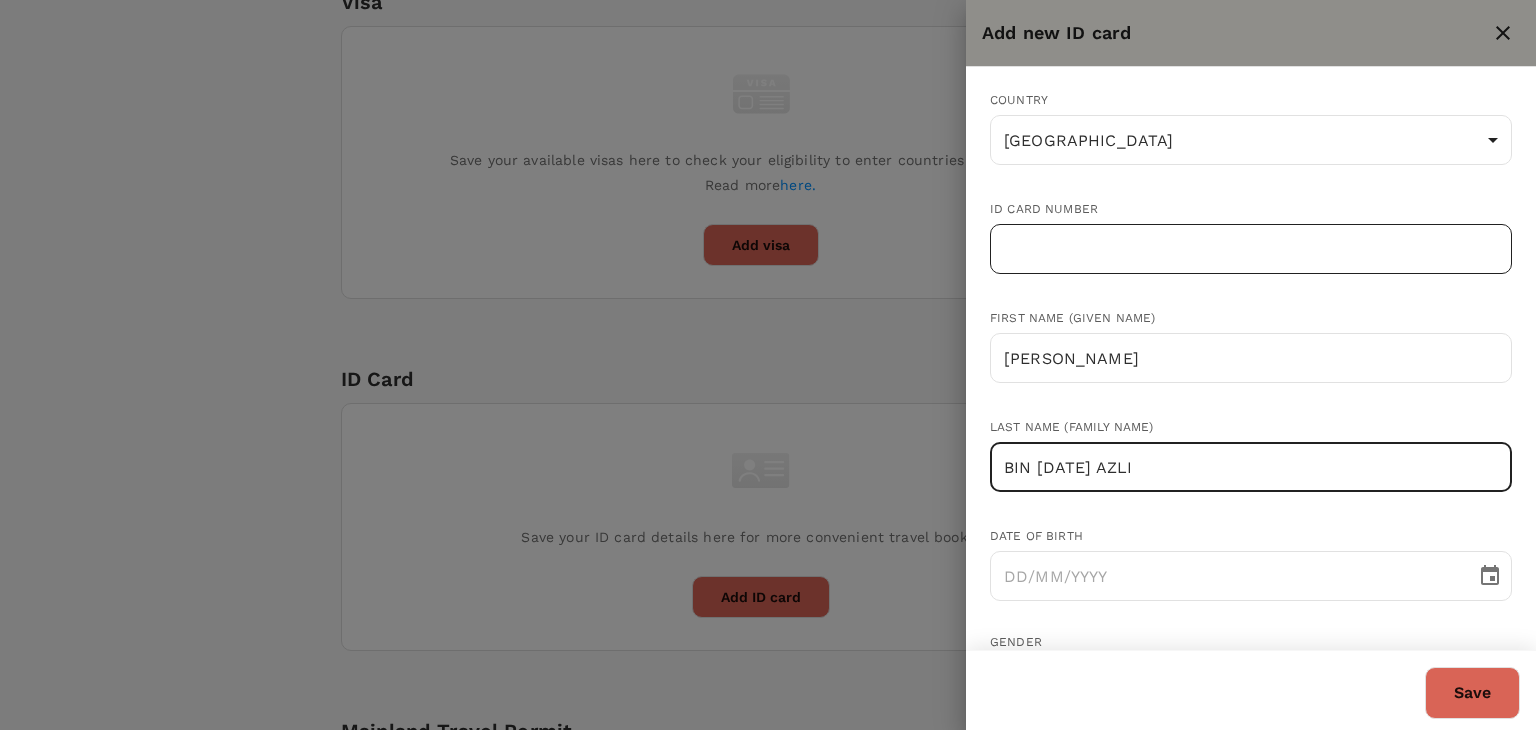 click at bounding box center (1251, 249) 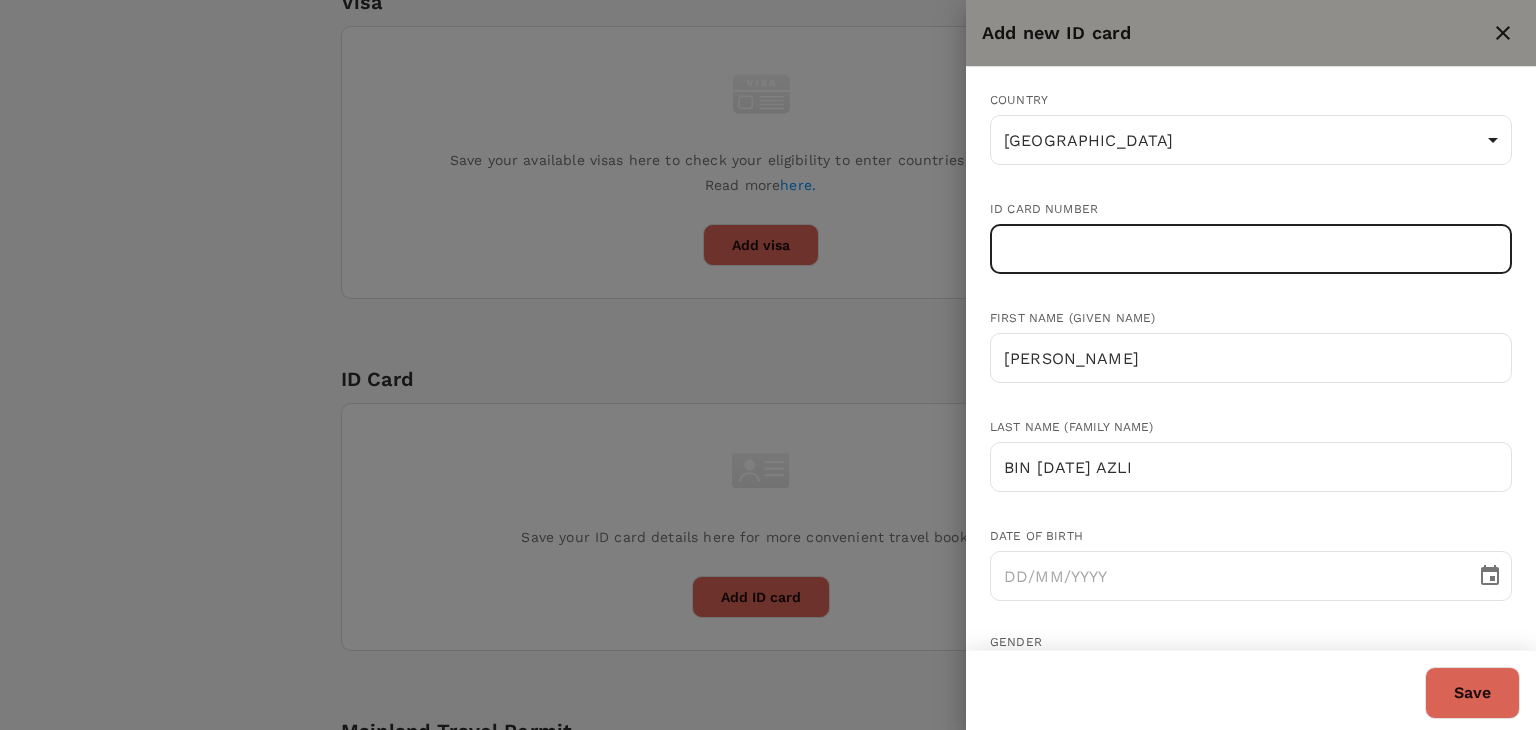 paste on "060617-10-0285" 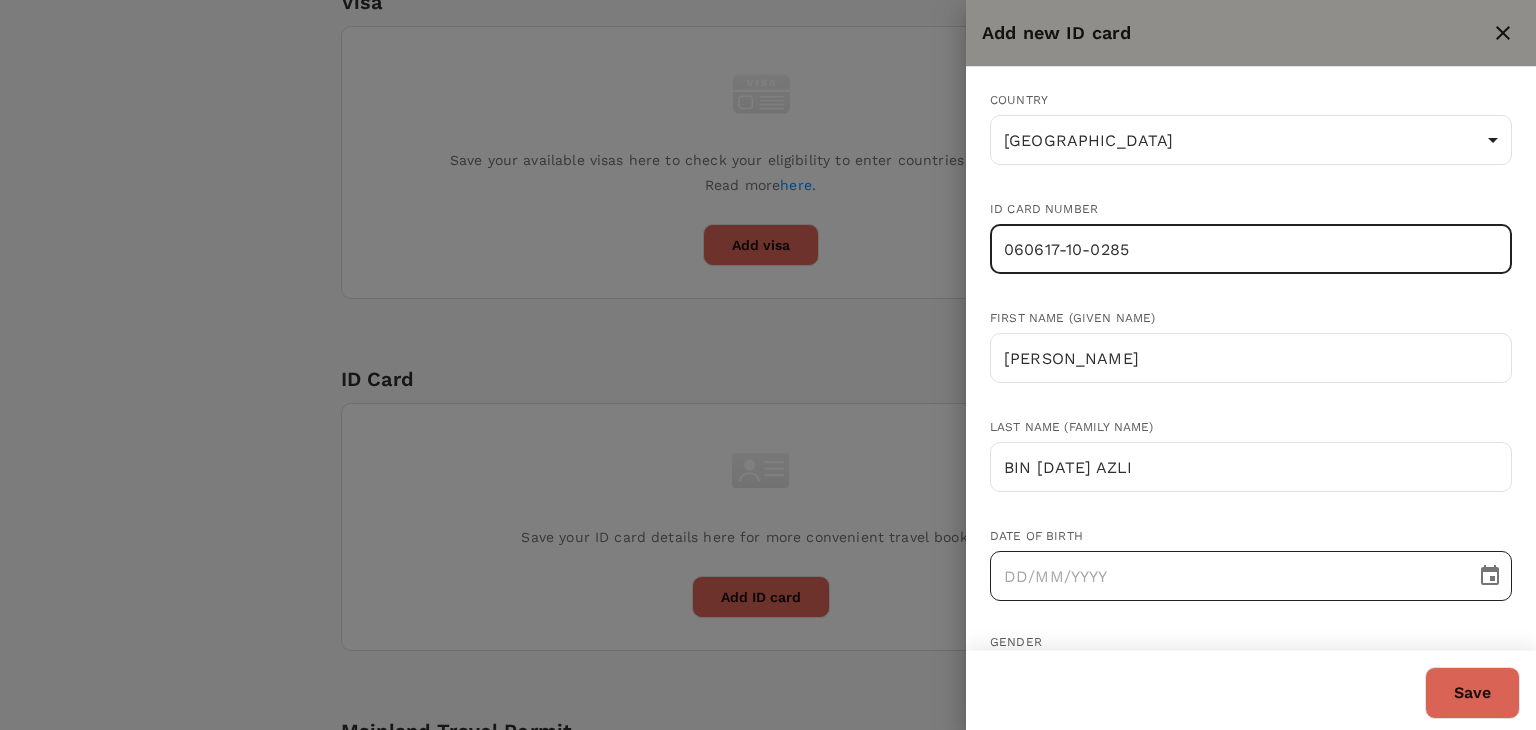 type on "060617-10-0285" 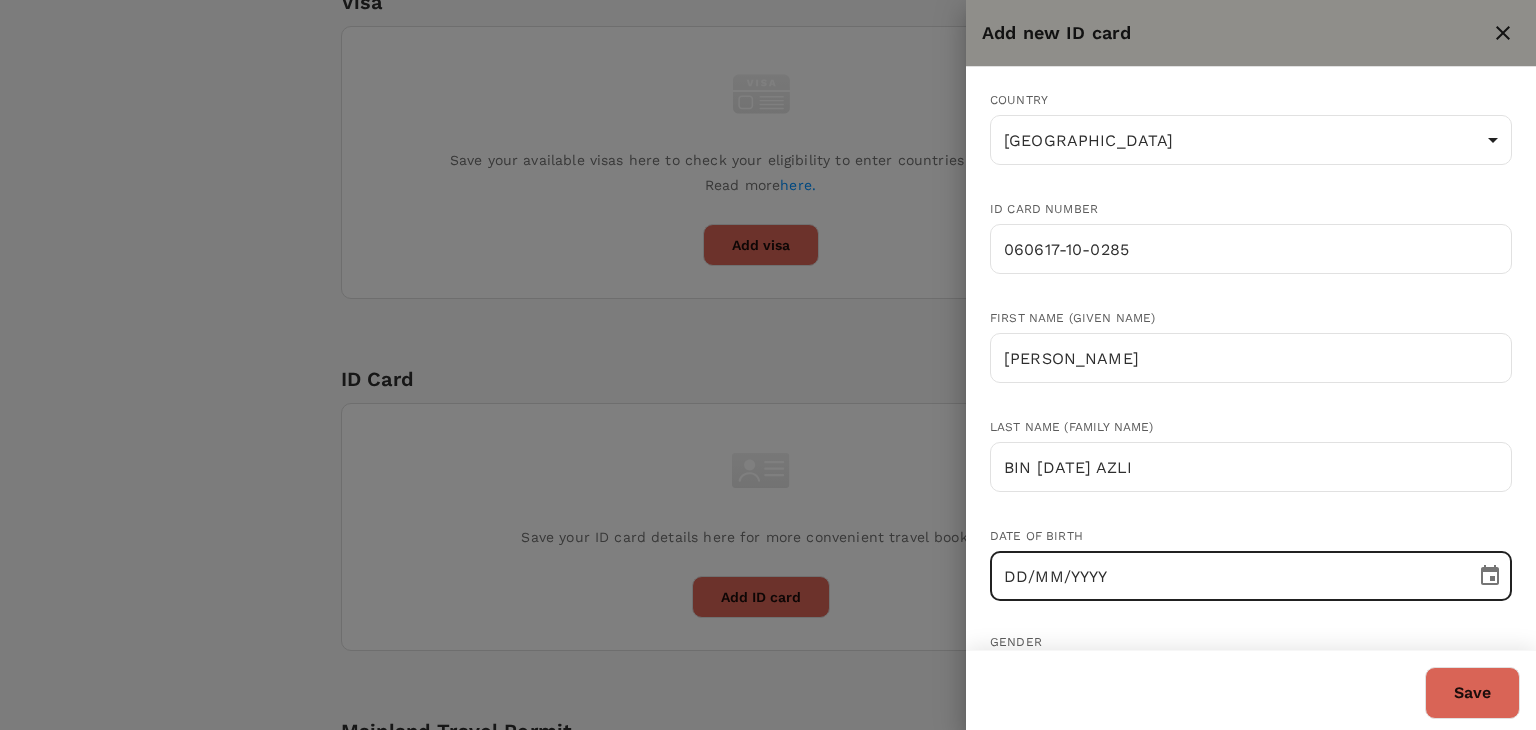 click on "DD/MM/YYYY" at bounding box center (1226, 576) 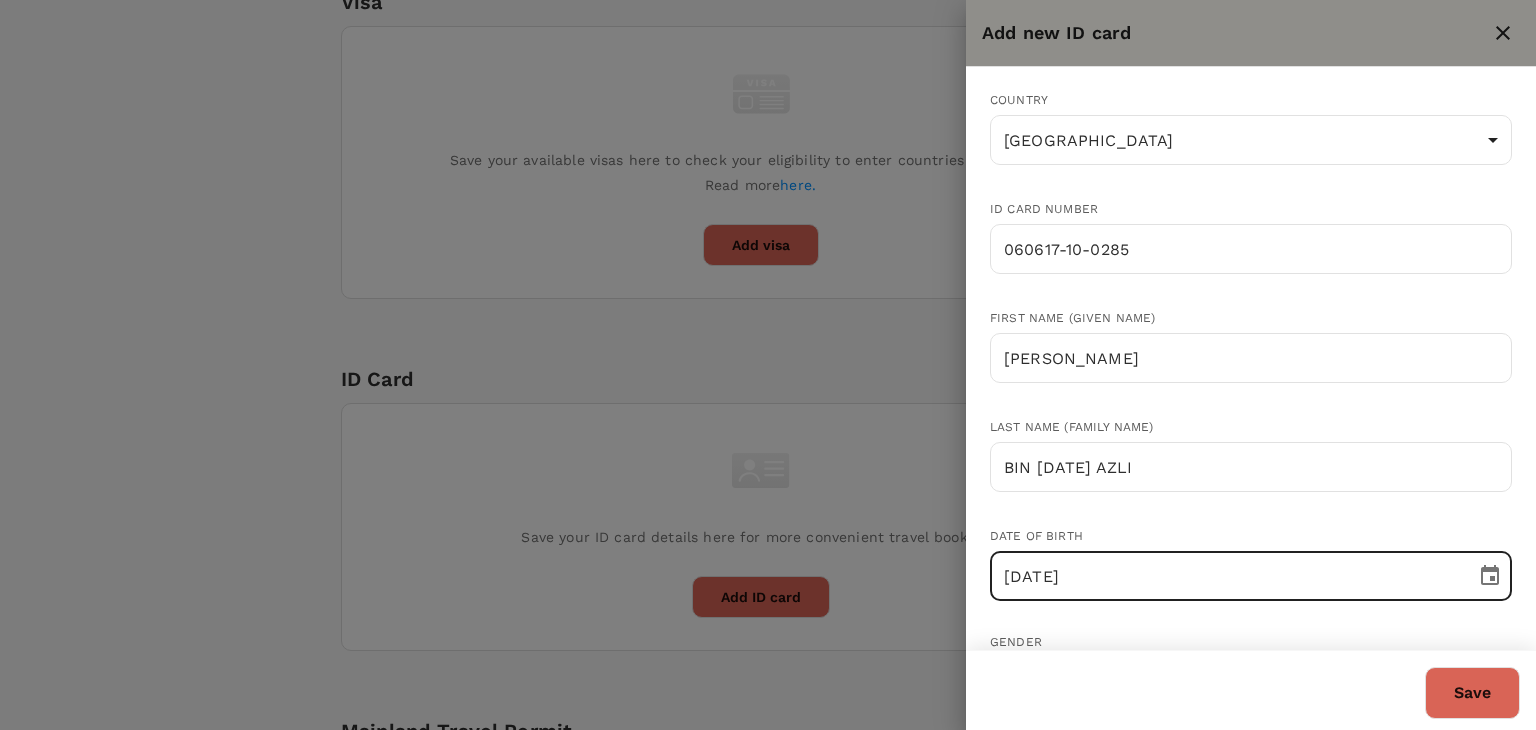 scroll, scrollTop: 100, scrollLeft: 0, axis: vertical 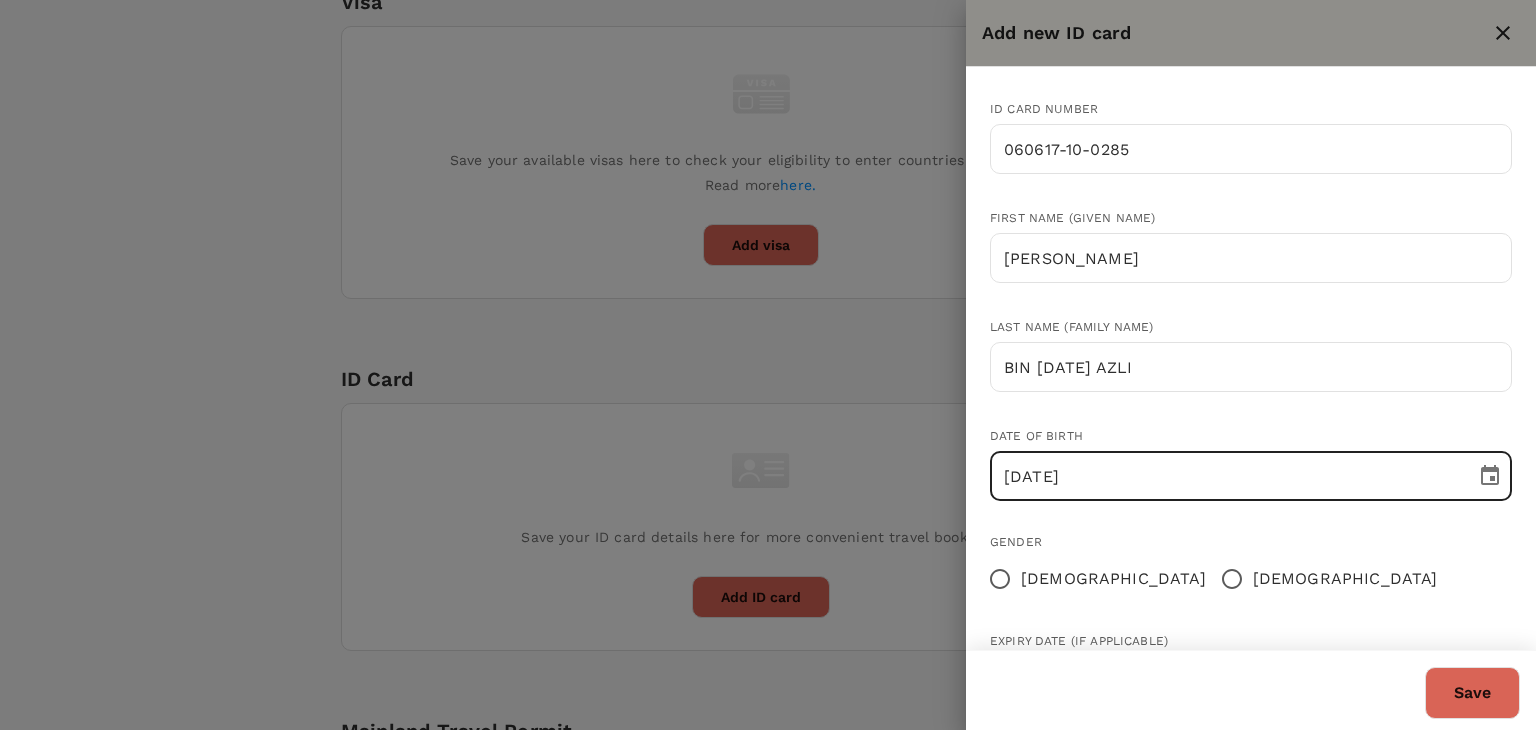 type on "17/06/2006" 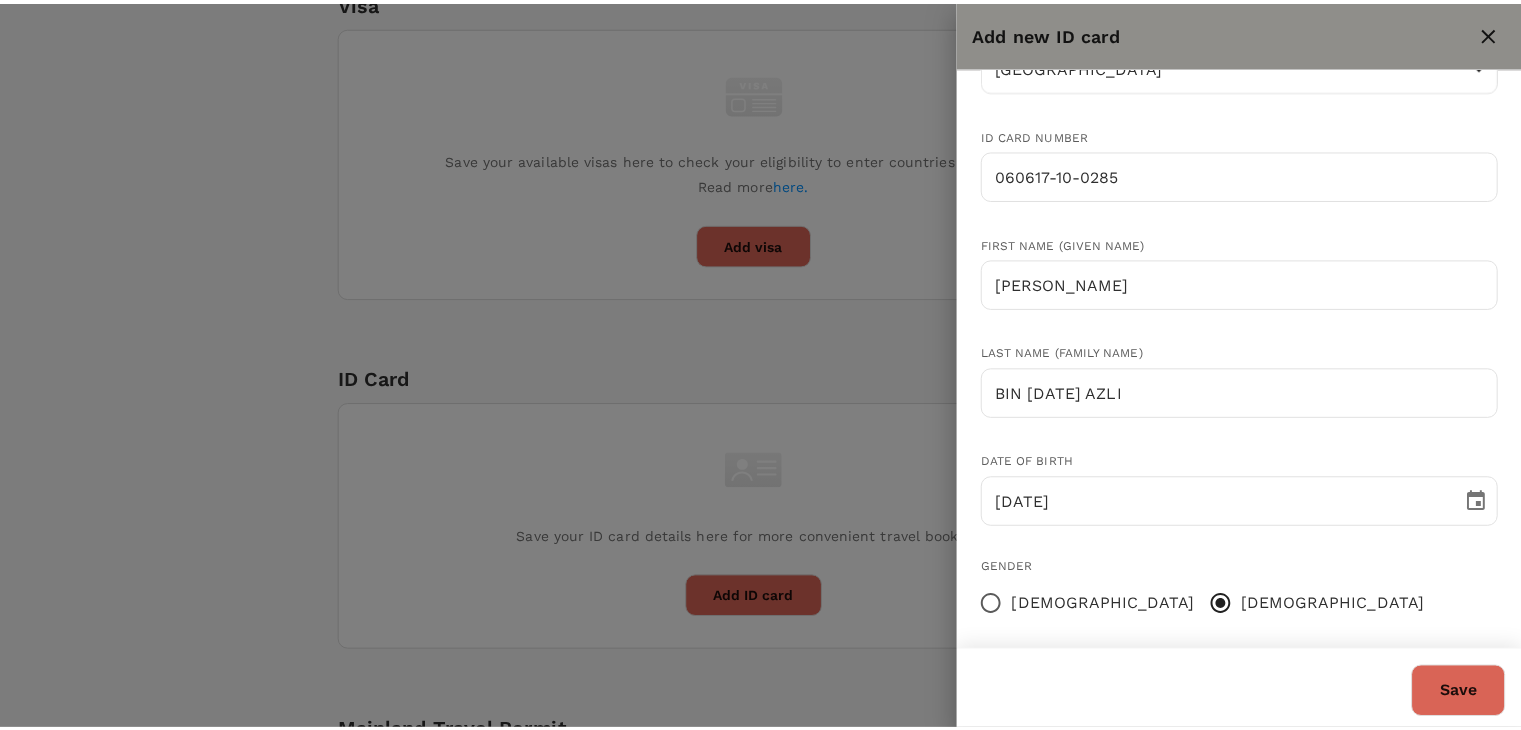 scroll, scrollTop: 0, scrollLeft: 0, axis: both 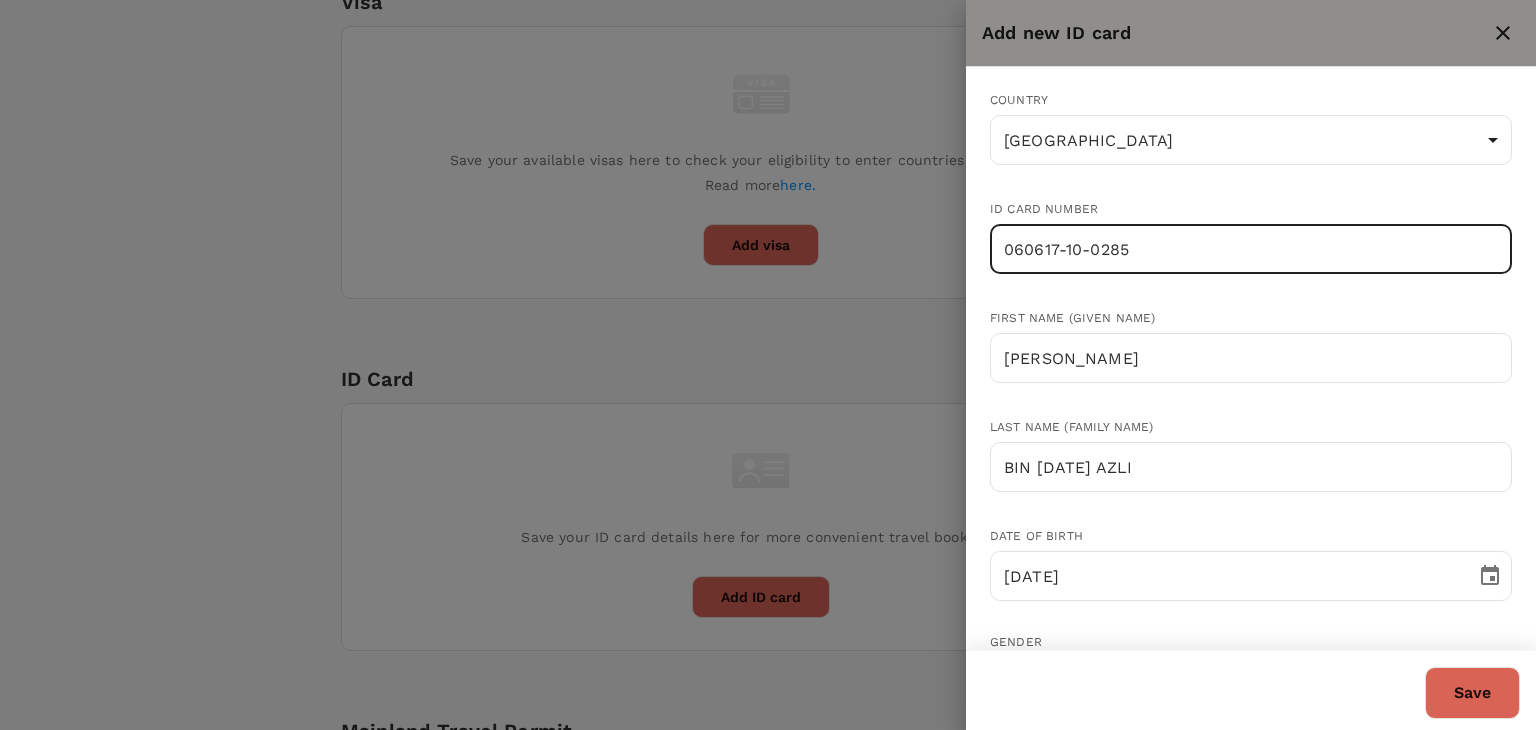 click on "060617-10-0285" at bounding box center (1251, 249) 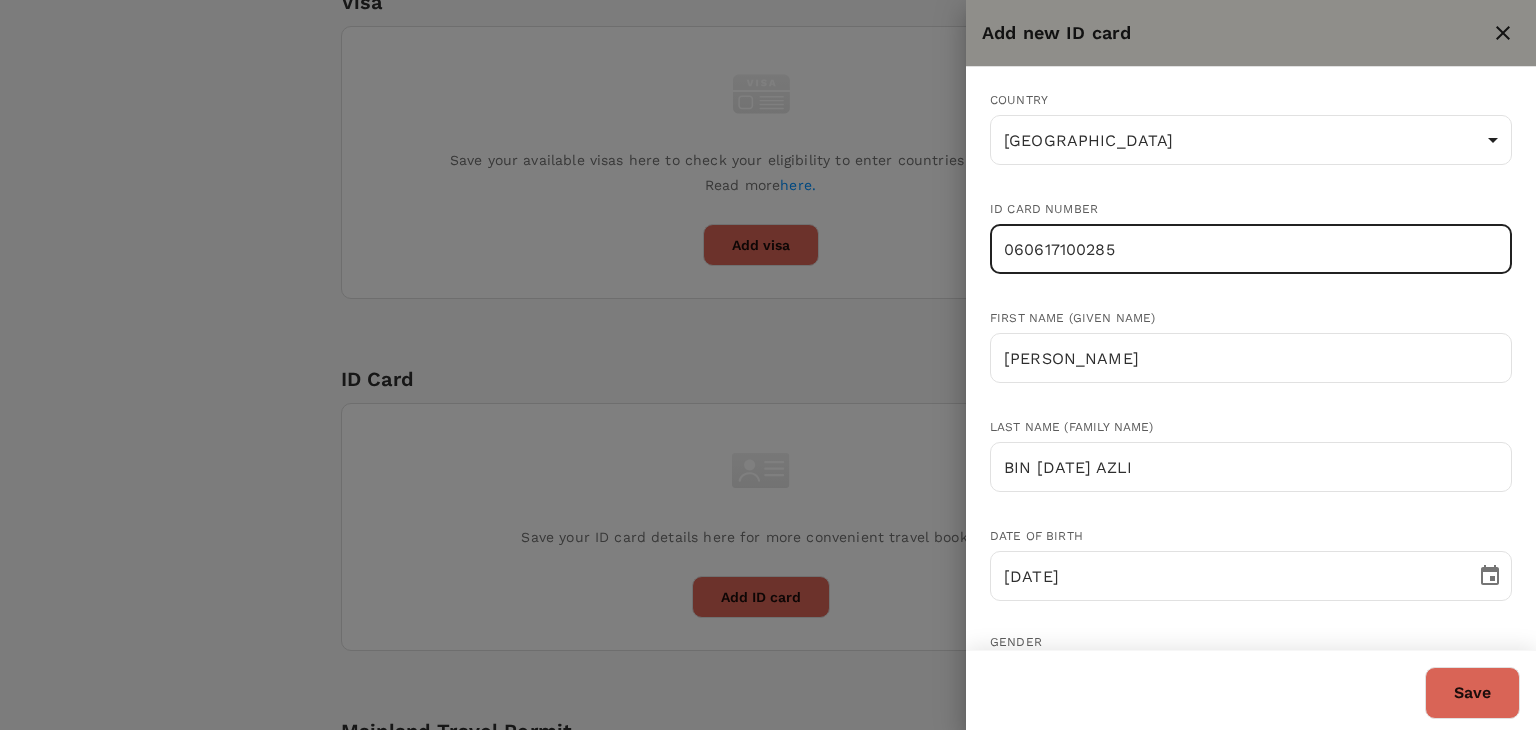 type on "060617100285" 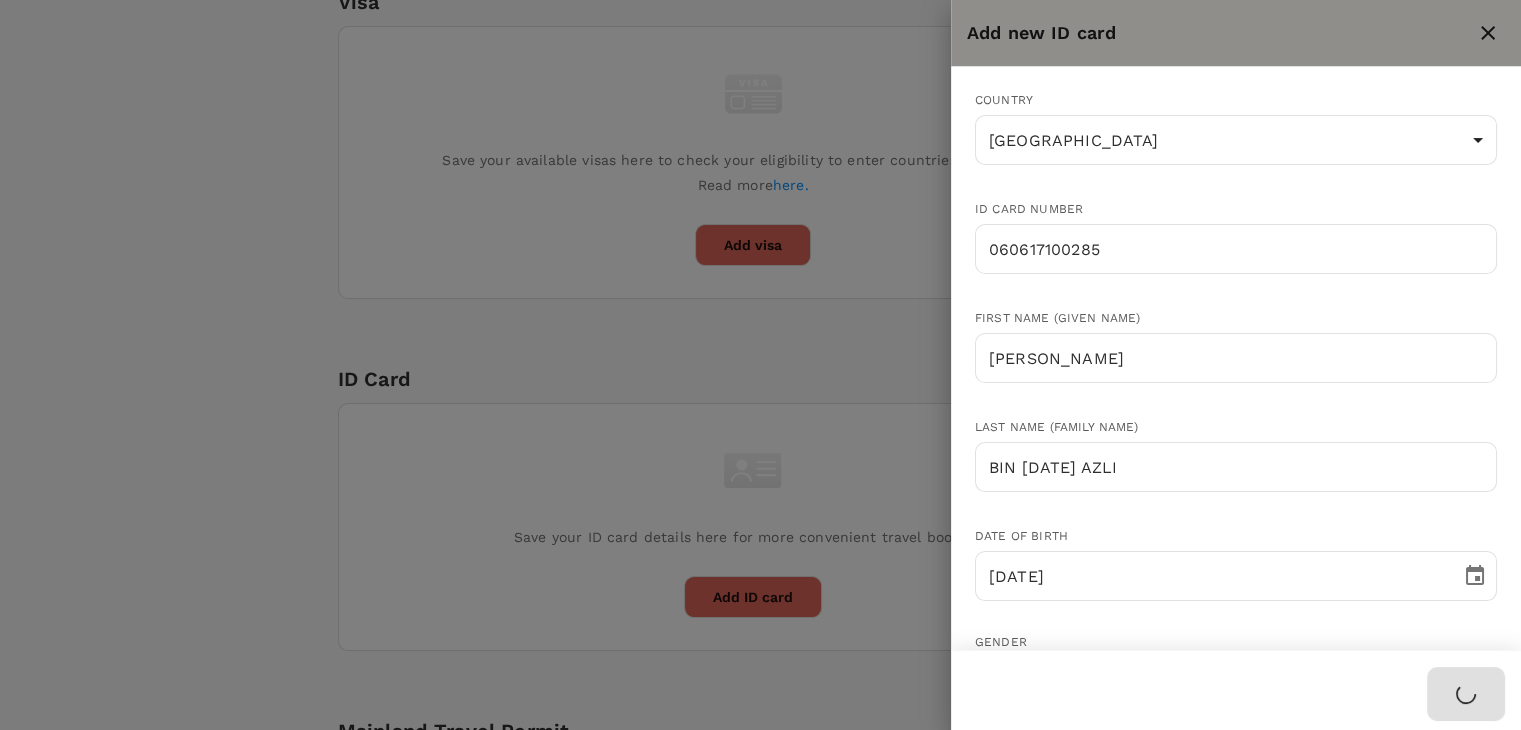 type 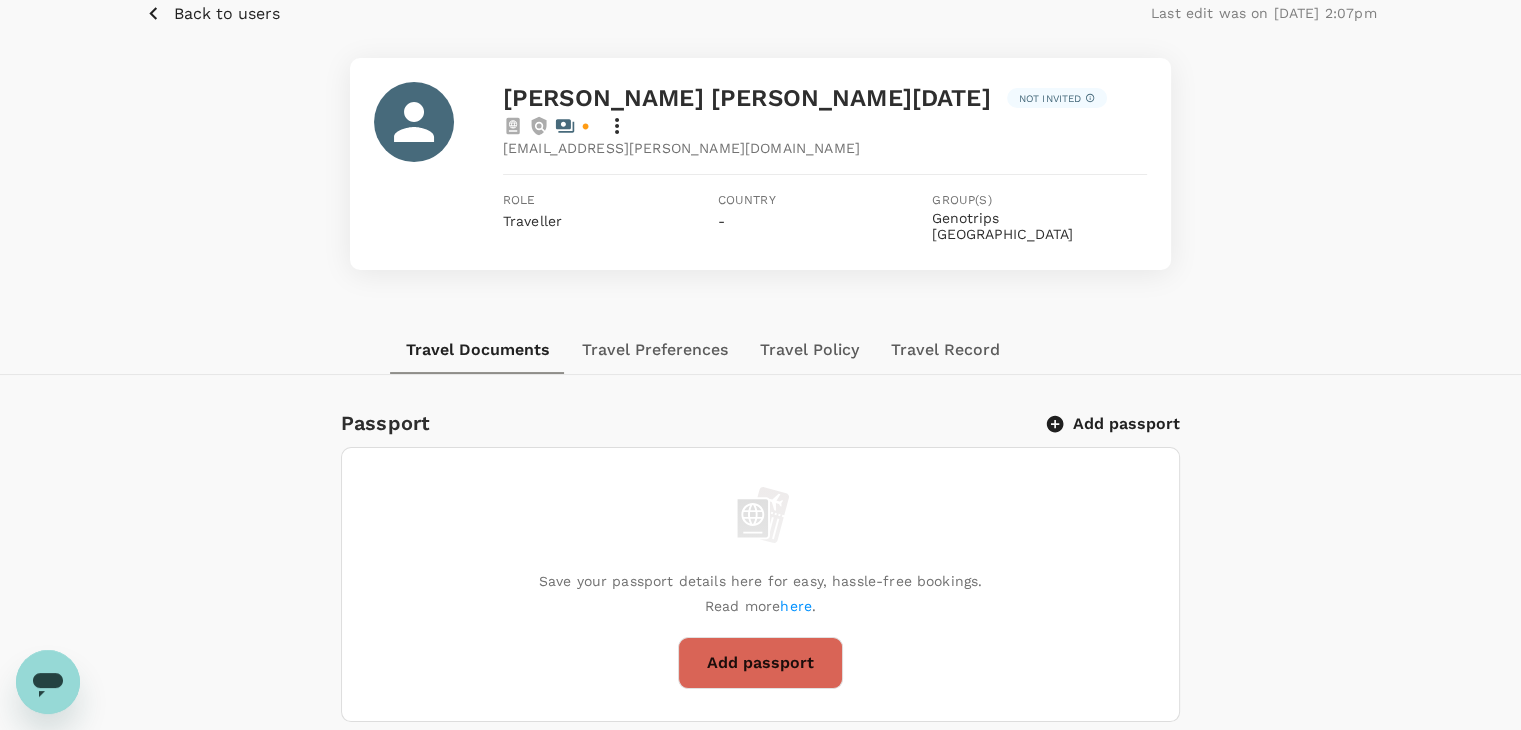 scroll, scrollTop: 0, scrollLeft: 0, axis: both 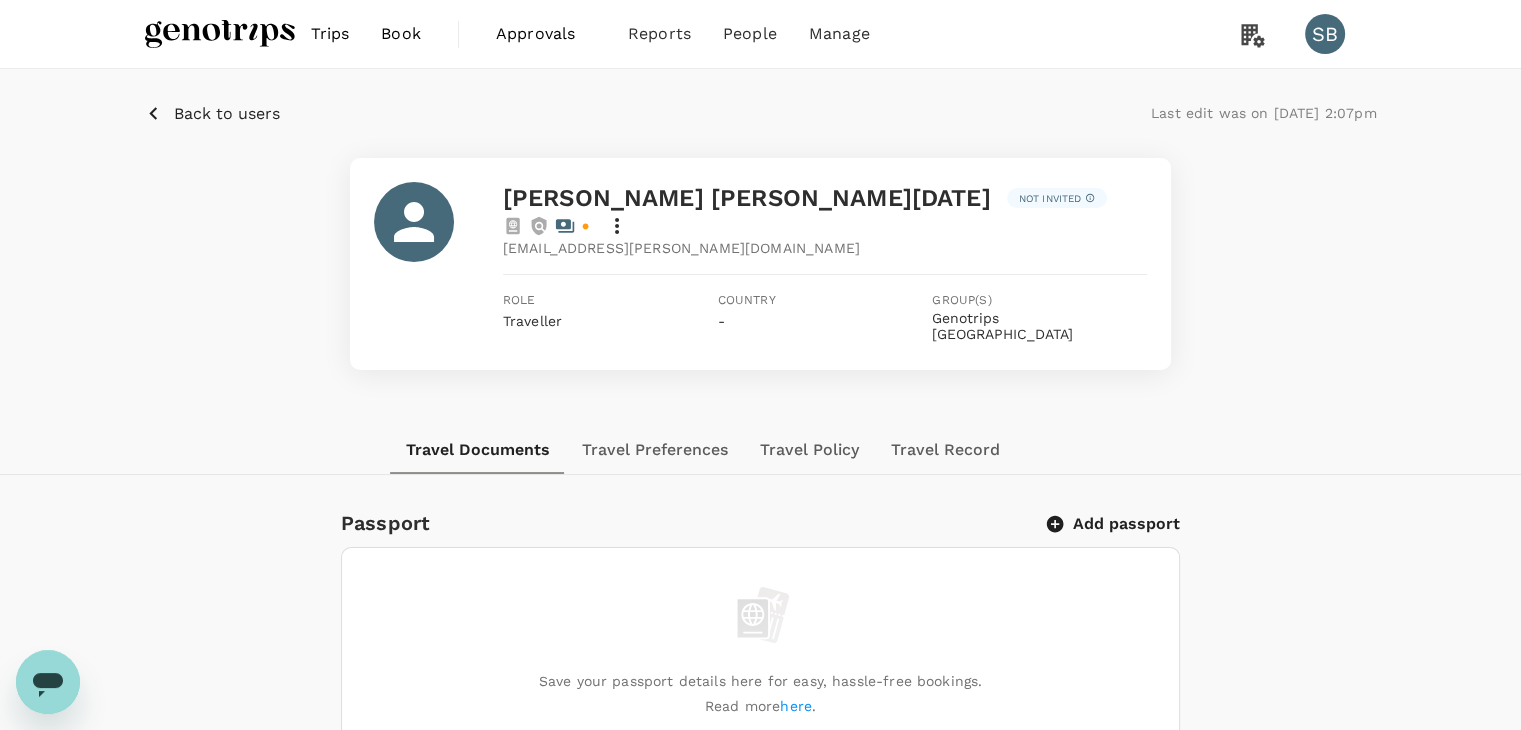 click on "Back to users" at bounding box center [227, 114] 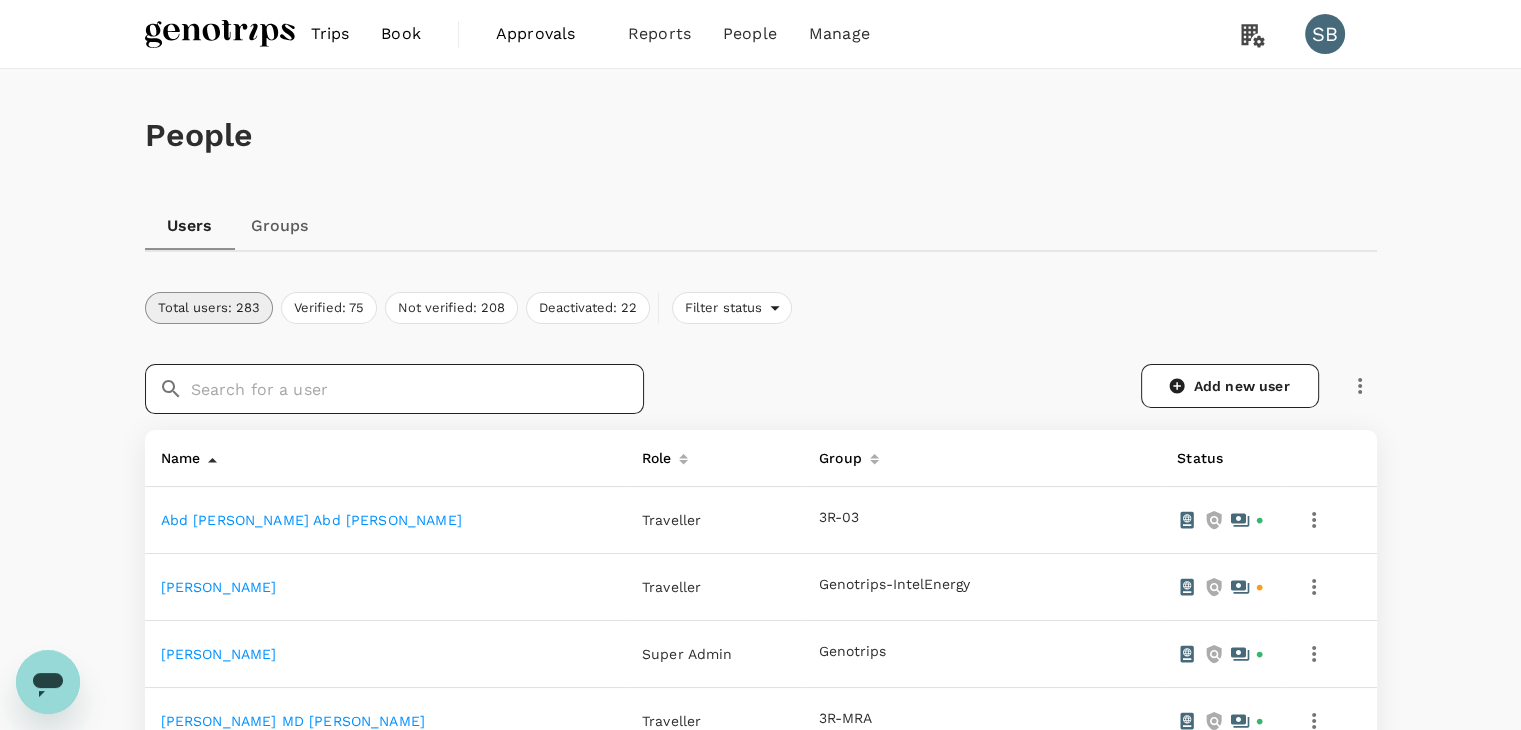 click at bounding box center [417, 389] 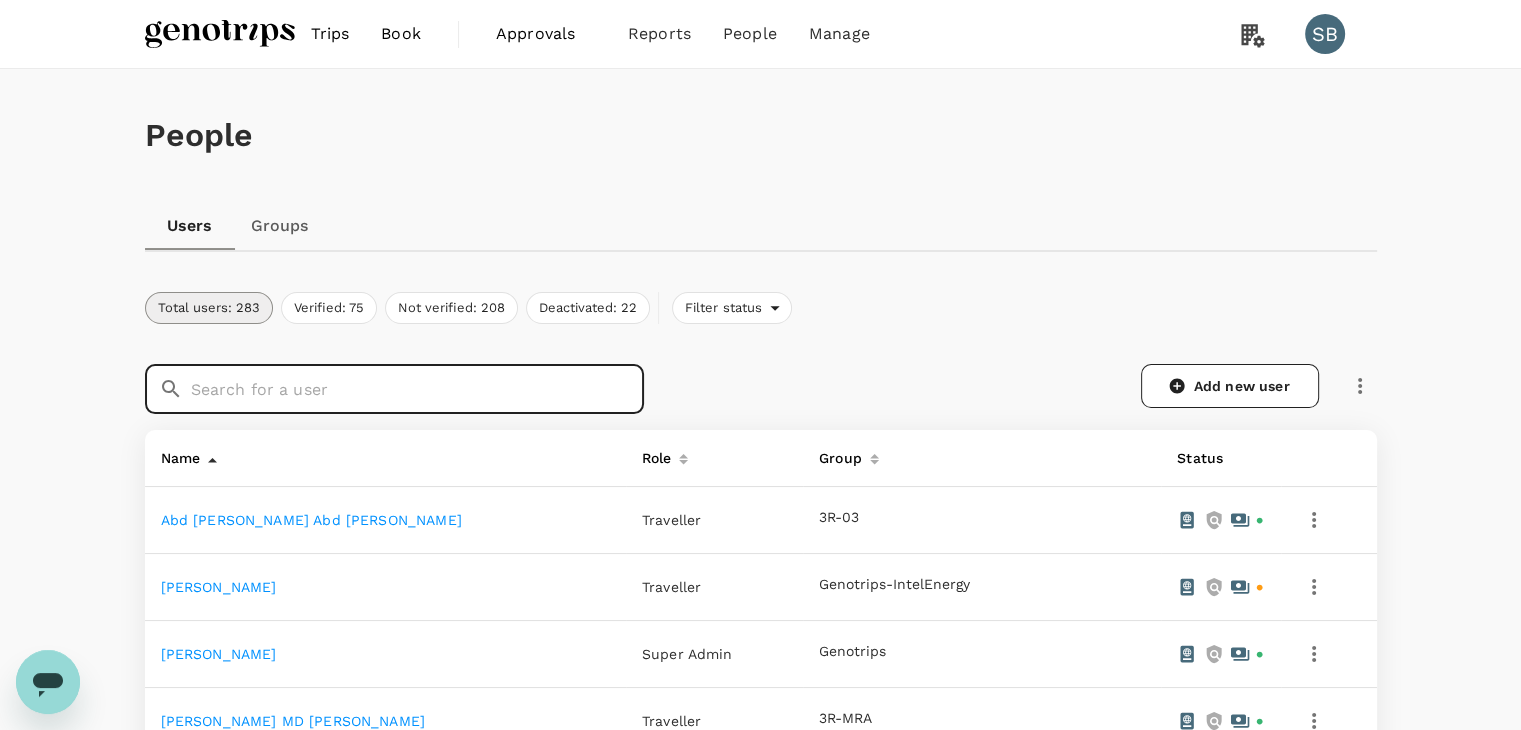 paste on "[PERSON_NAME] BIN ABD [PERSON_NAME]" 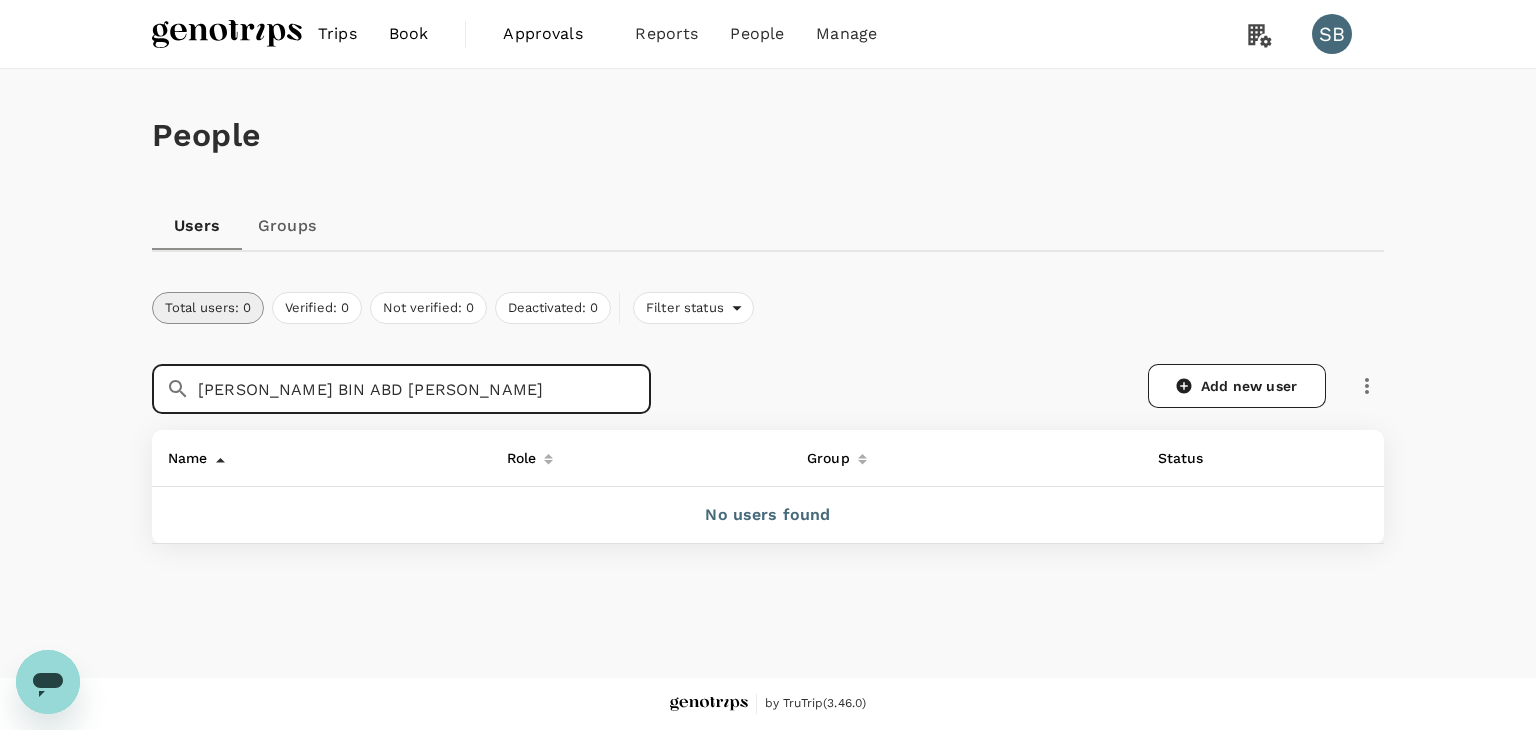 drag, startPoint x: 493, startPoint y: 393, endPoint x: 351, endPoint y: 388, distance: 142.088 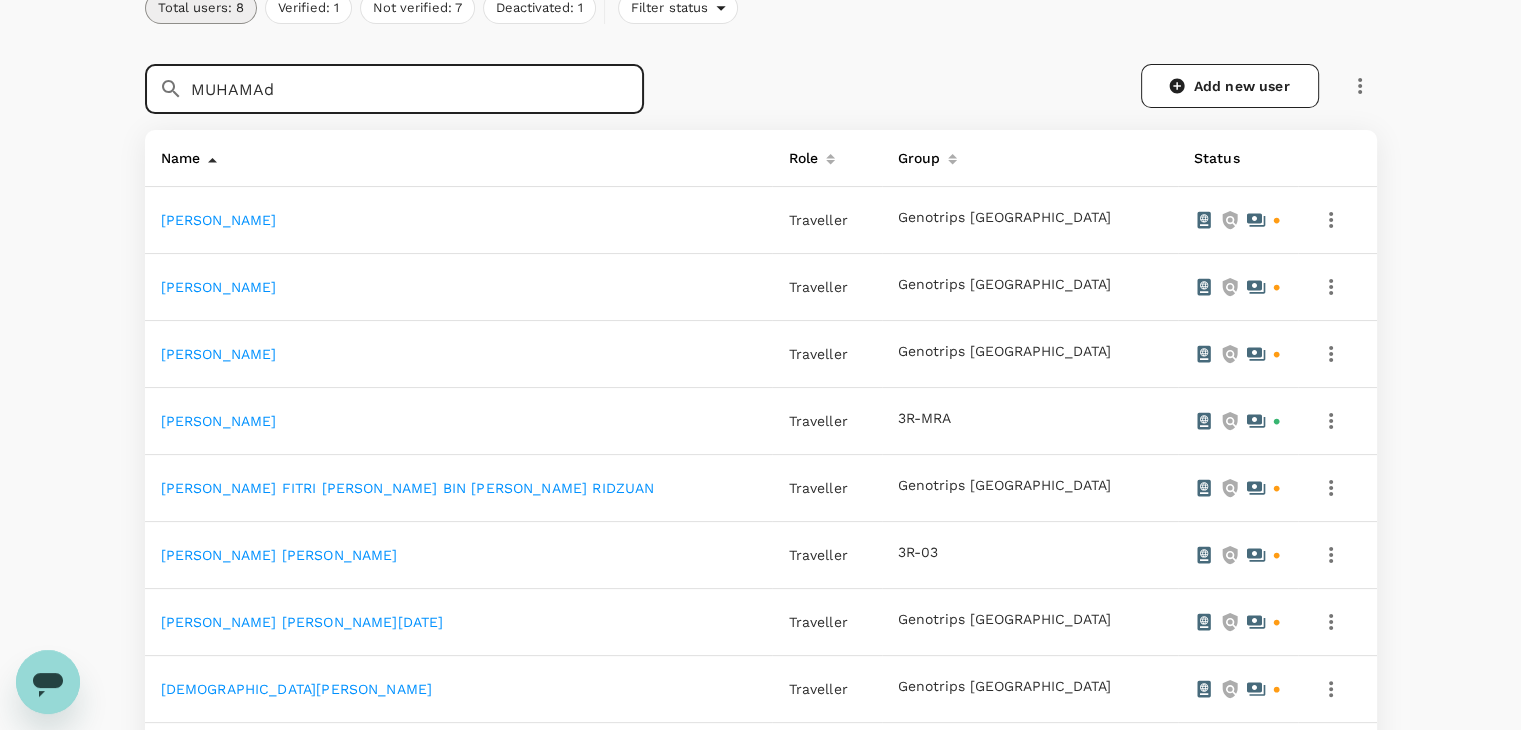 scroll, scrollTop: 400, scrollLeft: 0, axis: vertical 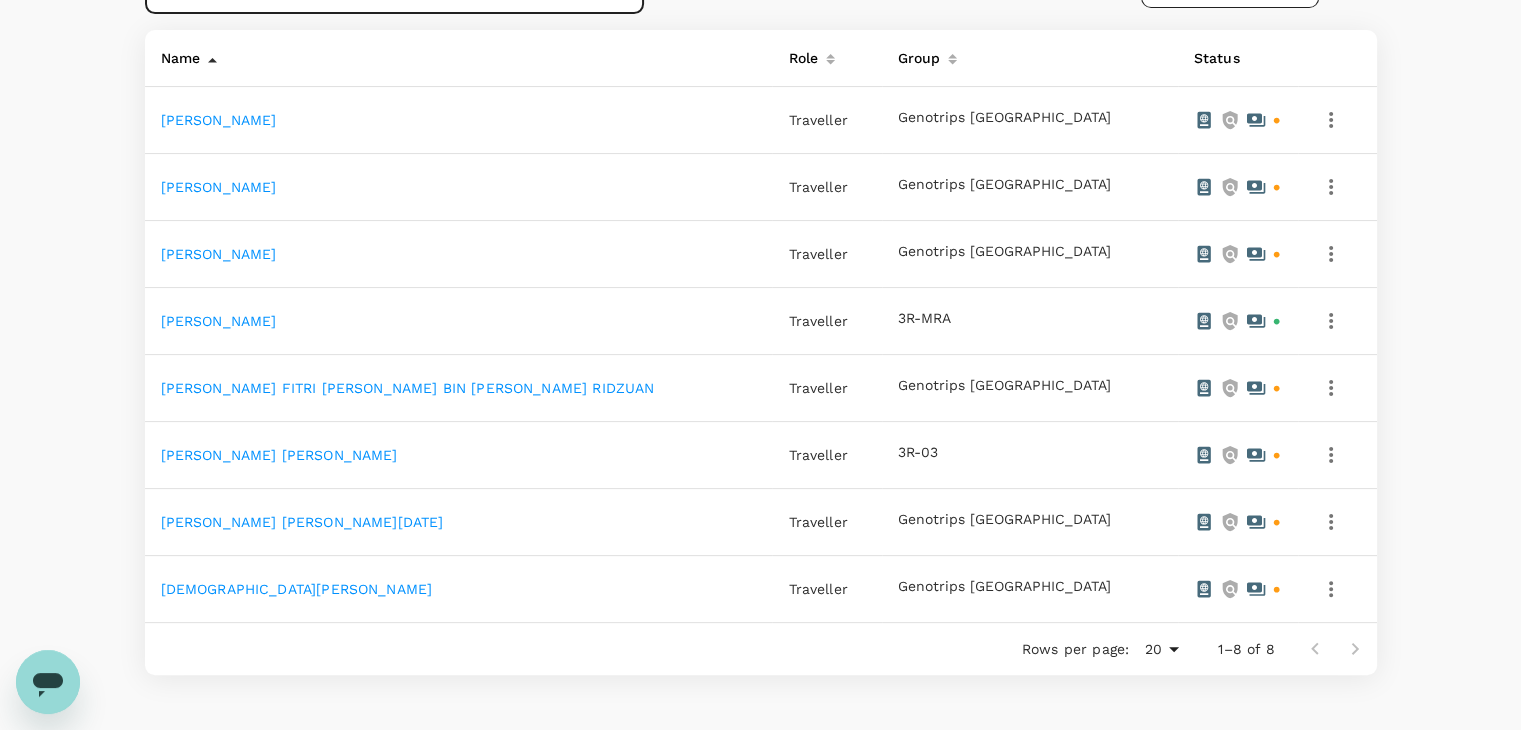 type on "MUHAMAd" 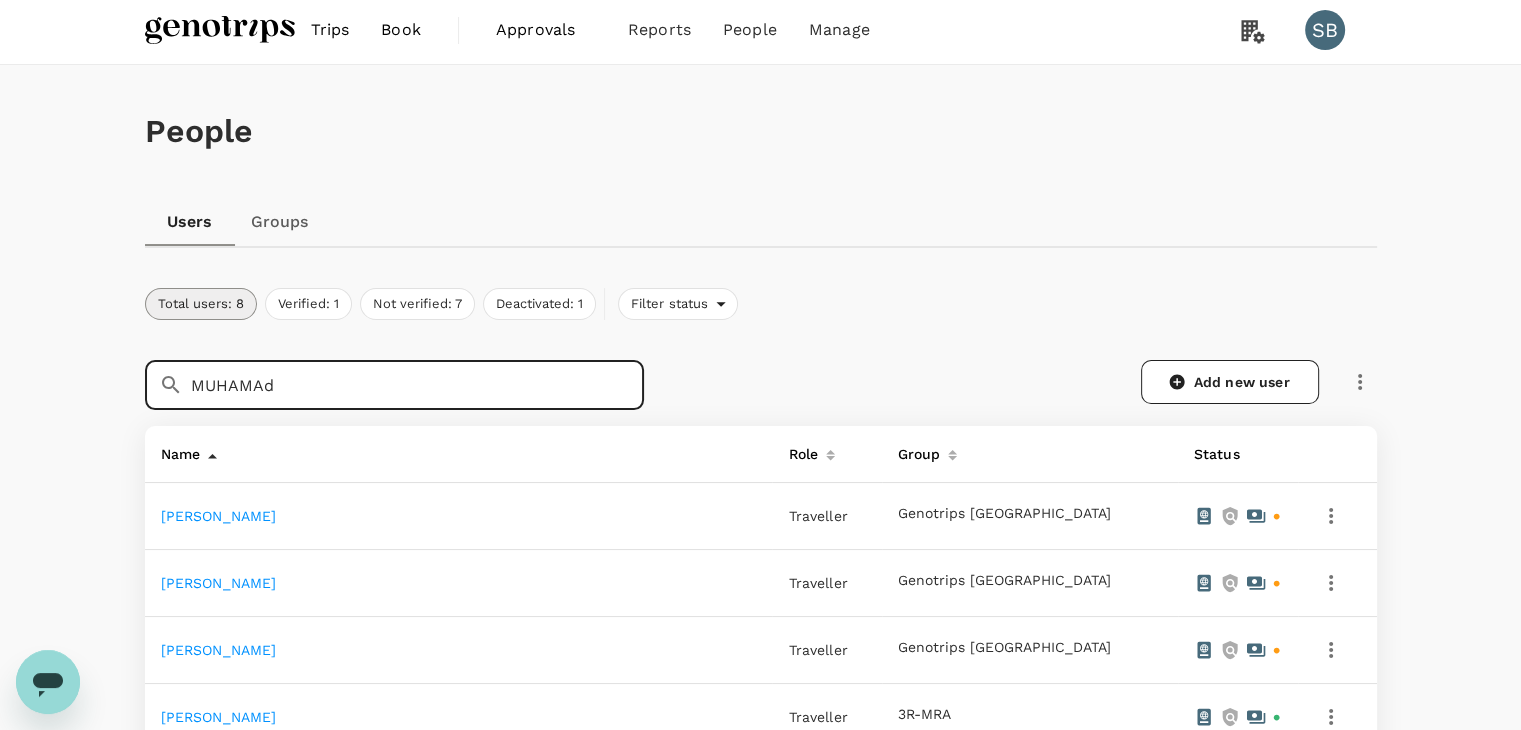 scroll, scrollTop: 0, scrollLeft: 0, axis: both 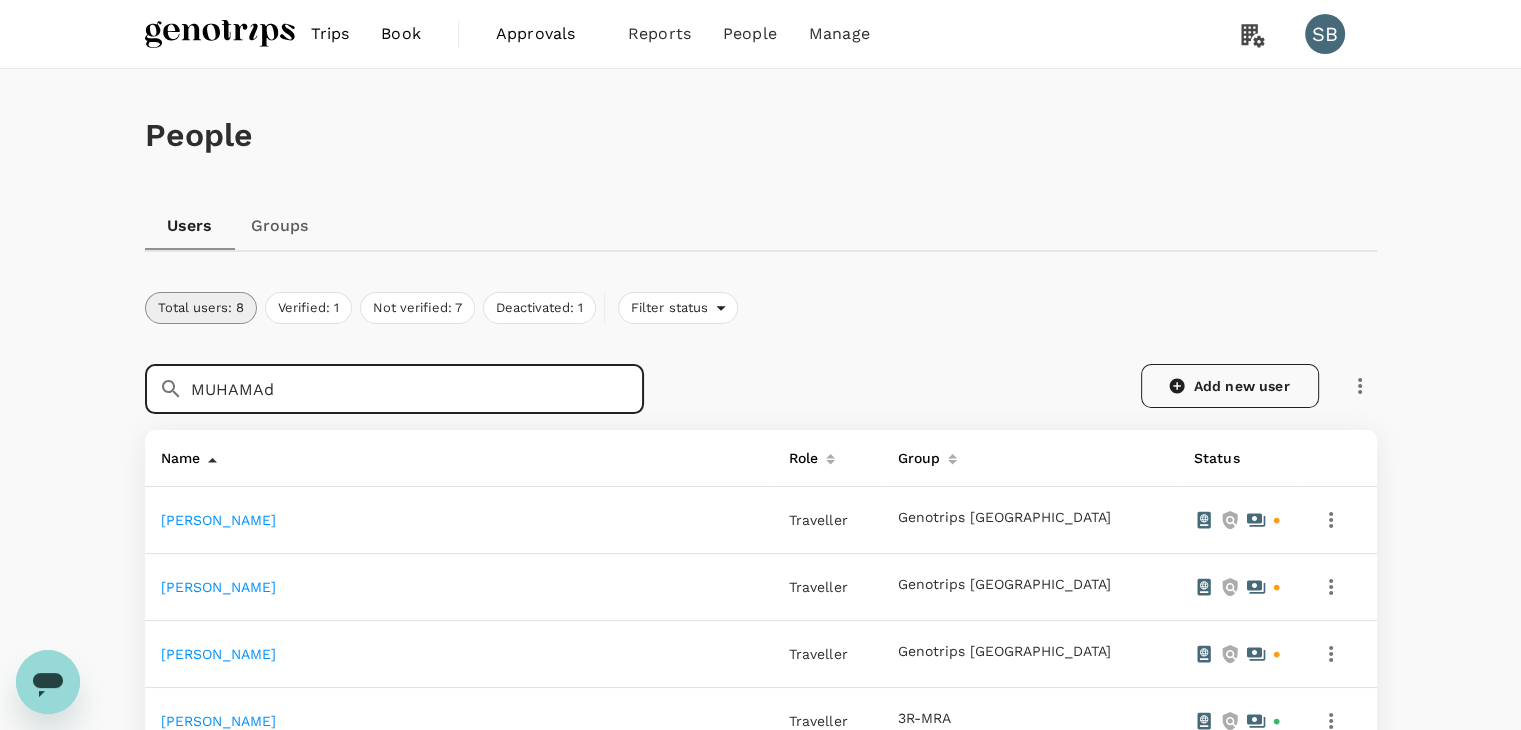 click 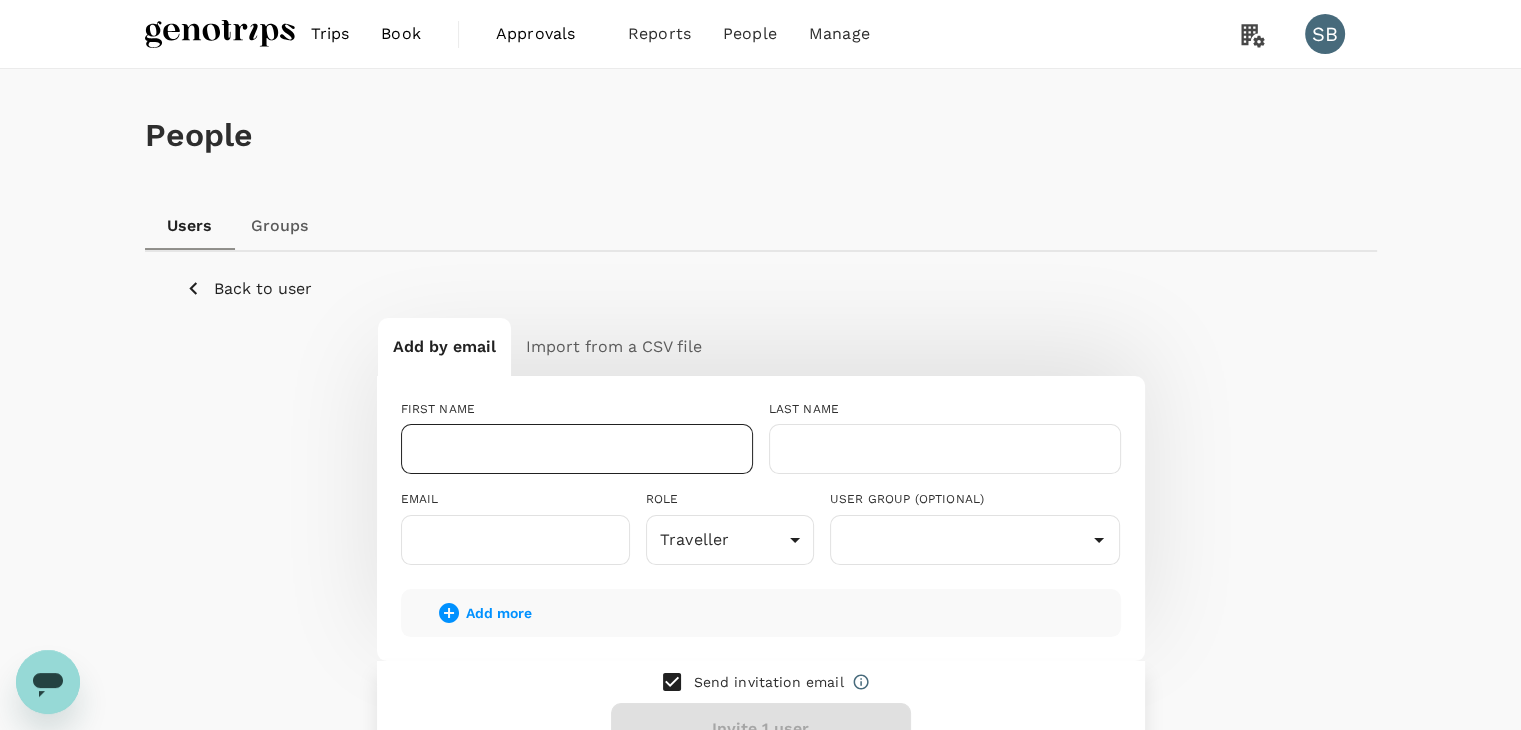 click at bounding box center [577, 449] 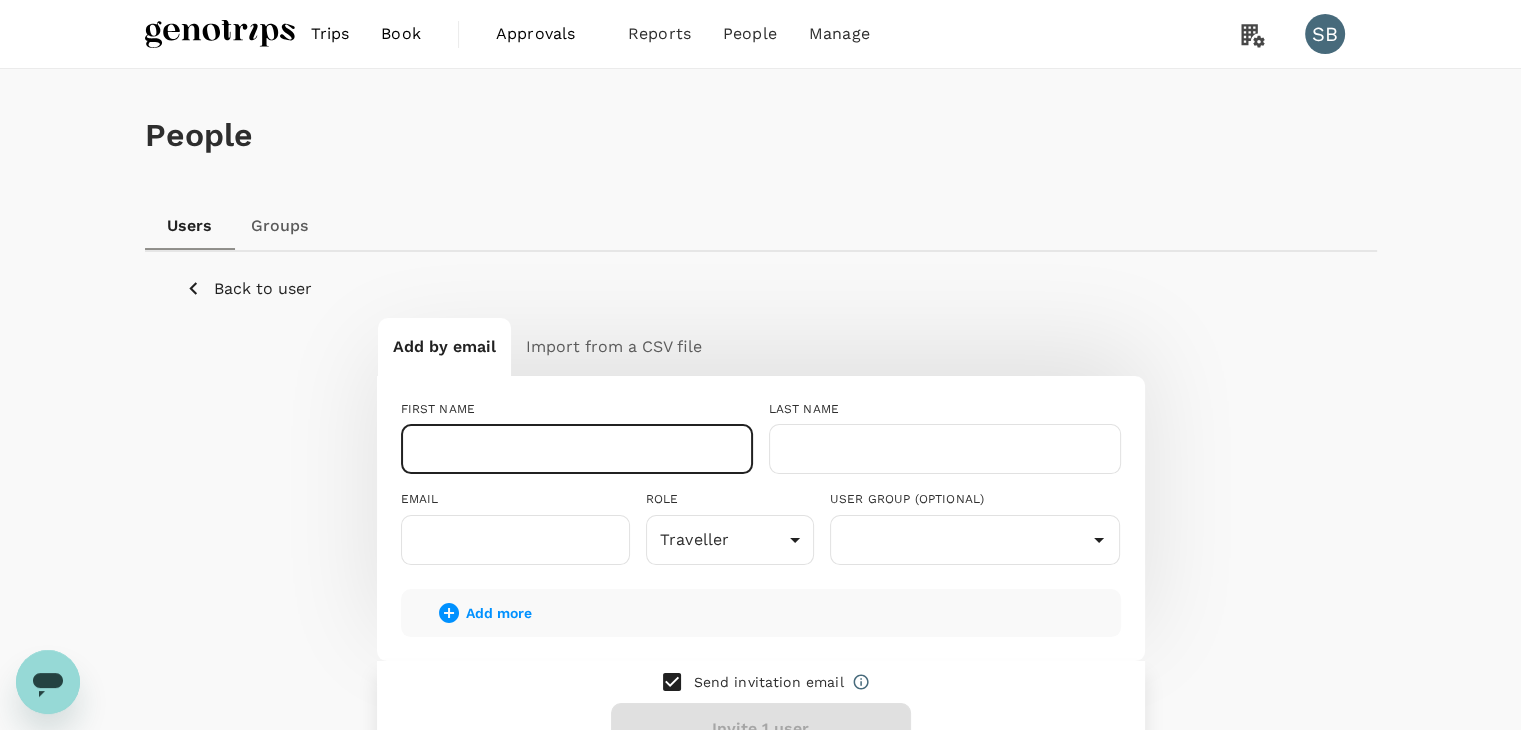 paste on "[PERSON_NAME] BIN ABD [PERSON_NAME]" 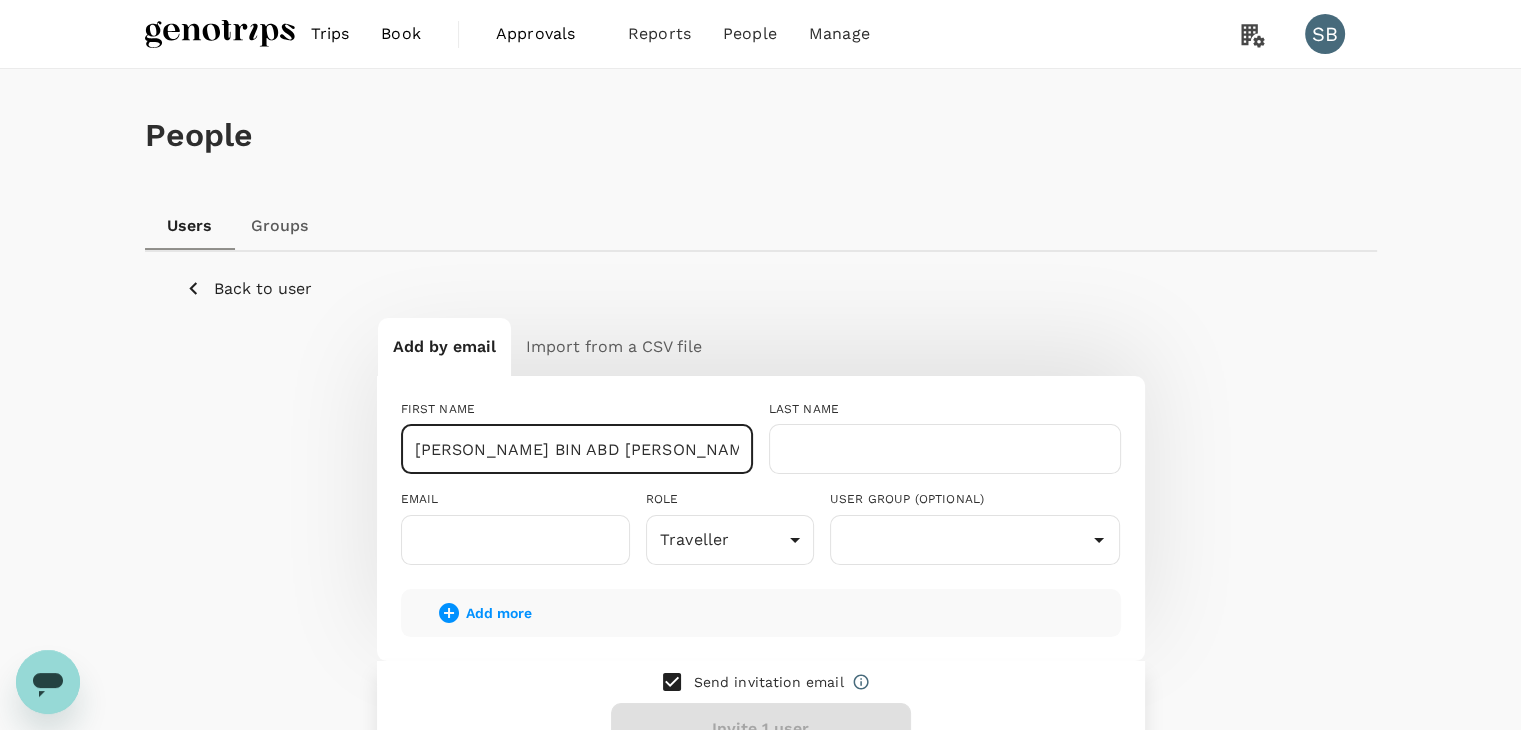drag, startPoint x: 712, startPoint y: 447, endPoint x: 572, endPoint y: 447, distance: 140 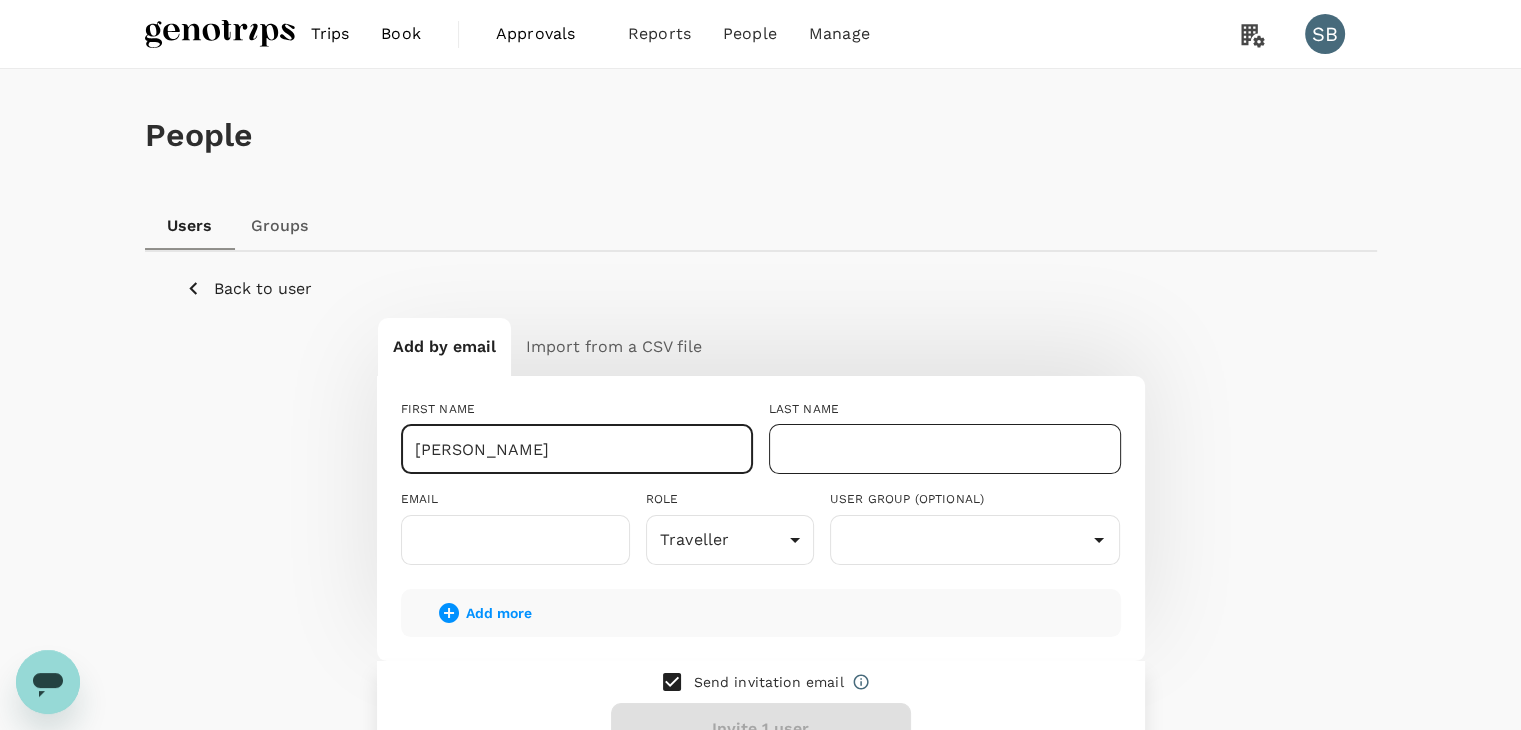 type on "[PERSON_NAME]" 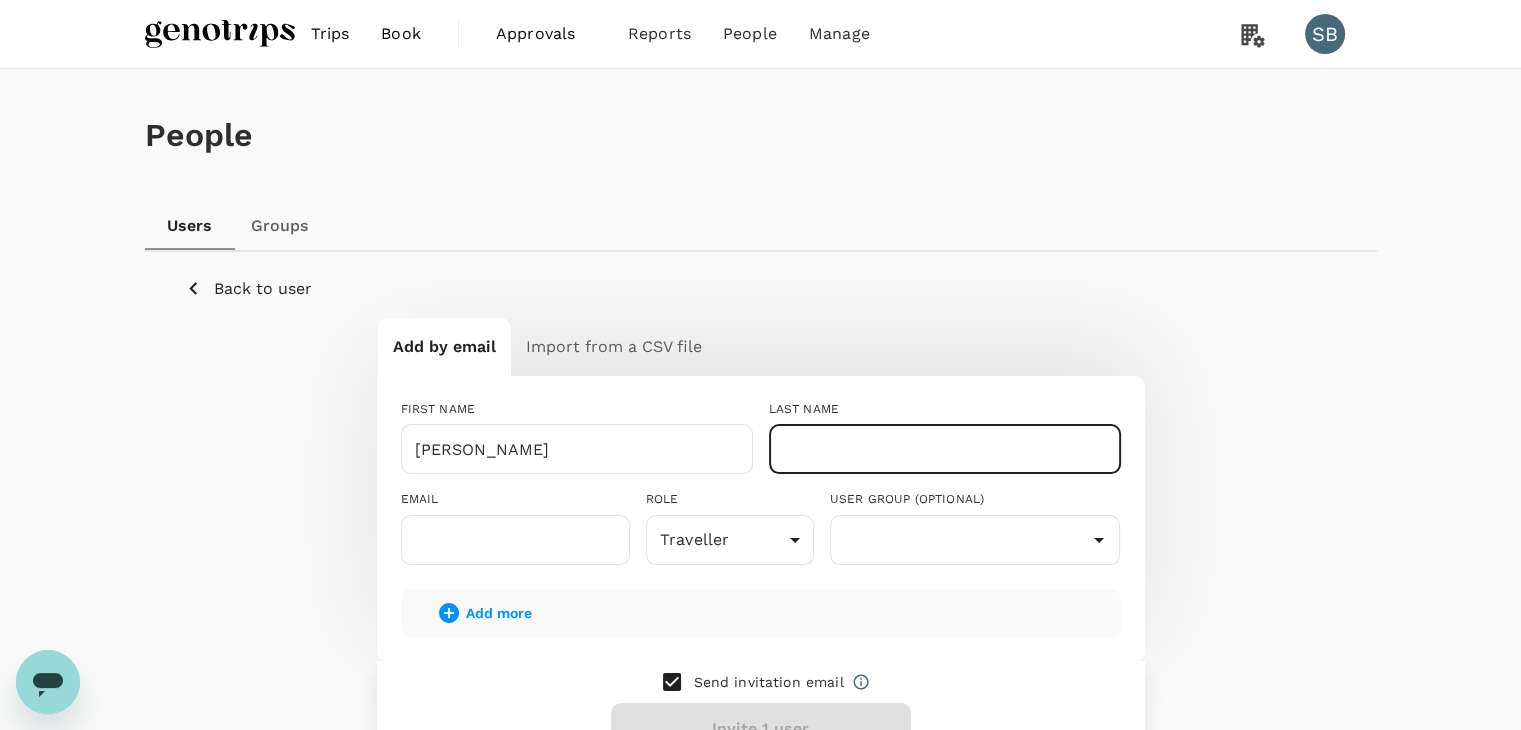 paste on "[PERSON_NAME]" 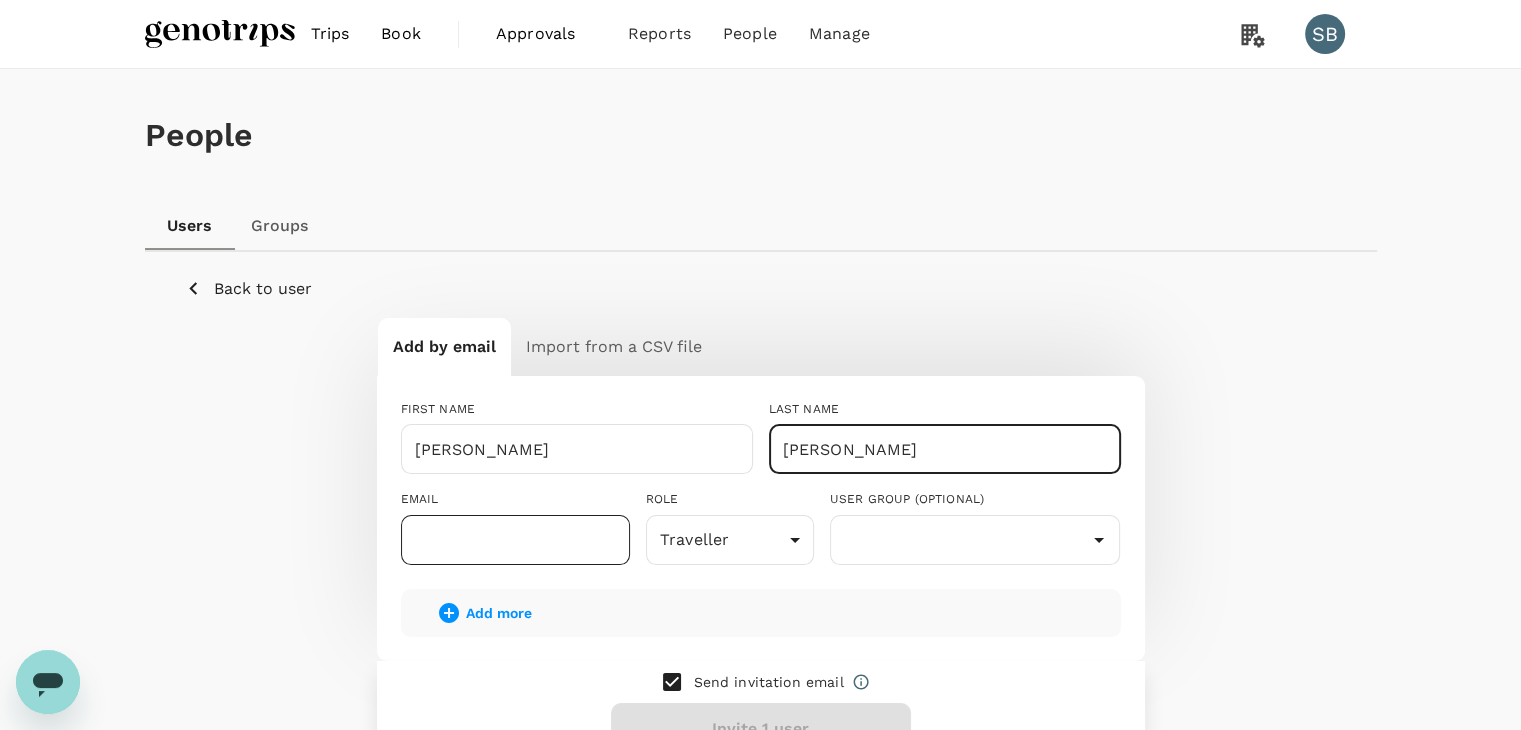 type on "[PERSON_NAME]" 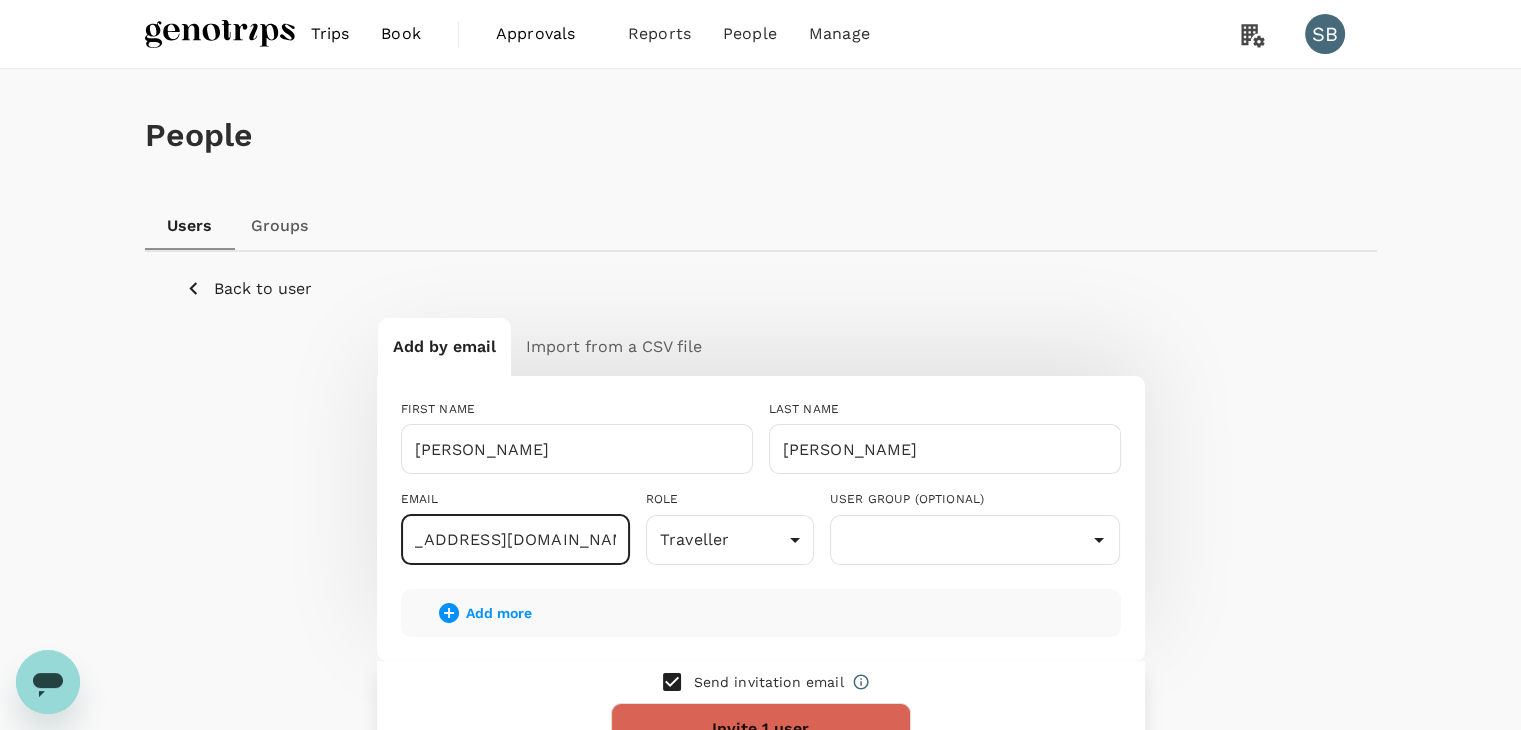 scroll, scrollTop: 0, scrollLeft: 64, axis: horizontal 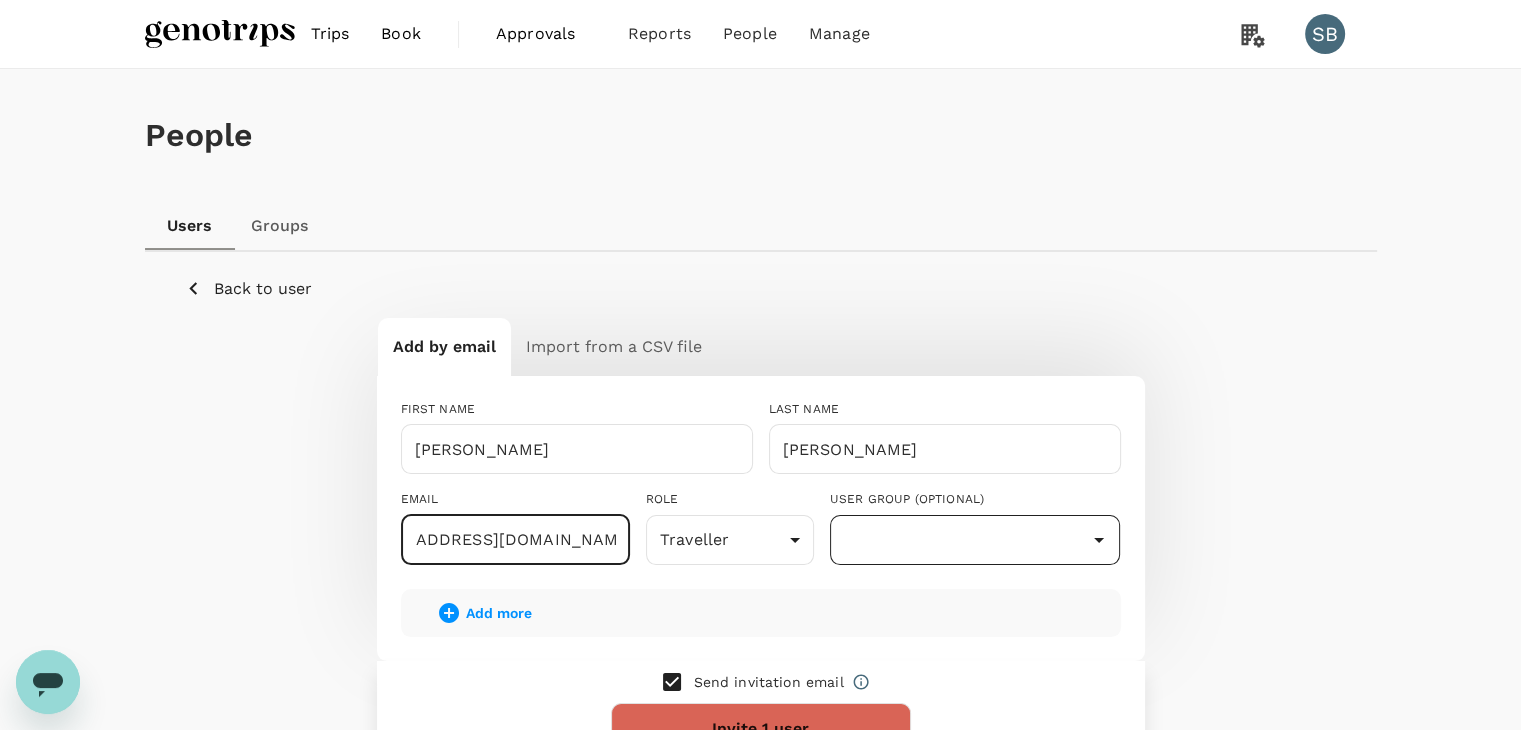type on "[EMAIL_ADDRESS][DOMAIN_NAME]" 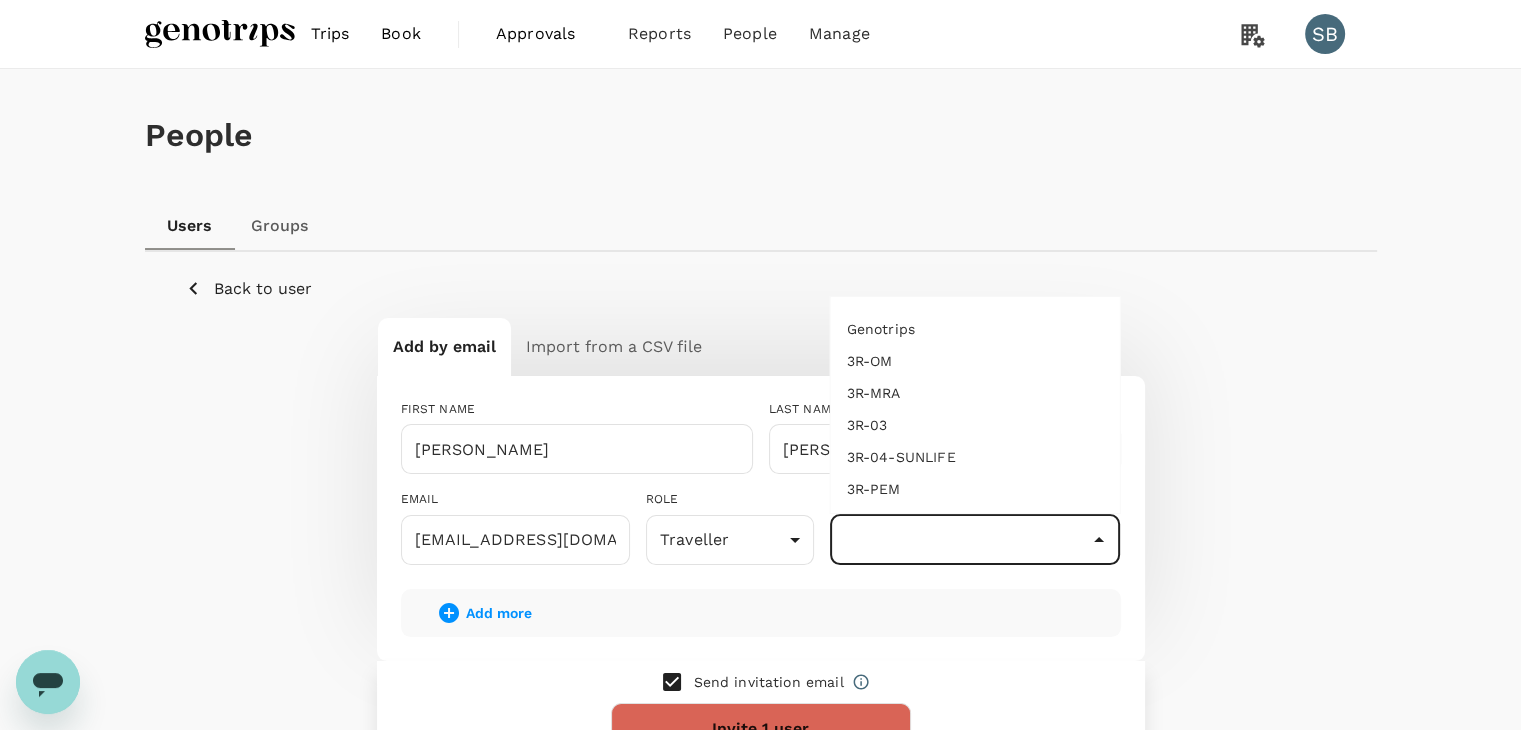 scroll, scrollTop: 0, scrollLeft: 0, axis: both 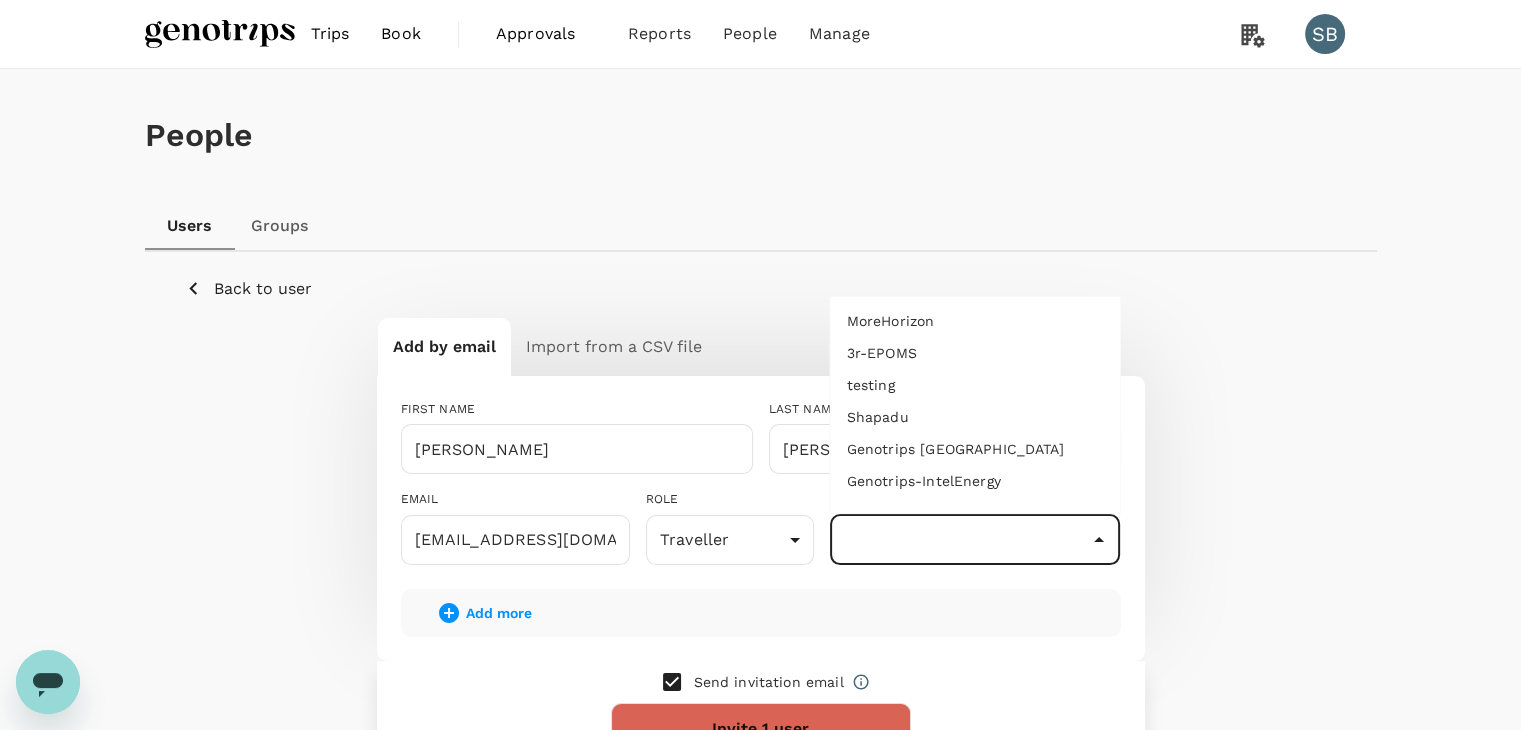 click on "Genotrips [GEOGRAPHIC_DATA]" at bounding box center (975, 449) 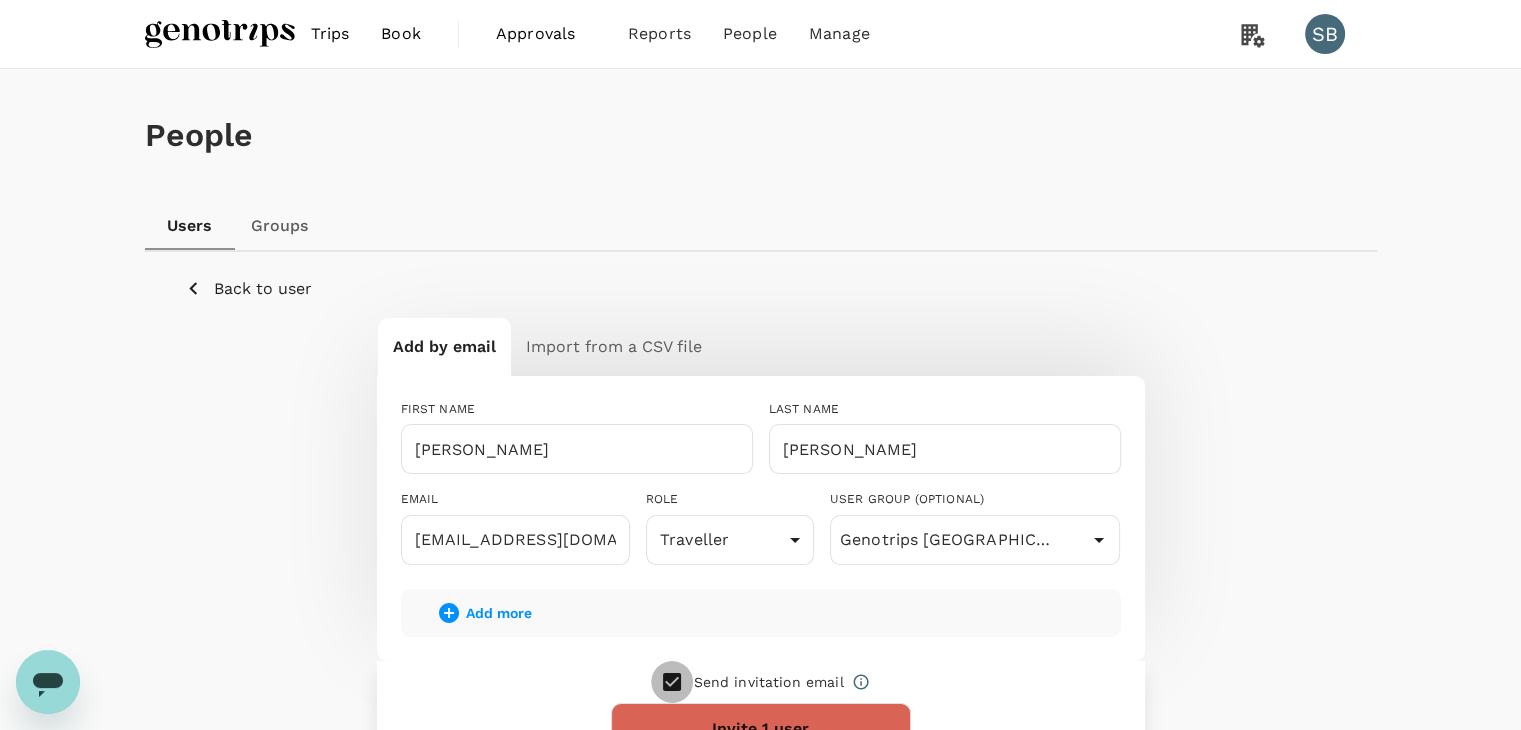 click at bounding box center [672, 682] 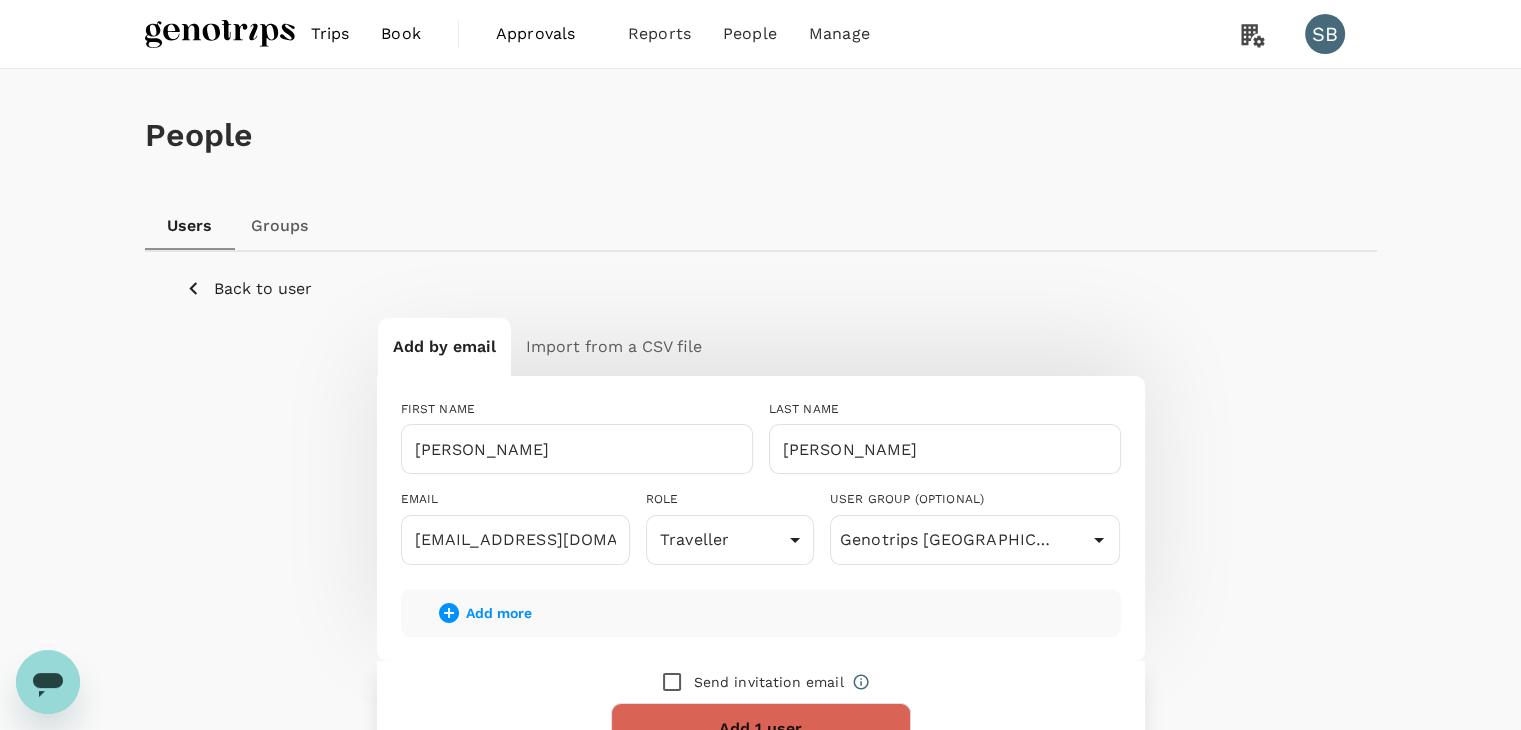 scroll, scrollTop: 100, scrollLeft: 0, axis: vertical 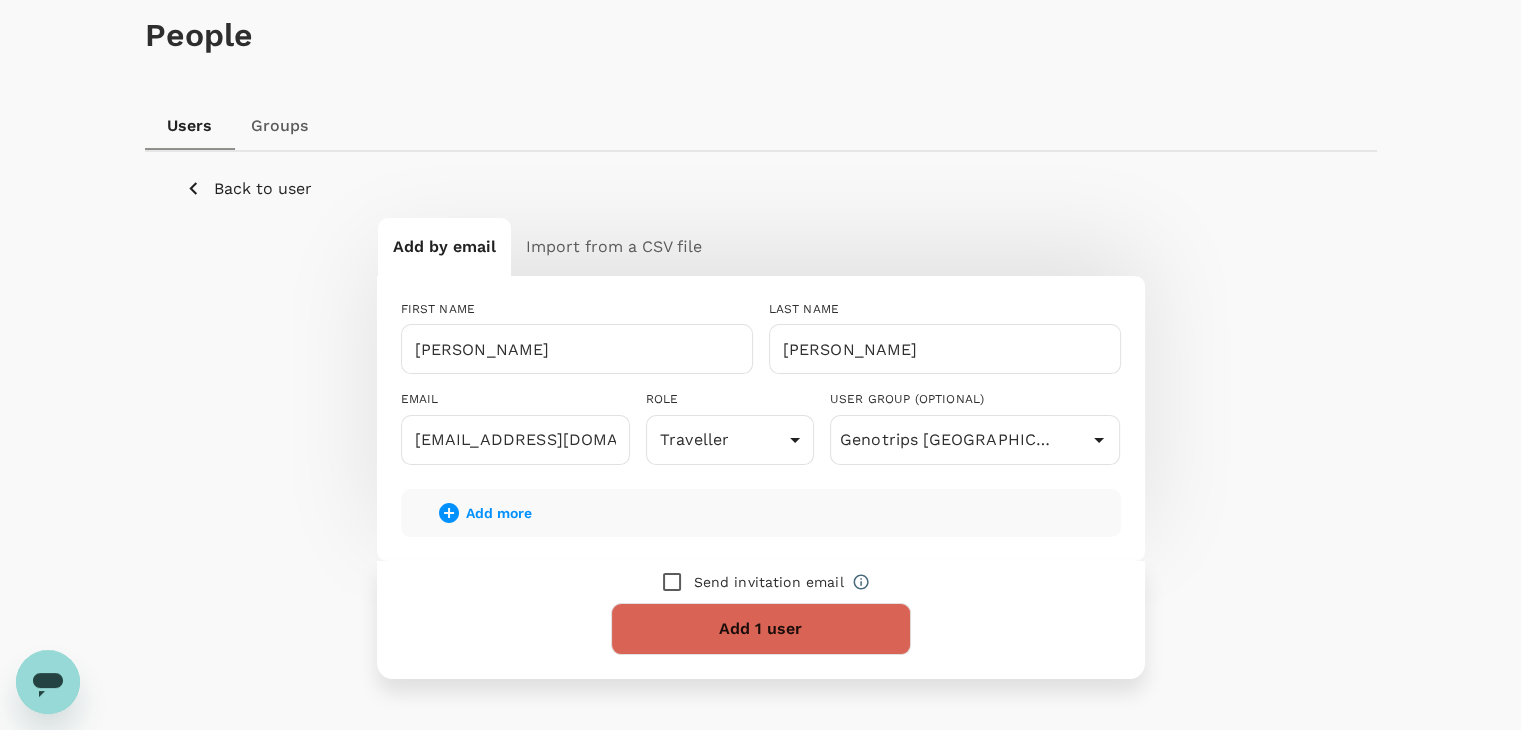 click on "Add 1 user" at bounding box center (761, 629) 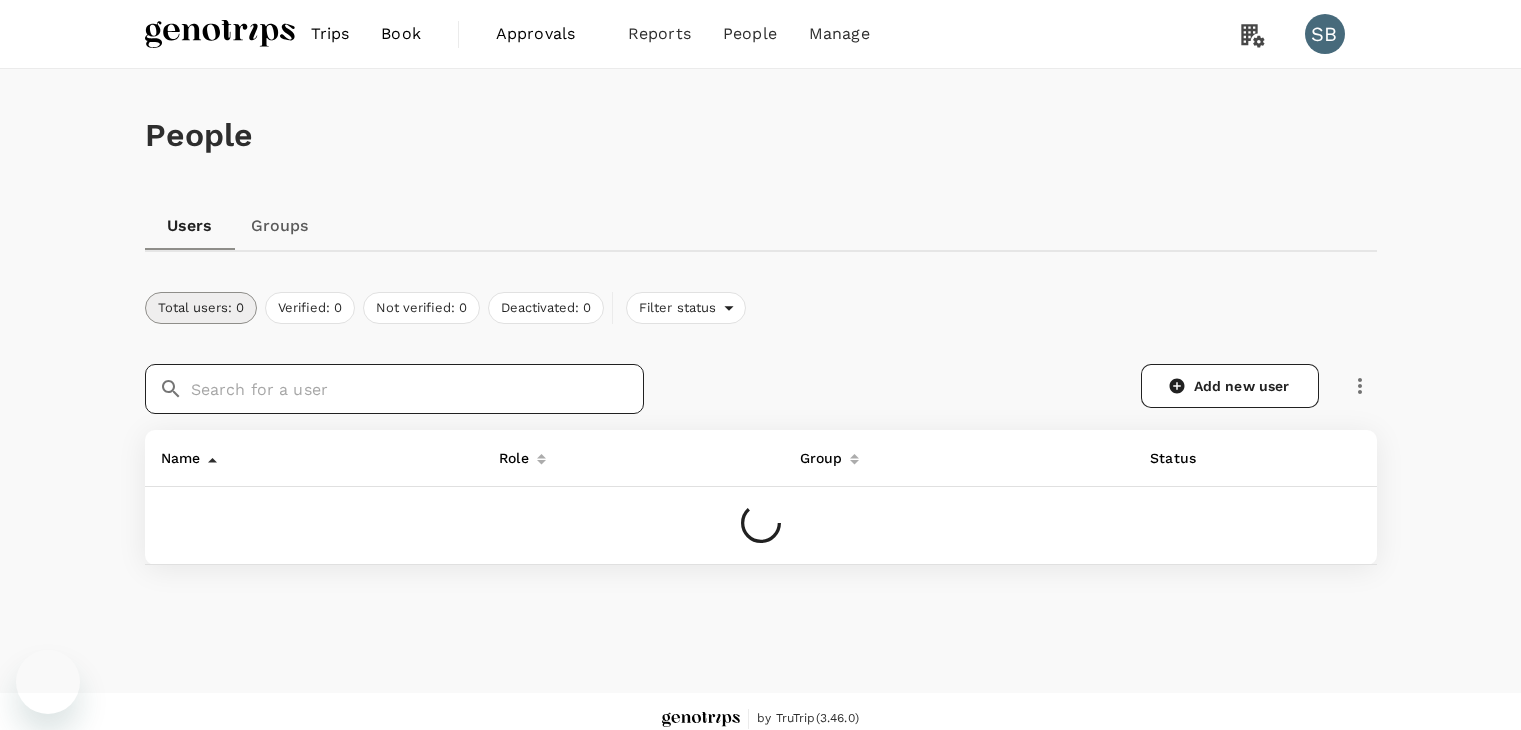 scroll, scrollTop: 0, scrollLeft: 0, axis: both 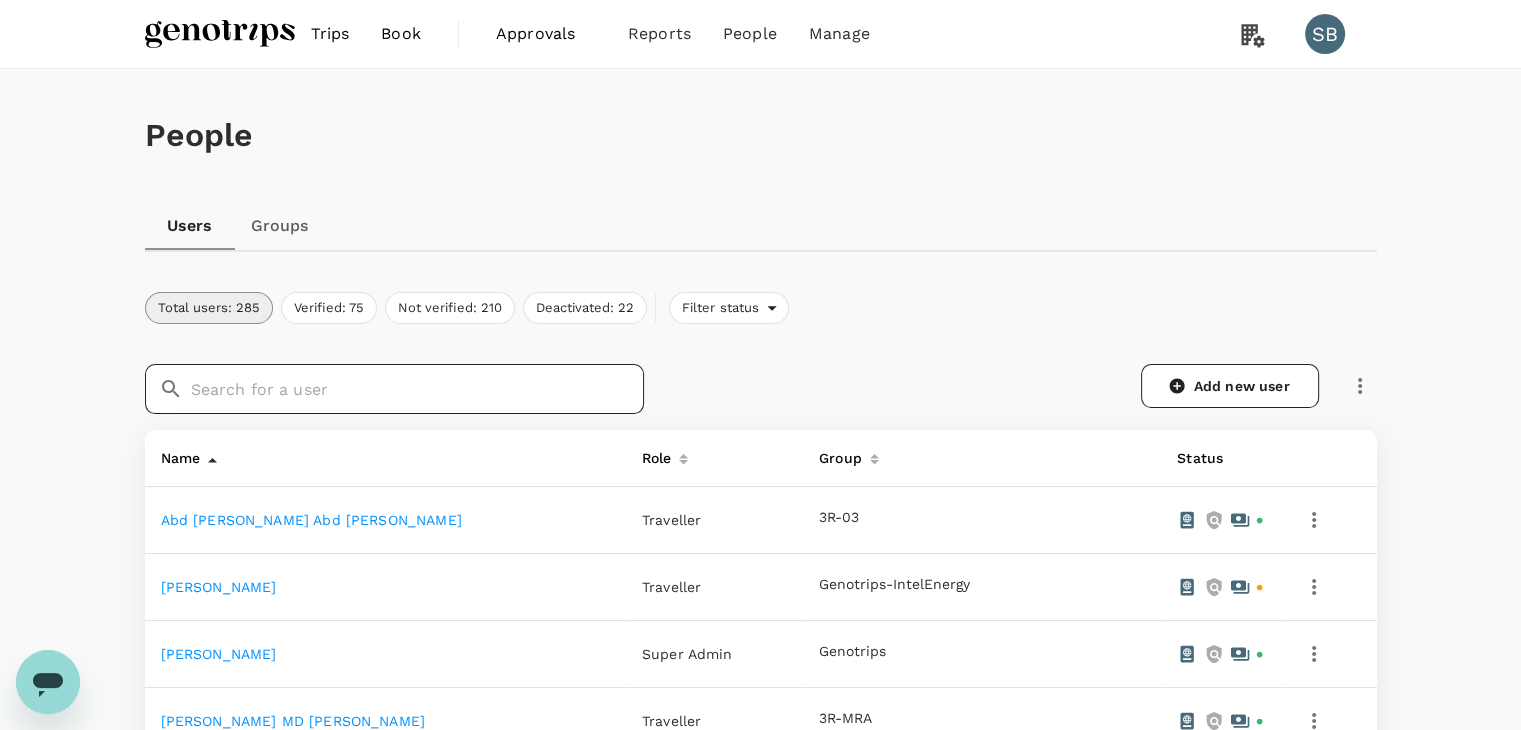 click at bounding box center (417, 389) 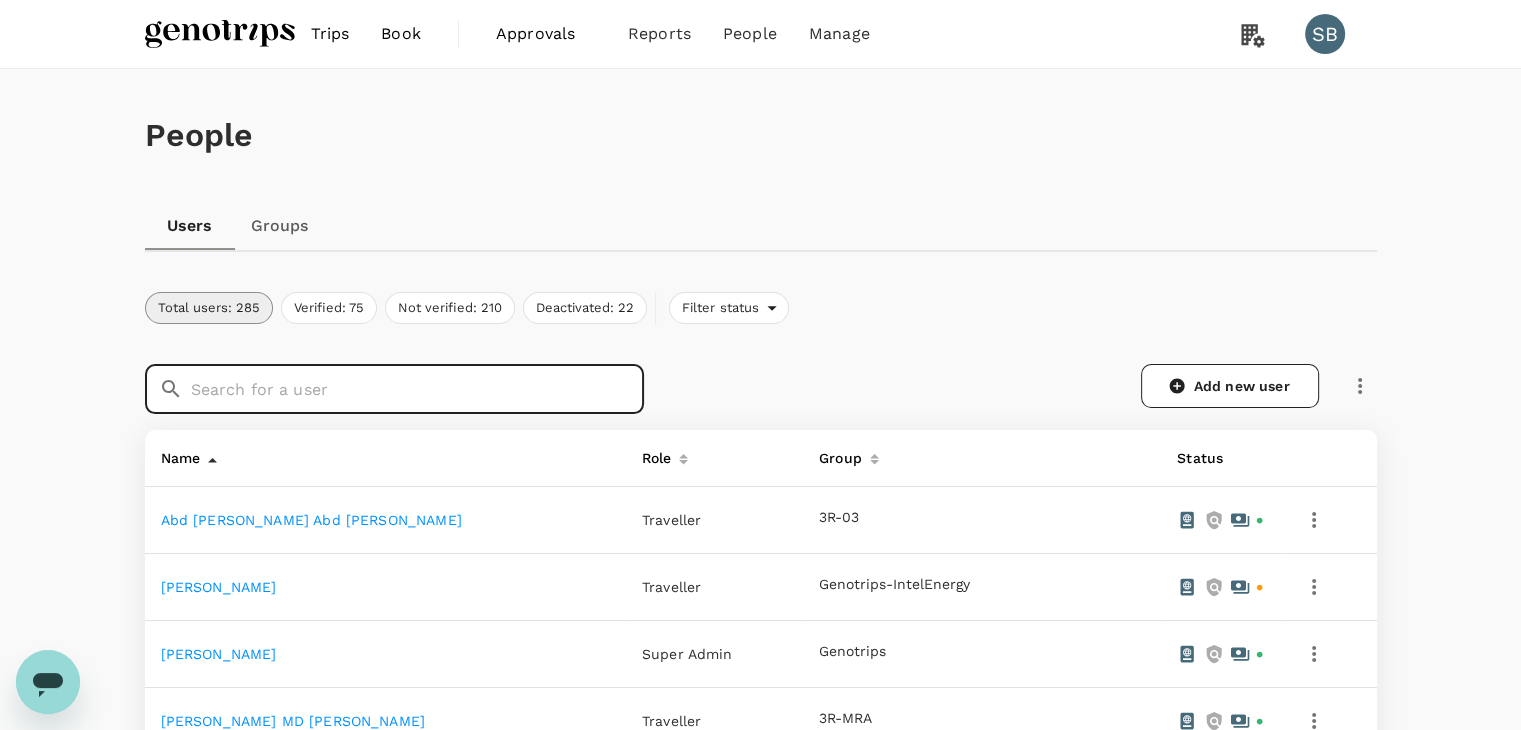 paste on "[PERSON_NAME] BIN ABD [PERSON_NAME]" 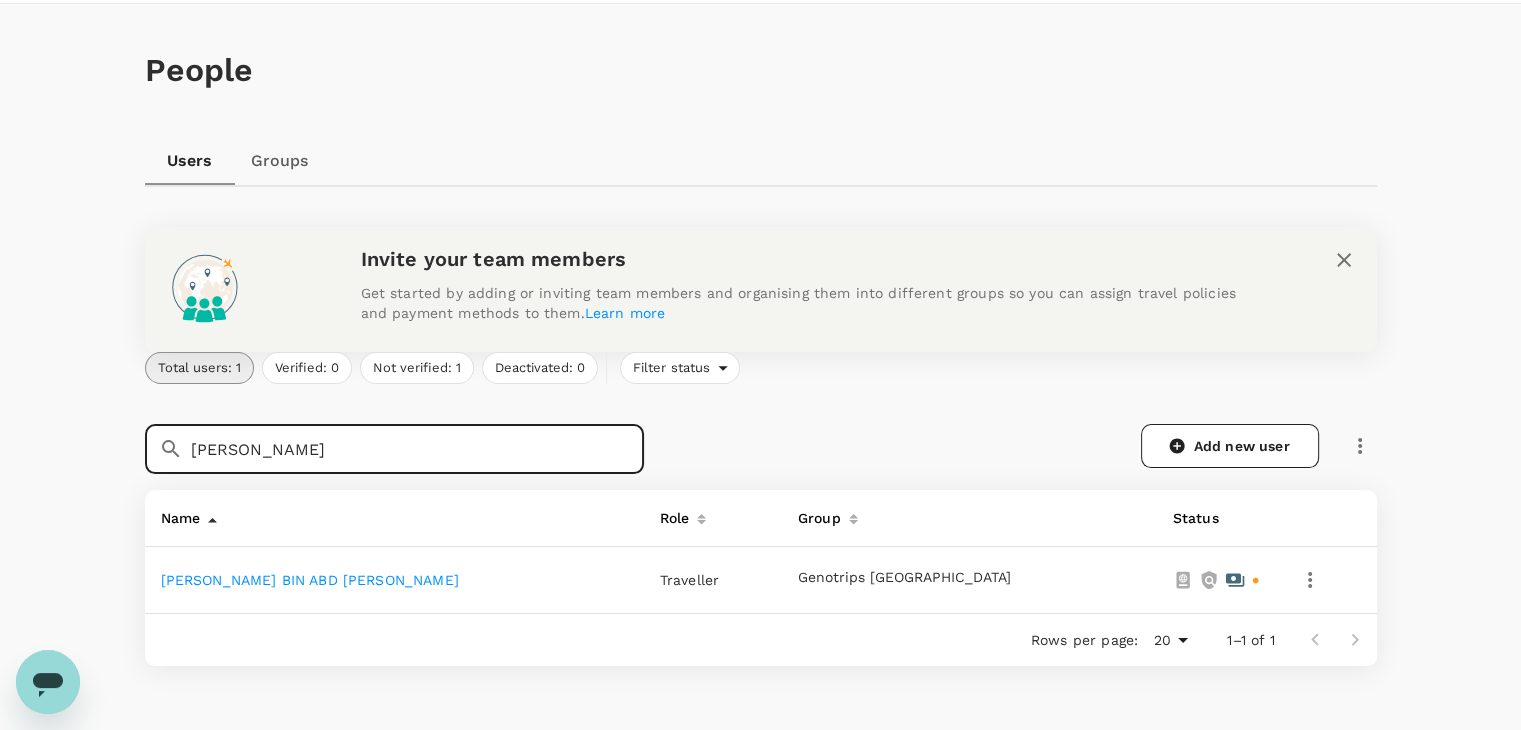 scroll, scrollTop: 100, scrollLeft: 0, axis: vertical 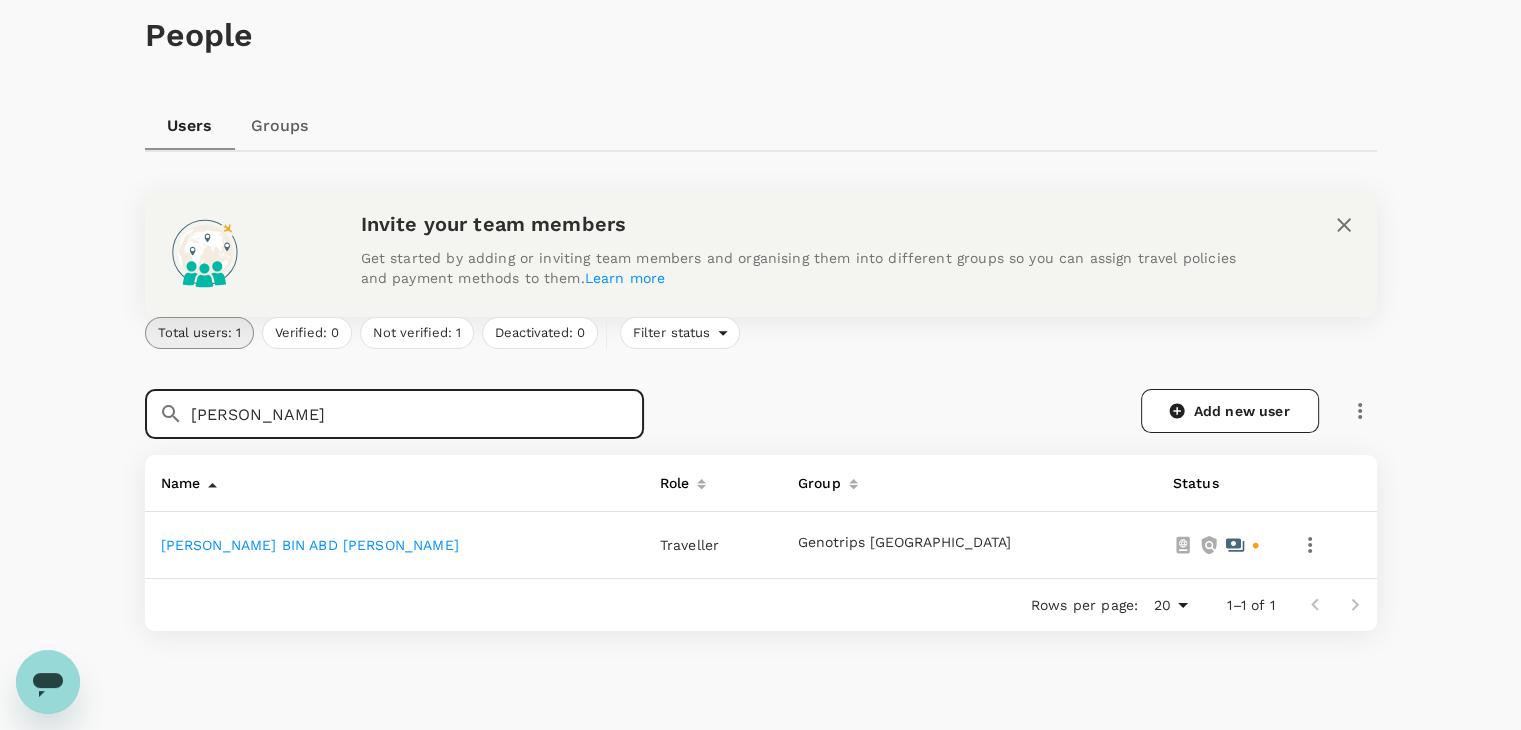 type on "[PERSON_NAME]" 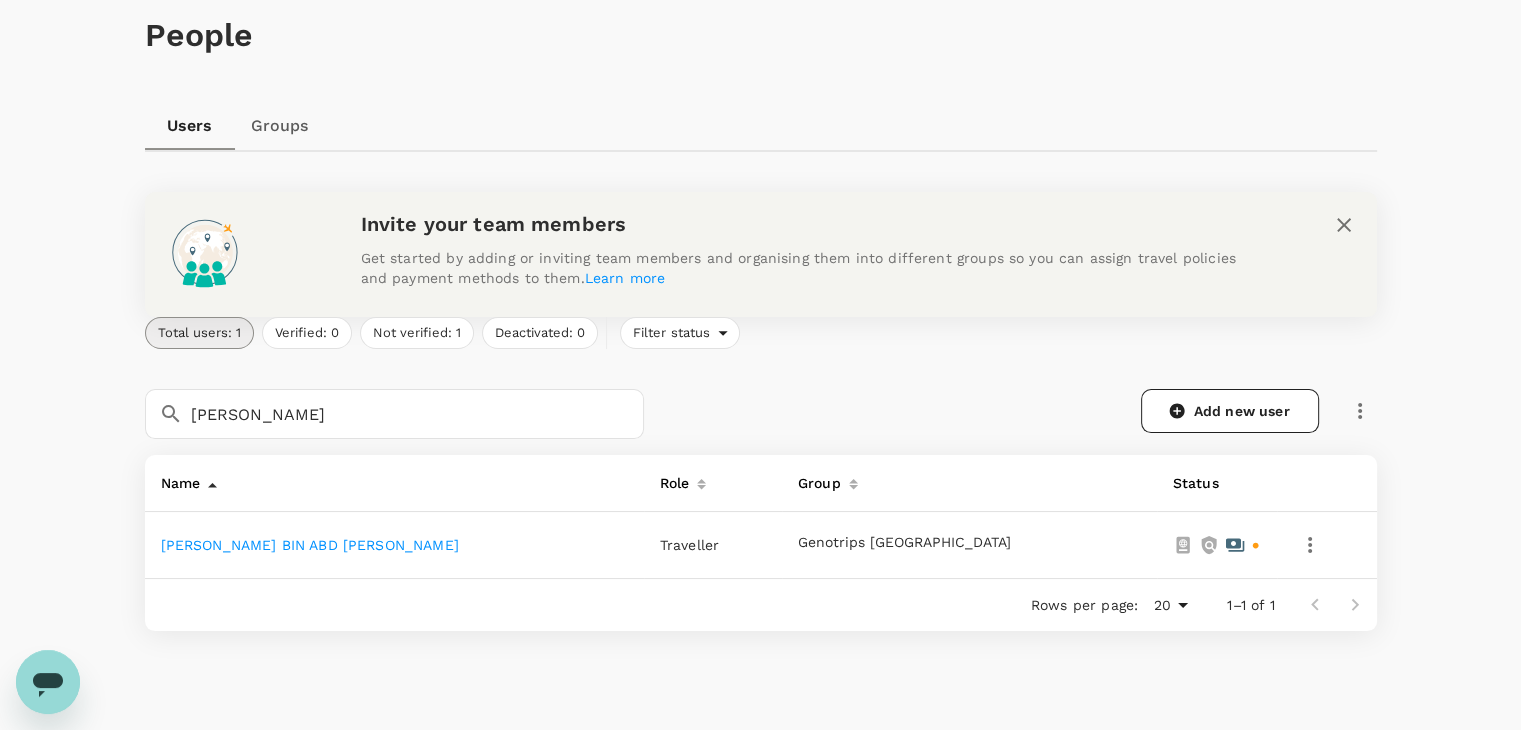 click on "[PERSON_NAME] BIN ABD [PERSON_NAME]" at bounding box center [394, 545] 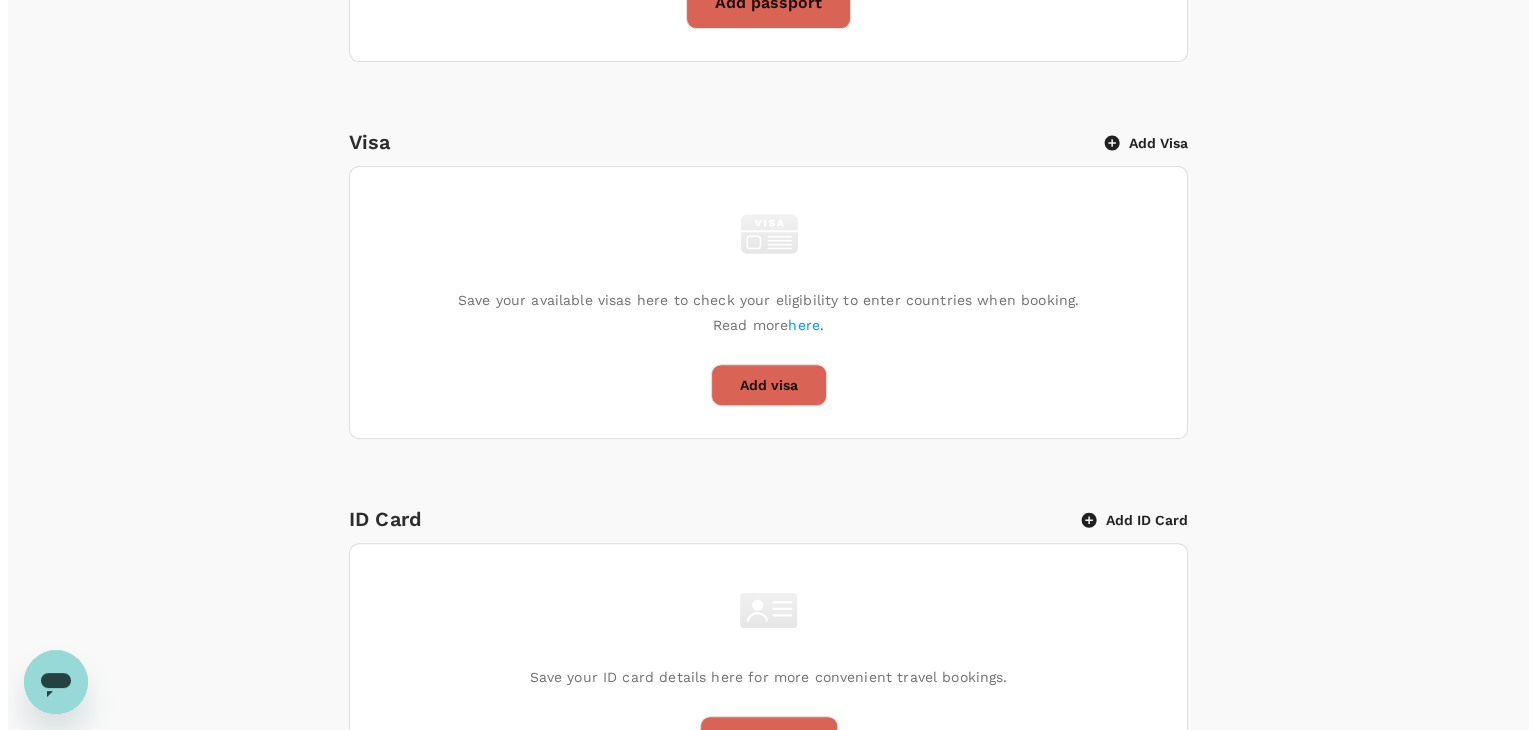 scroll, scrollTop: 804, scrollLeft: 0, axis: vertical 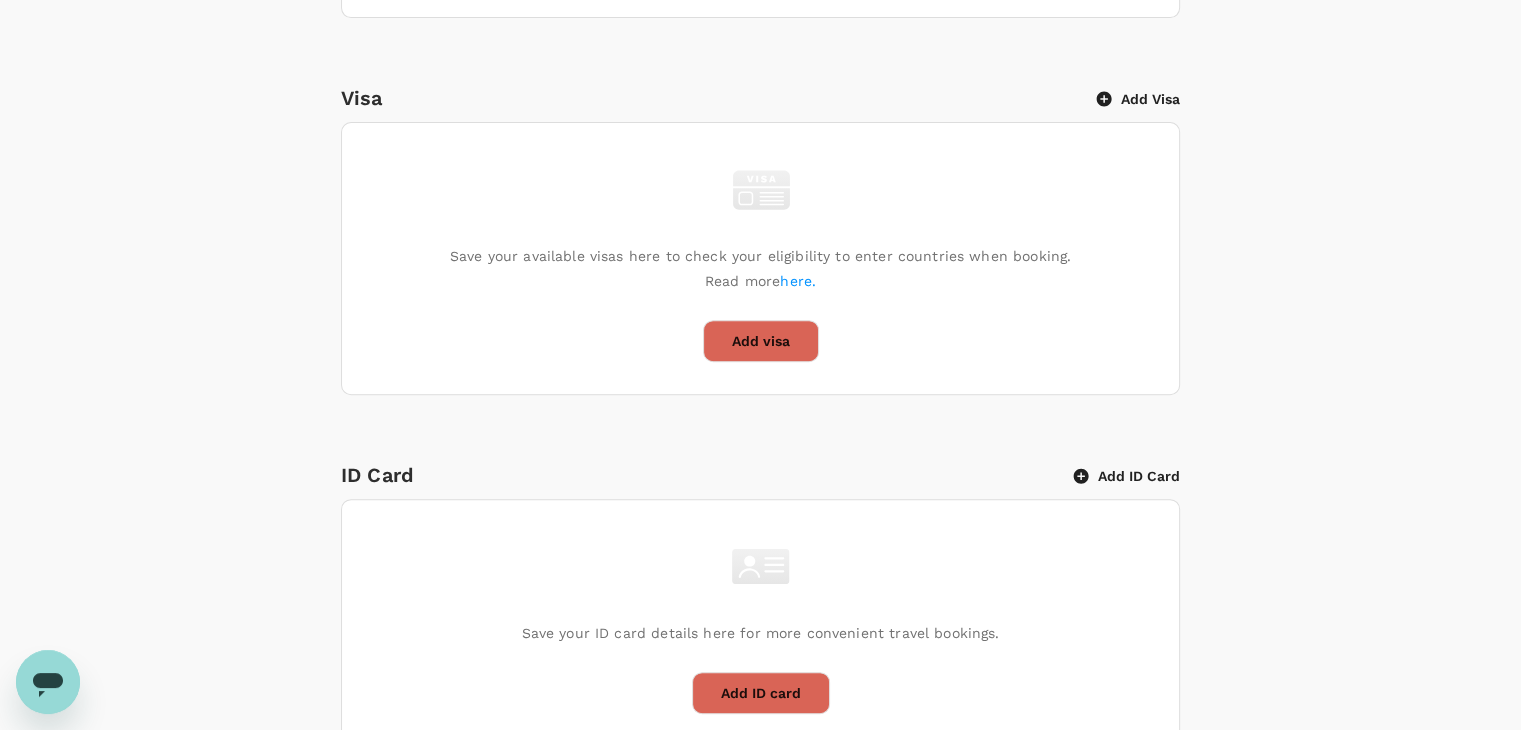 click 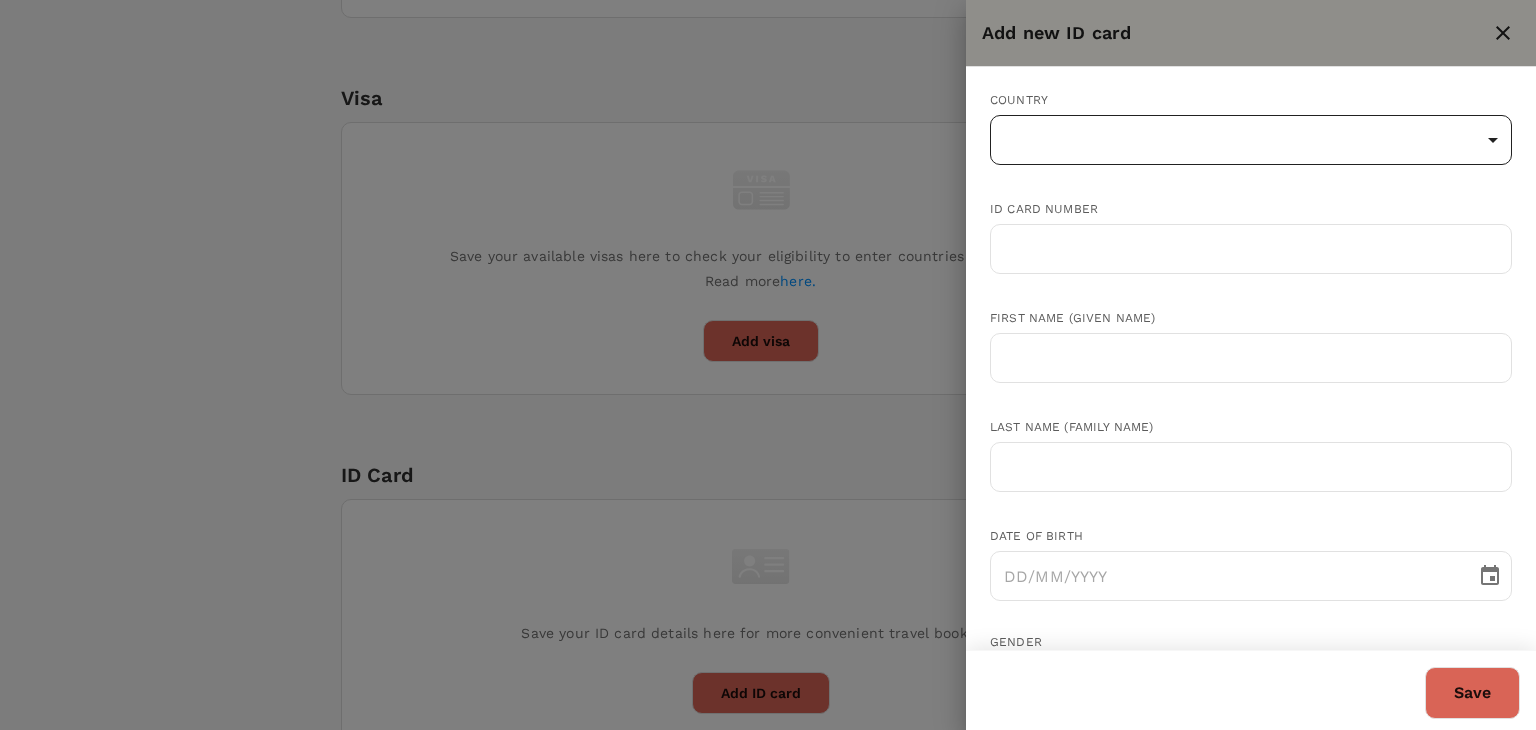 click on "Trips Book Approvals 0 Reports People Manage SB Back to users Last edit was on [DATE] 2:10pm [PERSON_NAME] BIN ABD [PERSON_NAME] Not invited [EMAIL_ADDRESS][DOMAIN_NAME] Role Traveller Country - Group(s) Genotrips Sarawak Travel Documents Travel Preferences Travel Policy Travel Record Passport Add passport Save your passport details here for easy, hassle-free bookings. Read more  here . Add passport Visa Add Visa Save your available visas here to check your eligibility to enter countries when booking. Read more  here. Add visa ID Card Add ID Card Save your ID card details here for more convenient travel bookings. Add ID card Mainland Travel Permit Only for [DEMOGRAPHIC_DATA] and [DEMOGRAPHIC_DATA] Residents Add Mainland Travel Permit Save your Mainland Travel Permit to easily book travel within [GEOGRAPHIC_DATA]. Add Mainland Travel Permit by TruTrip  ( 3.46.0   ) Add new ID card Country ​ ​ ID card number ​ First name (Given name) ​ Last name (Family name) ​ Date of birth ​ Gender [DEMOGRAPHIC_DATA] [DEMOGRAPHIC_DATA] Expiry date (if applicable) ​" at bounding box center (768, 199) 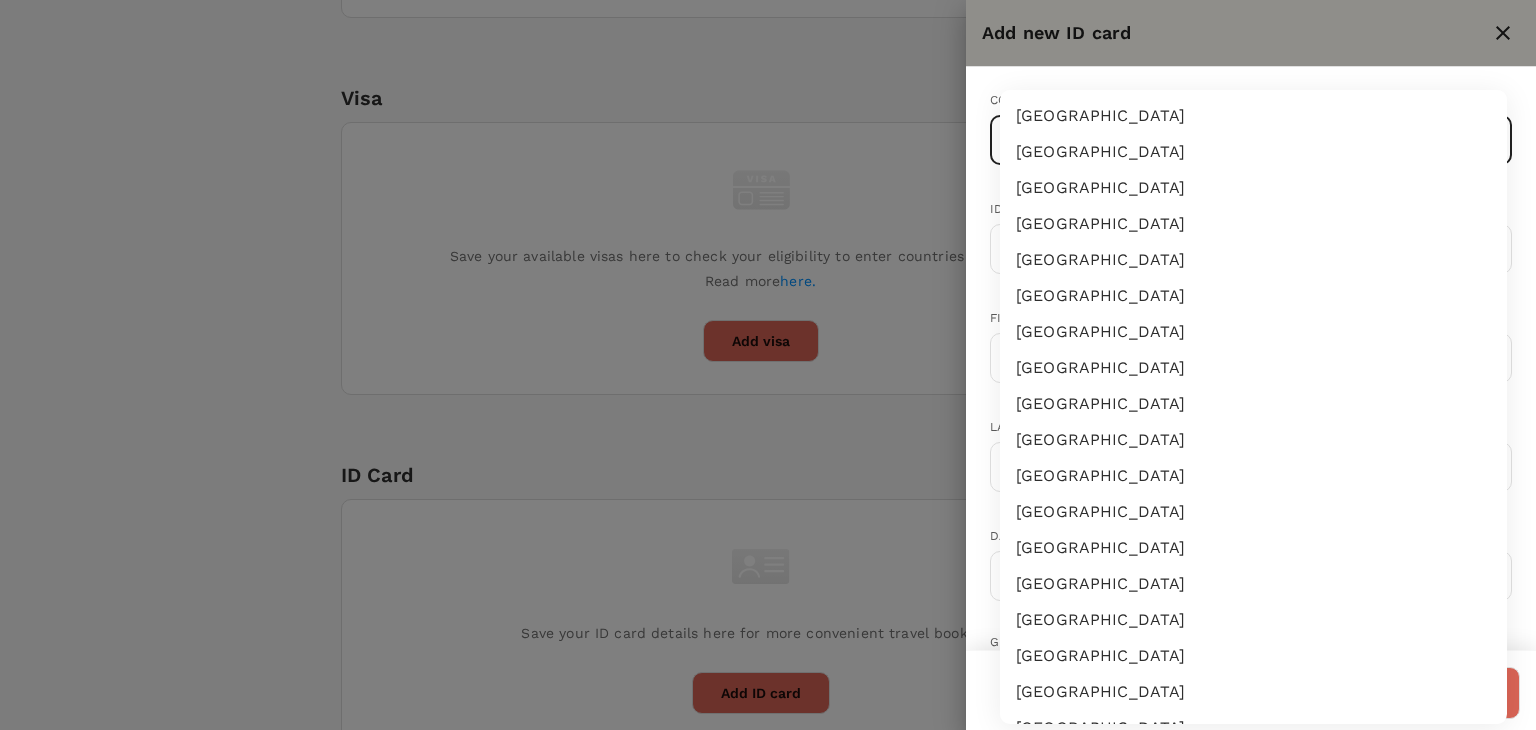 type 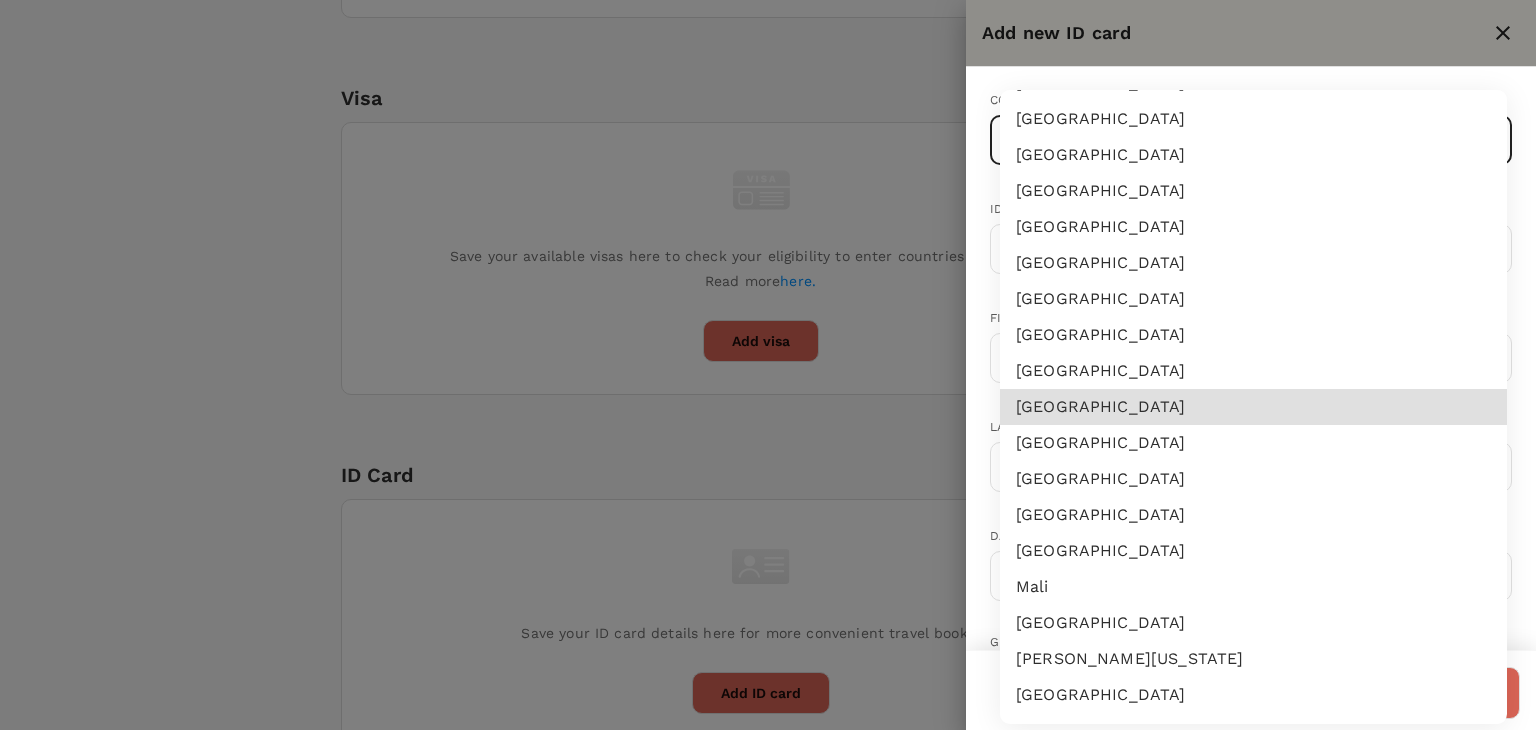 type 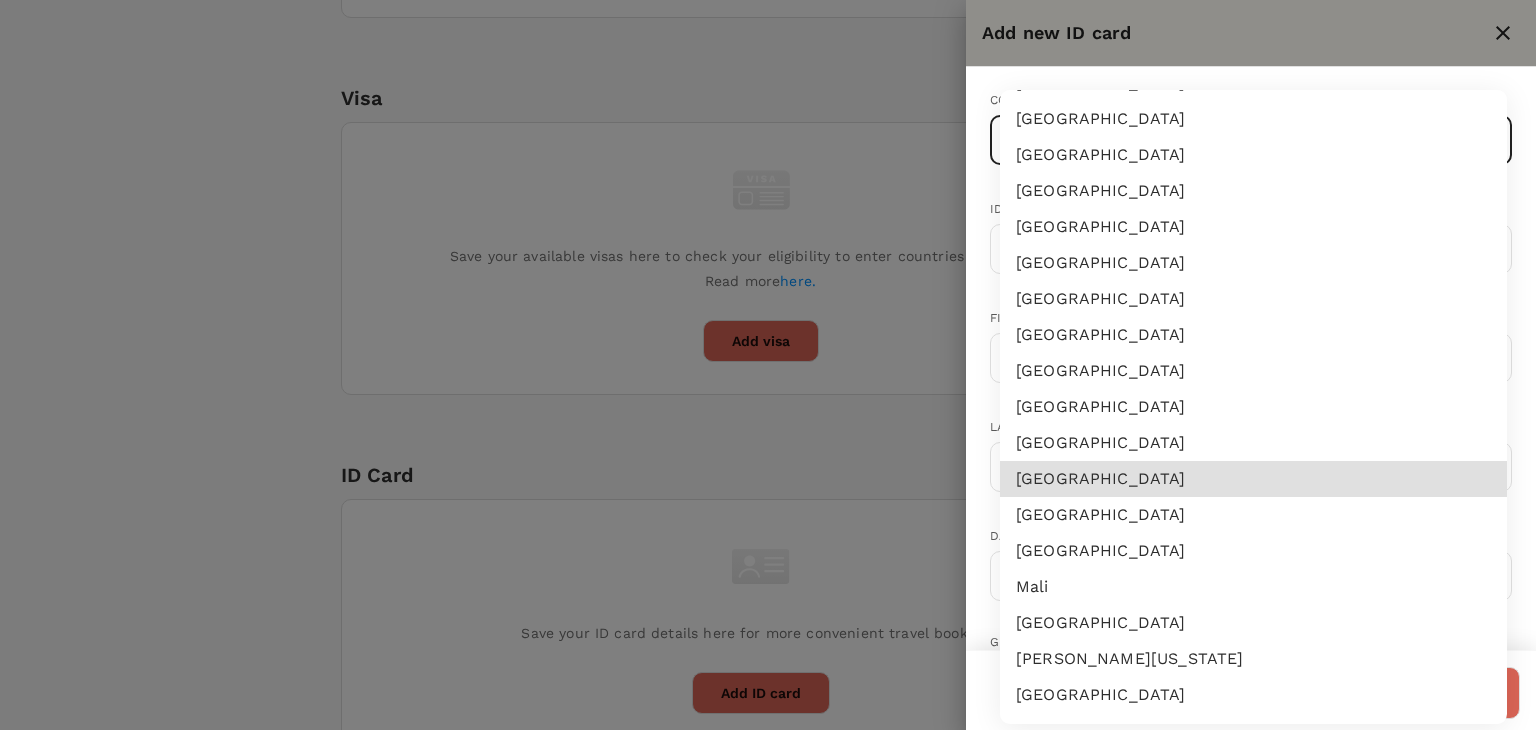 type 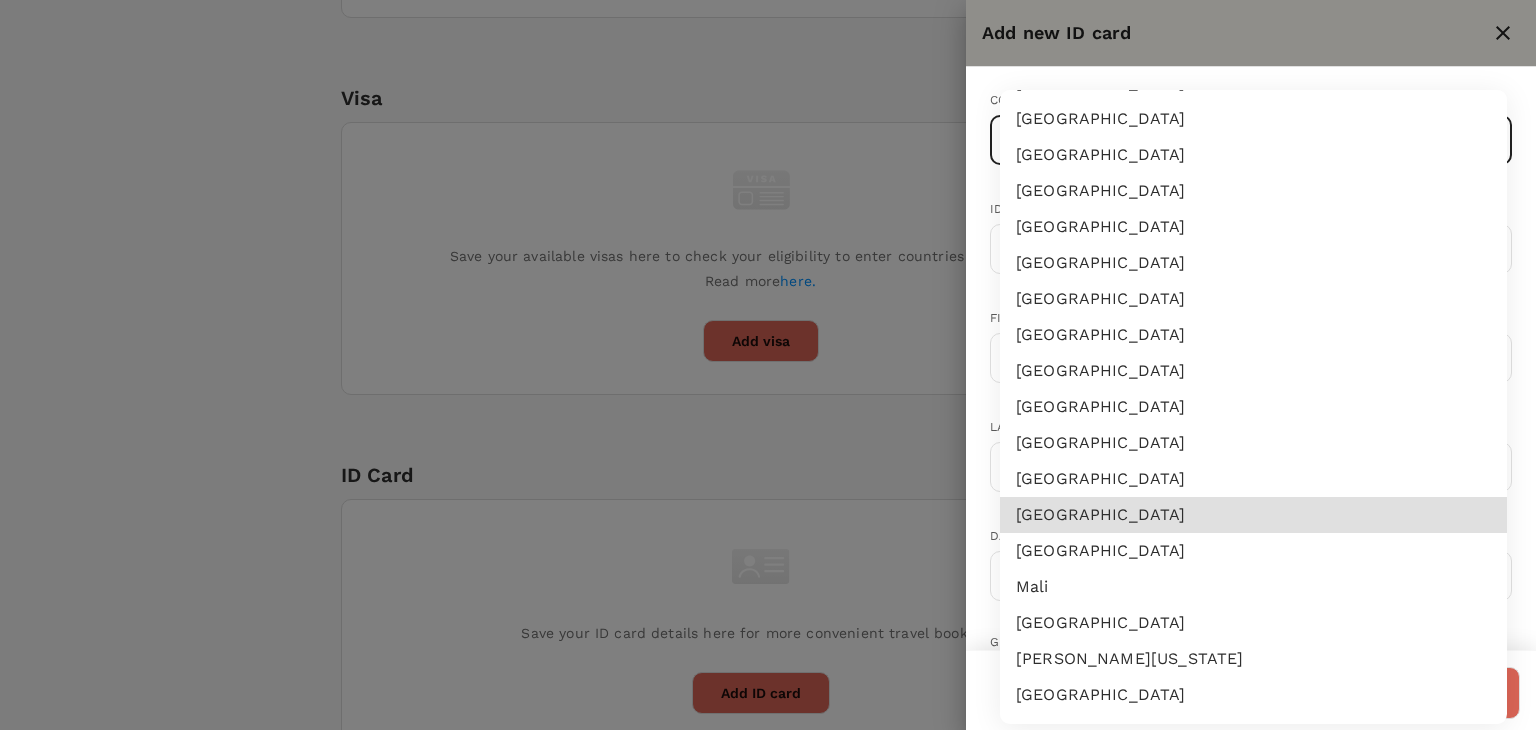 type on "MY" 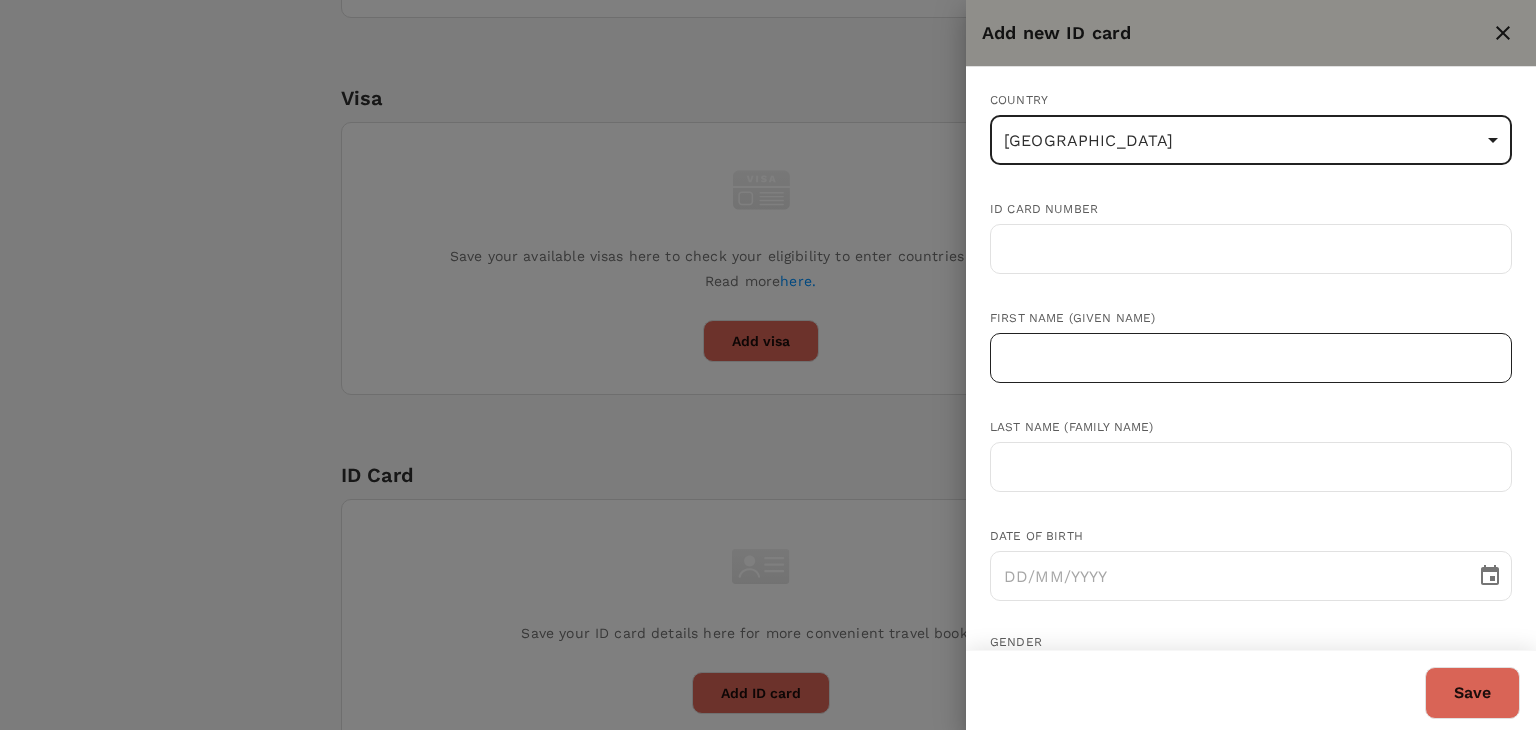 click at bounding box center (1251, 358) 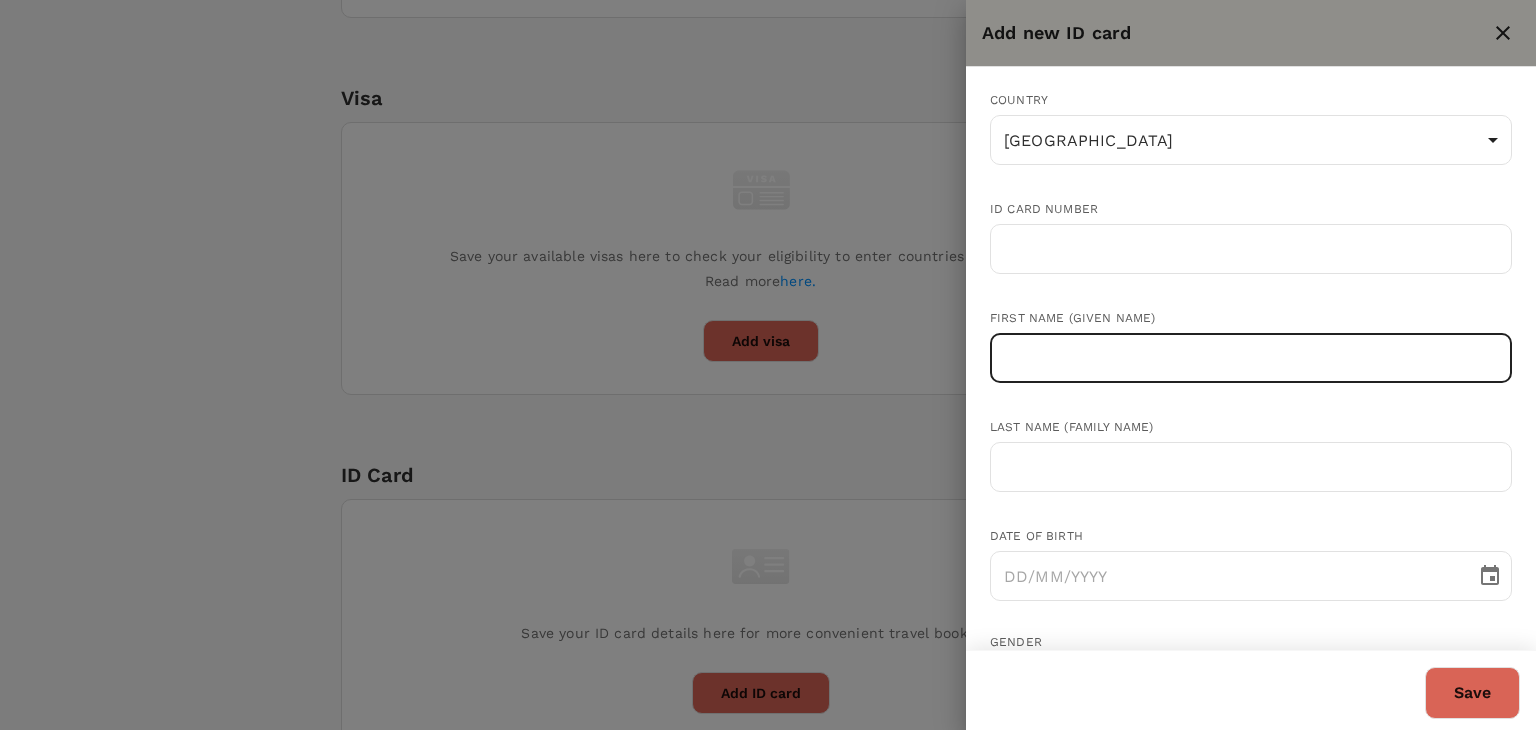 paste on "[PERSON_NAME] BIN ABD [PERSON_NAME]" 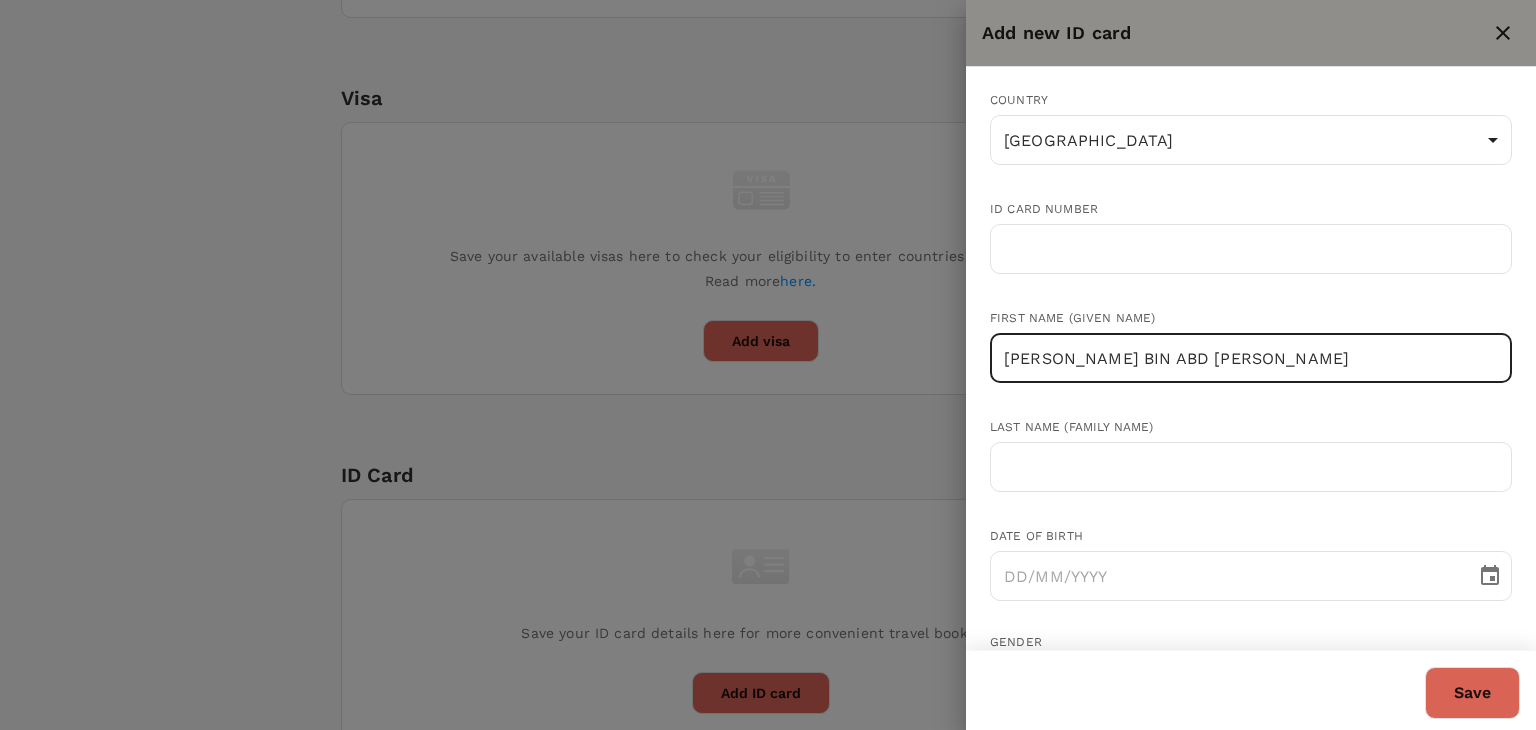 drag, startPoint x: 1293, startPoint y: 356, endPoint x: 1165, endPoint y: 357, distance: 128.0039 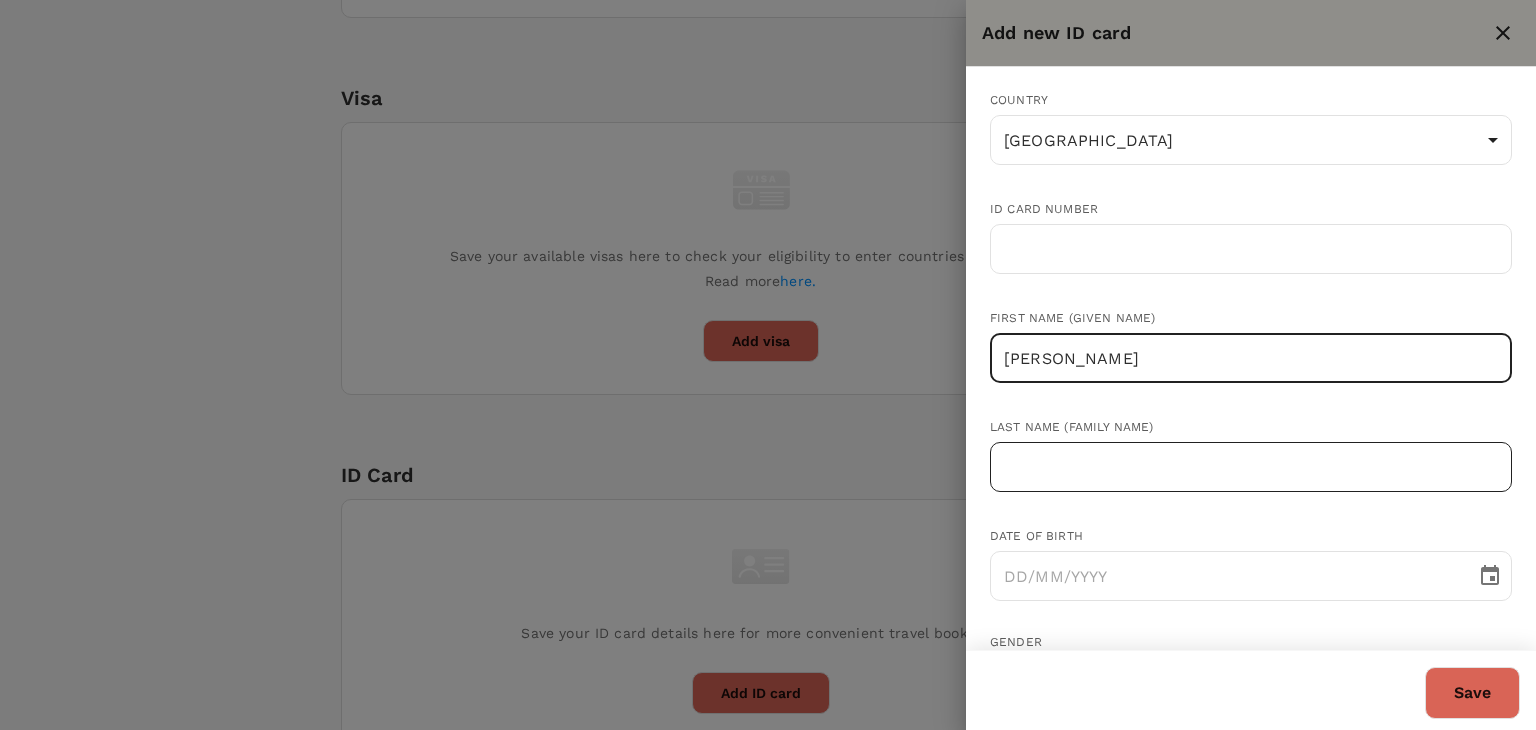 type on "[PERSON_NAME]" 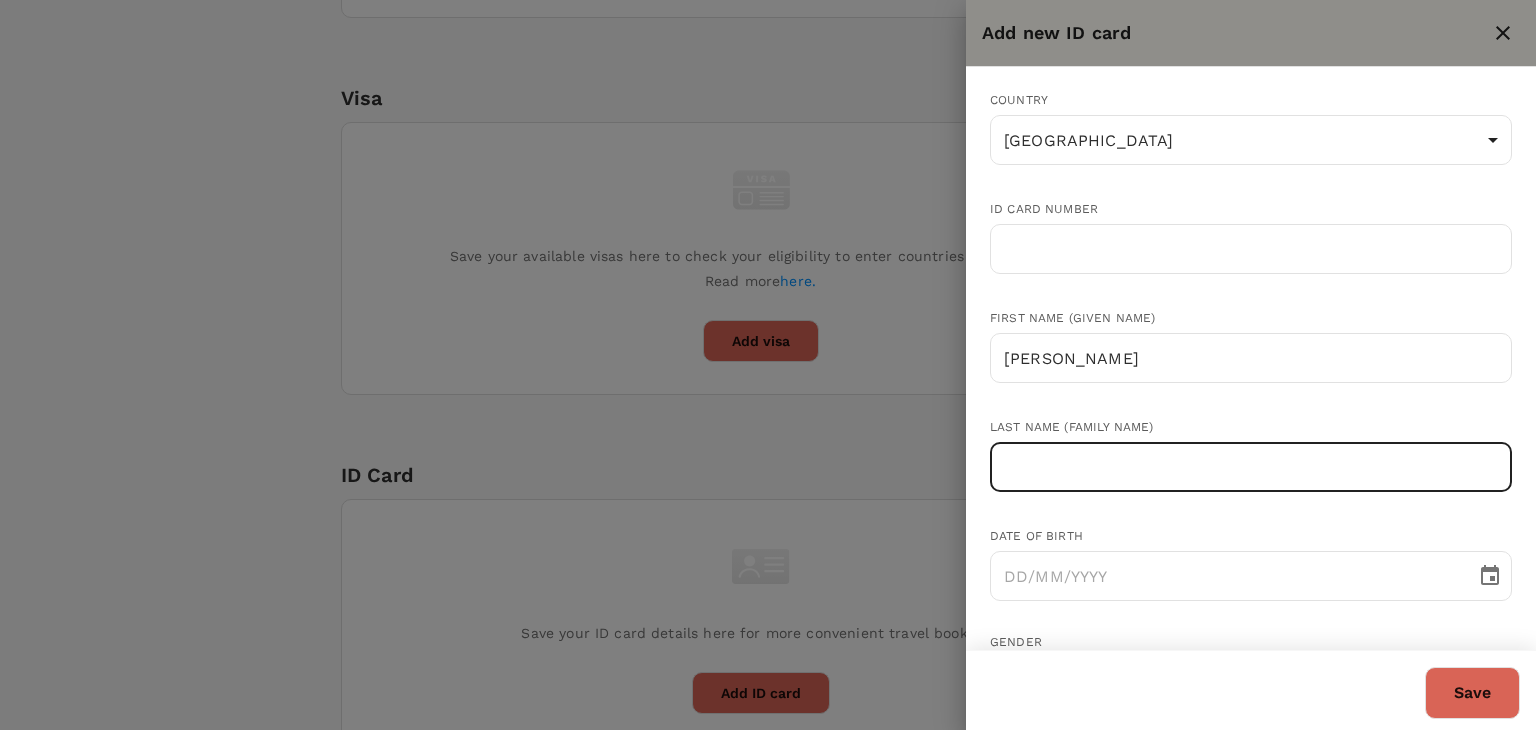 click at bounding box center (1251, 467) 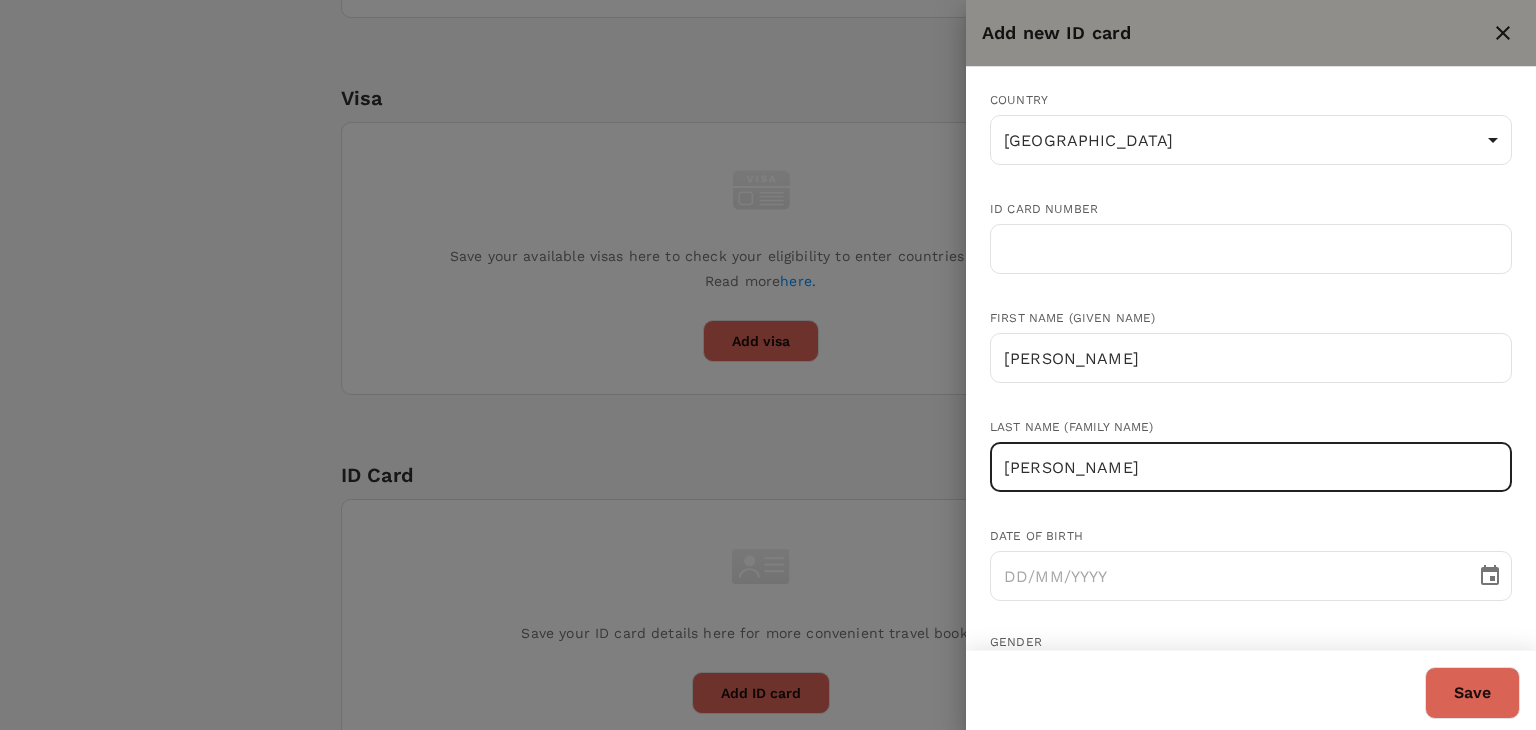 type on "[PERSON_NAME]" 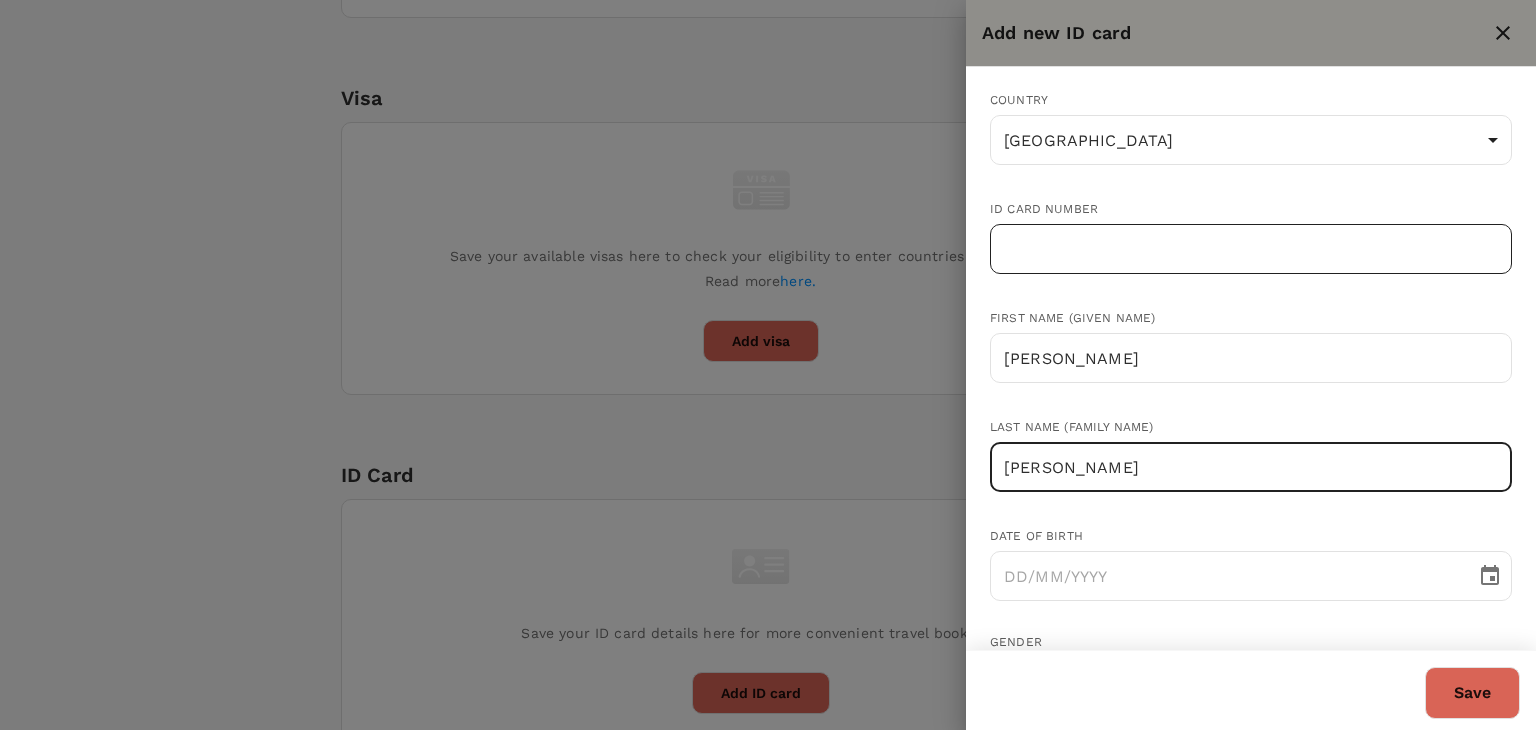 click at bounding box center [1251, 249] 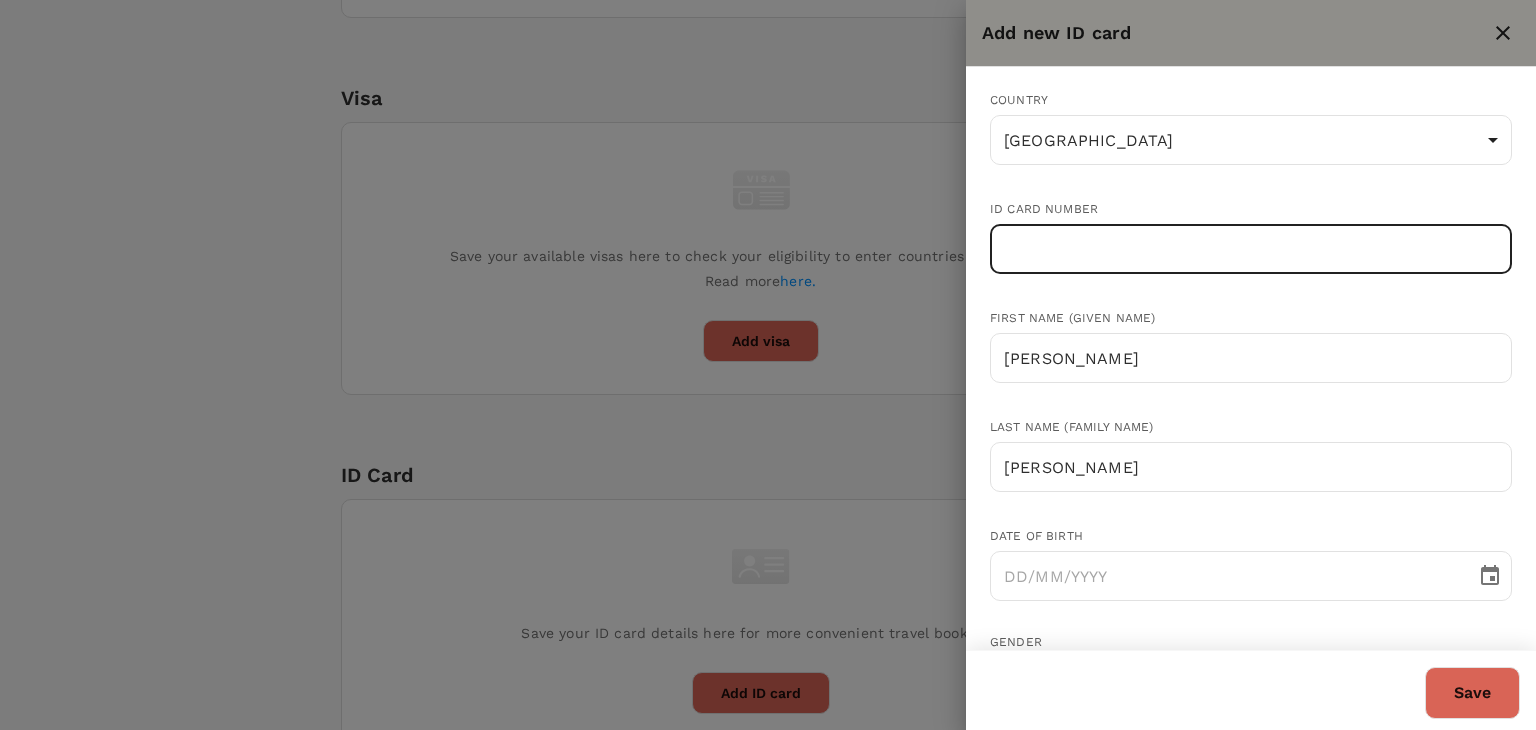 paste on "060818-10-1225" 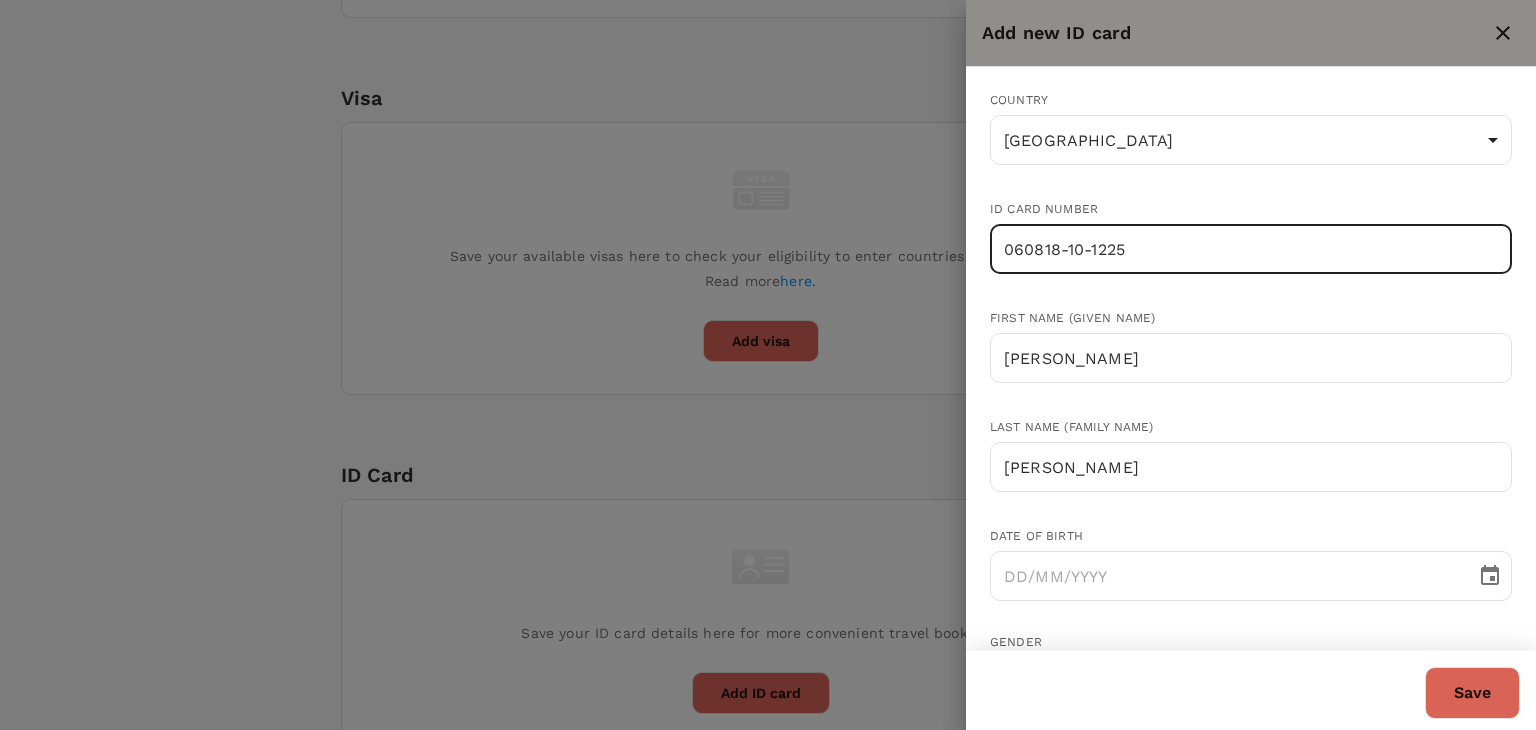 type on "060818-10-1225" 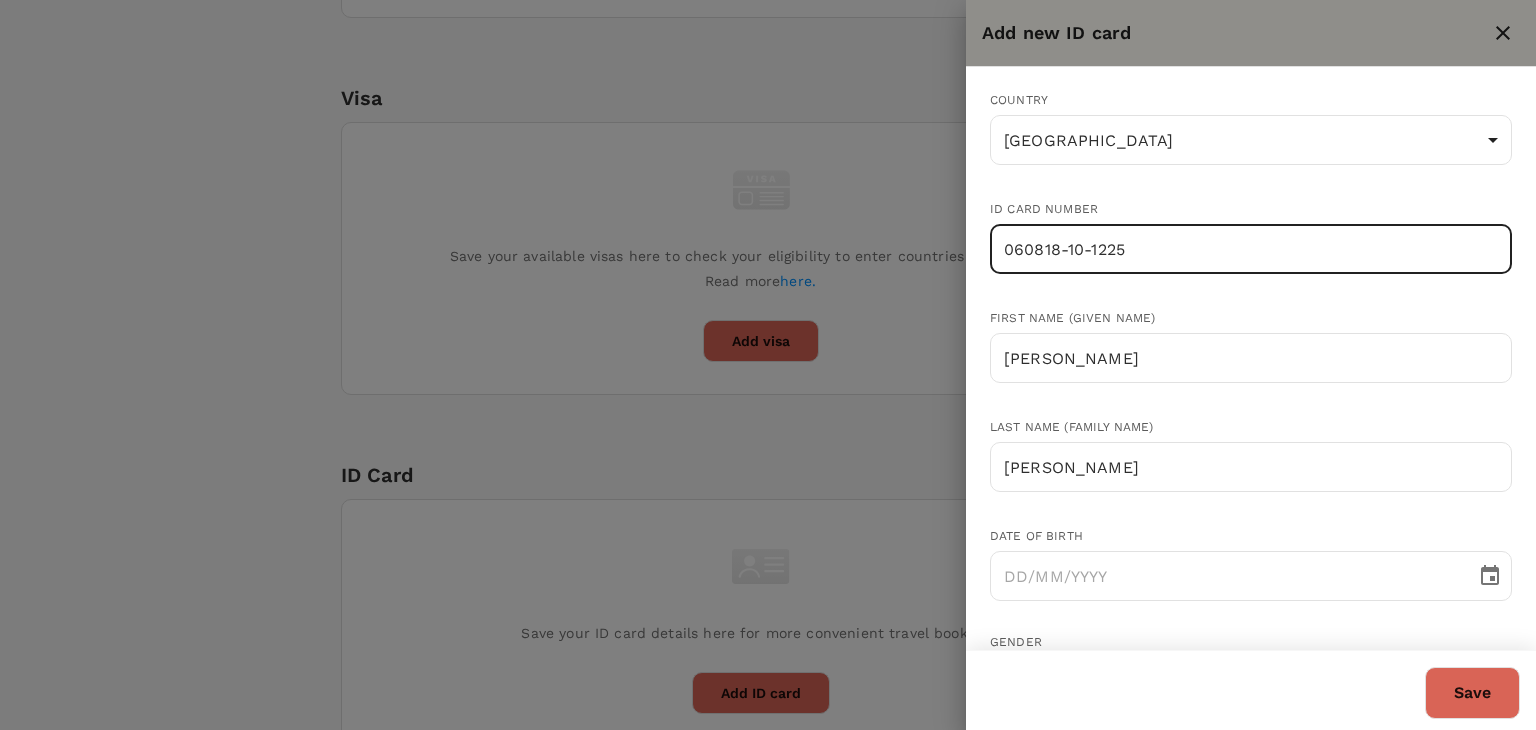drag, startPoint x: 1140, startPoint y: 254, endPoint x: 988, endPoint y: 243, distance: 152.3975 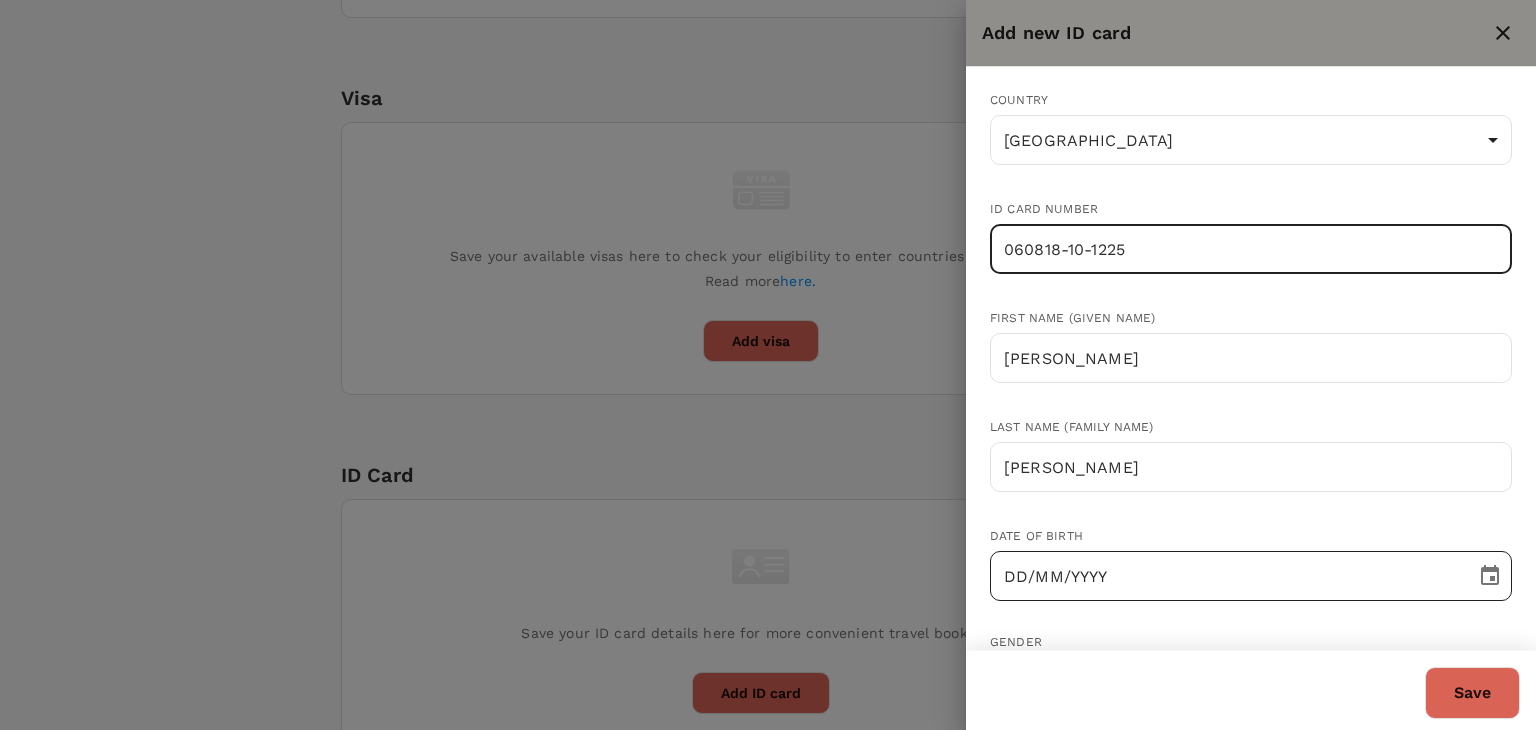 click on "DD/MM/YYYY" at bounding box center (1226, 576) 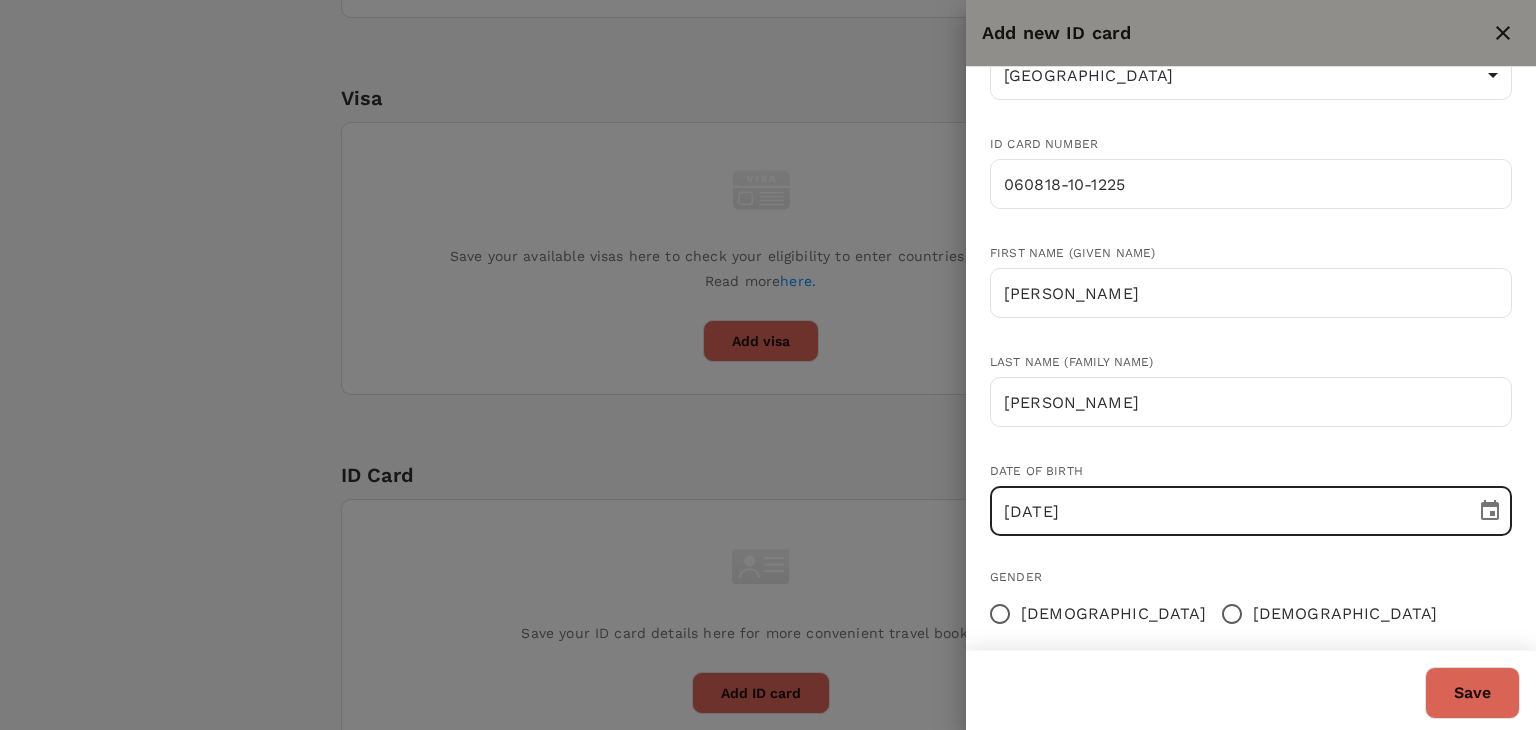 scroll, scrollTop: 100, scrollLeft: 0, axis: vertical 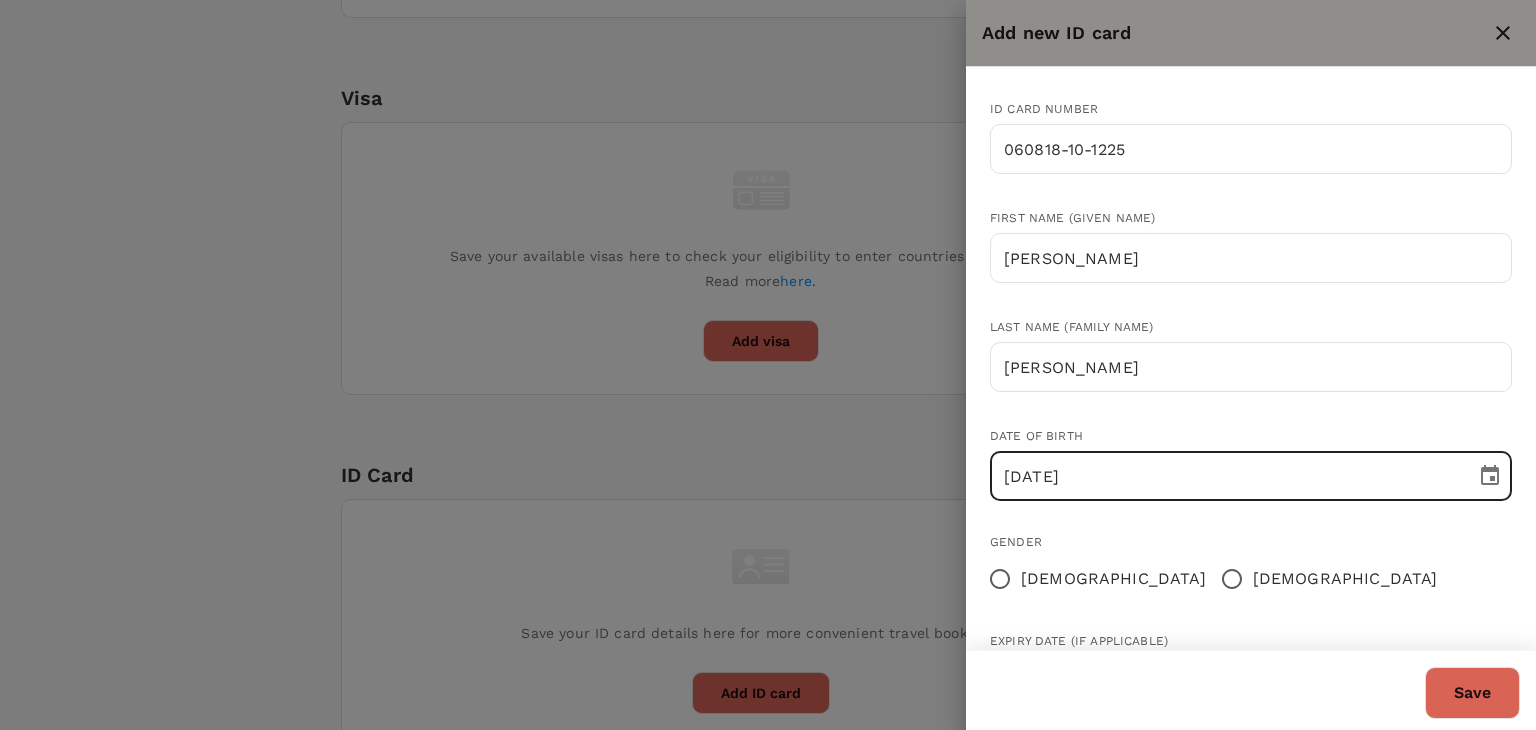 type on "[DATE]" 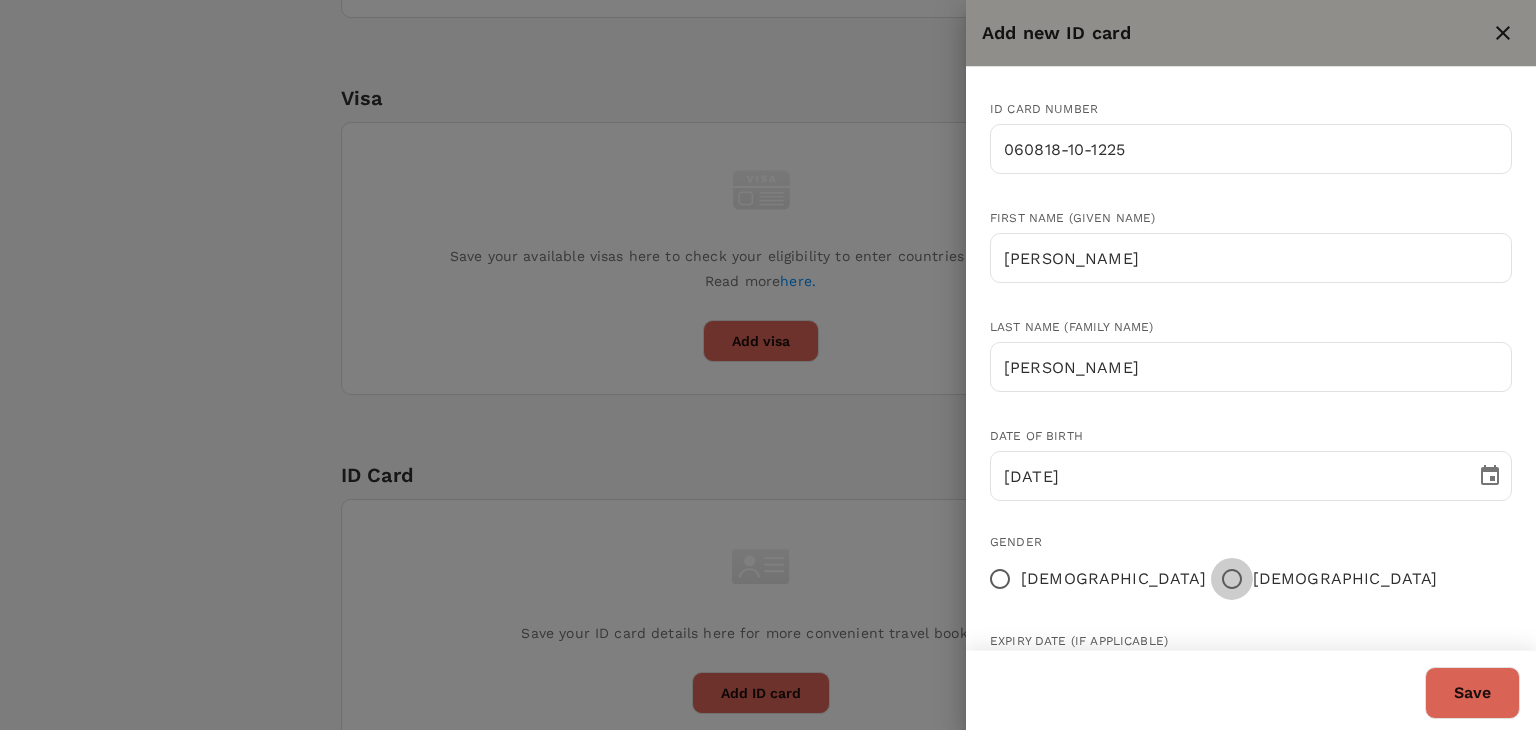 click on "[DEMOGRAPHIC_DATA]" at bounding box center [1232, 579] 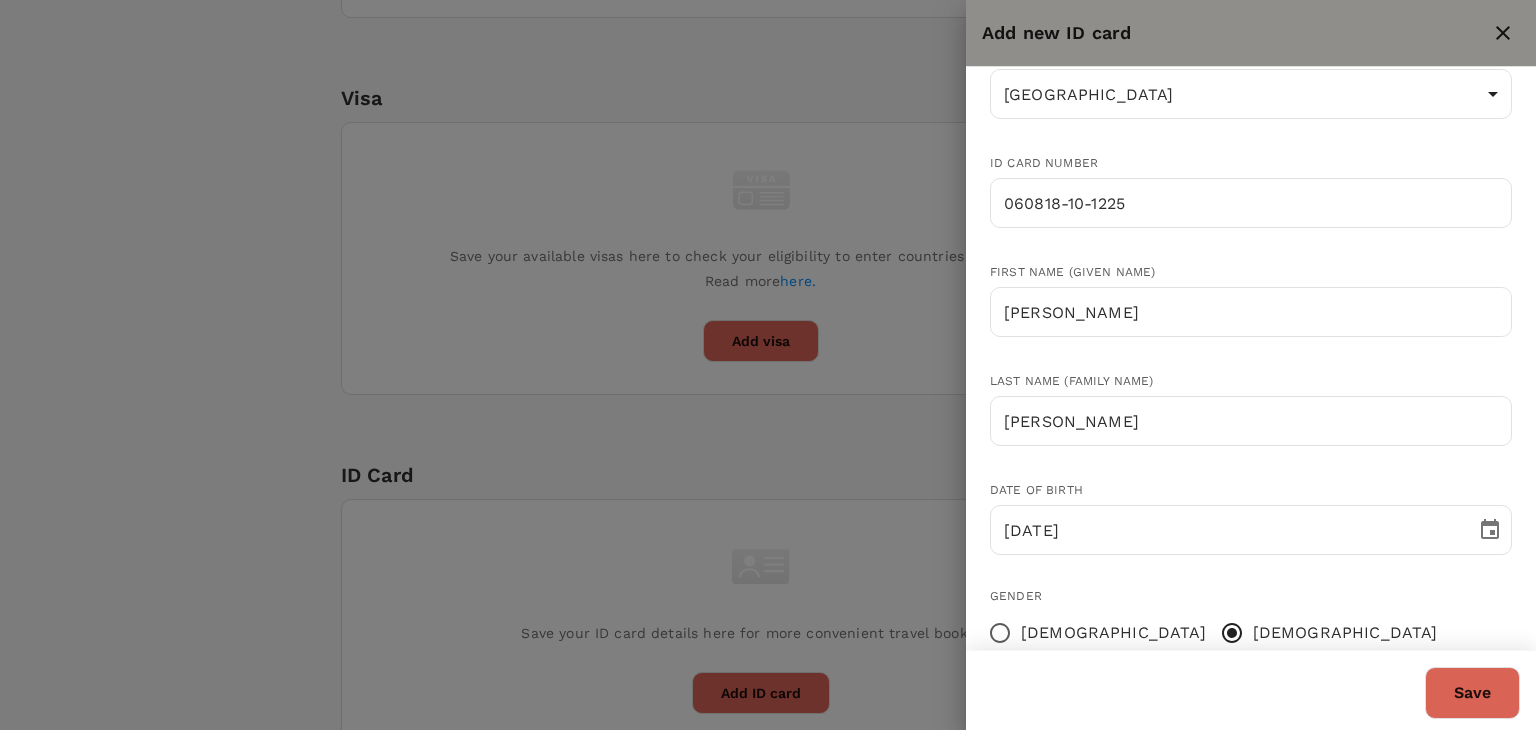 scroll, scrollTop: 0, scrollLeft: 0, axis: both 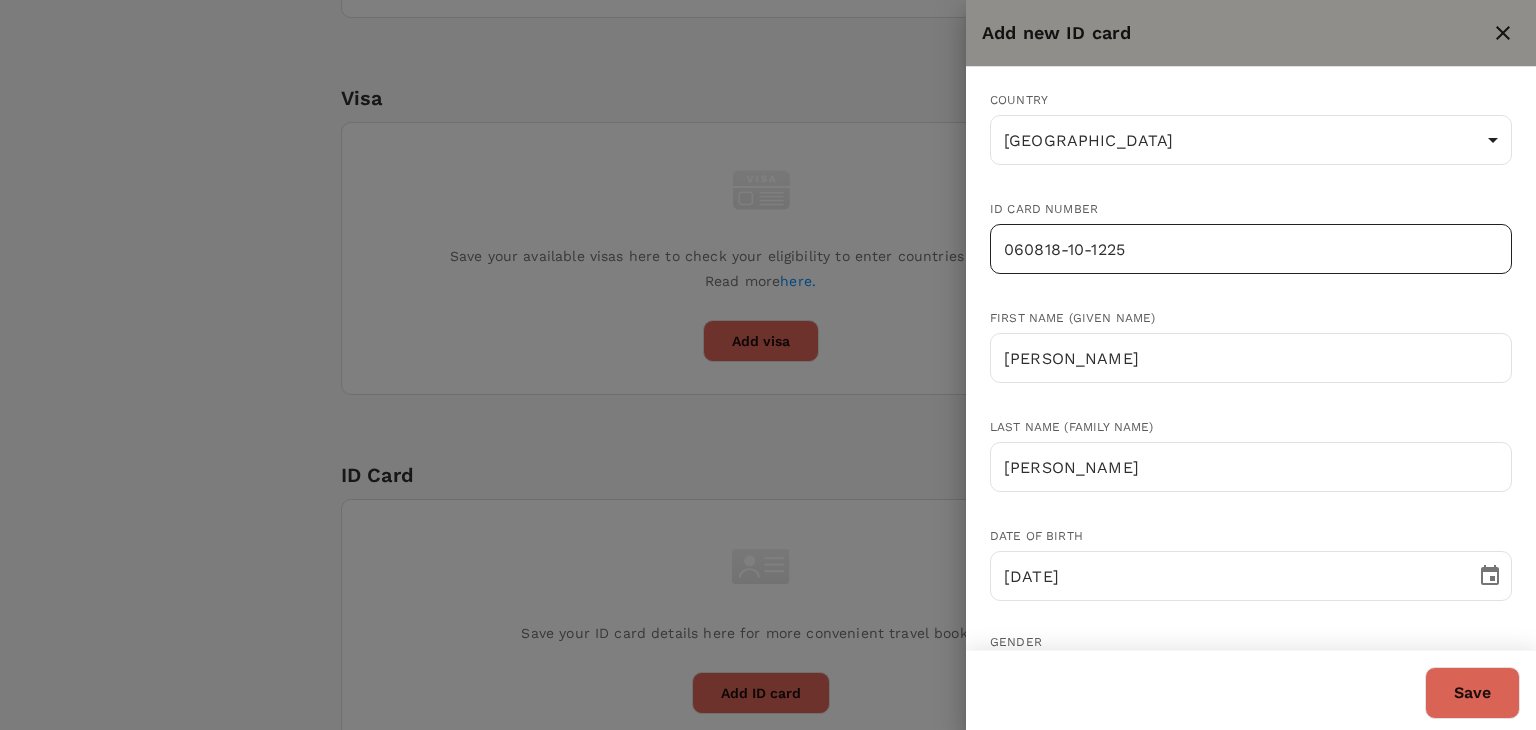 click on "060818-10-1225" at bounding box center (1251, 249) 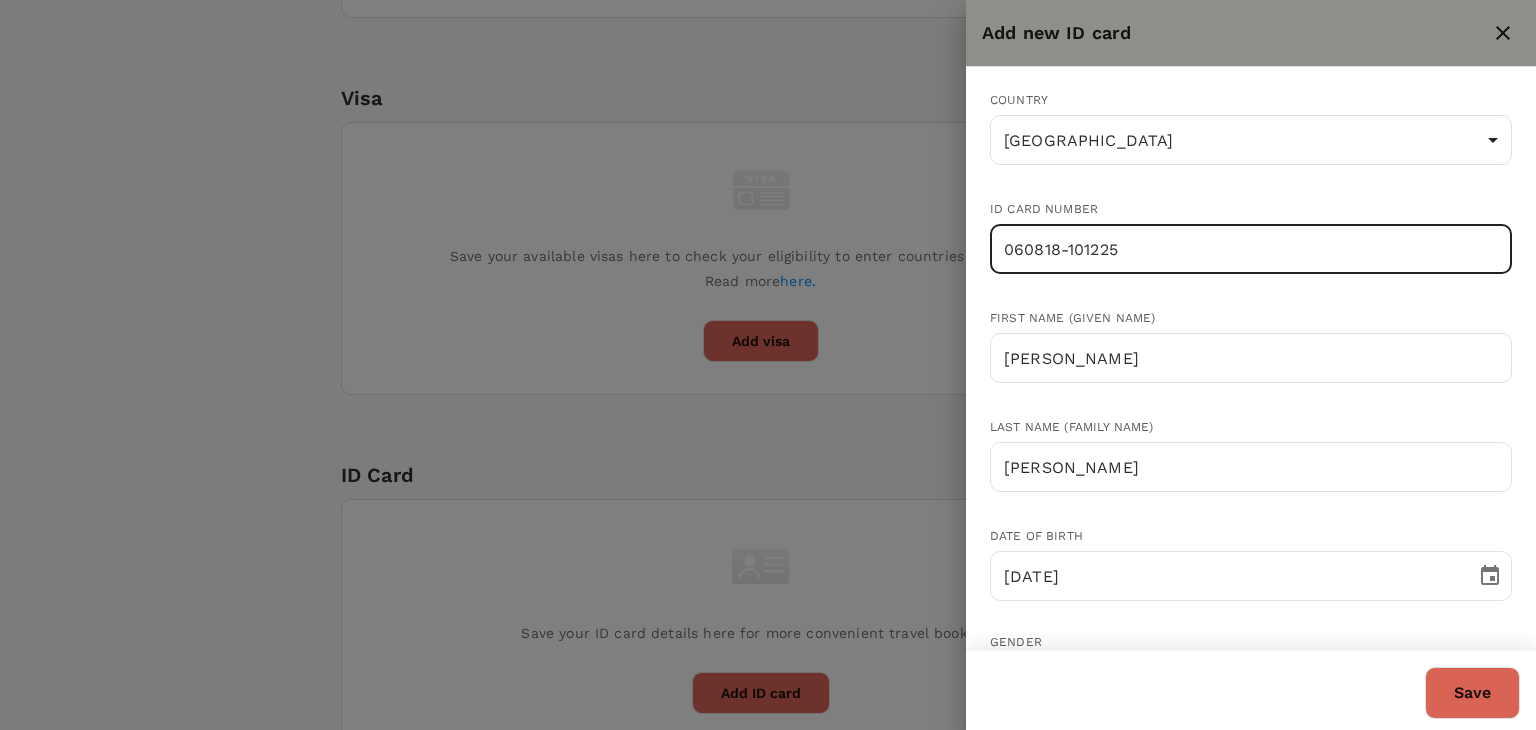 click on "060818-101225" at bounding box center [1251, 249] 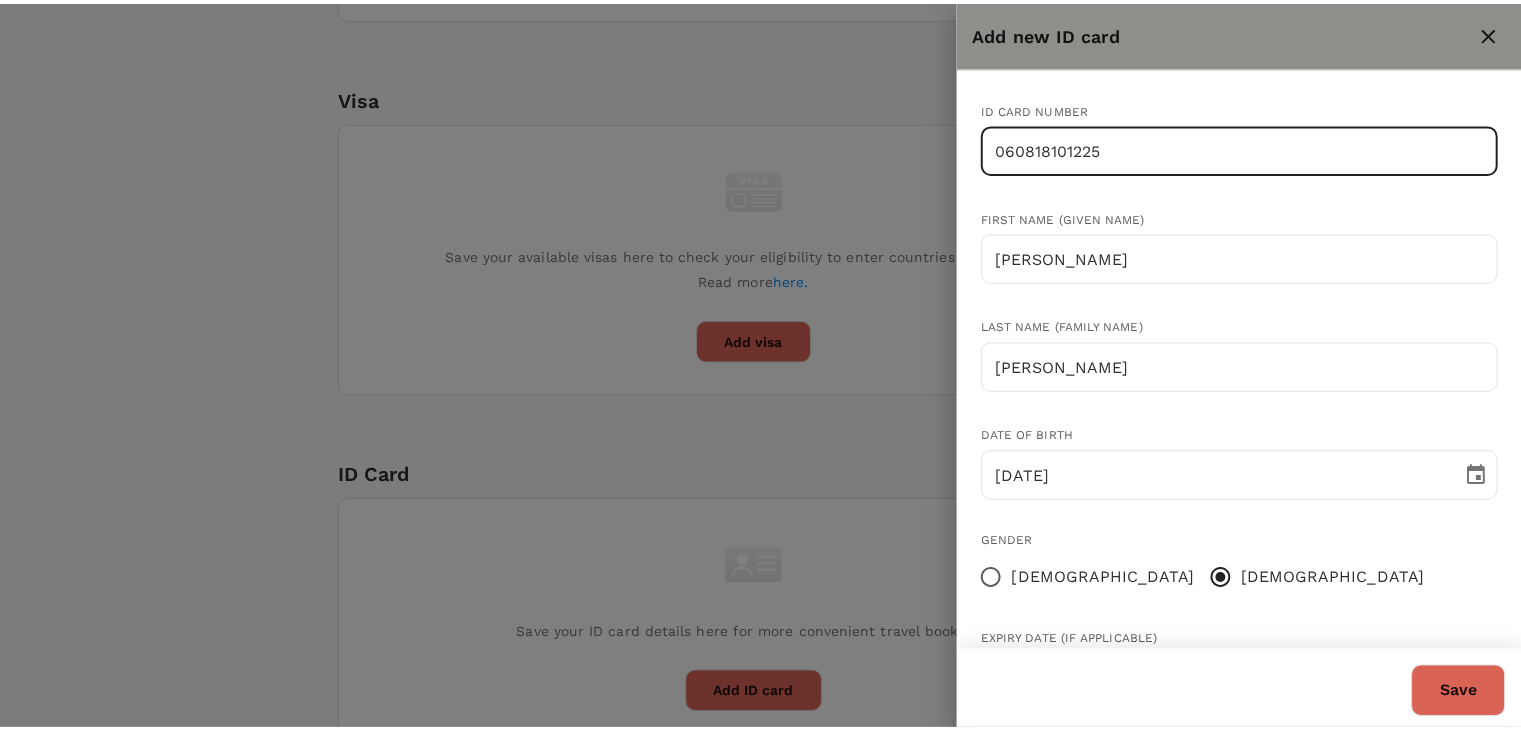 scroll, scrollTop: 0, scrollLeft: 0, axis: both 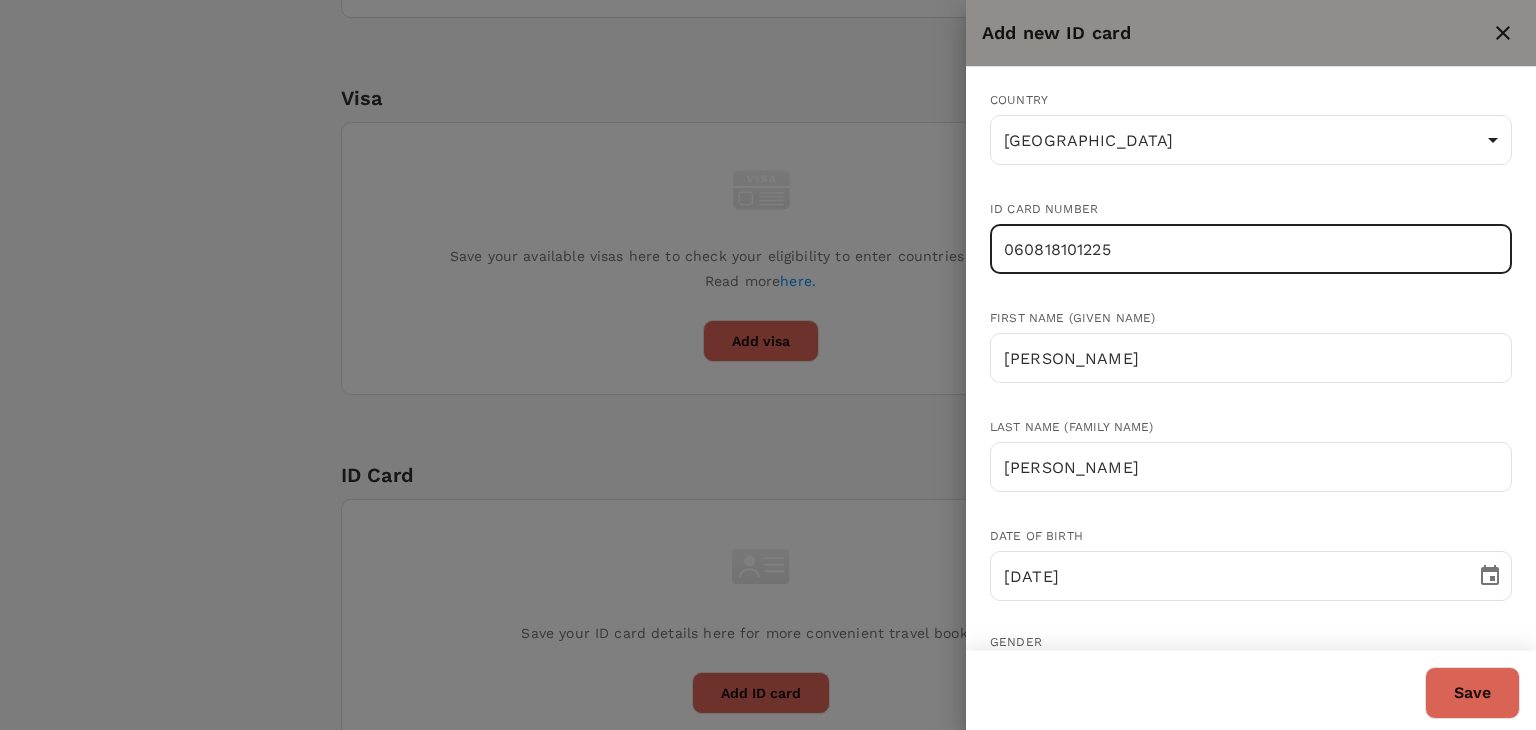 type on "060818101225" 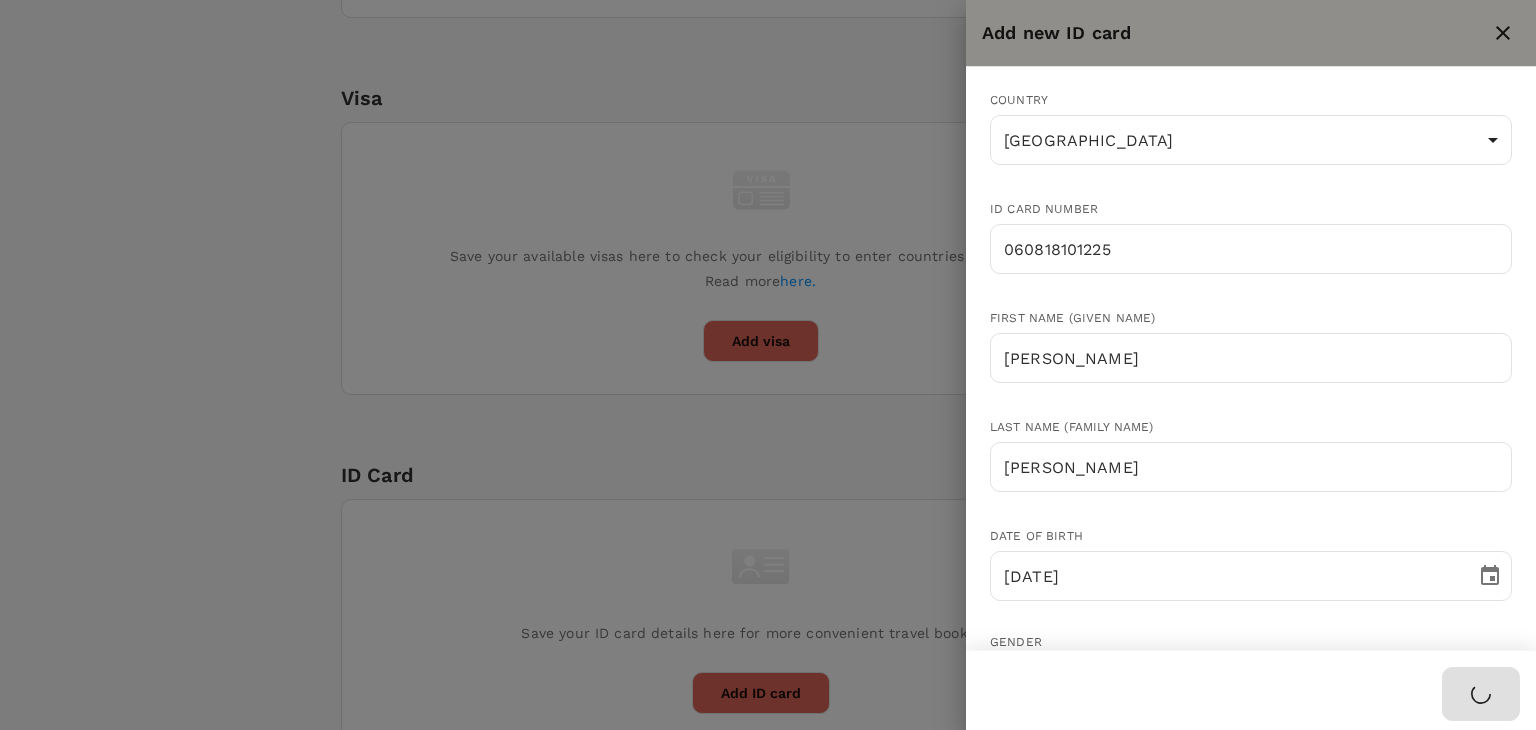 type 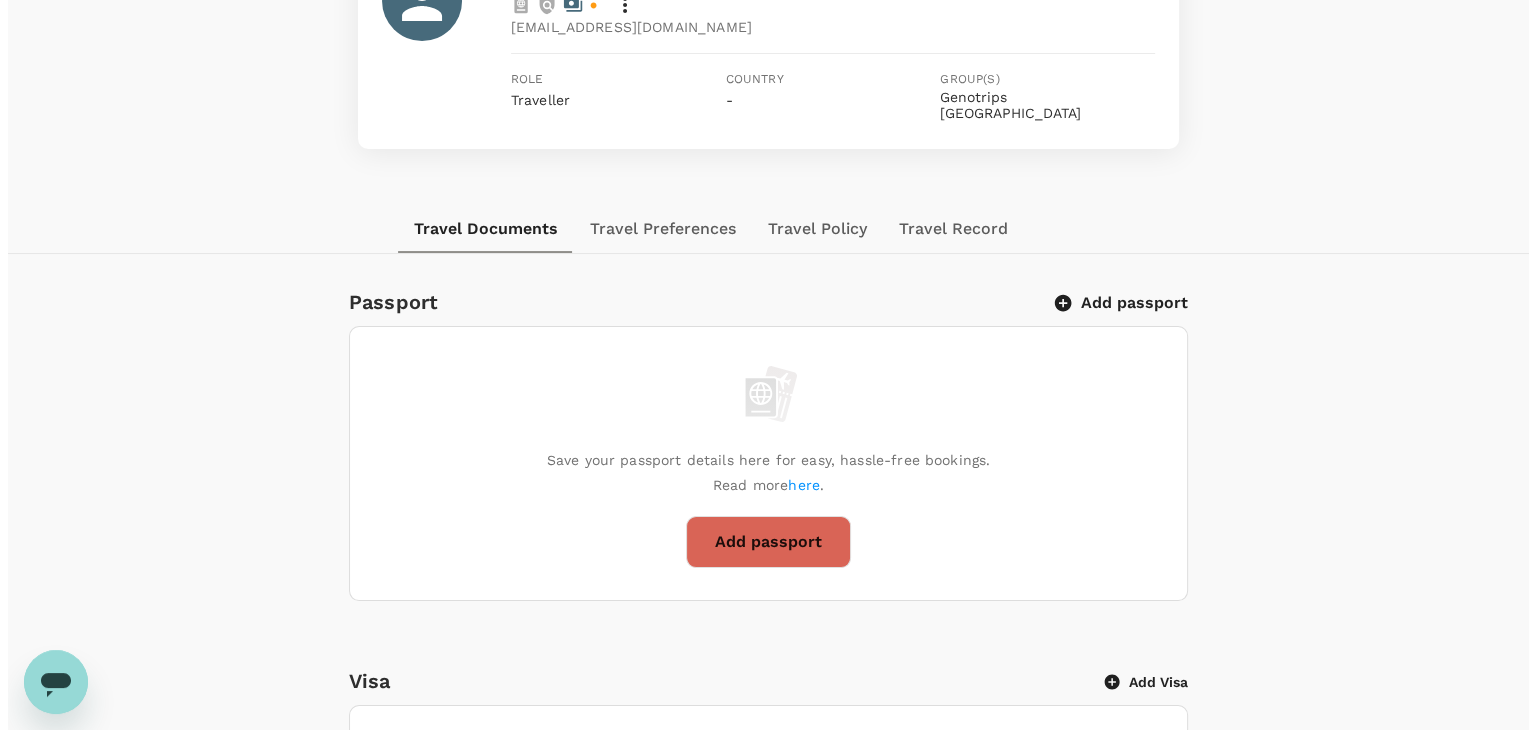 scroll, scrollTop: 0, scrollLeft: 0, axis: both 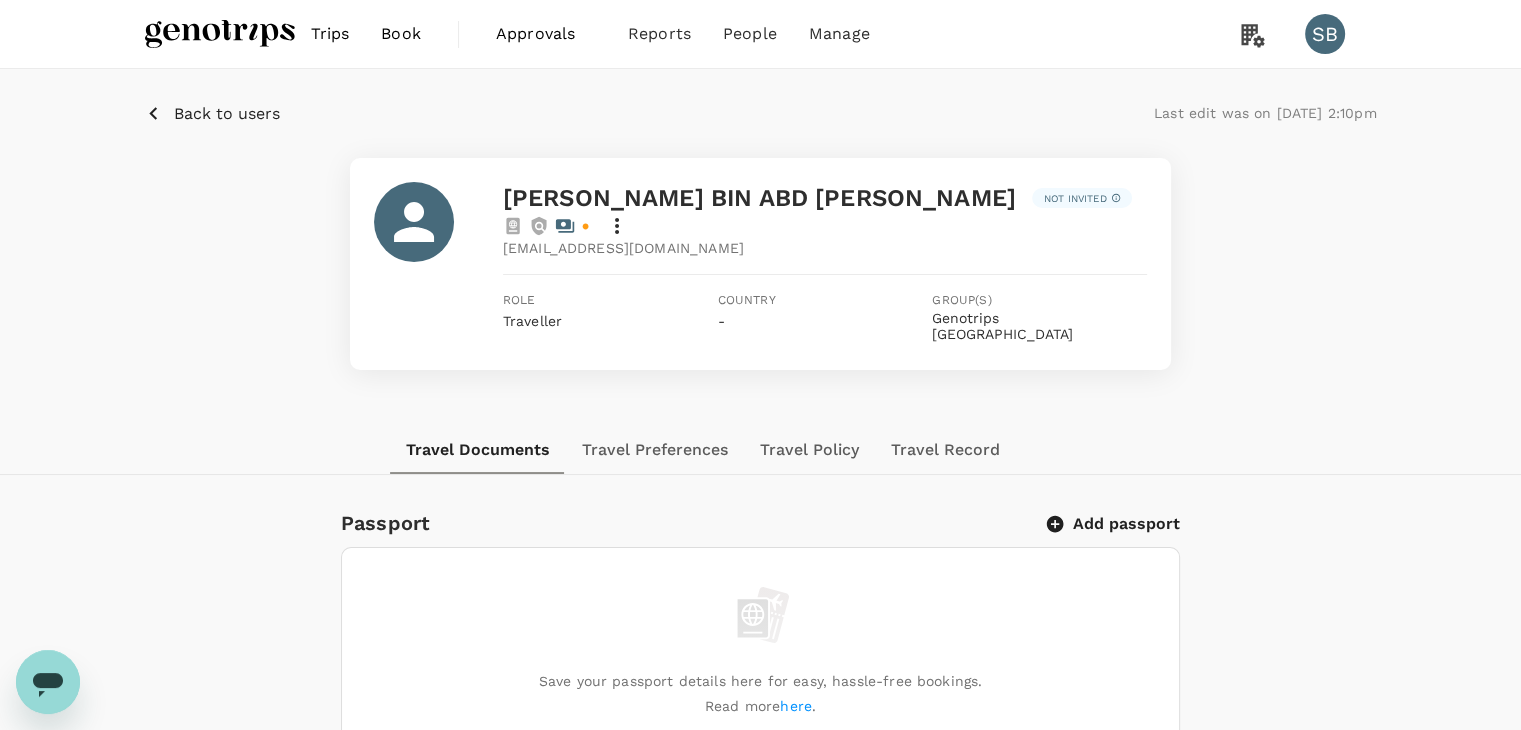 click at bounding box center [220, 34] 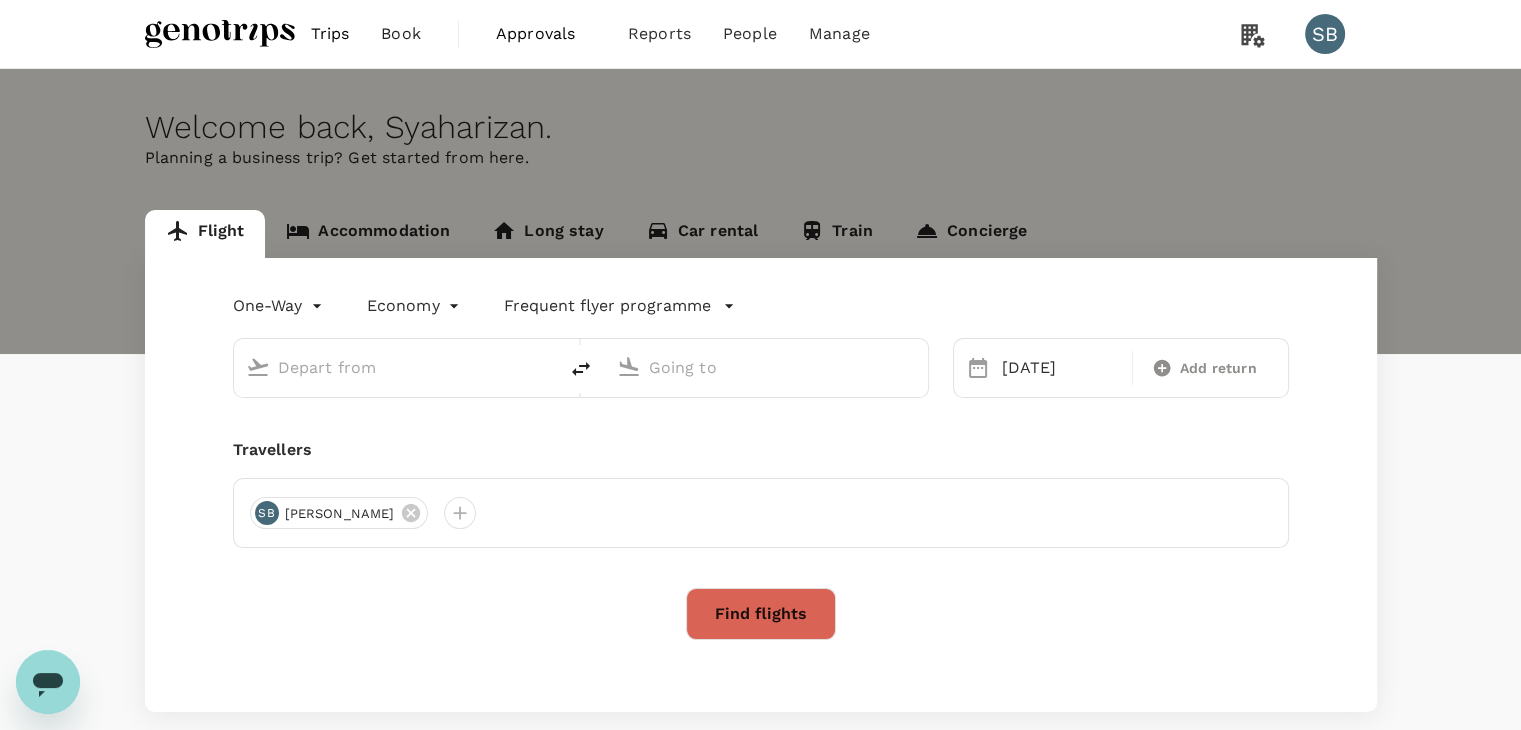 type on "Kuala Lumpur Intl ([GEOGRAPHIC_DATA])" 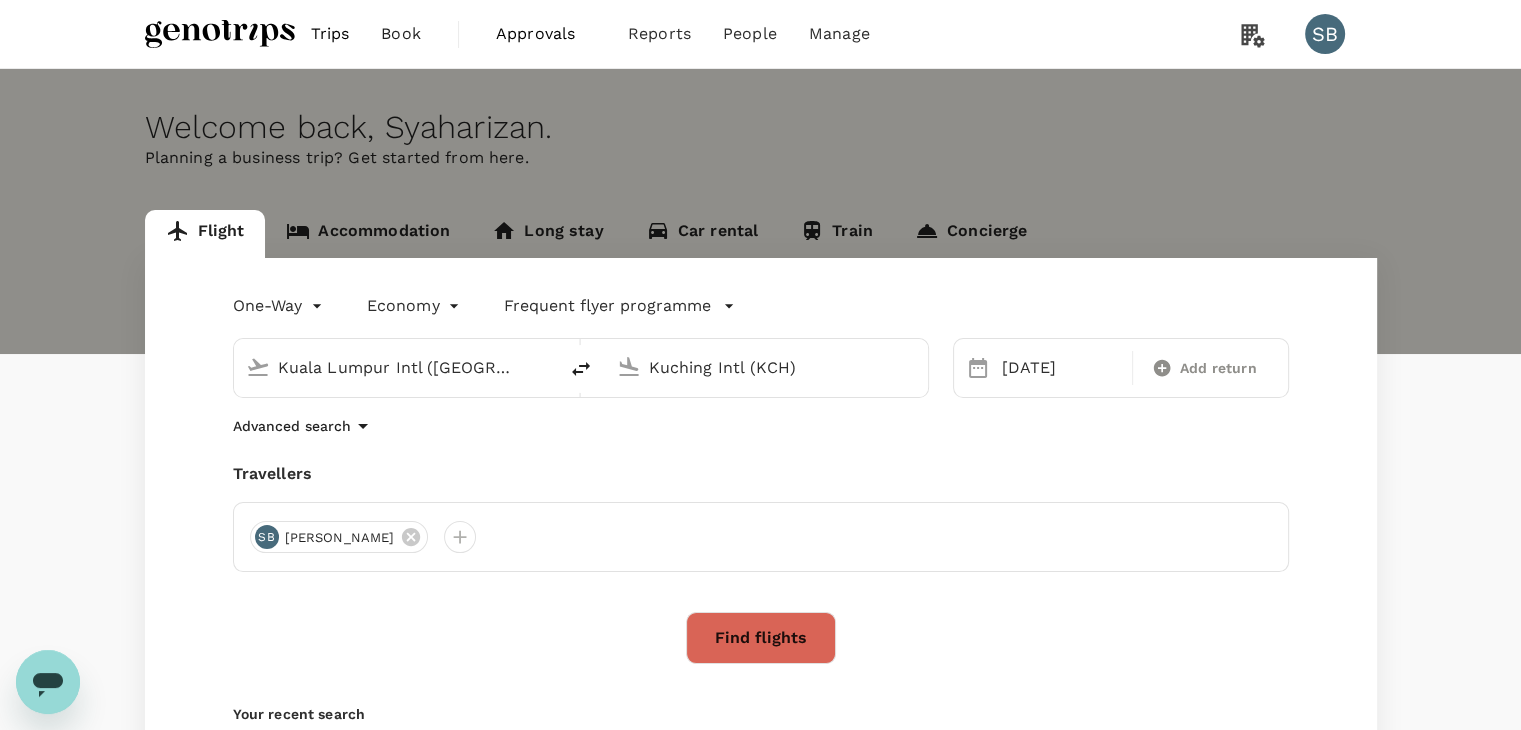 type 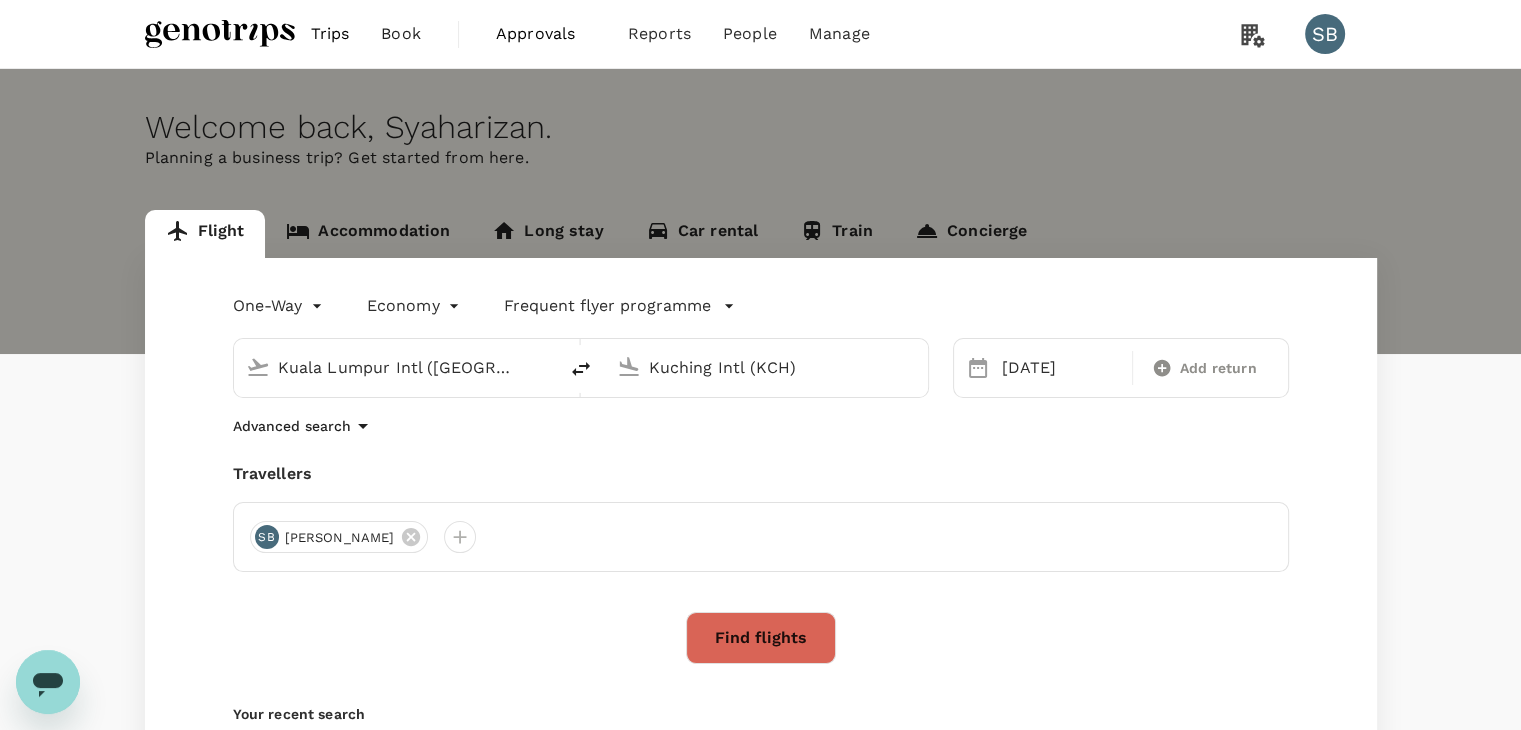 type 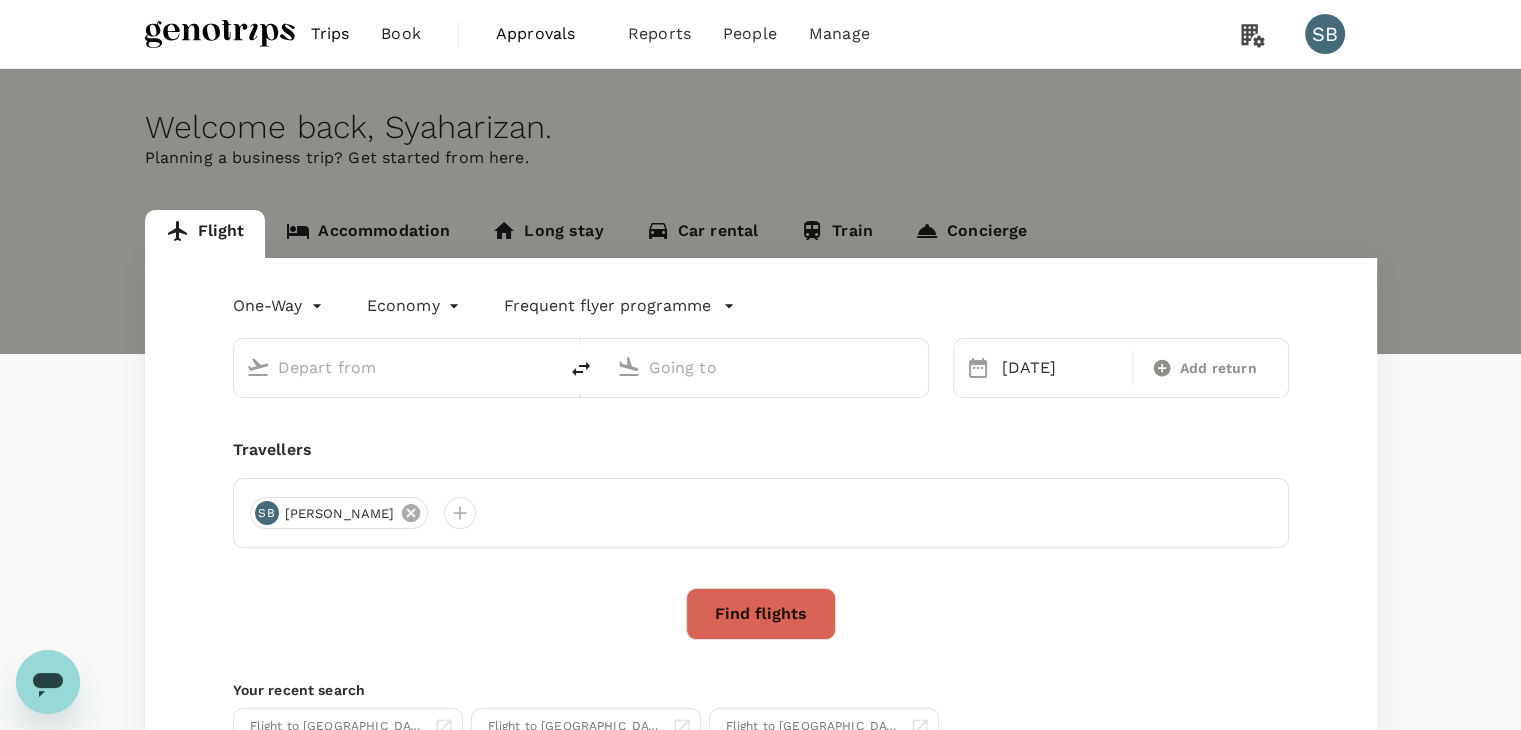 type on "Kuala Lumpur Intl ([GEOGRAPHIC_DATA])" 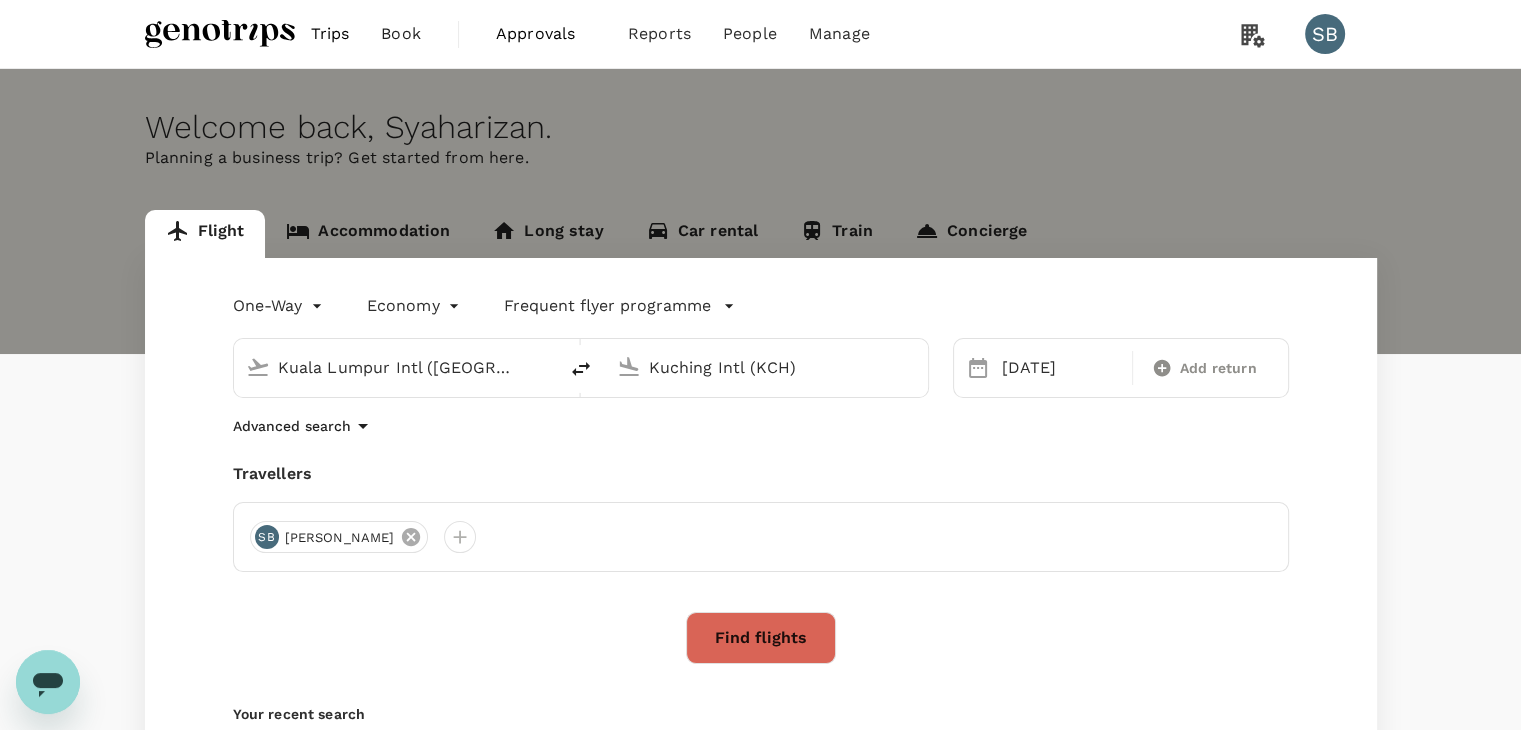 click 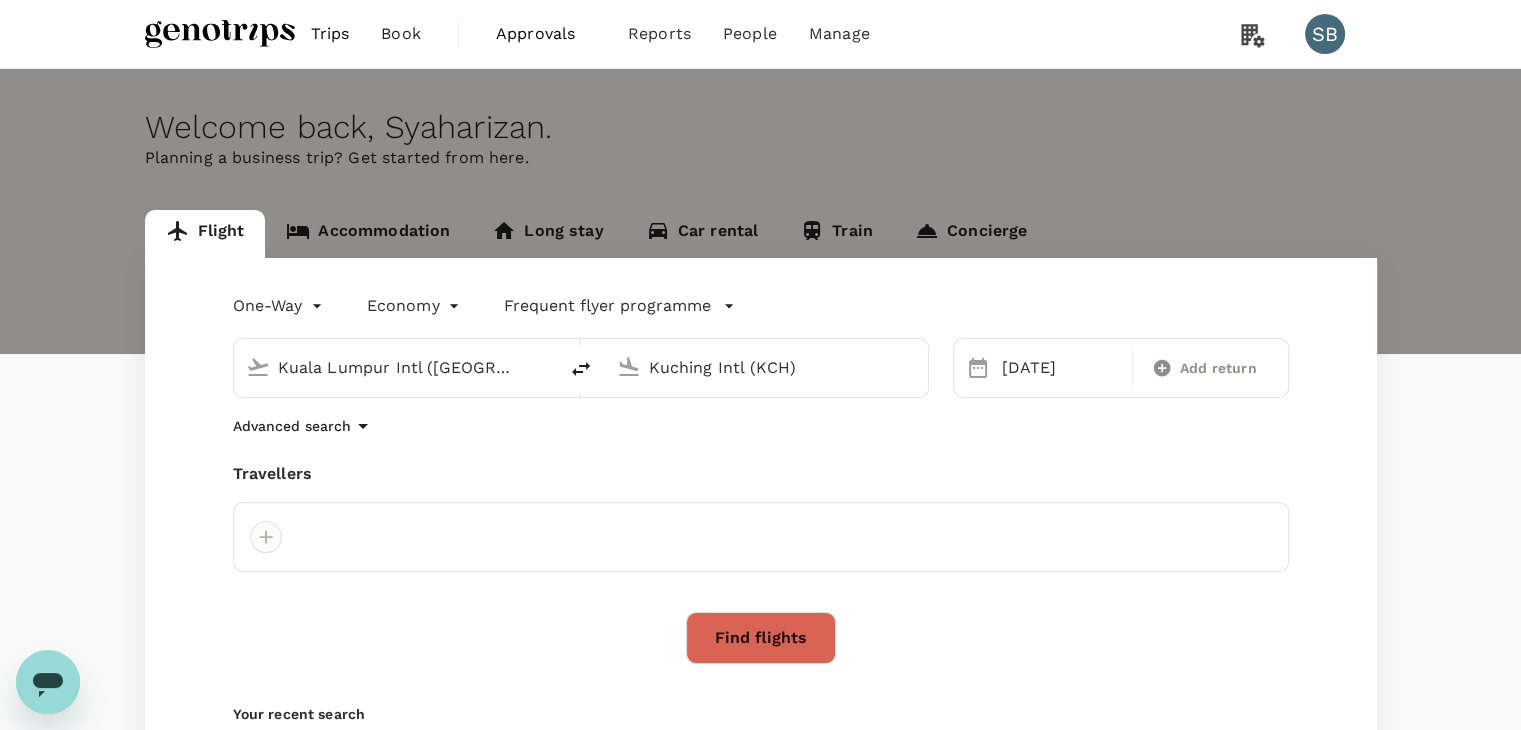 click at bounding box center [266, 537] 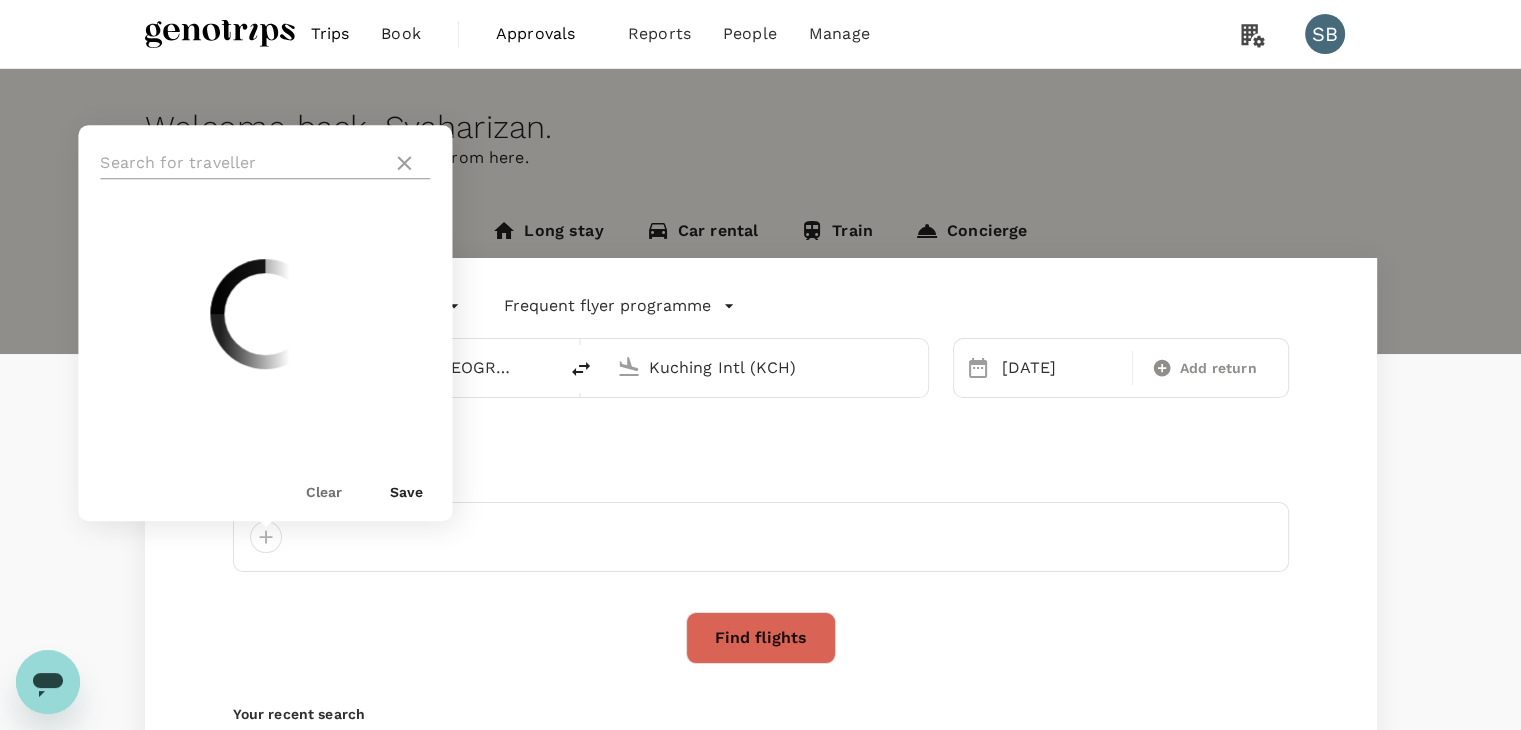 click at bounding box center (242, 163) 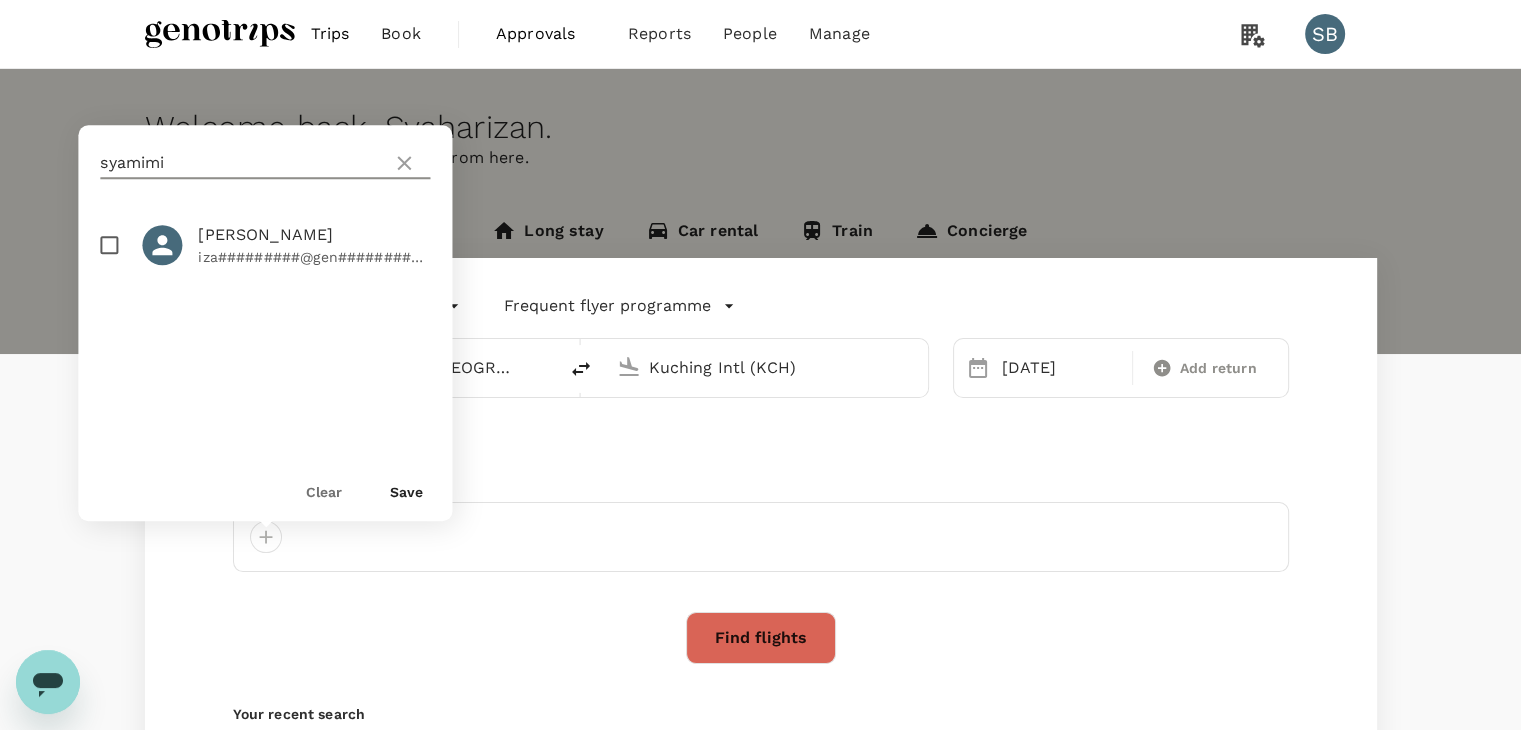 type on "syamimi" 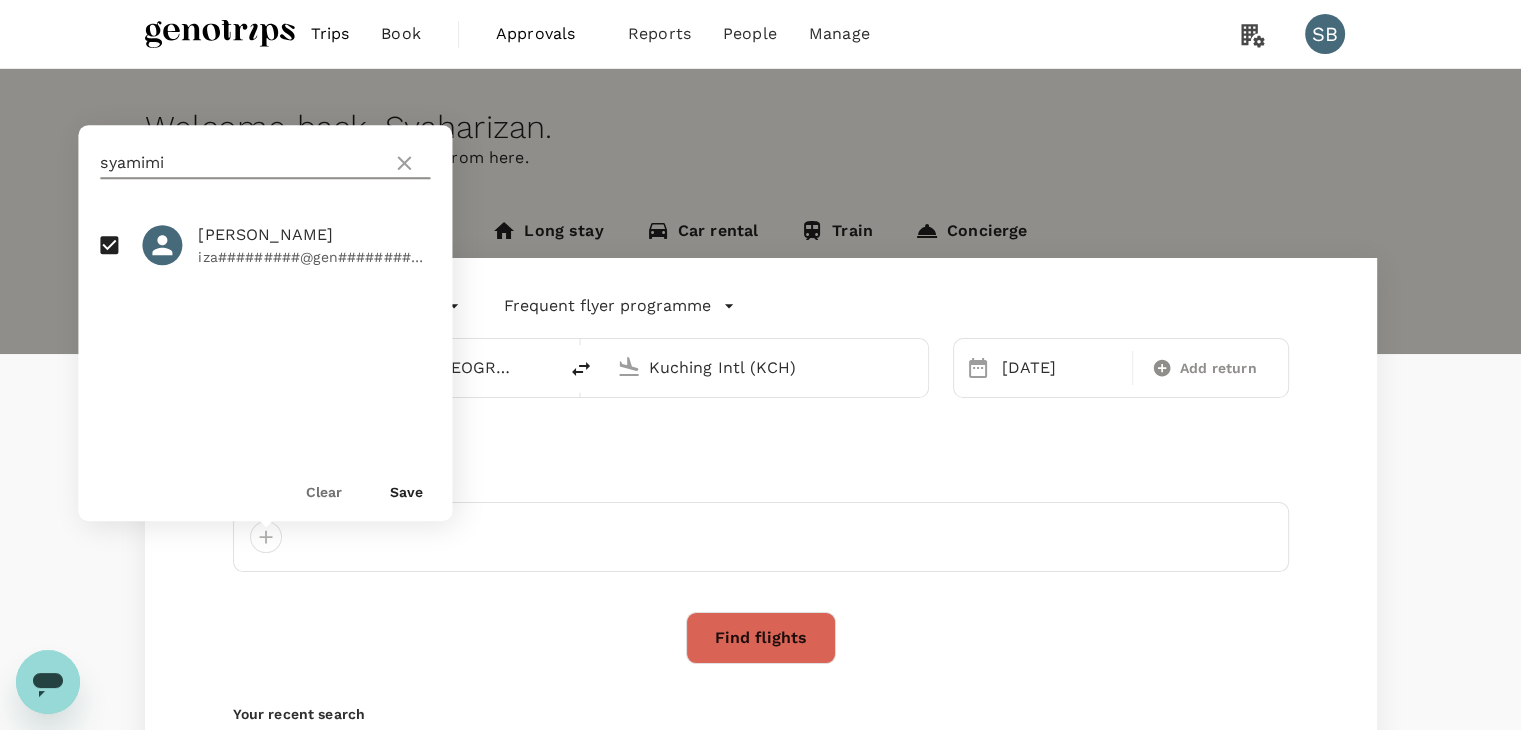 drag, startPoint x: 170, startPoint y: 161, endPoint x: 60, endPoint y: 165, distance: 110.0727 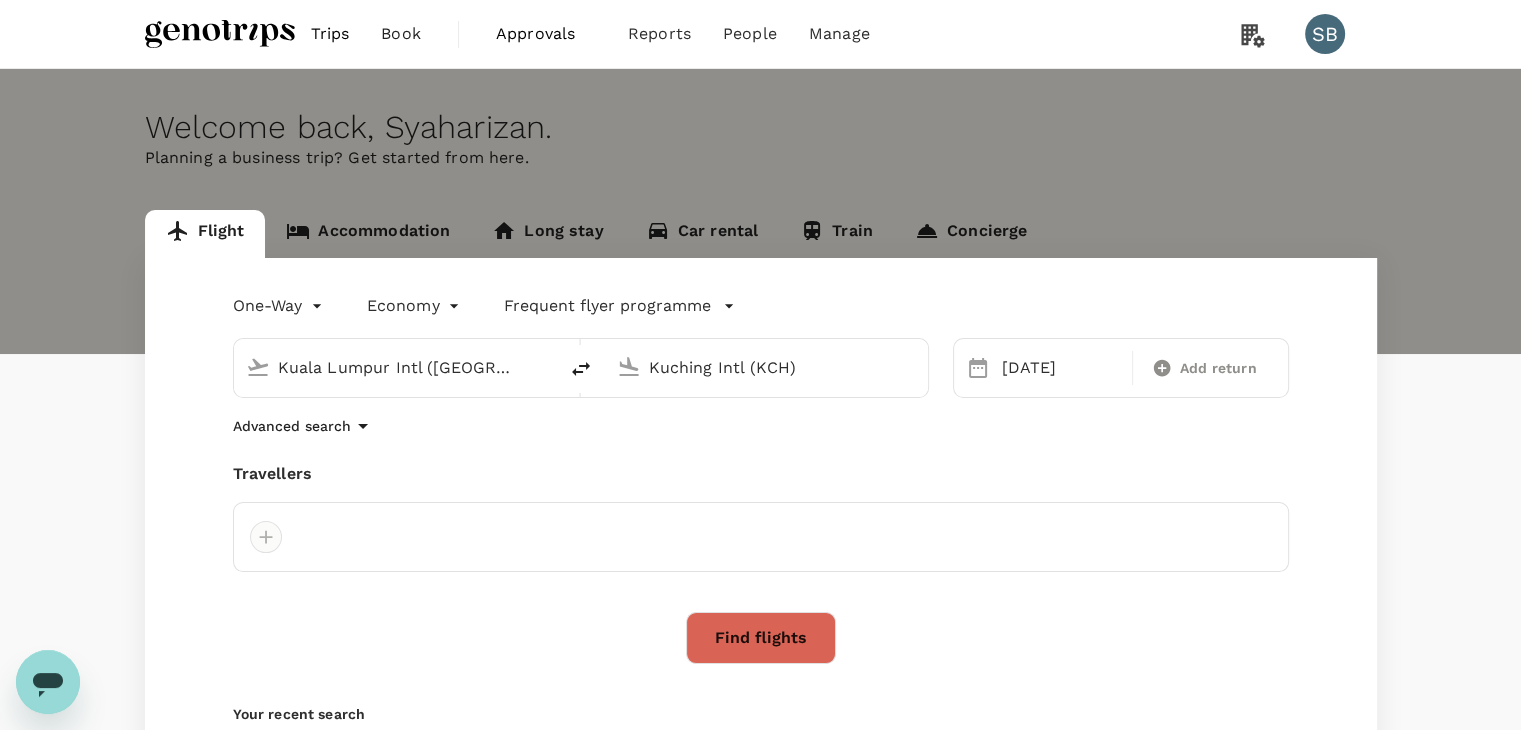click at bounding box center (266, 537) 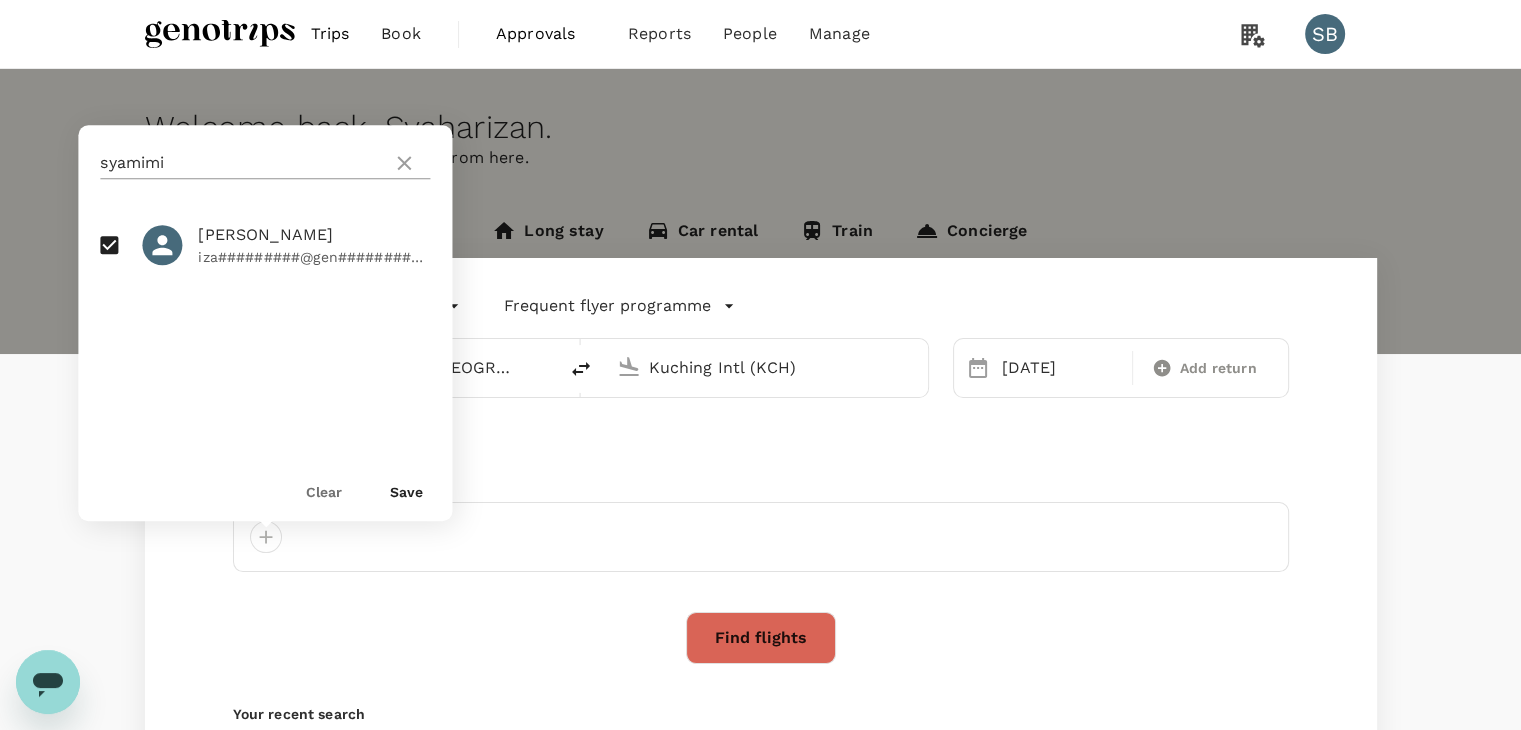 click 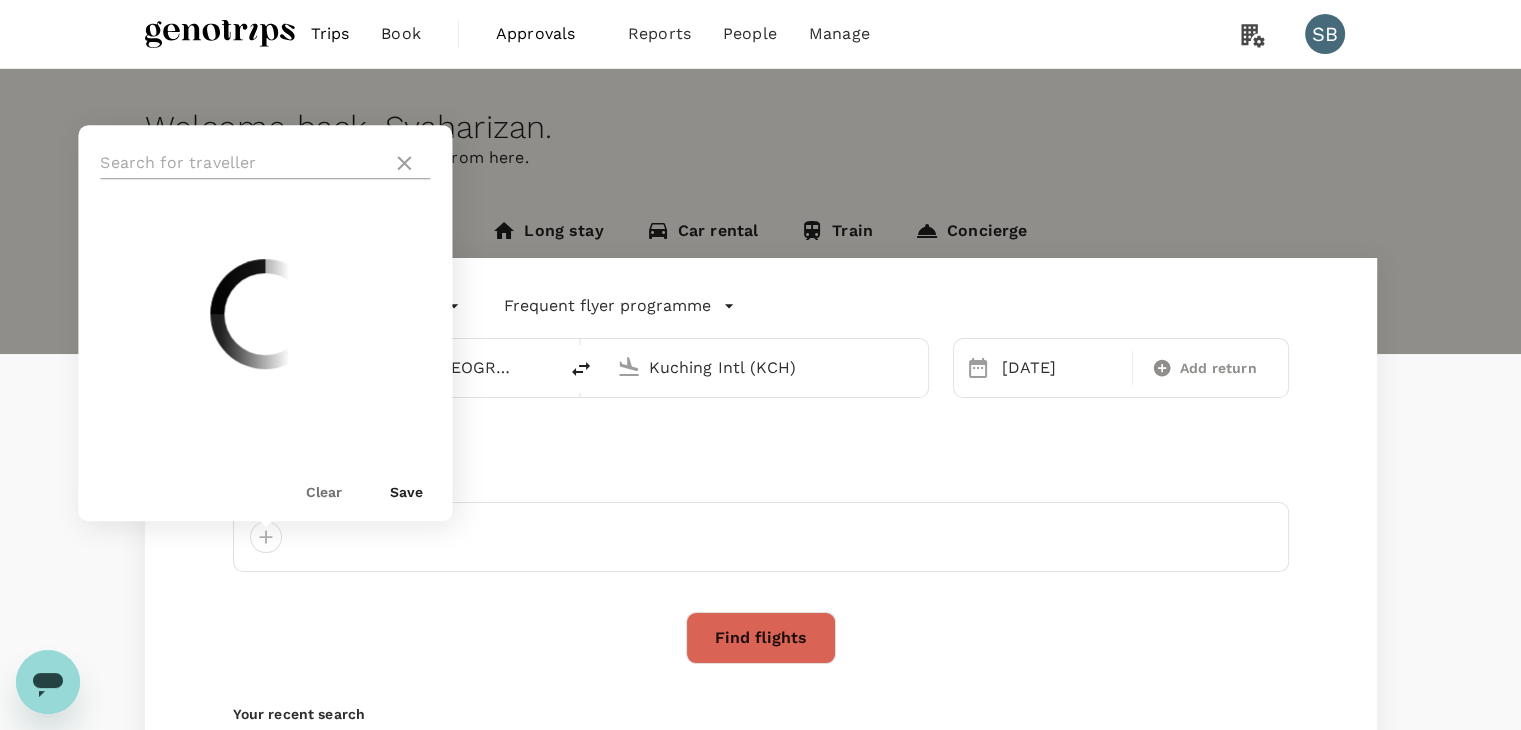 click at bounding box center (242, 163) 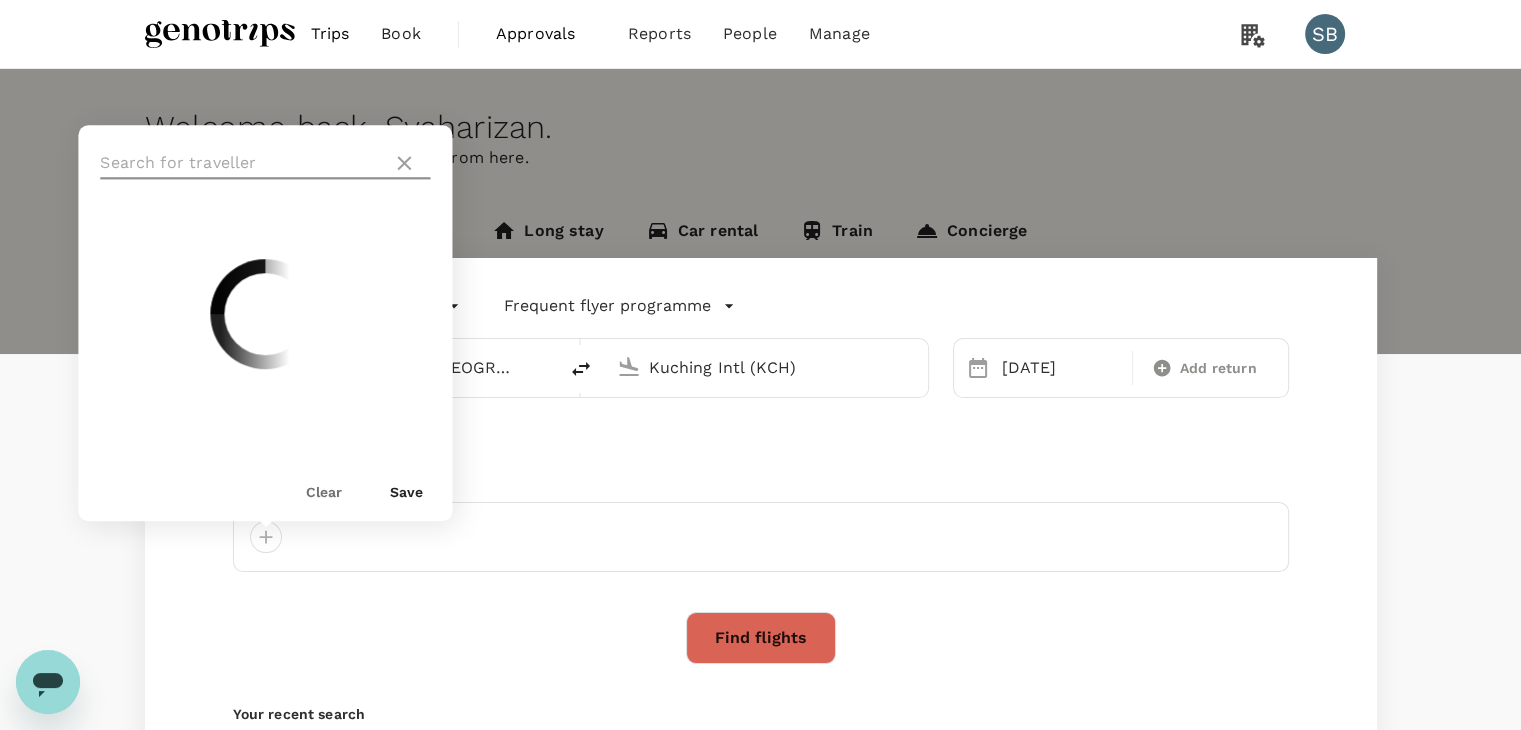 paste on "NURUL AIREEN FITRI" 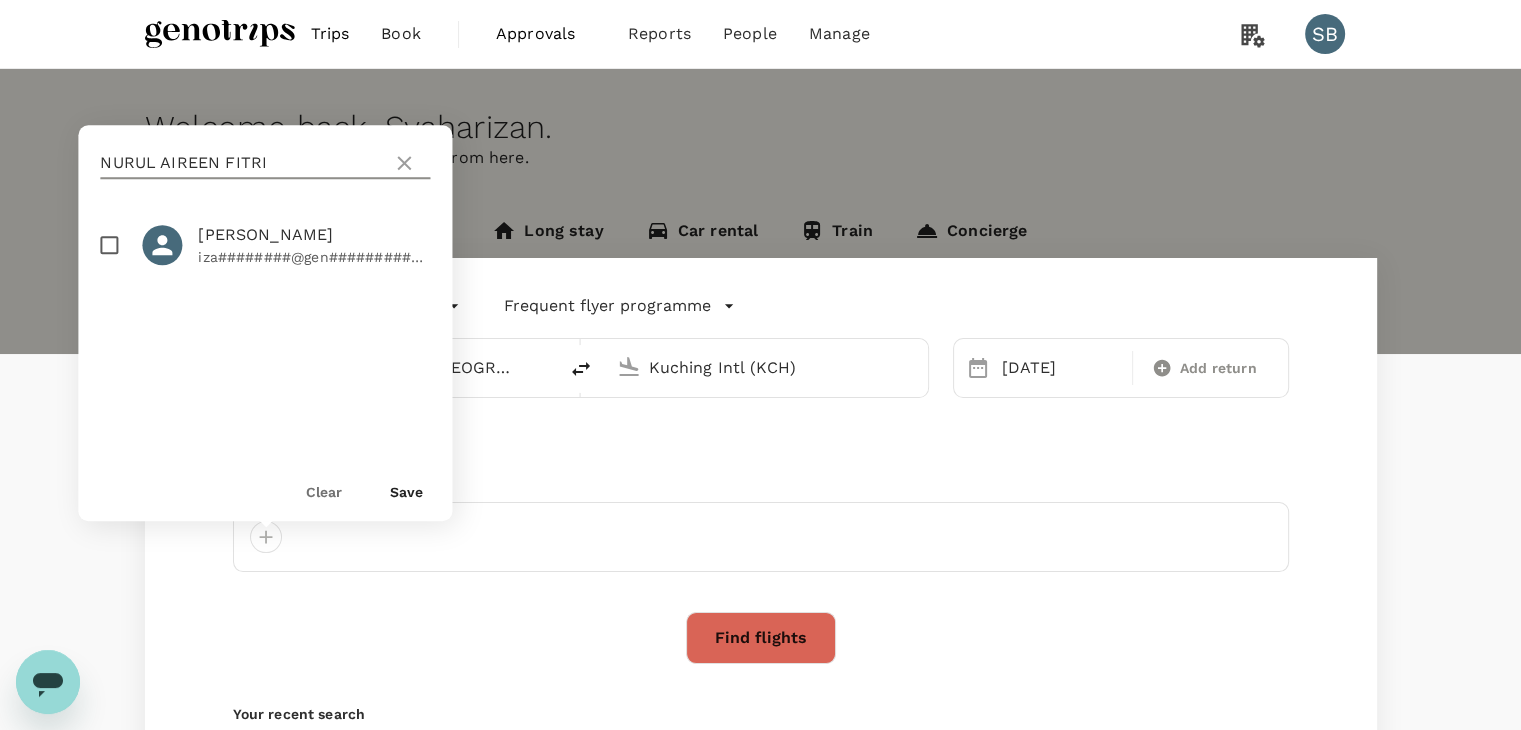 type on "NURUL AIREEN FITRI" 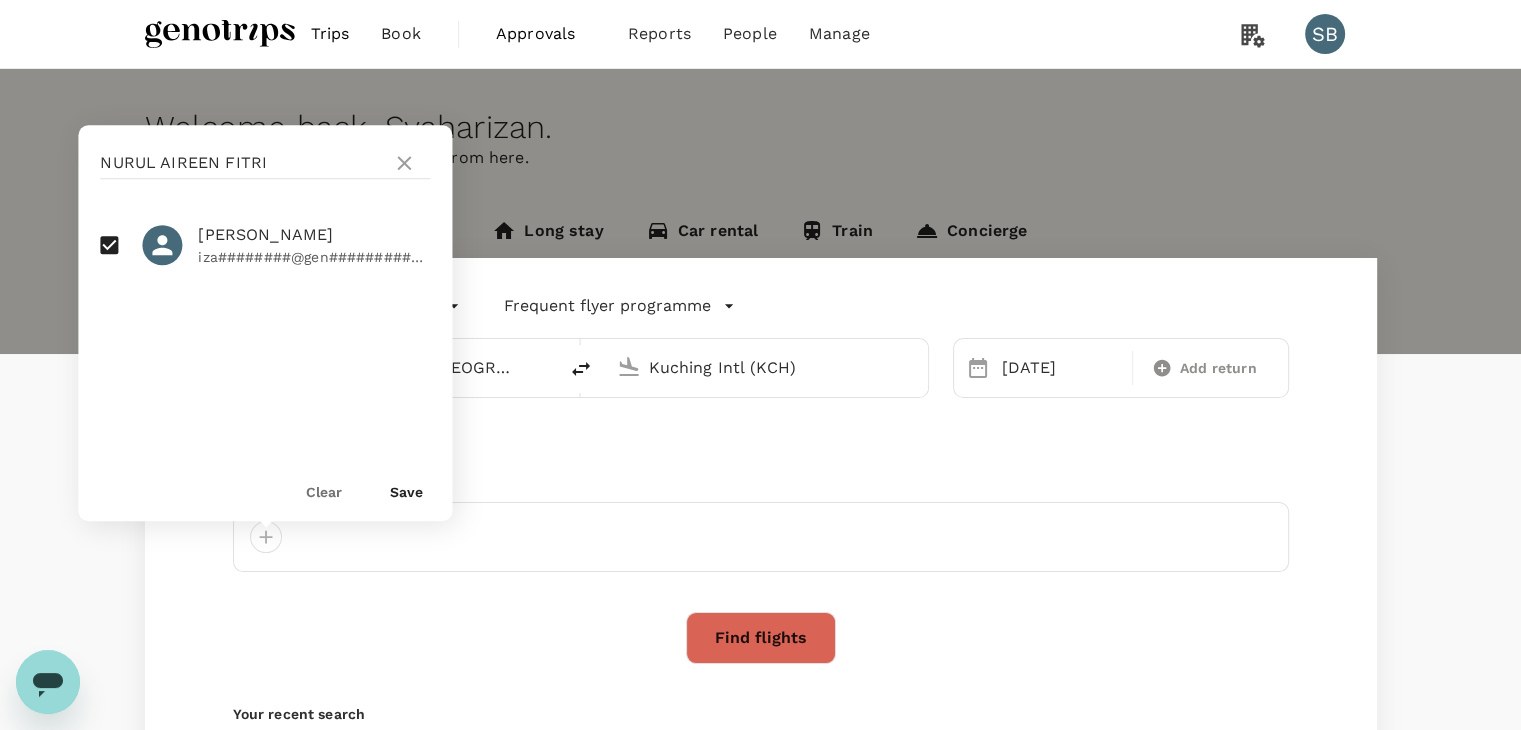 click on "Save" at bounding box center (406, 492) 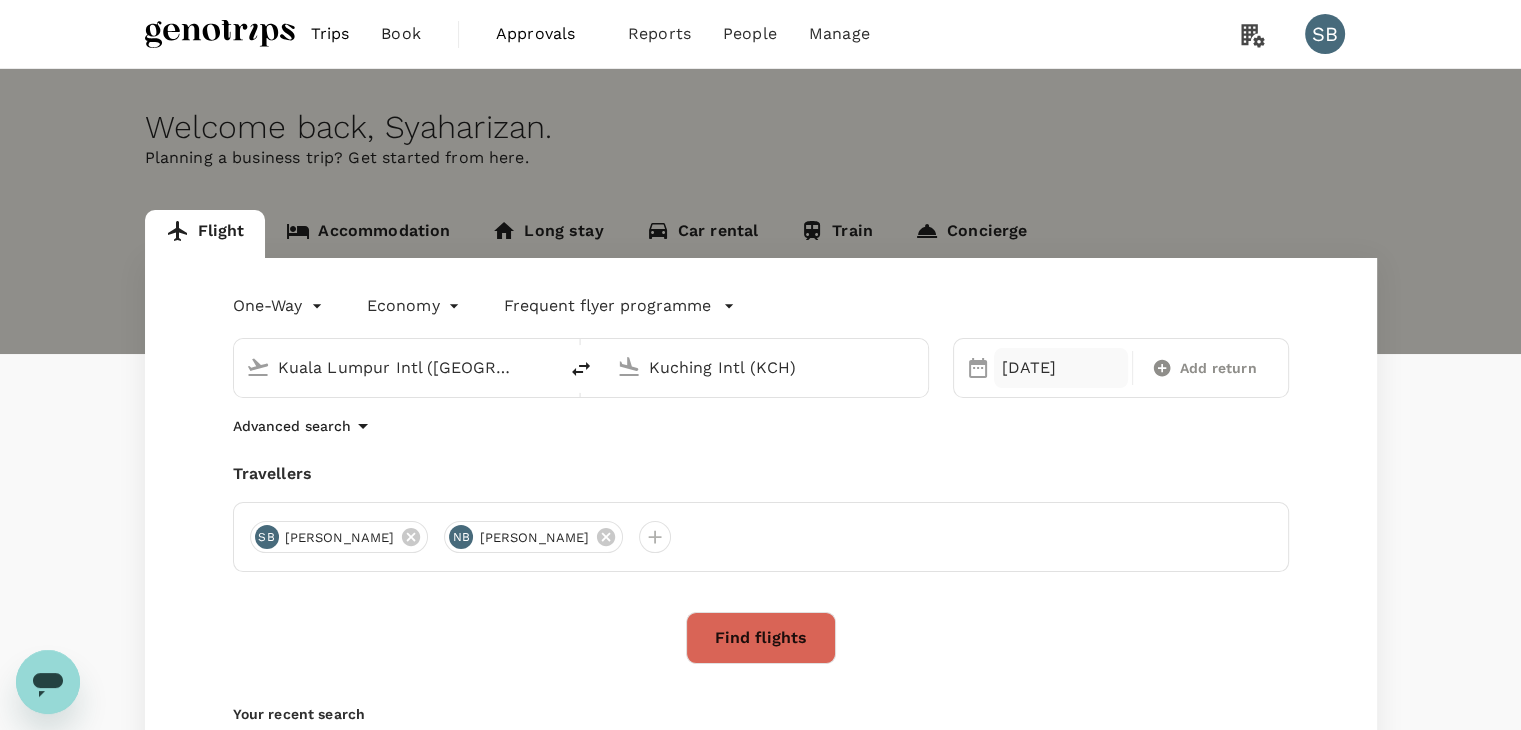 click on "[DATE]" at bounding box center [1061, 368] 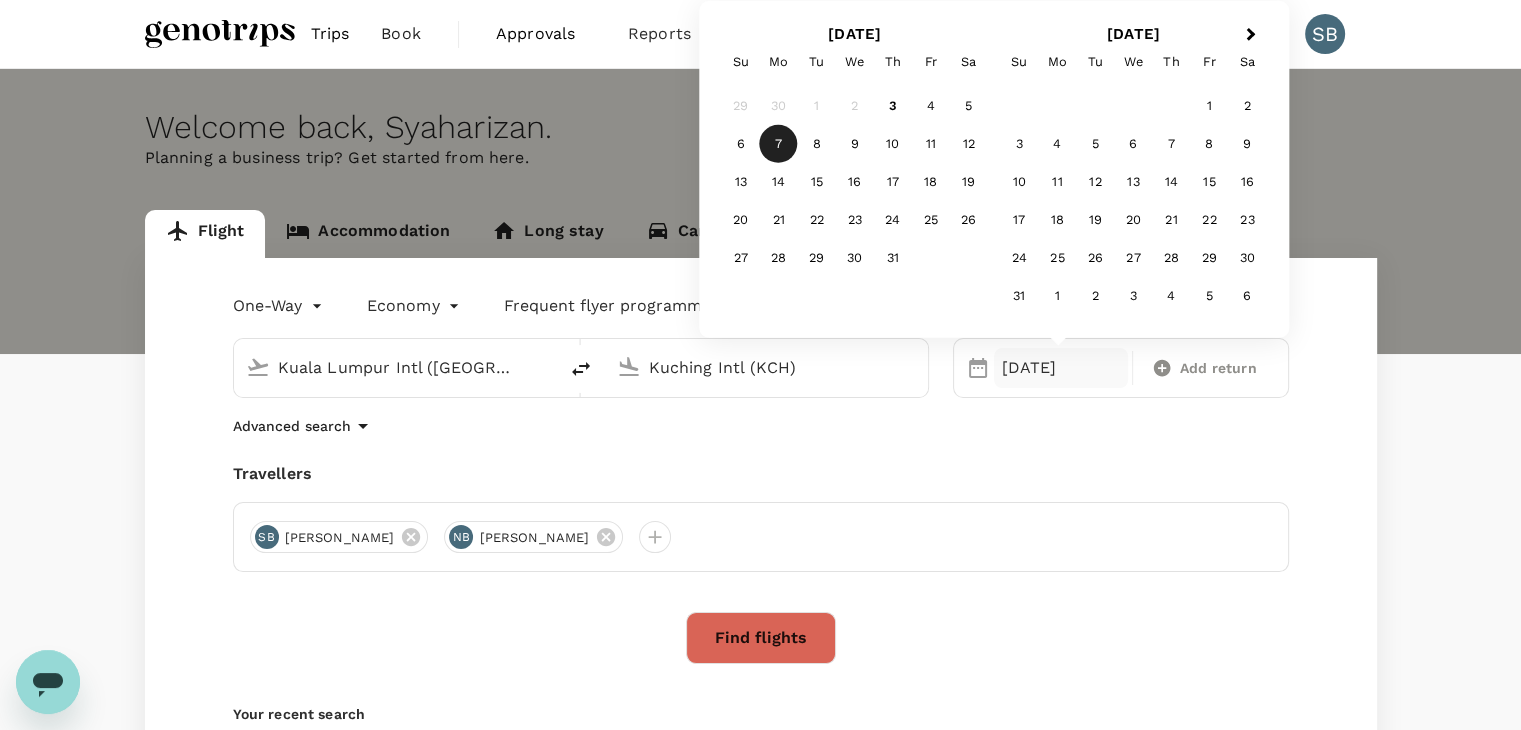 click on "4" at bounding box center (931, 106) 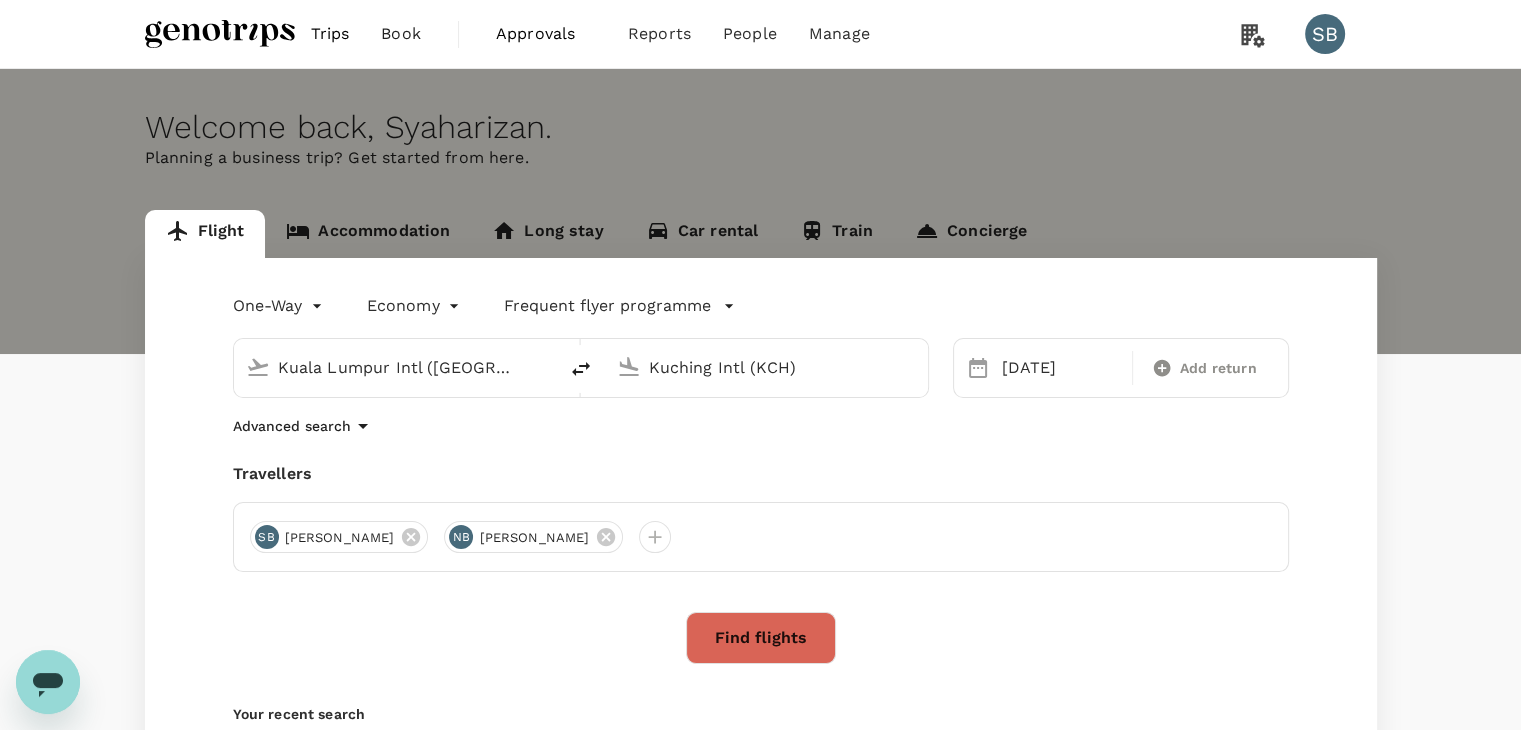 click on "Kuala Lumpur Intl ([GEOGRAPHIC_DATA])" at bounding box center (396, 367) 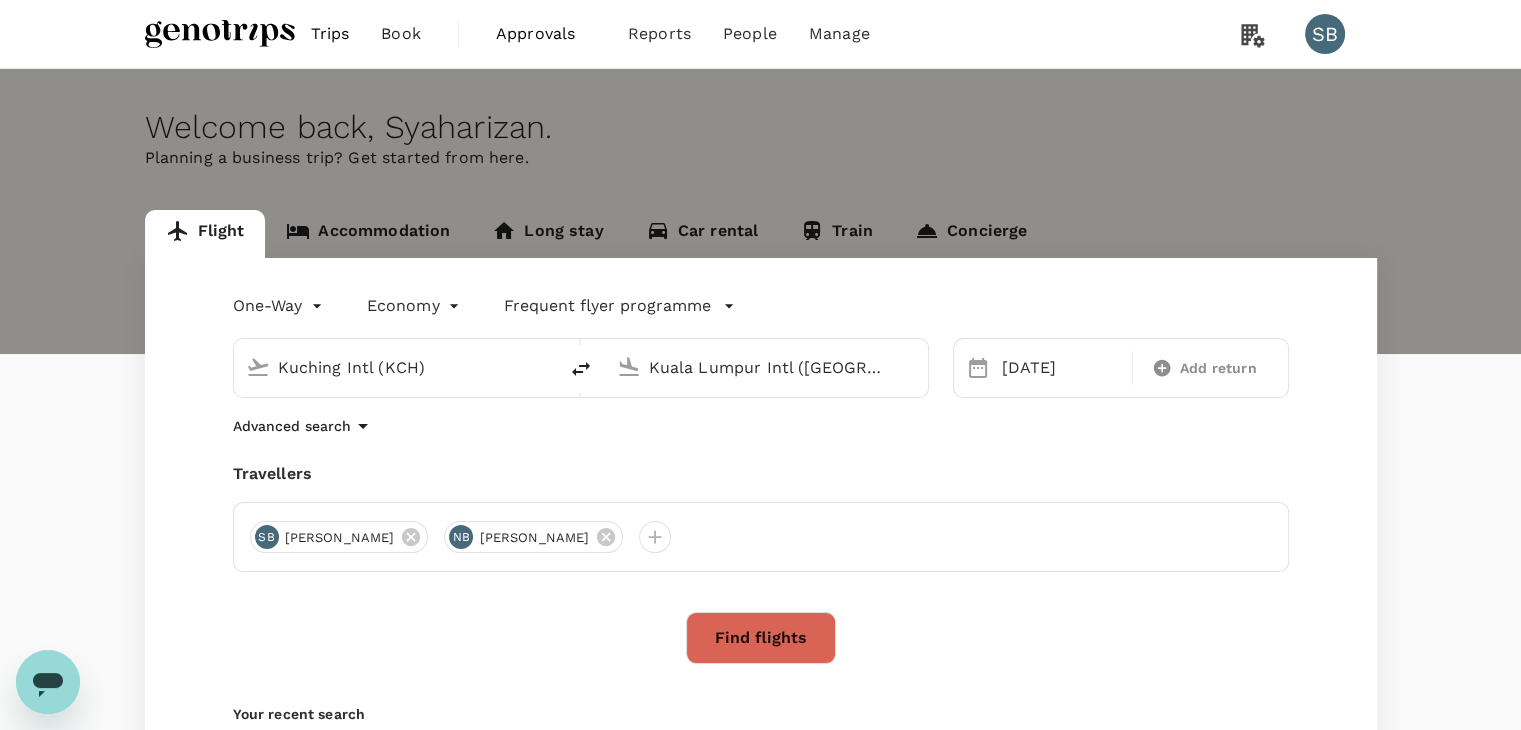 click on "Kuala Lumpur Intl ([GEOGRAPHIC_DATA])" at bounding box center (767, 367) 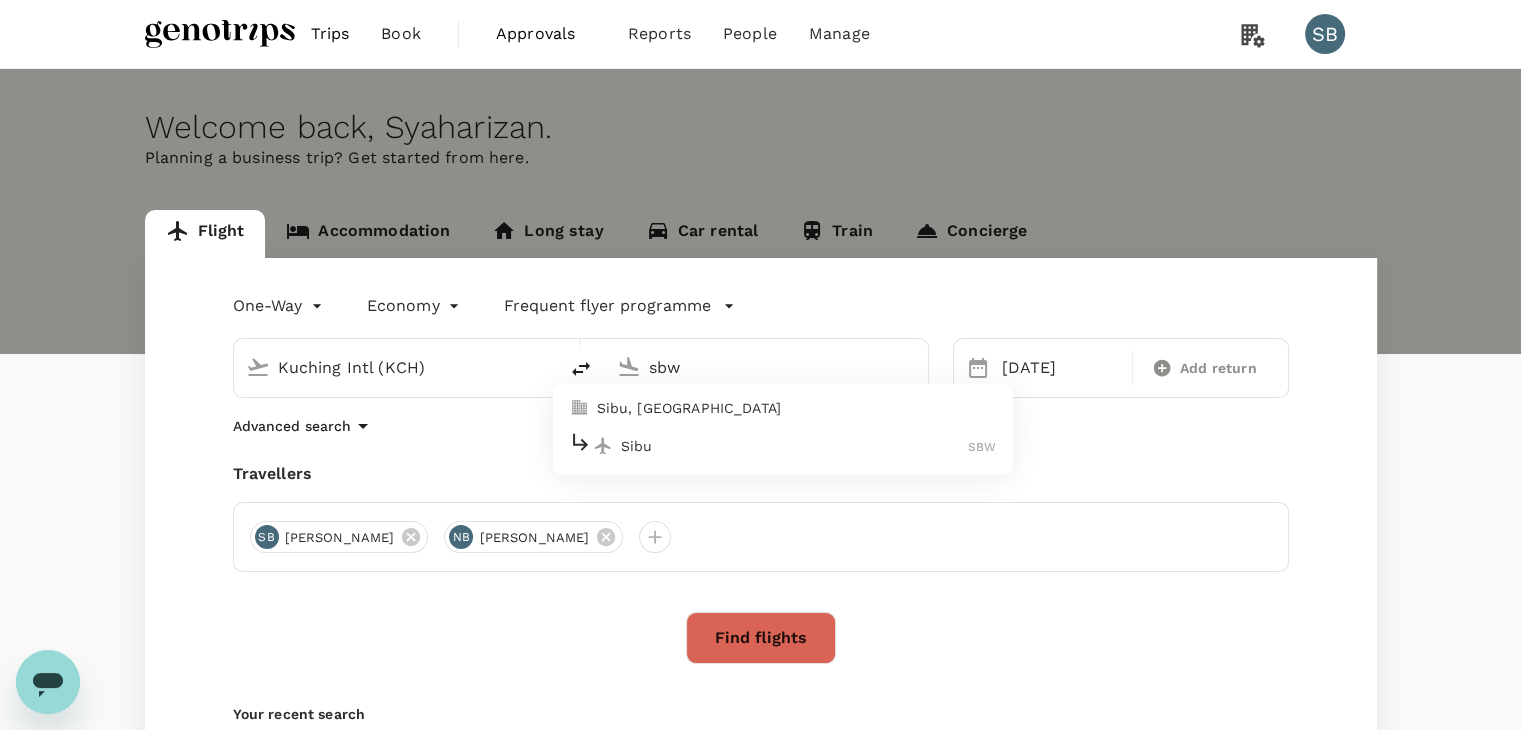 click on "Sibu" at bounding box center [795, 446] 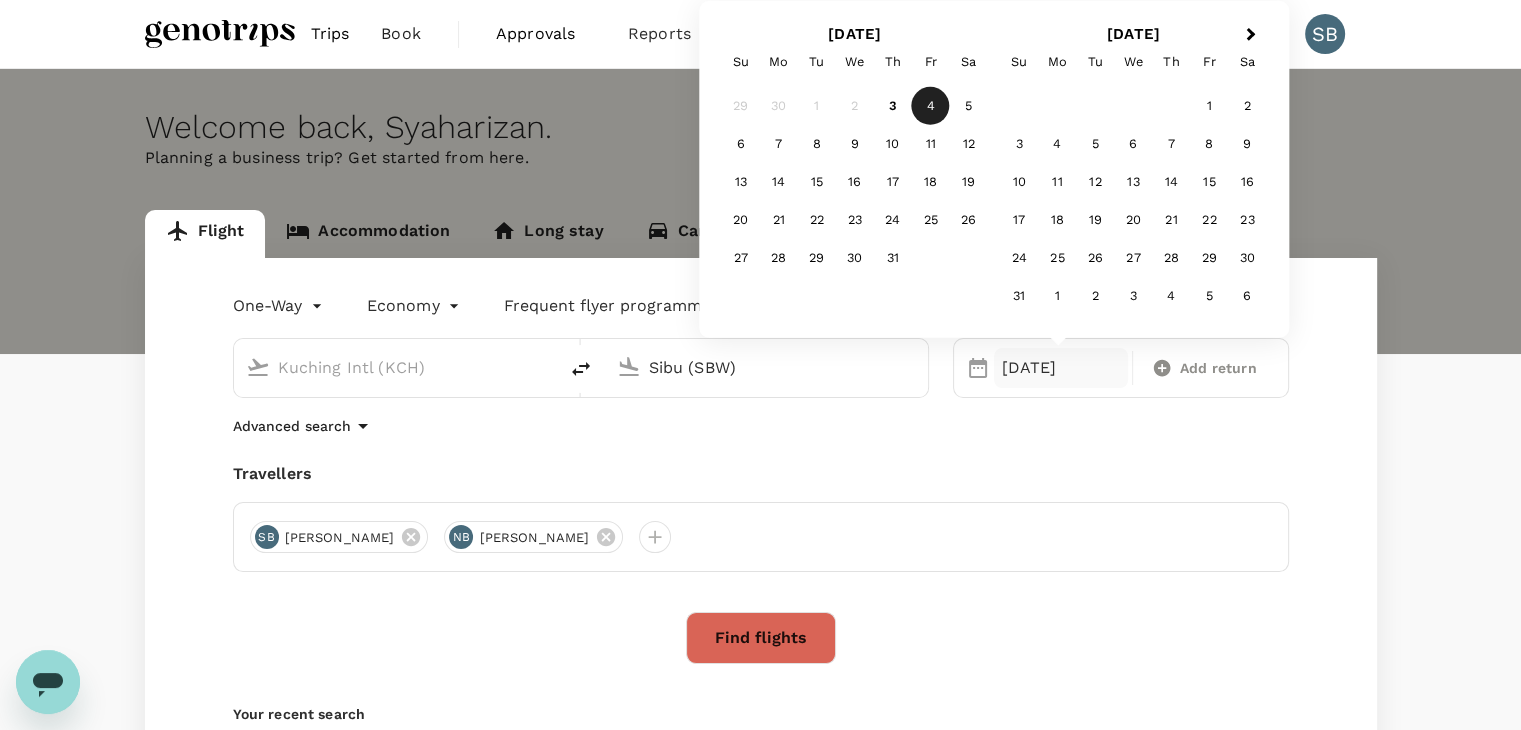 type on "Sibu (SBW)" 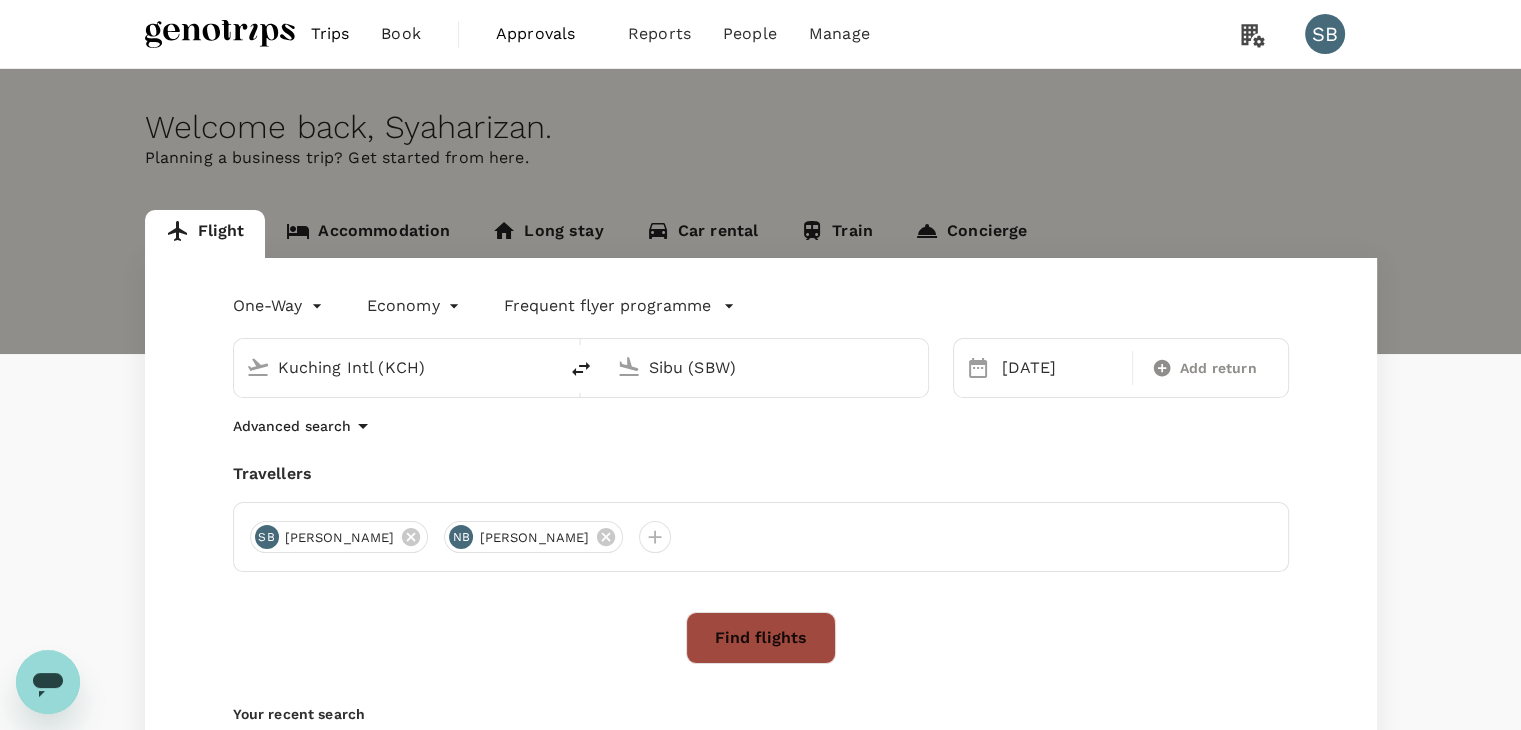 click on "Find flights" at bounding box center [761, 638] 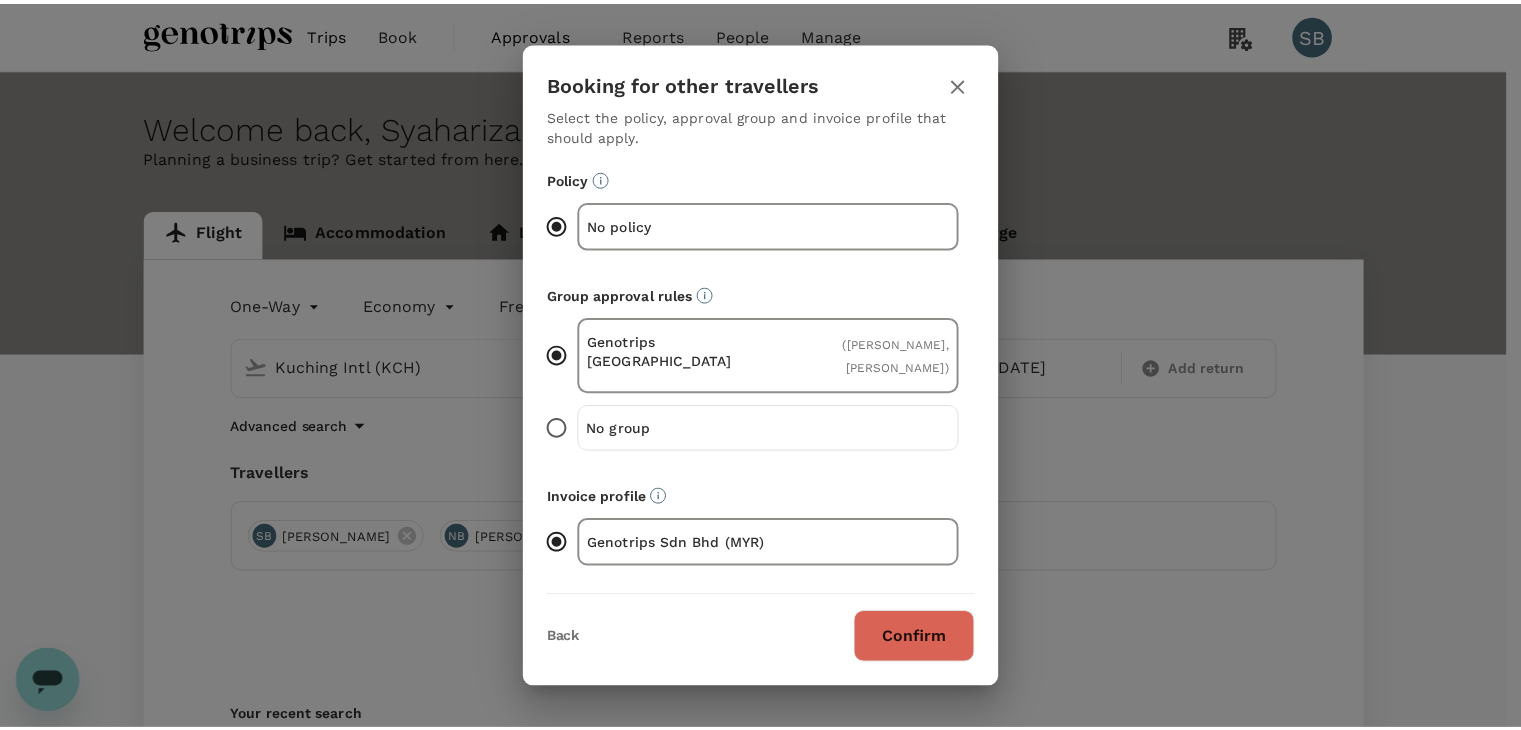 scroll, scrollTop: 44, scrollLeft: 0, axis: vertical 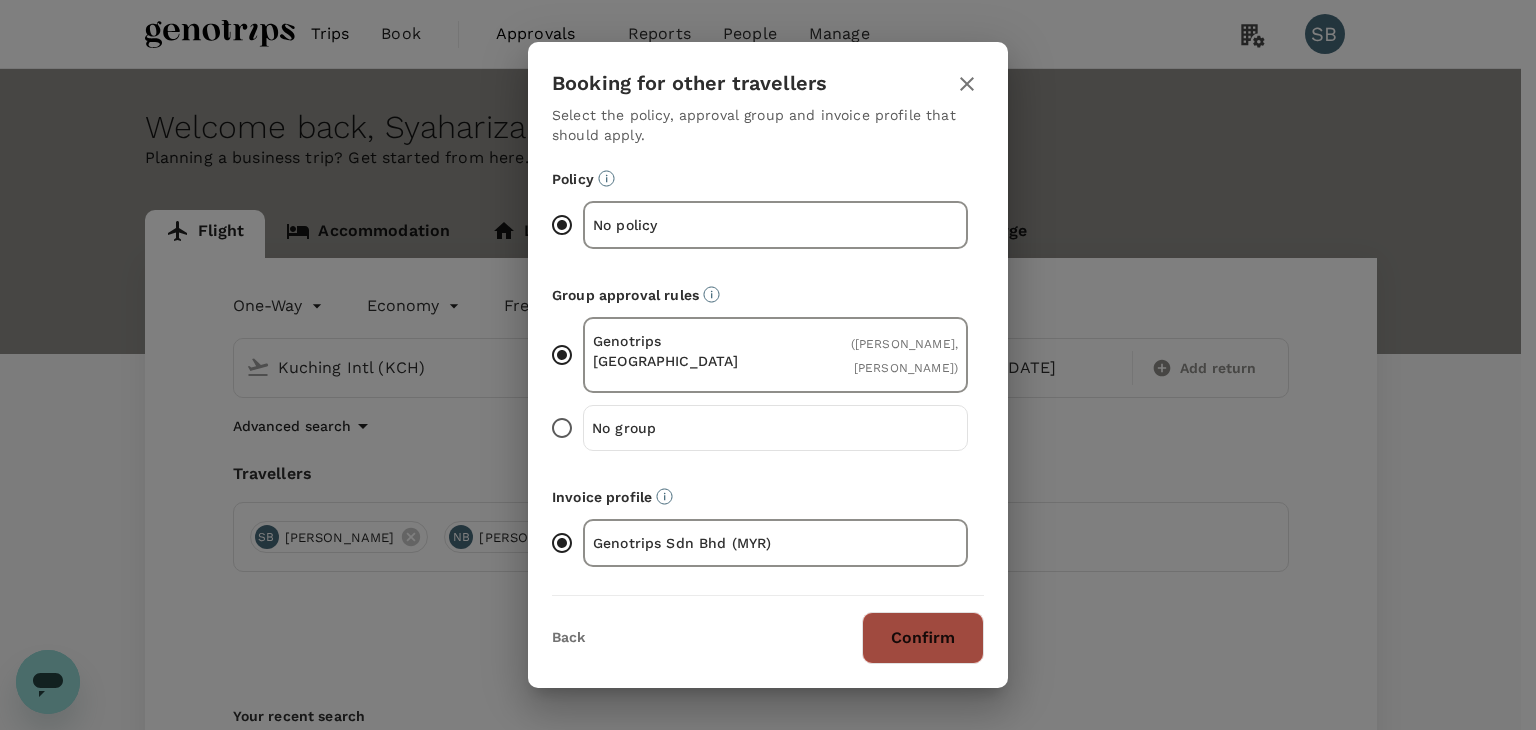 click on "Confirm" at bounding box center [923, 638] 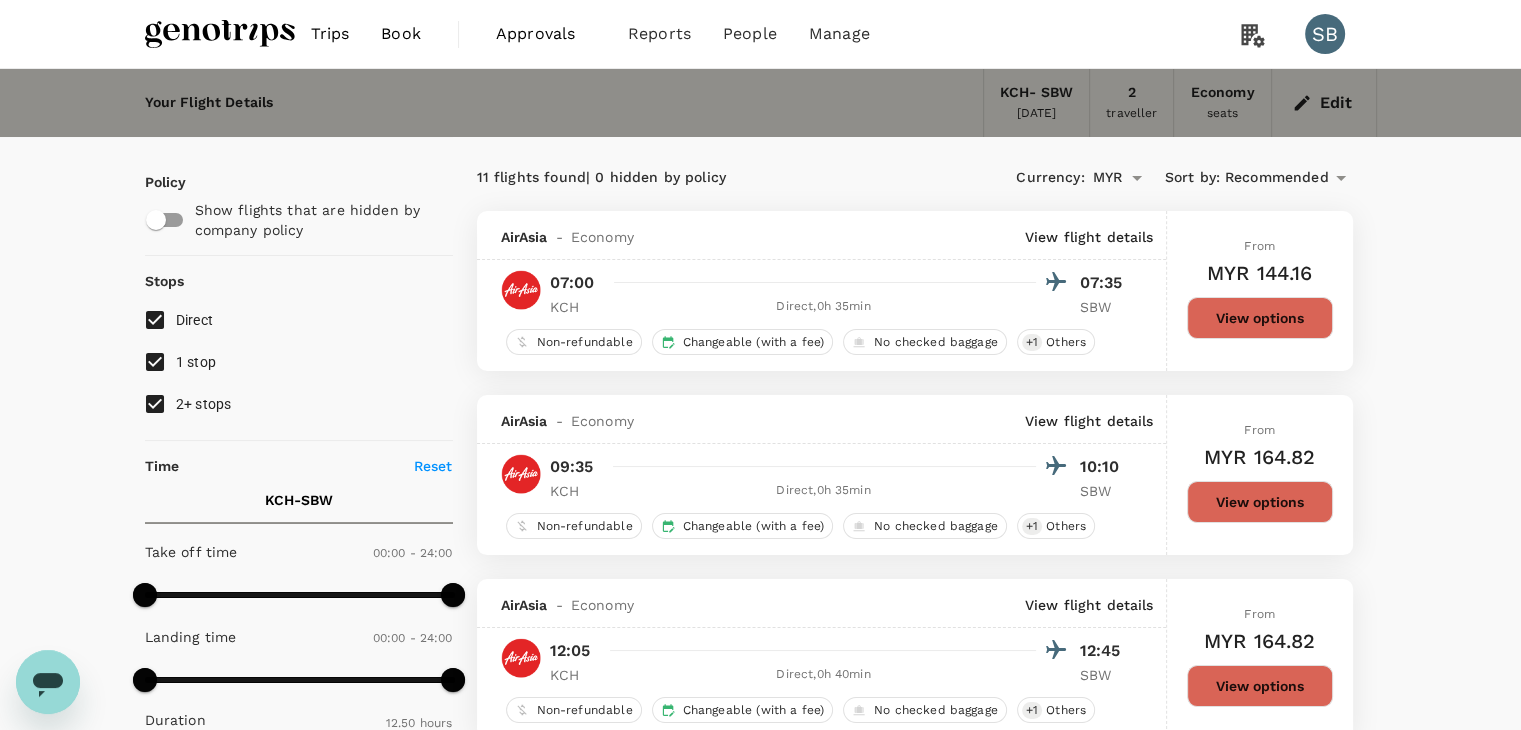 click on "2+ stops" at bounding box center (155, 404) 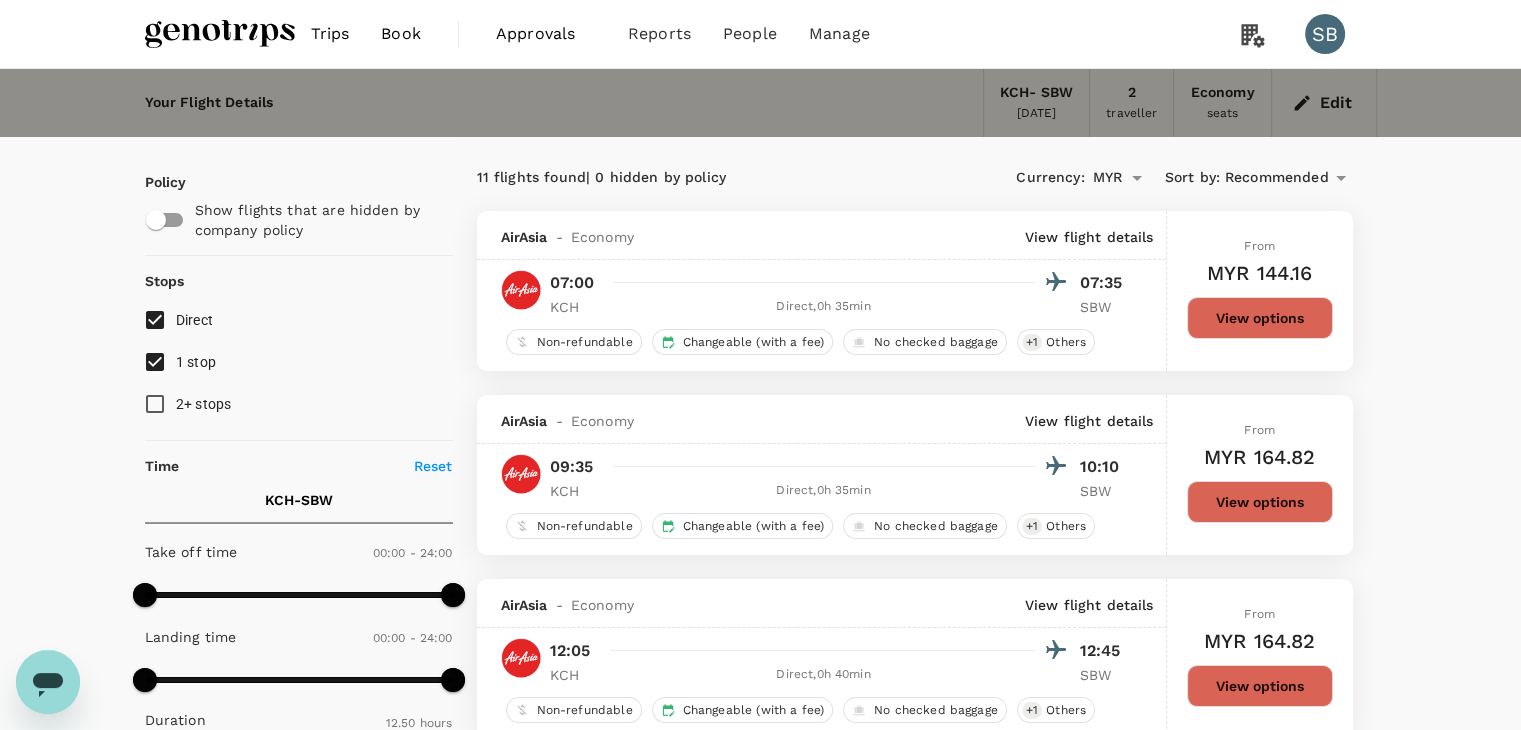 click on "1 stop" at bounding box center [155, 362] 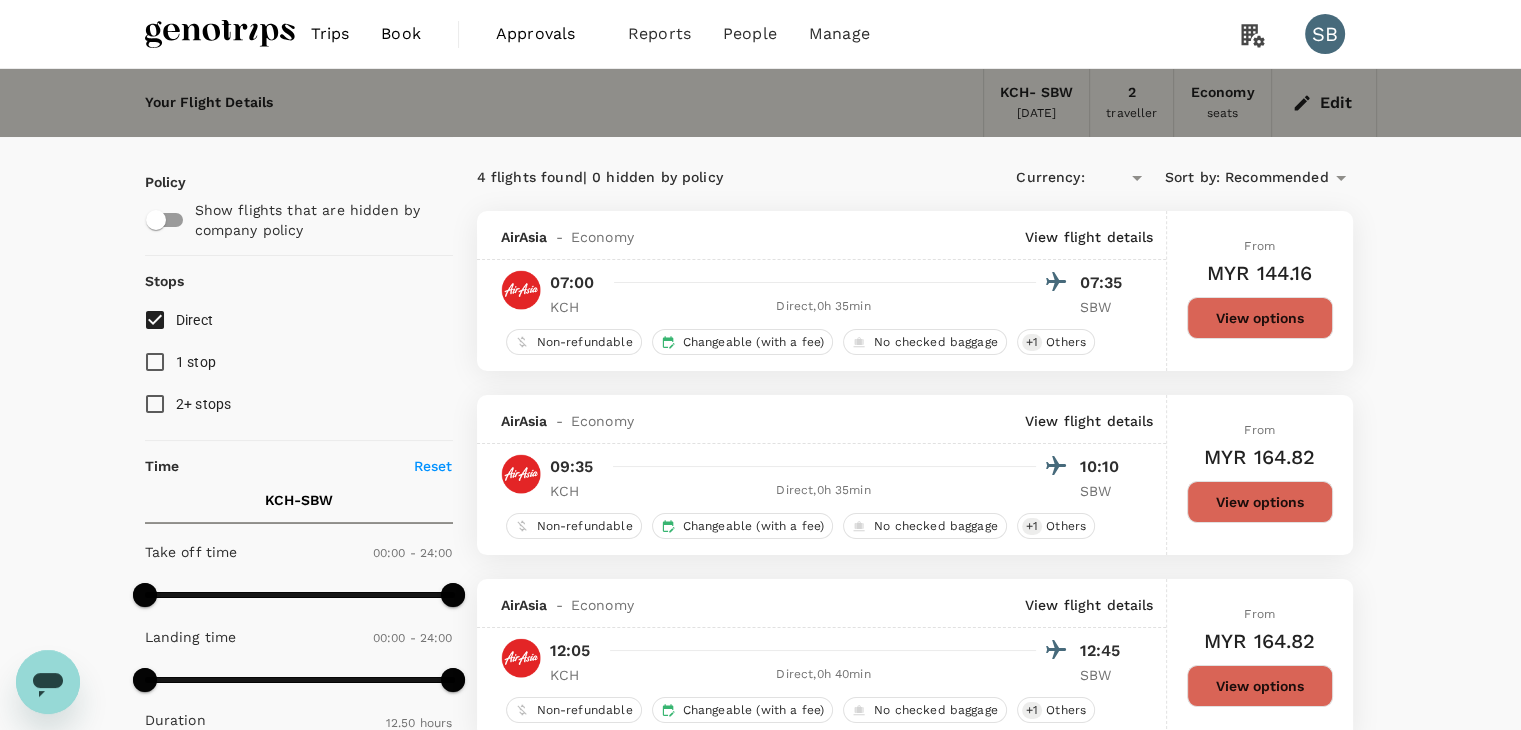 type on "MYR" 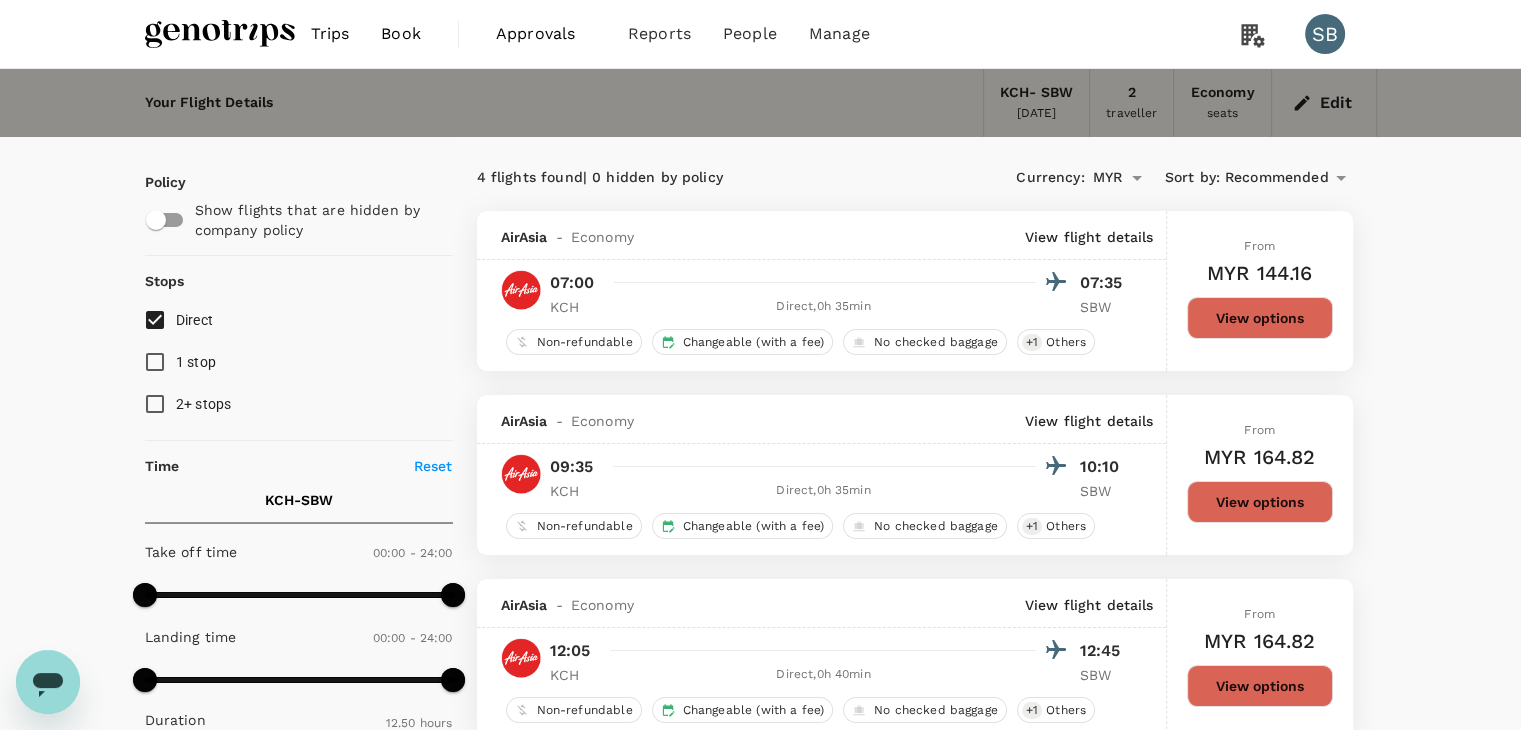 click on "View options" at bounding box center (1260, 502) 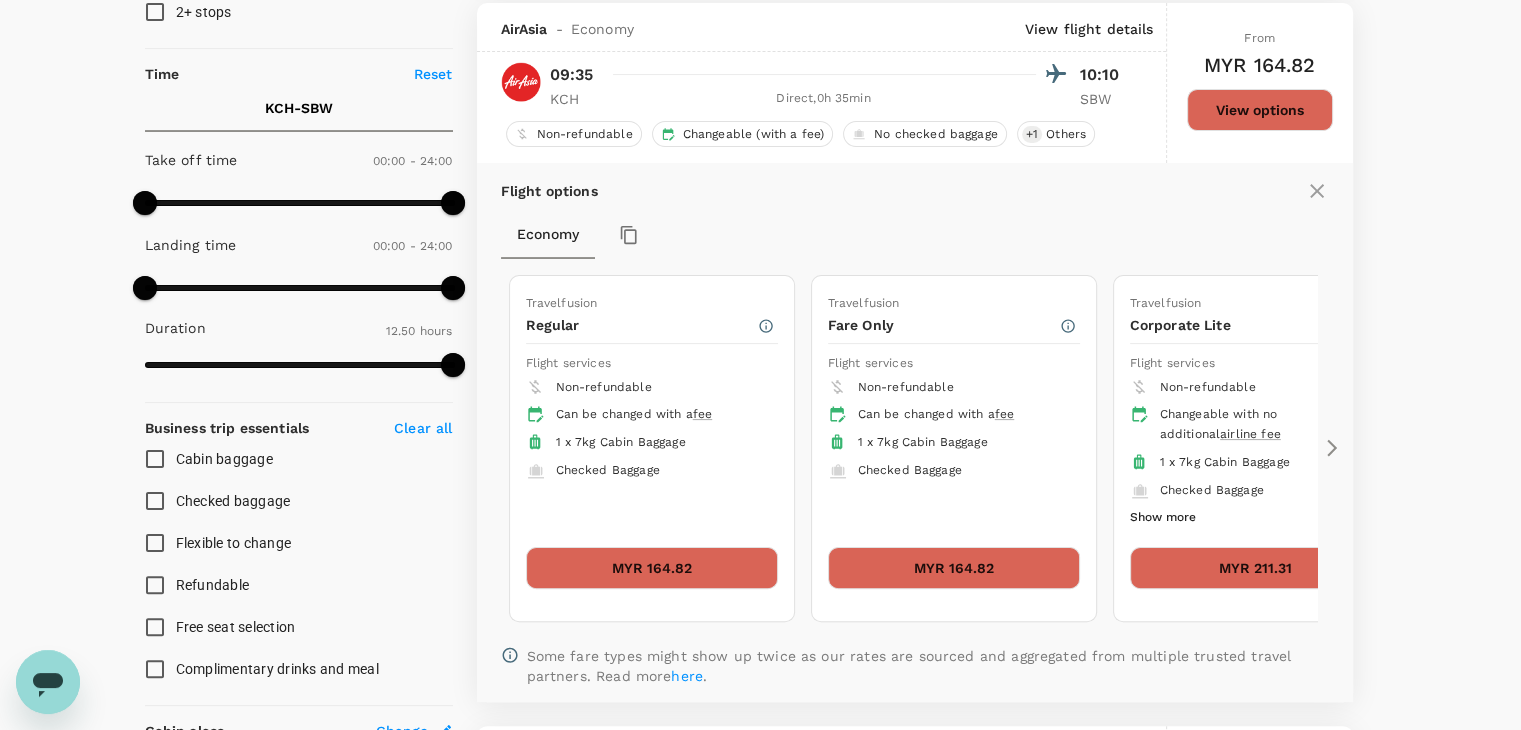 scroll, scrollTop: 395, scrollLeft: 0, axis: vertical 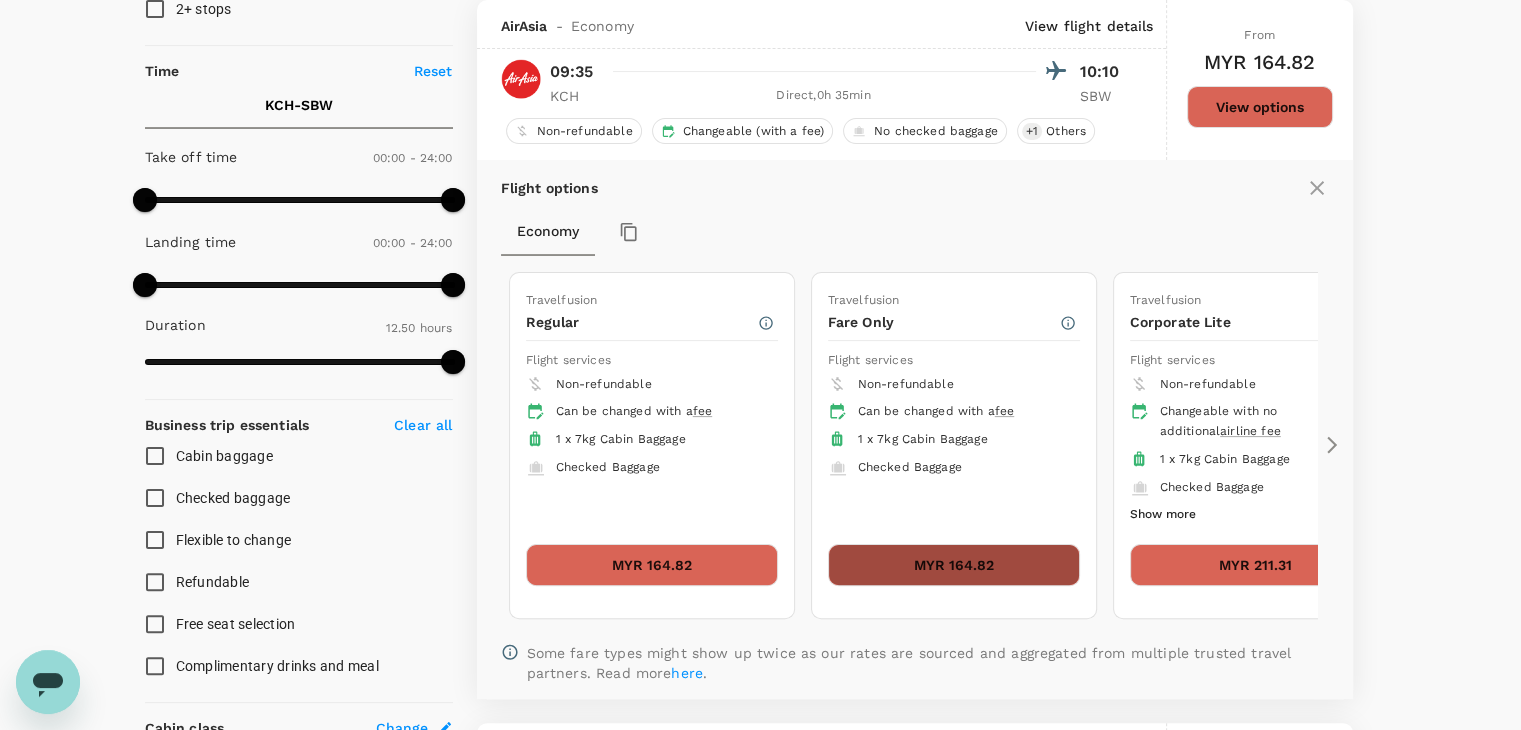 click on "MYR 164.82" at bounding box center [954, 565] 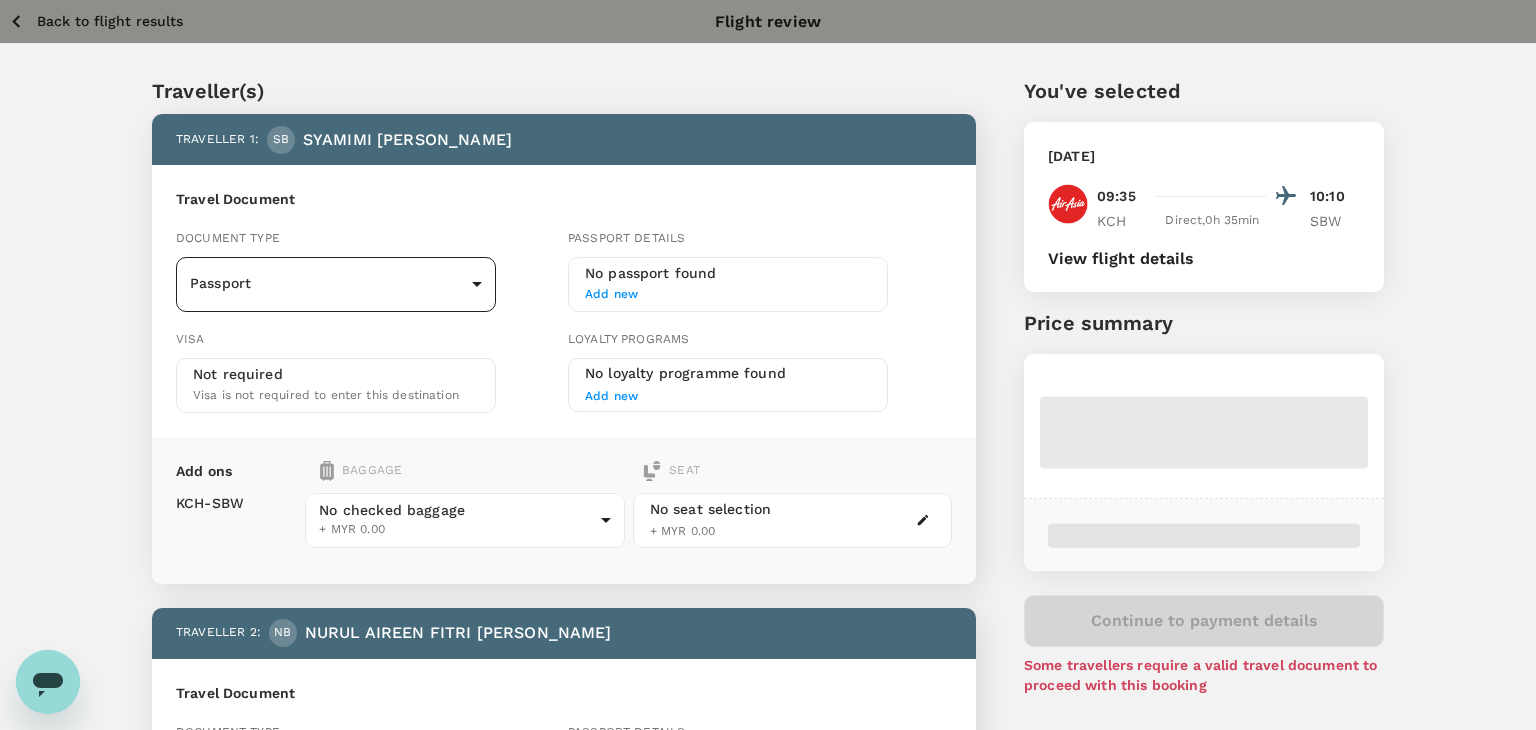 click on "Back to flight results Flight review Traveller(s) Traveller   1 : SB SYAMIMI   BINTI ISMADY Travel Document Document type Passport Passport ​ Passport details No passport found Add new Visa Not required Visa is not required to enter this destination Loyalty programs No loyalty programme found Add new Add ons Baggage Seat KCH  -  SBW No checked baggage + MYR 0.00 ​ No seat selection + MYR 0.00 Traveller   2 : NB NURUL AIREEN FITRI   BINTI AIDIL Travel Document Document type Passport Passport ​ Passport details No passport found Add new Visa Not required Visa is not required to enter this destination Loyalty programs No loyalty programme found Add new Add ons Baggage Seat KCH  -  SBW No checked baggage + MYR 0.00 ​ No seat selection + MYR 0.00 Special request Add any special requests here. Our support team will attend to it and reach out to you as soon as possible. Add request You've selected [DATE] 09:35 10:10 KCH Direct ,  0h 35min SBW View flight details Price summary by TruTrip  ( )" at bounding box center (768, 666) 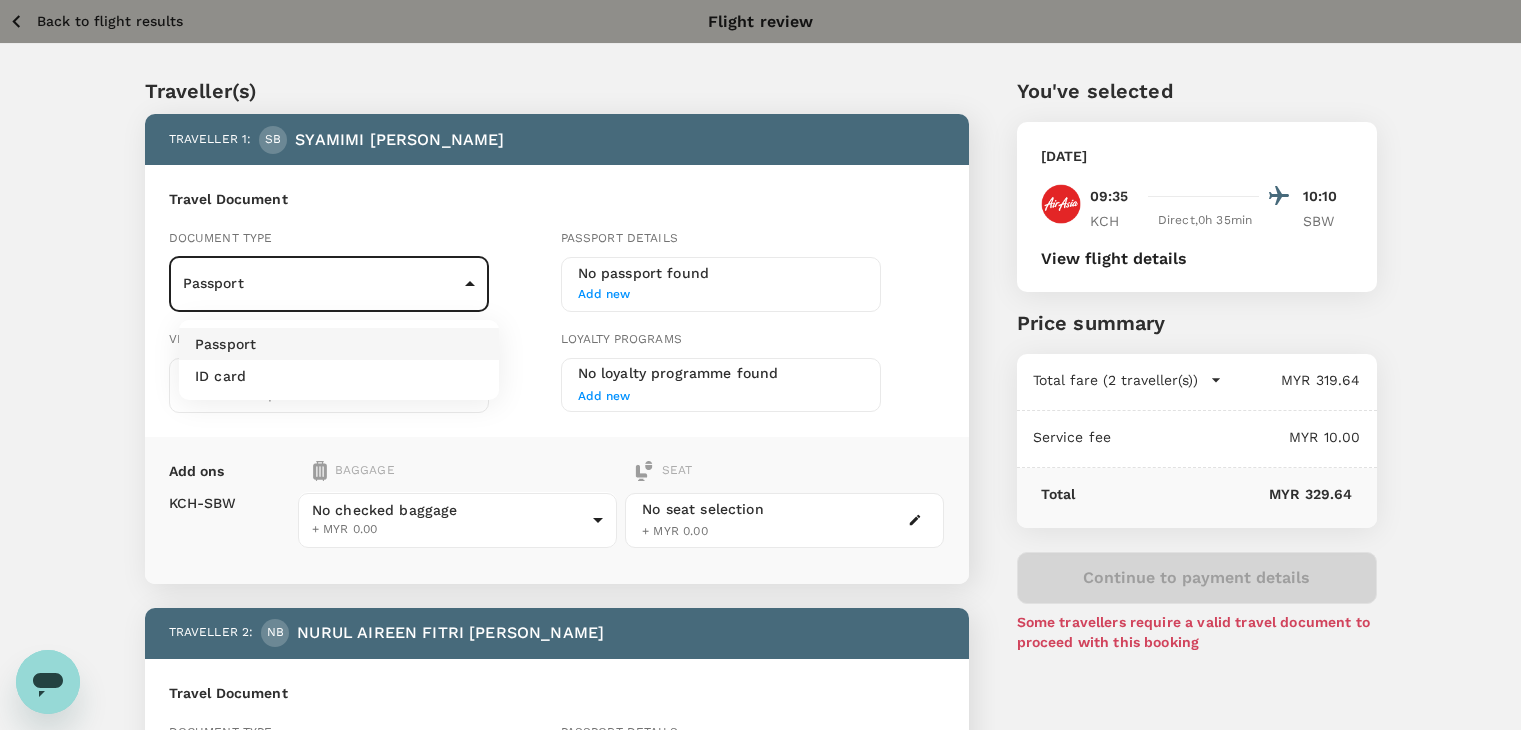 click on "ID card" at bounding box center [339, 376] 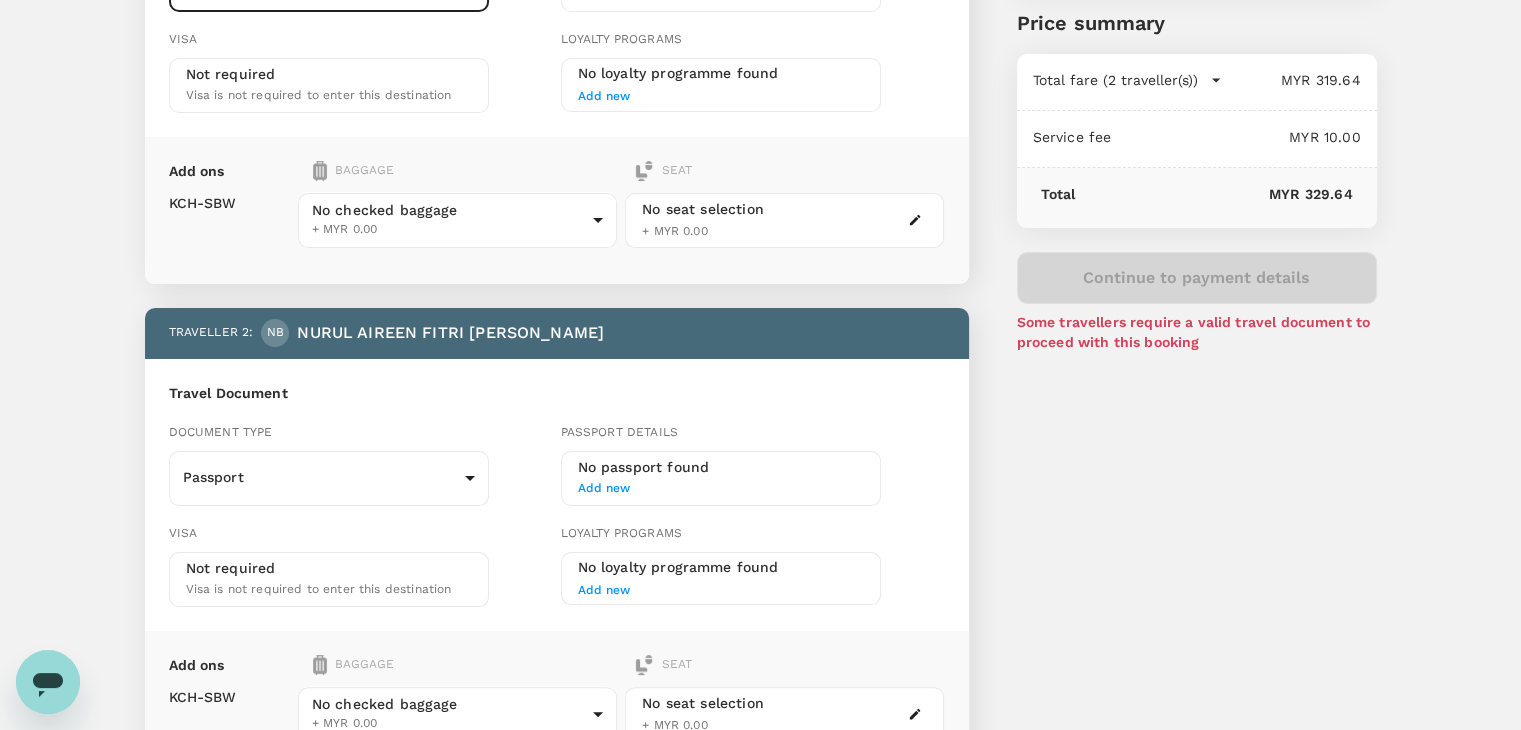 scroll, scrollTop: 400, scrollLeft: 0, axis: vertical 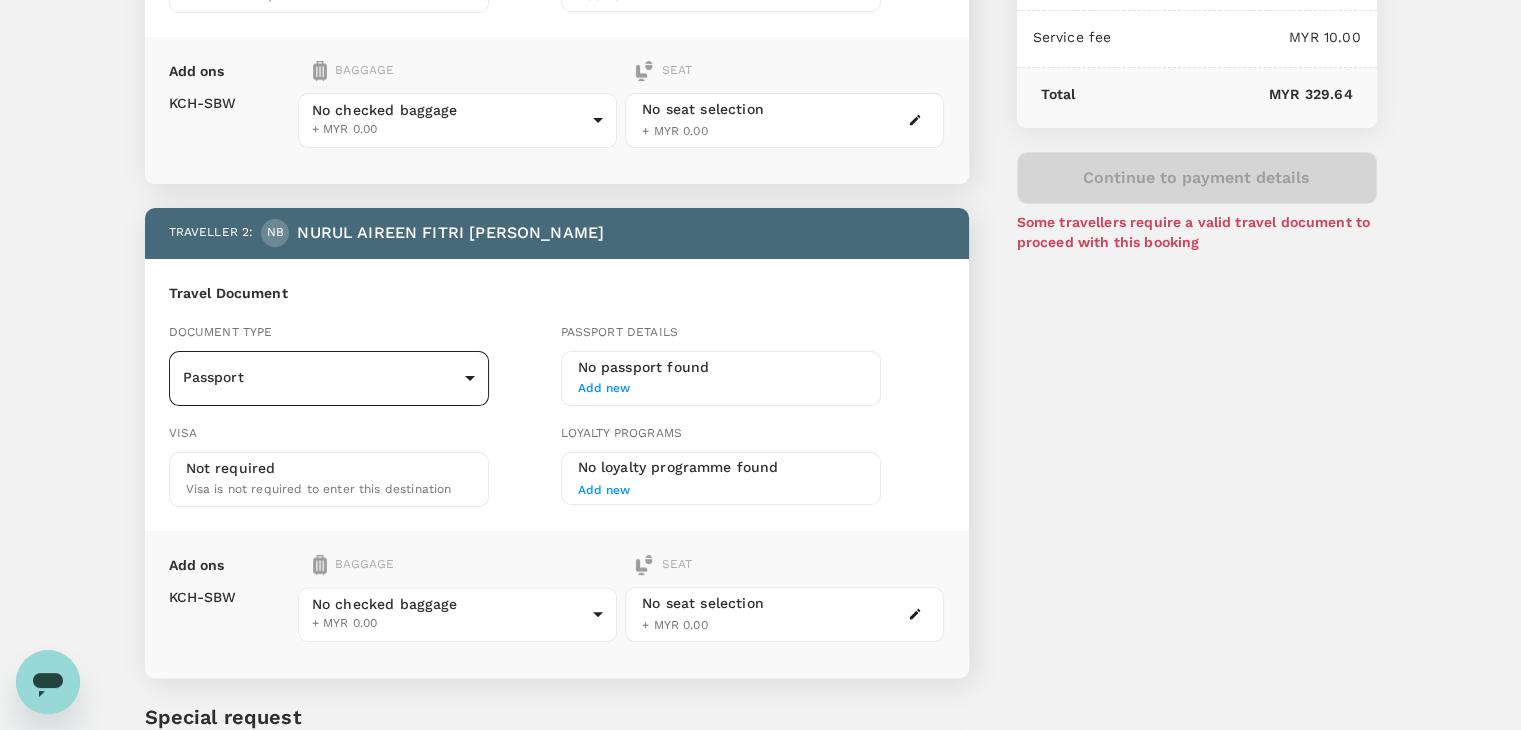 click on "Back to flight results Flight review Traveller(s) Traveller   1 : SB SYAMIMI   BINTI ISMADY Travel Document Document type ID card Id card ​ Id card details 000516131272 [GEOGRAPHIC_DATA] 9f4ccc95-f206-445b-9ee6-5e00438bd79d ​ Visa Not required Visa is not required to enter this destination Loyalty programs No loyalty programme found Add new Add ons Baggage Seat KCH  -  SBW No checked baggage + MYR 0.00 ​ No seat selection + MYR 0.00 Traveller   2 : NB NURUL AIREEN FITRI   BINTI AIDIL Travel Document Document type Passport Passport ​ Passport details No passport found Add new Visa Not required Visa is not required to enter this destination Loyalty programs No loyalty programme found Add new Add ons Baggage Seat KCH  -  SBW No checked baggage + MYR 0.00 ​ No seat selection + MYR 0.00 Special request Add any special requests here. Our support team will attend to it and reach out to you as soon as possible. Add request You've selected [DATE] 09:35 10:10 KCH Direct ,  0h 35min SBW View flight details" at bounding box center (760, 266) 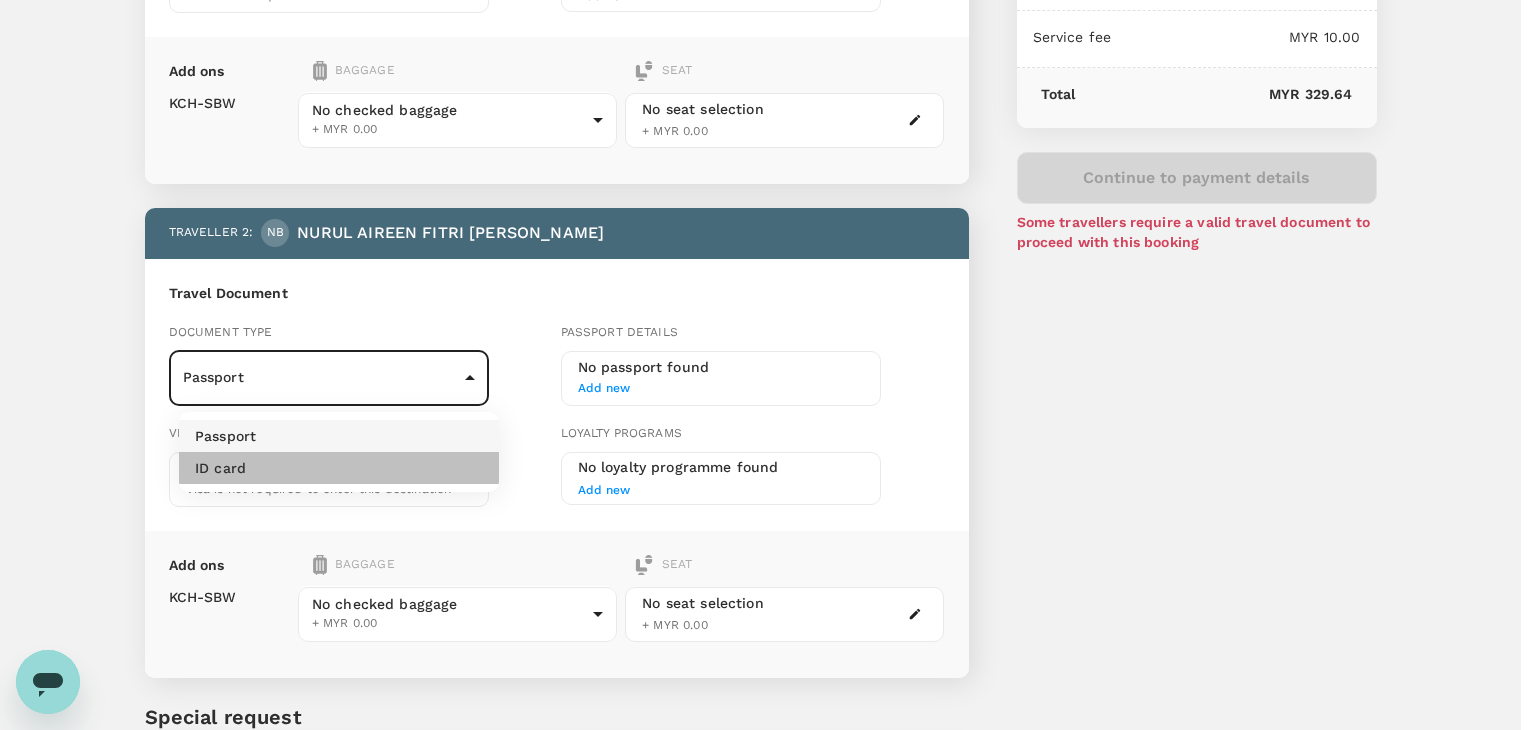 click on "ID card" at bounding box center [339, 468] 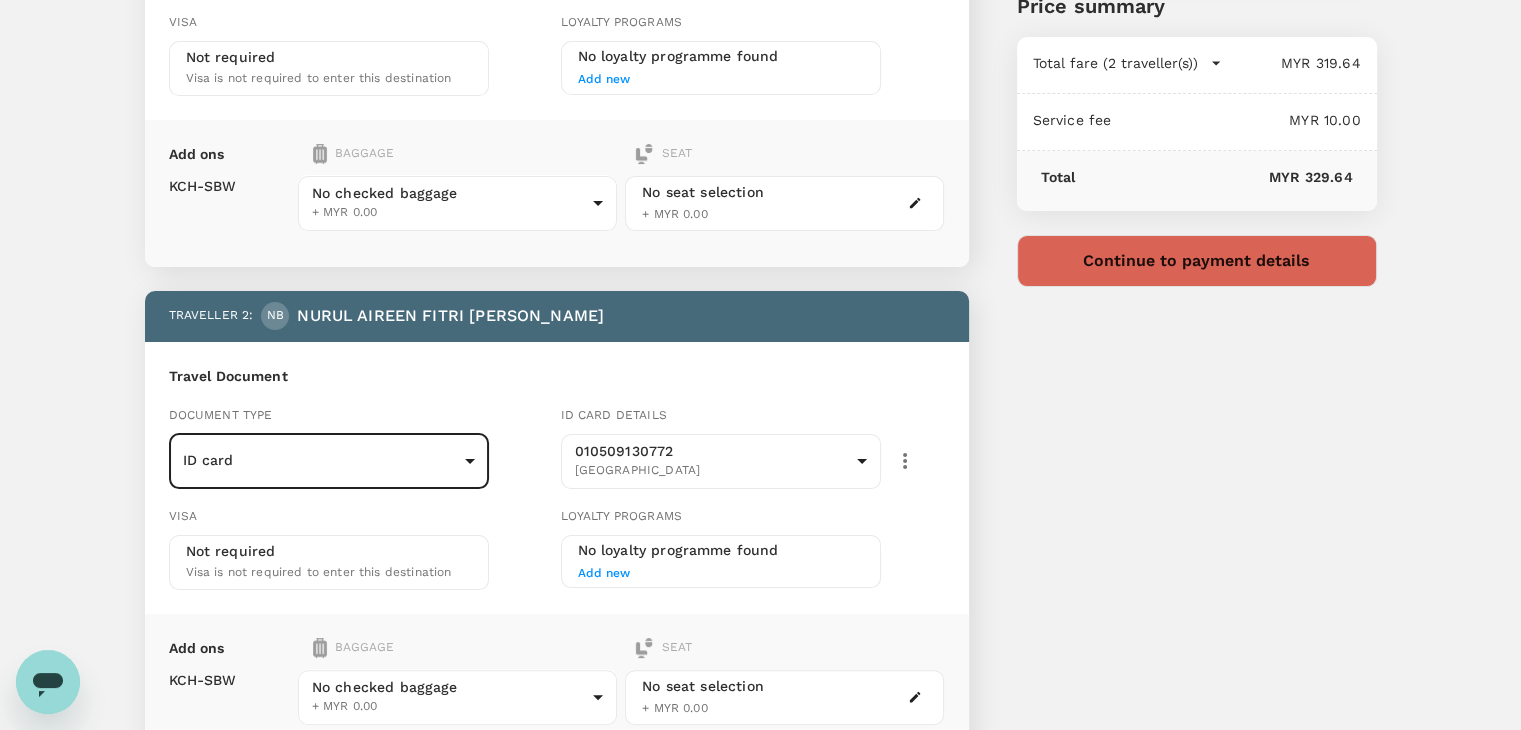 scroll, scrollTop: 200, scrollLeft: 0, axis: vertical 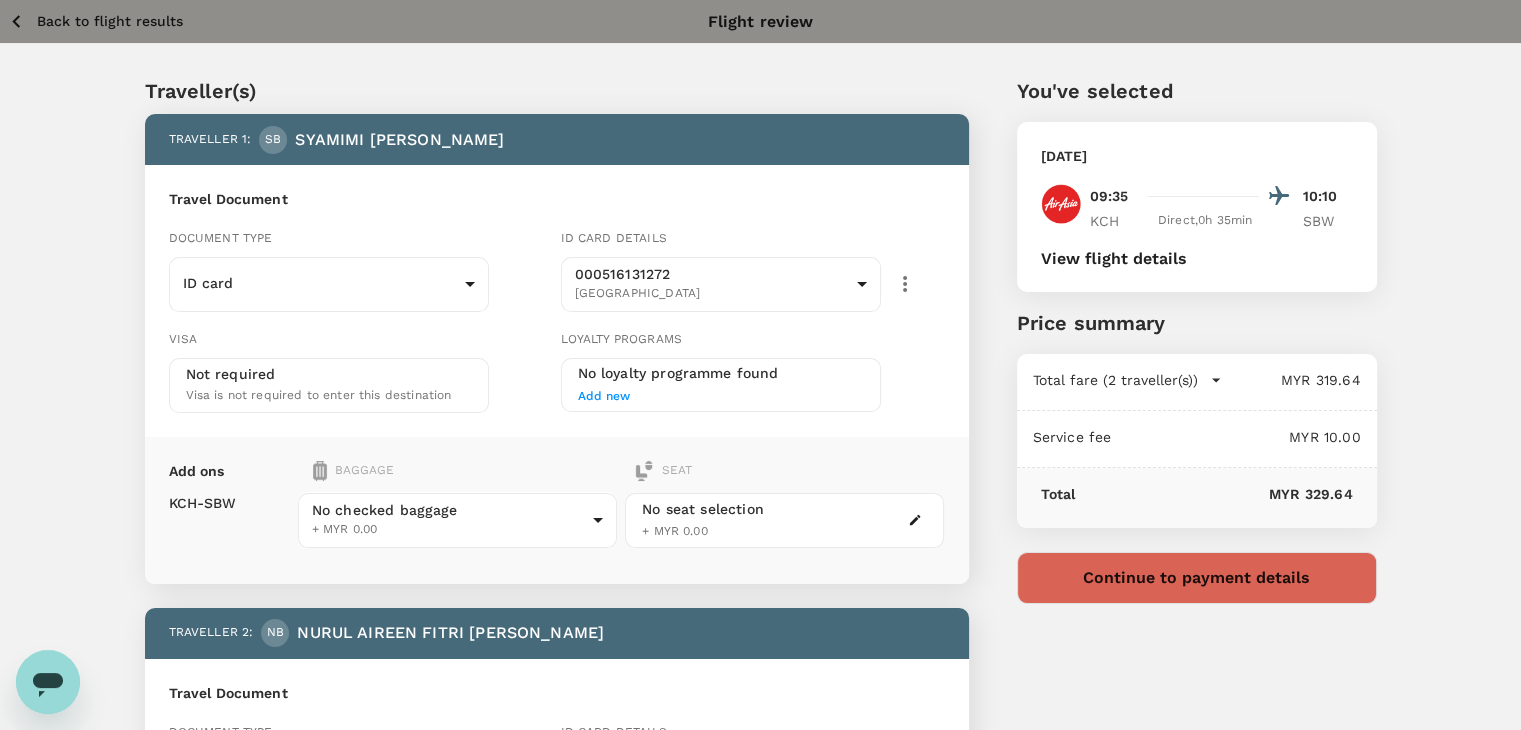 click 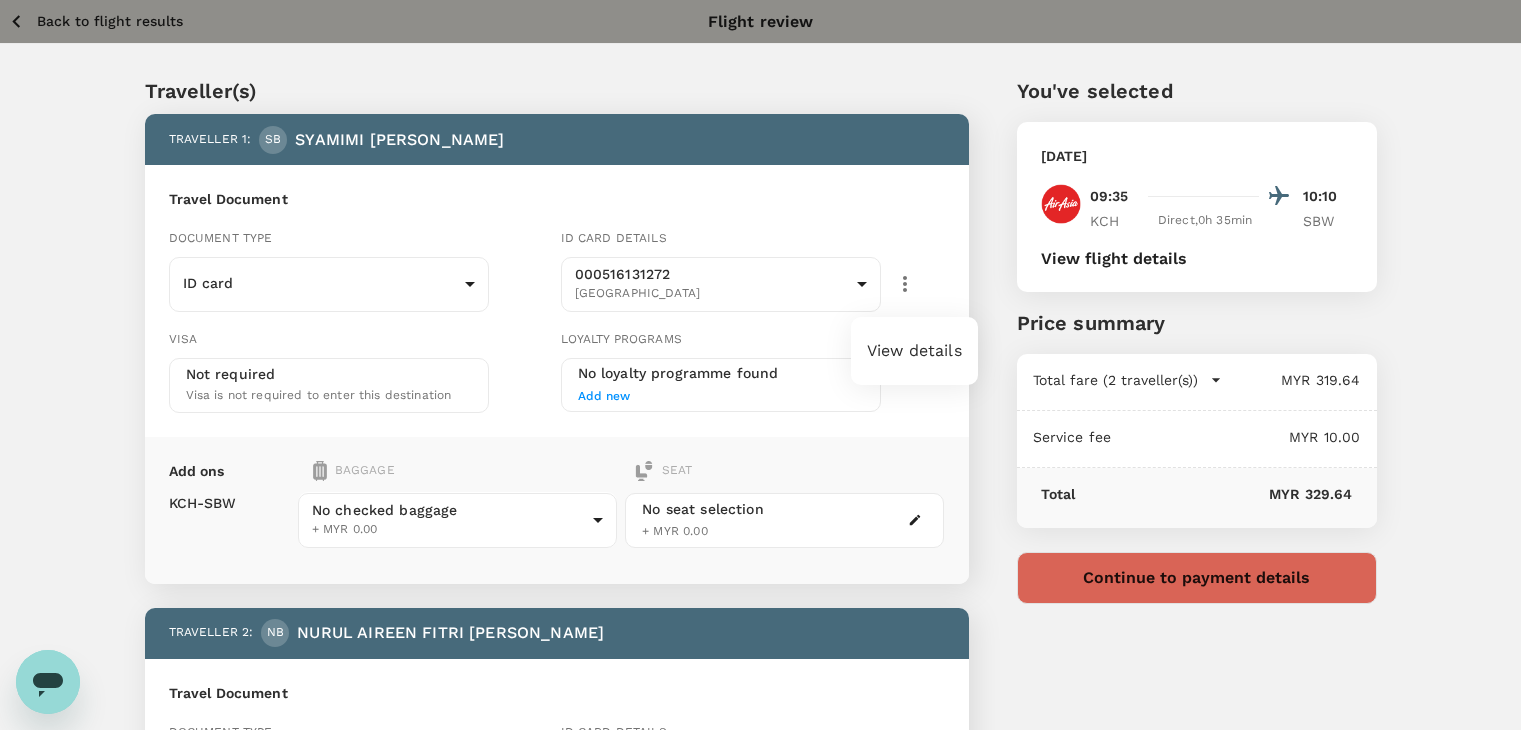 click on "View details" at bounding box center (914, 351) 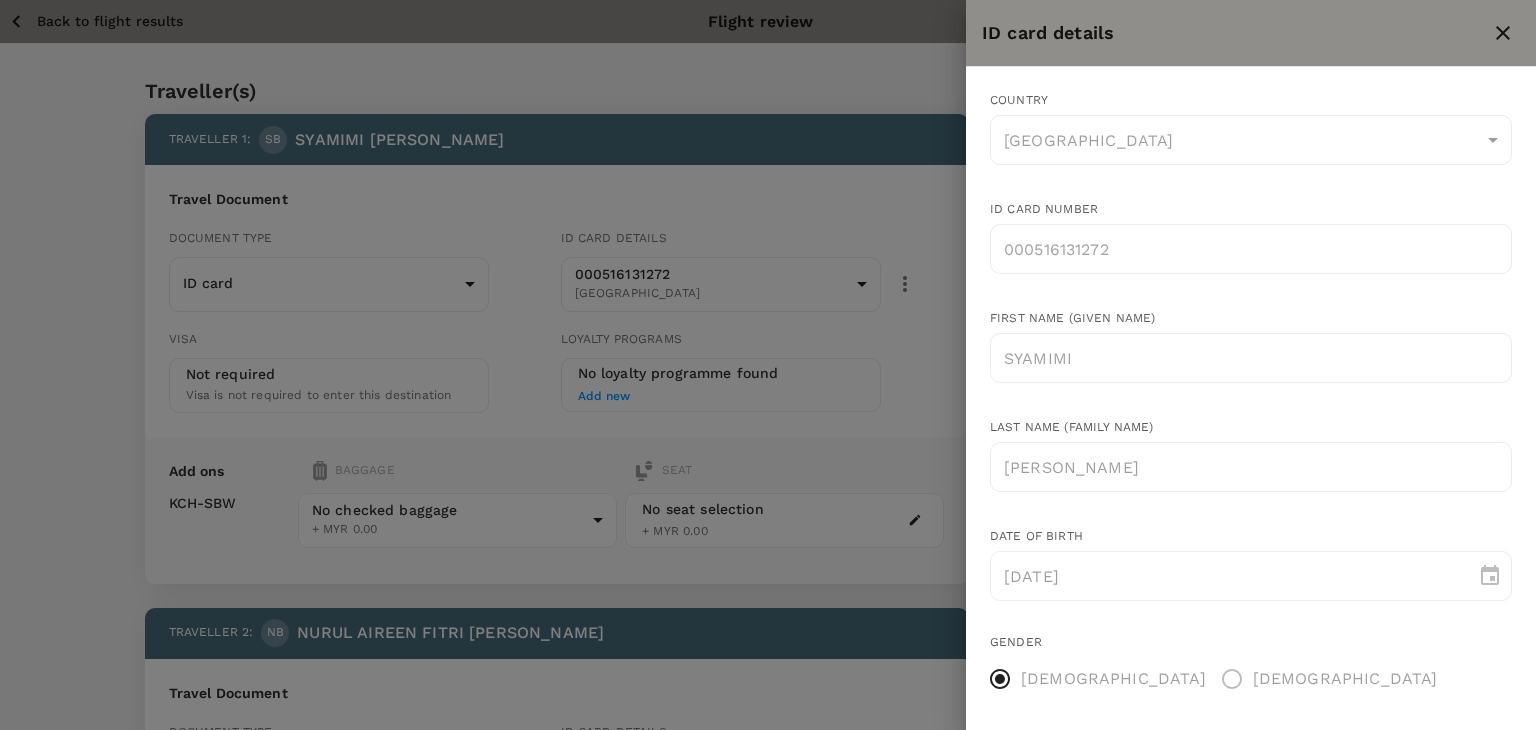 click 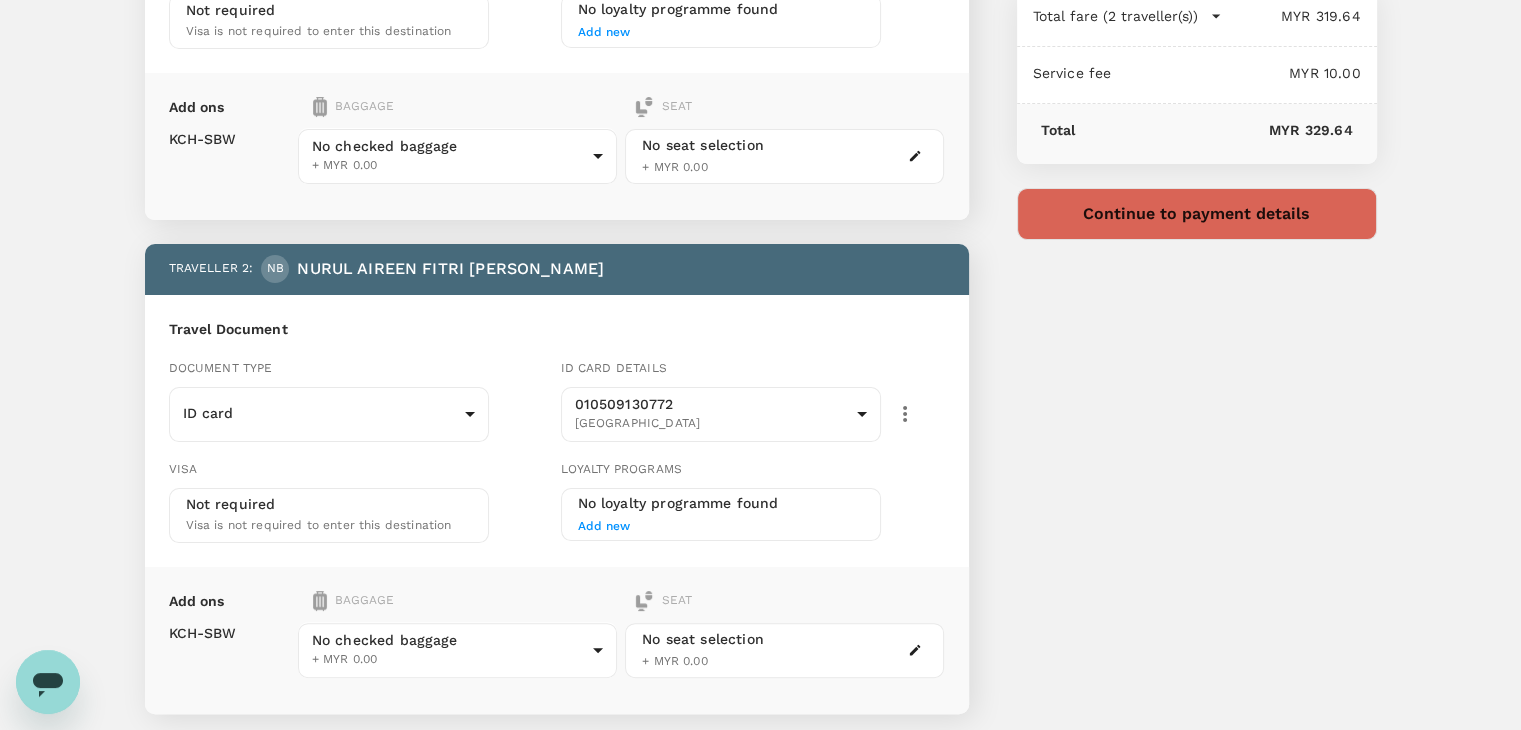 scroll, scrollTop: 400, scrollLeft: 0, axis: vertical 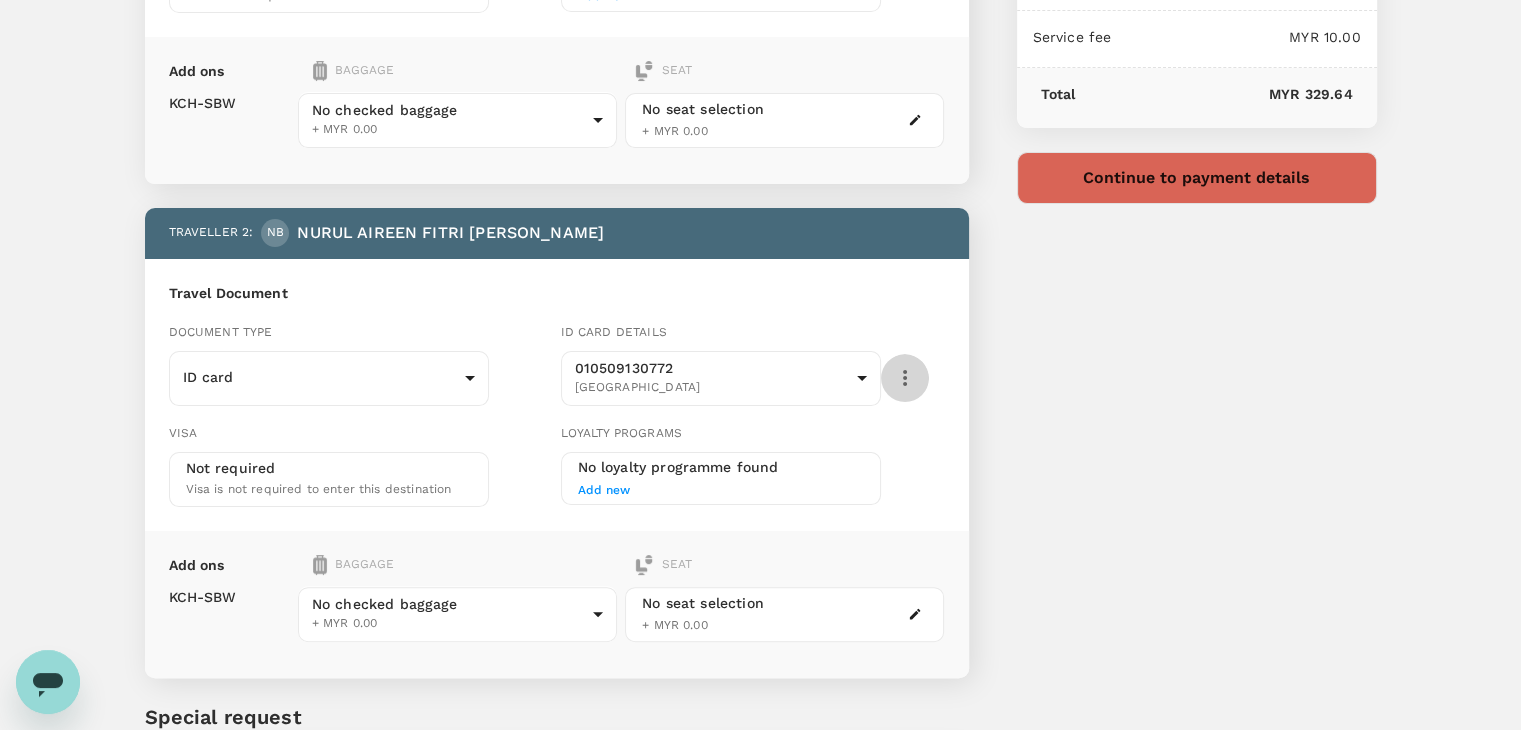 click 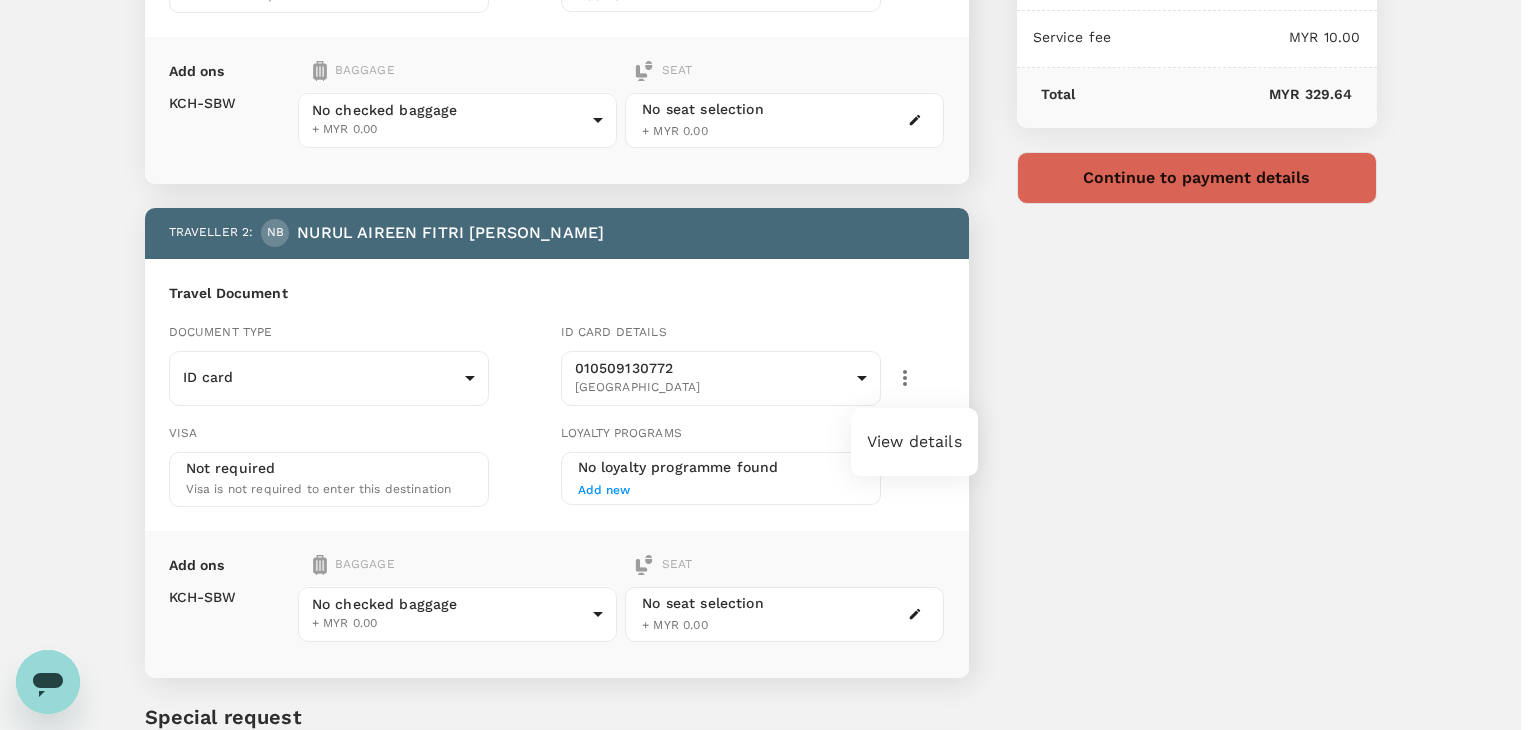 click on "View details" at bounding box center [914, 442] 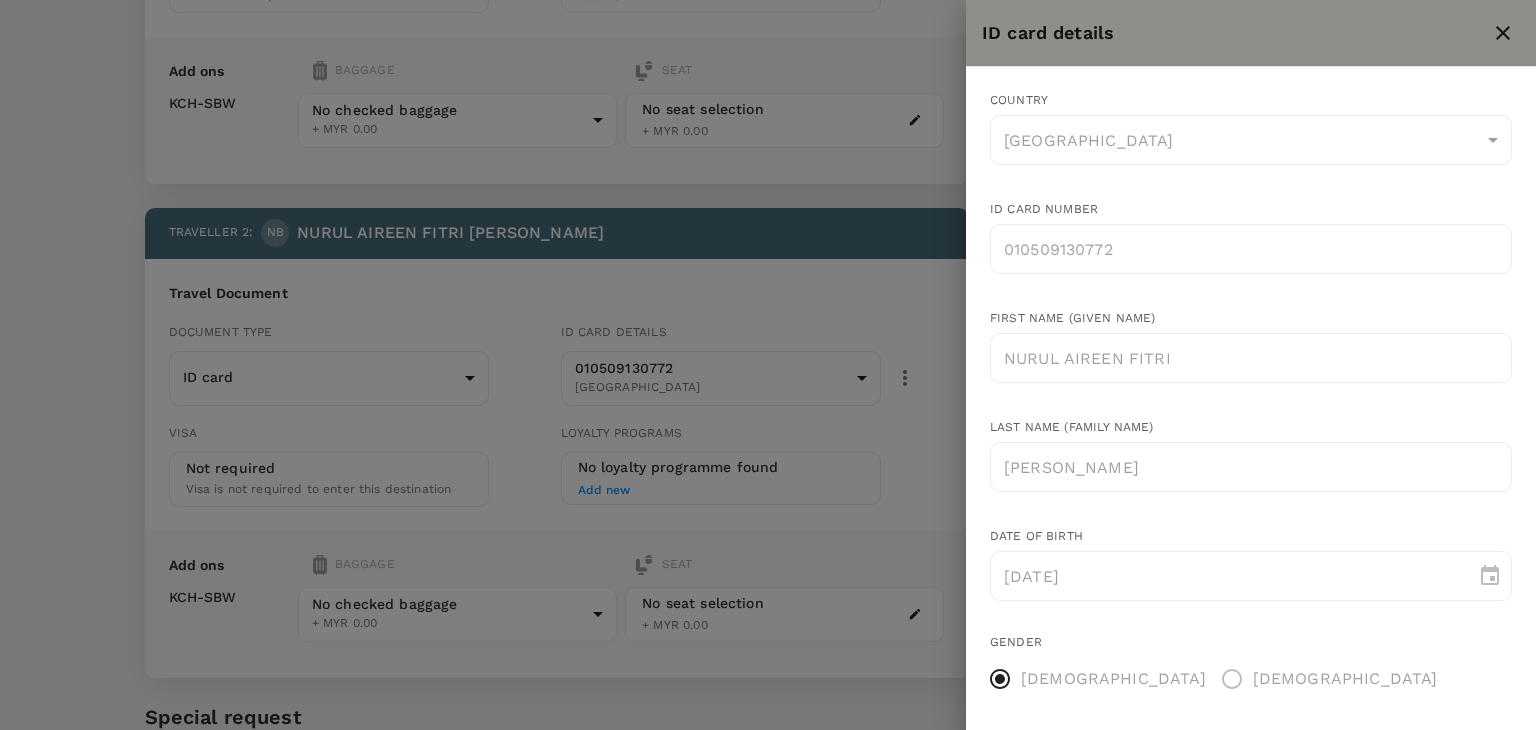 click at bounding box center [768, 365] 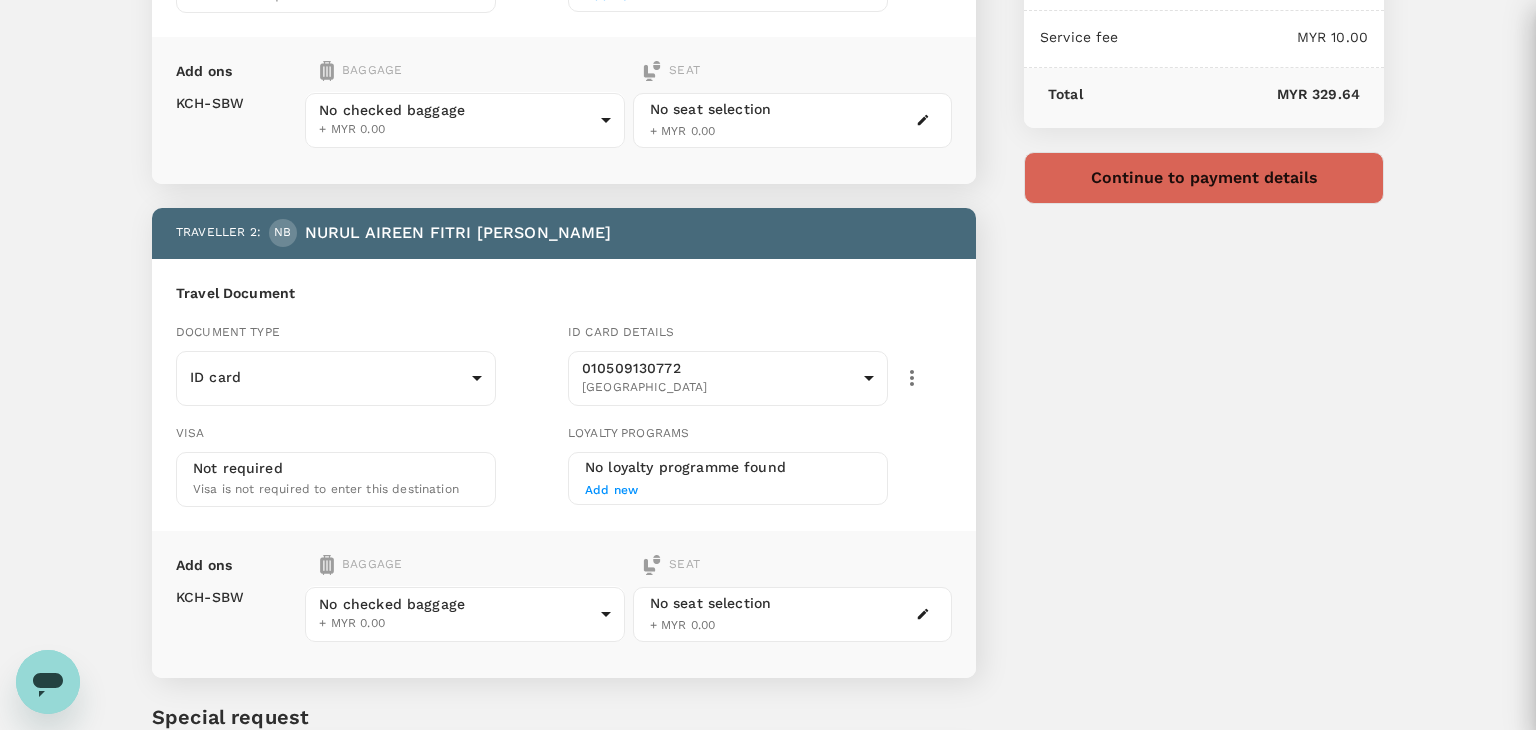 type 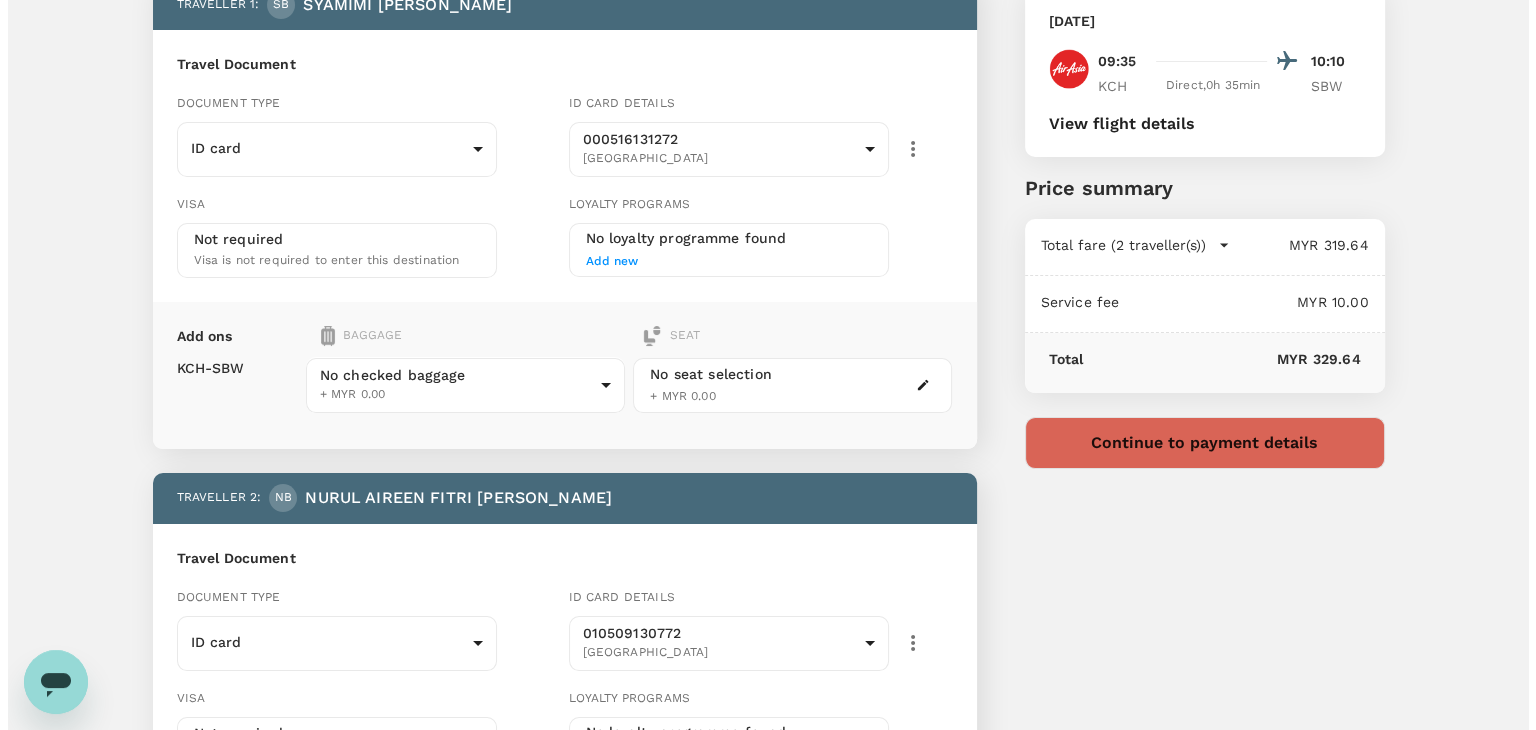 scroll, scrollTop: 100, scrollLeft: 0, axis: vertical 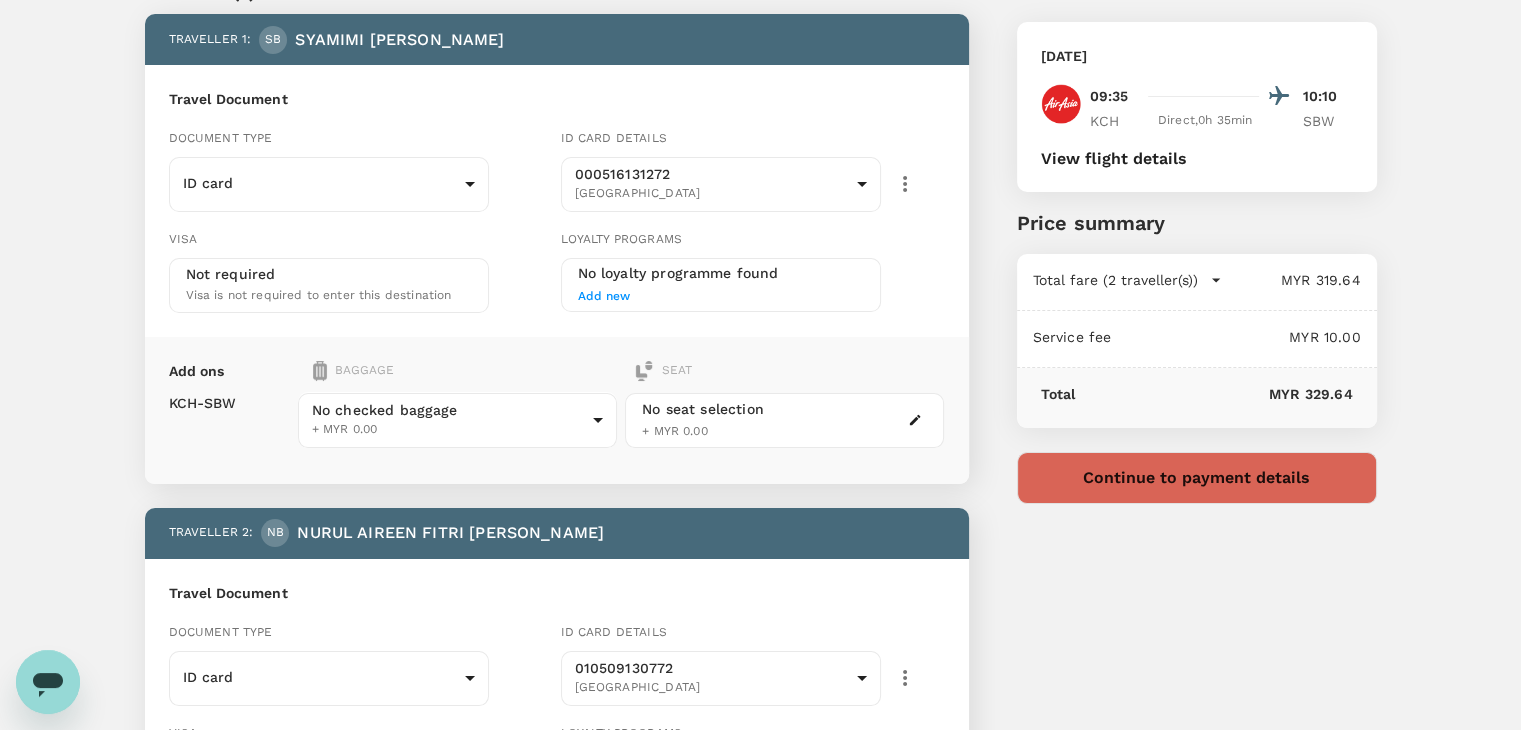 click on "Continue to payment details" at bounding box center (1197, 478) 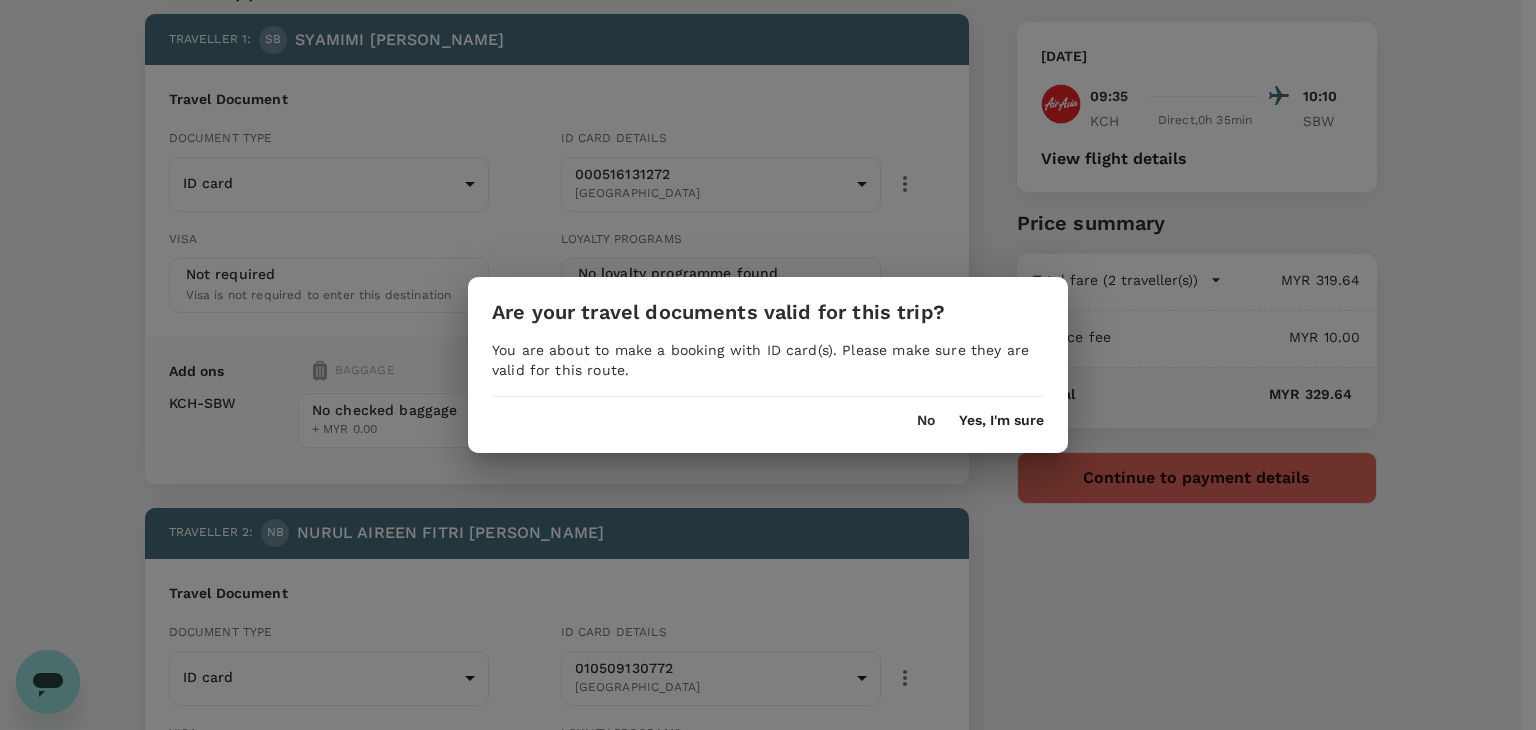 click on "Yes, I'm sure" at bounding box center [1001, 421] 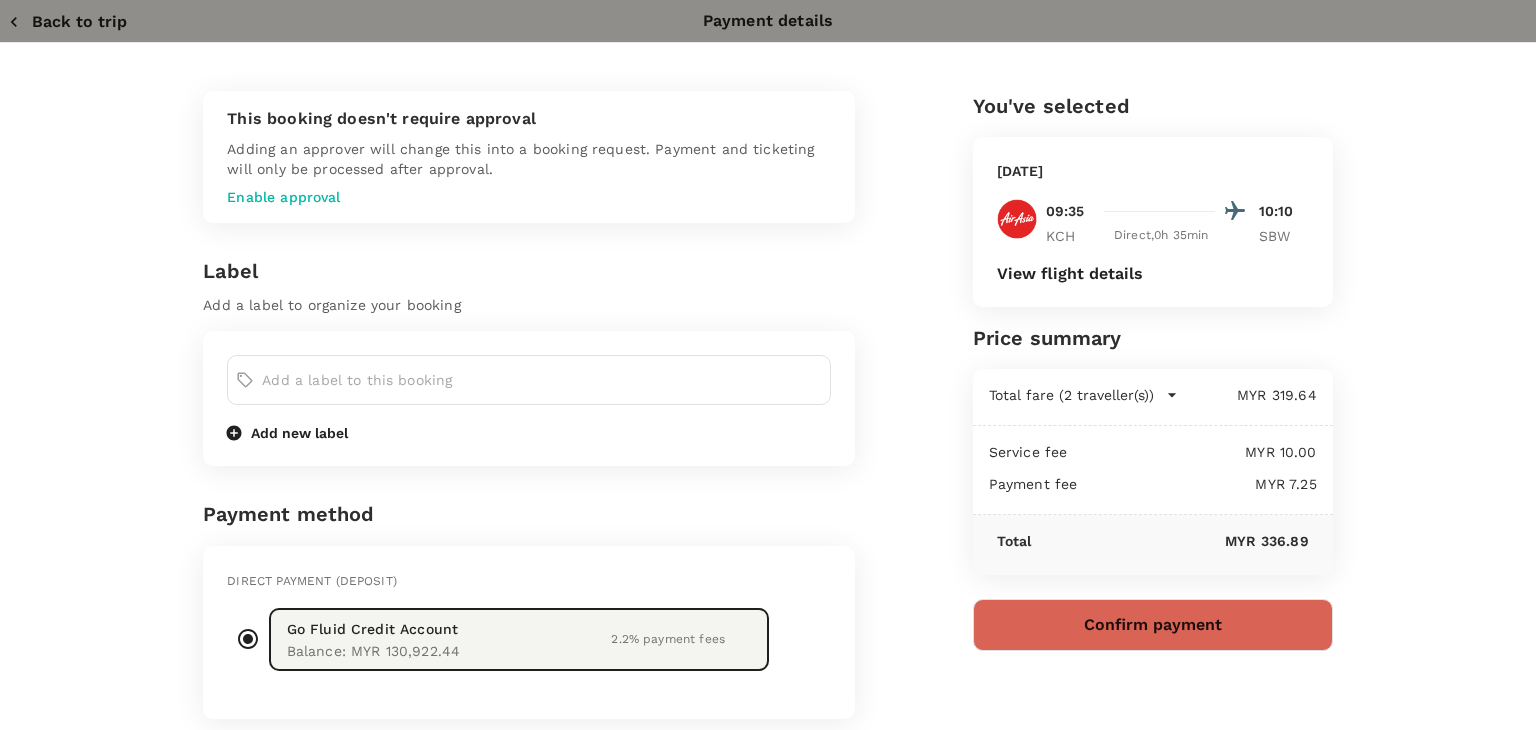 scroll, scrollTop: 200, scrollLeft: 0, axis: vertical 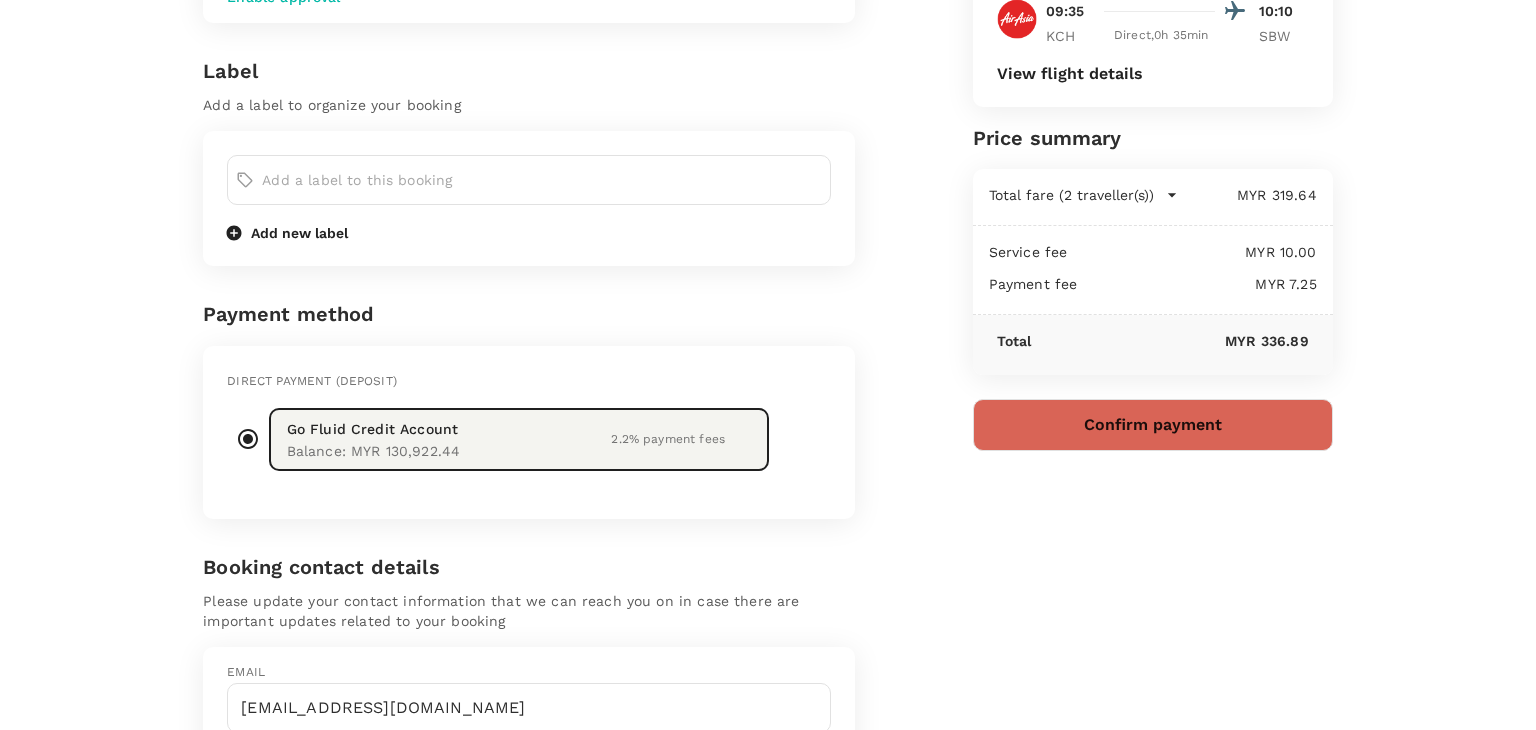 click on "Confirm payment" at bounding box center [1153, 425] 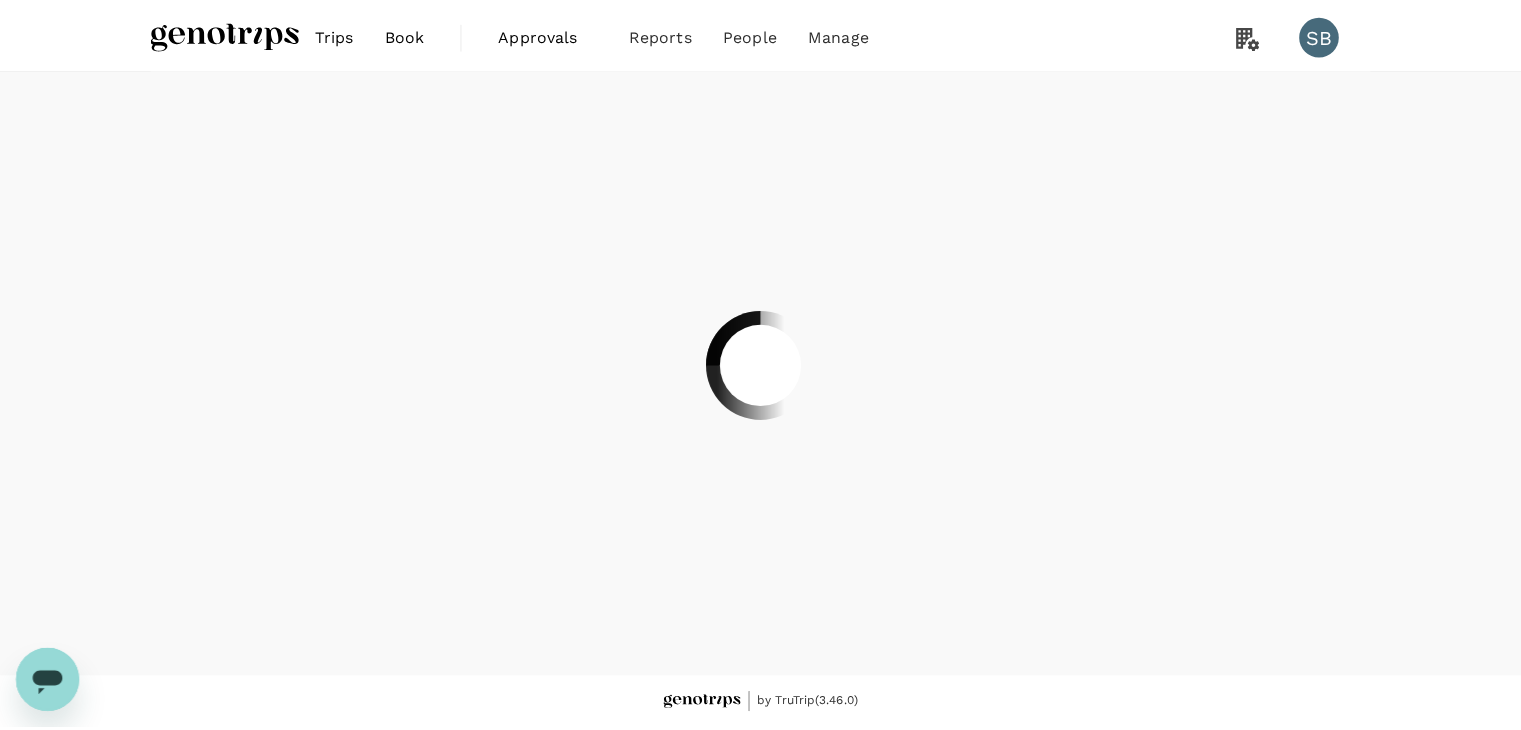 scroll, scrollTop: 0, scrollLeft: 0, axis: both 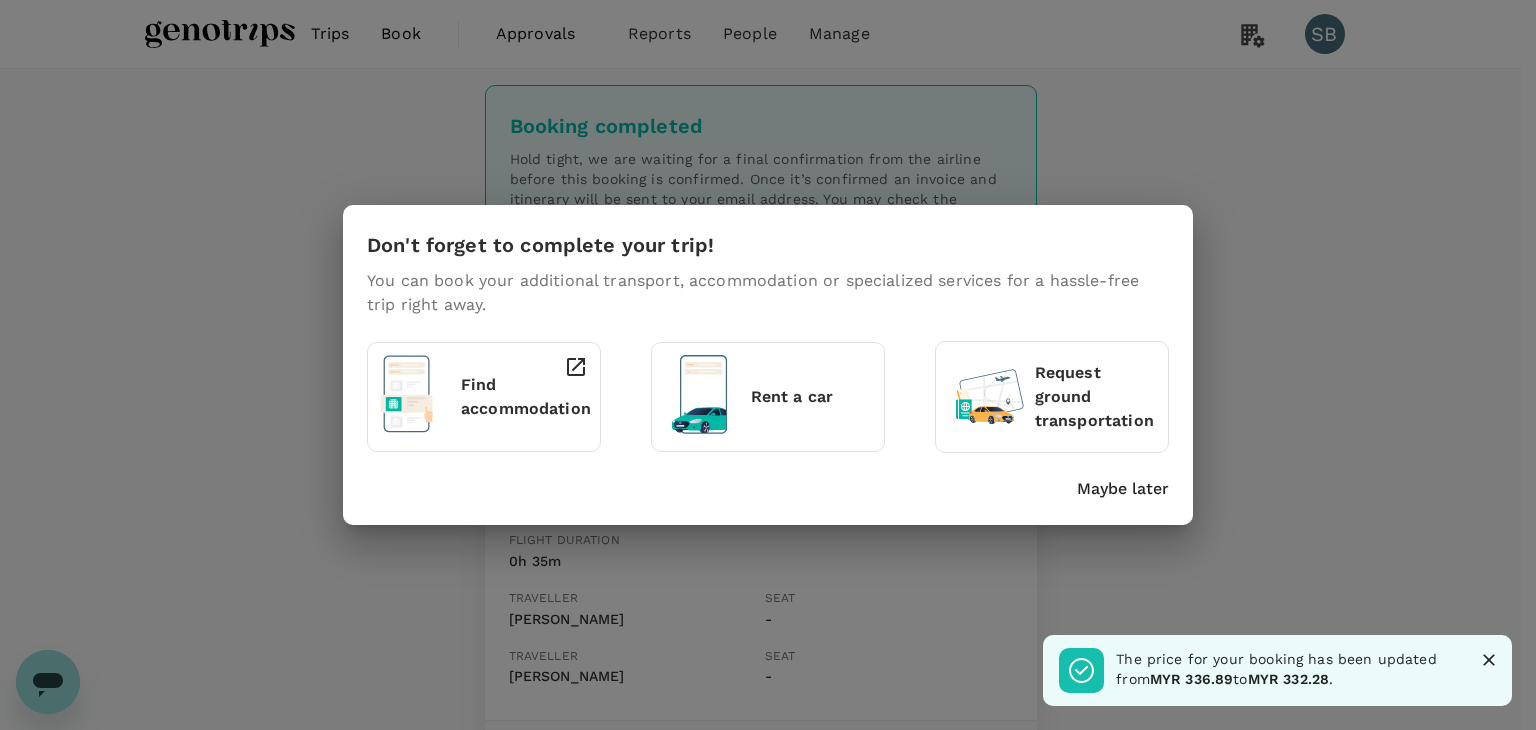 click on "Don't forget to complete your trip! You can book your additional transport, accommodation or specialized services for a hassle-free trip right away. Find accommodation Rent a car Request ground transportation Maybe later" at bounding box center (768, 365) 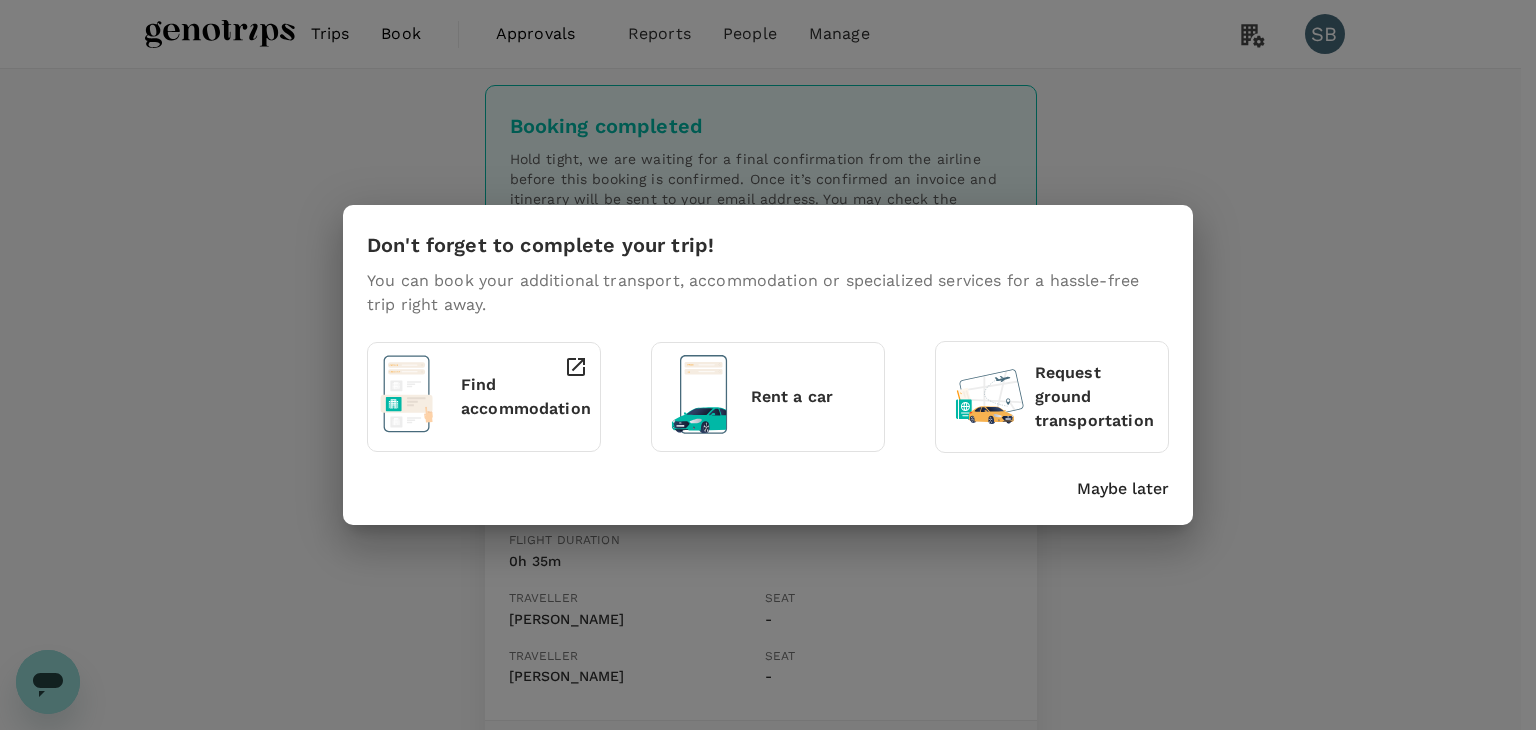 click on "Maybe later" at bounding box center (1123, 489) 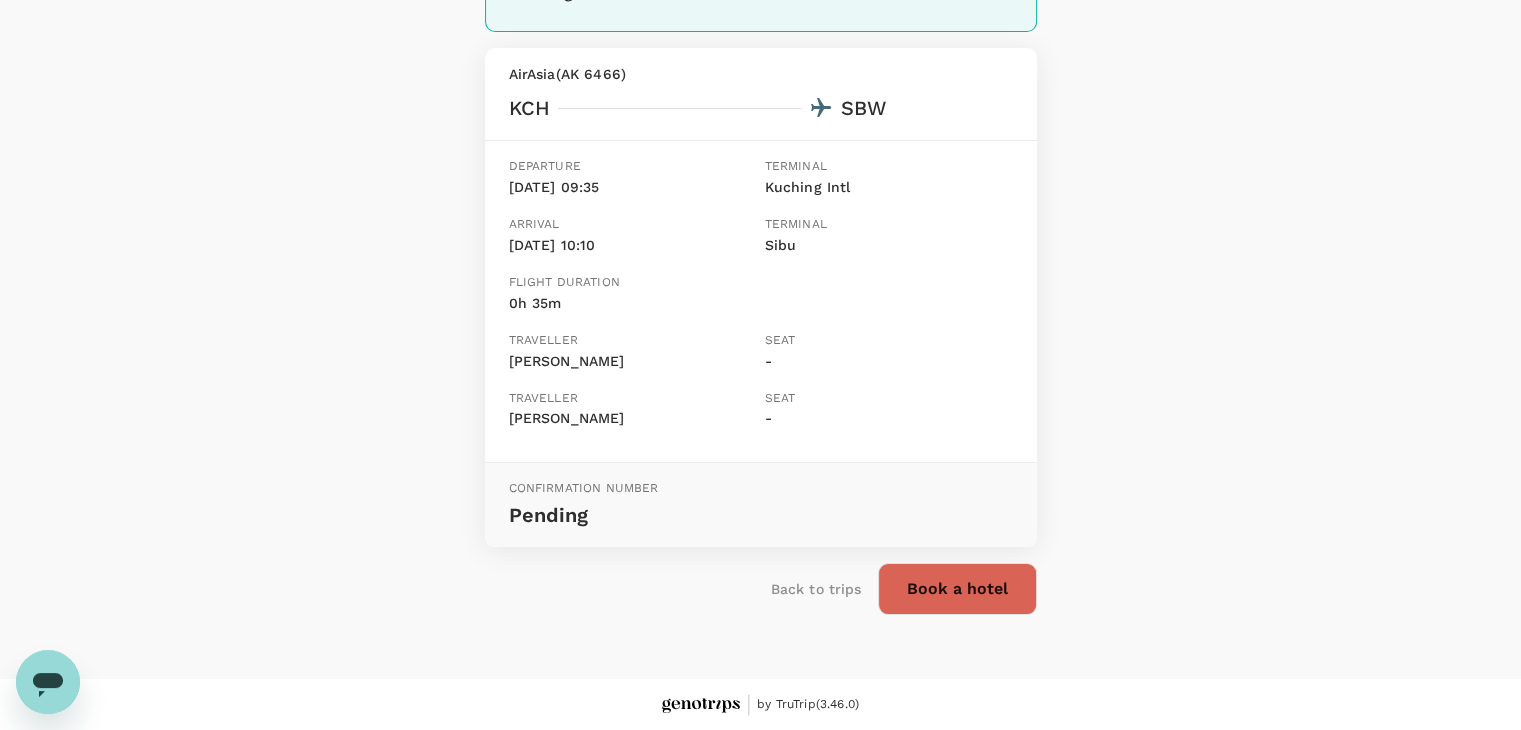 scroll, scrollTop: 0, scrollLeft: 0, axis: both 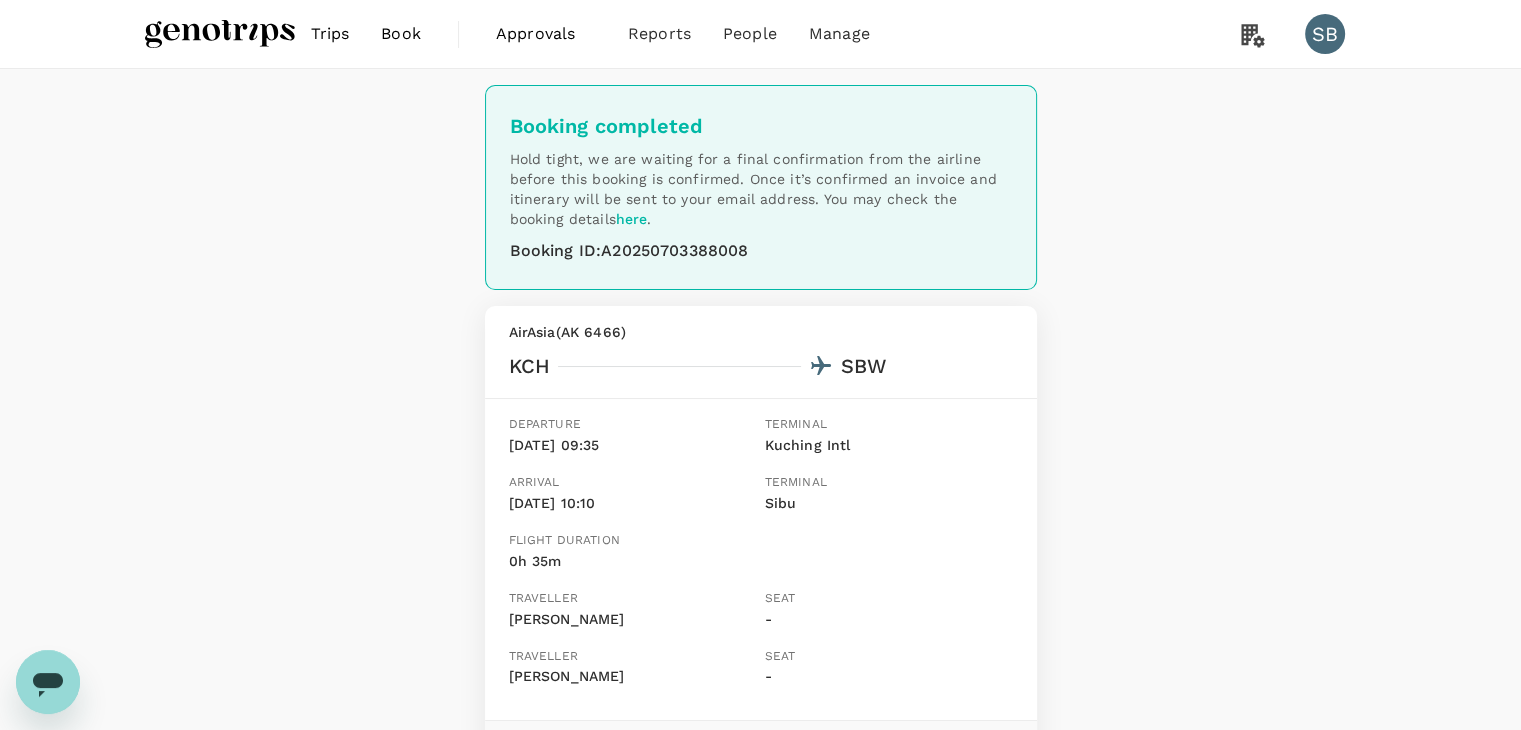 click at bounding box center (220, 34) 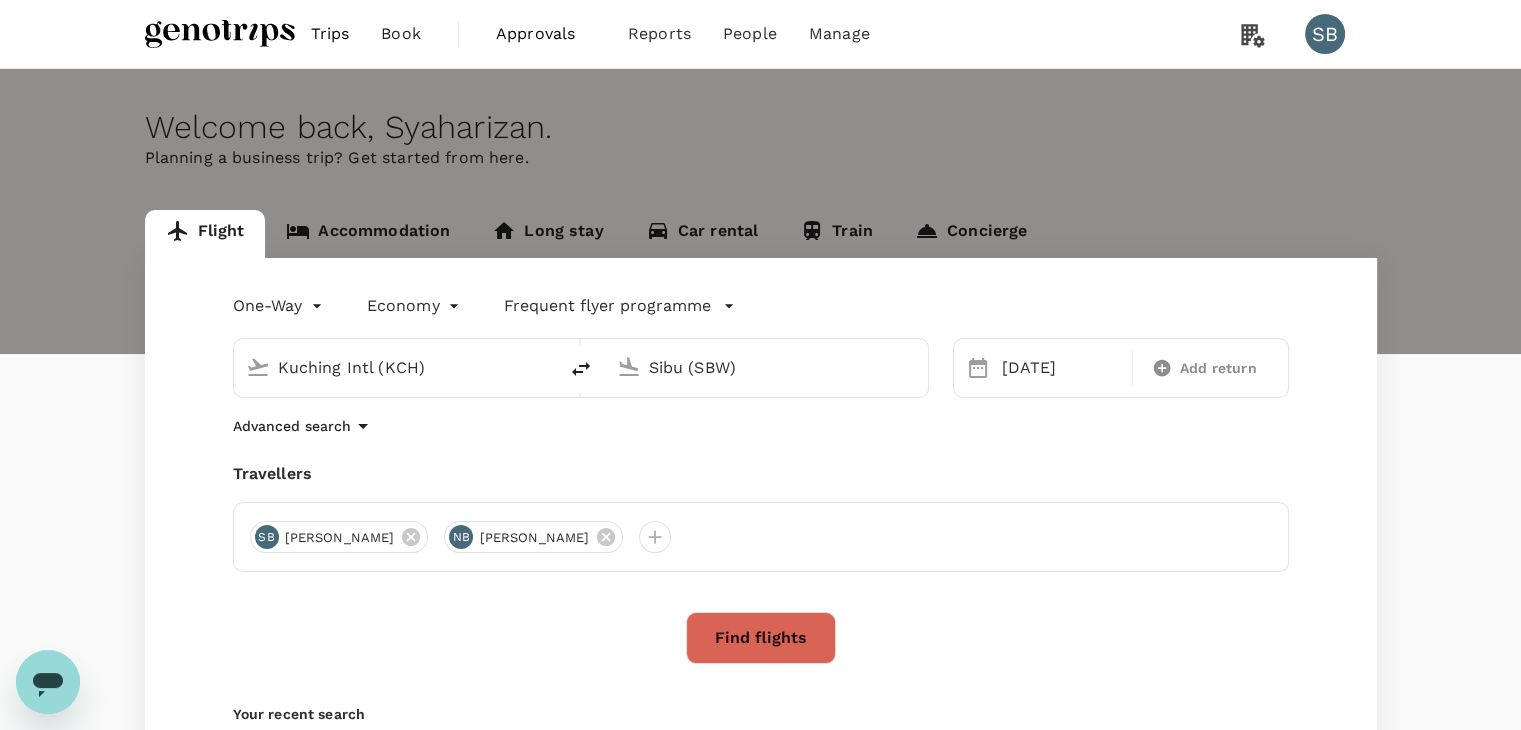 type on "Kuching Intl (KCH)" 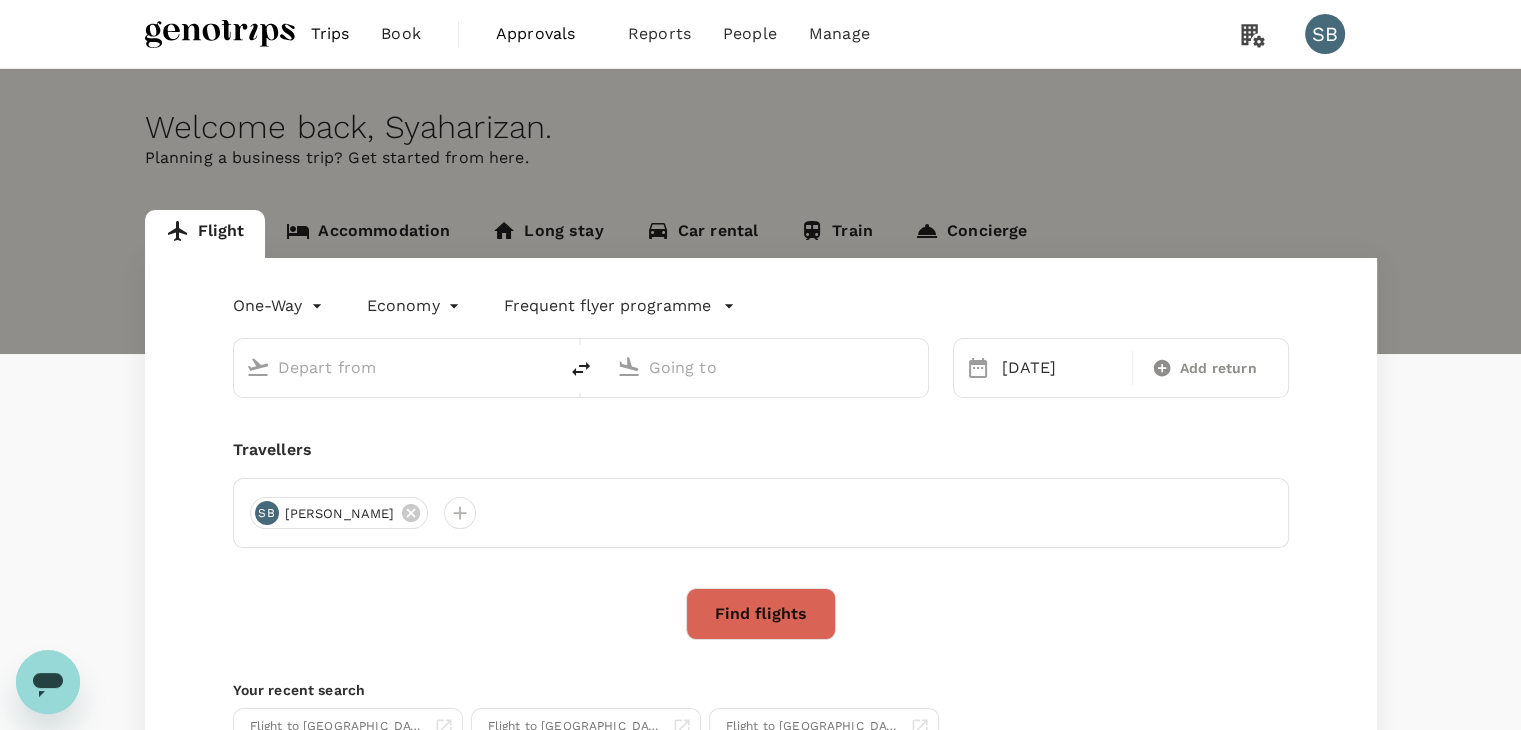 type on "Kuching Intl (KCH)" 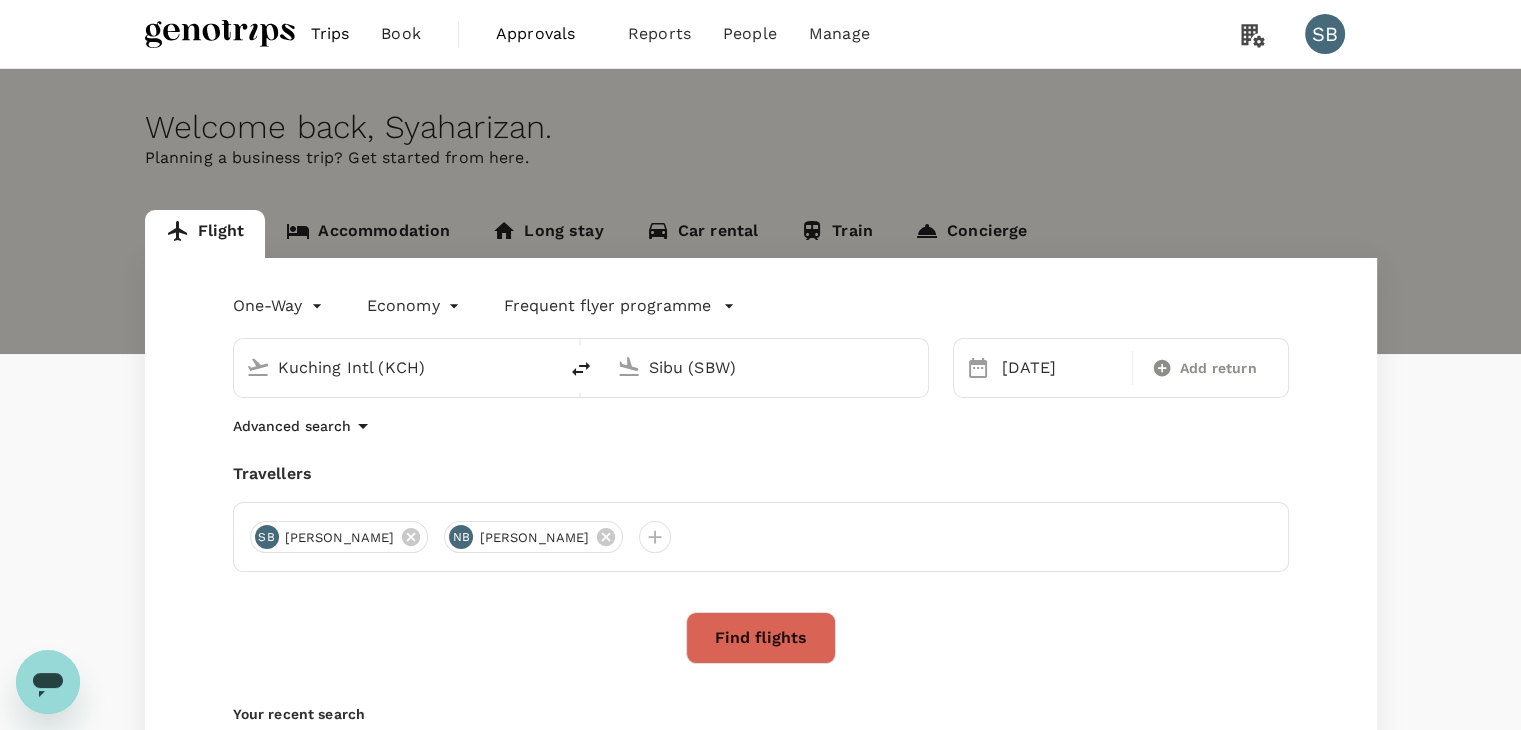 click 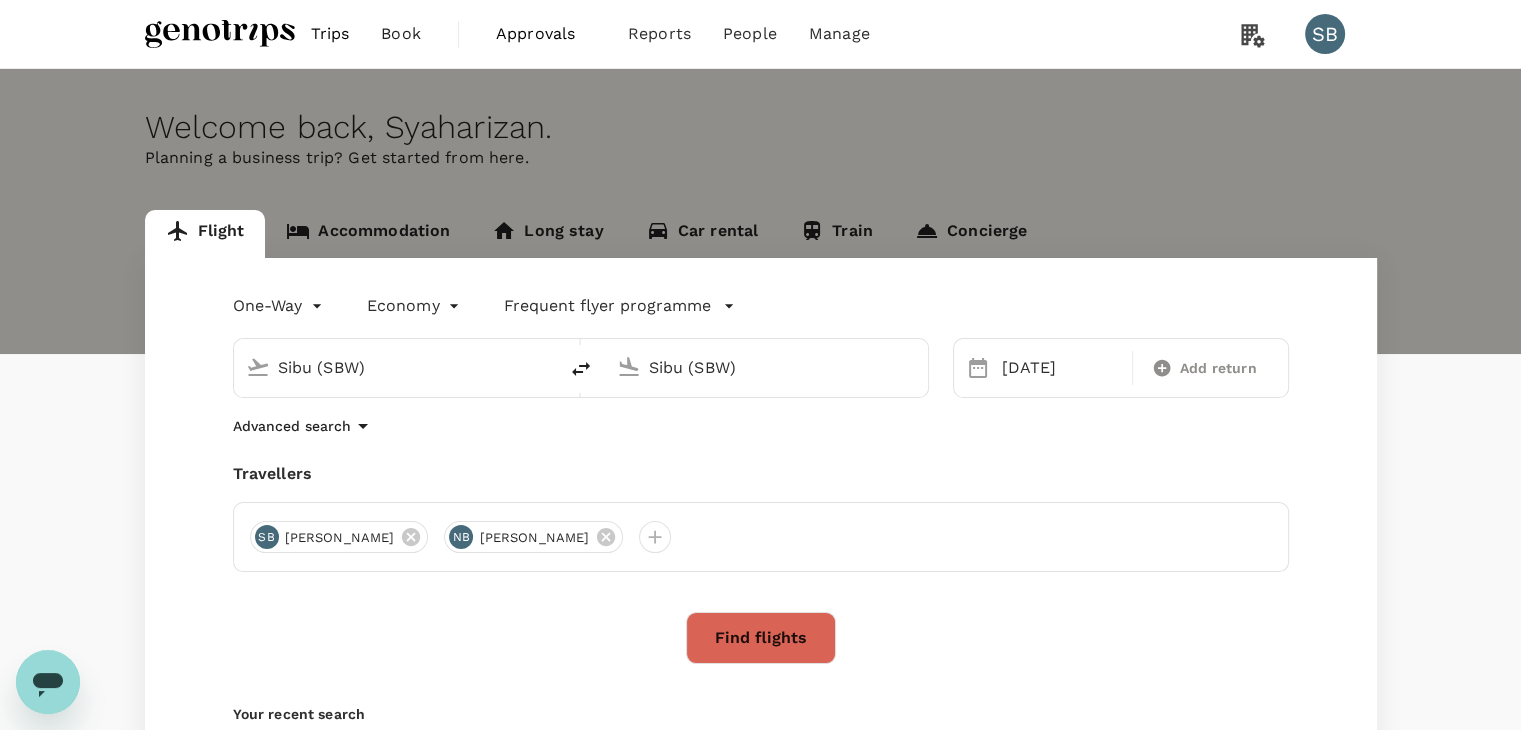 type on "Kuching Intl (KCH)" 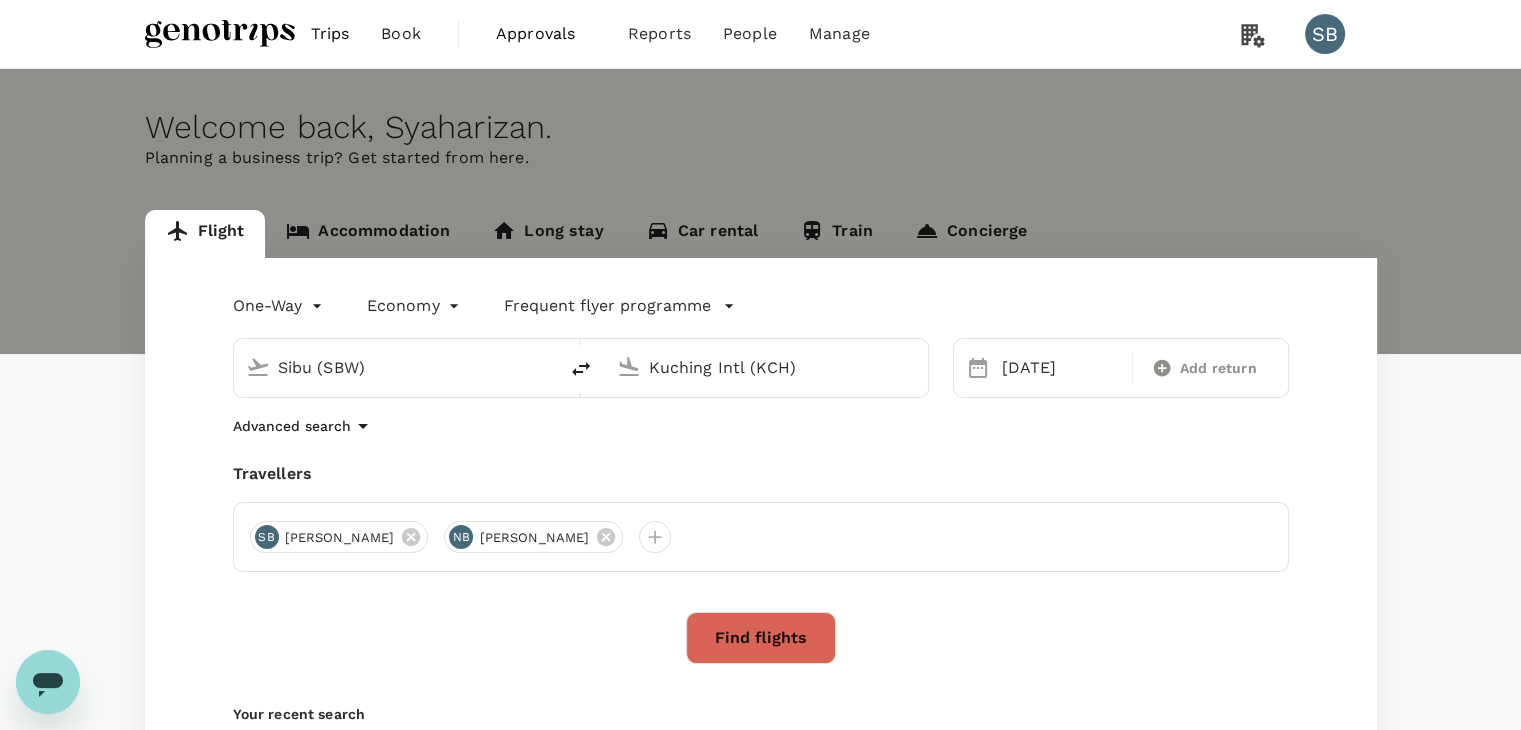 click on "Sibu (SBW)" at bounding box center (396, 367) 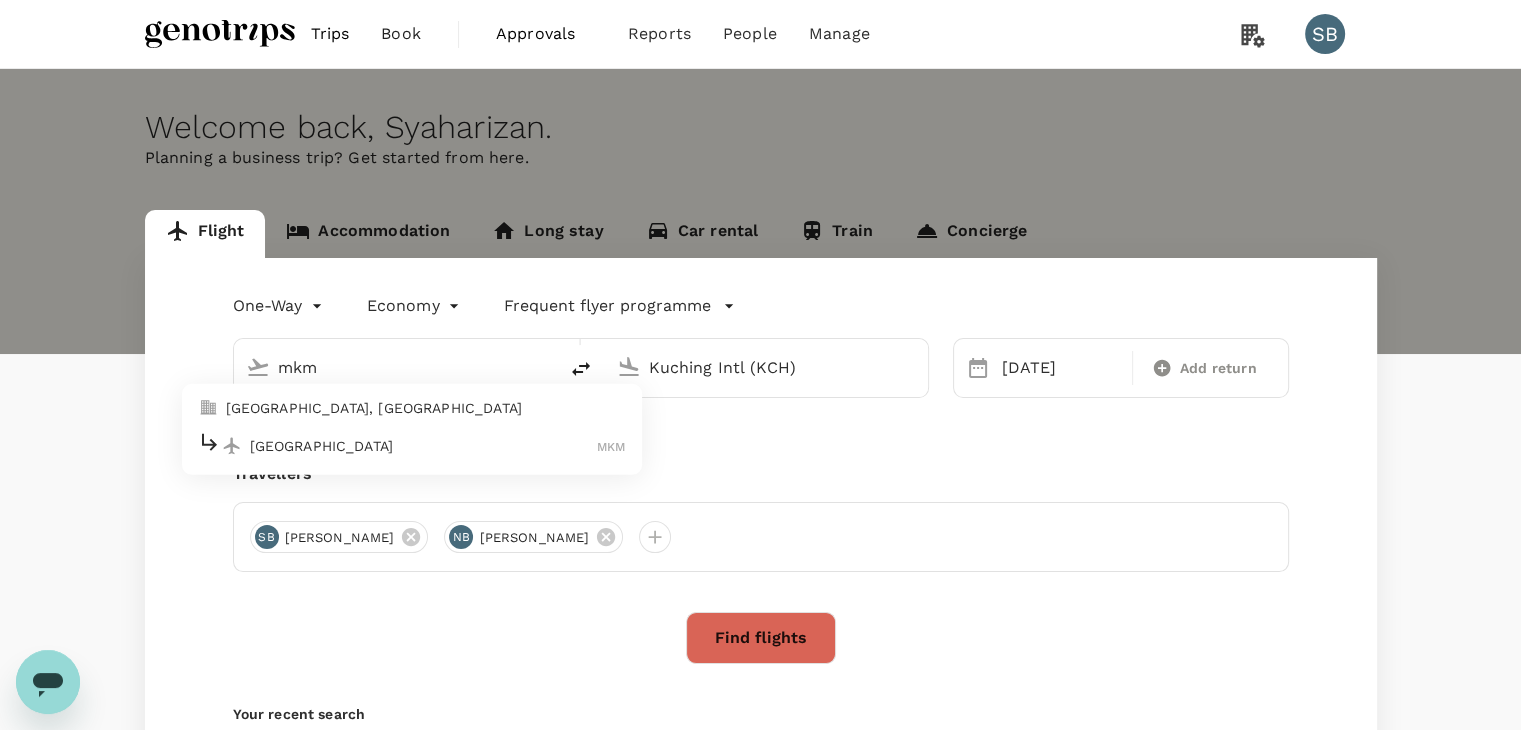 click on "[GEOGRAPHIC_DATA]" at bounding box center [424, 446] 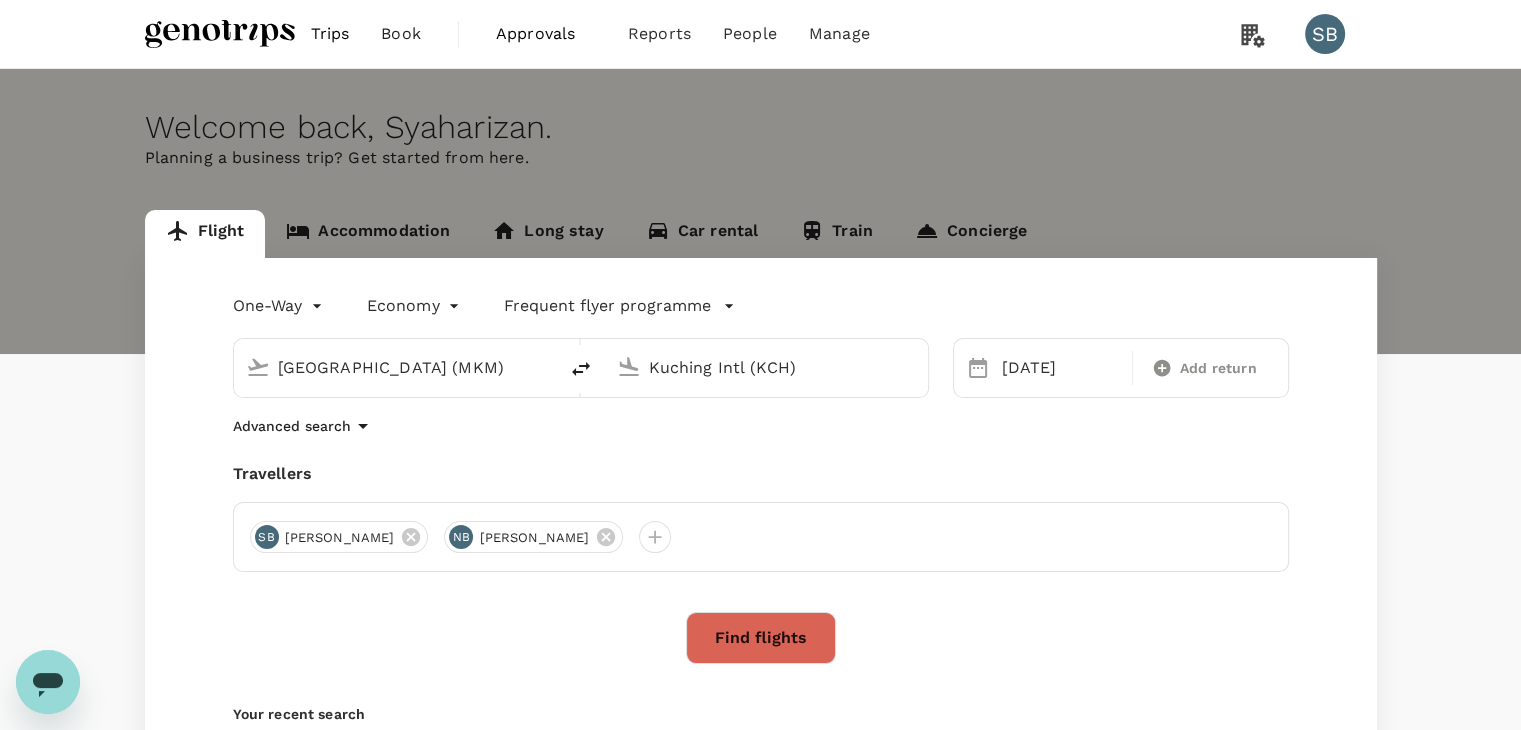 click on "Find flights" at bounding box center (761, 638) 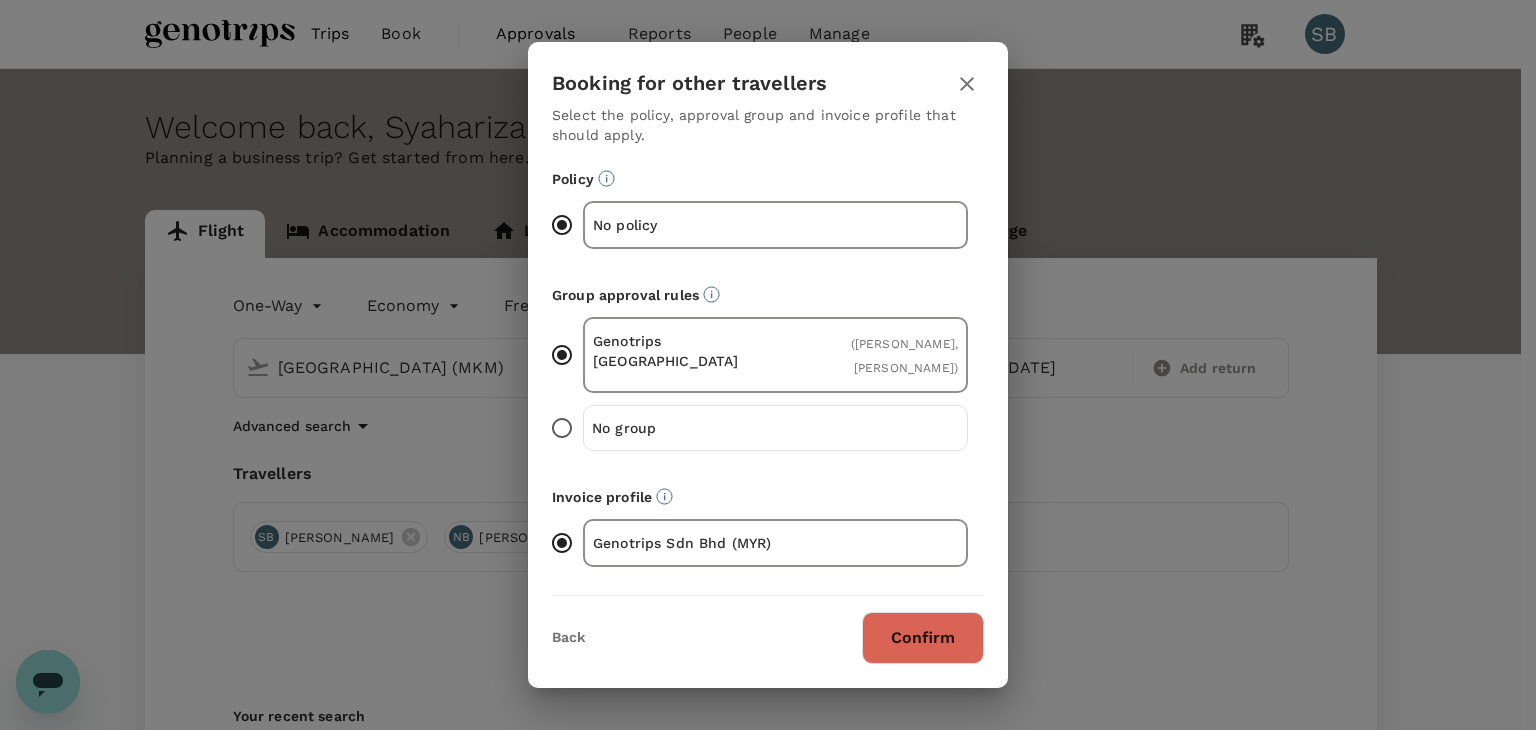 click on "Confirm" at bounding box center (923, 638) 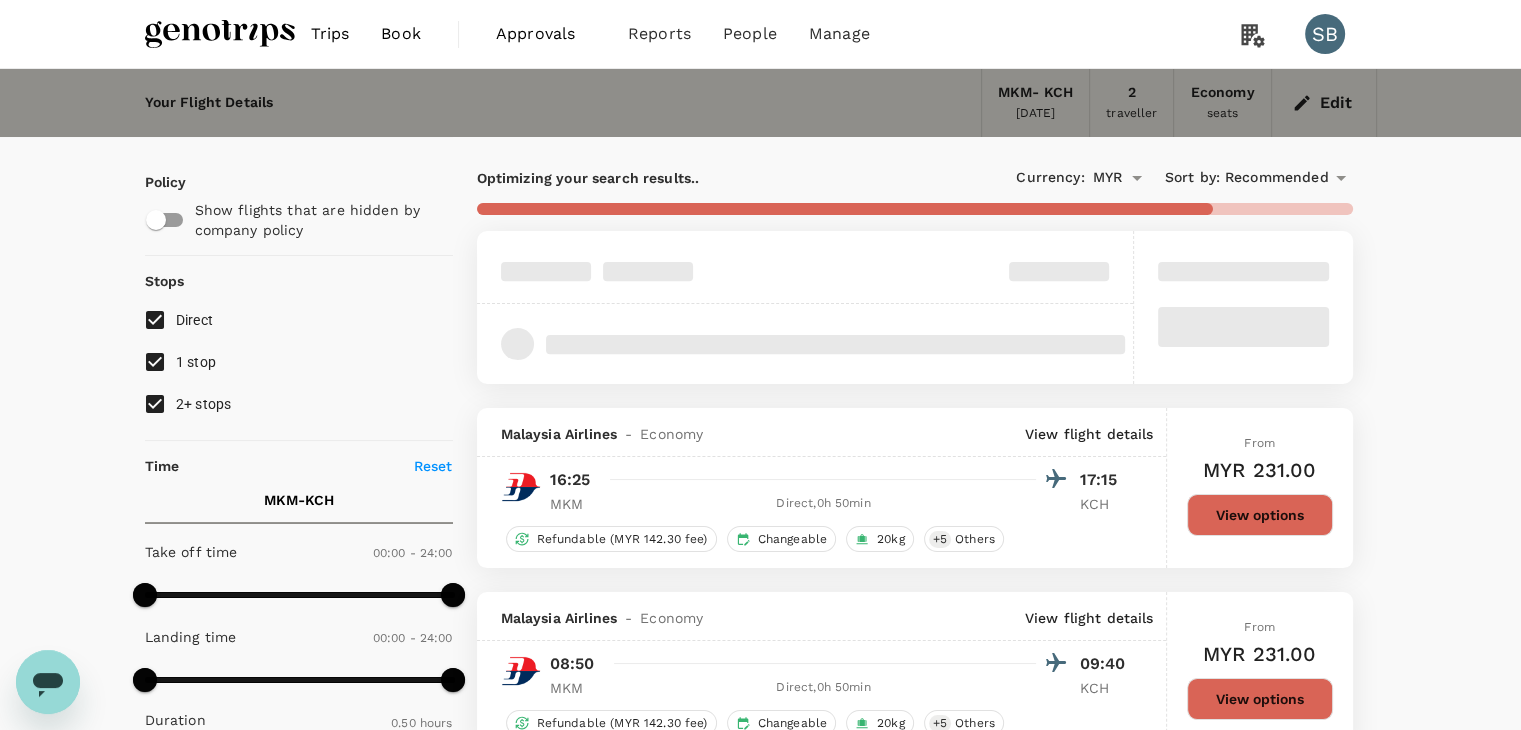 click on "2+ stops" at bounding box center [155, 404] 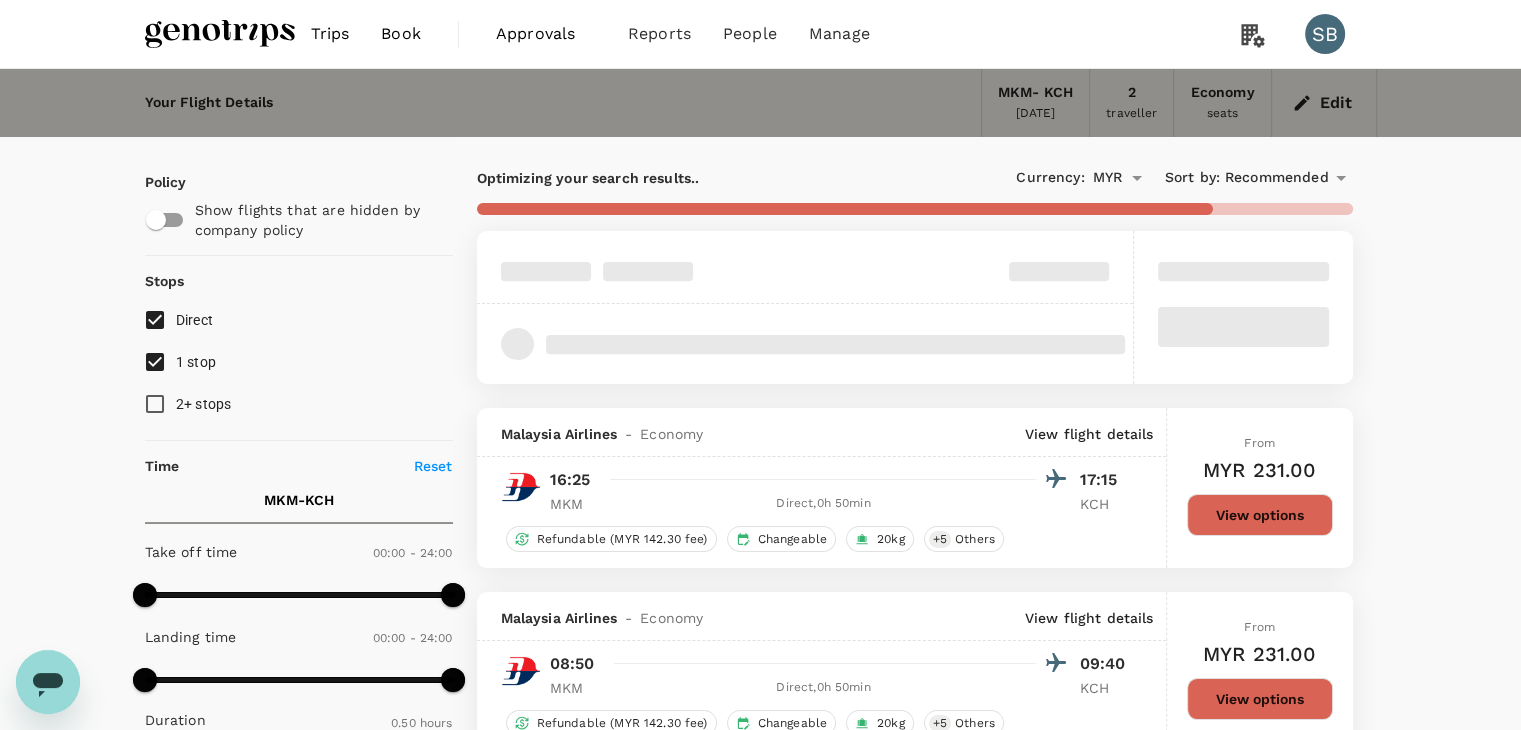 click on "1 stop" at bounding box center (155, 362) 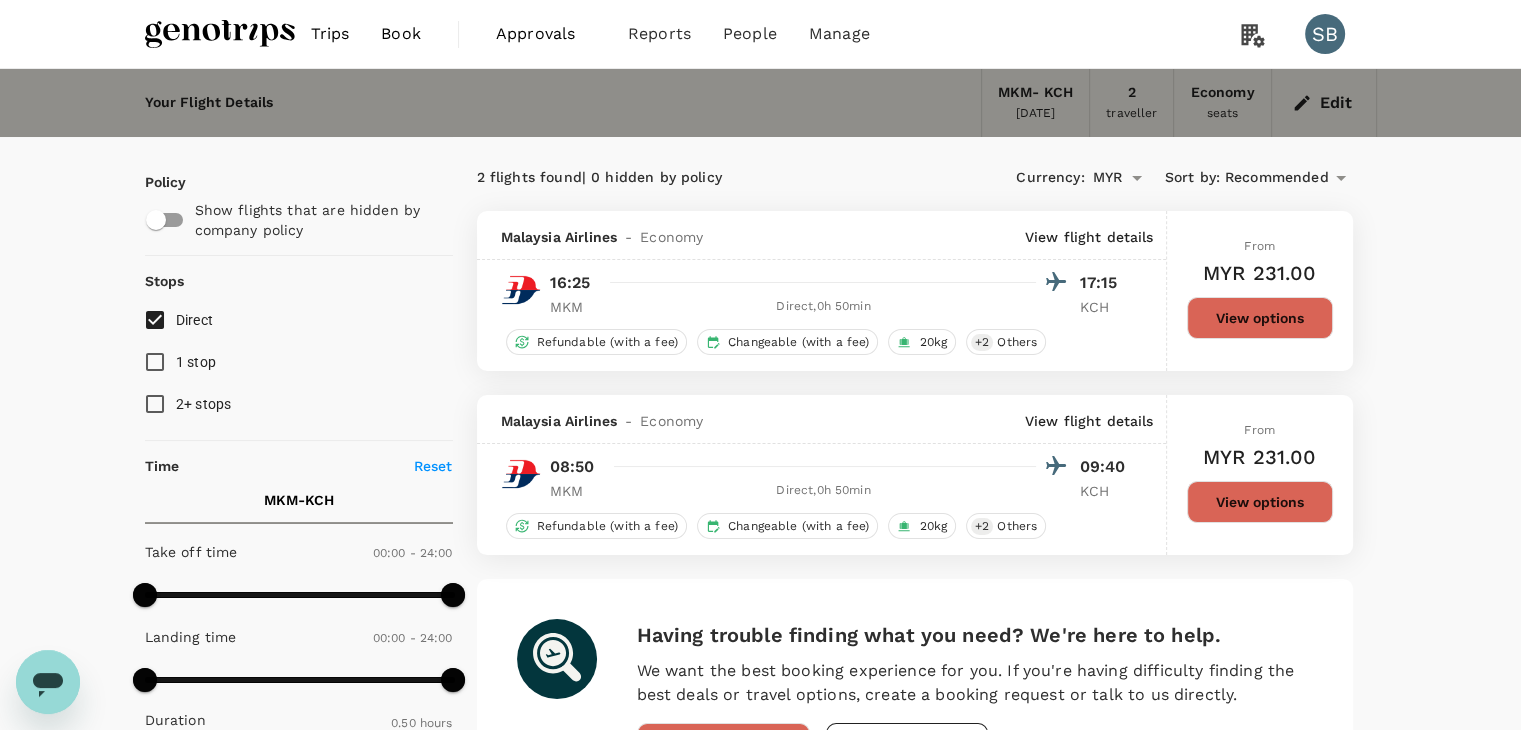 click on "View options" at bounding box center (1260, 318) 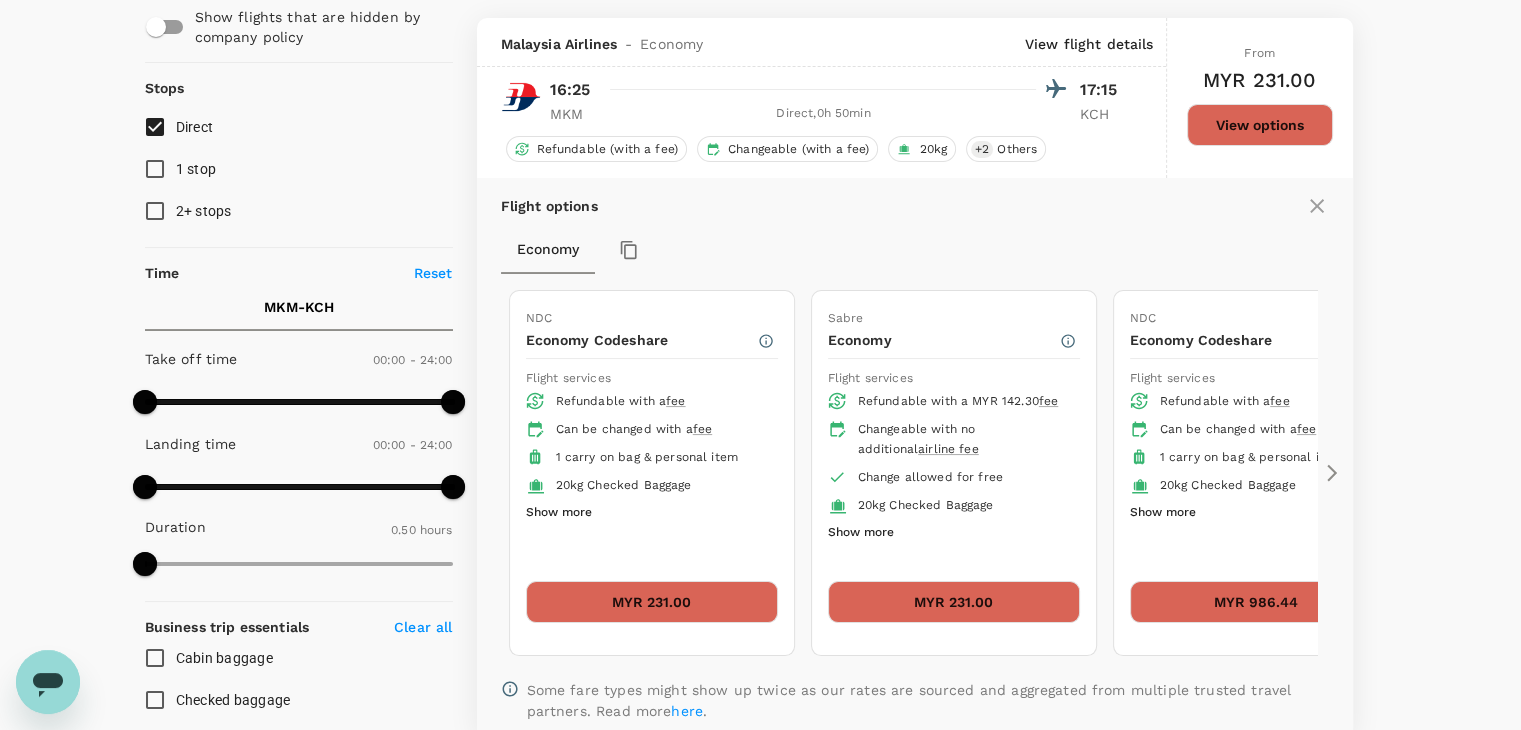 scroll, scrollTop: 211, scrollLeft: 0, axis: vertical 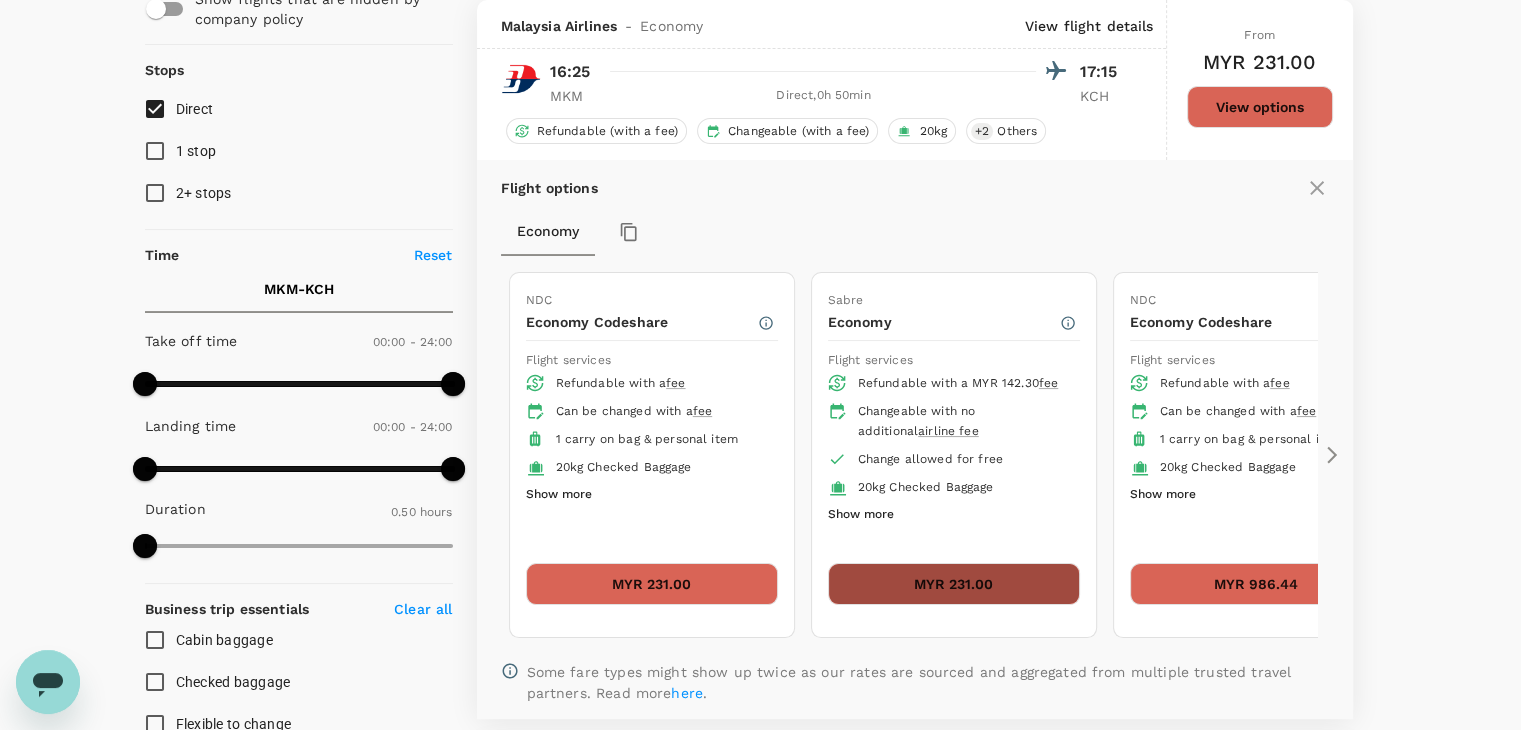 click on "MYR 231.00" at bounding box center [954, 584] 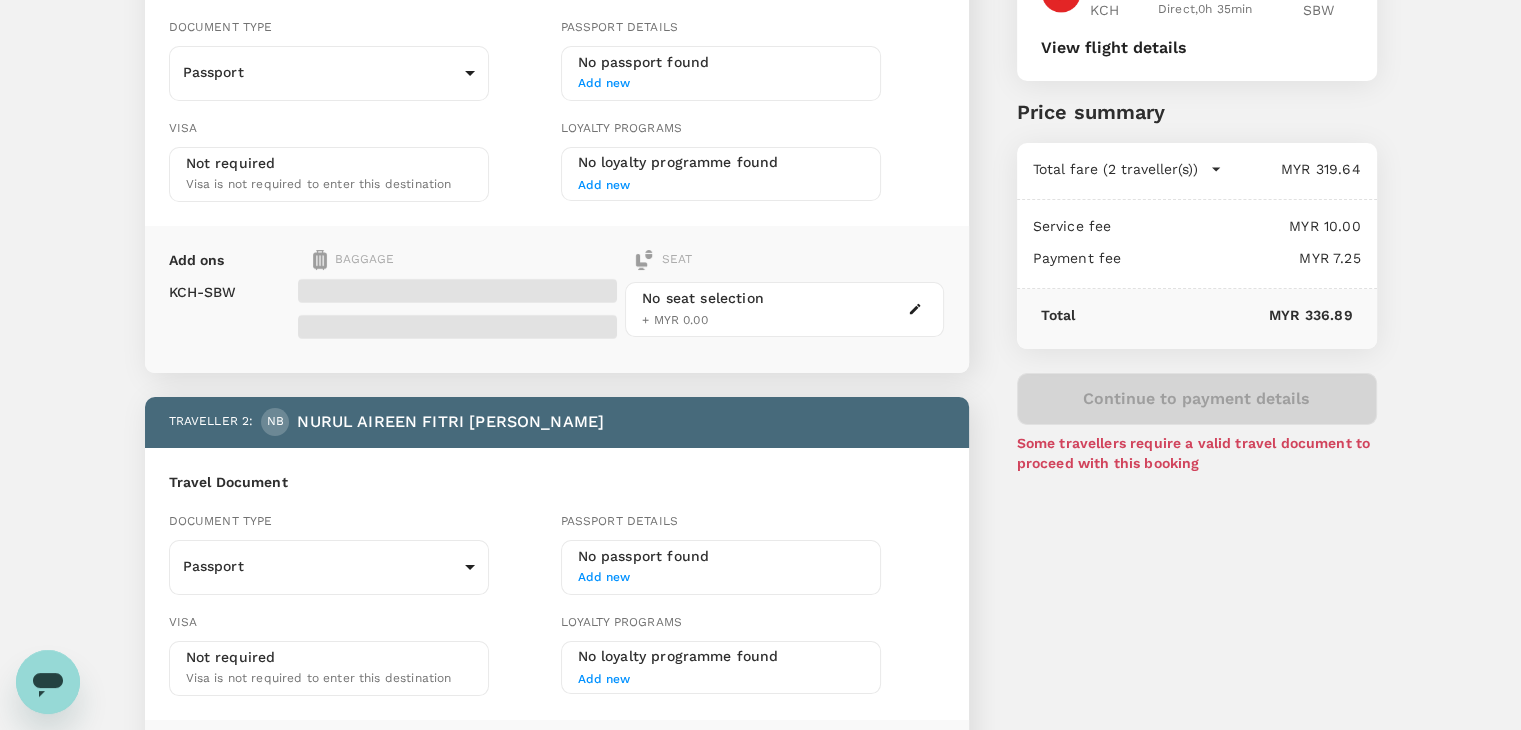scroll, scrollTop: 0, scrollLeft: 0, axis: both 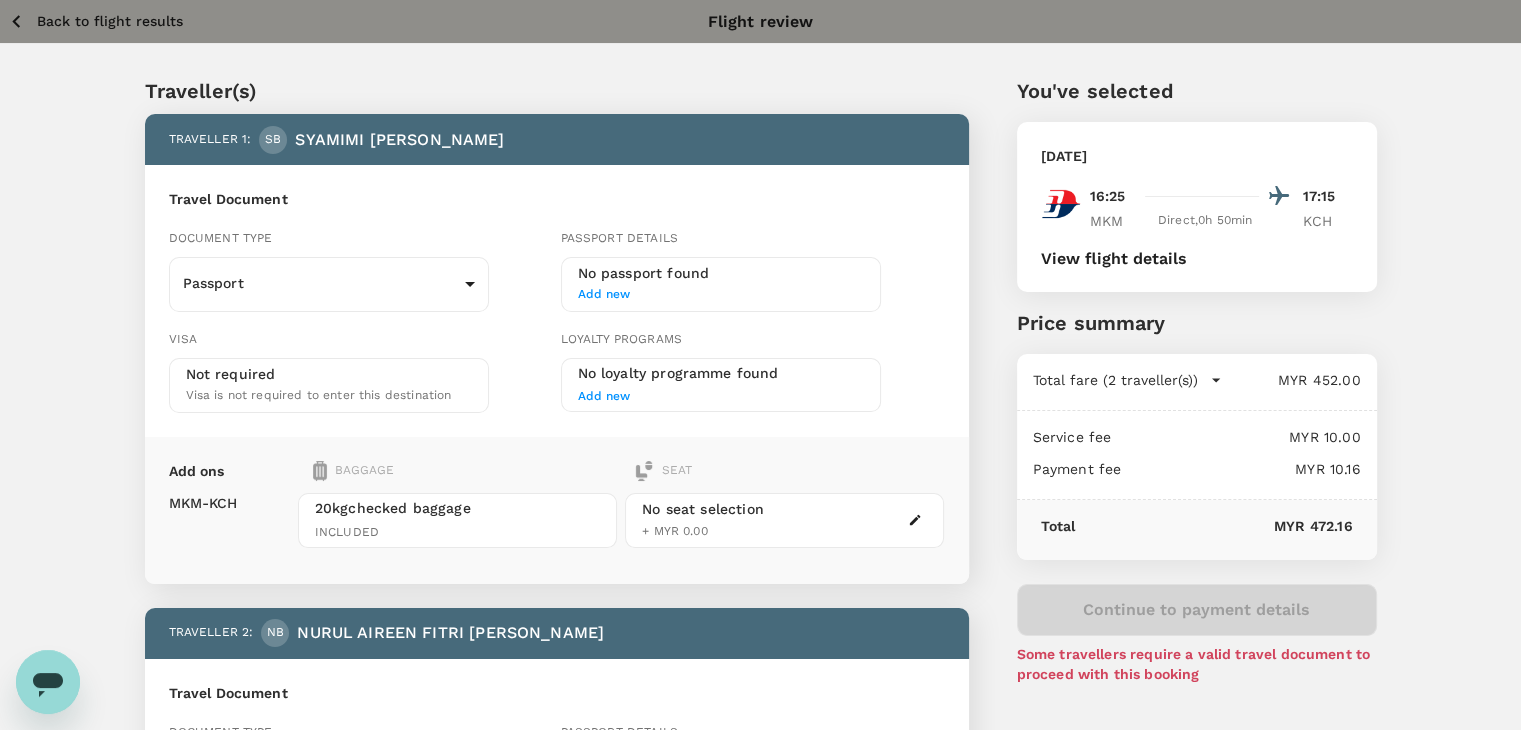 click on "Friday, 04 Jul 2025 16:25 17:15 MKM Direct ,  0h 50min KCH View flight details" at bounding box center (1197, 207) 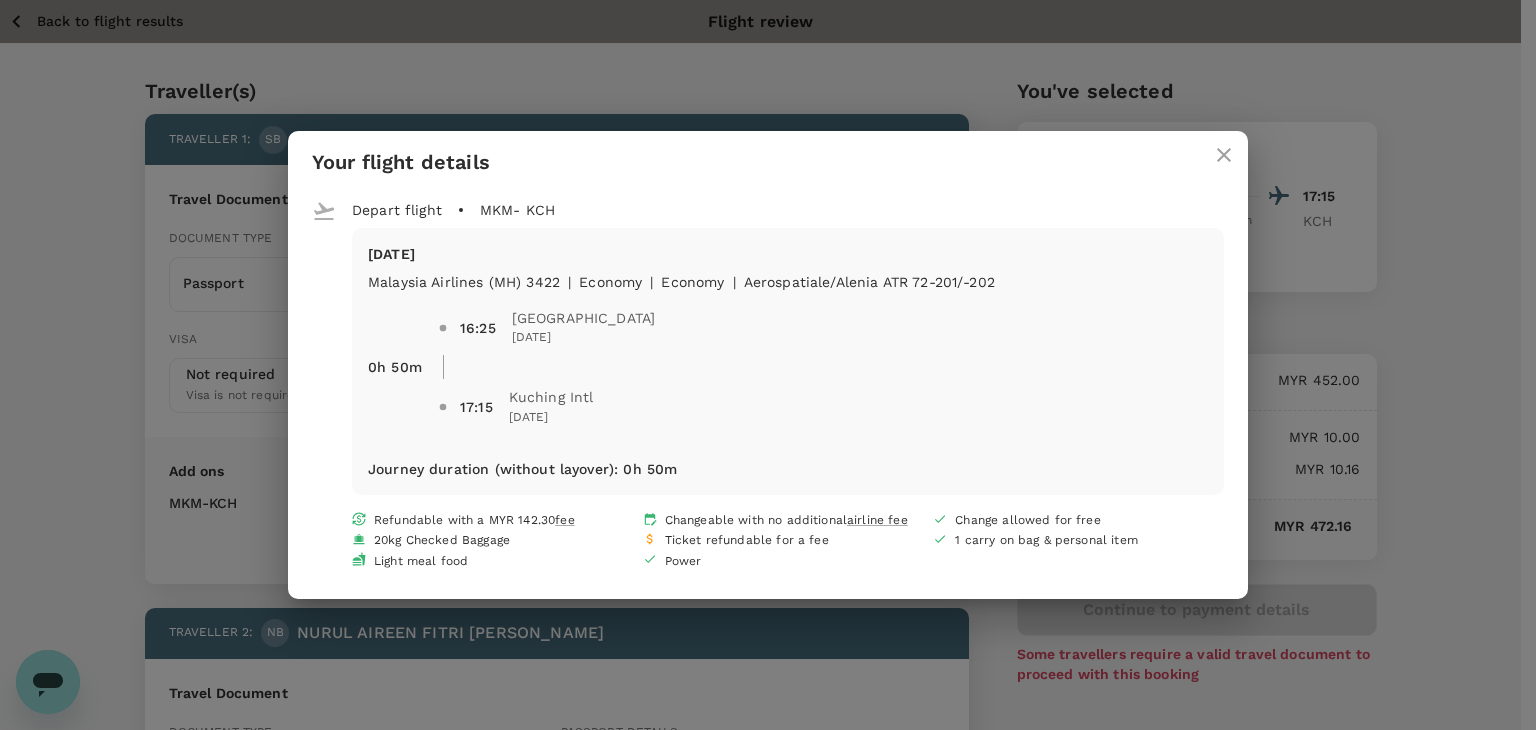 click 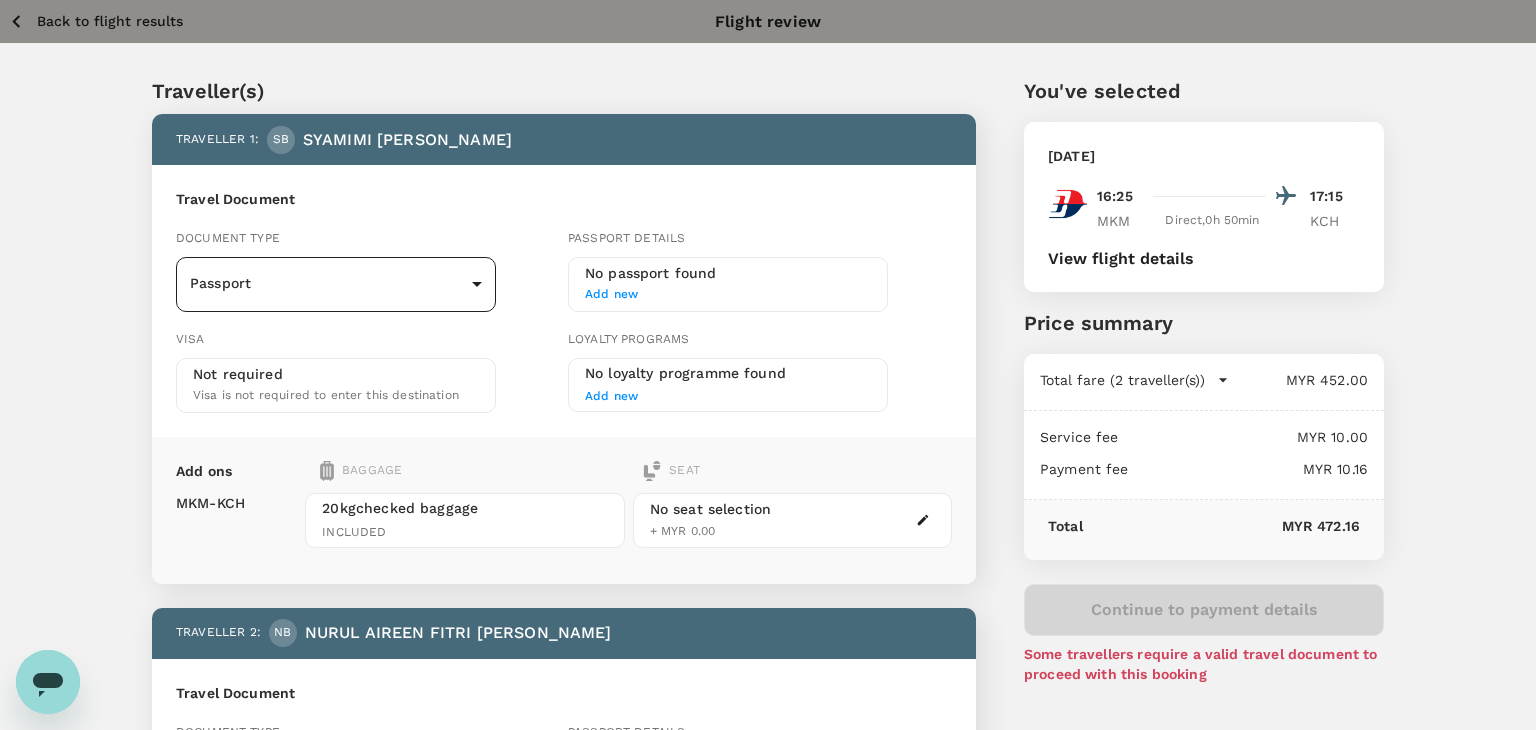 click on "Back to flight results Flight review Traveller(s) Traveller   1 : SB SYAMIMI   BINTI ISMADY Travel Document Document type Passport Passport ​ Passport details No passport found Add new Visa Not required Visa is not required to enter this destination Loyalty programs No loyalty programme found Add new Add ons Baggage Seat MKM  -  KCH 20kg  checked baggage INCLUDED No seat selection + MYR 0.00 Traveller   2 : NB NURUL AIREEN FITRI   BINTI AIDIL Travel Document Document type Passport Passport ​ Passport details No passport found Add new Visa Not required Visa is not required to enter this destination Loyalty programs No loyalty programme found Add new Add ons Baggage Seat MKM  -  KCH 20kg  checked baggage INCLUDED No seat selection + MYR 0.00 Special request Add any special requests here. Our support team will attend to it and reach out to you as soon as possible. Add request You've selected Friday, 04 Jul 2025 16:25 17:15 MKM Direct ,  0h 50min KCH View flight details Price summary MYR 452.00 Air fare Total" at bounding box center [768, 666] 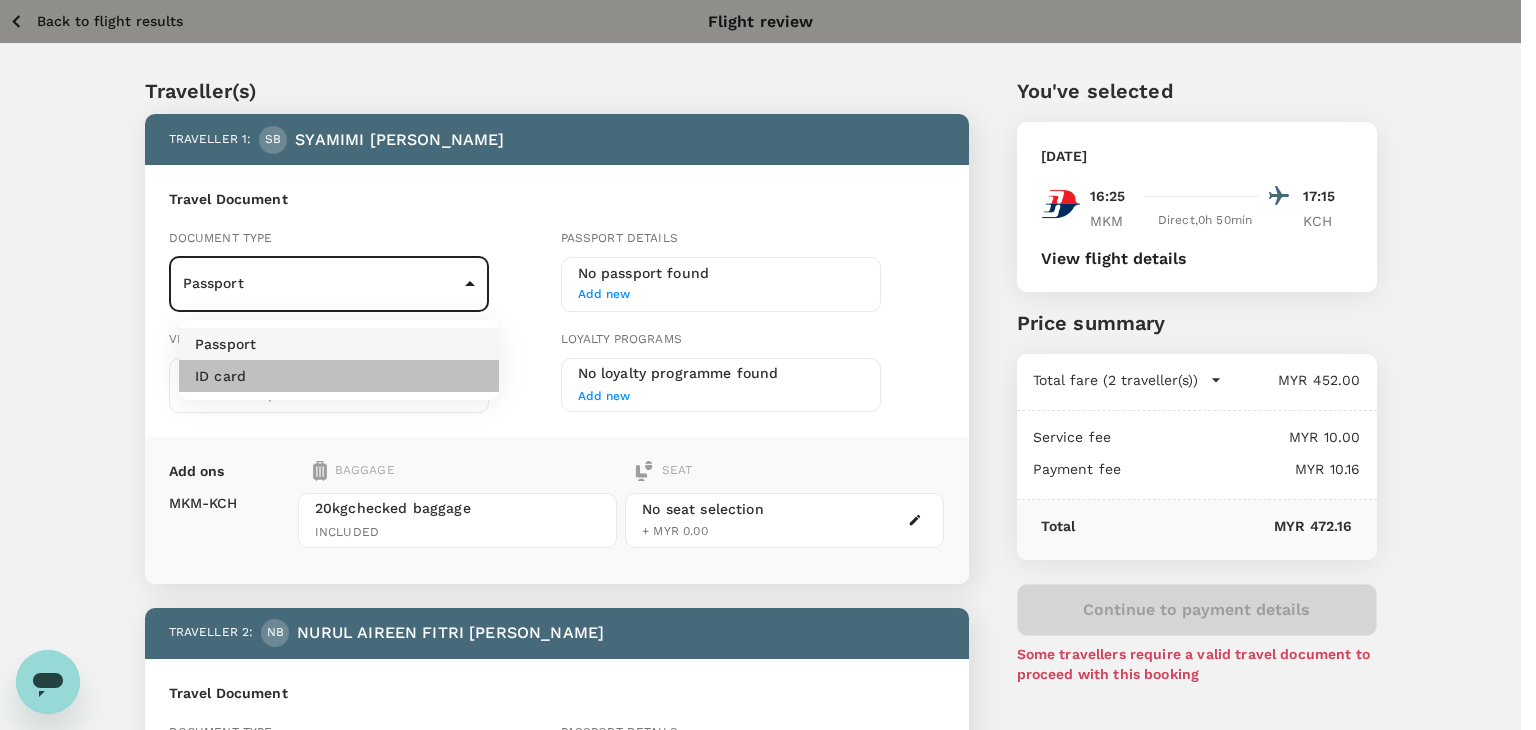 click on "ID card" at bounding box center (339, 376) 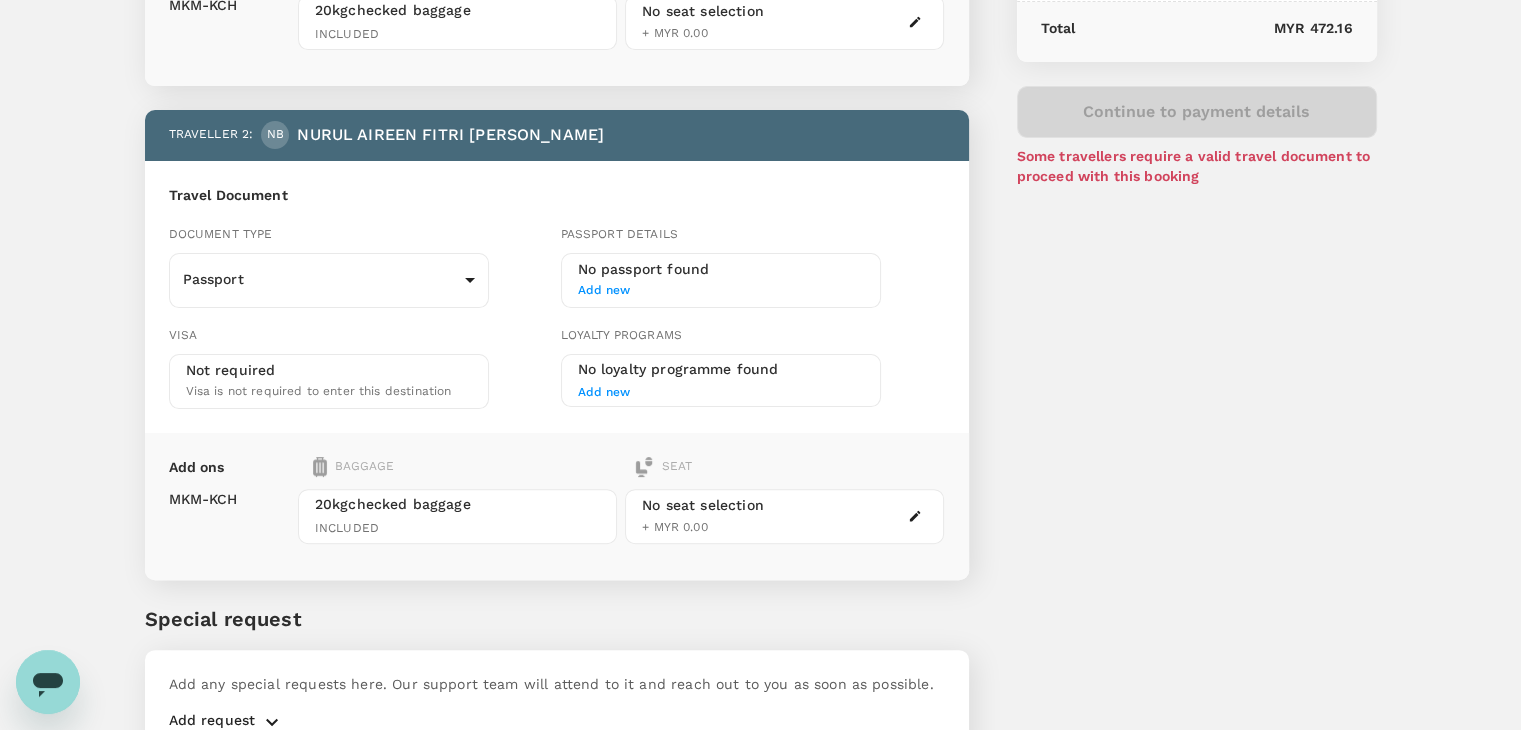 scroll, scrollTop: 500, scrollLeft: 0, axis: vertical 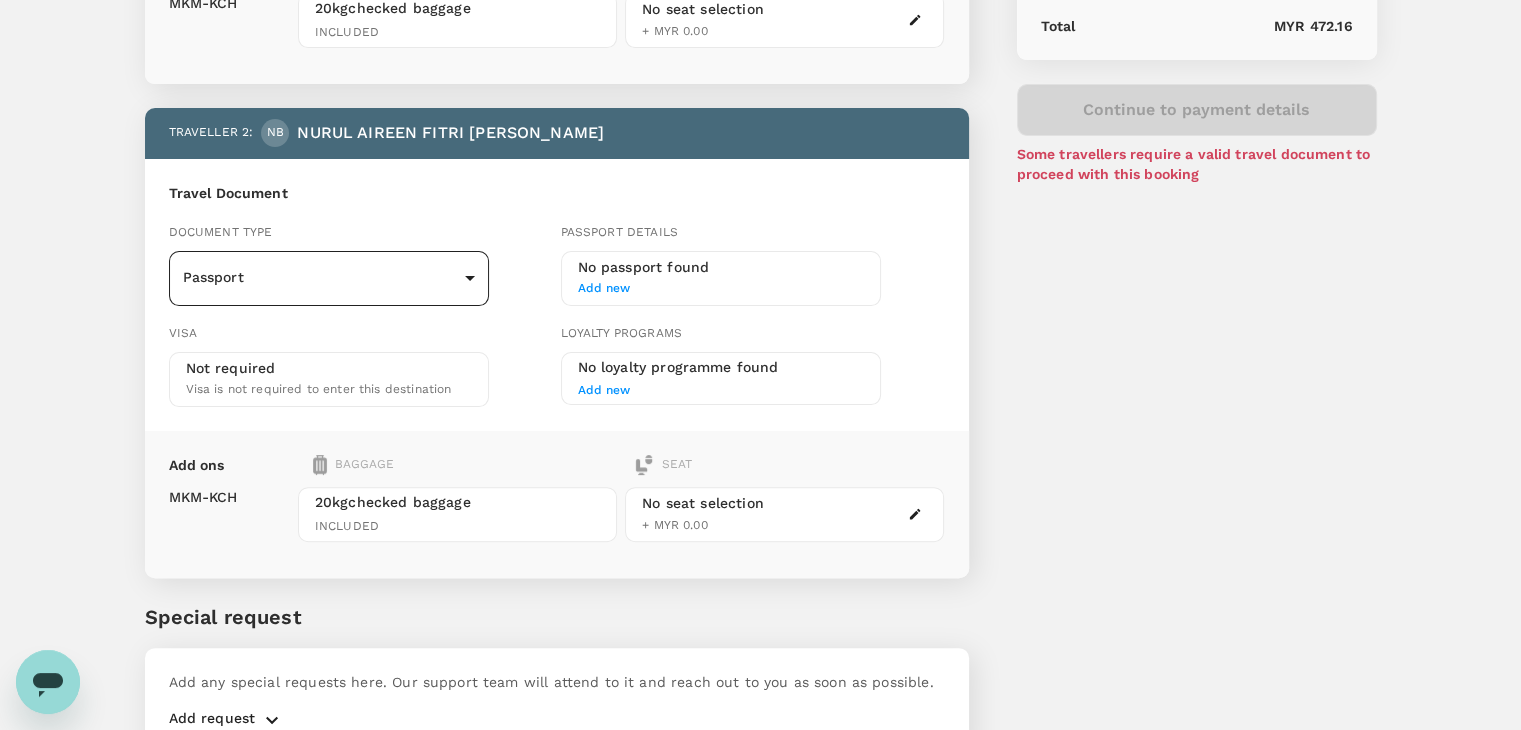 click on "Back to flight results Flight review Traveller(s) Traveller   1 : SB SYAMIMI   BINTI ISMADY Travel Document Document type ID card Id card ​ Id card details 000516131272 Malaysia 9f4ccc95-f206-445b-9ee6-5e00438bd79d ​ Visa Not required Visa is not required to enter this destination Loyalty programs No loyalty programme found Add new Add ons Baggage Seat MKM  -  KCH 20kg  checked baggage INCLUDED No seat selection + MYR 0.00 Traveller   2 : NB NURUL AIREEN FITRI   BINTI AIDIL Travel Document Document type Passport Passport ​ Passport details No passport found Add new Visa Not required Visa is not required to enter this destination Loyalty programs No loyalty programme found Add new Add ons Baggage Seat MKM  -  KCH 20kg  checked baggage INCLUDED No seat selection + MYR 0.00 Special request Add any special requests here. Our support team will attend to it and reach out to you as soon as possible. Add request You've selected Friday, 04 Jul 2025 16:25 17:15 MKM Direct ,  0h 50min KCH View flight details Total" at bounding box center (760, 166) 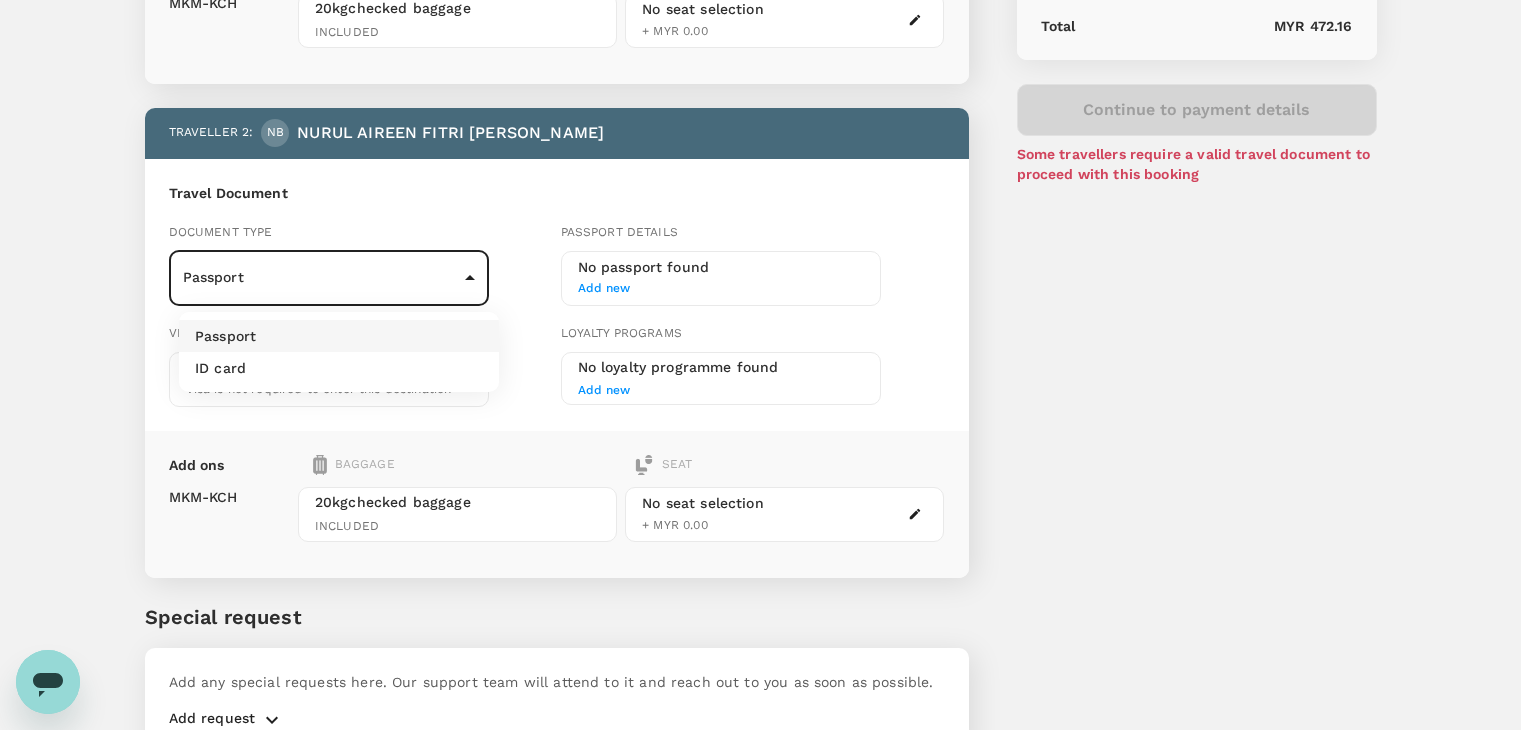 click on "ID card" at bounding box center (339, 368) 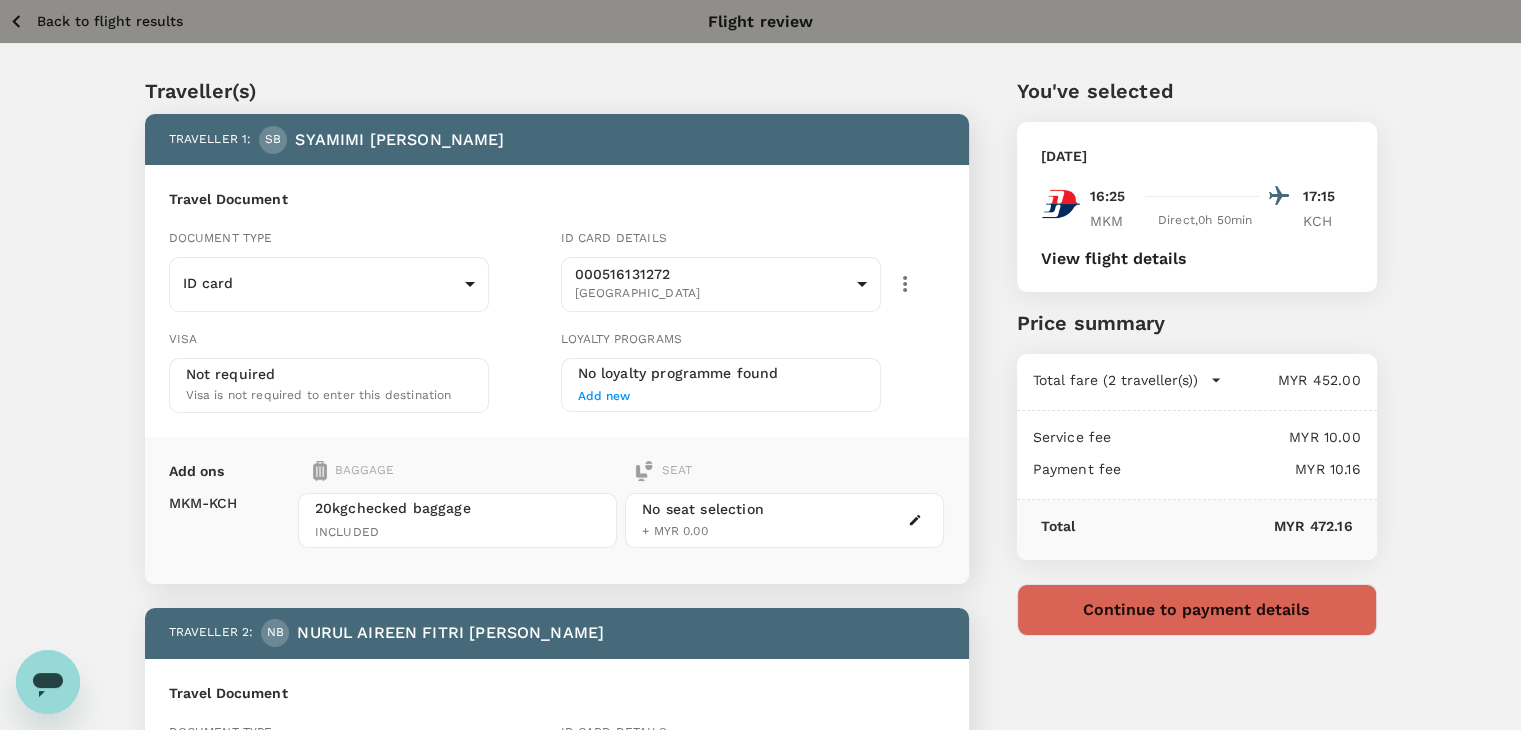 scroll, scrollTop: 100, scrollLeft: 0, axis: vertical 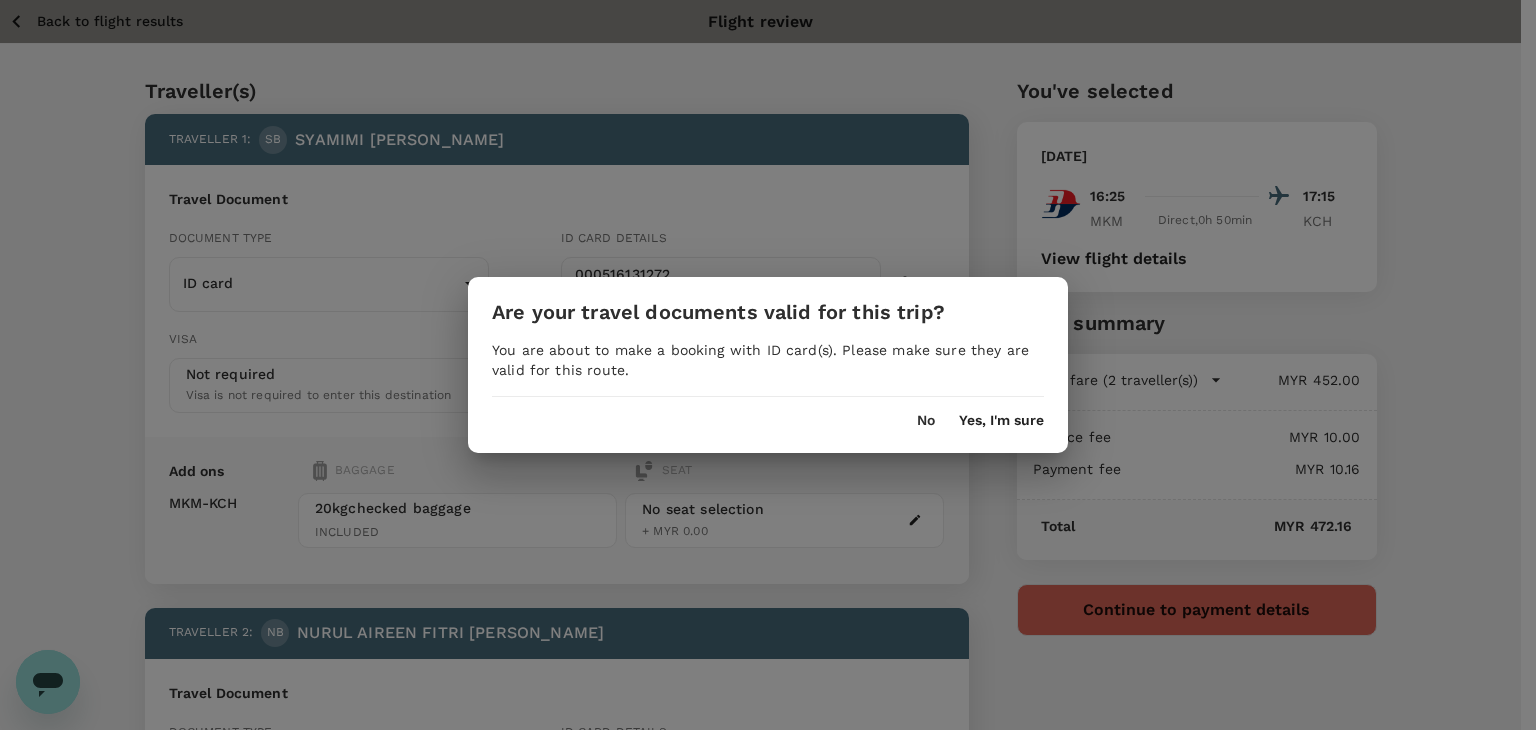 click on "No Yes, I'm sure" at bounding box center [768, 413] 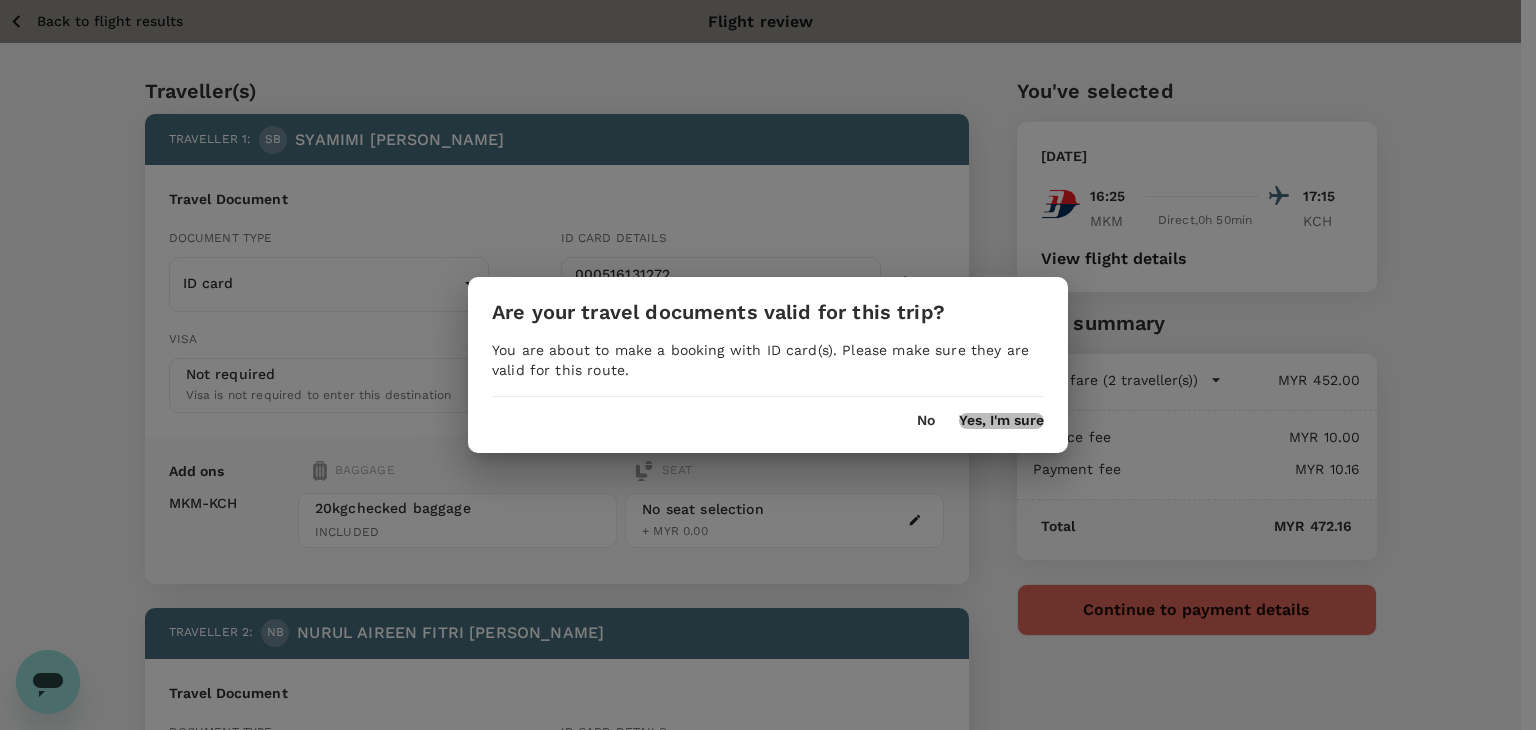 click on "Yes, I'm sure" at bounding box center (1001, 421) 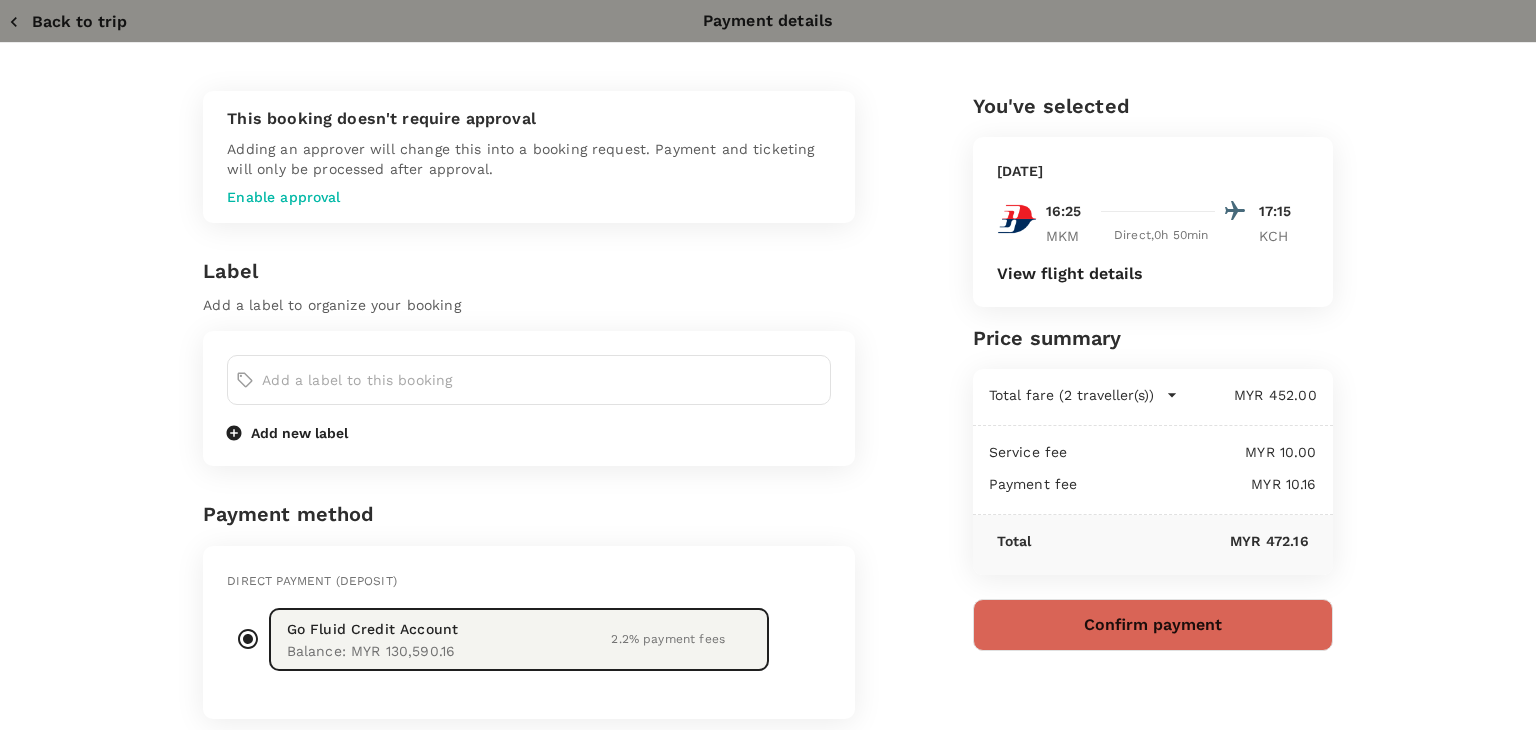 click on "Confirm payment" at bounding box center [1153, 625] 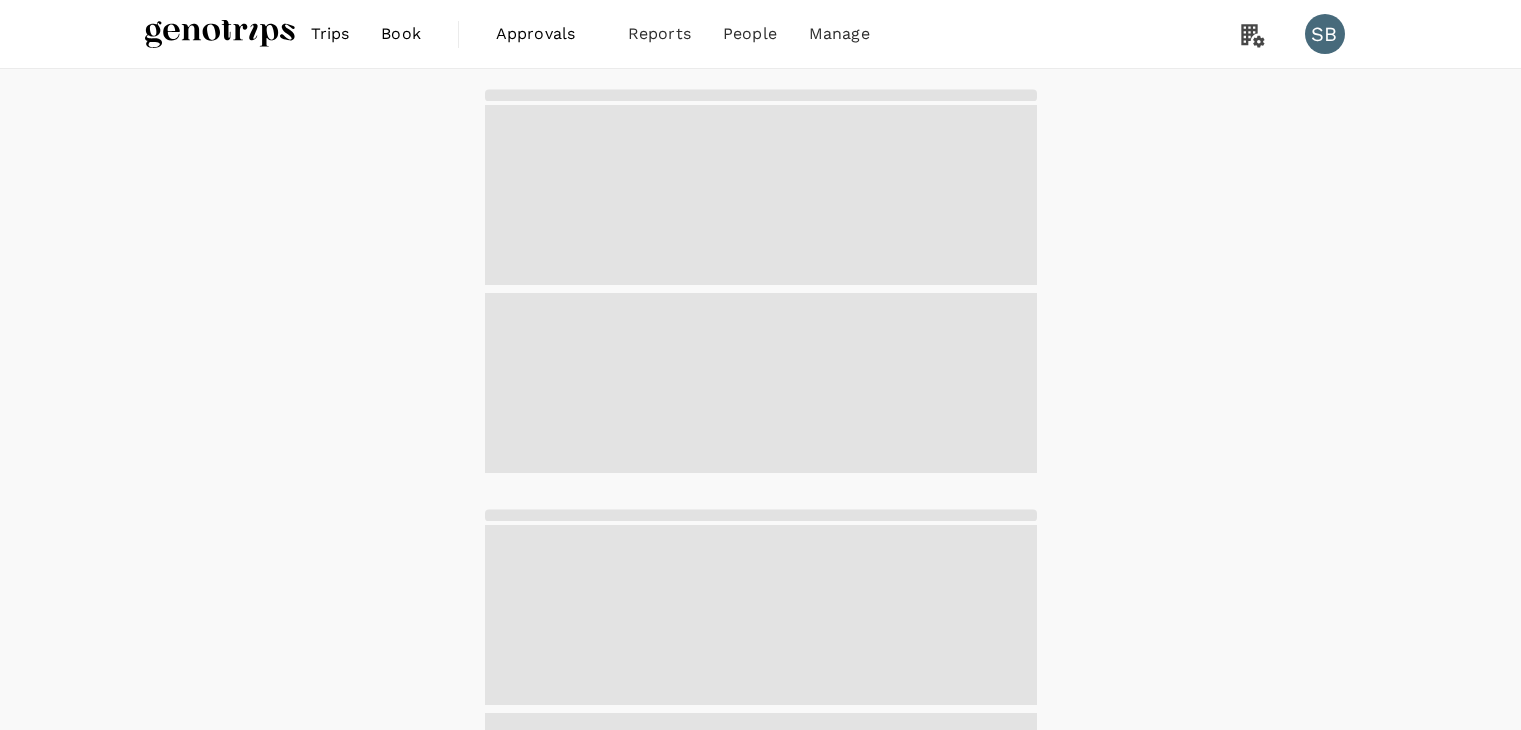 scroll, scrollTop: 0, scrollLeft: 0, axis: both 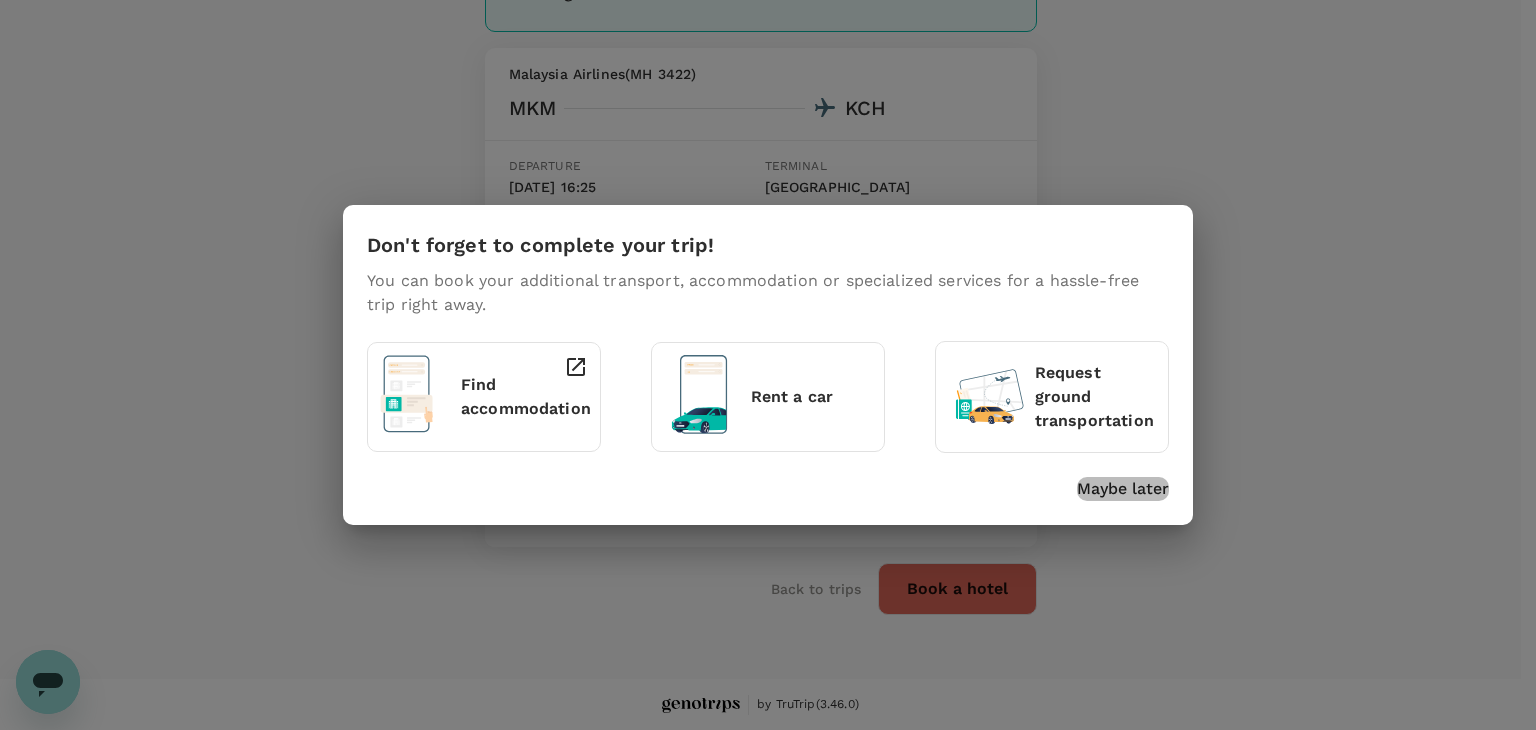 click on "Maybe later" at bounding box center (1123, 489) 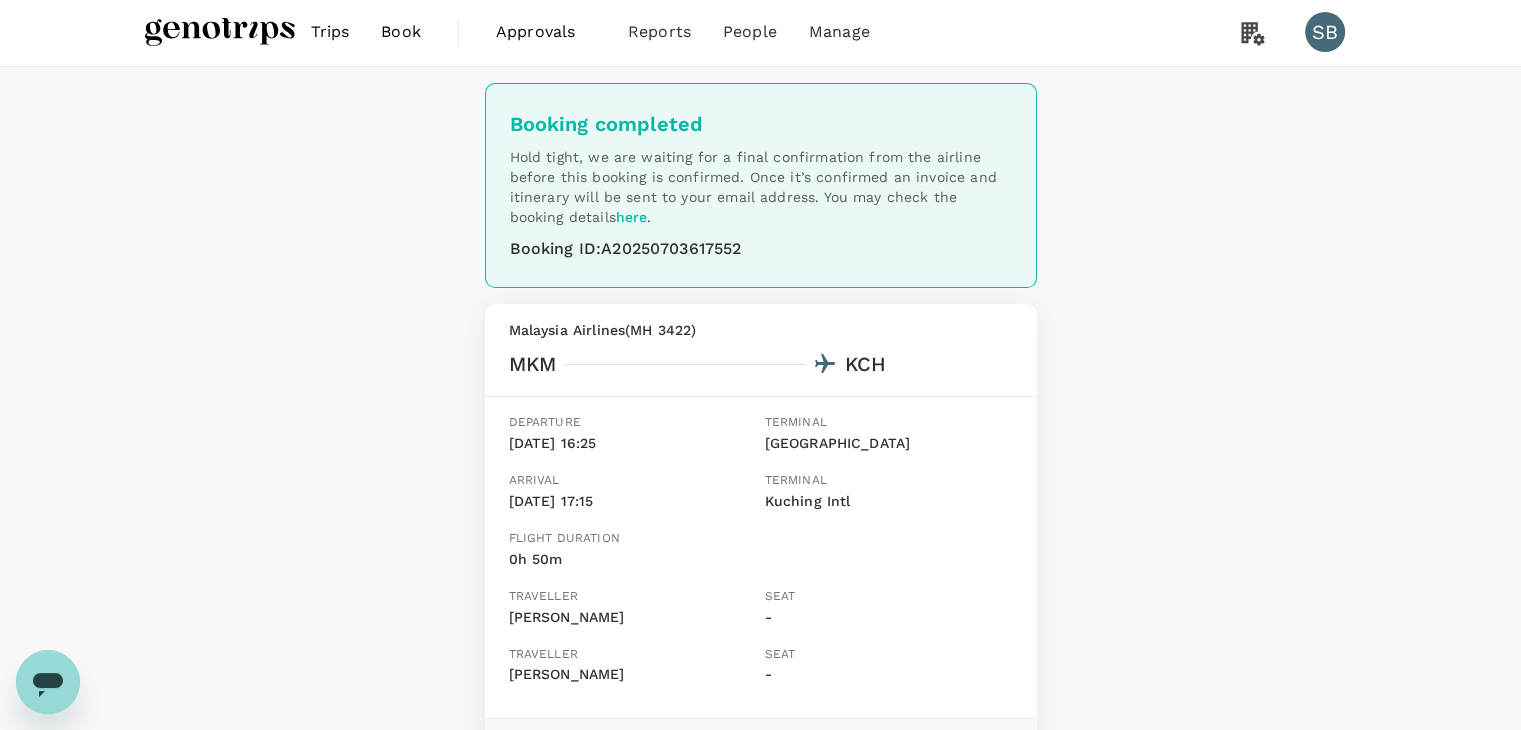 scroll, scrollTop: 0, scrollLeft: 0, axis: both 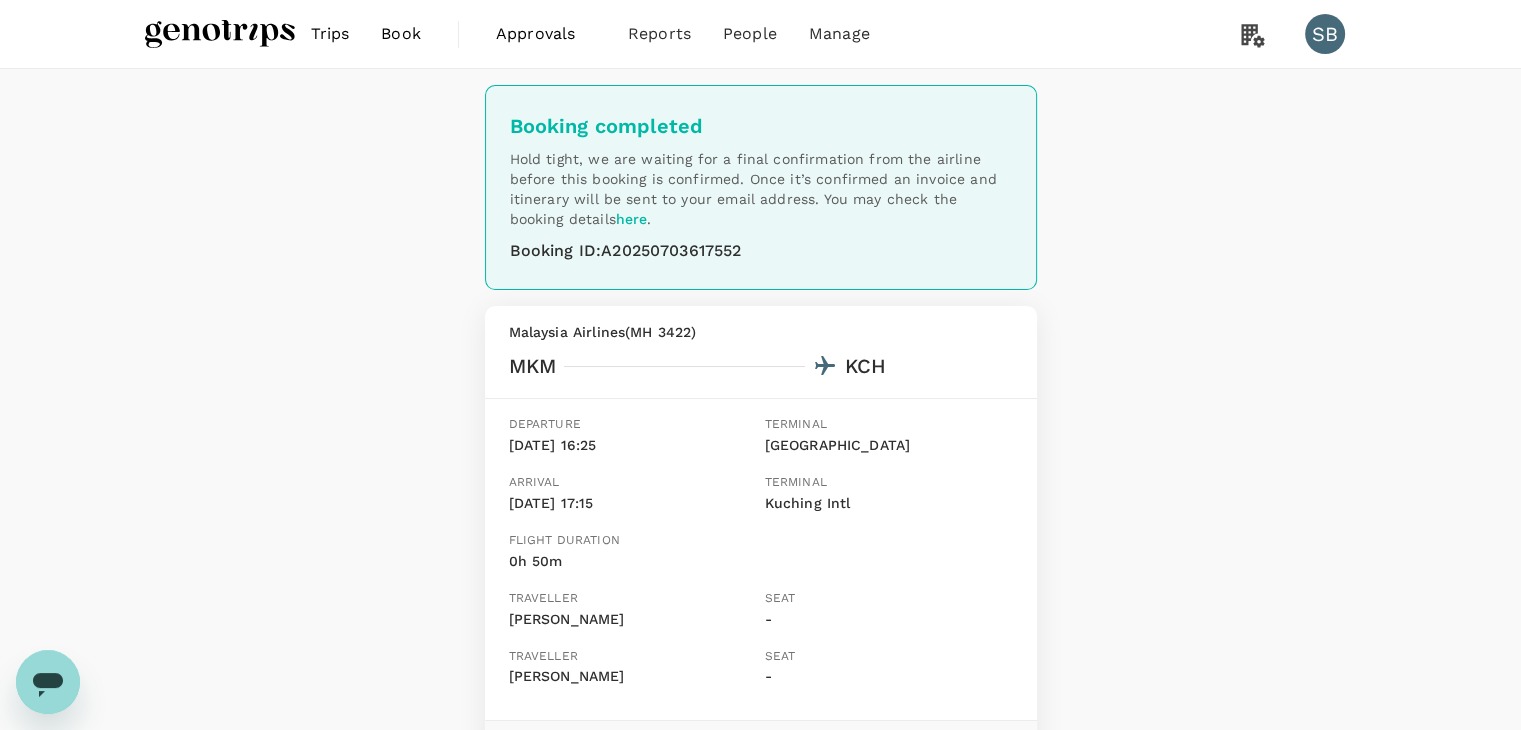 click at bounding box center (220, 34) 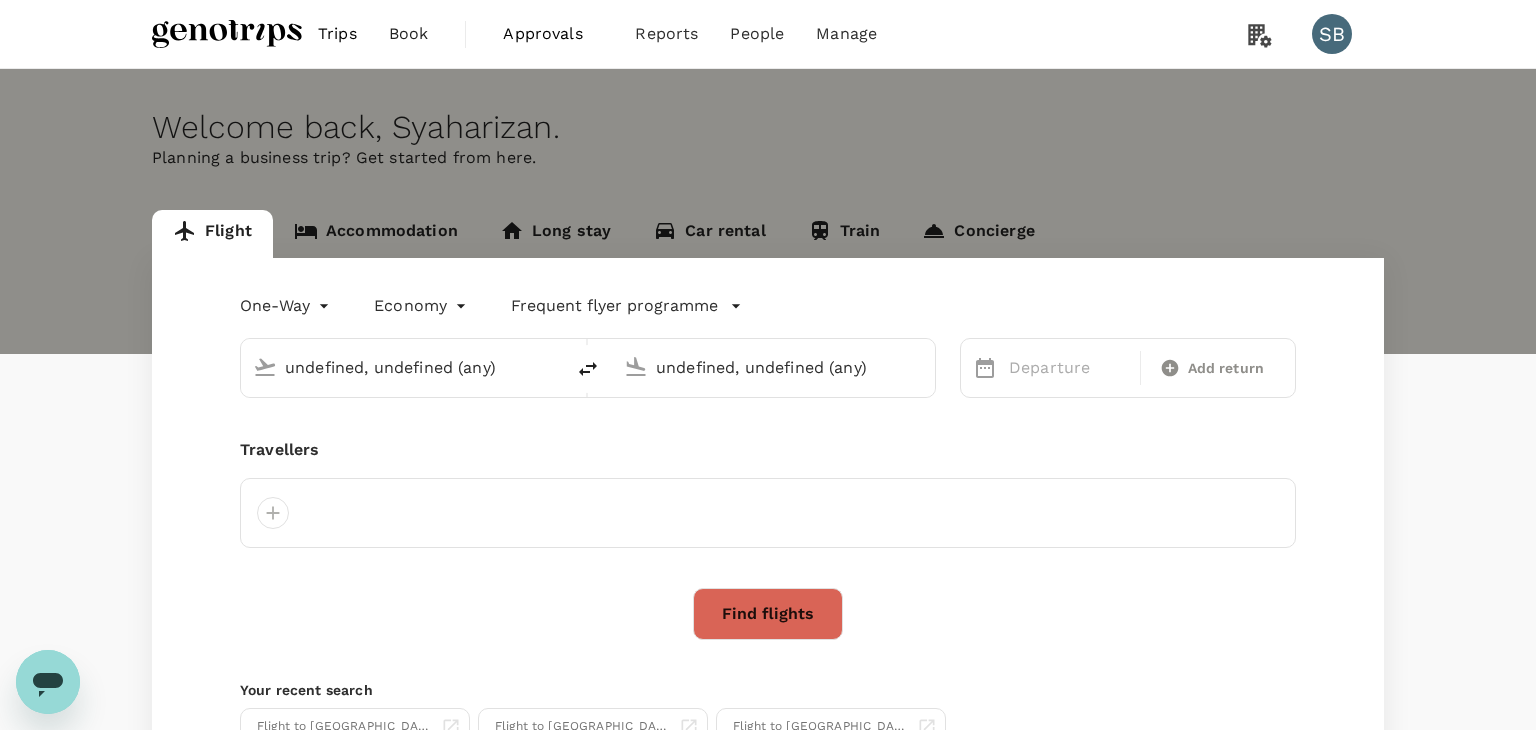 type on "[GEOGRAPHIC_DATA] (MKM)" 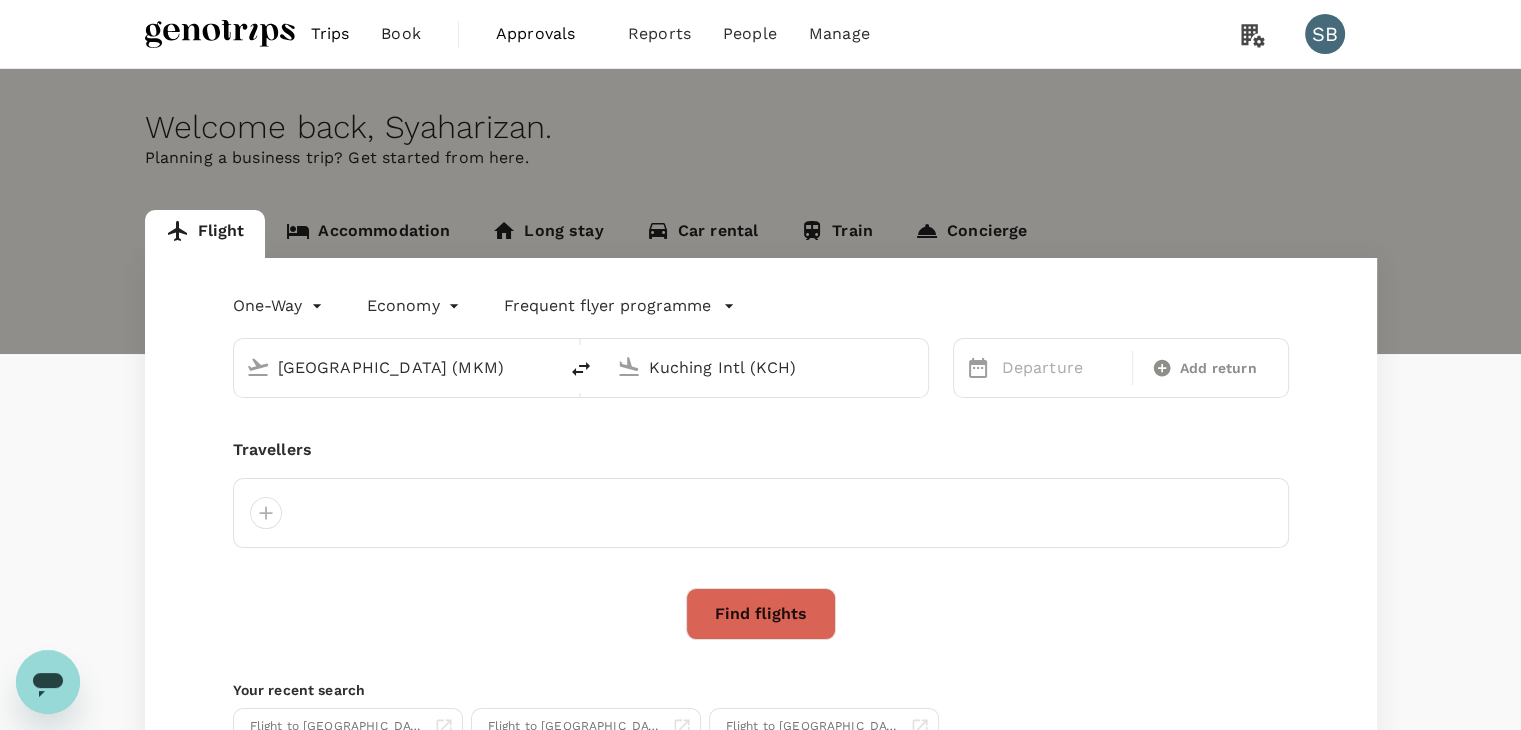 type 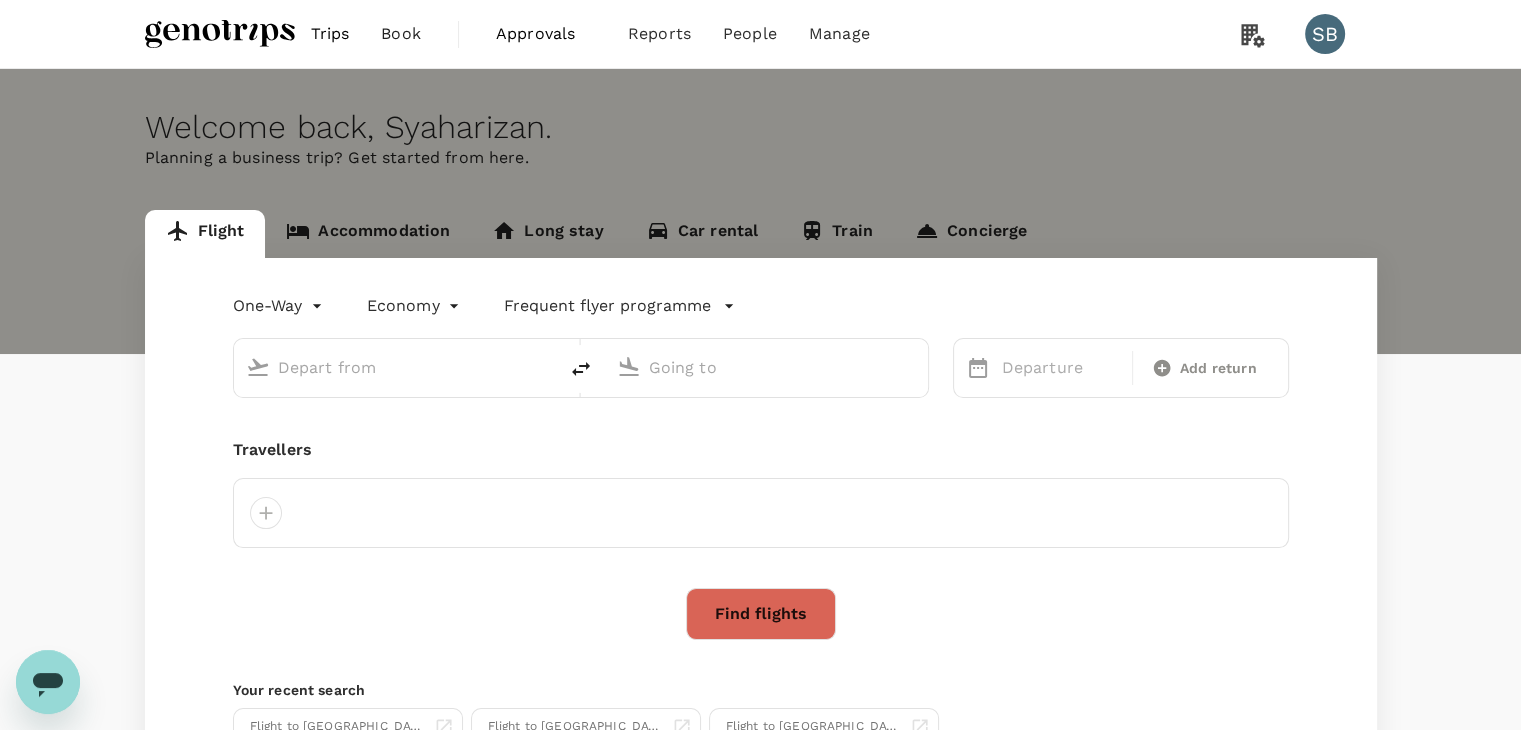 type on "[GEOGRAPHIC_DATA] (MKM)" 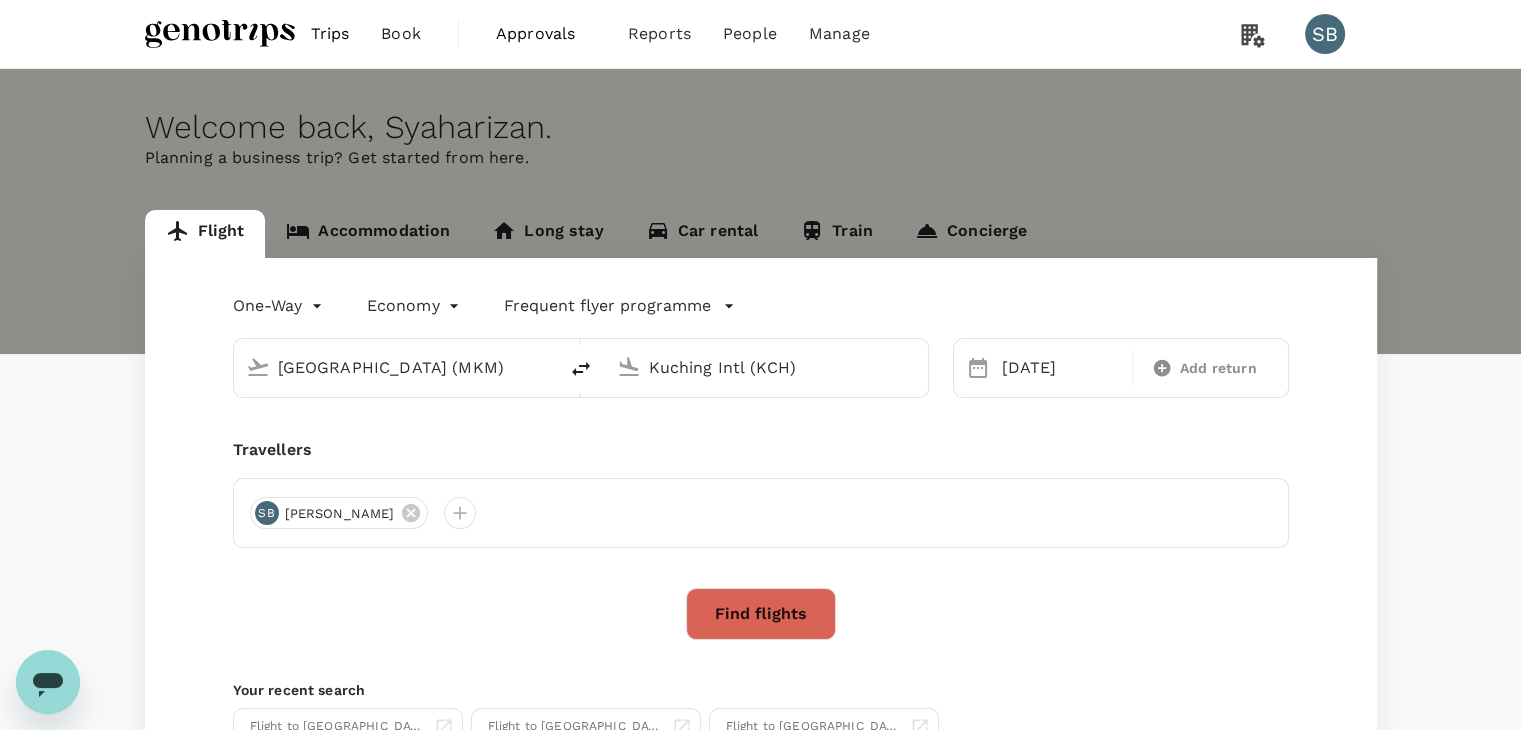 type 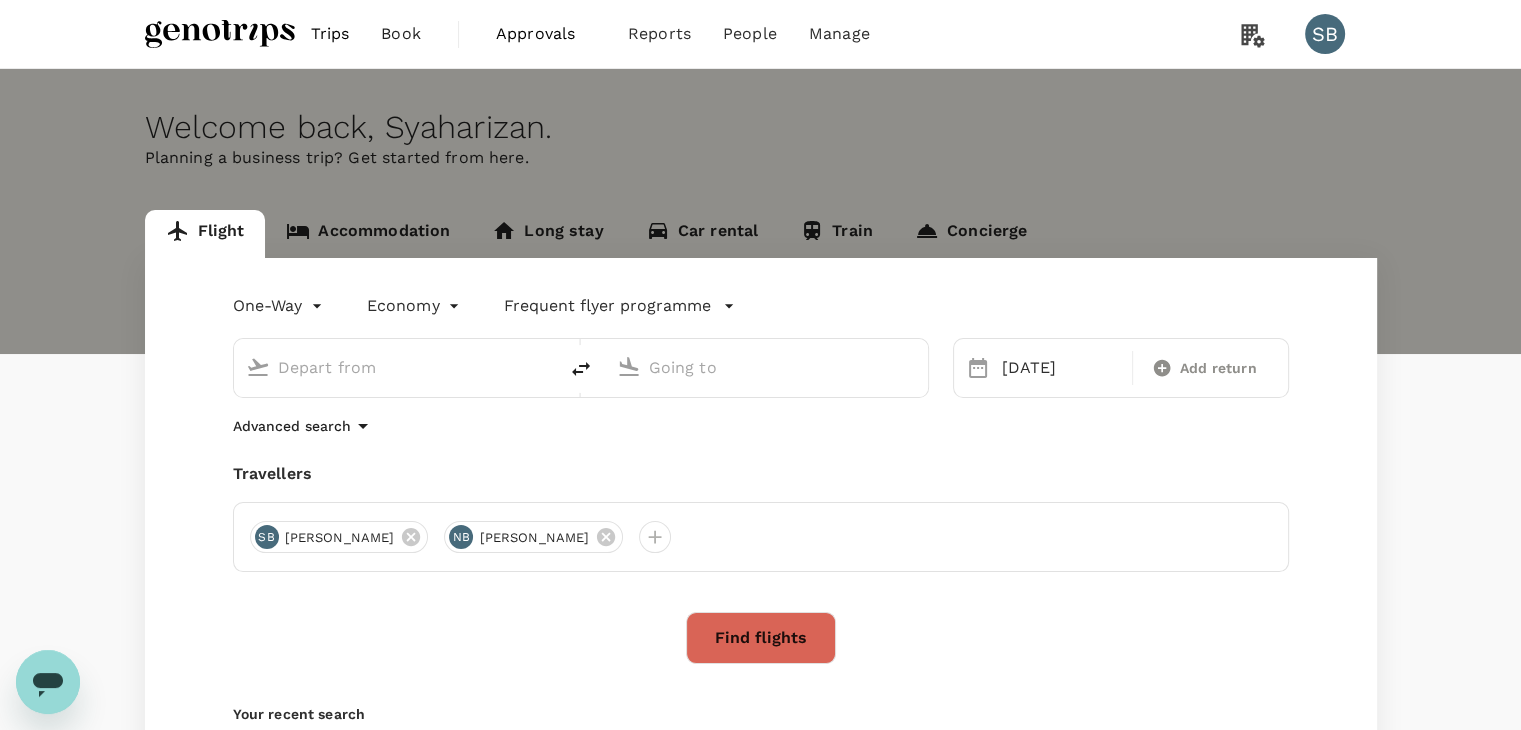 type on "[GEOGRAPHIC_DATA] (MKM)" 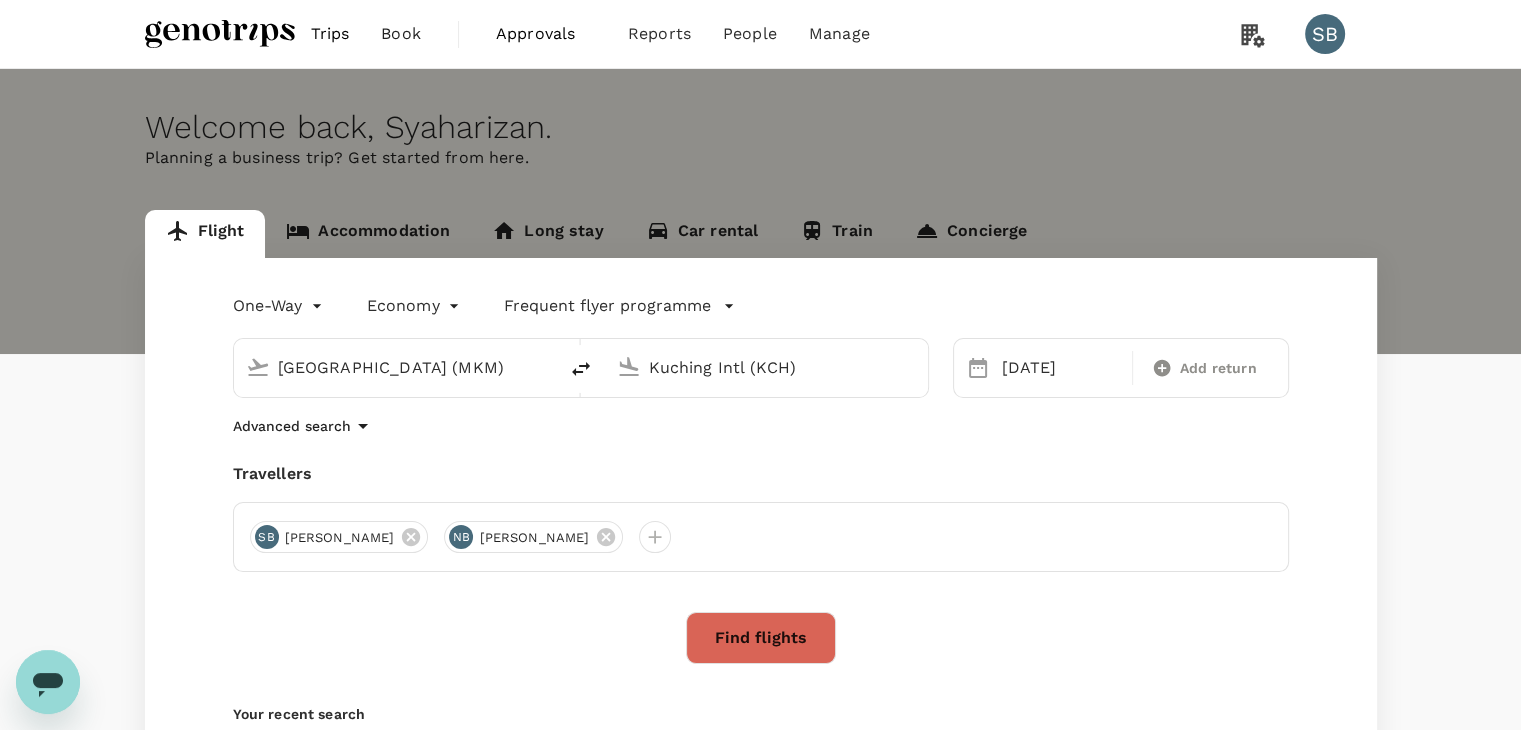 click 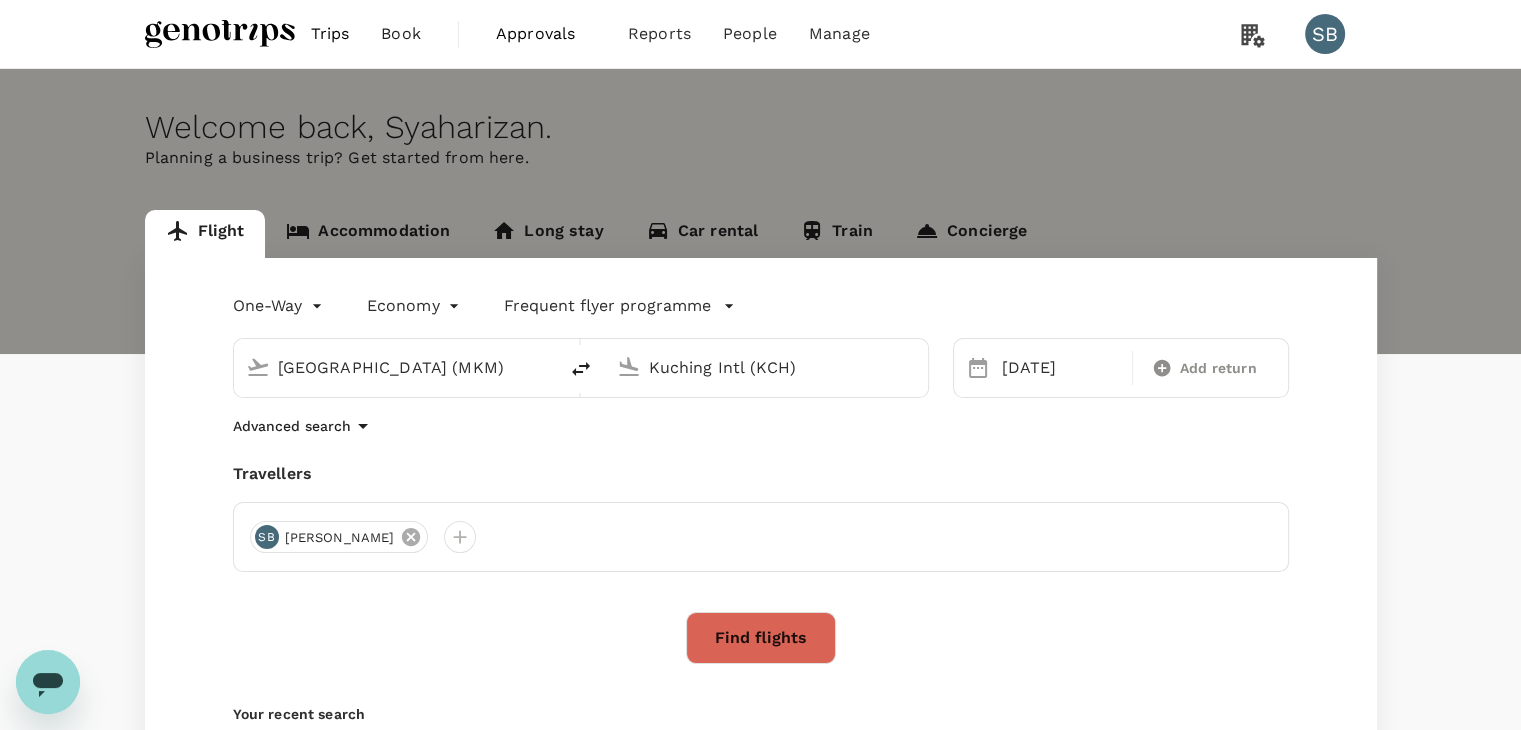 click 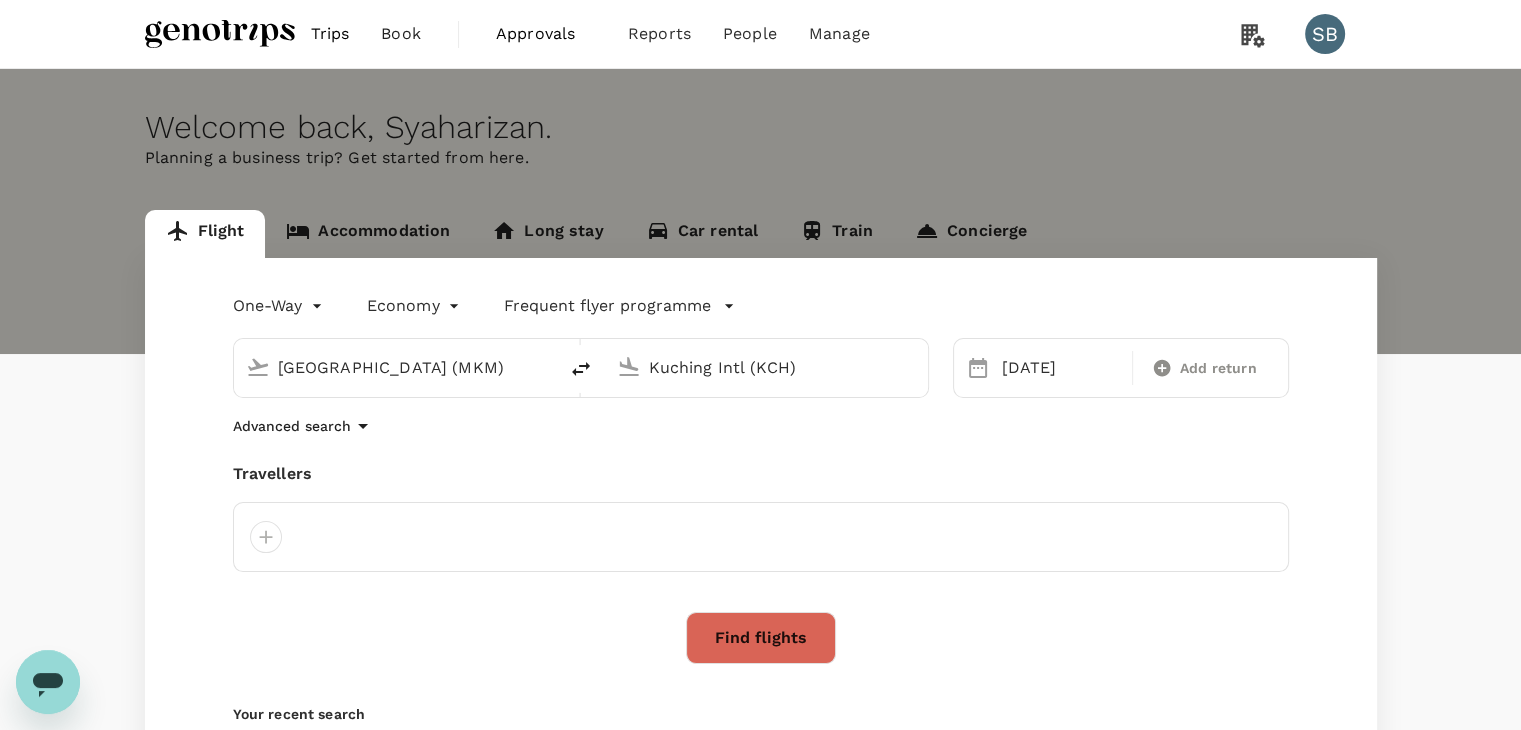 click on "[GEOGRAPHIC_DATA] (MKM)" at bounding box center [407, 364] 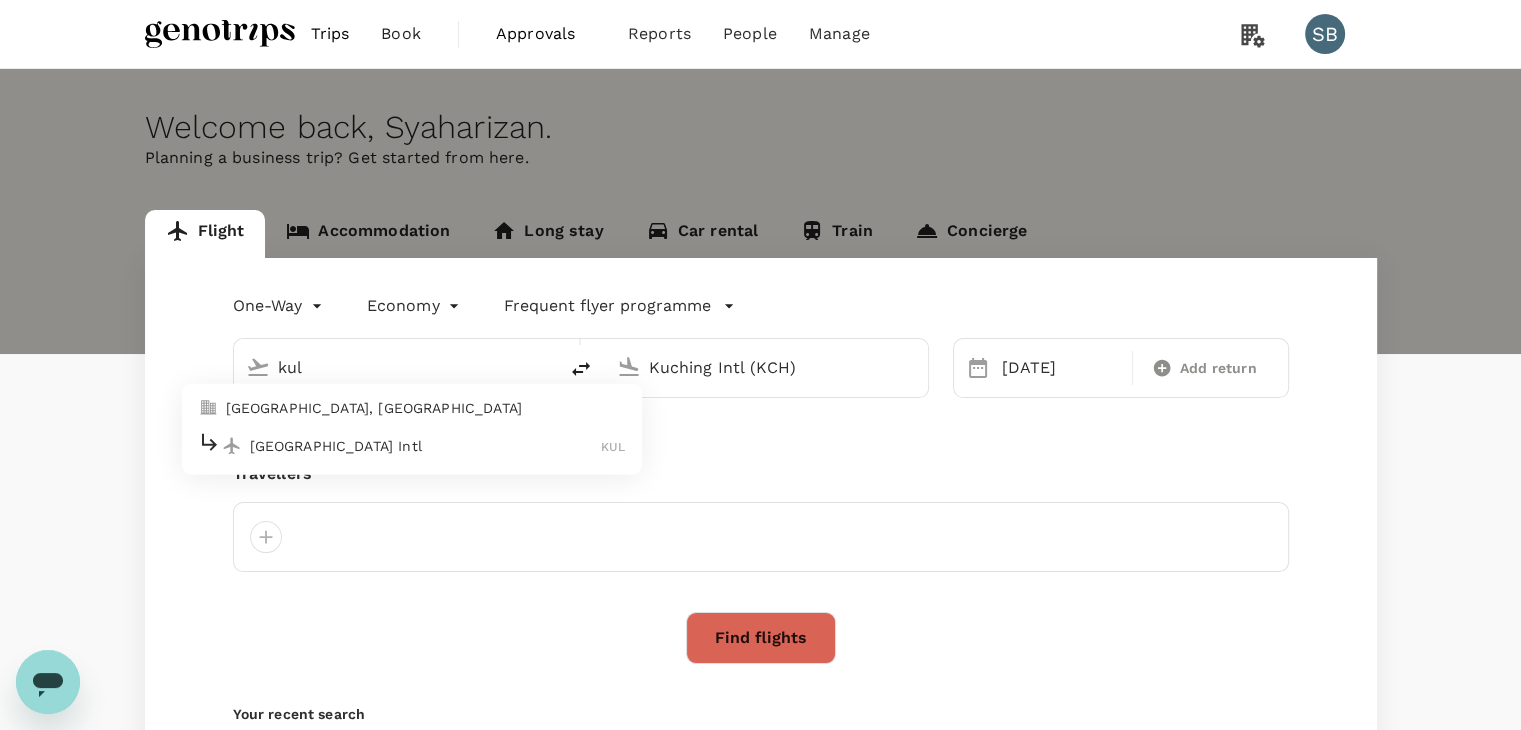 click on "[GEOGRAPHIC_DATA] Intl" at bounding box center (426, 446) 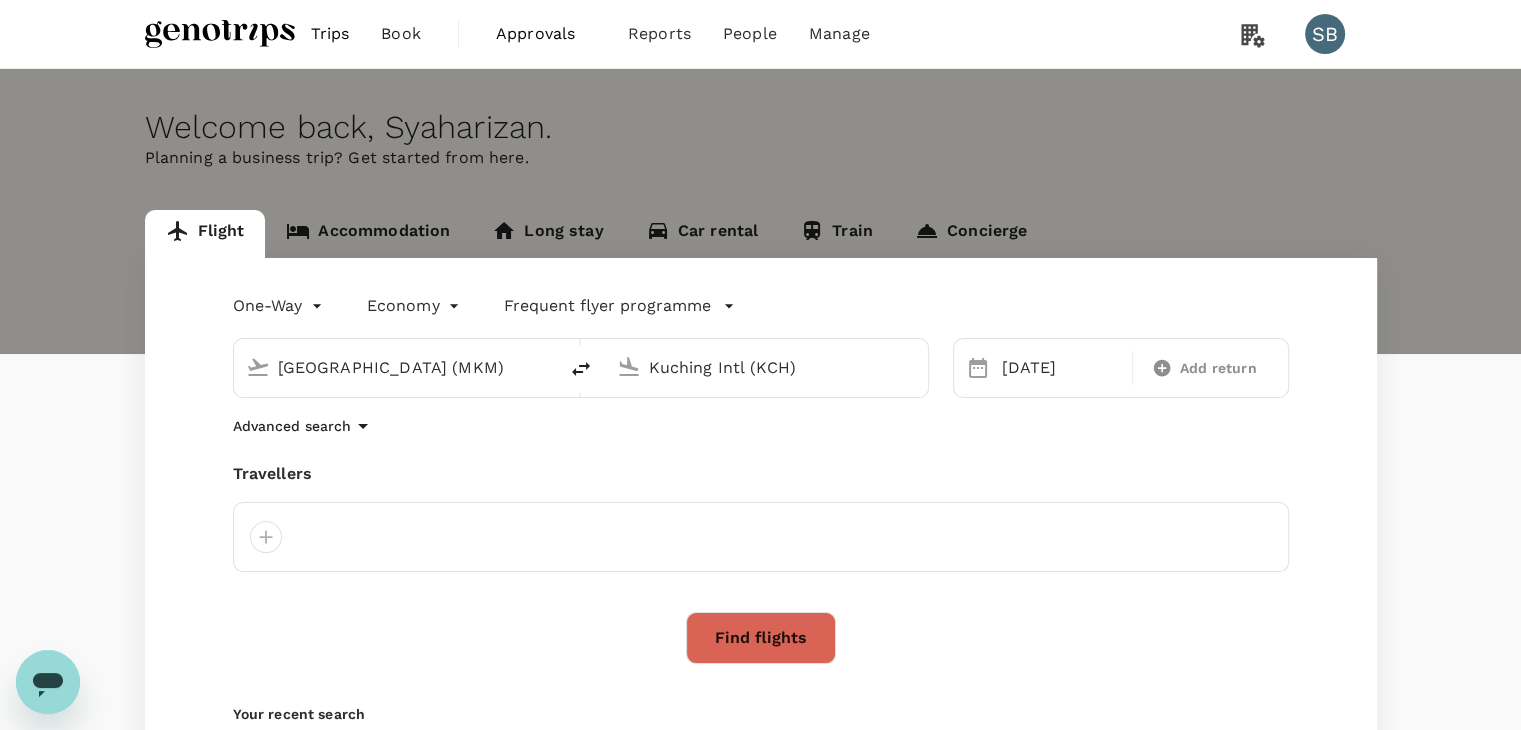 type on "Kuala Lumpur Intl ([GEOGRAPHIC_DATA])" 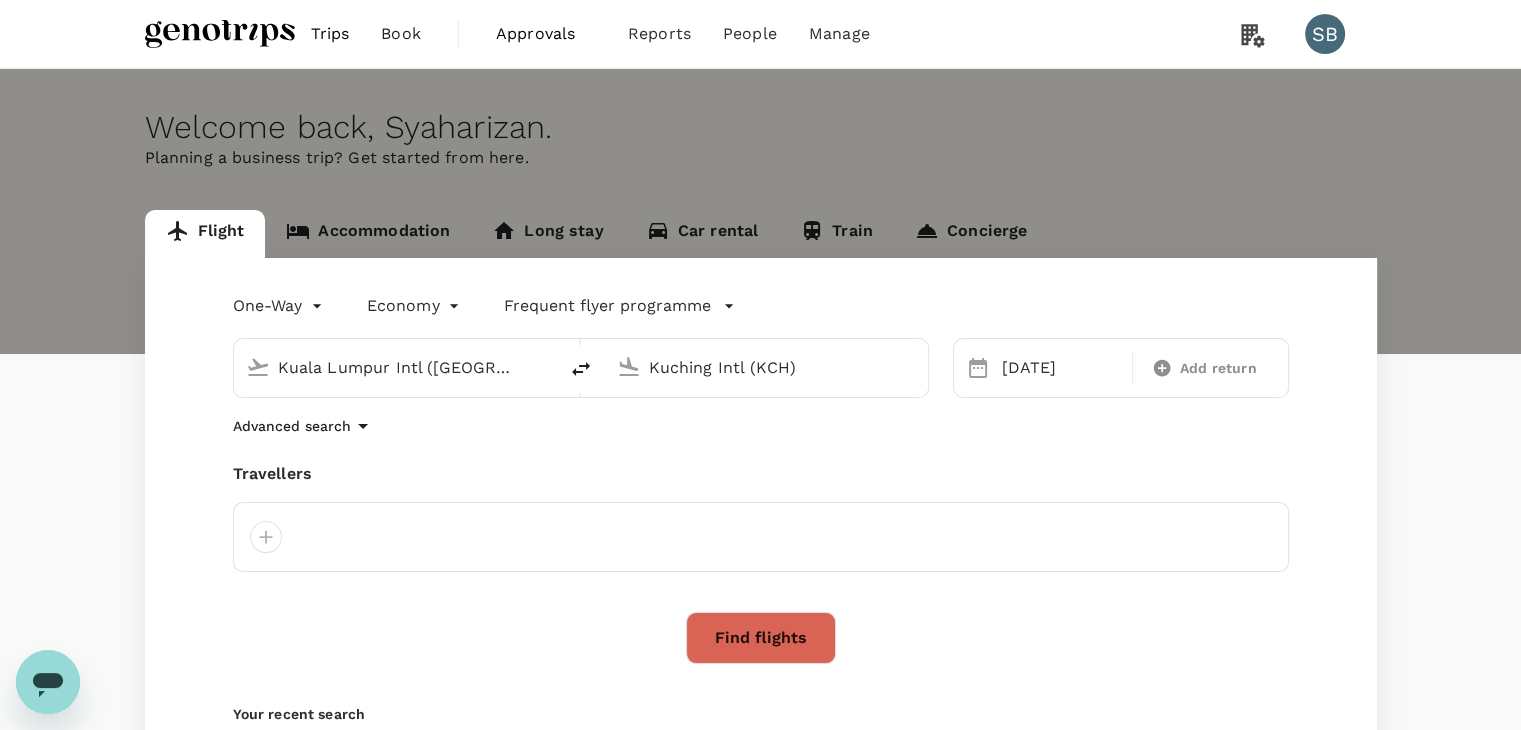 drag, startPoint x: 798, startPoint y: 375, endPoint x: 650, endPoint y: 375, distance: 148 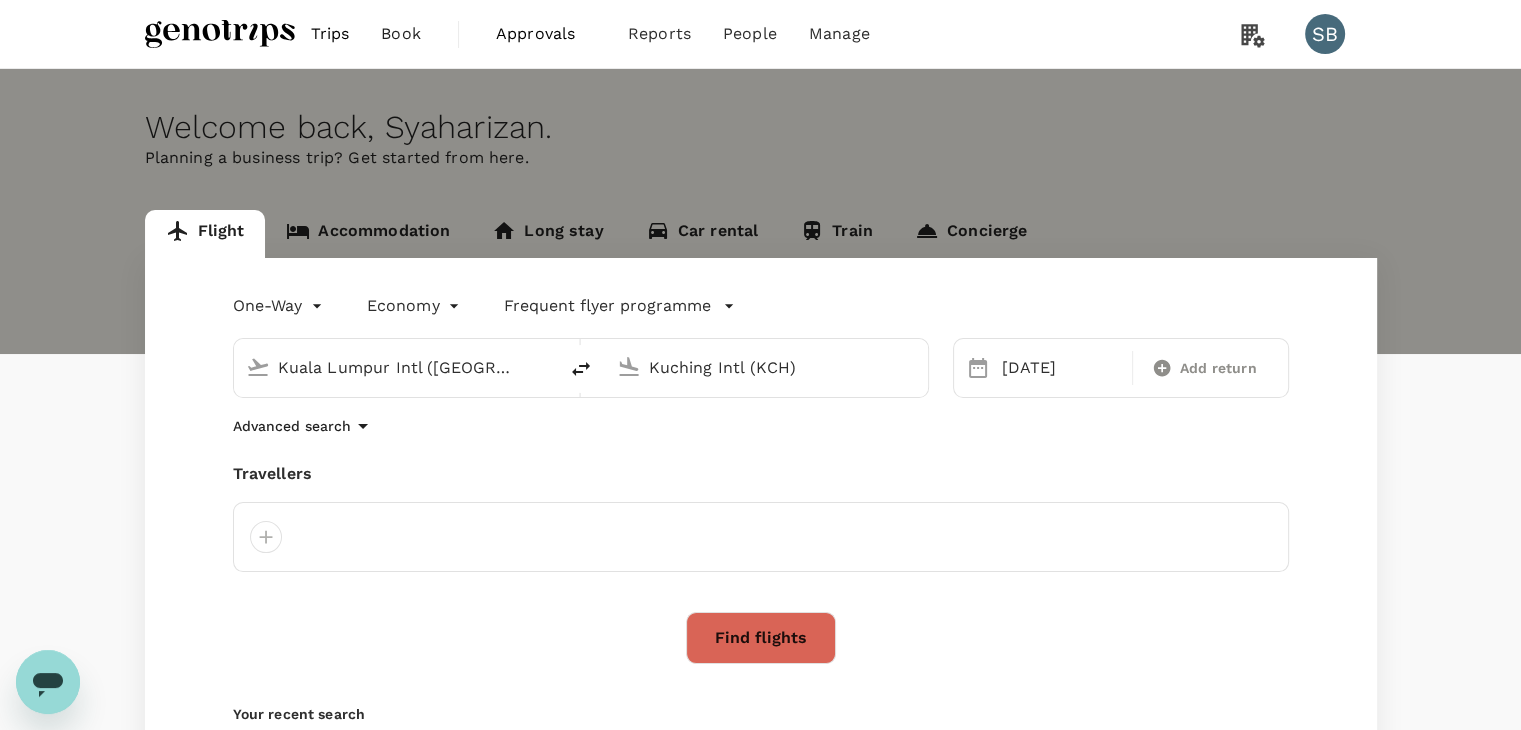 click on "Kuching Intl (KCH)" at bounding box center (767, 367) 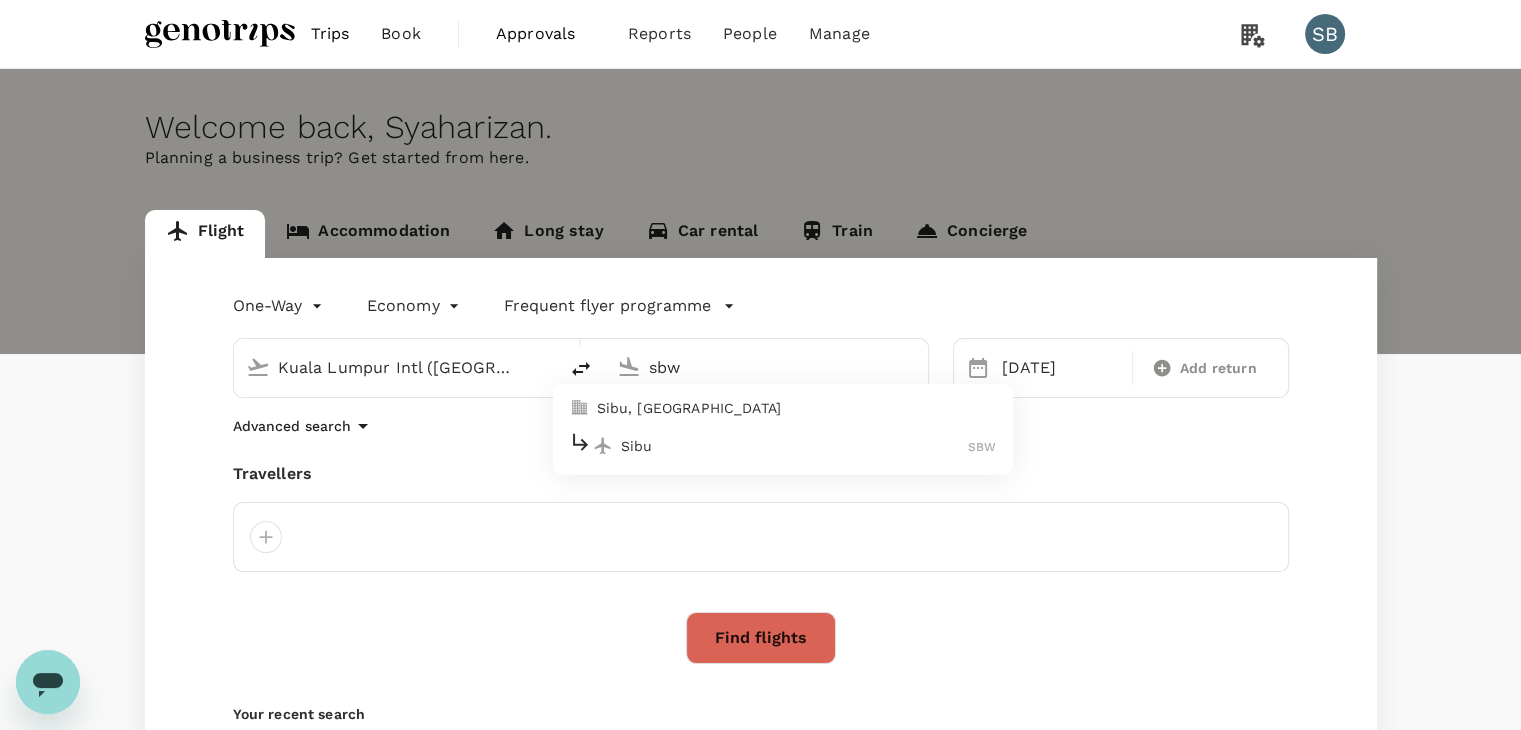 click on "Sibu" at bounding box center (795, 446) 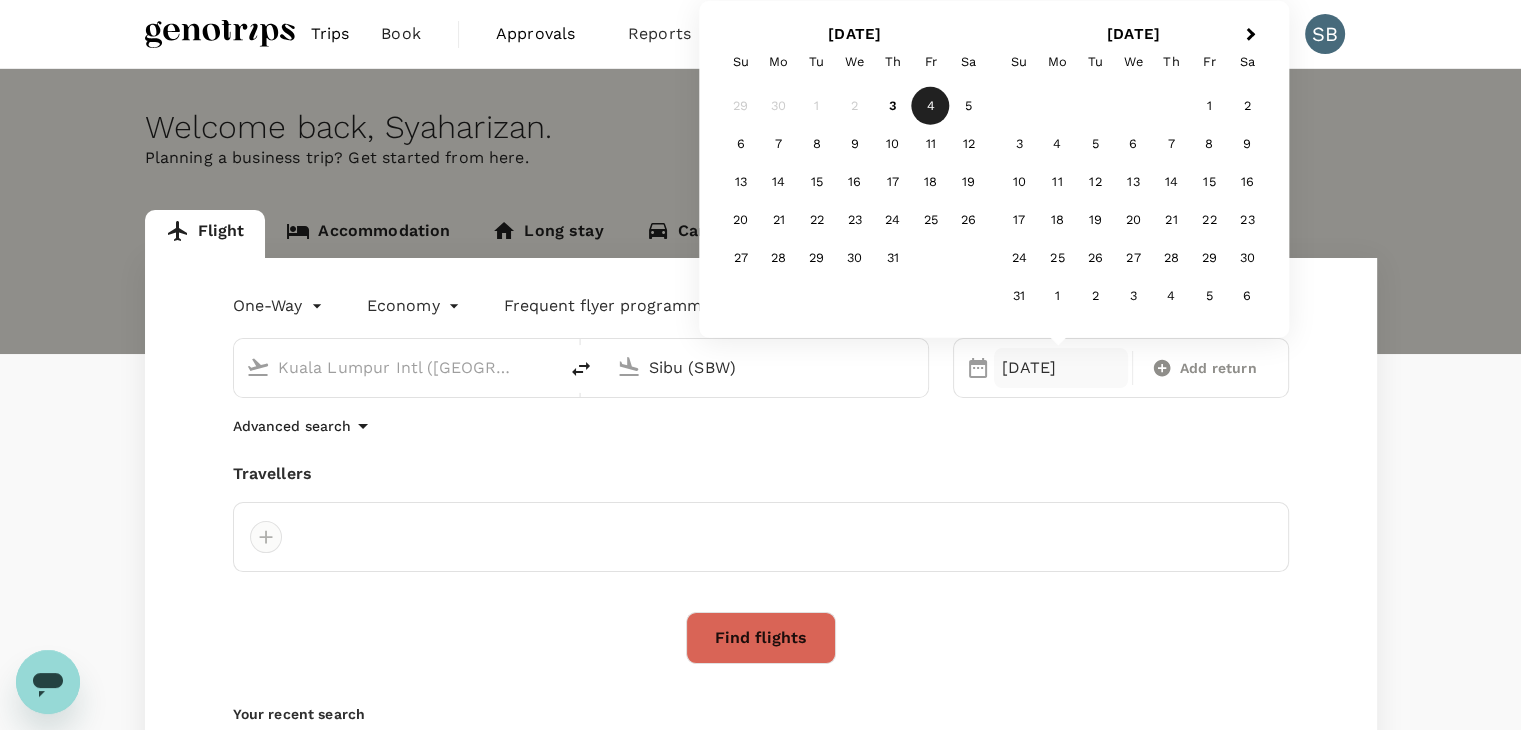 type on "Sibu (SBW)" 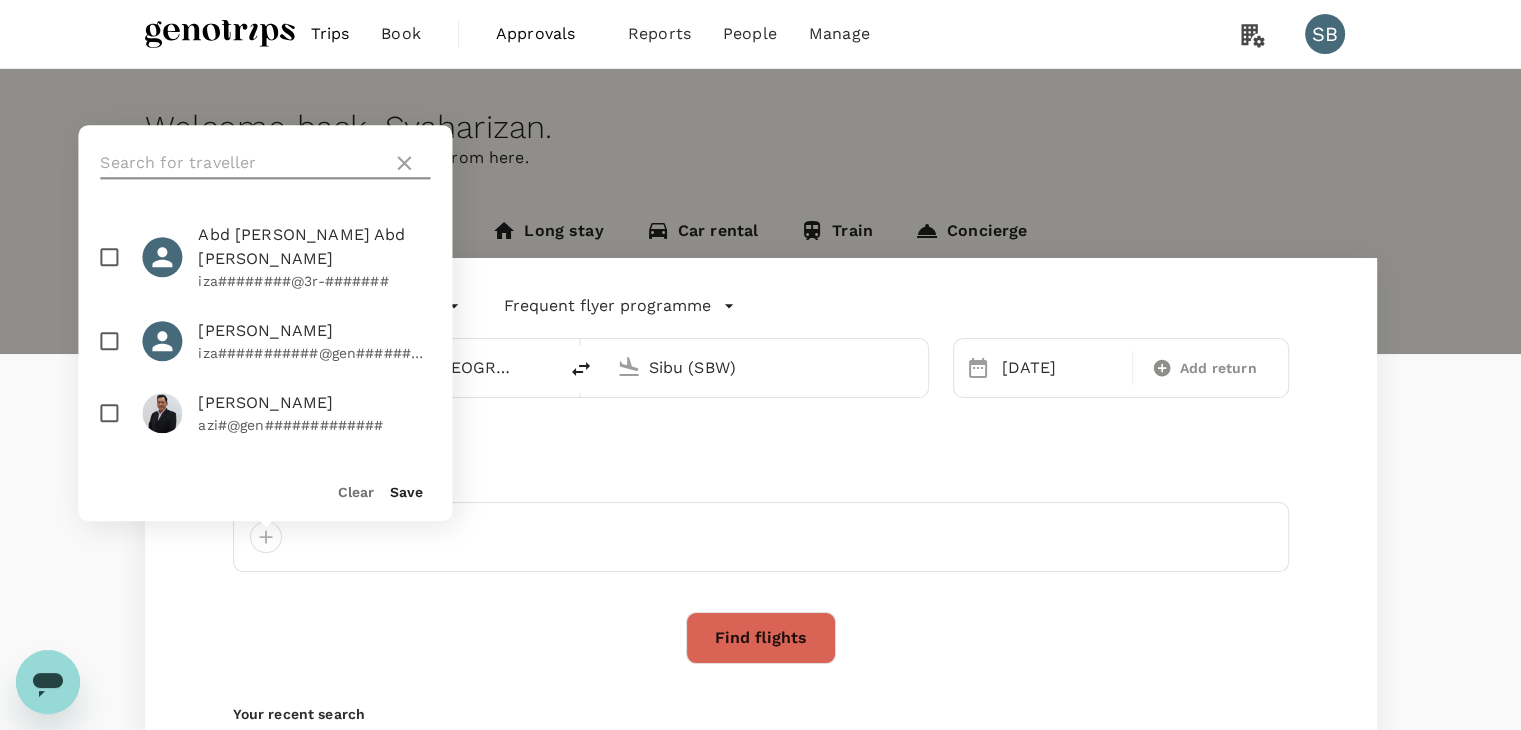 click at bounding box center (242, 163) 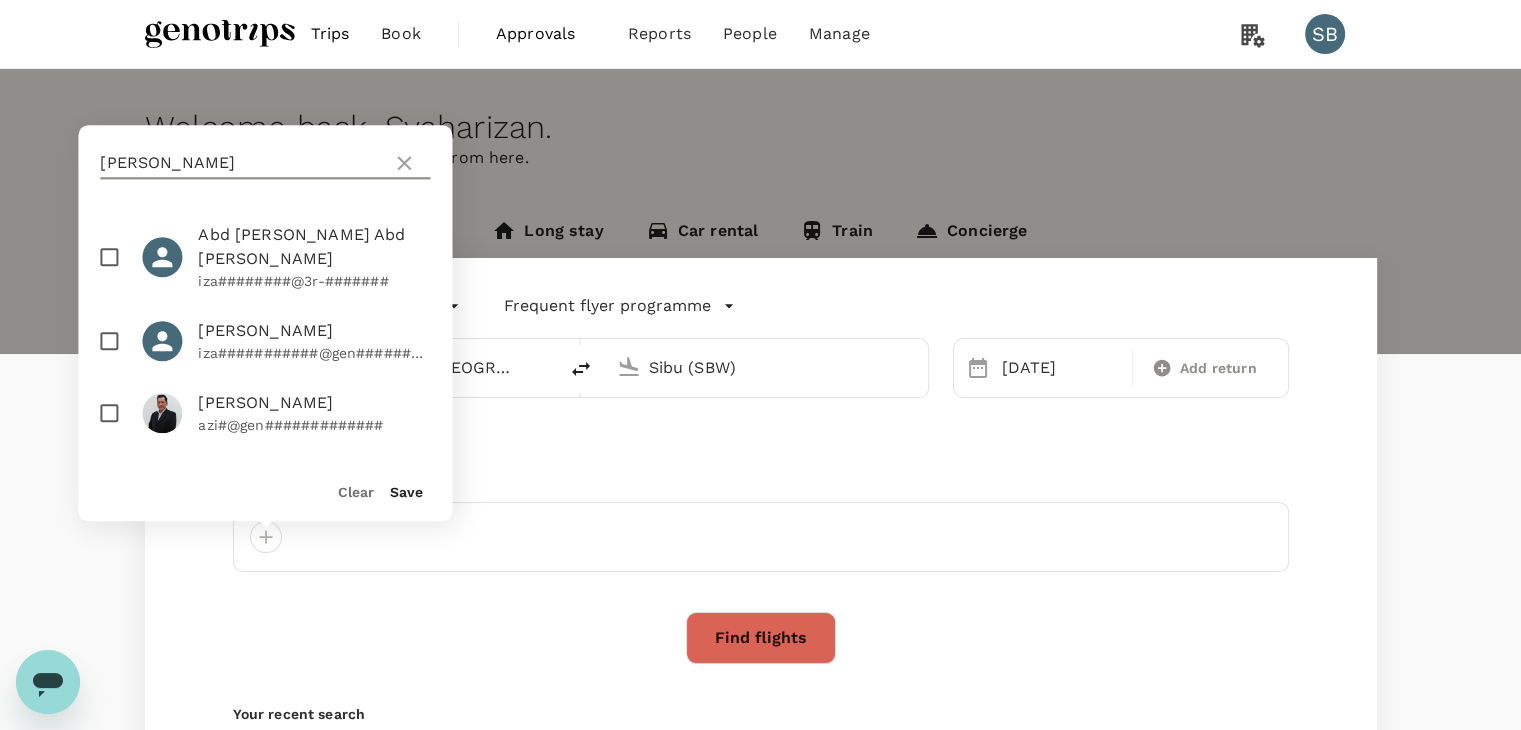 scroll, scrollTop: 0, scrollLeft: 89, axis: horizontal 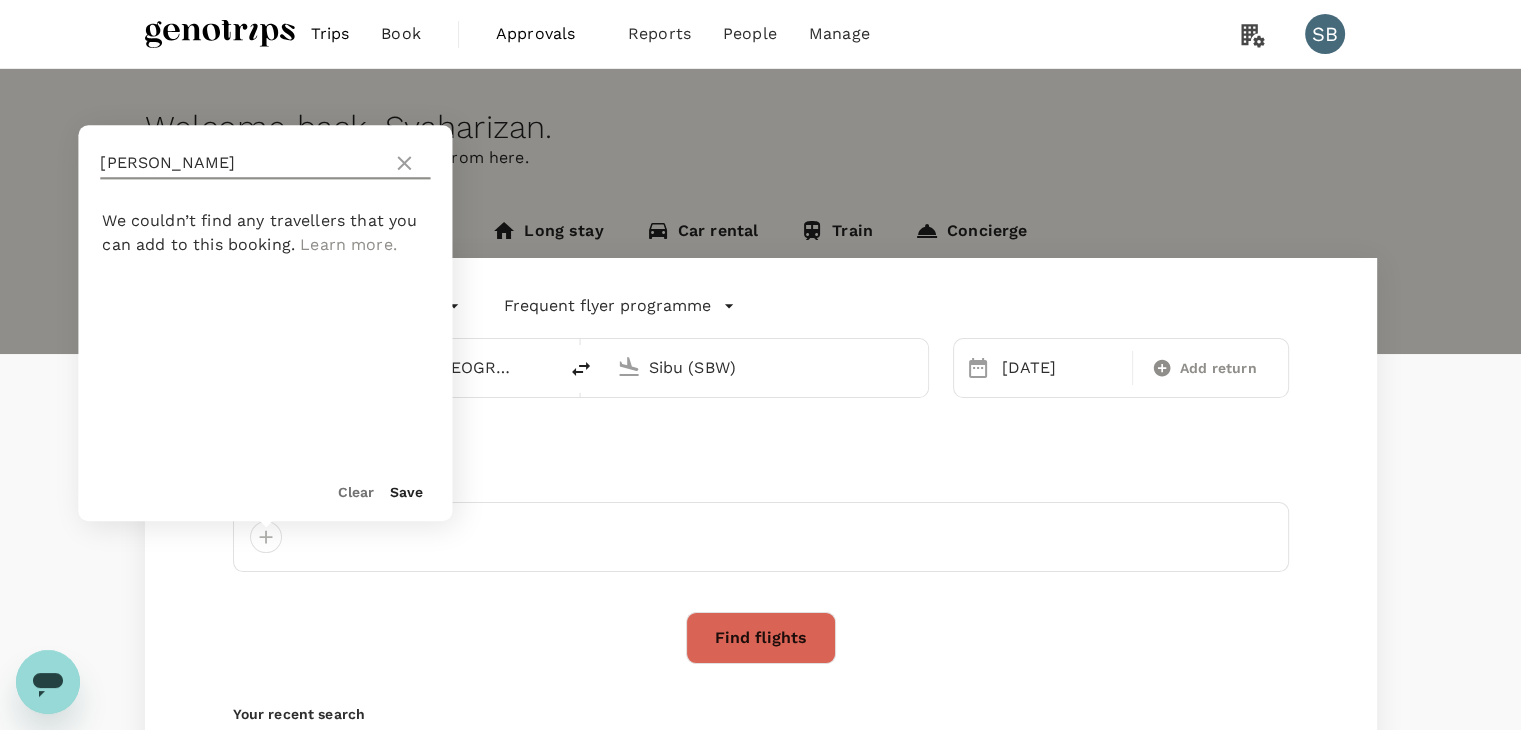 click on "[PERSON_NAME]" at bounding box center [242, 163] 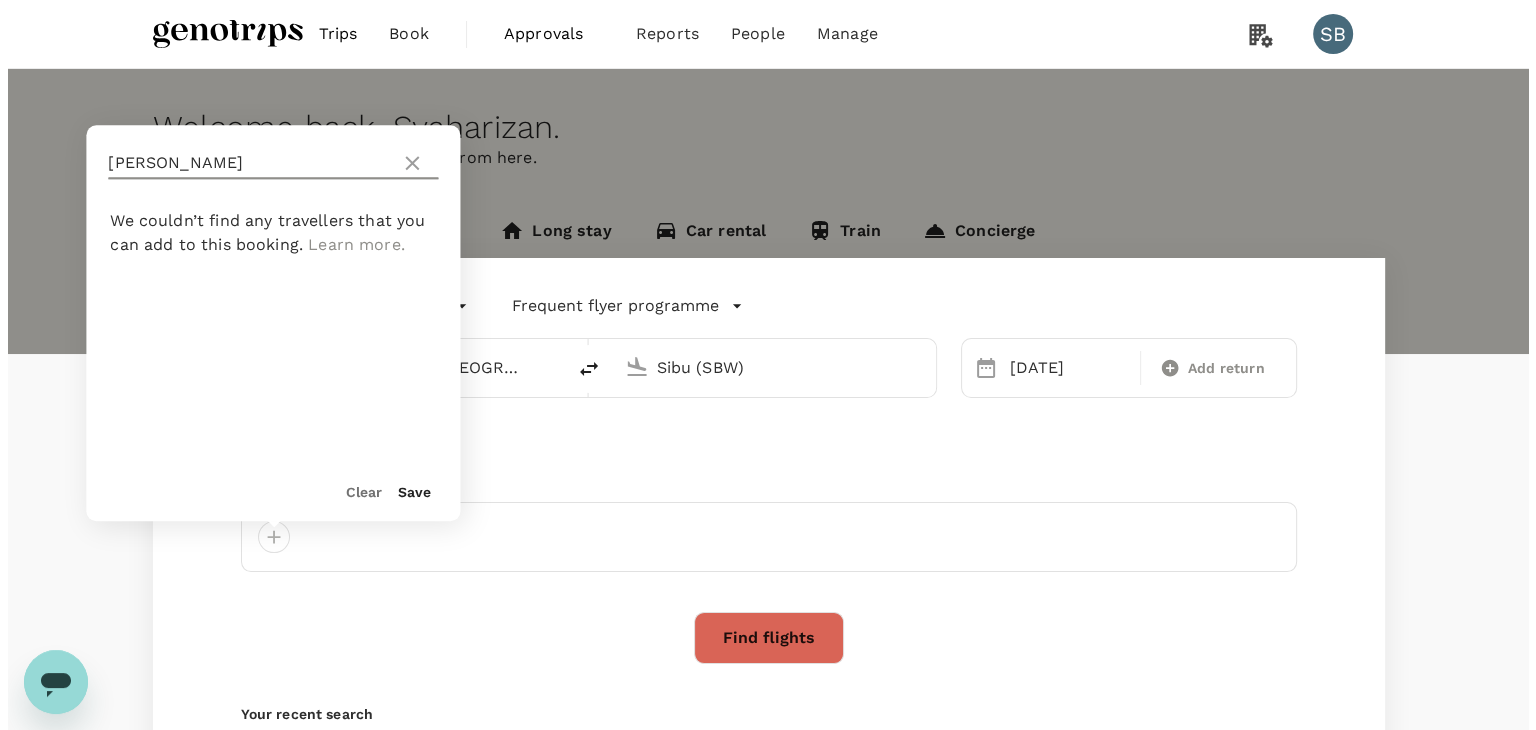 scroll, scrollTop: 0, scrollLeft: 0, axis: both 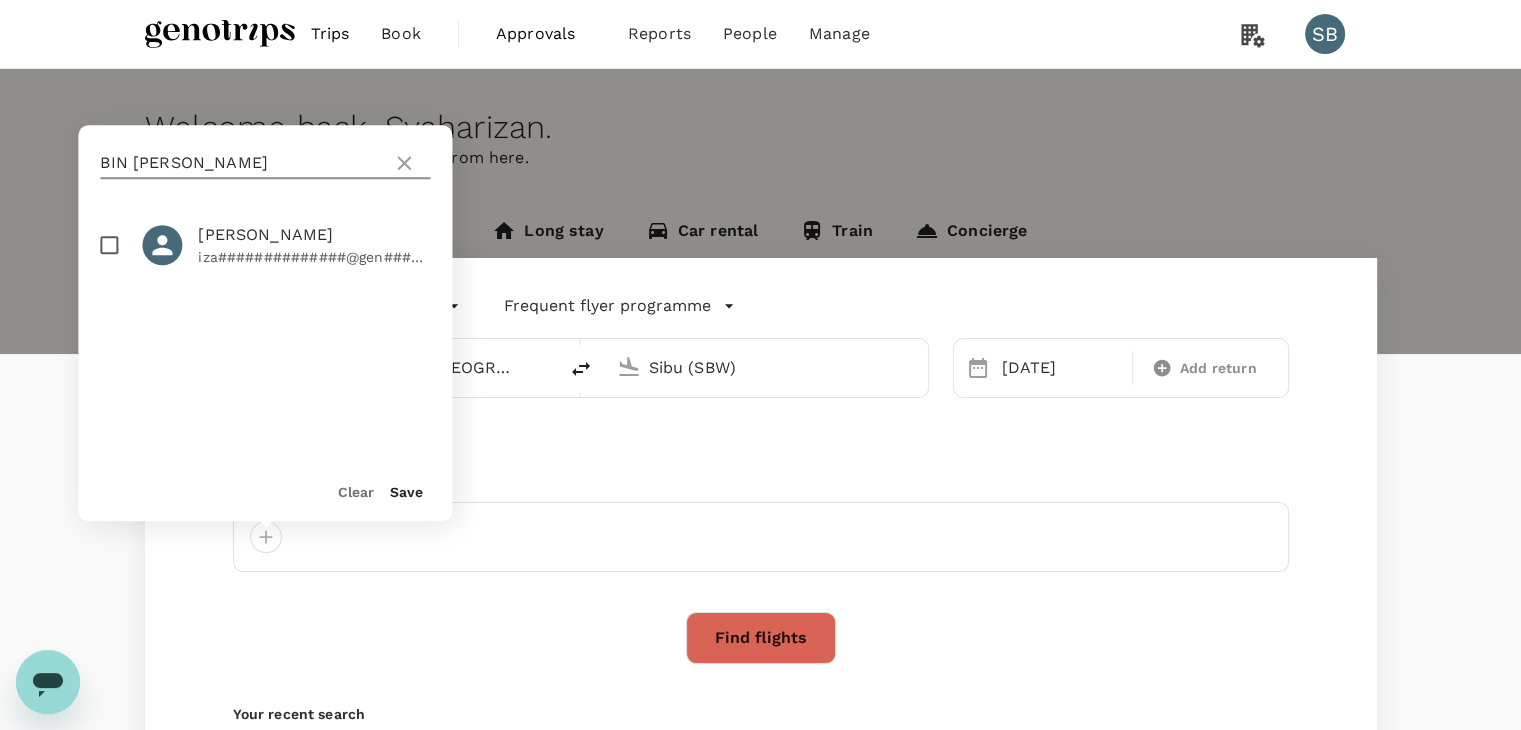 type on "BIN [PERSON_NAME]" 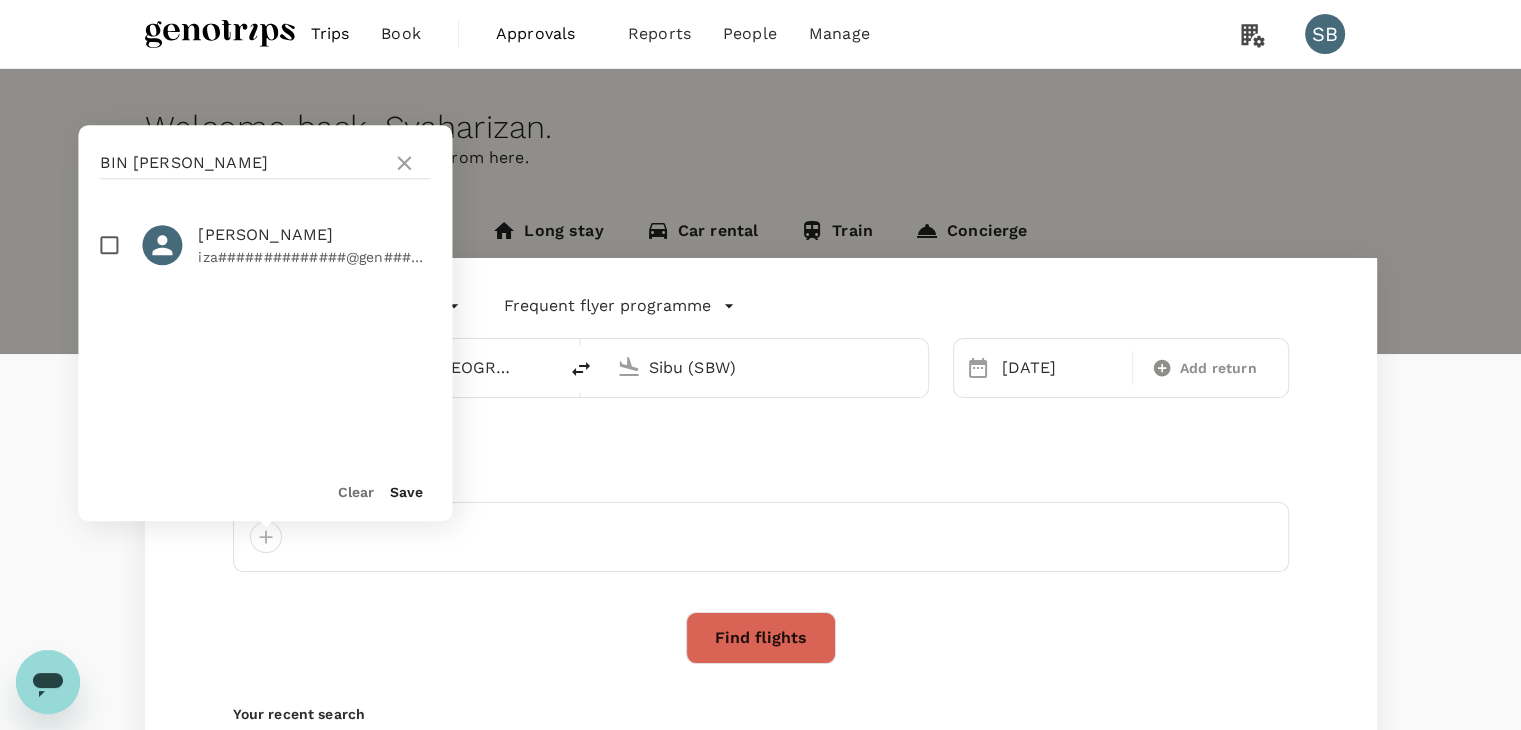 click at bounding box center [109, 245] 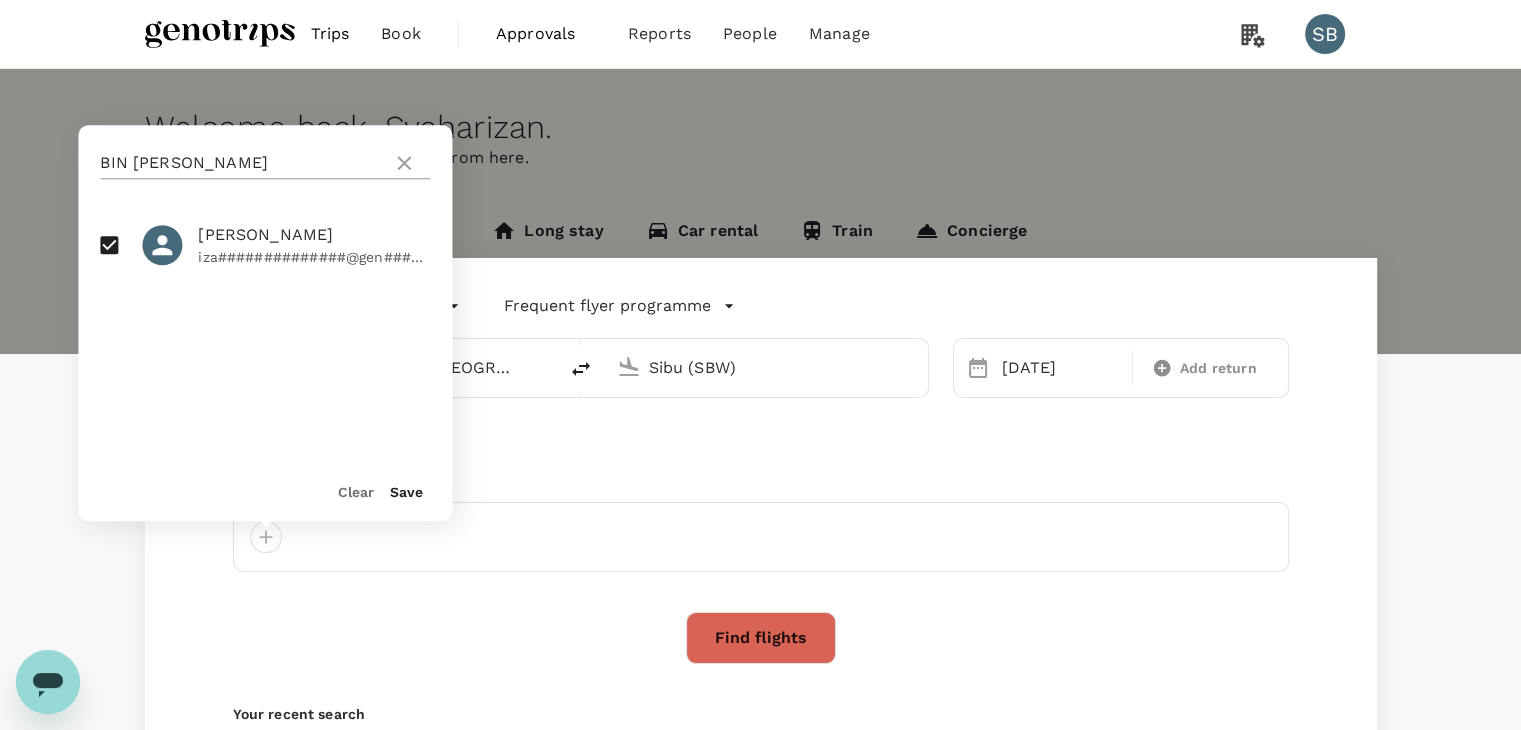 click 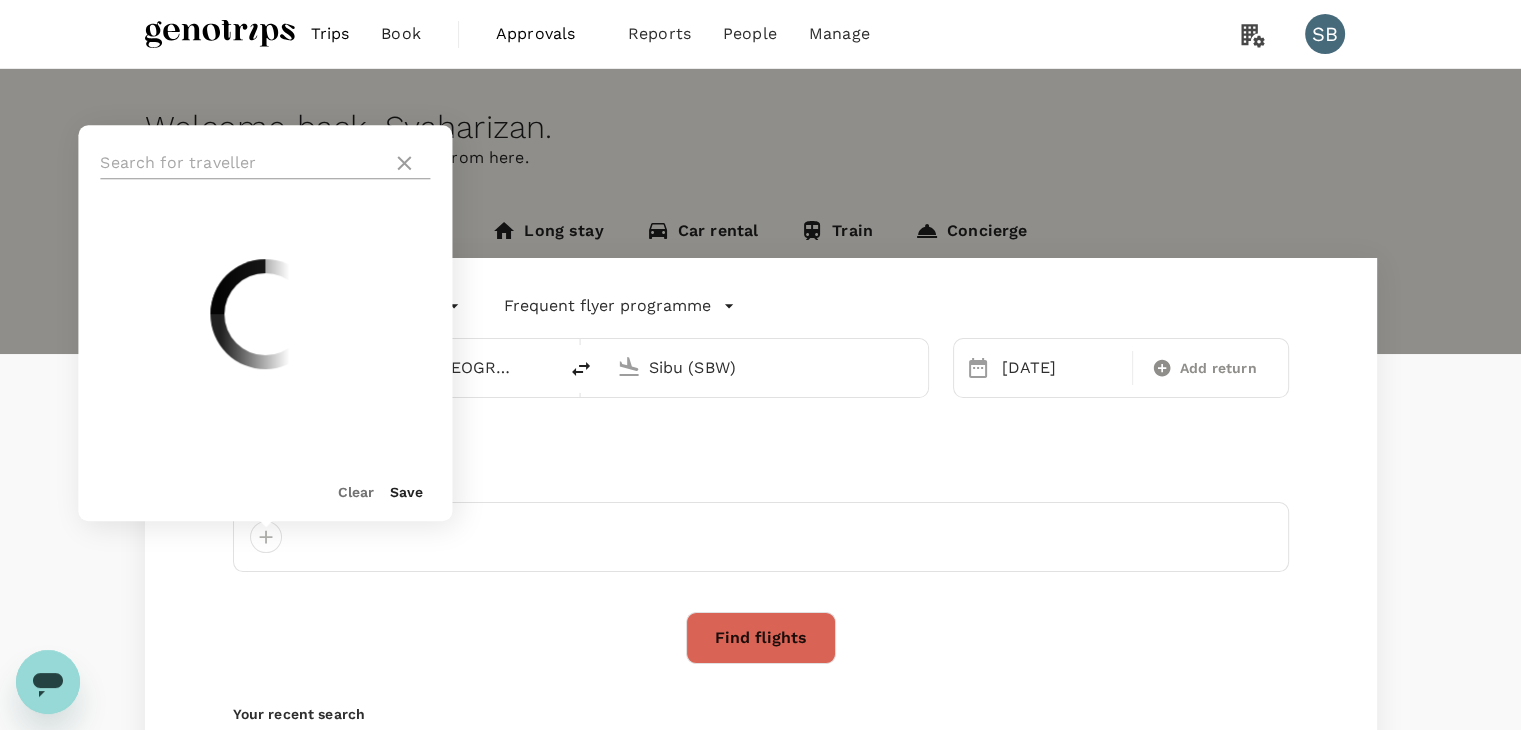 click at bounding box center [242, 163] 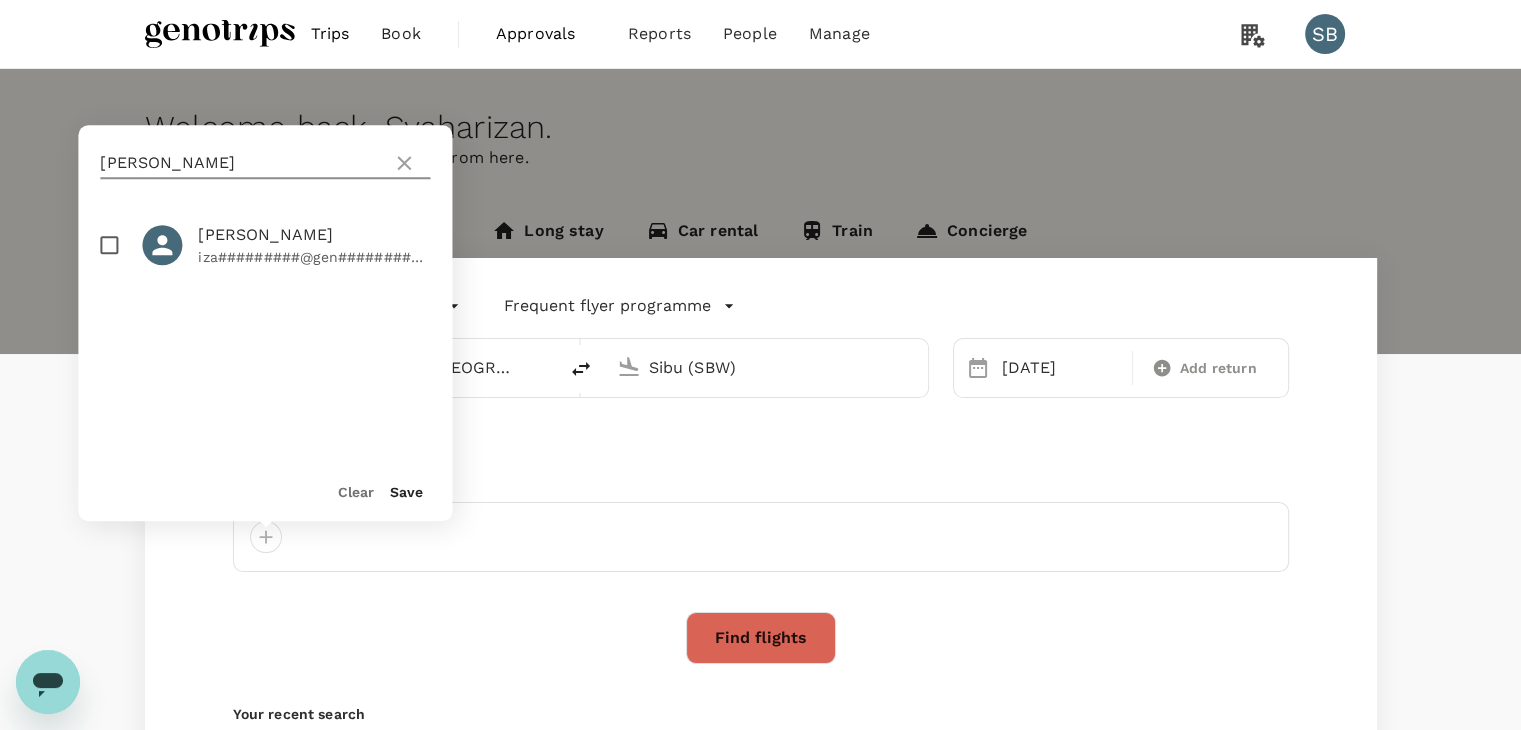 type on "[PERSON_NAME]" 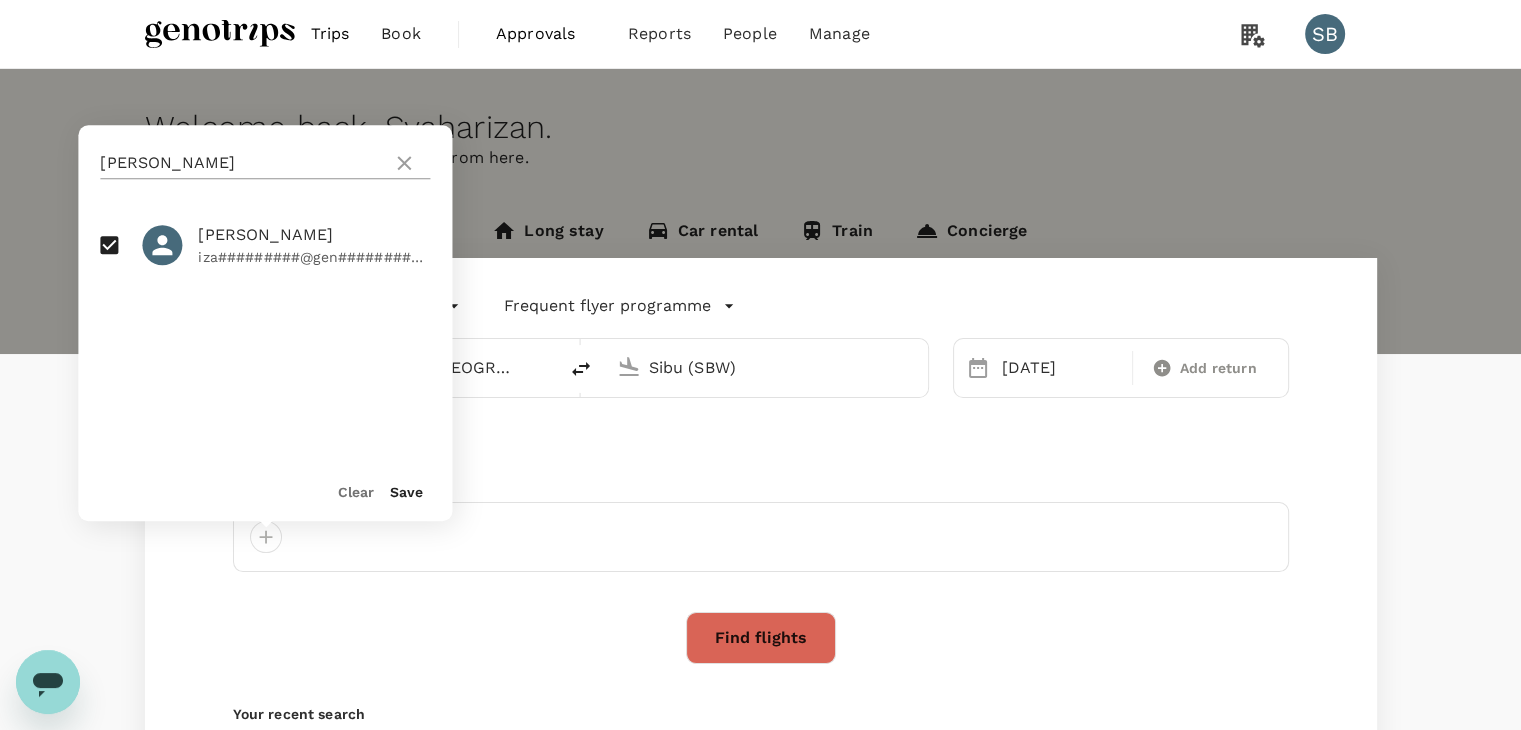 click on "[PERSON_NAME]" at bounding box center [242, 163] 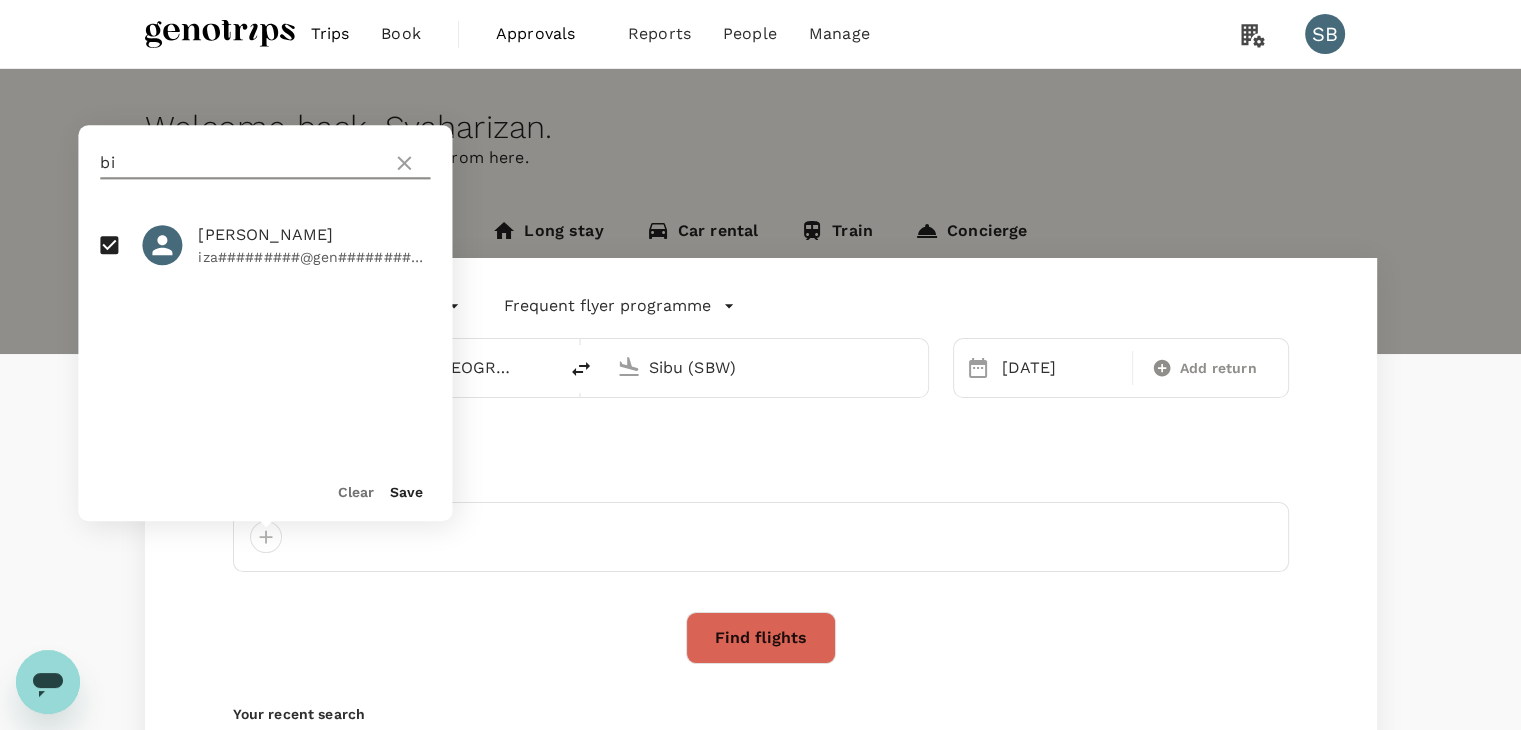 type on "b" 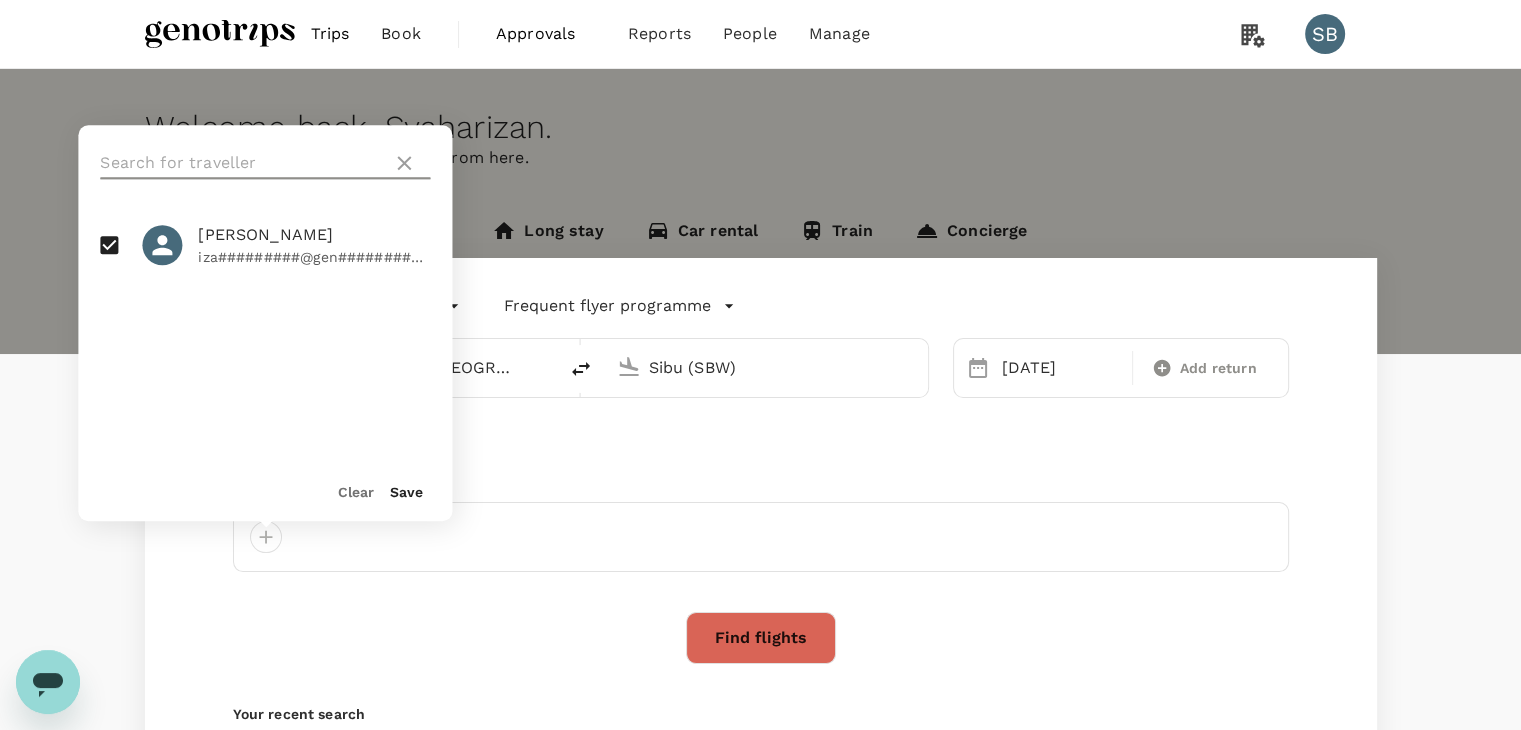 paste on "[PERSON_NAME]" 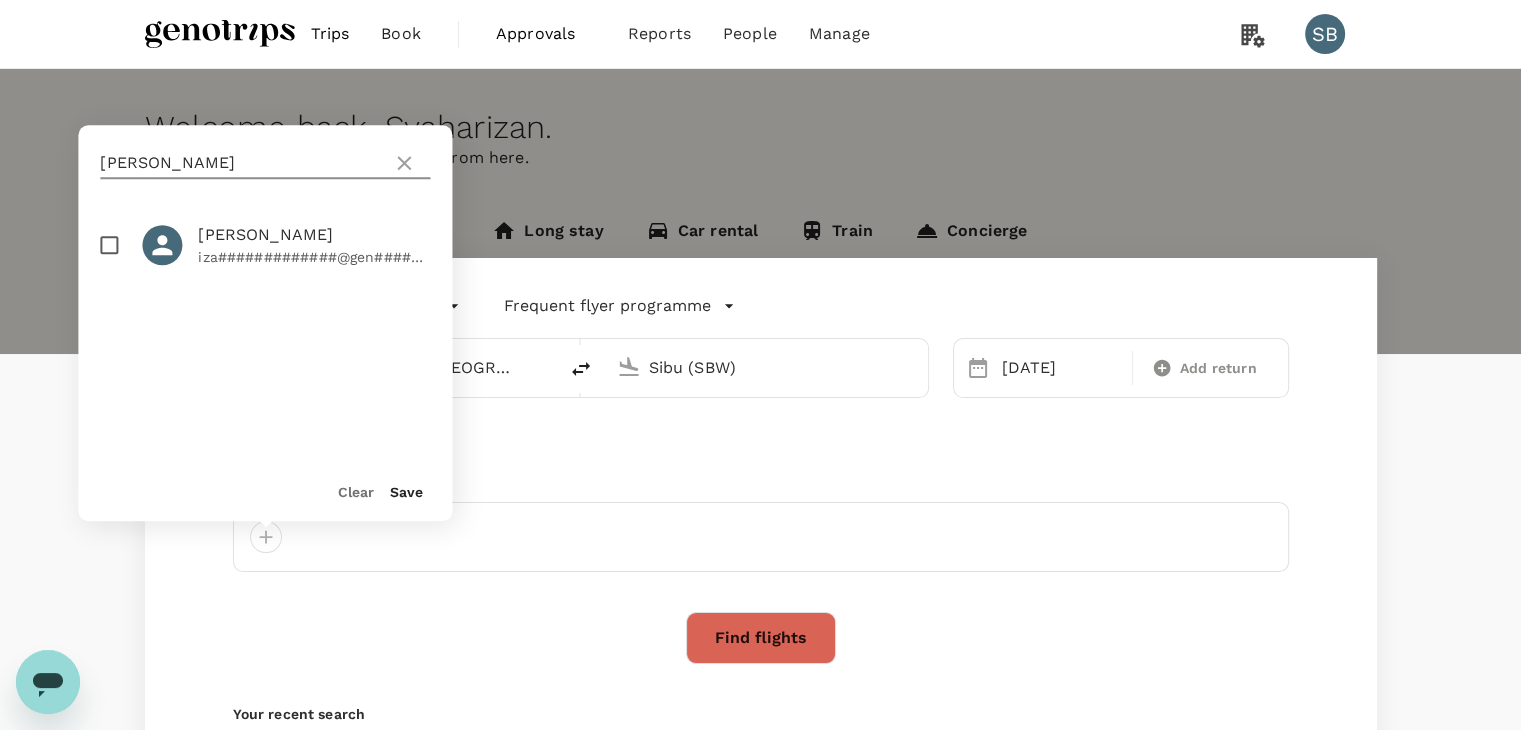 type on "[PERSON_NAME]" 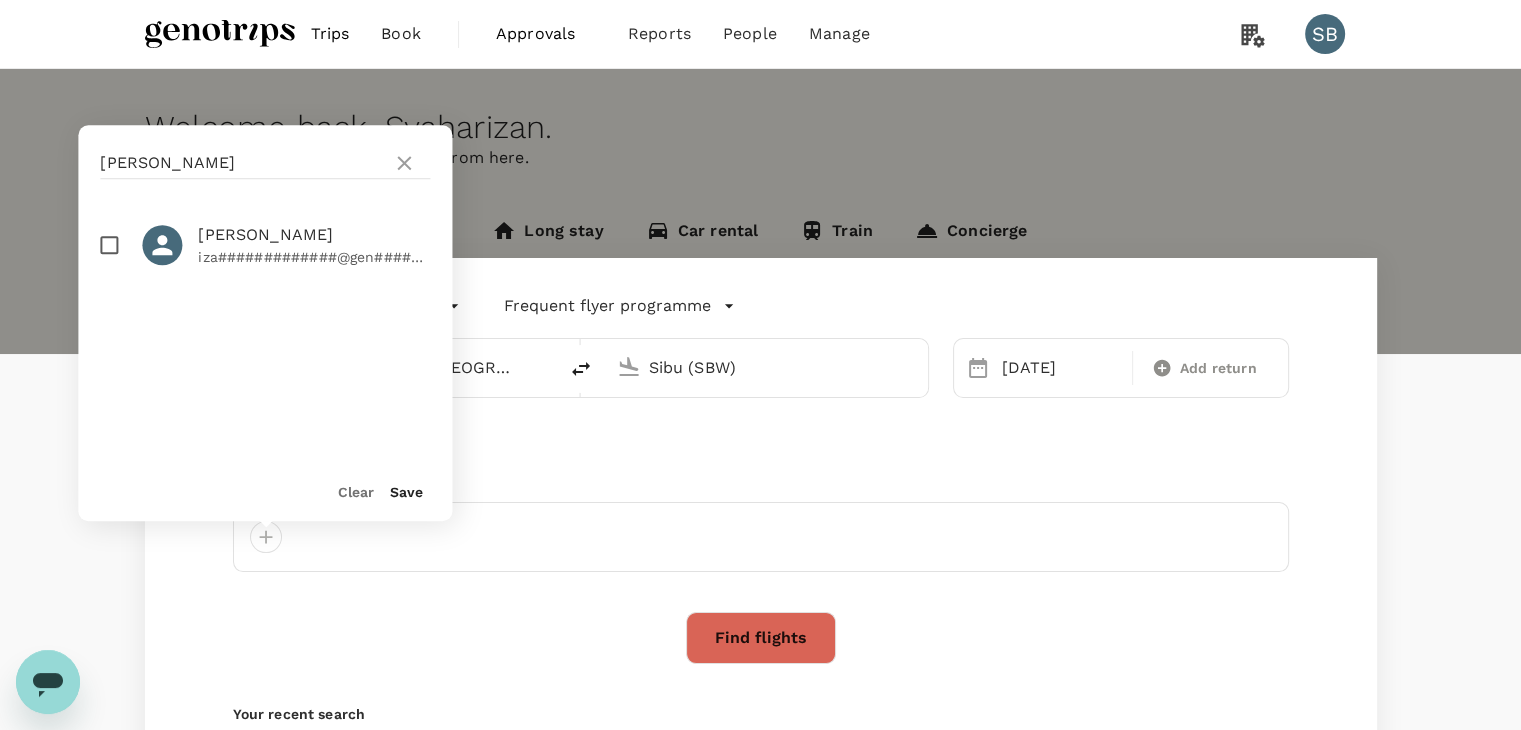 click at bounding box center [109, 245] 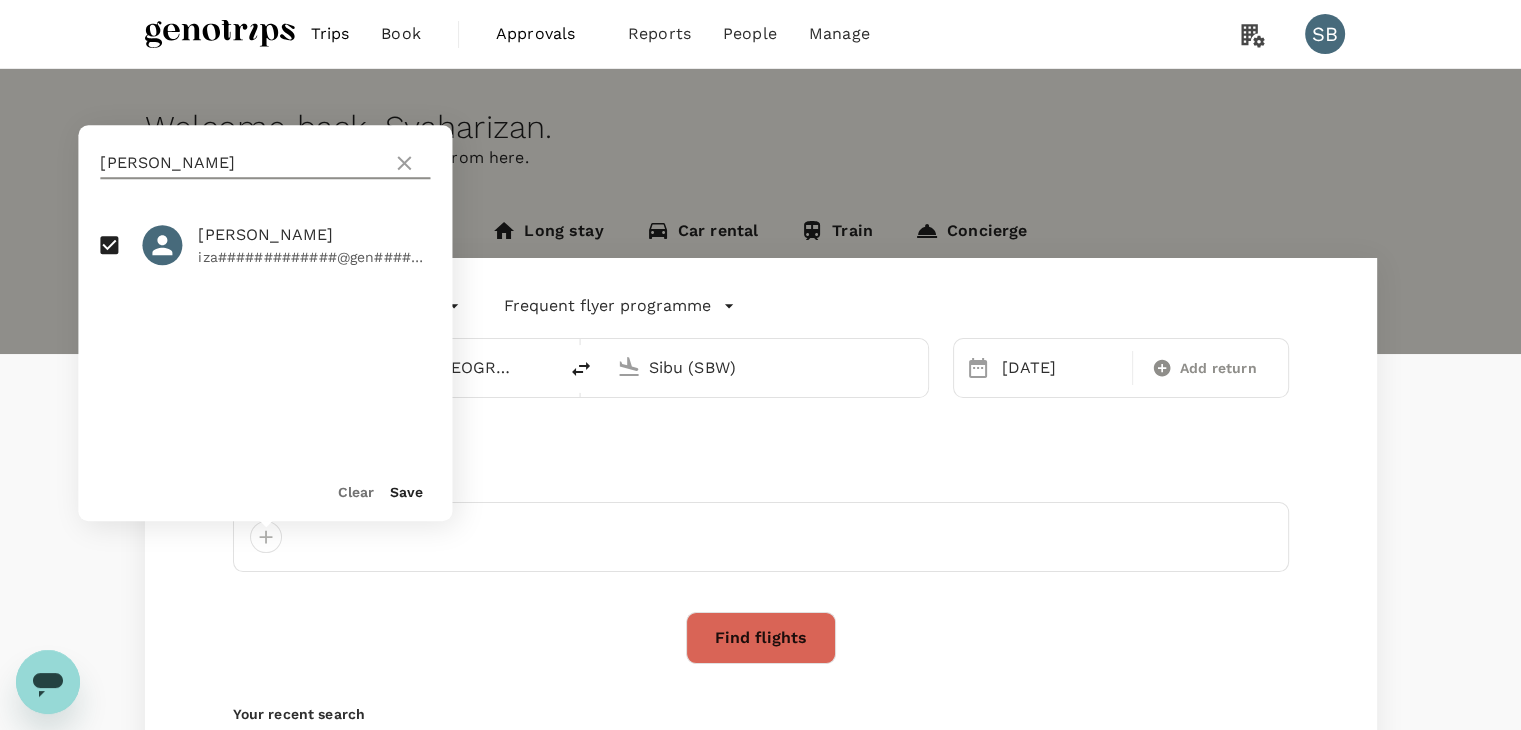 drag, startPoint x: 224, startPoint y: 166, endPoint x: 97, endPoint y: 153, distance: 127.66362 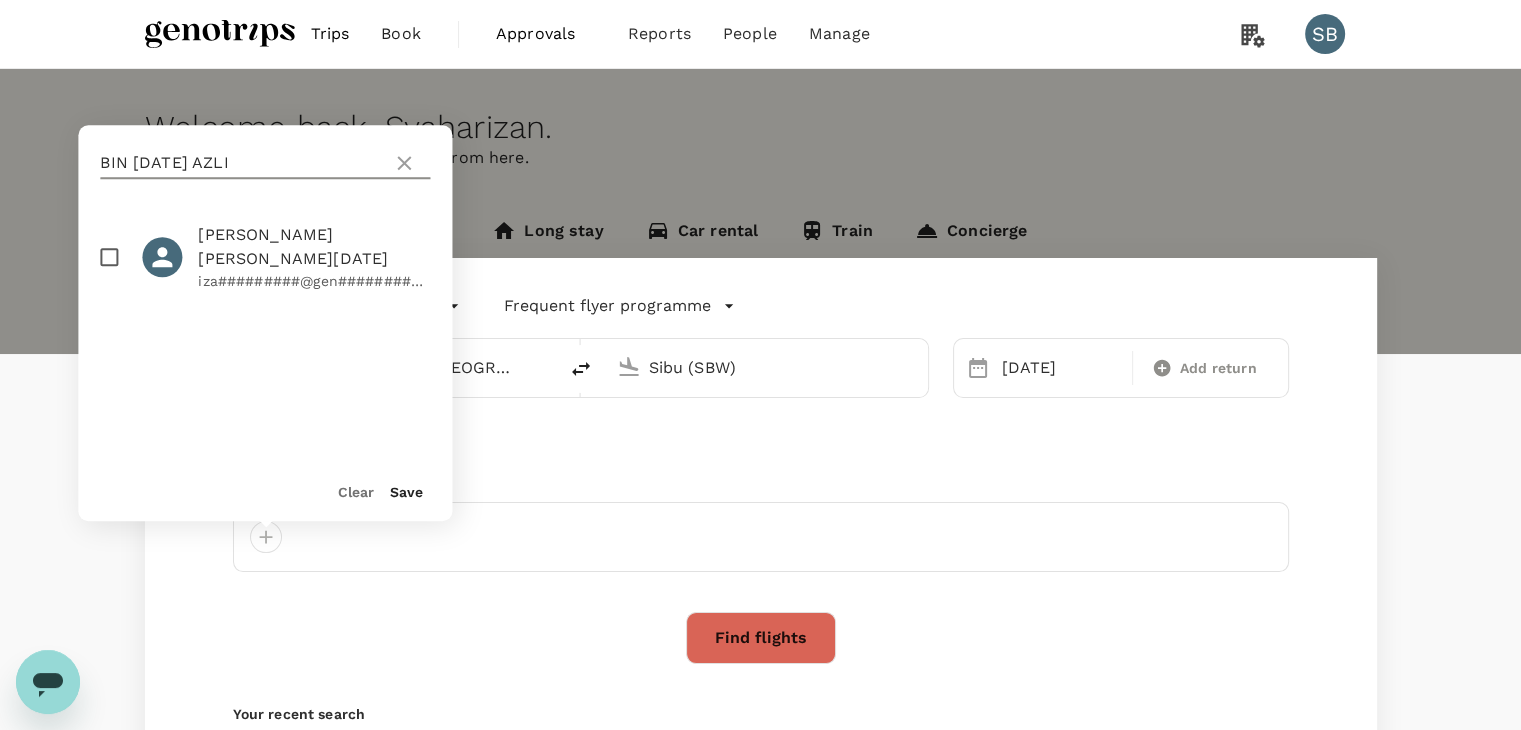 type on "BIN [DATE] AZLI" 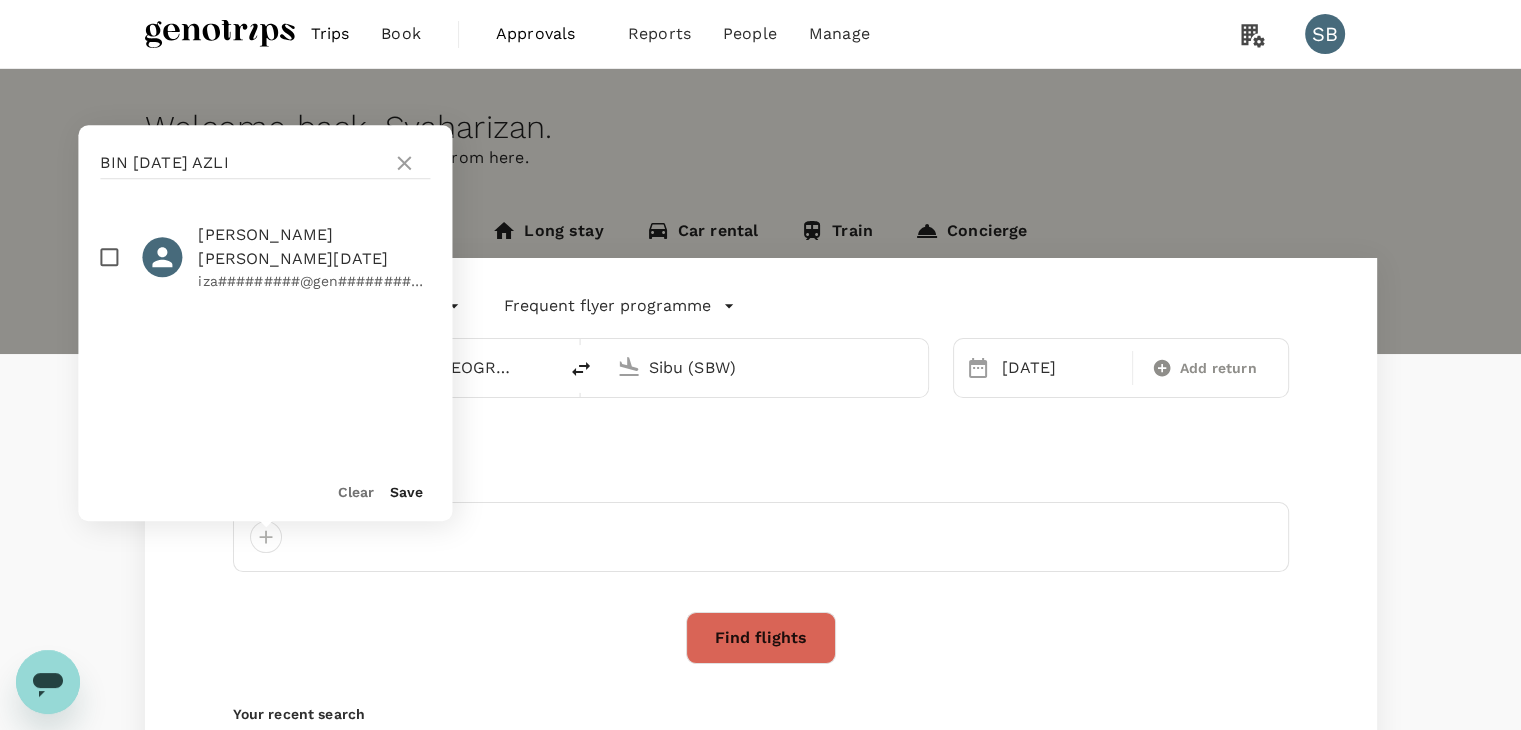 click at bounding box center (109, 257) 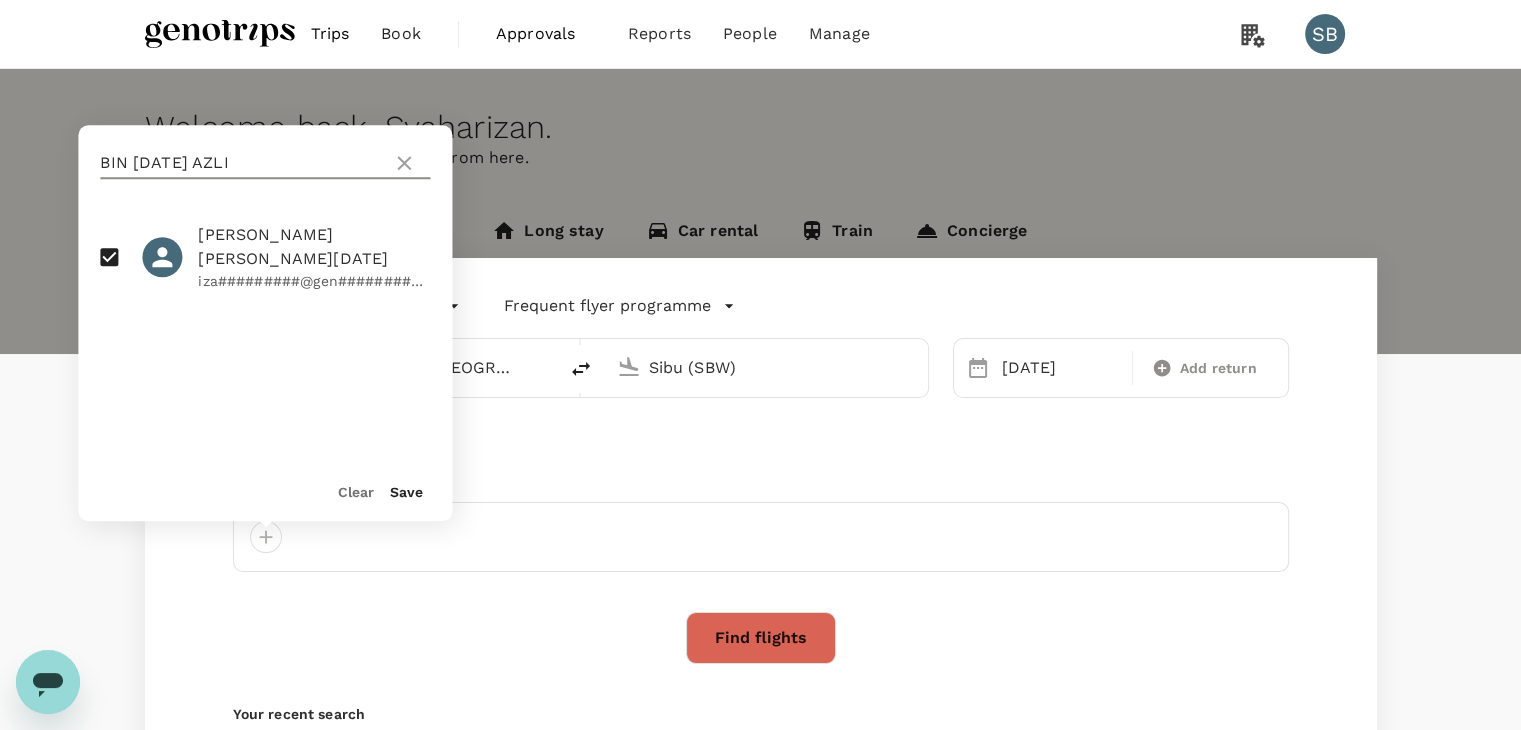 drag, startPoint x: 218, startPoint y: 161, endPoint x: 92, endPoint y: 153, distance: 126.253716 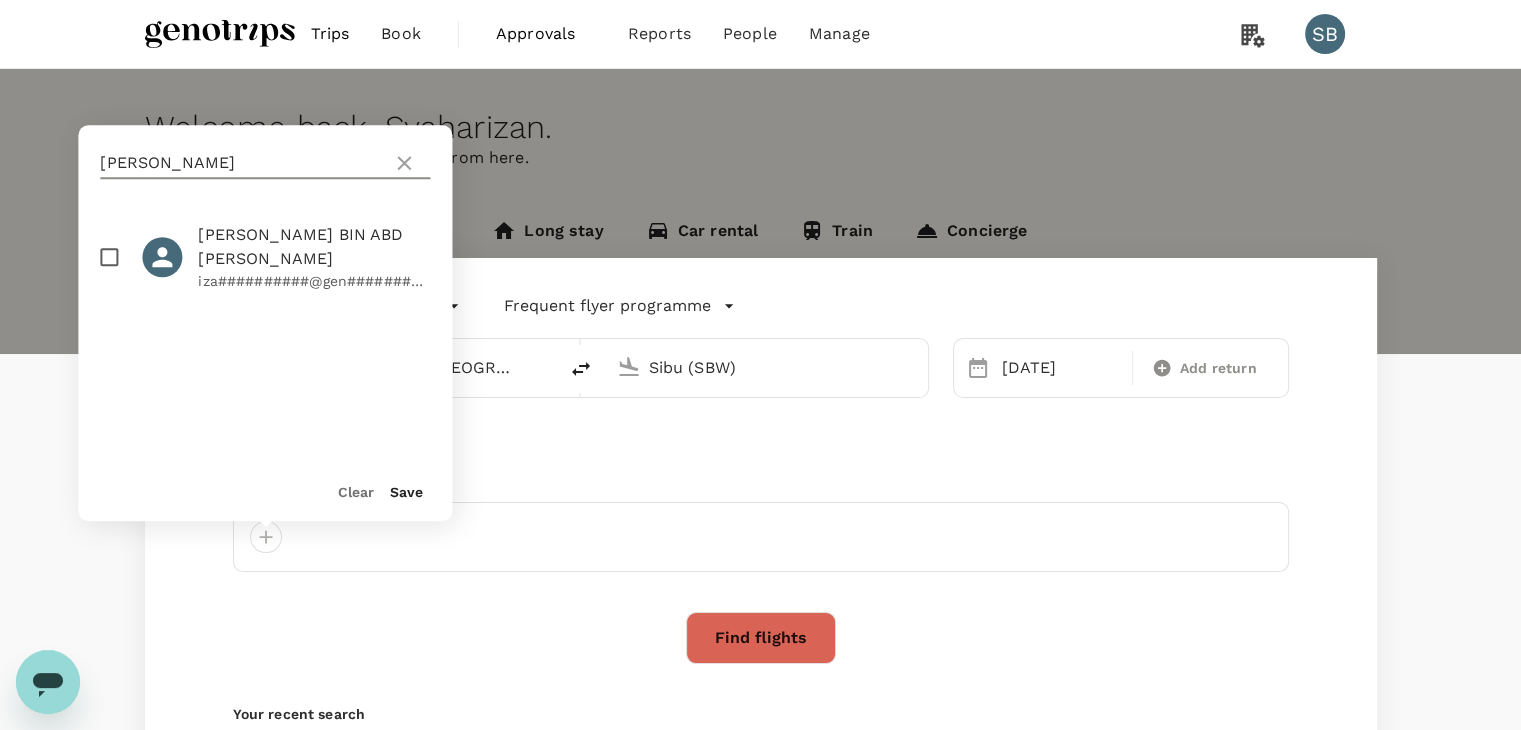 type on "[PERSON_NAME]" 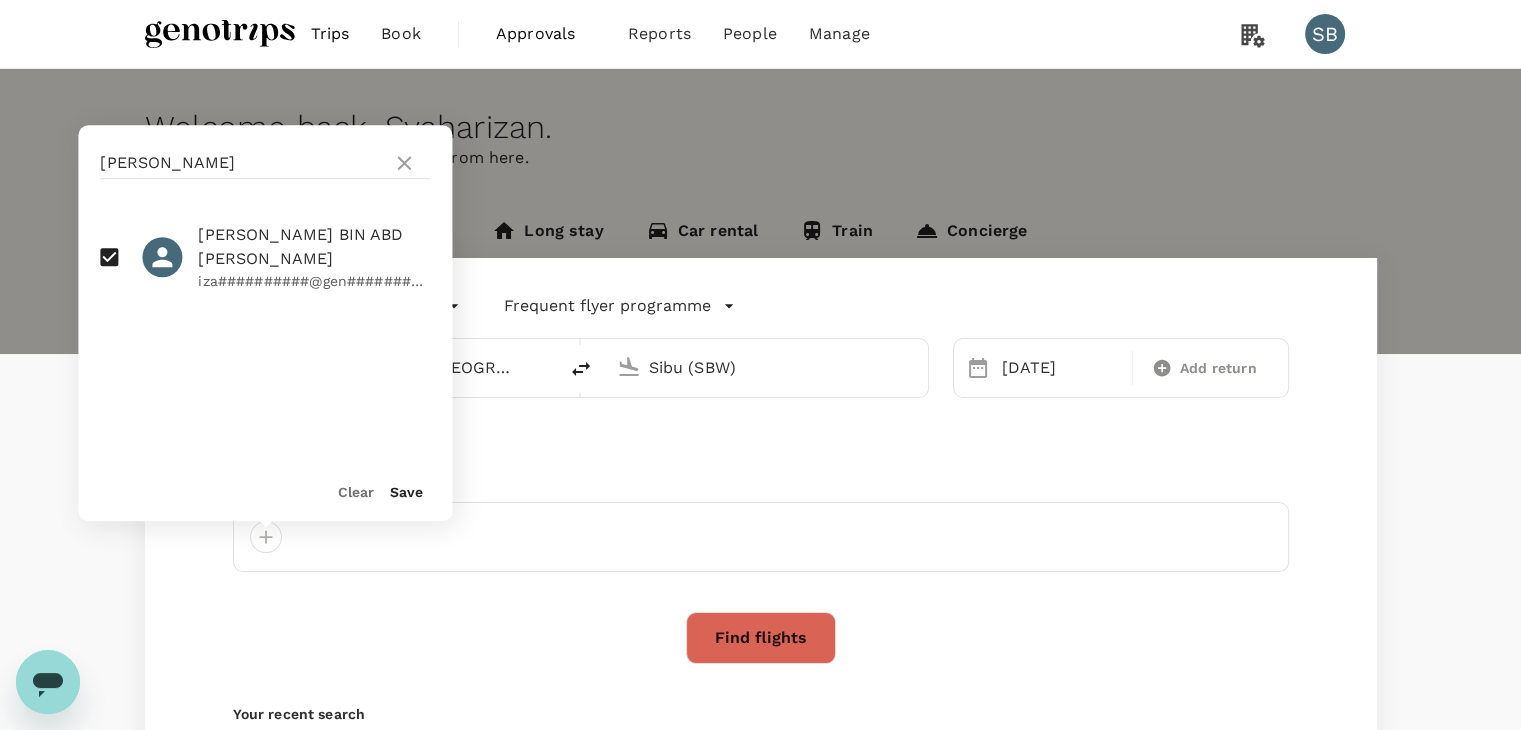 click on "Save" at bounding box center [406, 492] 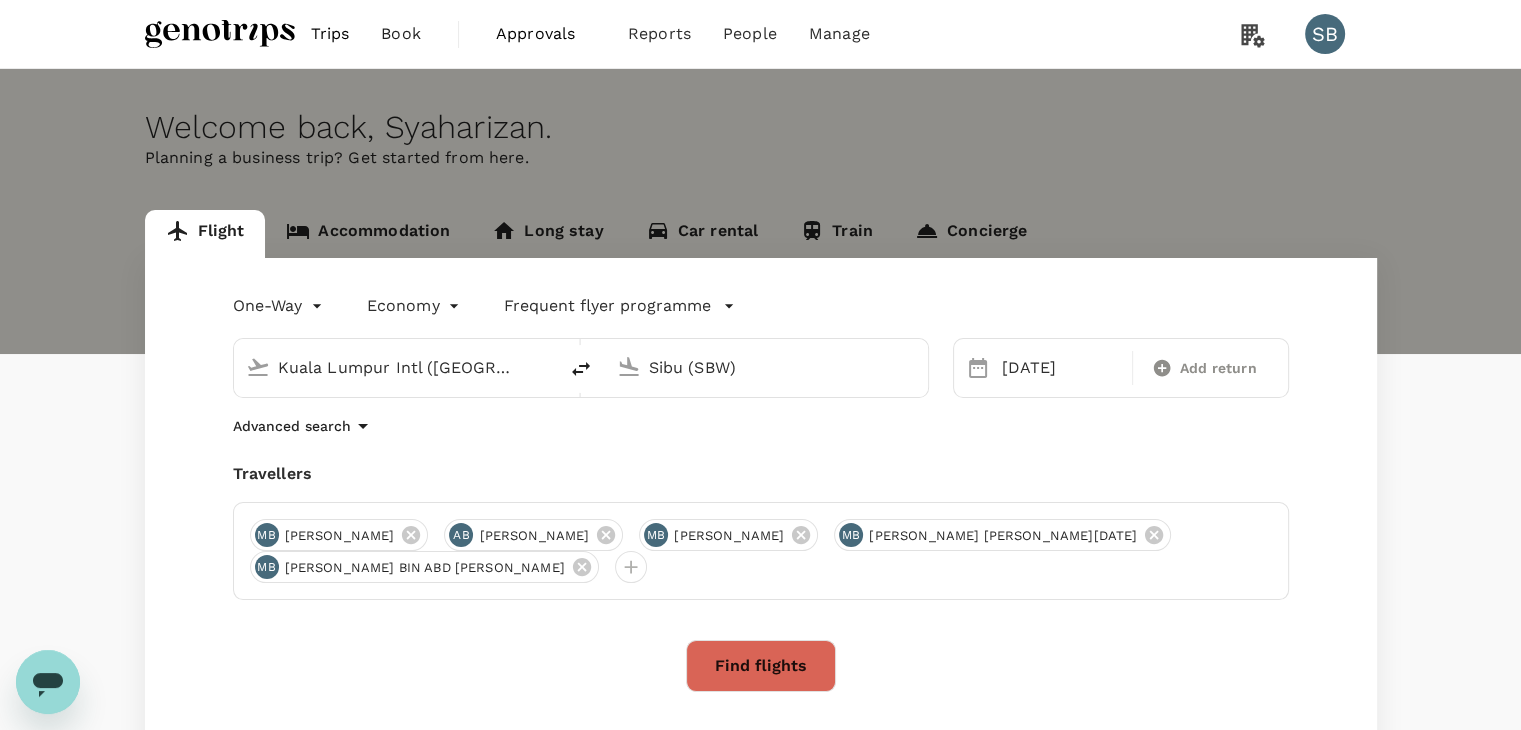 click on "Find flights" at bounding box center [761, 666] 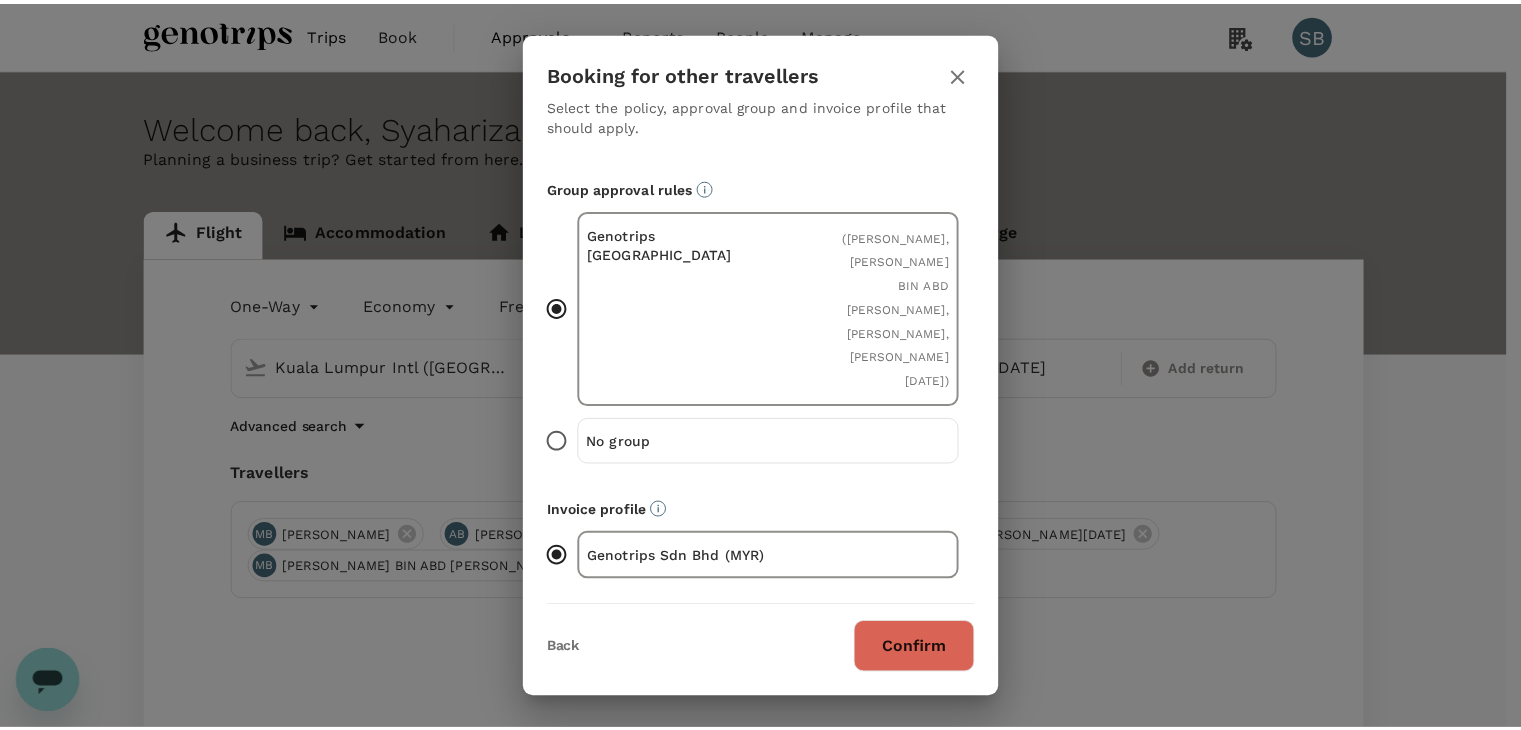scroll, scrollTop: 0, scrollLeft: 0, axis: both 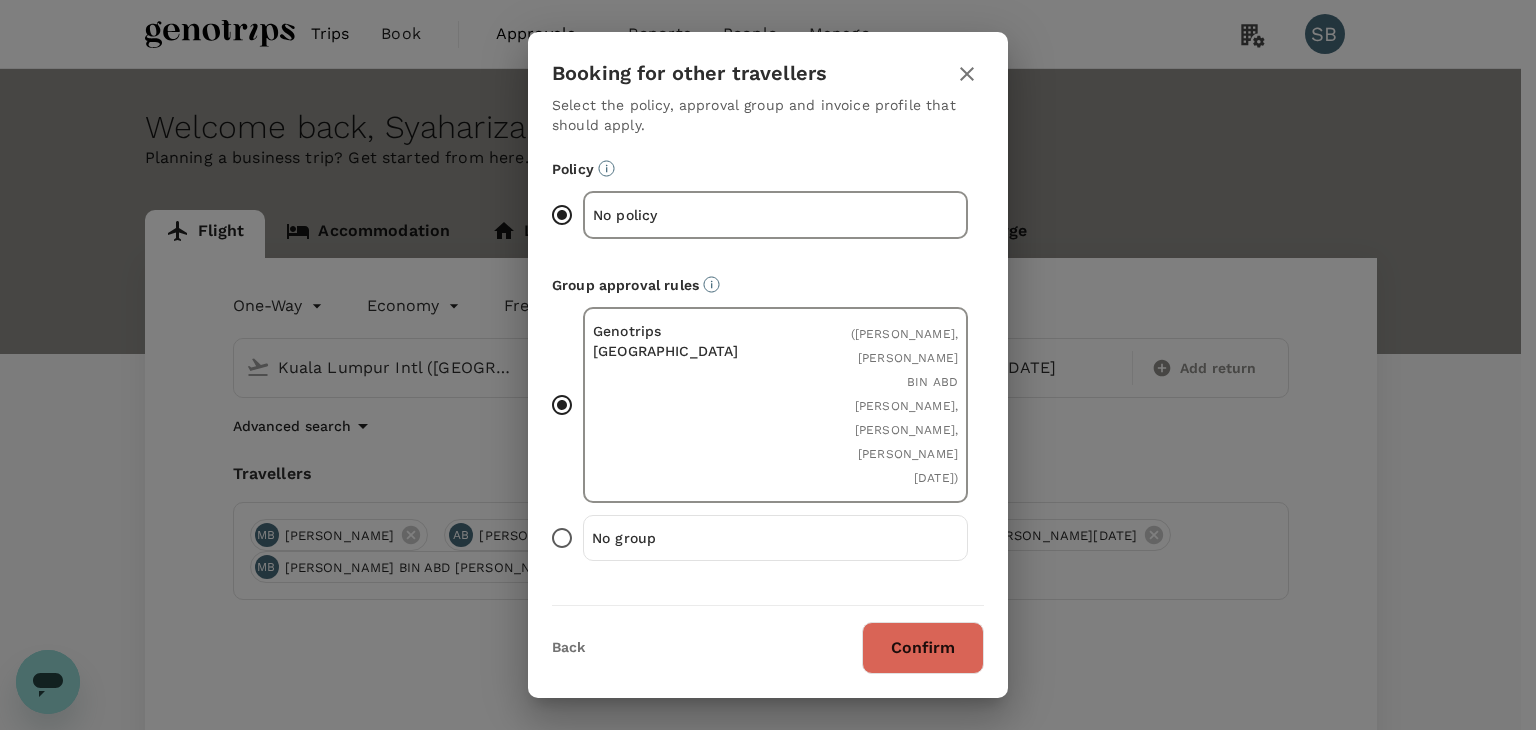 click on "Confirm" at bounding box center (923, 648) 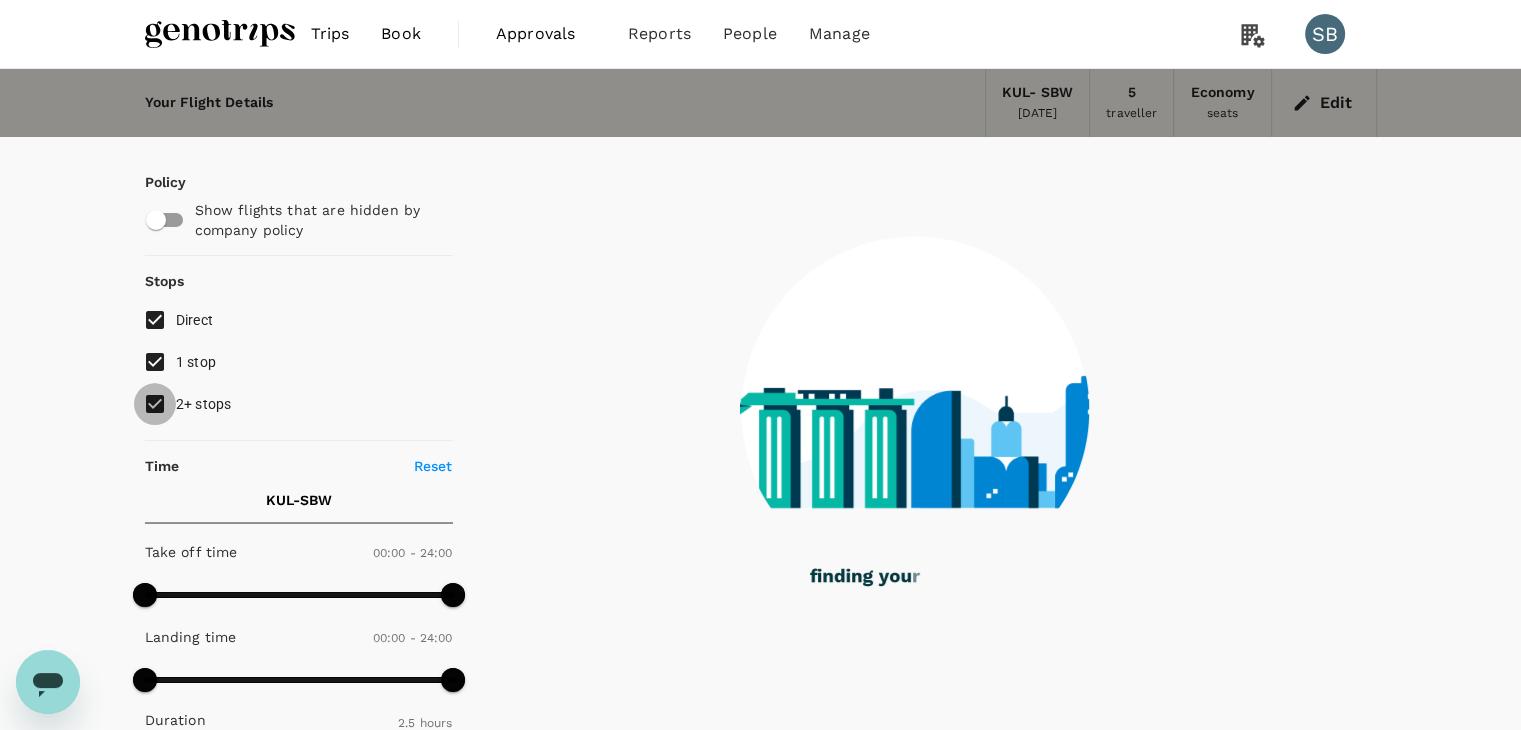 click on "2+ stops" at bounding box center (155, 404) 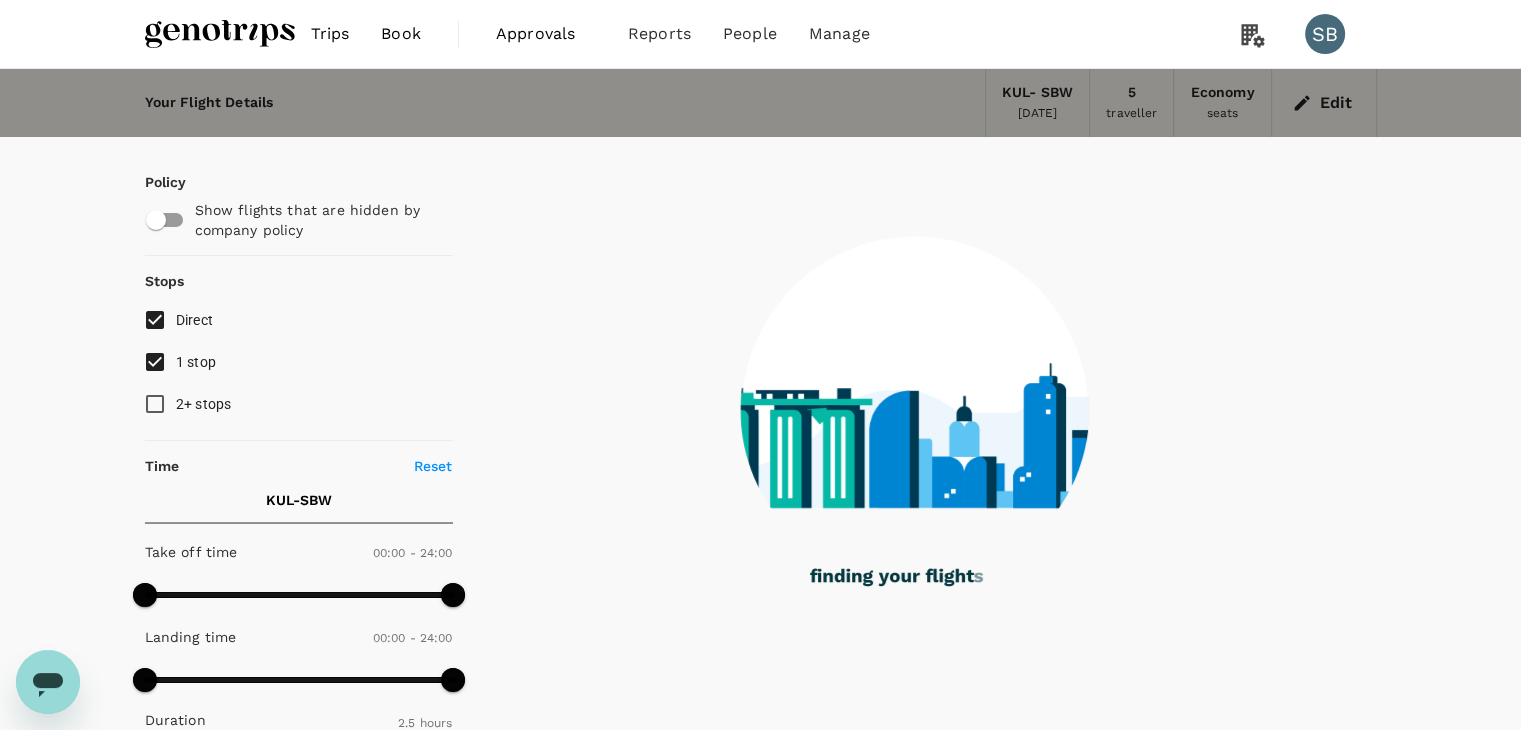 click on "1 stop" at bounding box center (155, 362) 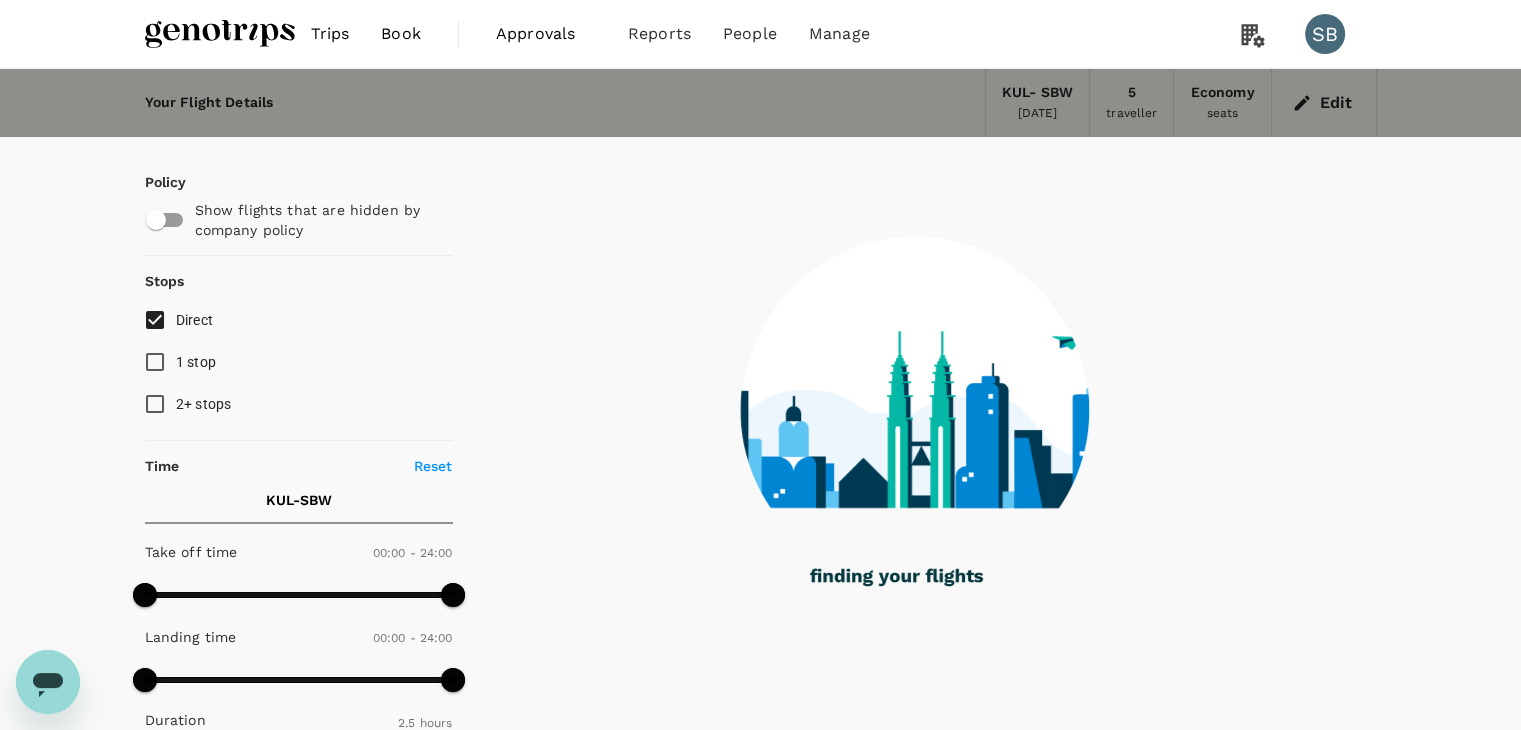 type on "975" 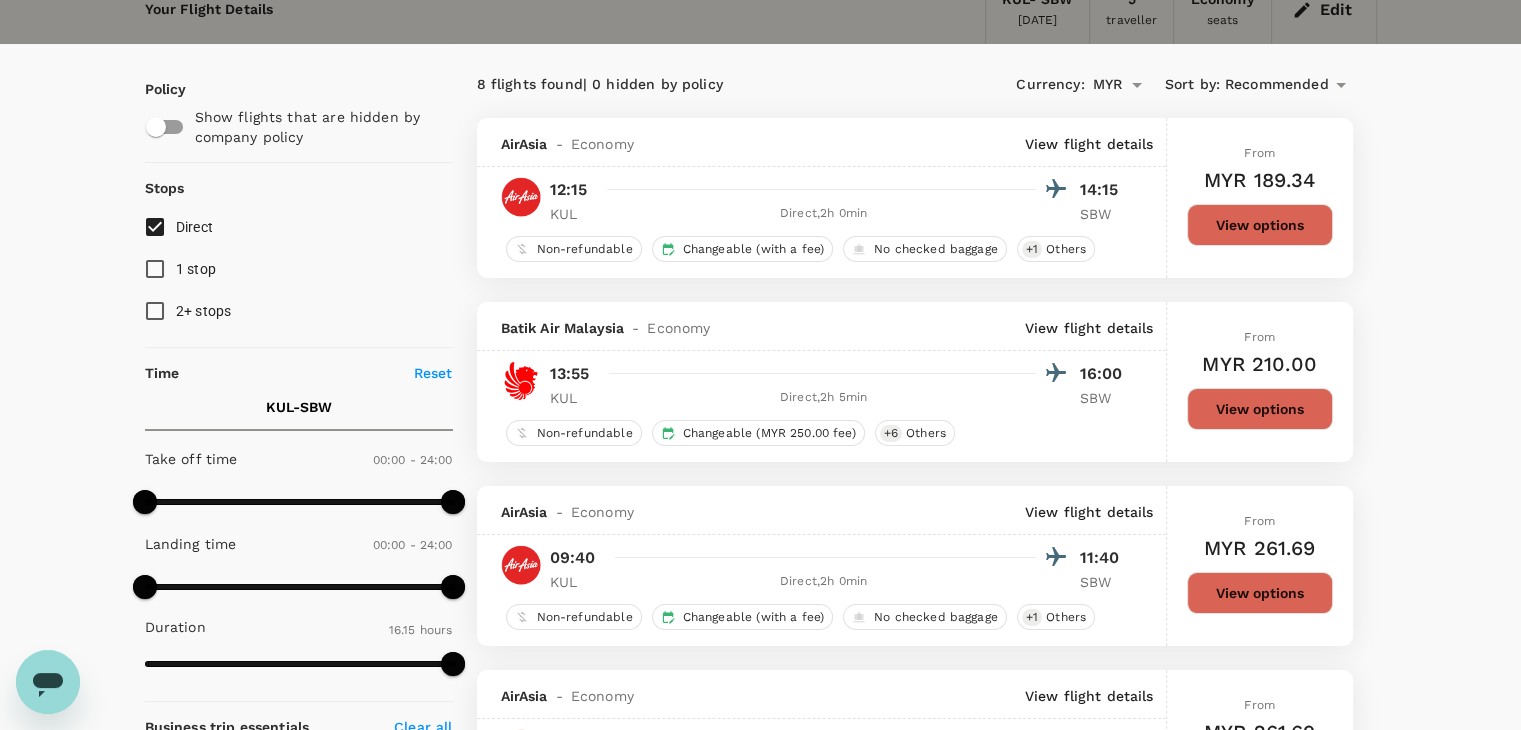 scroll, scrollTop: 200, scrollLeft: 0, axis: vertical 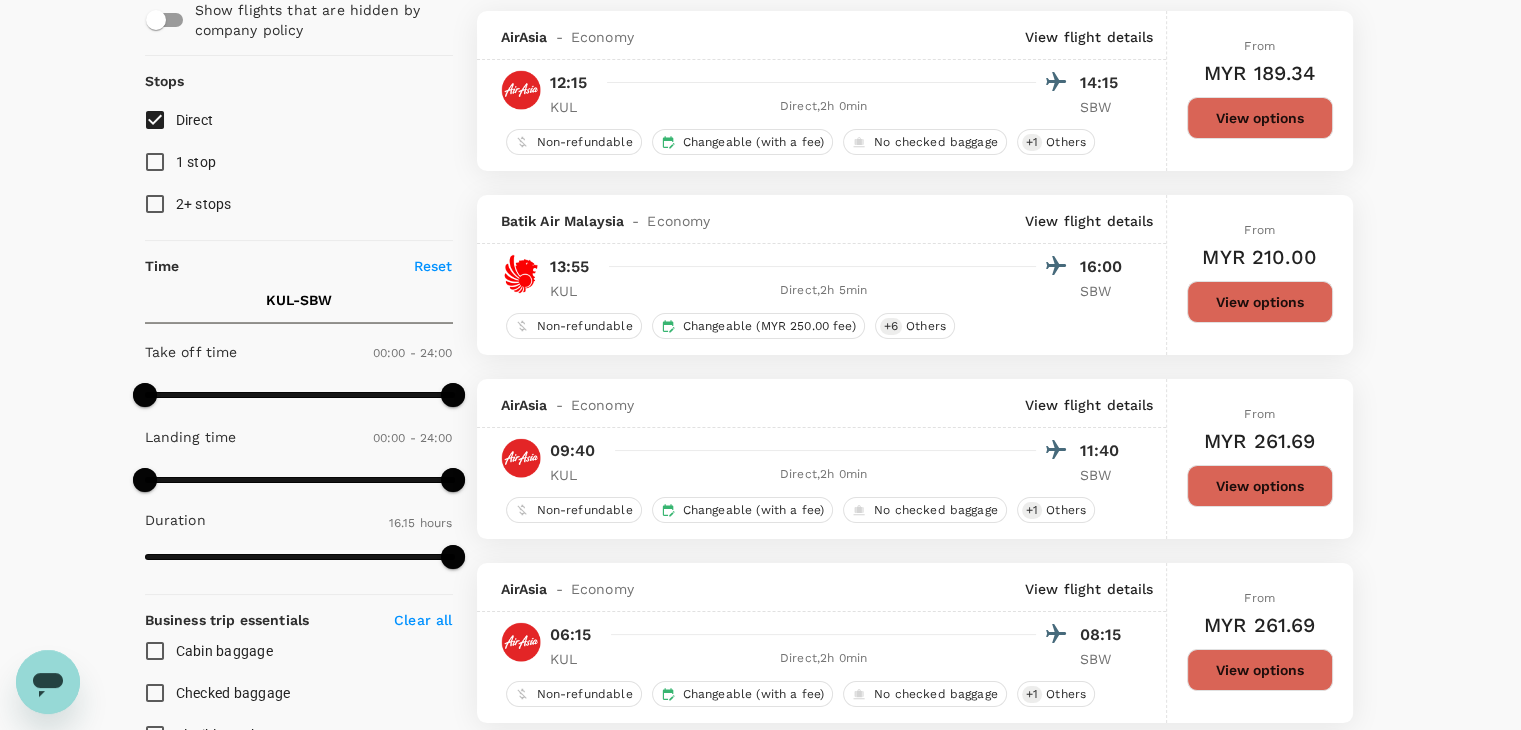 click on "View options" at bounding box center [1260, 486] 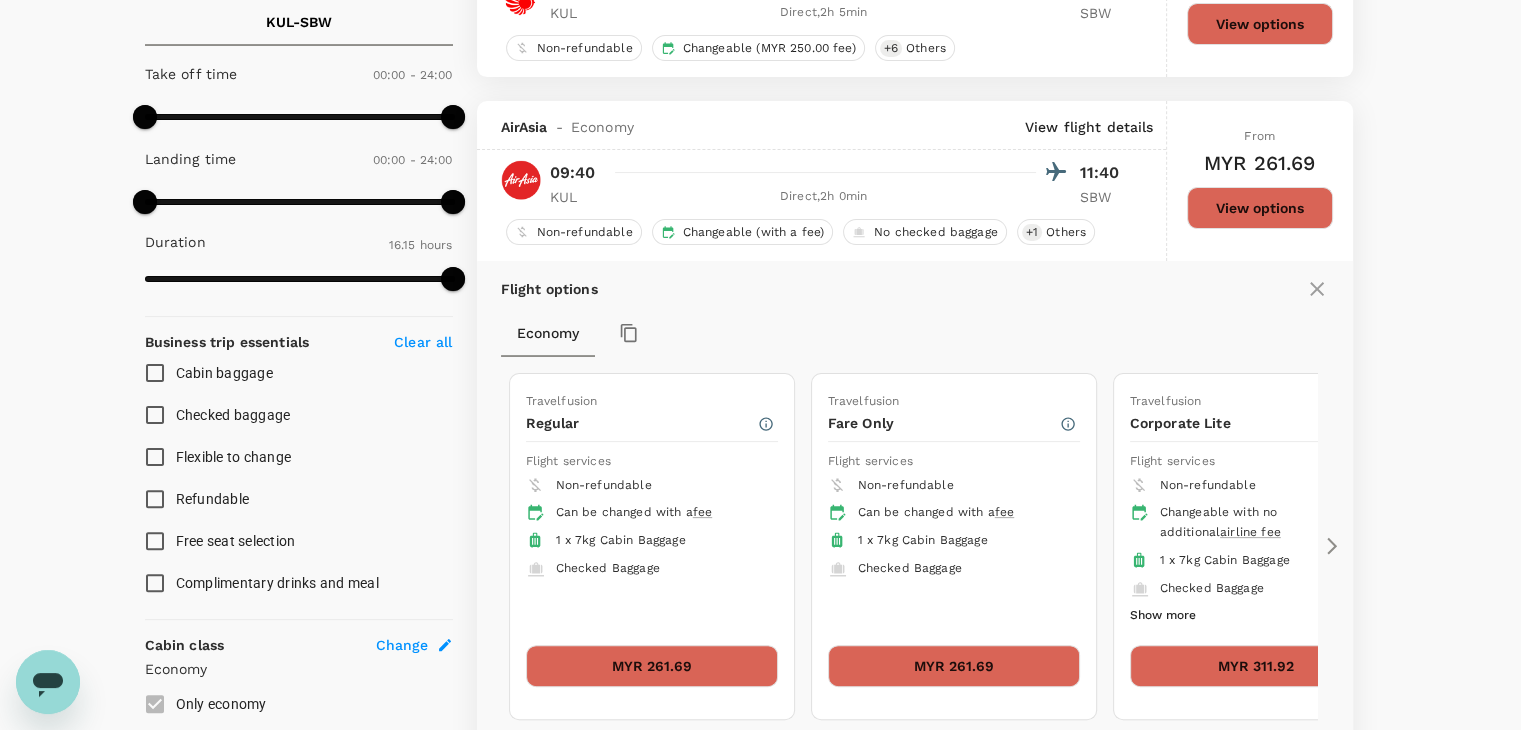 scroll, scrollTop: 579, scrollLeft: 0, axis: vertical 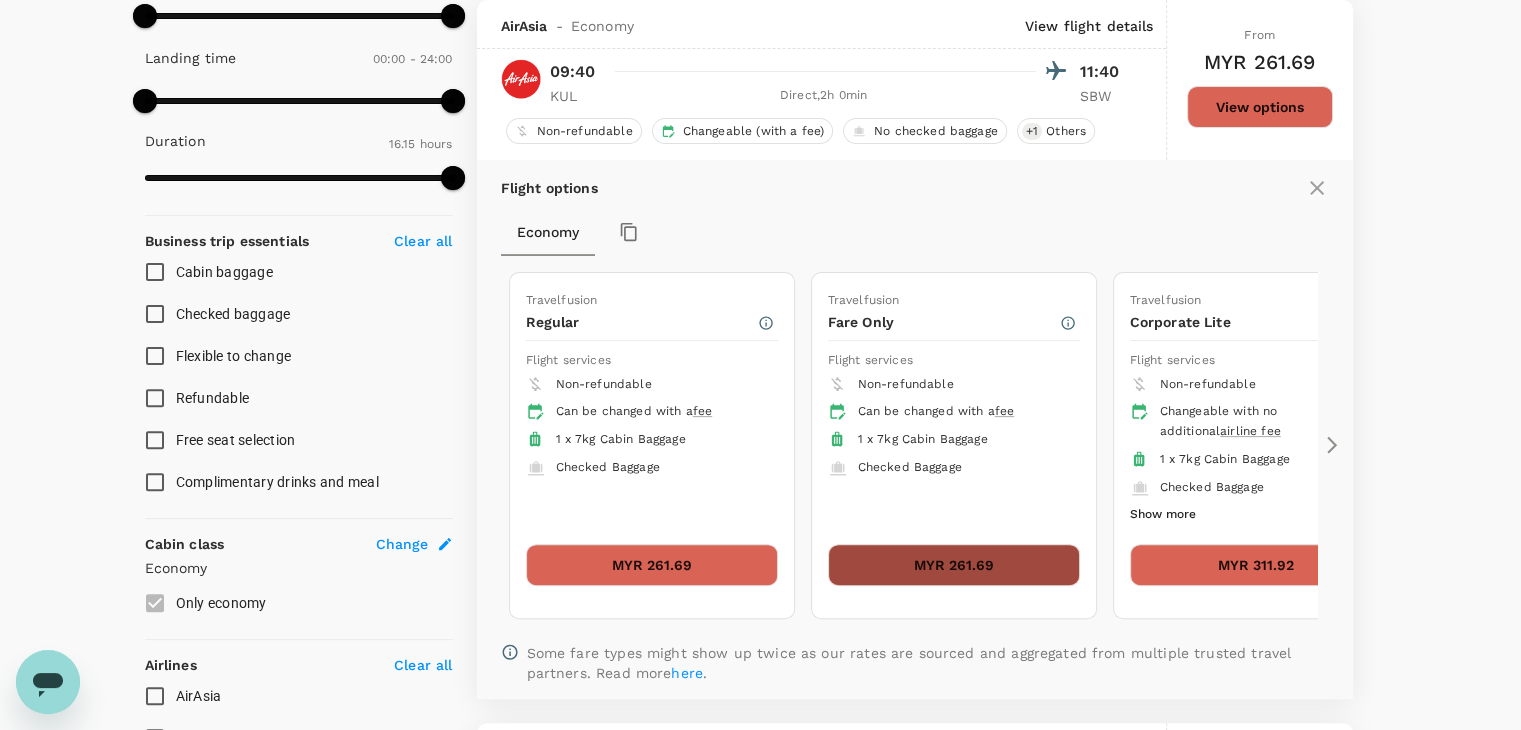 click on "MYR 261.69" at bounding box center (954, 565) 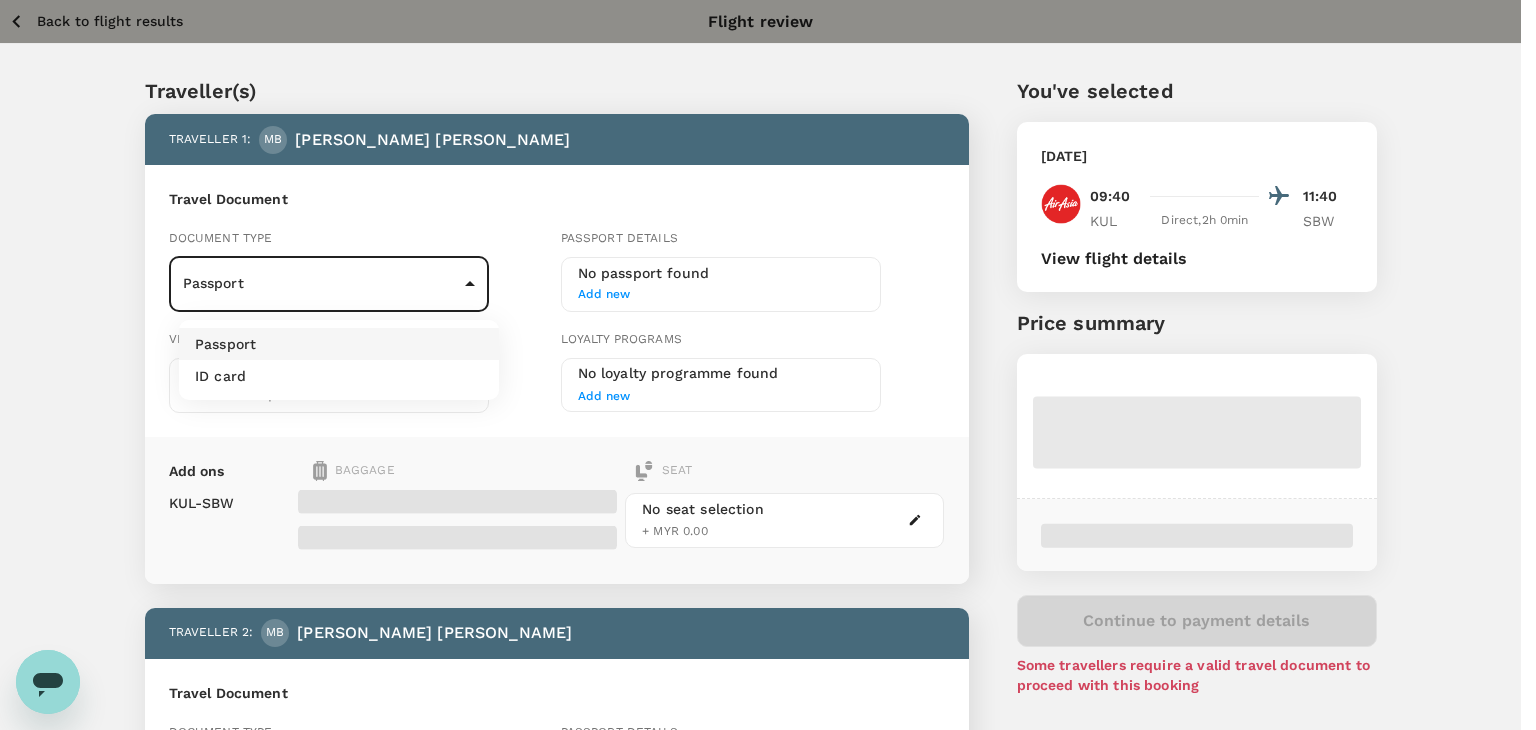 click on "Back to flight results Flight review Traveller(s) Traveller   1 : MB [PERSON_NAME]   BIN JOHHA Travel Document Document type Passport Passport ​ Passport details No passport found Add new Visa Not required Visa is not required to enter this destination Loyalty programs No loyalty programme found Add new Add ons Baggage Seat KUL  -  SBW No seat selection + MYR 0.00 Traveller   2 : MB MUHAMAD FAREEZ   BIN ABD RASHID Travel Document Document type Passport Passport ​ Passport details No passport found Add new Visa Not required Visa is not required to enter this destination Loyalty programs No loyalty programme found Add new Add ons Baggage Seat KUL  -  SBW No seat selection + MYR 0.00 Traveller   3 : MB [PERSON_NAME] SYABILLILLAH   BIN [PERSON_NAME] Travel Document Document type Passport Passport ​ Passport details No passport found Add new Visa Not required Visa is not required to enter this destination Loyalty programs No loyalty programme found Add new Add ons Baggage Seat KUL  -  SBW No seat selection   4" at bounding box center (768, 1406) 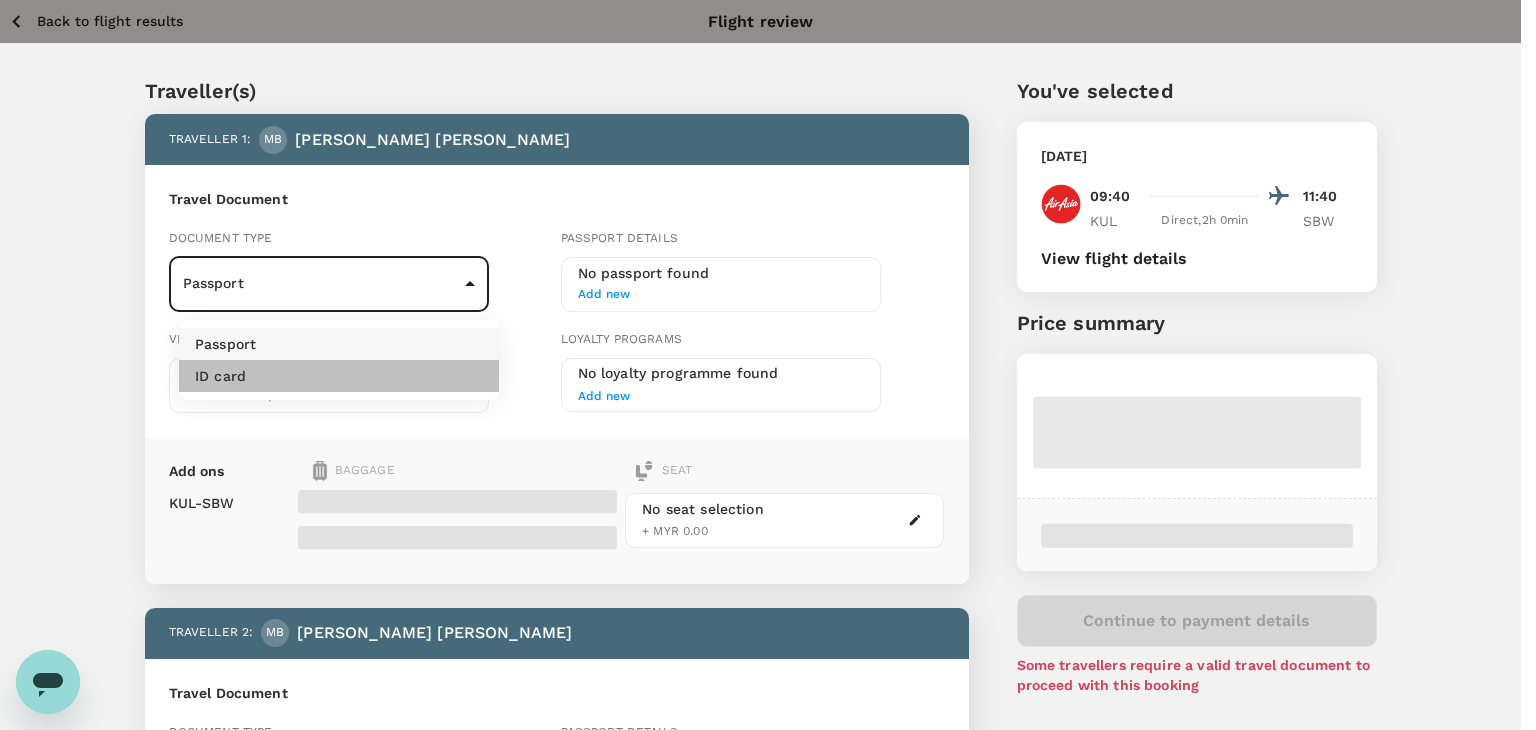 click on "ID card" at bounding box center (339, 376) 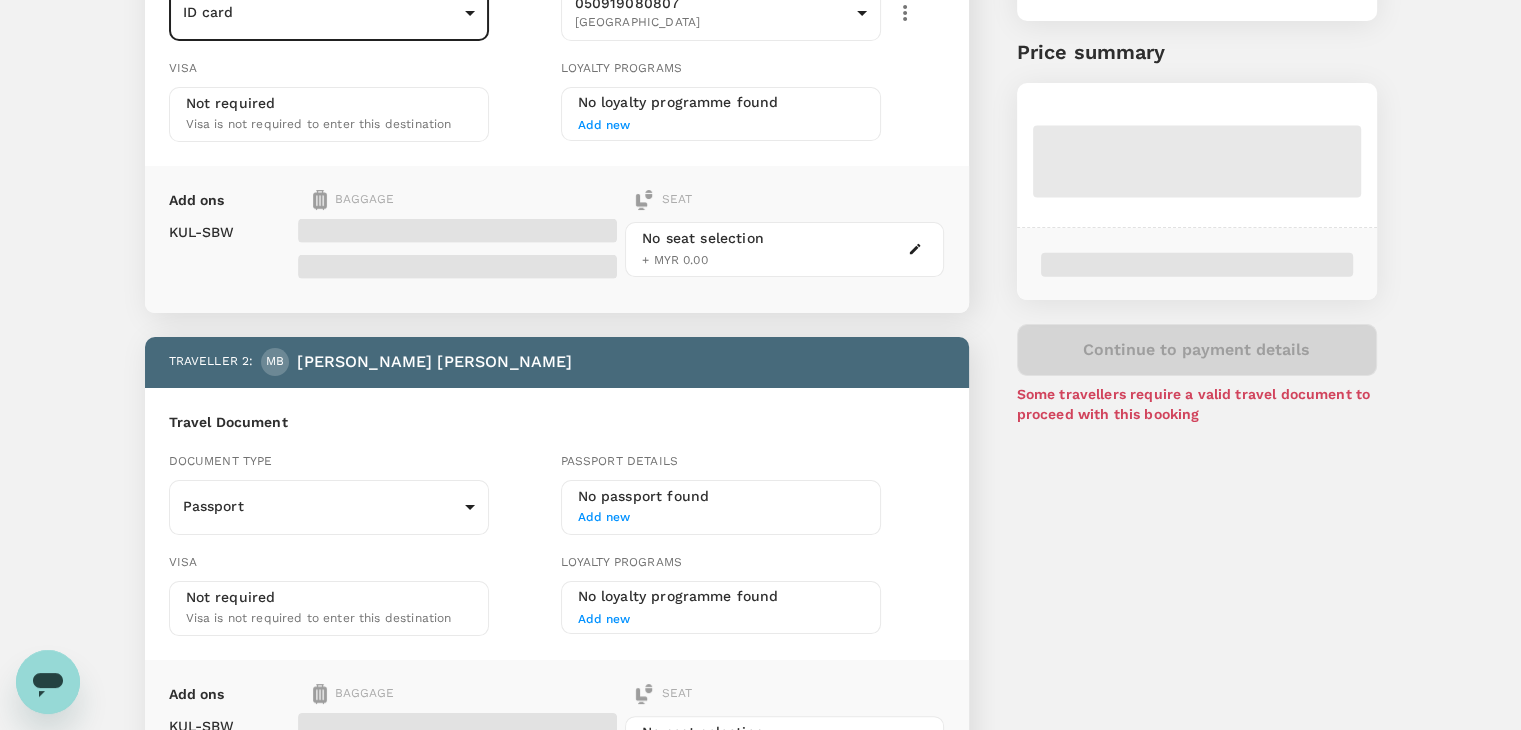 scroll, scrollTop: 300, scrollLeft: 0, axis: vertical 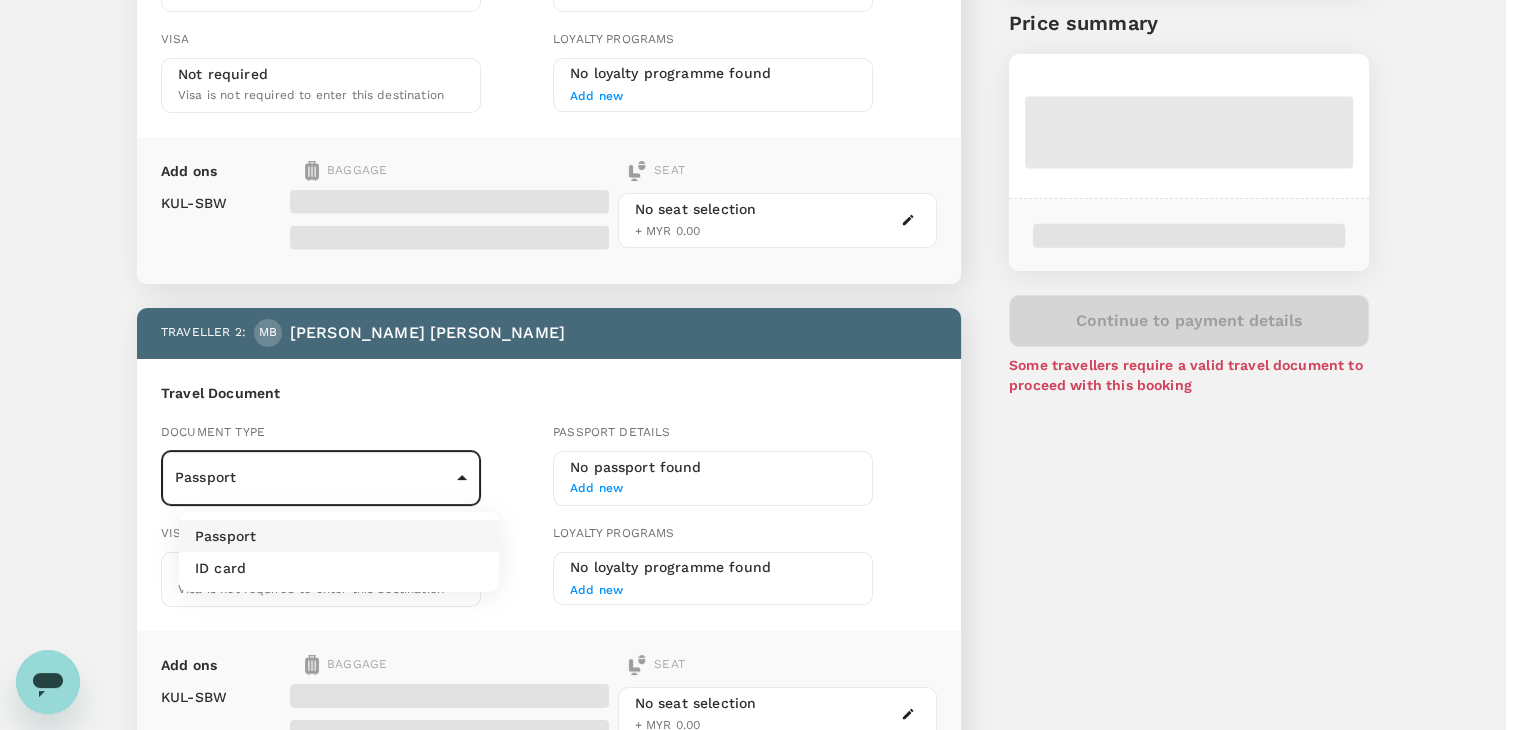 click on "Back to flight results Flight review Traveller(s) Traveller   1 : MB [PERSON_NAME]   BIN JOHHA Travel Document Document type ID card Id card ​ Id card details 050919080807 Malaysia 9f4cd15f-25b0-4684-8127-7c63d6aa46e6 ​ Visa Not required Visa is not required to enter this destination Loyalty programs No loyalty programme found Add new Add ons Baggage Seat KUL  -  SBW No seat selection + MYR 0.00 Traveller   2 : MB MUHAMAD FAREEZ   BIN ABD RASHID Travel Document Document type Passport Passport ​ Passport details No passport found Add new Visa Not required Visa is not required to enter this destination Loyalty programs No loyalty programme found Add new Add ons Baggage Seat KUL  -  SBW No seat selection + MYR 0.00 Traveller   3 : MB [PERSON_NAME] SYABILLILLAH   BIN MOHD RODZUAN Travel Document Document type Passport Passport ​ Passport details No passport found Add new Visa Not required Visa is not required to enter this destination Loyalty programs No loyalty programme found Add new Add ons Baggage Seat" at bounding box center (760, 1106) 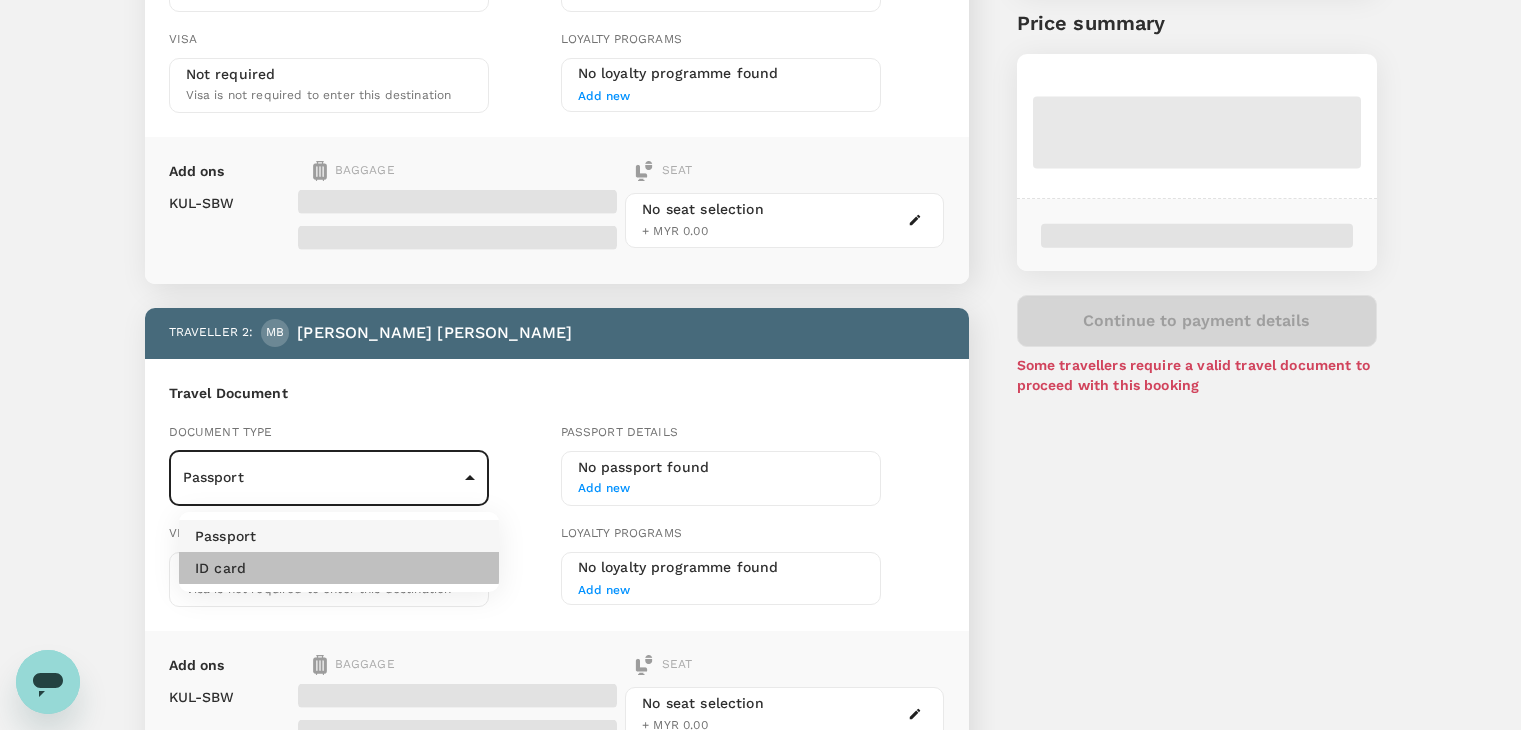 click on "ID card" at bounding box center (339, 568) 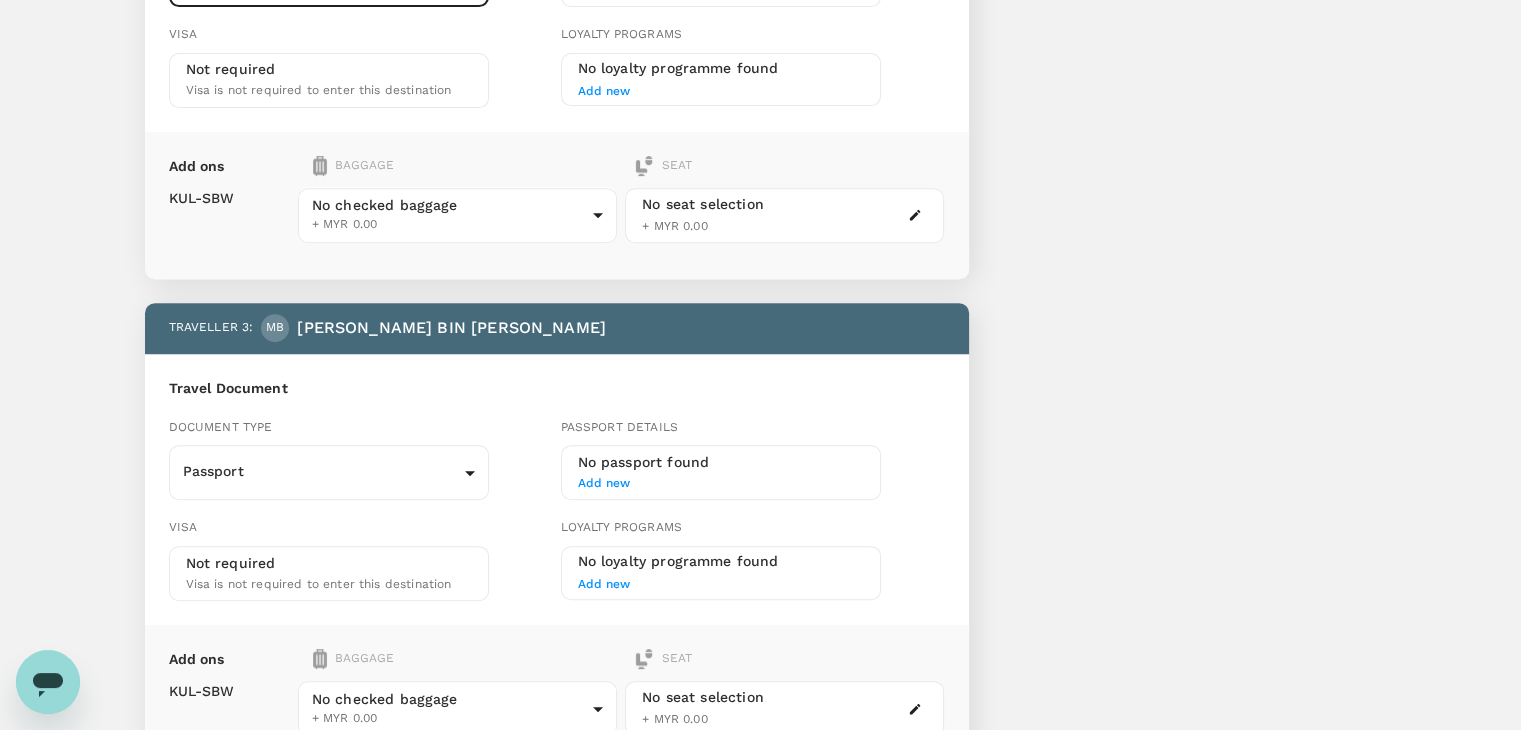 scroll, scrollTop: 900, scrollLeft: 0, axis: vertical 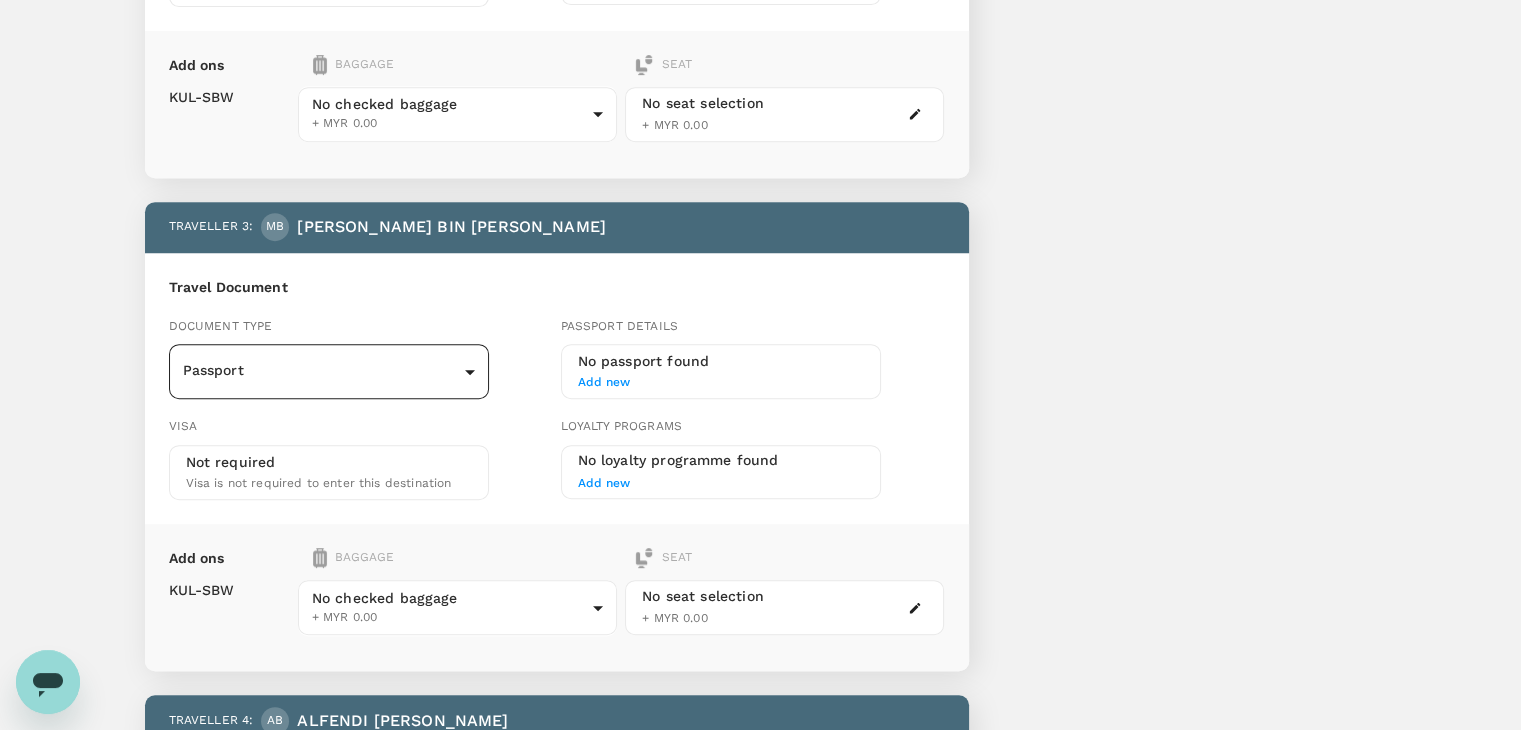 click on "Back to flight results Flight review Traveller(s) Traveller   1 : MB [PERSON_NAME]   BIN JOHHA Travel Document Document type ID card Id card ​ Id card details 050919080807 Malaysia 9f4cd15f-25b0-4684-8127-7c63d6aa46e6 ​ Visa Not required Visa is not required to enter this destination Loyalty programs No loyalty programme found Add new Add ons Baggage Seat KUL  -  SBW No checked baggage + MYR 0.00 ​ No seat selection + MYR 0.00 Traveller   2 : MB MUHAMAD FAREEZ   BIN ABD RASHID Travel Document Document type ID card Id card ​ Id card details 060818101225 [GEOGRAPHIC_DATA] 9f4cd39d-46a3-469d-a81d-3c82ad365fa8 ​ Visa Not required Visa is not required to enter this destination Loyalty programs No loyalty programme found Add new Add ons Baggage Seat KUL  -  SBW No checked baggage + MYR 0.00 ​ No seat selection + MYR 0.00 Traveller   3 : MB [PERSON_NAME] Travel Document Document type Passport Passport ​ Passport details No passport found Add new Visa Not required Loyalty programs" at bounding box center (760, 506) 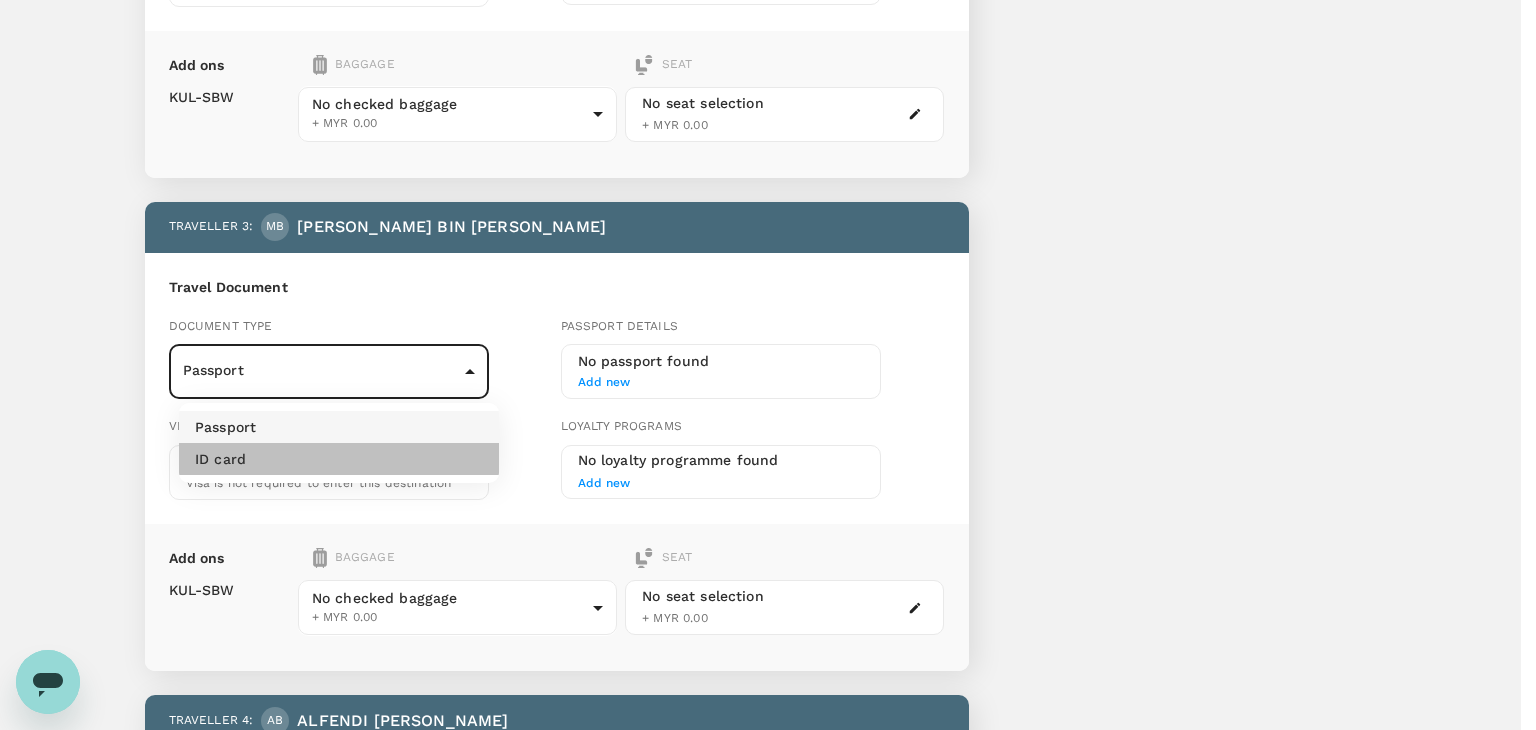 click on "ID card" at bounding box center [339, 459] 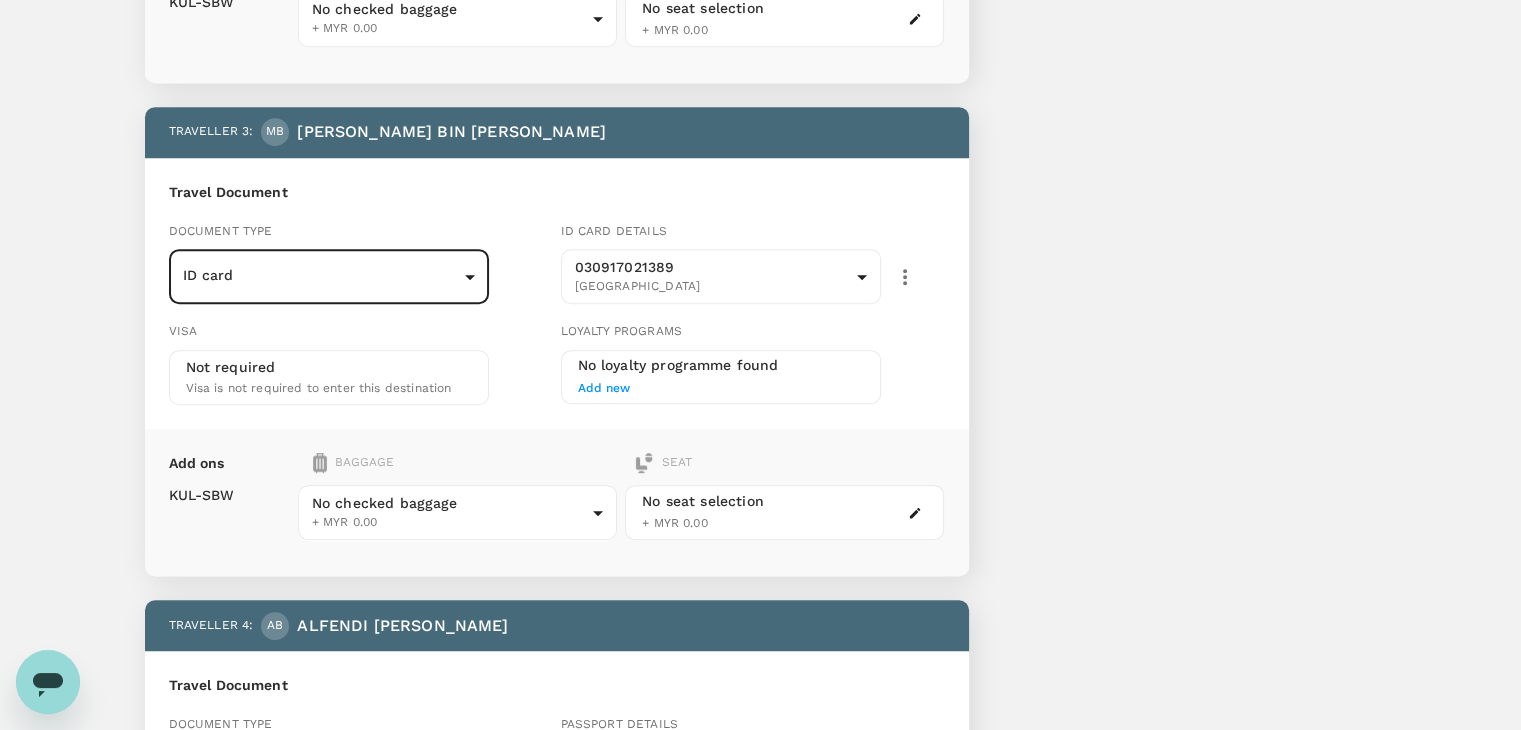 scroll, scrollTop: 1300, scrollLeft: 0, axis: vertical 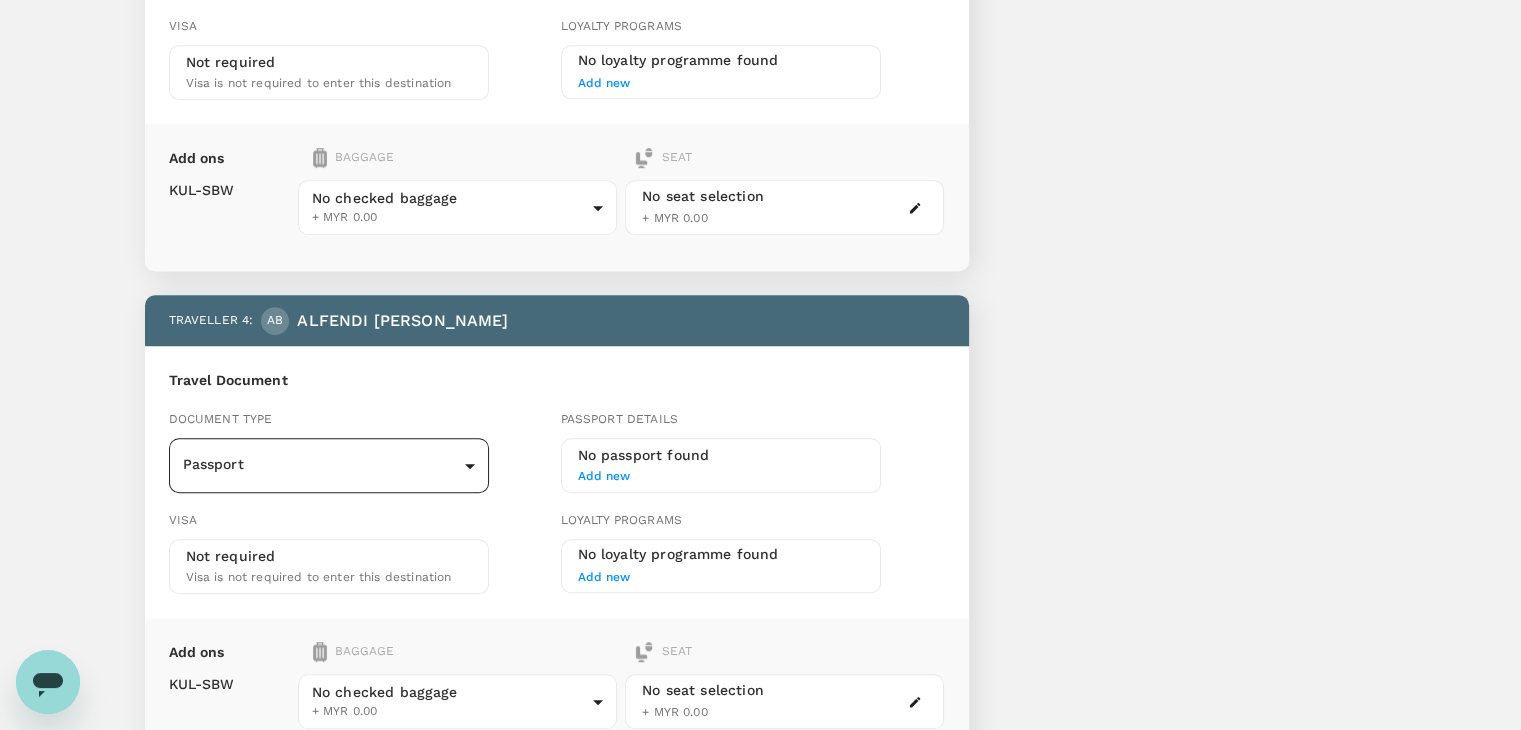 click on "Back to flight results Flight review Traveller(s) Traveller   1 : MB [PERSON_NAME]   BIN JOHHA Travel Document Document type ID card Id card ​ Id card details 050919080807 Malaysia 9f4cd15f-25b0-4684-8127-7c63d6aa46e6 ​ Visa Not required Visa is not required to enter this destination Loyalty programs No loyalty programme found Add new Add ons Baggage Seat KUL  -  SBW No checked baggage + MYR 0.00 ​ No seat selection + MYR 0.00 Traveller   2 : MB MUHAMAD FAREEZ   BIN ABD RASHID Travel Document Document type ID card Id card ​ Id card details 060818101225 [GEOGRAPHIC_DATA] 9f4cd39d-46a3-469d-a81d-3c82ad365fa8 ​ Visa Not required Visa is not required to enter this destination Loyalty programs No loyalty programme found Add new Add ons Baggage Seat KUL  -  SBW No checked baggage + MYR 0.00 ​ No seat selection + MYR 0.00 Traveller   3 : MB [PERSON_NAME] Travel Document Document type ID card Id card ​ Id card details 030917021389 Malaysia 9f4ccfd7-57b9-4f99-b666-e4f48be03c2d ​" at bounding box center [760, 106] 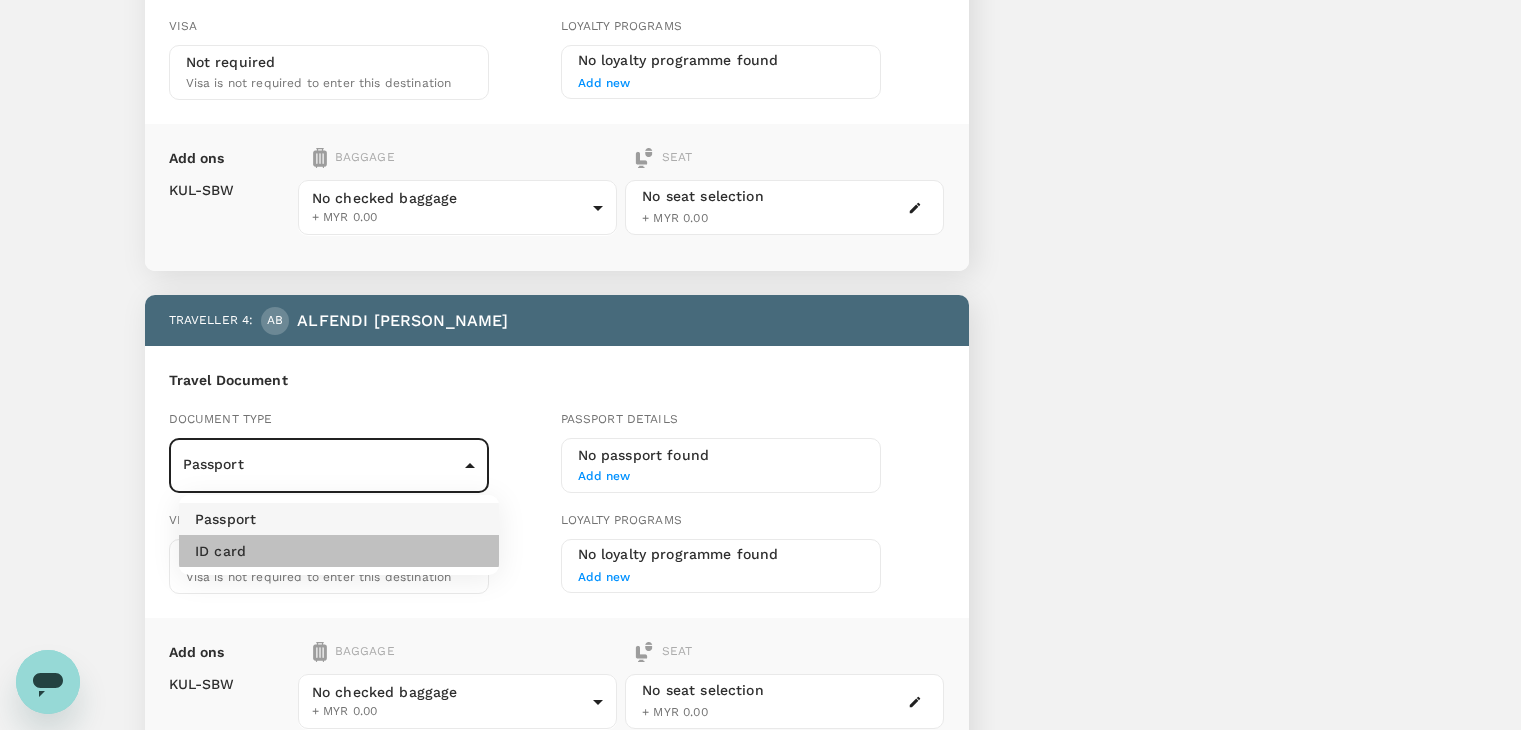 click on "ID card" at bounding box center [339, 551] 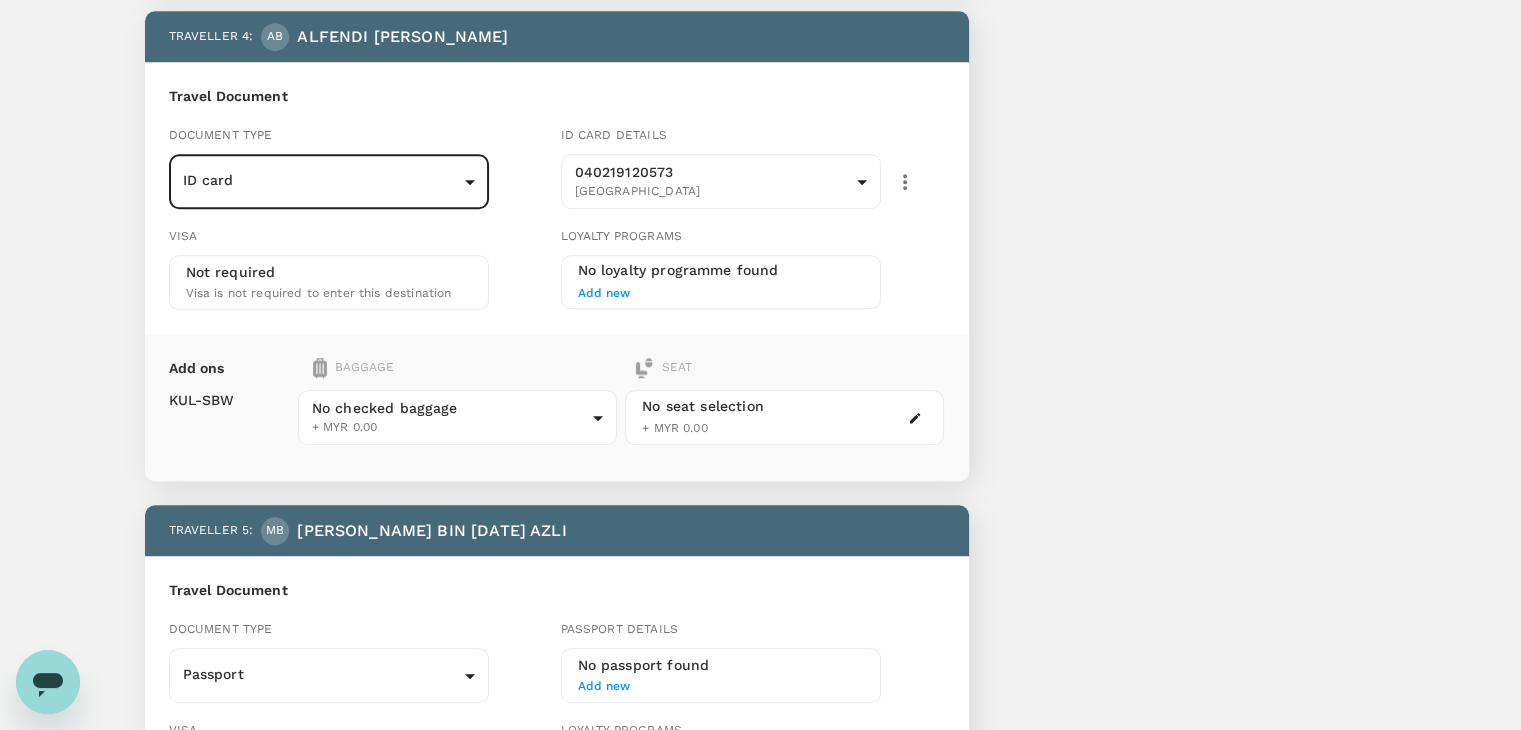 scroll, scrollTop: 1700, scrollLeft: 0, axis: vertical 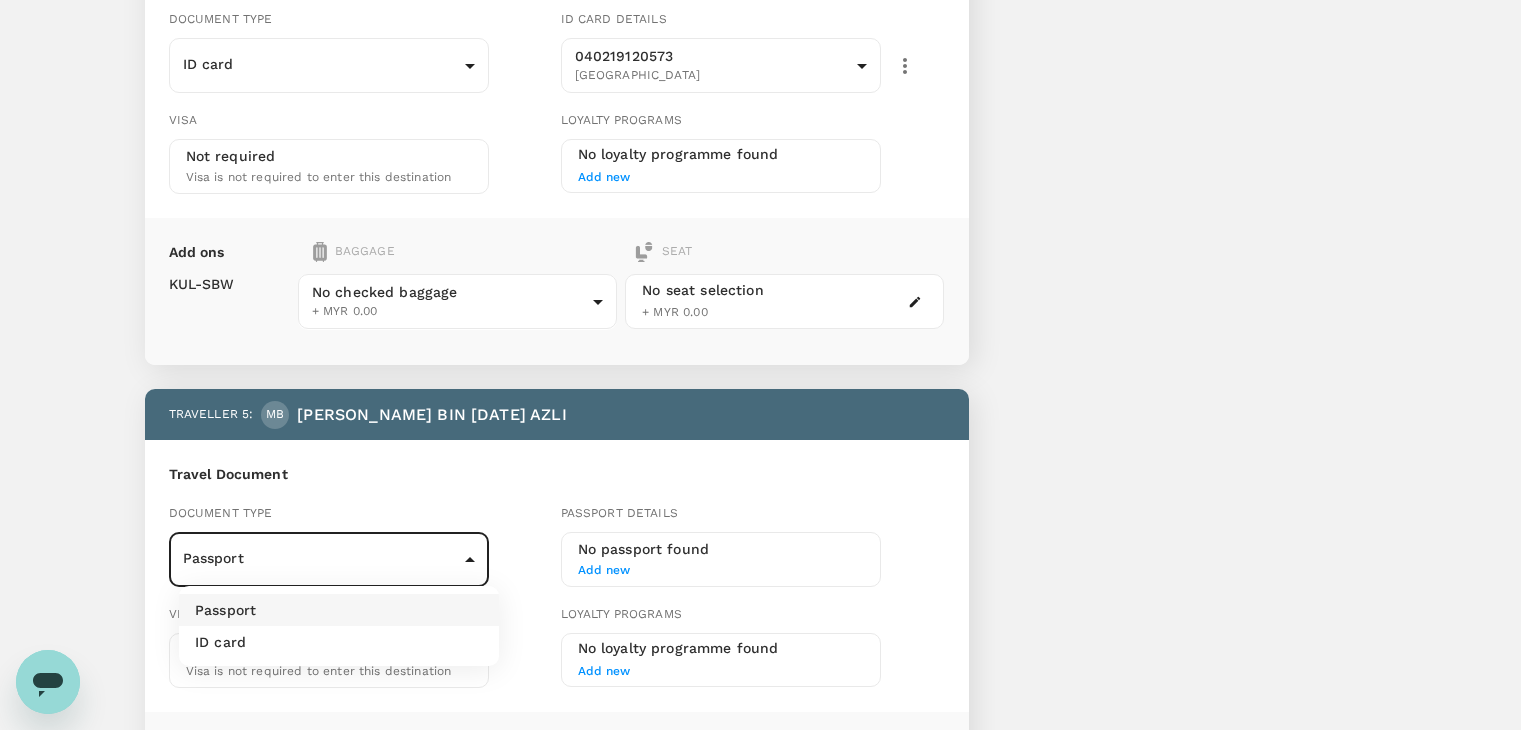 click on "Back to flight results Flight review Traveller(s) Traveller   1 : MB [PERSON_NAME]   BIN JOHHA Travel Document Document type ID card Id card ​ Id card details 050919080807 Malaysia 9f4cd15f-25b0-4684-8127-7c63d6aa46e6 ​ Visa Not required Visa is not required to enter this destination Loyalty programs No loyalty programme found Add new Add ons Baggage Seat KUL  -  SBW No checked baggage + MYR 0.00 ​ No seat selection + MYR 0.00 Traveller   2 : MB MUHAMAD FAREEZ   BIN ABD RASHID Travel Document Document type ID card Id card ​ Id card details 060818101225 [GEOGRAPHIC_DATA] 9f4cd39d-46a3-469d-a81d-3c82ad365fa8 ​ Visa Not required Visa is not required to enter this destination Loyalty programs No loyalty programme found Add new Add ons Baggage Seat KUL  -  SBW No checked baggage + MYR 0.00 ​ No seat selection + MYR 0.00 Traveller   3 : MB [PERSON_NAME] Travel Document Document type ID card Id card ​ Id card details 030917021389 Malaysia 9f4ccfd7-57b9-4f99-b666-e4f48be03c2d ​" at bounding box center [768, -294] 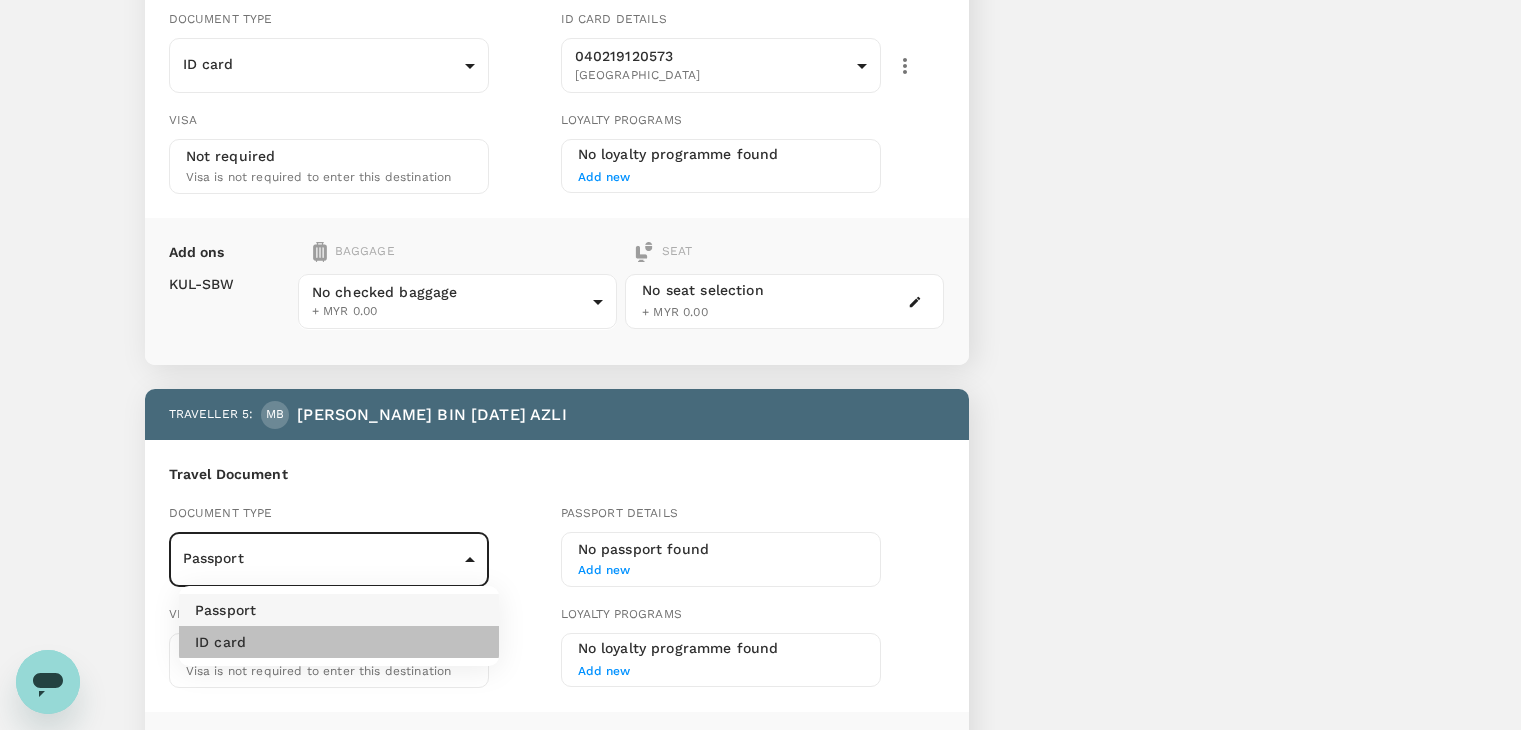 click on "ID card" at bounding box center (339, 642) 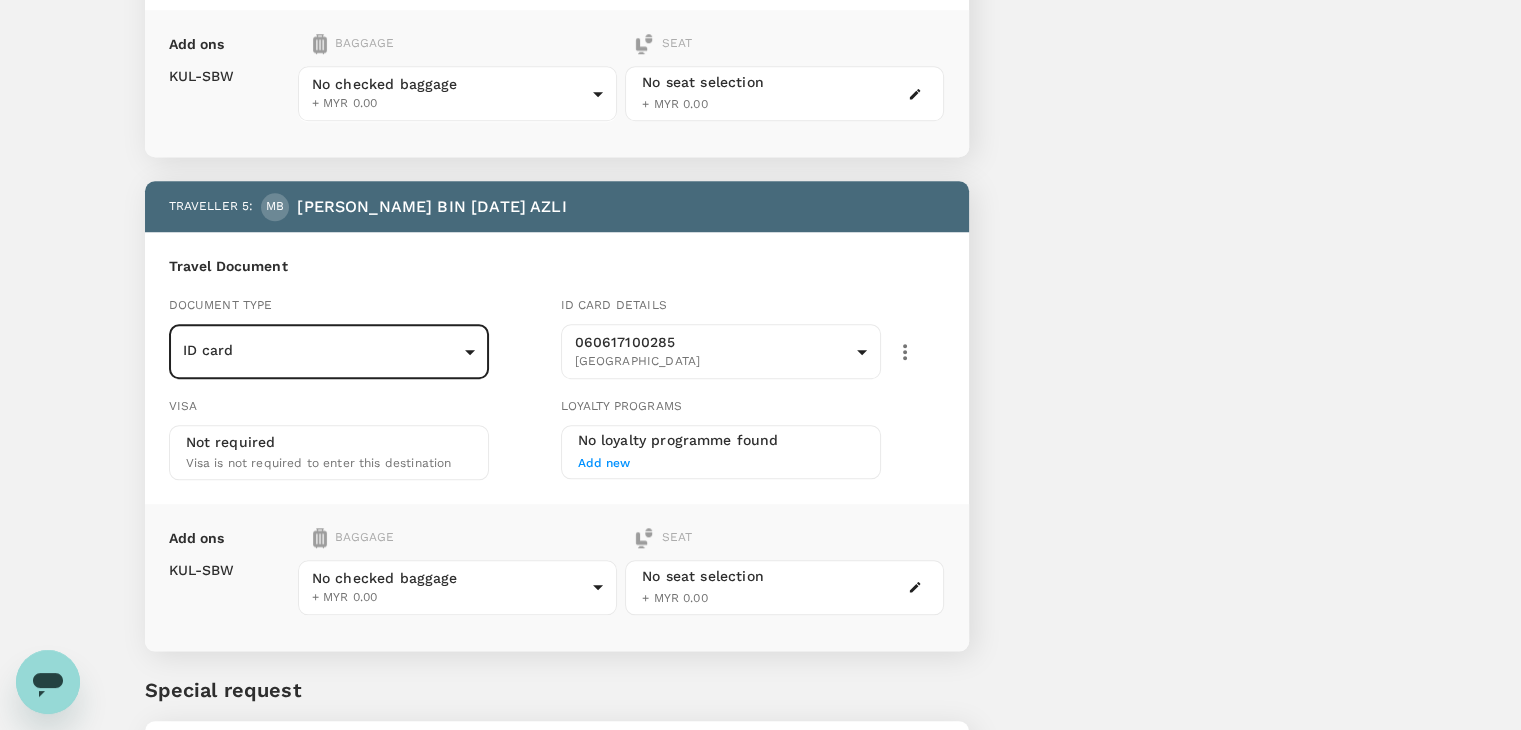 scroll, scrollTop: 2071, scrollLeft: 0, axis: vertical 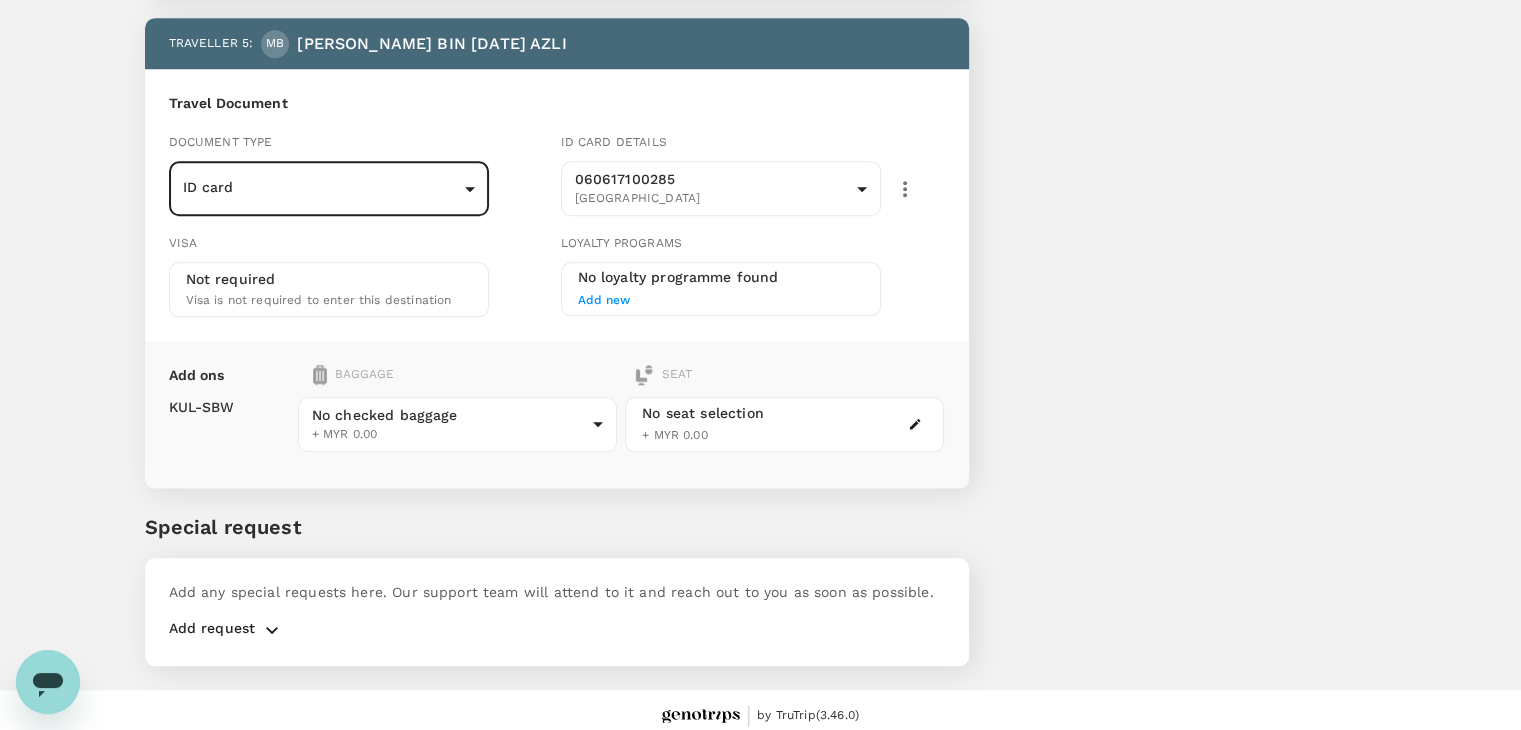 click 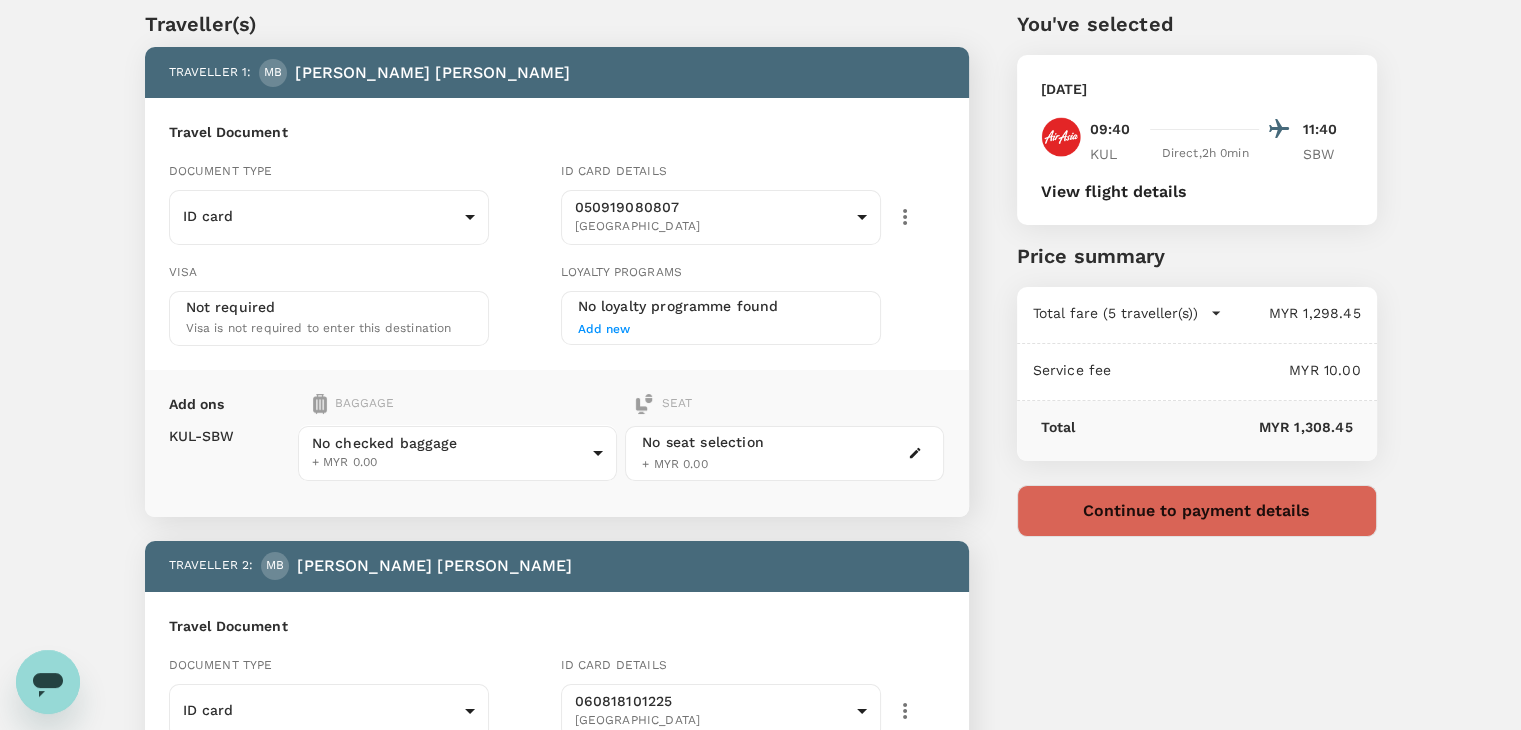 scroll, scrollTop: 0, scrollLeft: 0, axis: both 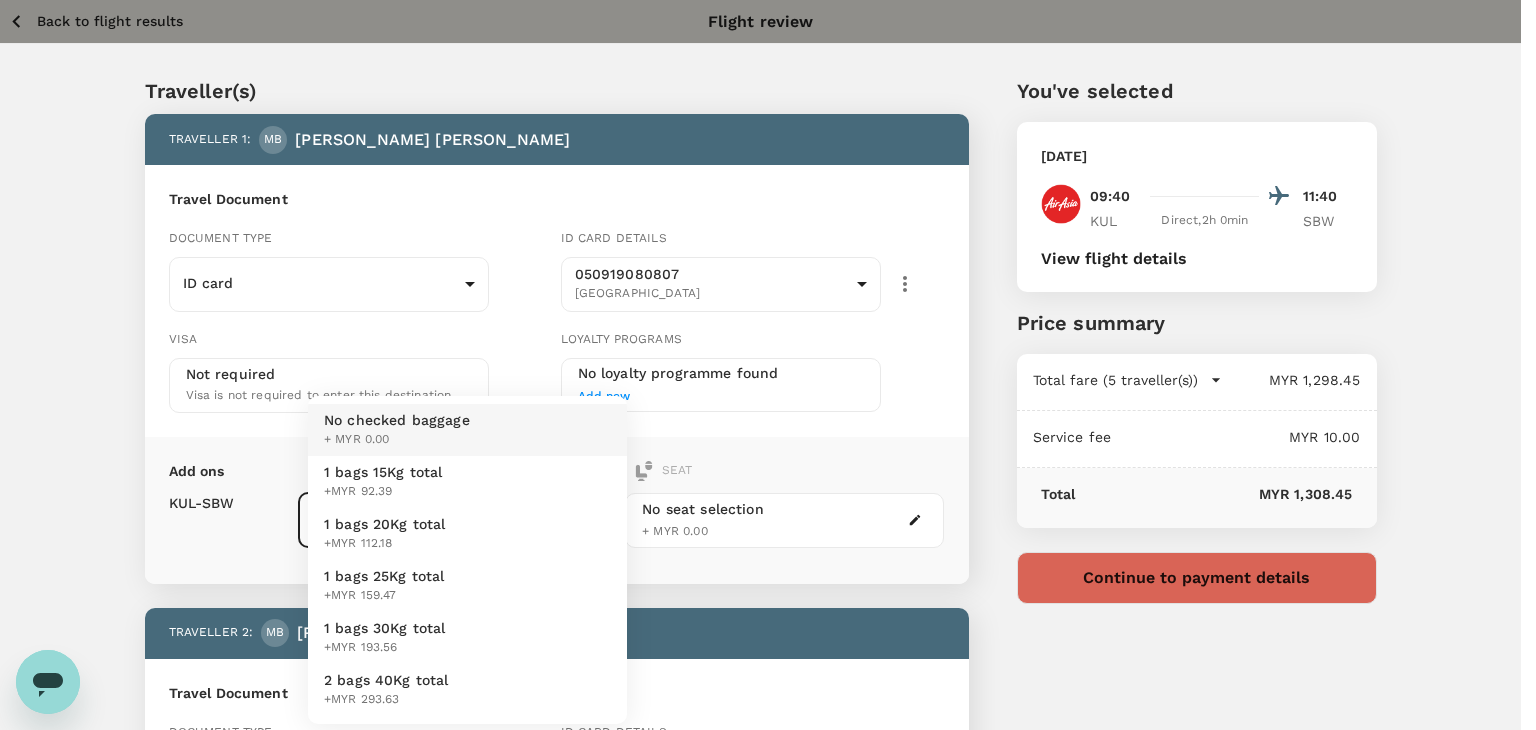 click on "Back to flight results Flight review Traveller(s) Traveller   1 : MB [PERSON_NAME]   BIN JOHHA Travel Document Document type ID card Id card ​ Id card details 050919080807 Malaysia 9f4cd15f-25b0-4684-8127-7c63d6aa46e6 ​ Visa Not required Visa is not required to enter this destination Loyalty programs No loyalty programme found Add new Add ons Baggage Seat KUL  -  SBW No checked baggage + MYR 0.00 ​ No seat selection + MYR 0.00 Traveller   2 : MB MUHAMAD FAREEZ   BIN ABD RASHID Travel Document Document type ID card Id card ​ Id card details 060818101225 [GEOGRAPHIC_DATA] 9f4cd39d-46a3-469d-a81d-3c82ad365fa8 ​ Visa Not required Visa is not required to enter this destination Loyalty programs No loyalty programme found Add new Add ons Baggage Seat KUL  -  SBW No checked baggage + MYR 0.00 ​ No seat selection + MYR 0.00 Traveller   3 : MB [PERSON_NAME] Travel Document Document type ID card Id card ​ Id card details 030917021389 Malaysia 9f4ccfd7-57b9-4f99-b666-e4f48be03c2d ​" at bounding box center [768, 1566] 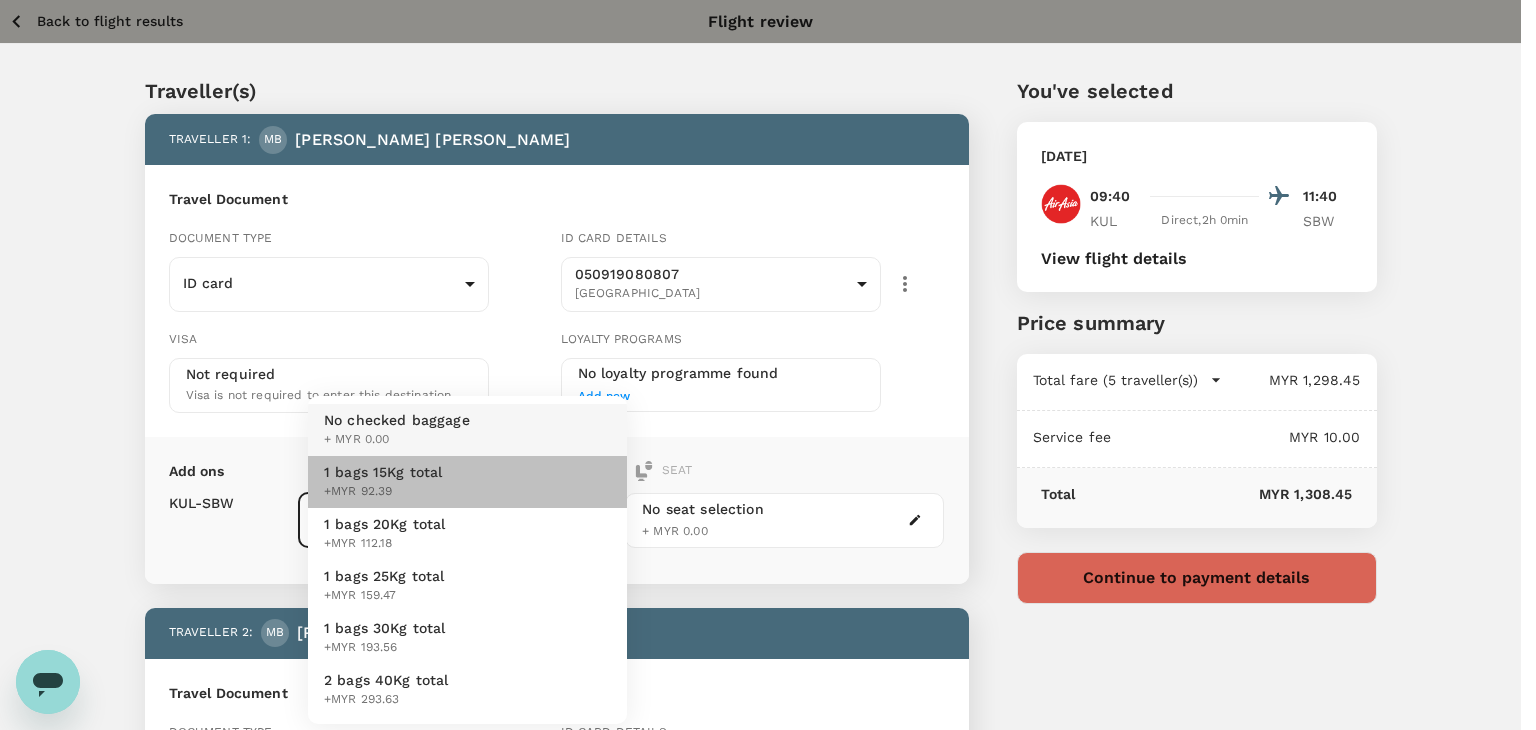 click on "1 bags 15Kg total +MYR 92.39" at bounding box center [467, 482] 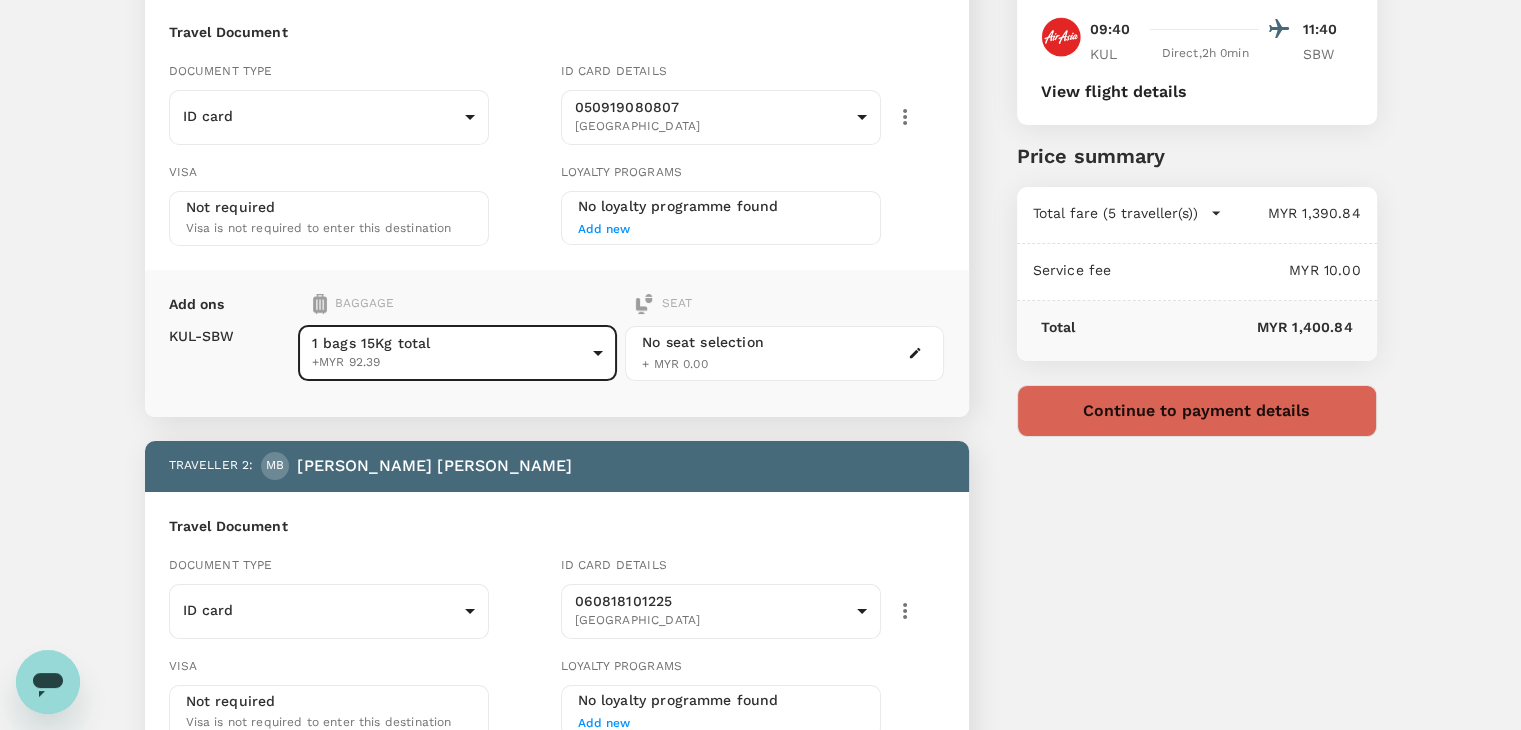 scroll, scrollTop: 200, scrollLeft: 0, axis: vertical 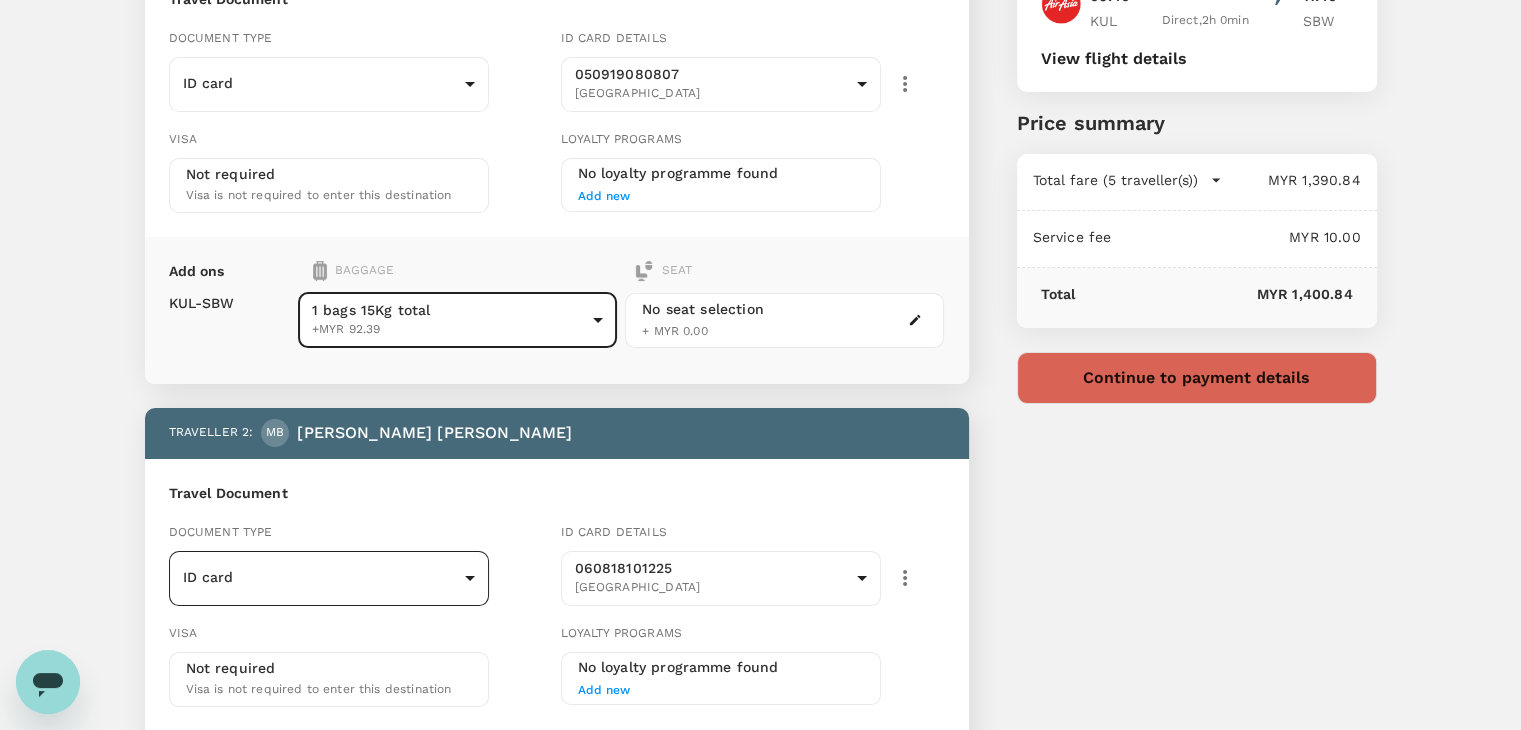 click on "Back to flight results Flight review Traveller(s) Traveller   1 : MB [PERSON_NAME]   BIN JOHHA Travel Document Document type ID card Id card ​ Id card details 050919080807 Malaysia 9f4cd15f-25b0-4684-8127-7c63d6aa46e6 ​ Visa Not required Visa is not required to enter this destination Loyalty programs No loyalty programme found Add new Add ons Baggage Seat KUL  -  SBW 1 bags 15Kg total +MYR 92.39 1 - 92.39 ​ No seat selection + MYR 0.00 Traveller   2 : MB MUHAMAD FAREEZ   BIN ABD RASHID Travel Document Document type ID card Id card ​ Id card details 060818101225 [GEOGRAPHIC_DATA] 9f4cd39d-46a3-469d-a81d-3c82ad365fa8 ​ Visa Not required Visa is not required to enter this destination Loyalty programs No loyalty programme found Add new Add ons Baggage Seat KUL  -  SBW No checked baggage + MYR 0.00 ​ No seat selection + MYR 0.00 Traveller   3 : MB [PERSON_NAME] Travel Document Document type ID card Id card ​ Id card details 030917021389 [GEOGRAPHIC_DATA] ​ Visa Not required Add new KUL" at bounding box center (760, 1366) 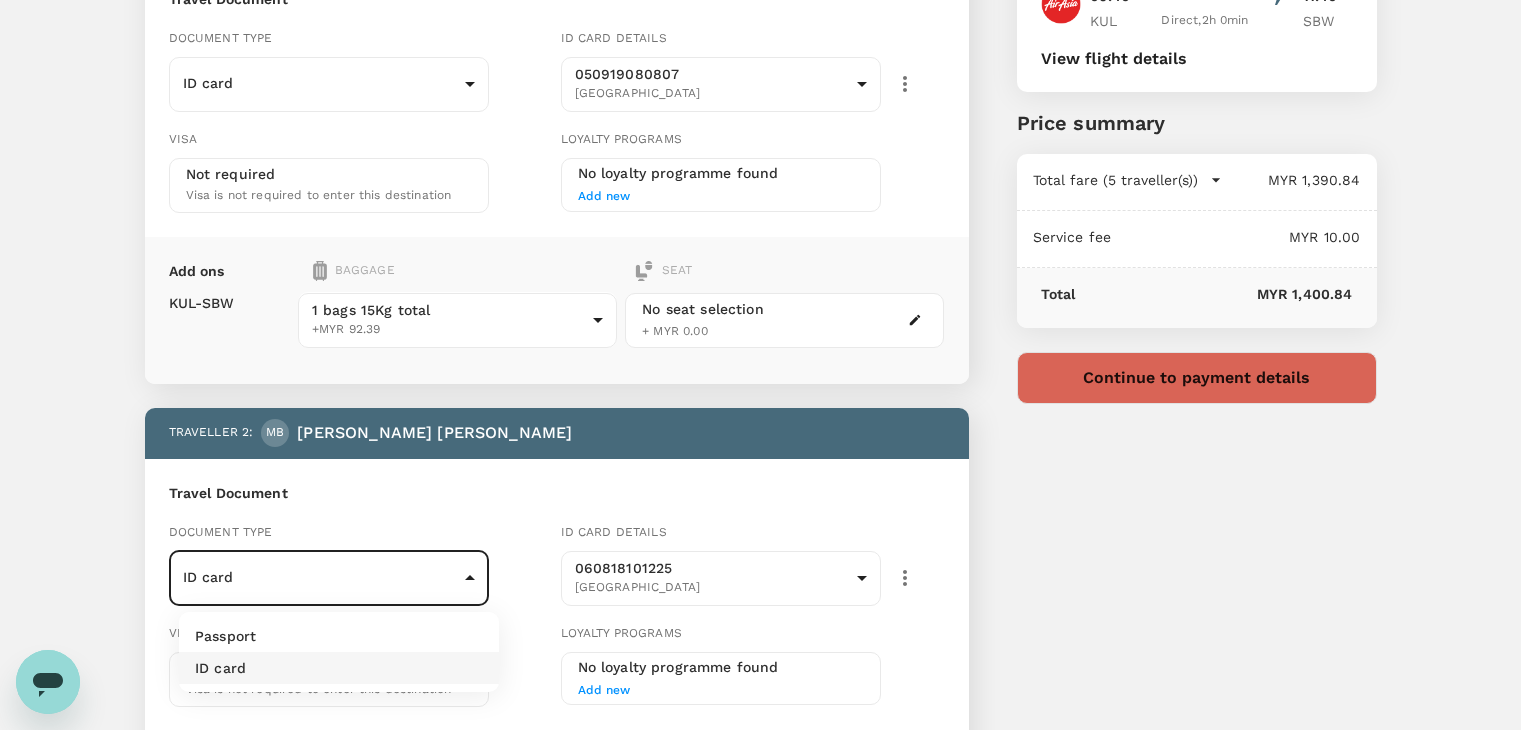 click at bounding box center (768, 365) 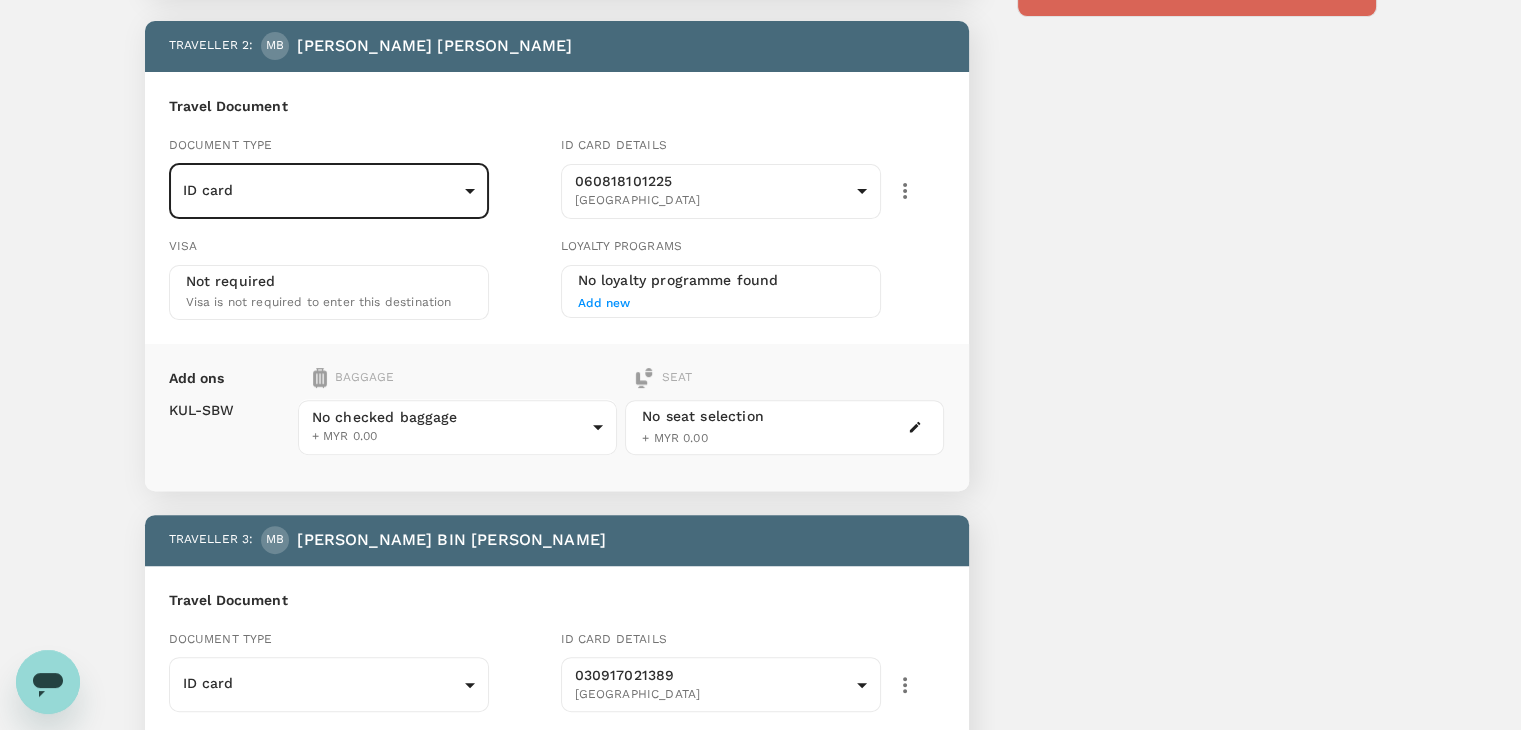 scroll, scrollTop: 600, scrollLeft: 0, axis: vertical 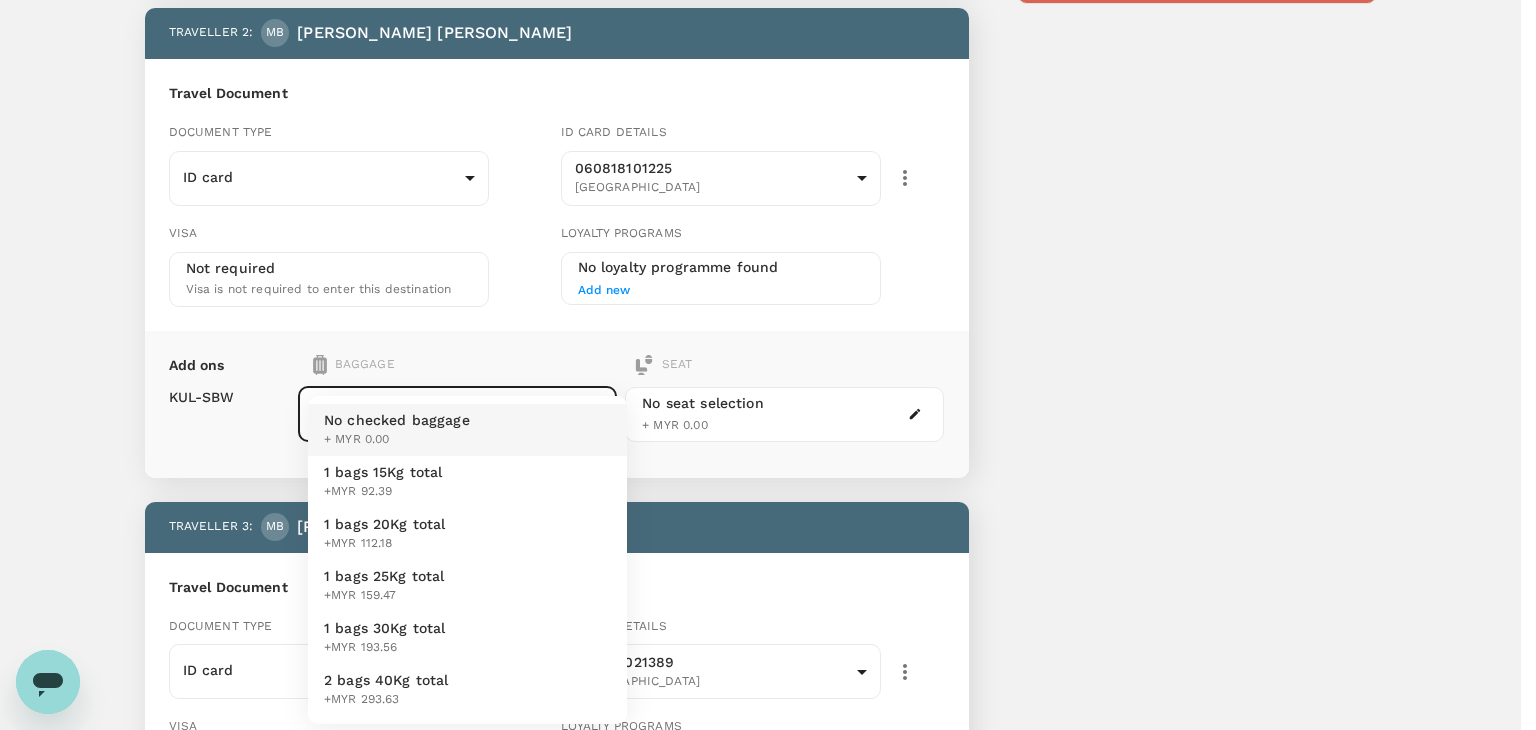 click on "Back to flight results Flight review Traveller(s) Traveller   1 : MB [PERSON_NAME]   BIN JOHHA Travel Document Document type ID card Id card ​ Id card details 050919080807 Malaysia 9f4cd15f-25b0-4684-8127-7c63d6aa46e6 ​ Visa Not required Visa is not required to enter this destination Loyalty programs No loyalty programme found Add new Add ons Baggage Seat KUL  -  SBW 1 bags 15Kg total +MYR 92.39 1 - 92.39 ​ No seat selection + MYR 0.00 Traveller   2 : MB MUHAMAD FAREEZ   BIN ABD RASHID Travel Document Document type ID card Id card ​ Id card details 060818101225 [GEOGRAPHIC_DATA] 9f4cd39d-46a3-469d-a81d-3c82ad365fa8 ​ Visa Not required Visa is not required to enter this destination Loyalty programs No loyalty programme found Add new Add ons Baggage Seat KUL  -  SBW No checked baggage + MYR 0.00 ​ No seat selection + MYR 0.00 Traveller   3 : MB [PERSON_NAME] Travel Document Document type ID card Id card ​ Id card details 030917021389 [GEOGRAPHIC_DATA] ​ Visa Not required Add new KUL" at bounding box center [768, 966] 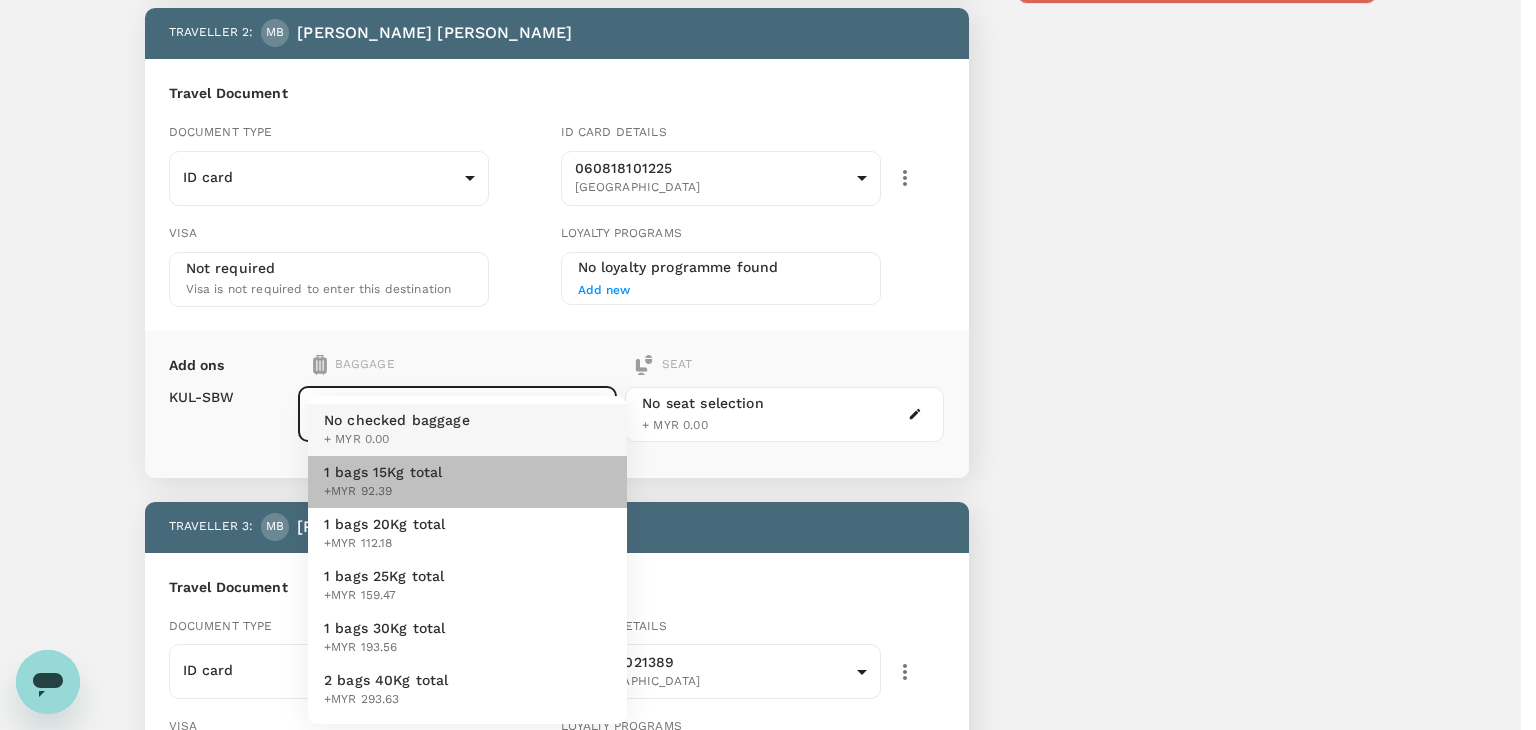 click on "1 bags 15Kg total +MYR 92.39" at bounding box center (467, 482) 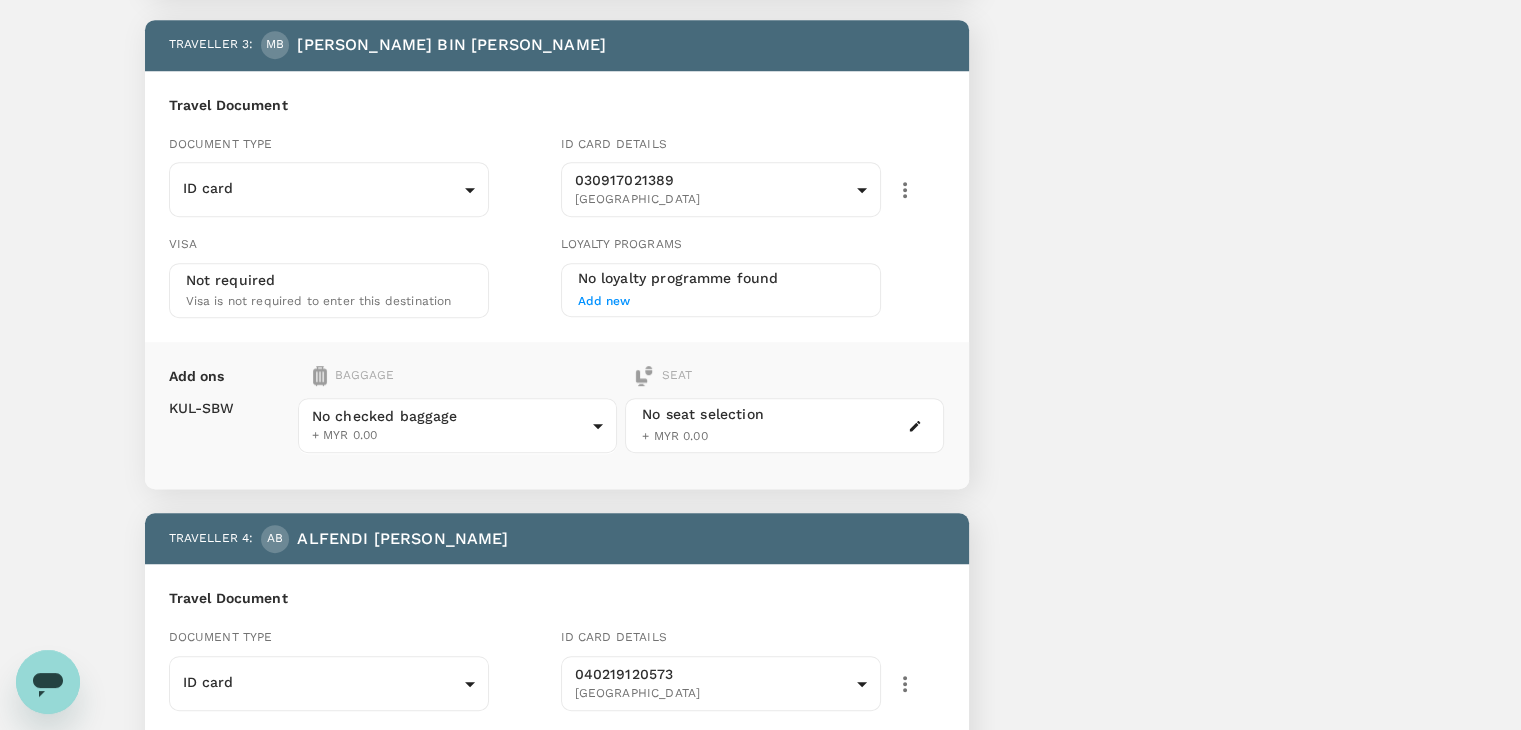 scroll, scrollTop: 1100, scrollLeft: 0, axis: vertical 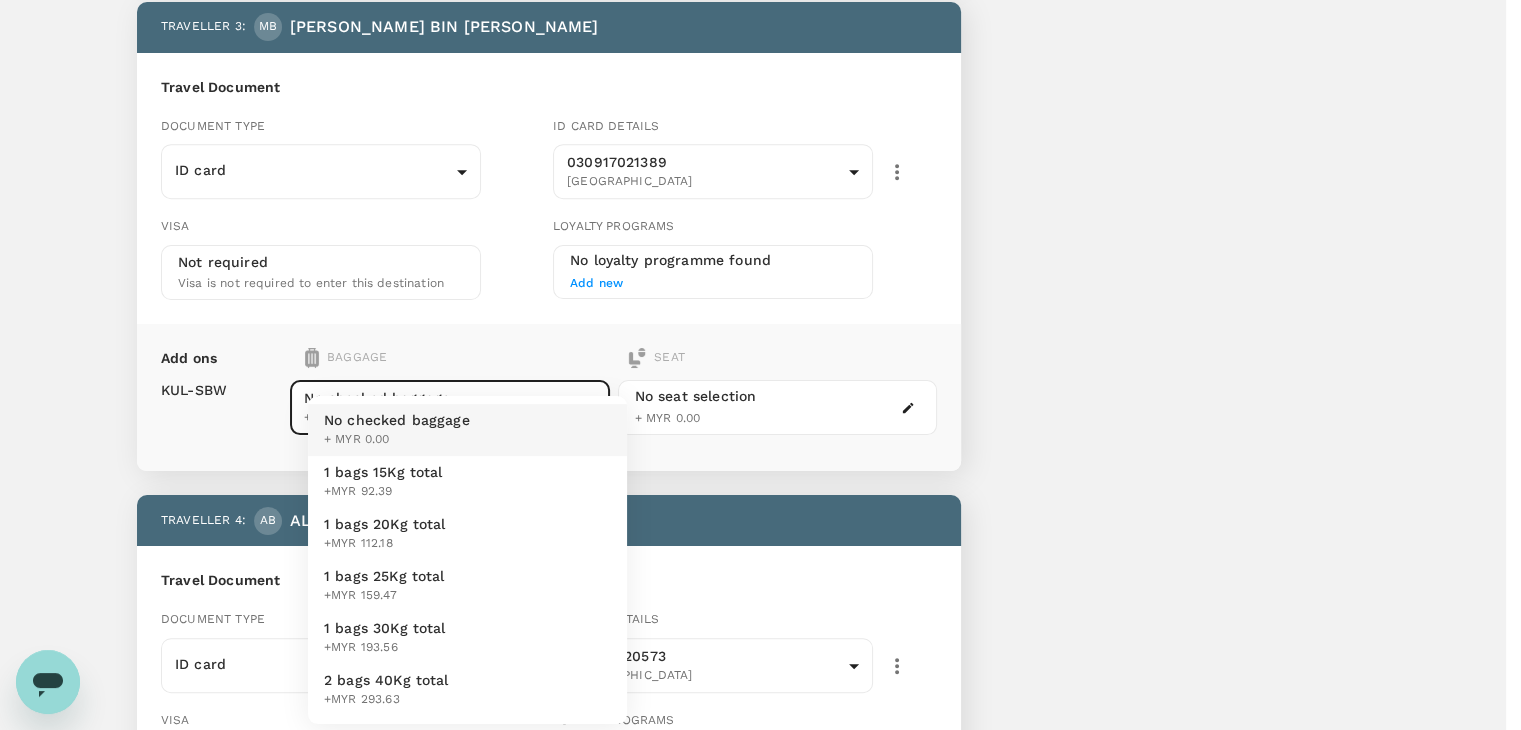 click on "Back to flight results Flight review Traveller(s) Traveller   1 : MB [PERSON_NAME]   BIN JOHHA Travel Document Document type ID card Id card ​ Id card details 050919080807 Malaysia 9f4cd15f-25b0-4684-8127-7c63d6aa46e6 ​ Visa Not required Visa is not required to enter this destination Loyalty programs No loyalty programme found Add new Add ons Baggage Seat KUL  -  SBW 1 bags 15Kg total +MYR 92.39 1 - 92.39 ​ No seat selection + MYR 0.00 Traveller   2 : MB MUHAMAD FAREEZ   BIN ABD RASHID Travel Document Document type ID card Id card ​ Id card details 060818101225 [GEOGRAPHIC_DATA] 9f4cd39d-46a3-469d-a81d-3c82ad365fa8 ​ Visa Not required Visa is not required to enter this destination Loyalty programs No loyalty programme found Add new Add ons Baggage Seat KUL  -  SBW 1 bags 15Kg total +MYR 92.39 1 - 92.39 ​ No seat selection + MYR 0.00 Traveller   3 : MB [PERSON_NAME] Travel Document Document type ID card Id card ​ Id card details 030917021389 [GEOGRAPHIC_DATA] ​ Visa Not required" at bounding box center [760, 466] 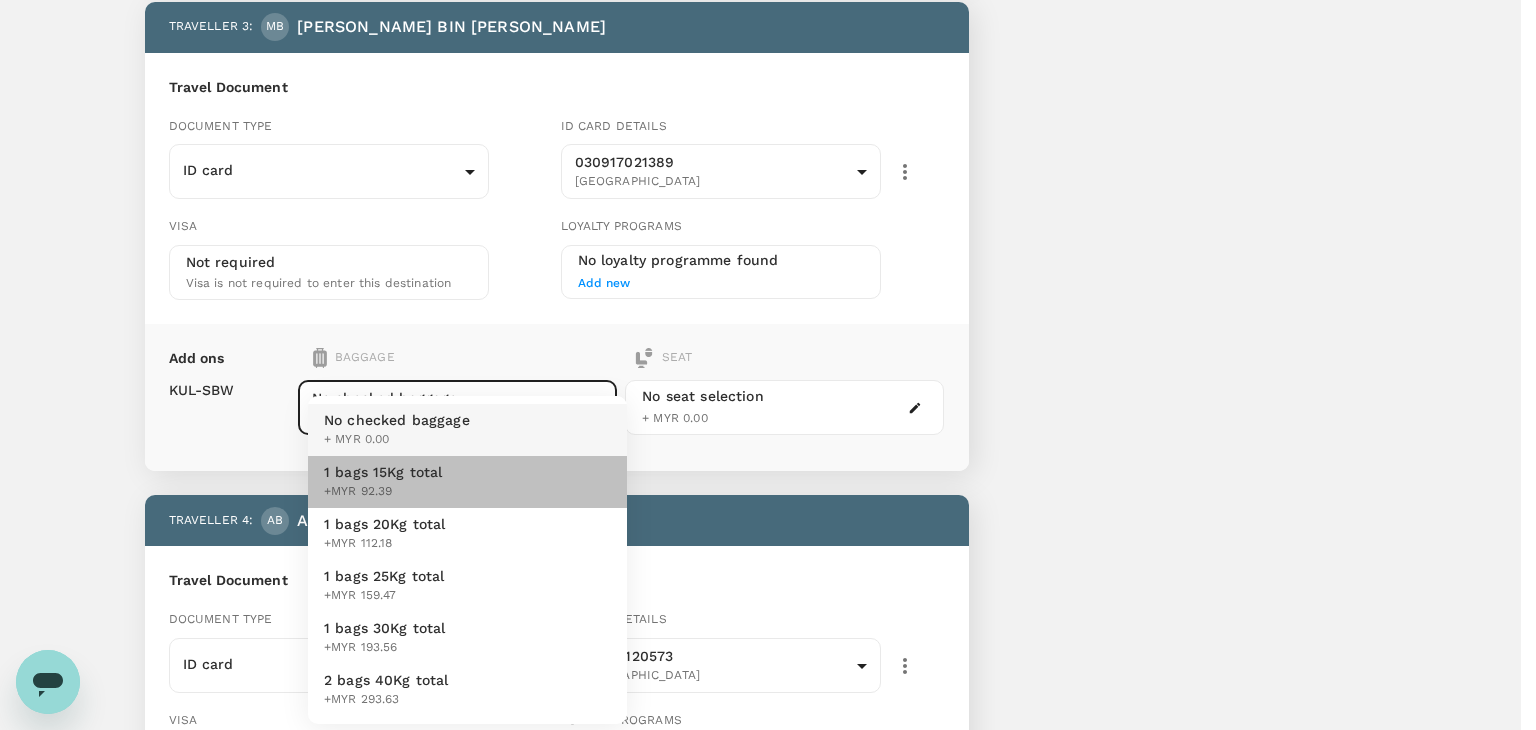 click on "1 bags 15Kg total +MYR 92.39" at bounding box center [467, 482] 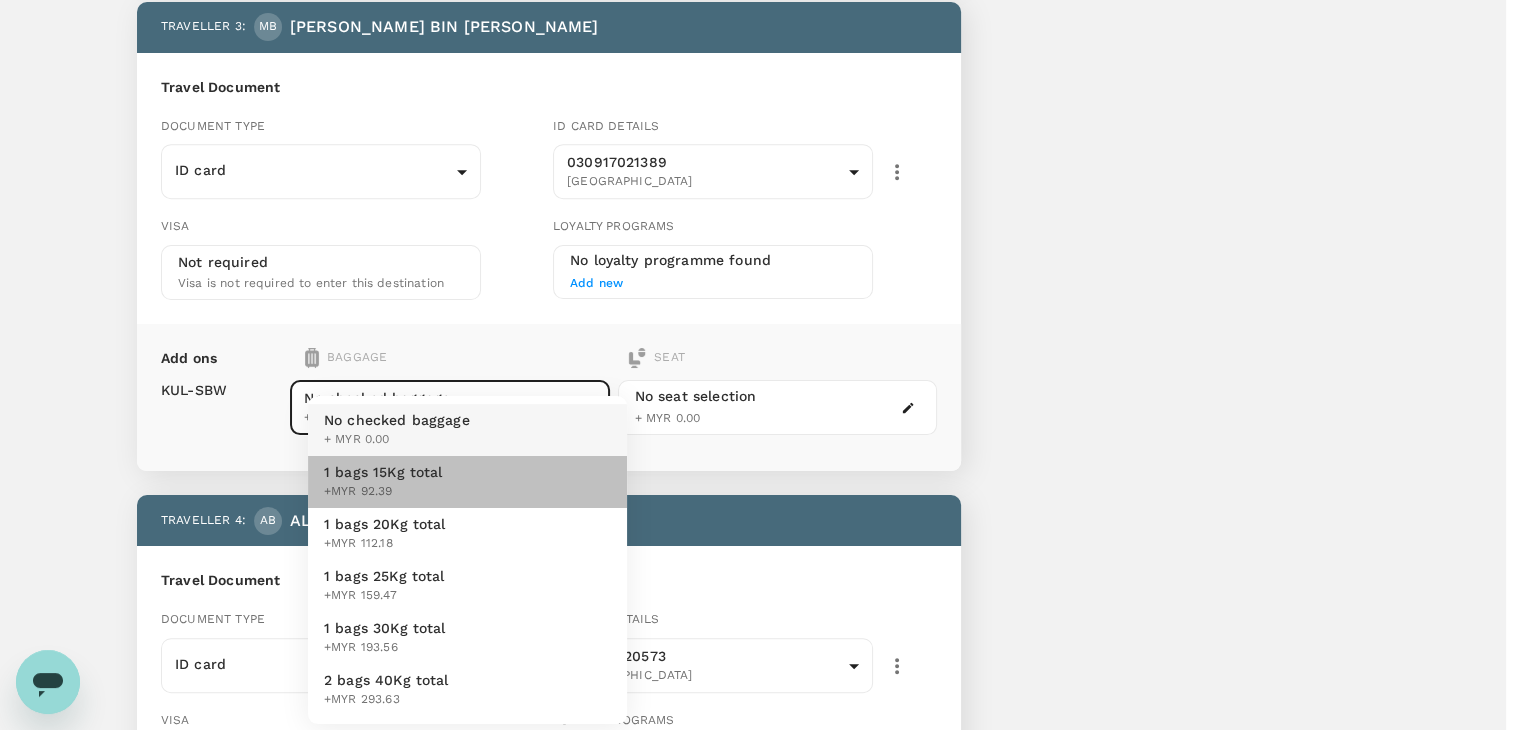 type on "1 - 92.39" 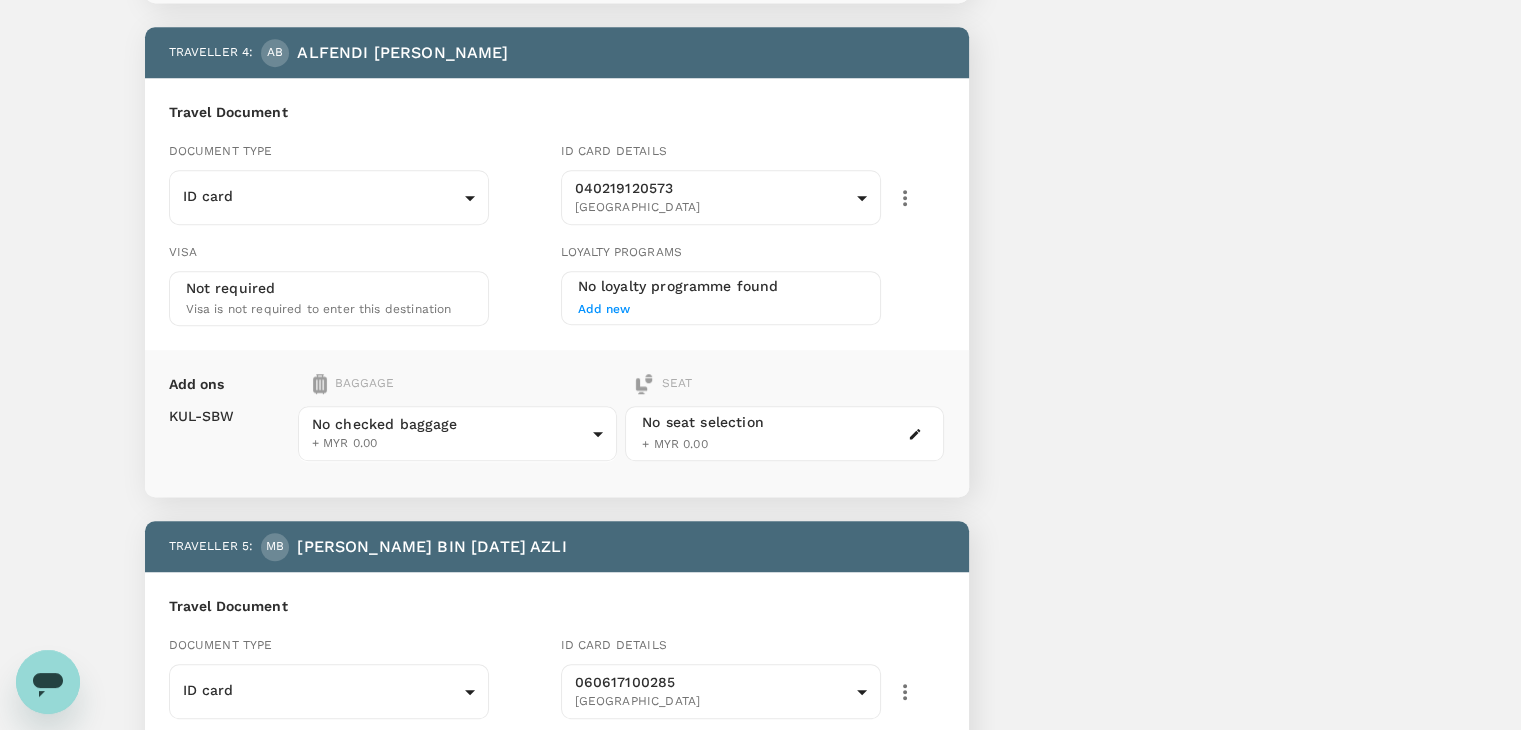 scroll, scrollTop: 1600, scrollLeft: 0, axis: vertical 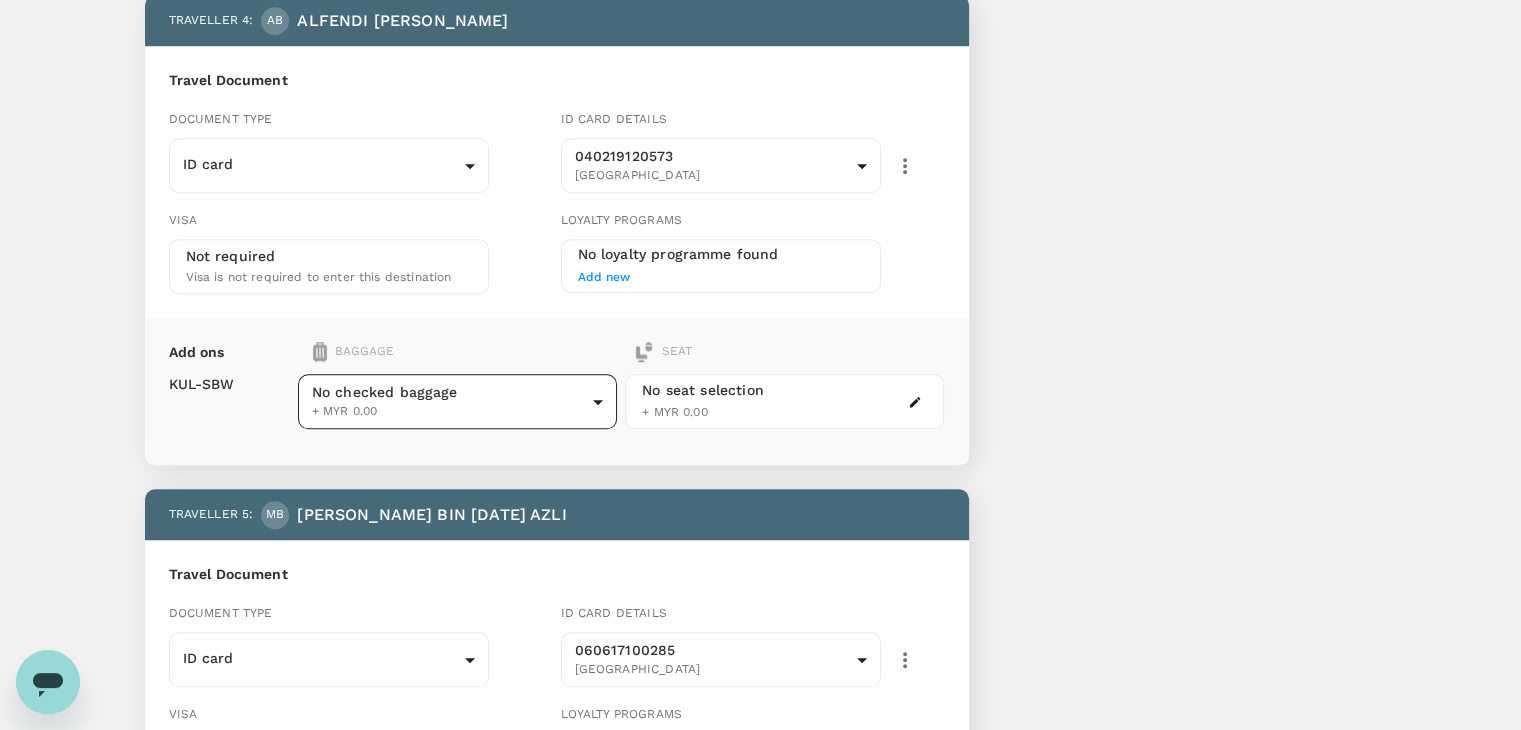 click on "Back to flight results Flight review Traveller(s) Traveller   1 : MB [PERSON_NAME]   BIN JOHHA Travel Document Document type ID card Id card ​ Id card details 050919080807 Malaysia 9f4cd15f-25b0-4684-8127-7c63d6aa46e6 ​ Visa Not required Visa is not required to enter this destination Loyalty programs No loyalty programme found Add new Add ons Baggage Seat KUL  -  SBW 1 bags 15Kg total +MYR 92.39 1 - 92.39 ​ No seat selection + MYR 0.00 Traveller   2 : MB MUHAMAD FAREEZ   BIN ABD RASHID Travel Document Document type ID card Id card ​ Id card details 060818101225 [GEOGRAPHIC_DATA] 9f4cd39d-46a3-469d-a81d-3c82ad365fa8 ​ Visa Not required Visa is not required to enter this destination Loyalty programs No loyalty programme found Add new Add ons Baggage Seat KUL  -  SBW 1 bags 15Kg total +MYR 92.39 1 - 92.39 ​ No seat selection + MYR 0.00 Traveller   3 : MB [PERSON_NAME] Travel Document Document type ID card Id card ​ Id card details 030917021389 [GEOGRAPHIC_DATA] ​ Visa Not required" at bounding box center (760, -34) 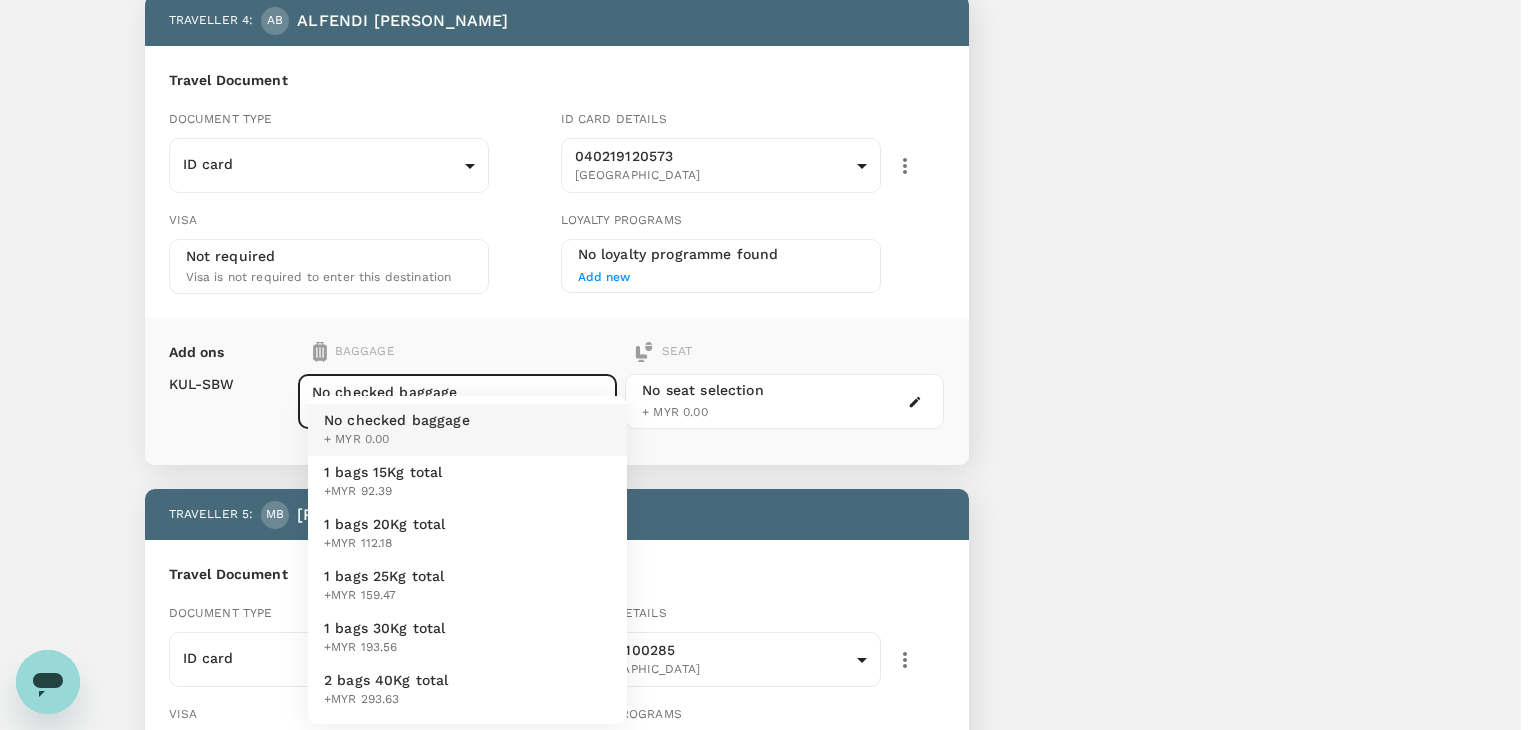 click on "1 bags 15Kg total +MYR 92.39" at bounding box center [467, 482] 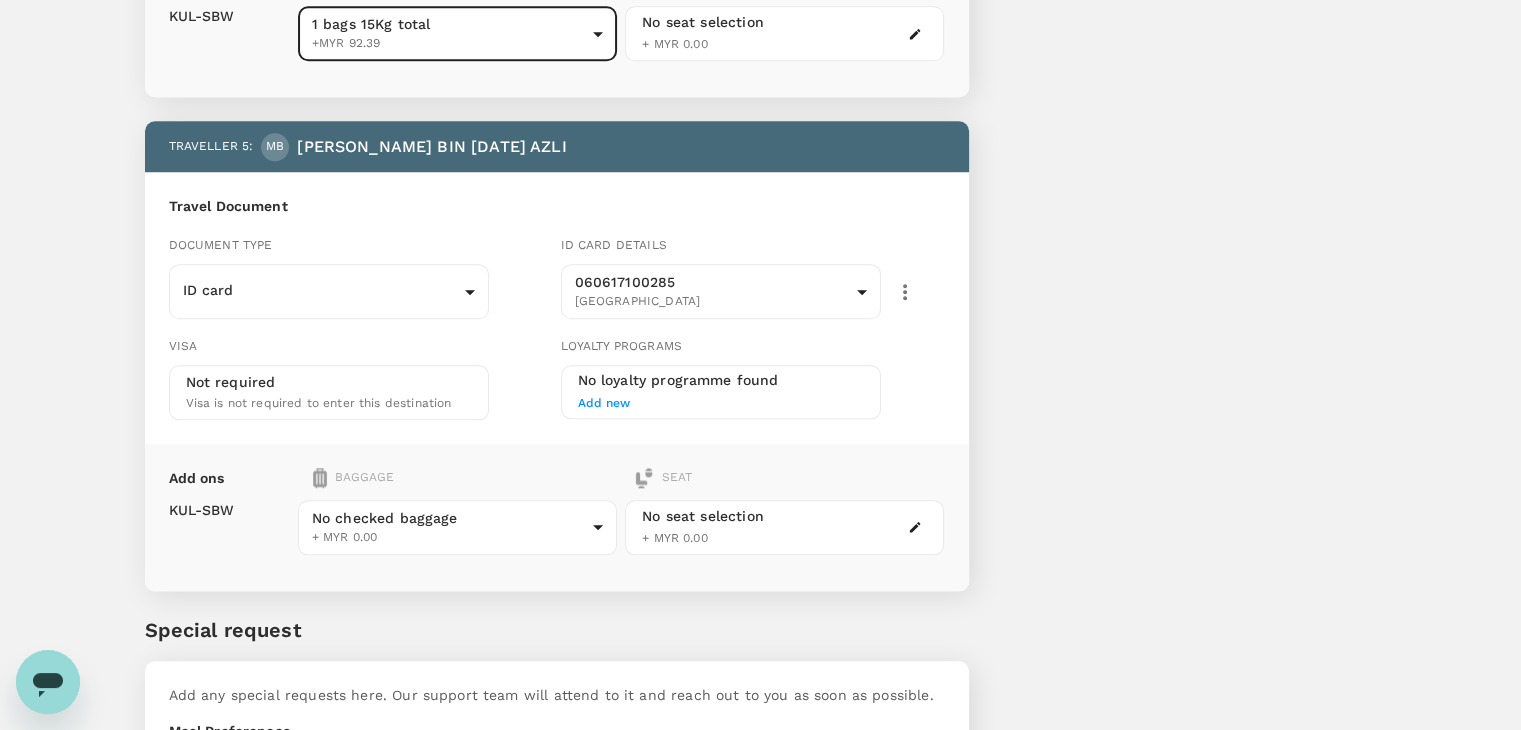 scroll, scrollTop: 2000, scrollLeft: 0, axis: vertical 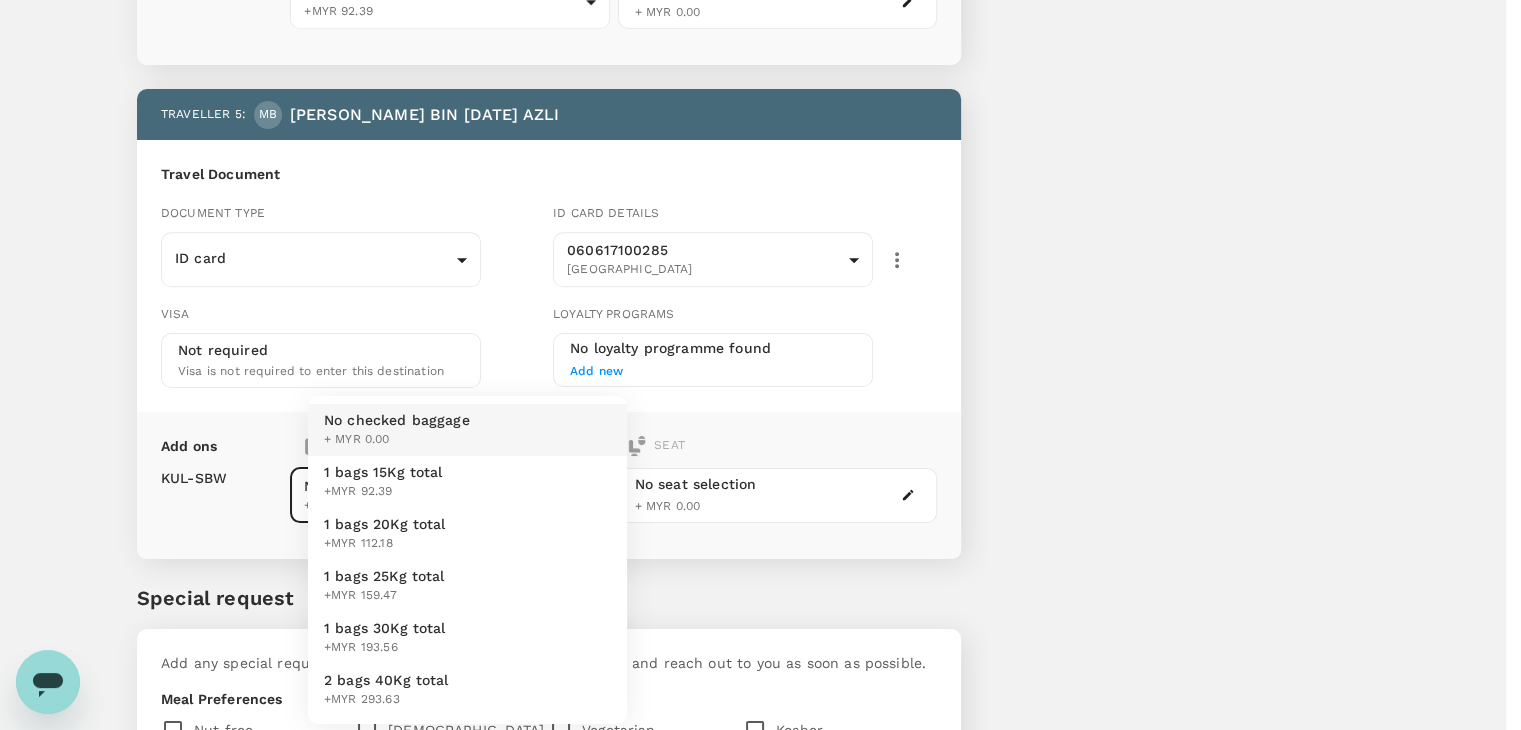 click on "Back to flight results Flight review Traveller(s) Traveller   1 : MB [PERSON_NAME]   BIN JOHHA Travel Document Document type ID card Id card ​ Id card details 050919080807 Malaysia 9f4cd15f-25b0-4684-8127-7c63d6aa46e6 ​ Visa Not required Visa is not required to enter this destination Loyalty programs No loyalty programme found Add new Add ons Baggage Seat KUL  -  SBW 1 bags 15Kg total +MYR 92.39 1 - 92.39 ​ No seat selection + MYR 0.00 Traveller   2 : MB MUHAMAD FAREEZ   BIN ABD RASHID Travel Document Document type ID card Id card ​ Id card details 060818101225 [GEOGRAPHIC_DATA] 9f4cd39d-46a3-469d-a81d-3c82ad365fa8 ​ Visa Not required Visa is not required to enter this destination Loyalty programs No loyalty programme found Add new Add ons Baggage Seat KUL  -  SBW 1 bags 15Kg total +MYR 92.39 1 - 92.39 ​ No seat selection + MYR 0.00 Traveller   3 : MB [PERSON_NAME] Travel Document Document type ID card Id card ​ Id card details 030917021389 [GEOGRAPHIC_DATA] ​ Visa Not required" at bounding box center (760, -434) 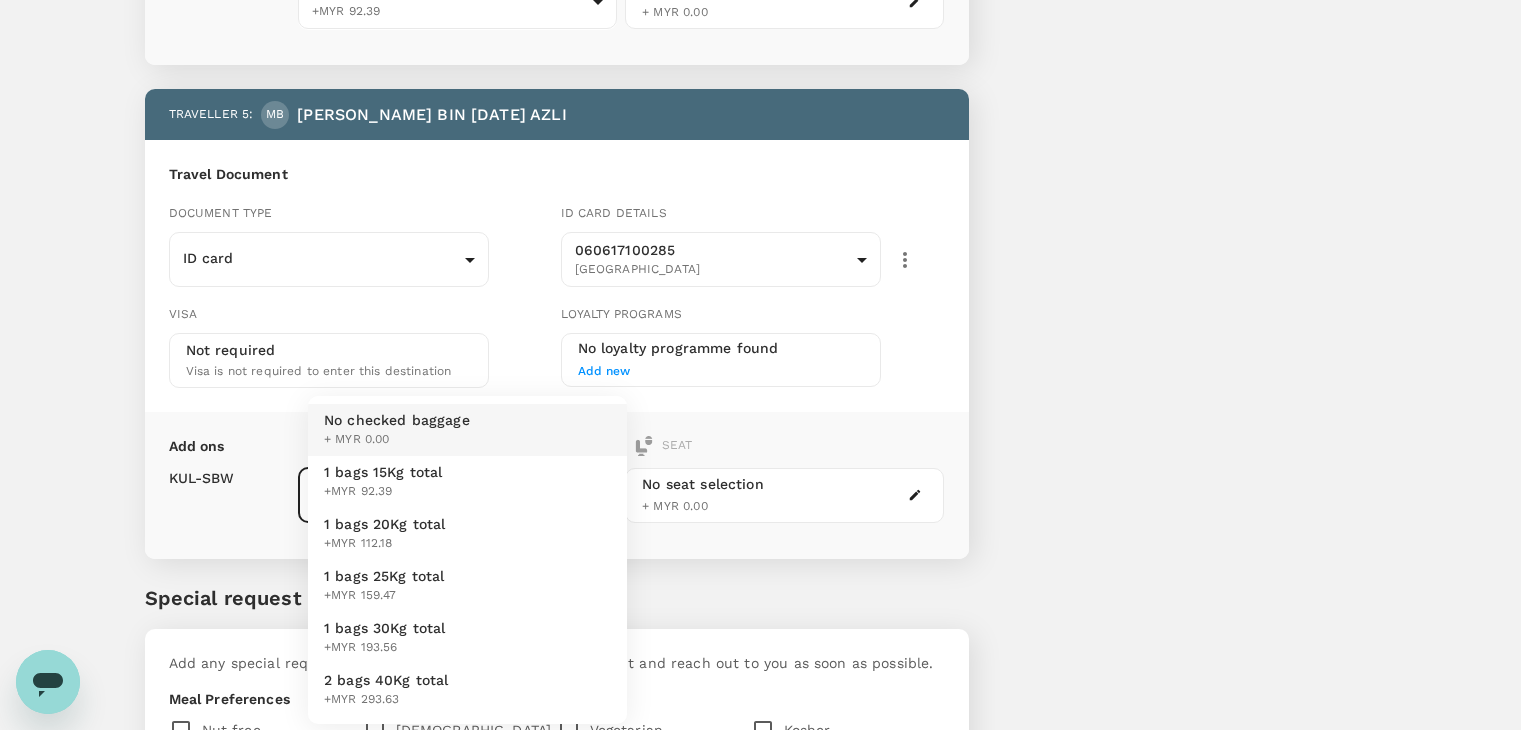 click on "1 bags 15Kg total +MYR 92.39" at bounding box center (467, 482) 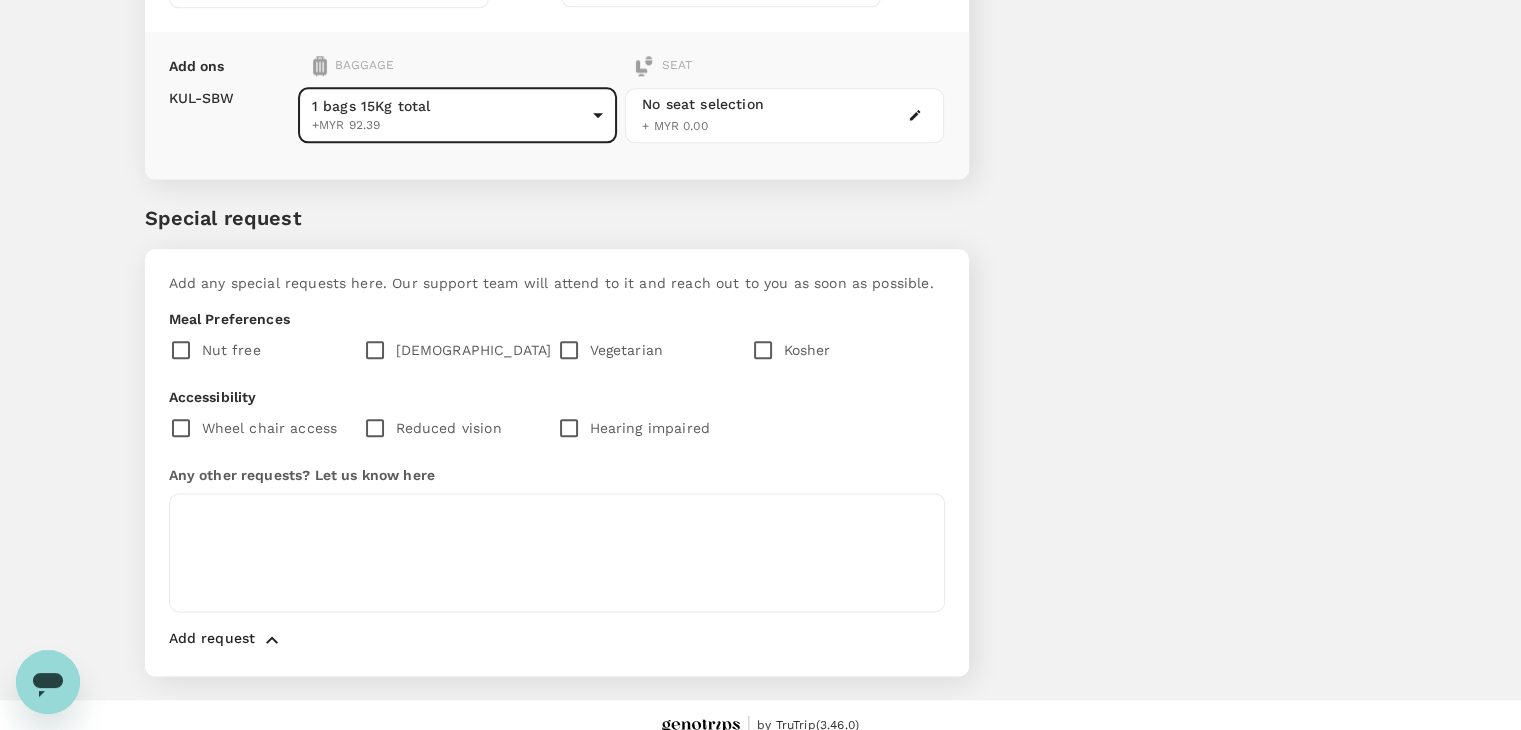 scroll, scrollTop: 2390, scrollLeft: 0, axis: vertical 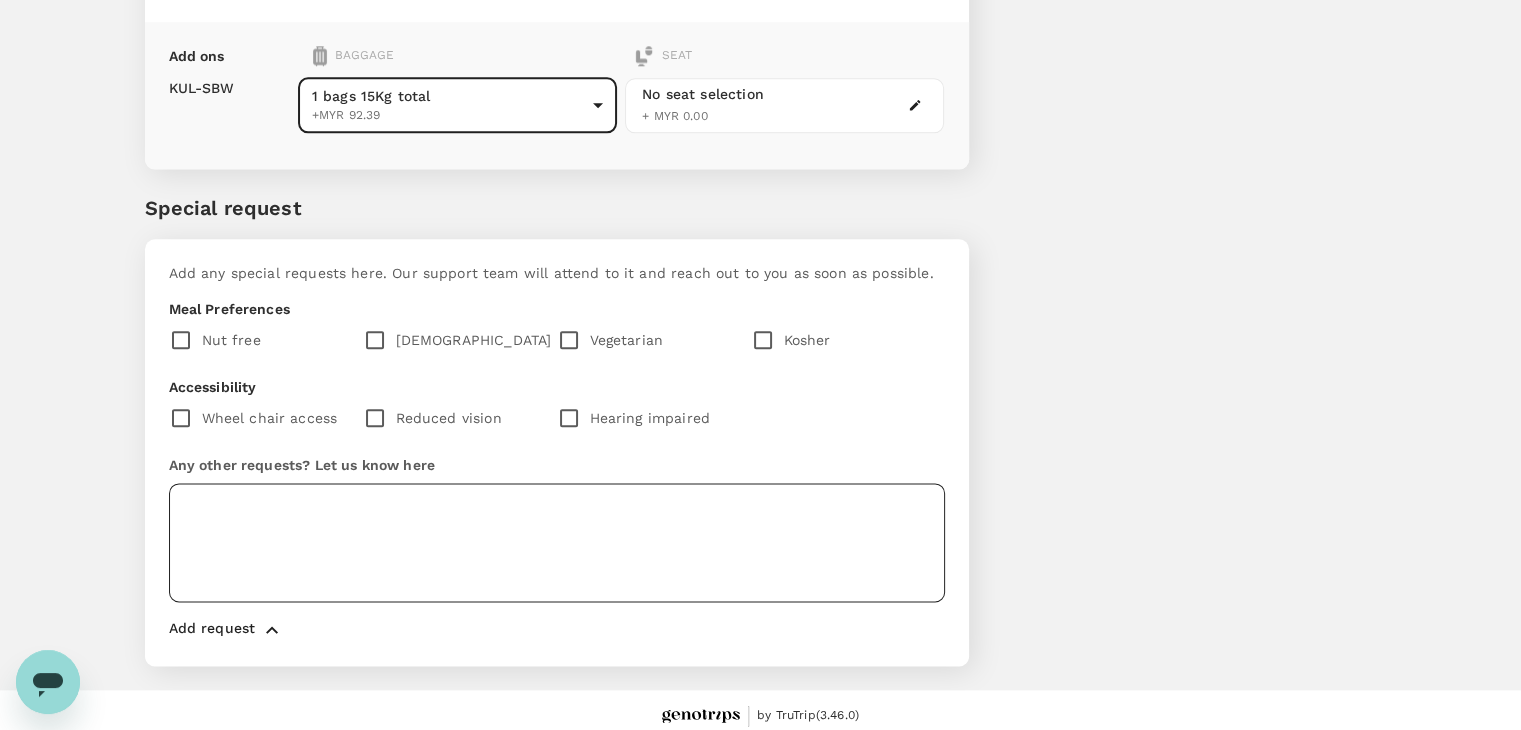 click at bounding box center [557, 542] 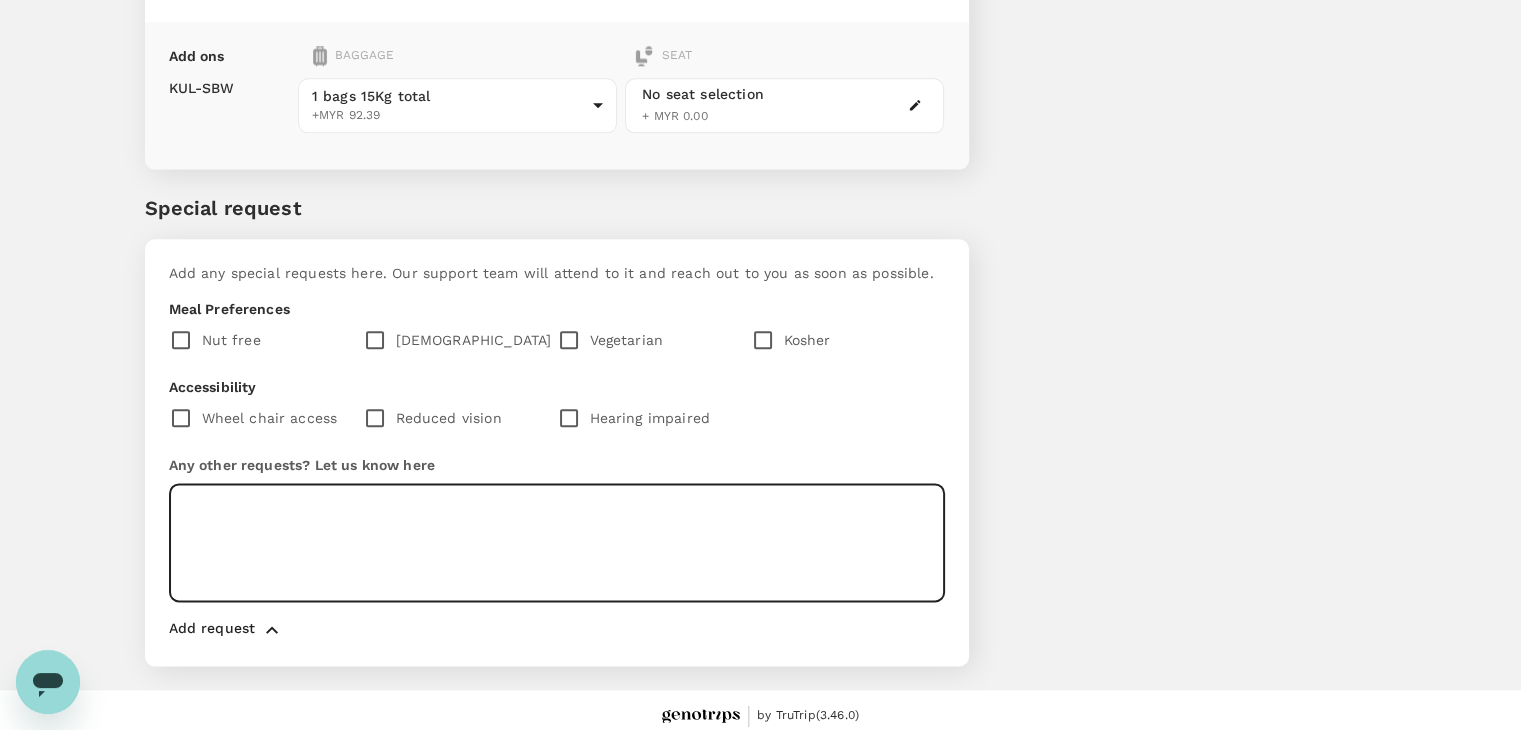 paste on "Please purchase Meals Pak [PERSON_NAME] for all passengers if rate RM 17.00 and below for one passenger." 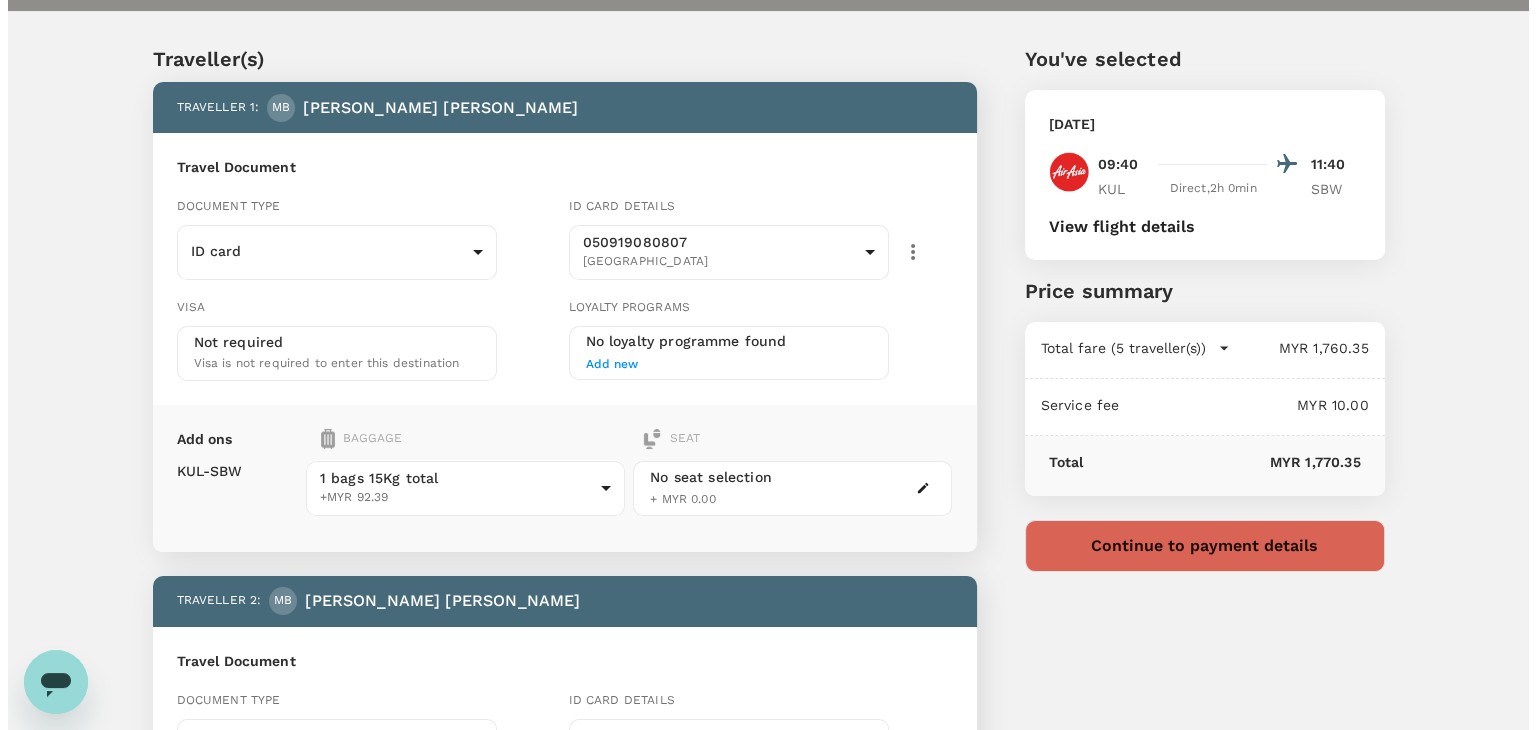 scroll, scrollTop: 0, scrollLeft: 0, axis: both 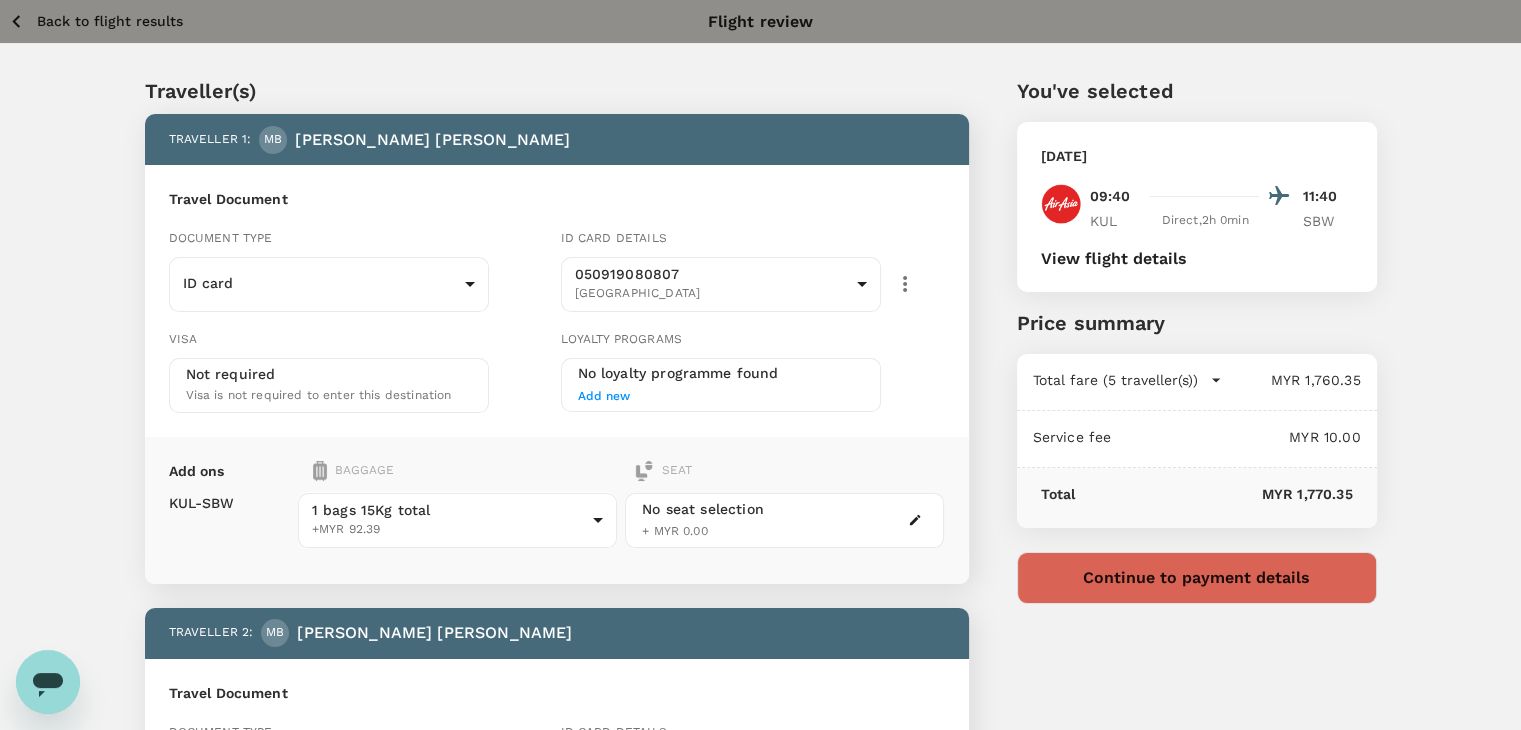 type on "Please purchase Meals Pak [PERSON_NAME] for all passengers if rate RM 17.00 and below for one passenger." 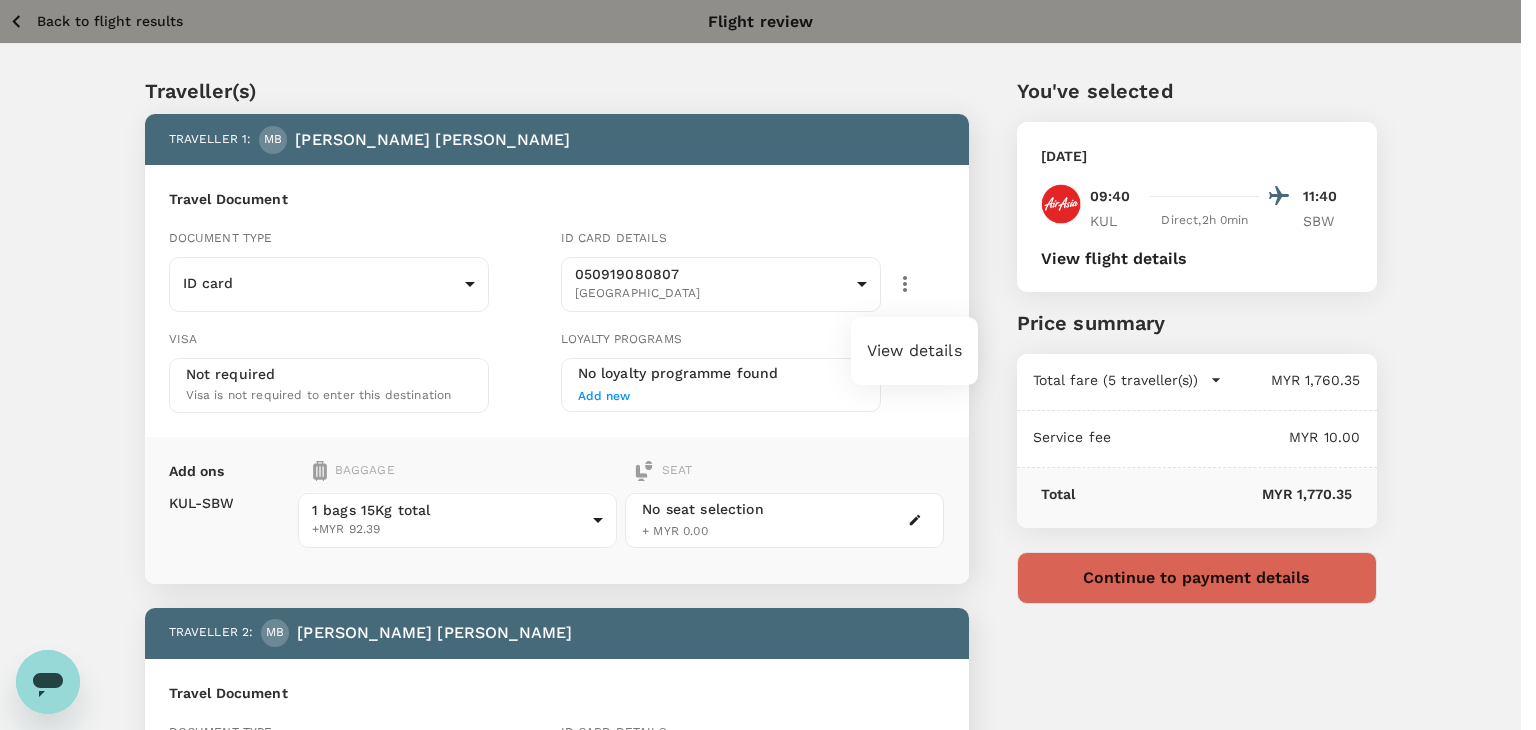 click on "View details" at bounding box center (914, 351) 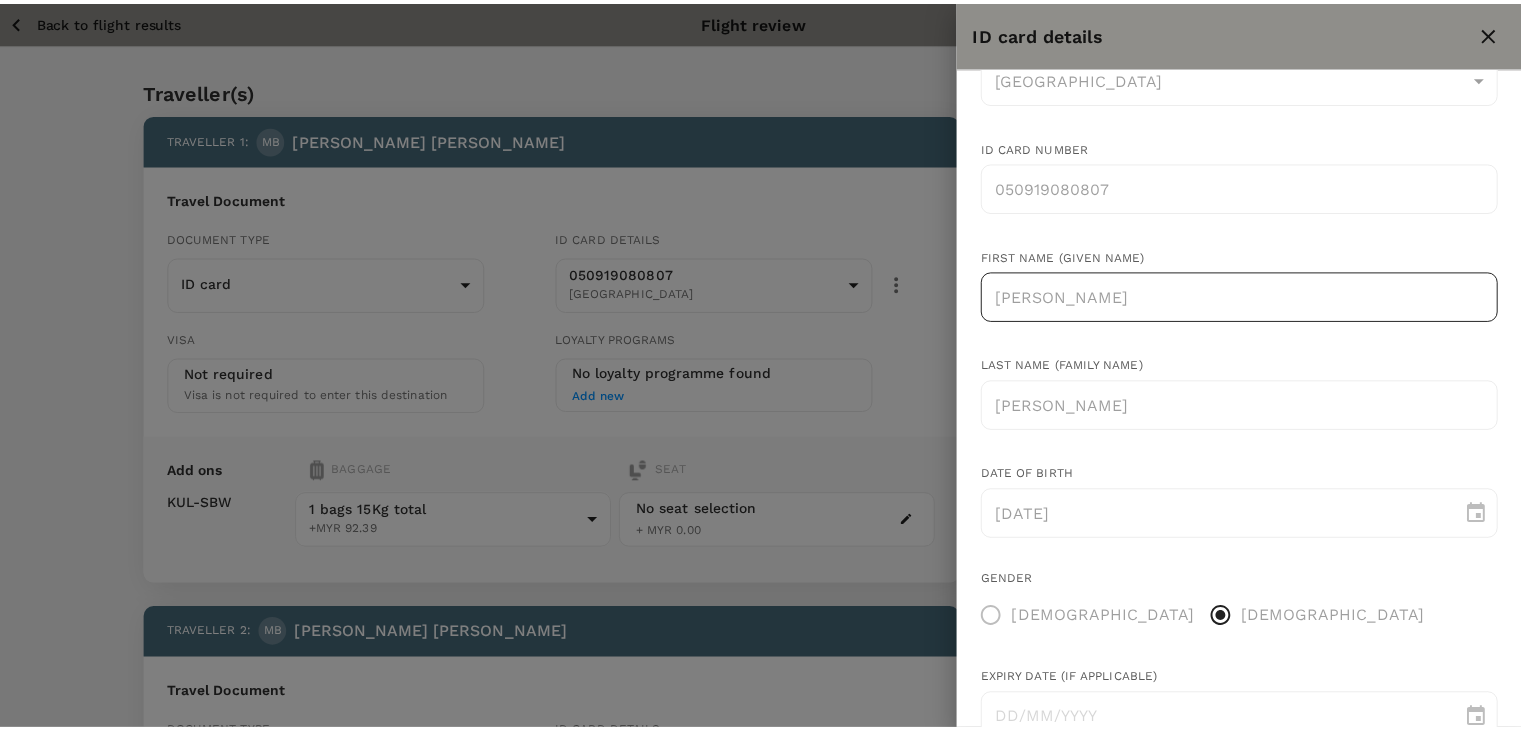 scroll, scrollTop: 115, scrollLeft: 0, axis: vertical 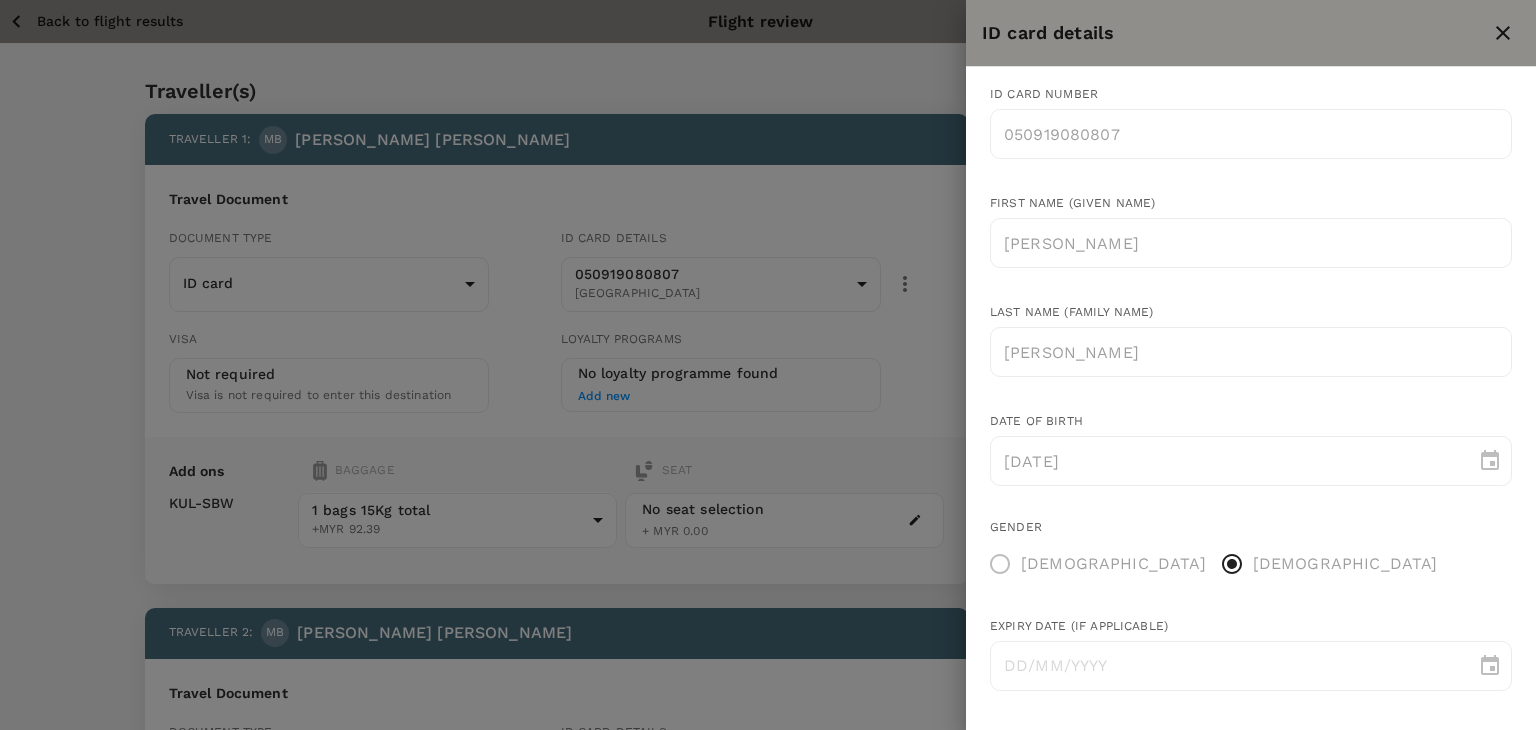 click at bounding box center (768, 365) 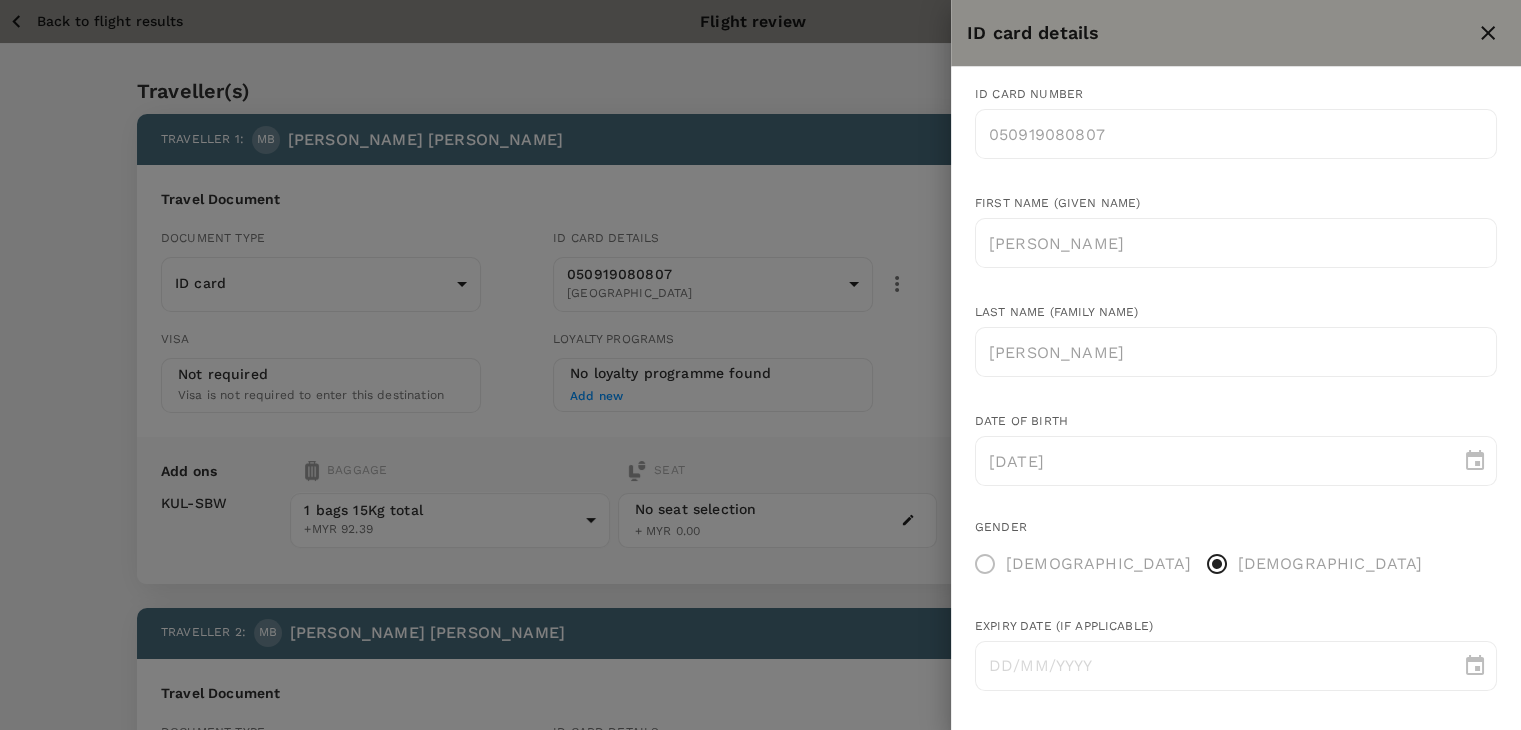 type 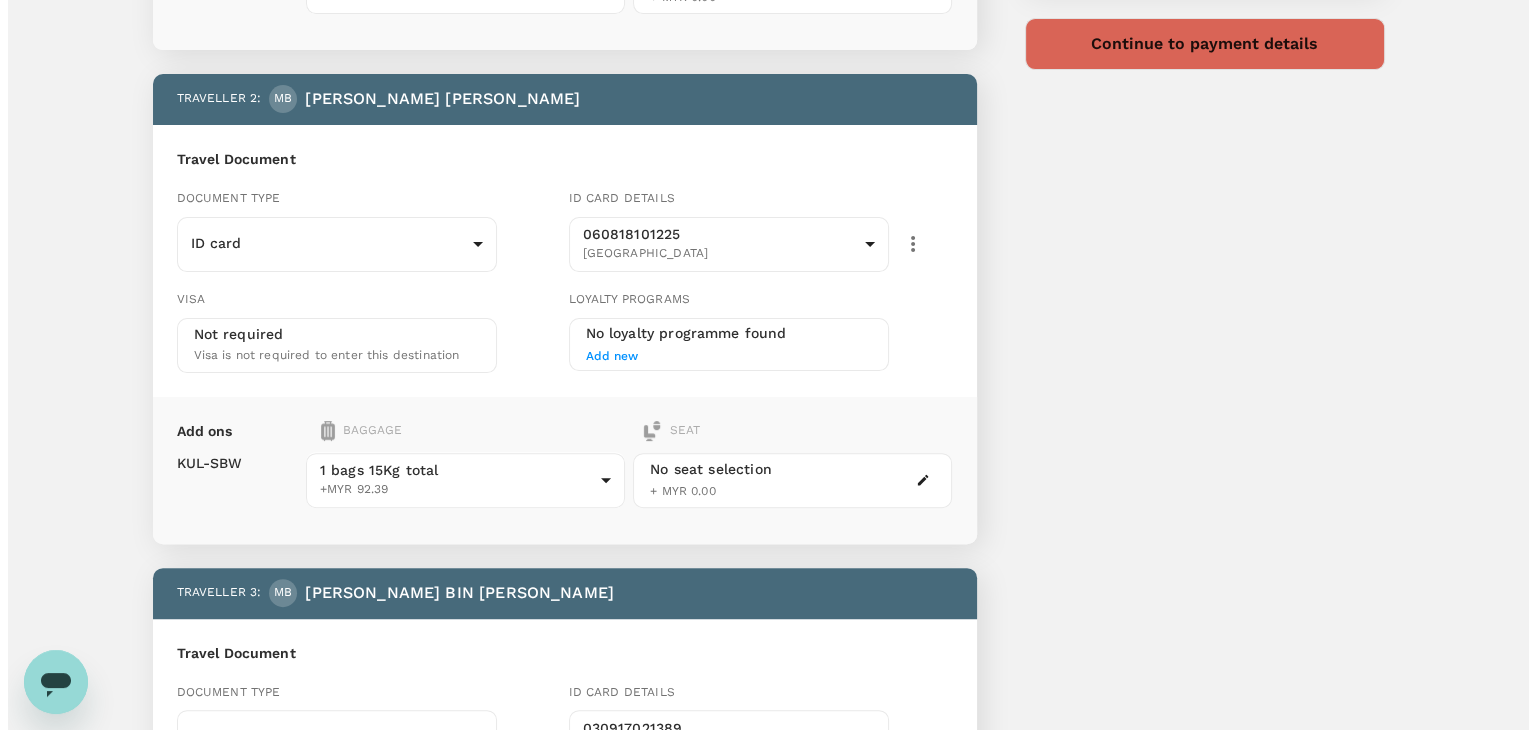 scroll, scrollTop: 500, scrollLeft: 0, axis: vertical 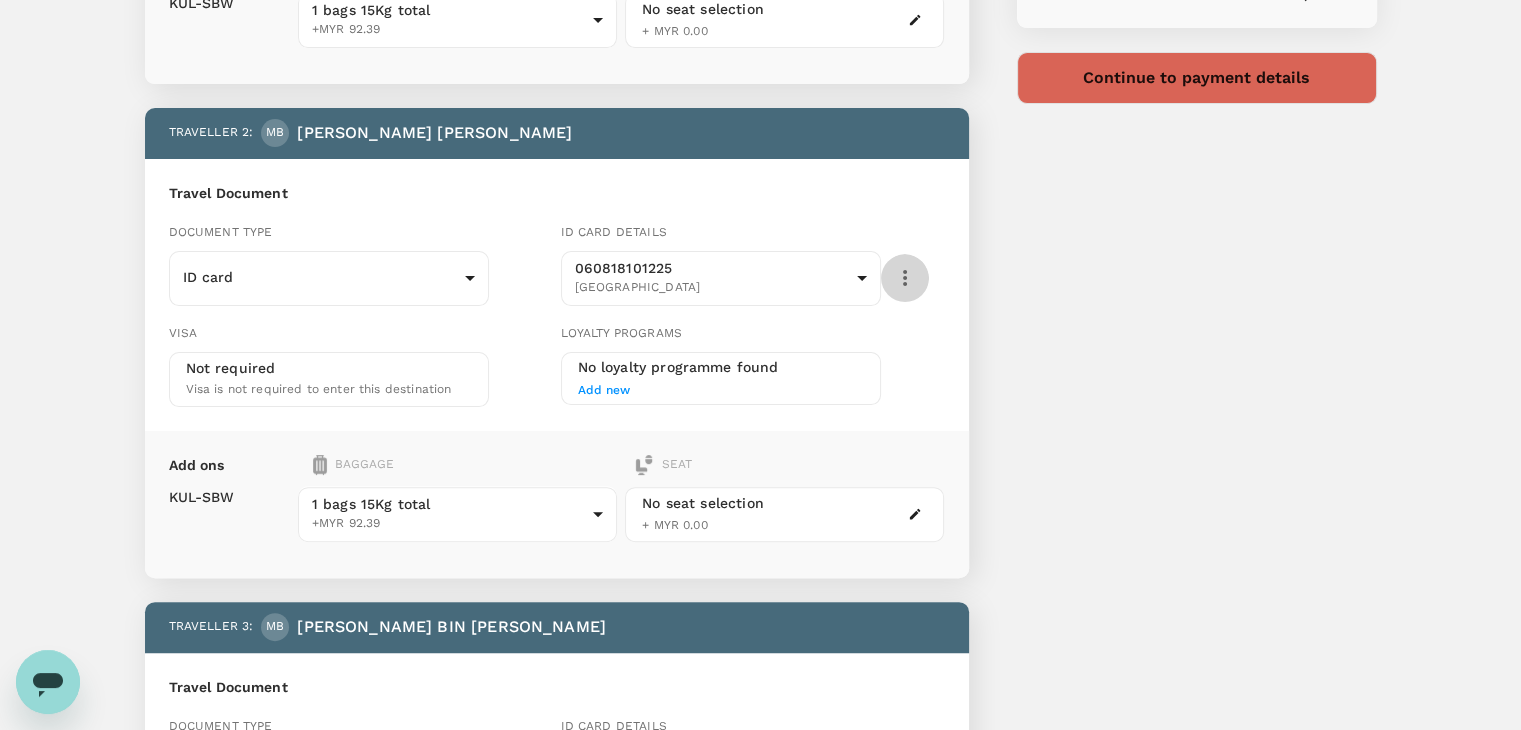 click 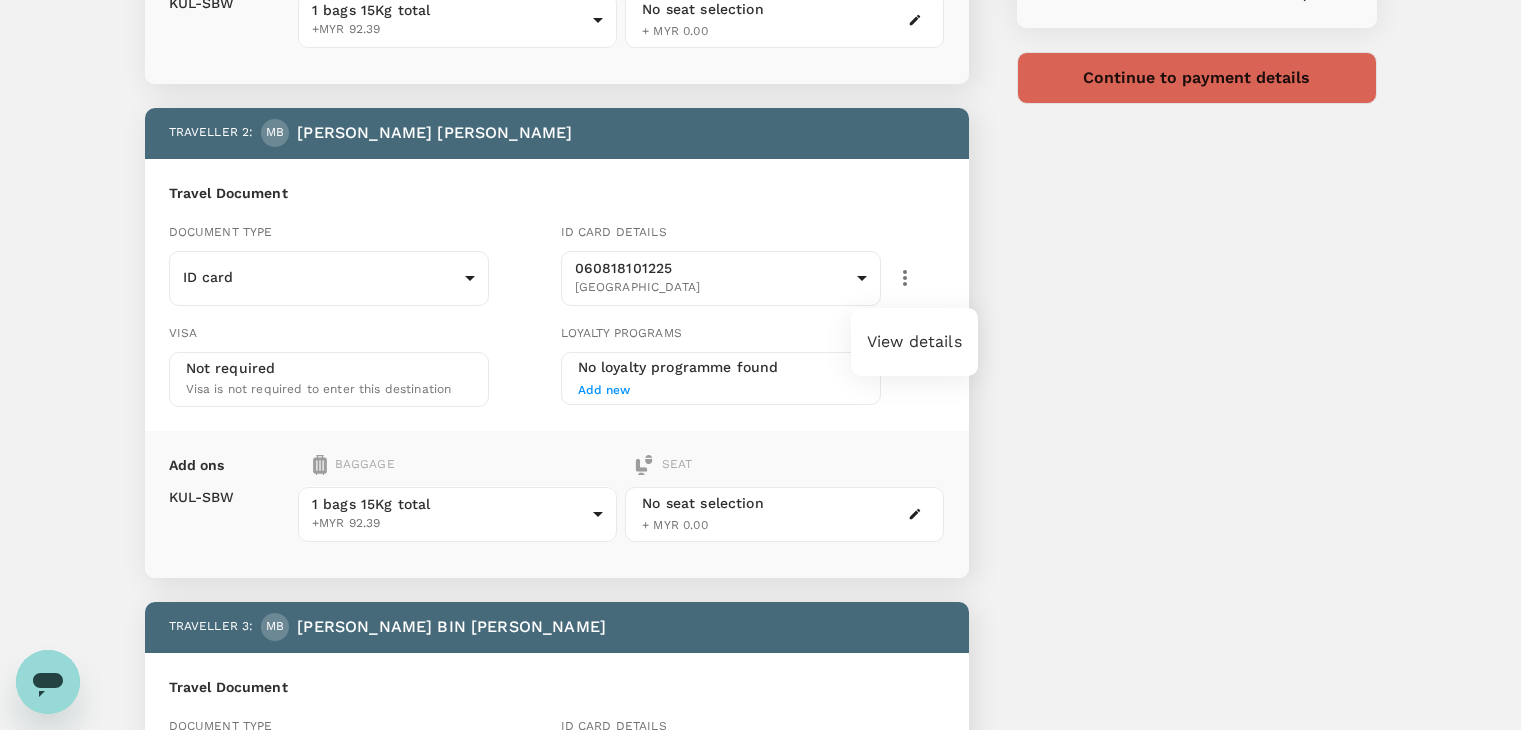 click on "View details" at bounding box center (914, 342) 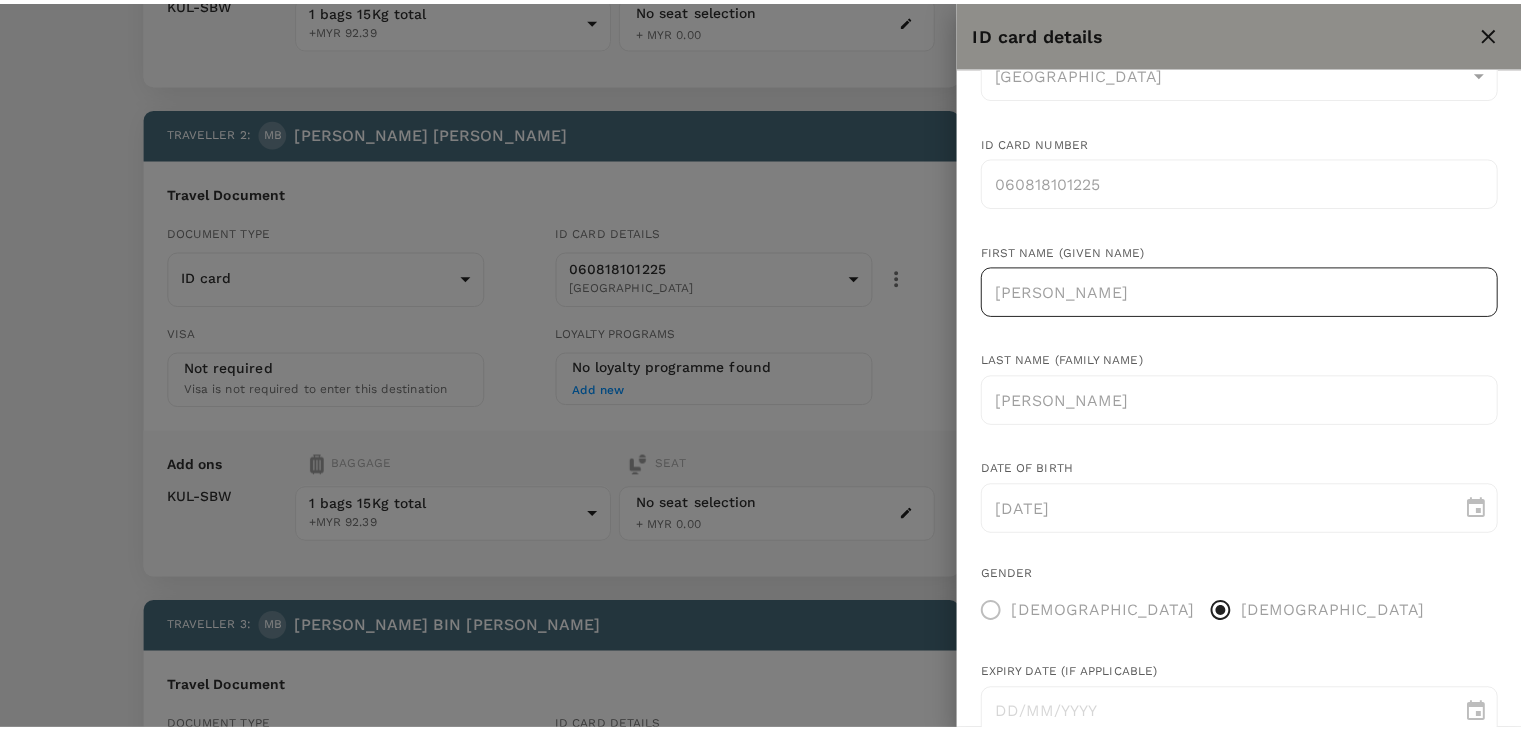 scroll, scrollTop: 100, scrollLeft: 0, axis: vertical 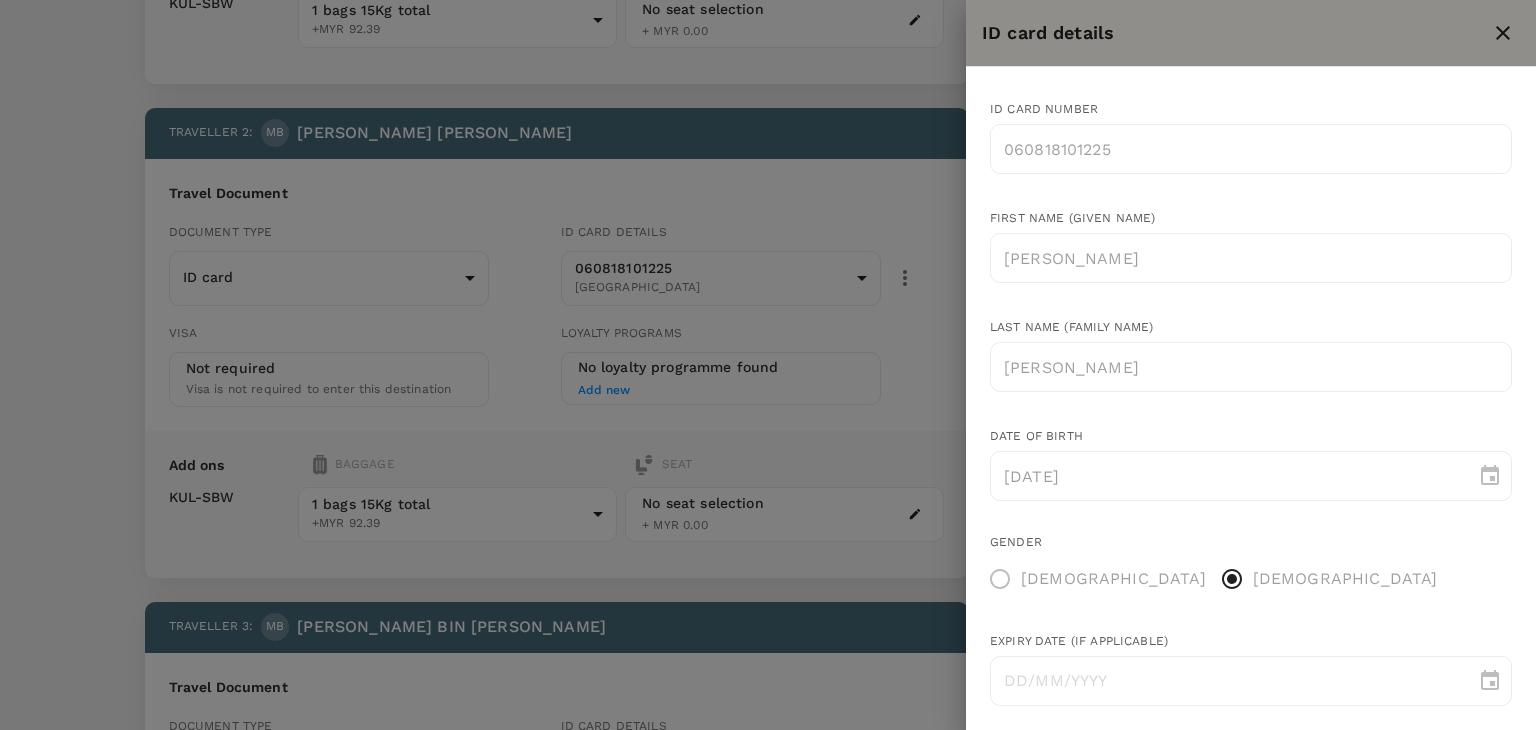 click at bounding box center [768, 365] 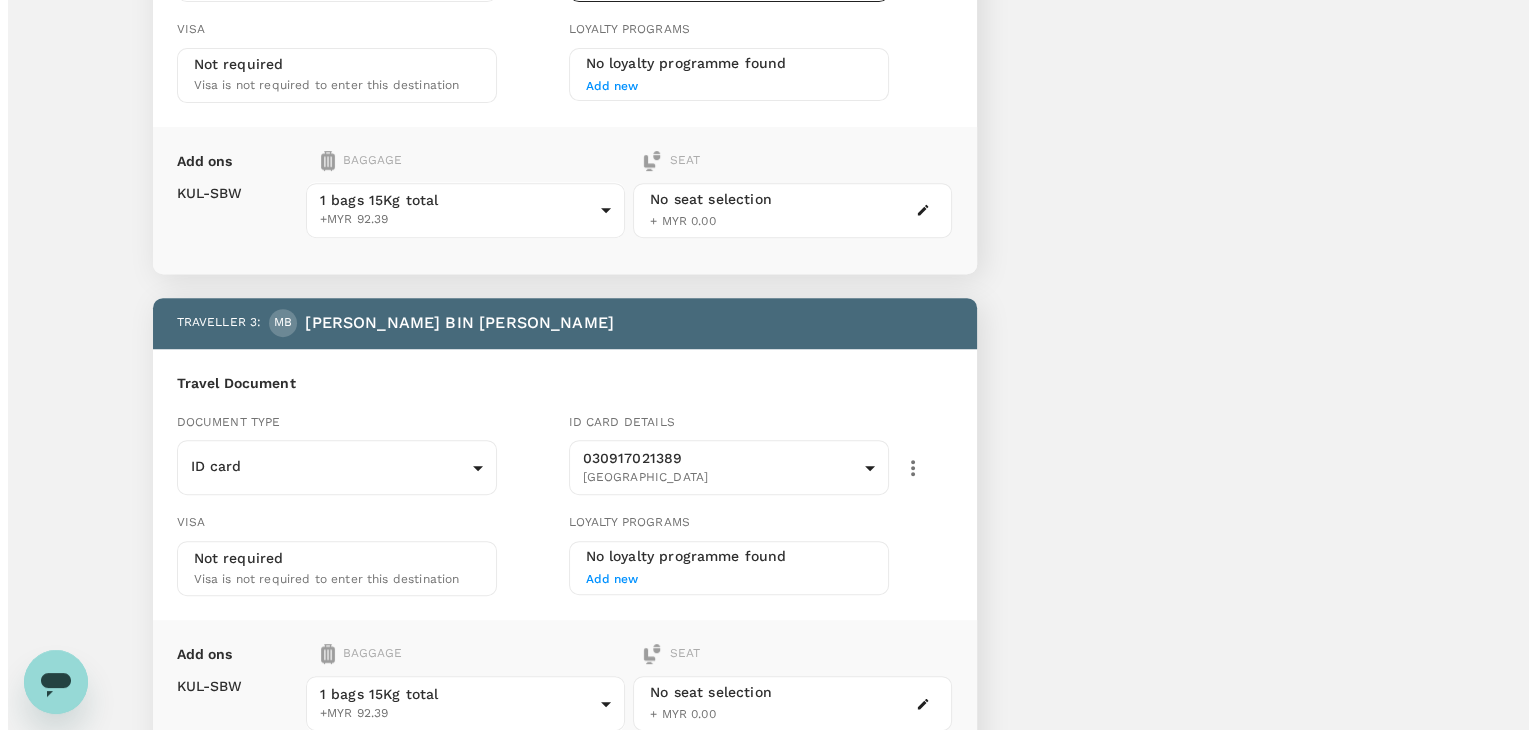 scroll, scrollTop: 900, scrollLeft: 0, axis: vertical 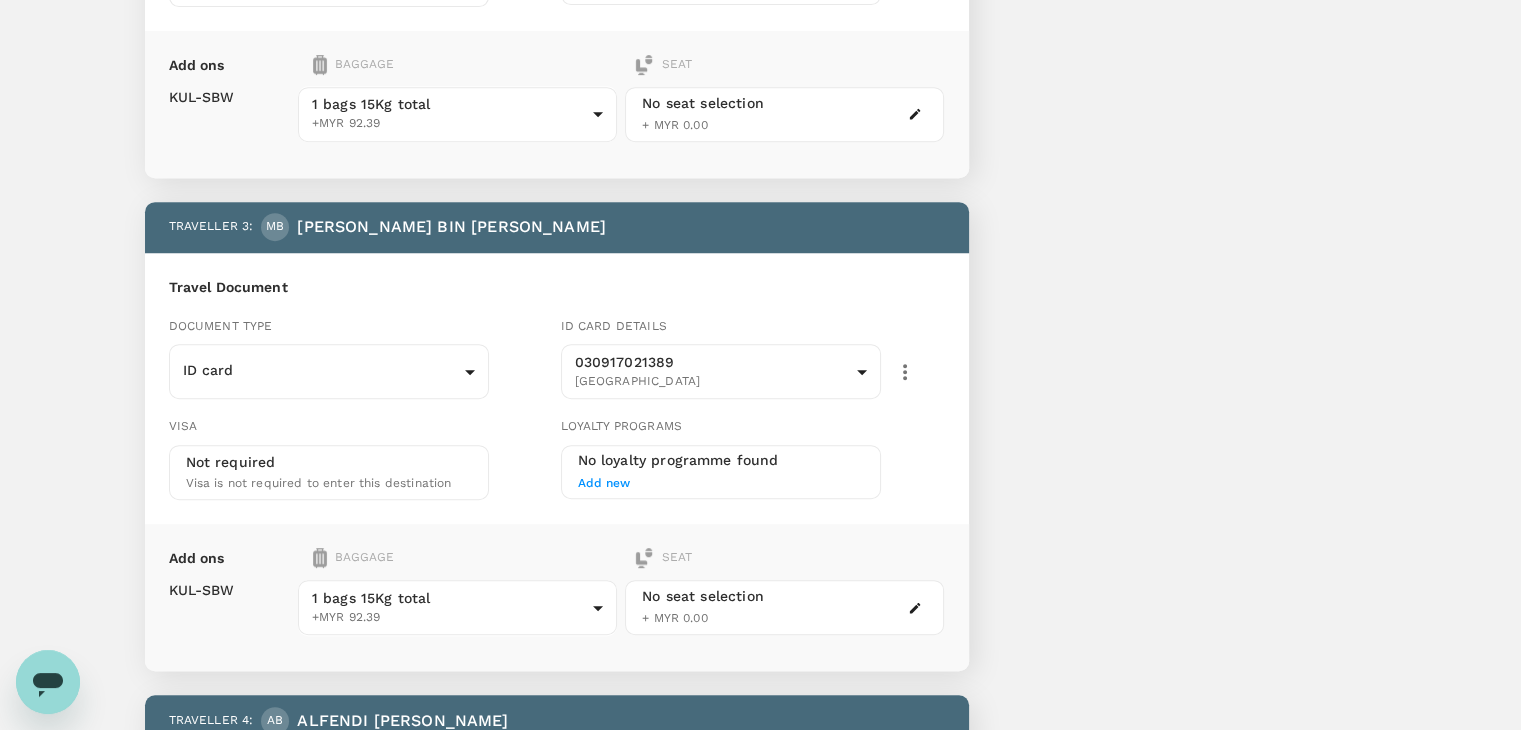 click 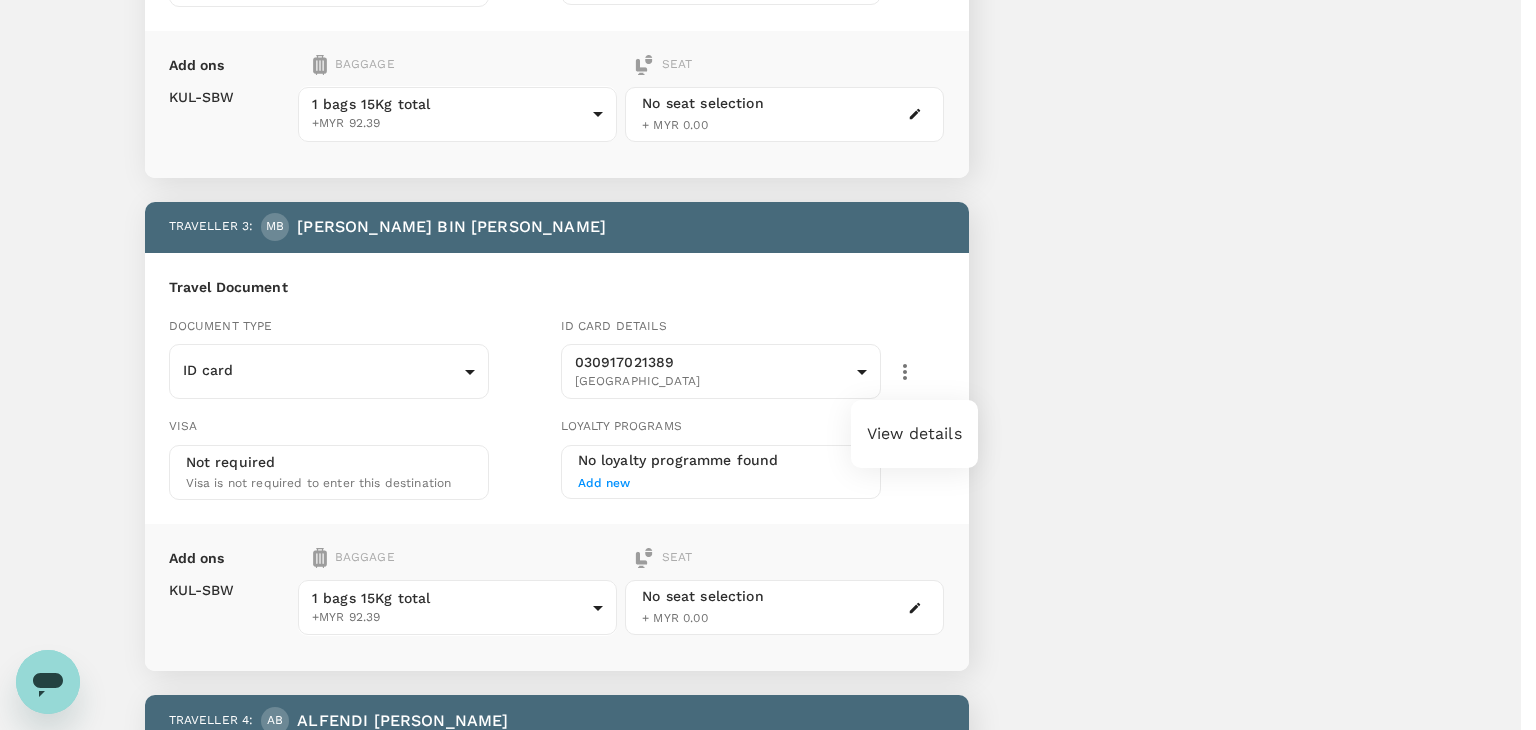 click on "View details" at bounding box center (914, 434) 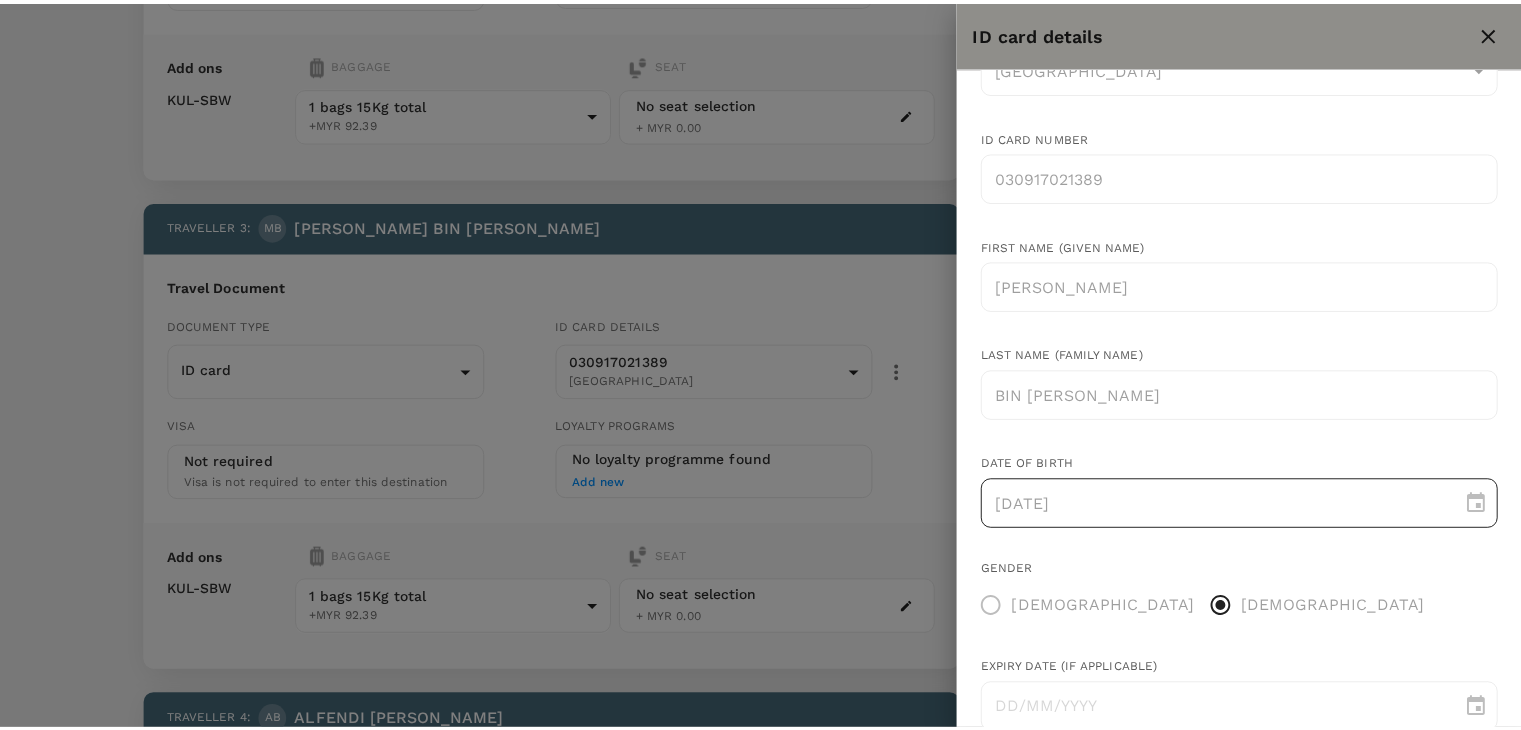 scroll, scrollTop: 100, scrollLeft: 0, axis: vertical 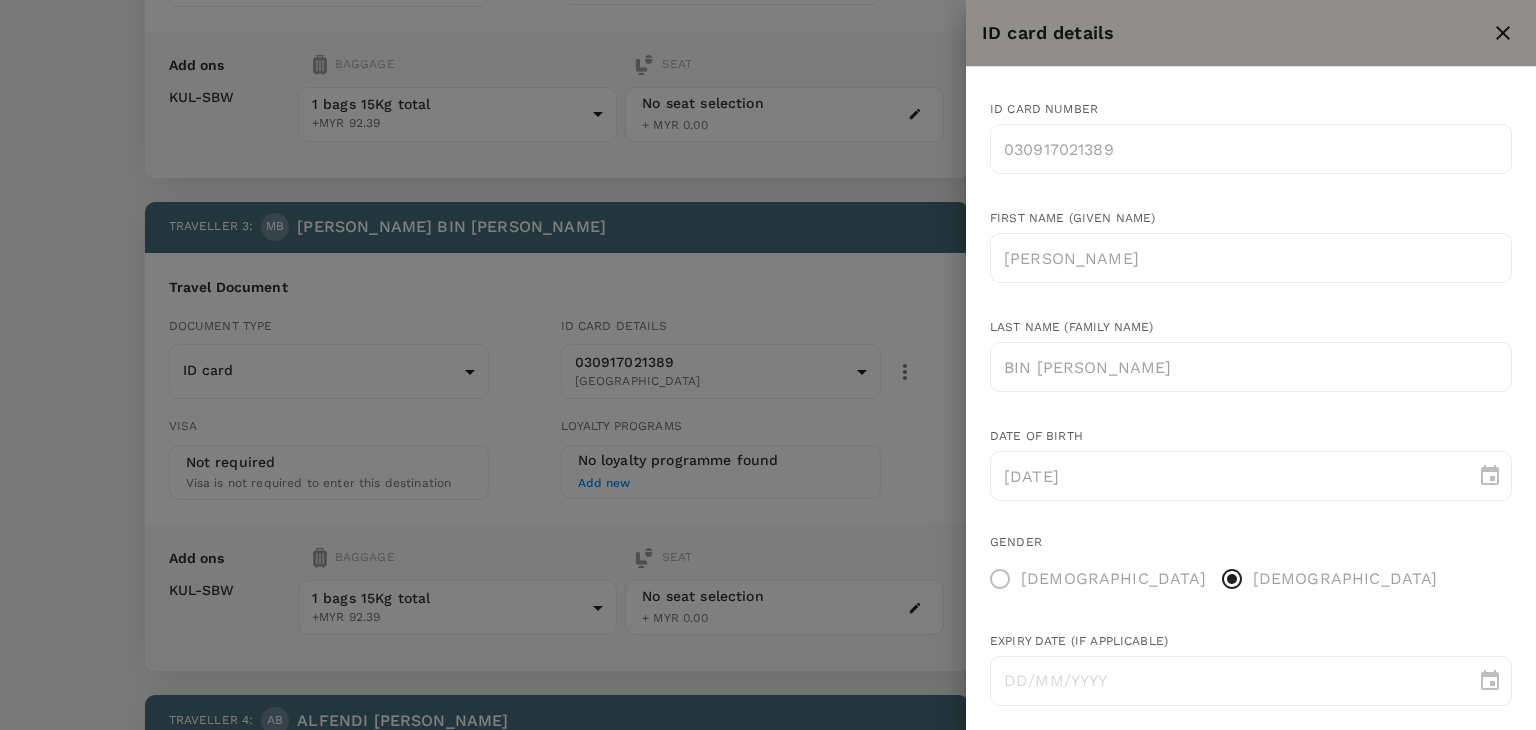 click at bounding box center [768, 365] 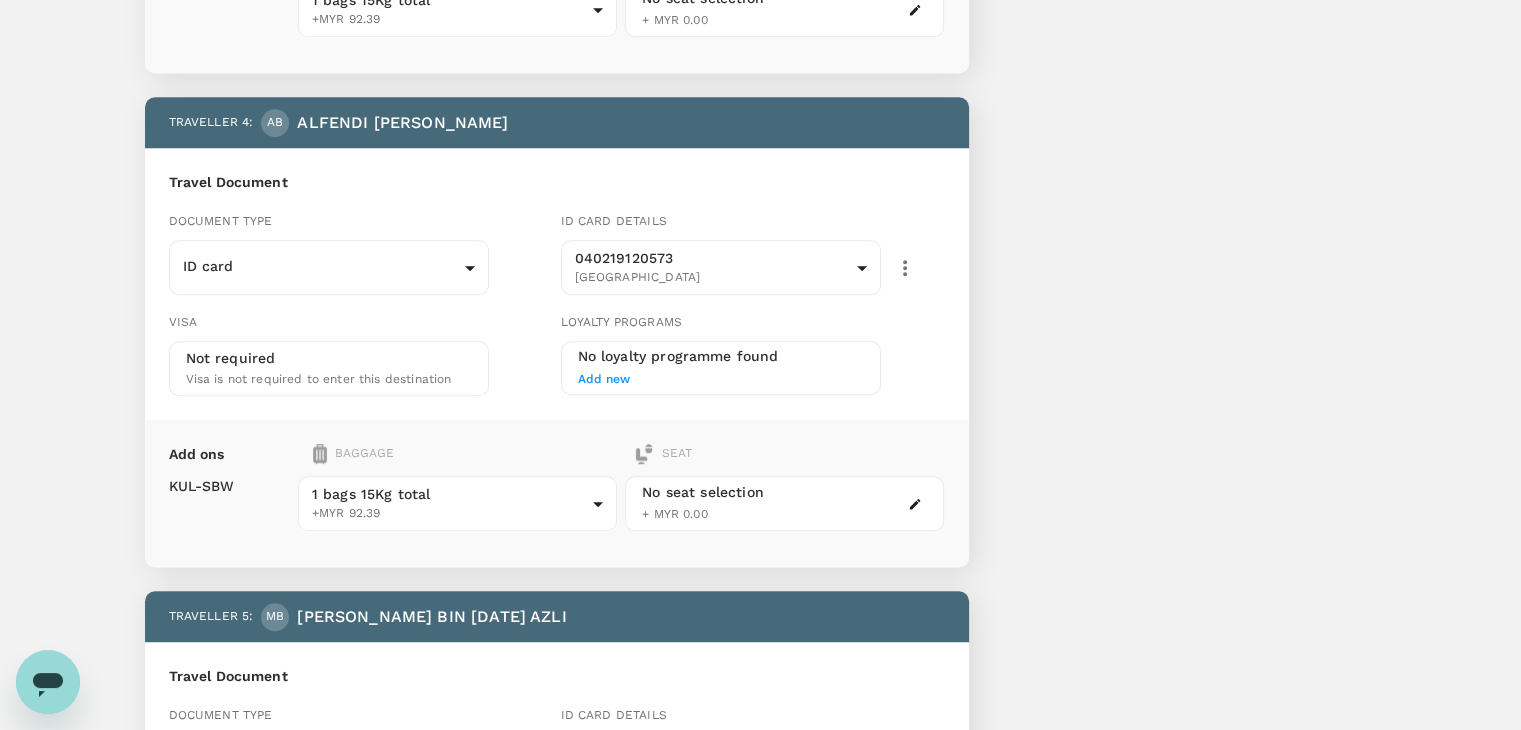 scroll, scrollTop: 1500, scrollLeft: 0, axis: vertical 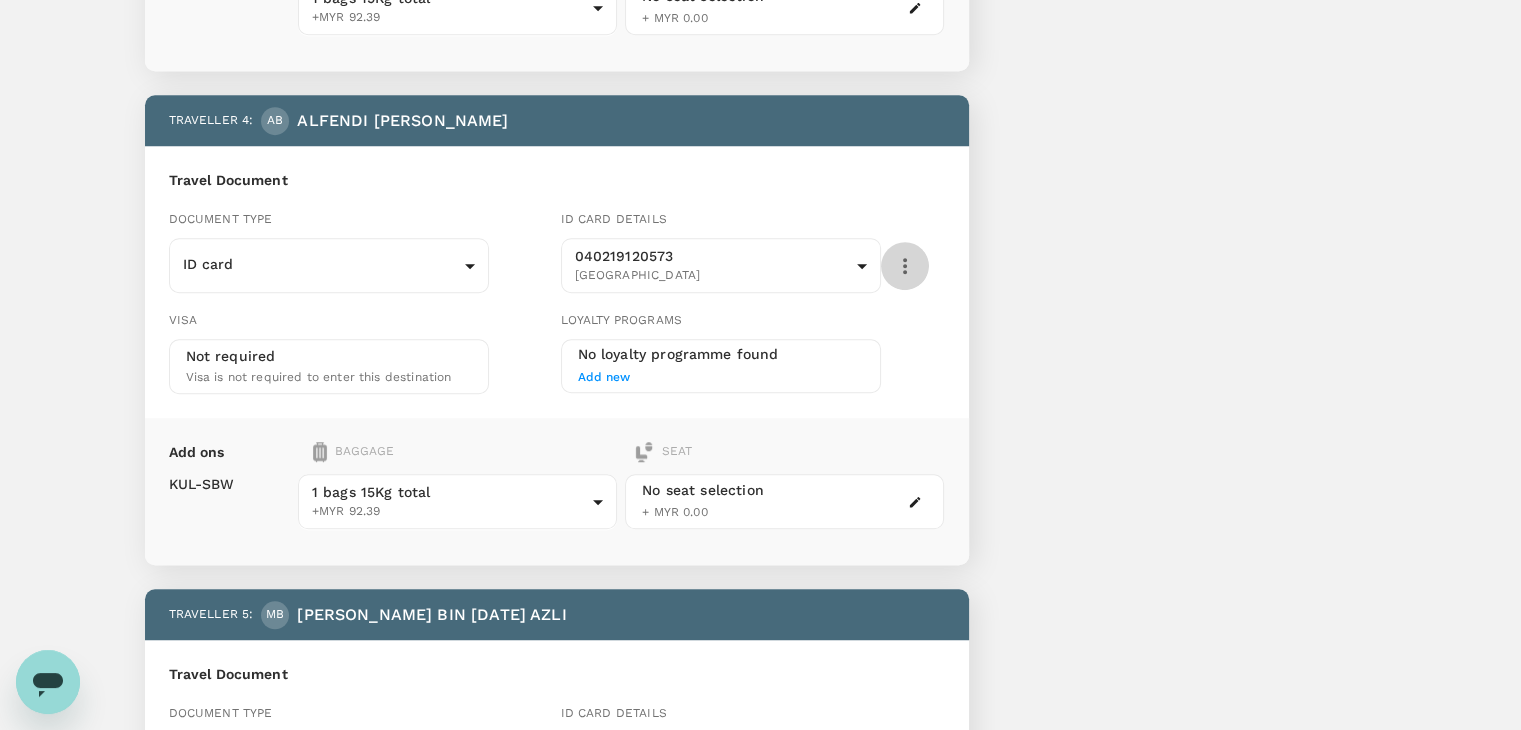 click 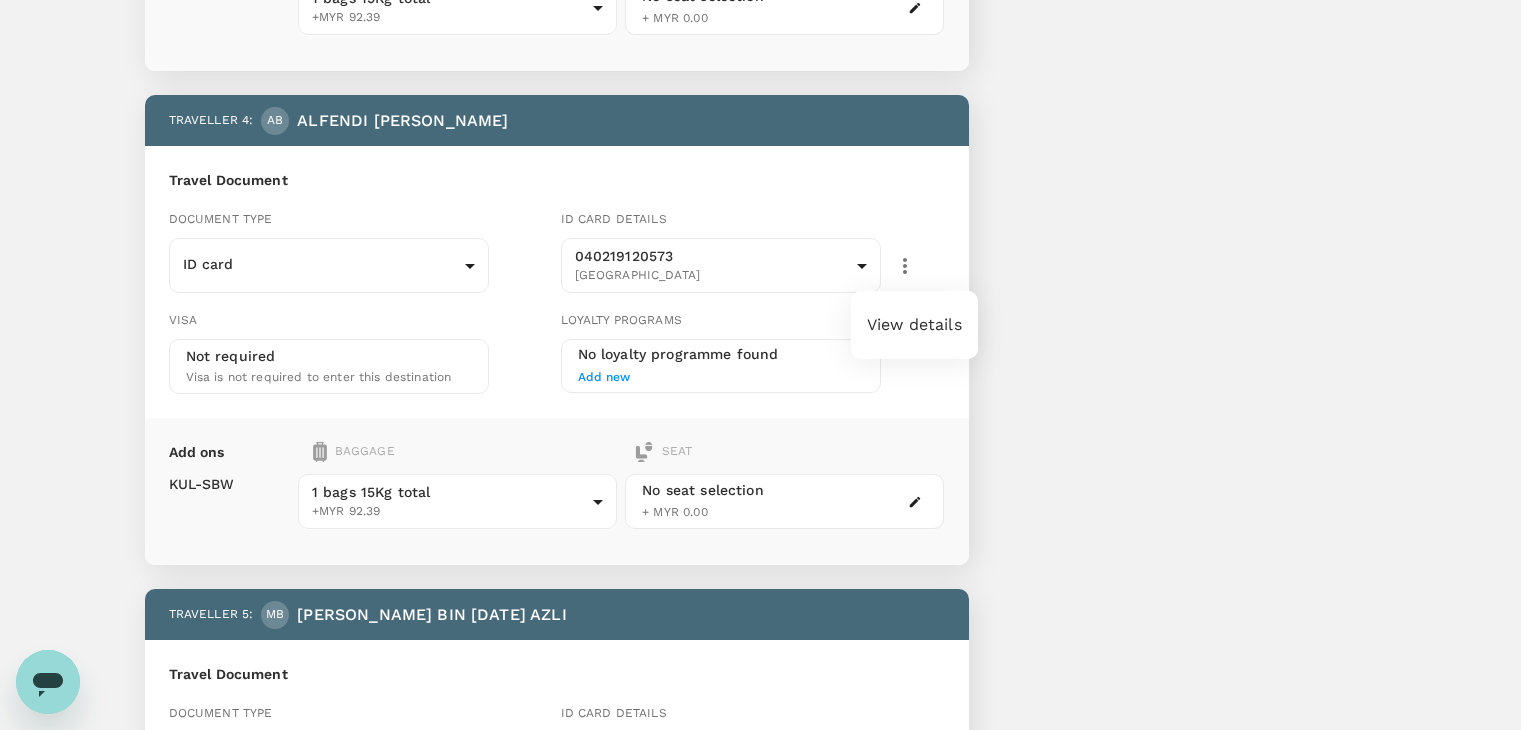 click on "View details" at bounding box center [914, 325] 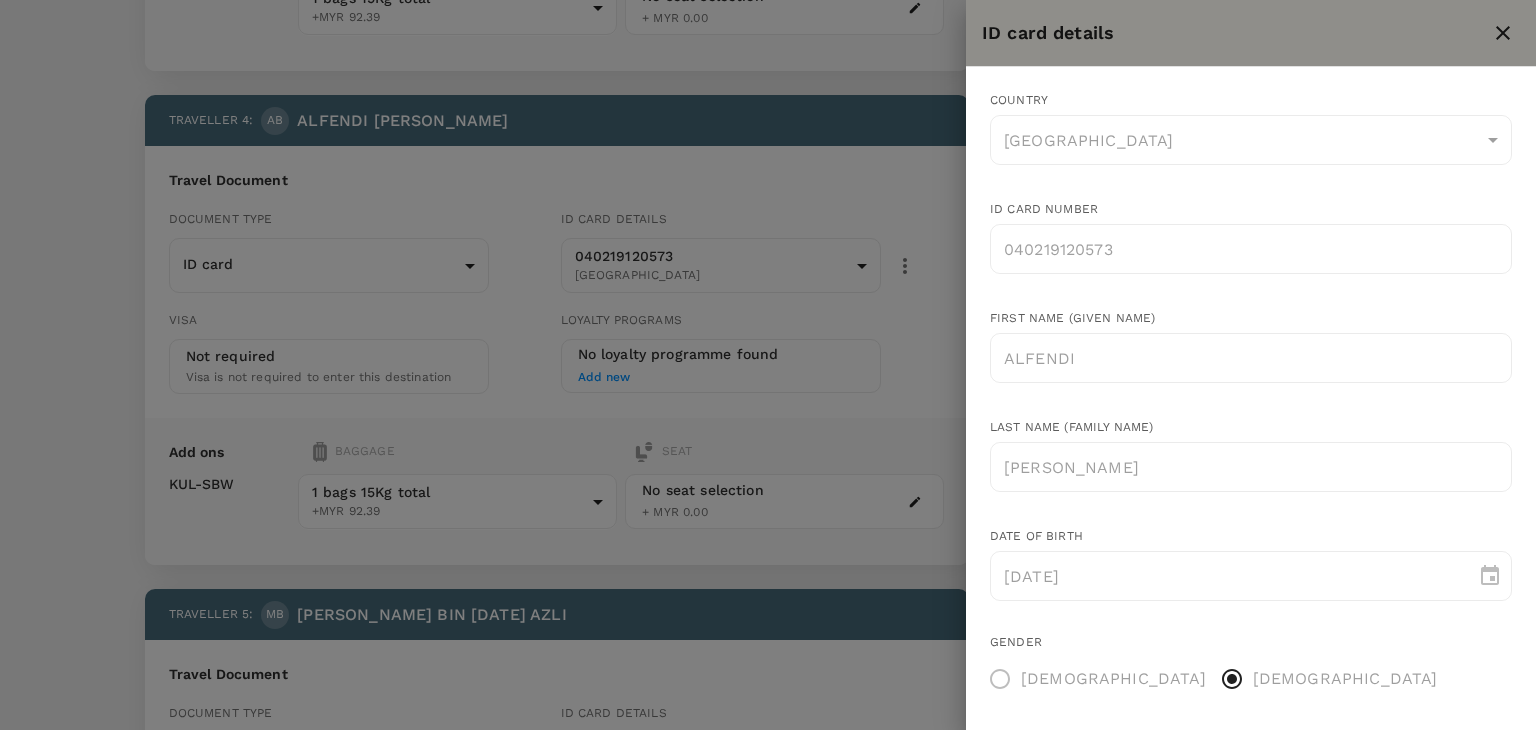 click at bounding box center [768, 365] 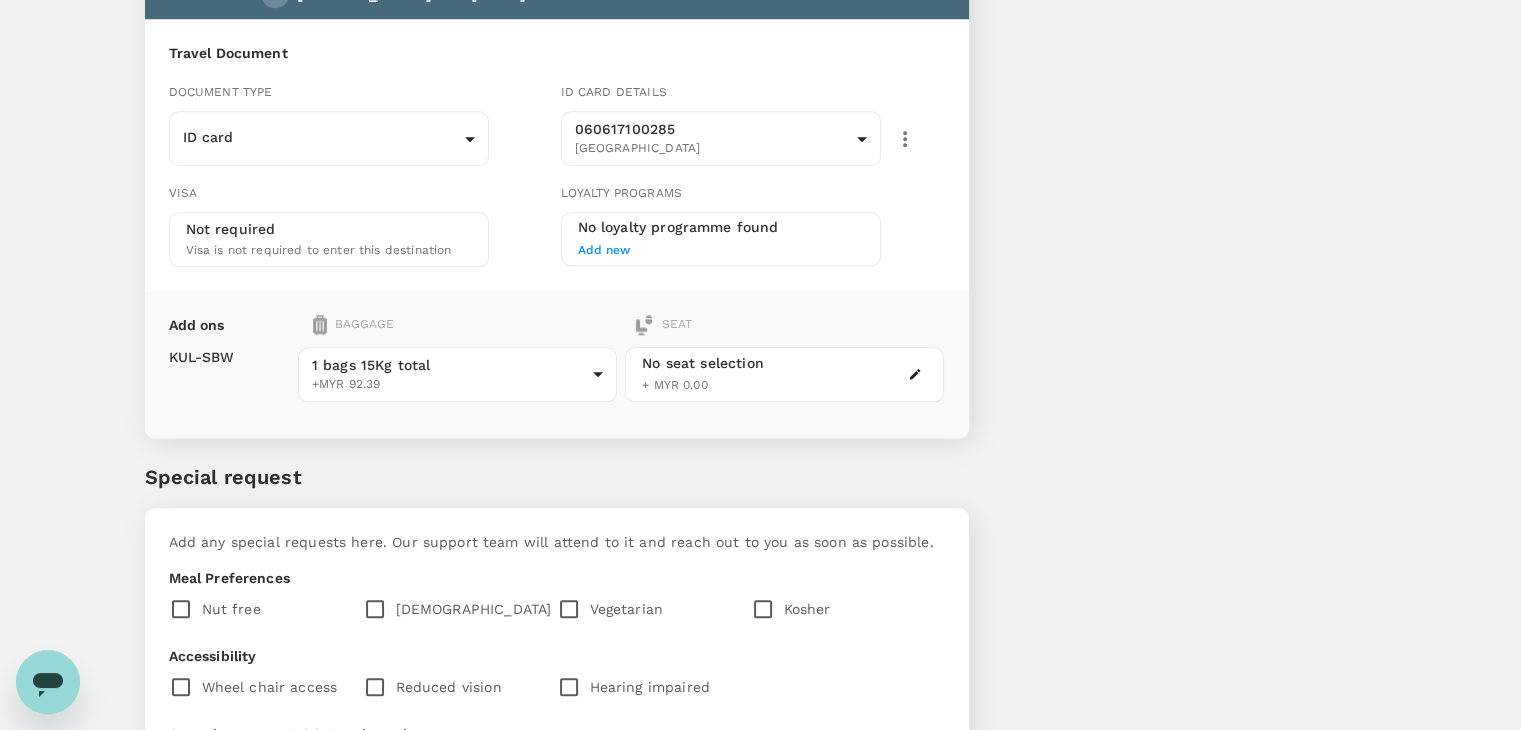 scroll, scrollTop: 2000, scrollLeft: 0, axis: vertical 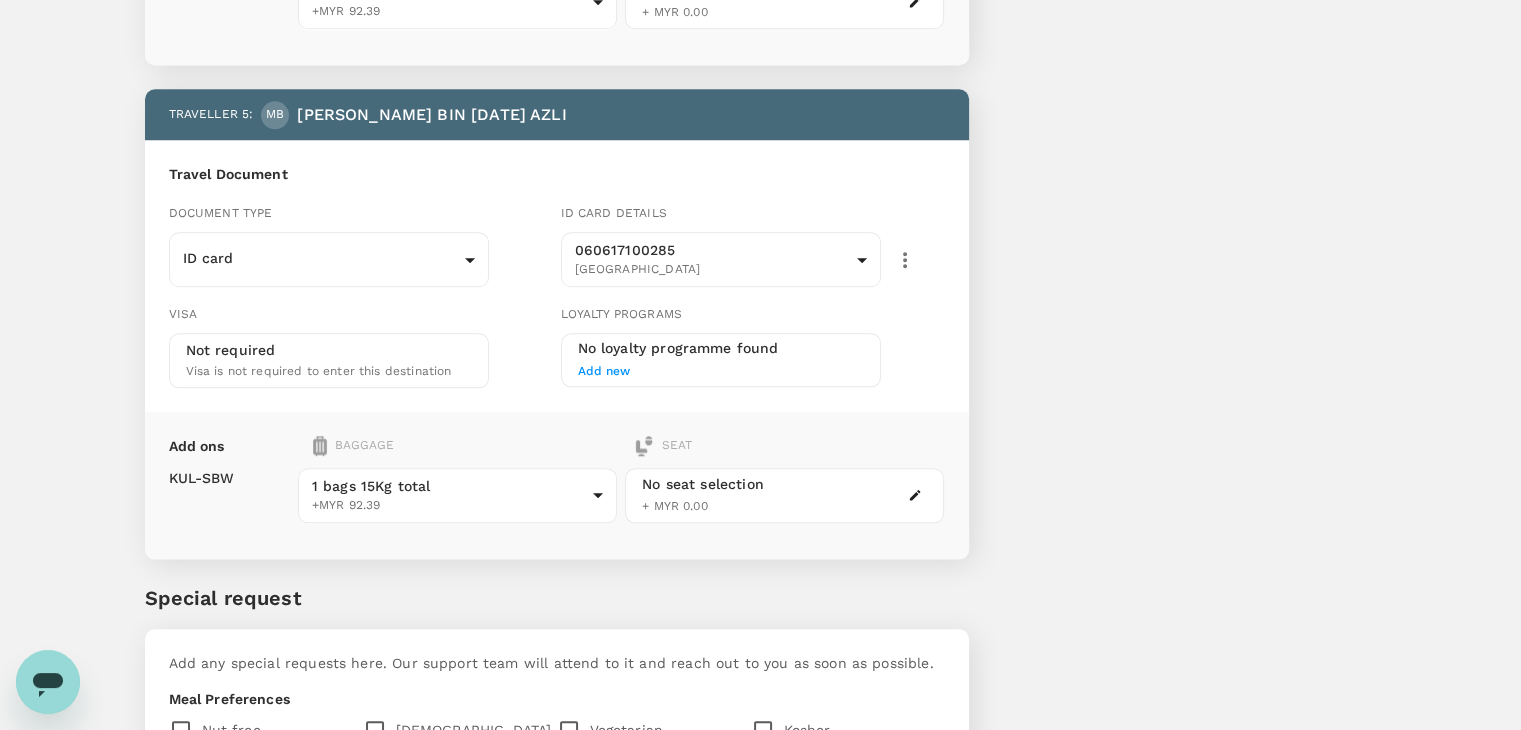 click 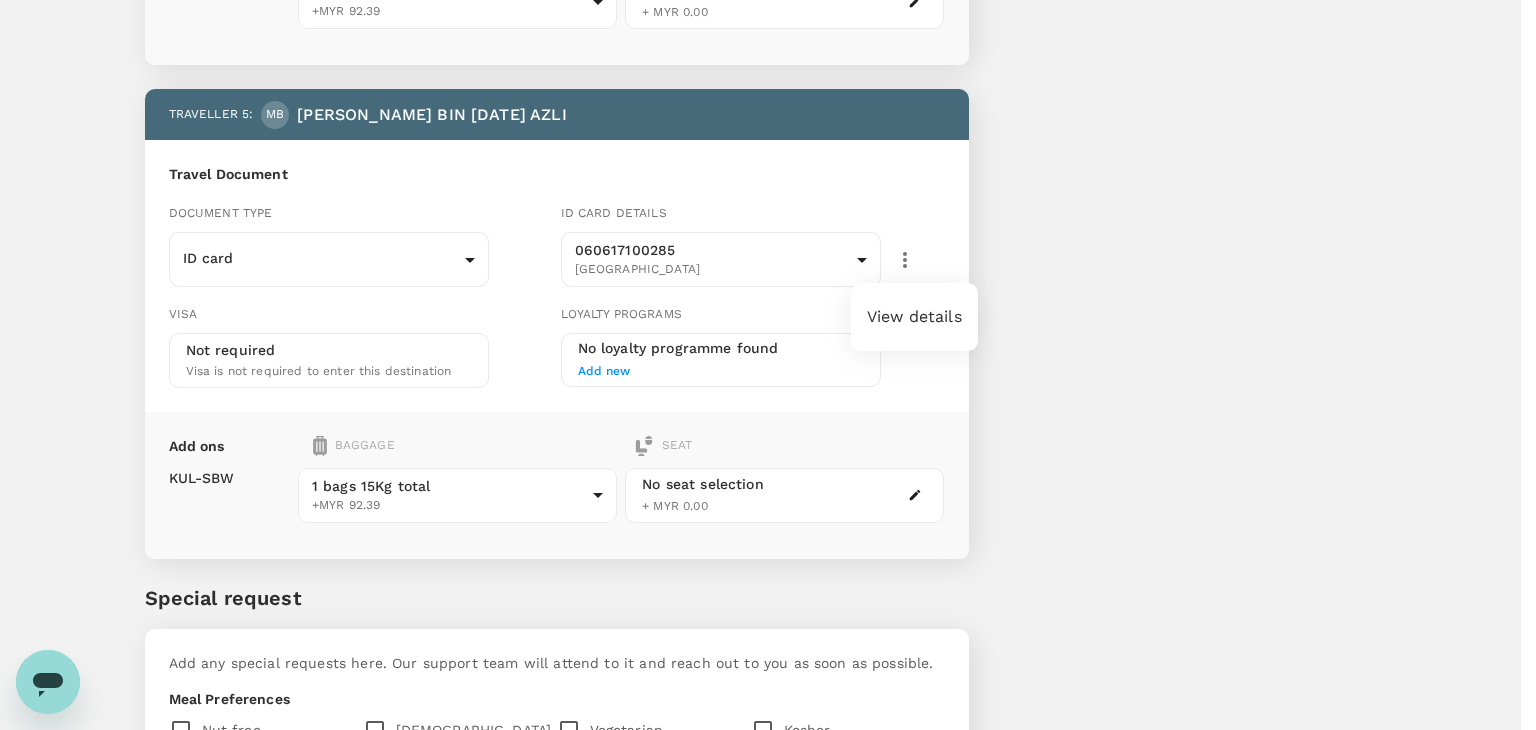 click on "View details" at bounding box center [914, 317] 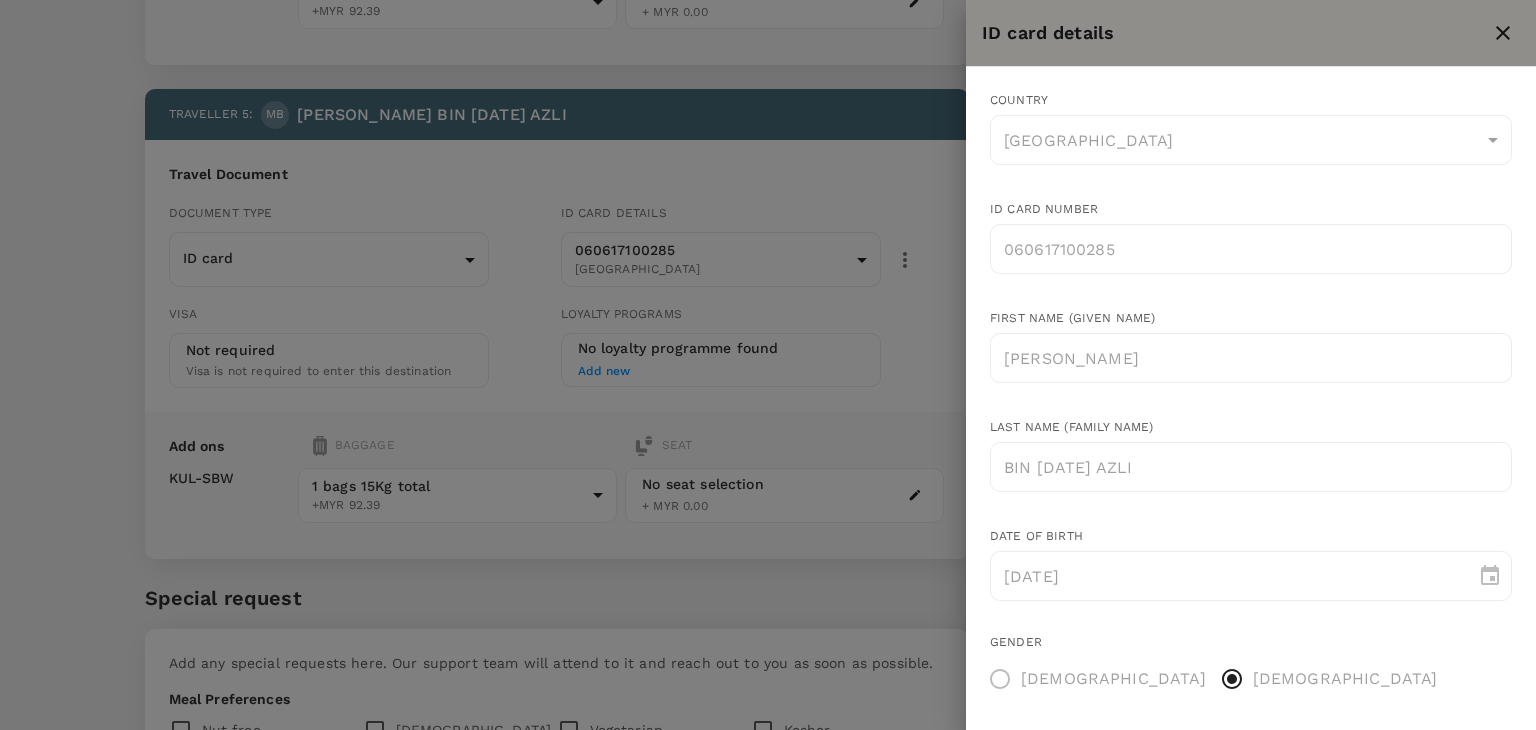 click at bounding box center [768, 365] 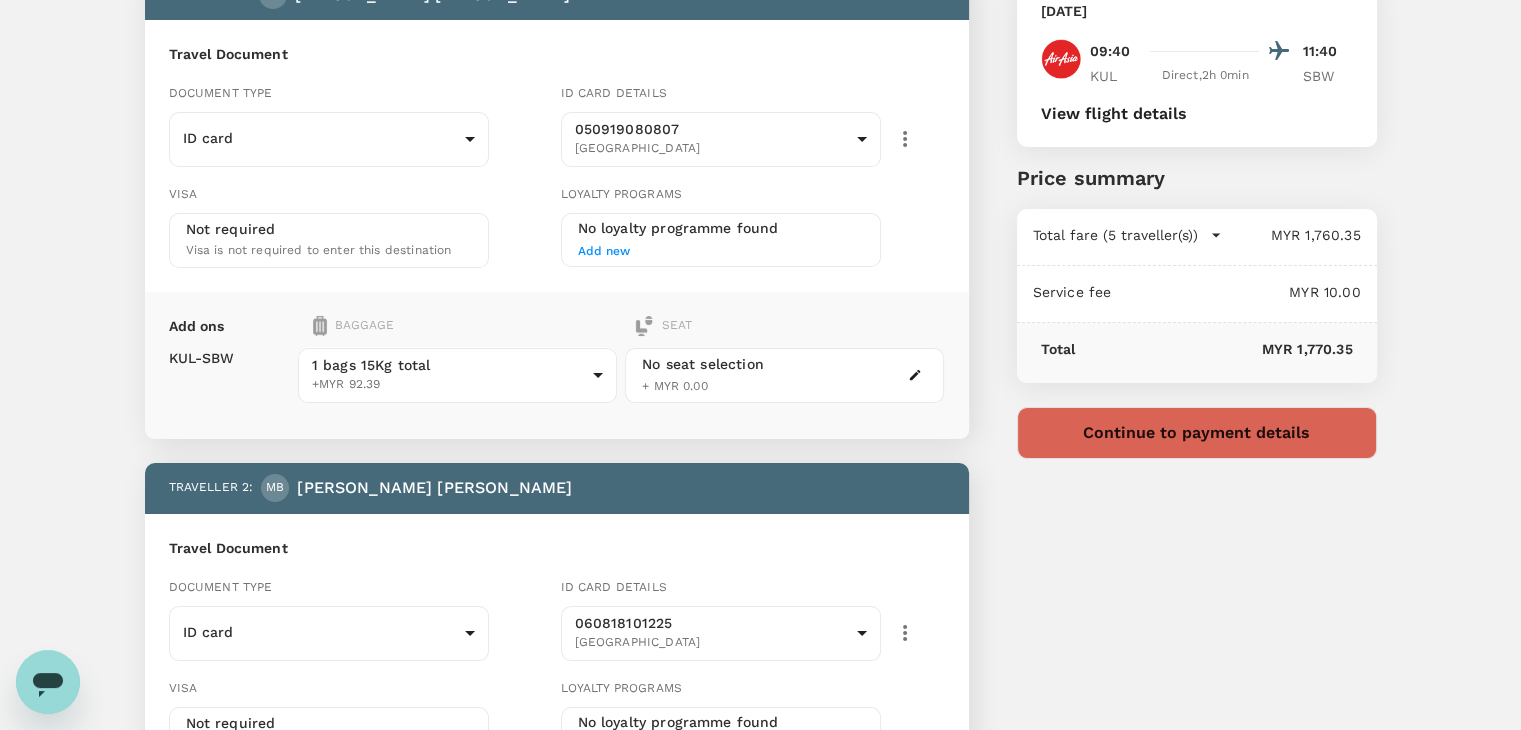 scroll, scrollTop: 0, scrollLeft: 0, axis: both 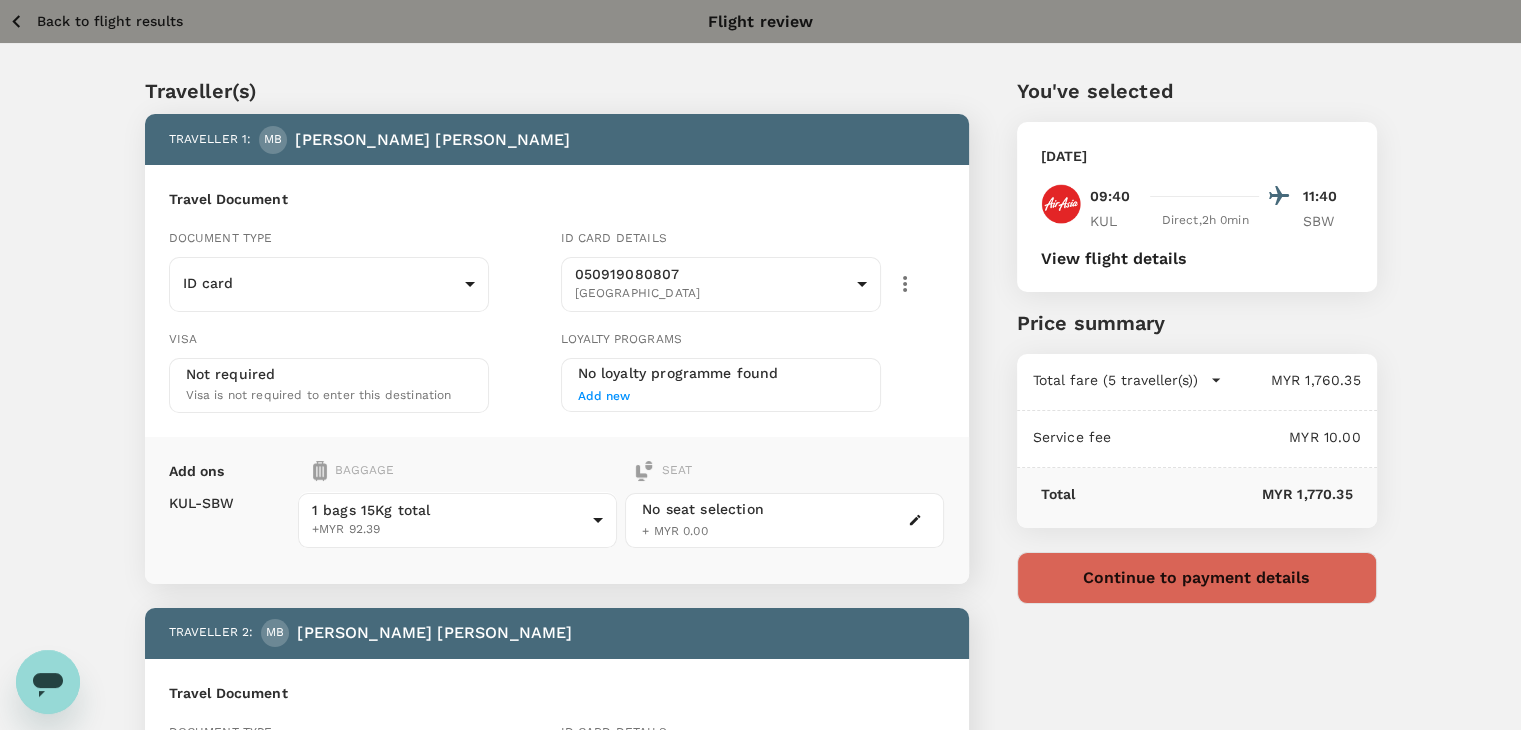 click 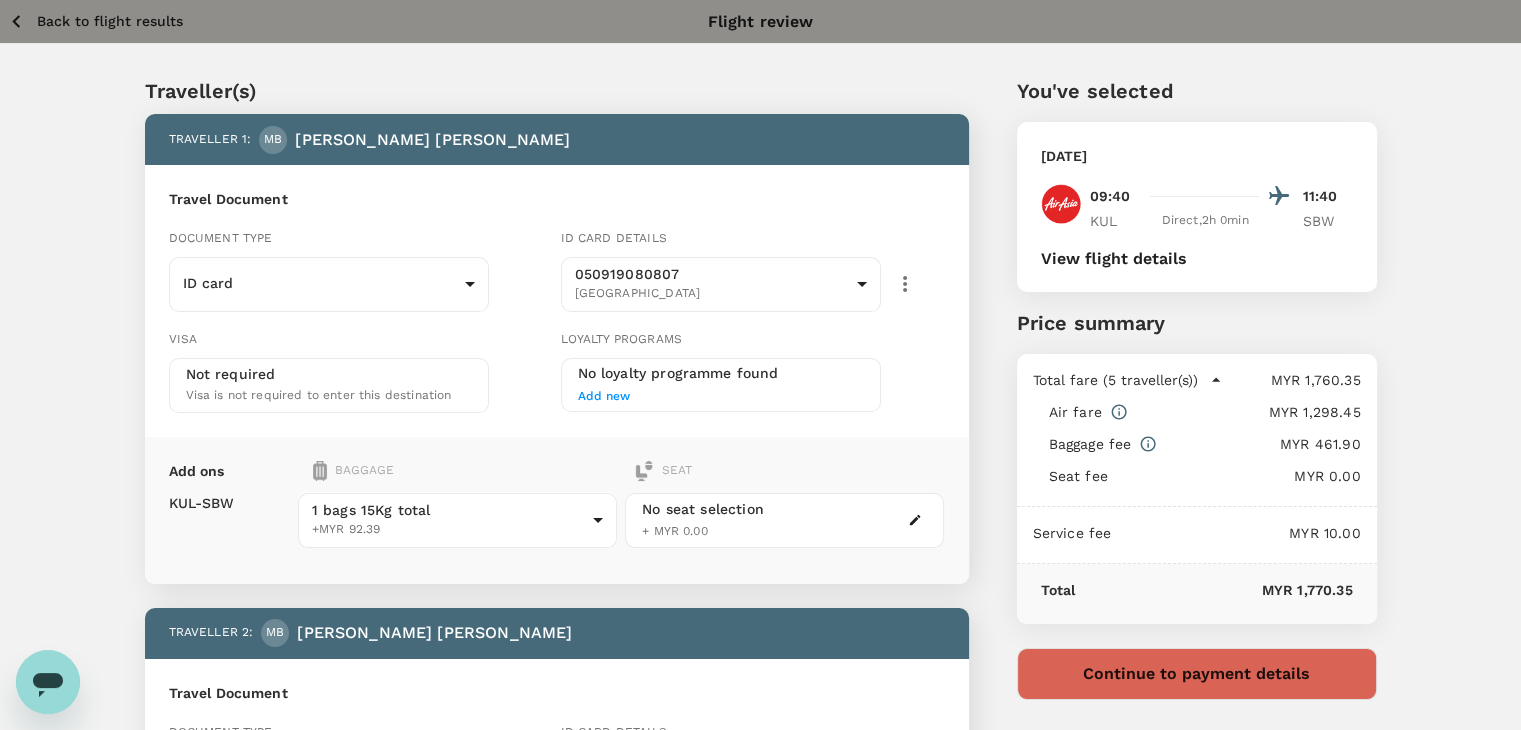 click 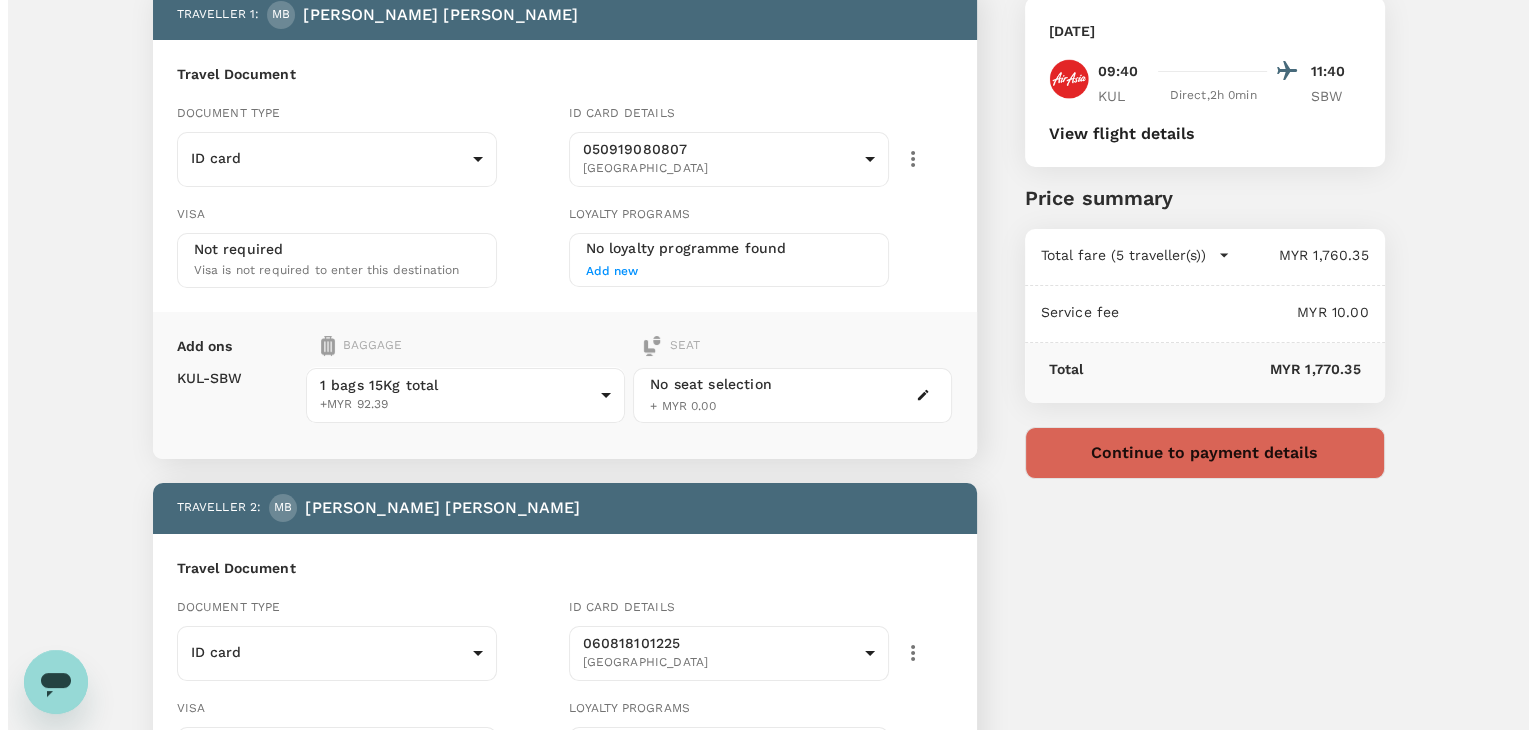 scroll, scrollTop: 90, scrollLeft: 0, axis: vertical 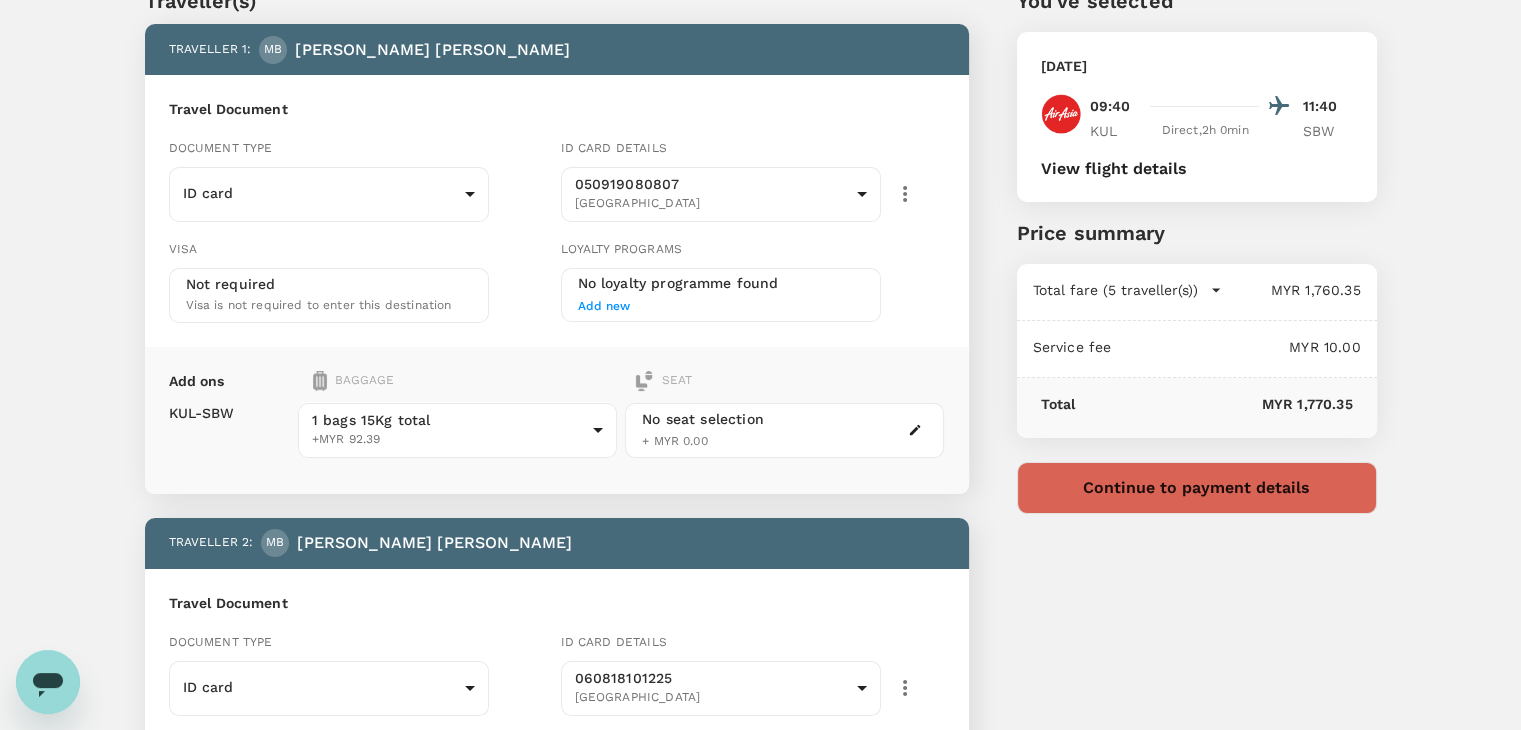 click on "Continue to payment details" at bounding box center [1197, 488] 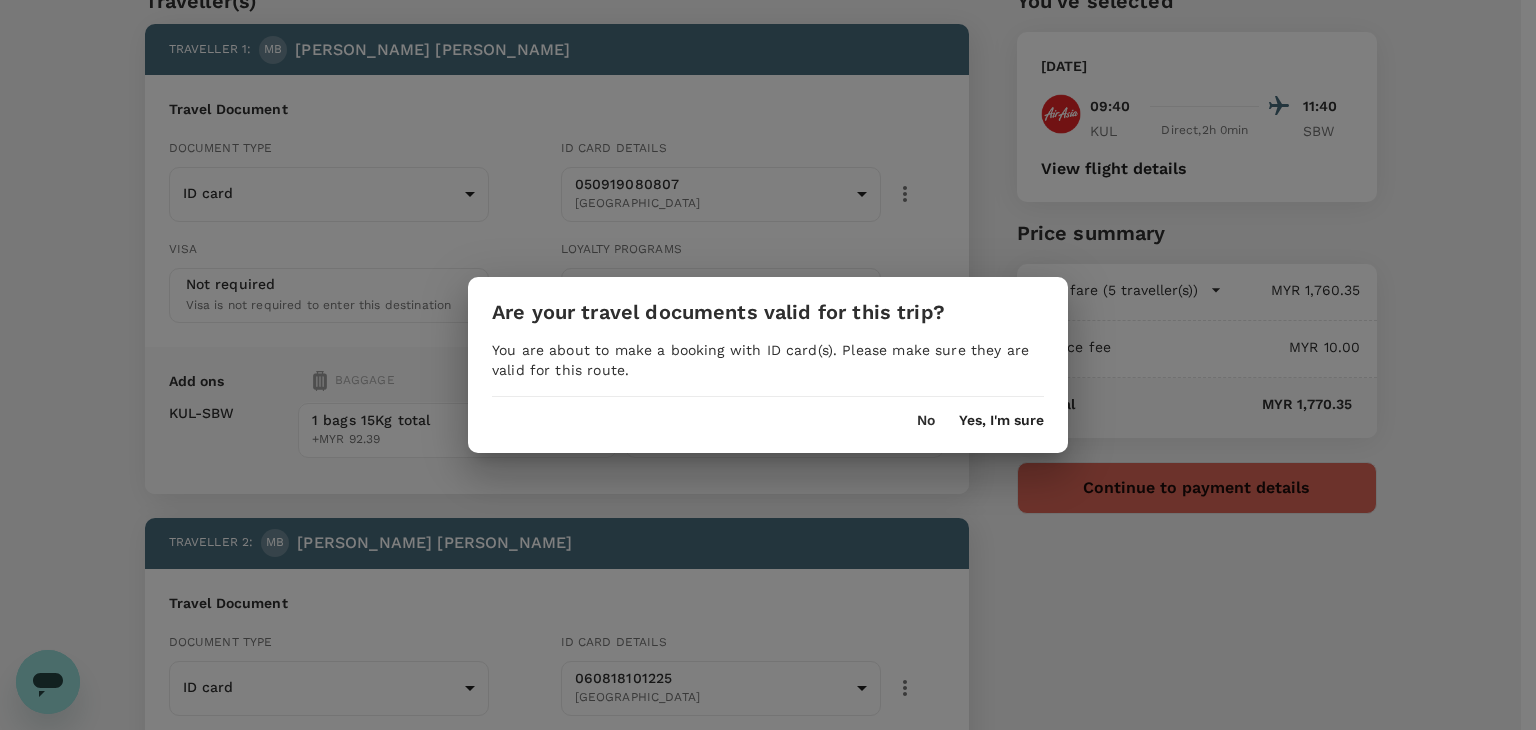 click on "Yes, I'm sure" at bounding box center [1001, 421] 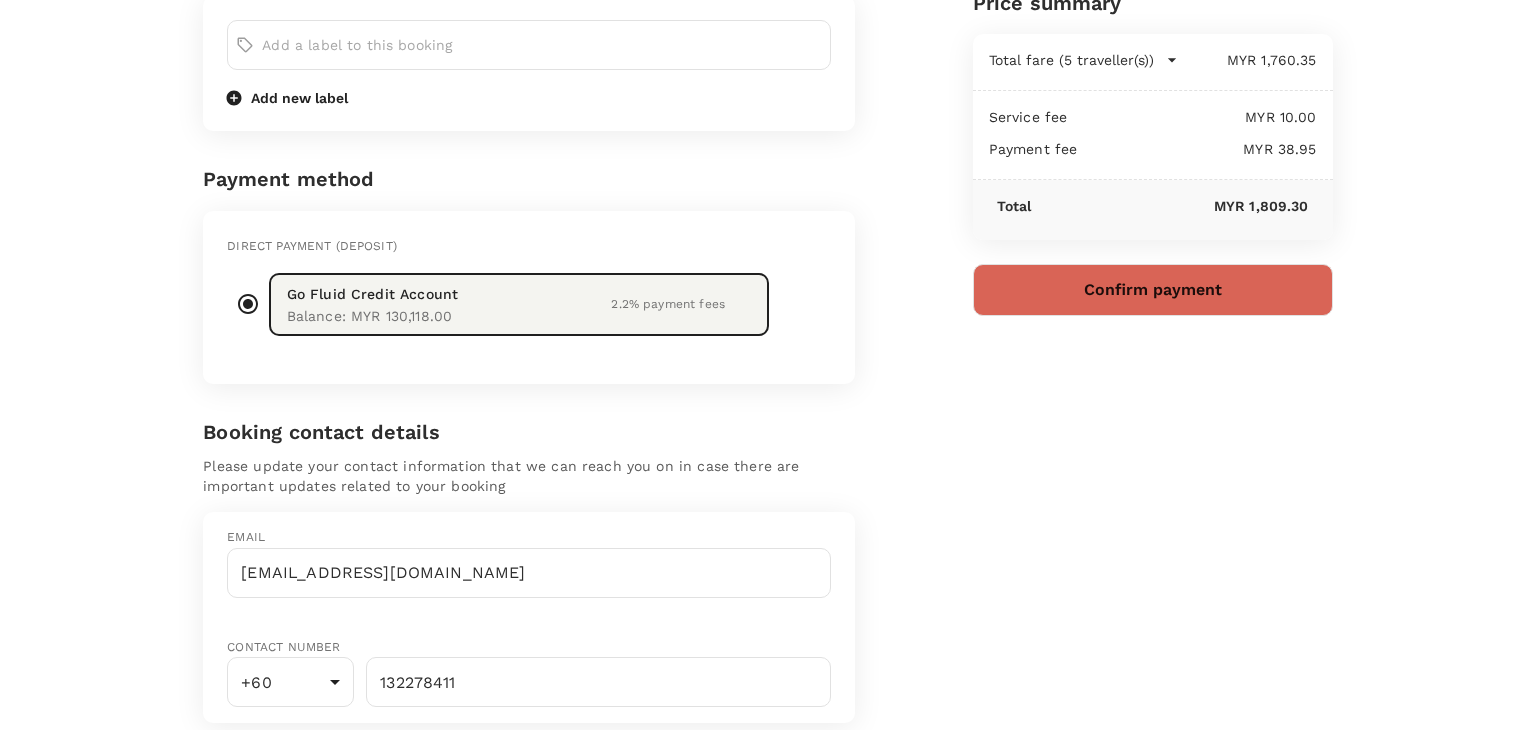scroll, scrollTop: 217, scrollLeft: 0, axis: vertical 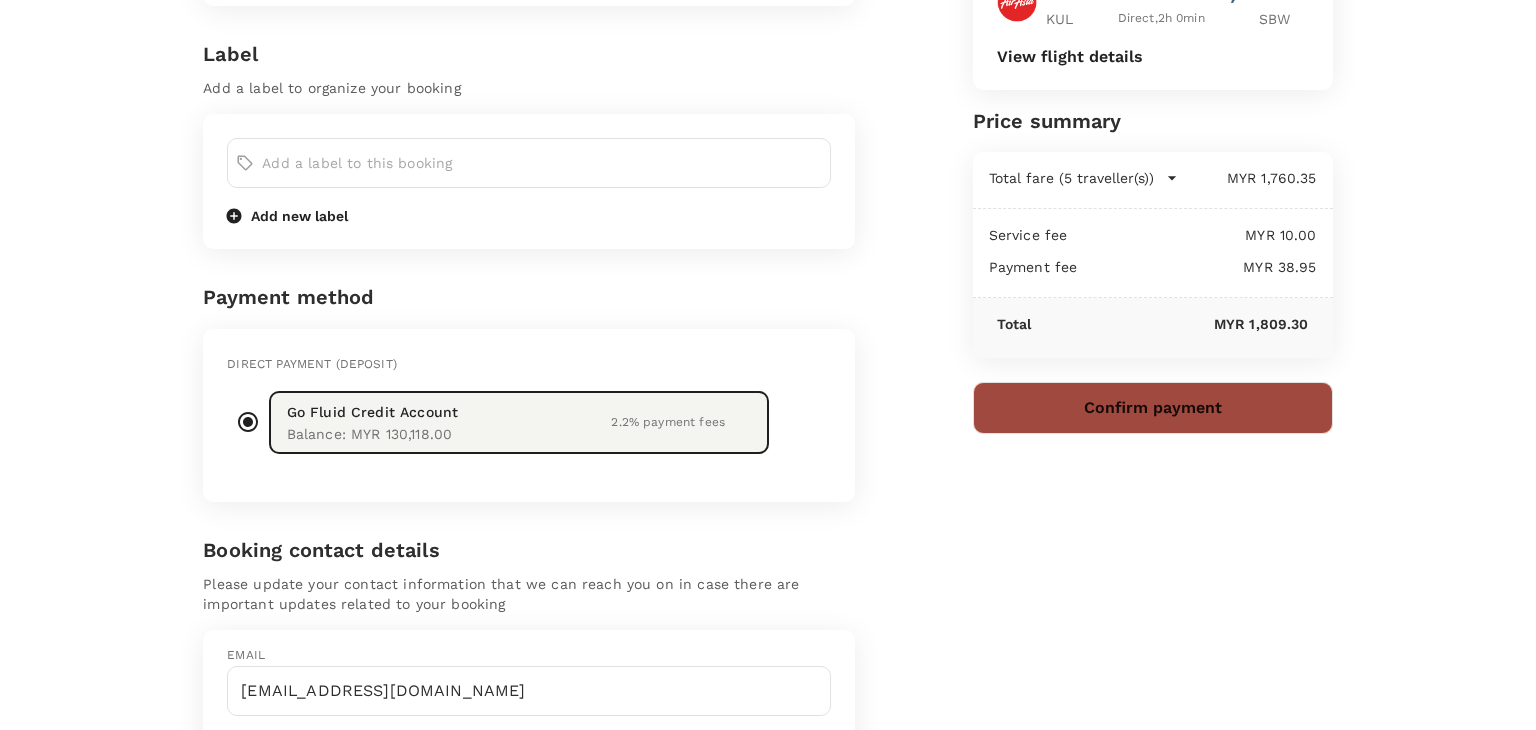 click on "Confirm payment" at bounding box center (1153, 408) 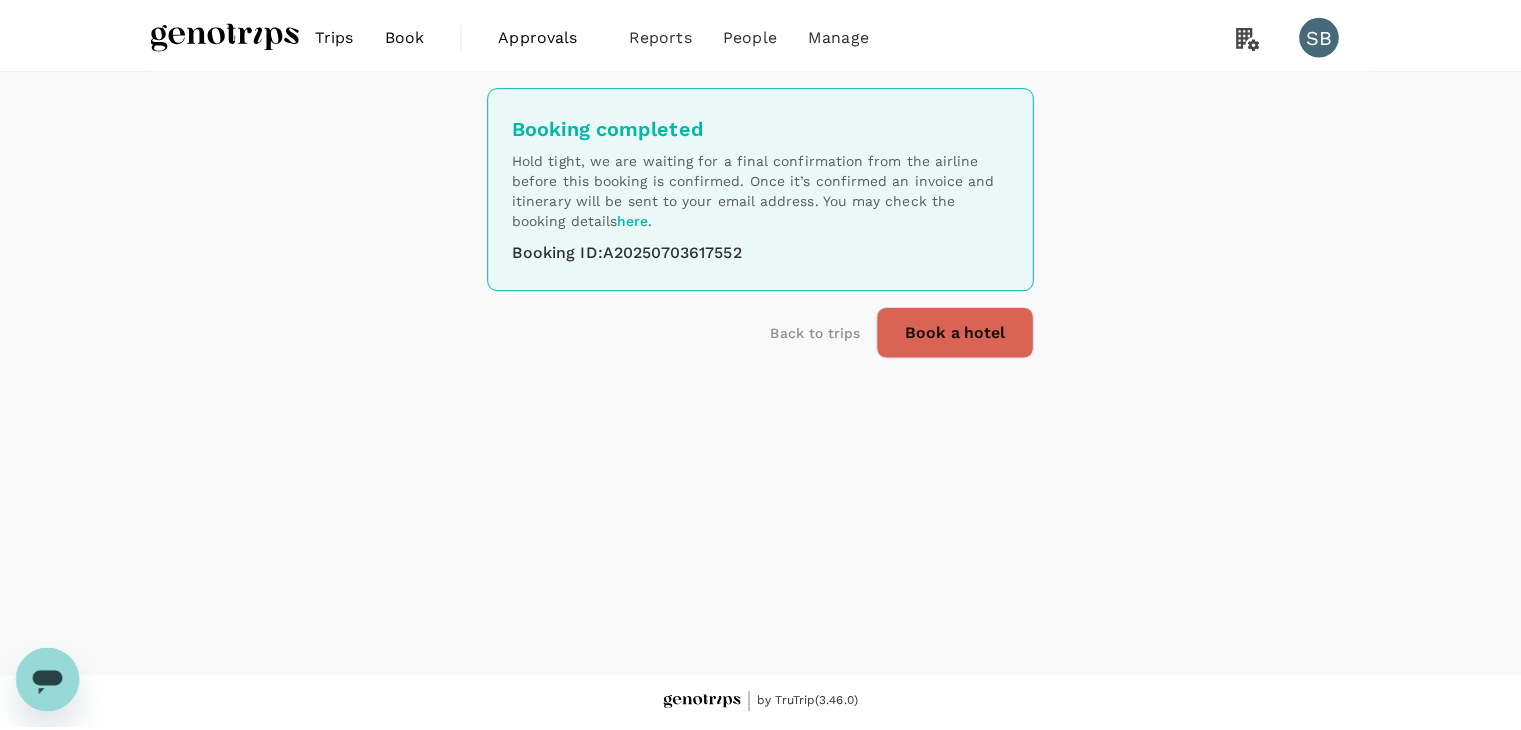 scroll, scrollTop: 0, scrollLeft: 0, axis: both 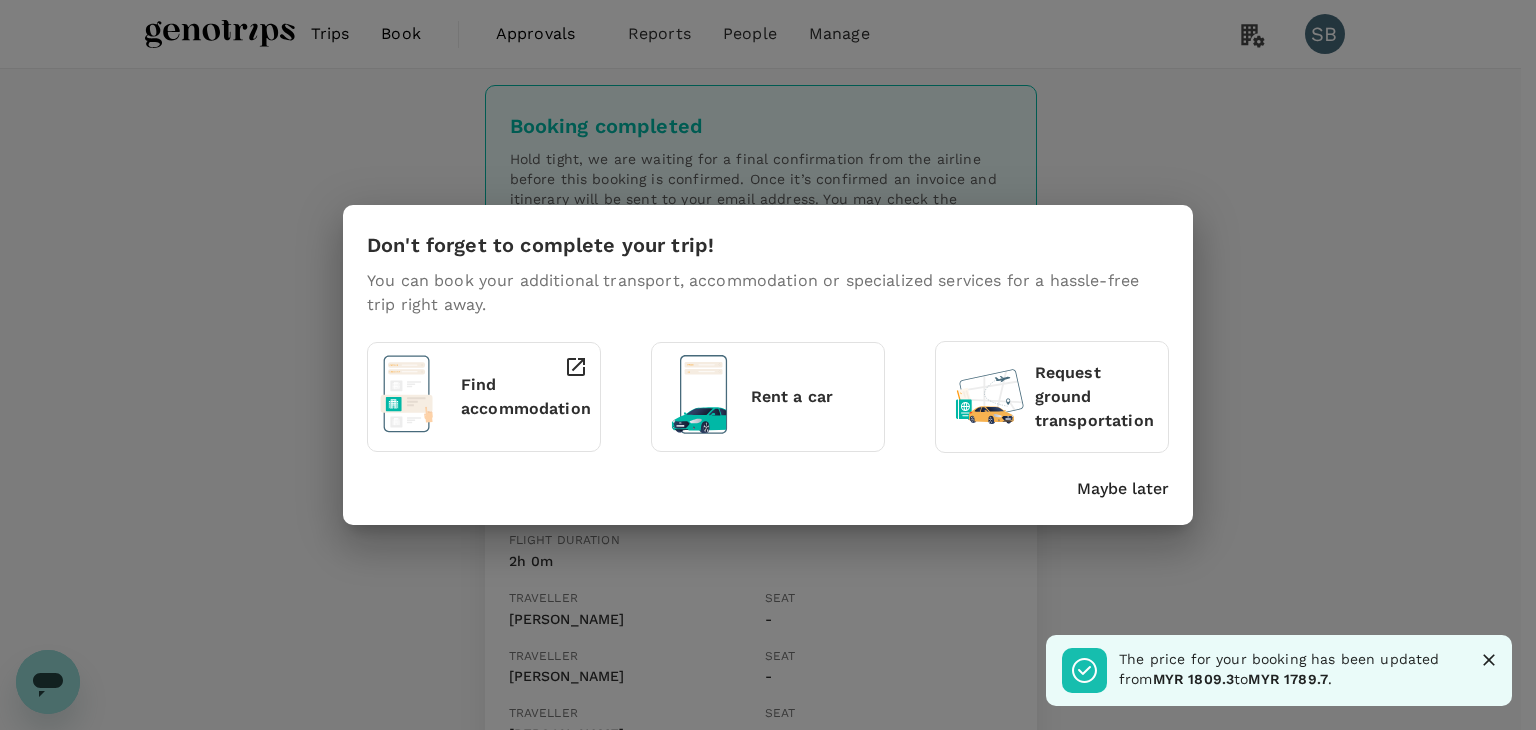 click on "Maybe later" at bounding box center [1123, 489] 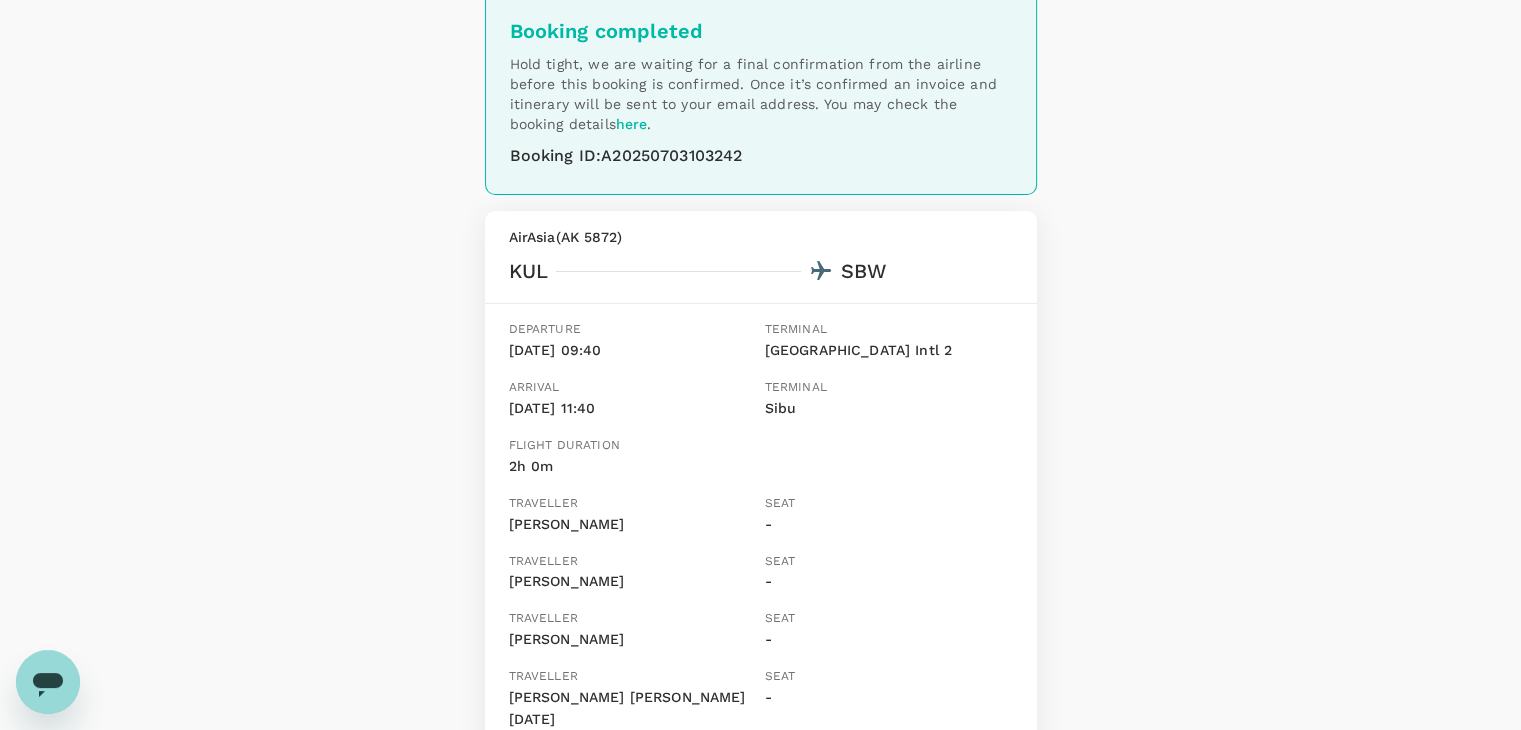 scroll, scrollTop: 0, scrollLeft: 0, axis: both 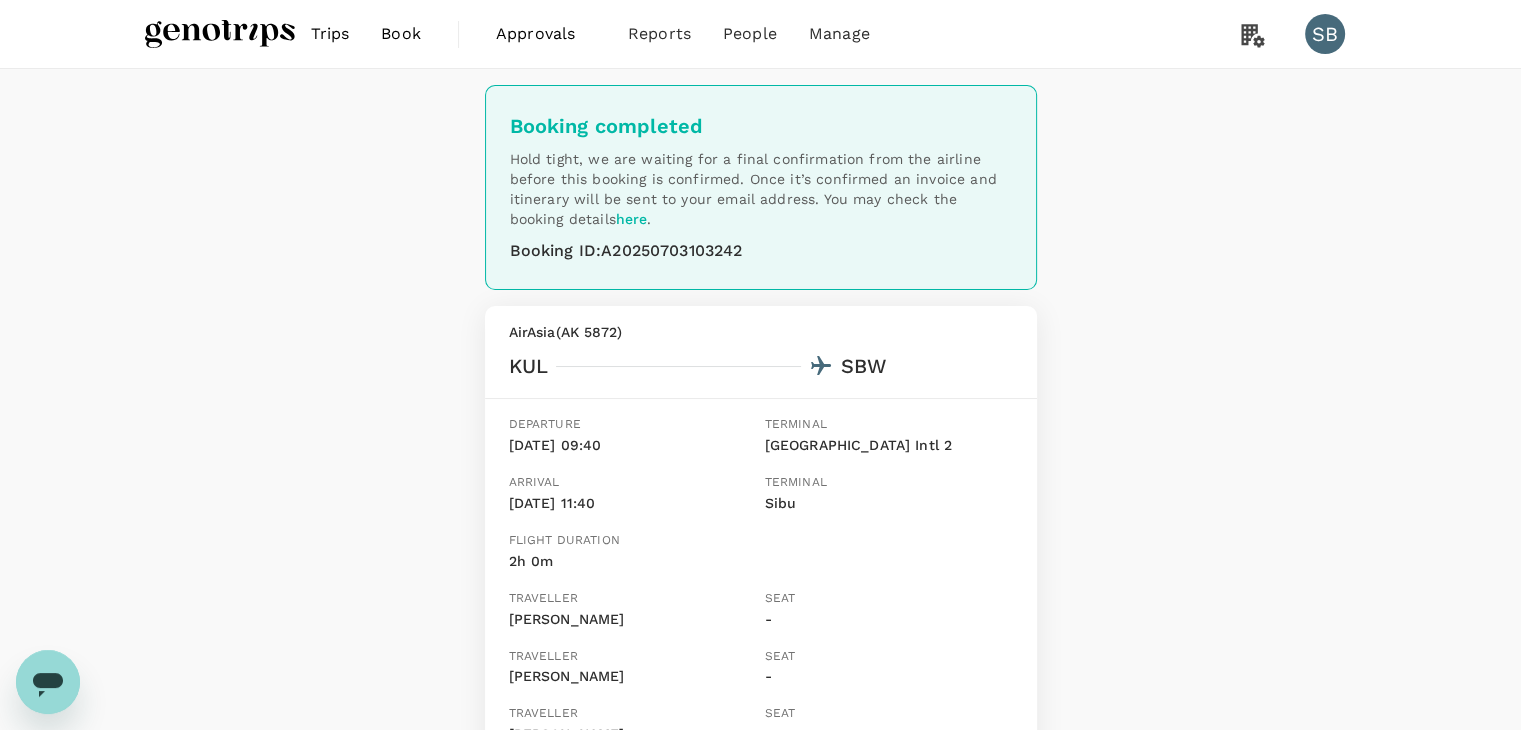 click at bounding box center (220, 34) 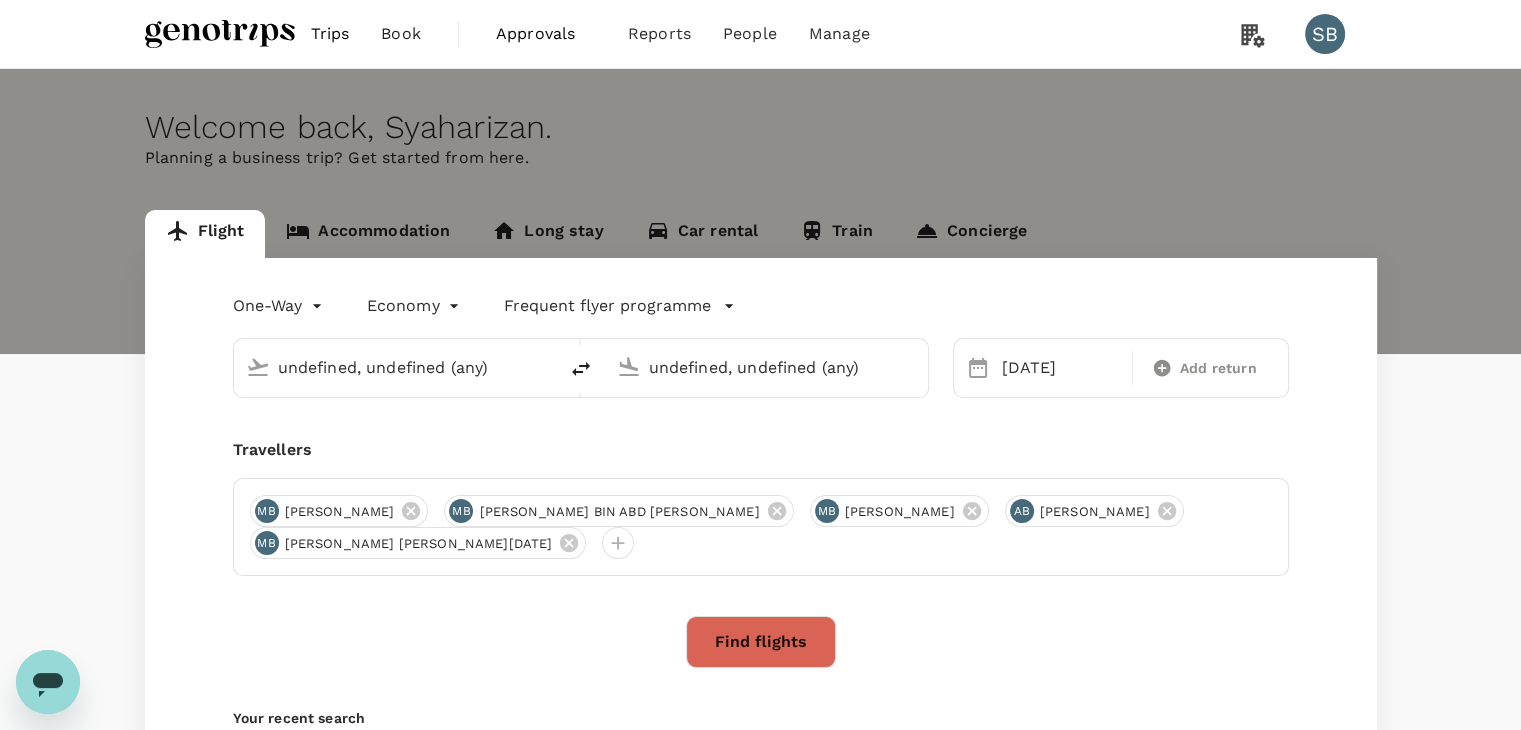 type on "Kuala Lumpur Intl ([GEOGRAPHIC_DATA])" 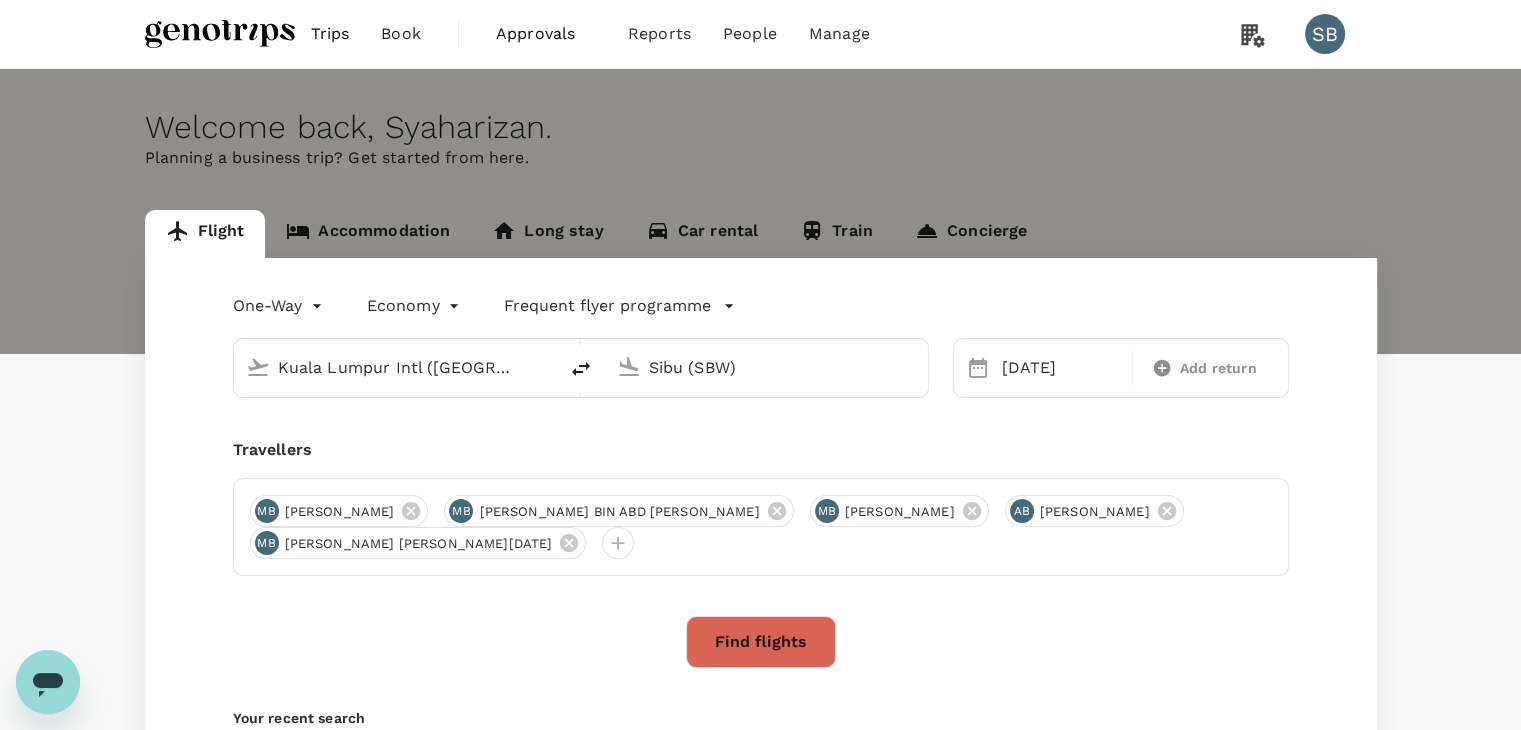 type 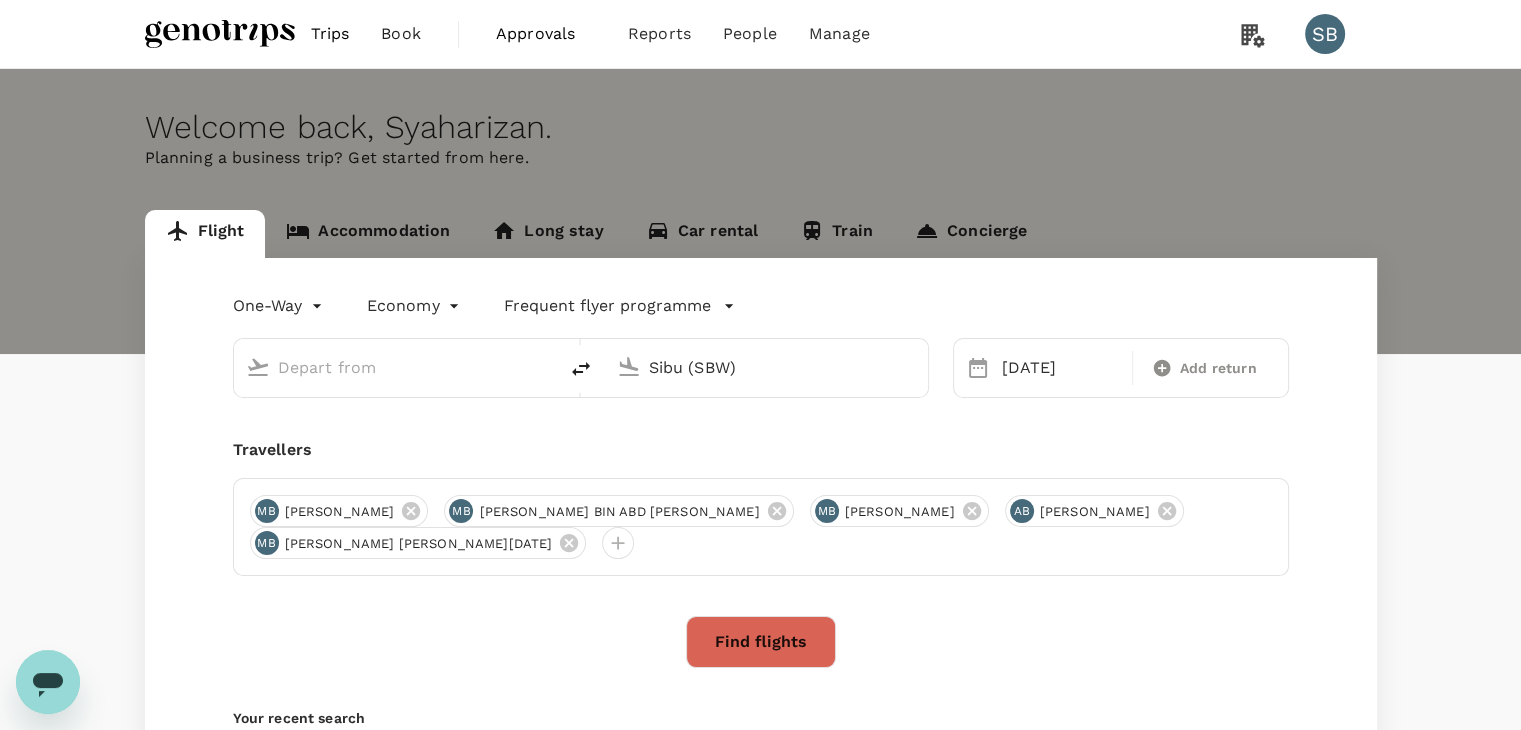 type 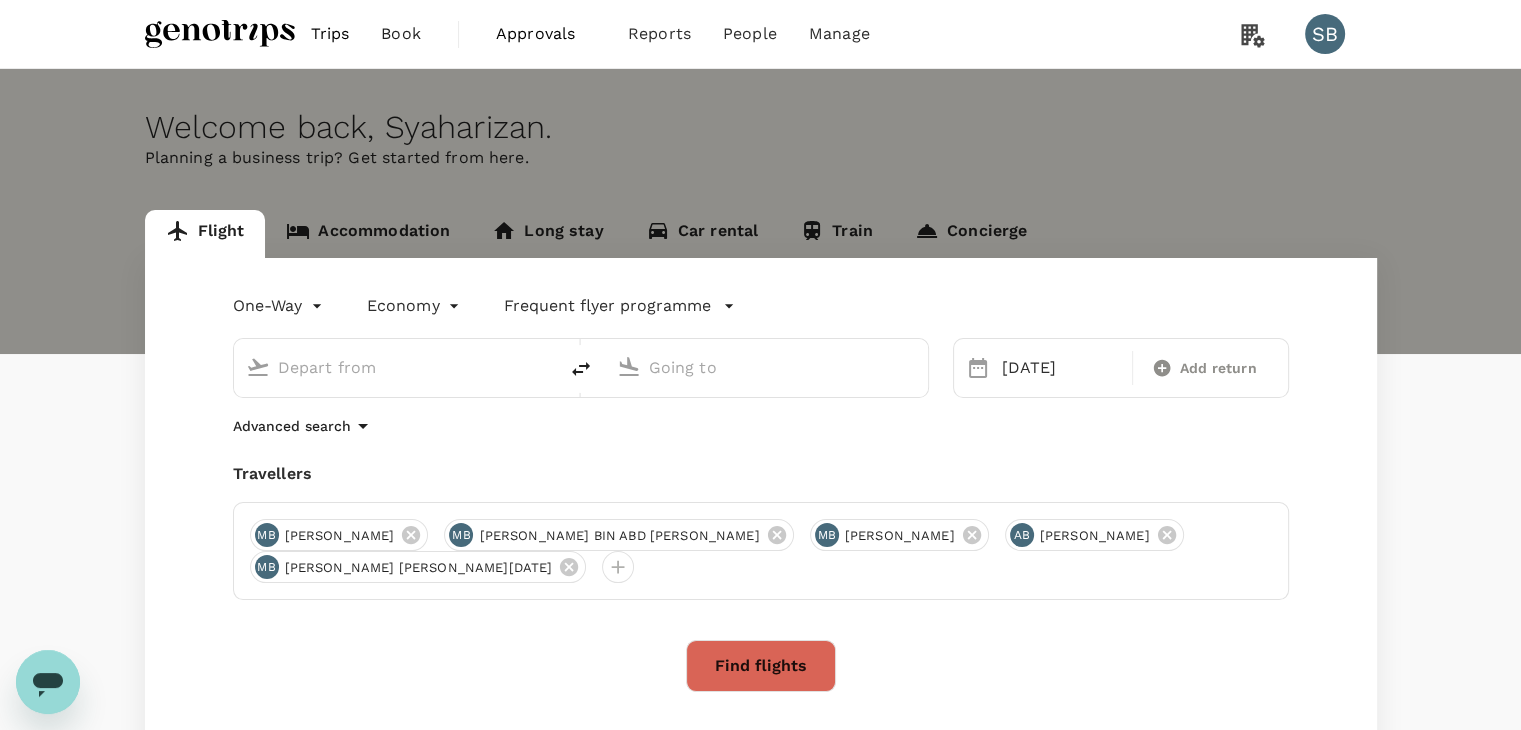 type on "Kuala Lumpur Intl ([GEOGRAPHIC_DATA])" 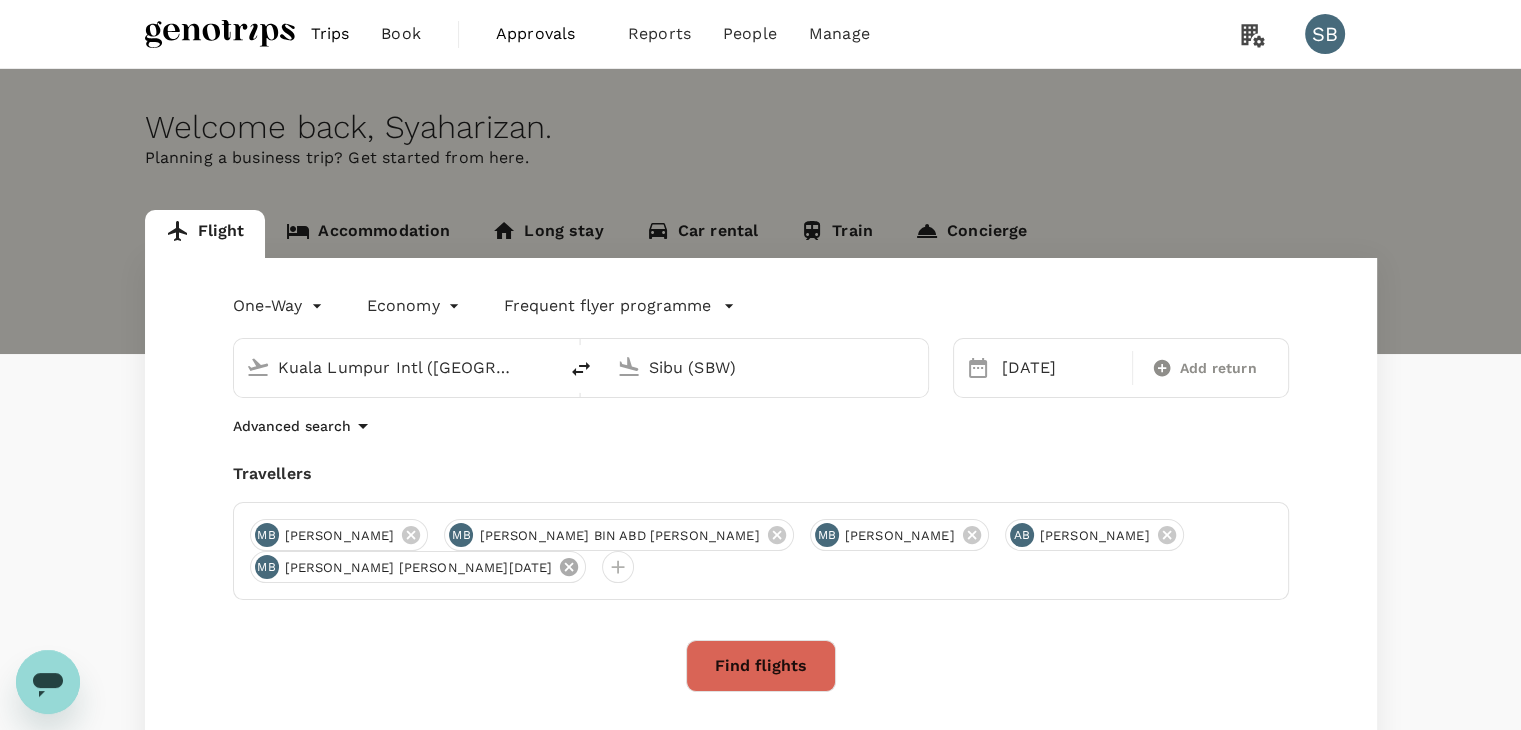 click 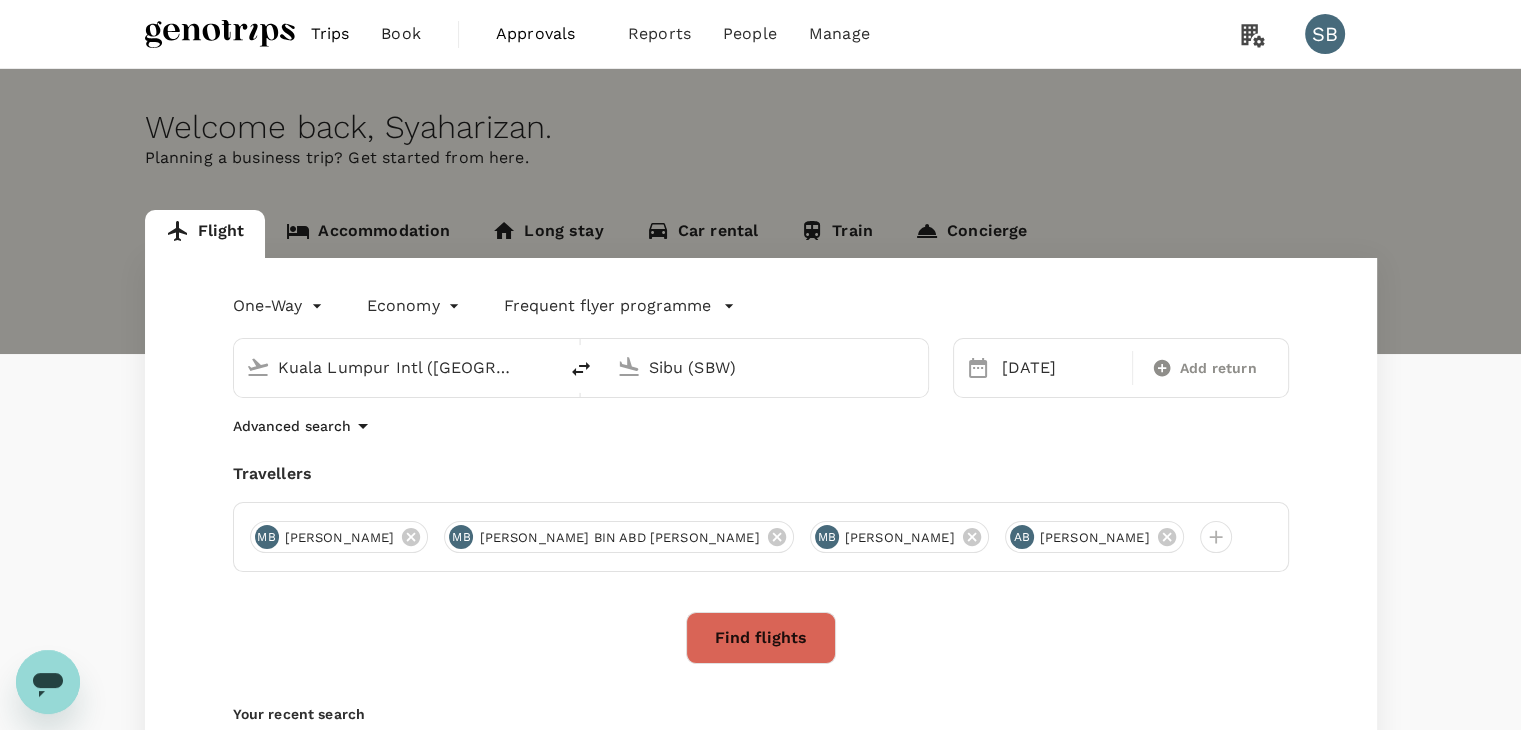click 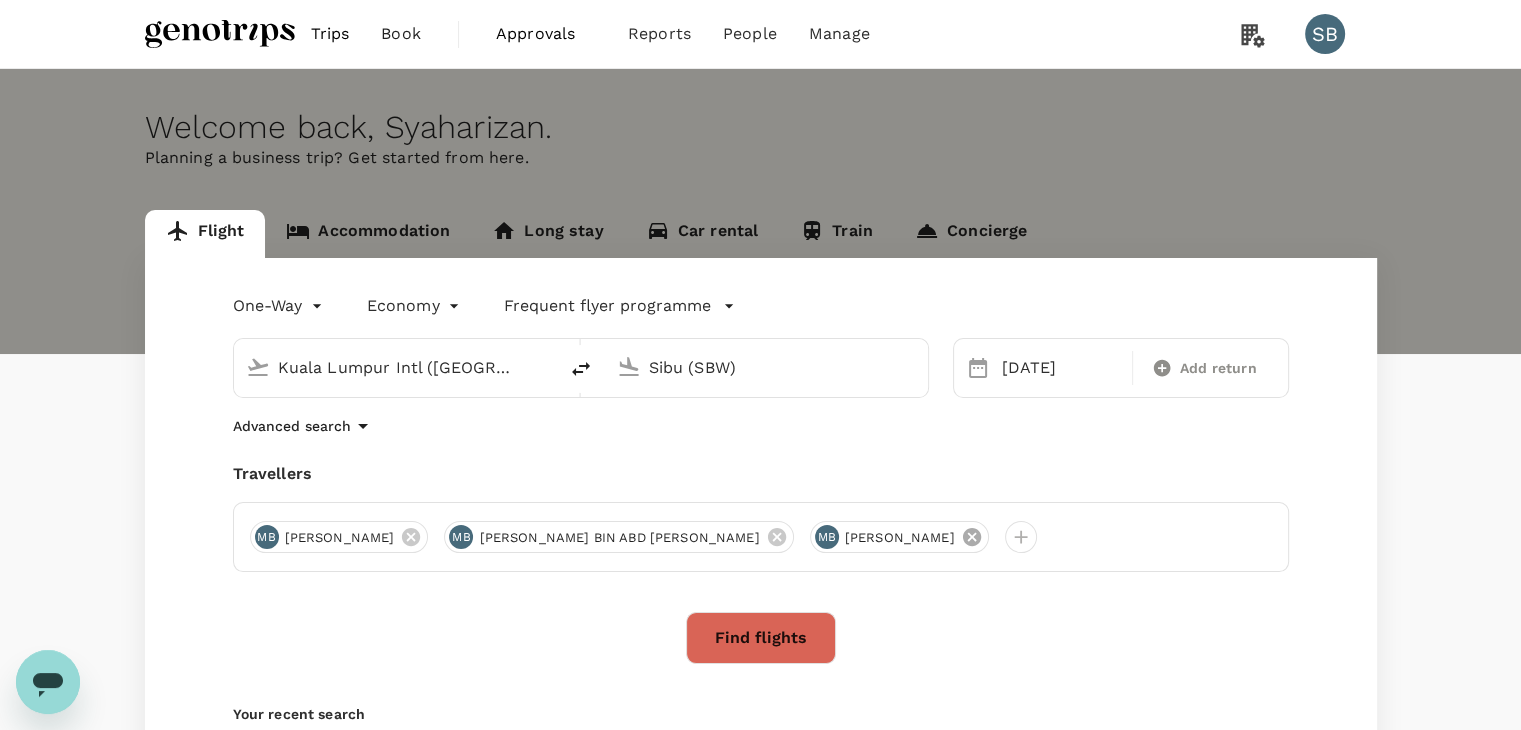 click 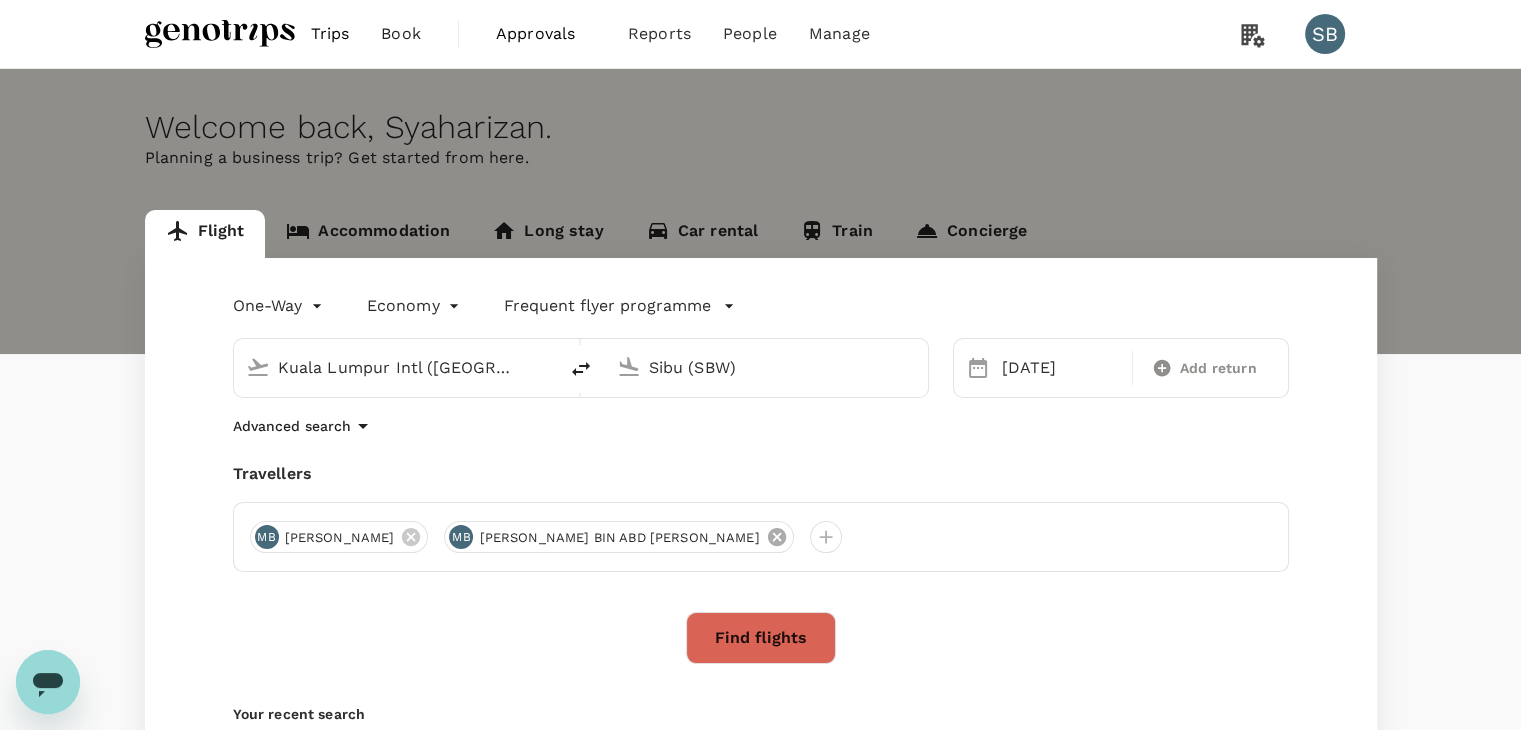 click 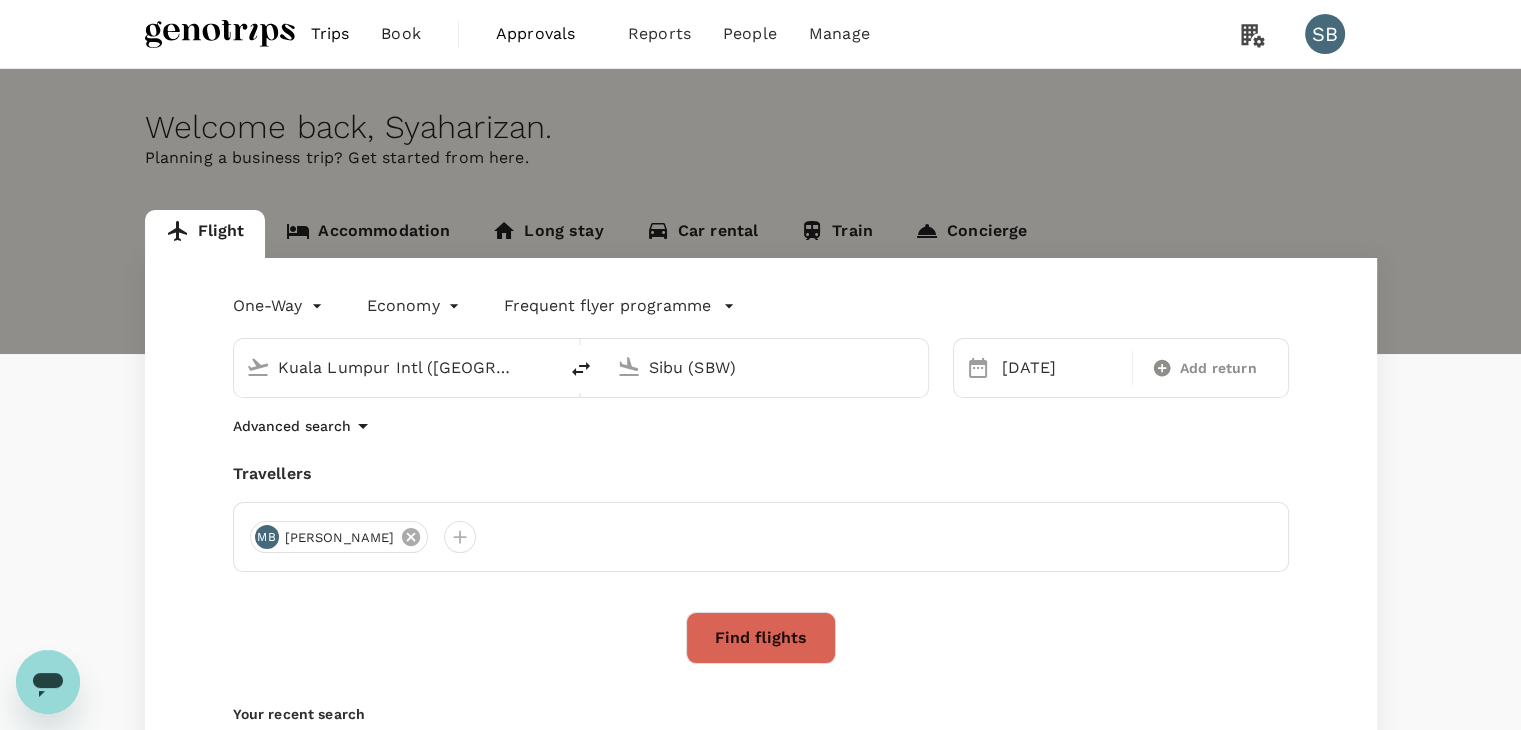 click 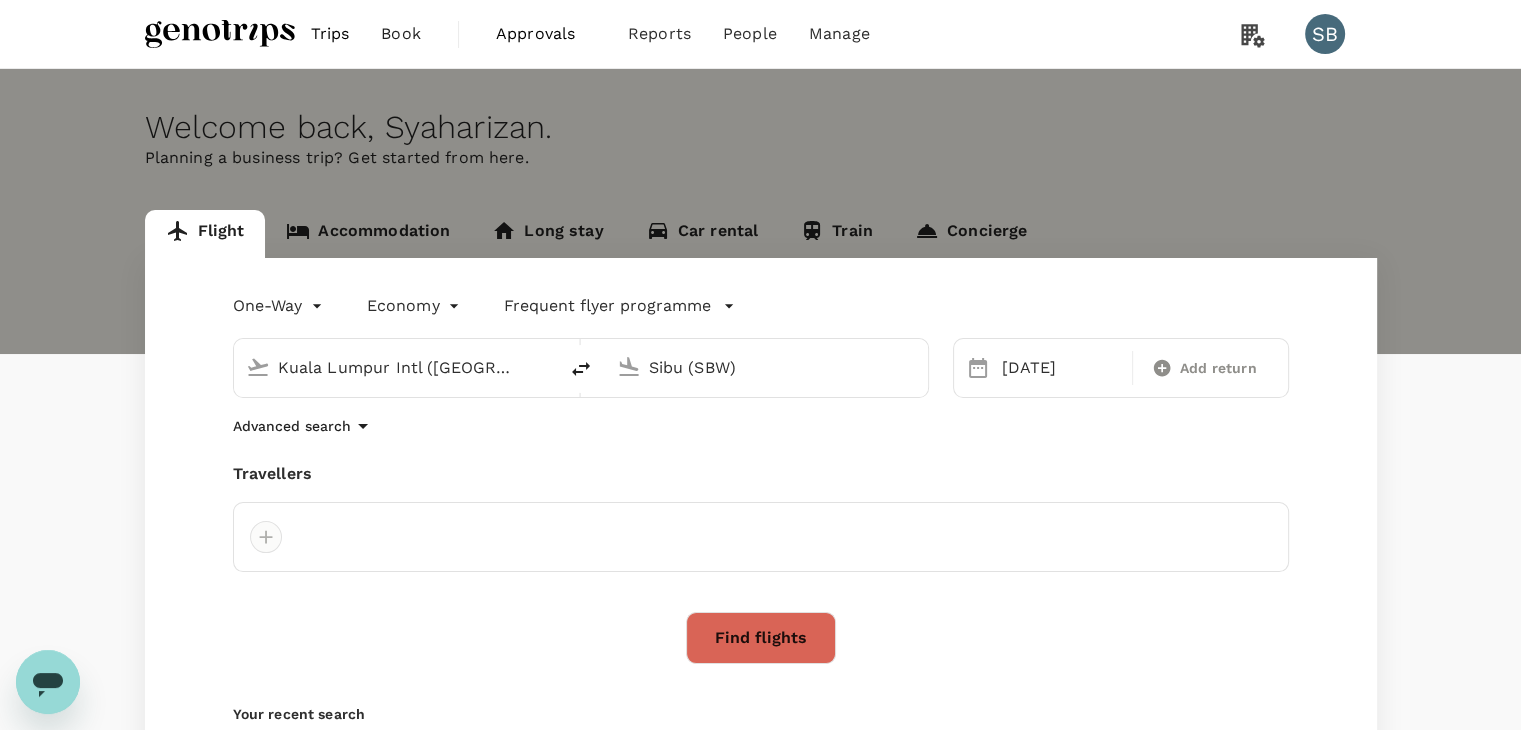 click at bounding box center (266, 537) 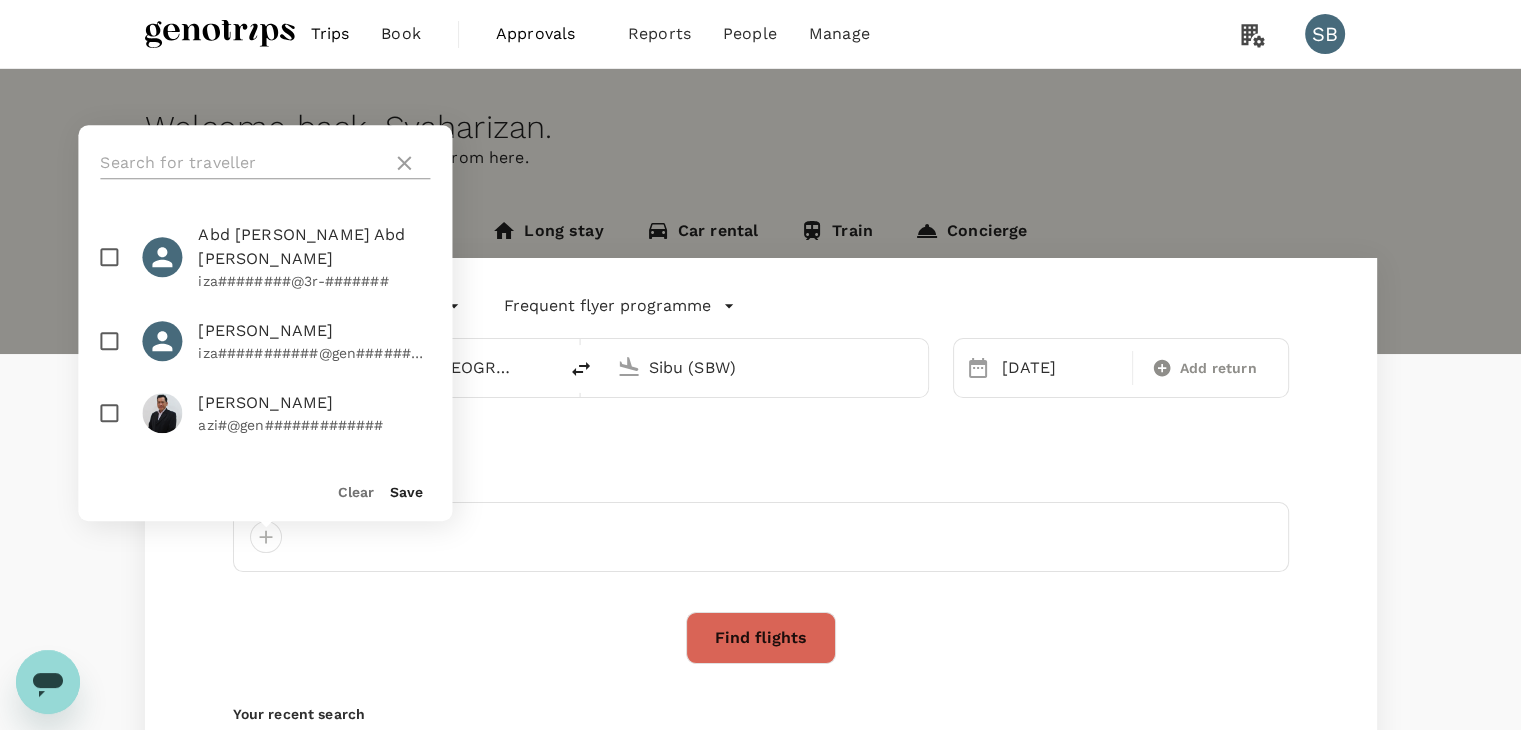 click at bounding box center (242, 163) 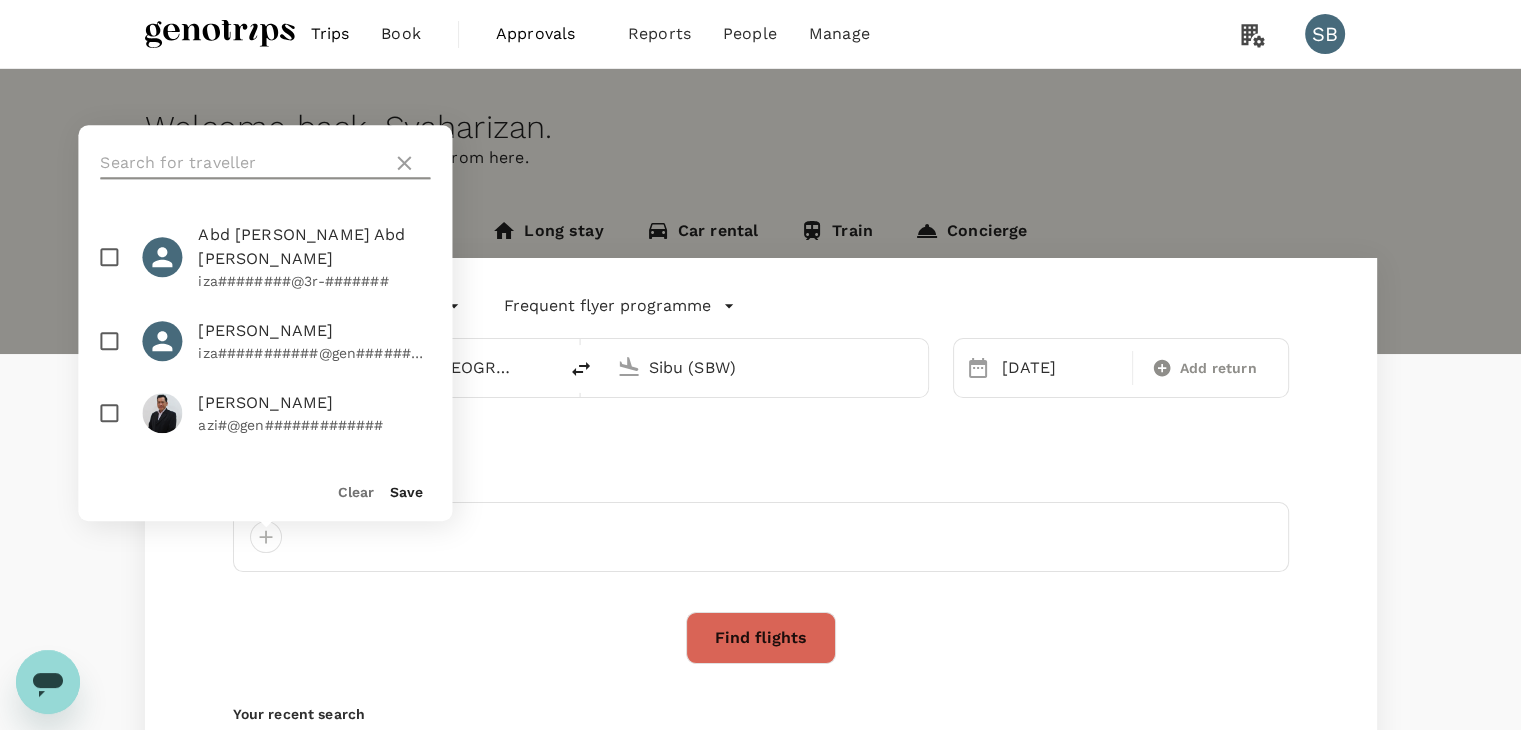 paste on "[PERSON_NAME]" 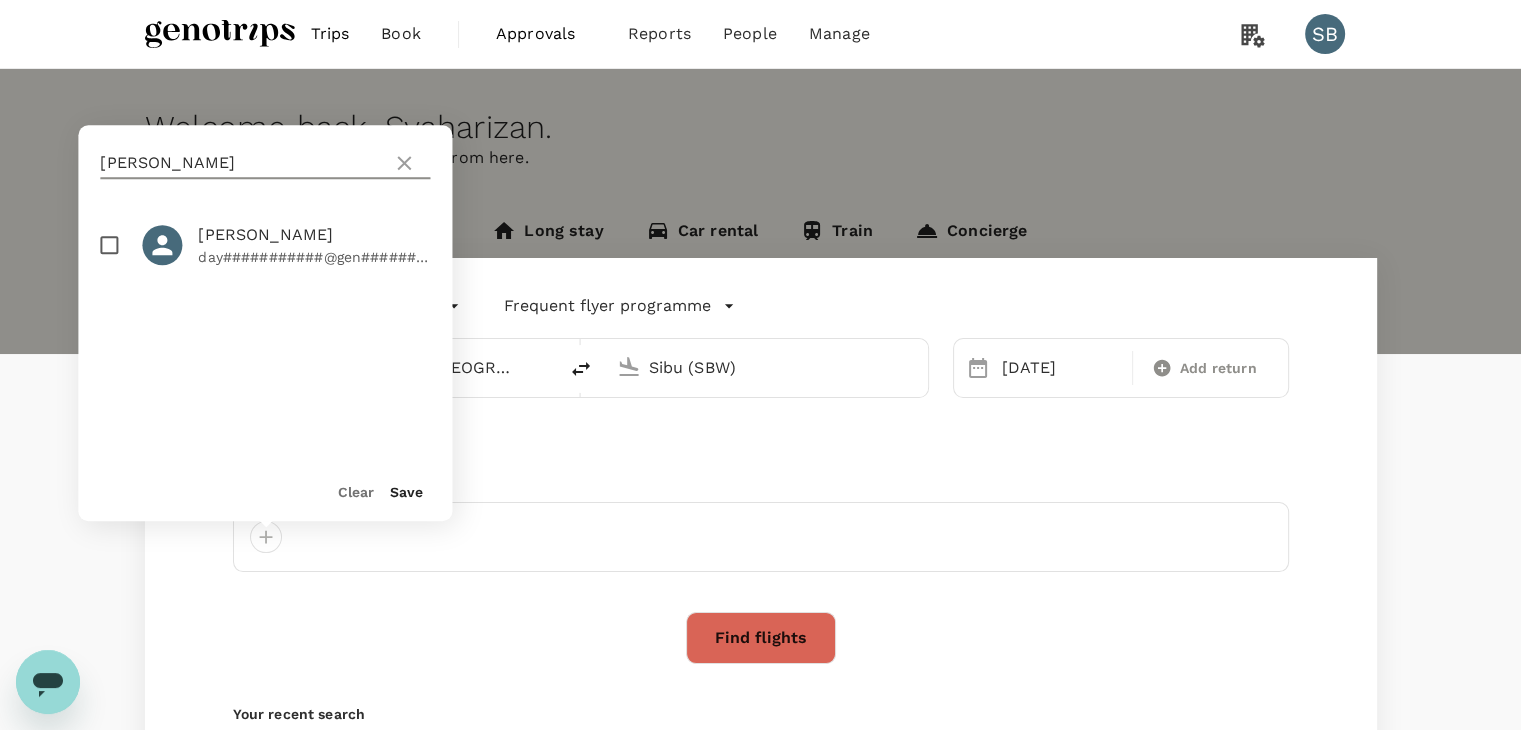 type on "[PERSON_NAME]" 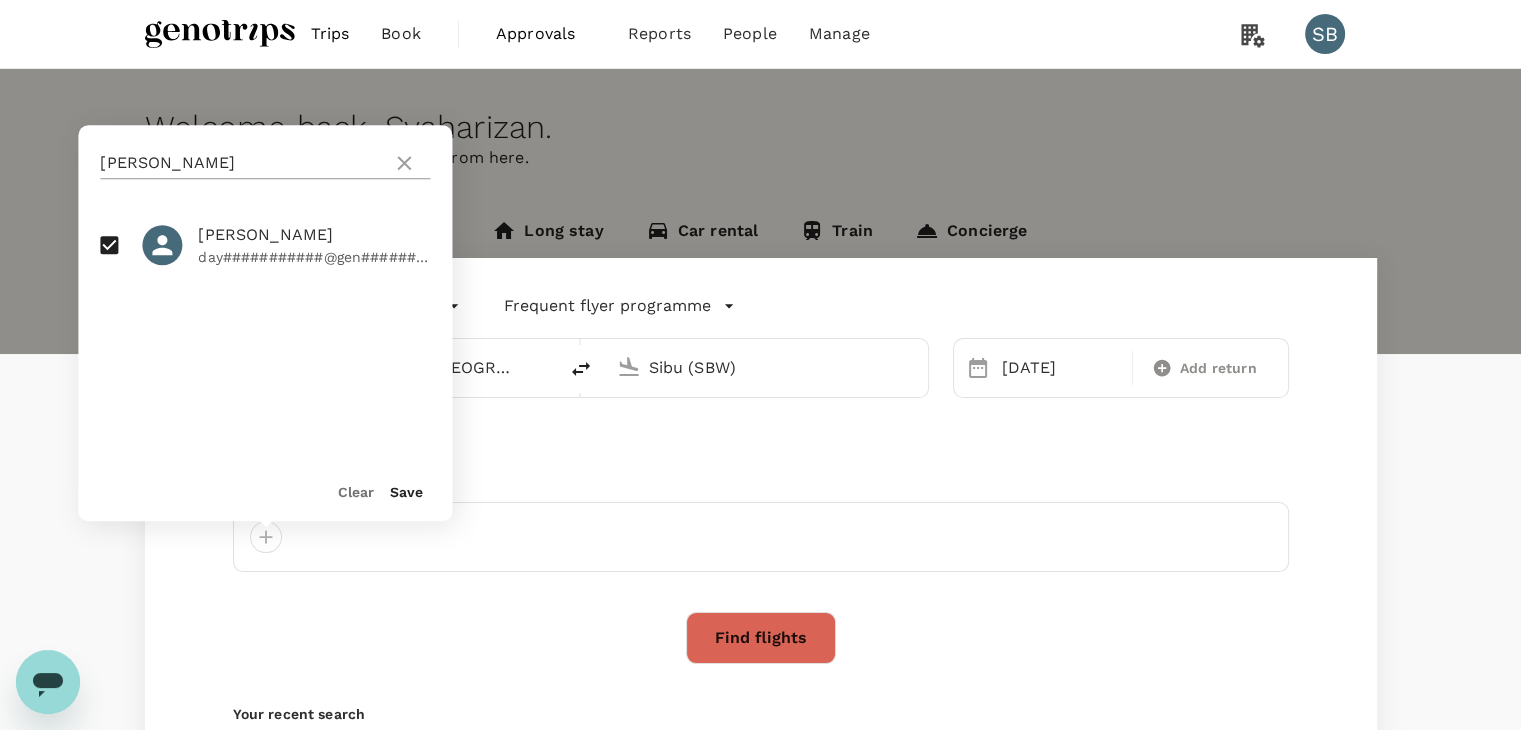 click 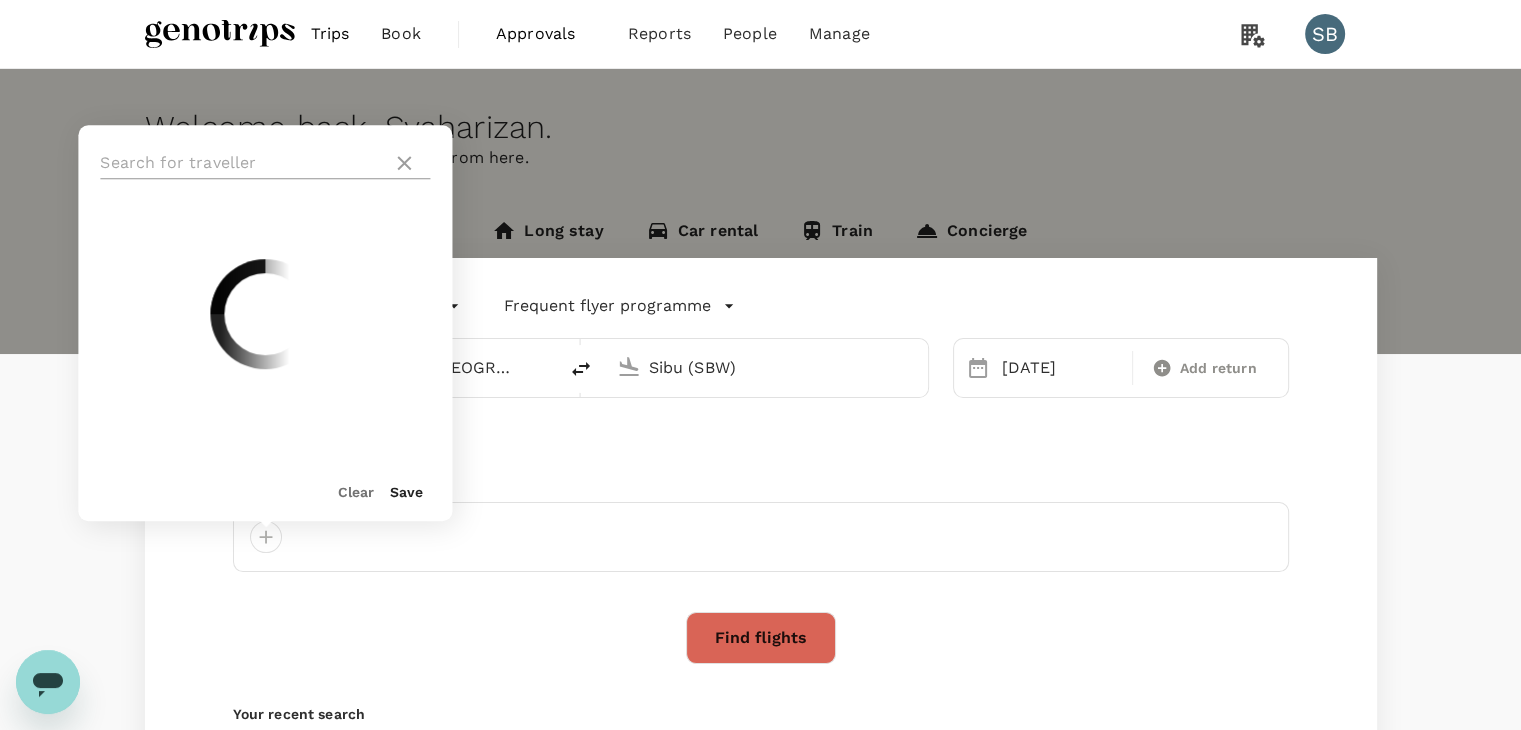 click at bounding box center (242, 163) 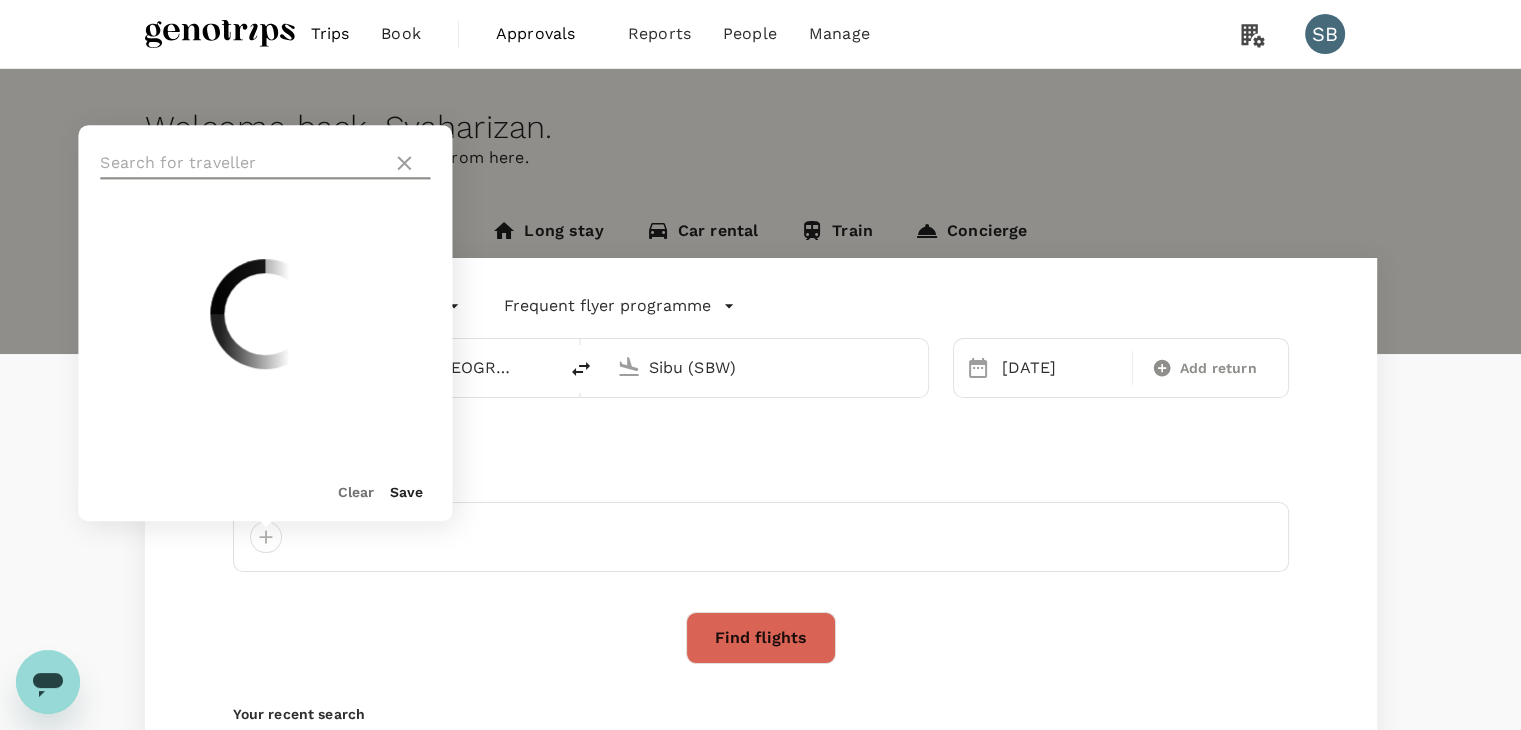 paste on "[PERSON_NAME]" 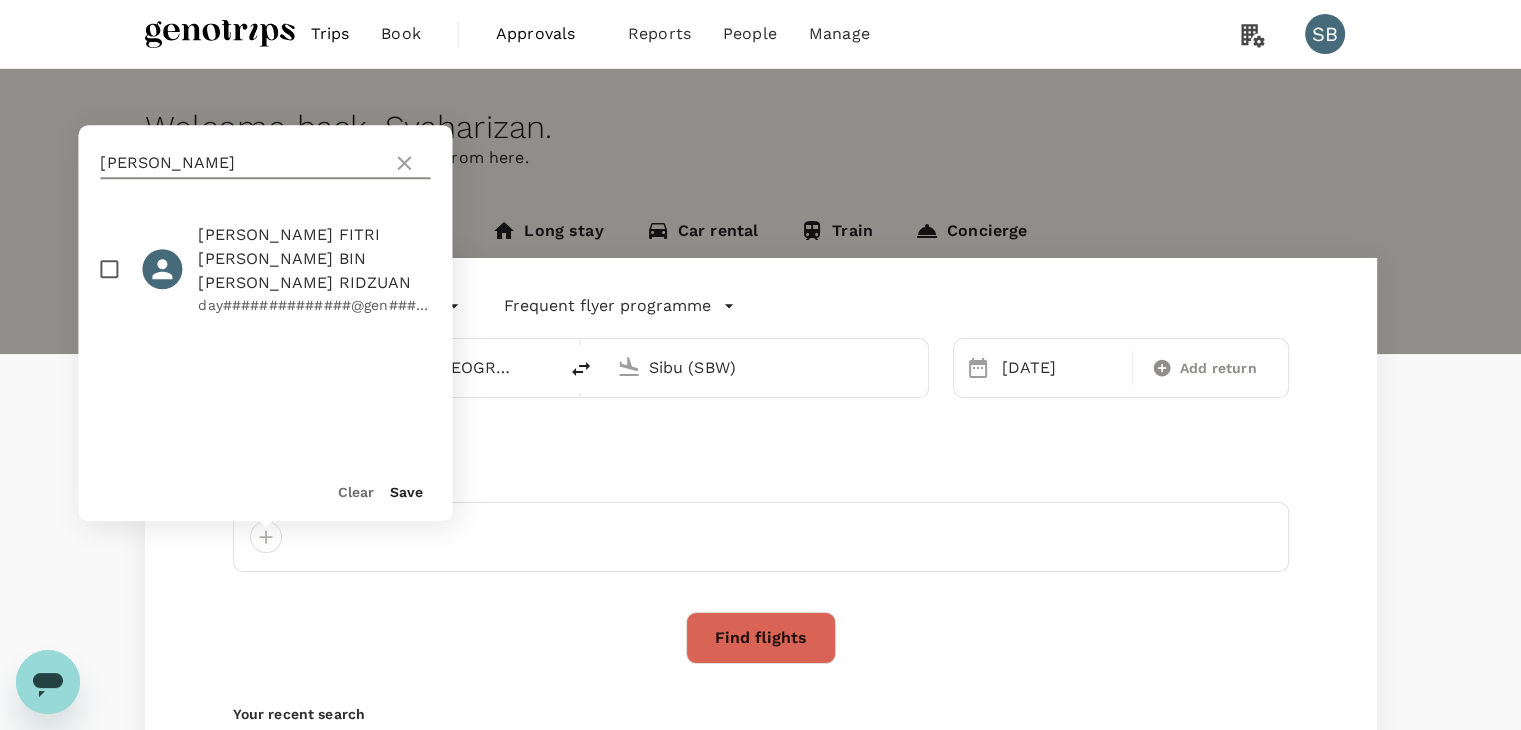 type on "[PERSON_NAME]" 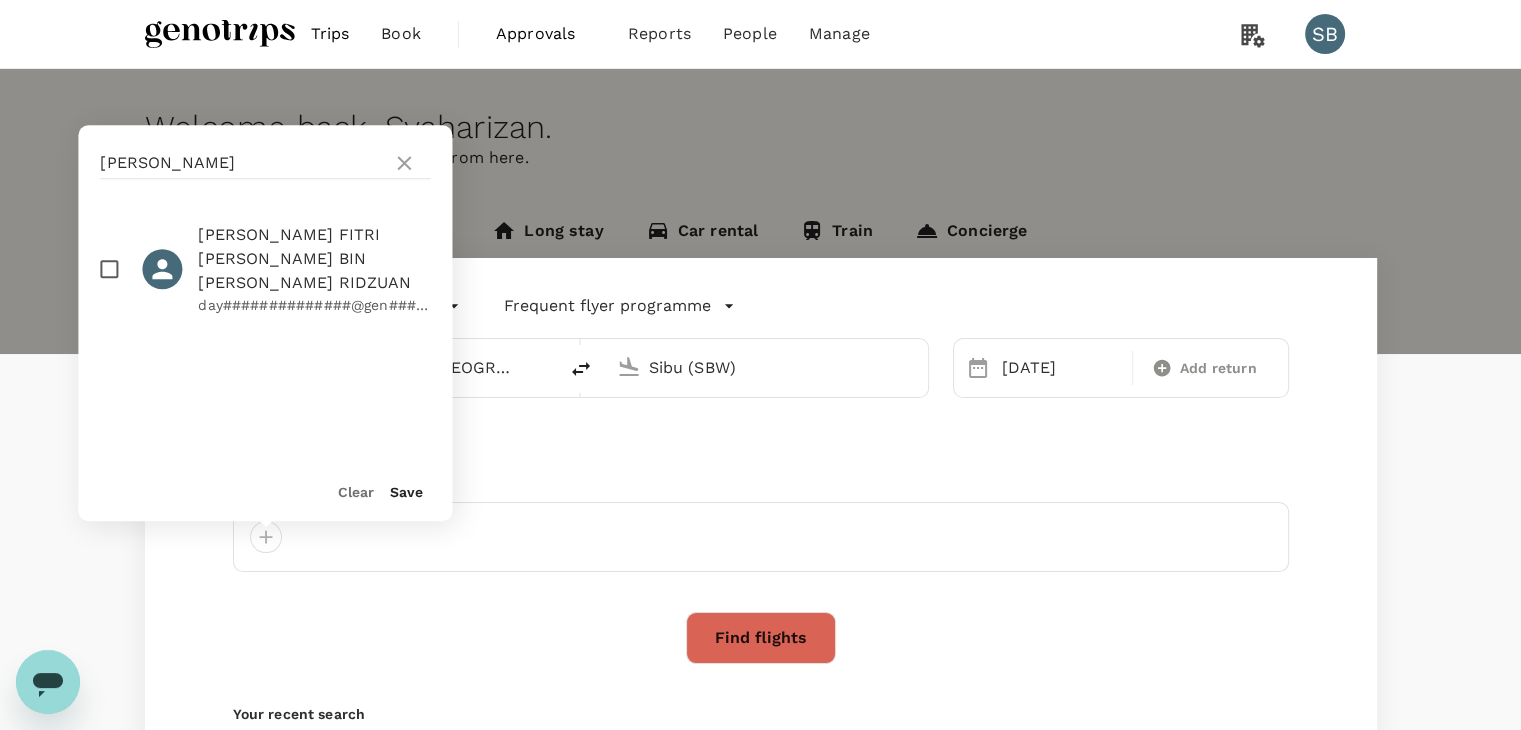 click at bounding box center [109, 269] 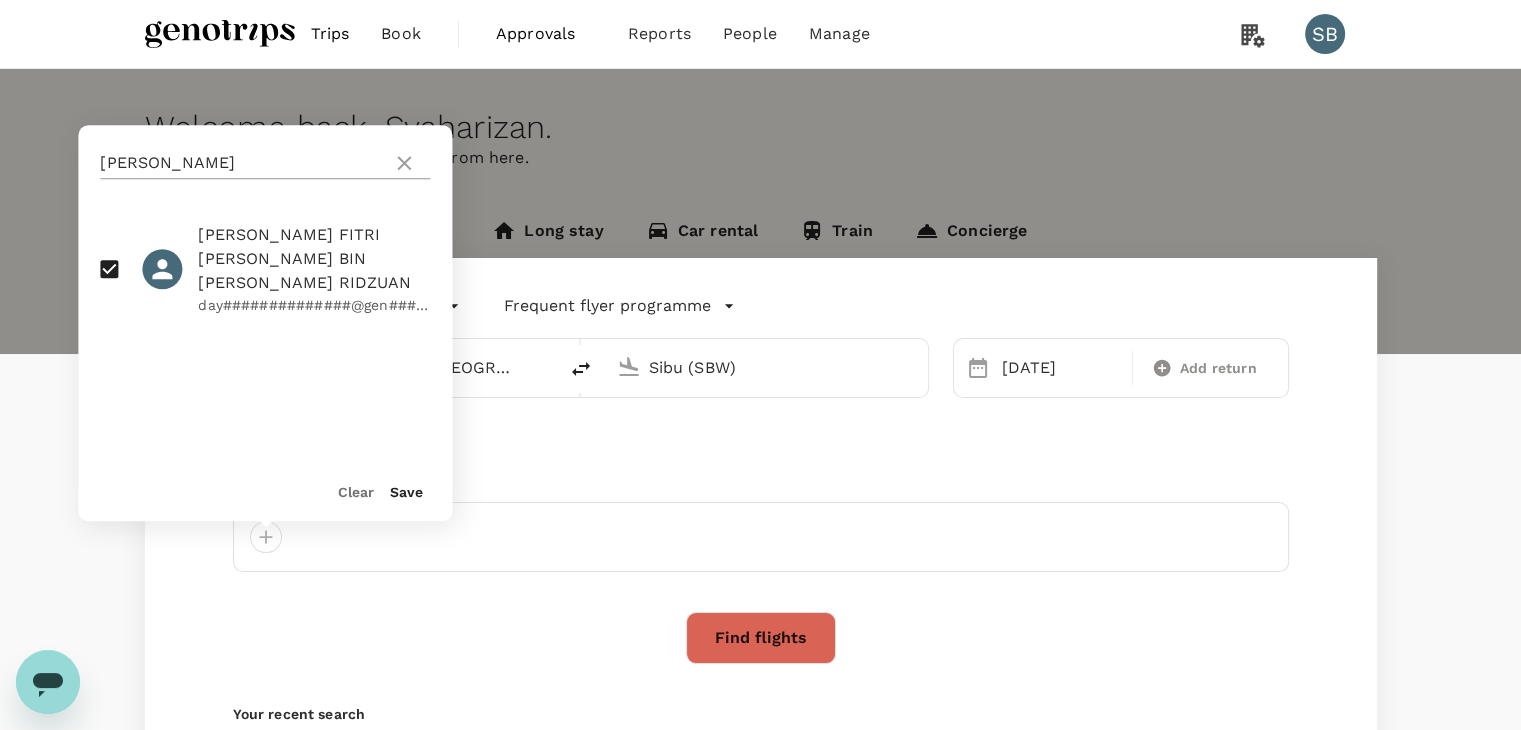 drag, startPoint x: 412, startPoint y: 161, endPoint x: 323, endPoint y: 158, distance: 89.050545 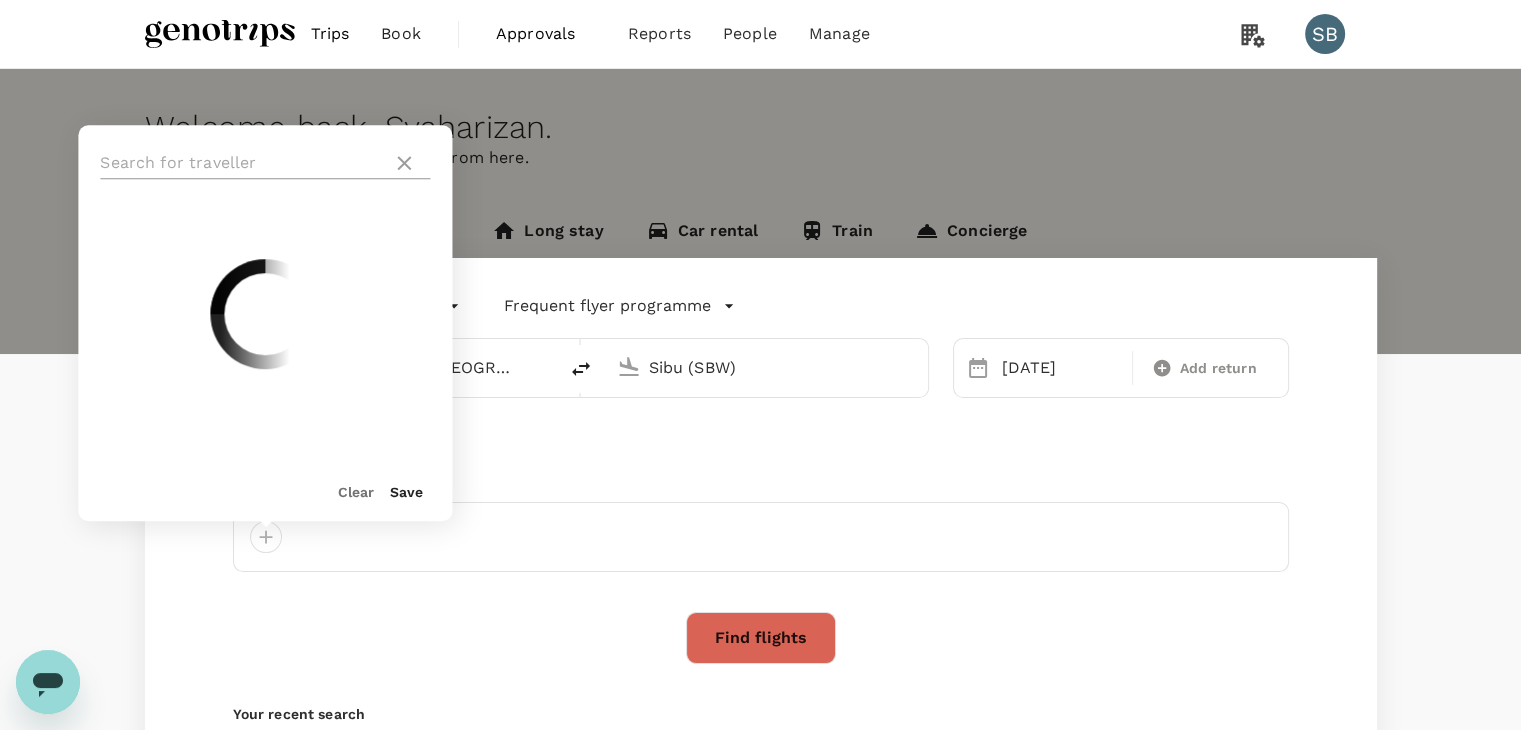 click at bounding box center (242, 163) 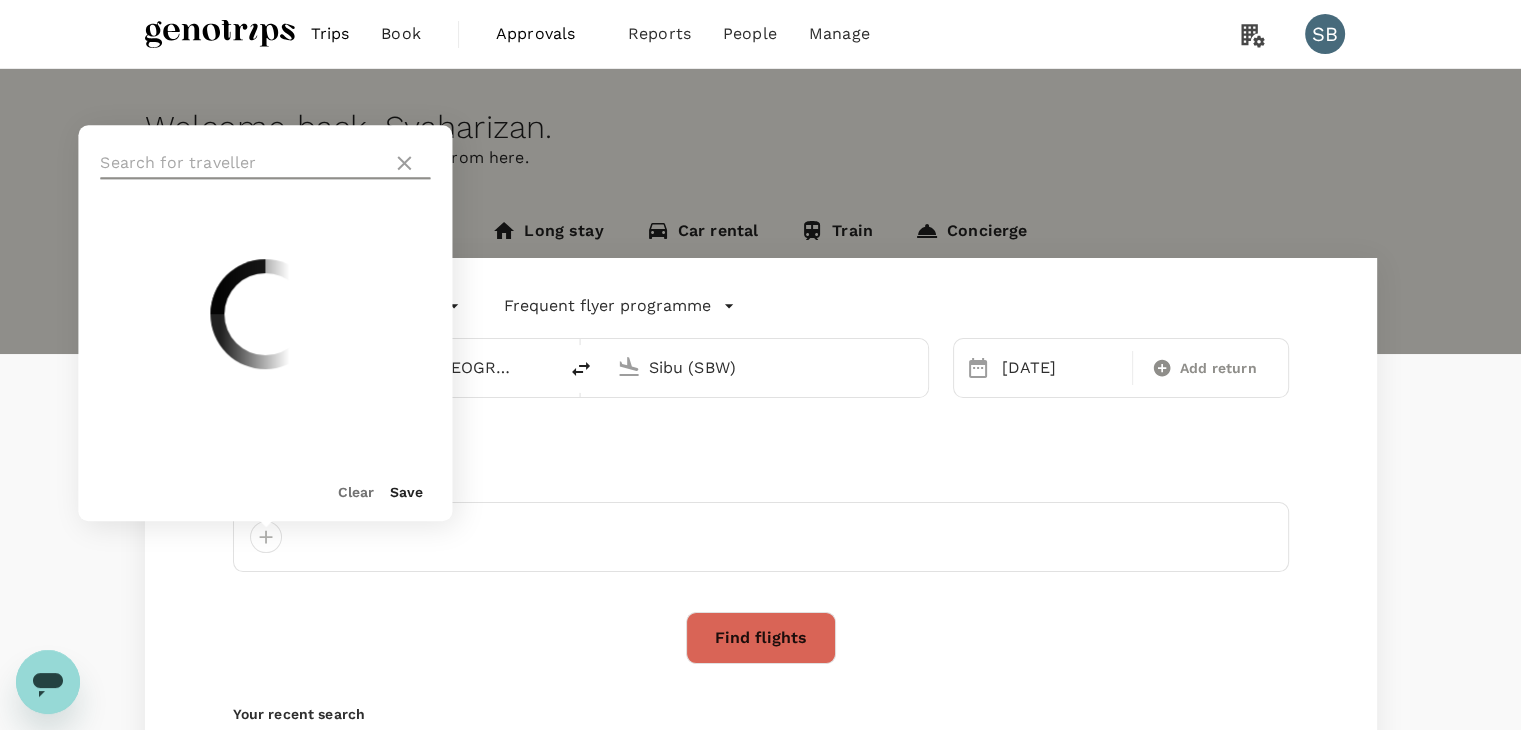 paste on "[PERSON_NAME]" 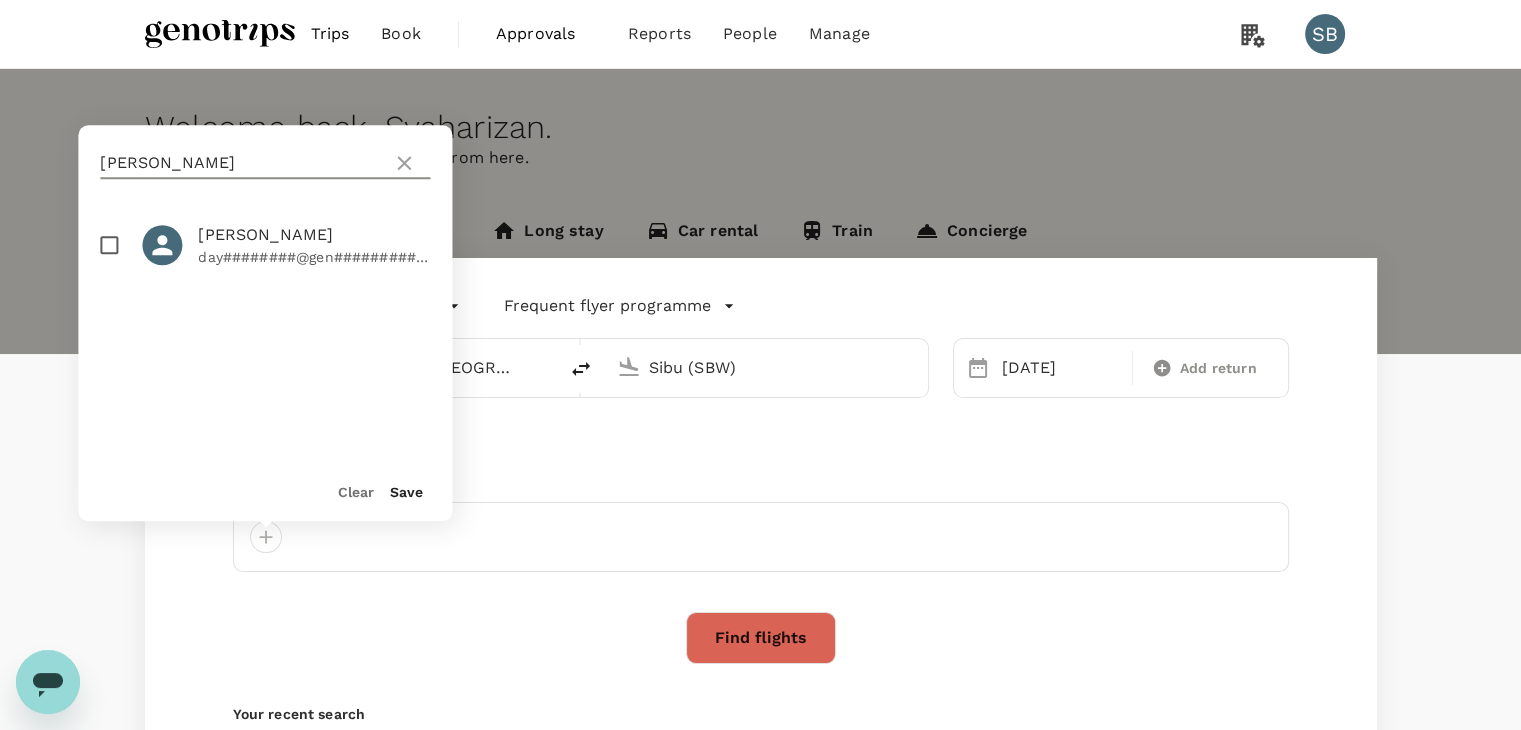 type on "[PERSON_NAME]" 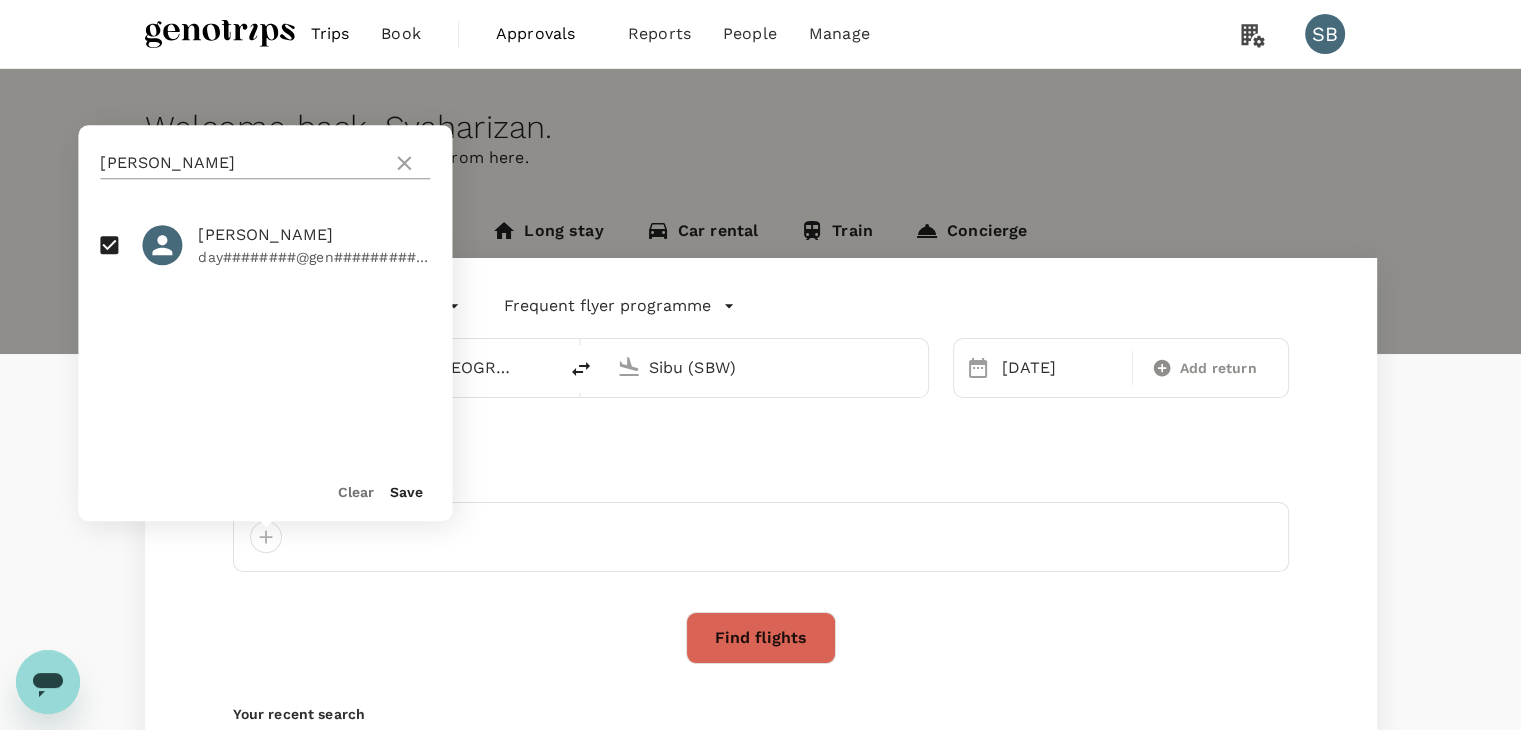 click 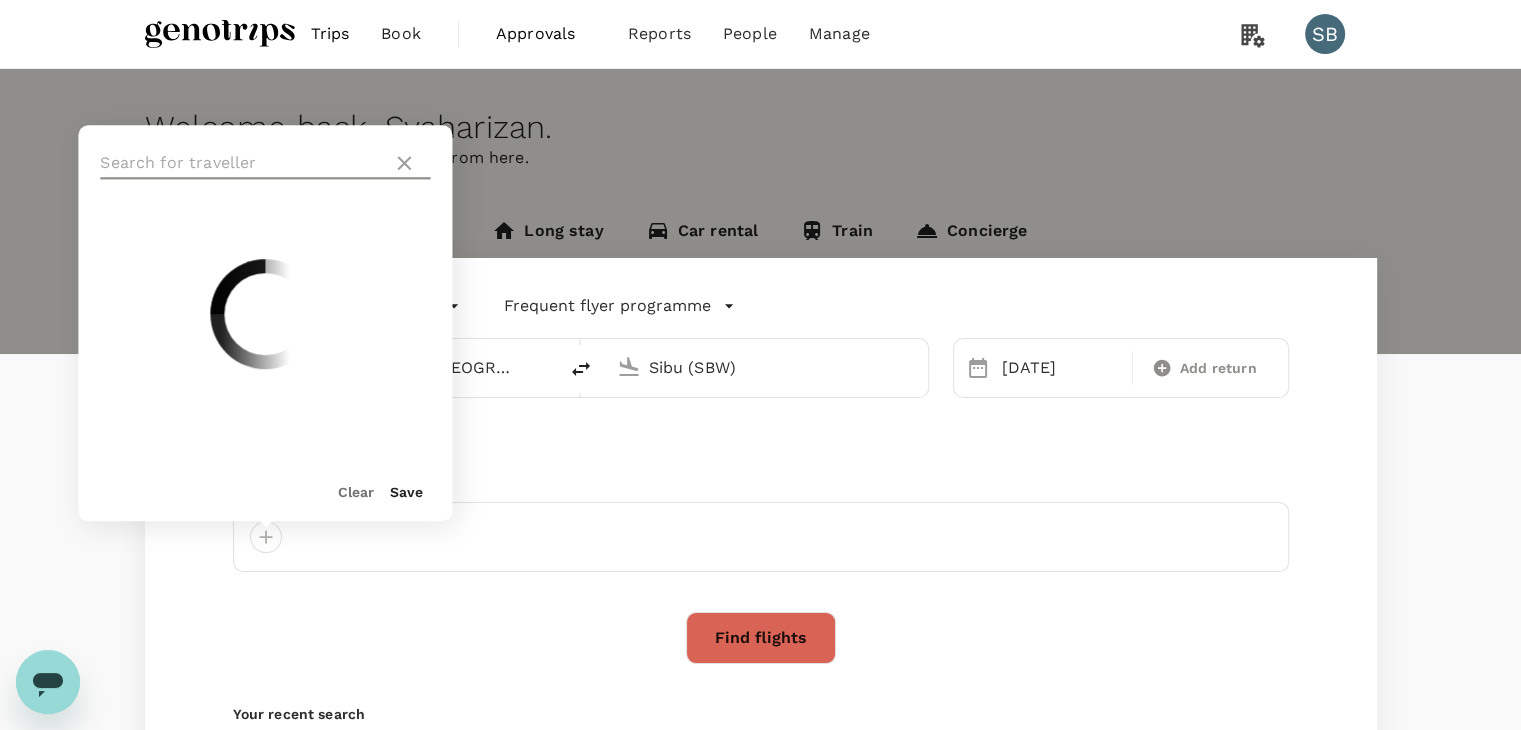 click at bounding box center [242, 163] 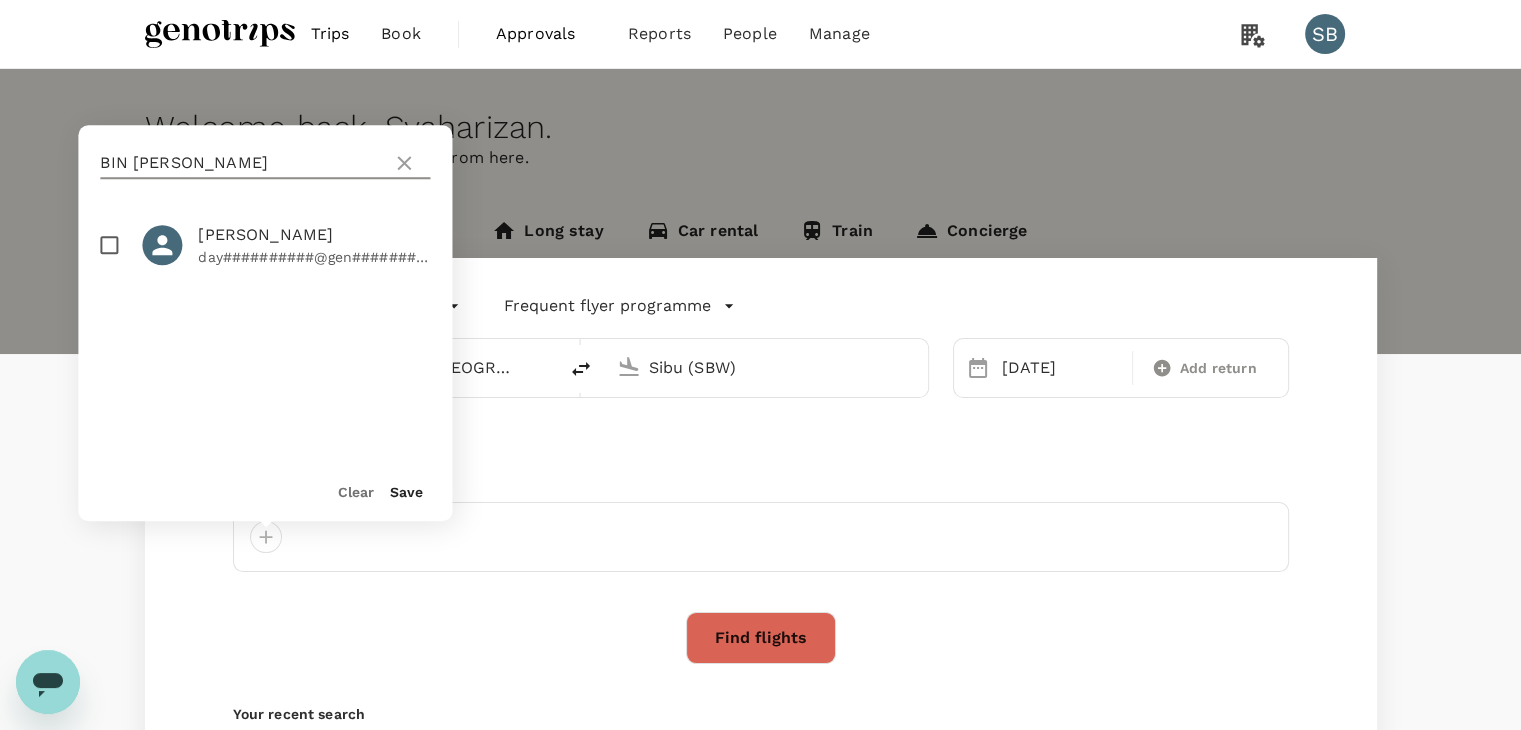 type on "BIN [PERSON_NAME]" 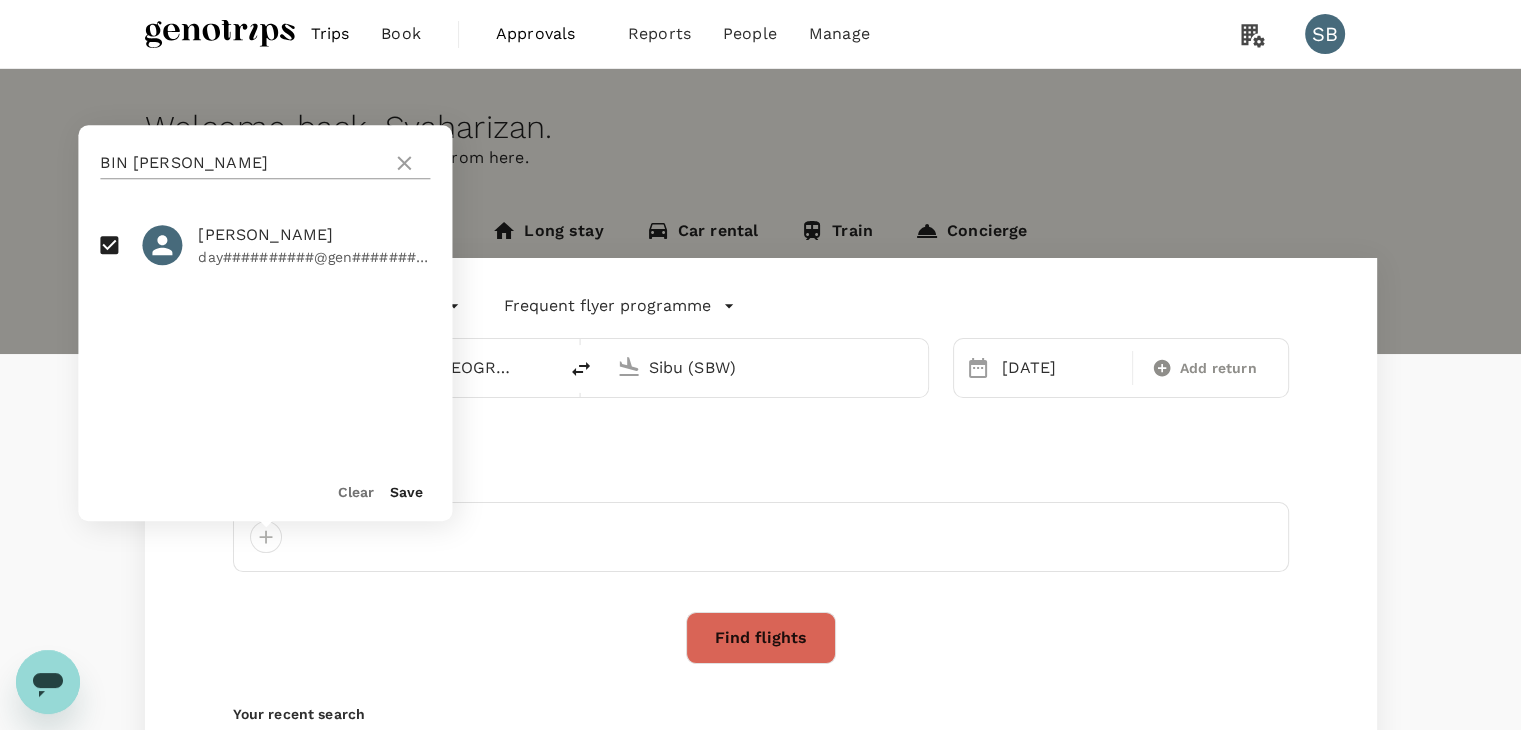 click 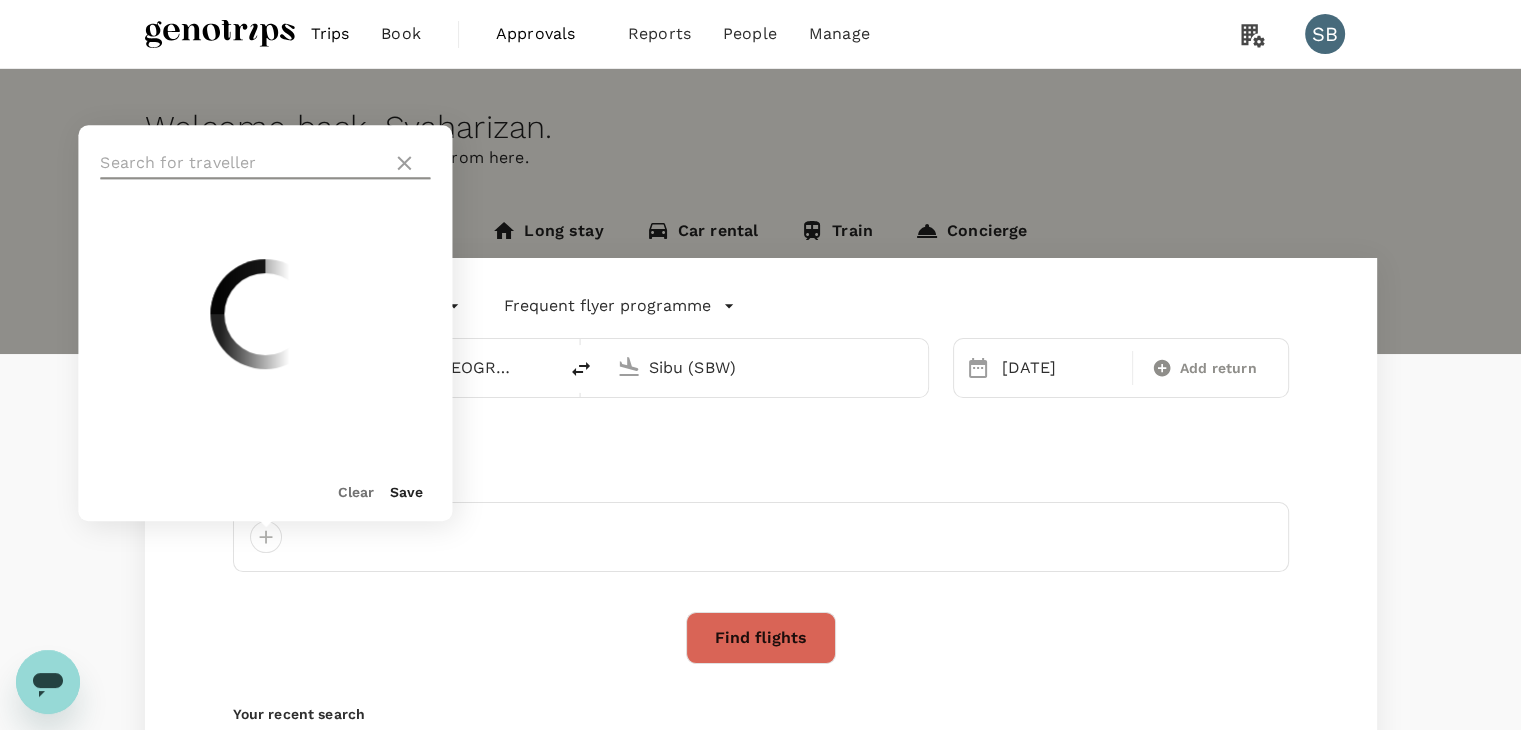 click at bounding box center [242, 163] 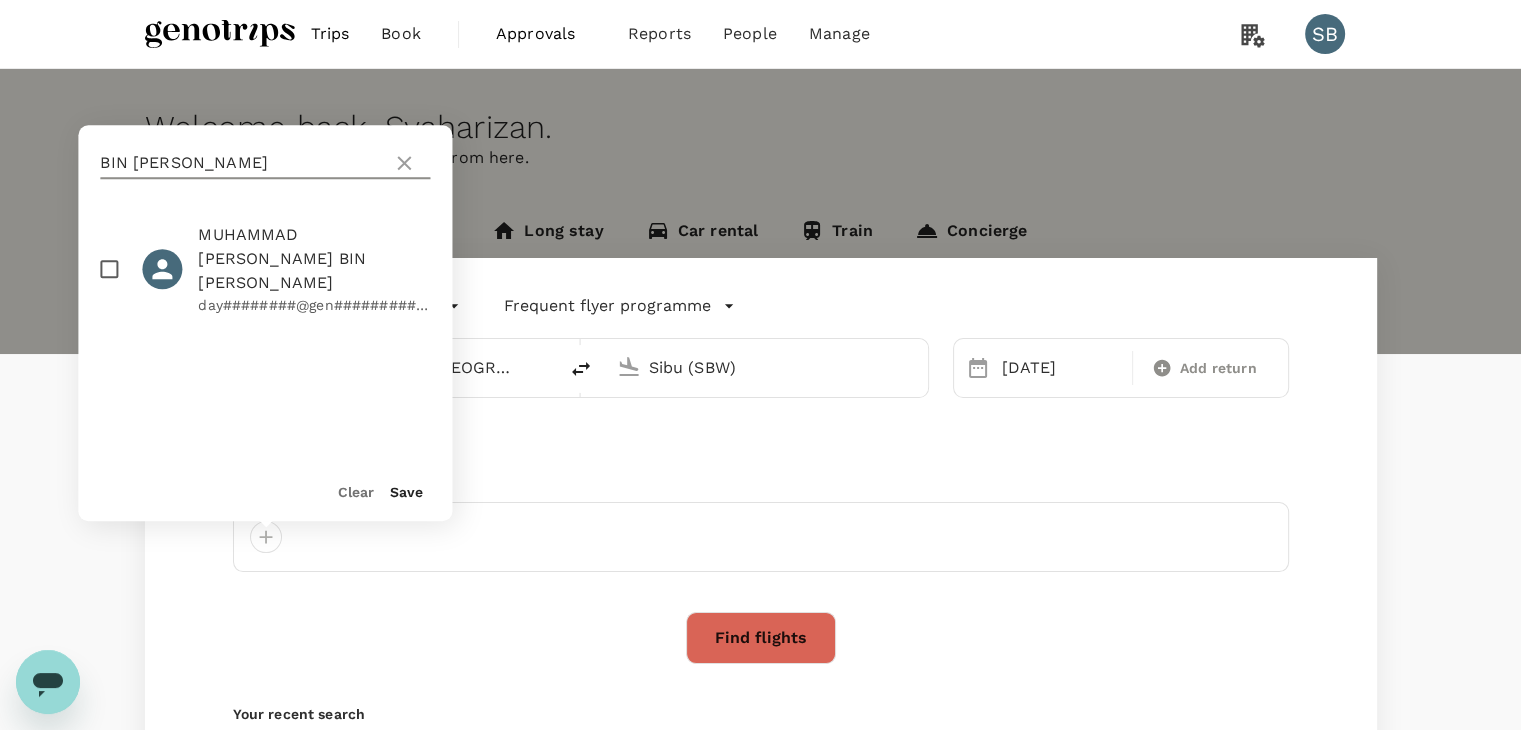 type on "BIN [PERSON_NAME]" 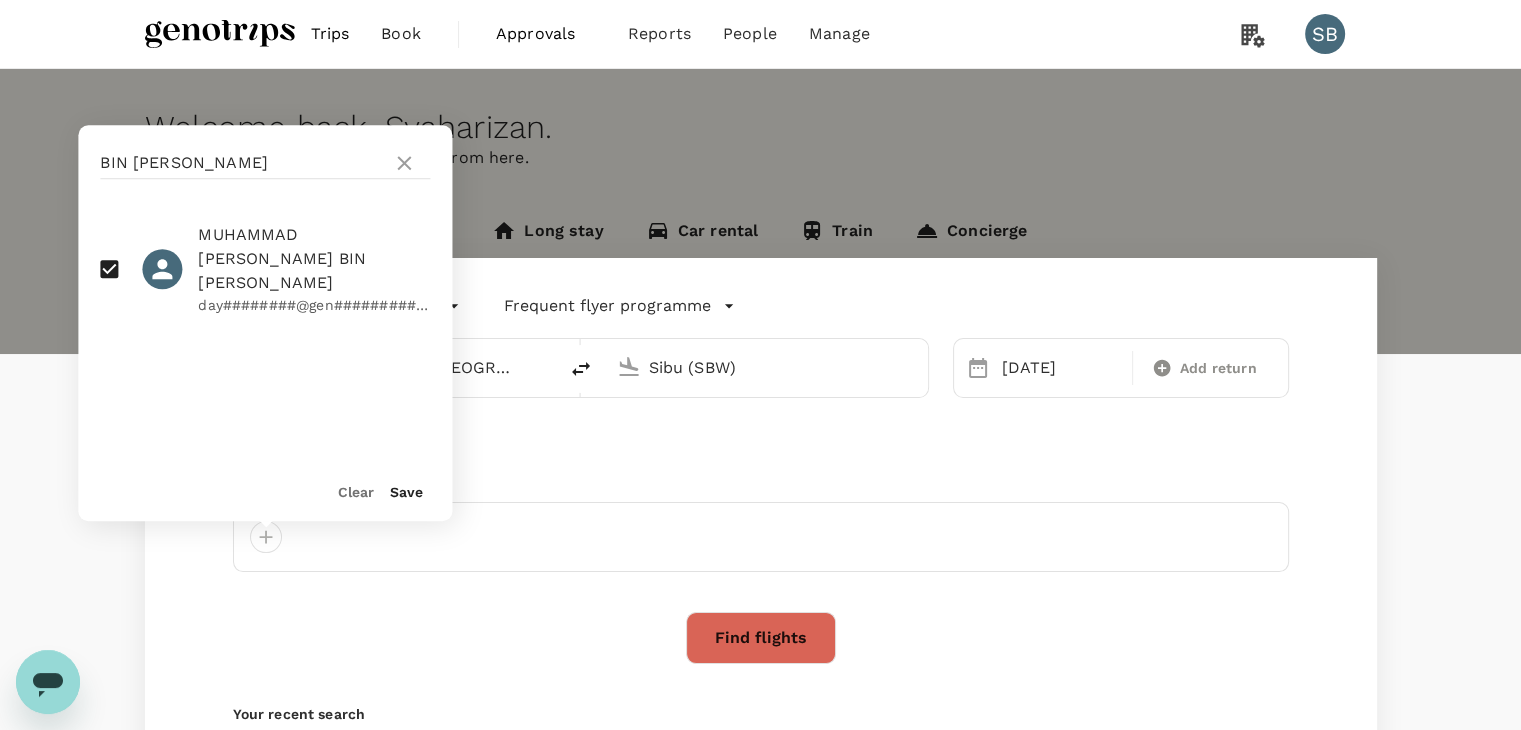 click on "Save" at bounding box center (406, 492) 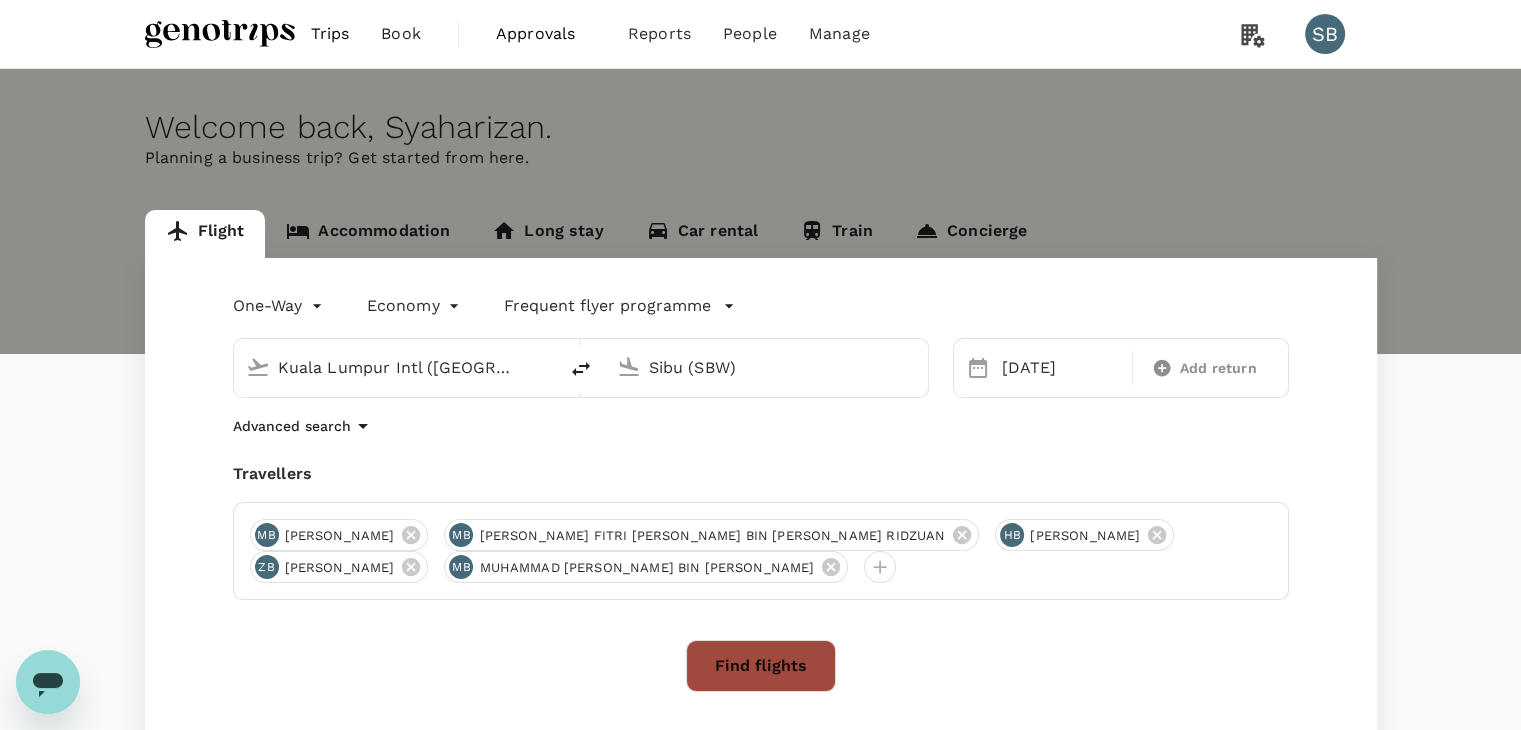 click on "Find flights" at bounding box center [761, 666] 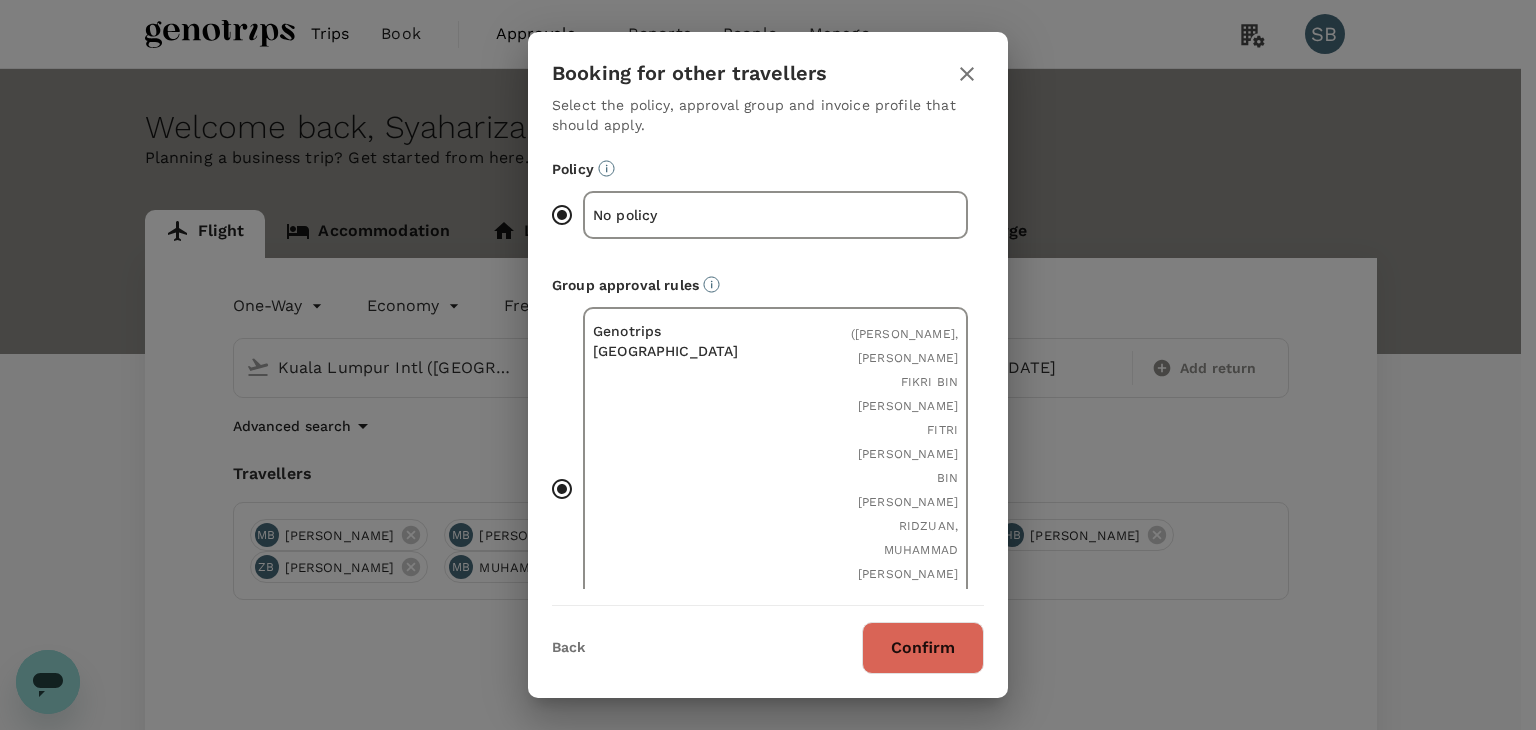 click on "Confirm" at bounding box center [923, 648] 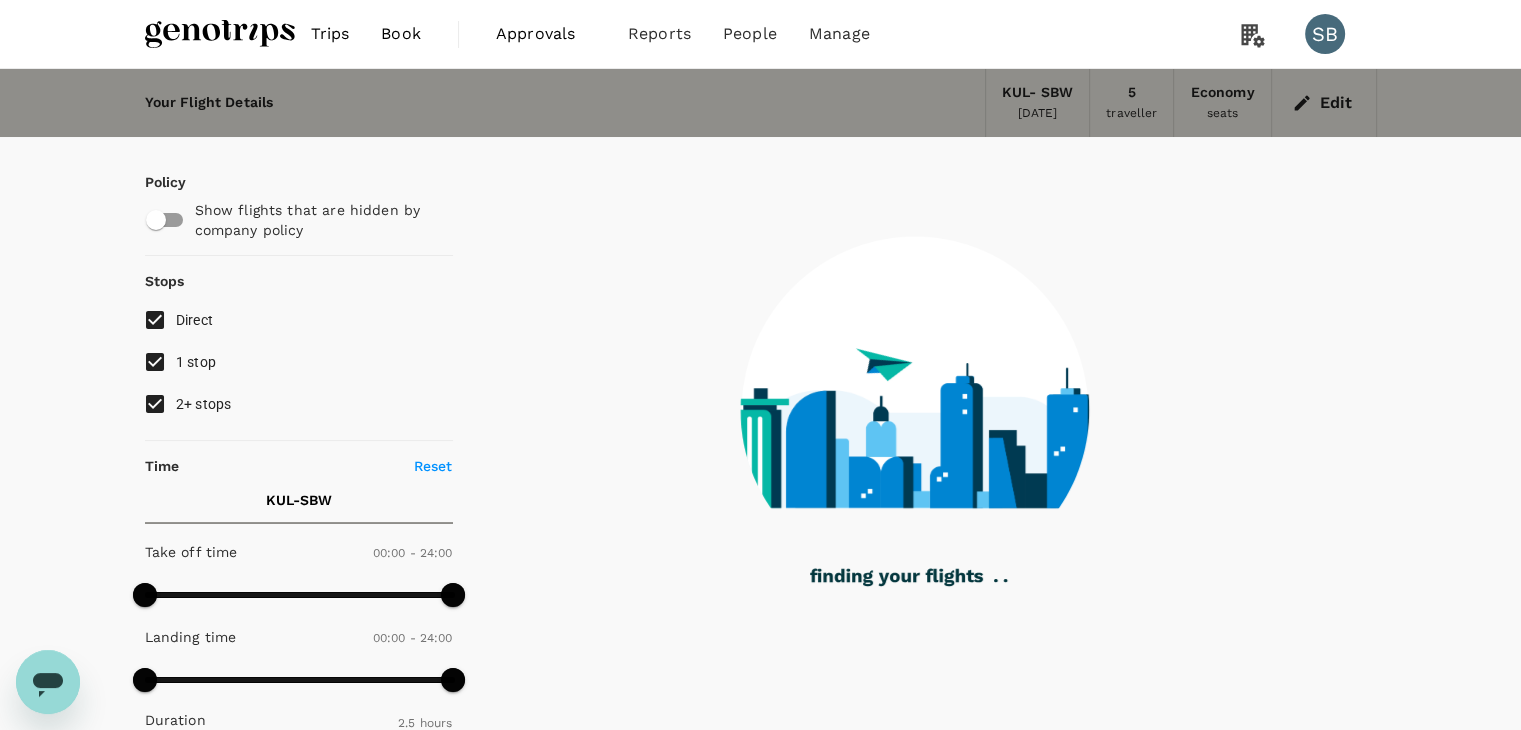 click on "2+ stops" at bounding box center (155, 404) 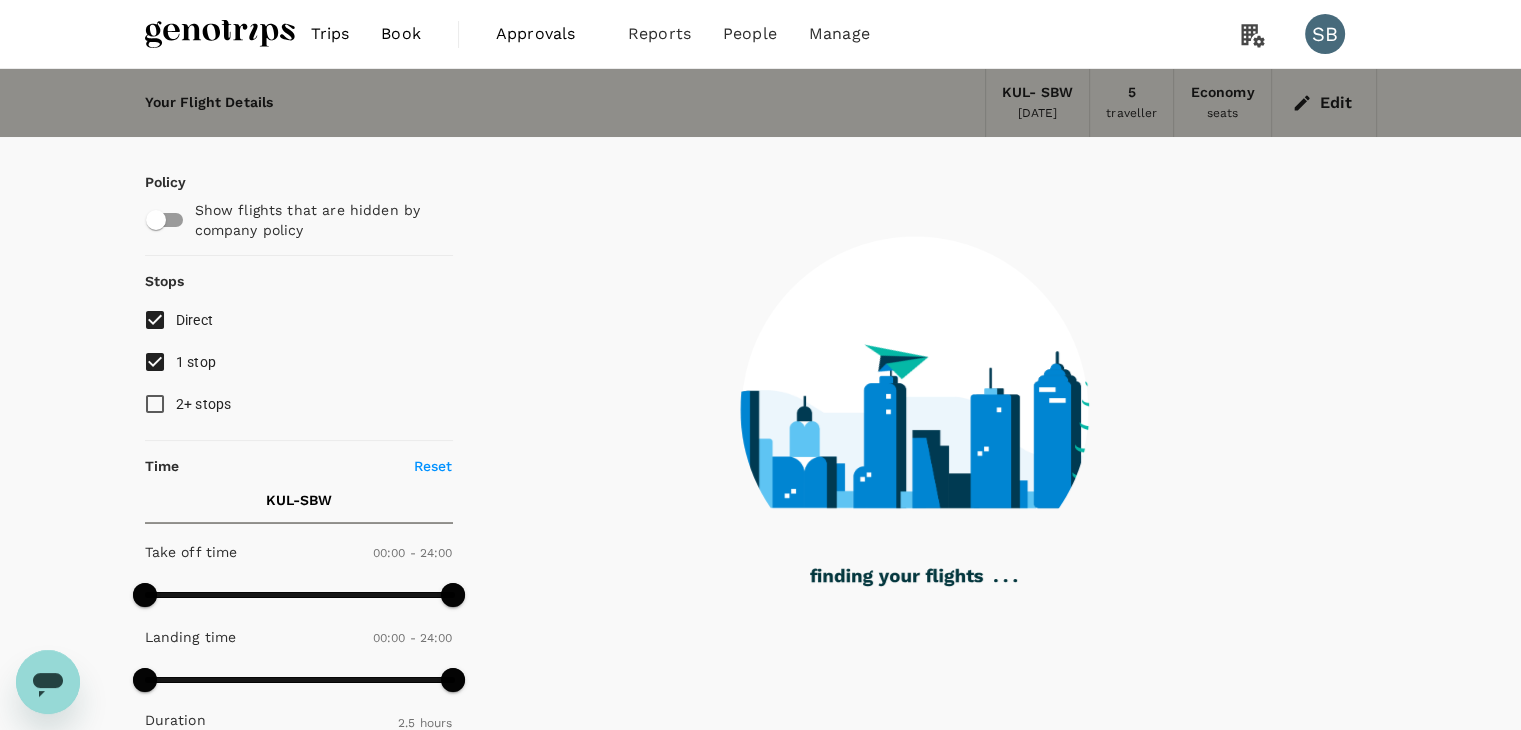 click on "1 stop" at bounding box center (155, 362) 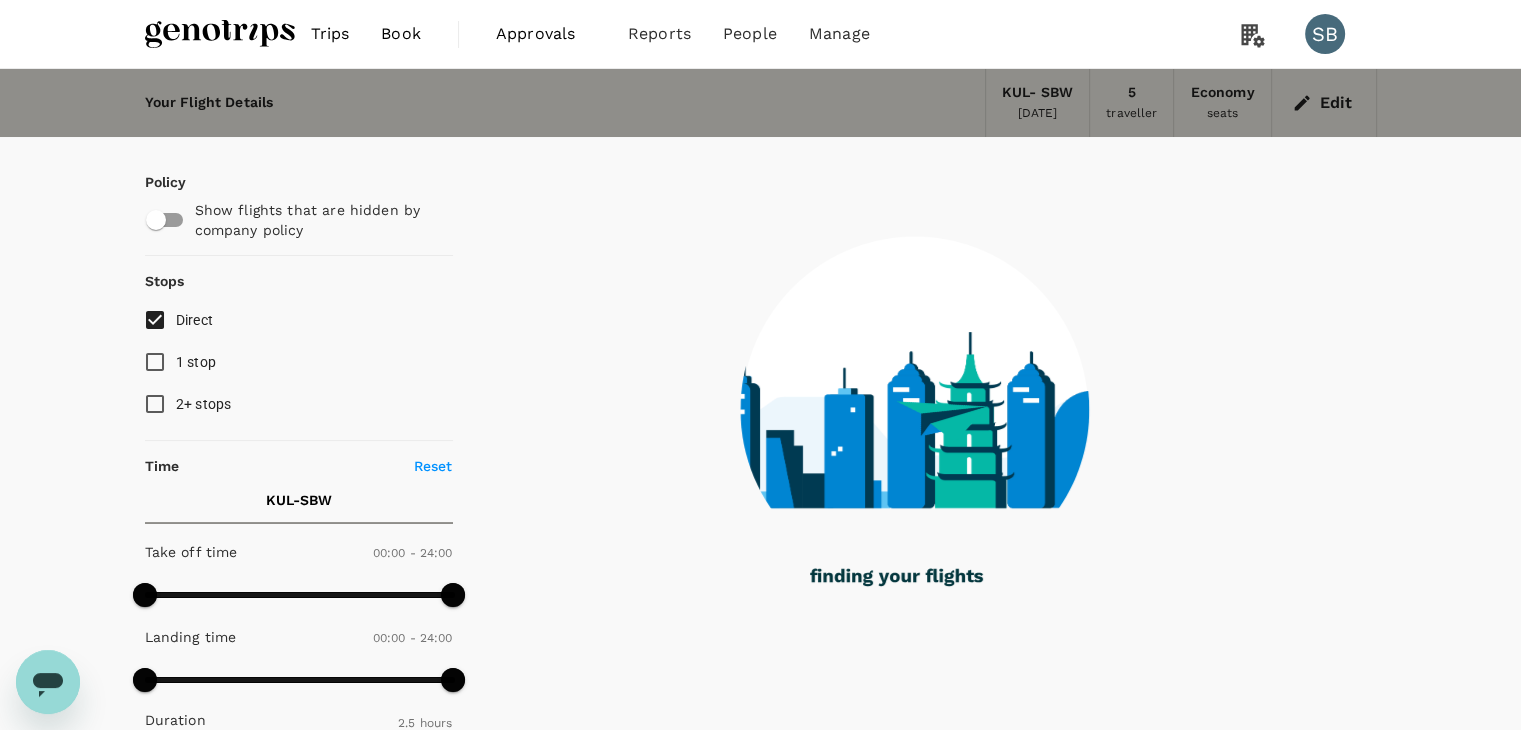 type on "975" 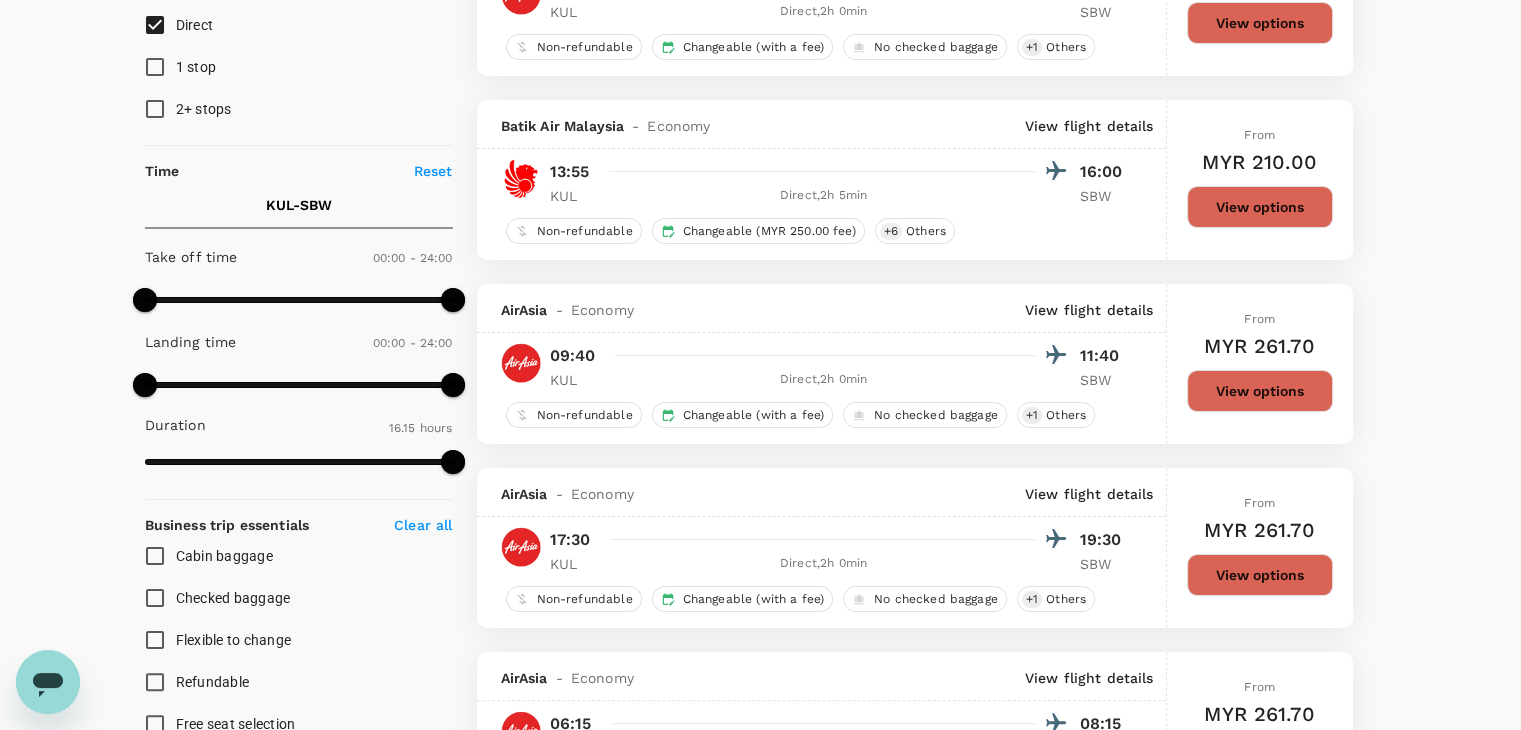scroll, scrollTop: 300, scrollLeft: 0, axis: vertical 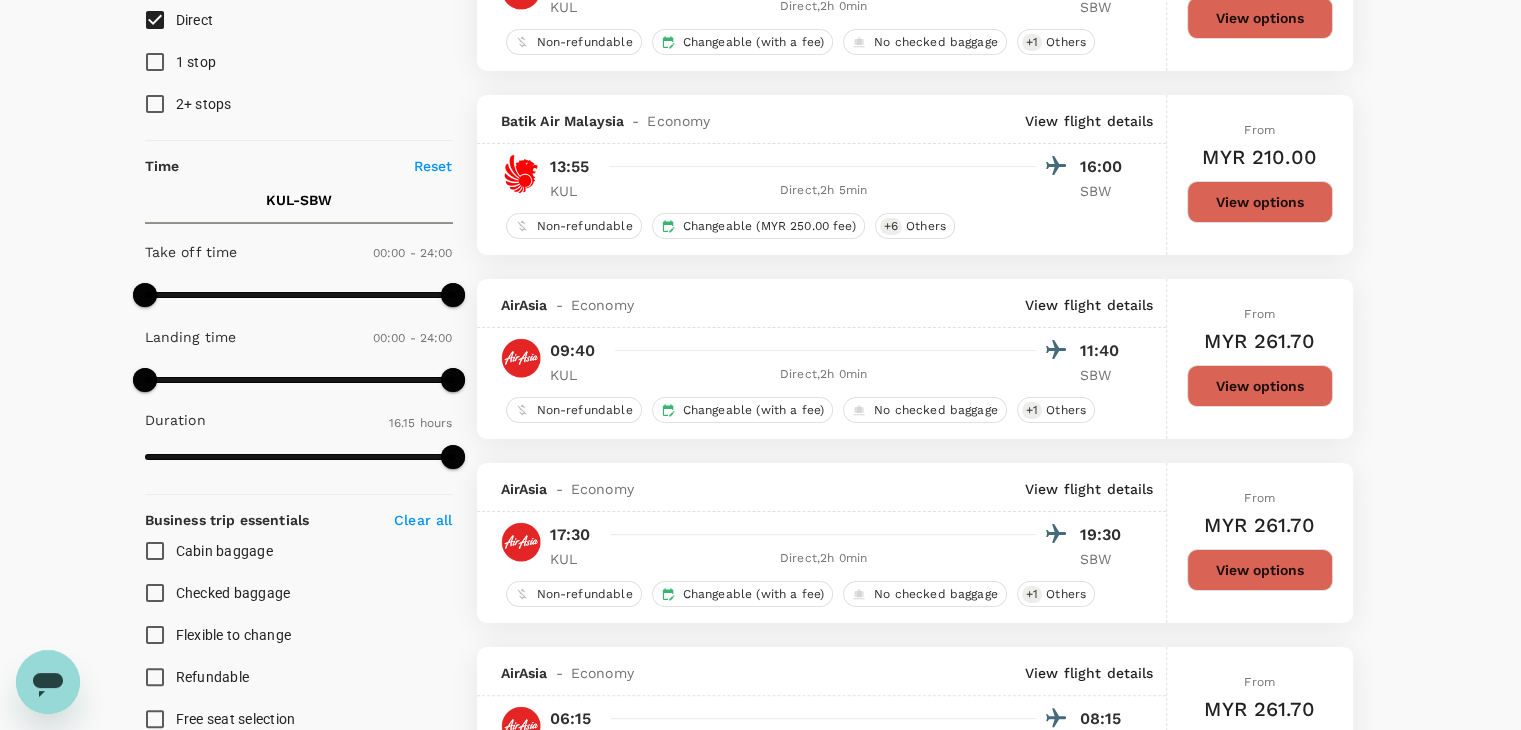 click on "View options" at bounding box center [1260, 386] 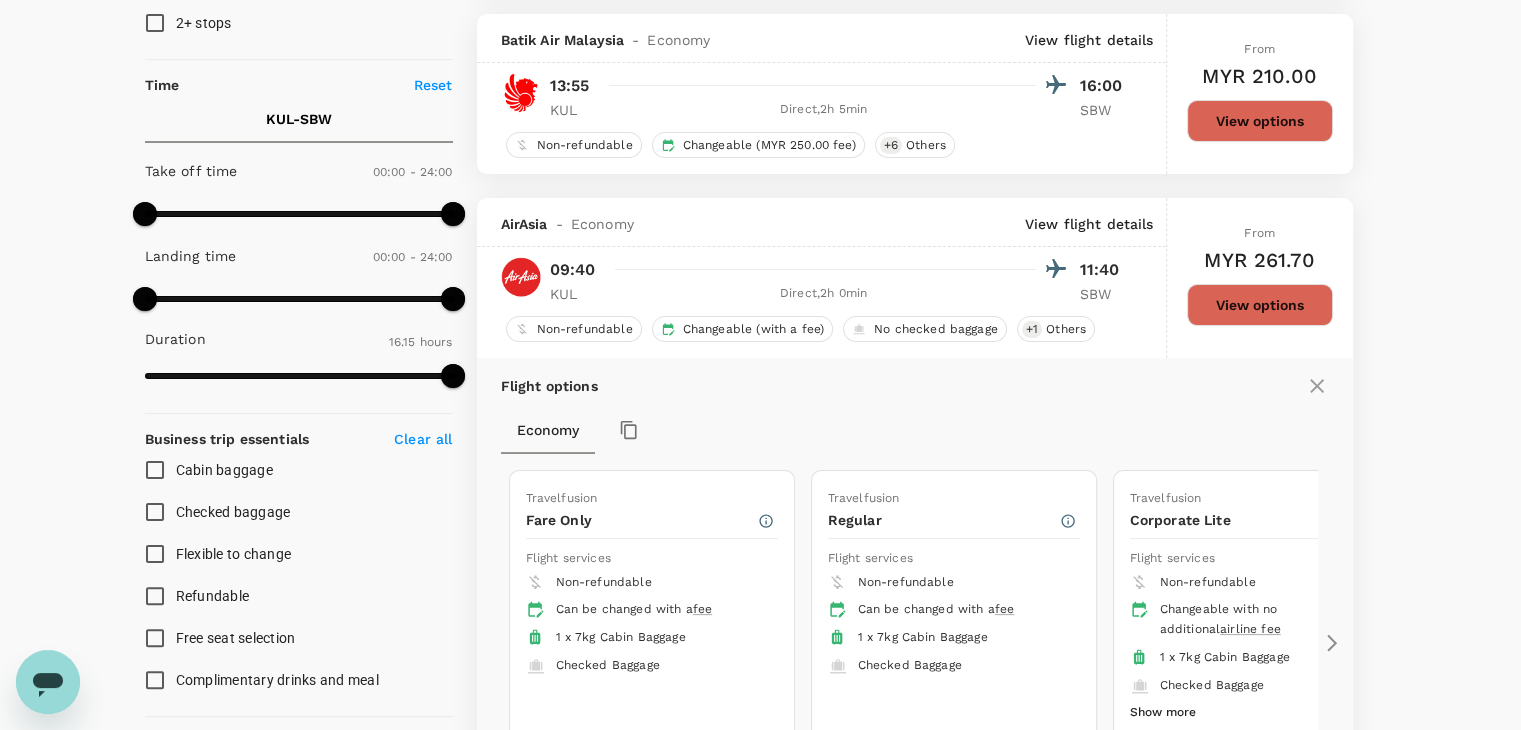 scroll, scrollTop: 579, scrollLeft: 0, axis: vertical 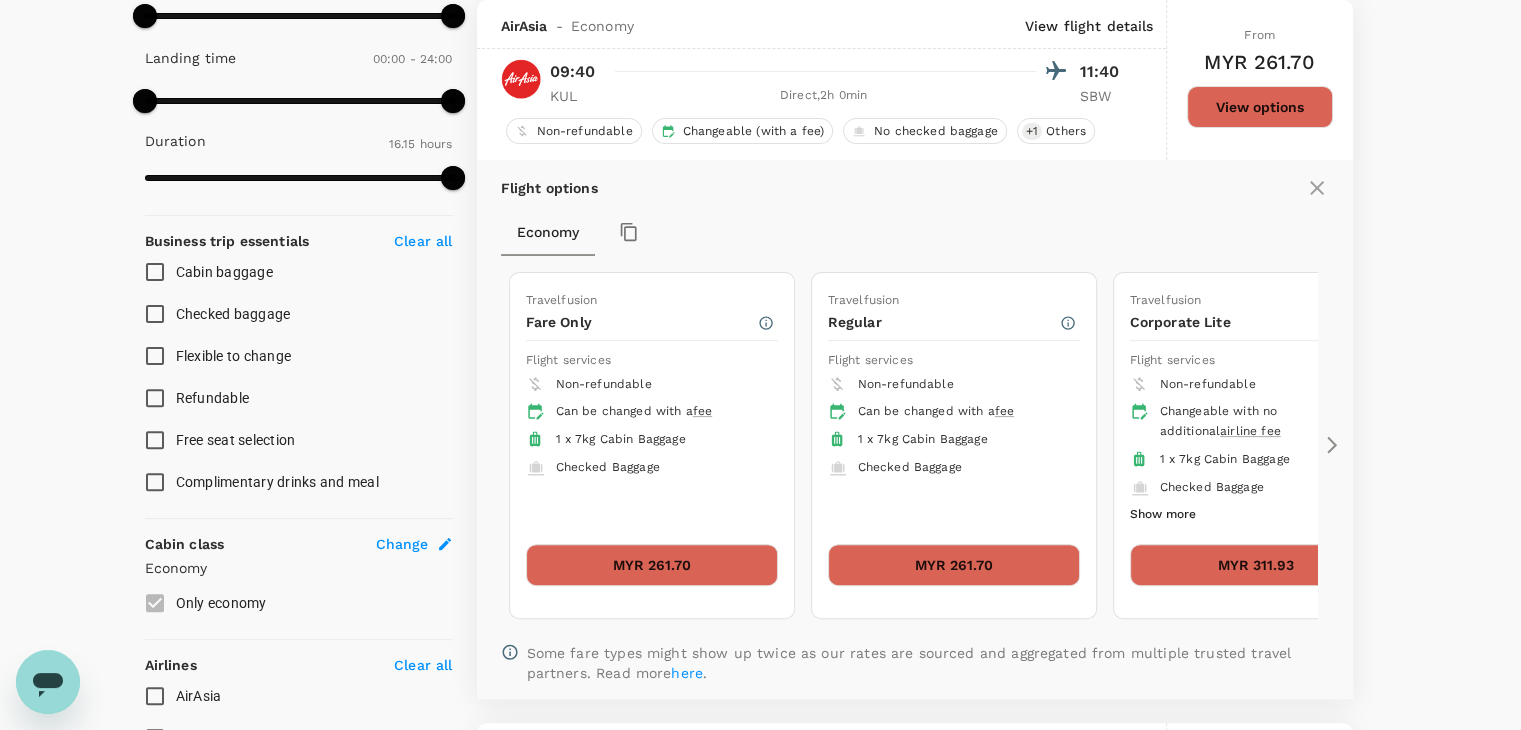 click on "MYR 261.70" at bounding box center (652, 565) 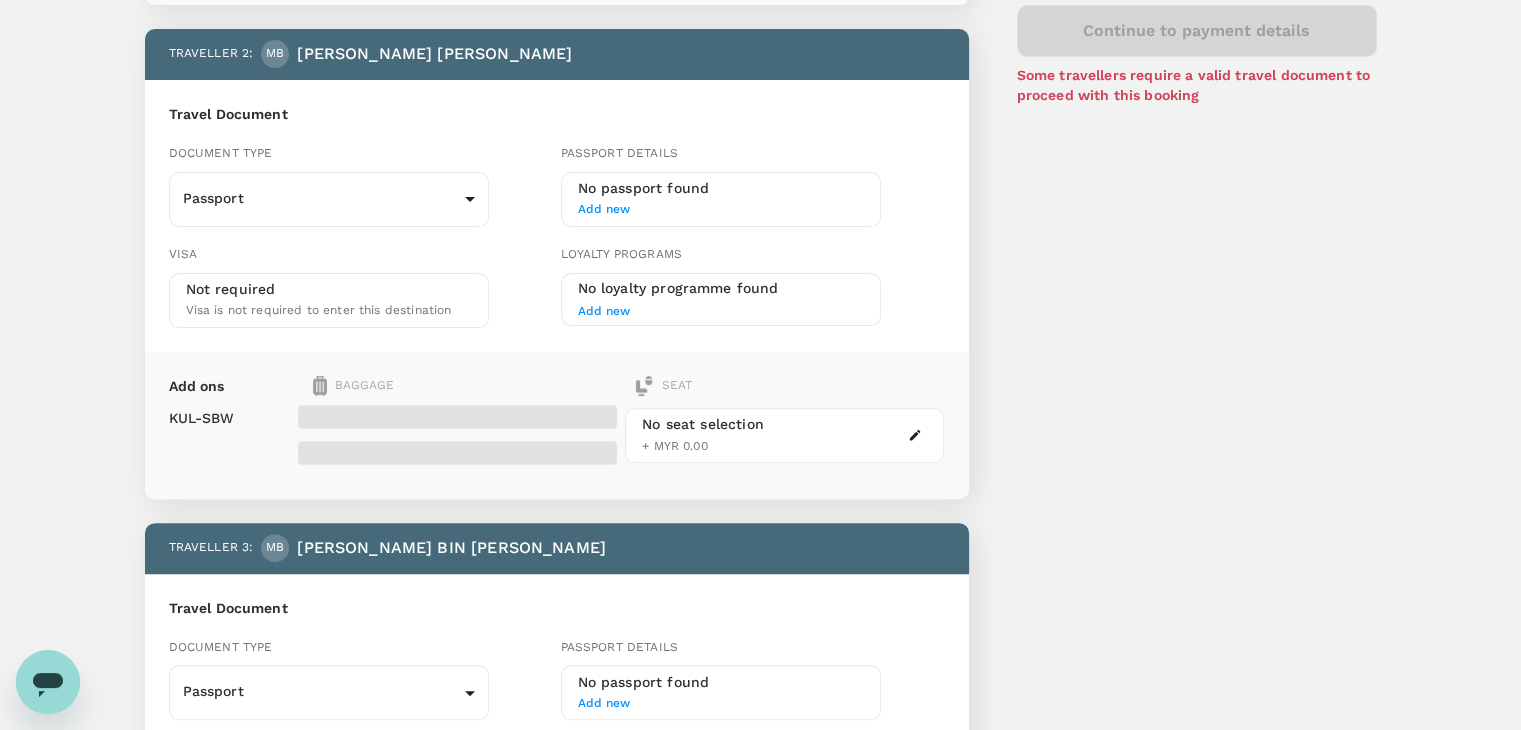 scroll, scrollTop: 0, scrollLeft: 0, axis: both 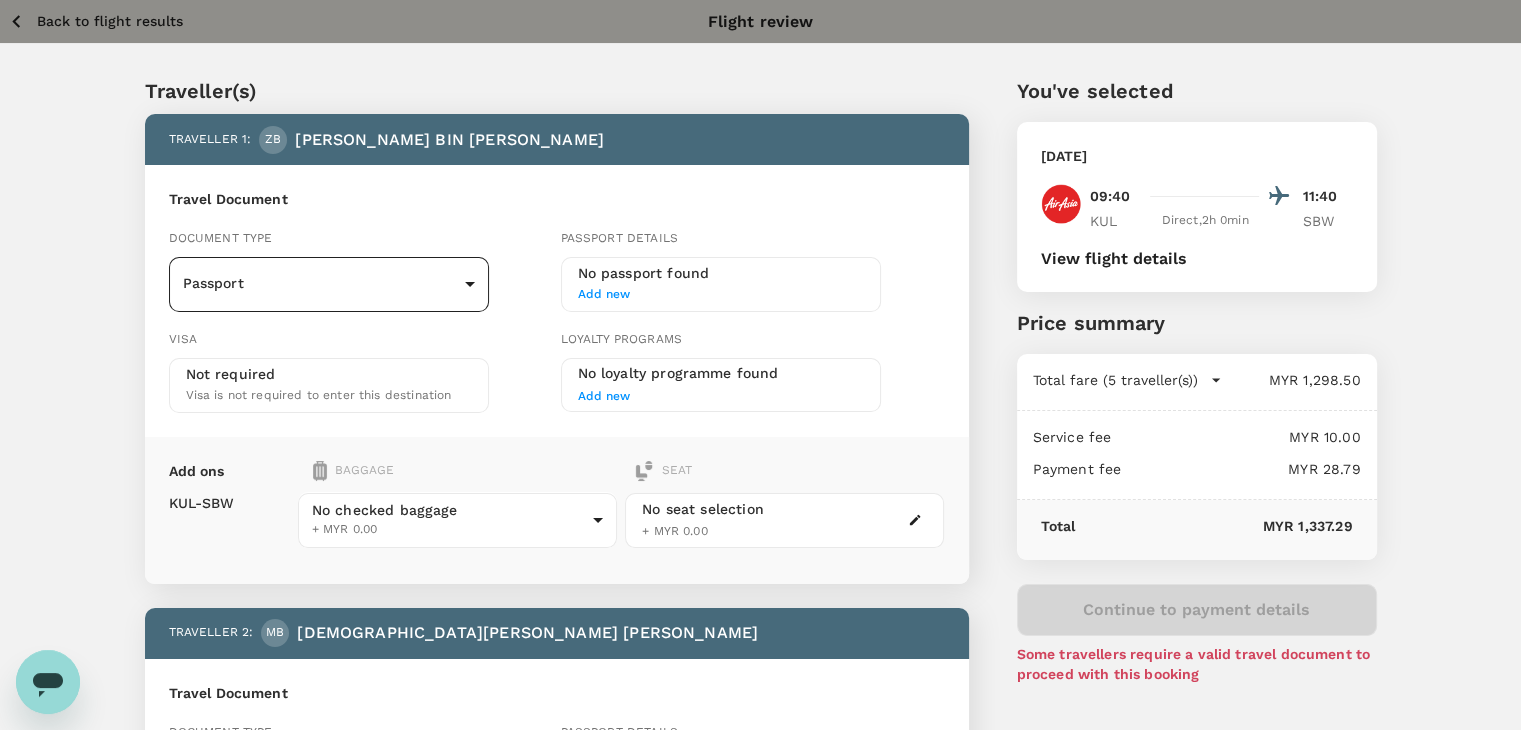 click on "Back to flight results Flight review Traveller(s) Traveller   1 : ZB [PERSON_NAME]   BIN MAT ZAMRI Travel Document Document type Passport Passport ​ Passport details No passport found Add new Visa Not required Visa is not required to enter this destination Loyalty programs No loyalty programme found Add new Add ons Baggage Seat KUL  -  SBW No checked baggage + MYR 0.00 ​ No seat selection + MYR 0.00 Traveller   2 : MB [PERSON_NAME] Travel Document Document type Passport Passport ​ Passport details No passport found Add new Visa Not required Visa is not required to enter this destination Loyalty programs No loyalty programme found Add new Add ons Baggage Seat KUL  -  SBW No checked baggage + MYR 0.00 ​ No seat selection + MYR 0.00 Traveller   3 : MB MUHAMAD FITRI HAIKAL   BIN MUHAMAD RIDZUAN Travel Document Document type Passport Passport ​ Passport details No passport found Add new Visa Not required Visa is not required to enter this destination Loyalty programs Add new Add ons KUL" at bounding box center [760, 1406] 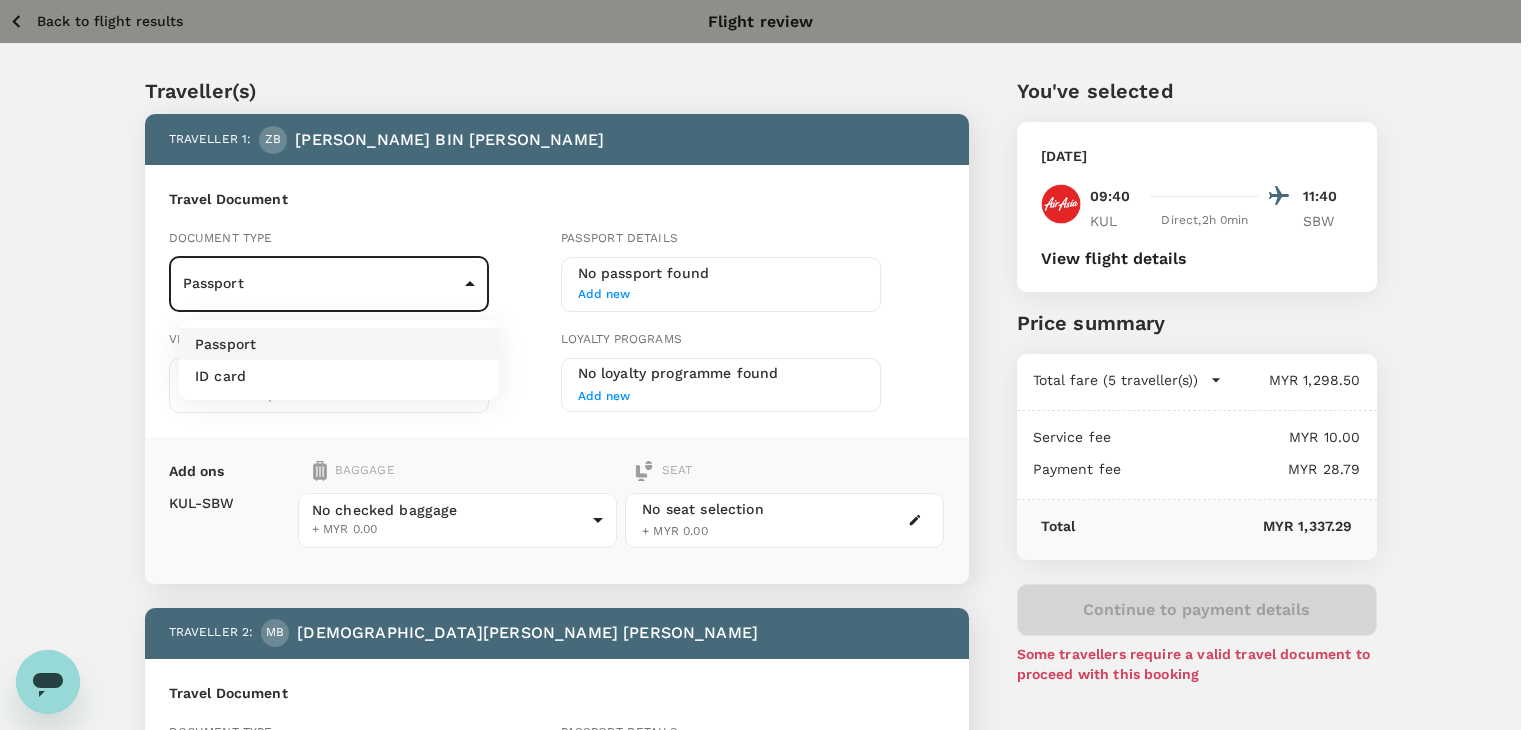 click on "ID card" at bounding box center [339, 376] 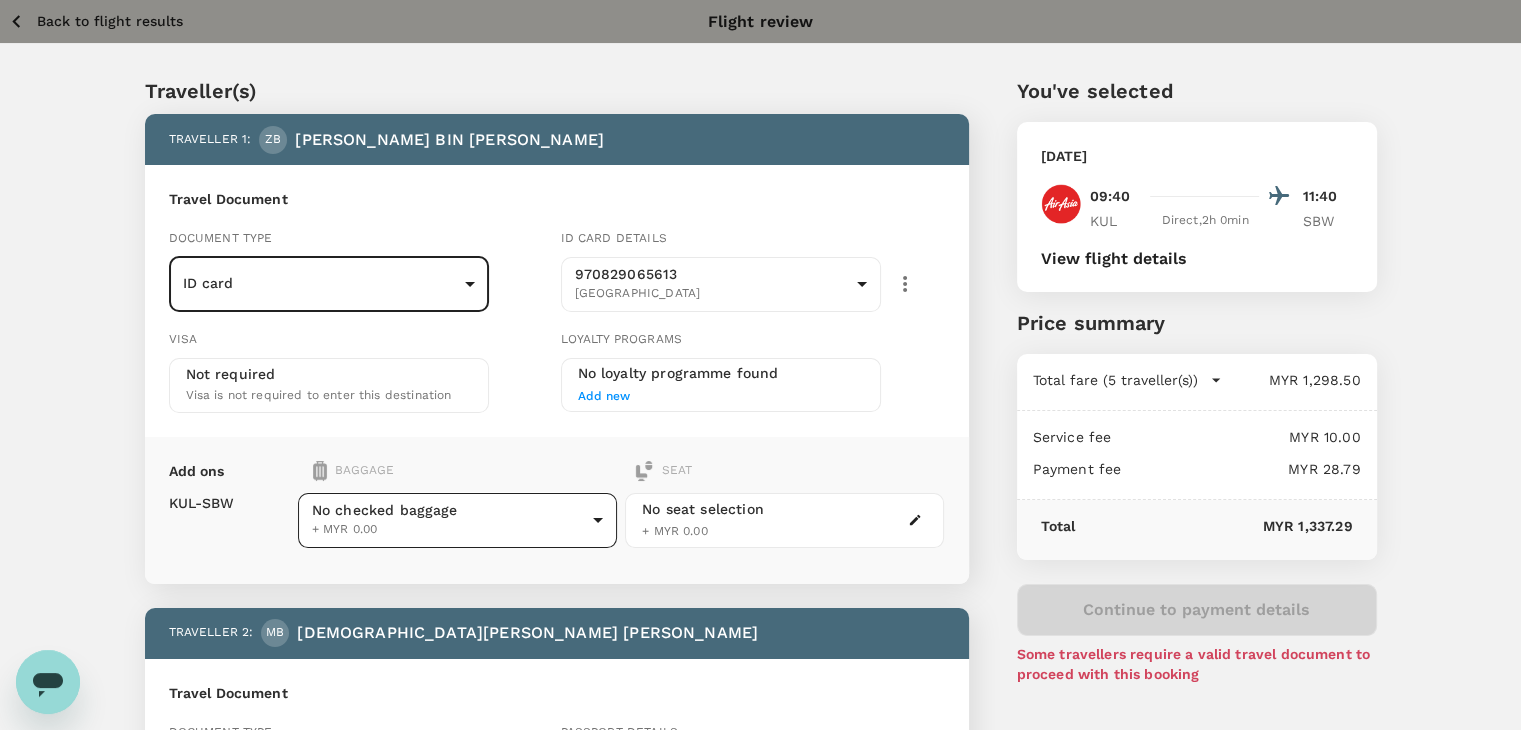 click on "Back to flight results Flight review Traveller(s) Traveller   1 : ZB [PERSON_NAME]   BIN MAT ZAMRI Travel Document Document type ID card Id card ​ Id card details 970829065613 Malaysia 9f4cd227-314a-43f8-a0ba-9c63e71631c1 ​ Visa Not required Visa is not required to enter this destination Loyalty programs No loyalty programme found Add new Add ons Baggage Seat KUL  -  SBW No checked baggage + MYR 0.00 ​ No seat selection + MYR 0.00 Traveller   2 : MB [PERSON_NAME] Travel Document Document type Passport Passport ​ Passport details No passport found Add new Visa Not required Visa is not required to enter this destination Loyalty programs No loyalty programme found Add new Add ons Baggage Seat KUL  -  SBW No checked baggage + MYR 0.00 ​ No seat selection + MYR 0.00 Traveller   3 : MB MUHAMAD FITRI HAIKAL   BIN MUHAMAD RIDZUAN Travel Document Document type Passport Passport ​ Passport details No passport found Add new Visa Not required Visa is not required to enter this destination" at bounding box center (760, 1406) 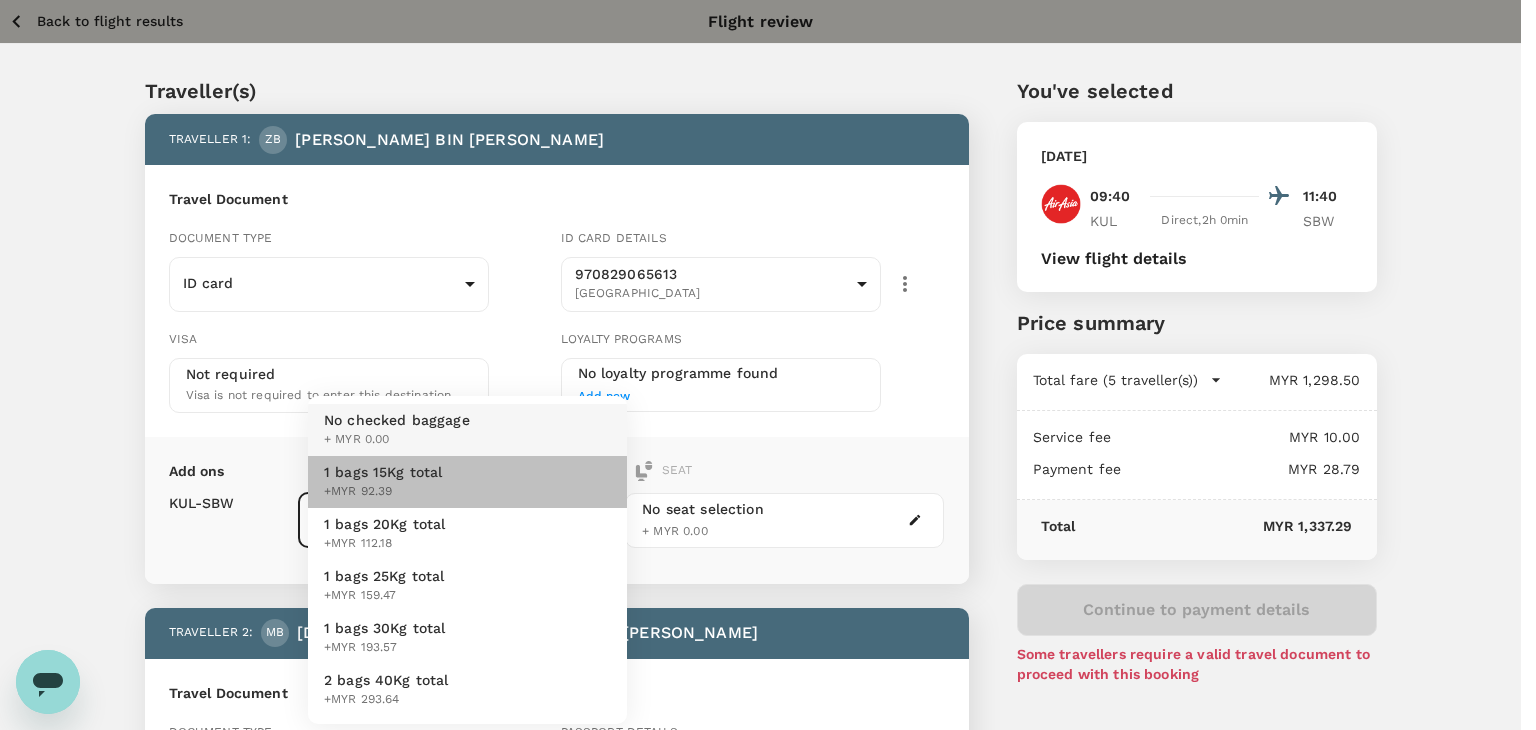 click on "1 bags 15Kg total +MYR 92.39" at bounding box center (467, 482) 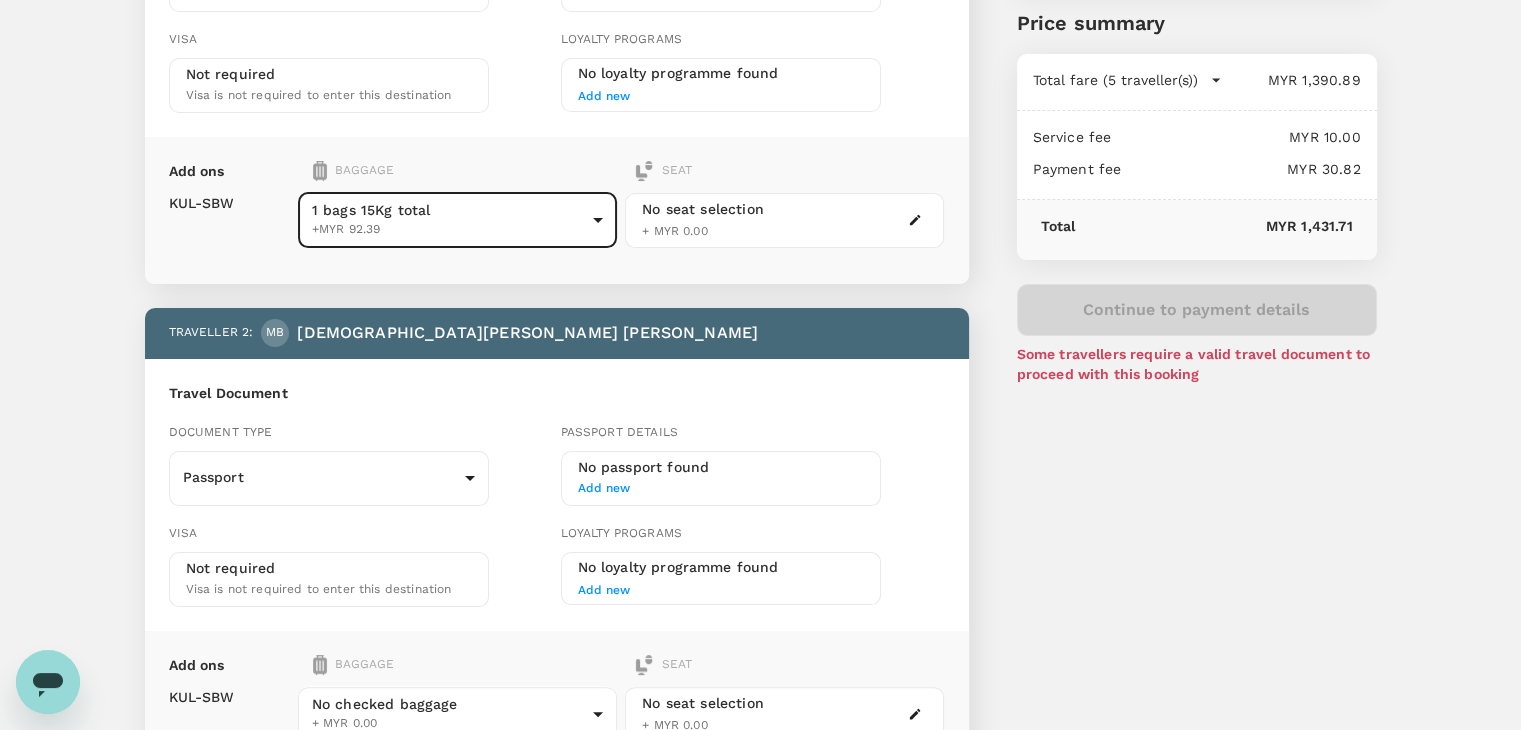 scroll, scrollTop: 500, scrollLeft: 0, axis: vertical 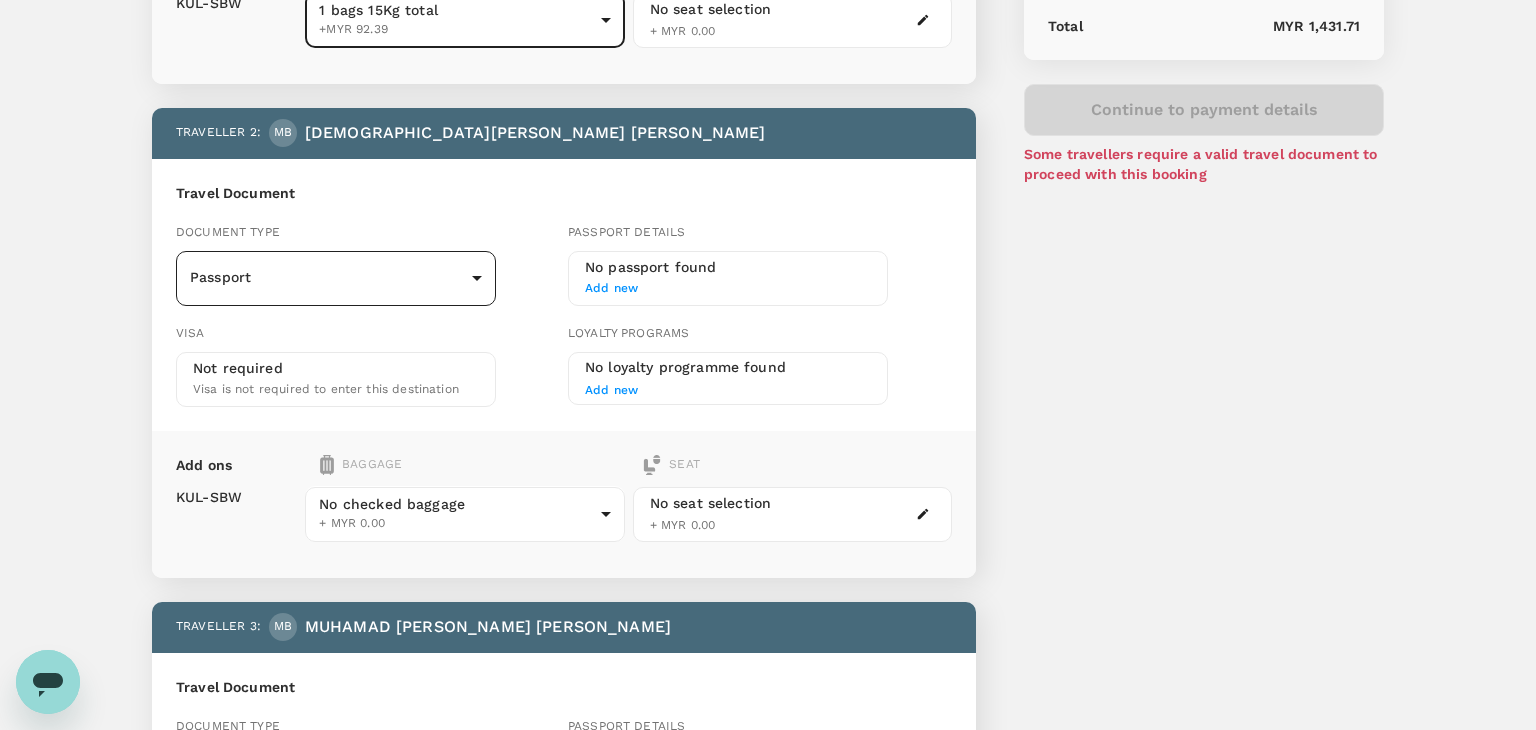 click on "Back to flight results Flight review Traveller(s) Traveller   1 : ZB [PERSON_NAME]   BIN MAT ZAMRI Travel Document Document type ID card Id card ​ Id card details 970829065613 Malaysia 9f4cd227-314a-43f8-a0ba-9c63e71631c1 ​ Visa Not required Visa is not required to enter this destination Loyalty programs No loyalty programme found Add new Add ons Baggage Seat KUL  -  SBW 1 bags 15Kg total +MYR 92.39 1 - 92.39 ​ No seat selection + MYR 0.00 Traveller   2 : MB [PERSON_NAME] FIKRI   BIN JUHARI Travel Document Document type Passport Passport ​ Passport details No passport found Add new Visa Not required Visa is not required to enter this destination Loyalty programs No loyalty programme found Add new Add ons Baggage Seat KUL  -  SBW No checked baggage + MYR 0.00 ​ No seat selection + MYR 0.00 Traveller   3 : MB MUHAMAD FITRI HAIKAL   BIN MUHAMAD RIDZUAN Travel Document Document type Passport Passport ​ Passport details No passport found Add new Visa Not required Loyalty programs Add new Add ons Baggage" at bounding box center [768, 906] 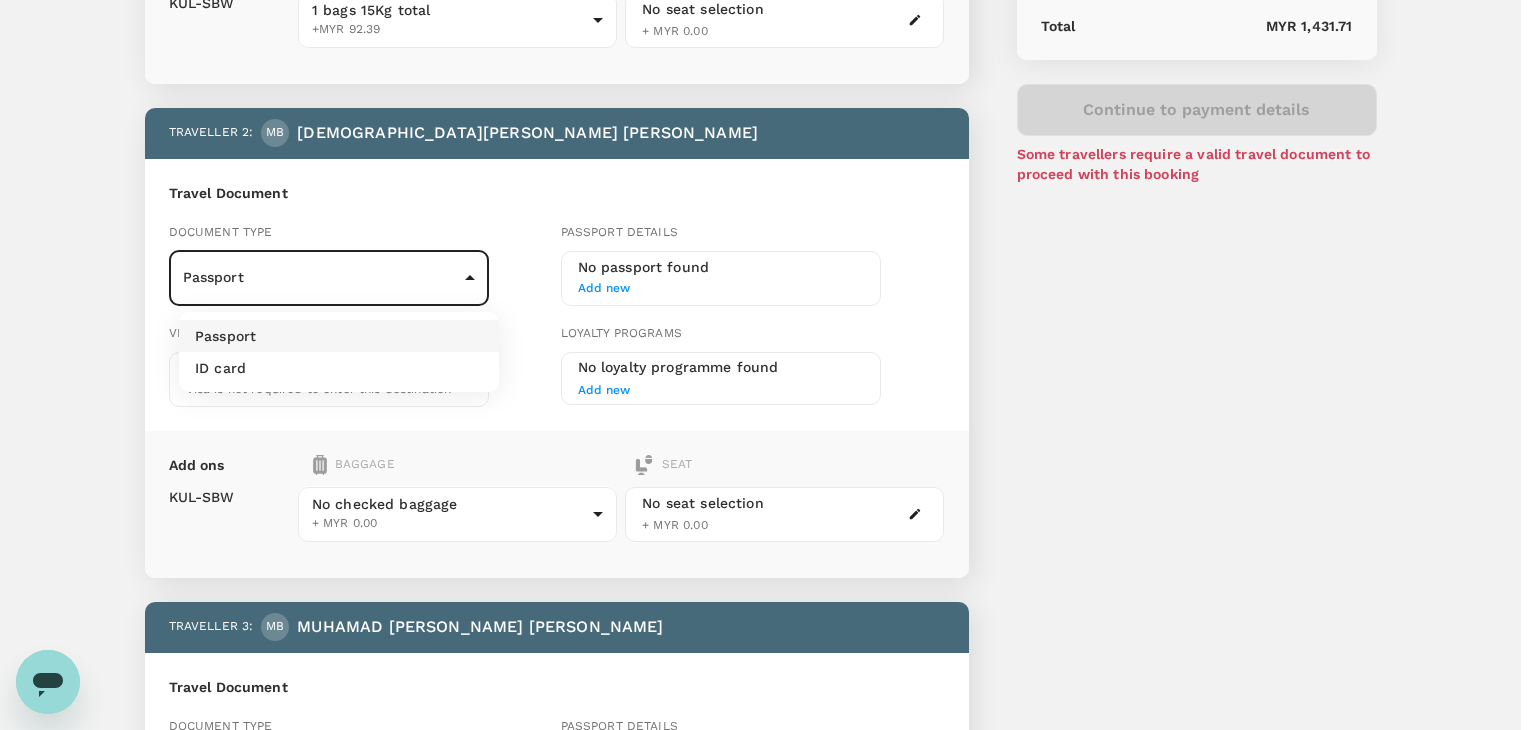 click on "ID card" at bounding box center [339, 368] 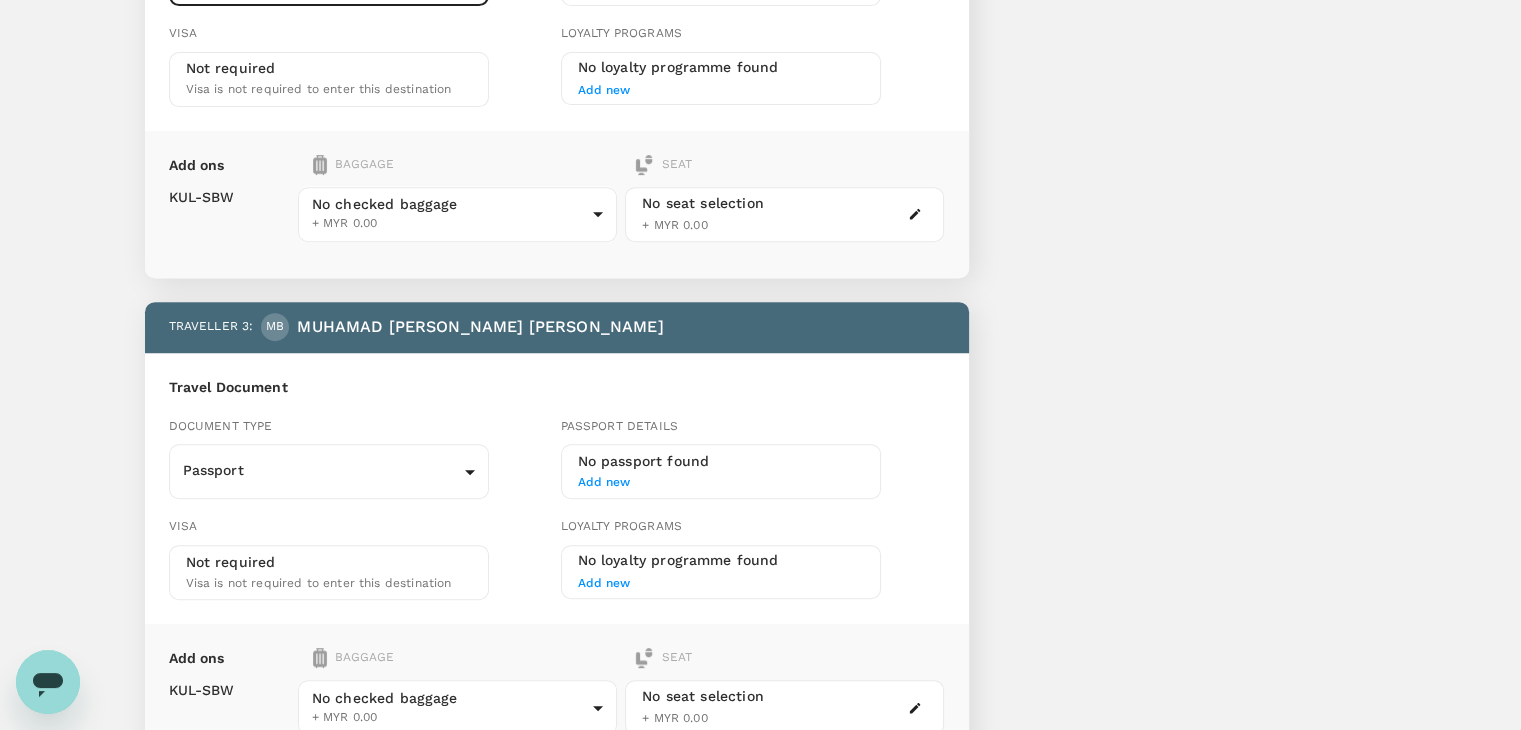 scroll, scrollTop: 900, scrollLeft: 0, axis: vertical 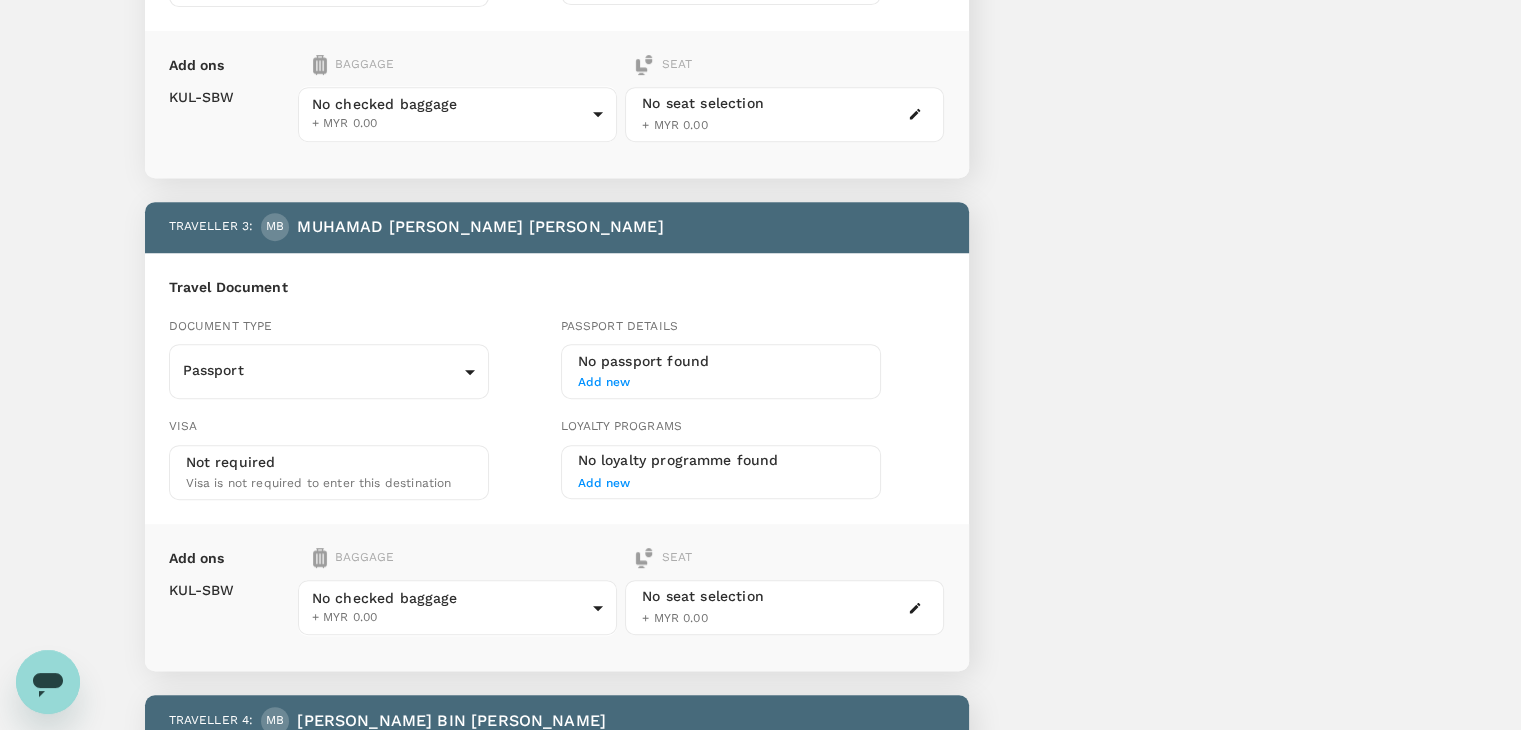 click on "Back to flight results Flight review Traveller(s) Traveller   1 : ZB [PERSON_NAME]   BIN MAT ZAMRI Travel Document Document type ID card Id card ​ Id card details 970829065613 Malaysia 9f4cd227-314a-43f8-a0ba-9c63e71631c1 ​ Visa Not required Visa is not required to enter this destination Loyalty programs No loyalty programme found Add new Add ons Baggage Seat KUL  -  SBW 1 bags 15Kg total +MYR 92.39 1 - 92.39 ​ No seat selection + MYR 0.00 Traveller   2 : MB [PERSON_NAME] Travel Document Document type ID card Id card ​ Id card details 001019011629 Malaysia 9f4cd03a-e349-4950-a2ca-883b36d65717 ​ Visa Not required Visa is not required to enter this destination Loyalty programs No loyalty programme found Add new Add ons Baggage Seat KUL  -  SBW No checked baggage + MYR 0.00 ​ No seat selection + MYR 0.00 Traveller   3 : MB MUHAMAD FITRI HAIKAL   BIN MUHAMAD RIDZUAN Travel Document Document type Passport Passport ​ Passport details No passport found Add new Visa Not required Seat" at bounding box center (760, 506) 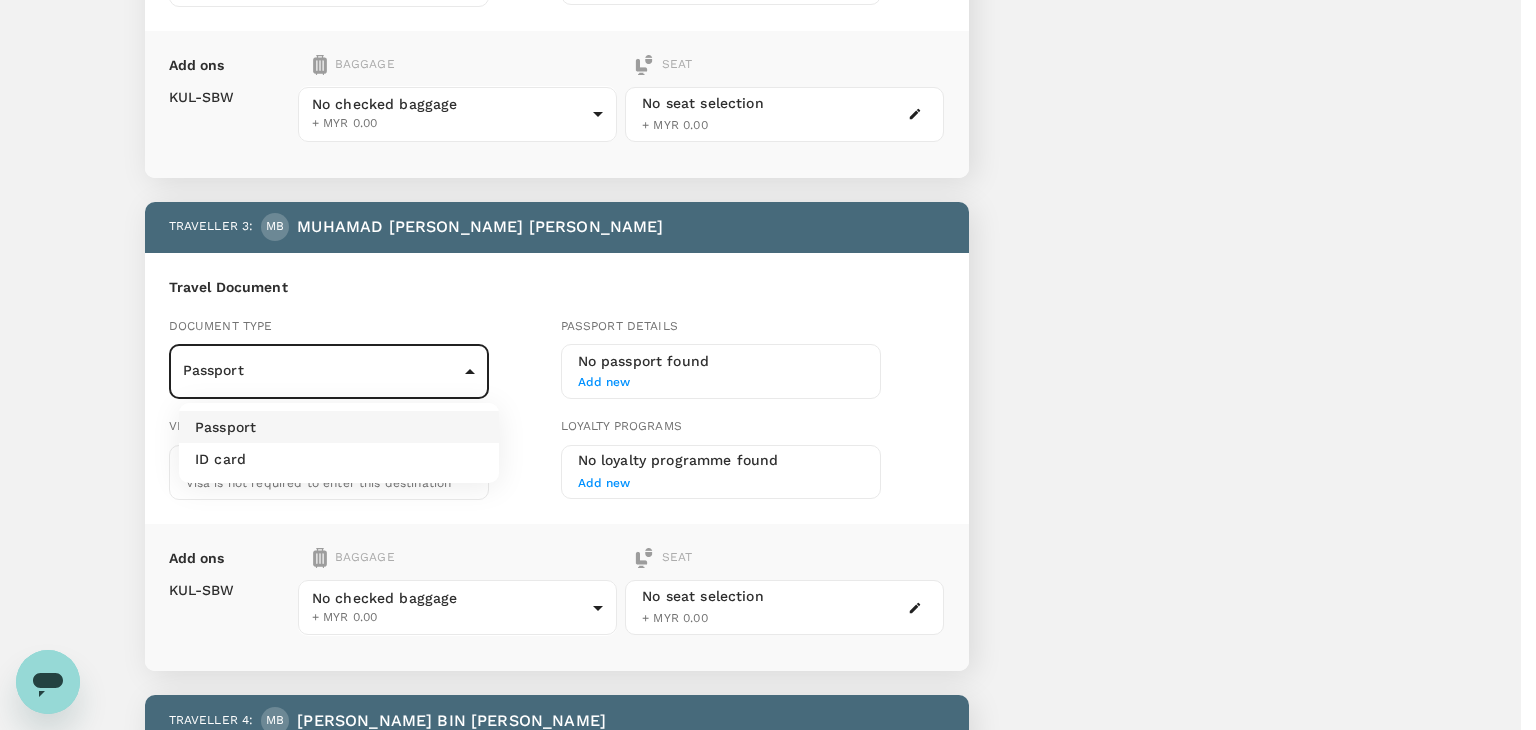 click on "Passport ID card" at bounding box center [339, 443] 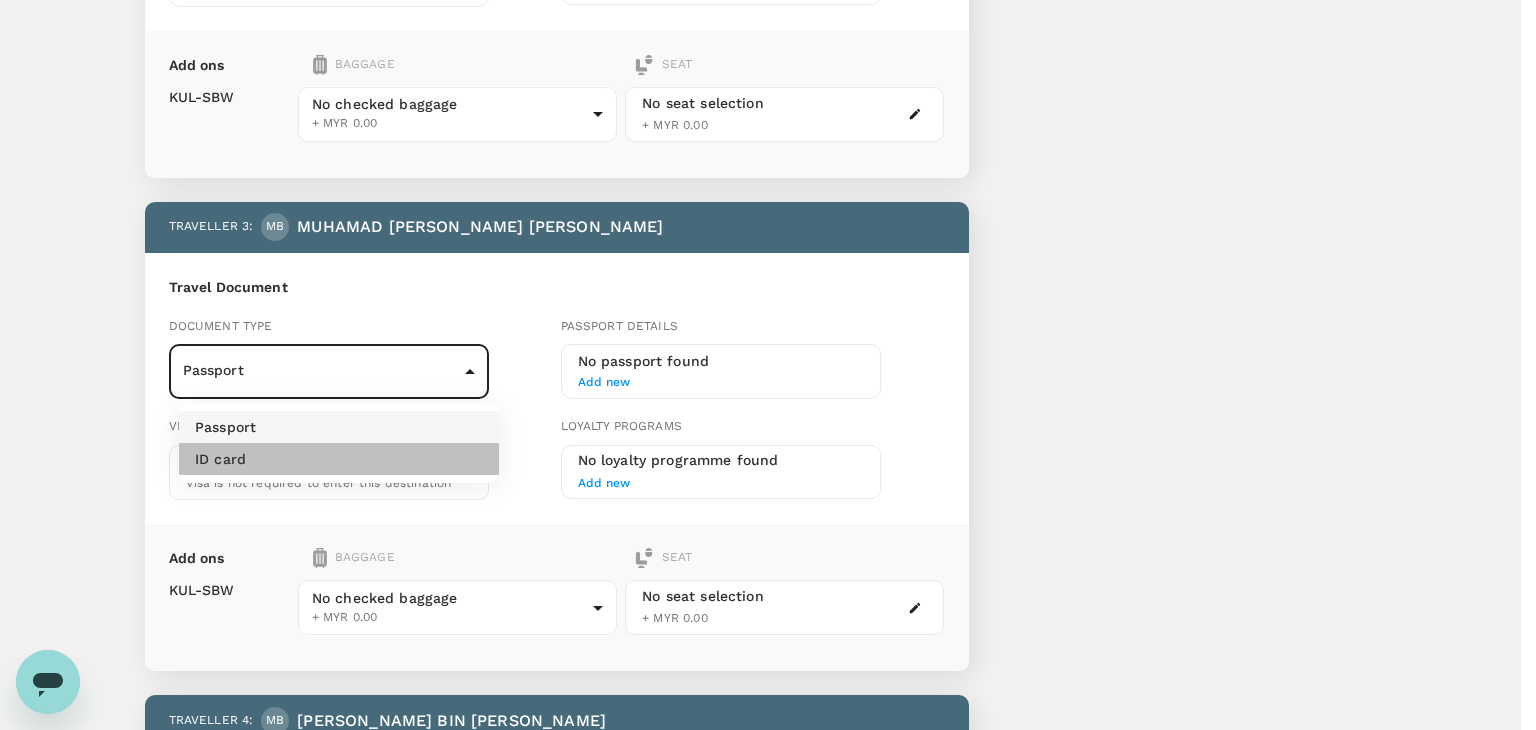click on "ID card" at bounding box center [339, 459] 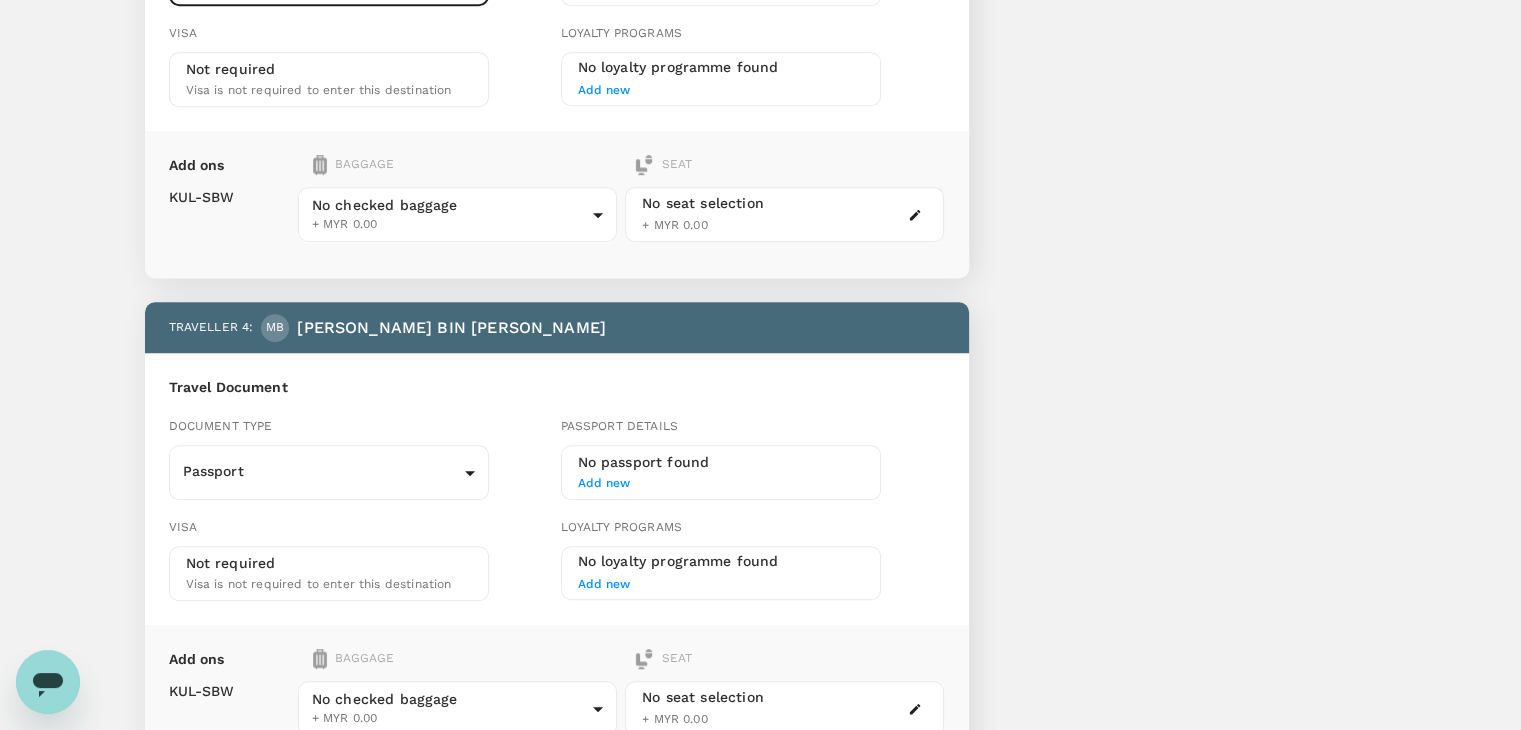 scroll, scrollTop: 1300, scrollLeft: 0, axis: vertical 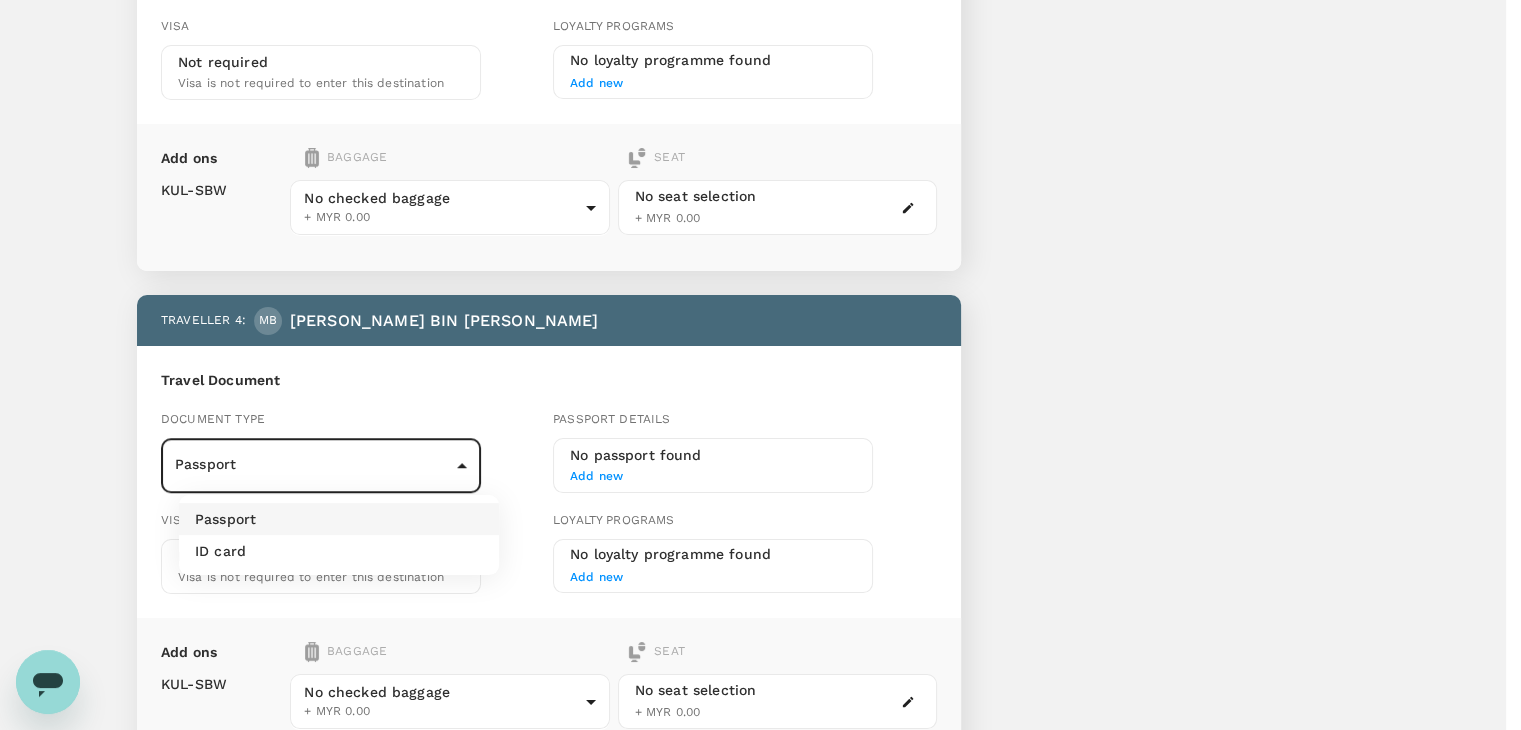 click on "Back to flight results Flight review Traveller(s) Traveller   1 : ZB [PERSON_NAME]   BIN MAT ZAMRI Travel Document Document type ID card Id card ​ Id card details 970829065613 Malaysia 9f4cd227-314a-43f8-a0ba-9c63e71631c1 ​ Visa Not required Visa is not required to enter this destination Loyalty programs No loyalty programme found Add new Add ons Baggage Seat KUL  -  SBW 1 bags 15Kg total +MYR 92.39 1 - 92.39 ​ No seat selection + MYR 0.00 Traveller   2 : MB [PERSON_NAME] Travel Document Document type ID card Id card ​ Id card details 001019011629 Malaysia 9f4cd03a-e349-4950-a2ca-883b36d65717 ​ Visa Not required Visa is not required to enter this destination Loyalty programs No loyalty programme found Add new Add ons Baggage Seat KUL  -  SBW No checked baggage + MYR 0.00 ​ No seat selection + MYR 0.00 Traveller   3 : MB MUHAMAD FITRI HAIKAL   BIN MUHAMAD RIDZUAN Travel Document Document type ID card Id card ​ Id card details 041129101461 [GEOGRAPHIC_DATA] ​ Visa Not required Add new" at bounding box center [760, 106] 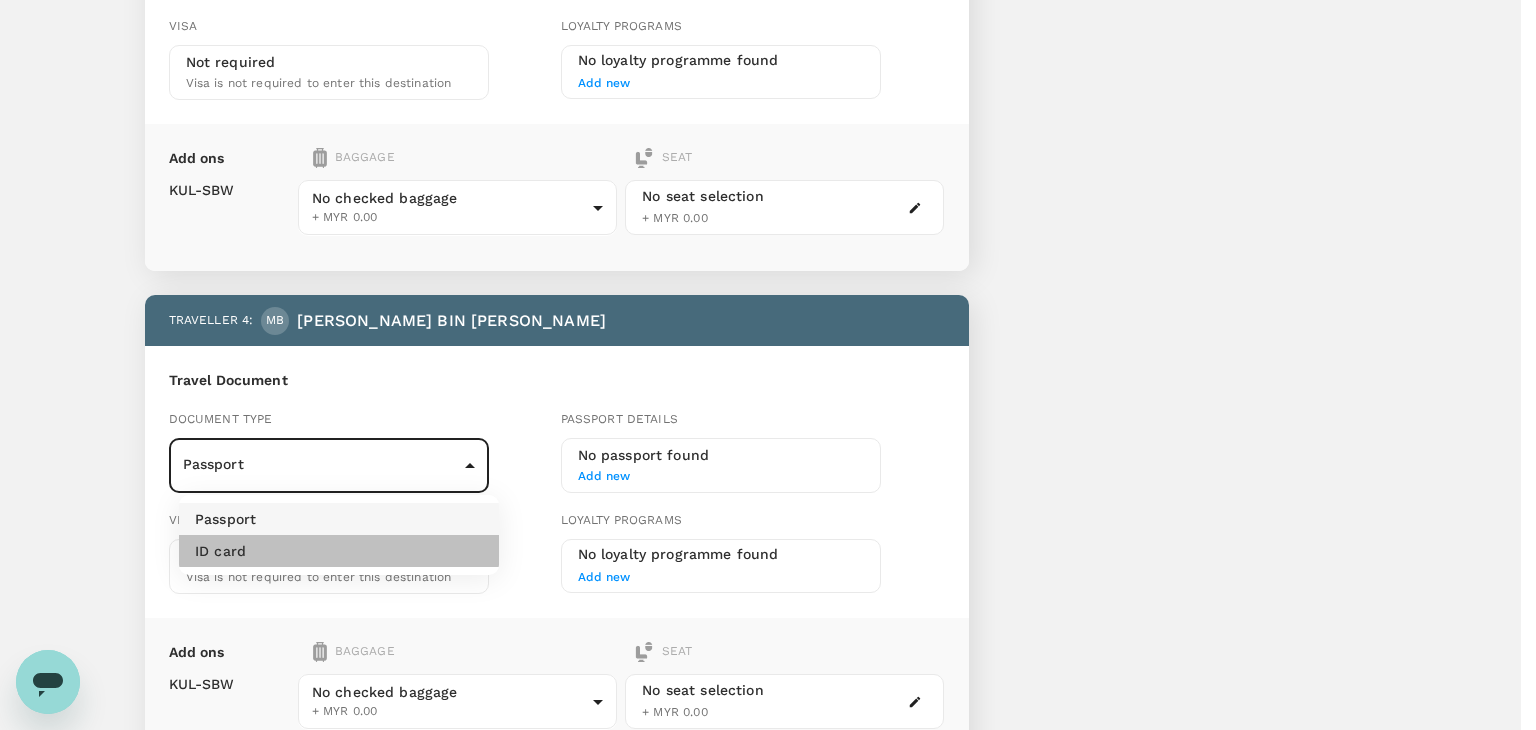 click on "ID card" at bounding box center (339, 551) 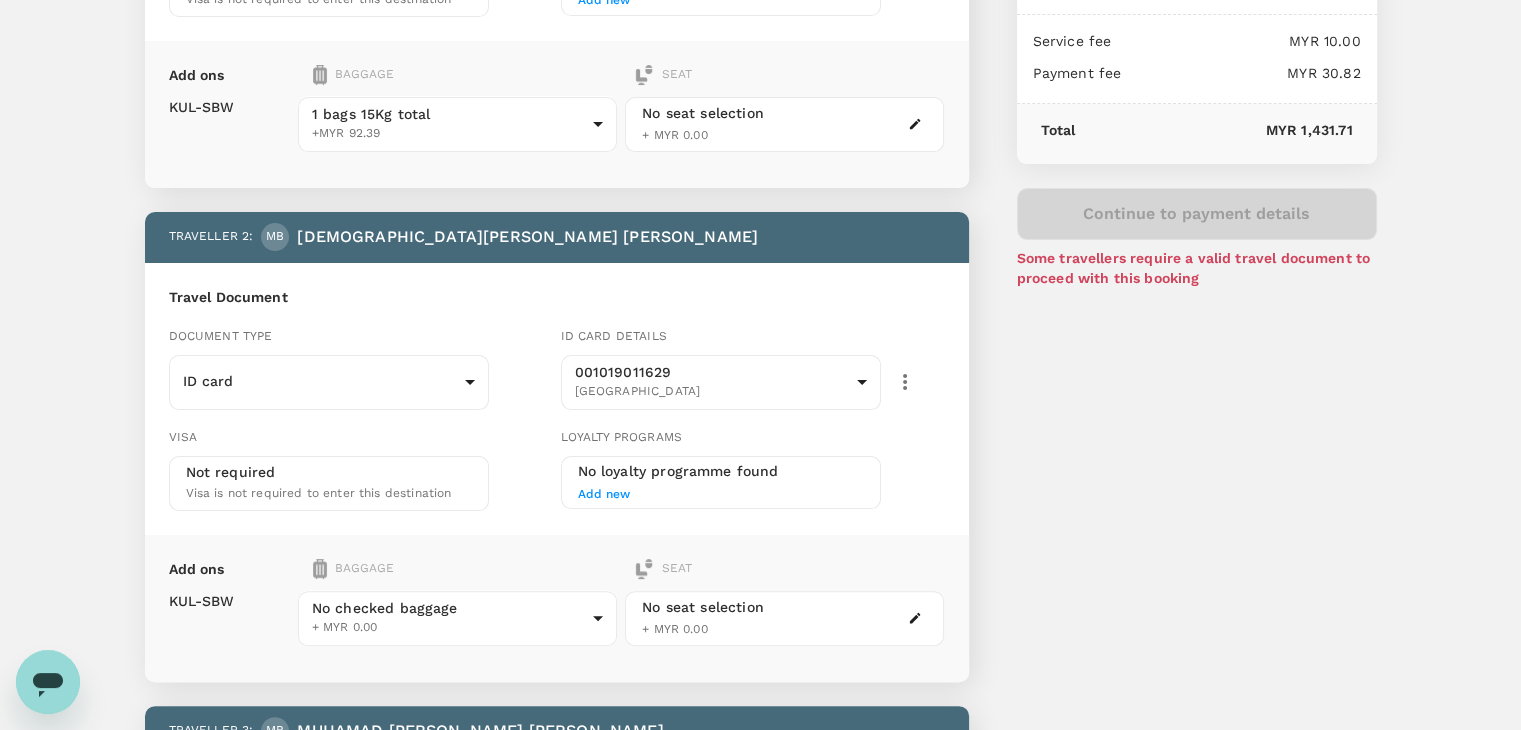 scroll, scrollTop: 600, scrollLeft: 0, axis: vertical 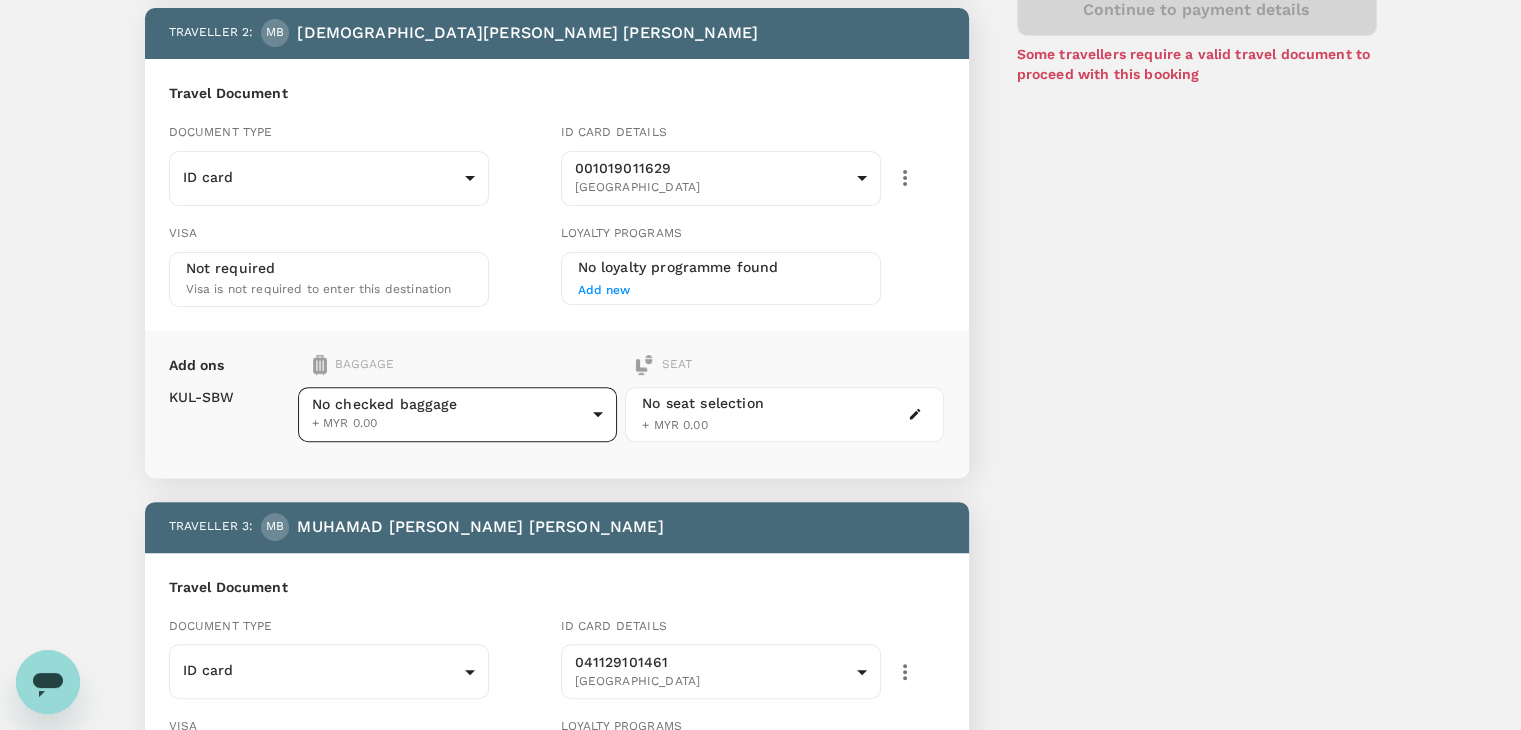 click on "Back to flight results Flight review Traveller(s) Traveller   1 : ZB [PERSON_NAME]   BIN MAT ZAMRI Travel Document Document type ID card Id card ​ Id card details 970829065613 Malaysia 9f4cd227-314a-43f8-a0ba-9c63e71631c1 ​ Visa Not required Visa is not required to enter this destination Loyalty programs No loyalty programme found Add new Add ons Baggage Seat KUL  -  SBW 1 bags 15Kg total +MYR 92.39 1 - 92.39 ​ No seat selection + MYR 0.00 Traveller   2 : MB [PERSON_NAME] Travel Document Document type ID card Id card ​ Id card details 001019011629 Malaysia 9f4cd03a-e349-4950-a2ca-883b36d65717 ​ Visa Not required Visa is not required to enter this destination Loyalty programs No loyalty programme found Add new Add ons Baggage Seat KUL  -  SBW No checked baggage + MYR 0.00 ​ No seat selection + MYR 0.00 Traveller   3 : MB MUHAMAD FITRI HAIKAL   BIN MUHAMAD RIDZUAN Travel Document Document type ID card Id card ​ Id card details 041129101461 [GEOGRAPHIC_DATA] ​ Visa Not required Add new" at bounding box center (760, 806) 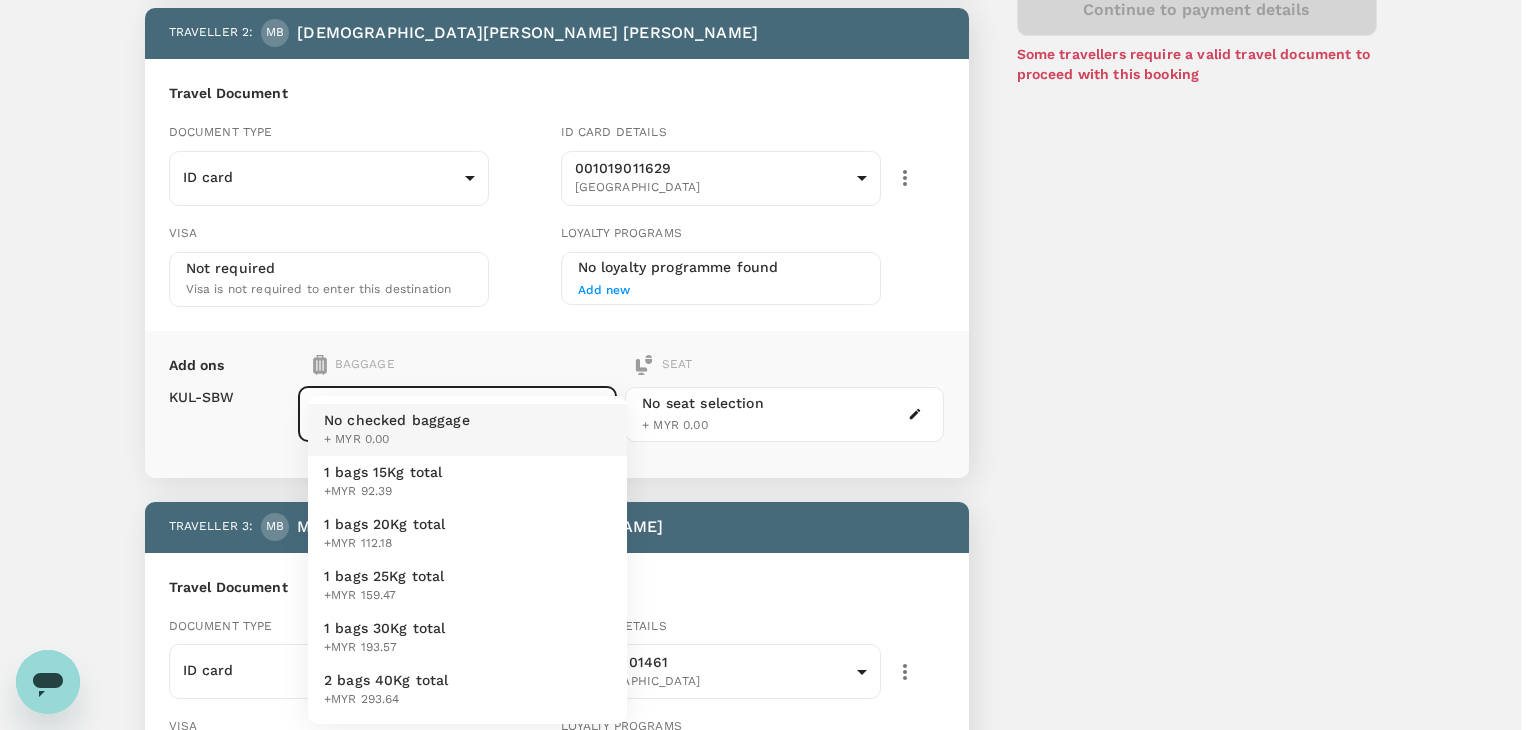click on "1 bags 15Kg total +MYR 92.39" at bounding box center (467, 482) 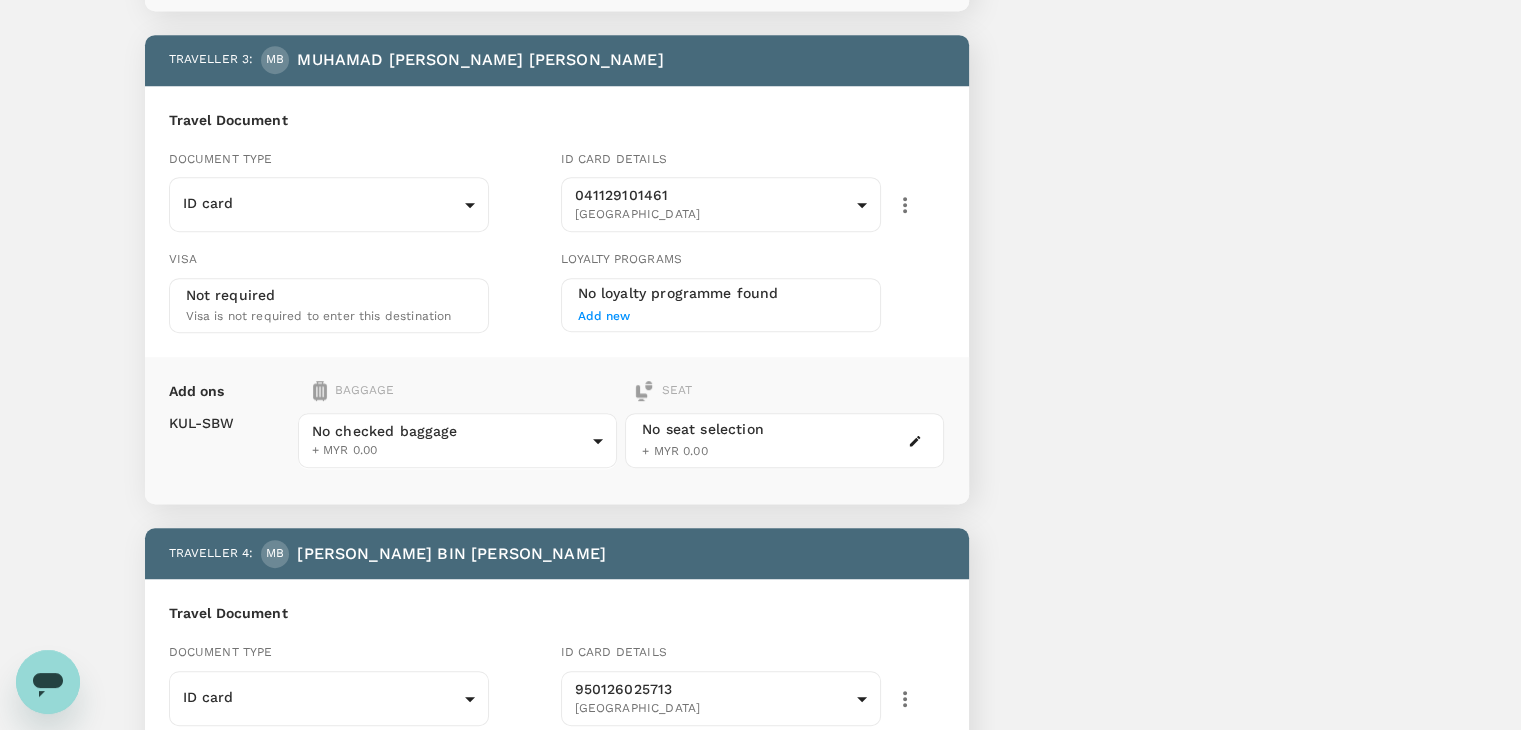 scroll, scrollTop: 1100, scrollLeft: 0, axis: vertical 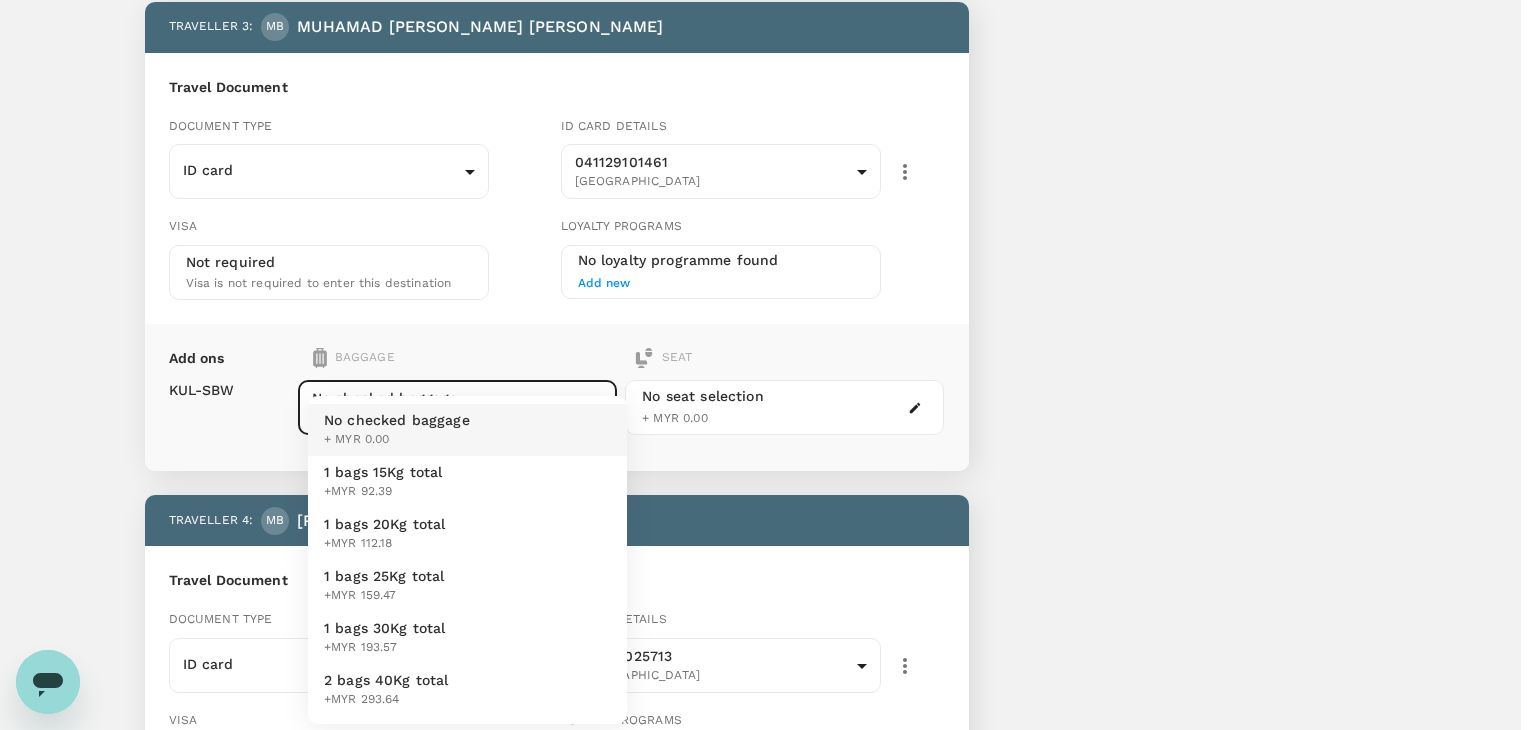 click on "Back to flight results Flight review Traveller(s) Traveller   1 : ZB [PERSON_NAME]   BIN MAT ZAMRI Travel Document Document type ID card Id card ​ Id card details 970829065613 Malaysia 9f4cd227-314a-43f8-a0ba-9c63e71631c1 ​ Visa Not required Visa is not required to enter this destination Loyalty programs No loyalty programme found Add new Add ons Baggage Seat KUL  -  SBW 1 bags 15Kg total +MYR 92.39 1 - 92.39 ​ No seat selection + MYR 0.00 Traveller   2 : MB [PERSON_NAME] Travel Document Document type ID card Id card ​ Id card details 001019011629 Malaysia 9f4cd03a-e349-4950-a2ca-883b36d65717 ​ Visa Not required Visa is not required to enter this destination Loyalty programs No loyalty programme found Add new Add ons Baggage Seat KUL  -  SBW 1 bags 15Kg total +MYR 92.39 1 - 92.39 ​ No seat selection + MYR 0.00 Traveller   3 : MB MUHAMAD FITRI HAIKAL   BIN MUHAMAD RIDZUAN Travel Document Document type ID card Id card ​ Id card details 041129101461 [GEOGRAPHIC_DATA] ​ Visa Not required" at bounding box center (768, 306) 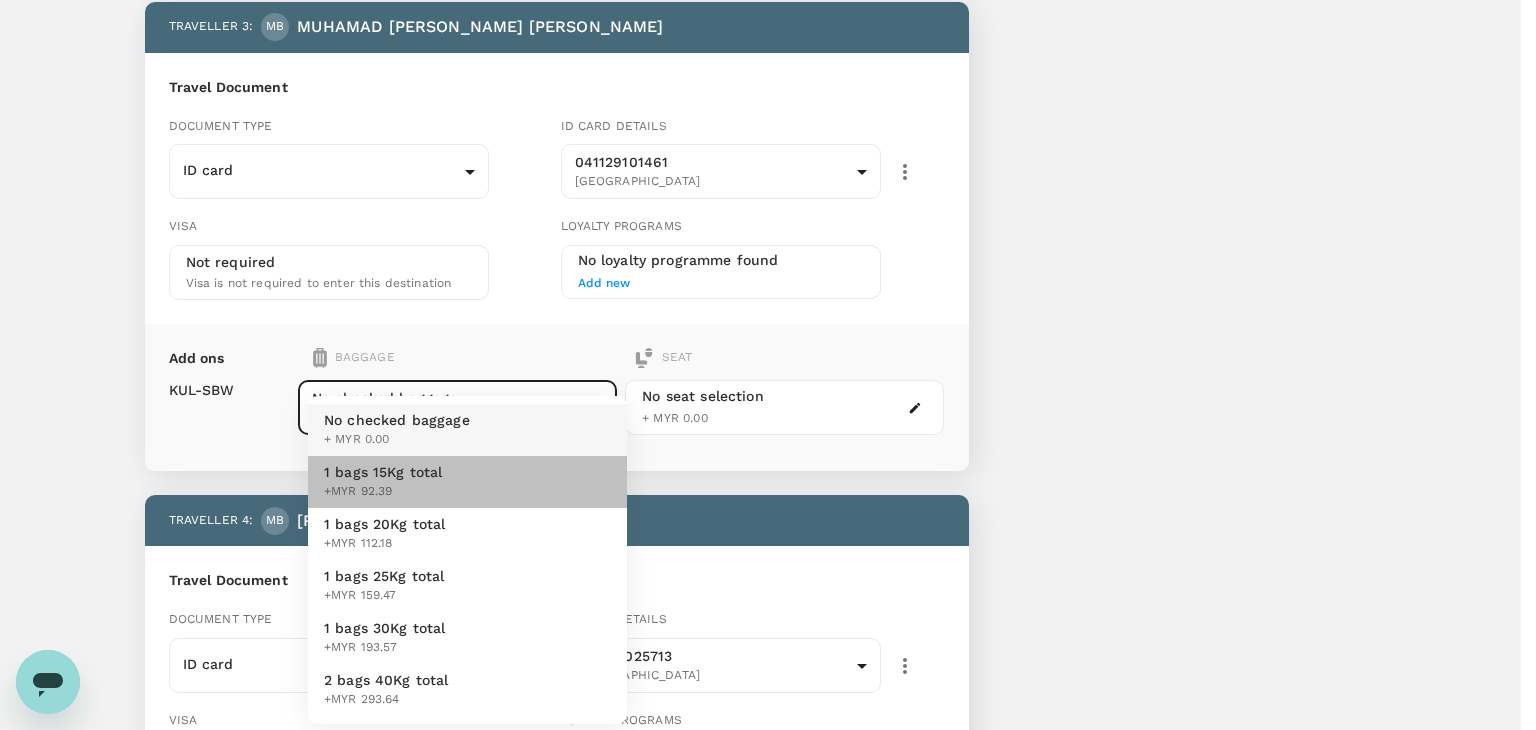 click on "1 bags 15Kg total +MYR 92.39" at bounding box center (467, 482) 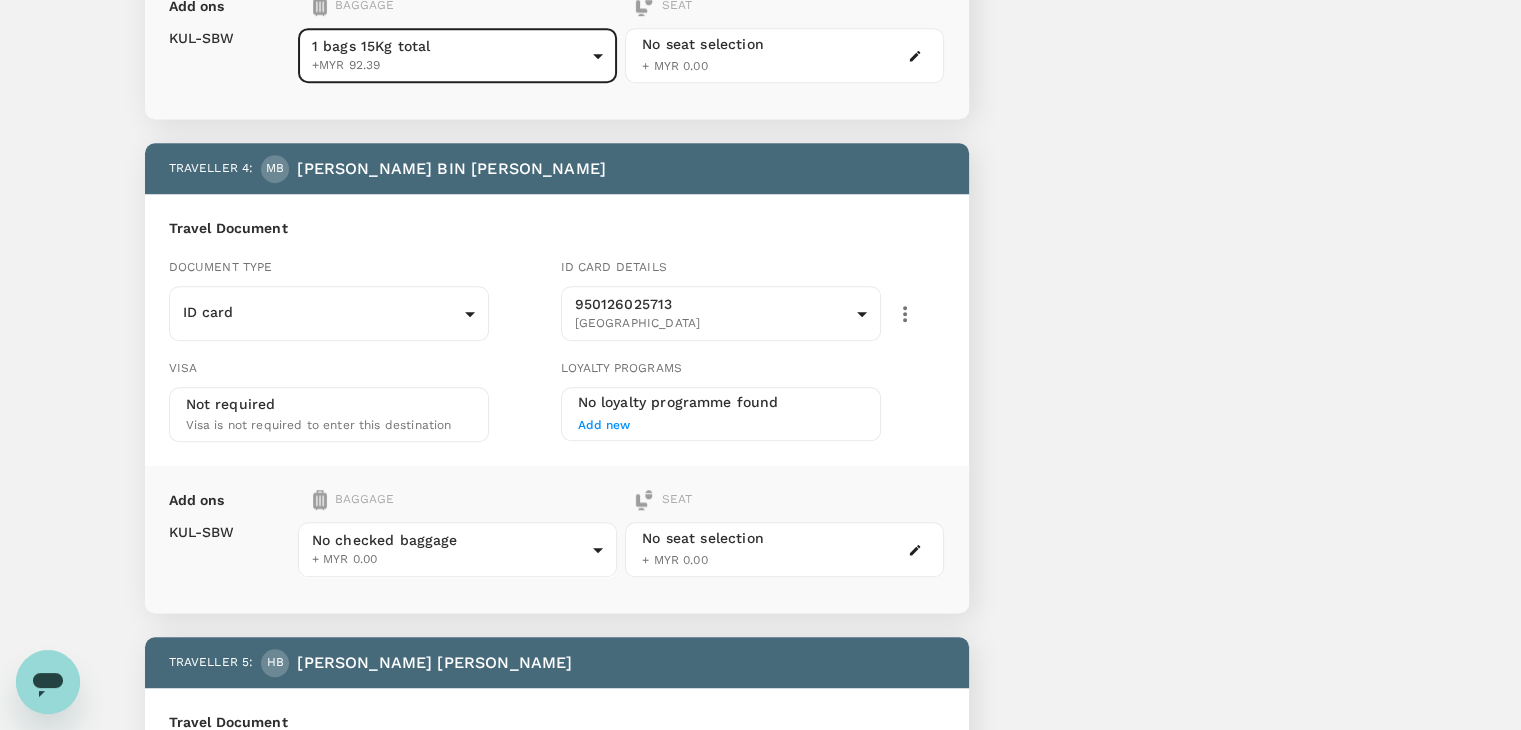 scroll, scrollTop: 1500, scrollLeft: 0, axis: vertical 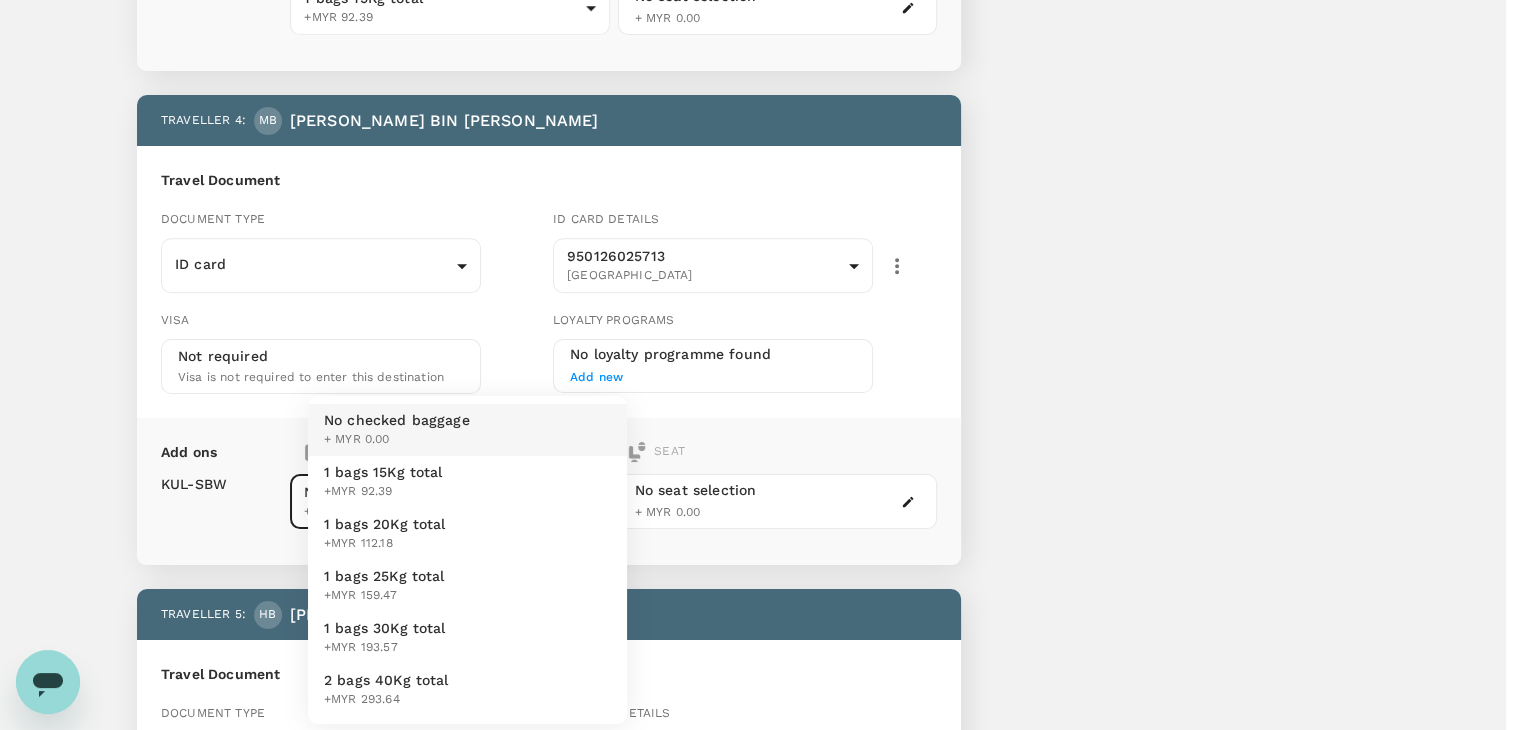 click on "Back to flight results Flight review Traveller(s) Traveller   1 : ZB [PERSON_NAME]   BIN MAT ZAMRI Travel Document Document type ID card Id card ​ Id card details 970829065613 Malaysia 9f4cd227-314a-43f8-a0ba-9c63e71631c1 ​ Visa Not required Visa is not required to enter this destination Loyalty programs No loyalty programme found Add new Add ons Baggage Seat KUL  -  SBW 1 bags 15Kg total +MYR 92.39 1 - 92.39 ​ No seat selection + MYR 0.00 Traveller   2 : MB [PERSON_NAME] Travel Document Document type ID card Id card ​ Id card details 001019011629 Malaysia 9f4cd03a-e349-4950-a2ca-883b36d65717 ​ Visa Not required Visa is not required to enter this destination Loyalty programs No loyalty programme found Add new Add ons Baggage Seat KUL  -  SBW 1 bags 15Kg total +MYR 92.39 1 - 92.39 ​ No seat selection + MYR 0.00 Traveller   3 : MB MUHAMAD FITRI HAIKAL   BIN MUHAMAD RIDZUAN Travel Document Document type ID card Id card ​ Id card details 041129101461 [GEOGRAPHIC_DATA] ​ Visa Not required" at bounding box center (760, -94) 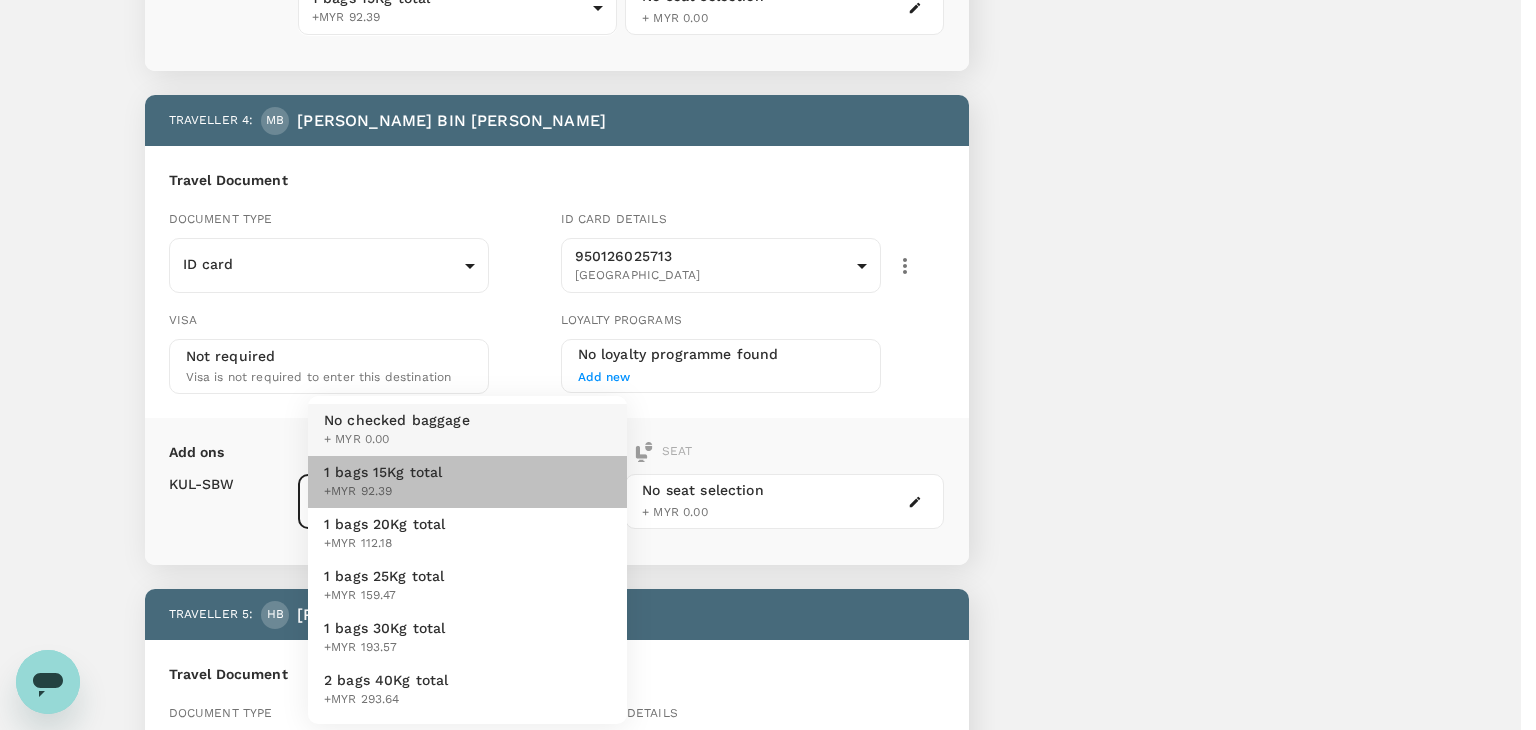 click on "1 bags 15Kg total +MYR 92.39" at bounding box center (467, 482) 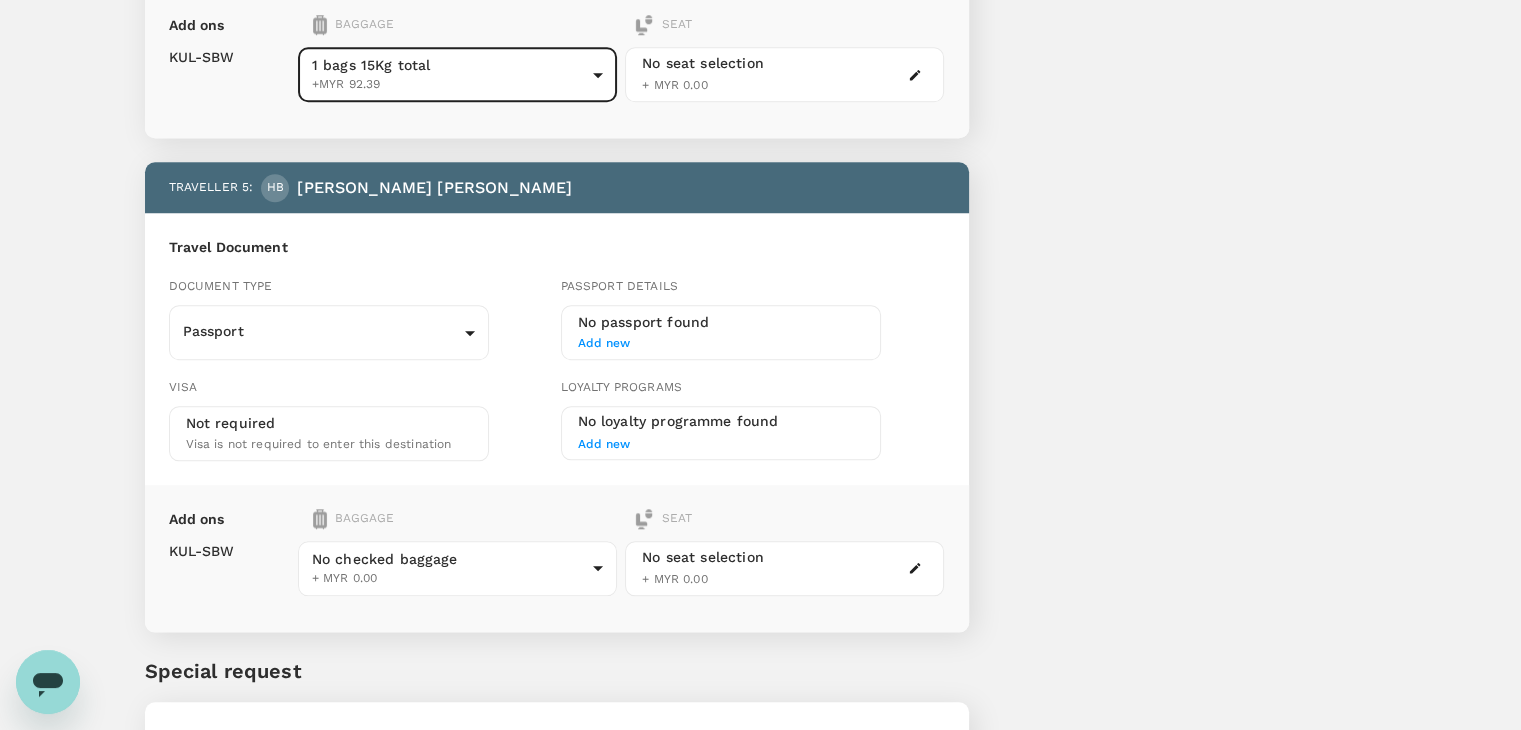 scroll, scrollTop: 2000, scrollLeft: 0, axis: vertical 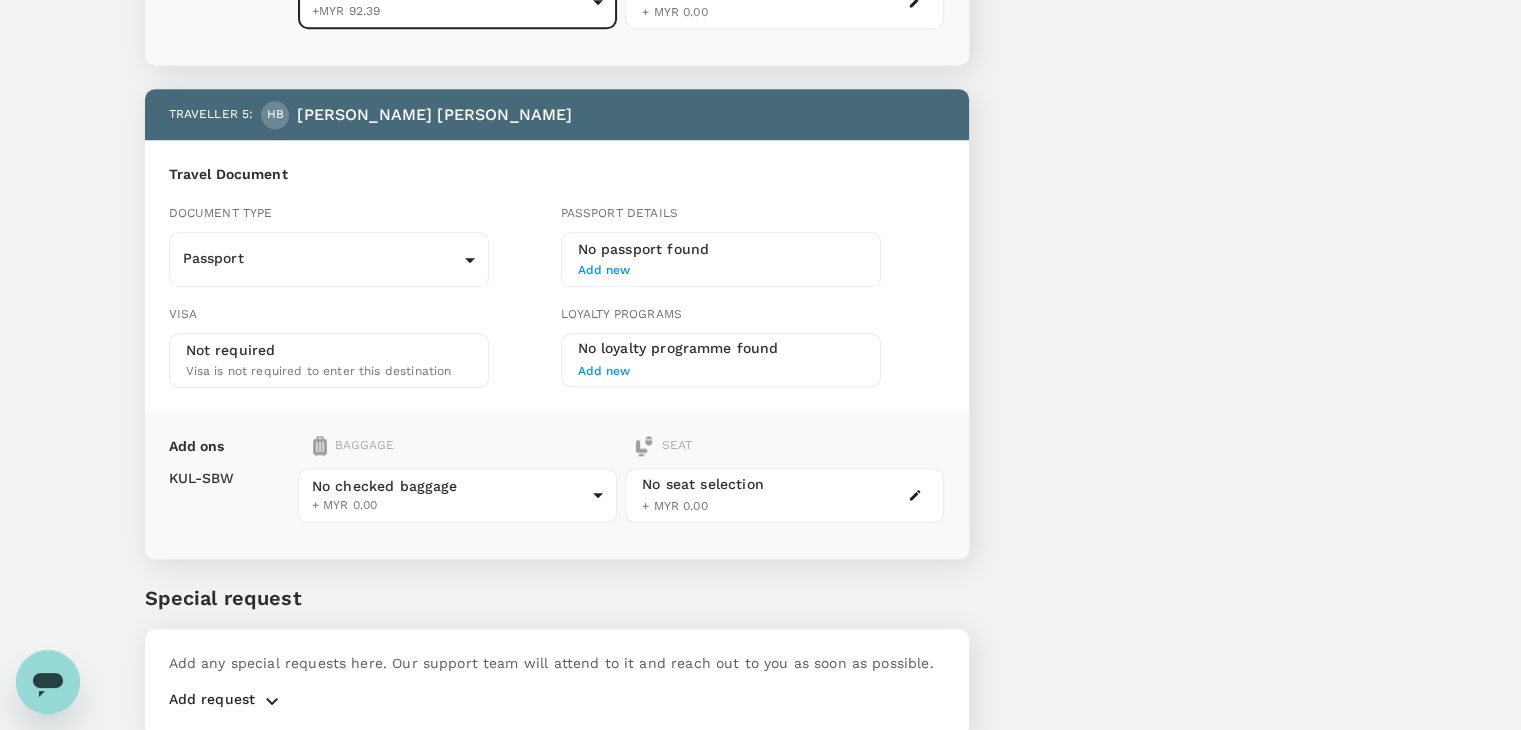 click on "Back to flight results Flight review Traveller(s) Traveller   1 : ZB [PERSON_NAME]   BIN MAT ZAMRI Travel Document Document type ID card Id card ​ Id card details 970829065613 Malaysia 9f4cd227-314a-43f8-a0ba-9c63e71631c1 ​ Visa Not required Visa is not required to enter this destination Loyalty programs No loyalty programme found Add new Add ons Baggage Seat KUL  -  SBW 1 bags 15Kg total +MYR 92.39 1 - 92.39 ​ No seat selection + MYR 0.00 Traveller   2 : MB [PERSON_NAME] Travel Document Document type ID card Id card ​ Id card details 001019011629 Malaysia 9f4cd03a-e349-4950-a2ca-883b36d65717 ​ Visa Not required Visa is not required to enter this destination Loyalty programs No loyalty programme found Add new Add ons Baggage Seat KUL  -  SBW 1 bags 15Kg total +MYR 92.39 1 - 92.39 ​ No seat selection + MYR 0.00 Traveller   3 : MB MUHAMAD FITRI HAIKAL   BIN MUHAMAD RIDZUAN Travel Document Document type ID card Id card ​ Id card details 041129101461 [GEOGRAPHIC_DATA] ​ Visa Not required" at bounding box center [760, -594] 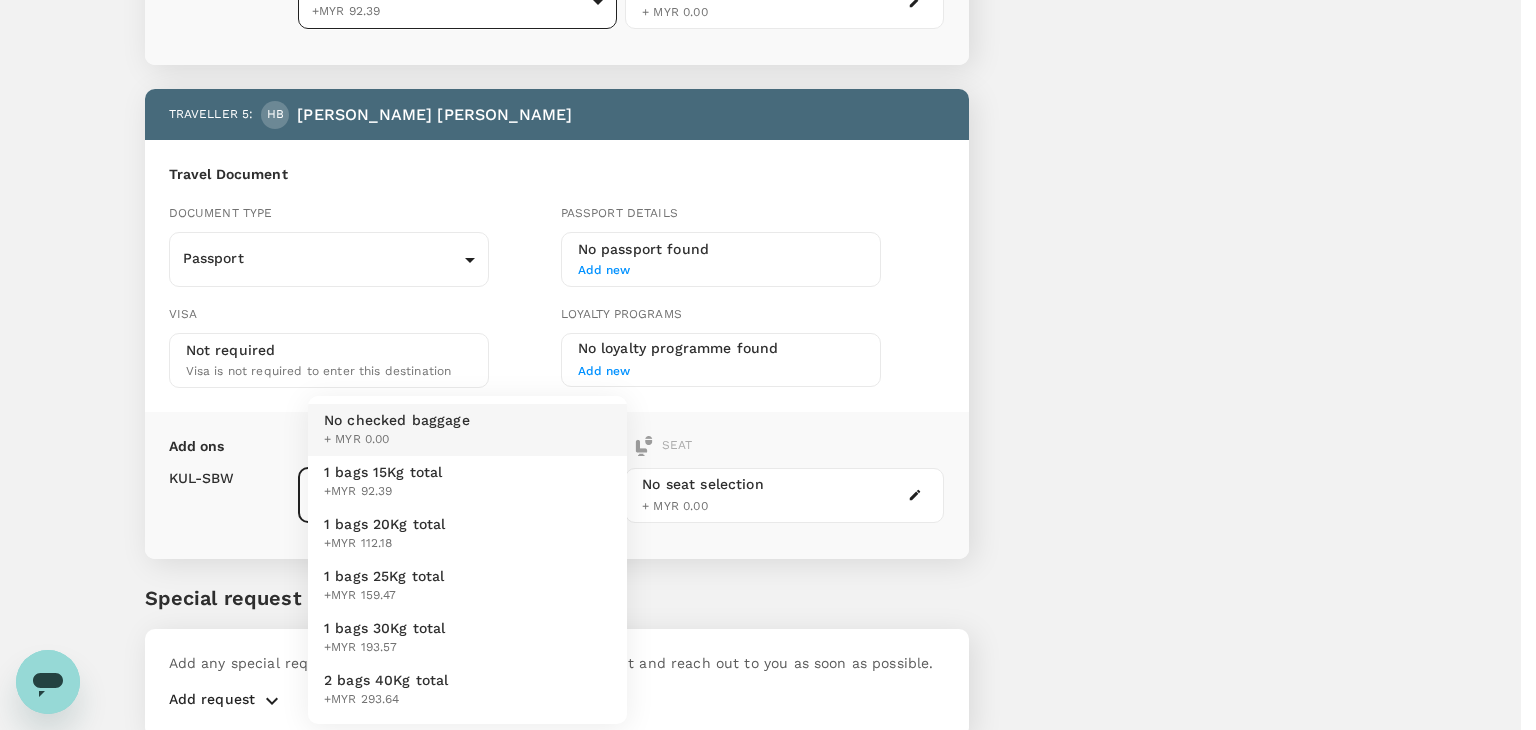 click on "1 bags 15Kg total +MYR 92.39" at bounding box center [467, 482] 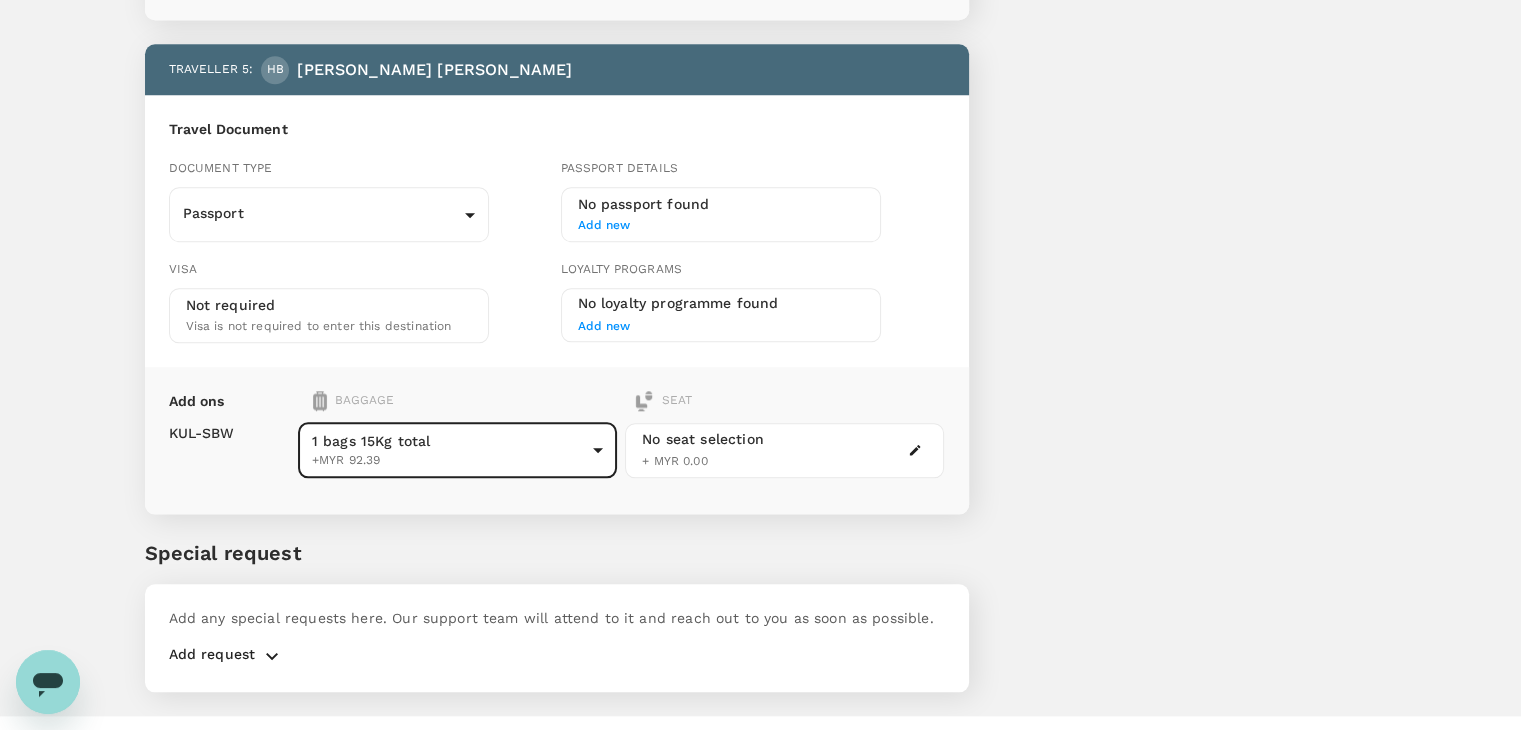 scroll, scrollTop: 2071, scrollLeft: 0, axis: vertical 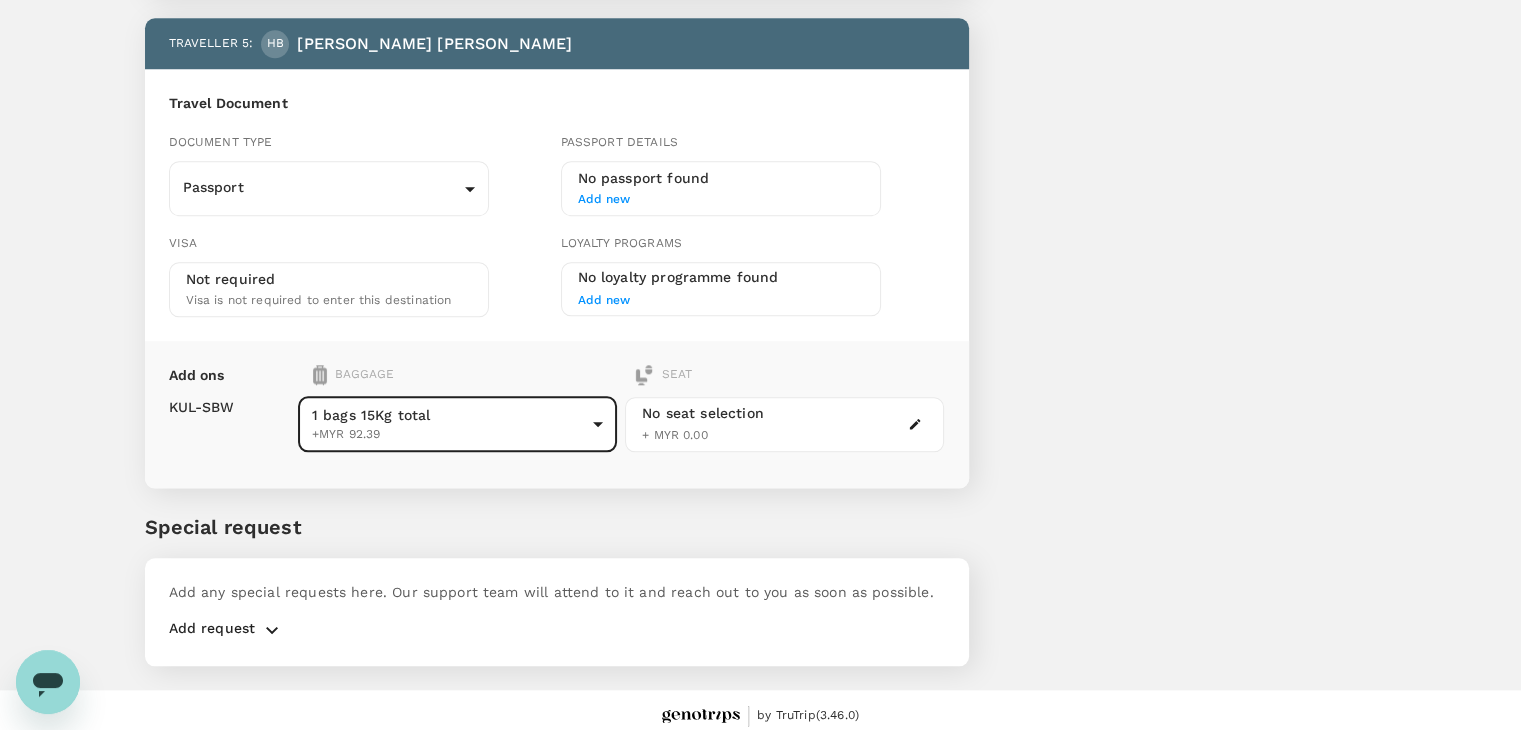 click 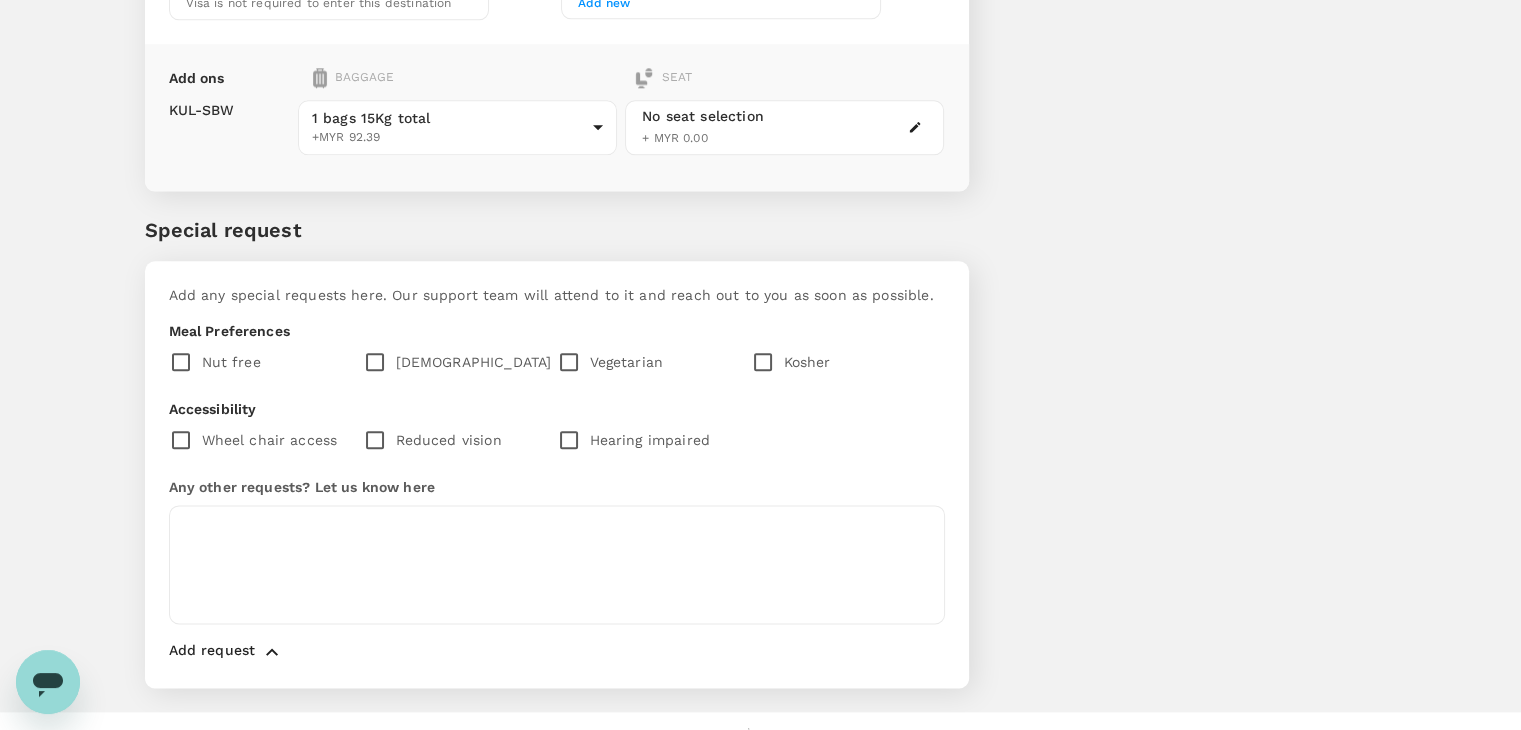 scroll, scrollTop: 2371, scrollLeft: 0, axis: vertical 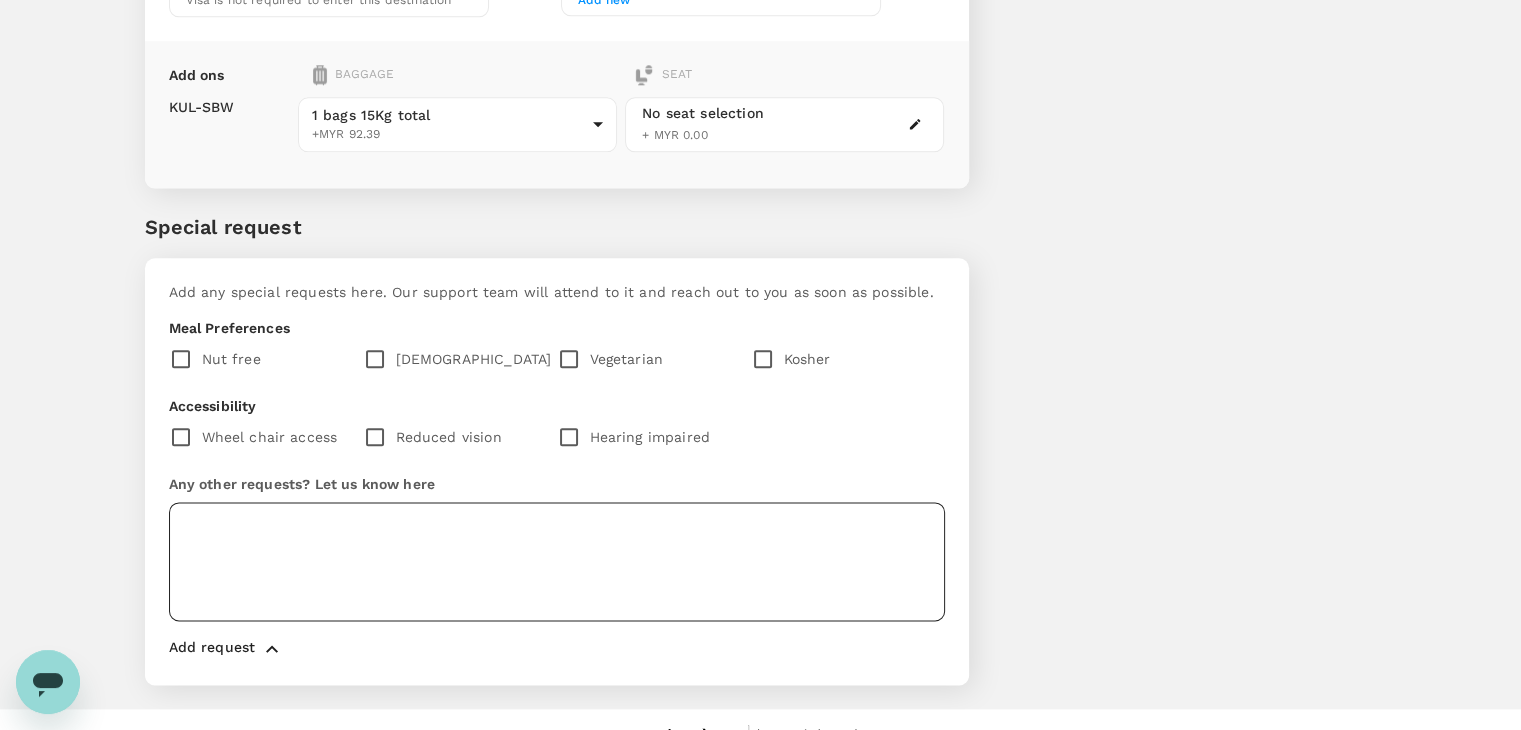click at bounding box center [557, 561] 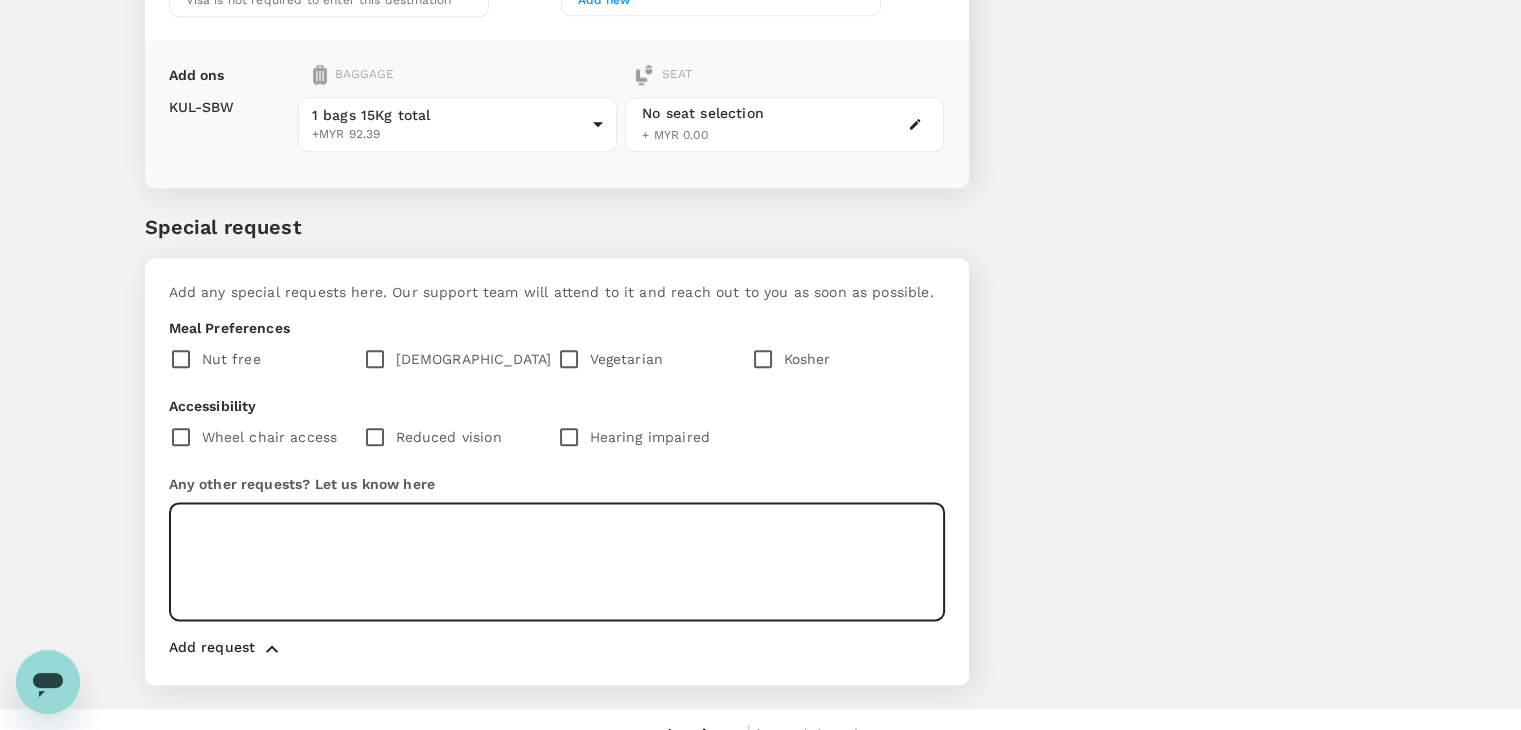 paste on "Please purchase Meals Pak [PERSON_NAME] for all passengers if rate RM 17.00 and below for one passenger." 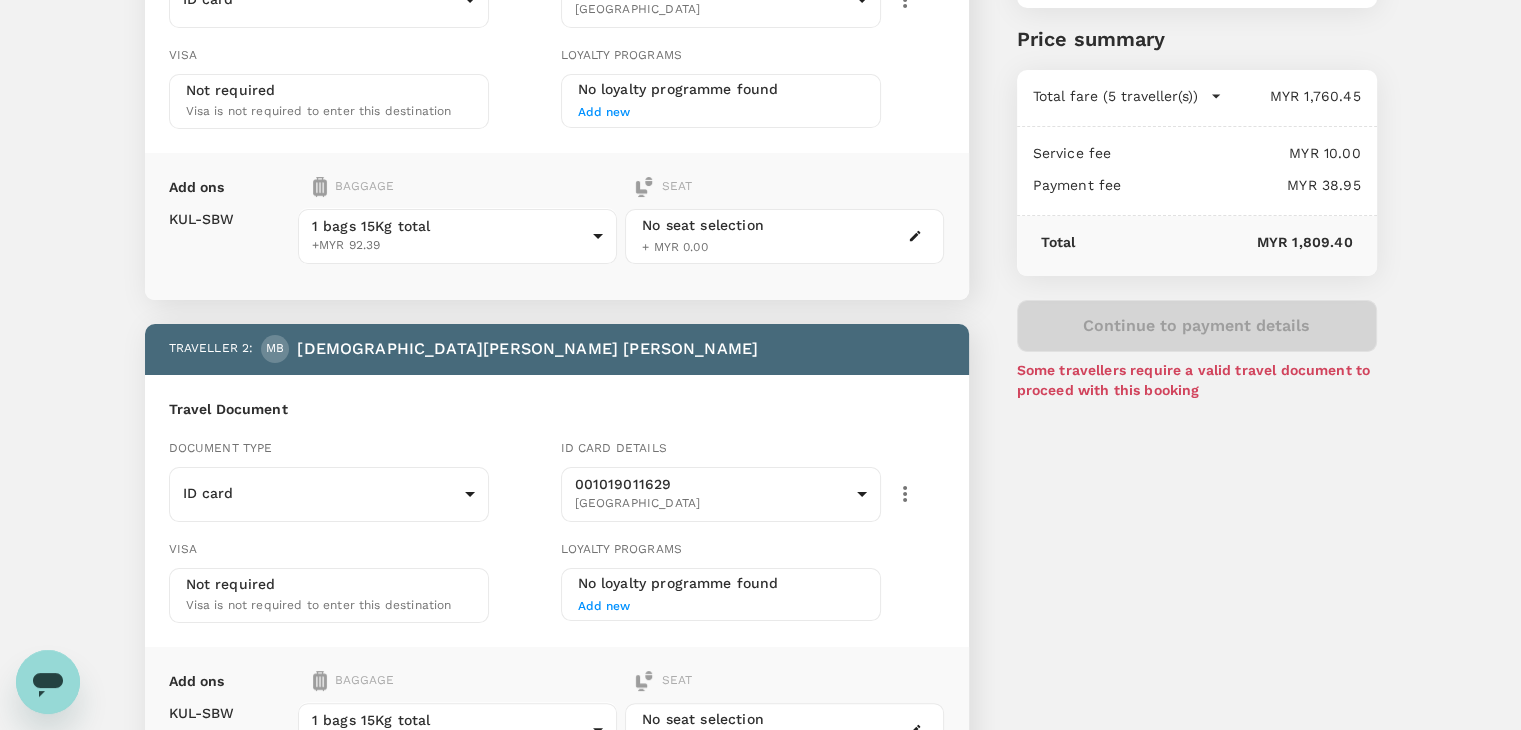 scroll, scrollTop: 171, scrollLeft: 0, axis: vertical 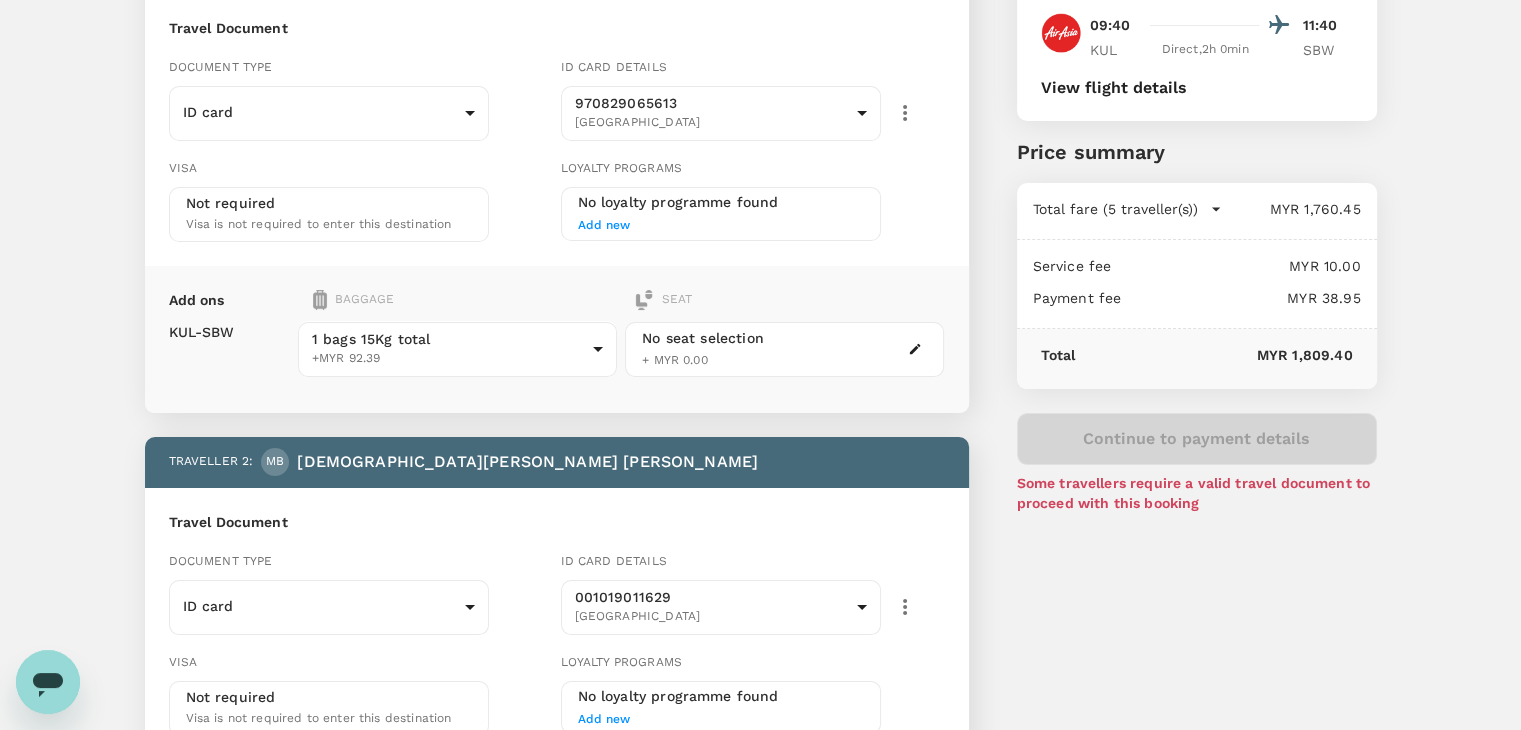 type on "Please purchase Meals Pak [PERSON_NAME] for all passengers if rate RM 17.00 and below for one passenger." 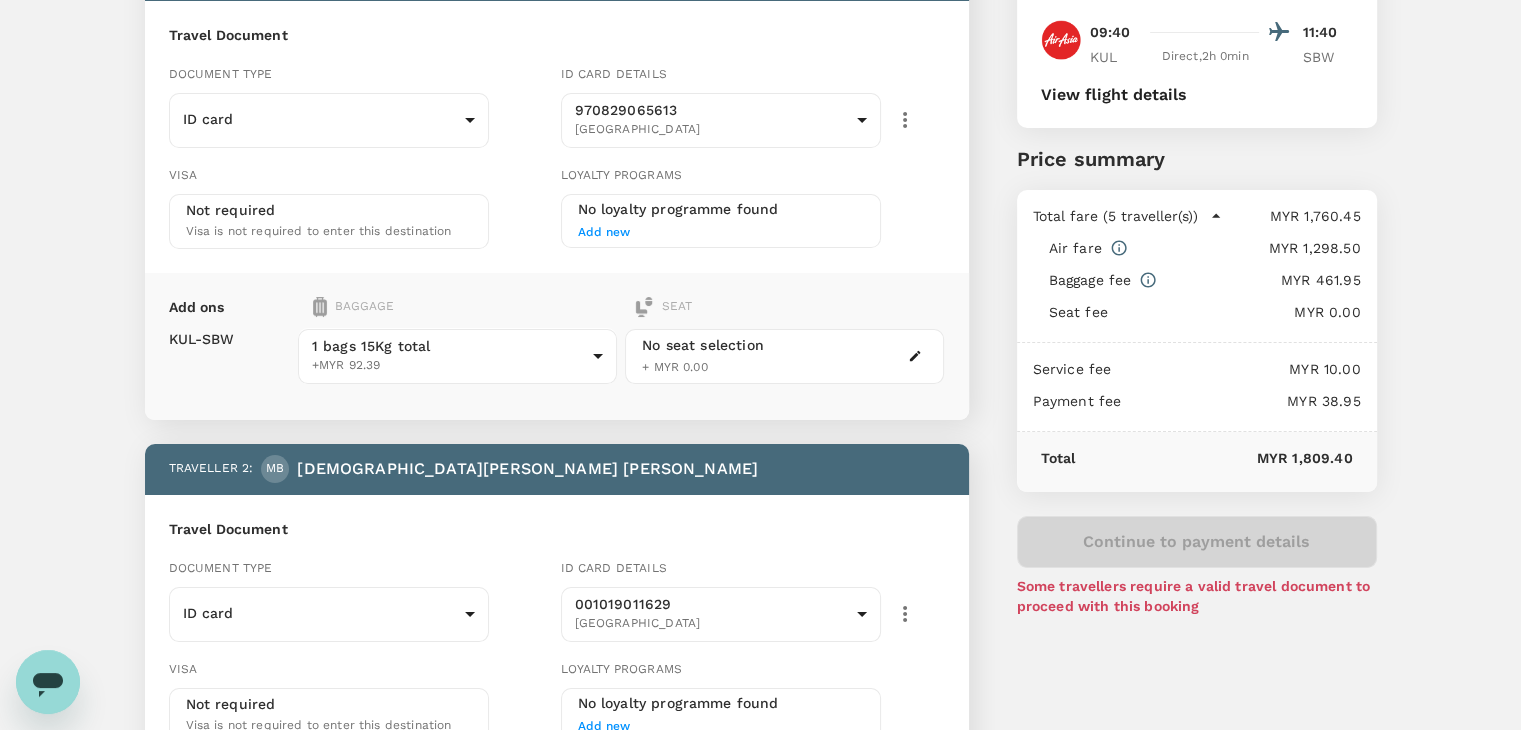scroll, scrollTop: 0, scrollLeft: 0, axis: both 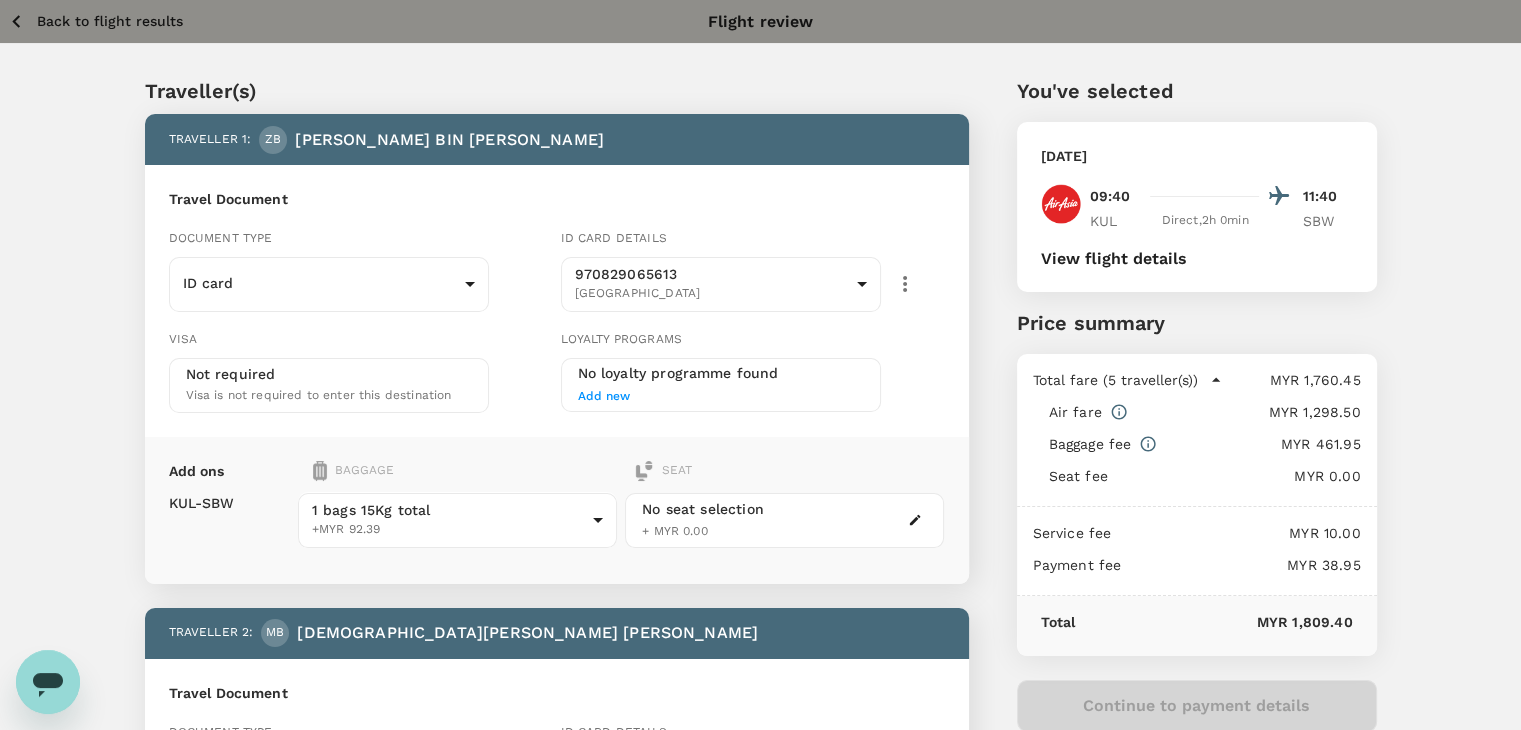 click 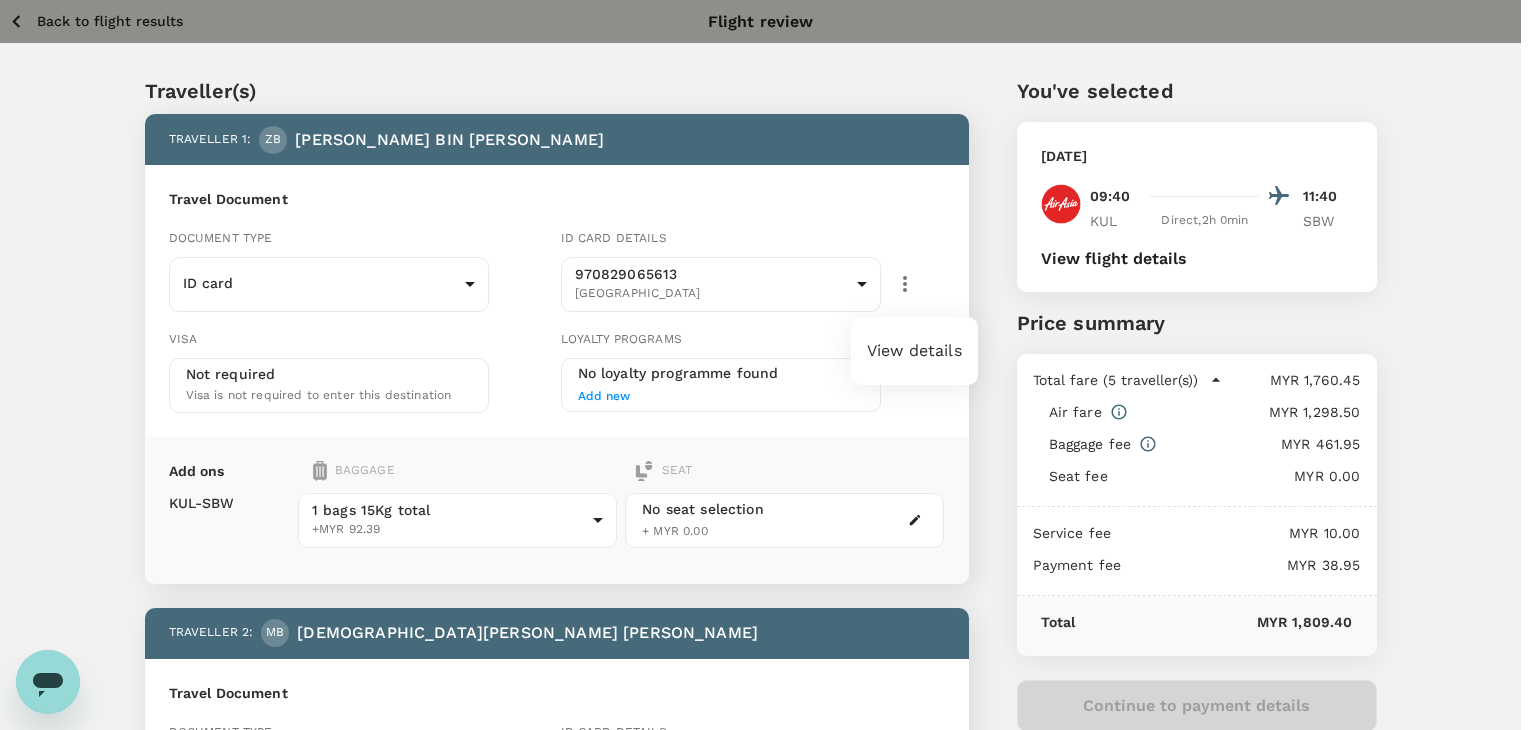 click on "View details" at bounding box center [914, 351] 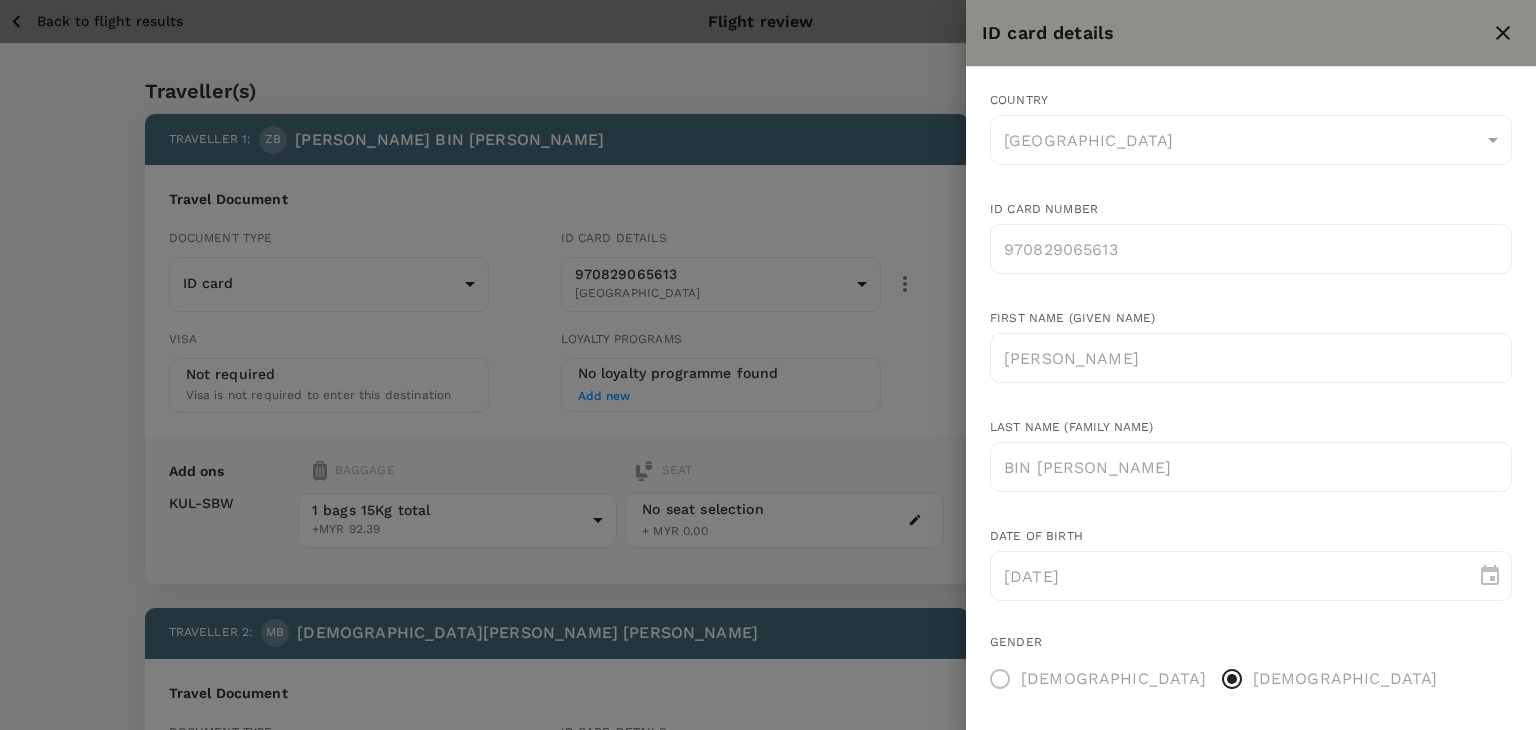 click at bounding box center (768, 365) 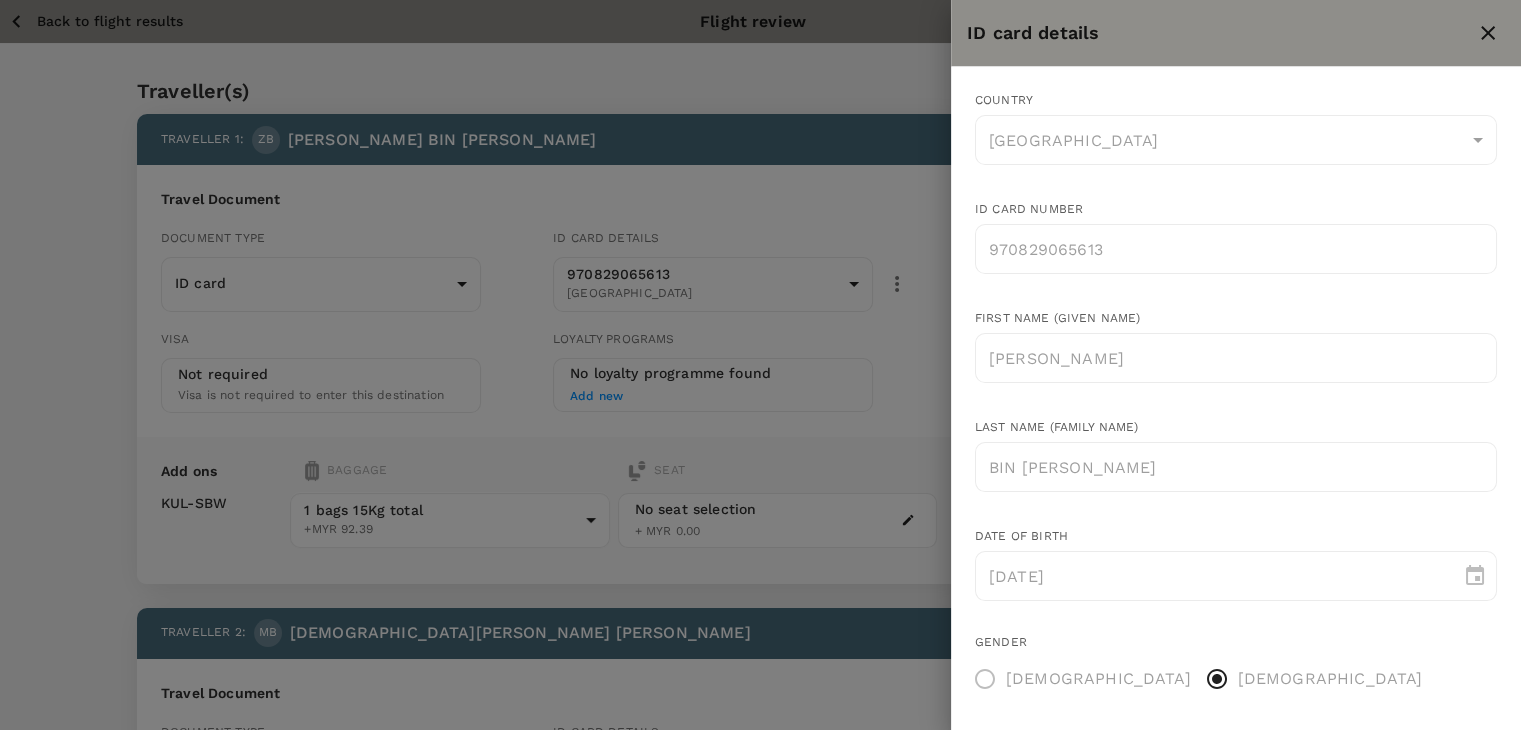 type 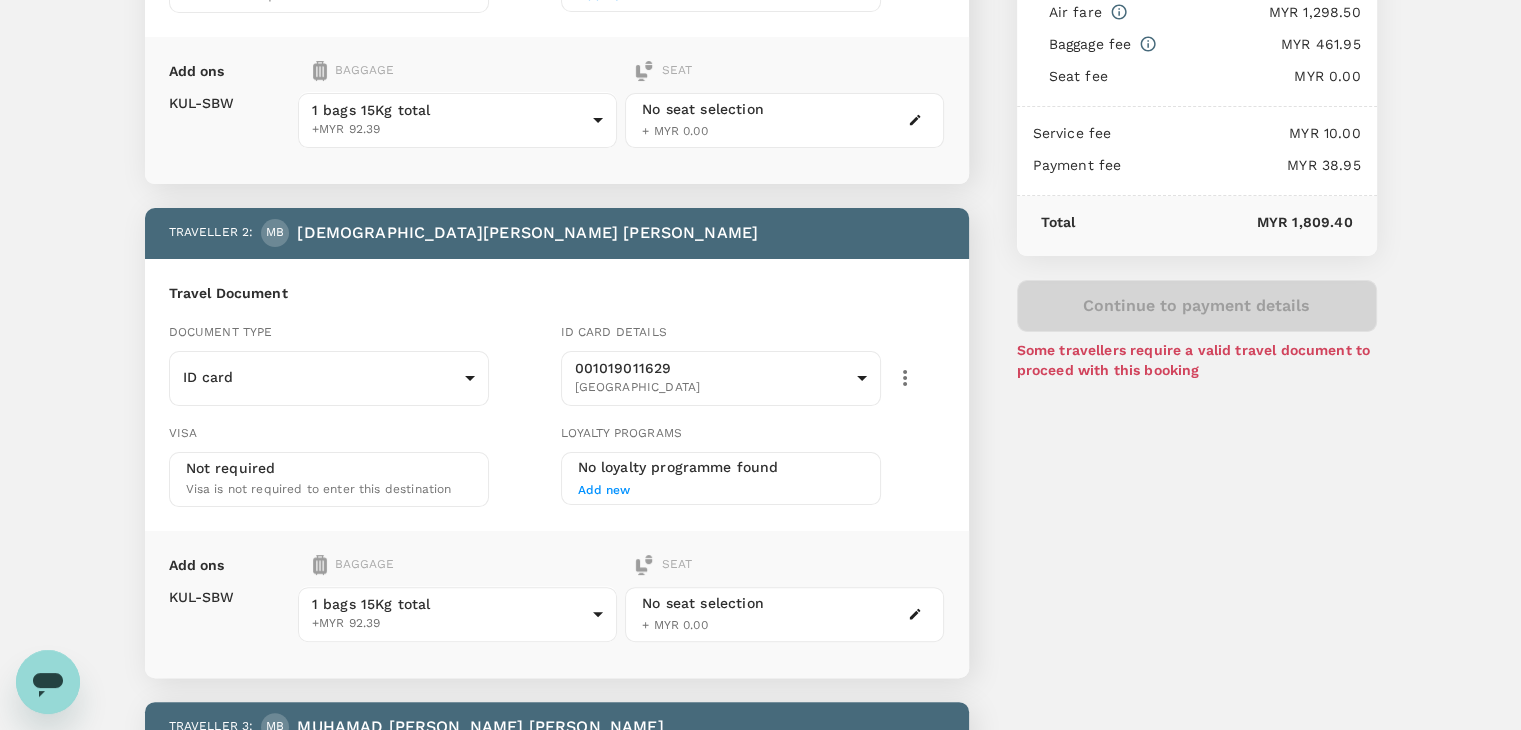scroll, scrollTop: 500, scrollLeft: 0, axis: vertical 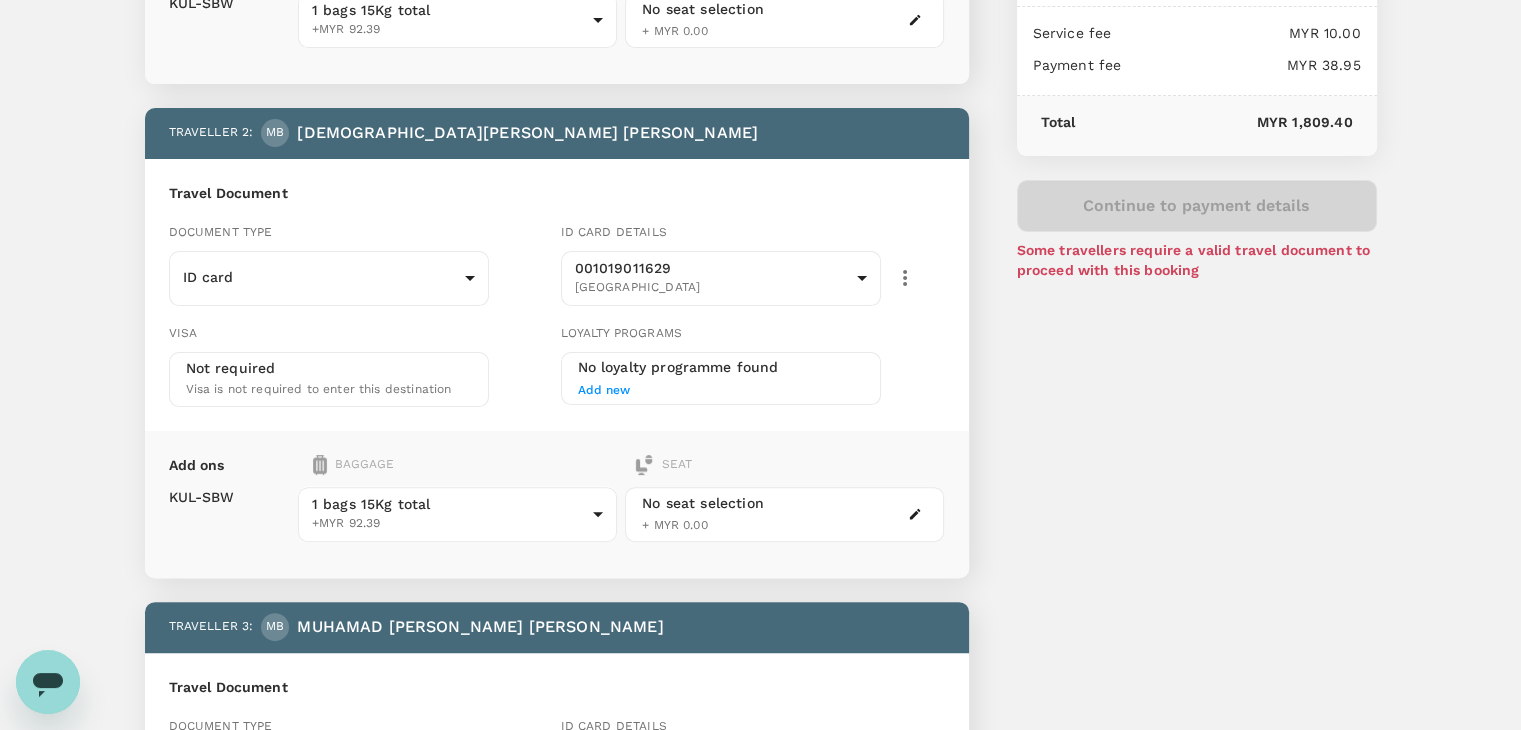 click 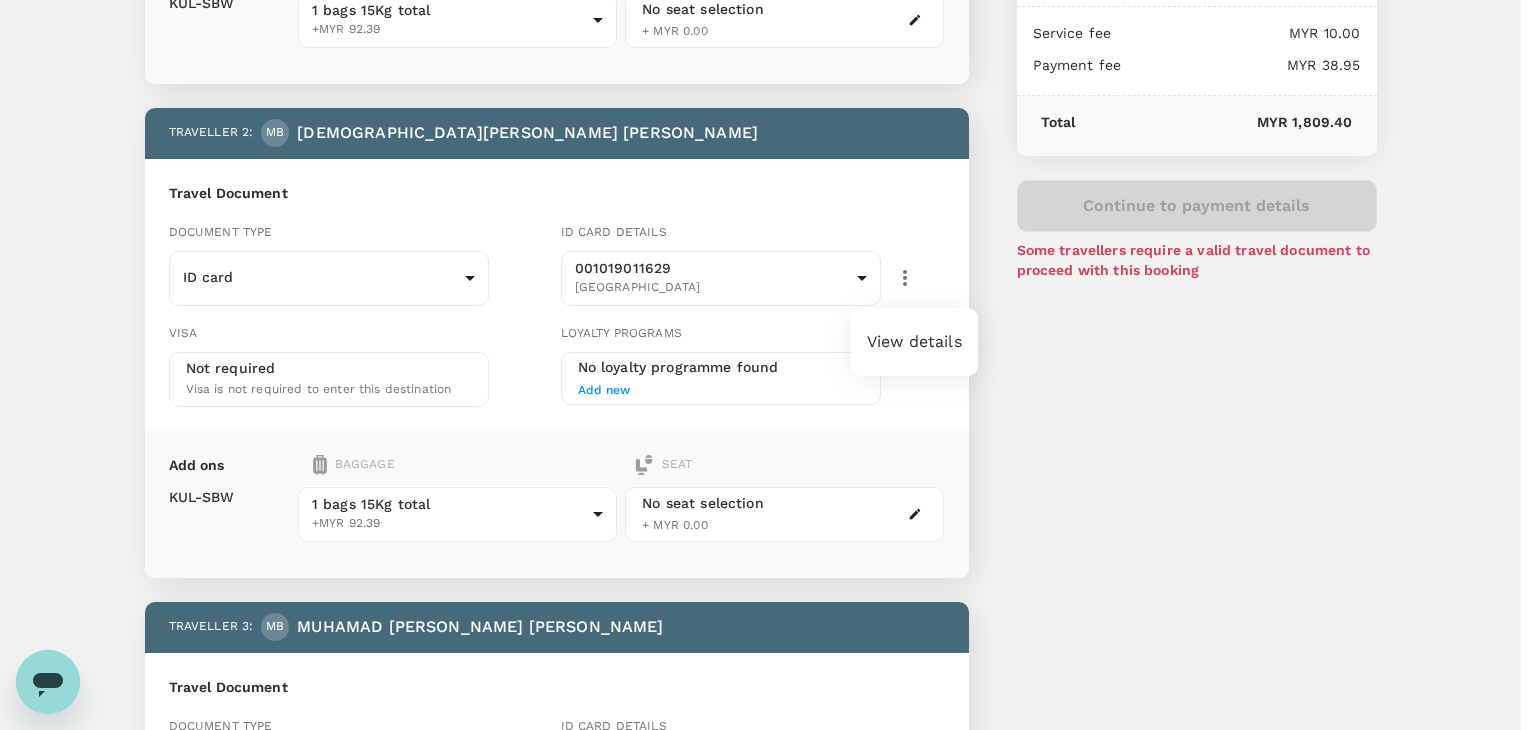 click on "View details" at bounding box center [914, 342] 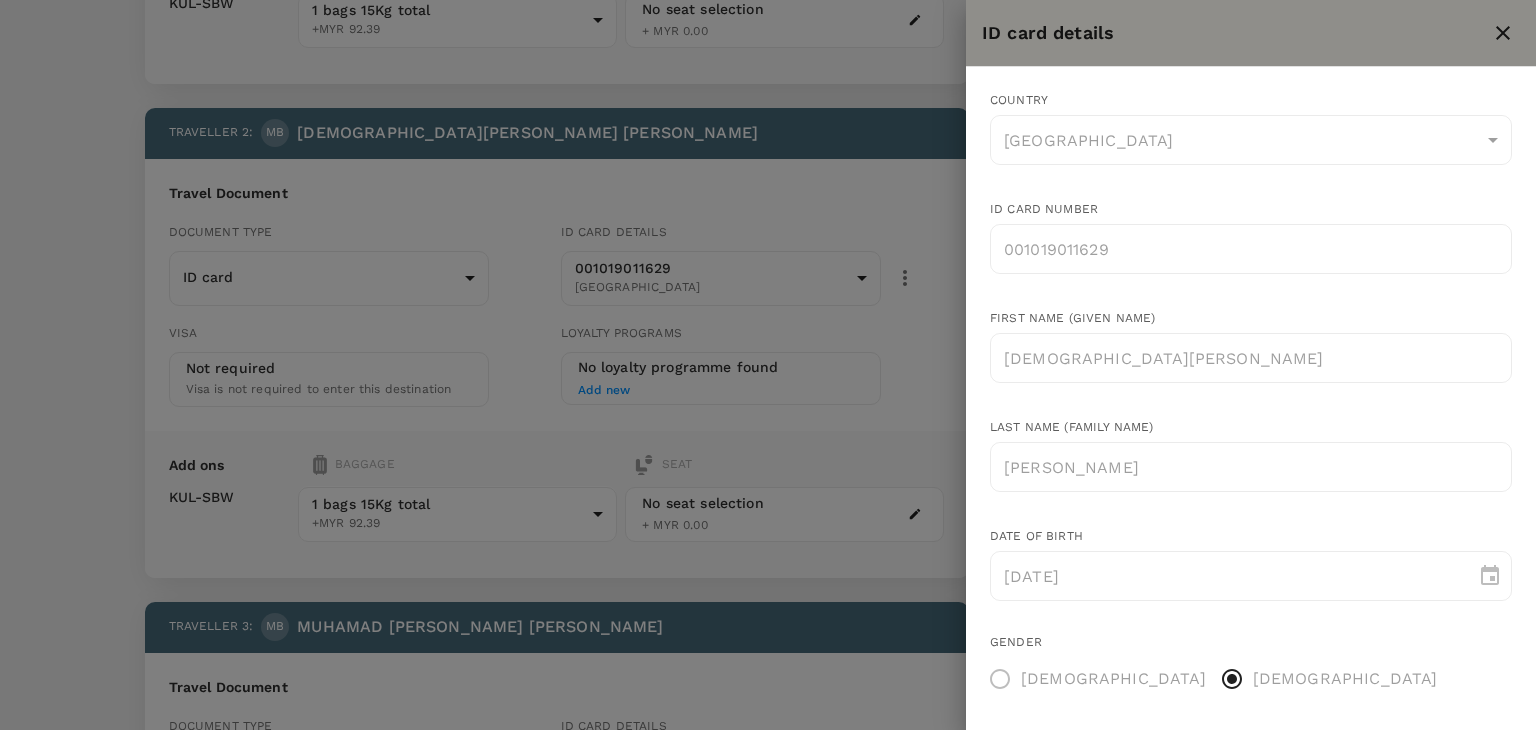 click at bounding box center [768, 365] 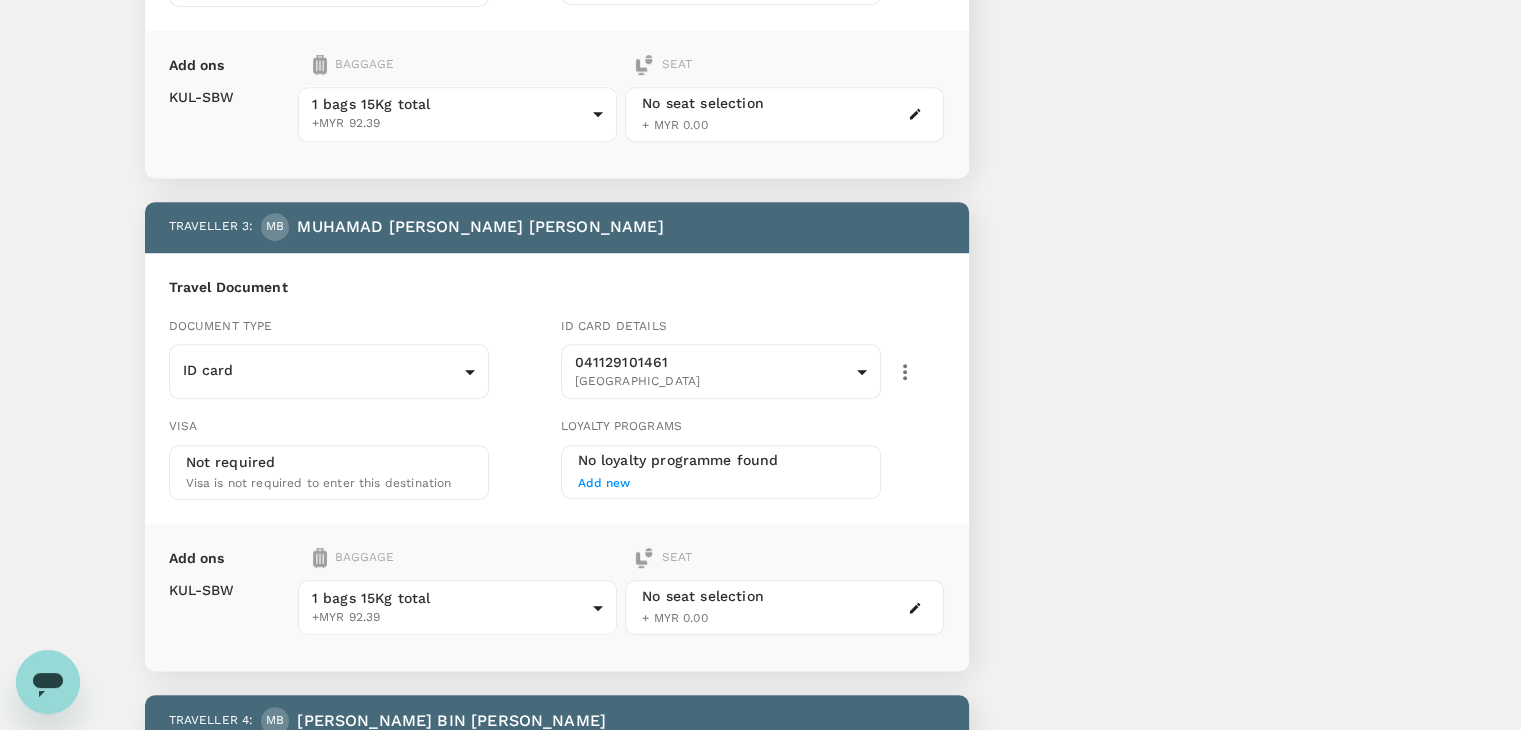 scroll, scrollTop: 1000, scrollLeft: 0, axis: vertical 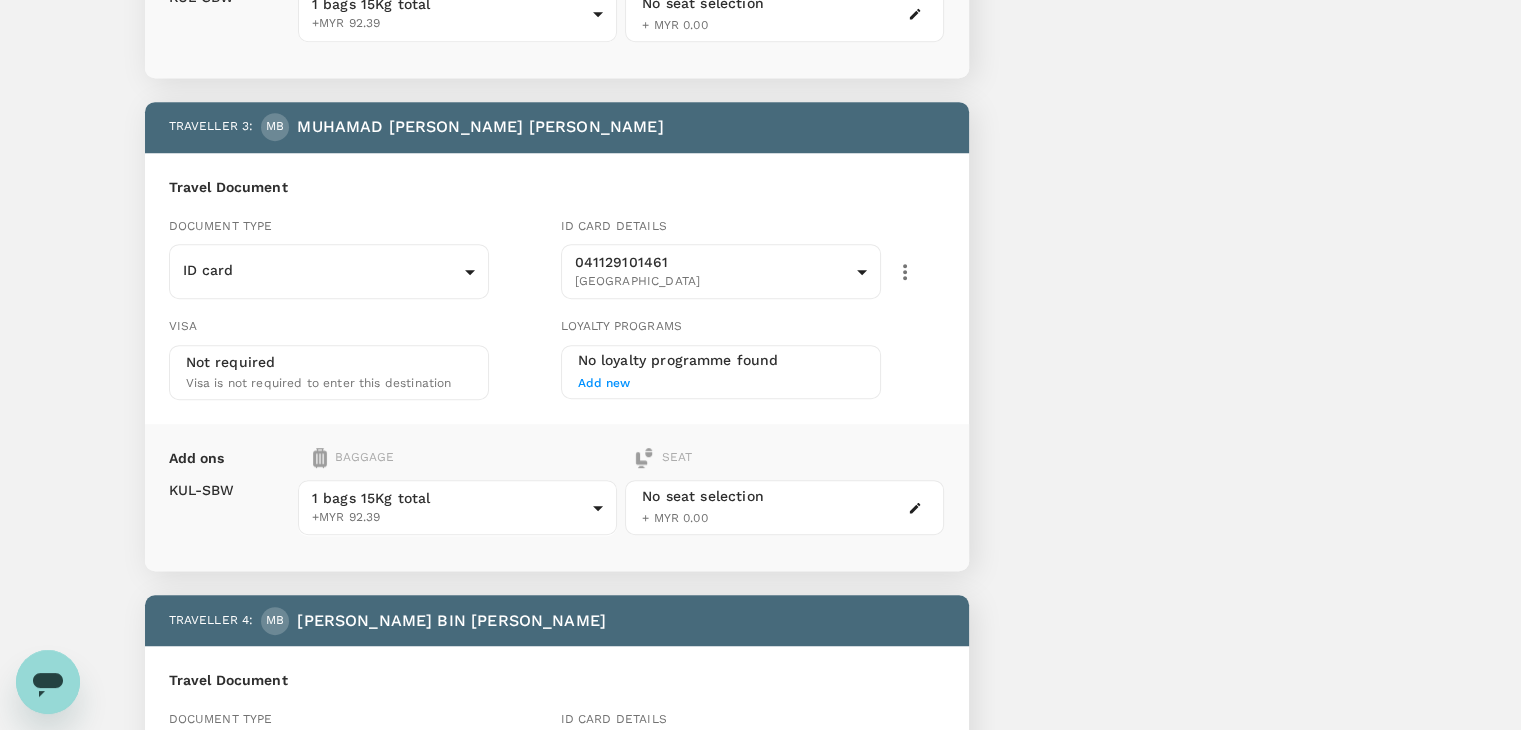 click 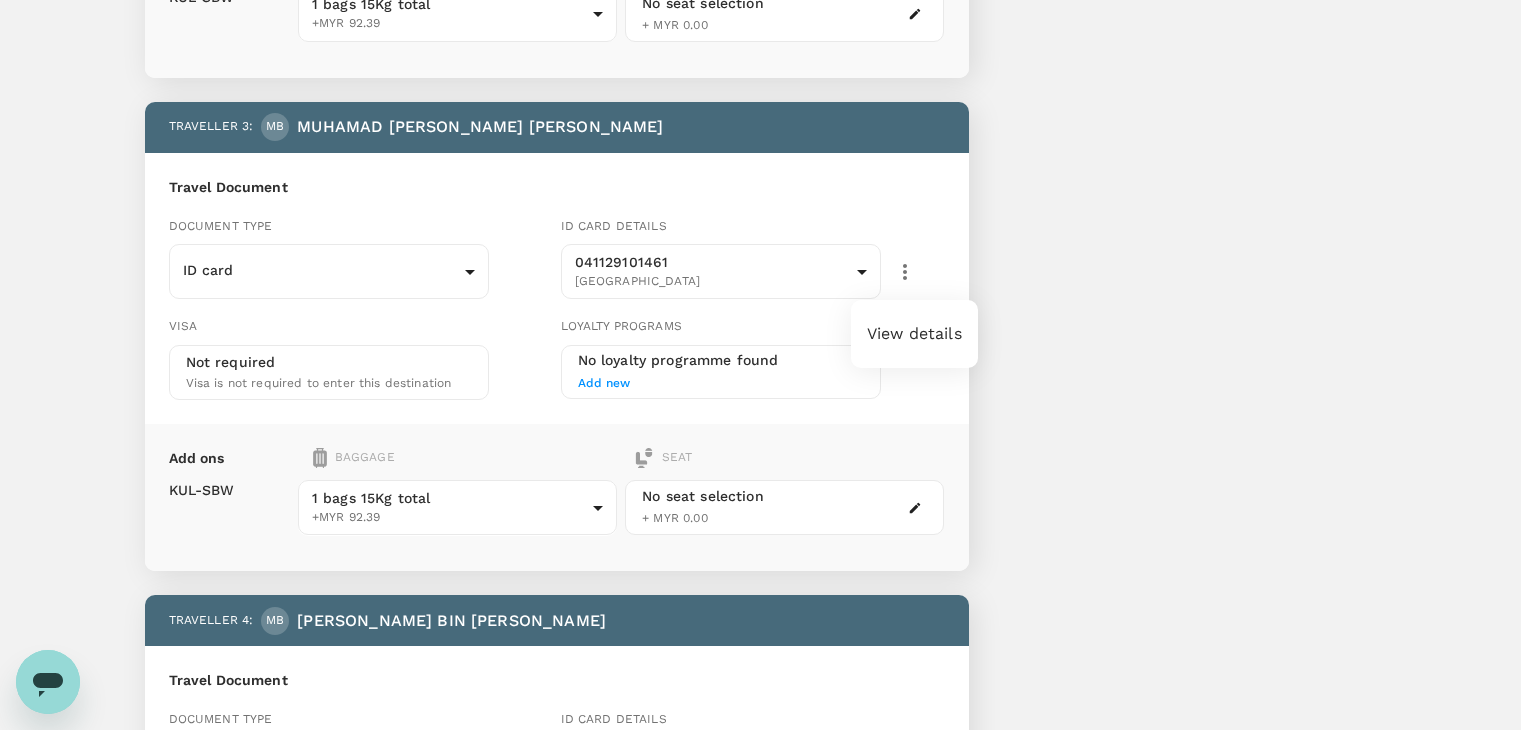 click on "View details" at bounding box center [914, 334] 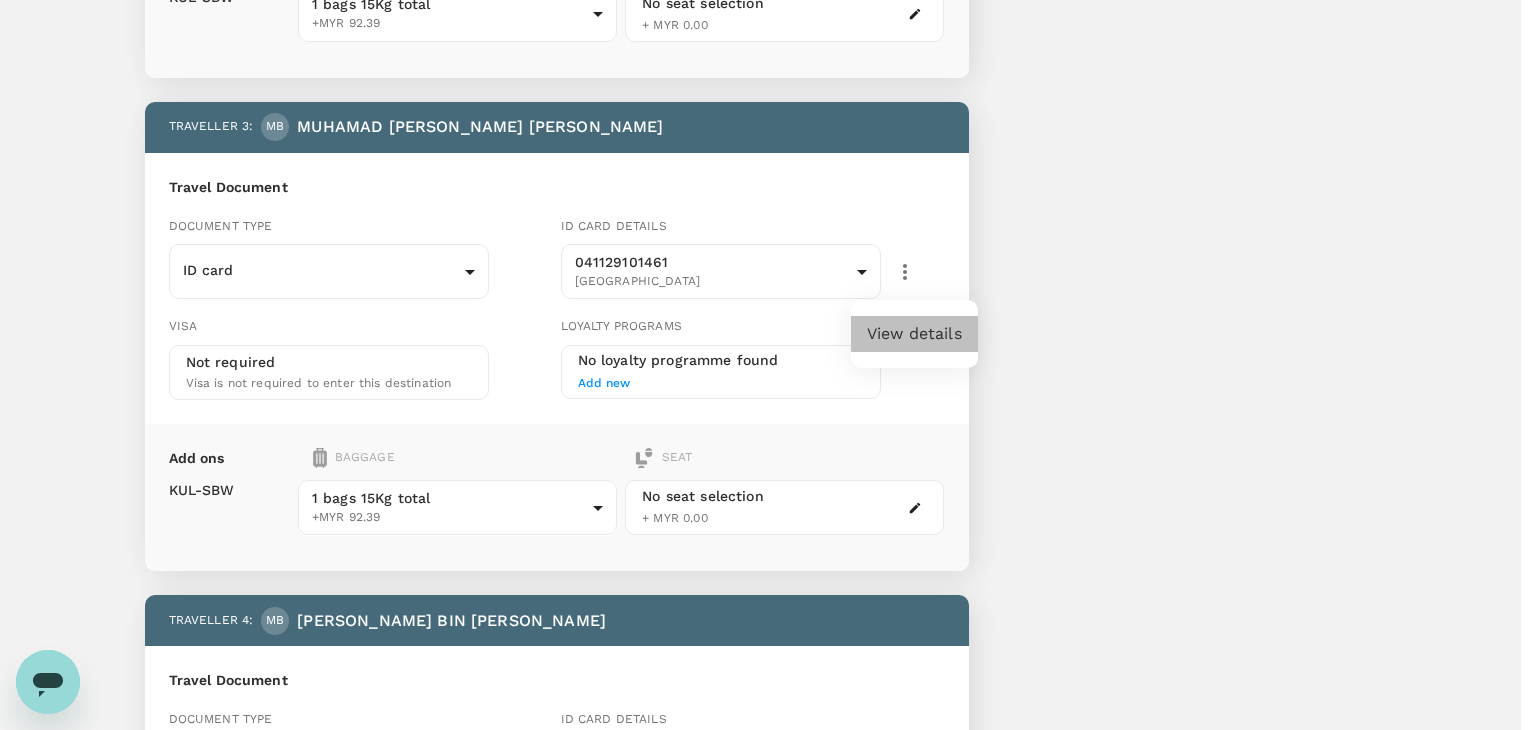 click on "View details" at bounding box center [914, 334] 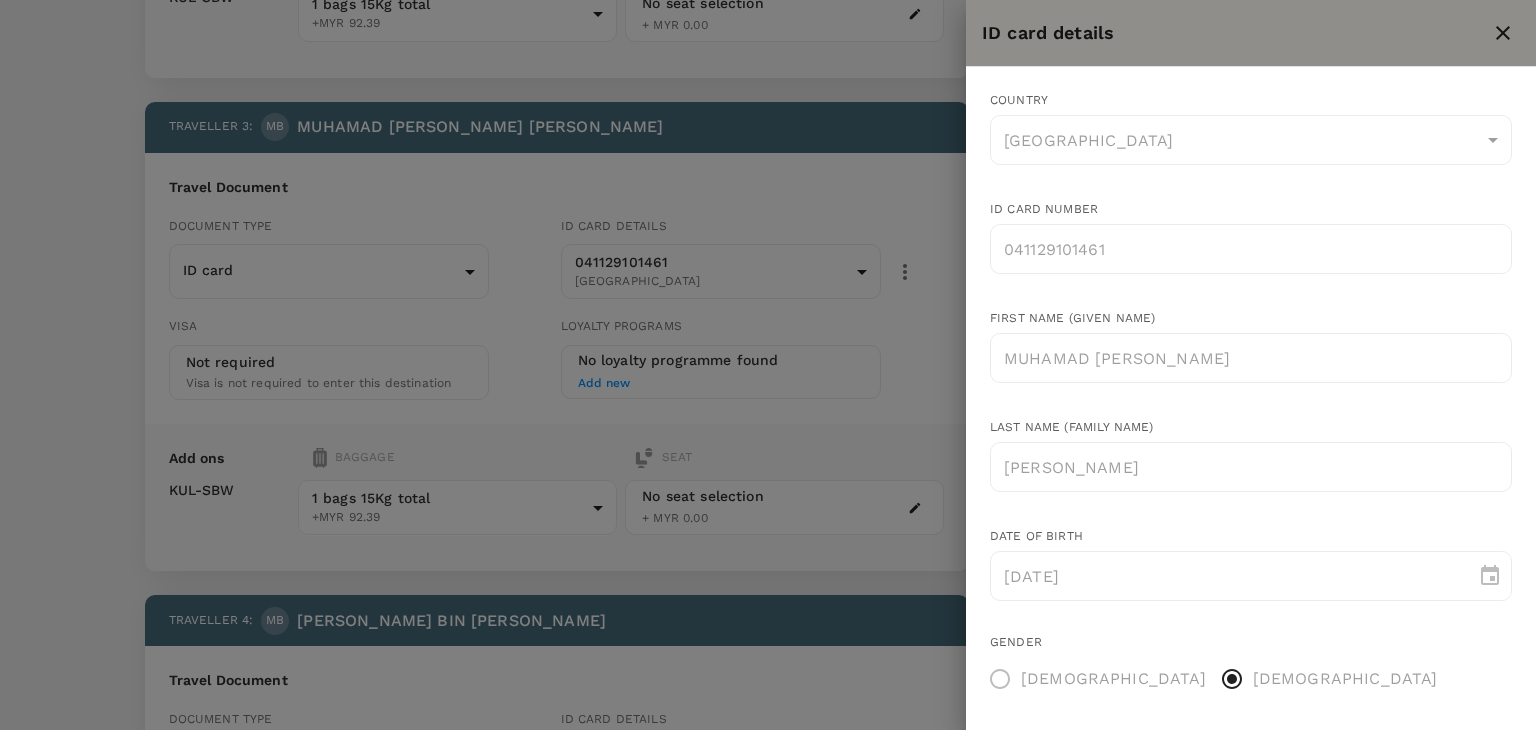 click at bounding box center (768, 365) 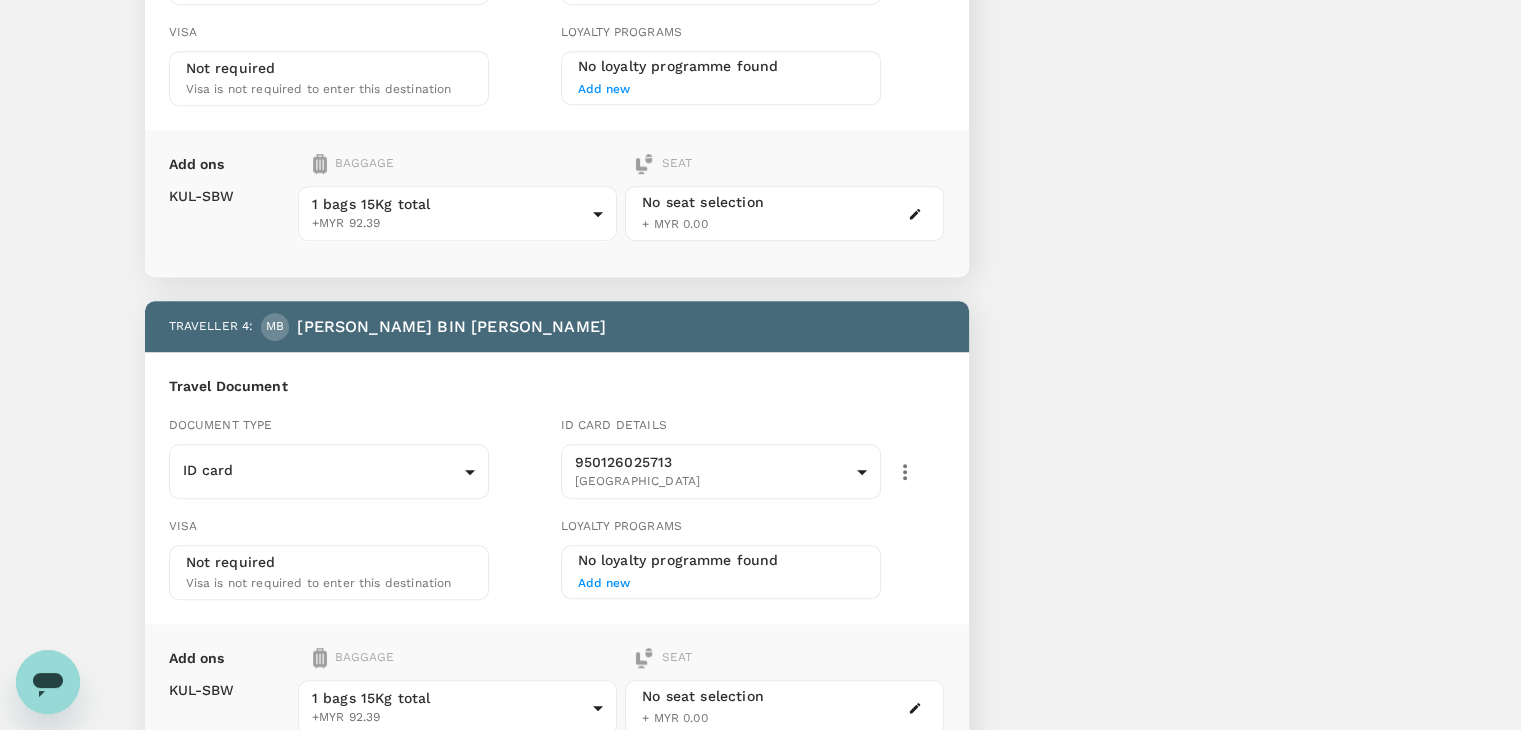 scroll, scrollTop: 1400, scrollLeft: 0, axis: vertical 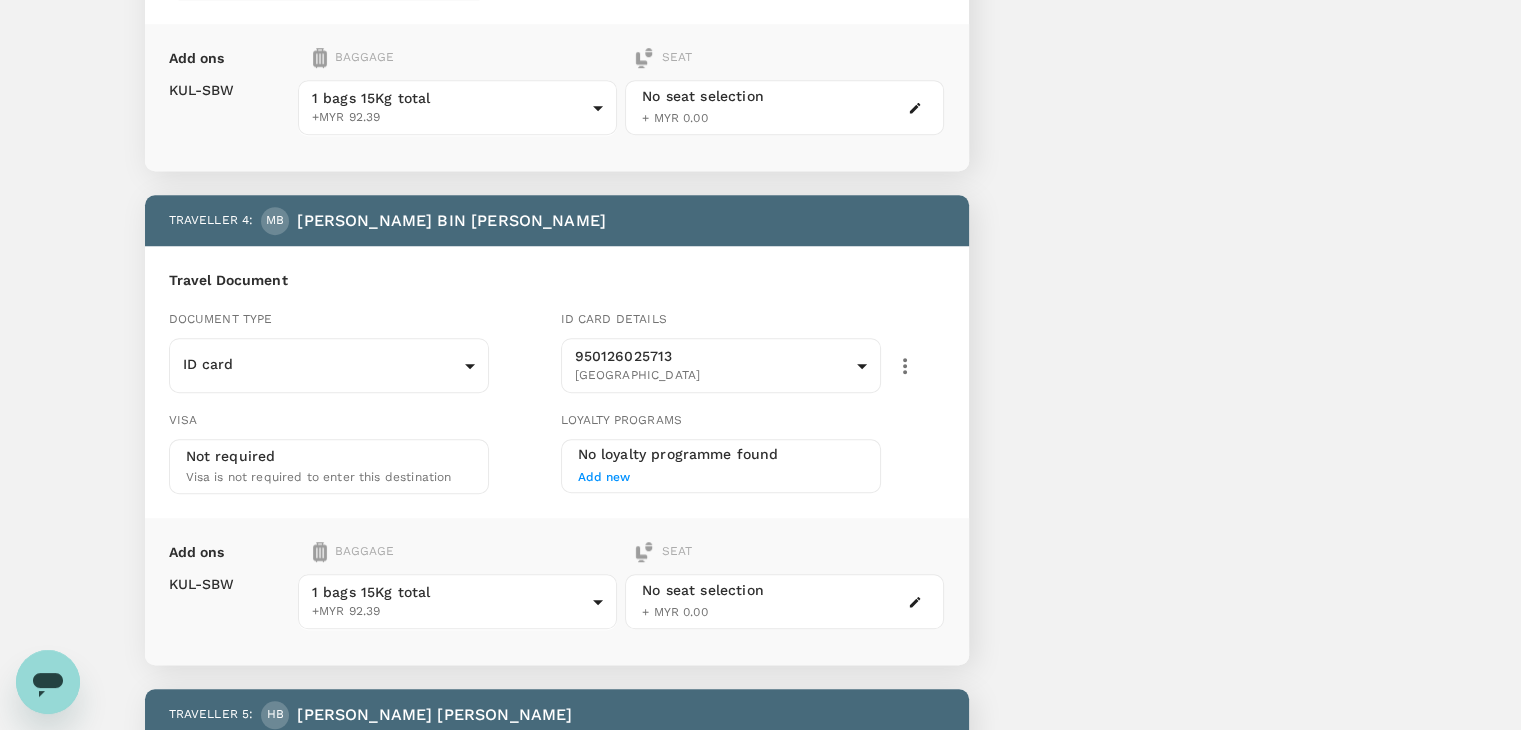 click at bounding box center [905, 366] 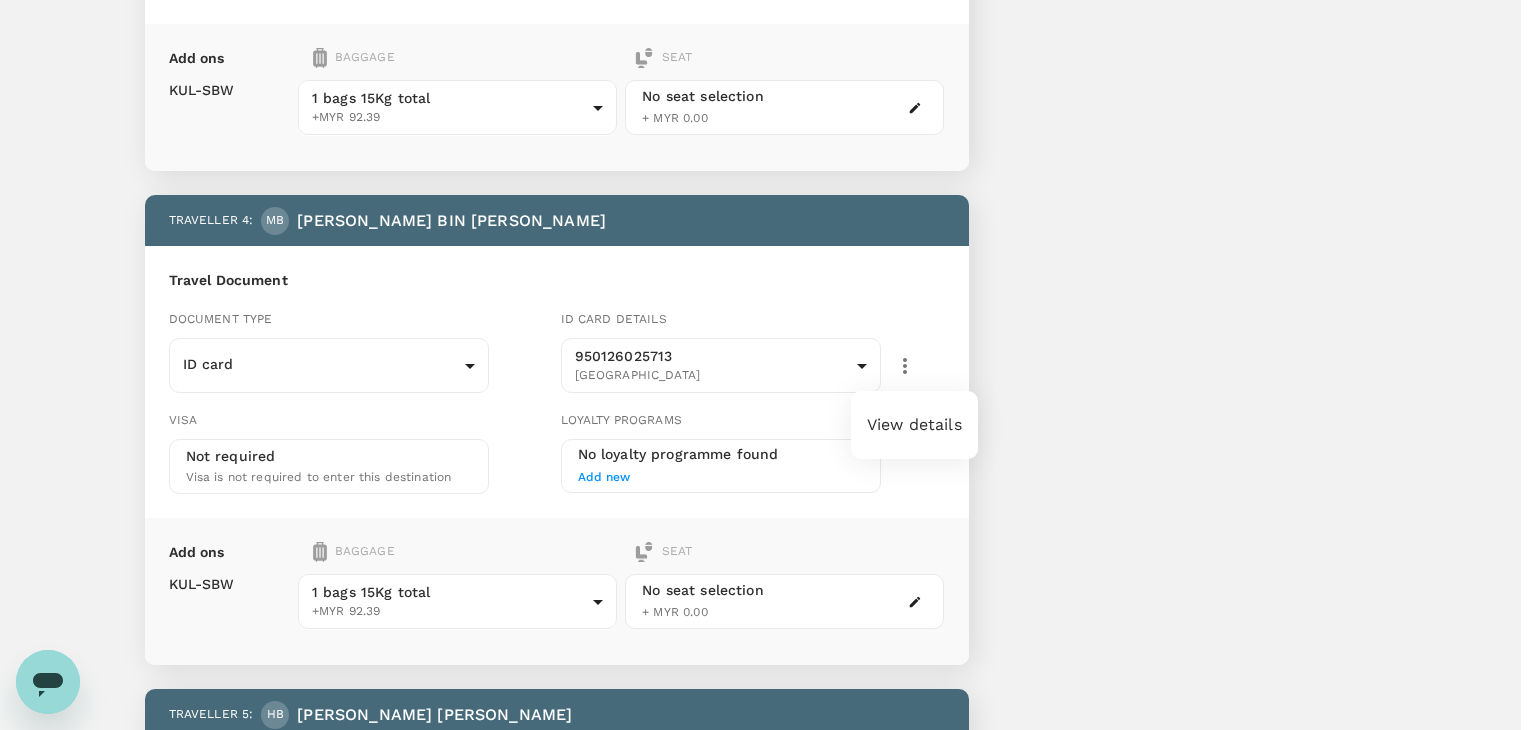 click on "View details" at bounding box center (914, 425) 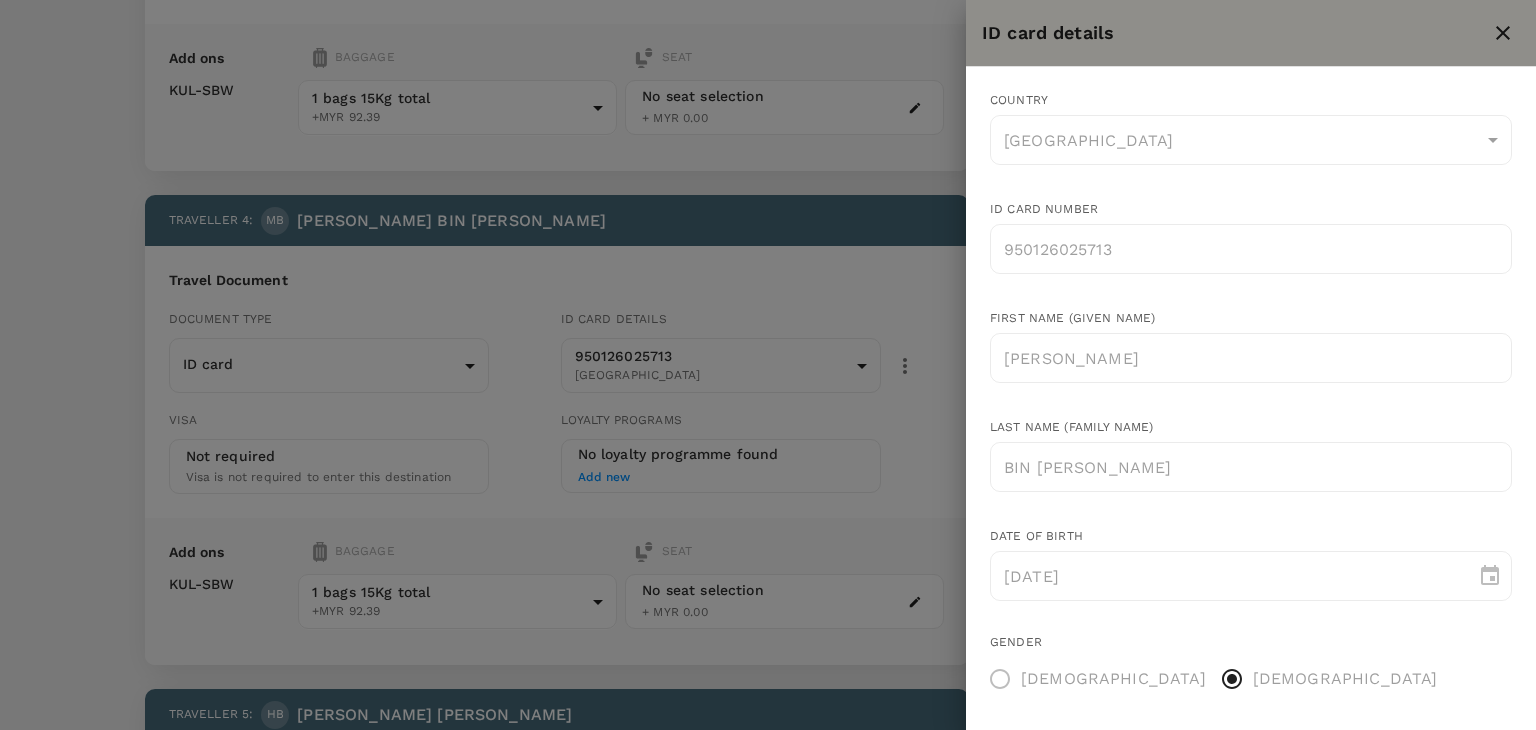 click at bounding box center [768, 365] 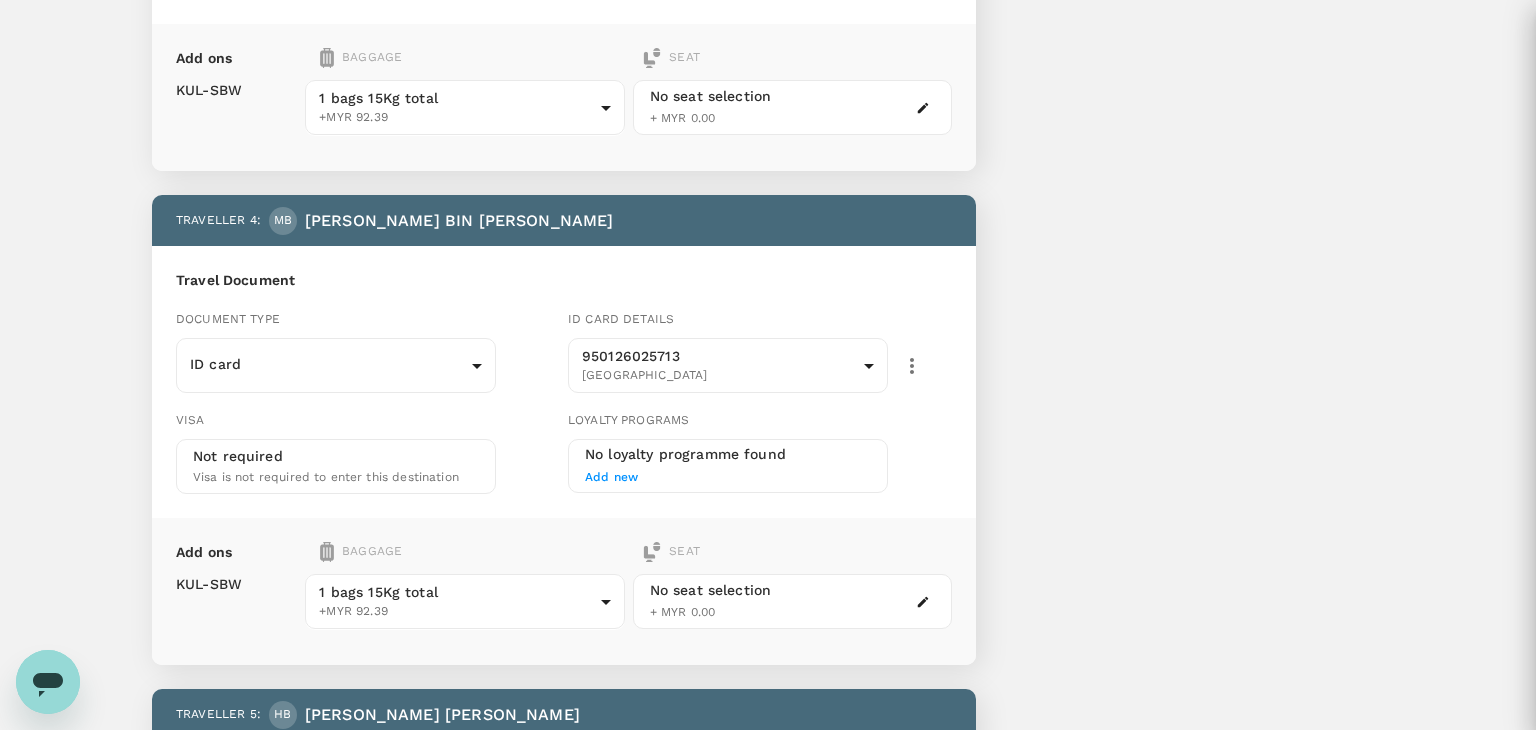 type 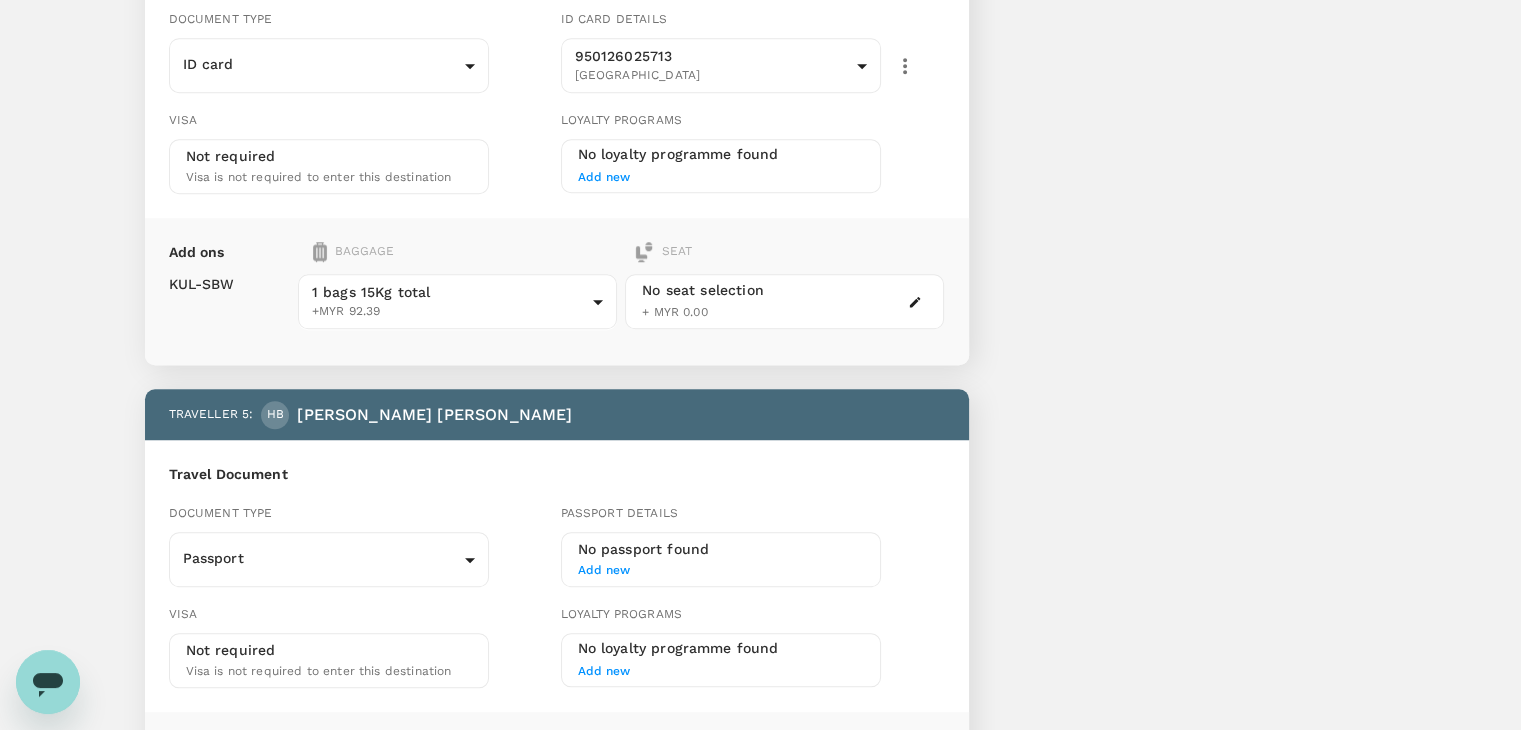 scroll, scrollTop: 1800, scrollLeft: 0, axis: vertical 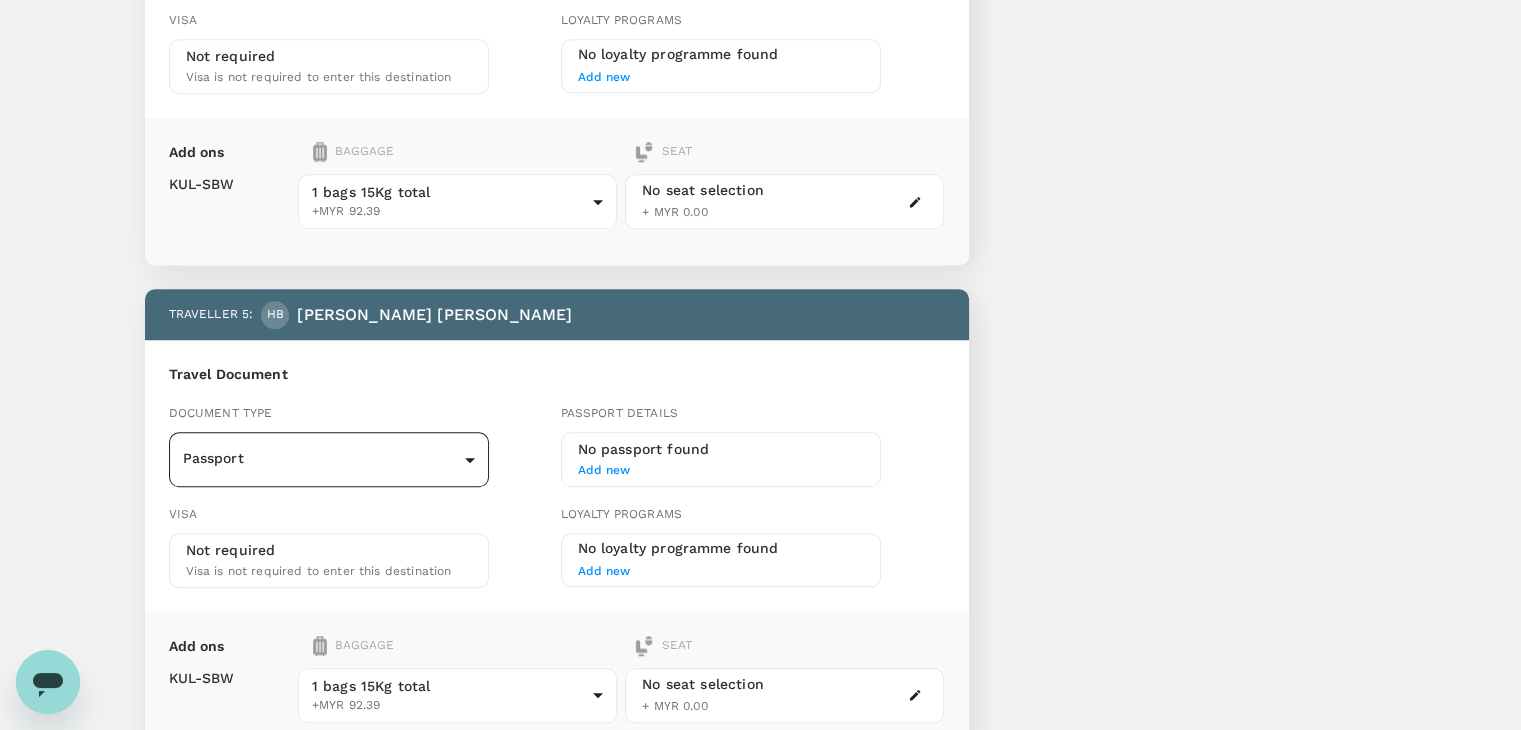 click on "Back to flight results Flight review Traveller(s) Traveller   1 : ZB [PERSON_NAME]   BIN MAT ZAMRI Travel Document Document type ID card Id card ​ Id card details 970829065613 Malaysia 9f4cd227-314a-43f8-a0ba-9c63e71631c1 ​ Visa Not required Visa is not required to enter this destination Loyalty programs No loyalty programme found Add new Add ons Baggage Seat KUL  -  SBW 1 bags 15Kg total +MYR 92.39 1 - 92.39 ​ No seat selection + MYR 0.00 Traveller   2 : MB [PERSON_NAME] Travel Document Document type ID card Id card ​ Id card details 001019011629 Malaysia 9f4cd03a-e349-4950-a2ca-883b36d65717 ​ Visa Not required Visa is not required to enter this destination Loyalty programs No loyalty programme found Add new Add ons Baggage Seat KUL  -  SBW 1 bags 15Kg total +MYR 92.39 1 - 92.39 ​ No seat selection + MYR 0.00 Traveller   3 : MB MUHAMAD FITRI HAIKAL   BIN MUHAMAD RIDZUAN Travel Document Document type ID card Id card ​ Id card details 041129101461 [GEOGRAPHIC_DATA] ​ Visa Not required" at bounding box center [760, -234] 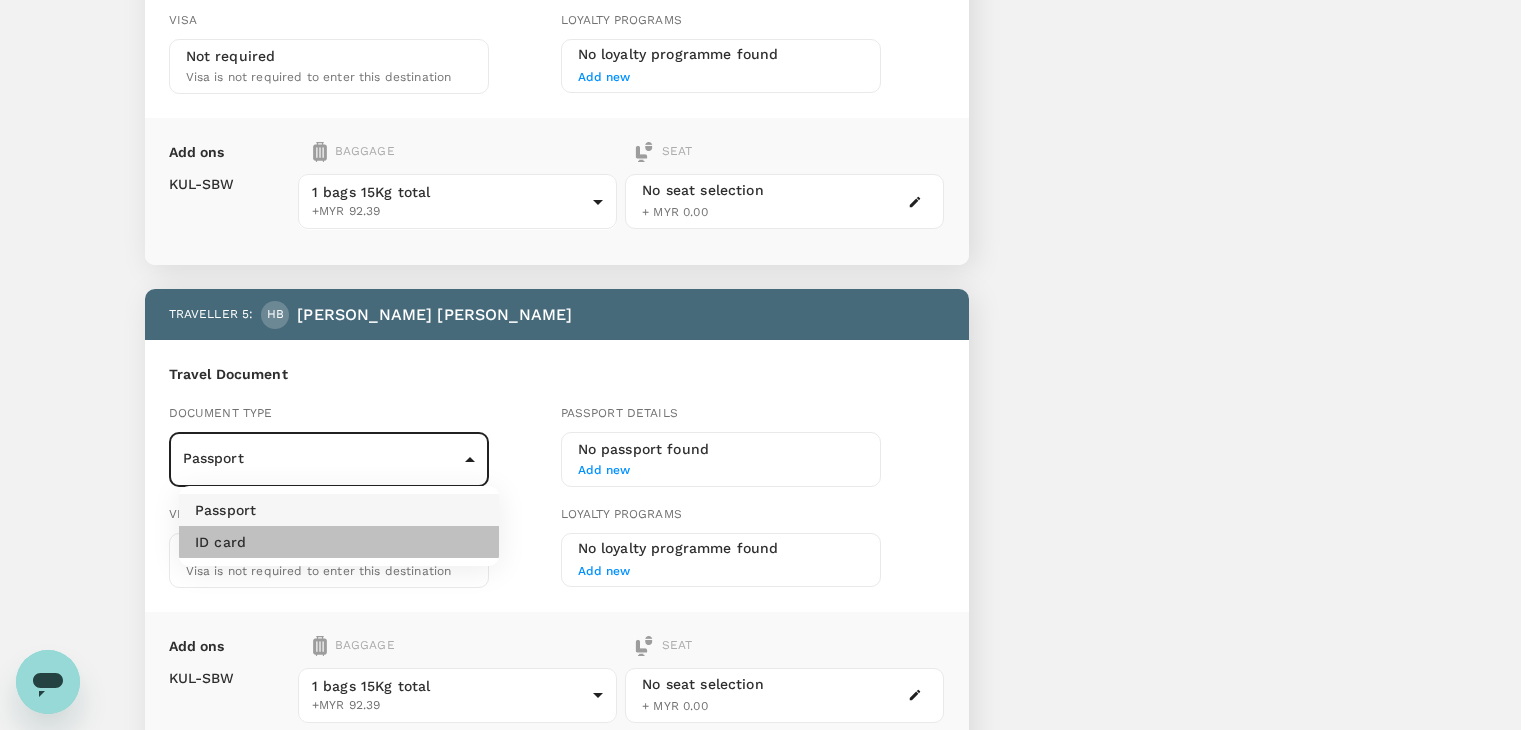 click on "ID card" at bounding box center (339, 542) 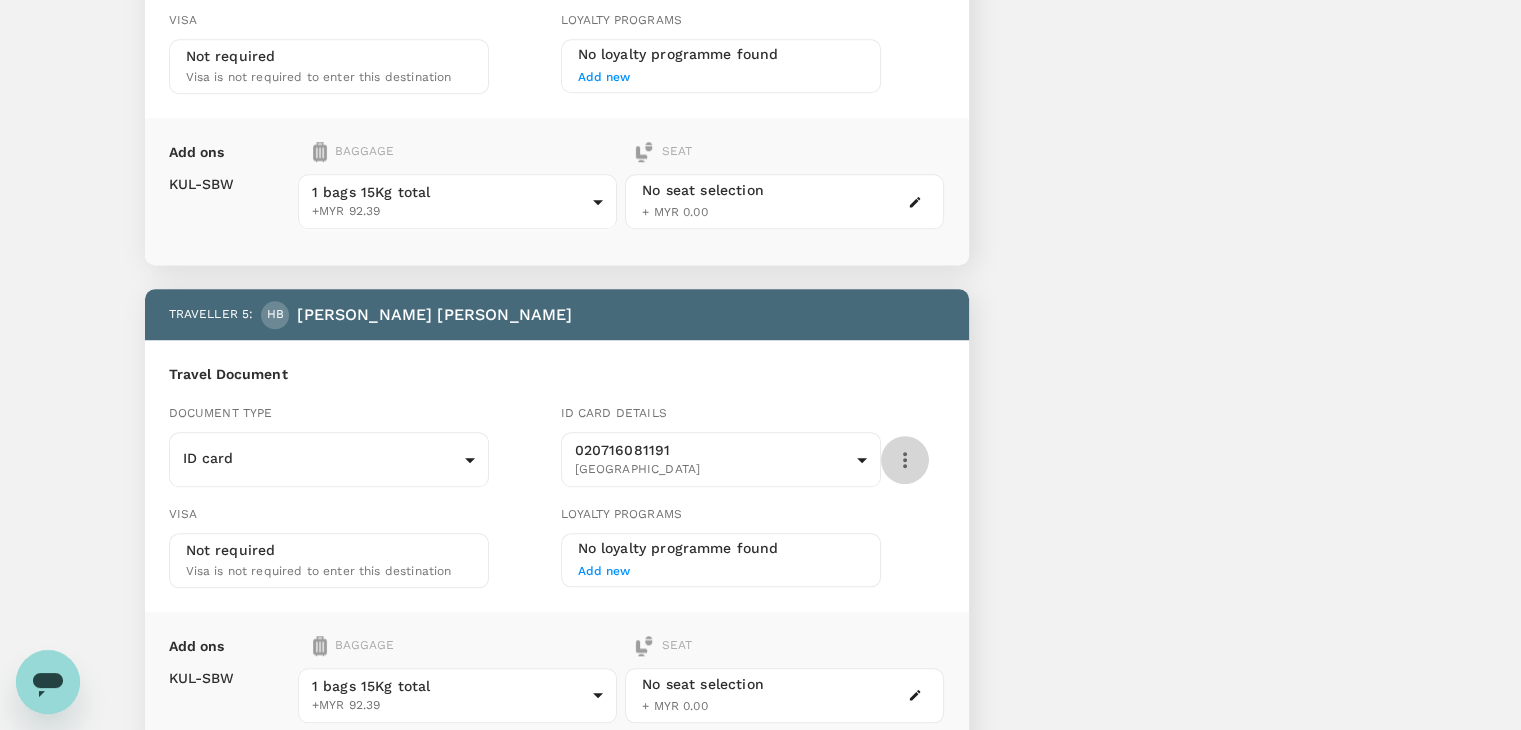 click 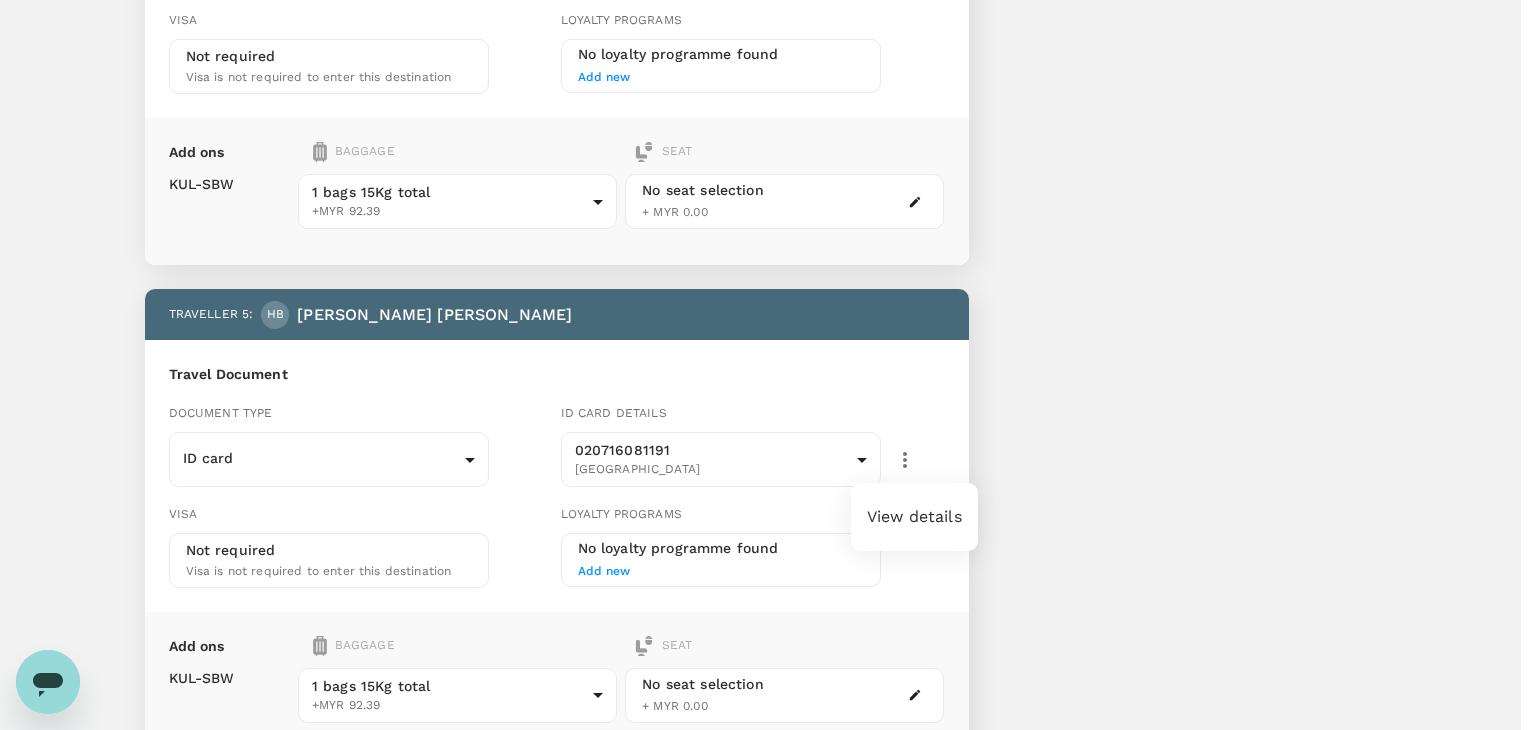 click on "View details" at bounding box center (914, 517) 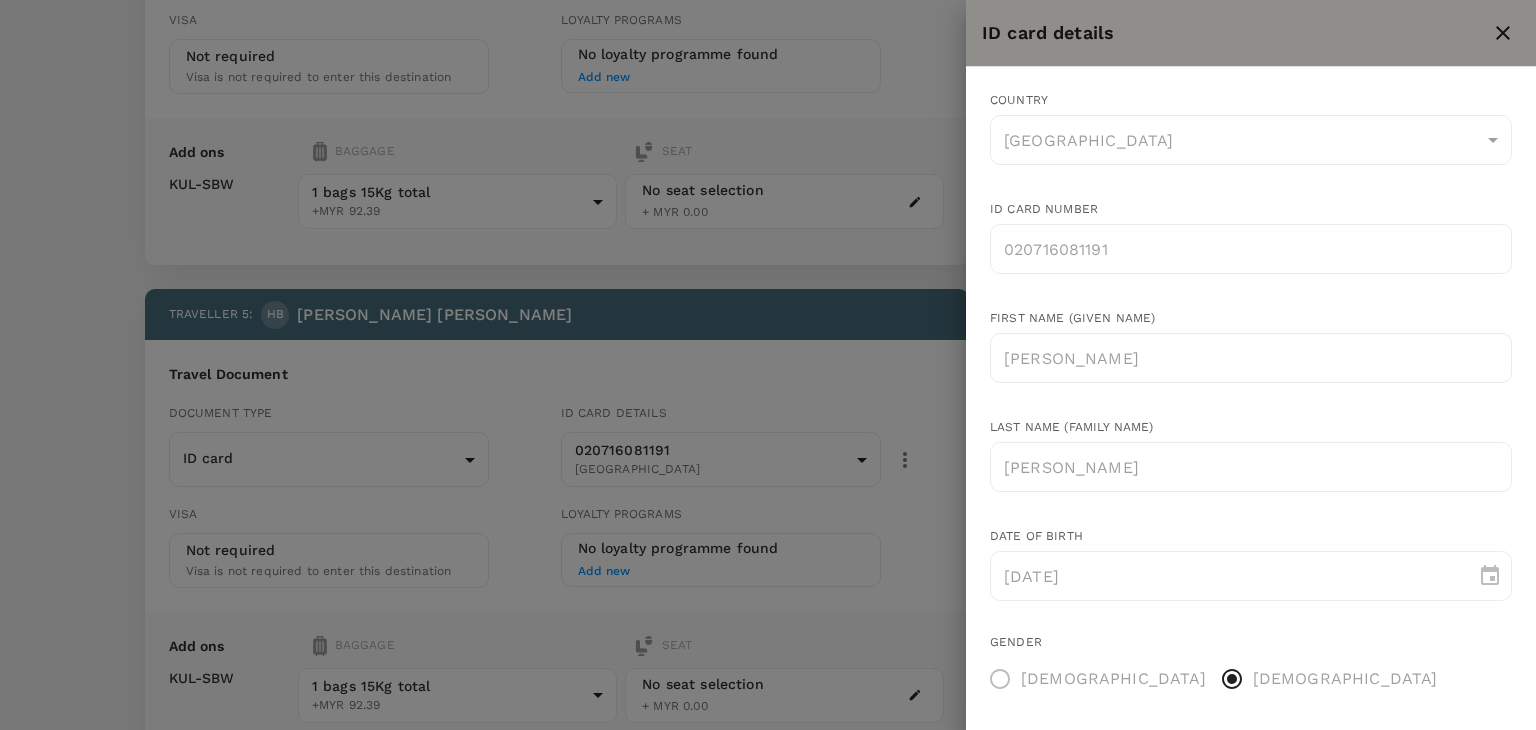 click at bounding box center (768, 365) 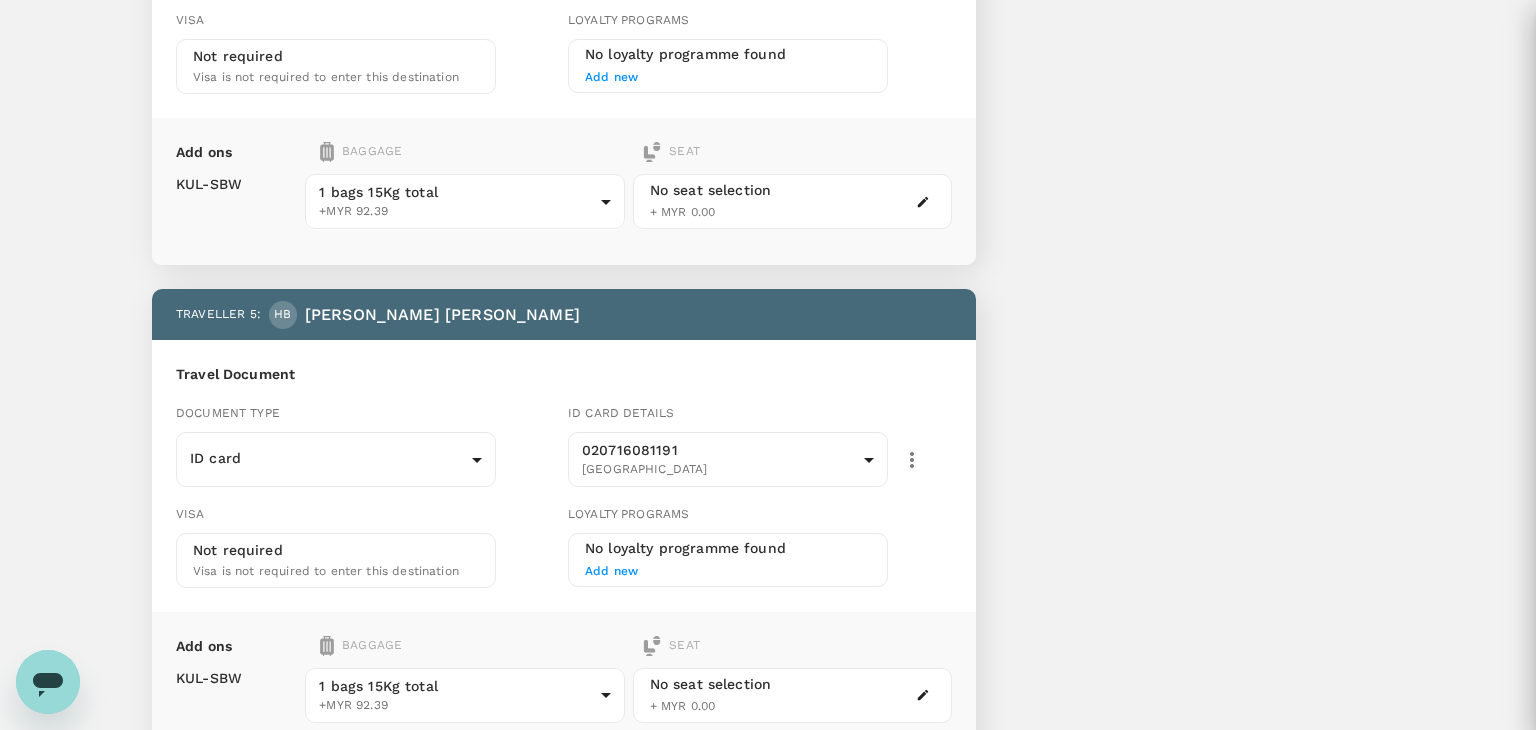 type 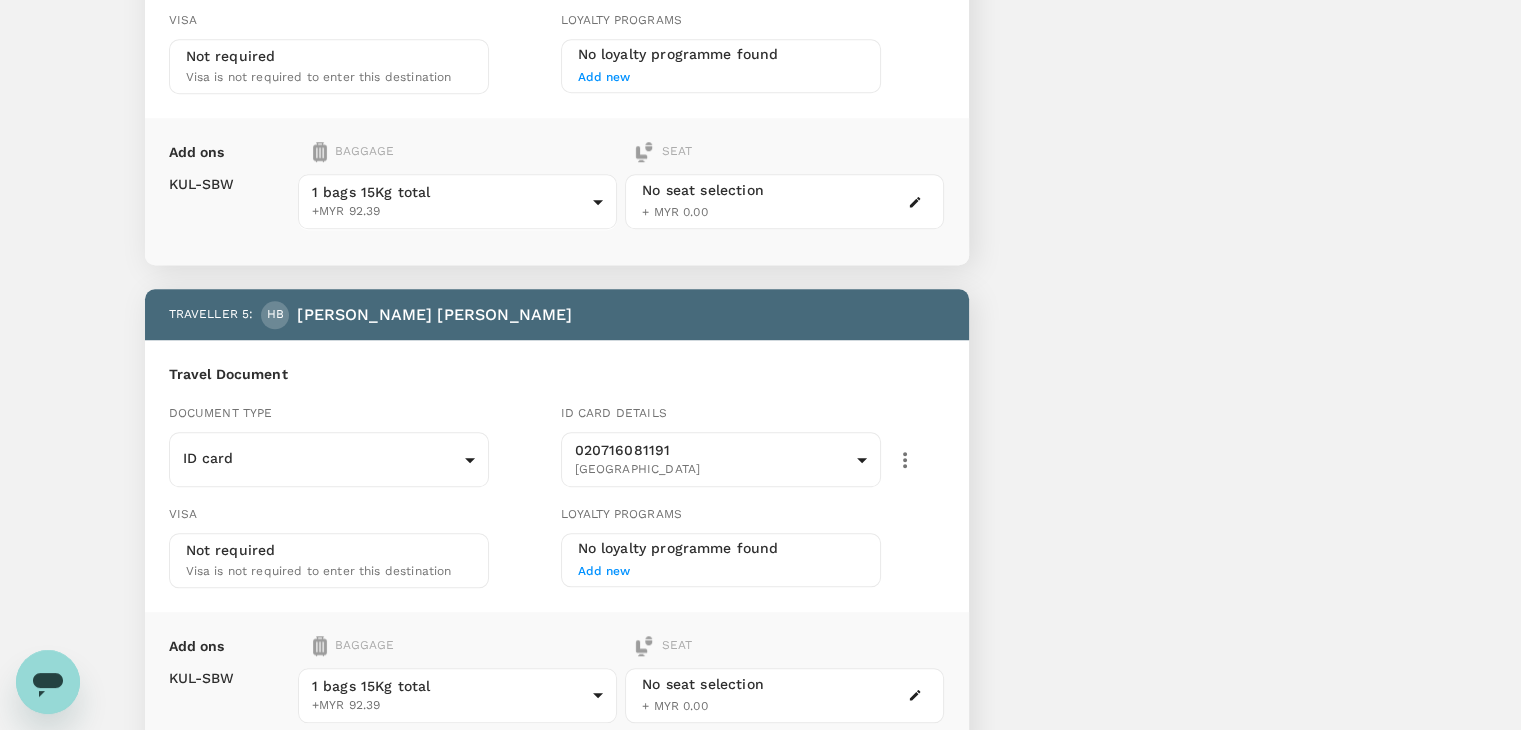 click on "No loyalty programme found Add new" at bounding box center [753, 66] 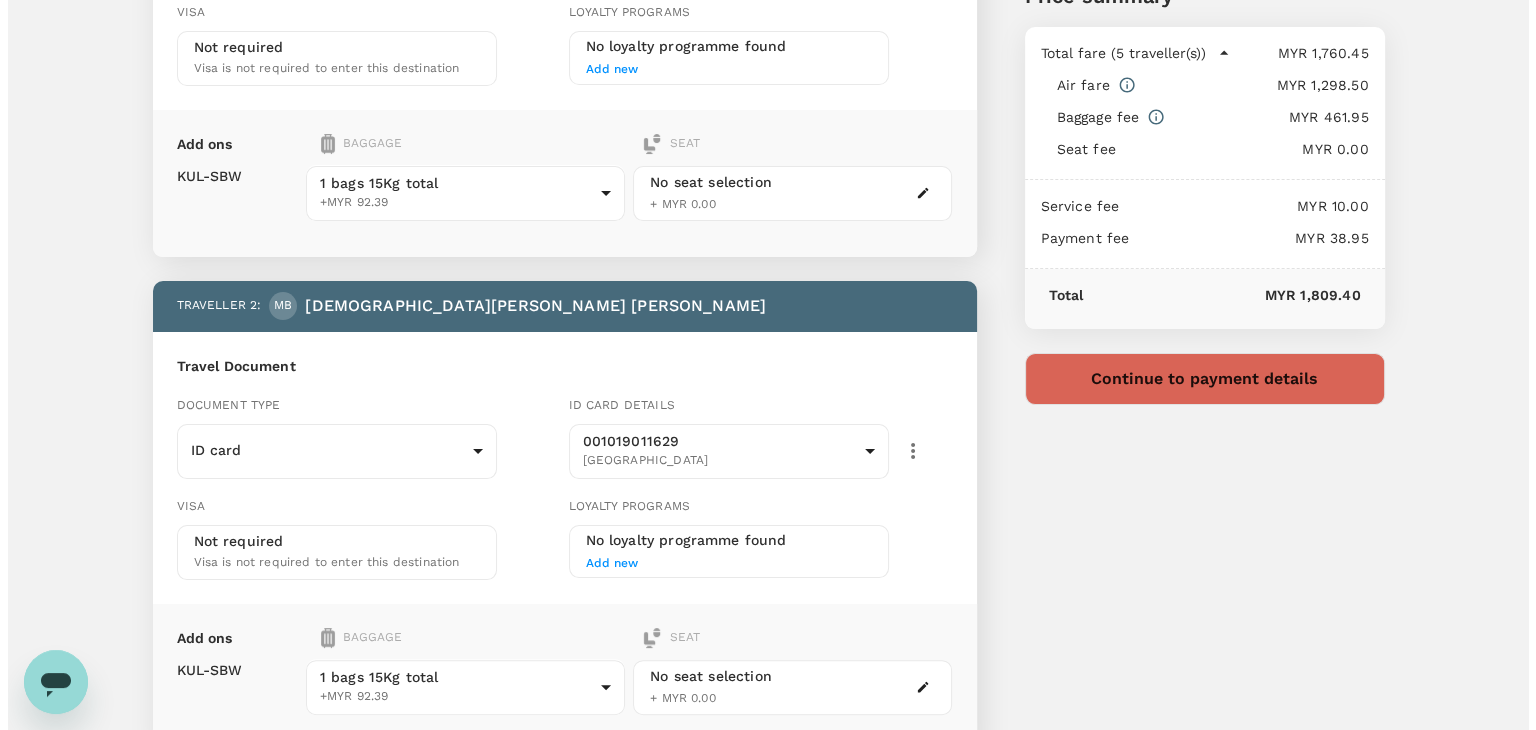 scroll, scrollTop: 90, scrollLeft: 0, axis: vertical 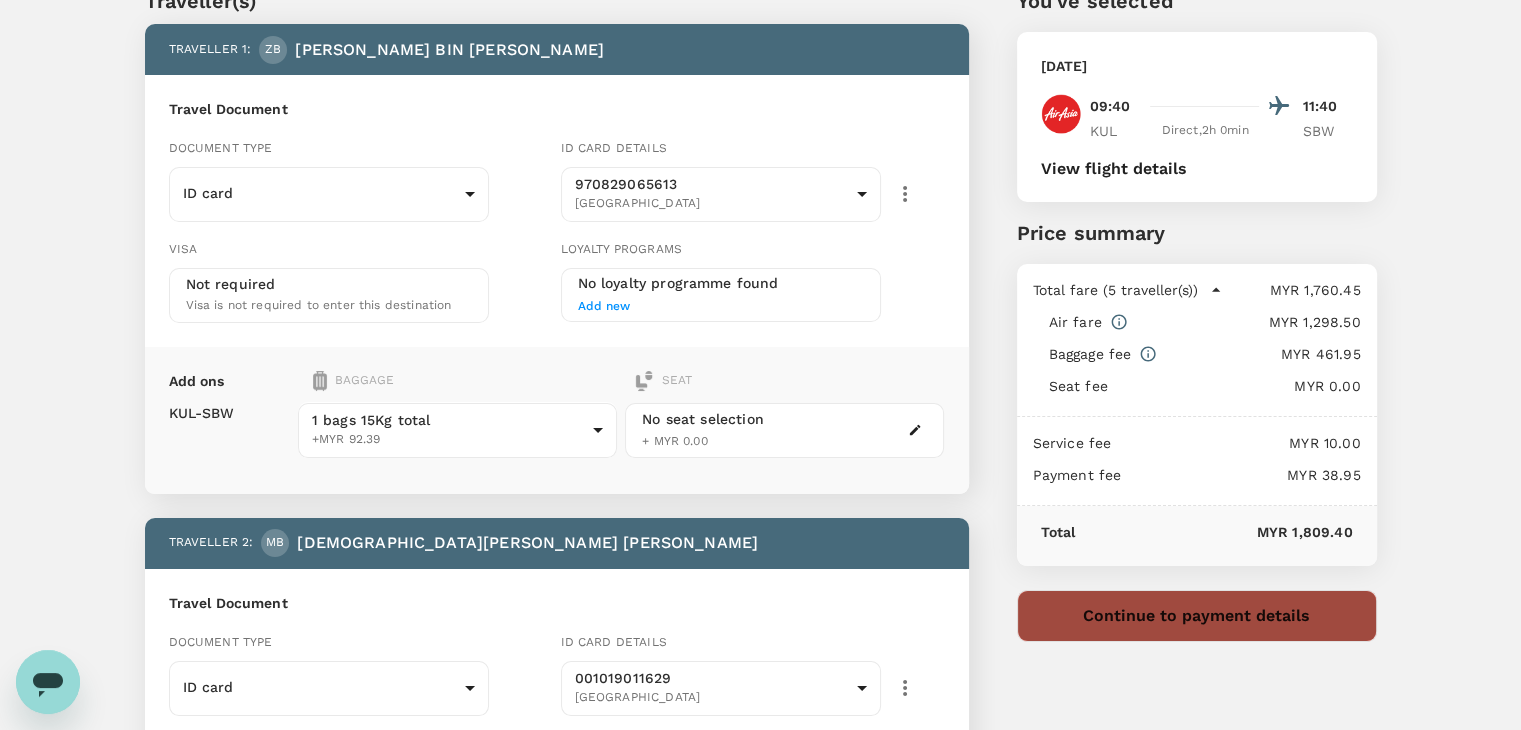 click on "Continue to payment details" at bounding box center [1197, 616] 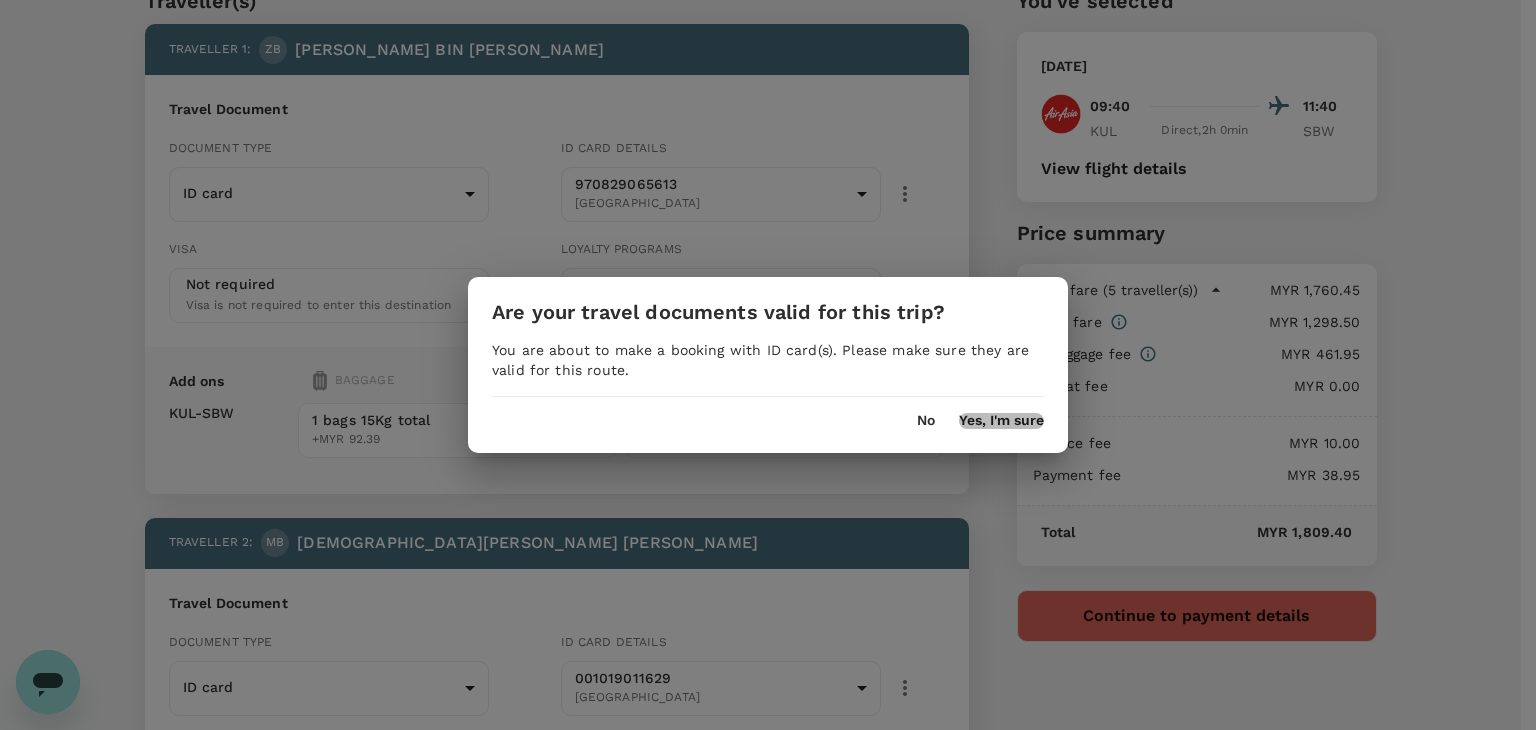click on "Yes, I'm sure" at bounding box center (1001, 421) 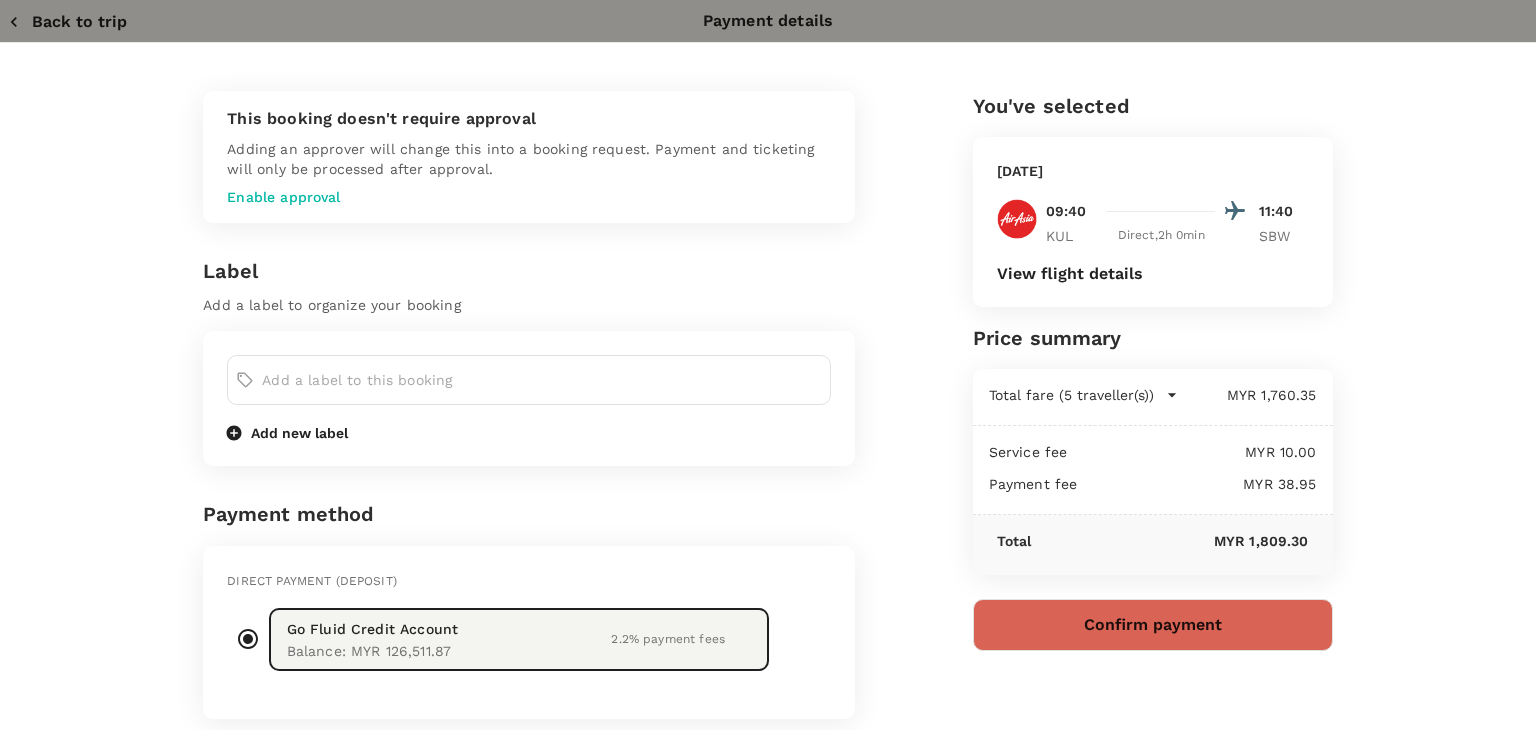click 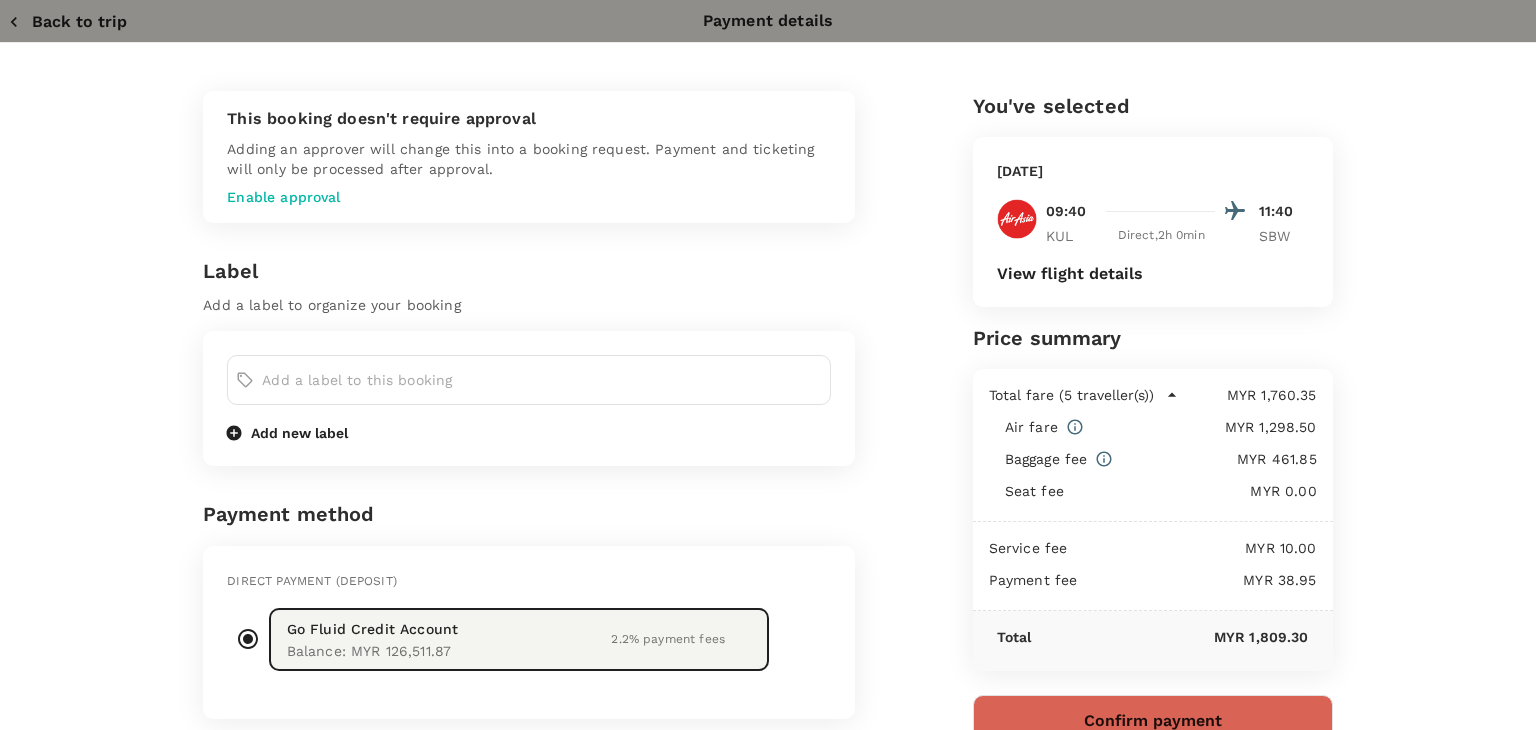 click 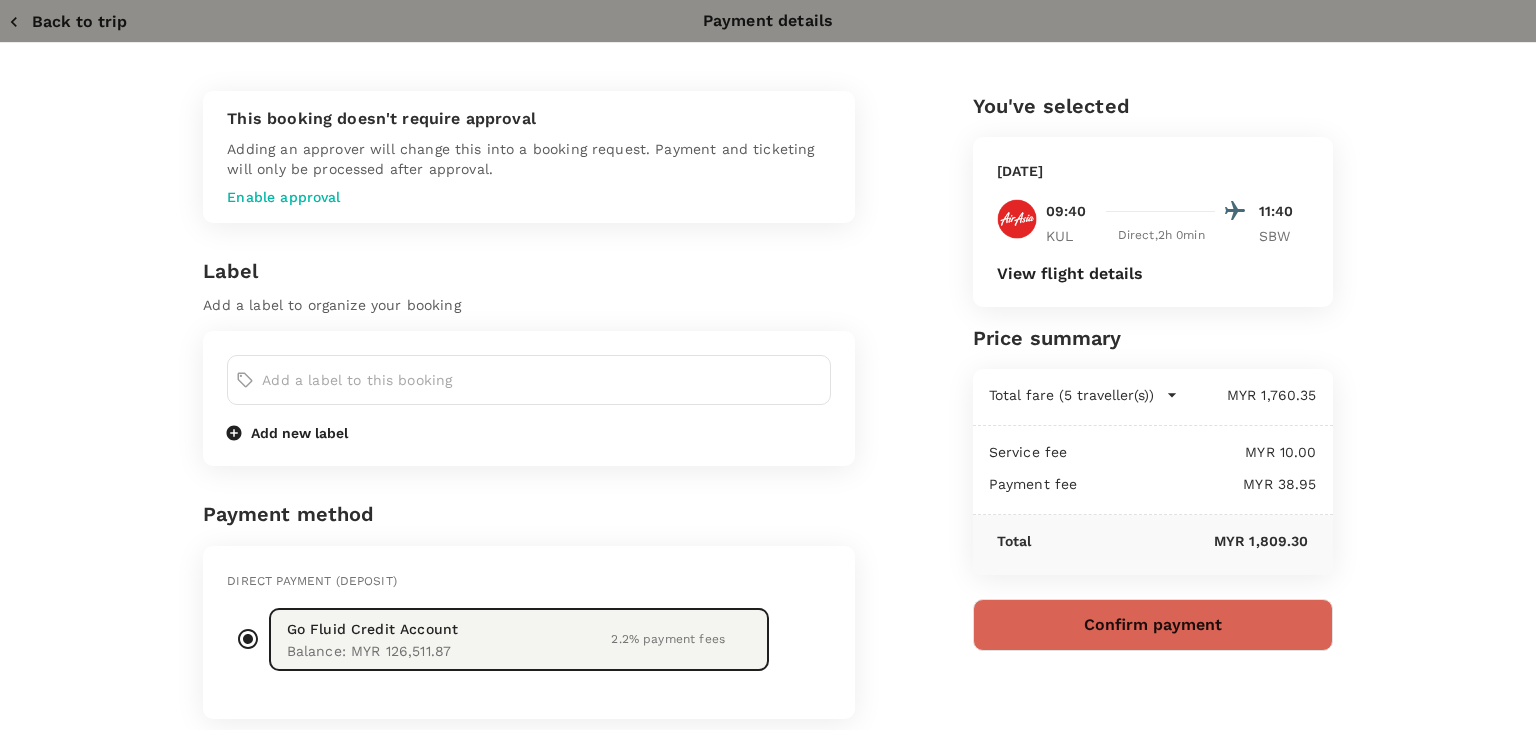 click on "Confirm payment" at bounding box center (1153, 625) 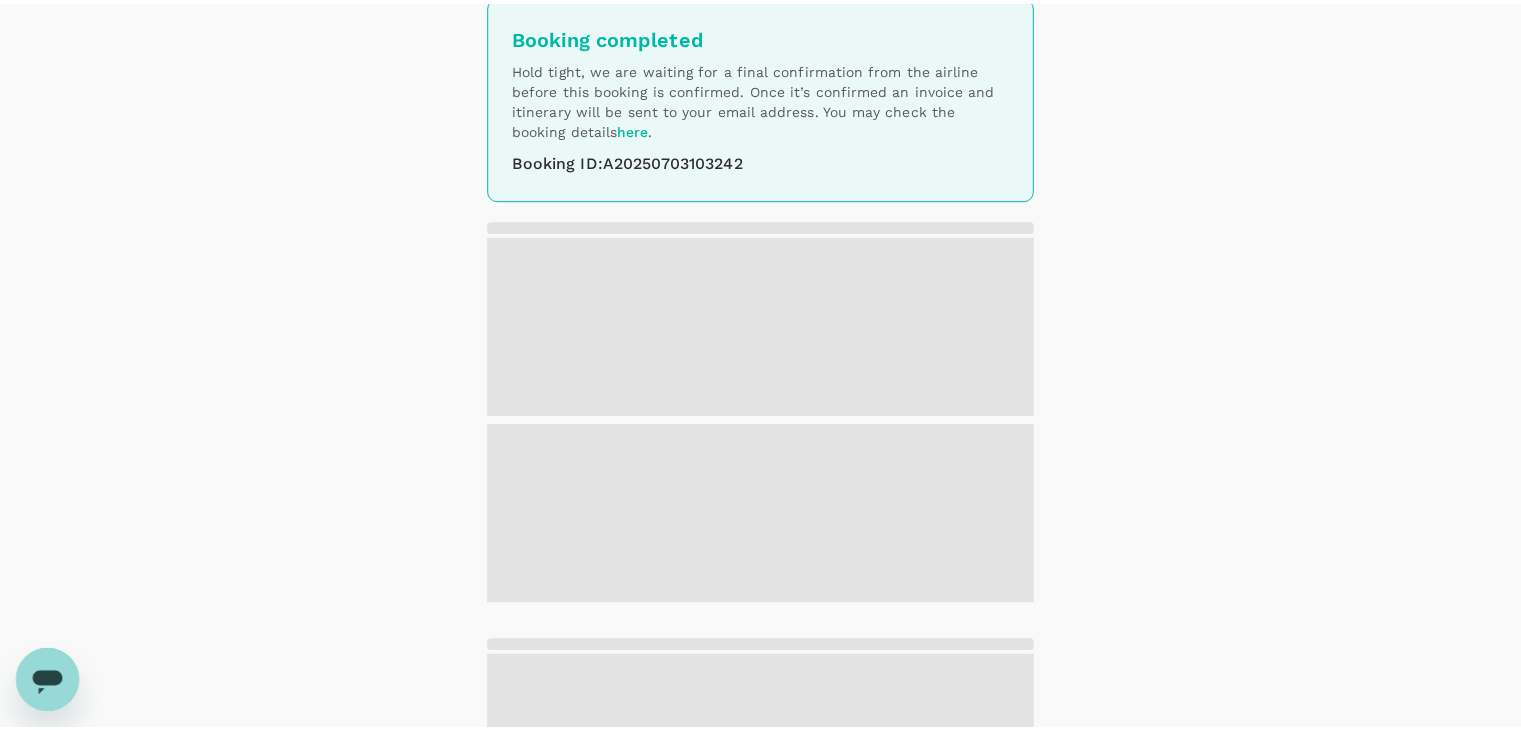 scroll, scrollTop: 0, scrollLeft: 0, axis: both 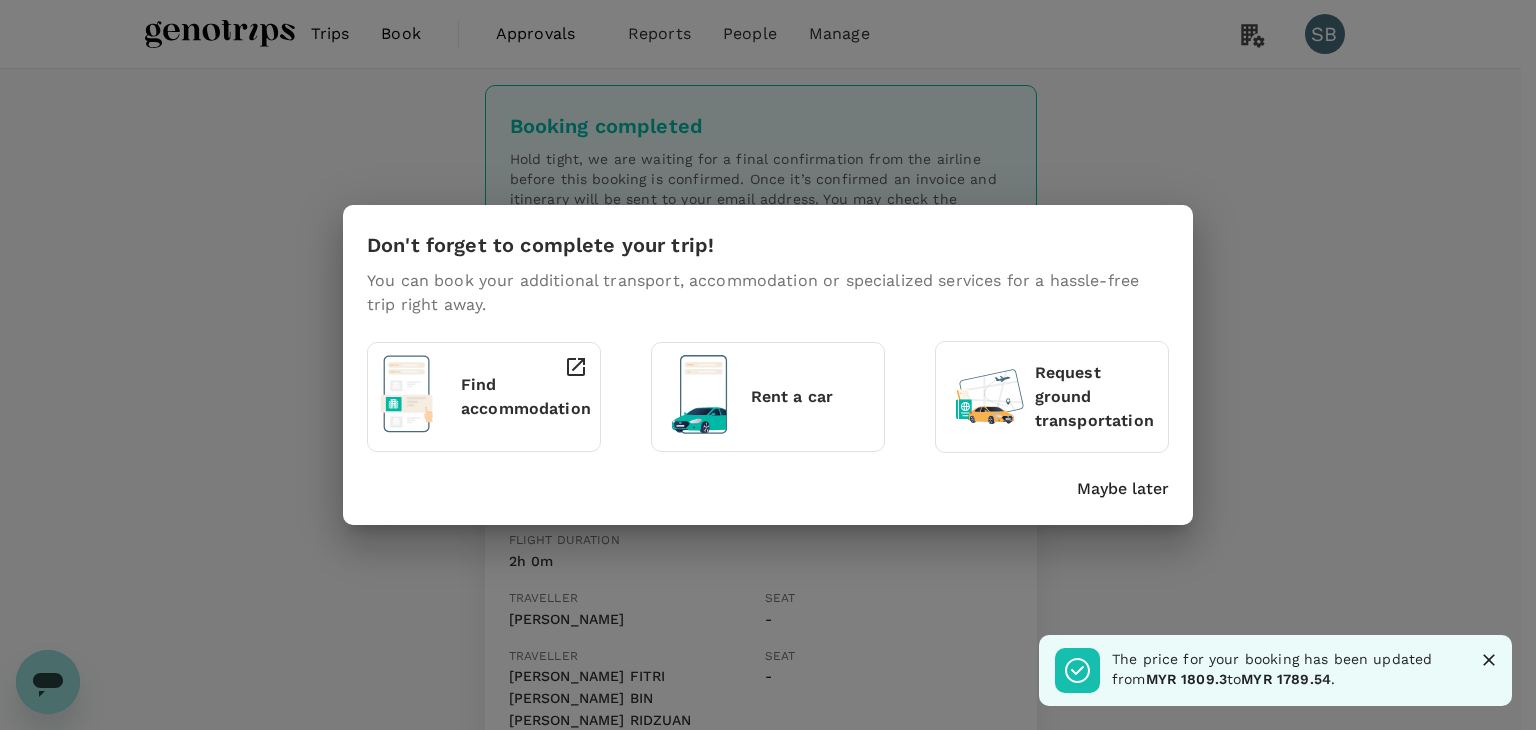 click on "Maybe later" at bounding box center [1123, 489] 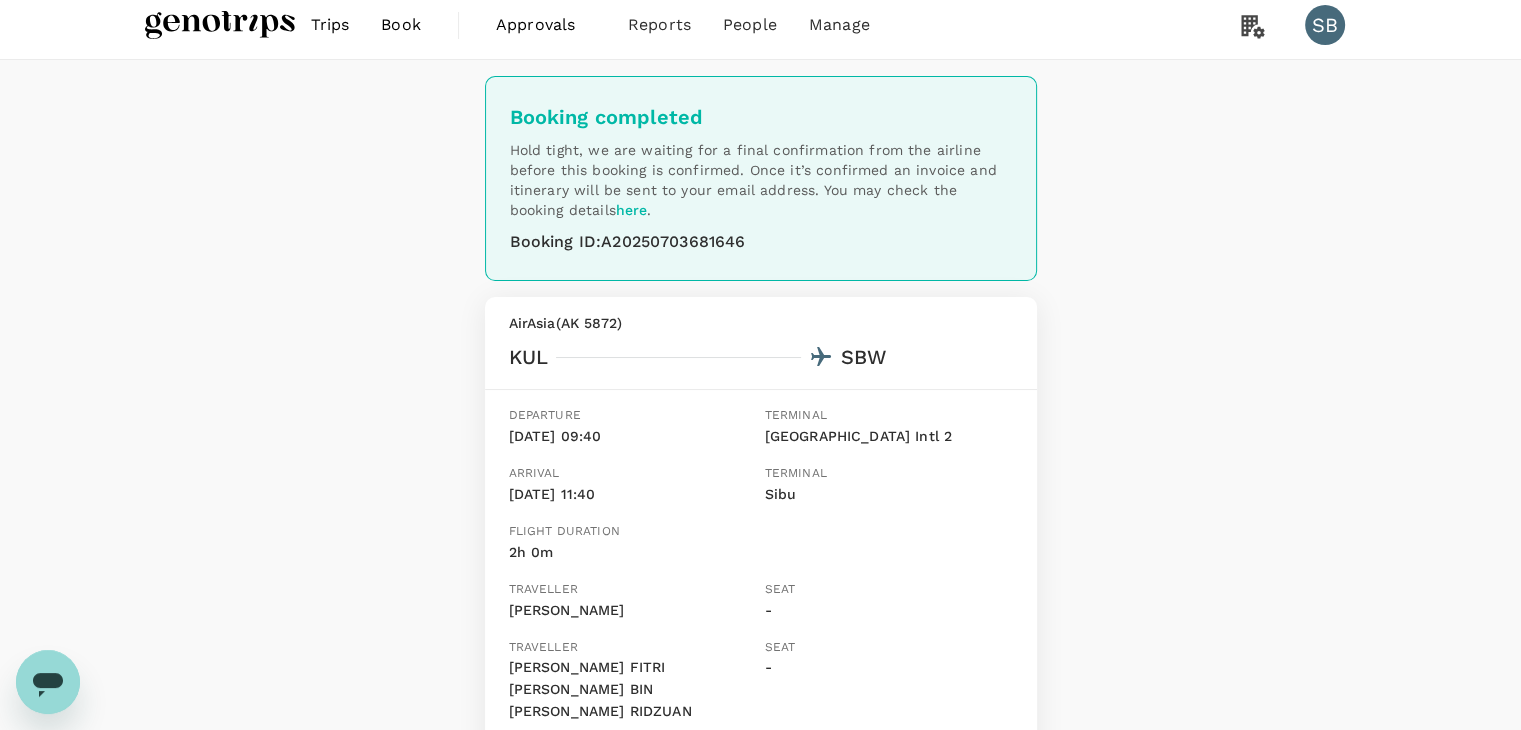 scroll, scrollTop: 0, scrollLeft: 0, axis: both 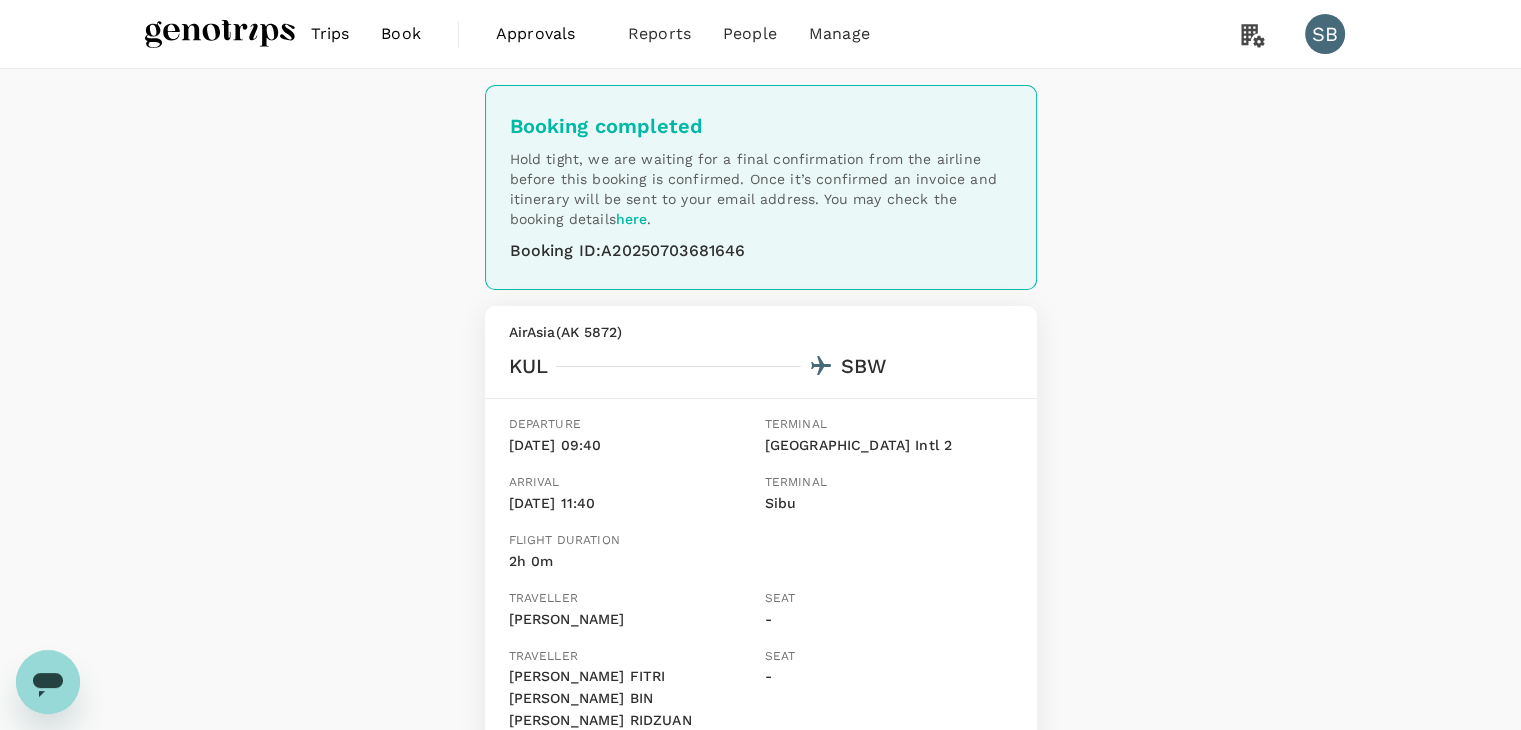 click at bounding box center [220, 34] 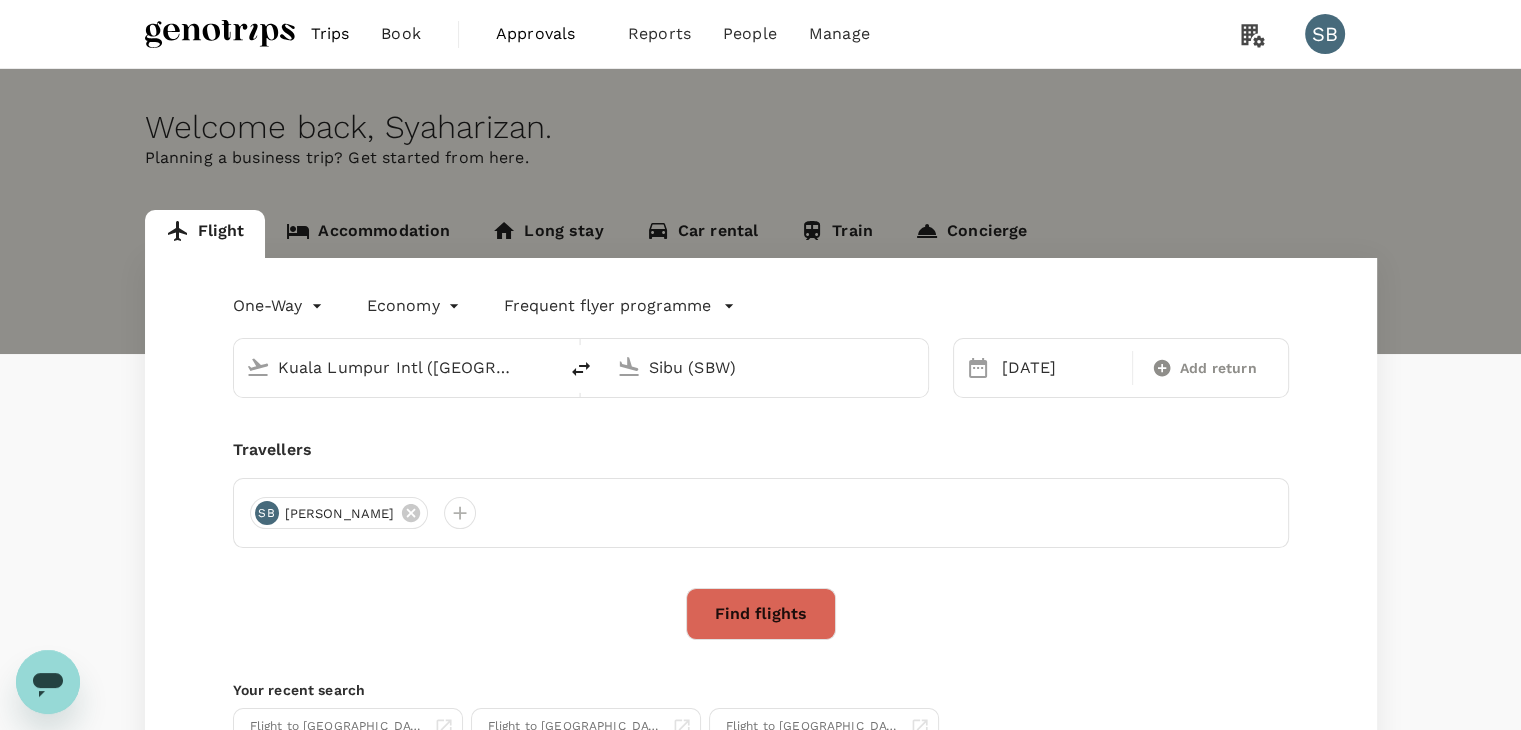 type 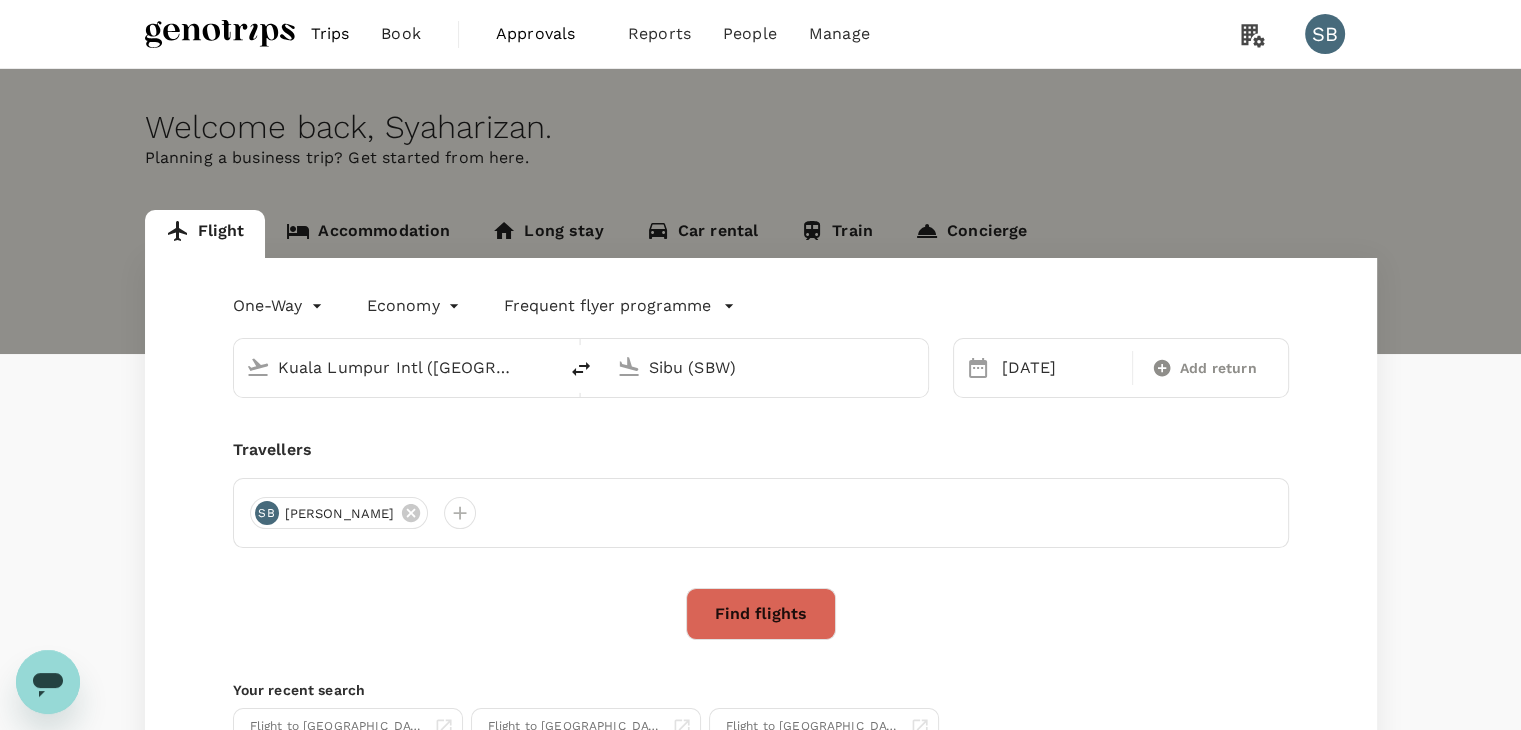 type 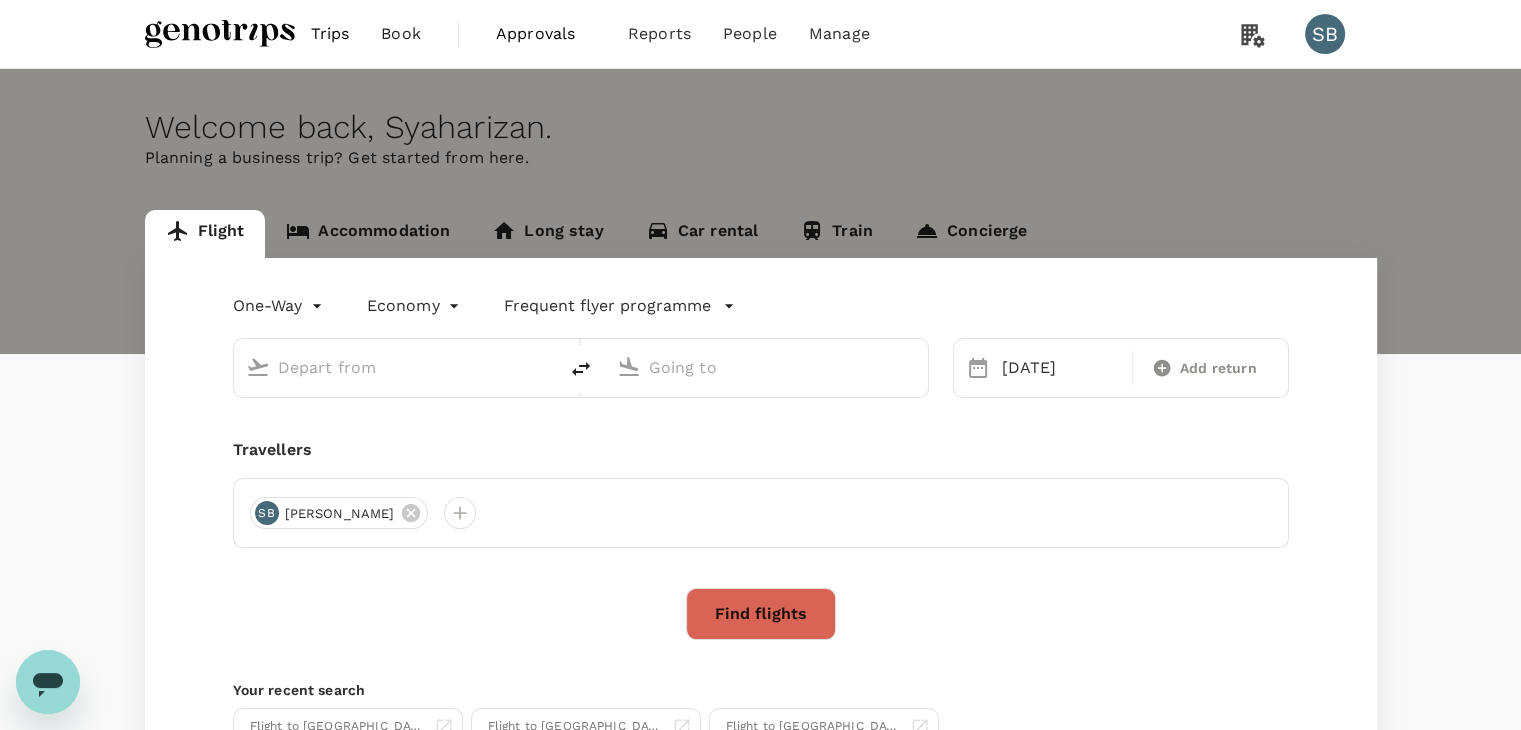 type on "Kuala Lumpur Intl ([GEOGRAPHIC_DATA])" 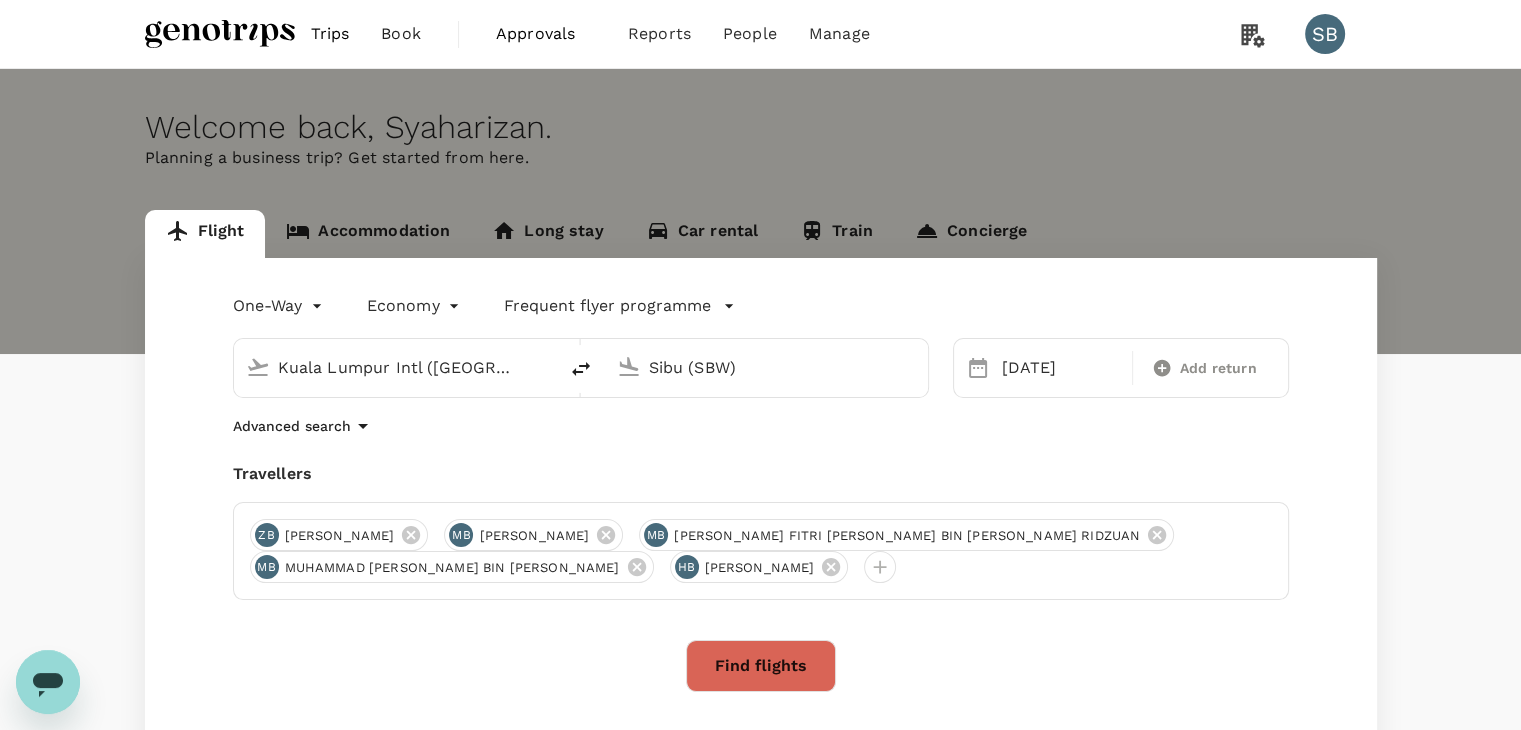 type 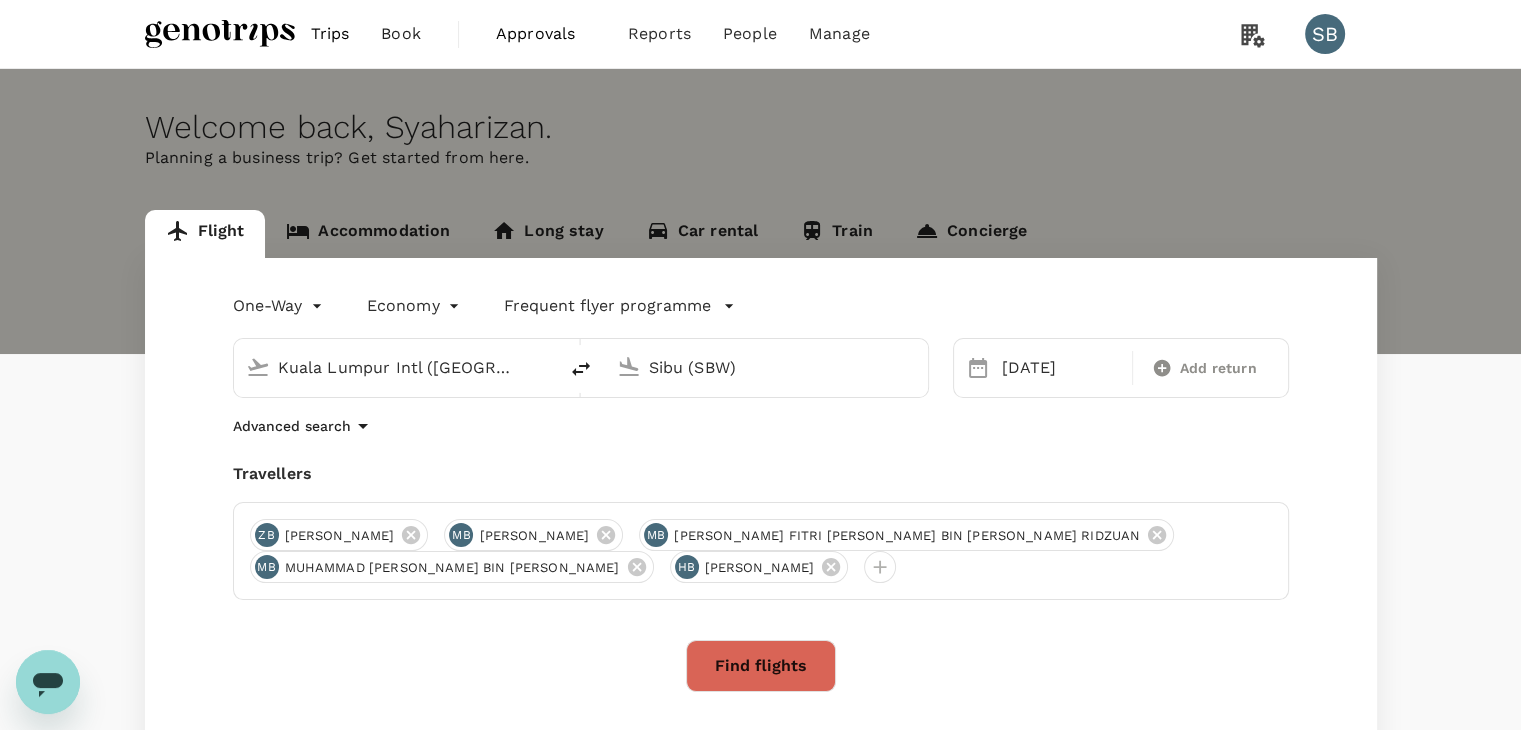 type 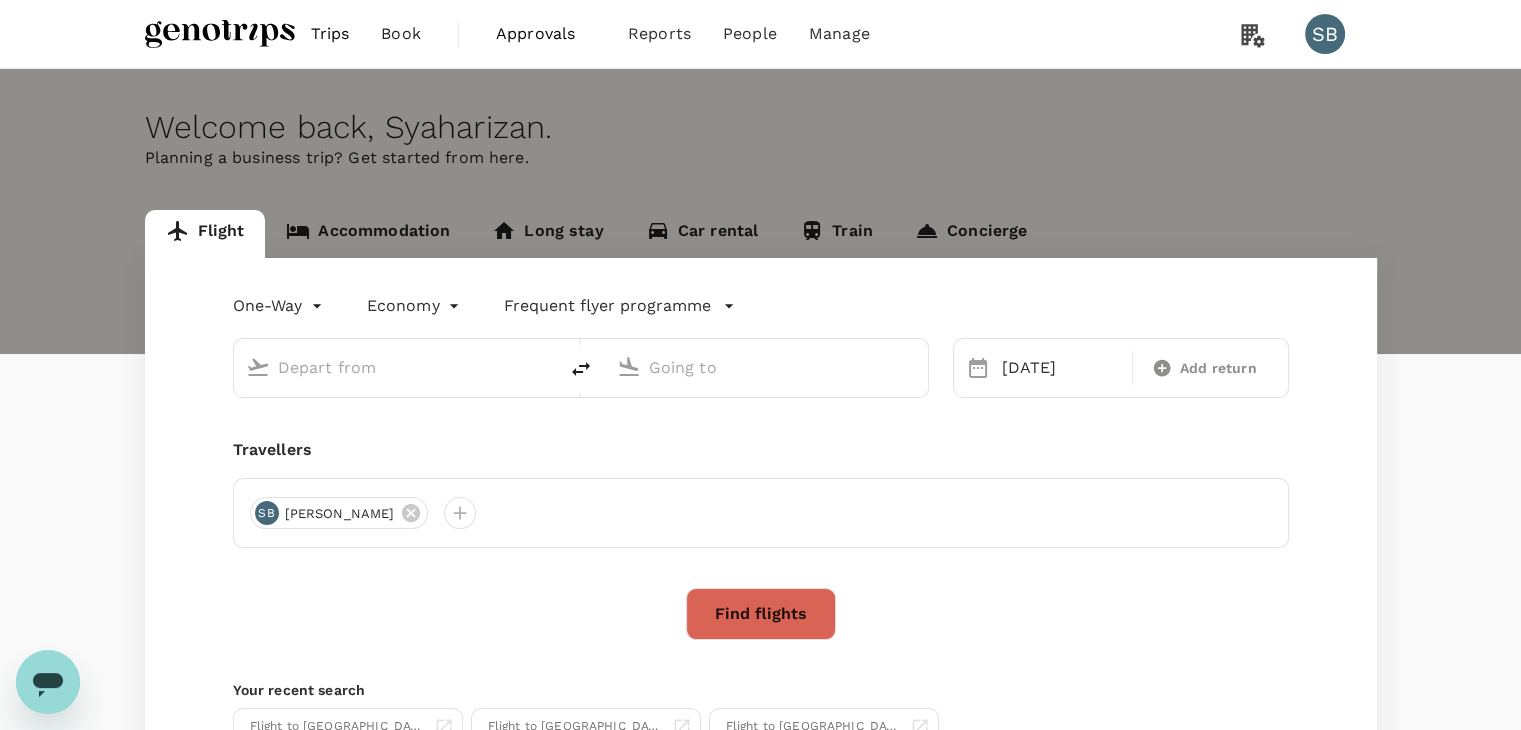 type on "Kuala Lumpur Intl ([GEOGRAPHIC_DATA])" 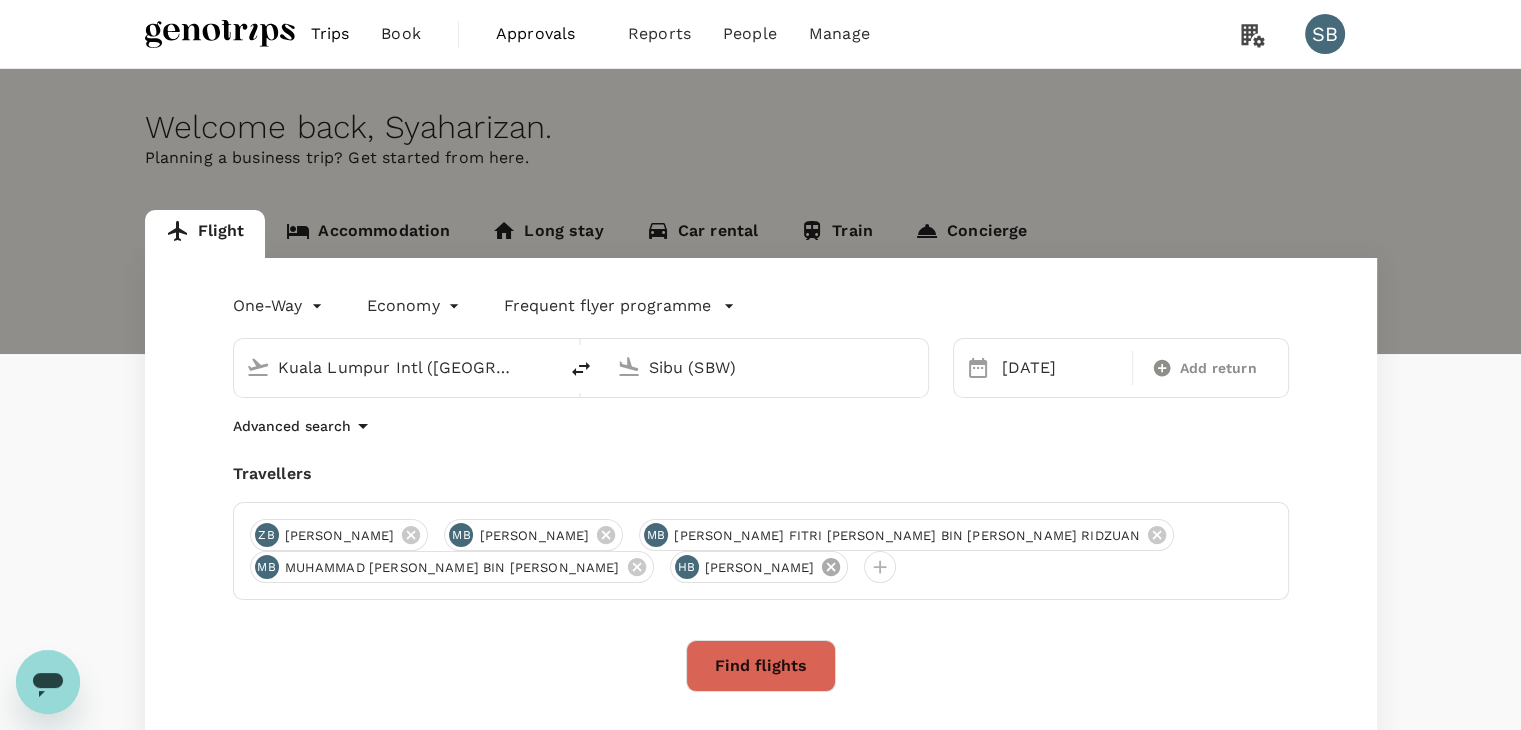 click 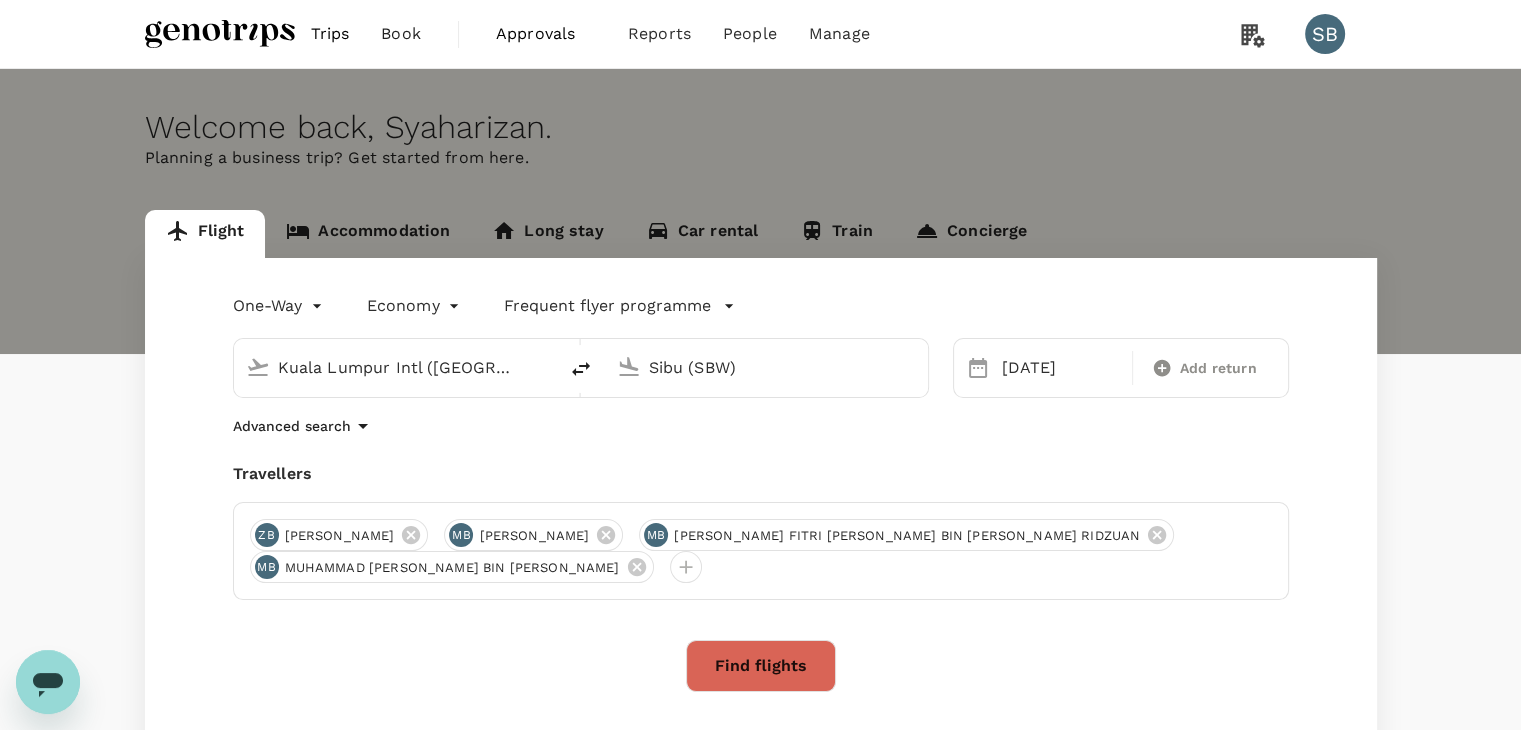 drag, startPoint x: 616, startPoint y: 573, endPoint x: 648, endPoint y: 562, distance: 33.83785 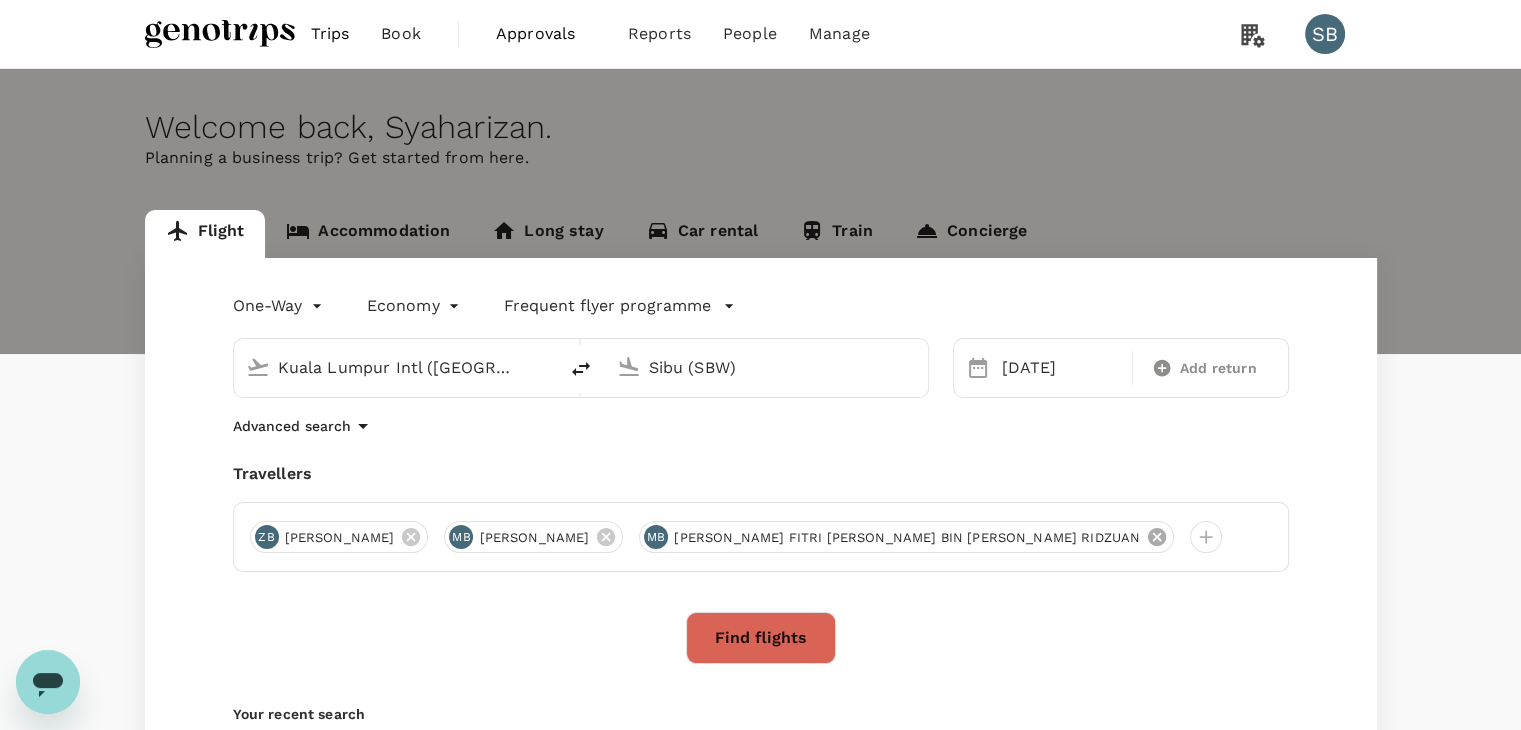 click 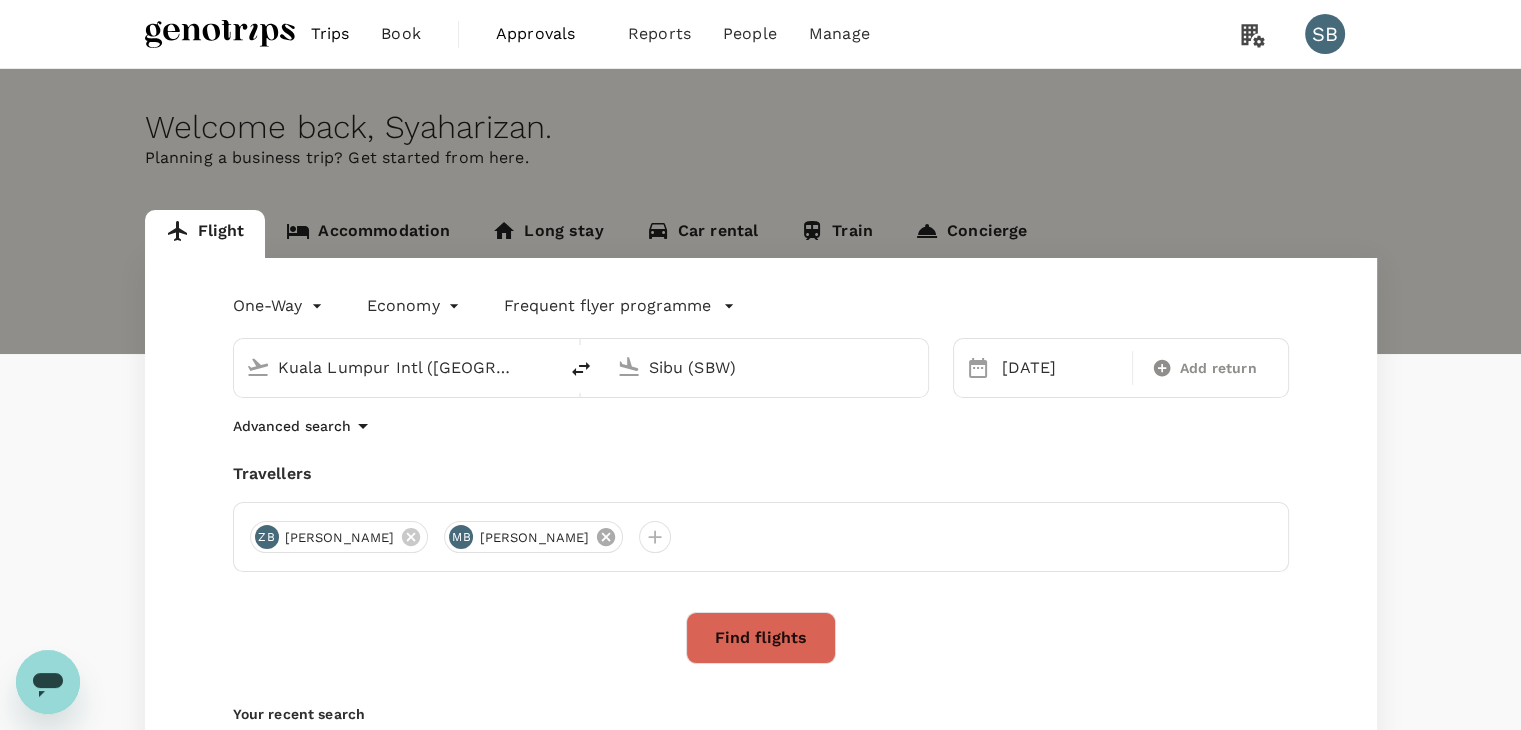 click 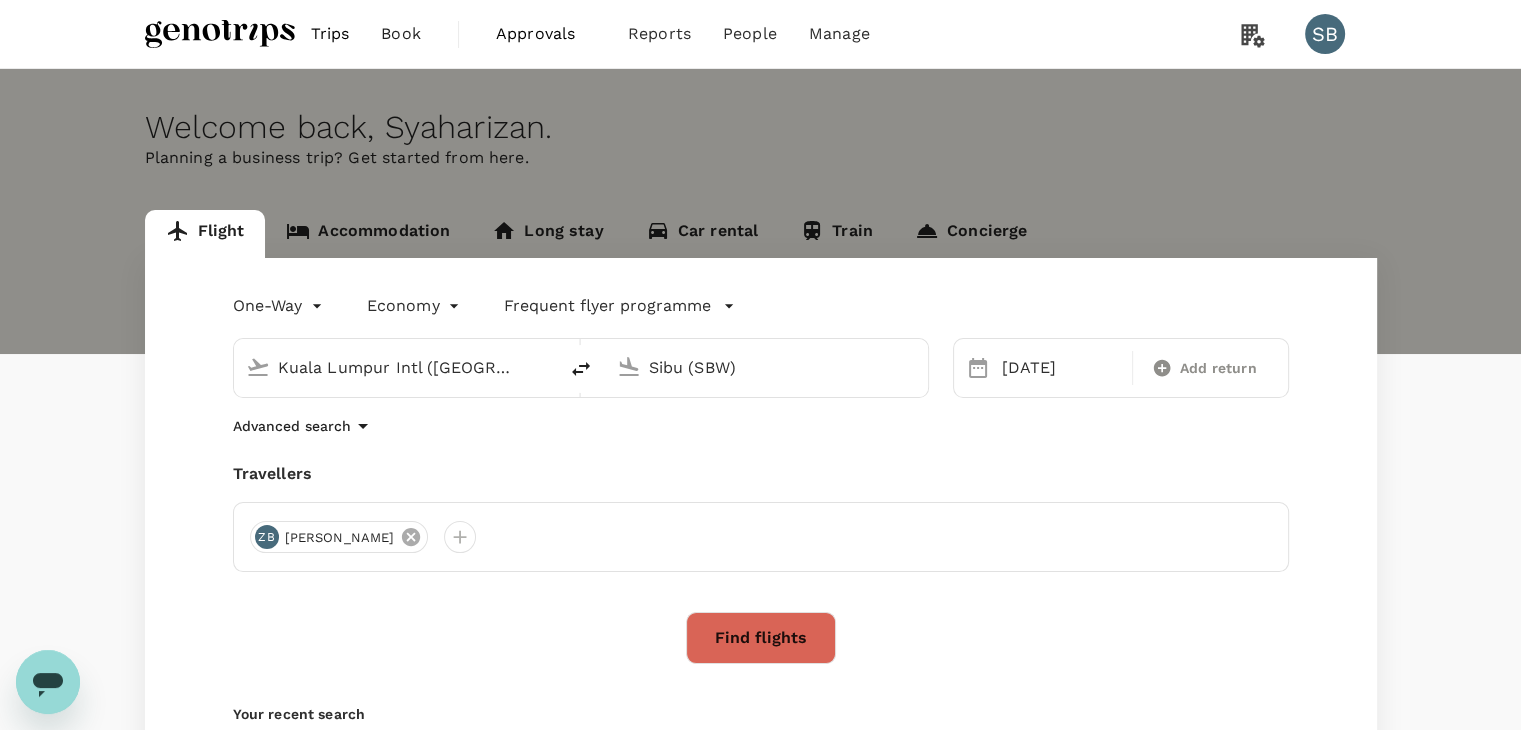 click 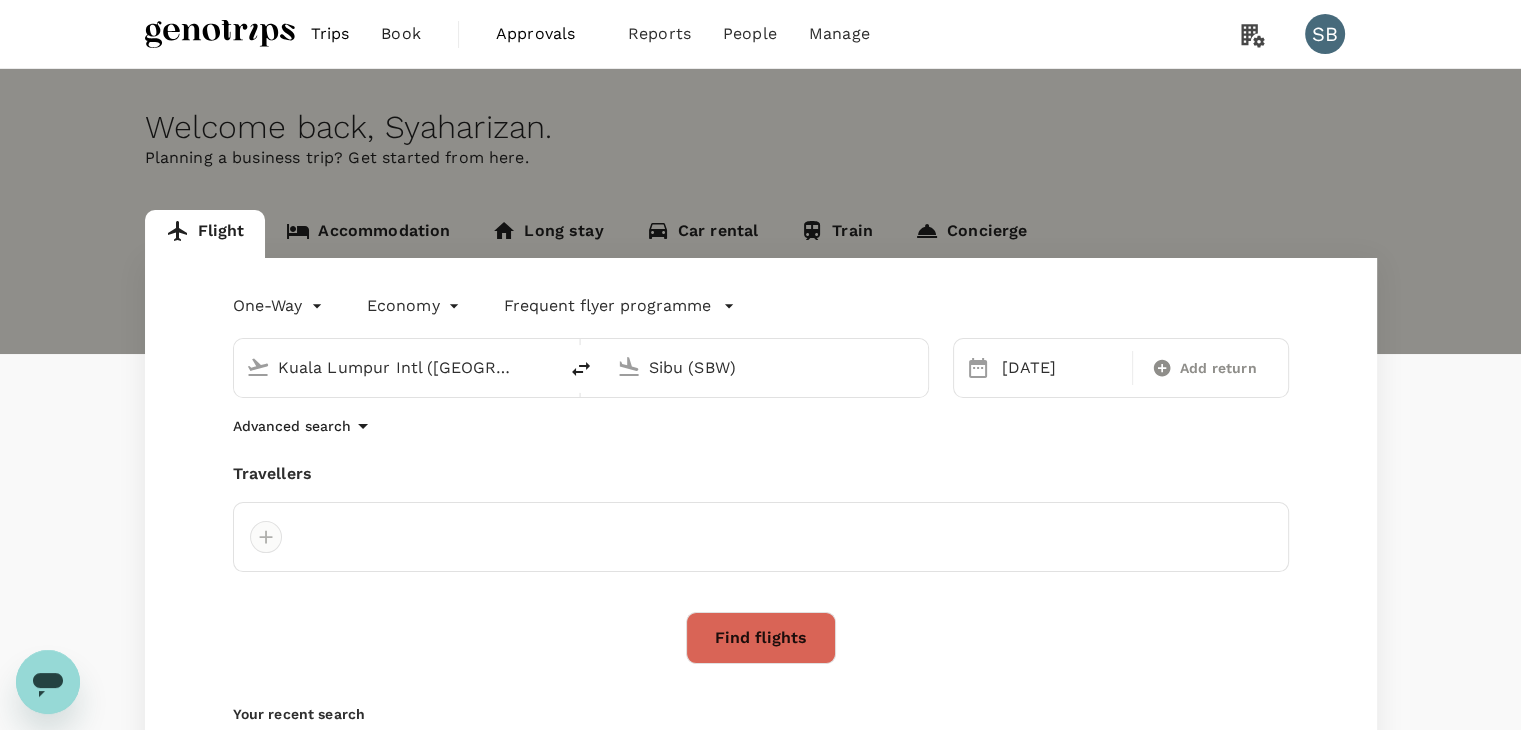 click at bounding box center [266, 537] 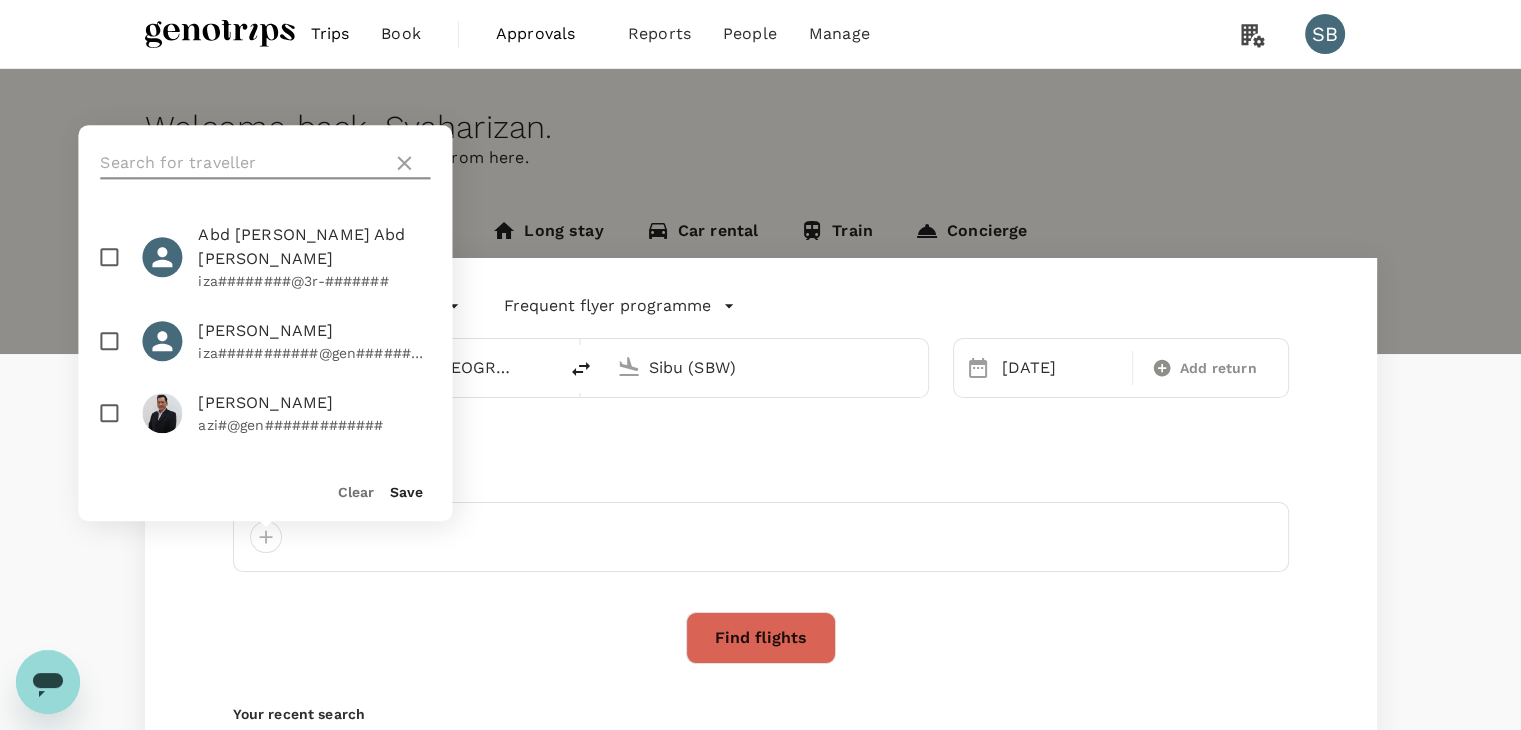 click at bounding box center (242, 163) 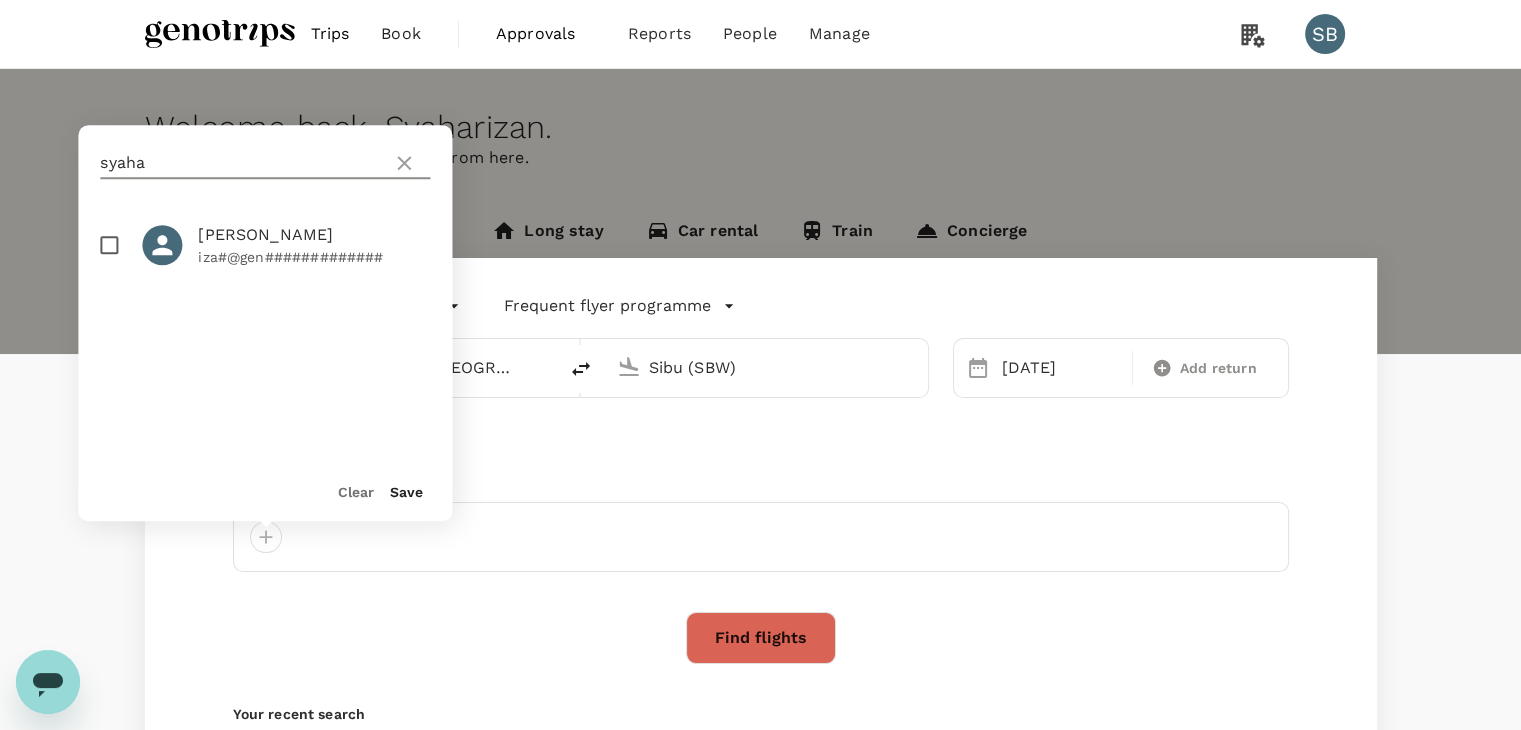 type on "syaha" 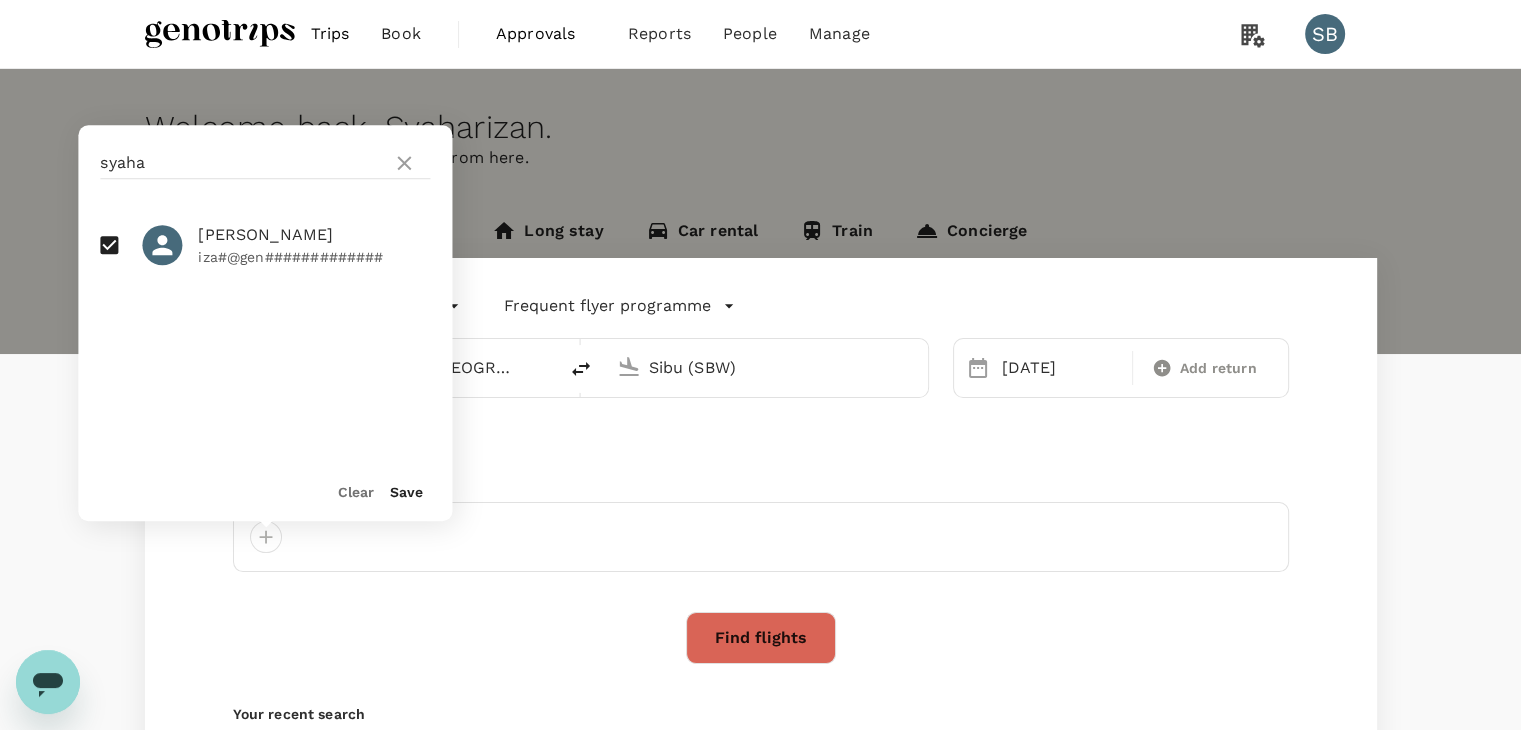 click on "Save" at bounding box center [398, 483] 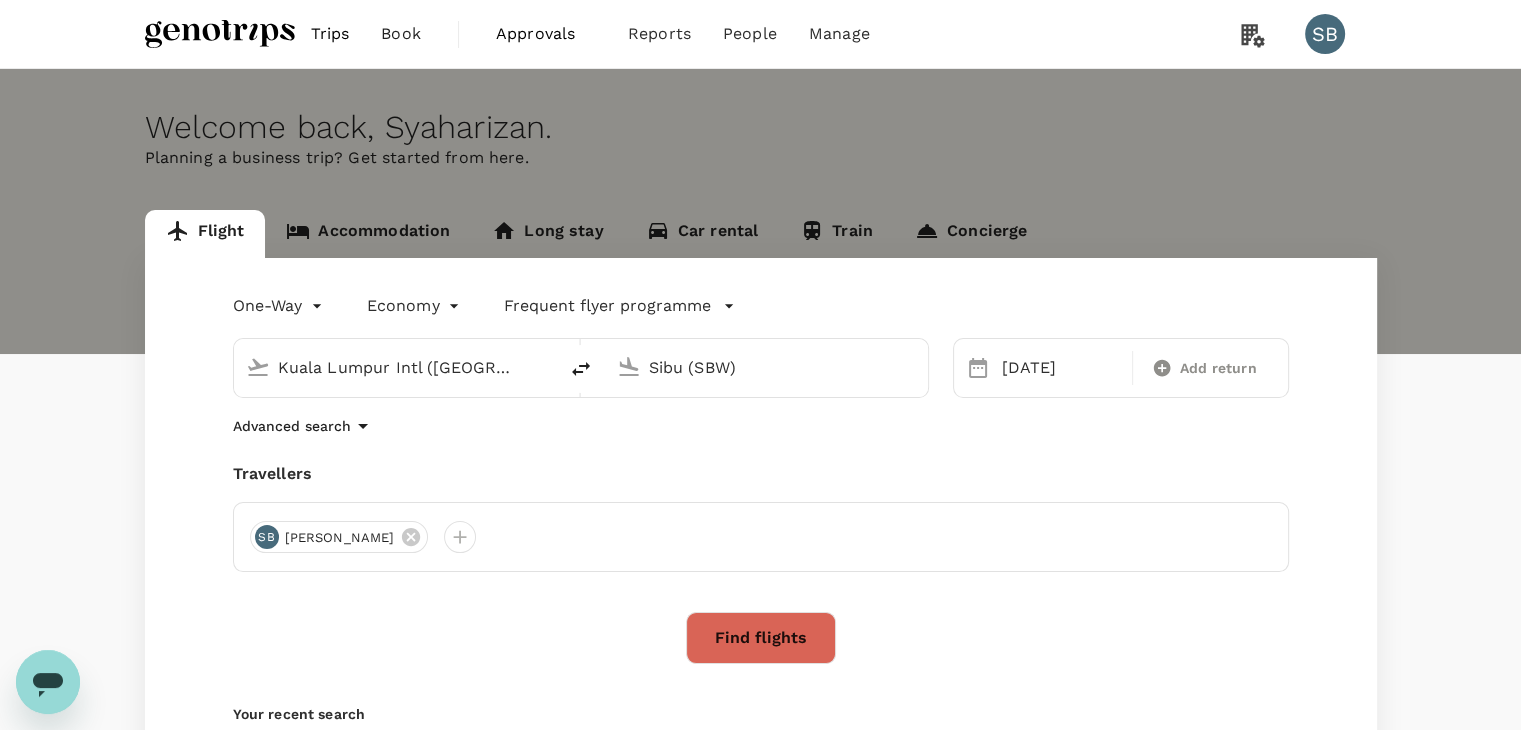click on "One-Way oneway Economy economy Frequent flyer programme [GEOGRAPHIC_DATA] Intl ([GEOGRAPHIC_DATA]) Sibu (SBW) [DATE] Add return Advanced search Travellers   SB Syaharizan Binti [GEOGRAPHIC_DATA] Find flights Your recent search Flight to [GEOGRAPHIC_DATA] - SBW [DATE] · 5 Travellers Flight to [GEOGRAPHIC_DATA] MKM - KCH [DATE] · 2 Travellers Flight to Sibu KCH - SBW [DATE] · 2 Travellers" at bounding box center [761, 550] 